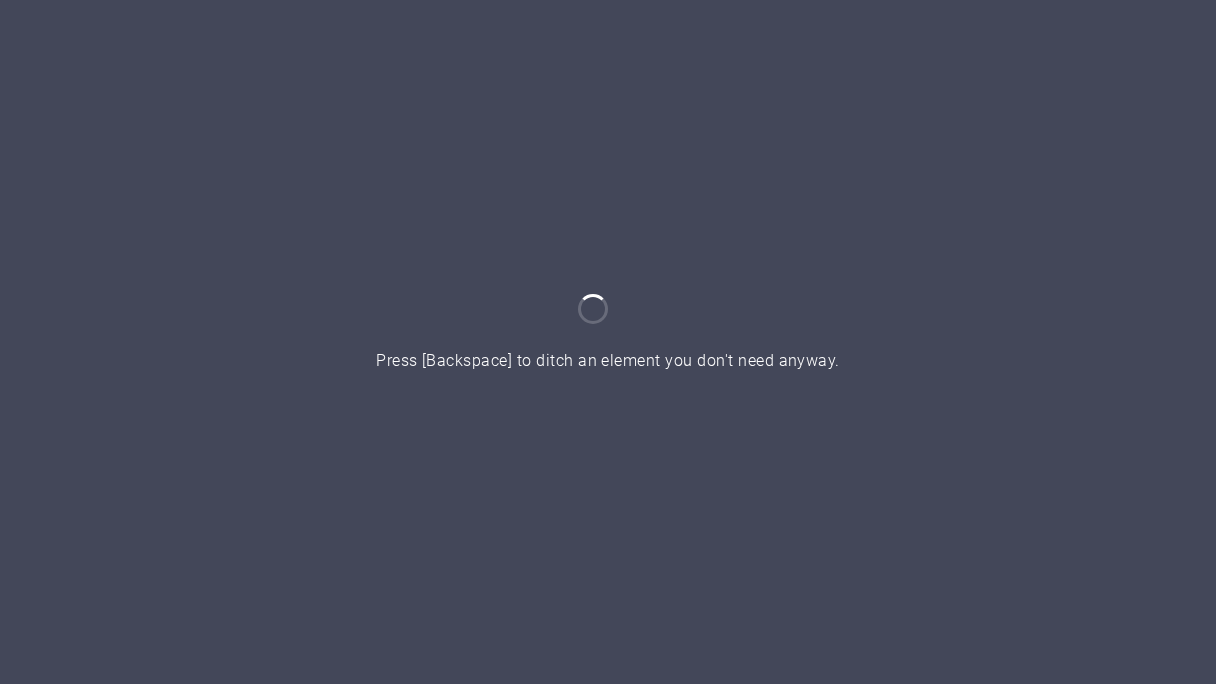 scroll, scrollTop: 0, scrollLeft: 0, axis: both 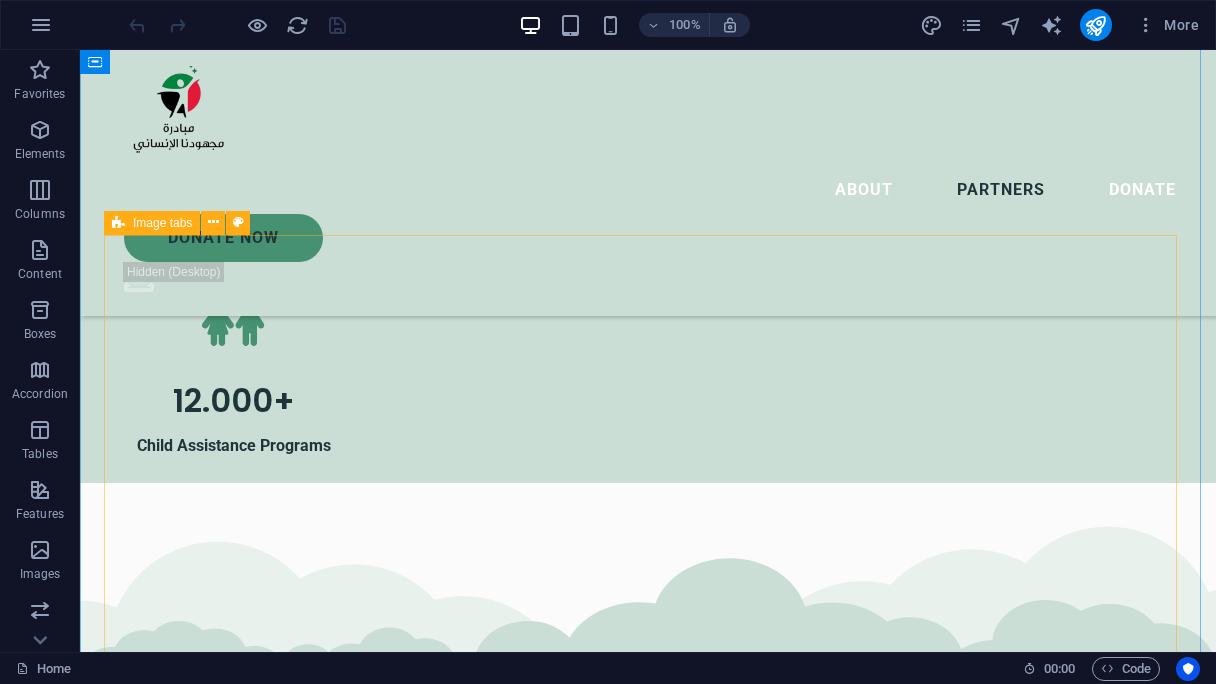 click on "Sudan NextGen  We are grateful for our partnership with Sudan NextGen, a US-based nonprofit supporting impactful Sudanese-led initiatives. Through this collaboration, Sudan NextGen hosts our official donation link, allowing us to securely collect contributions from around the world and channel them directly to our humanitarian efforts on the ground. El Fasher and Camps Emergency Room We are honored to partner with the dedicated team at El Fasher and Camps Emergency Room, who continue to serve displaced families and communities affected by conflict in North Darfur. Their on-the-ground presence is vital to our collective impact. Together, we are reaching people in some of the most underserved areas with compassion and urgency. Jaflo and Salomat Emergency Room We are proud to collaborate with  Jaflo and the Salomat Emergency Room  team, whose dedication to providing rapid medical assistance on the ground has made a real difference in the lives of displaced families in Sudan. Bahri Emergency Room" at bounding box center (648, 5563) 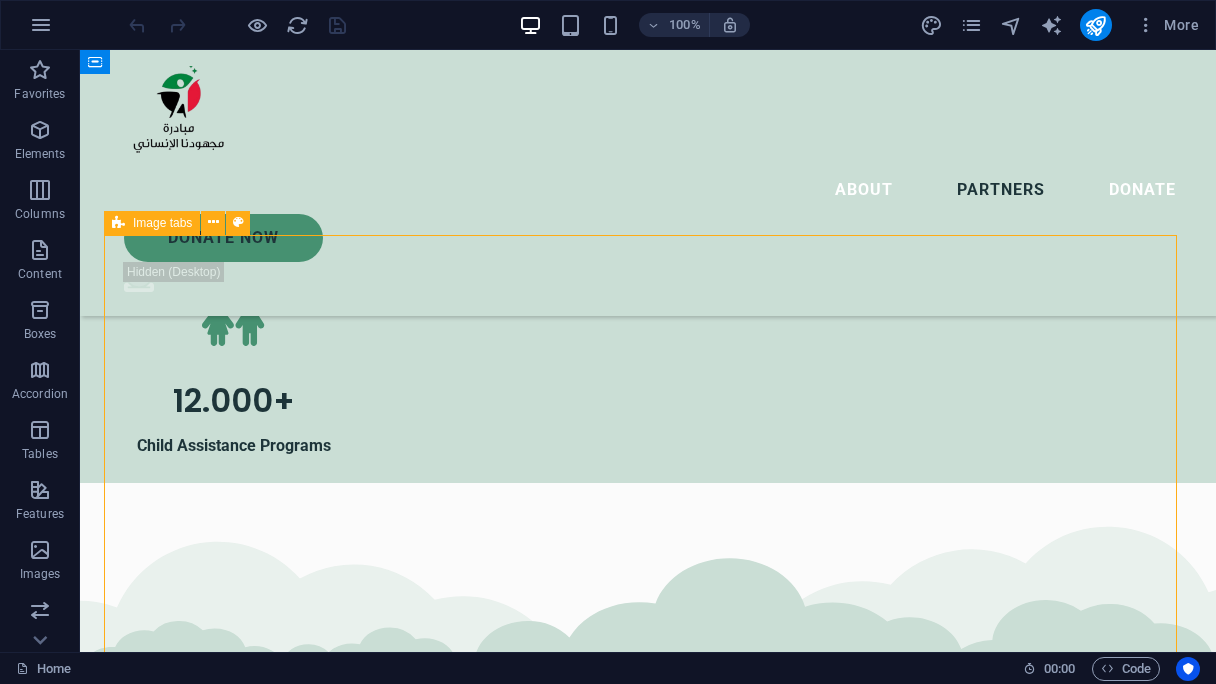 click on "Sudan NextGen  We are grateful for our partnership with Sudan NextGen, a US-based nonprofit supporting impactful Sudanese-led initiatives. Through this collaboration, Sudan NextGen hosts our official donation link, allowing us to securely collect contributions from around the world and channel them directly to our humanitarian efforts on the ground. El Fasher and Camps Emergency Room We are honored to partner with the dedicated team at El Fasher and Camps Emergency Room, who continue to serve displaced families and communities affected by conflict in North Darfur. Their on-the-ground presence is vital to our collective impact. Together, we are reaching people in some of the most underserved areas with compassion and urgency. Jaflo and Salomat Emergency Room We are proud to collaborate with  Jaflo and the Salomat Emergency Room  team, whose dedication to providing rapid medical assistance on the ground has made a real difference in the lives of displaced families in Sudan. Bahri Emergency Room" at bounding box center (648, 5563) 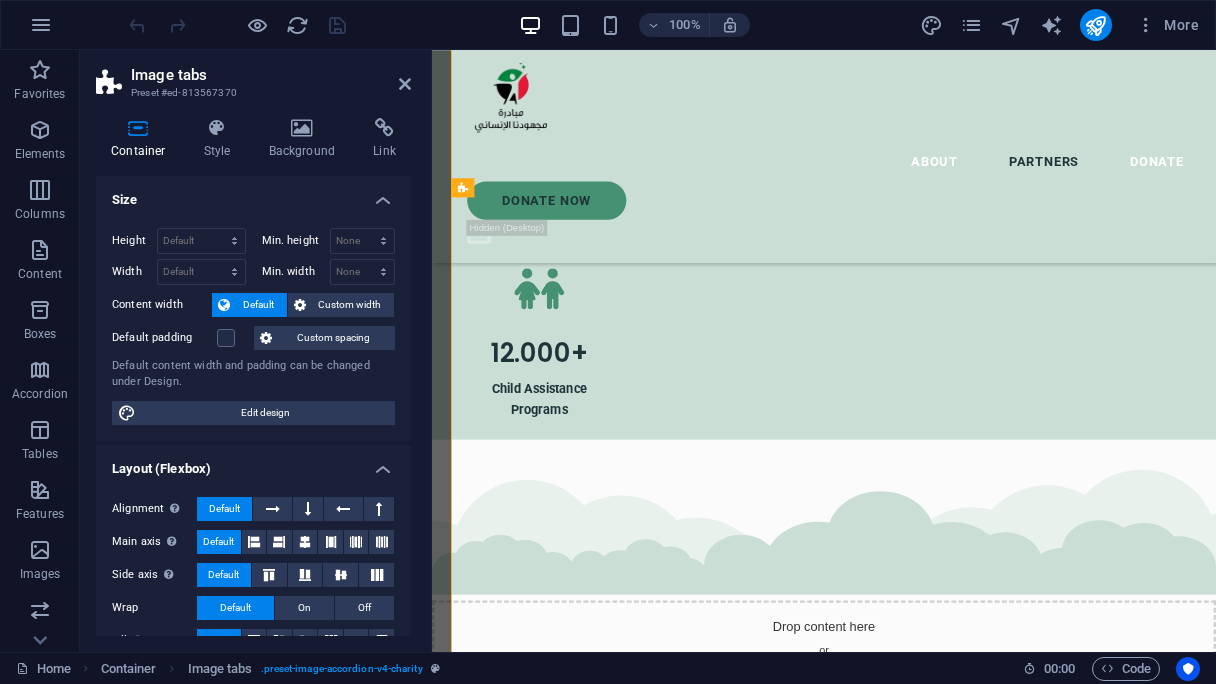 scroll, scrollTop: 3601, scrollLeft: 0, axis: vertical 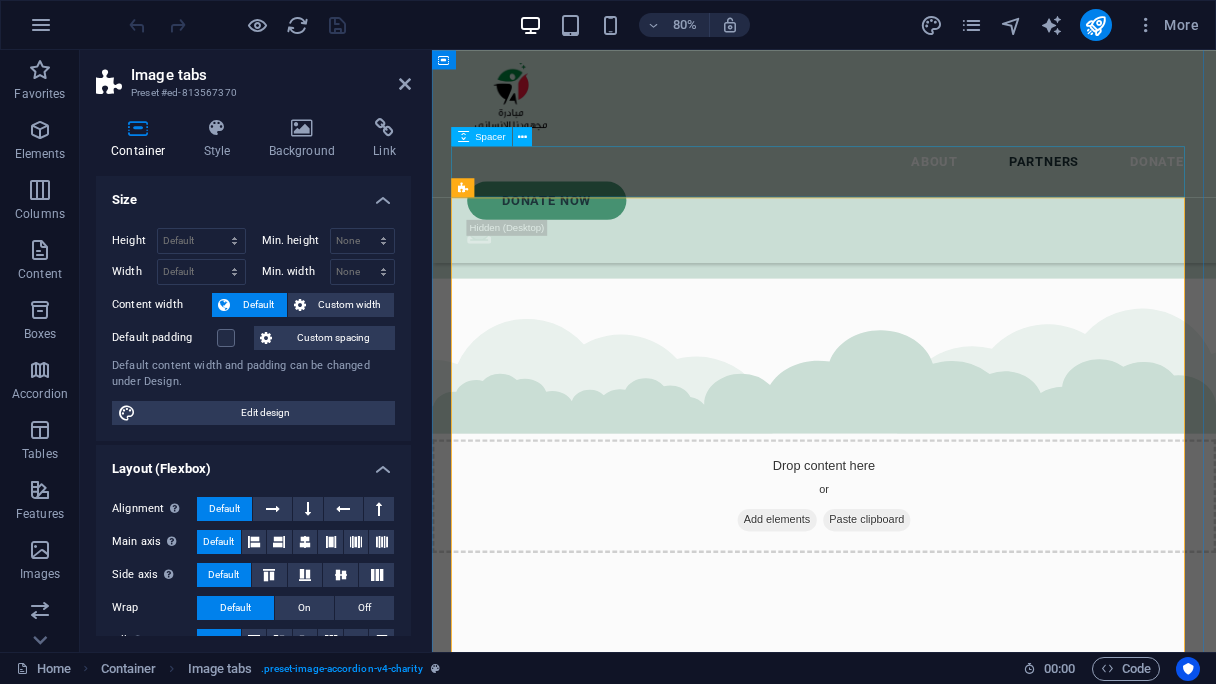 click at bounding box center [922, 2492] 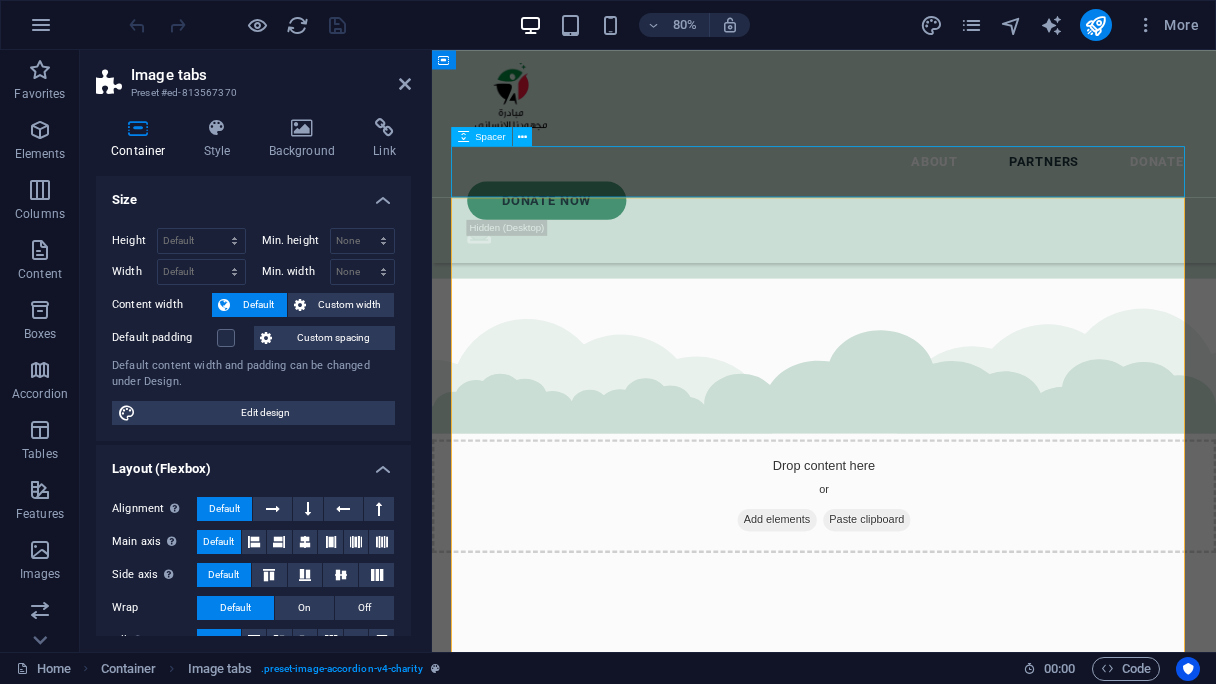 click at bounding box center [922, 2492] 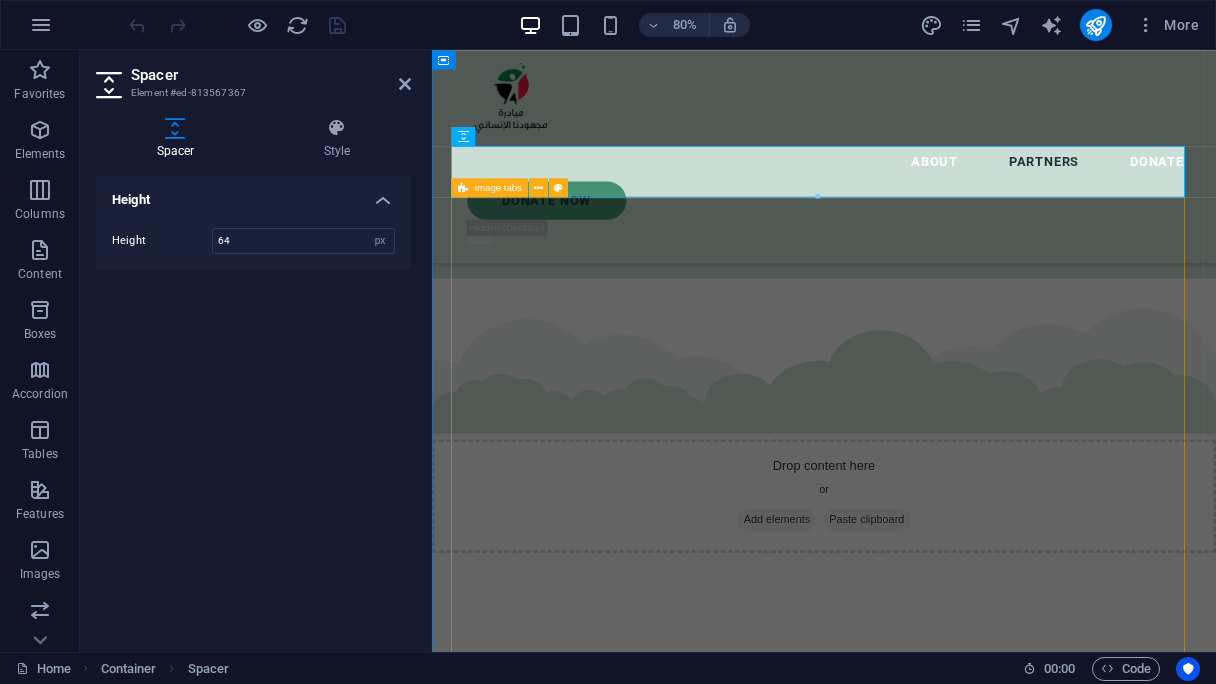 click on "Sudan NextGen  We are grateful for our partnership with Sudan NextGen, a US-based nonprofit supporting impactful Sudanese-led initiatives. Through this collaboration, Sudan NextGen hosts our official donation link, allowing us to securely collect contributions from around the world and channel them directly to our humanitarian efforts on the ground. El Fasher and Camps Emergency Room We are honored to partner with the dedicated team at El Fasher and Camps Emergency Room, who continue to serve displaced families and communities affected by conflict in North Darfur. Their on-the-ground presence is vital to our collective impact. Together, we are reaching people in some of the most underserved areas with compassion and urgency. Jaflo and Salomat Emergency Room We are proud to collaborate with  Jaflo and the Salomat Emergency Room  team, whose dedication to providing rapid medical assistance on the ground has made a real difference in the lives of displaced families in Sudan. Bahri Emergency Room" at bounding box center [922, 4940] 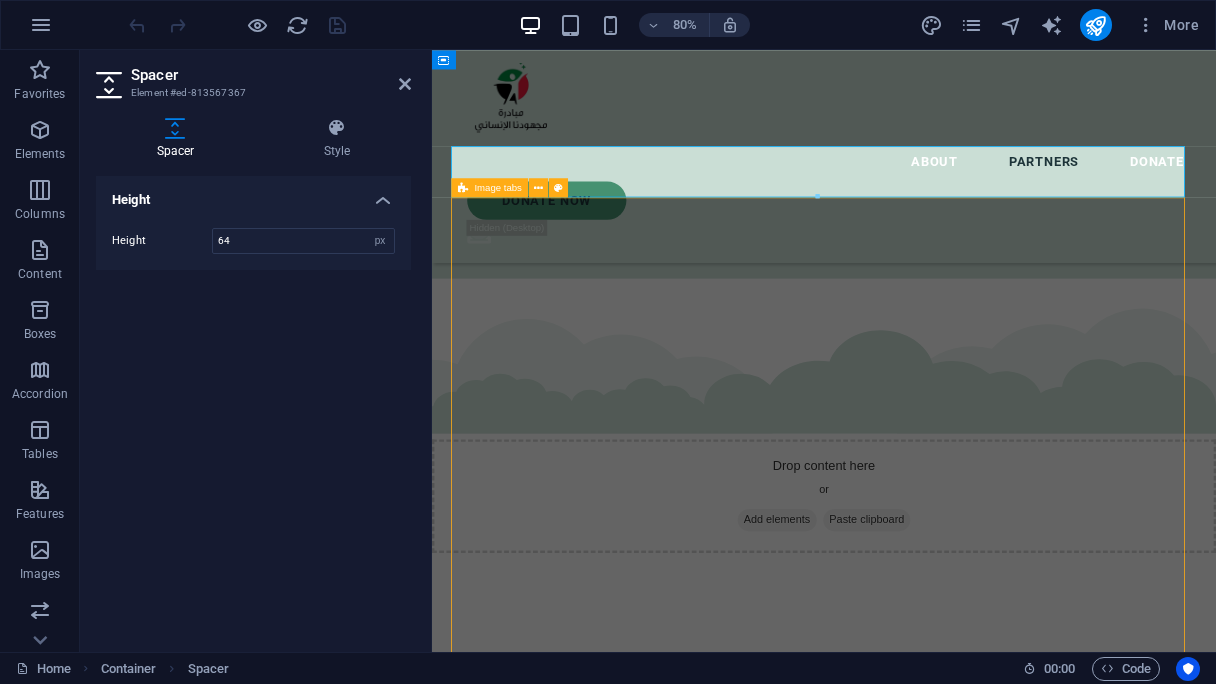 click on "Sudan NextGen  We are grateful for our partnership with Sudan NextGen, a US-based nonprofit supporting impactful Sudanese-led initiatives. Through this collaboration, Sudan NextGen hosts our official donation link, allowing us to securely collect contributions from around the world and channel them directly to our humanitarian efforts on the ground. El Fasher and Camps Emergency Room We are honored to partner with the dedicated team at El Fasher and Camps Emergency Room, who continue to serve displaced families and communities affected by conflict in North Darfur. Their on-the-ground presence is vital to our collective impact. Together, we are reaching people in some of the most underserved areas with compassion and urgency. Jaflo and Salomat Emergency Room We are proud to collaborate with  Jaflo and the Salomat Emergency Room  team, whose dedication to providing rapid medical assistance on the ground has made a real difference in the lives of displaced families in Sudan. Bahri Emergency Room" at bounding box center [922, 4940] 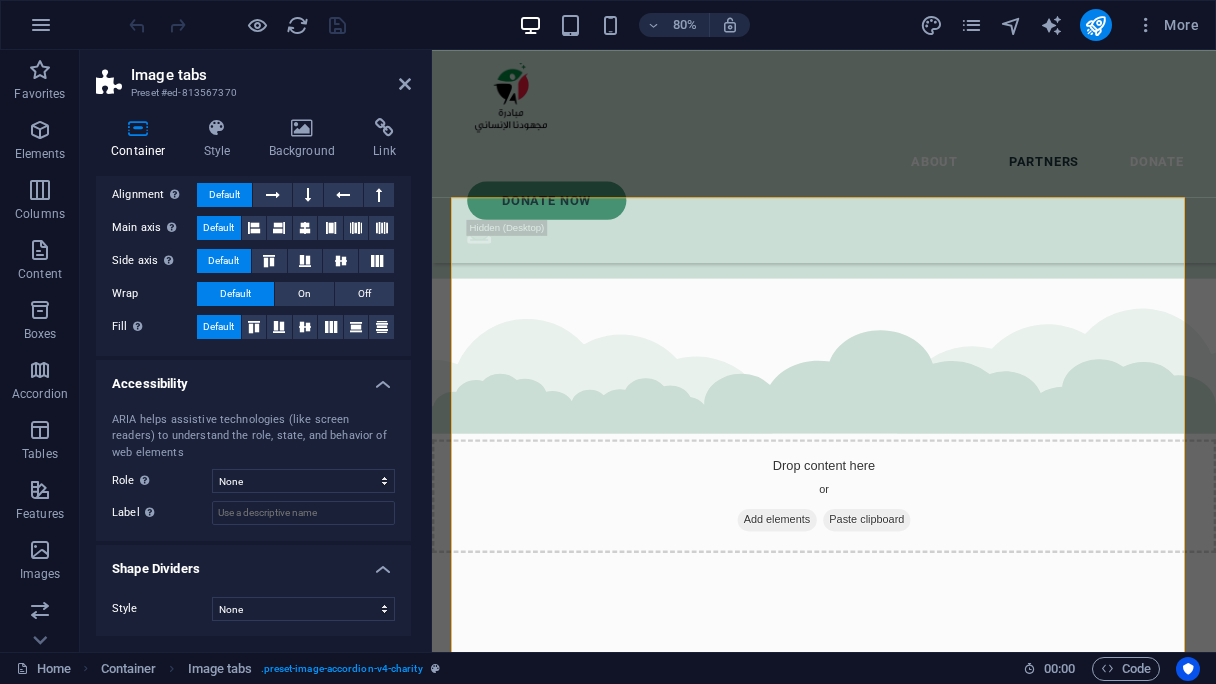scroll, scrollTop: 0, scrollLeft: 0, axis: both 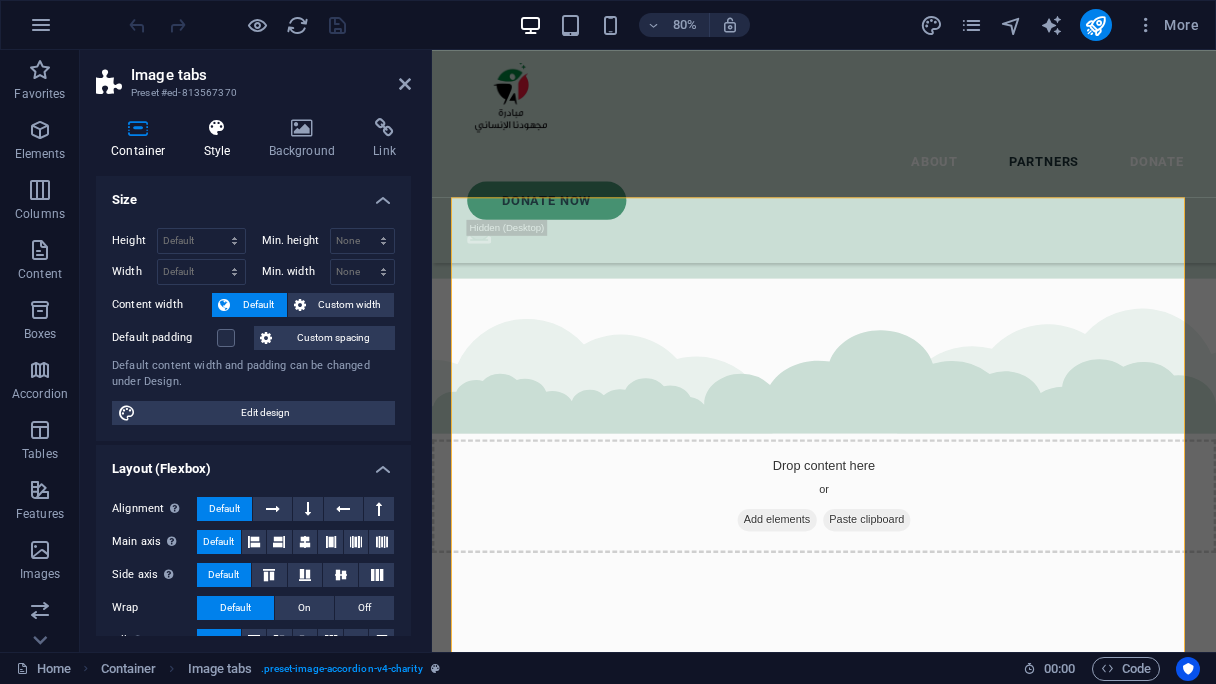 click at bounding box center (217, 128) 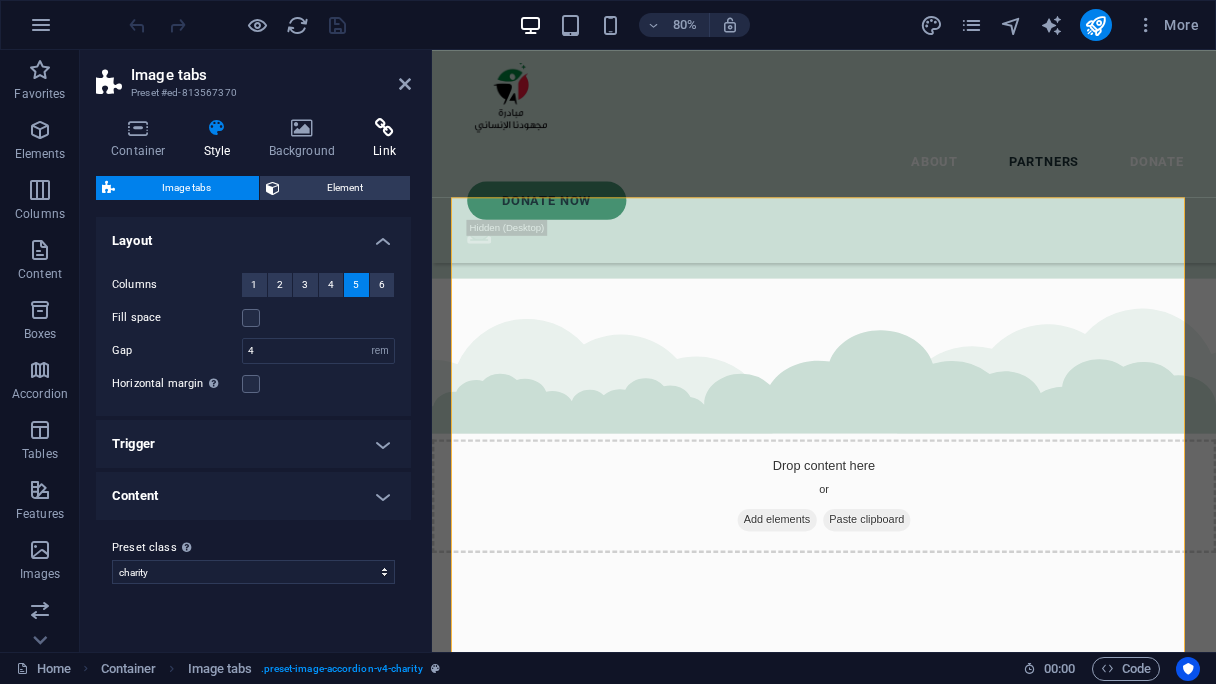 click on "Link" at bounding box center [384, 139] 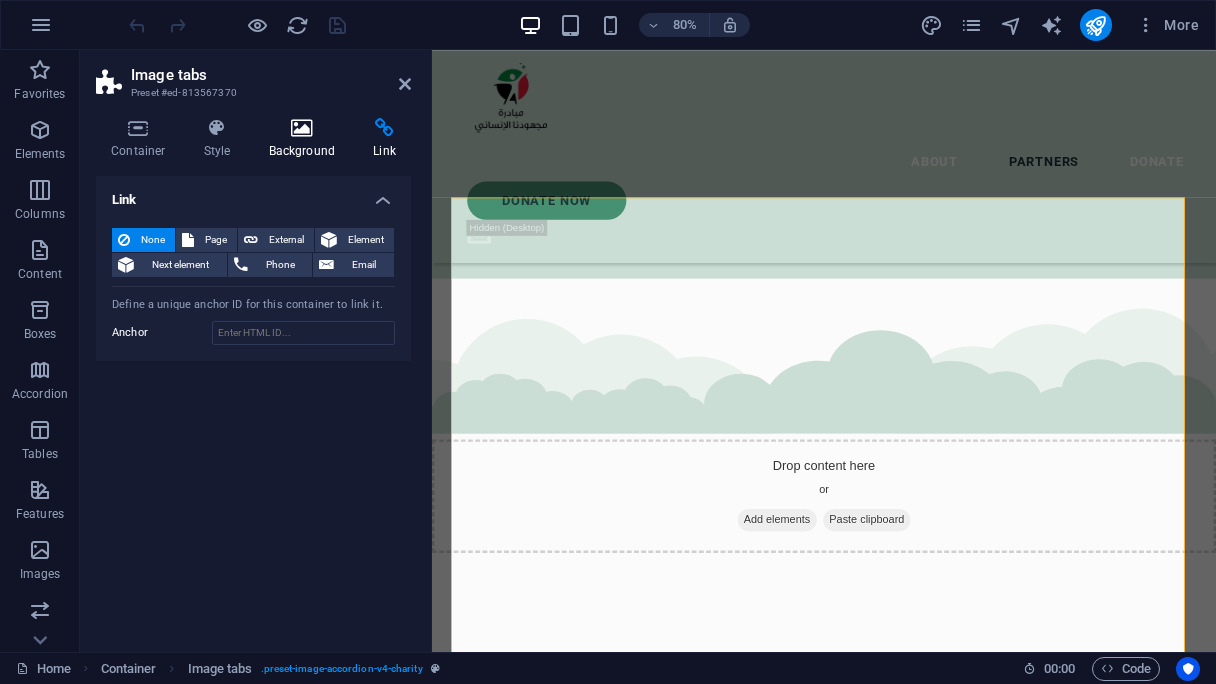 click on "Background" at bounding box center [306, 139] 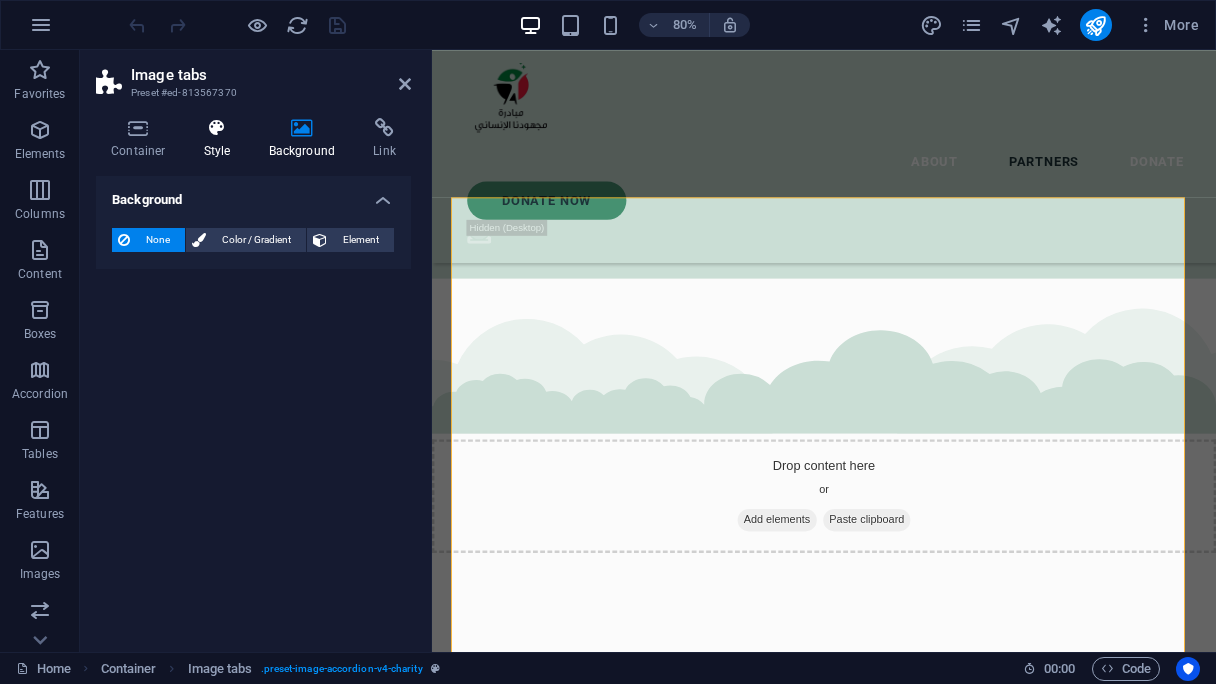 click at bounding box center (217, 128) 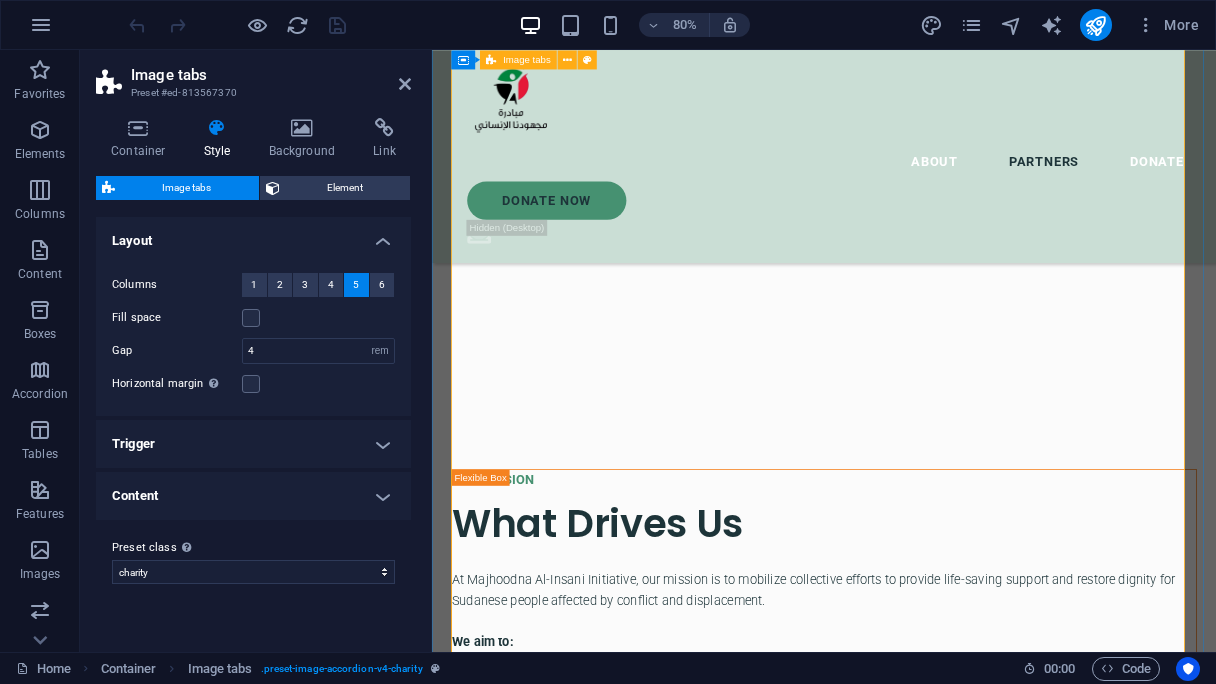 scroll, scrollTop: 4001, scrollLeft: 0, axis: vertical 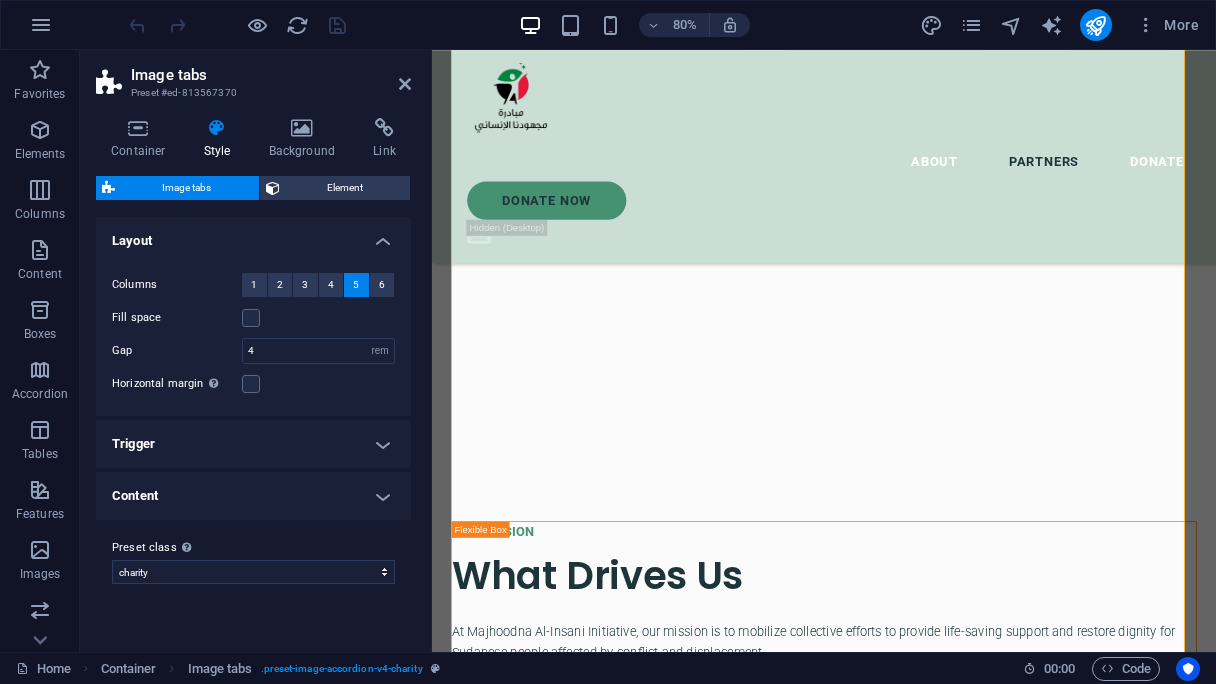 click on "Content" at bounding box center (253, 496) 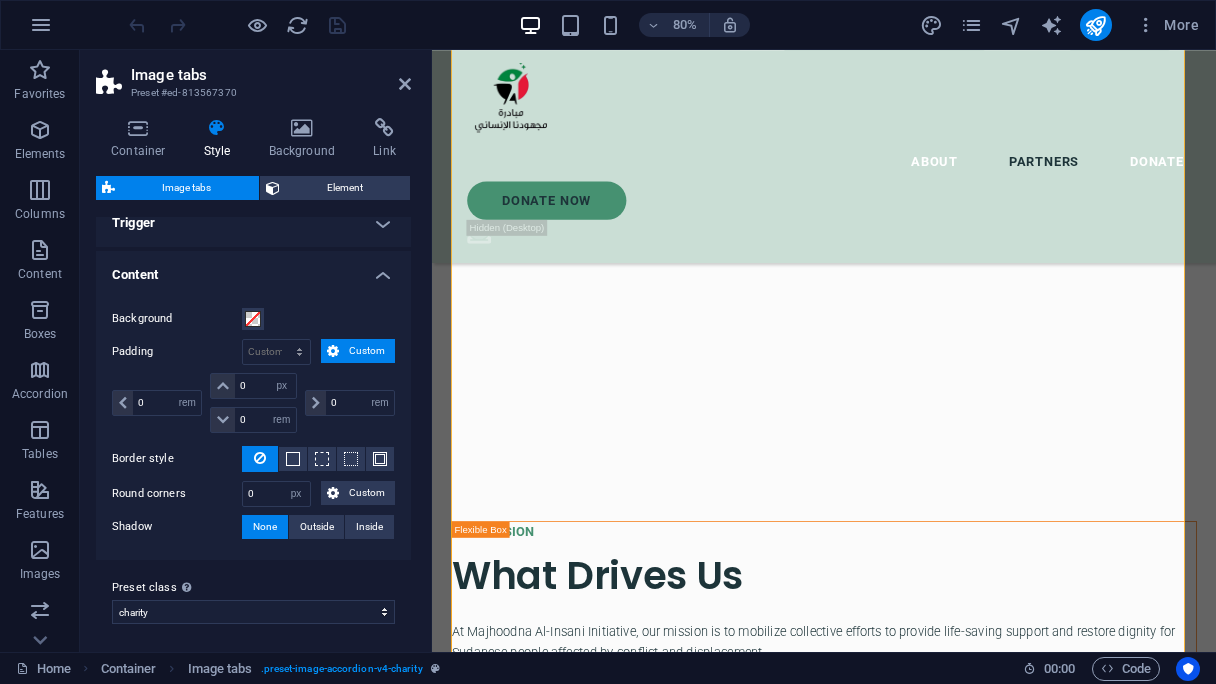 scroll, scrollTop: 223, scrollLeft: 0, axis: vertical 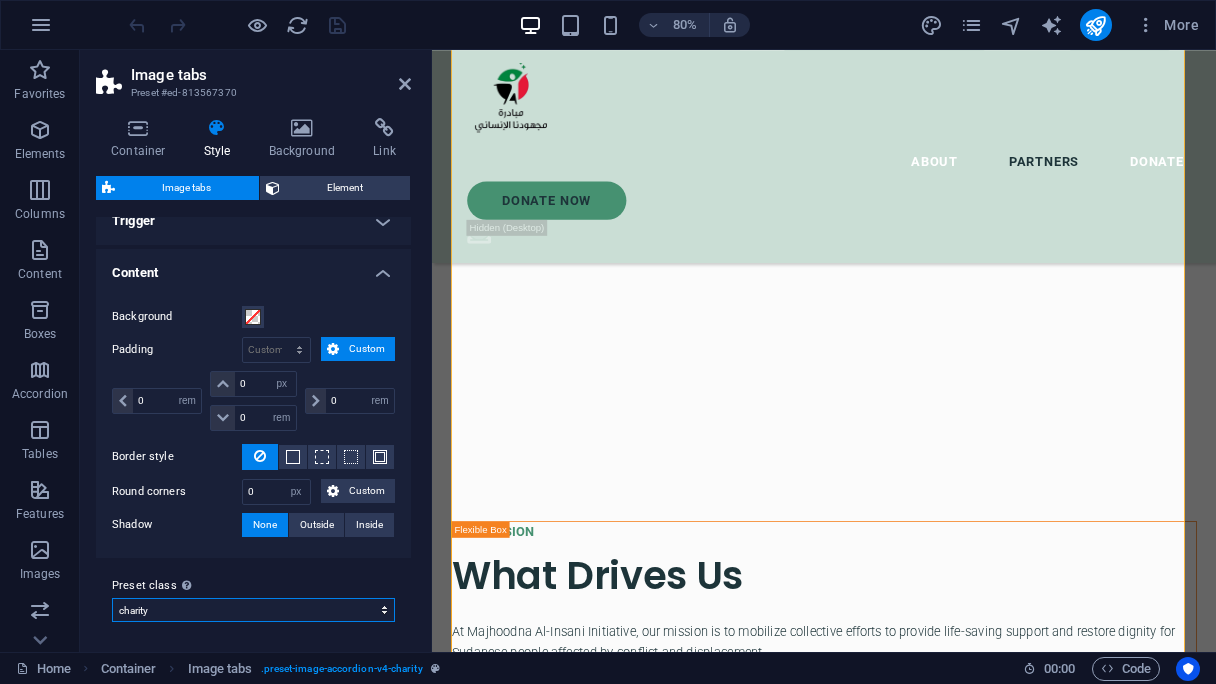 click on "charity Add preset class" at bounding box center [253, 610] 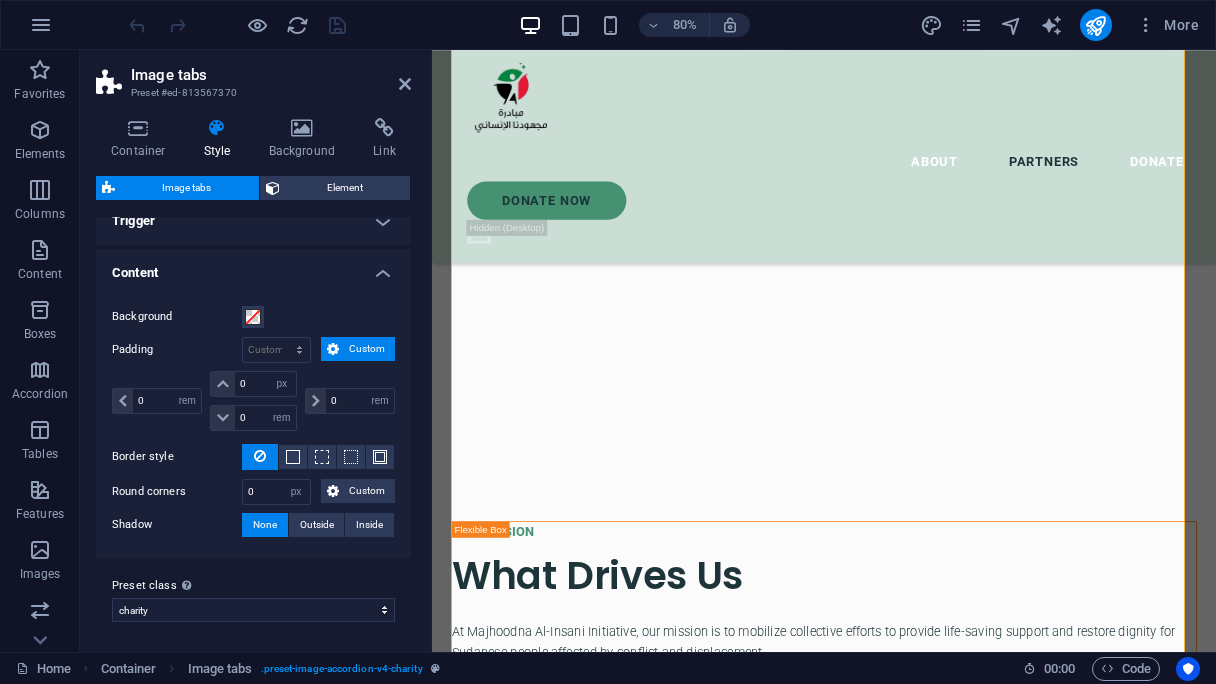 click on "Content" at bounding box center (253, 267) 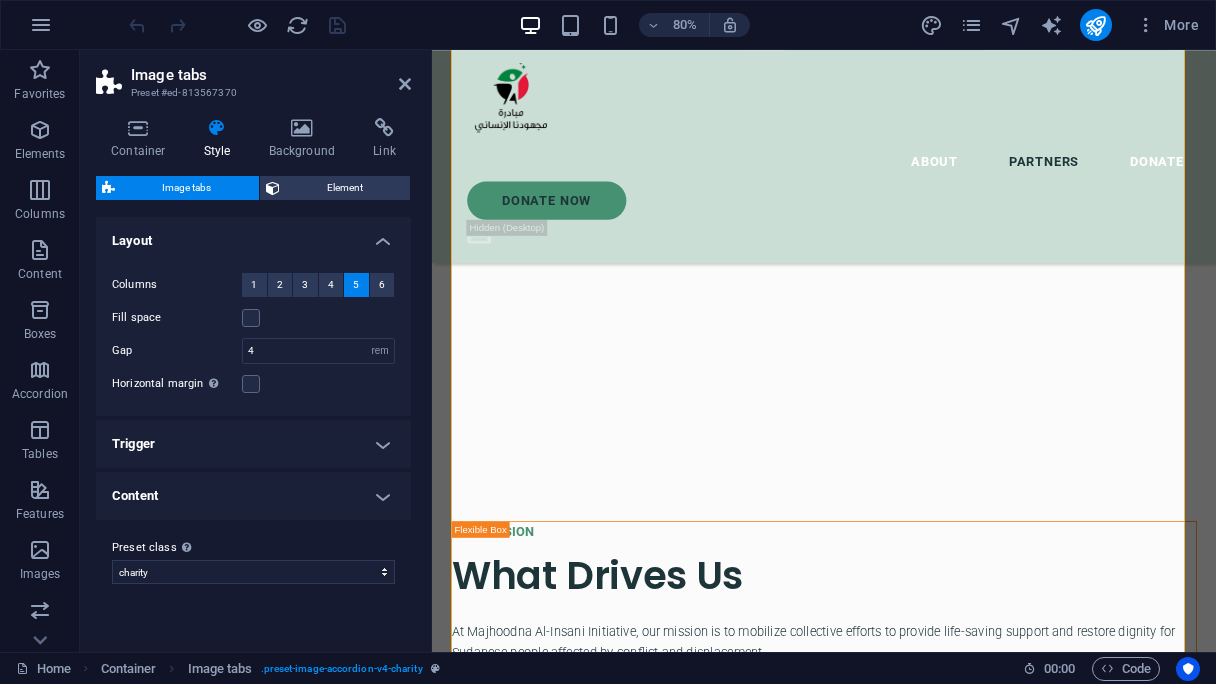 click on "Trigger" at bounding box center (253, 444) 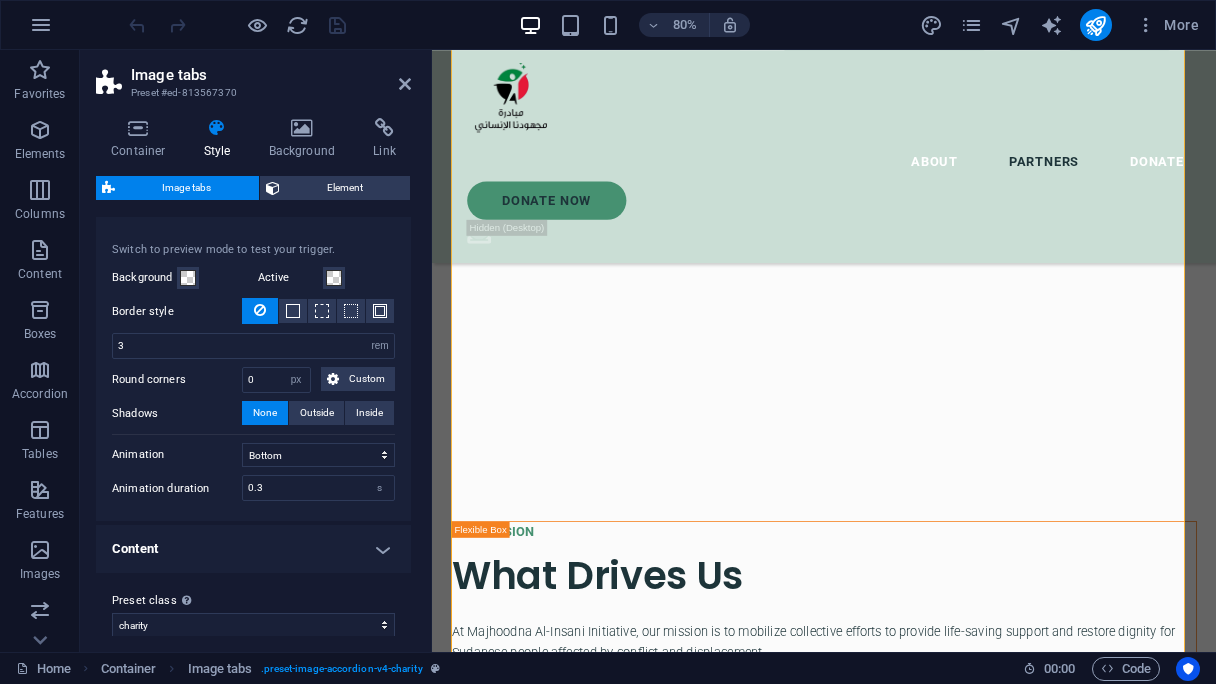 scroll, scrollTop: 249, scrollLeft: 0, axis: vertical 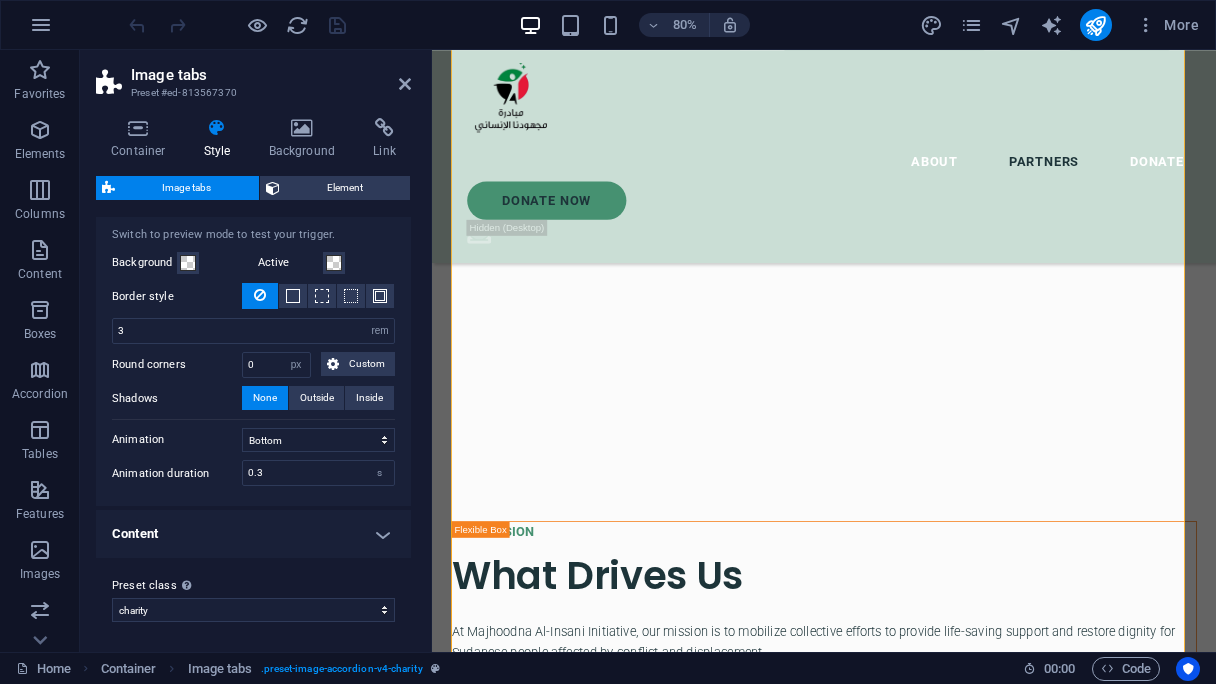 click on "Content" at bounding box center [253, 534] 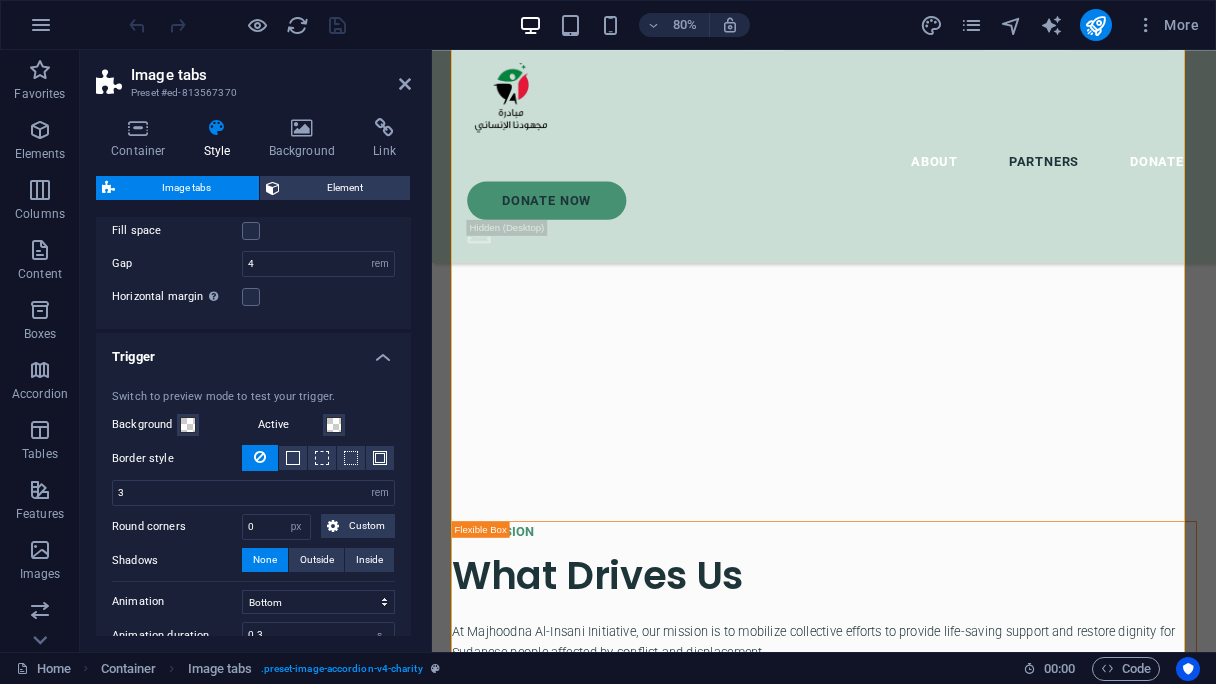 scroll, scrollTop: 9, scrollLeft: 0, axis: vertical 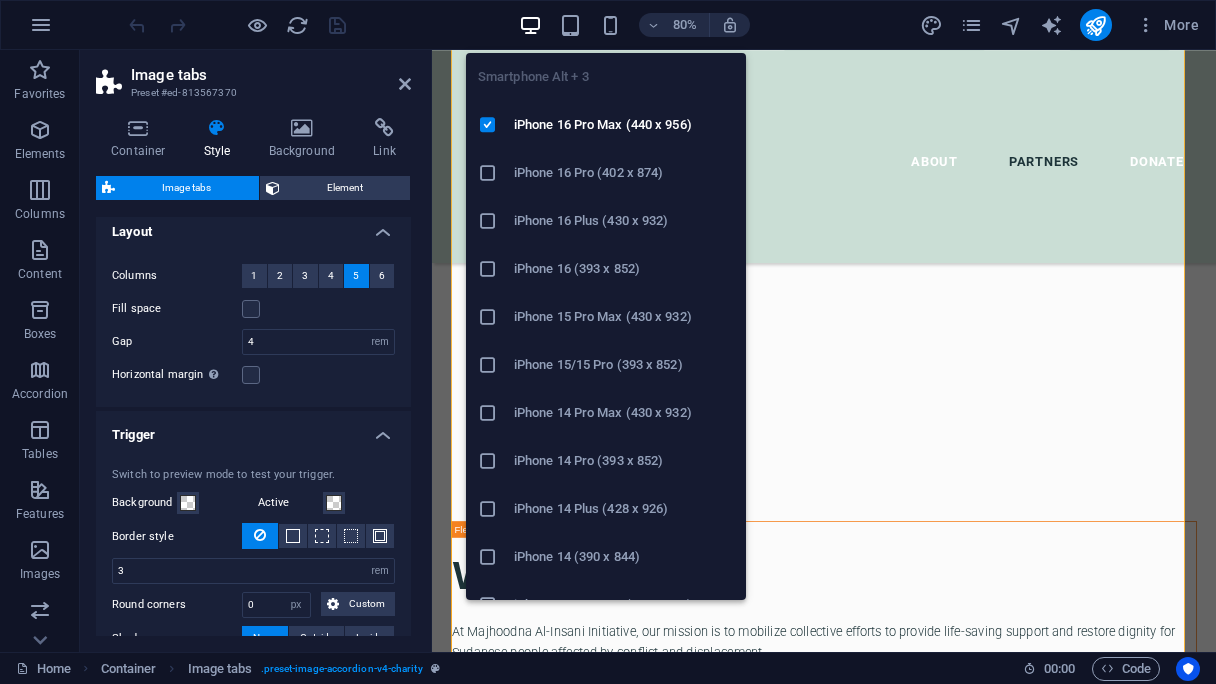 drag, startPoint x: 607, startPoint y: 27, endPoint x: 673, endPoint y: 307, distance: 287.67343 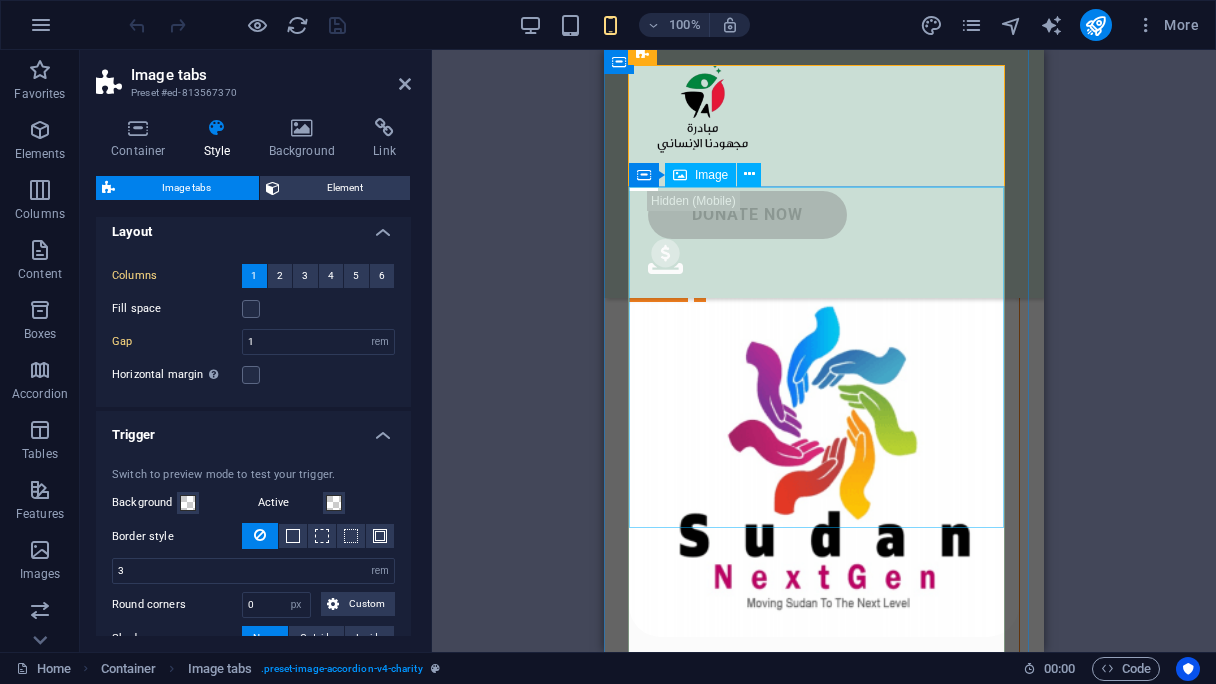 scroll, scrollTop: 4301, scrollLeft: 0, axis: vertical 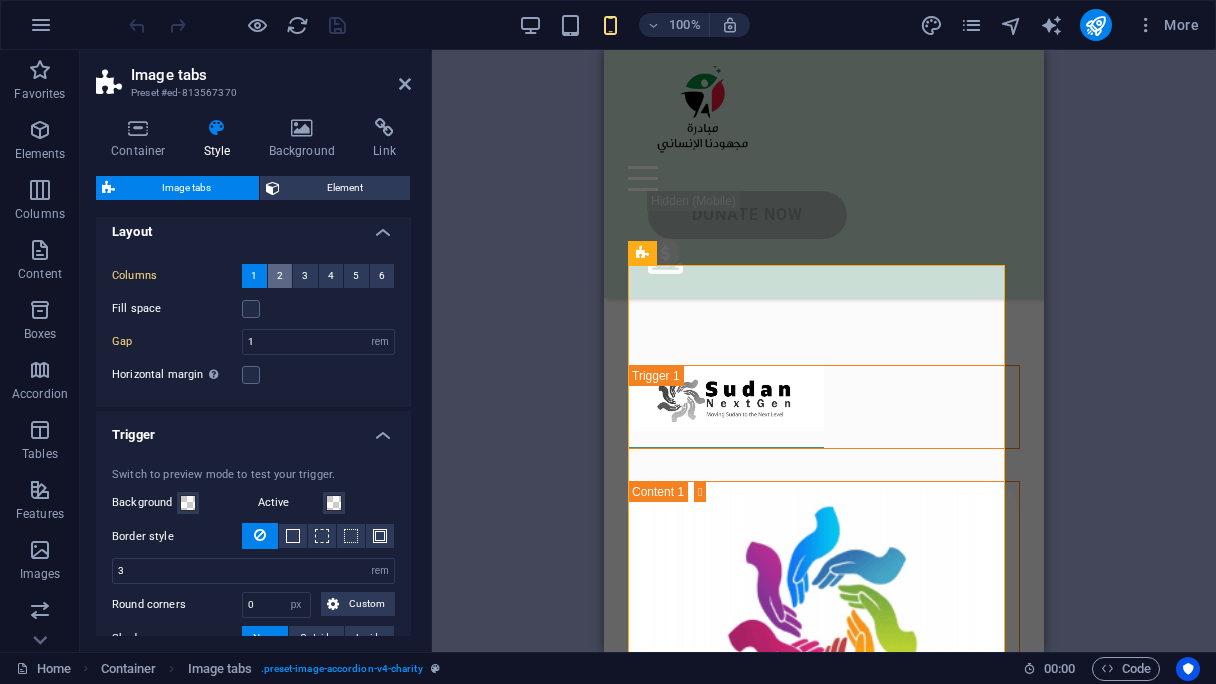 click on "2" at bounding box center [280, 276] 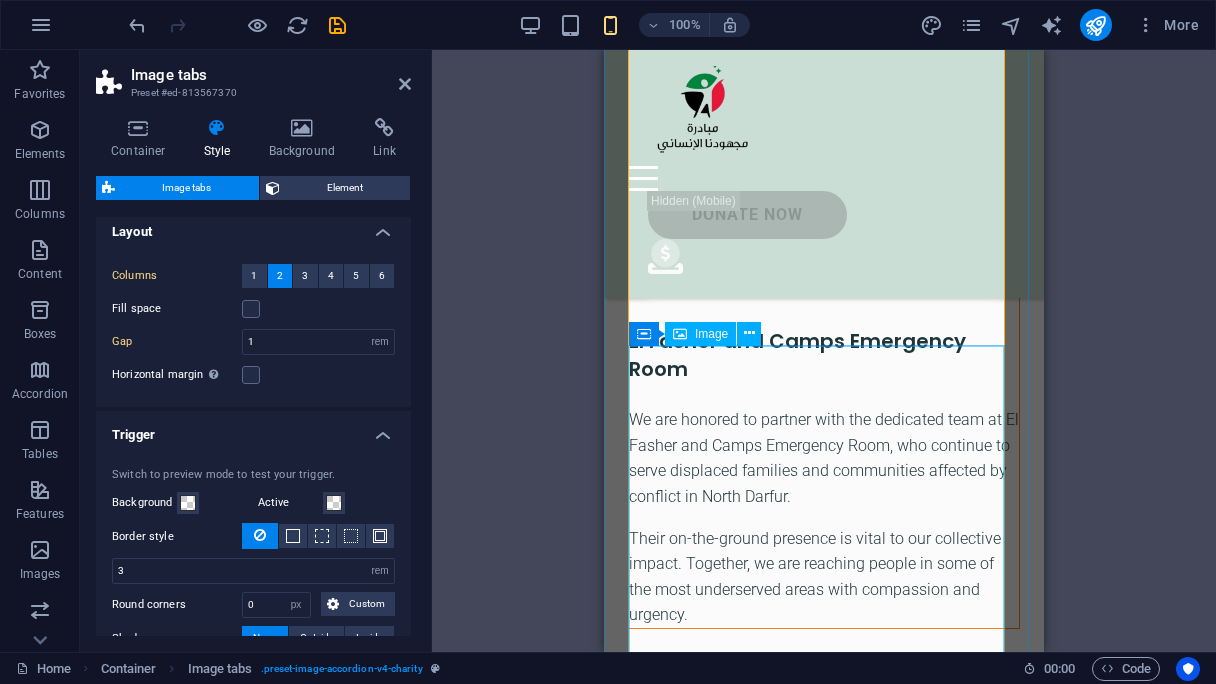 scroll, scrollTop: 5501, scrollLeft: 0, axis: vertical 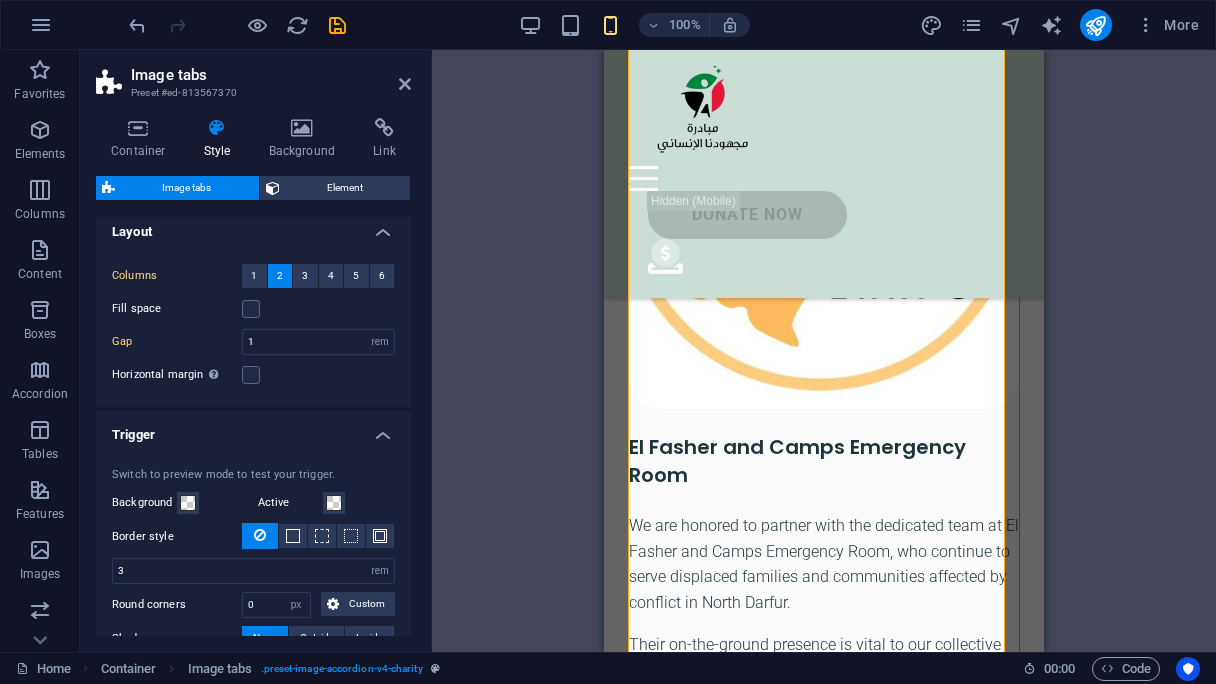 click on "100%" at bounding box center (634, 25) 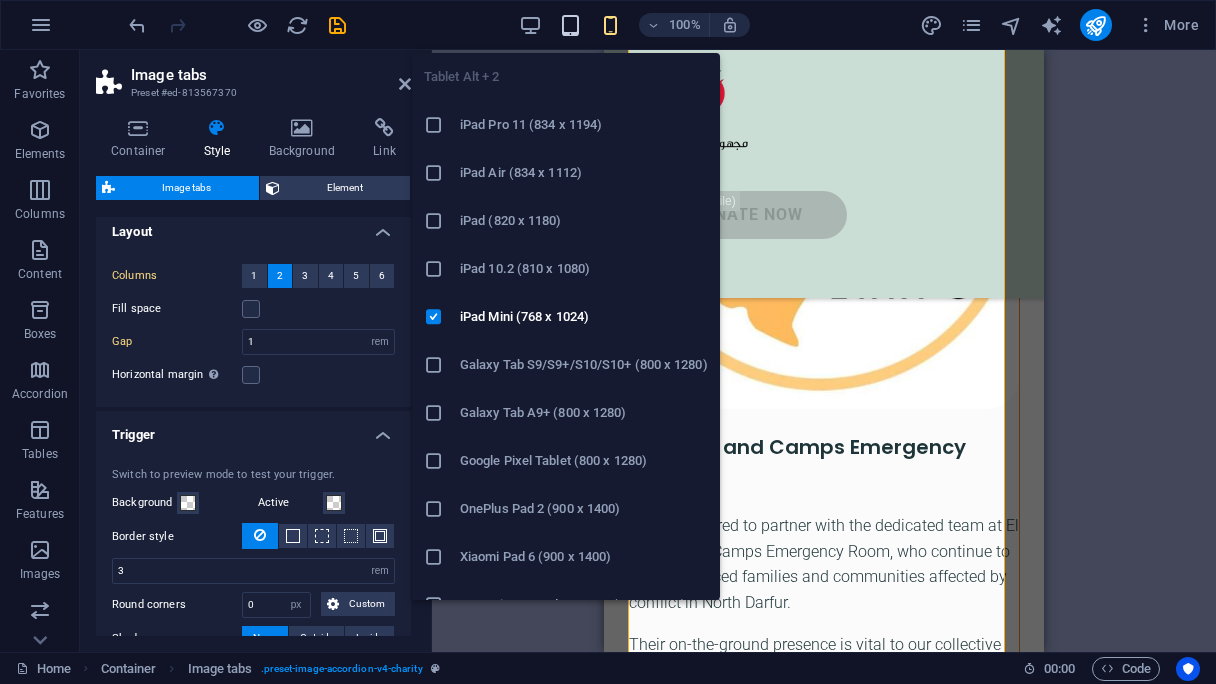 click at bounding box center (570, 25) 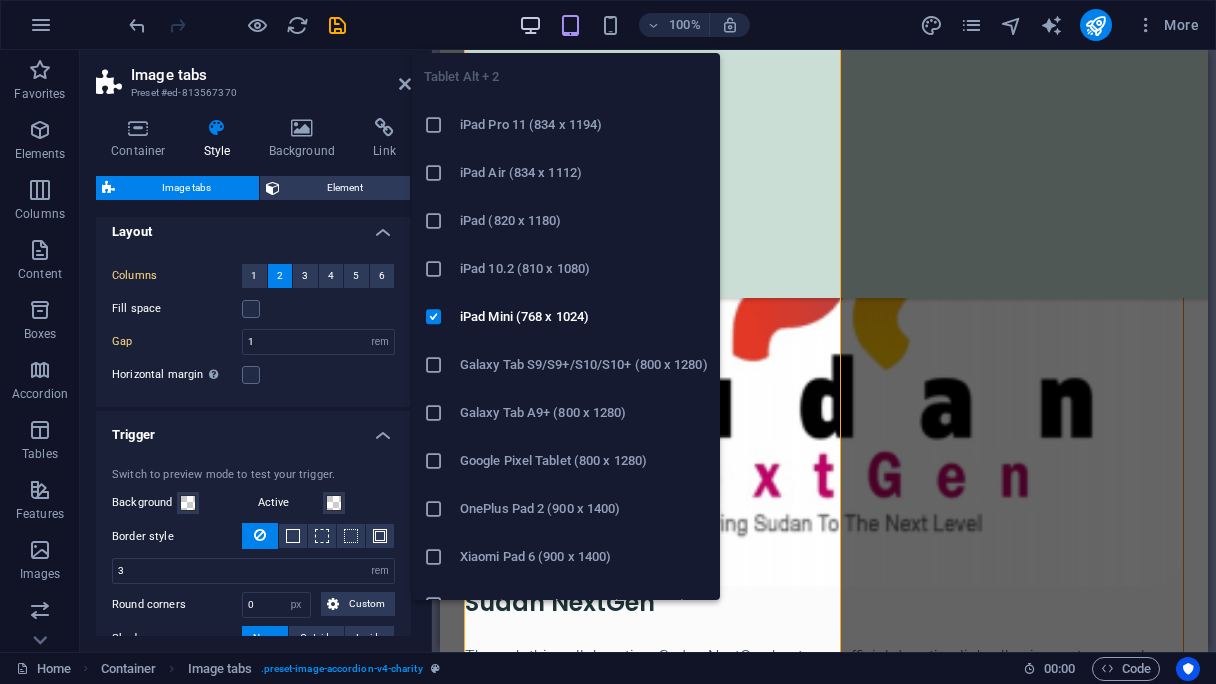 type on "56" 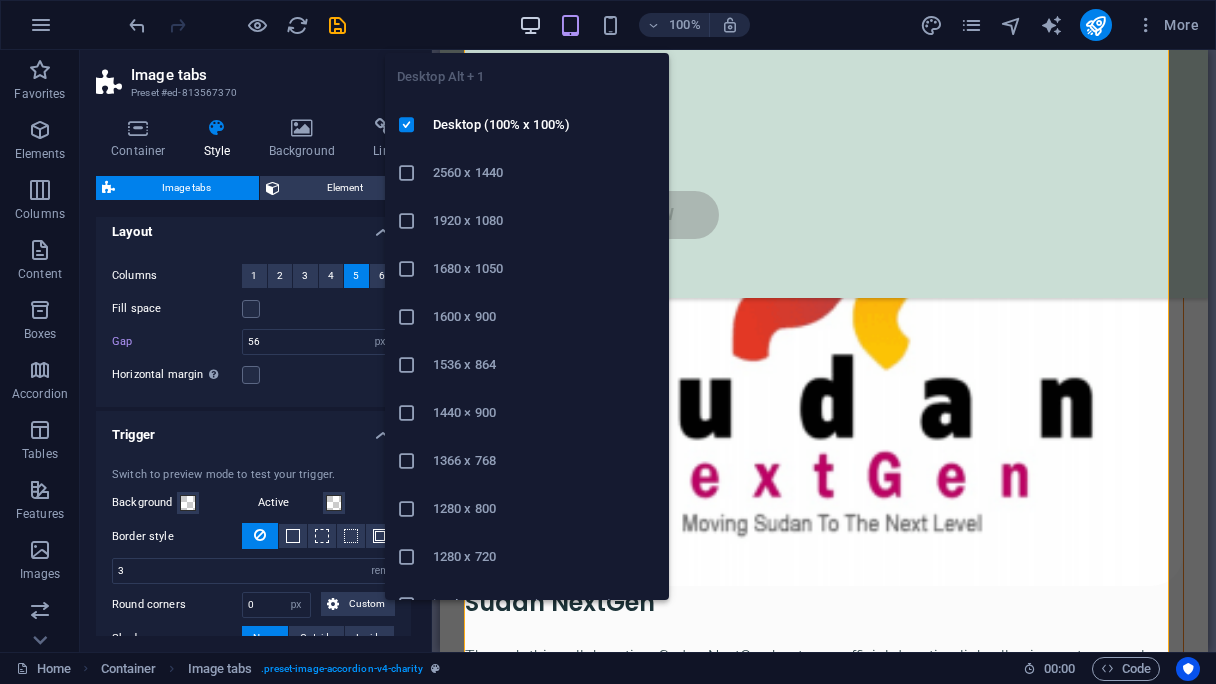 click at bounding box center (530, 25) 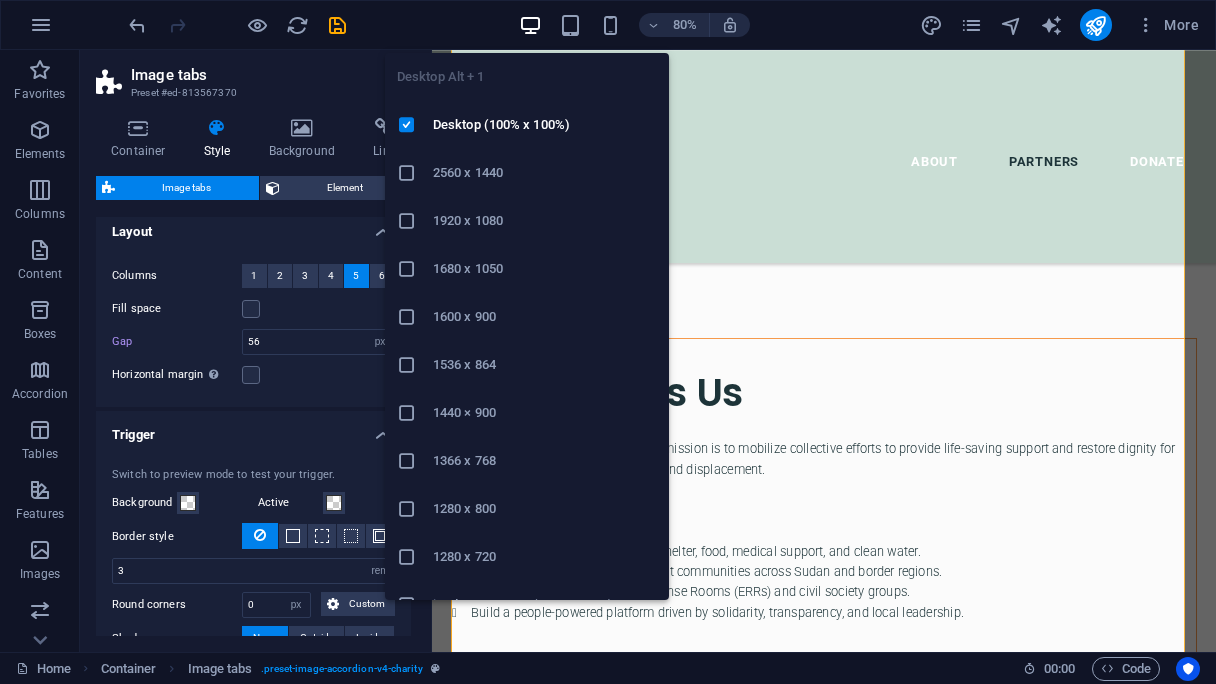 type on "4" 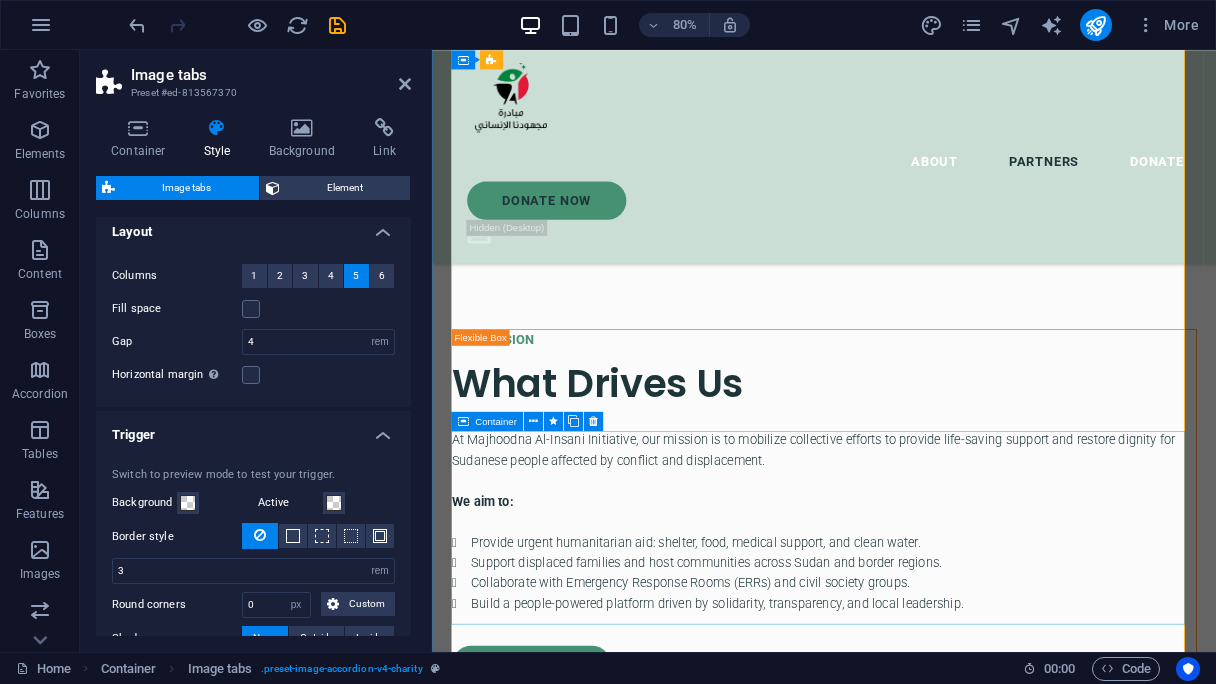 scroll, scrollTop: 4230, scrollLeft: 0, axis: vertical 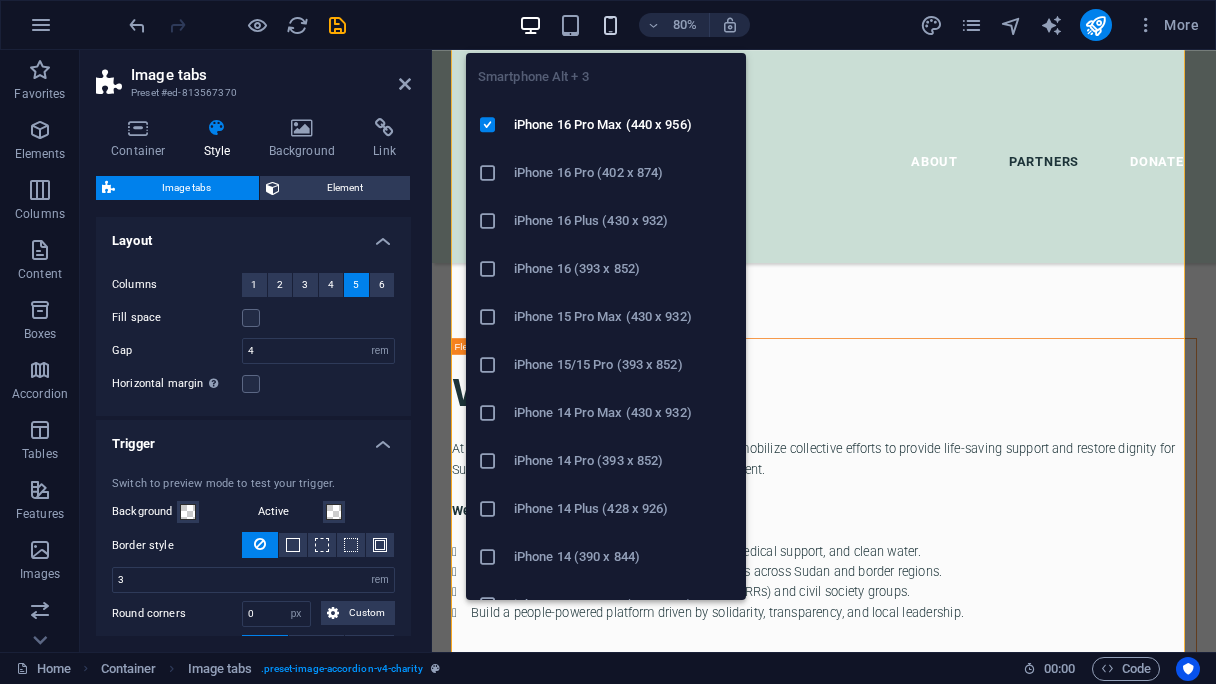 click at bounding box center (610, 25) 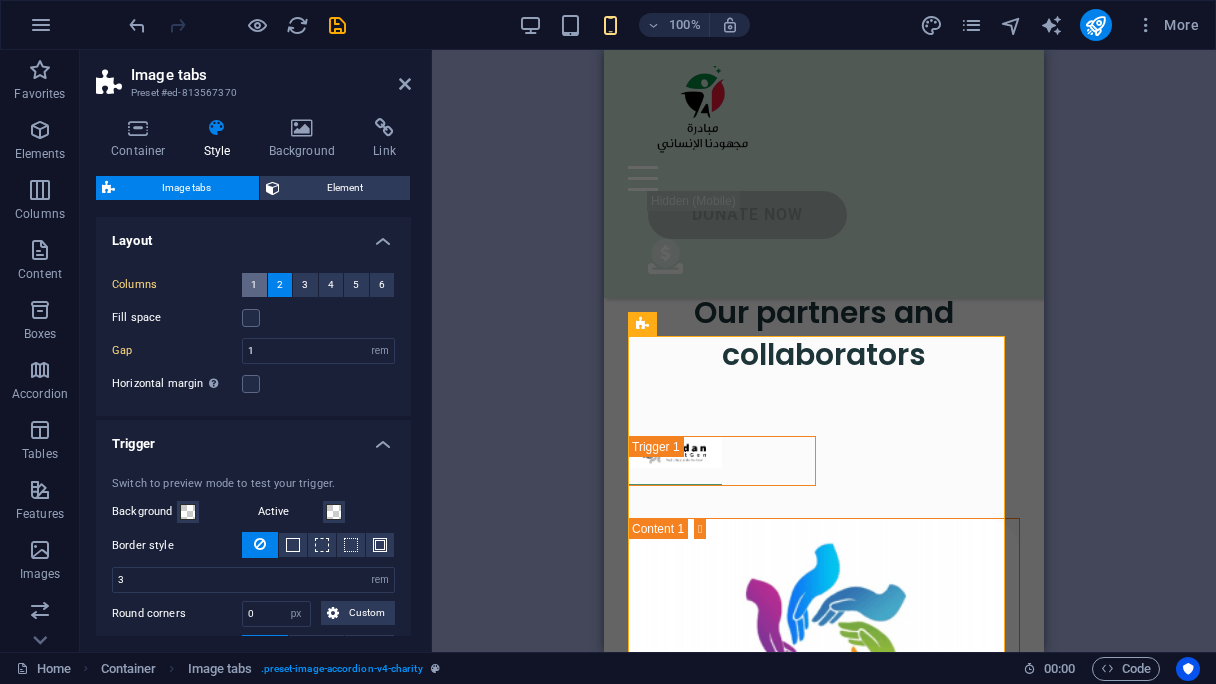 click on "1" at bounding box center (254, 285) 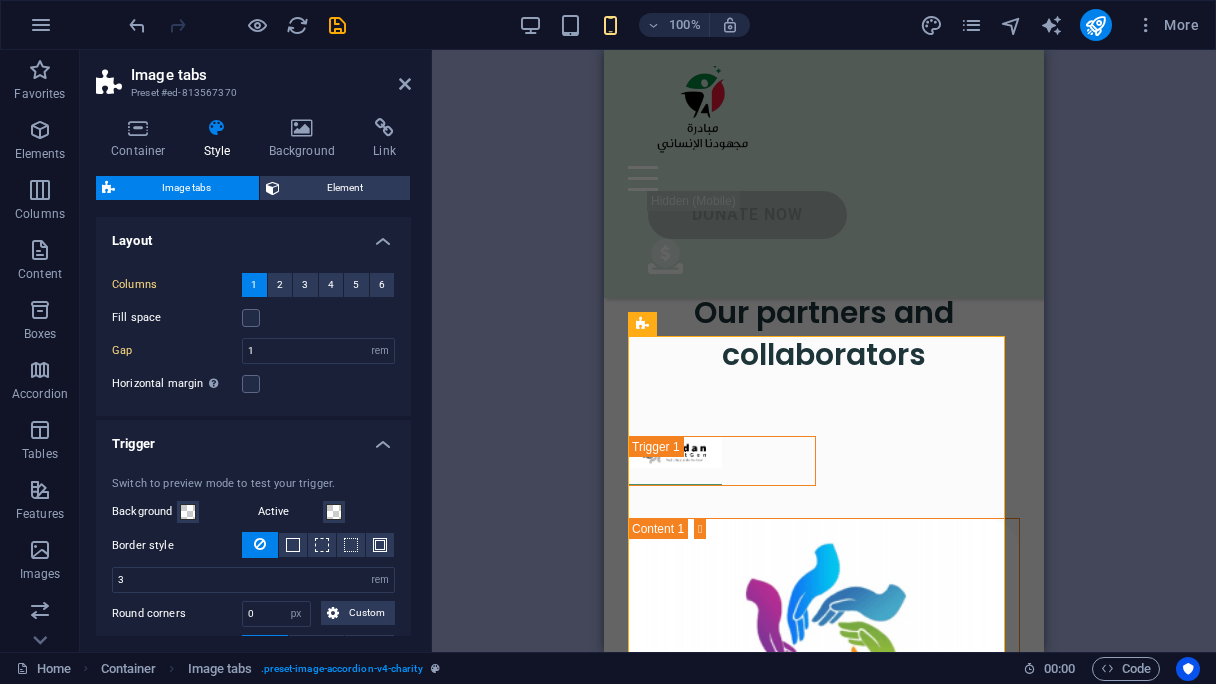 click on "100%" at bounding box center (634, 25) 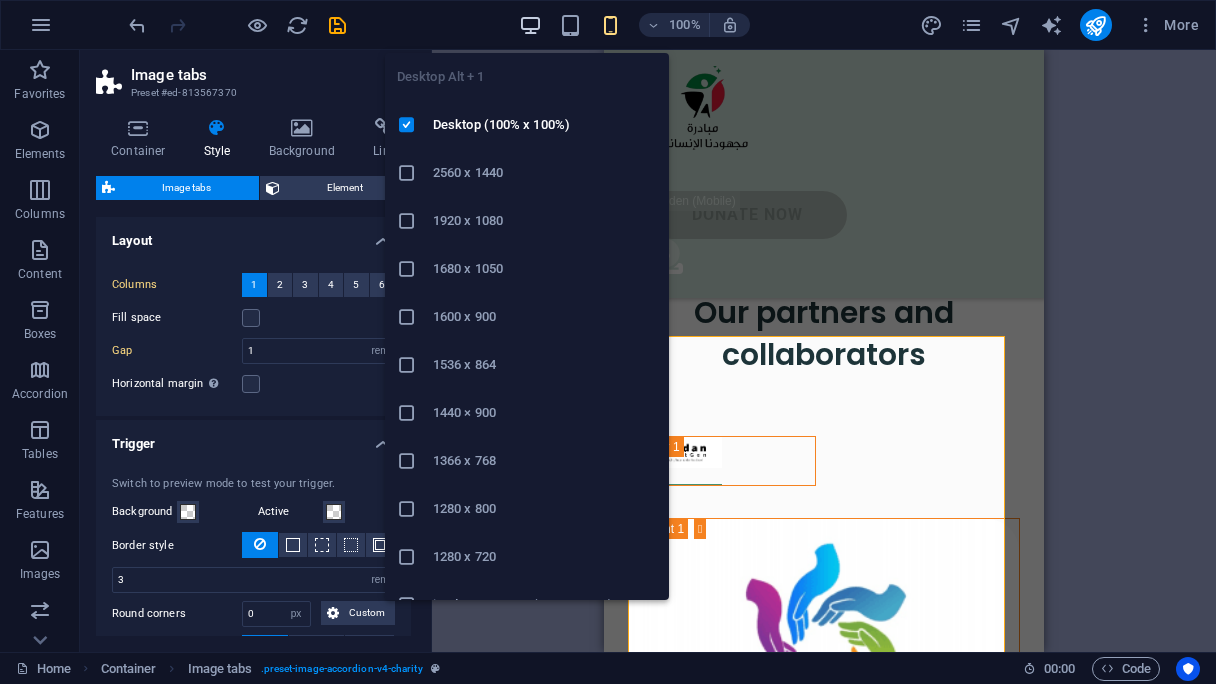 click at bounding box center (530, 25) 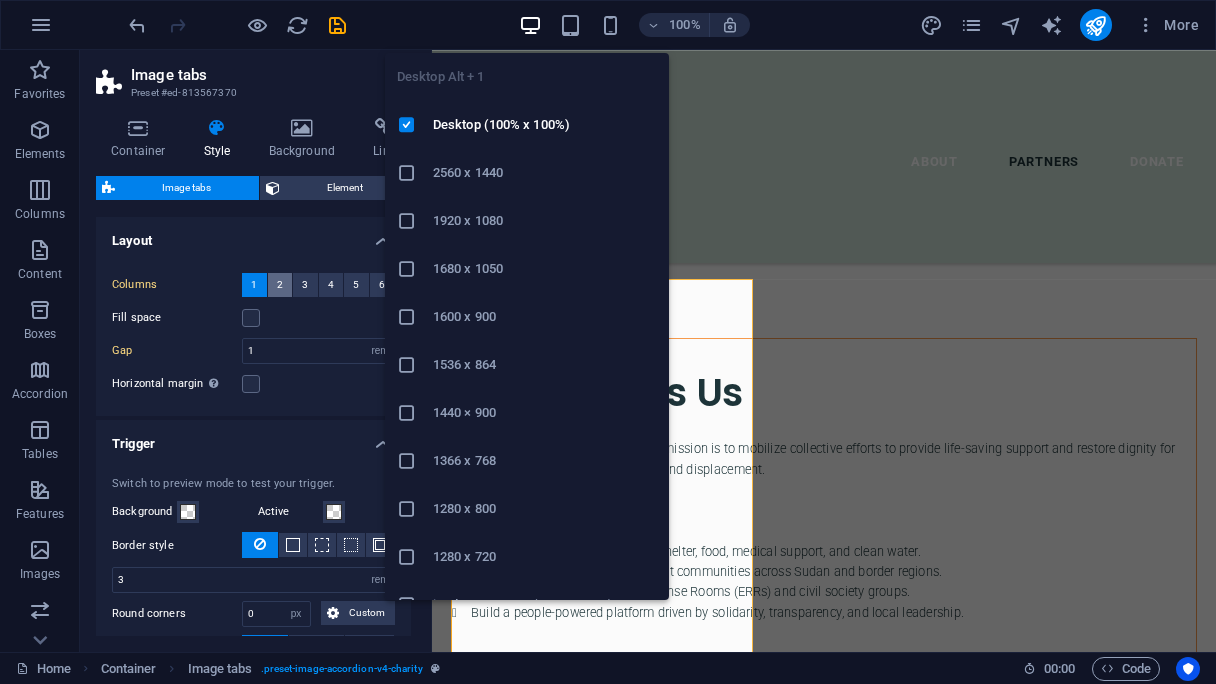type on "4" 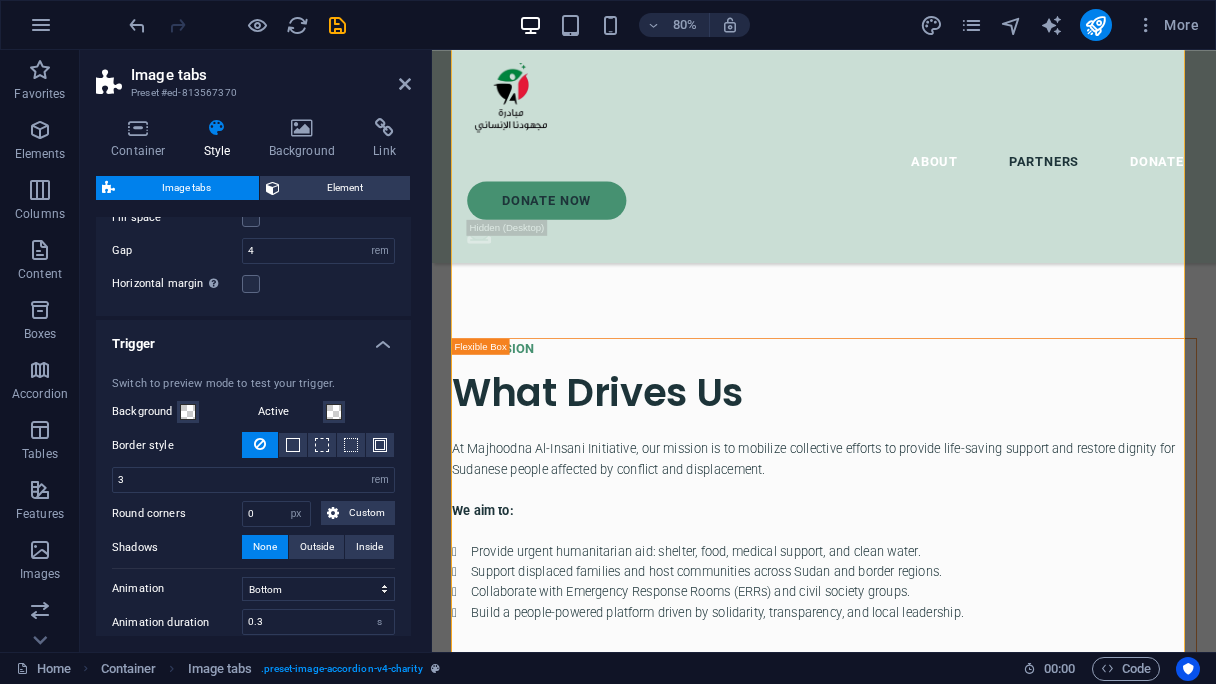 scroll, scrollTop: 200, scrollLeft: 0, axis: vertical 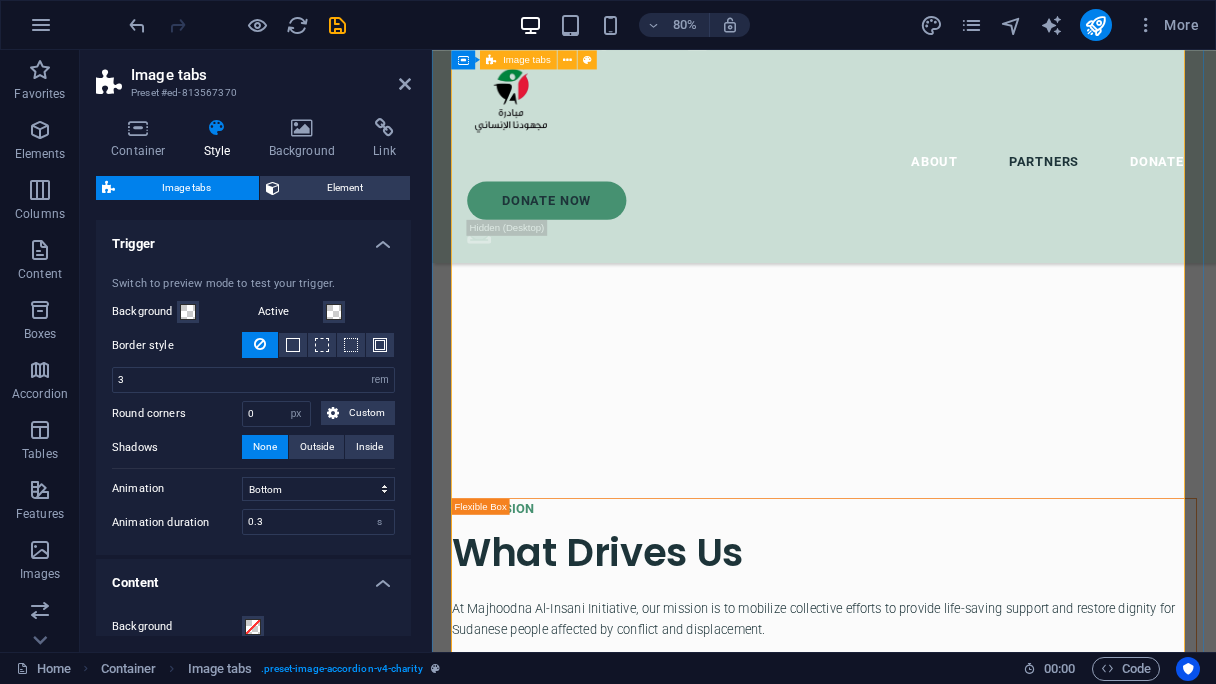 click on "Sudan NextGen  We are grateful for our partnership with Sudan NextGen, a US-based nonprofit supporting impactful Sudanese-led initiatives. Through this collaboration, Sudan NextGen hosts our official donation link, allowing us to securely collect contributions from around the world and channel them directly to our humanitarian efforts on the ground. El Fasher and Camps Emergency Room We are honored to partner with the dedicated team at El Fasher and Camps Emergency Room, who continue to serve displaced families and communities affected by conflict in North Darfur. Their on-the-ground presence is vital to our collective impact. Together, we are reaching people in some of the most underserved areas with compassion and urgency. Jaflo and Salomat Emergency Room We are proud to collaborate with  Jaflo and the Salomat Emergency Room  team, whose dedication to providing rapid medical assistance on the ground has made a real difference in the lives of displaced families in Sudan. Bahri Emergency Room" at bounding box center (922, 4511) 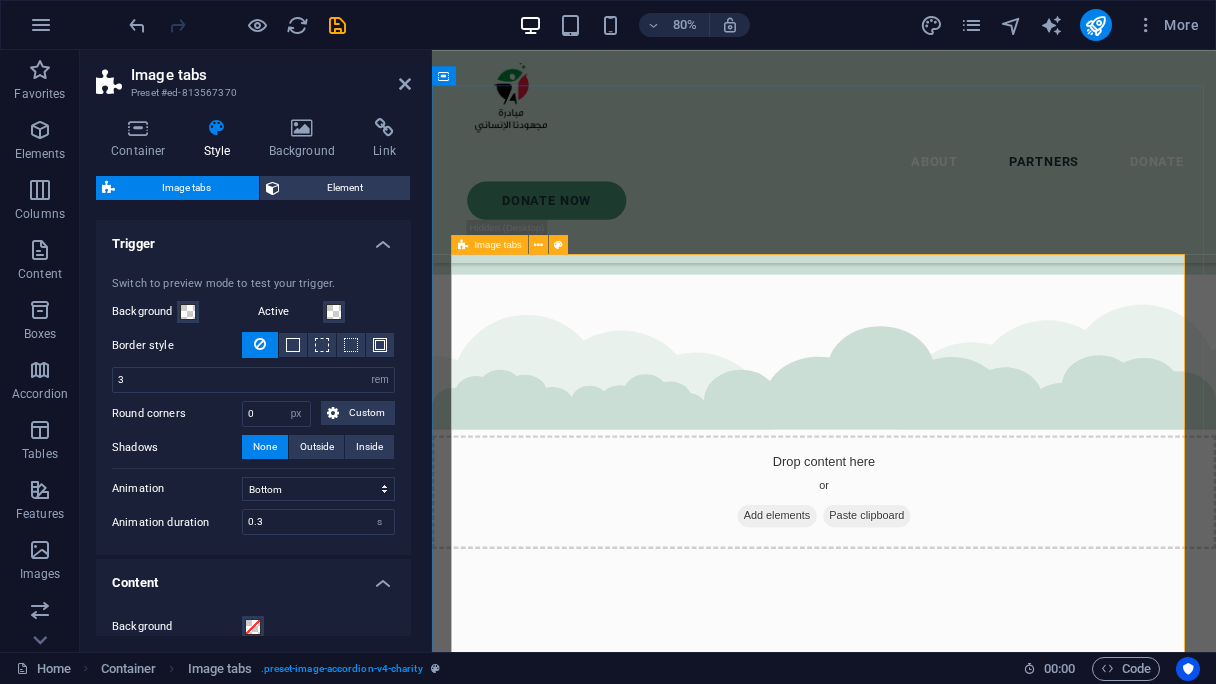 scroll, scrollTop: 3630, scrollLeft: 0, axis: vertical 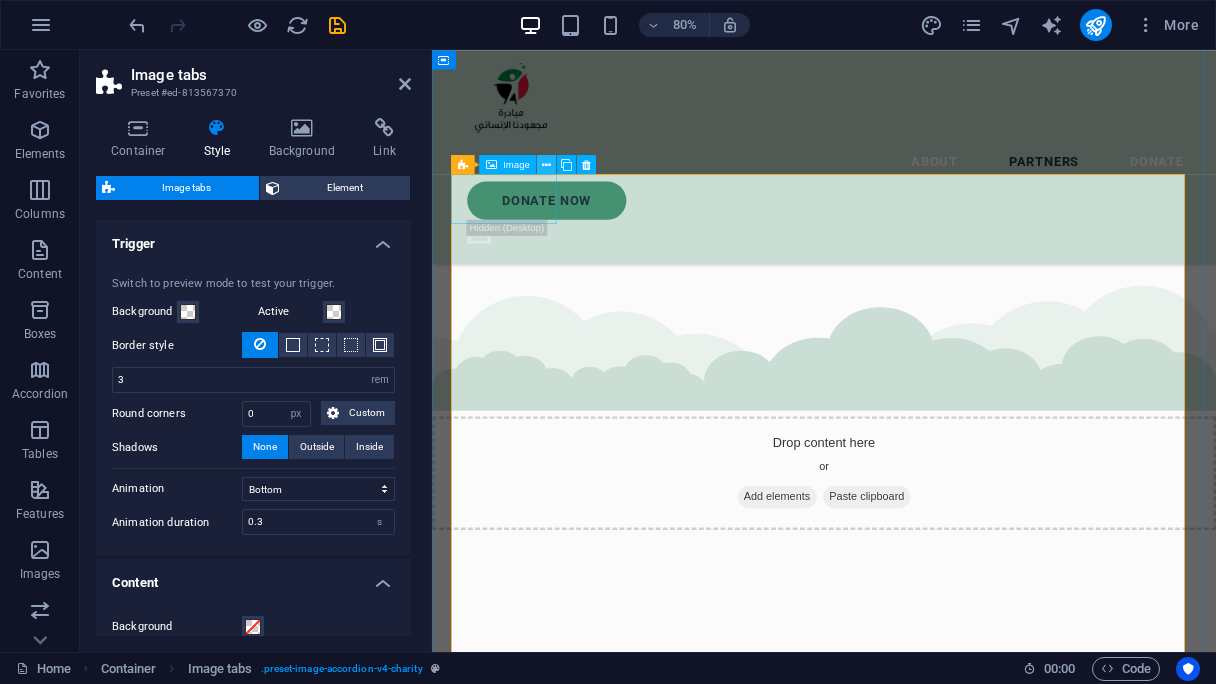 click at bounding box center (546, 164) 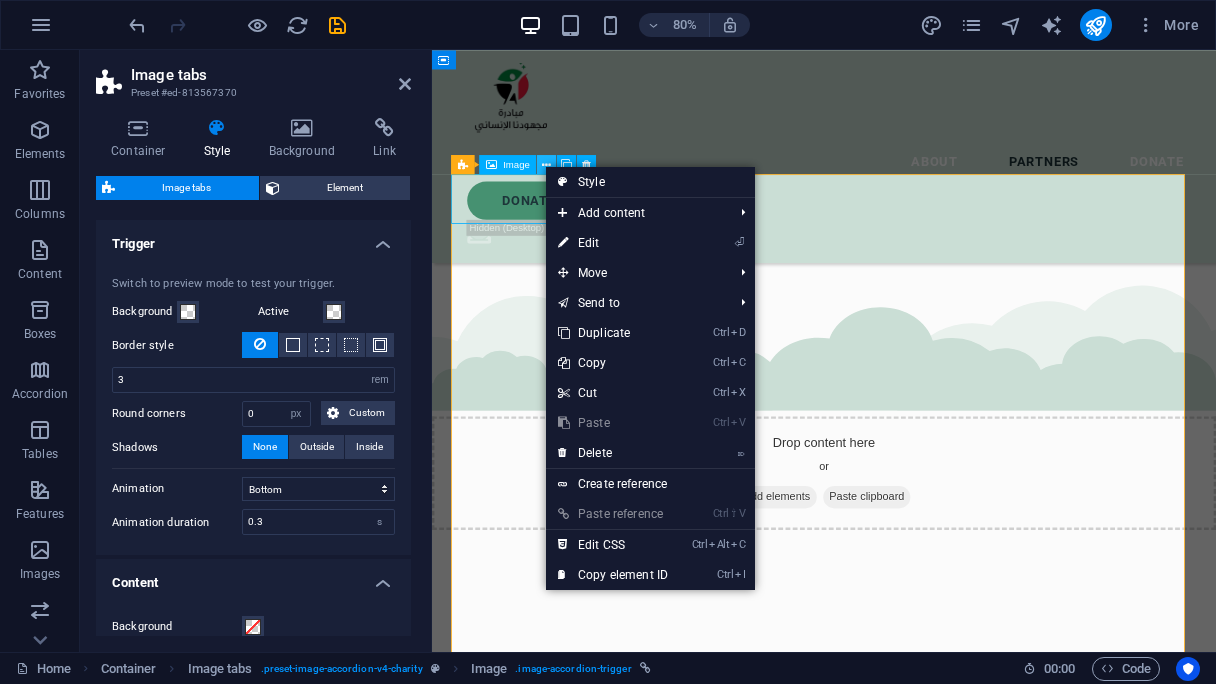 click at bounding box center (546, 164) 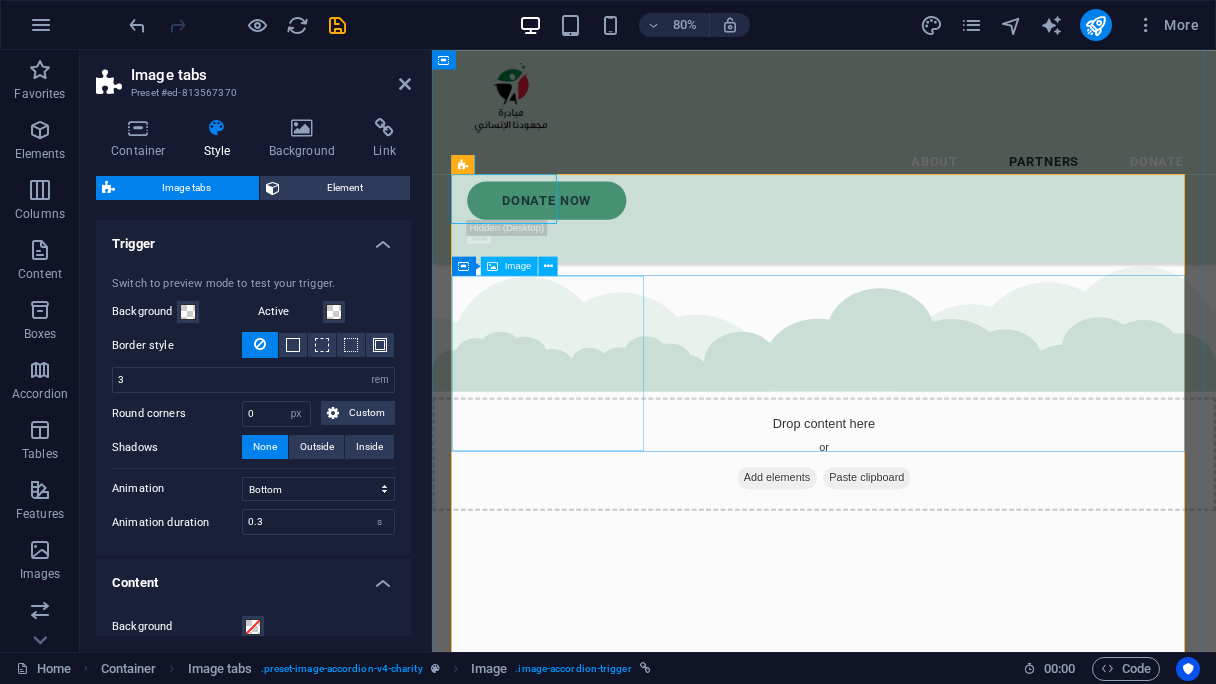 scroll, scrollTop: 3630, scrollLeft: 0, axis: vertical 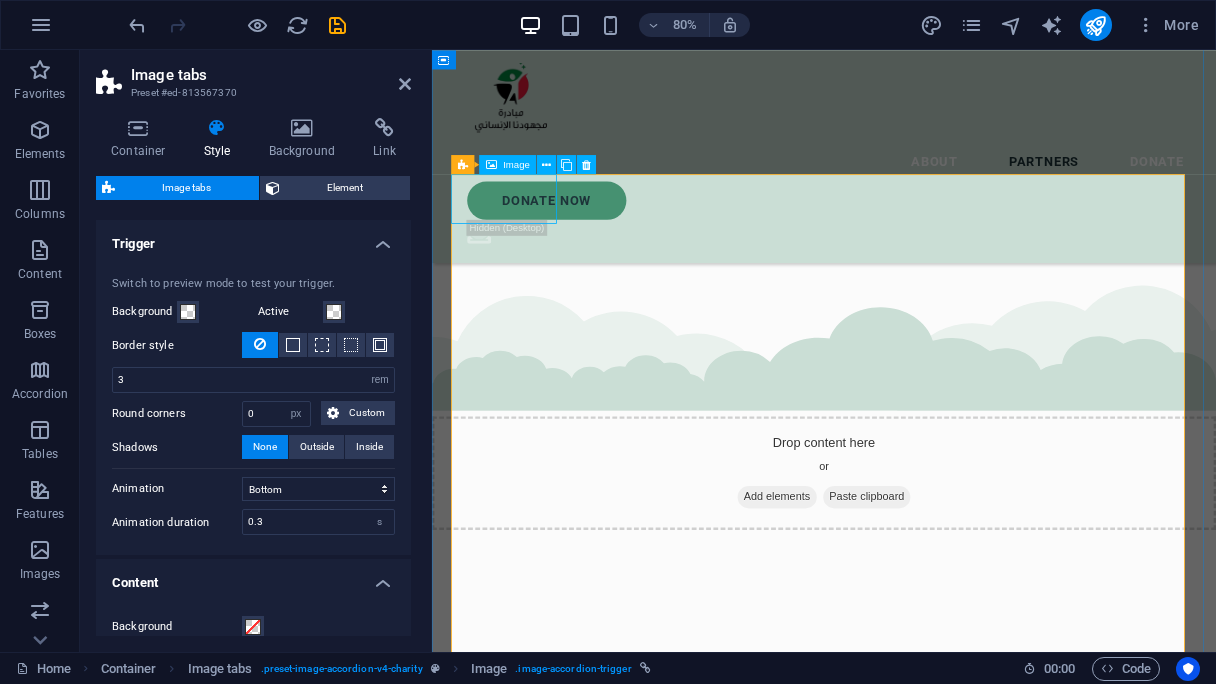 click at bounding box center (523, 2526) 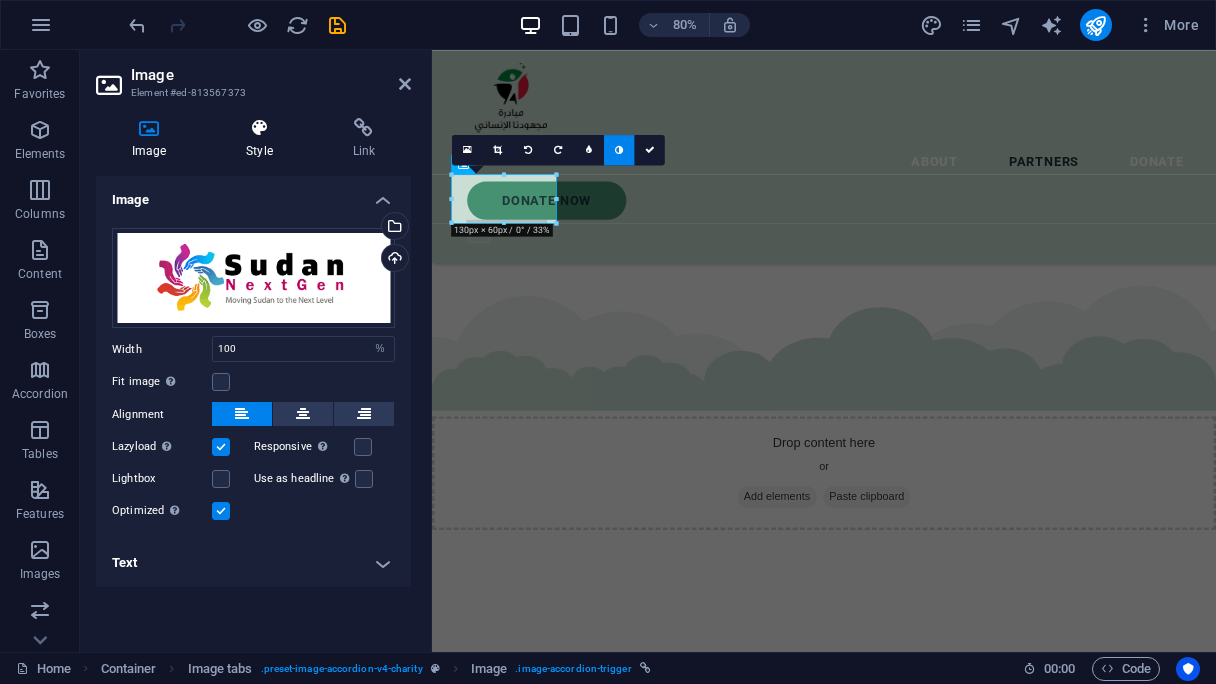 click on "Style" at bounding box center [263, 139] 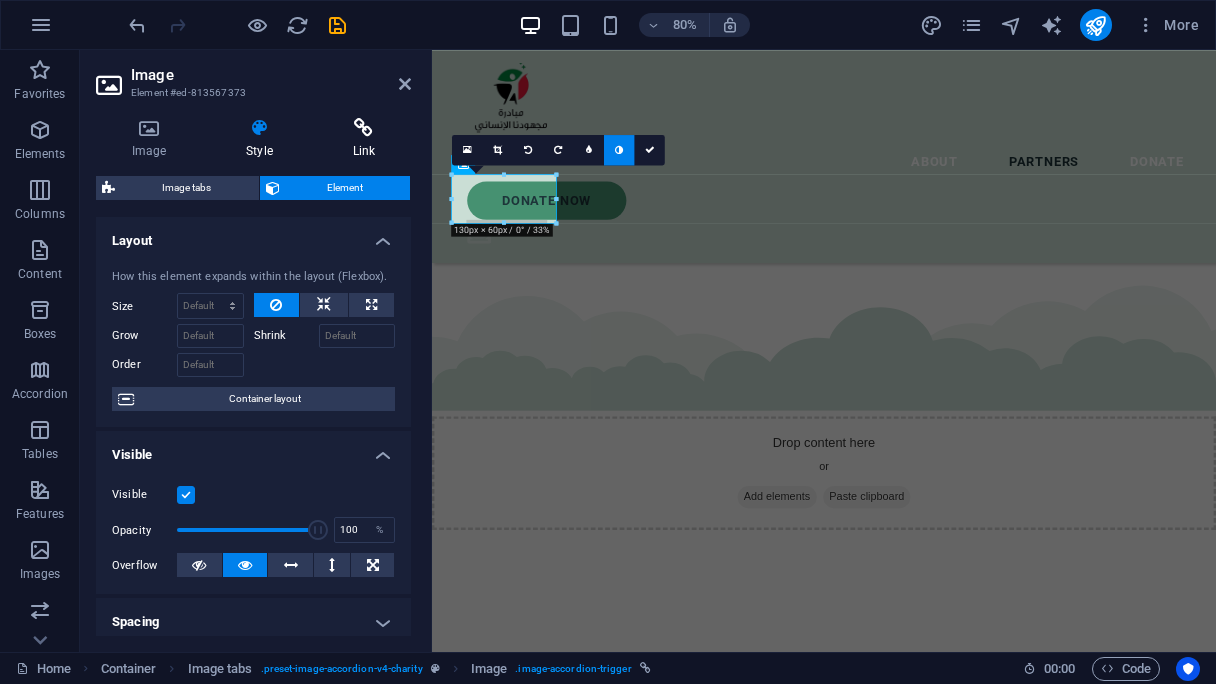 click on "Link" at bounding box center [364, 139] 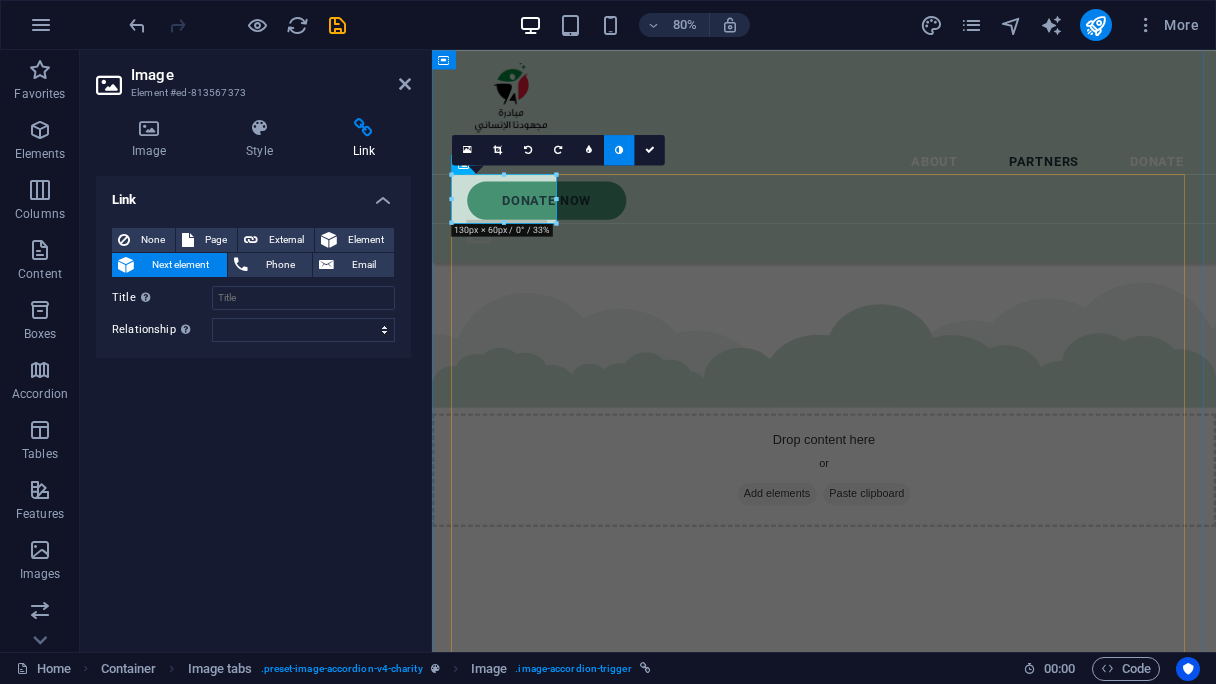 scroll, scrollTop: 3630, scrollLeft: 0, axis: vertical 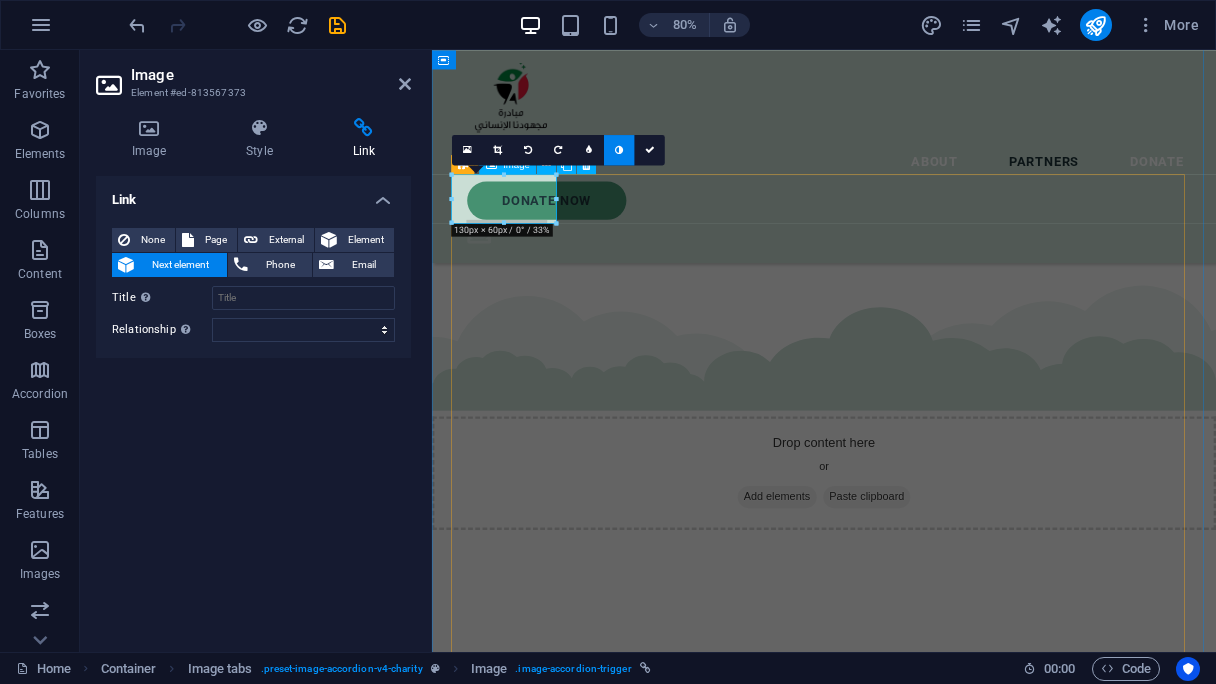 click at bounding box center (523, 2526) 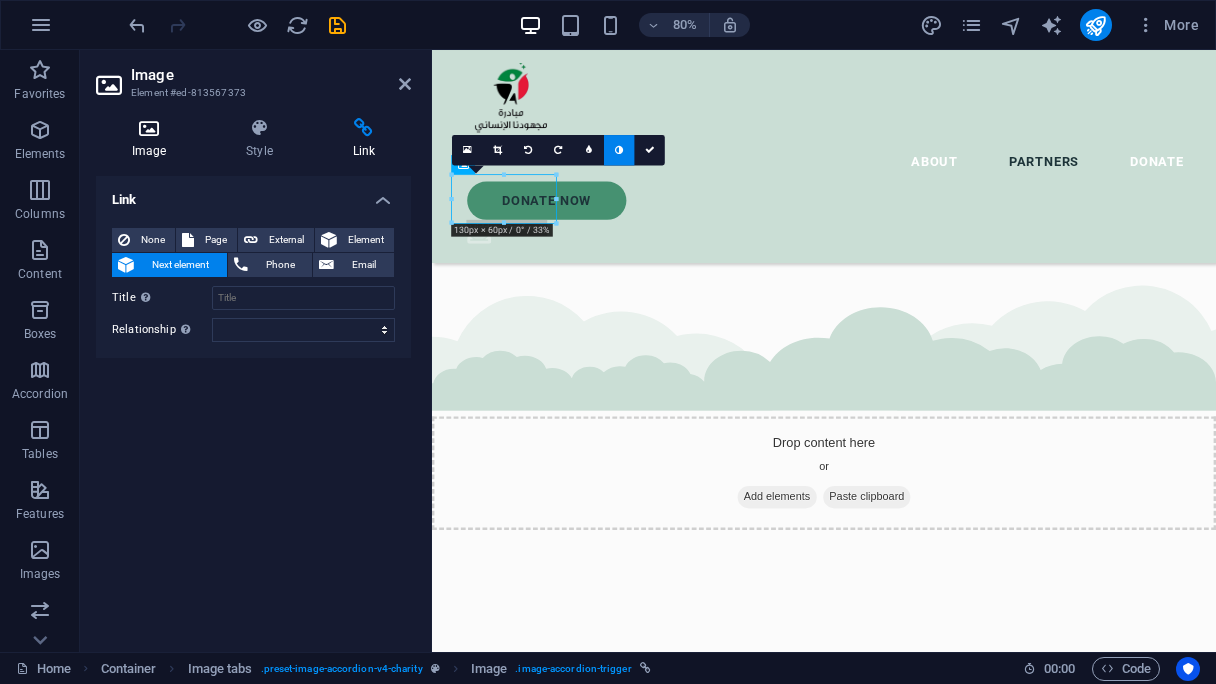 click at bounding box center (149, 128) 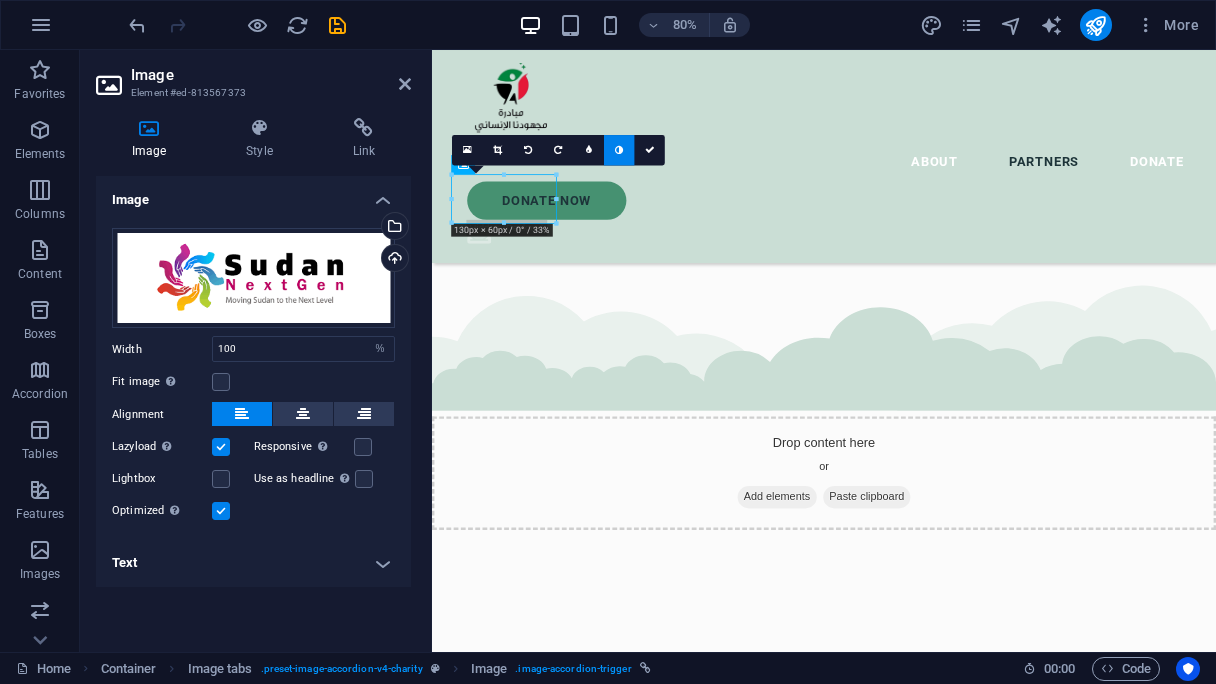 click on "Text" at bounding box center [253, 563] 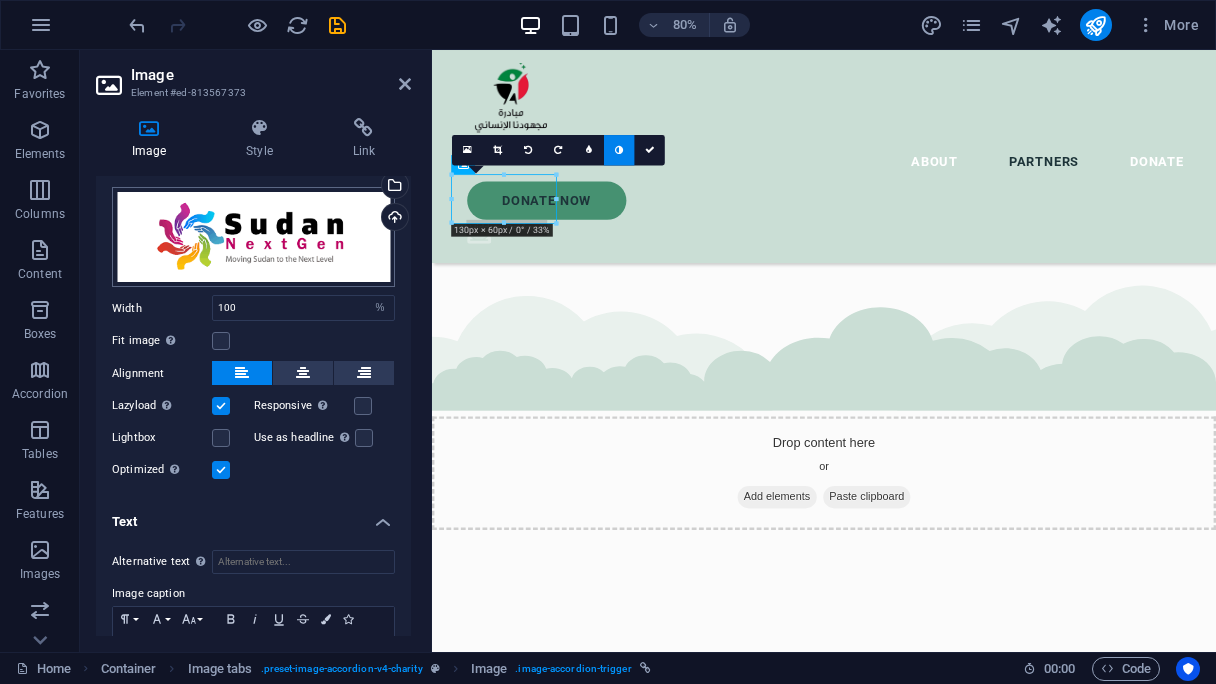 scroll, scrollTop: 0, scrollLeft: 0, axis: both 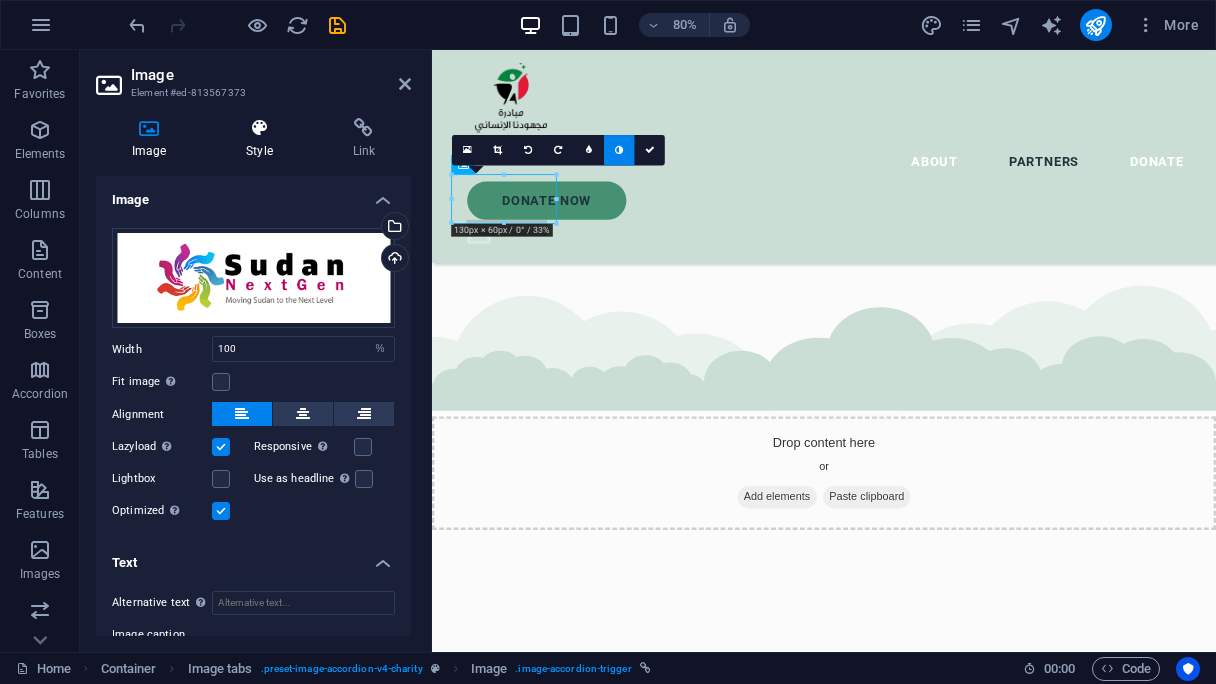 click at bounding box center [259, 128] 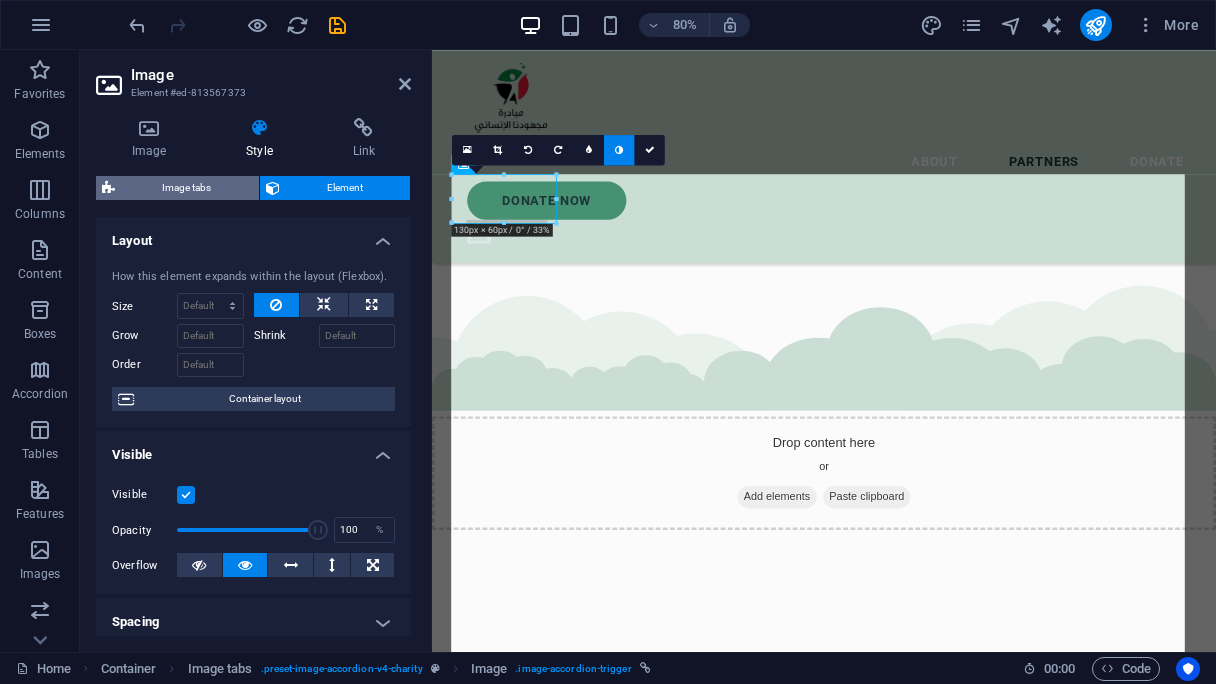 click on "Image tabs" at bounding box center (187, 188) 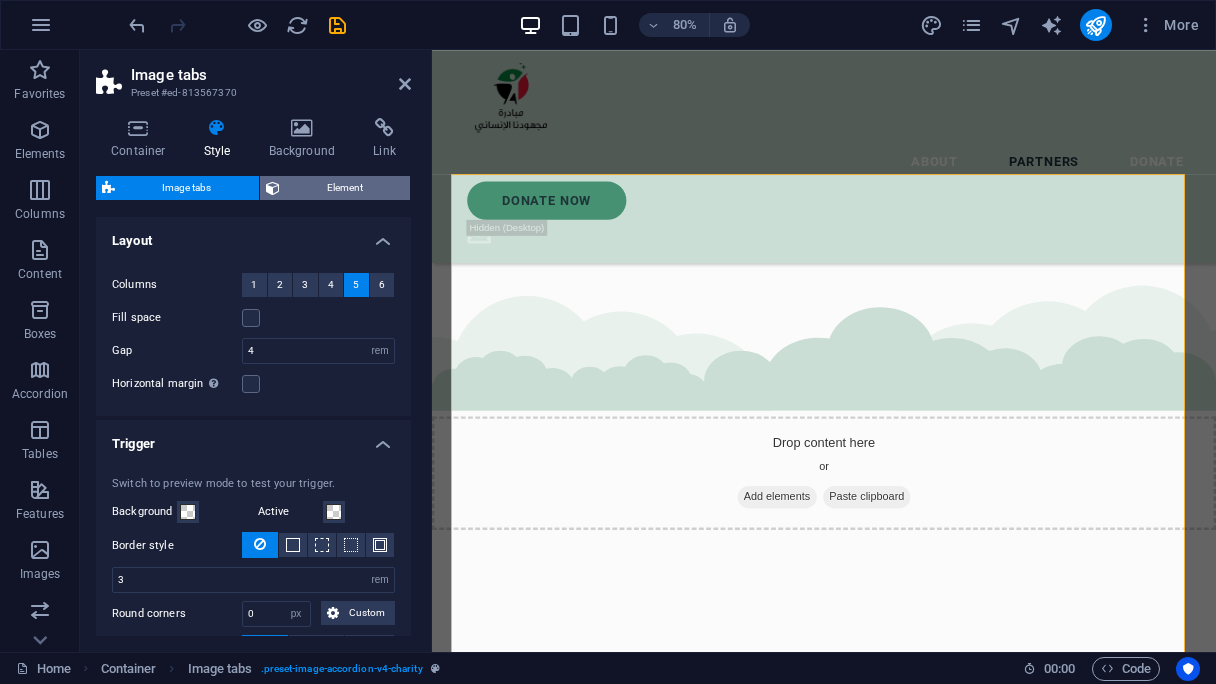 click on "Element" at bounding box center (345, 188) 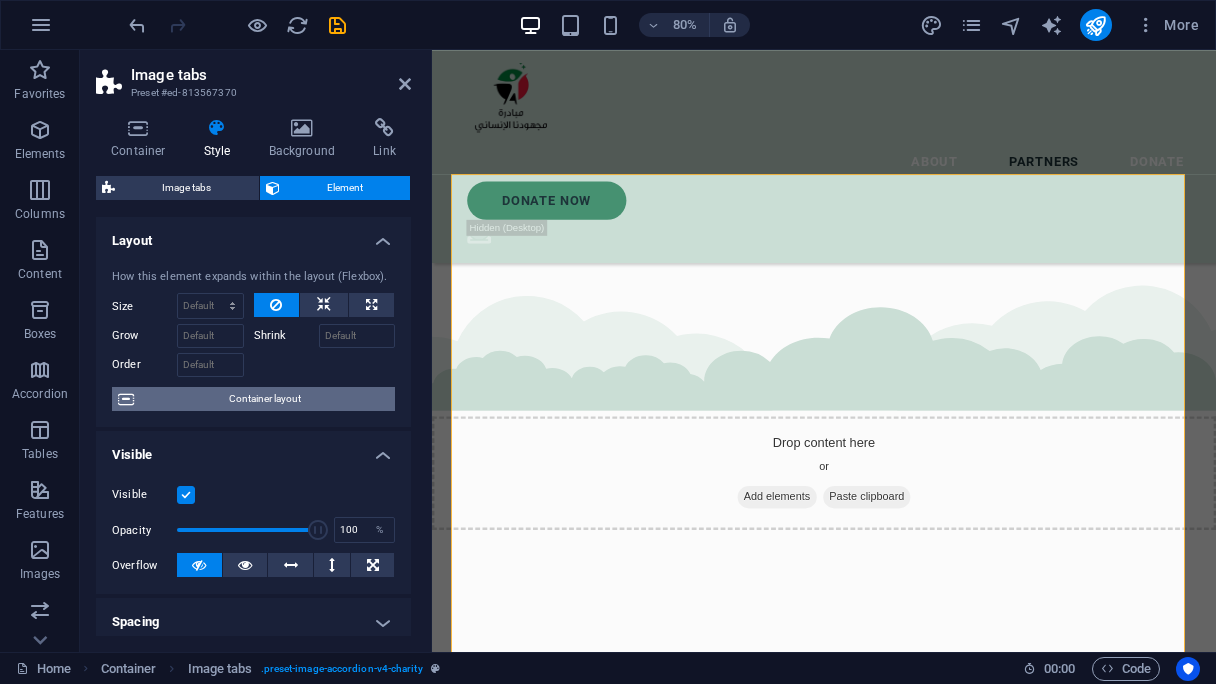 click on "Container layout" at bounding box center (264, 399) 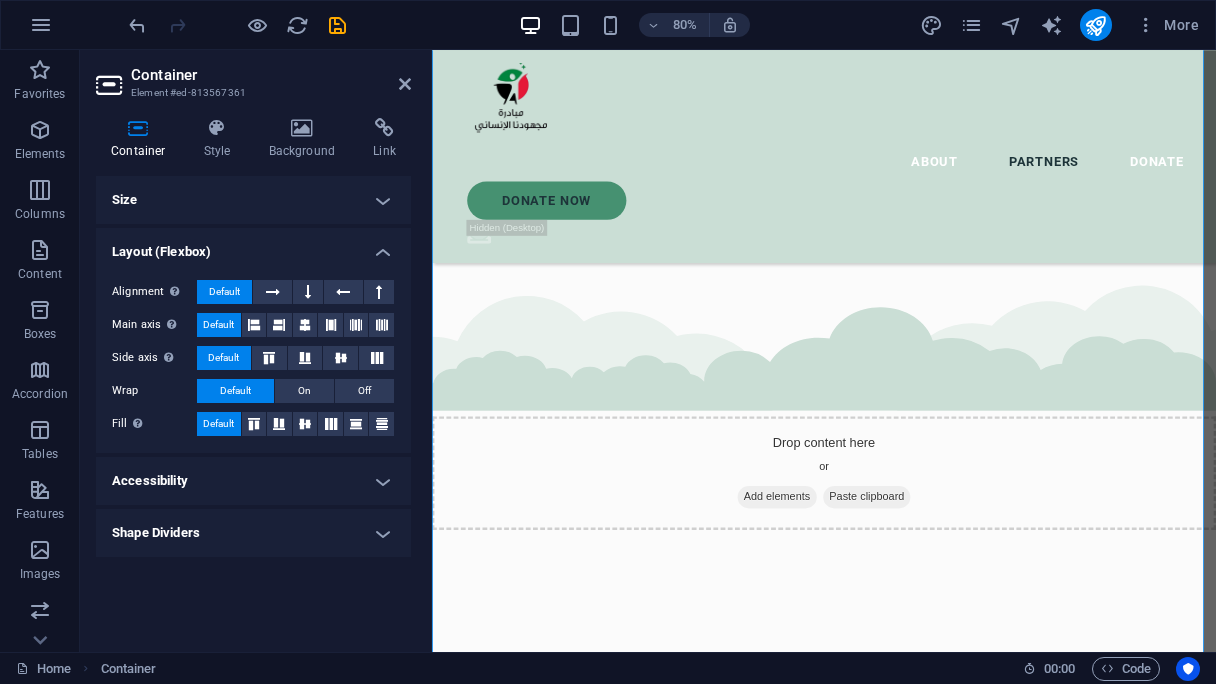 click on "Size" at bounding box center [253, 200] 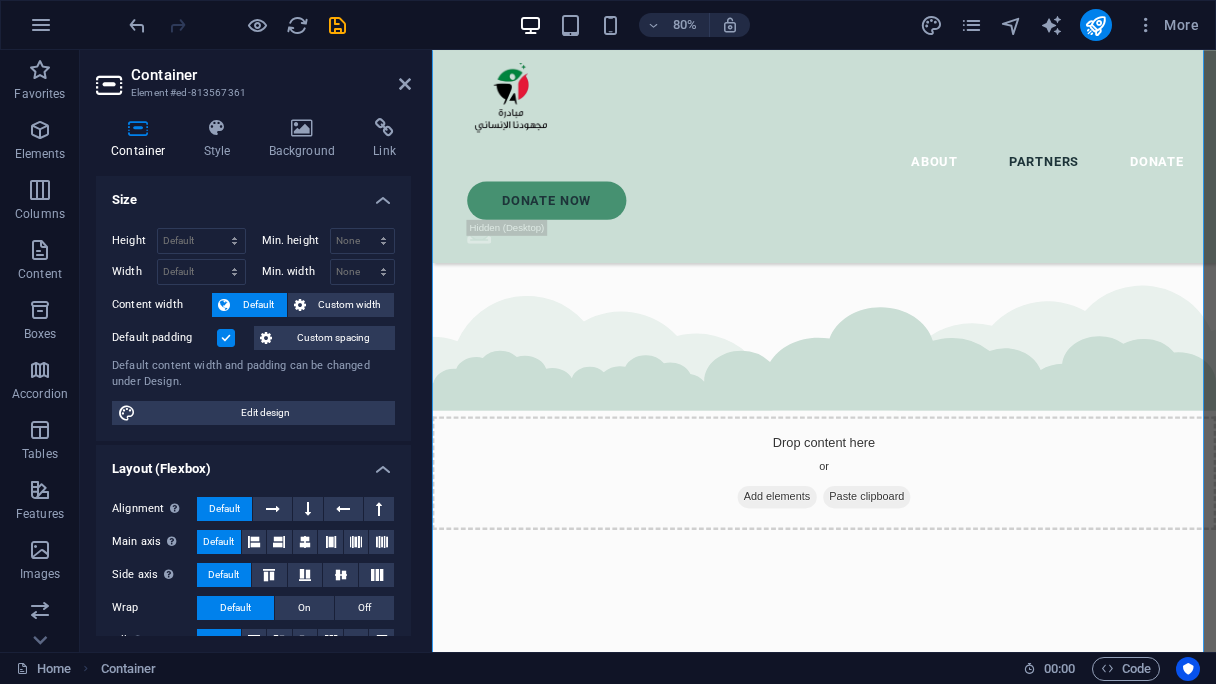click on "Size" at bounding box center (253, 194) 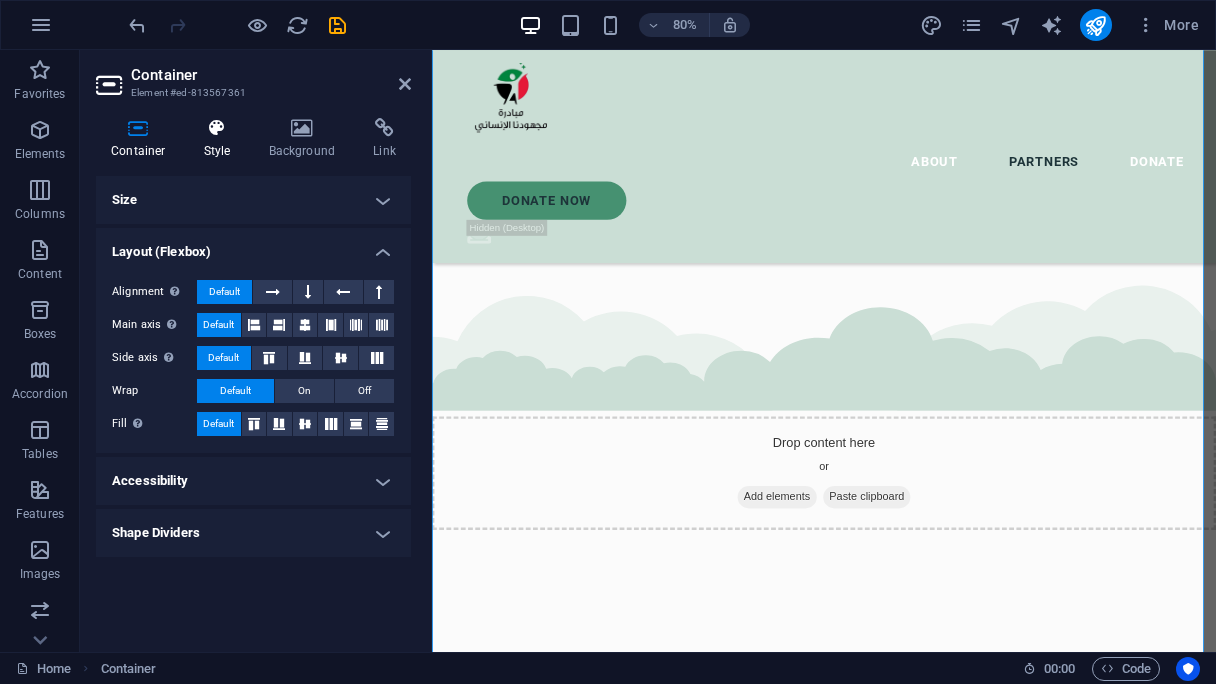 click on "Style" at bounding box center (221, 139) 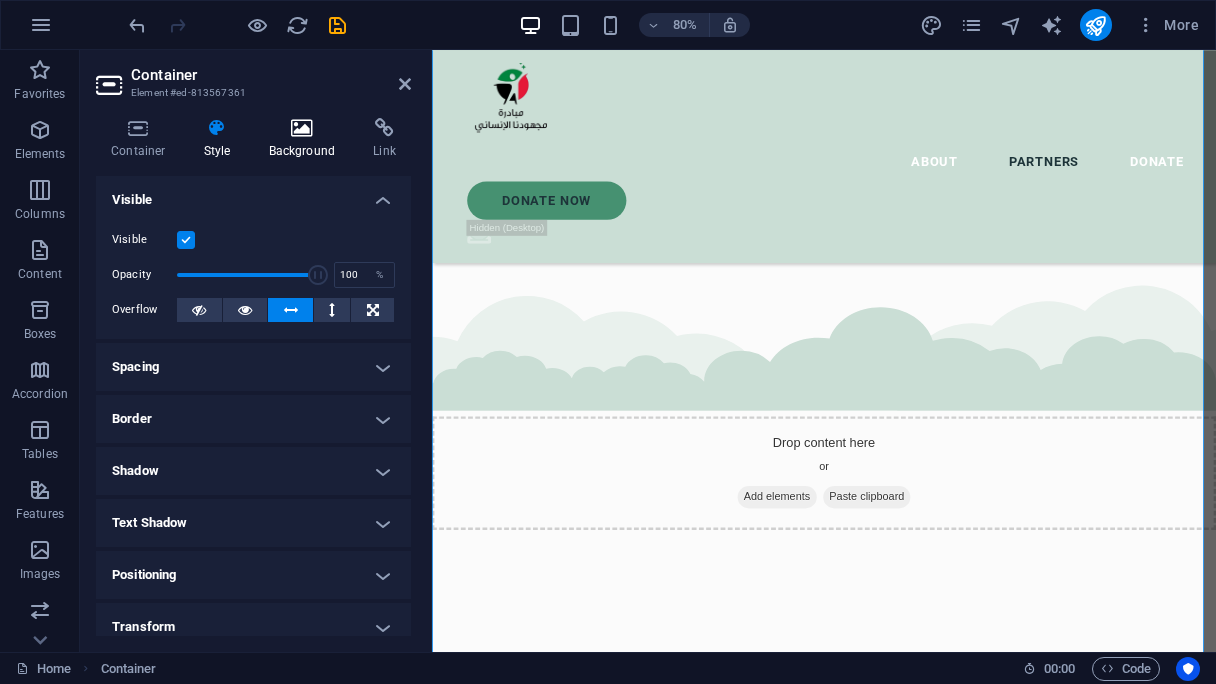 click on "Background" at bounding box center (306, 139) 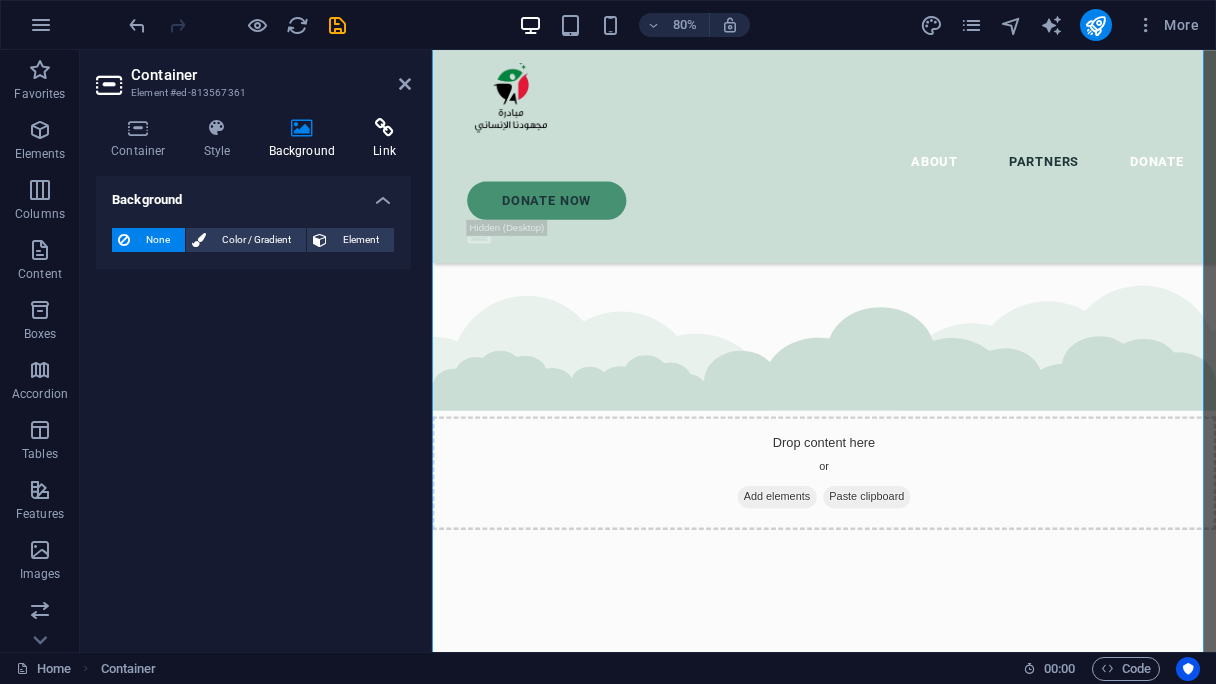 click on "Link" at bounding box center [384, 139] 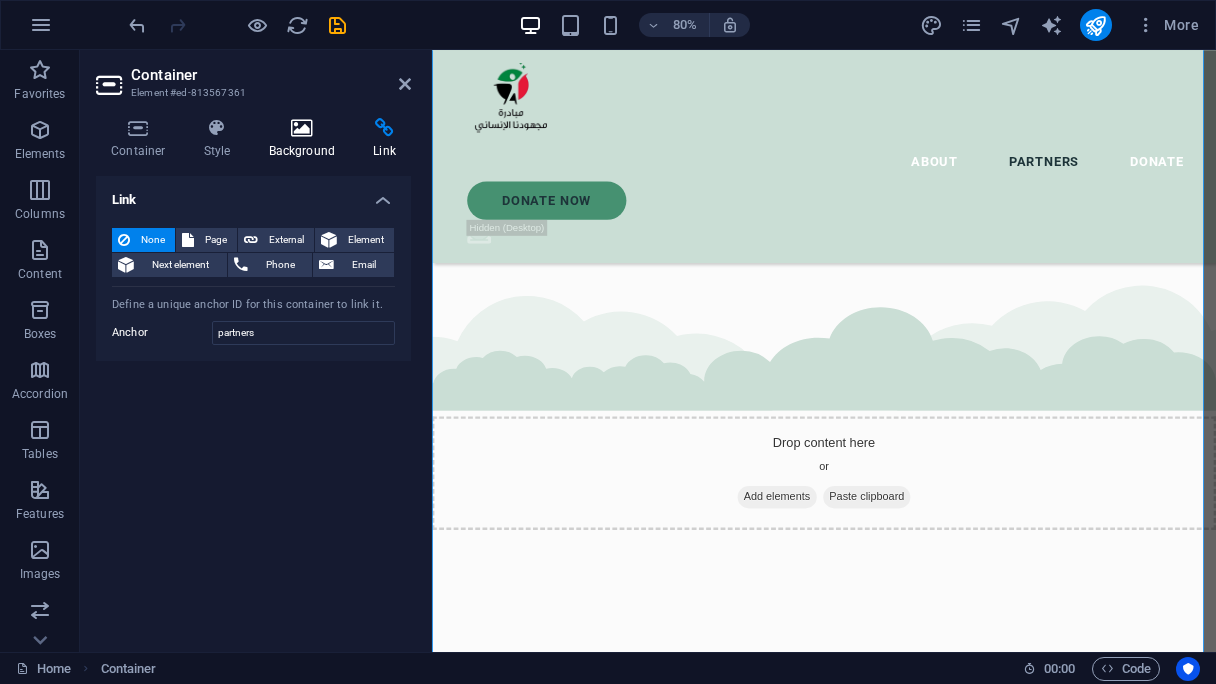 click on "Background" at bounding box center [306, 139] 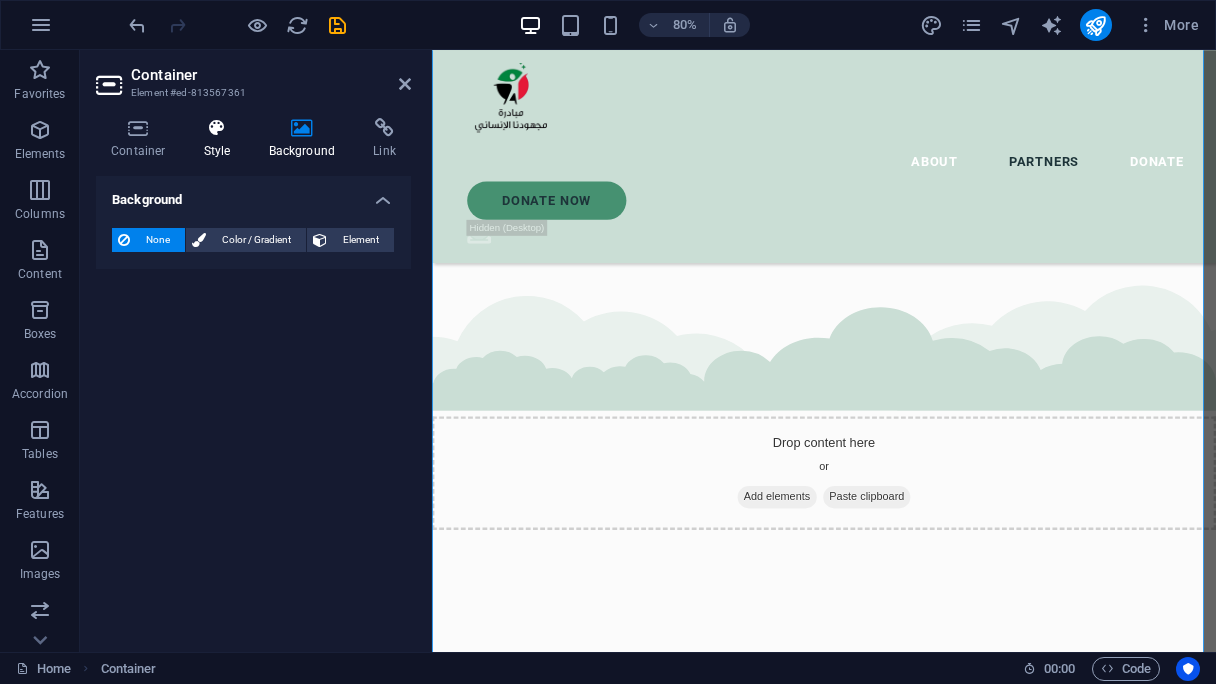 click on "Style" at bounding box center (221, 139) 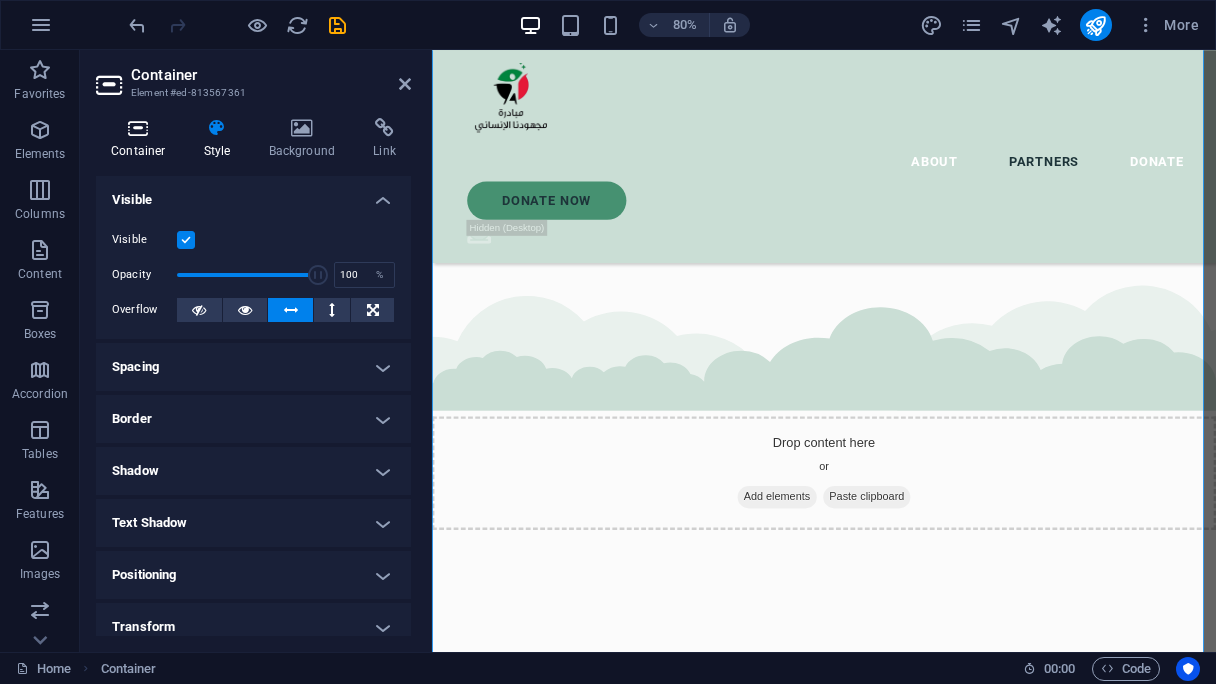 click on "Container" at bounding box center (142, 139) 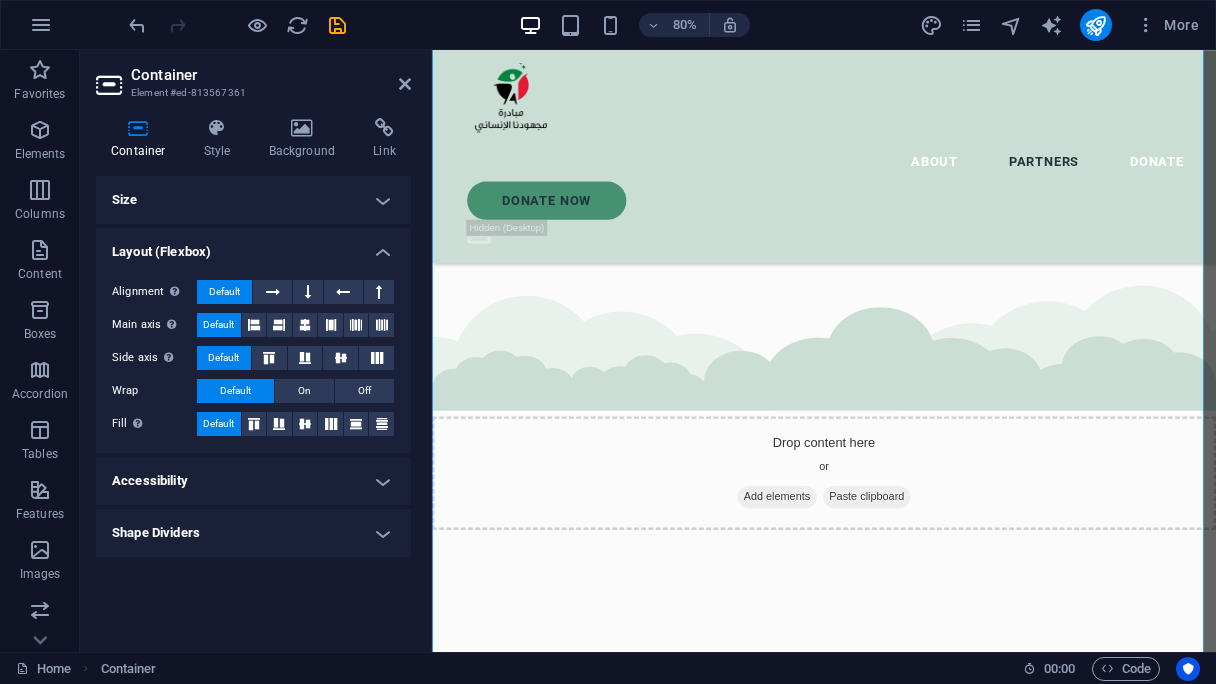click on "Accessibility" at bounding box center (253, 481) 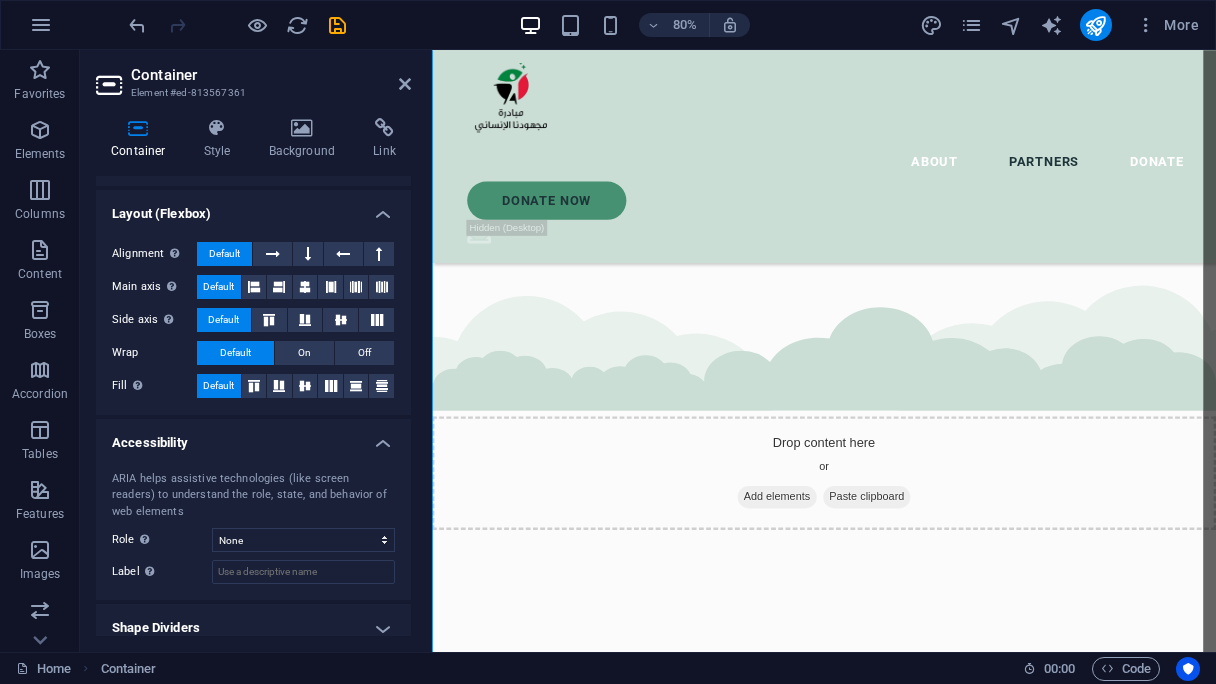 scroll, scrollTop: 54, scrollLeft: 0, axis: vertical 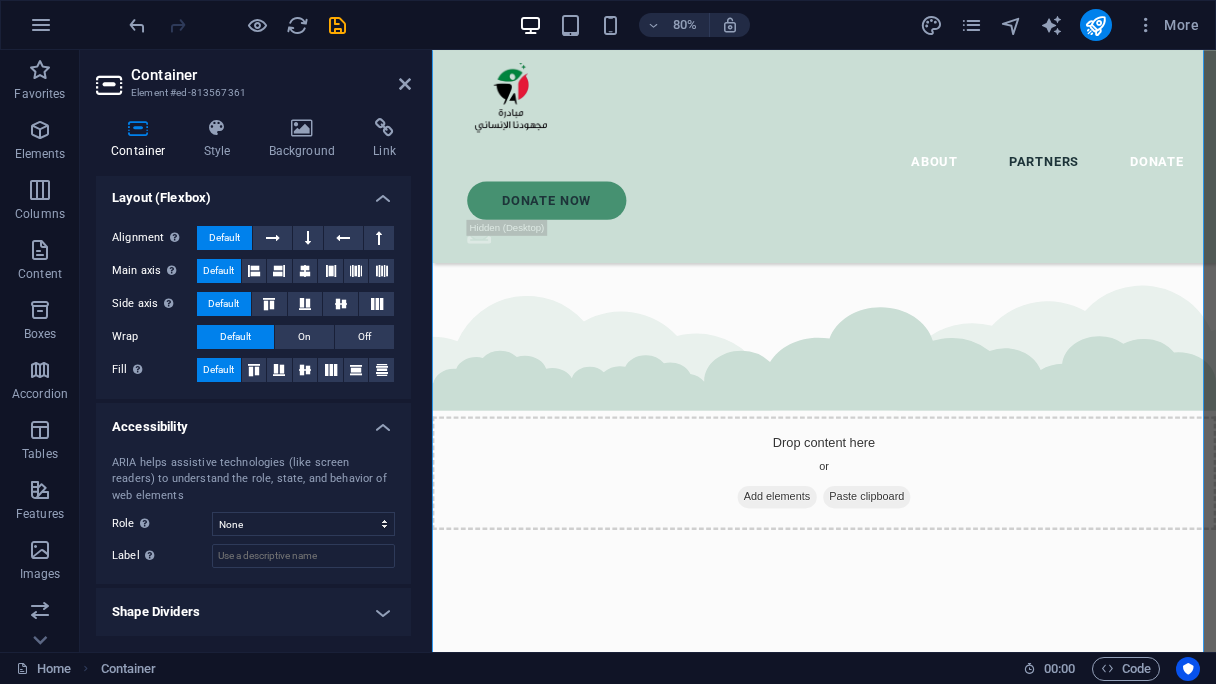 click on "Shape Dividers" at bounding box center (253, 612) 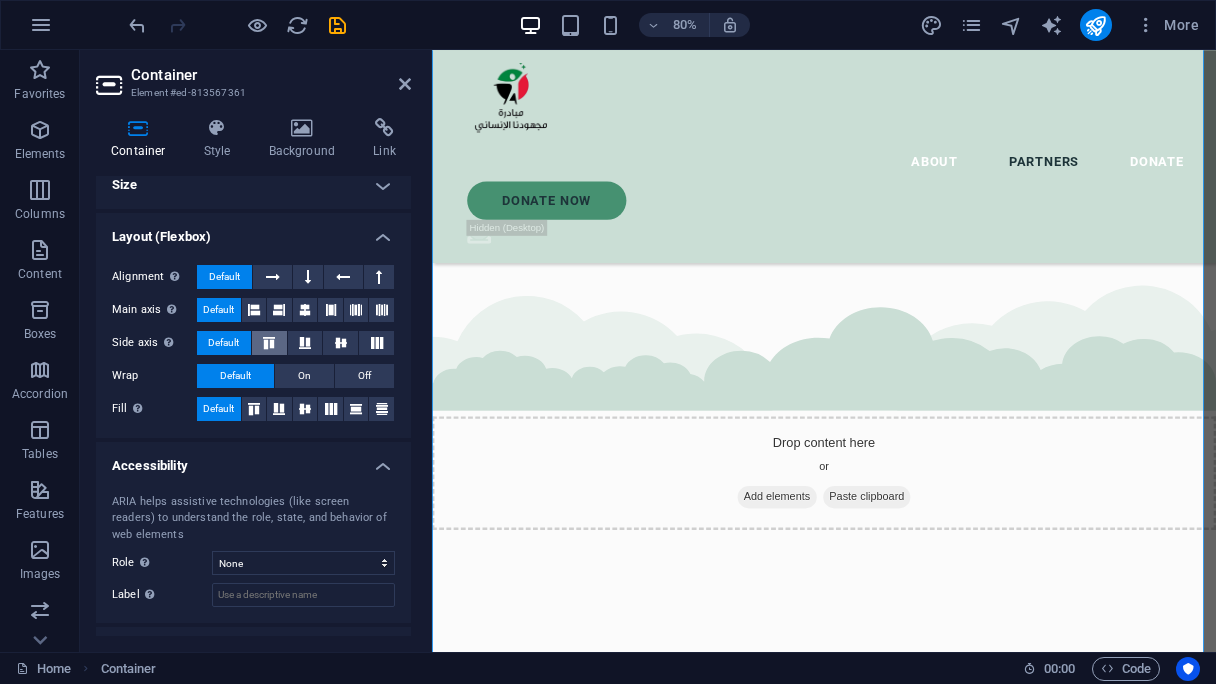 scroll, scrollTop: 0, scrollLeft: 0, axis: both 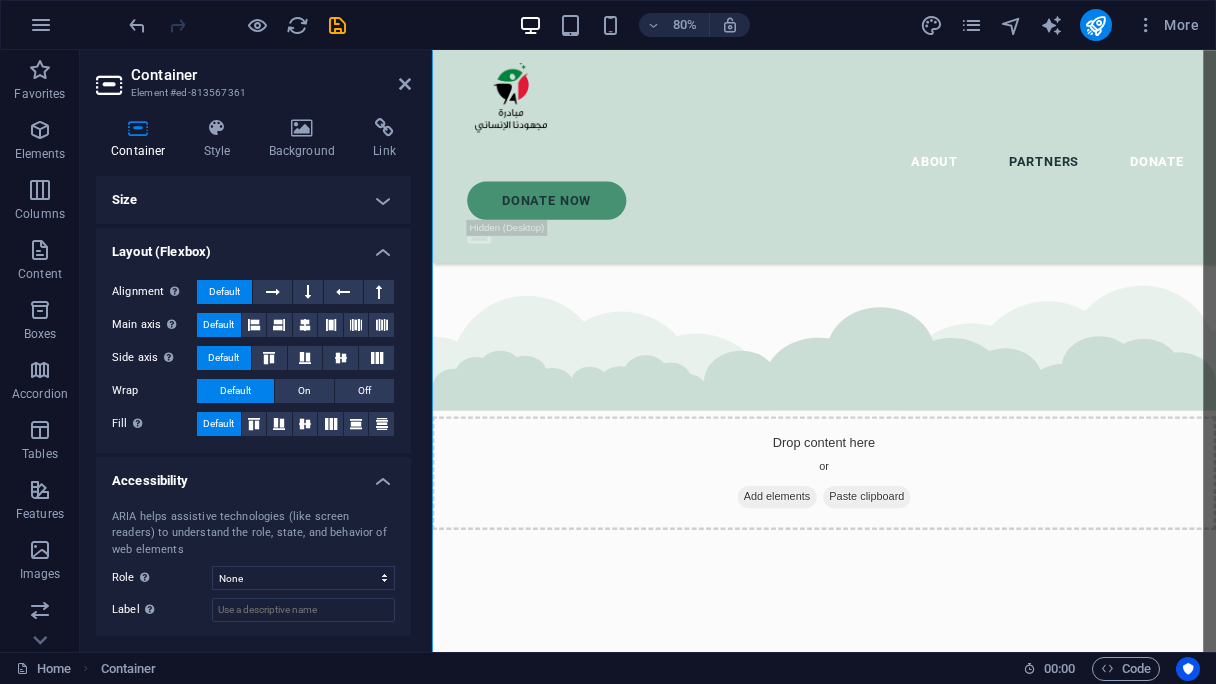 click on "Container Style Background Link Size Height Default px rem % vh vw Min. height None px rem % vh vw Width Default px rem % em vh vw Min. width None px rem % vh vw Content width Default Custom width Width Default px rem % em vh vw Min. width None px rem % vh vw Default padding Custom spacing Default content width and padding can be changed under Design. Edit design Layout (Flexbox) Alignment Determines the flex direction. Default Main axis Determine how elements should behave along the main axis inside this container (justify content). Default Side axis Control the vertical direction of the element inside of the container (align items). Default Wrap Default On Off Fill Controls the distances and direction of elements on the y-axis across several lines (align content). Default Accessibility ARIA helps assistive technologies (like screen readers) to understand the role, state, and behavior of web elements Role The ARIA role defines the purpose of an element.  None Alert Article Banner Comment Fan" at bounding box center (253, 377) 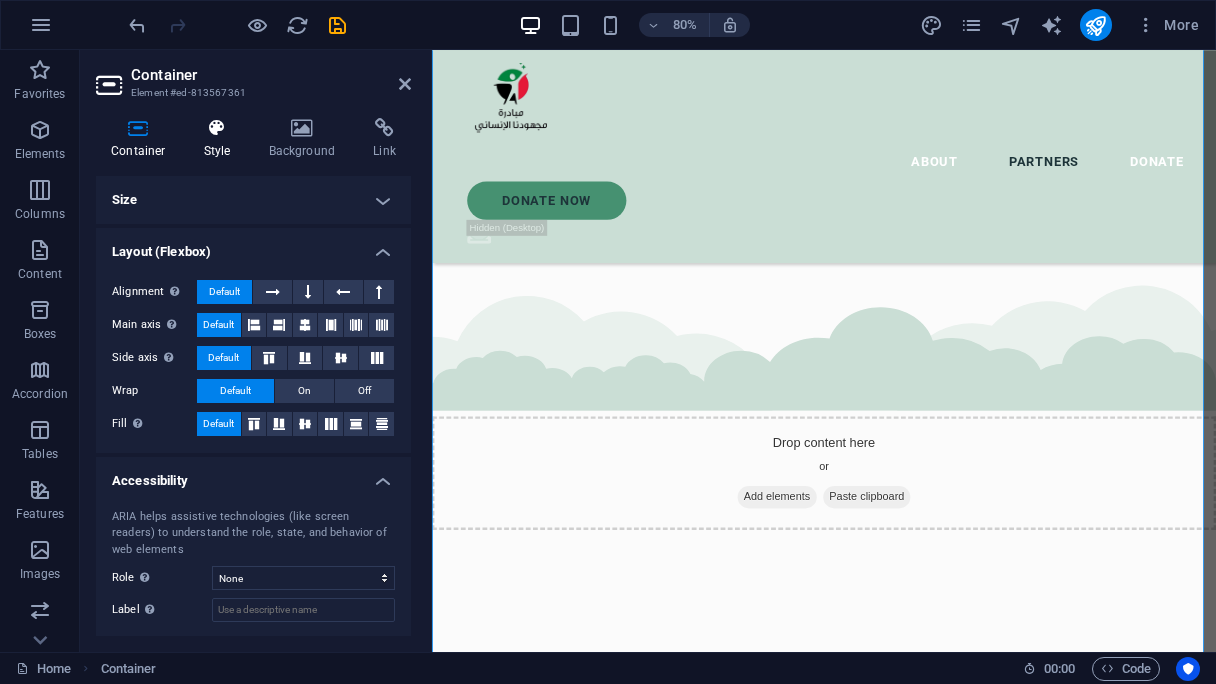 click on "Style" at bounding box center (221, 139) 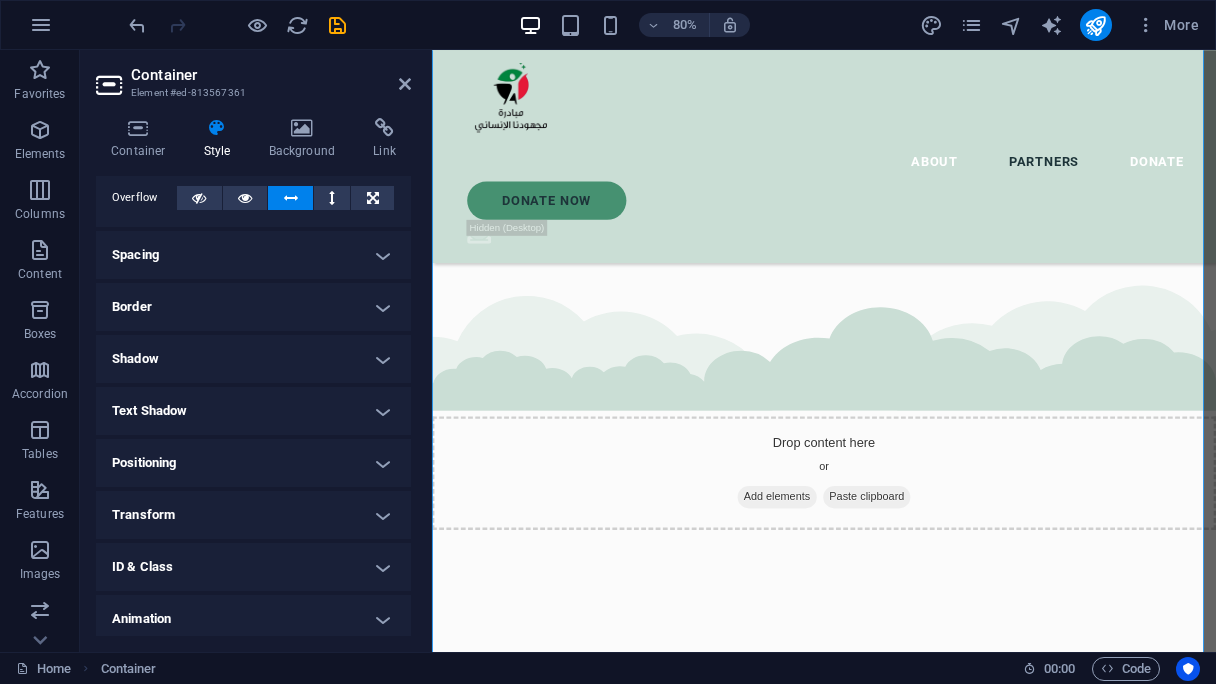 scroll, scrollTop: 170, scrollLeft: 0, axis: vertical 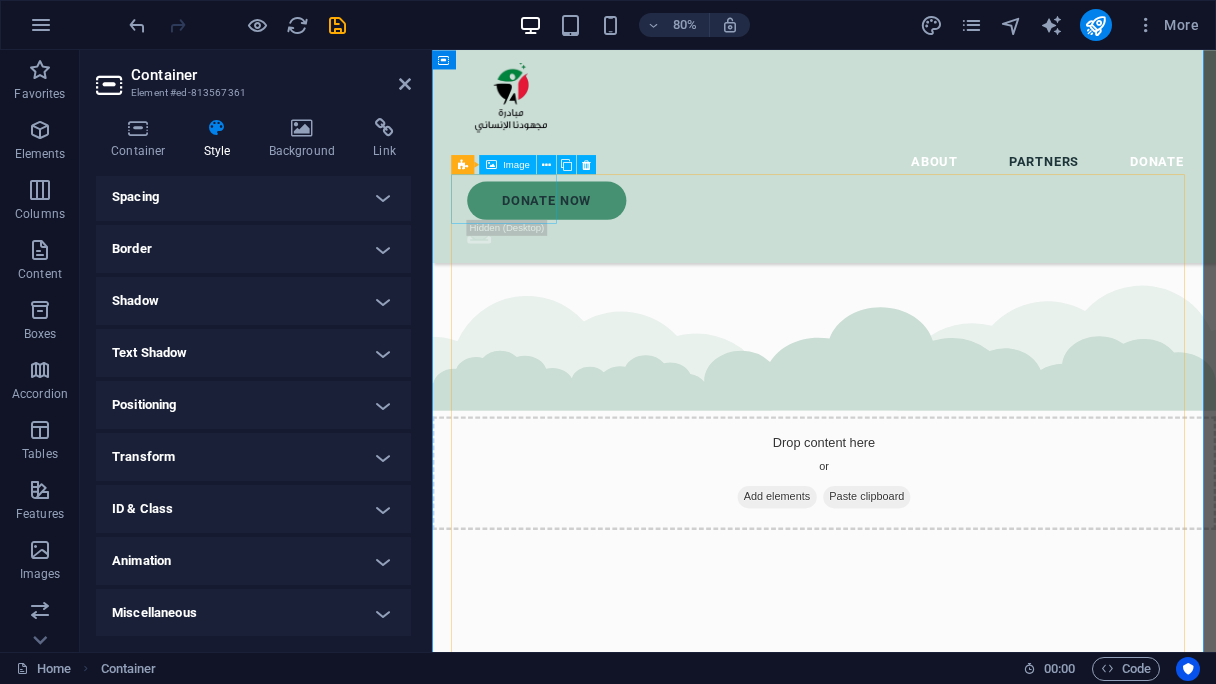 click on "Image" at bounding box center (516, 165) 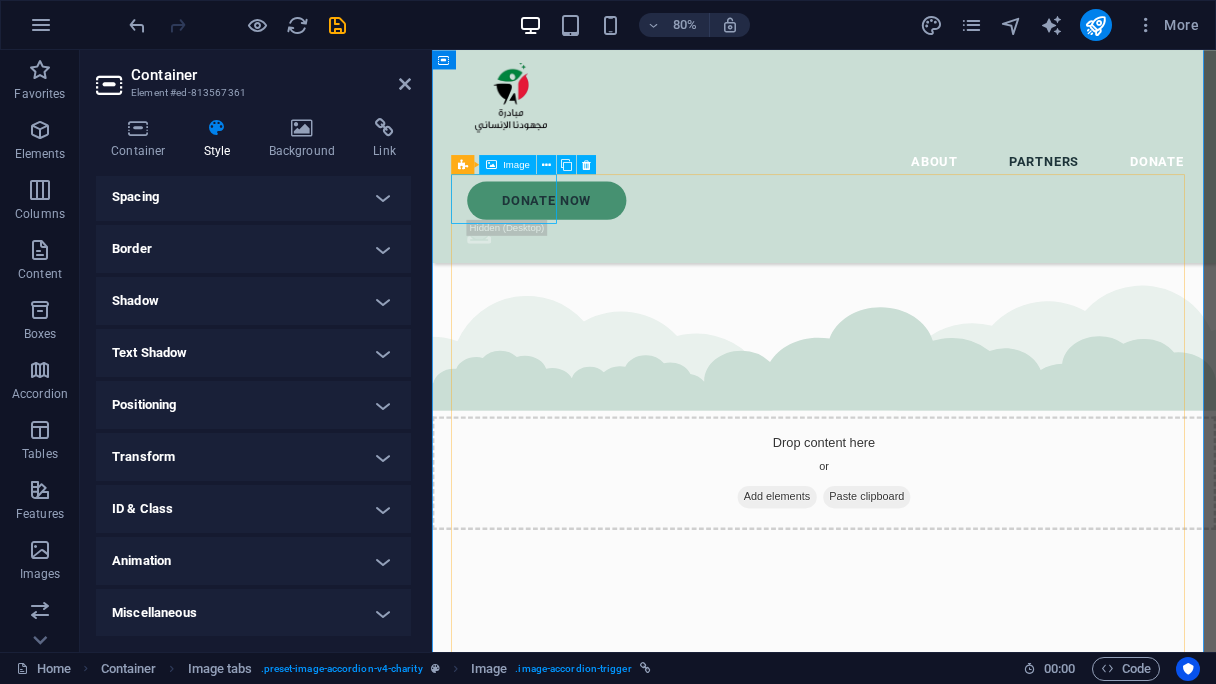 click at bounding box center [523, 2526] 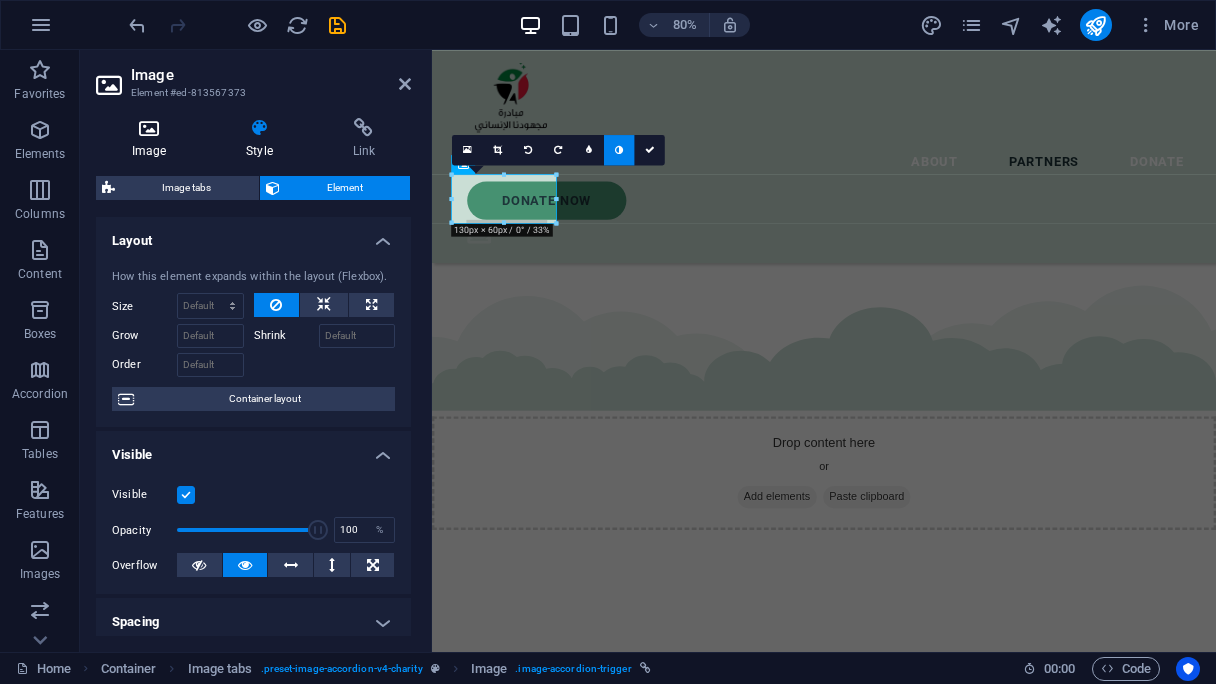 click at bounding box center [149, 128] 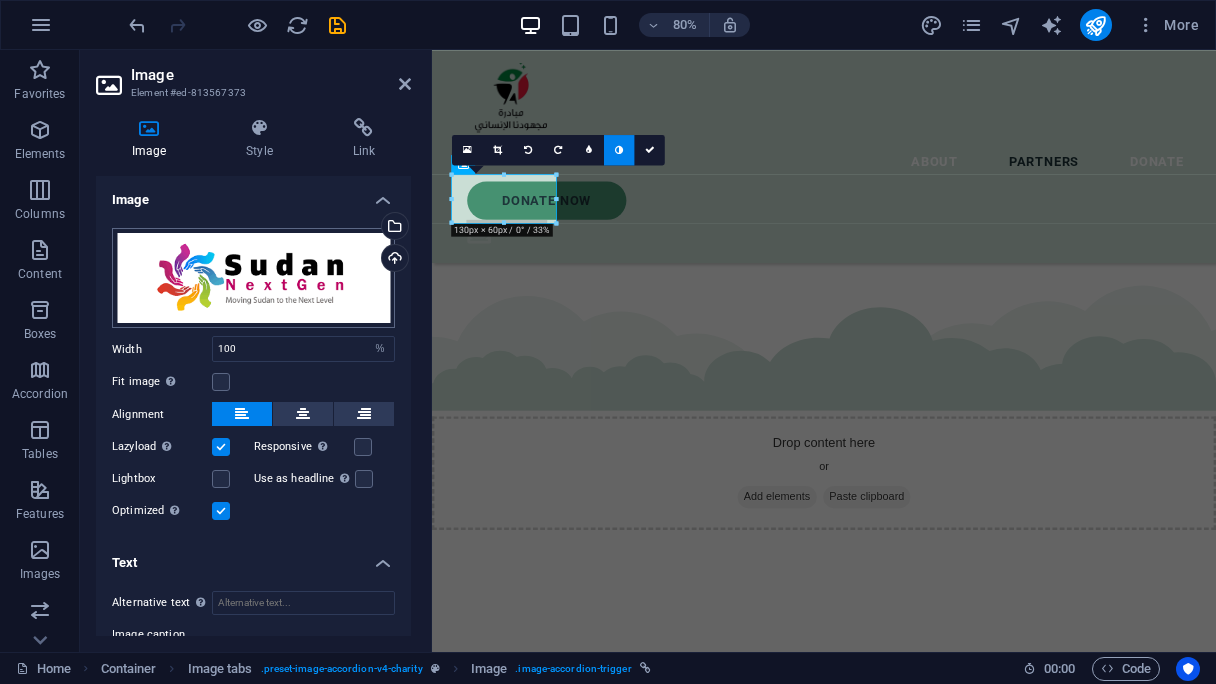 scroll, scrollTop: 100, scrollLeft: 0, axis: vertical 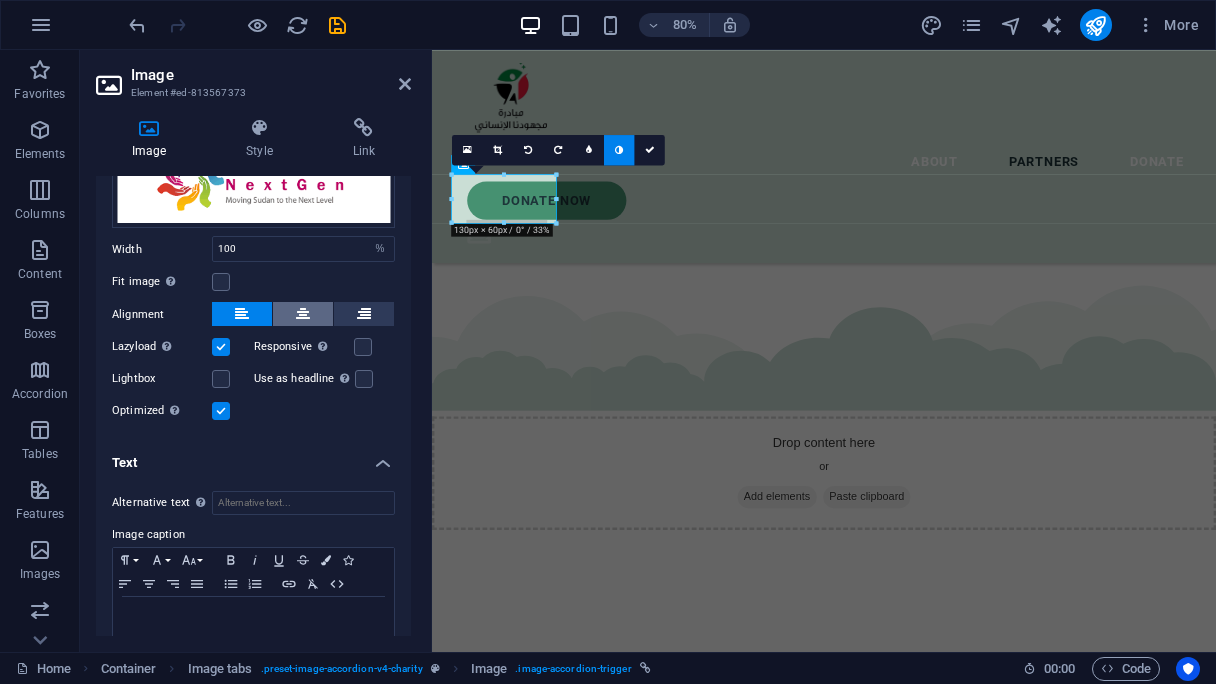 click at bounding box center (303, 314) 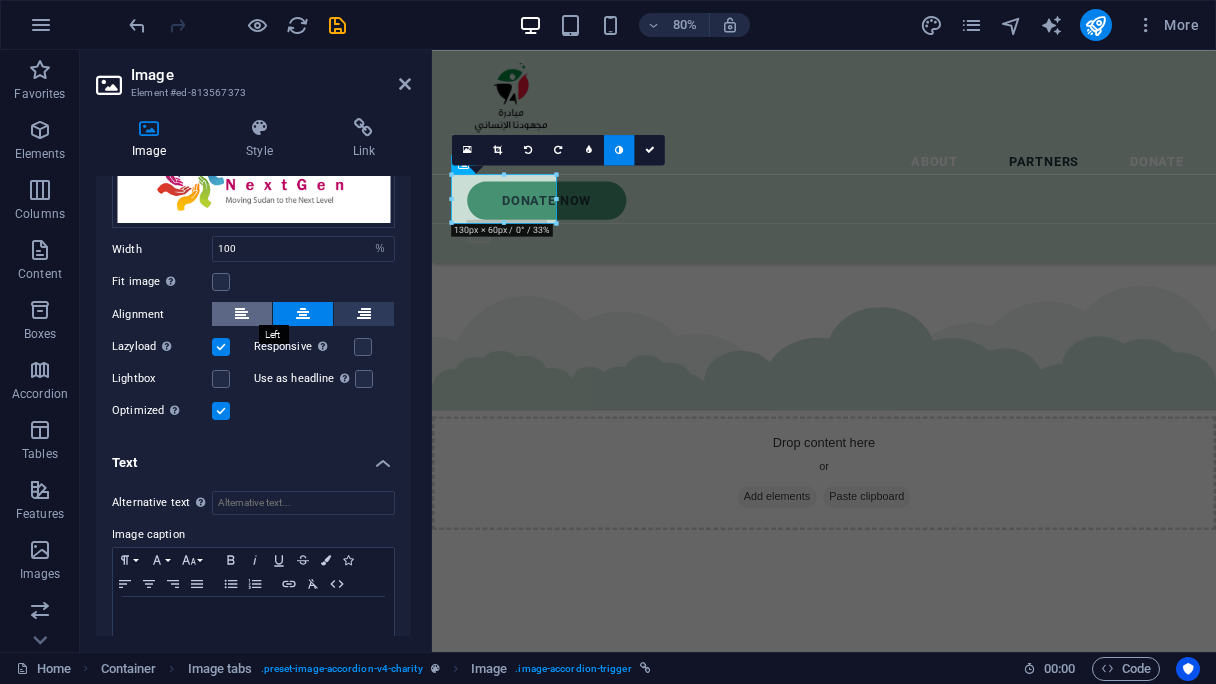 click at bounding box center [242, 314] 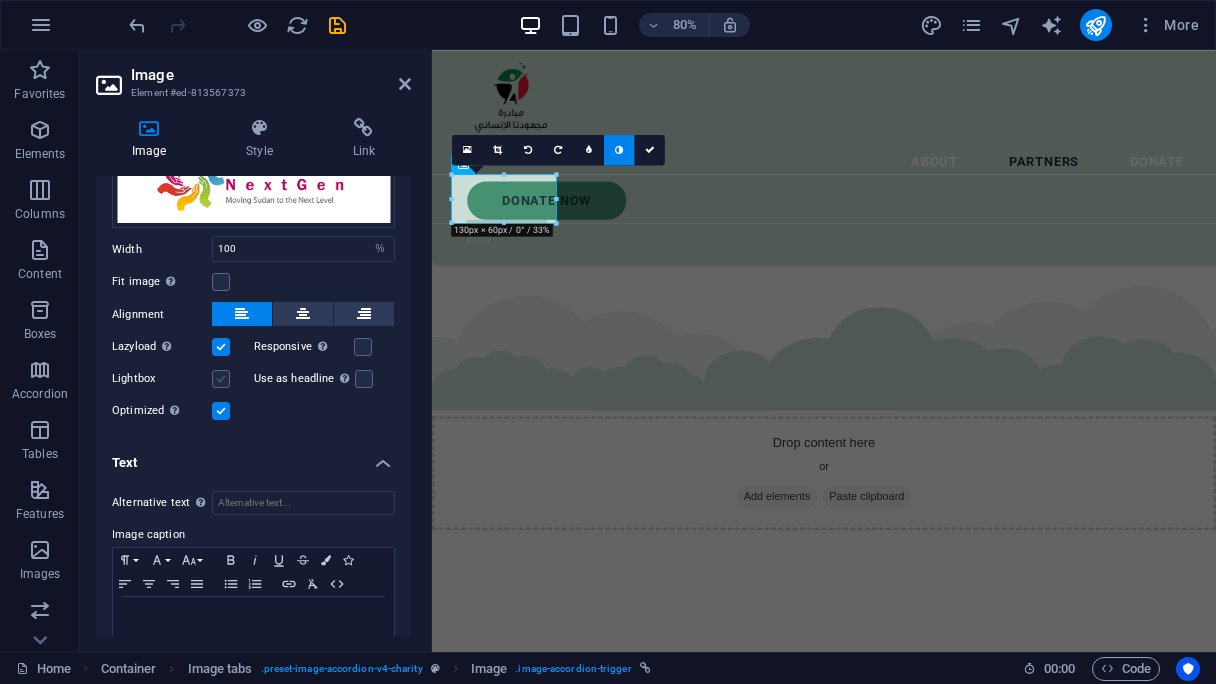 click at bounding box center (221, 379) 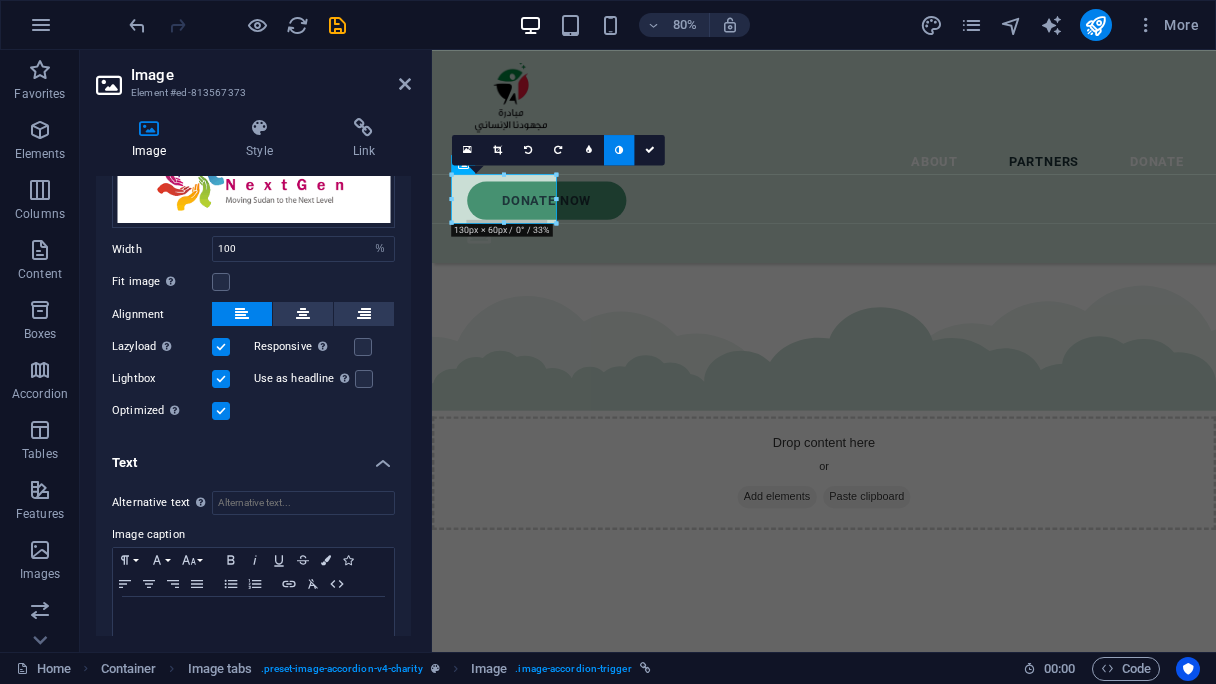 click at bounding box center [221, 379] 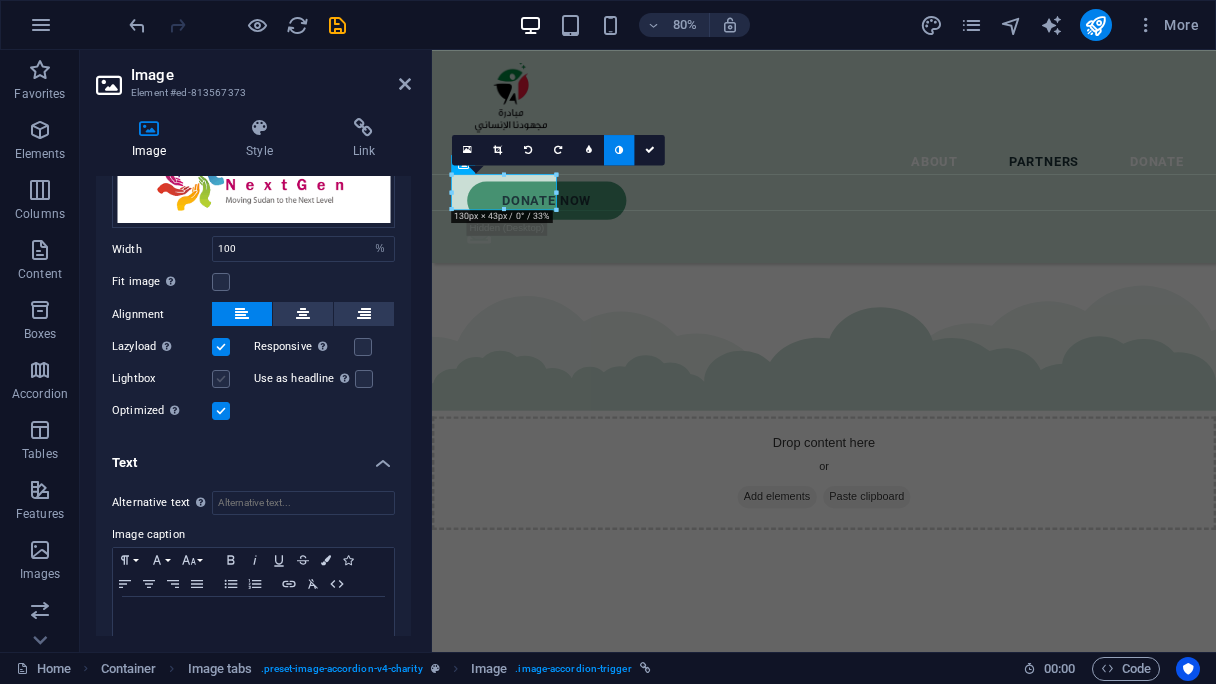 click at bounding box center [221, 379] 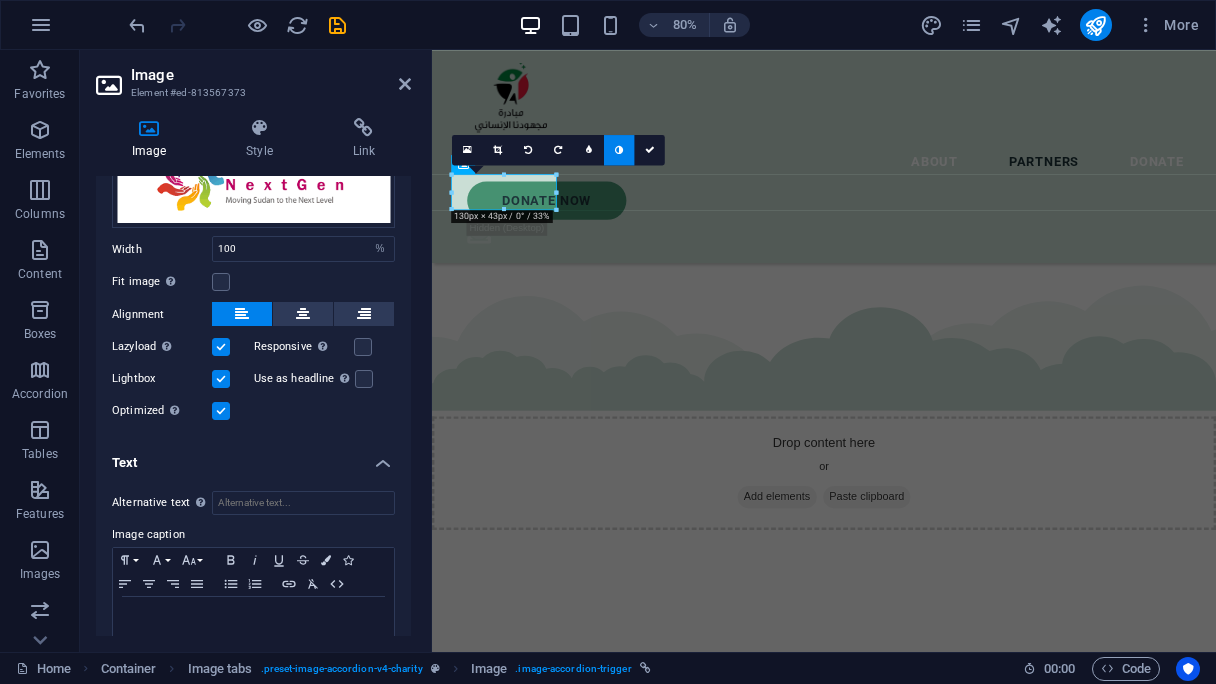 click at bounding box center (221, 379) 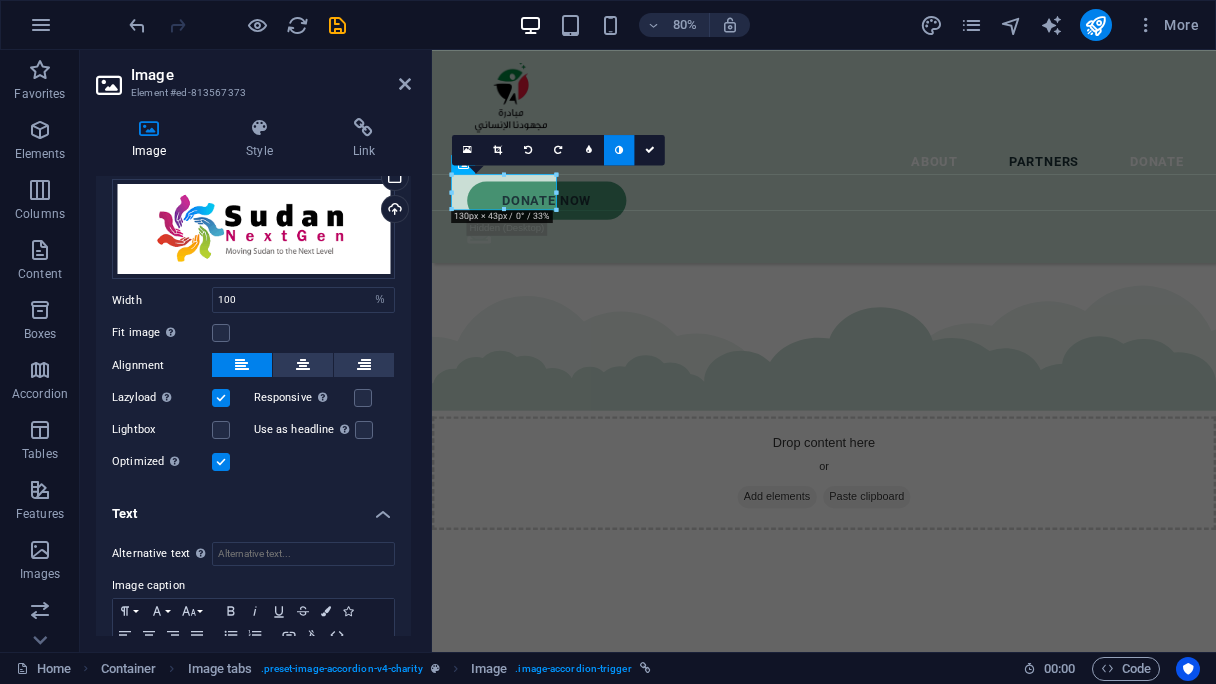 scroll, scrollTop: 0, scrollLeft: 0, axis: both 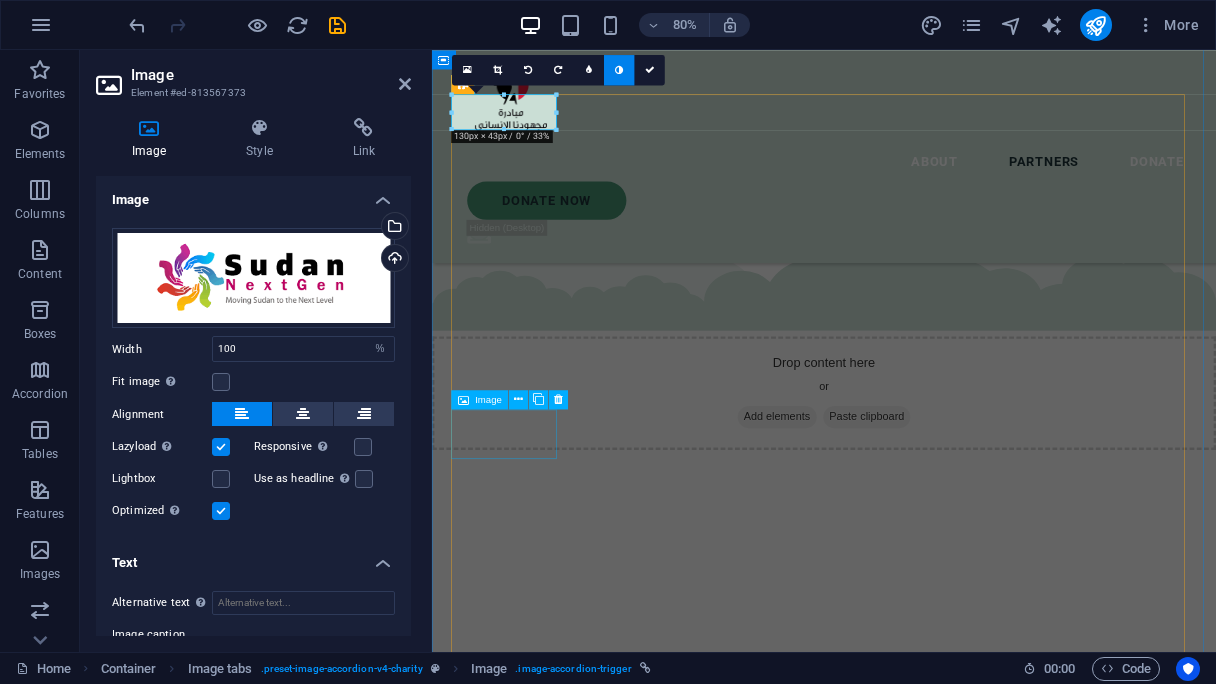 click at bounding box center (523, 3572) 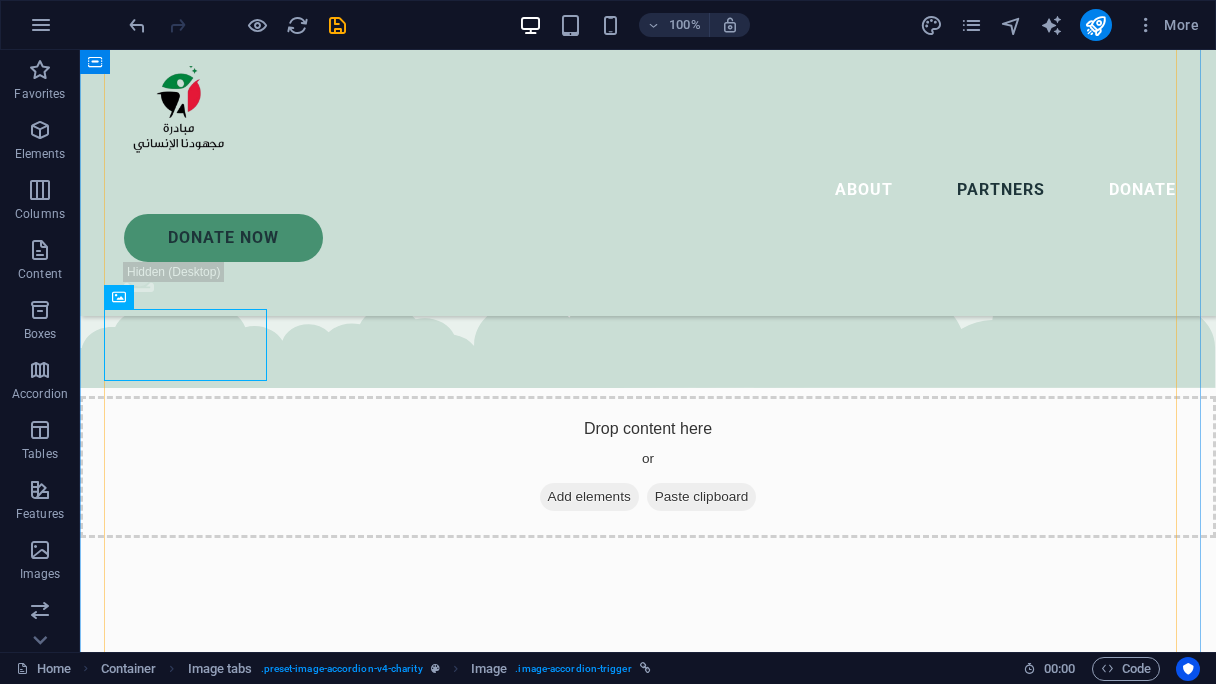 scroll, scrollTop: 3729, scrollLeft: 0, axis: vertical 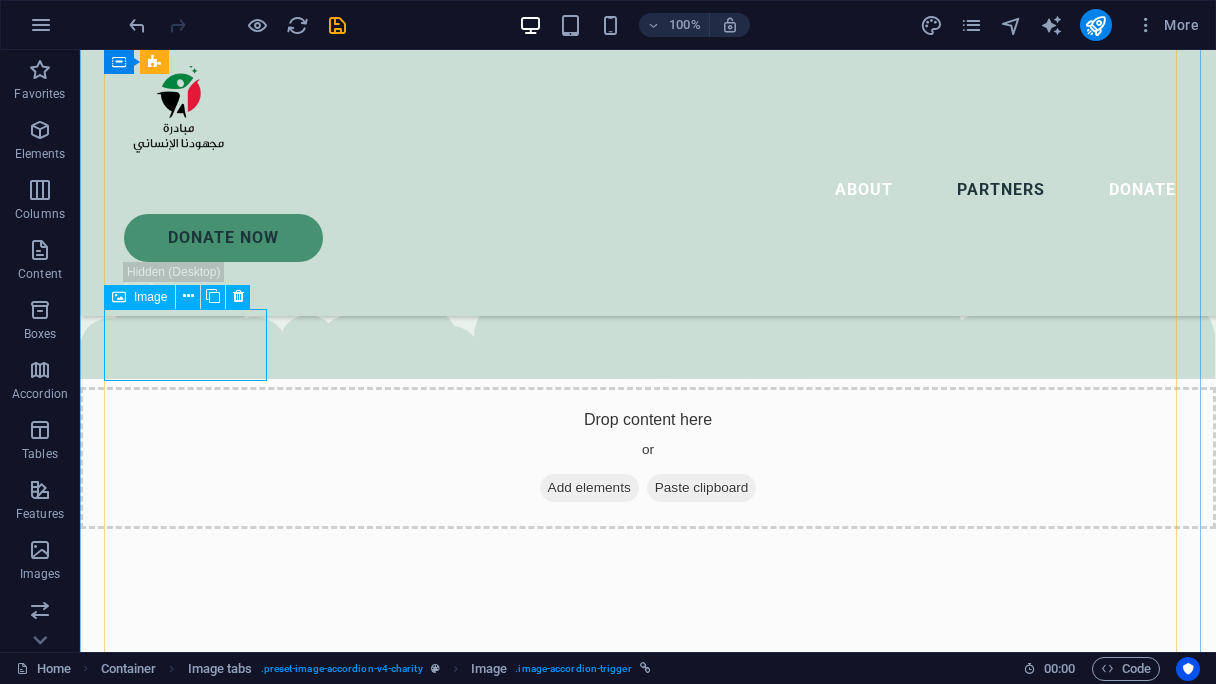 click at bounding box center [187, 3826] 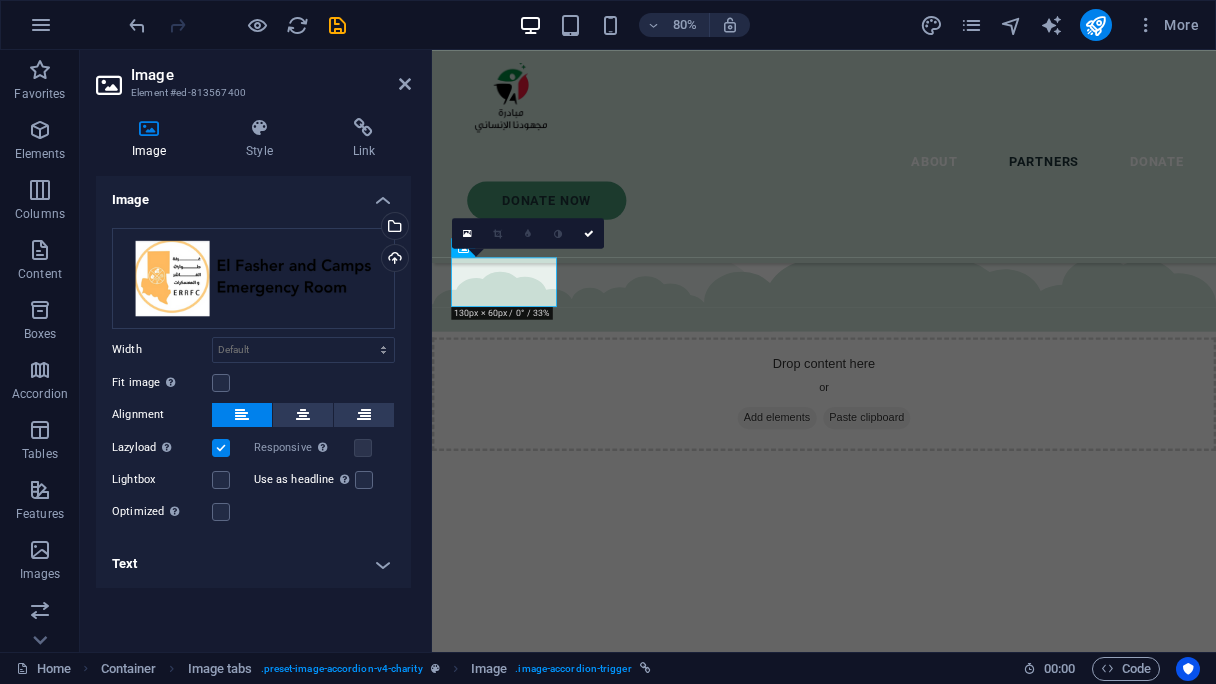 scroll, scrollTop: 3920, scrollLeft: 0, axis: vertical 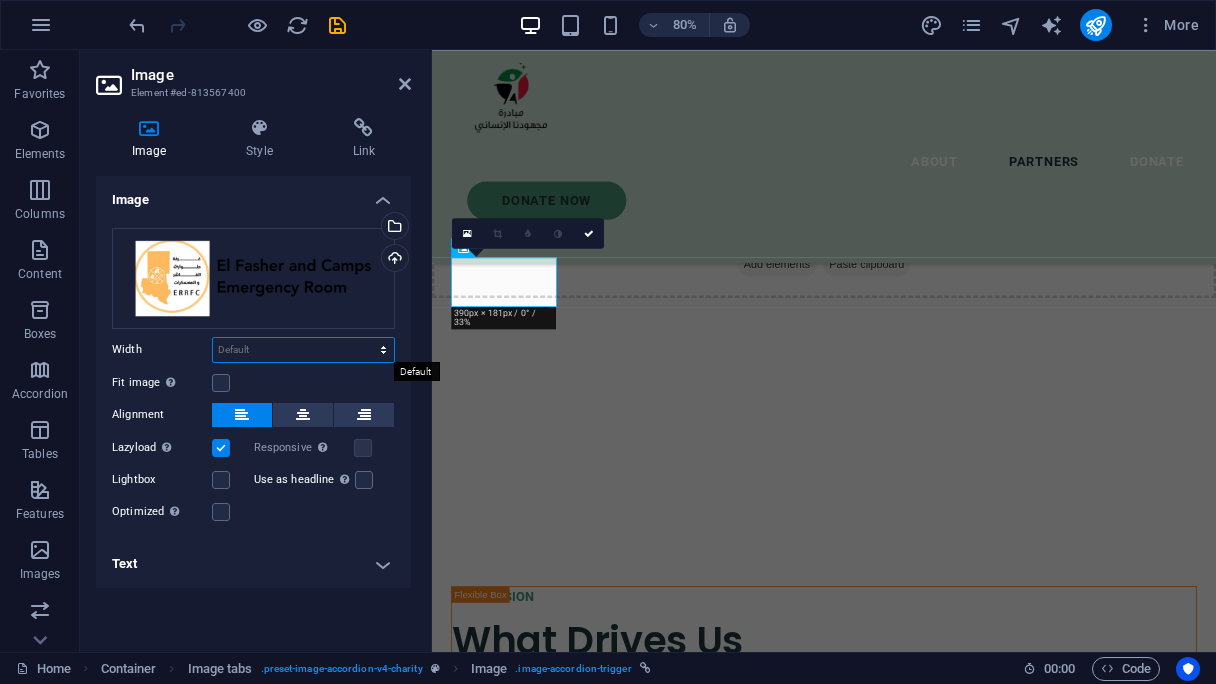 click on "Default auto px rem % em vh vw" at bounding box center (303, 350) 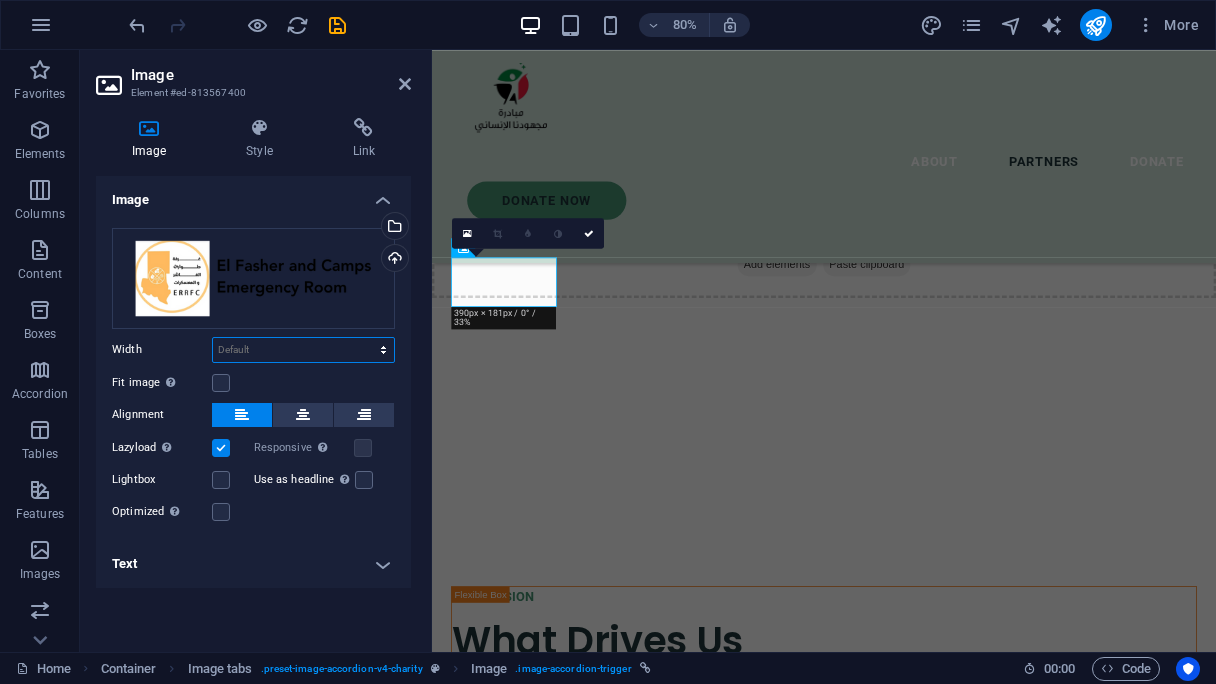 click on "Default auto px rem % em vh vw" at bounding box center [303, 350] 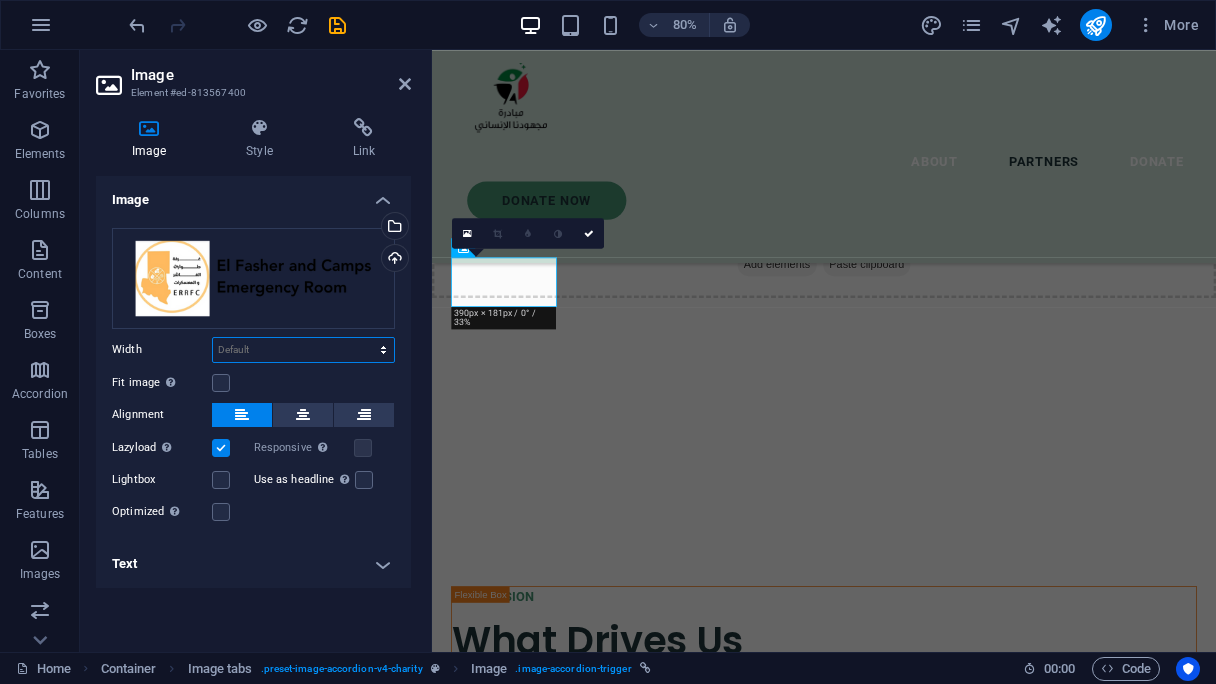click on "Default auto px rem % em vh vw" at bounding box center [303, 350] 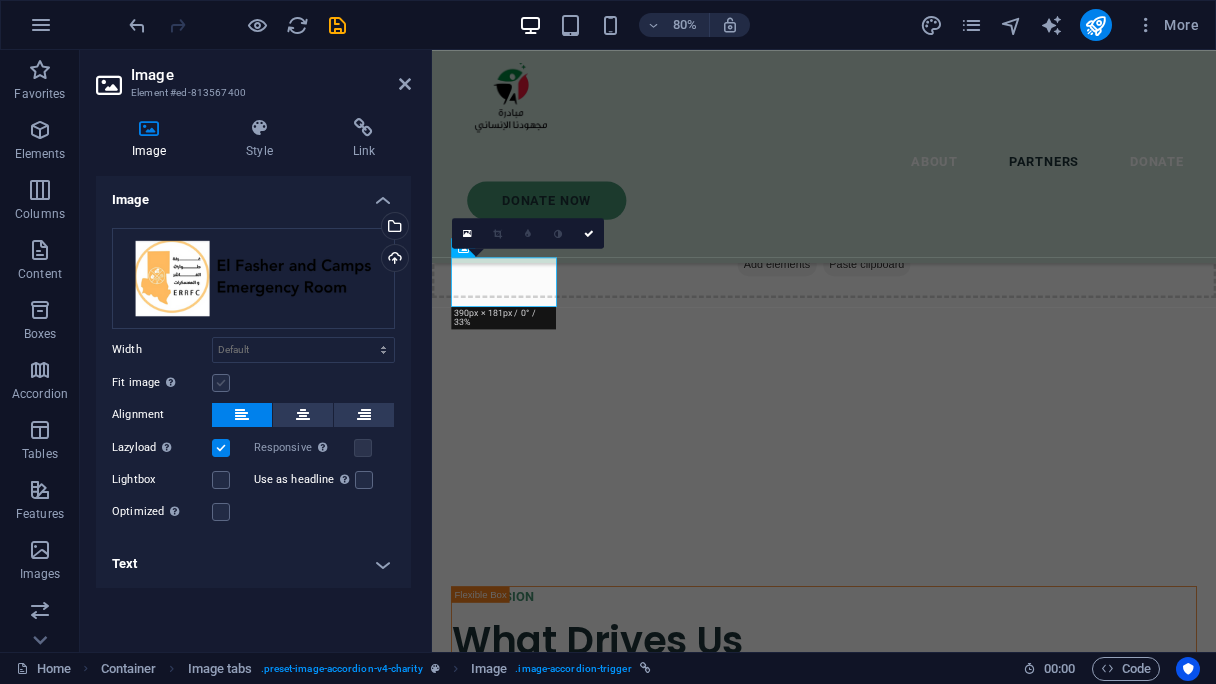 click at bounding box center (221, 383) 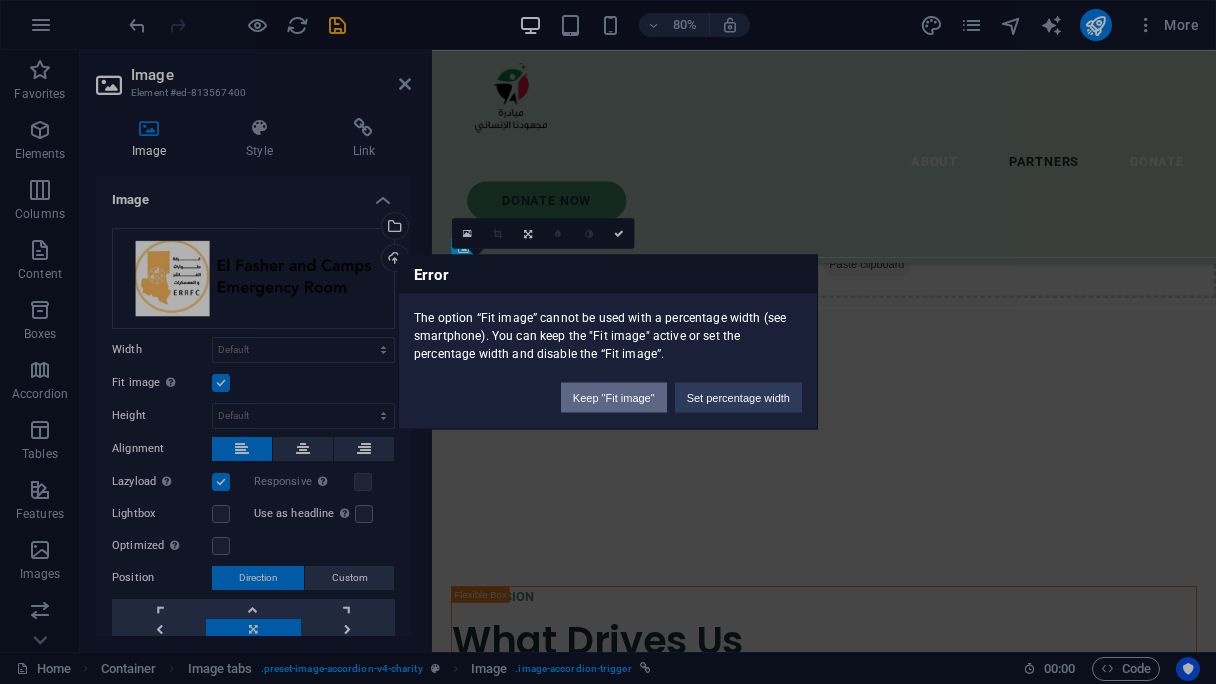 click on "Keep "Fit image"" at bounding box center (614, 398) 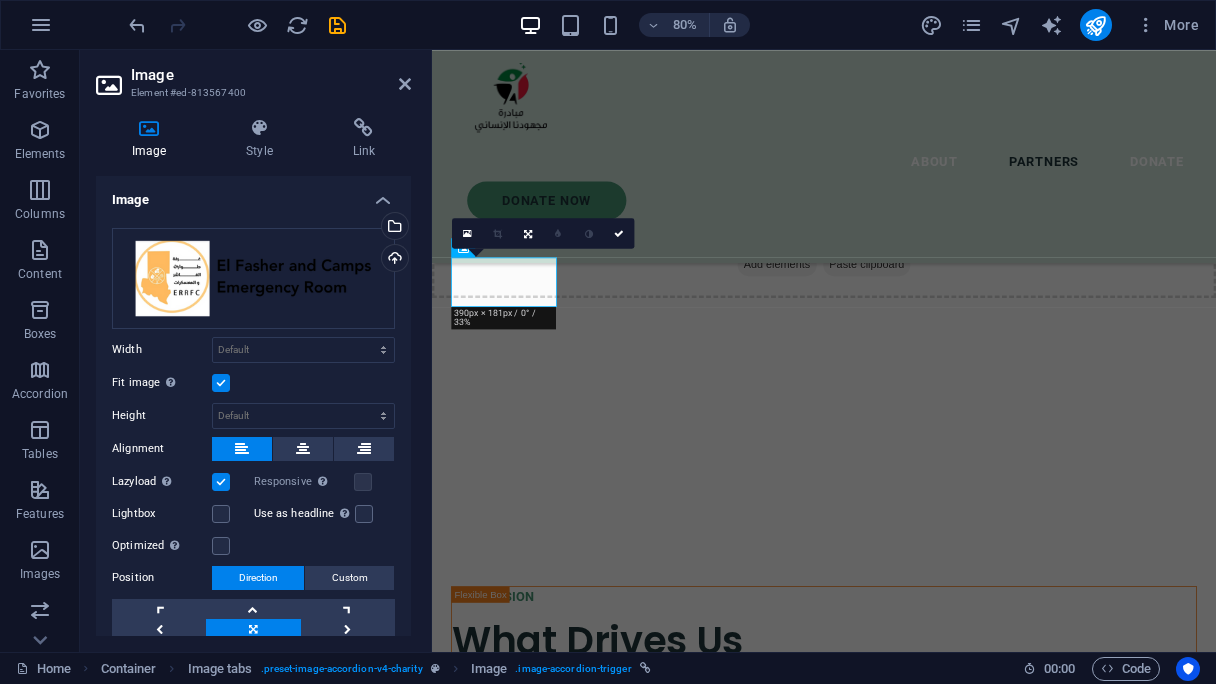 click on "Fit image Automatically fit image to a fixed width and height" at bounding box center (162, 383) 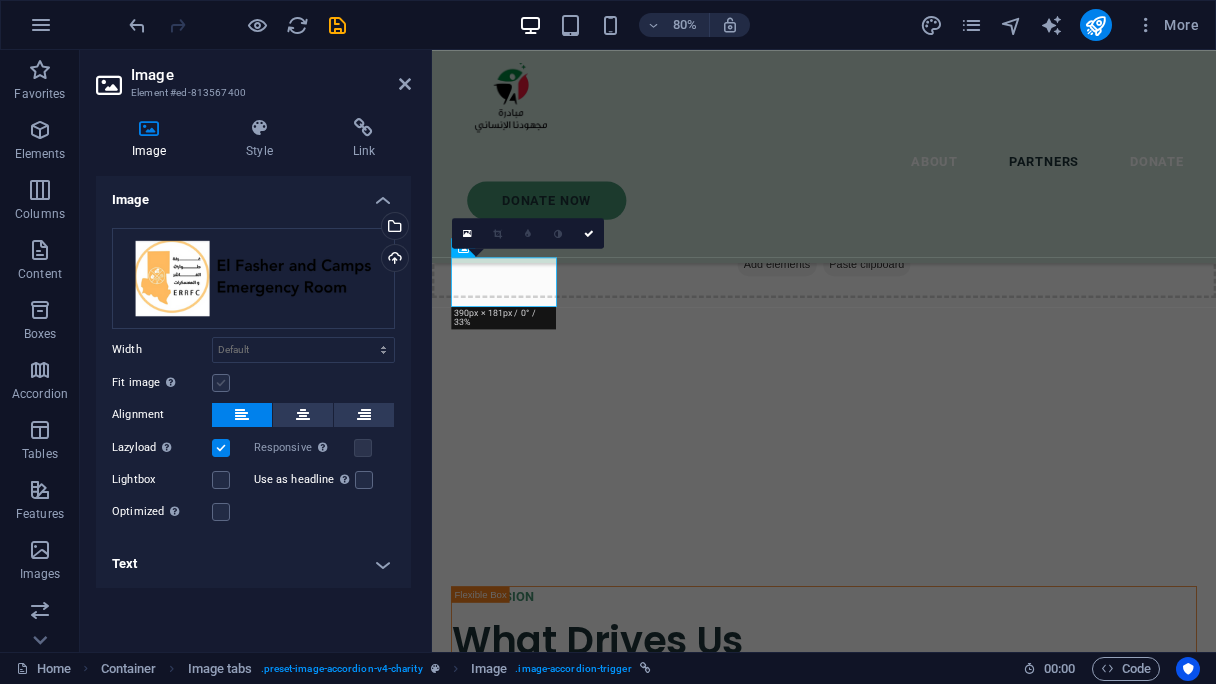 click at bounding box center [221, 383] 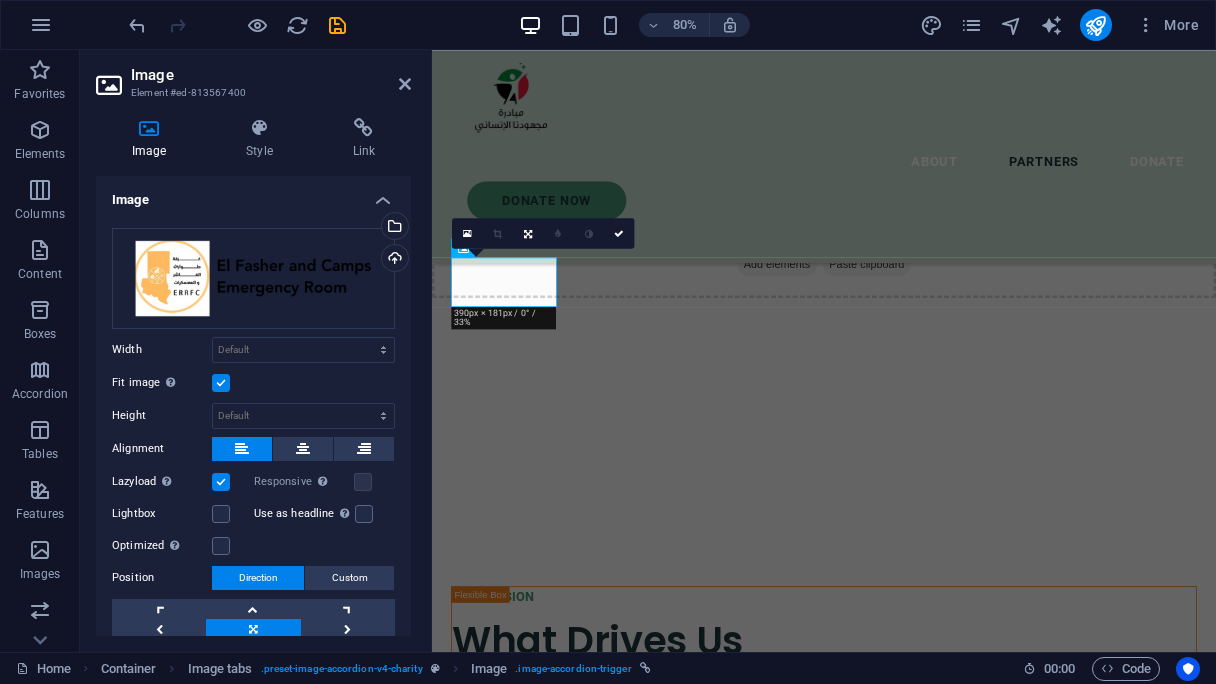 click at bounding box center [221, 383] 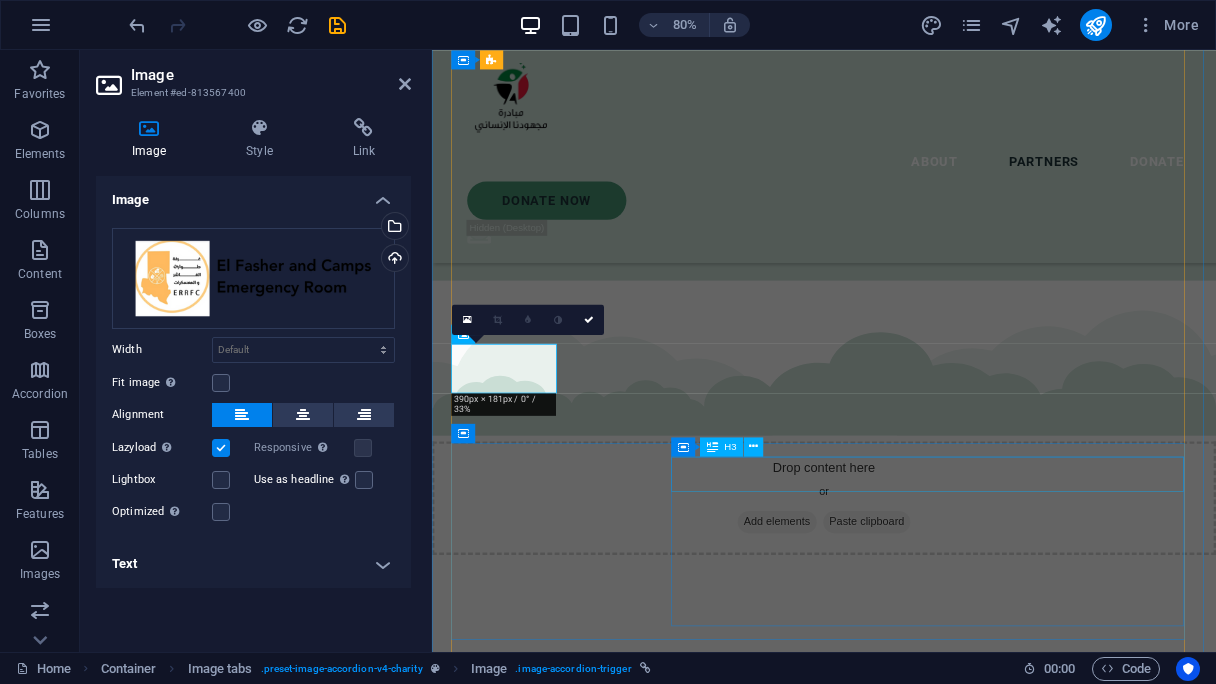 scroll, scrollTop: 3520, scrollLeft: 0, axis: vertical 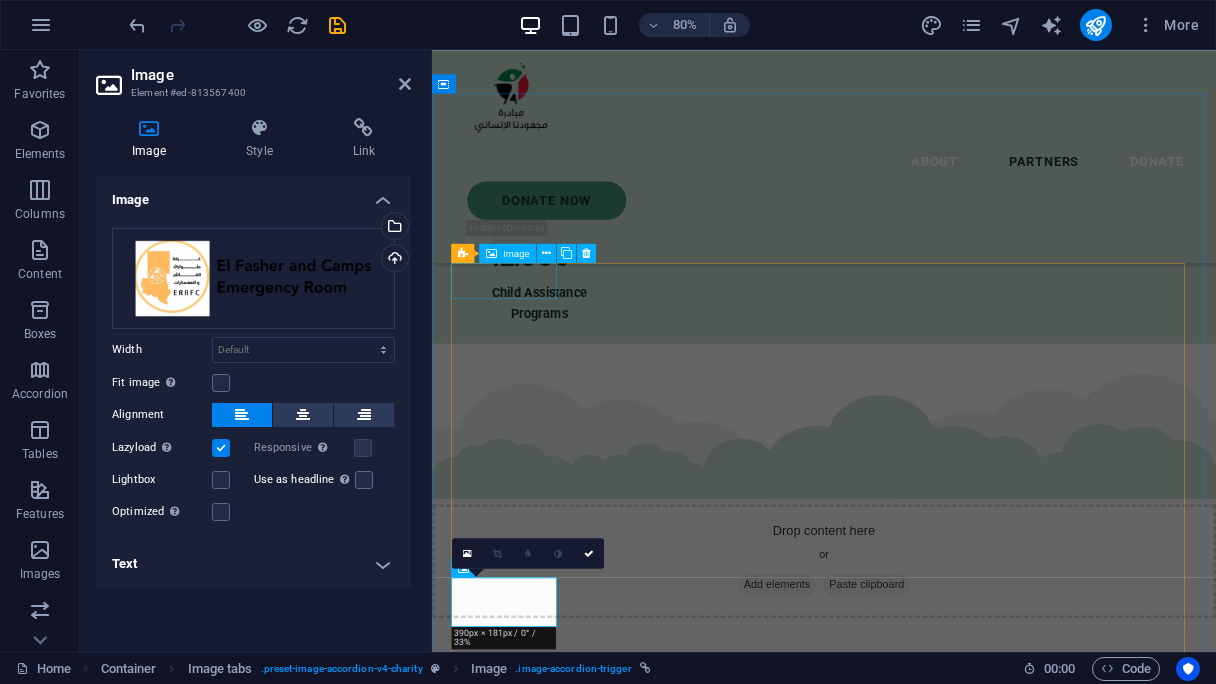 click at bounding box center [523, 2628] 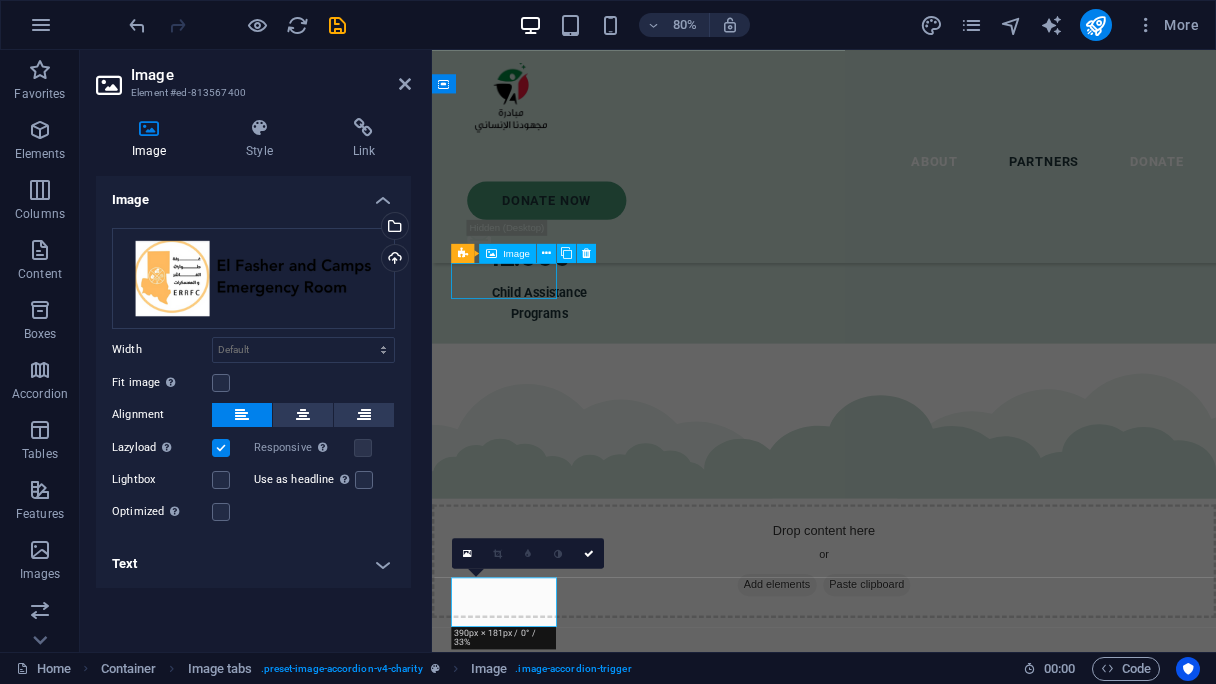 click at bounding box center (523, 2628) 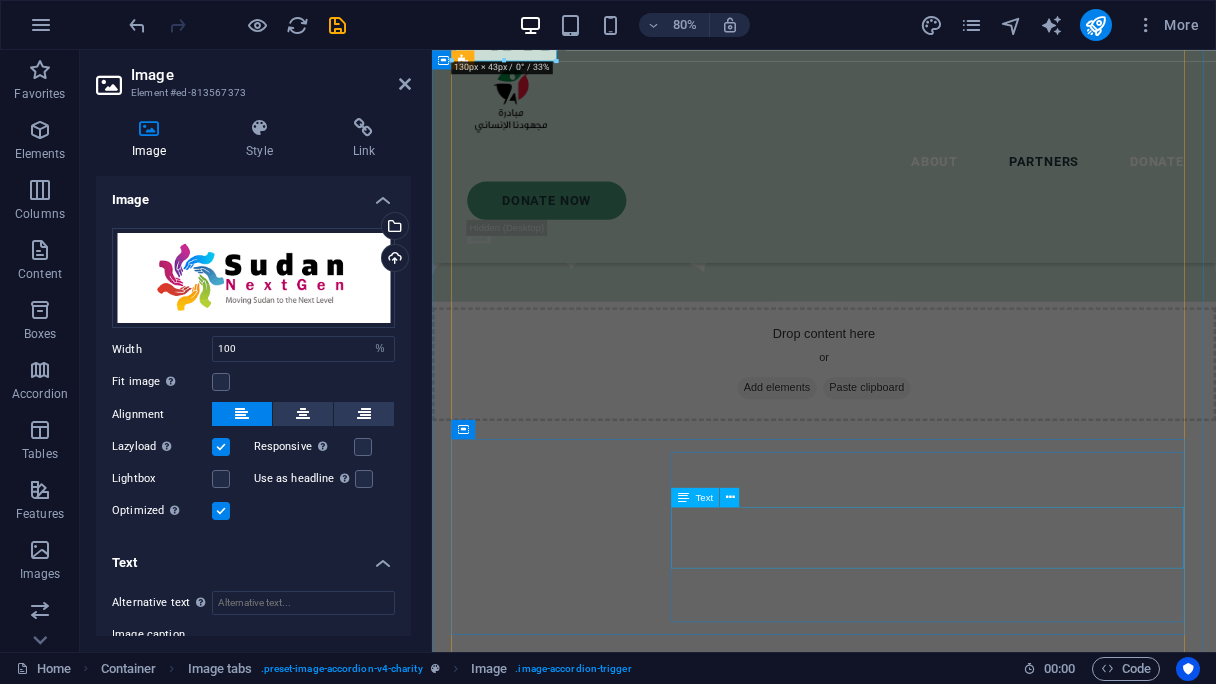 scroll, scrollTop: 3820, scrollLeft: 0, axis: vertical 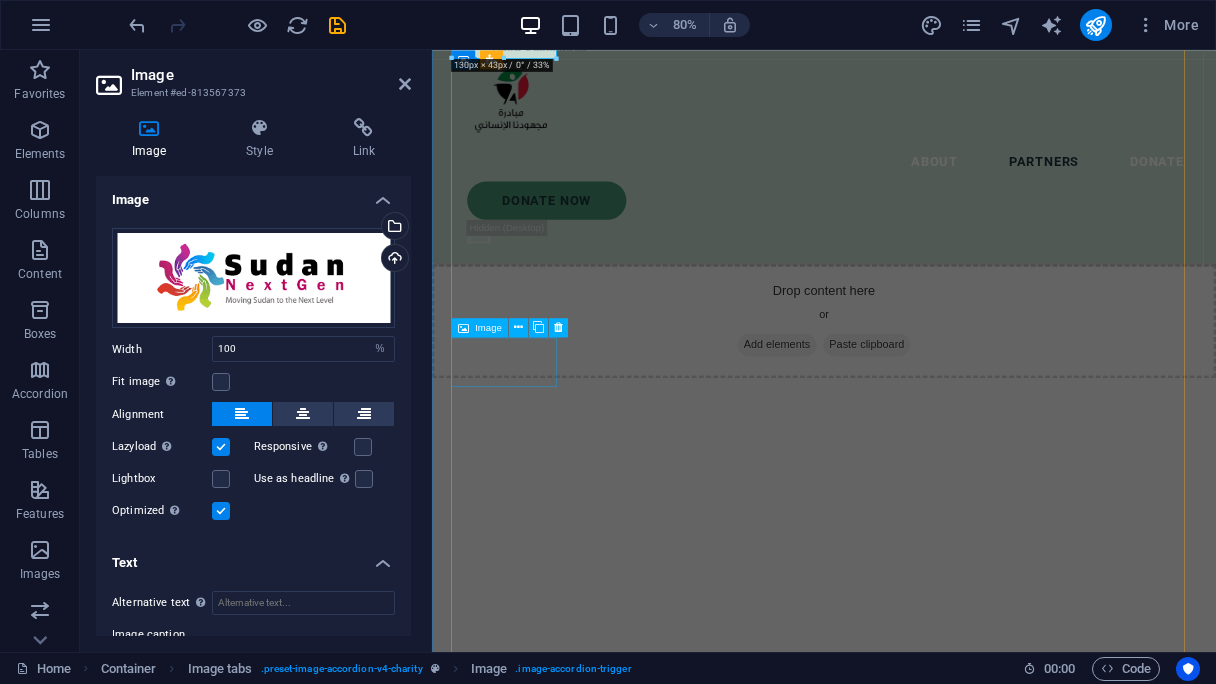 click at bounding box center (523, 3482) 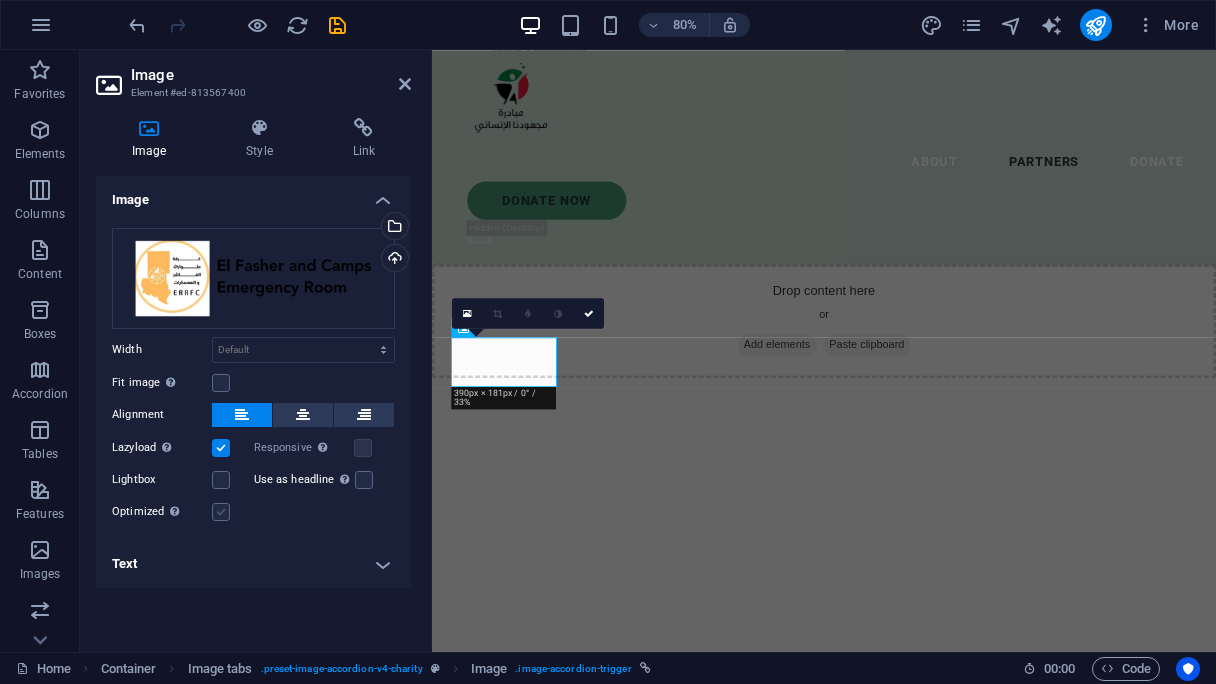 click at bounding box center (221, 512) 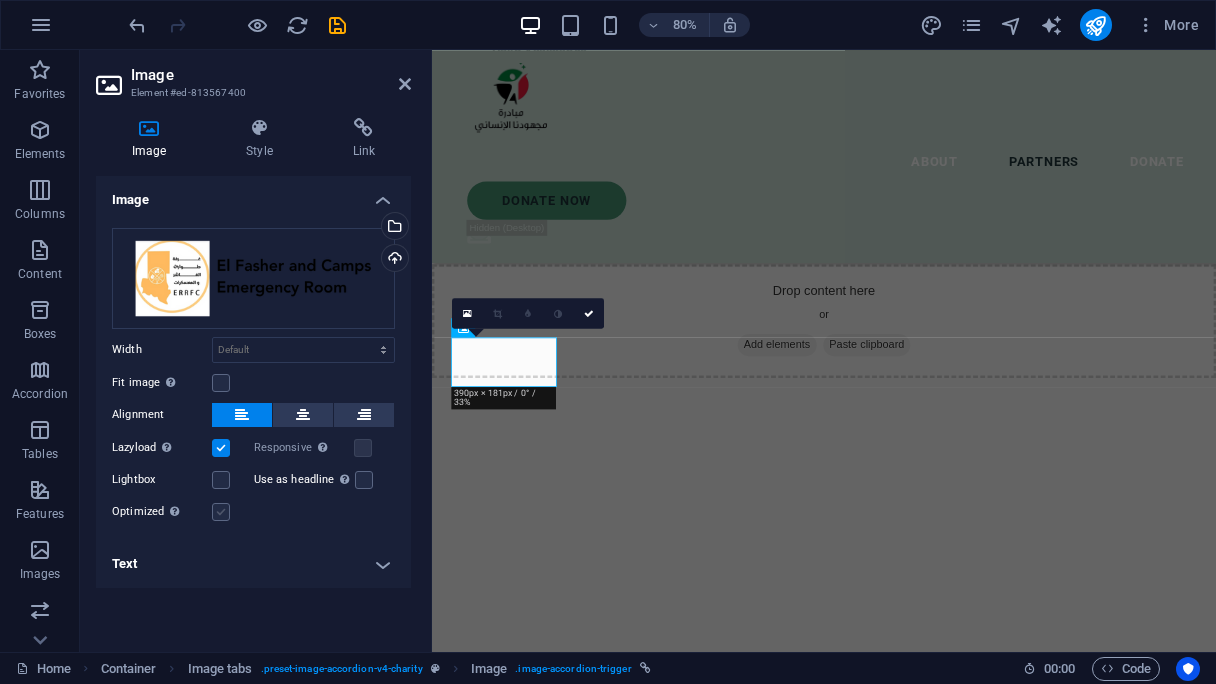 click on "Optimized Images are compressed to improve page speed." at bounding box center (0, 0) 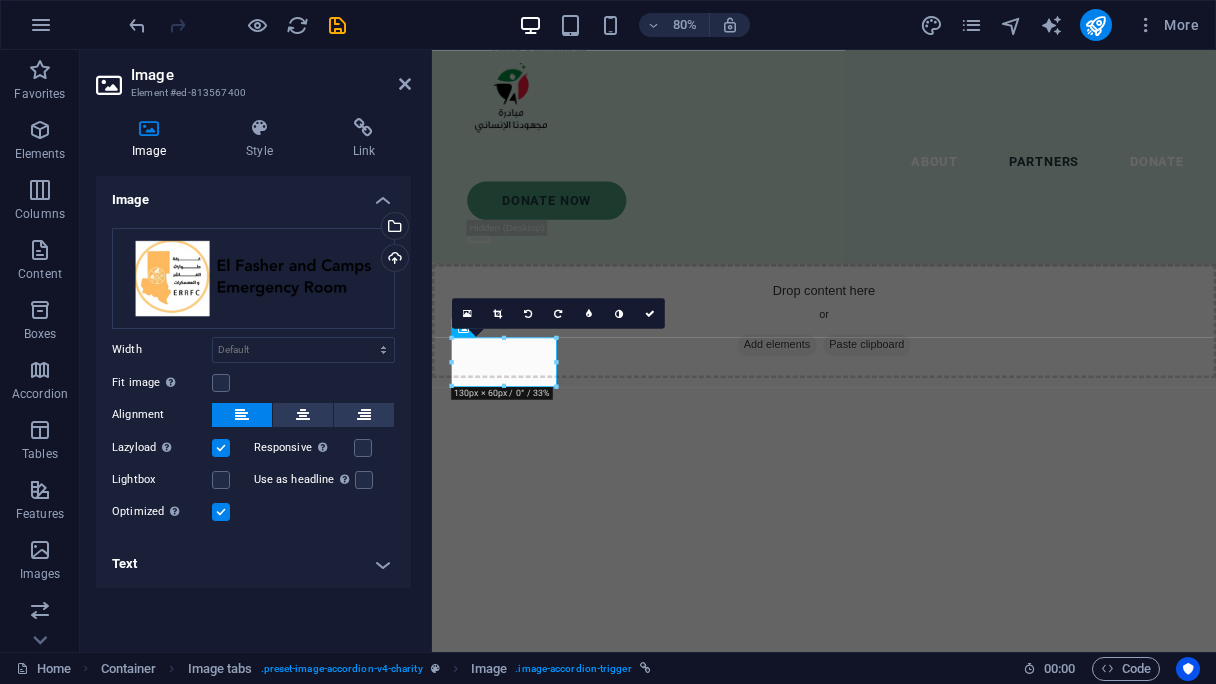 scroll, scrollTop: 4120, scrollLeft: 0, axis: vertical 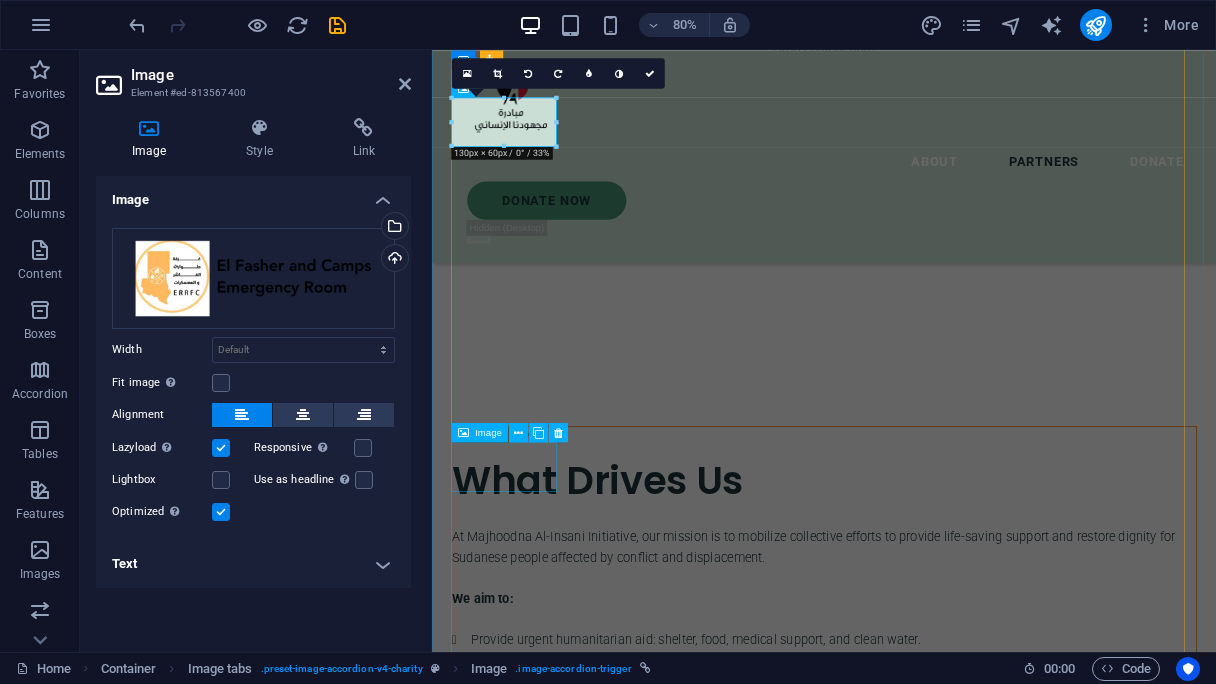 click at bounding box center [523, 4442] 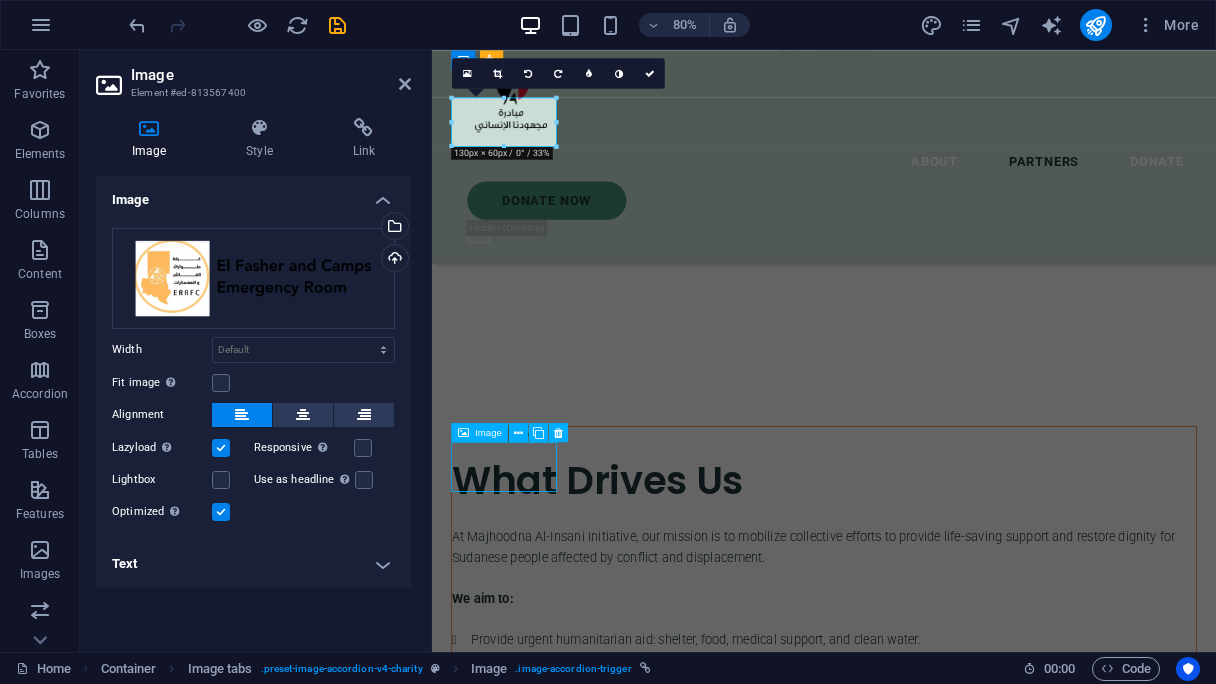 click at bounding box center (523, 4442) 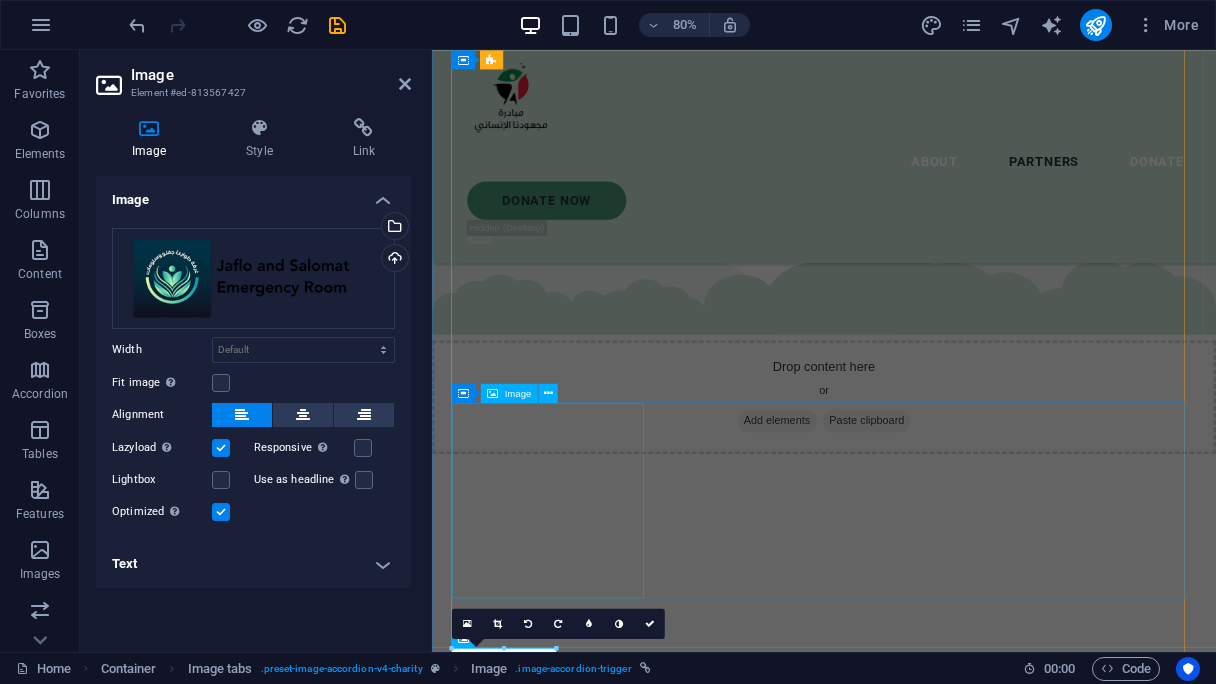 scroll, scrollTop: 3720, scrollLeft: 0, axis: vertical 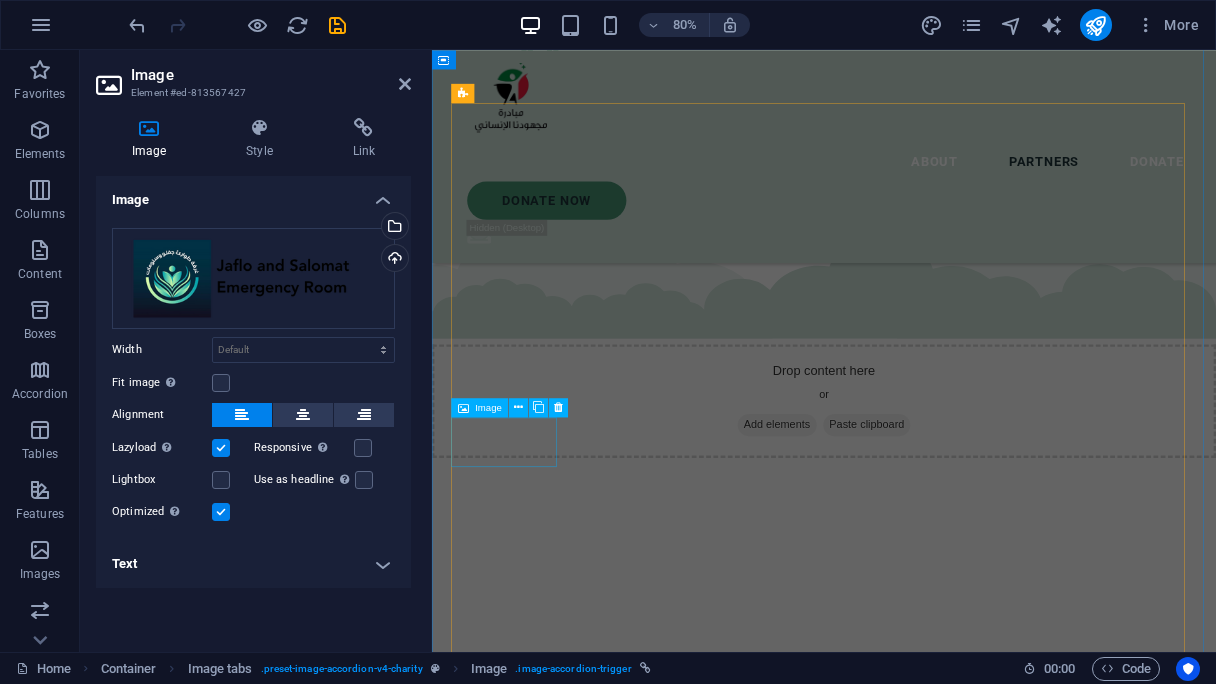 click at bounding box center [523, 3582] 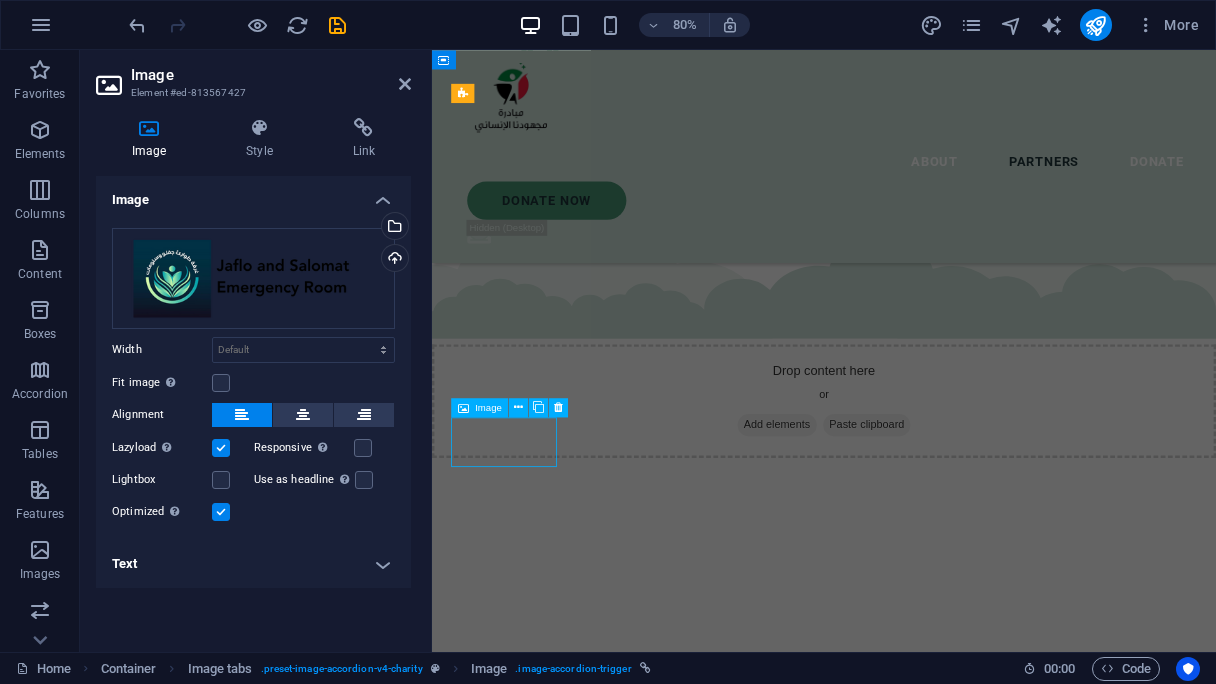 scroll, scrollTop: 3518, scrollLeft: 0, axis: vertical 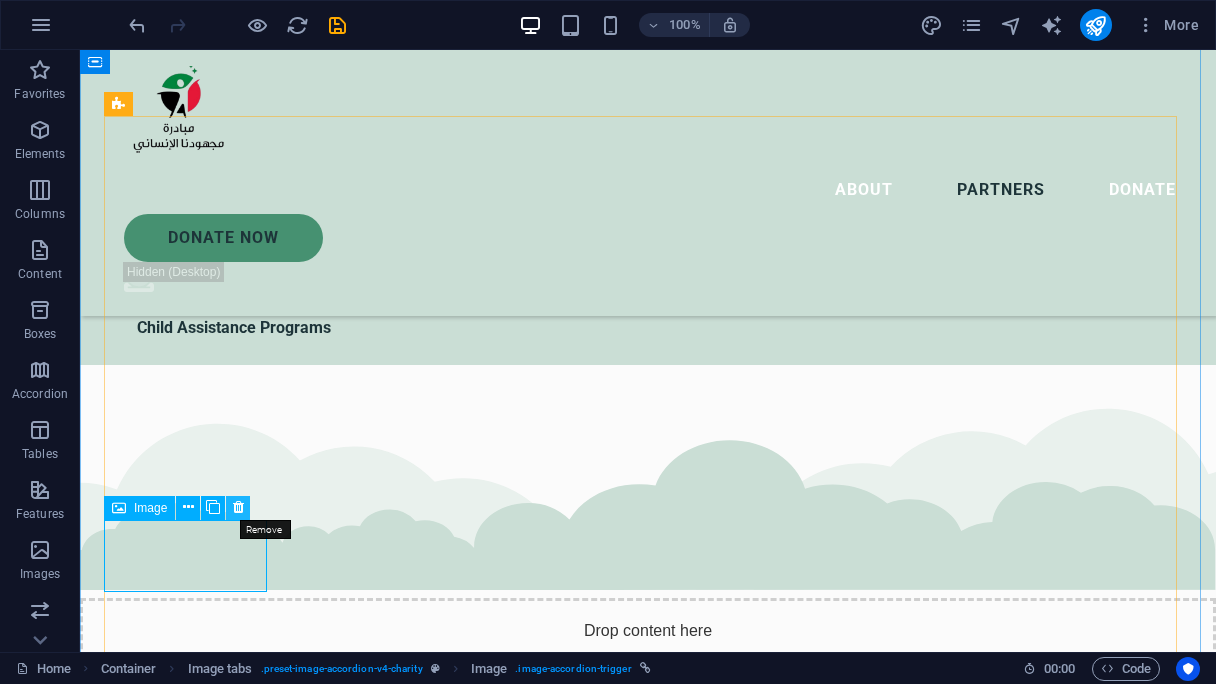 click at bounding box center (238, 508) 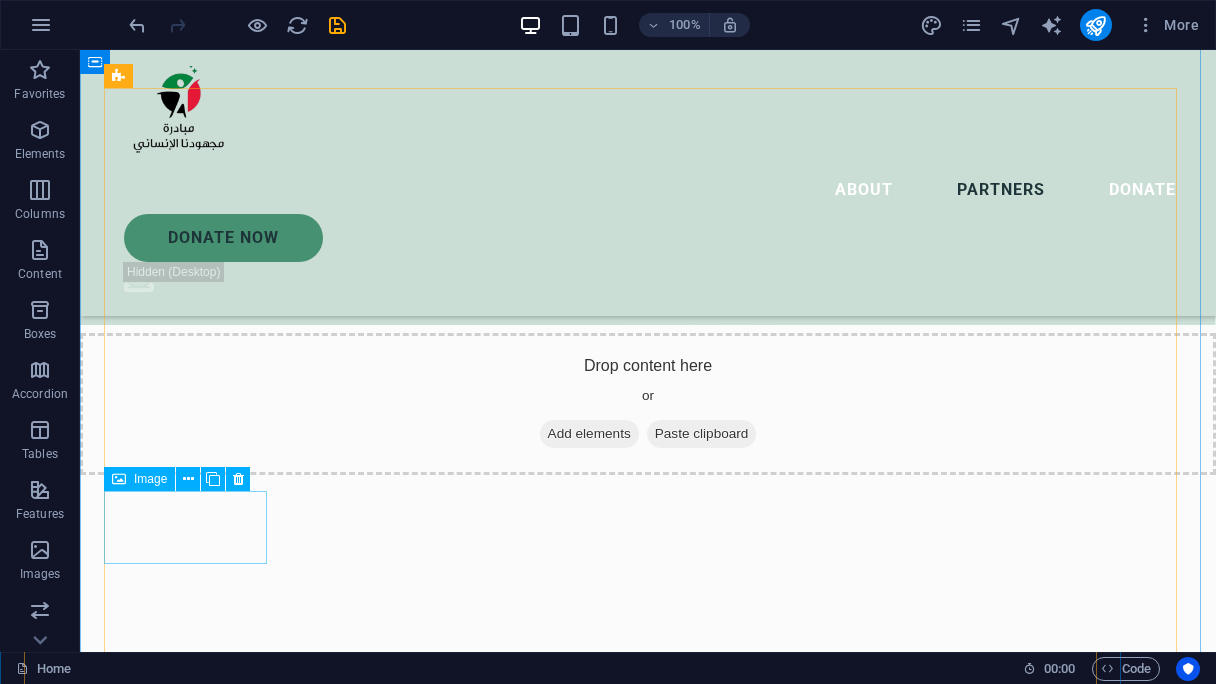 scroll, scrollTop: 3818, scrollLeft: 0, axis: vertical 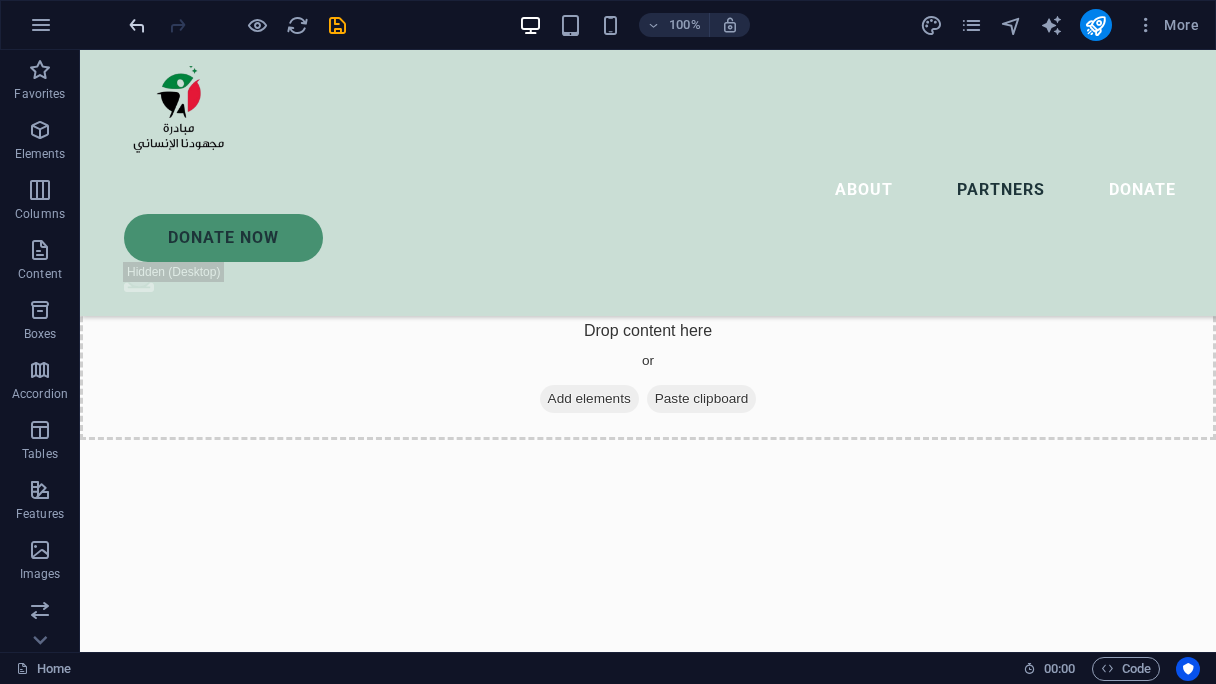 click at bounding box center [137, 25] 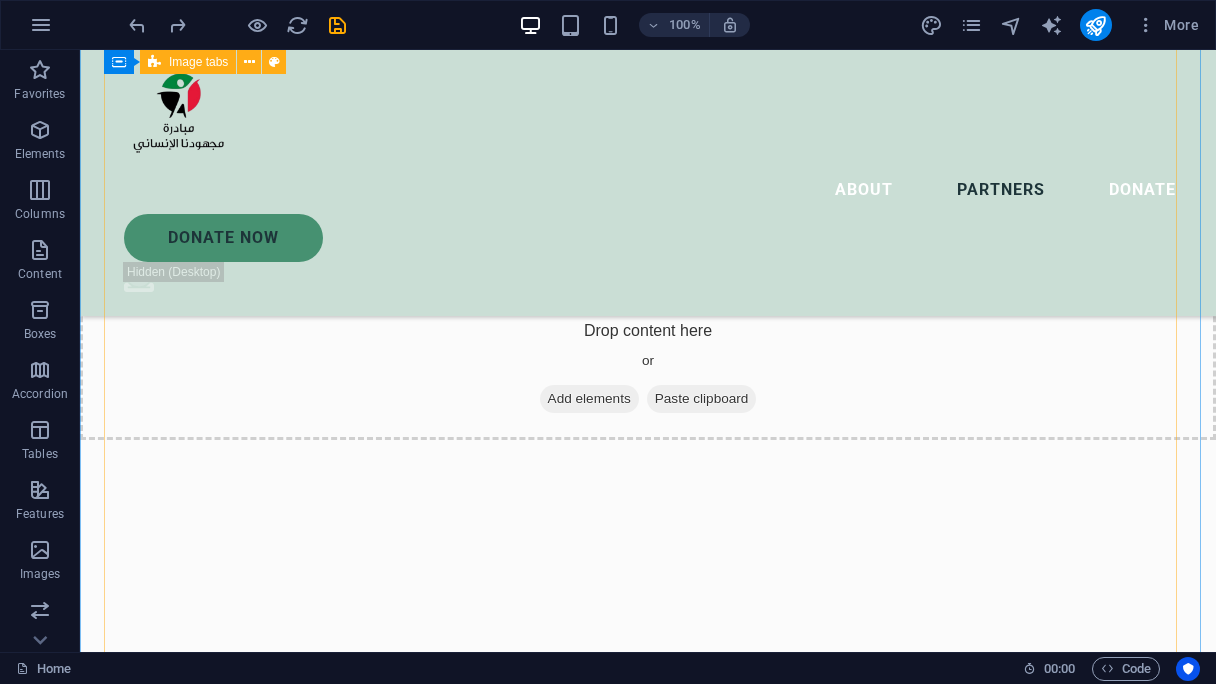 click on "Sudan NextGen  We are grateful for our partnership with Sudan NextGen, a US-based nonprofit supporting impactful Sudanese-led initiatives. Through this collaboration, Sudan NextGen hosts our official donation link, allowing us to securely collect contributions from around the world and channel them directly to our humanitarian efforts on the ground. El Fasher and Camps Emergency Room We are honored to partner with the dedicated team at El Fasher and Camps Emergency Room, who continue to serve displaced families and communities affected by conflict in North Darfur. Their on-the-ground presence is vital to our collective impact. Together, we are reaching people in some of the most underserved areas with compassion and urgency. Jaflo and Salomat Emergency Room We are proud to collaborate with  Jaflo and the Salomat Emergency Room  team, whose dedication to providing rapid medical assistance on the ground has made a real difference in the lives of displaced families in Sudan. Bahri Emergency Room" at bounding box center [648, 5136] 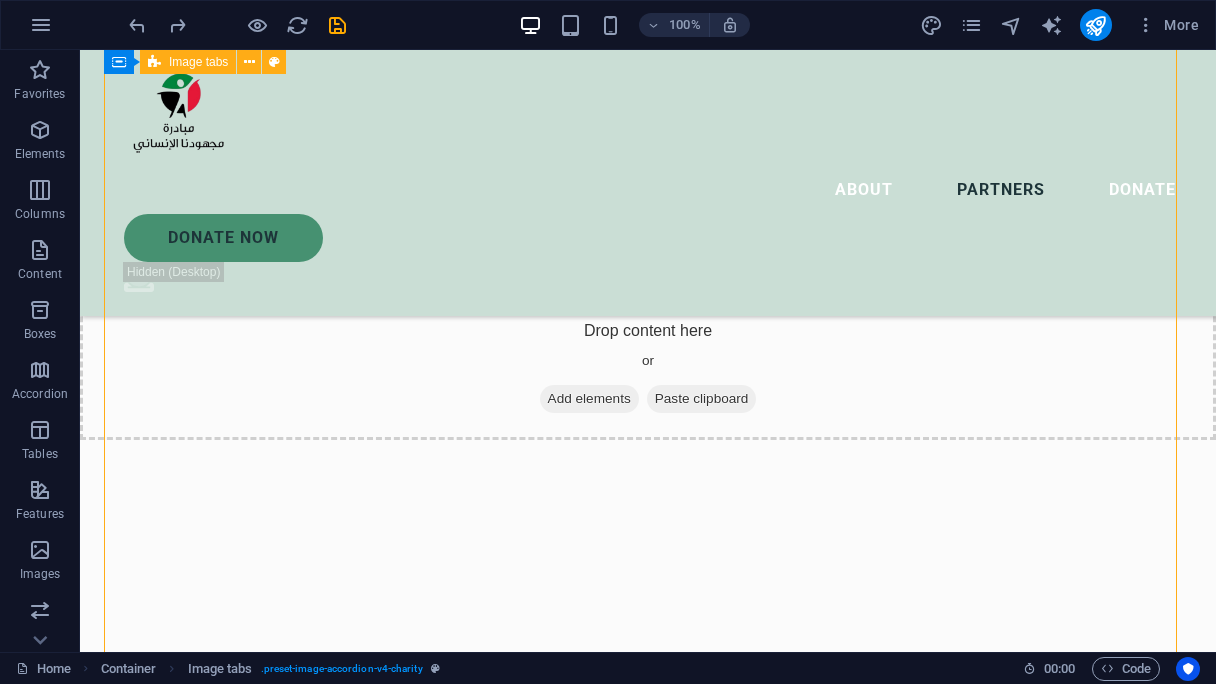 click on "Sudan NextGen  We are grateful for our partnership with Sudan NextGen, a US-based nonprofit supporting impactful Sudanese-led initiatives. Through this collaboration, Sudan NextGen hosts our official donation link, allowing us to securely collect contributions from around the world and channel them directly to our humanitarian efforts on the ground. El Fasher and Camps Emergency Room We are honored to partner with the dedicated team at El Fasher and Camps Emergency Room, who continue to serve displaced families and communities affected by conflict in North Darfur. Their on-the-ground presence is vital to our collective impact. Together, we are reaching people in some of the most underserved areas with compassion and urgency. Jaflo and Salomat Emergency Room We are proud to collaborate with  Jaflo and the Salomat Emergency Room  team, whose dedication to providing rapid medical assistance on the ground has made a real difference in the lives of displaced families in Sudan. Bahri Emergency Room" at bounding box center [648, 5136] 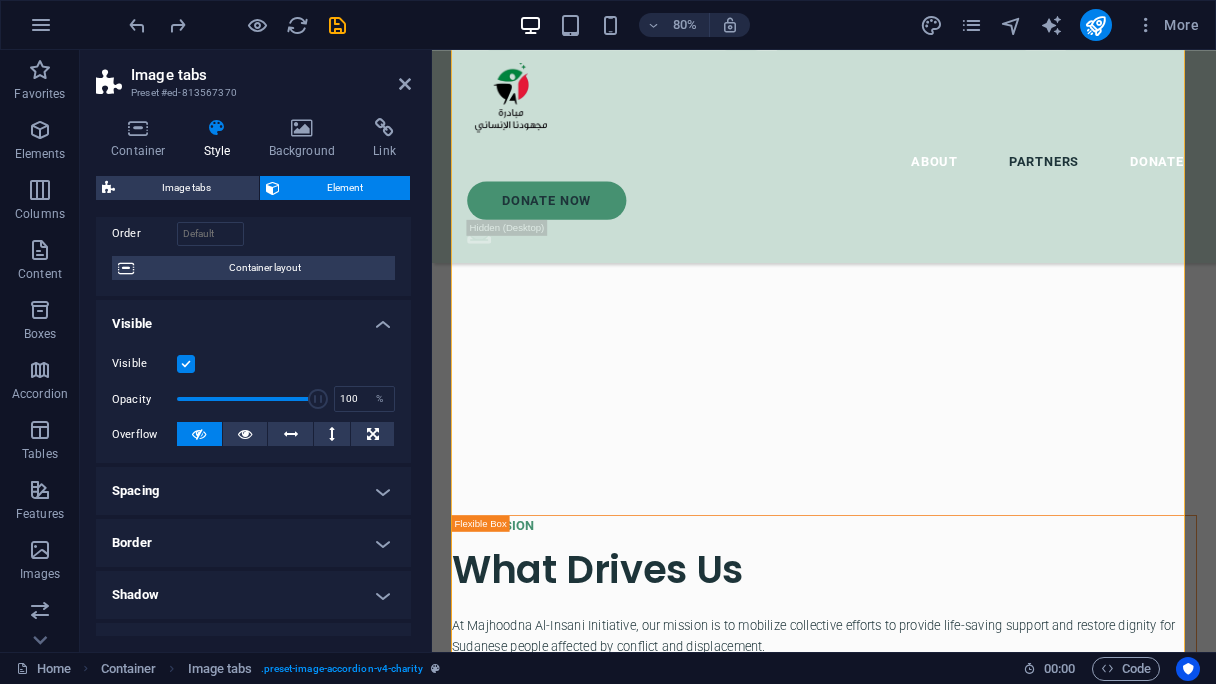 scroll, scrollTop: 200, scrollLeft: 0, axis: vertical 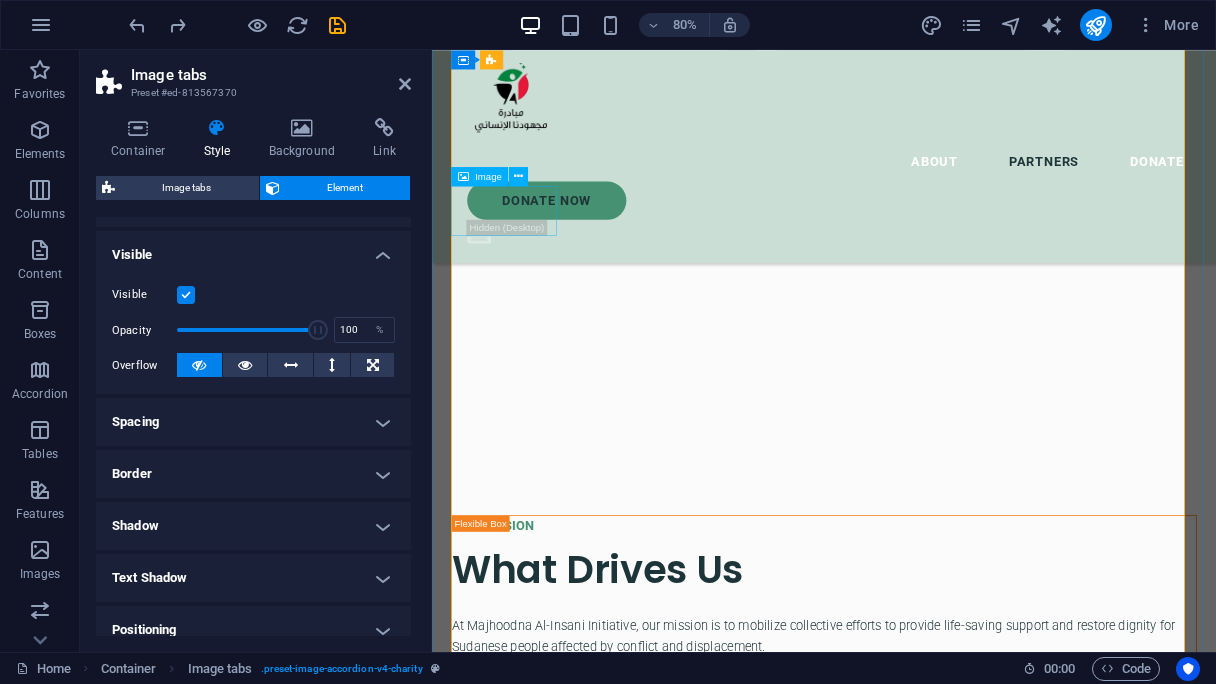 click at bounding box center (523, 3293) 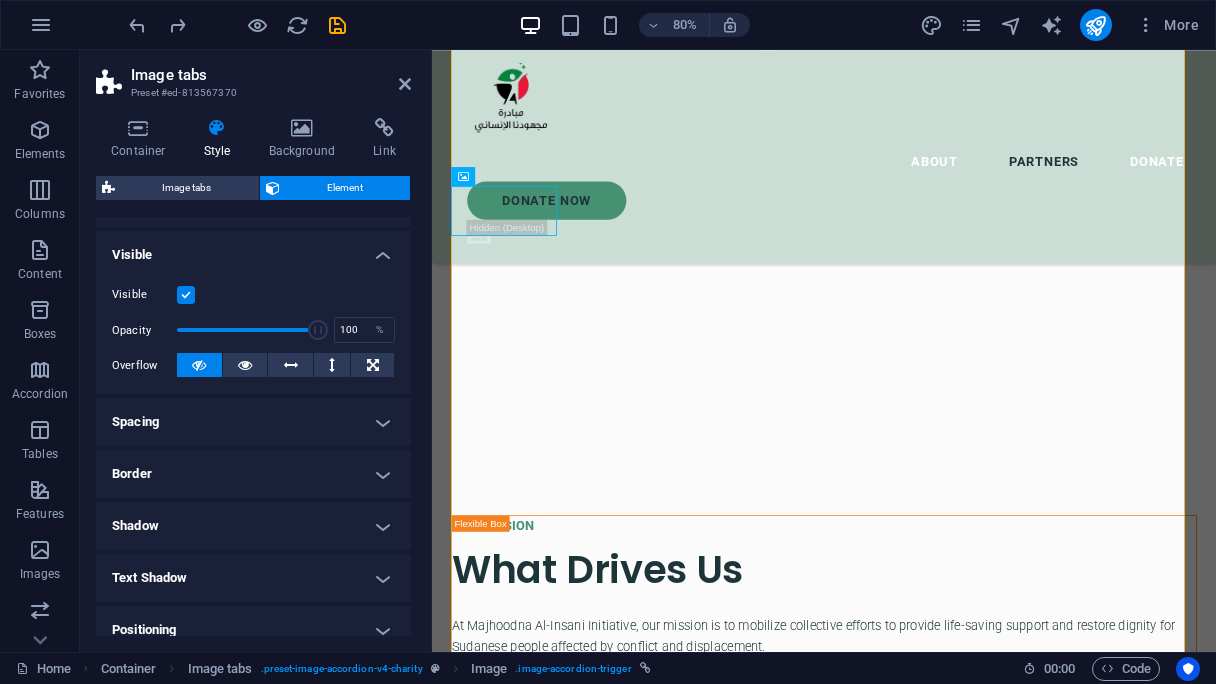click at bounding box center [186, 295] 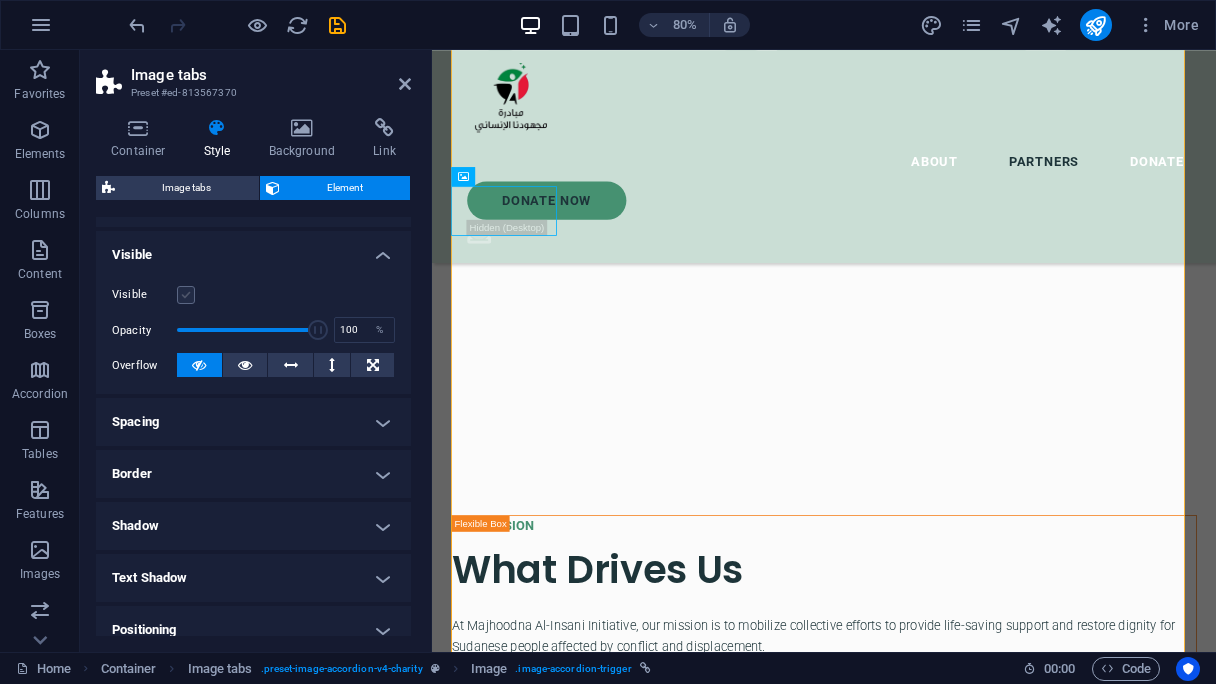 click at bounding box center [186, 295] 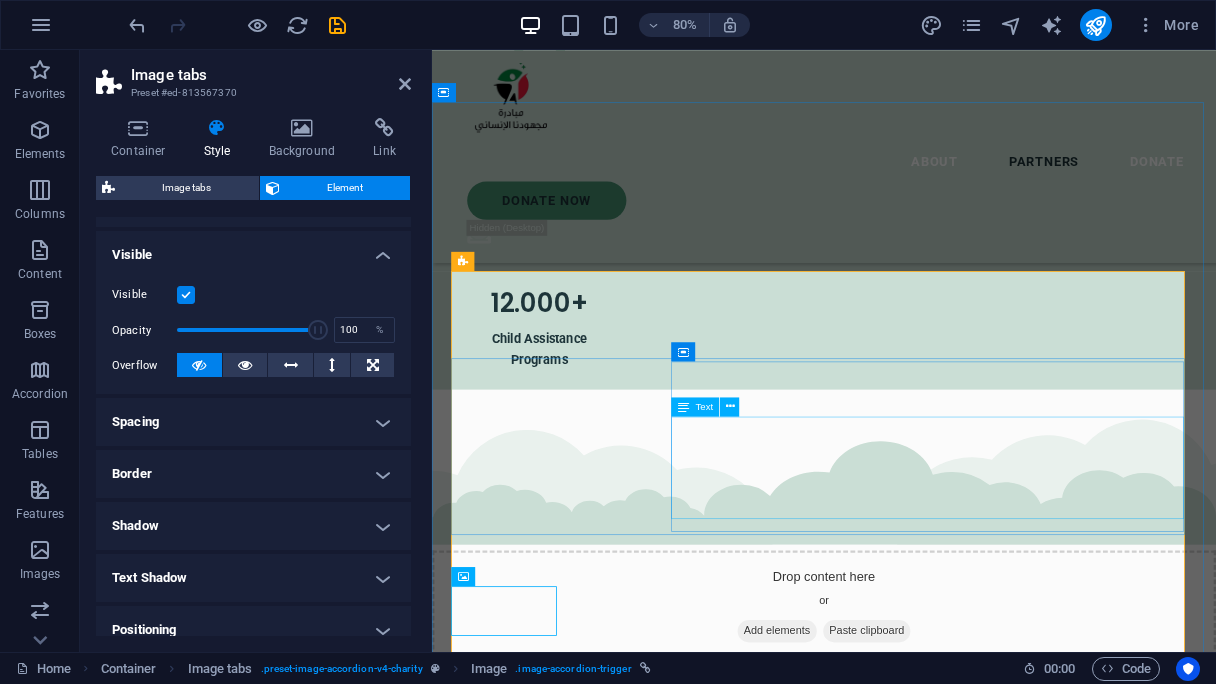 scroll, scrollTop: 3509, scrollLeft: 0, axis: vertical 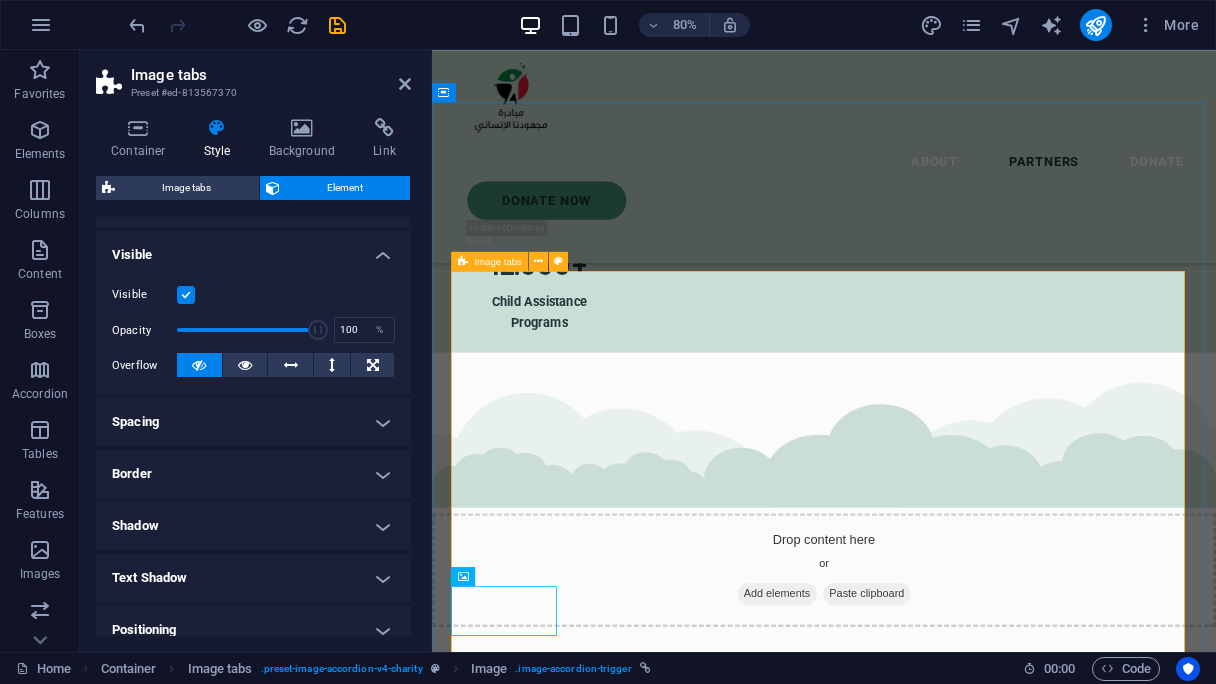 click at bounding box center [463, 261] 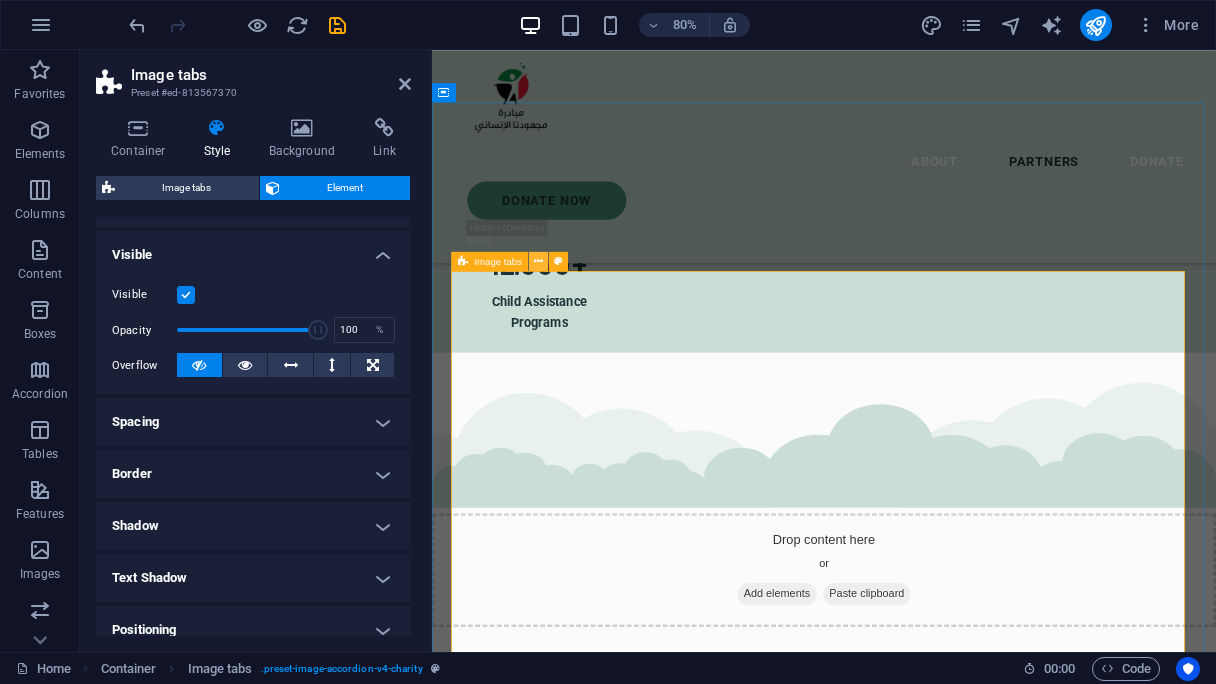 click at bounding box center (538, 261) 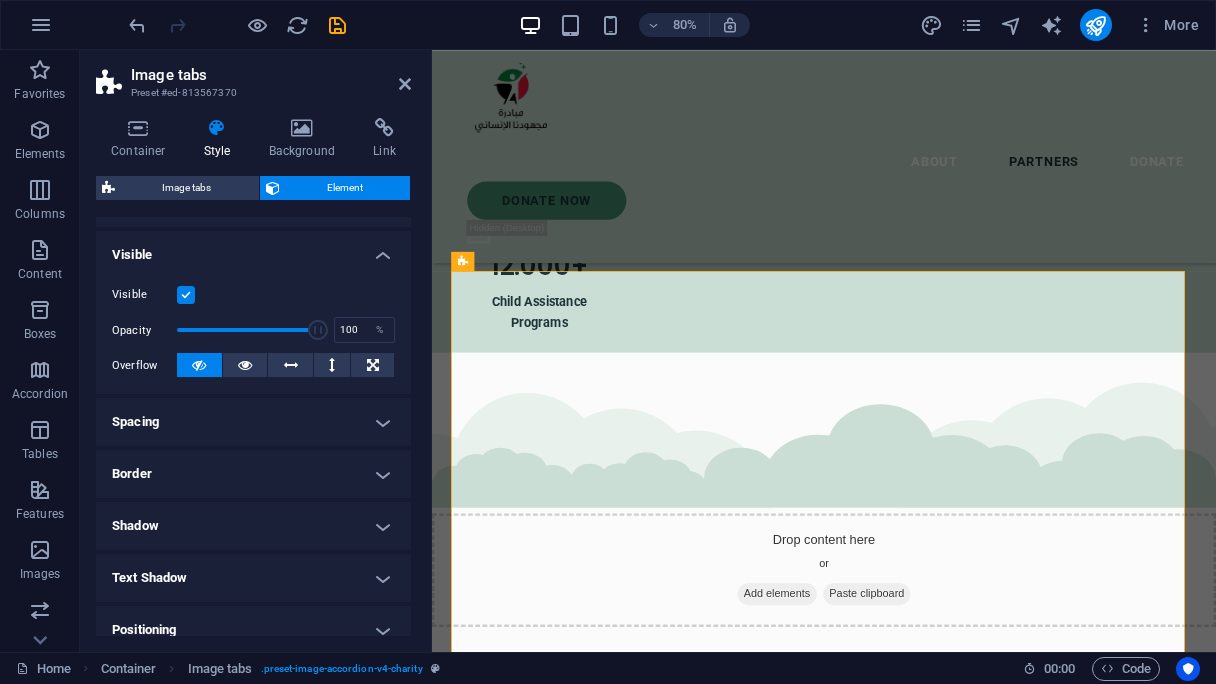 scroll, scrollTop: 0, scrollLeft: 0, axis: both 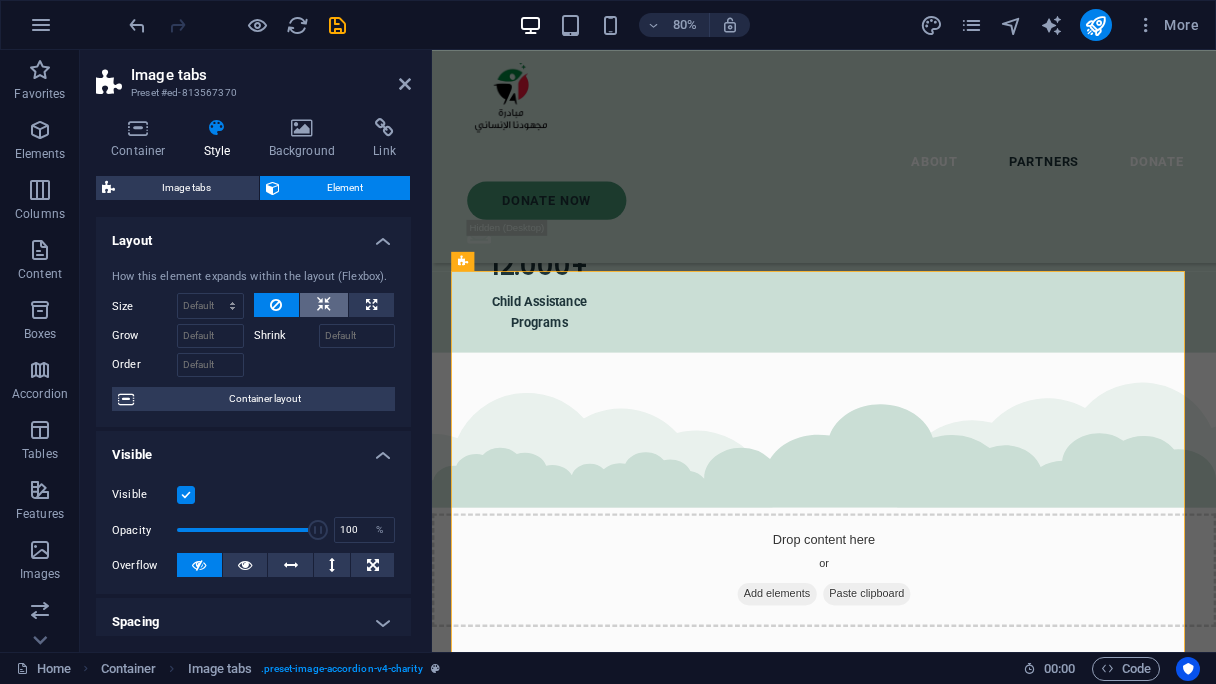 click at bounding box center (324, 305) 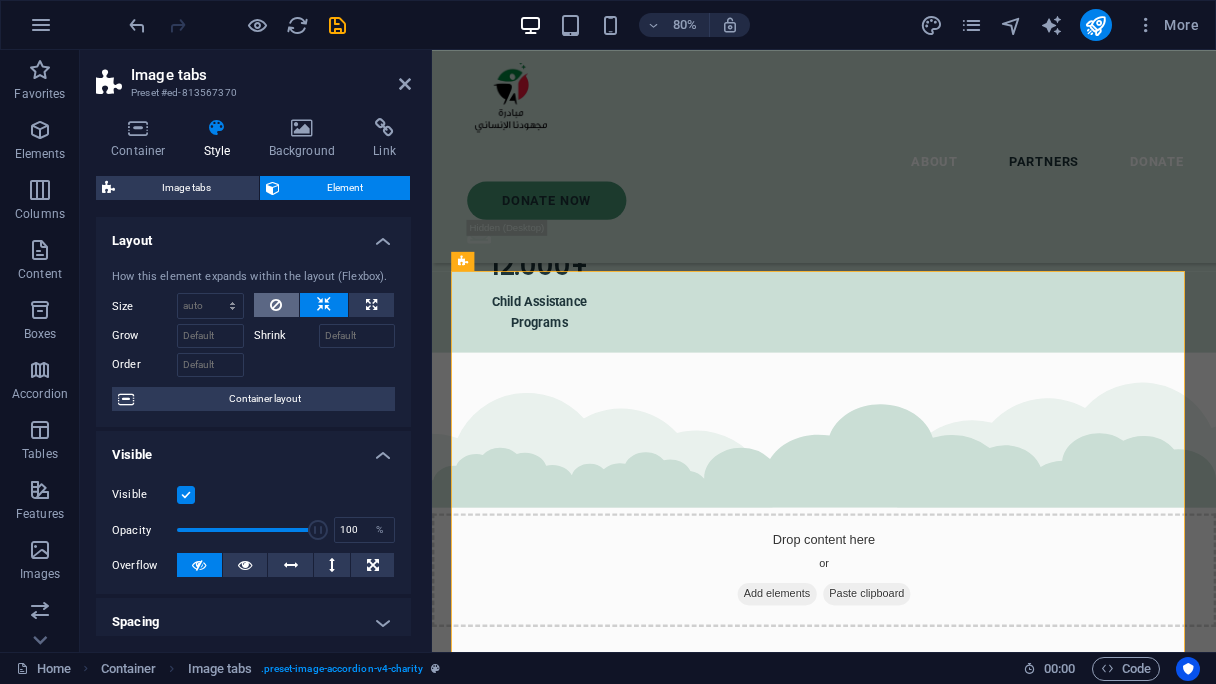 click at bounding box center [277, 305] 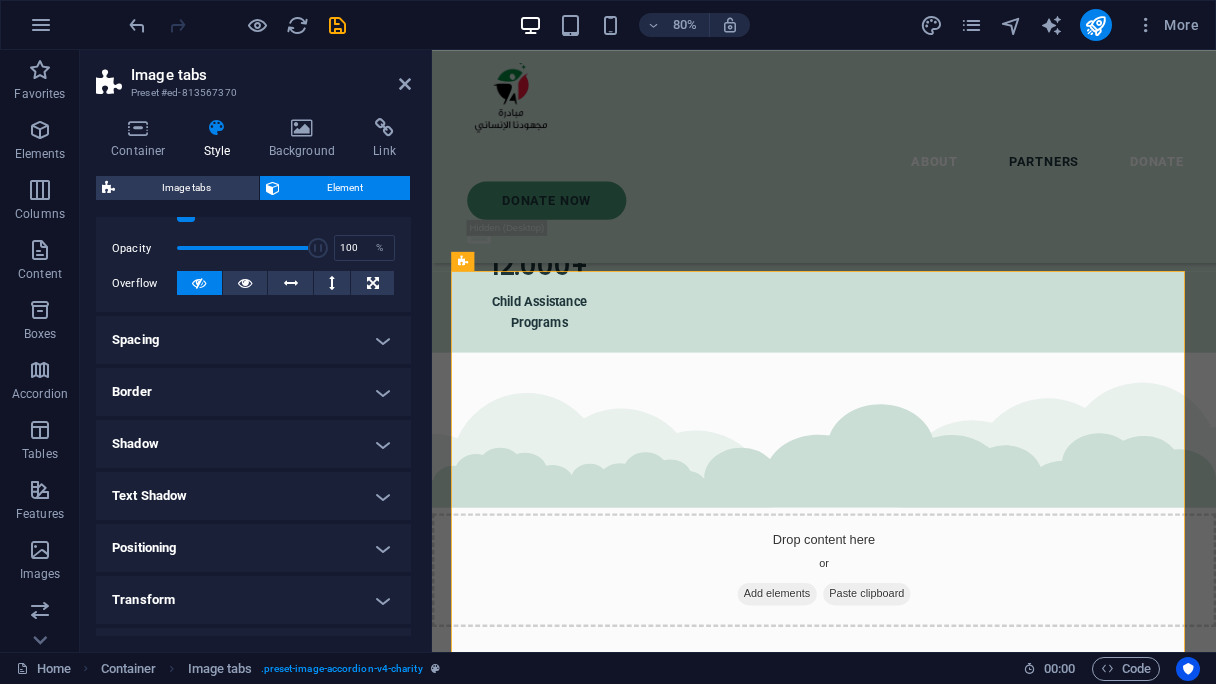 scroll, scrollTop: 225, scrollLeft: 0, axis: vertical 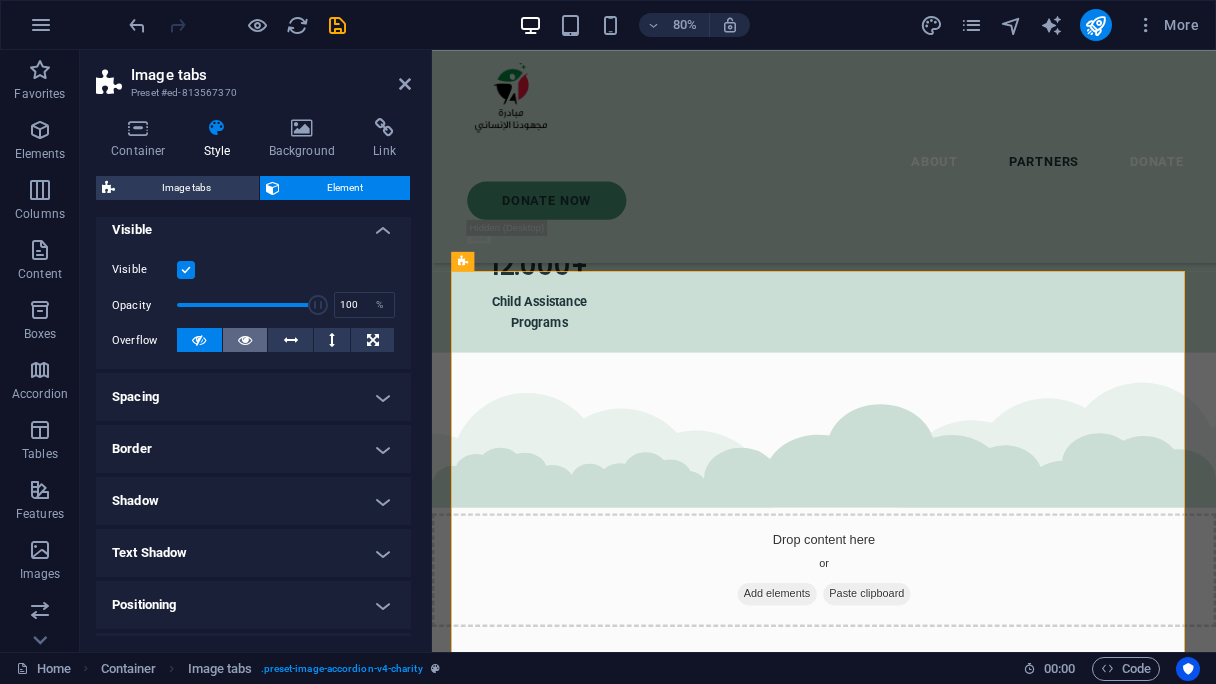 click at bounding box center [245, 340] 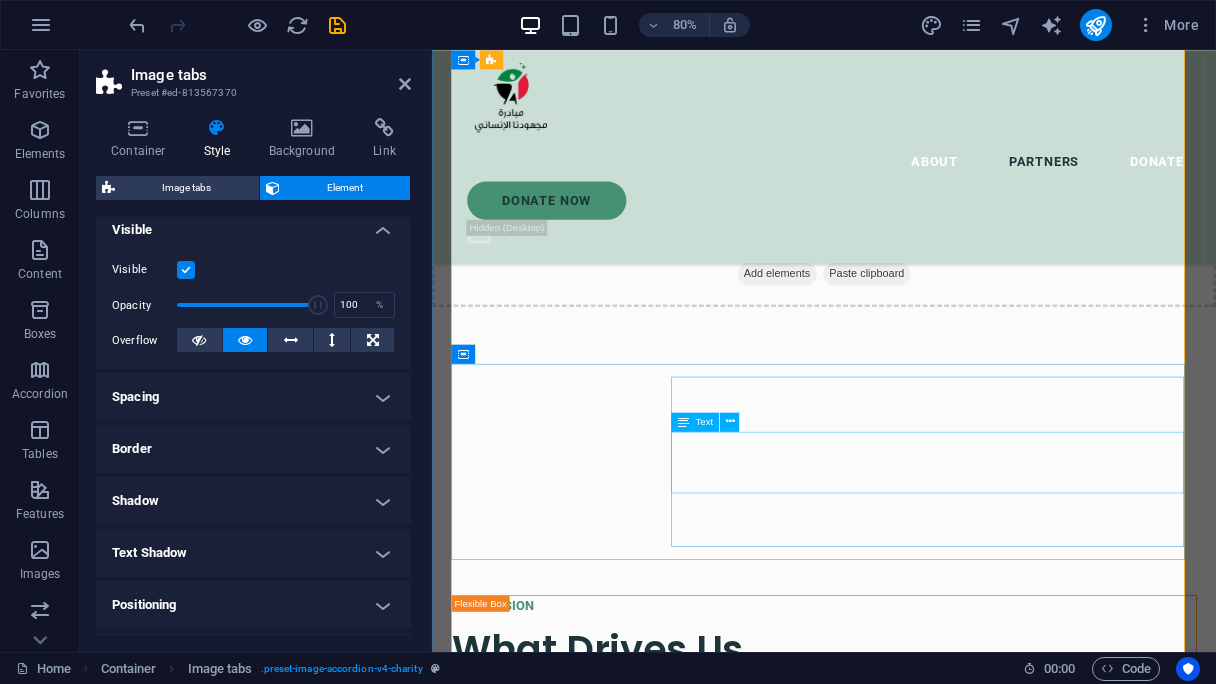 scroll, scrollTop: 4309, scrollLeft: 0, axis: vertical 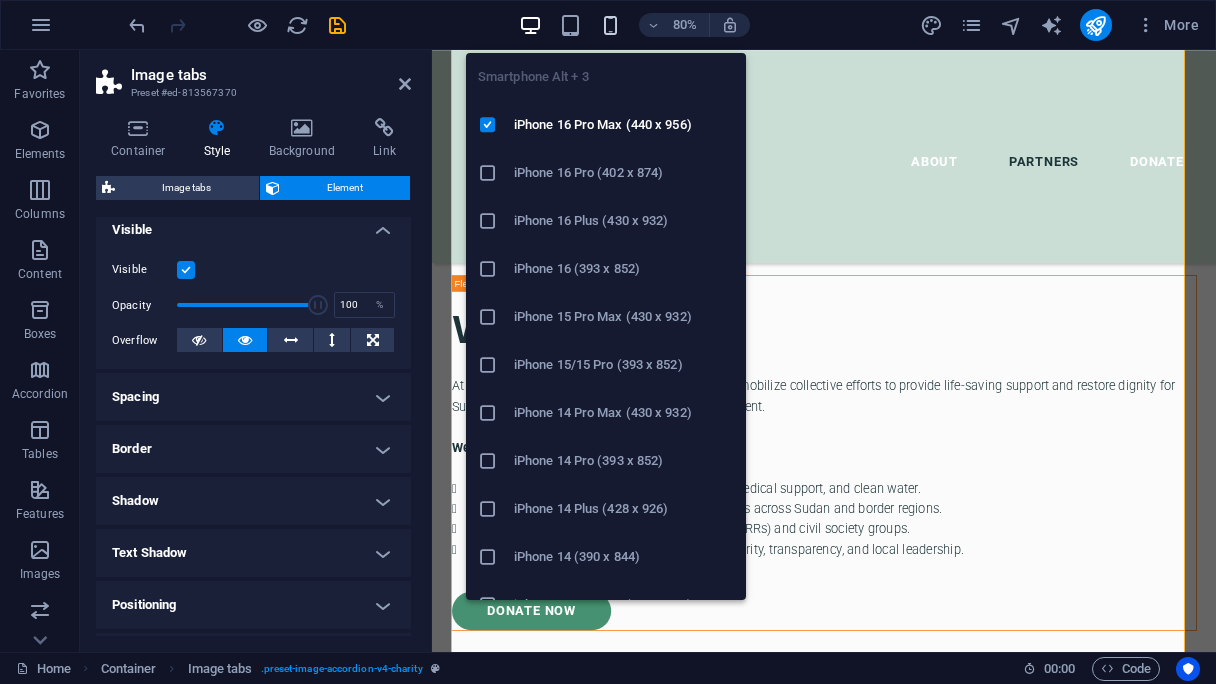 click at bounding box center [610, 25] 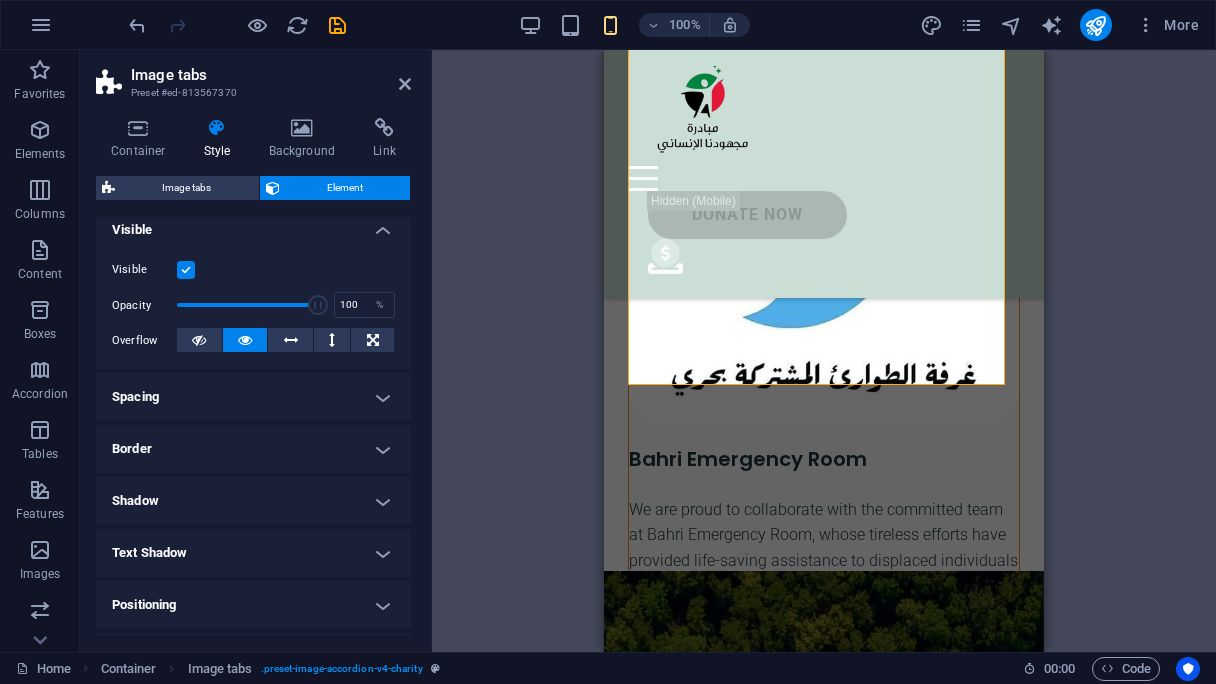 scroll, scrollTop: 7709, scrollLeft: 0, axis: vertical 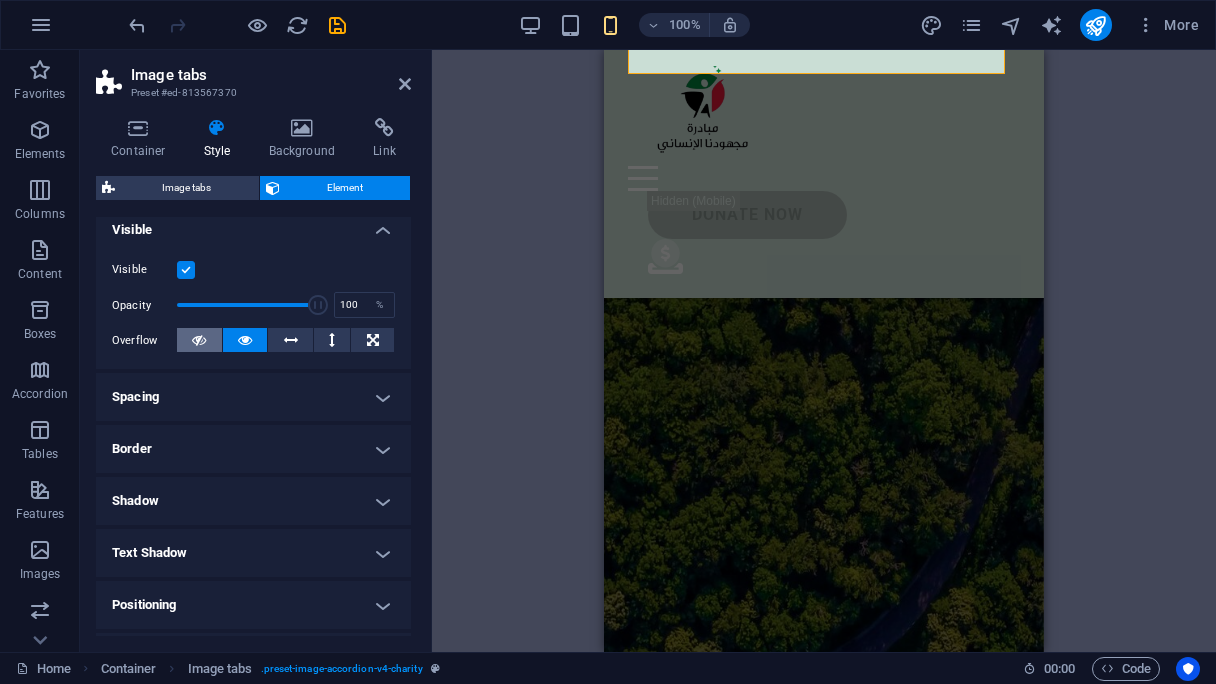 click at bounding box center [199, 340] 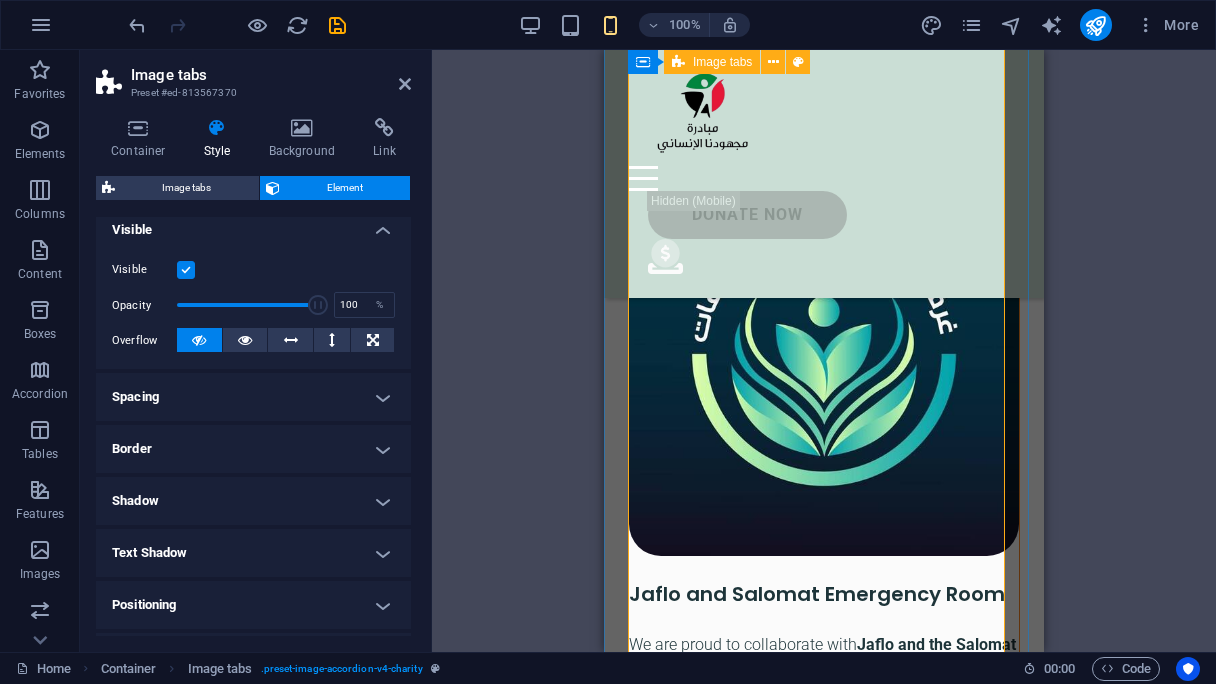 scroll, scrollTop: 6109, scrollLeft: 0, axis: vertical 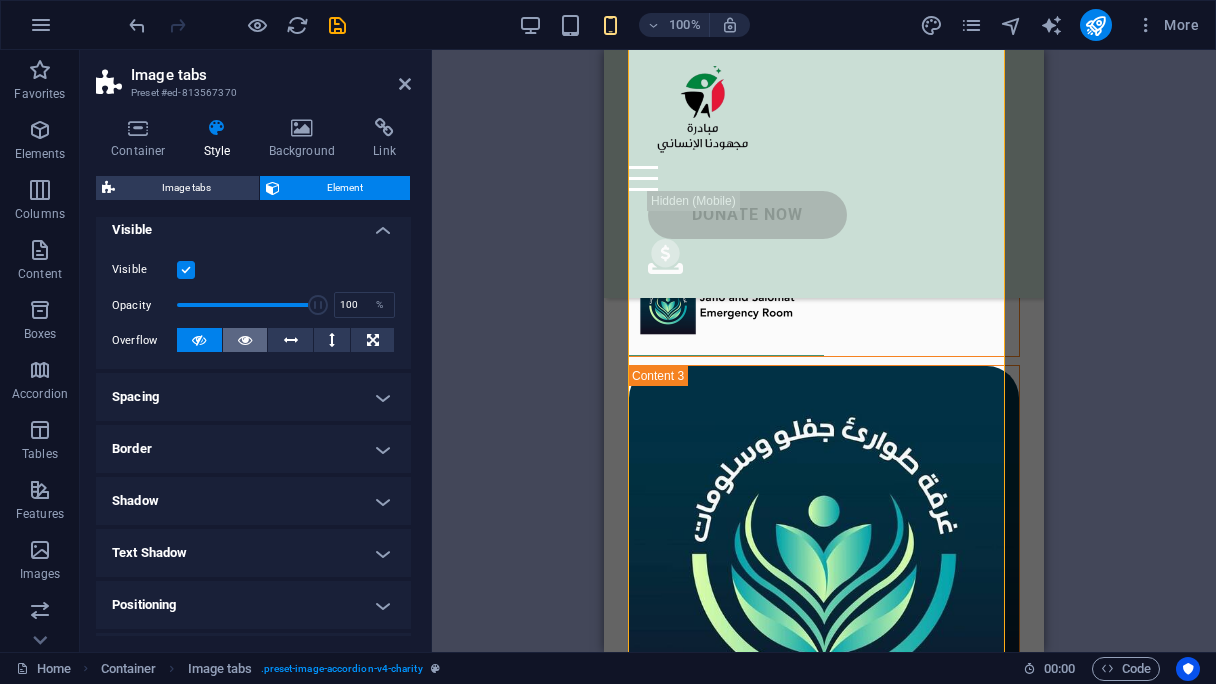 click at bounding box center [245, 340] 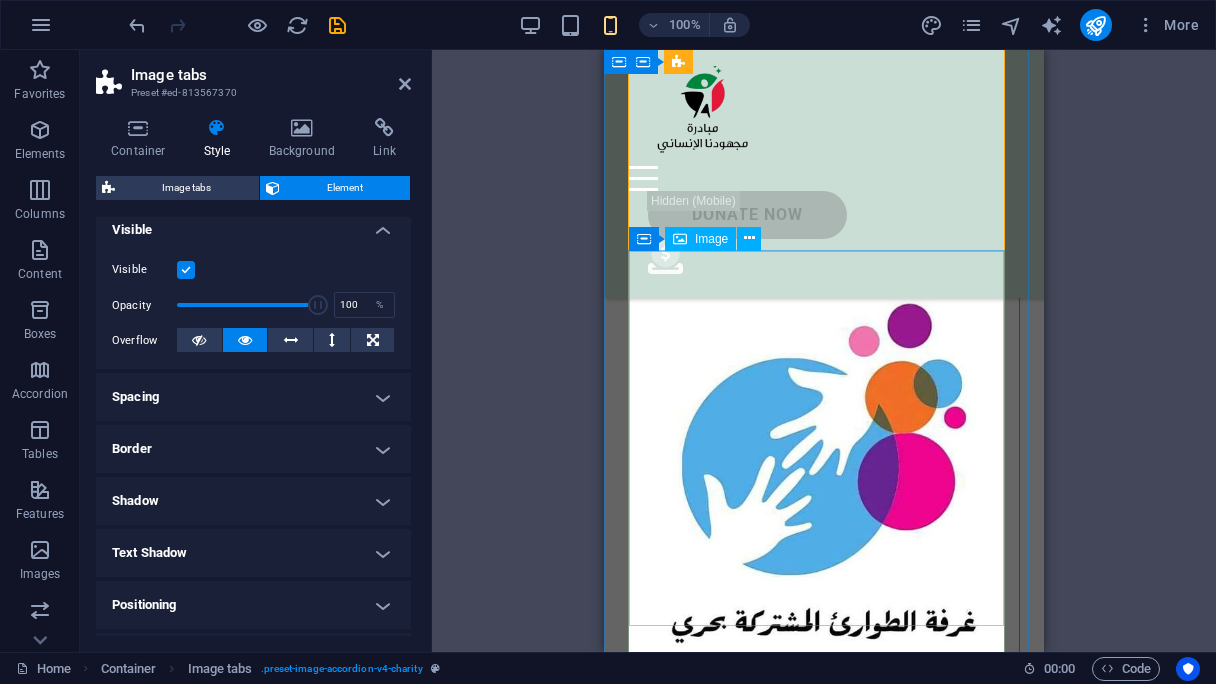 scroll, scrollTop: 6809, scrollLeft: 0, axis: vertical 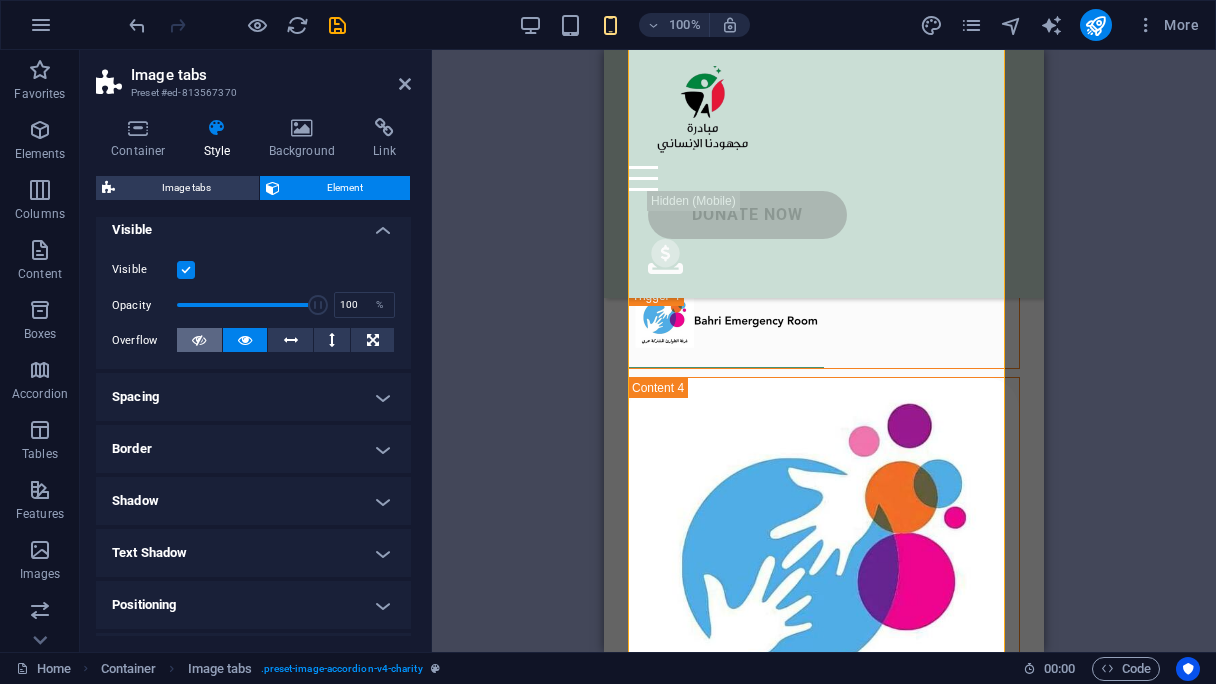 click at bounding box center (199, 340) 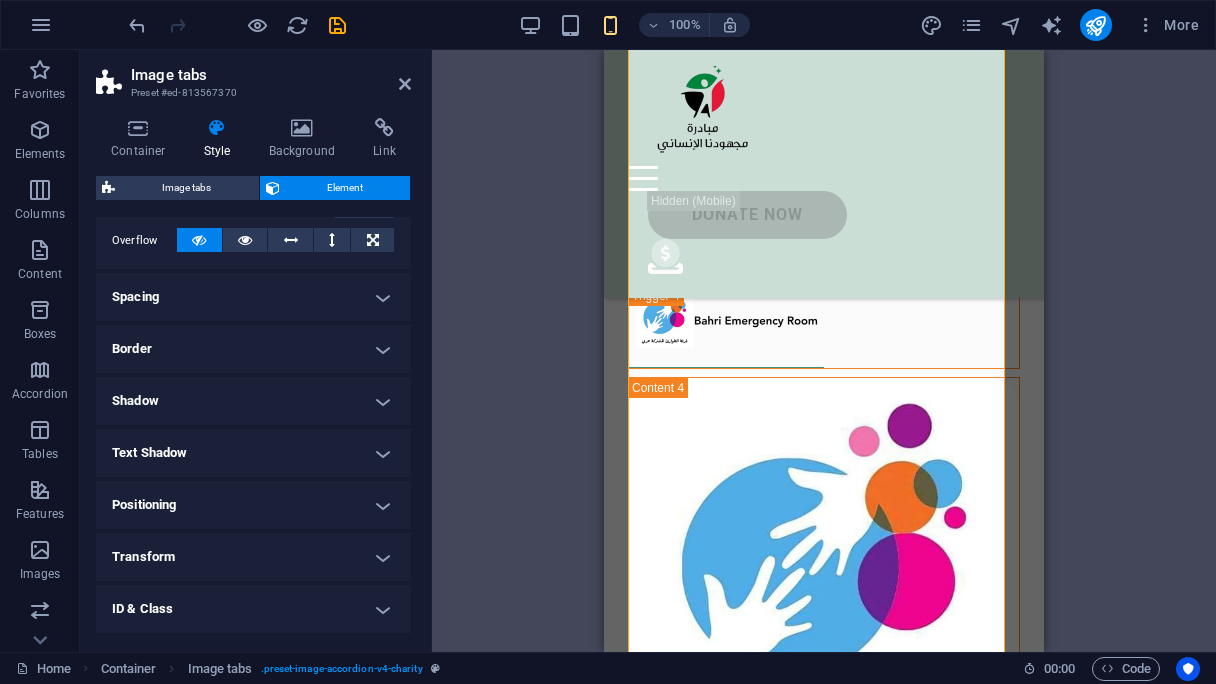 scroll, scrollTop: 125, scrollLeft: 0, axis: vertical 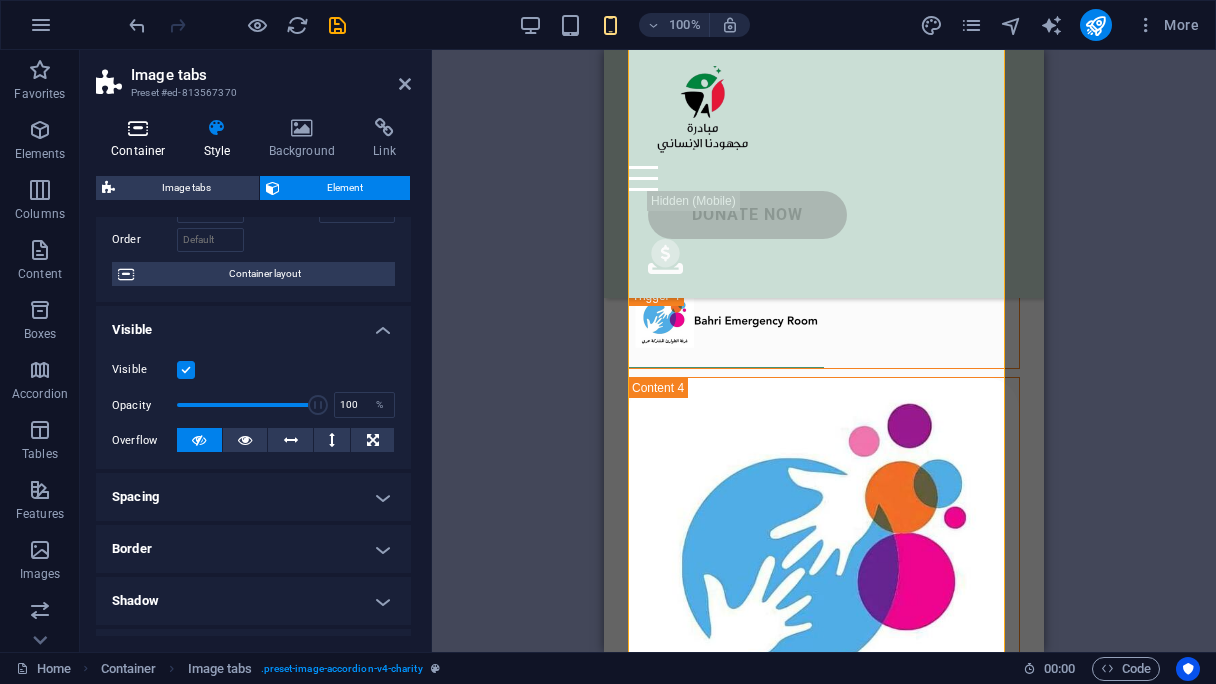 click on "Container" at bounding box center (142, 139) 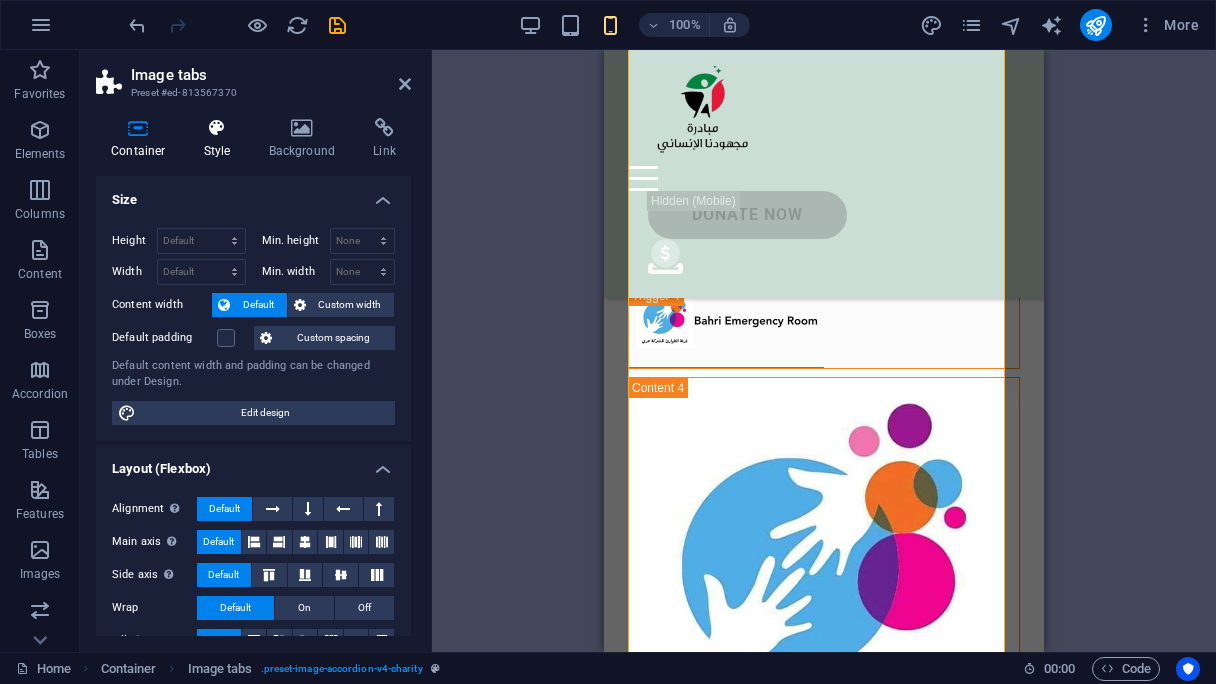 click on "Style" at bounding box center (221, 139) 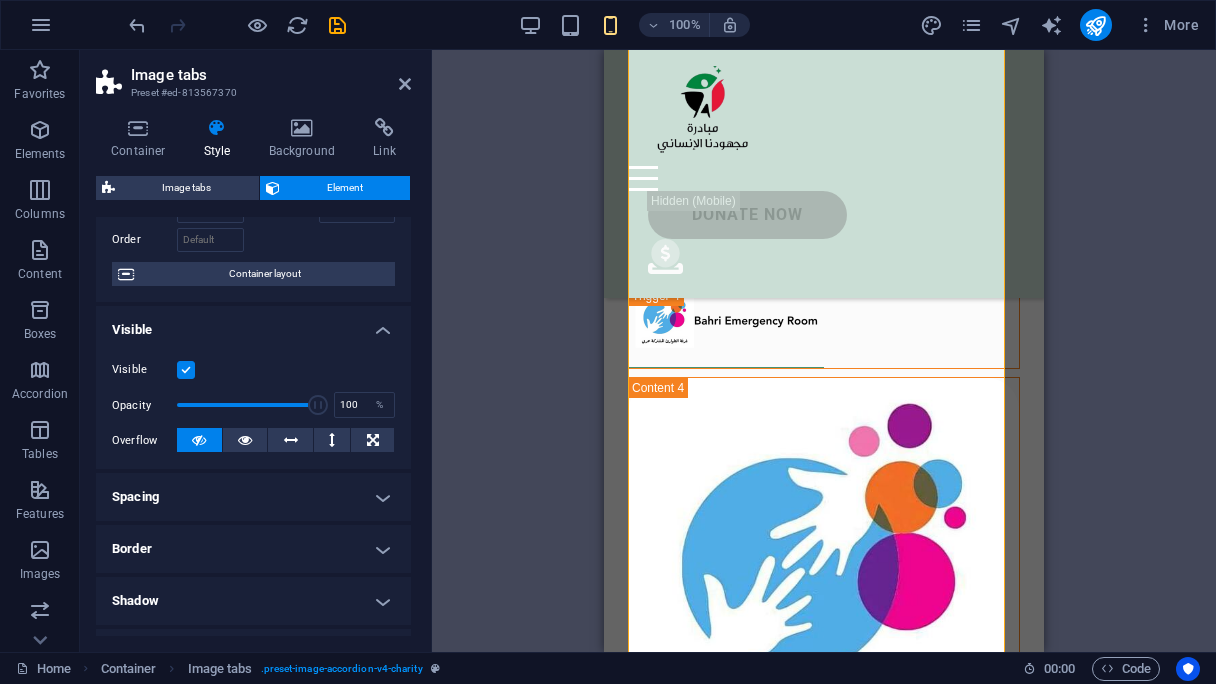 scroll, scrollTop: 0, scrollLeft: 0, axis: both 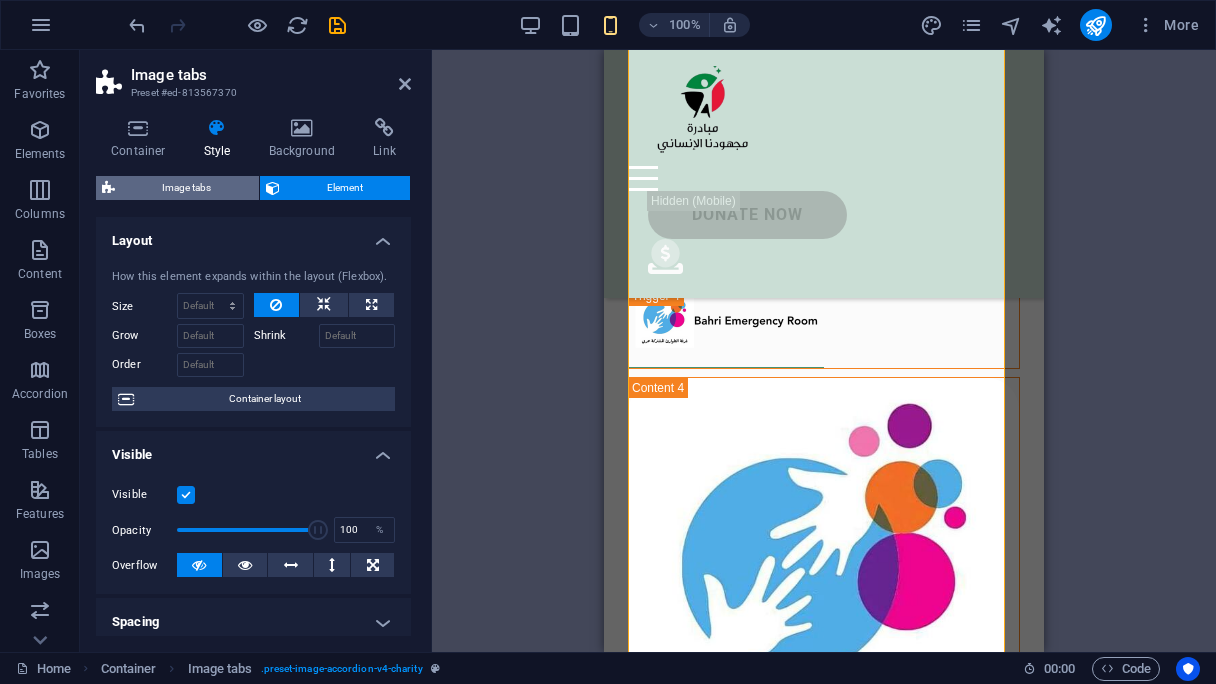 click on "Image tabs" at bounding box center [187, 188] 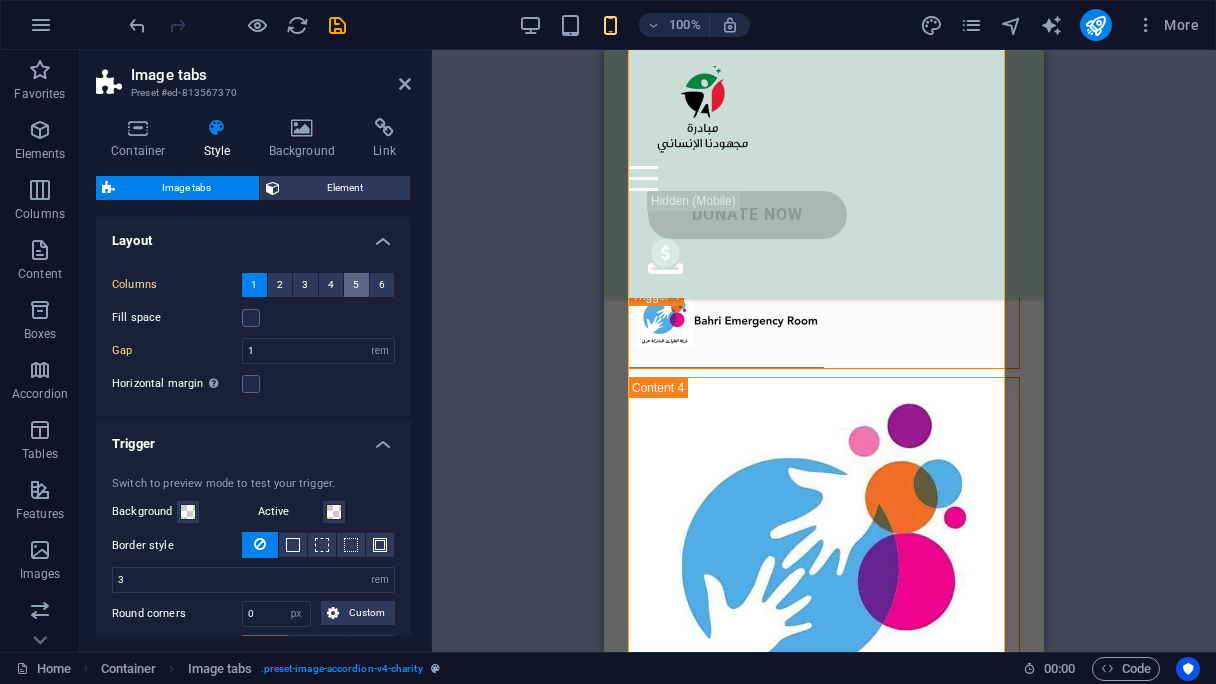 click on "5" at bounding box center [356, 285] 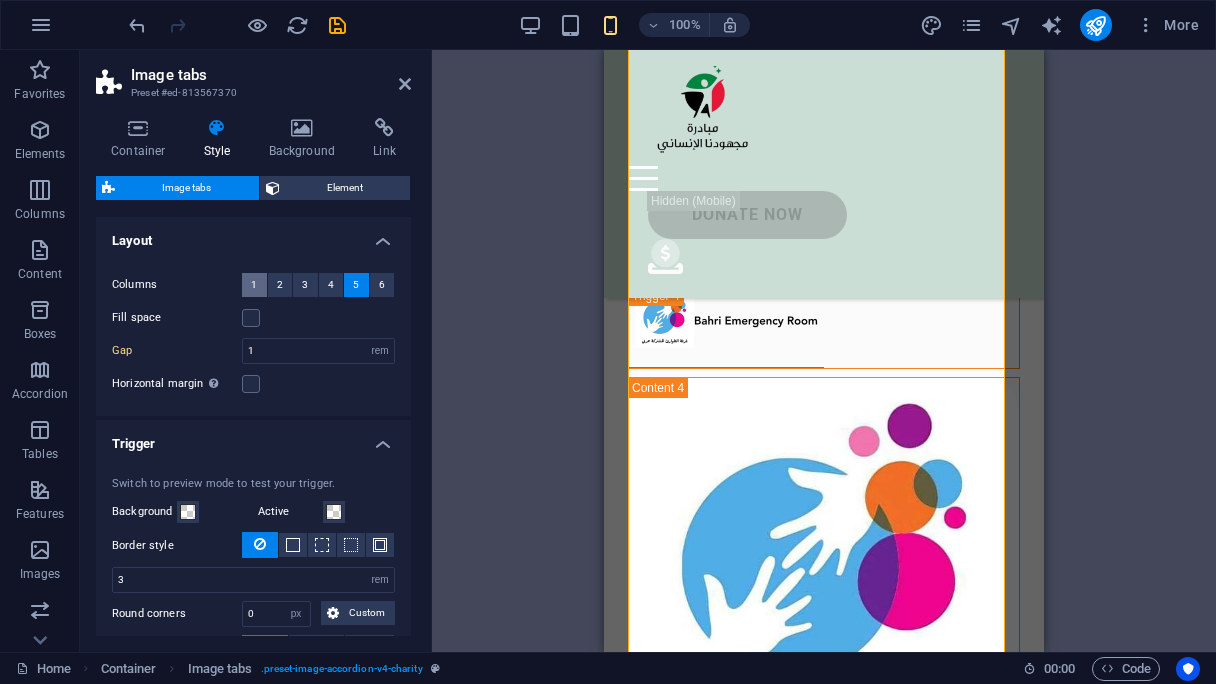 click on "1" at bounding box center [254, 285] 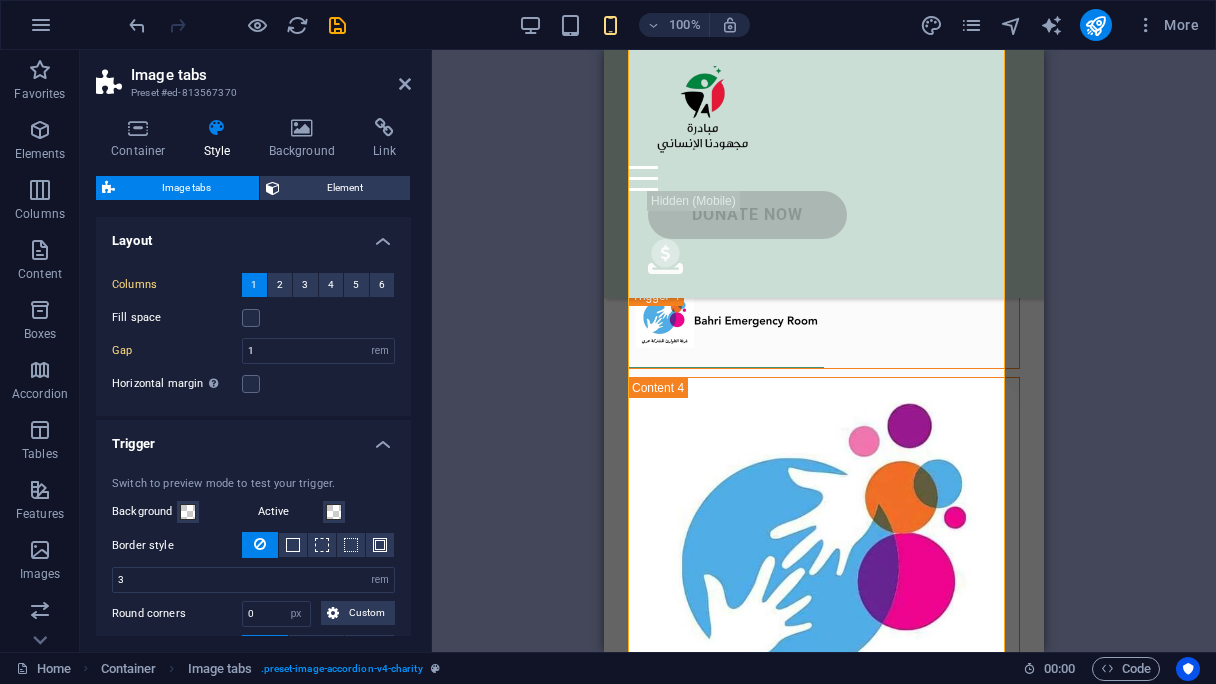 click at bounding box center (251, 318) 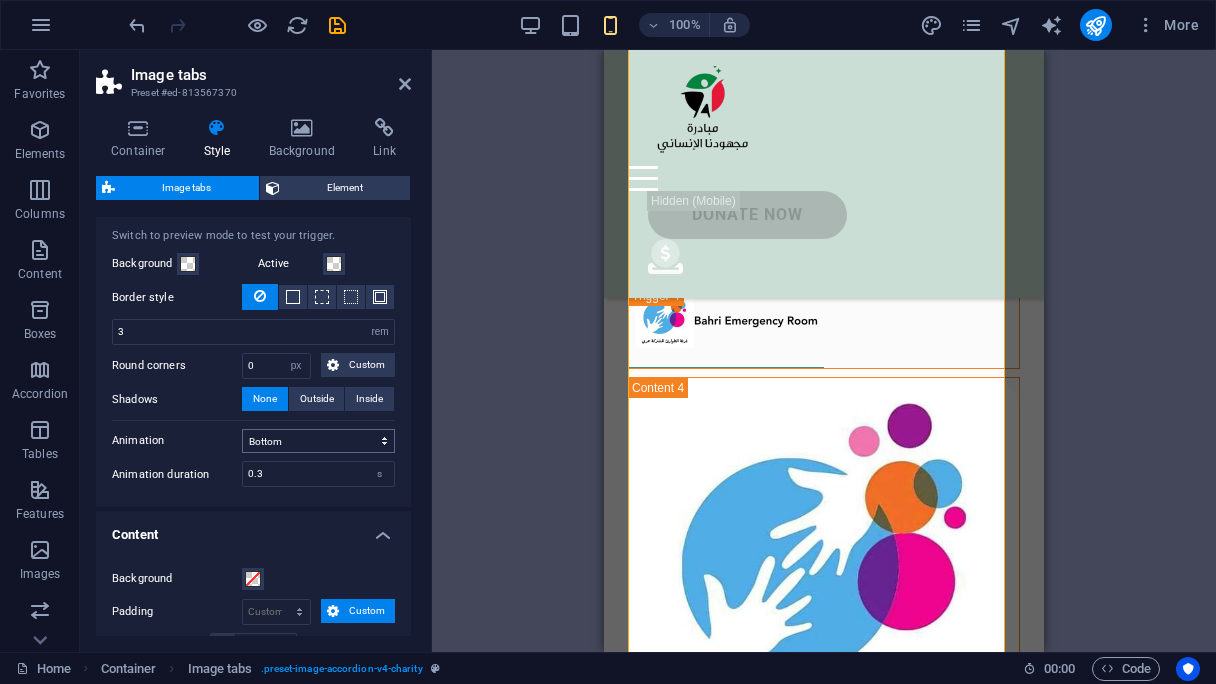 scroll, scrollTop: 300, scrollLeft: 0, axis: vertical 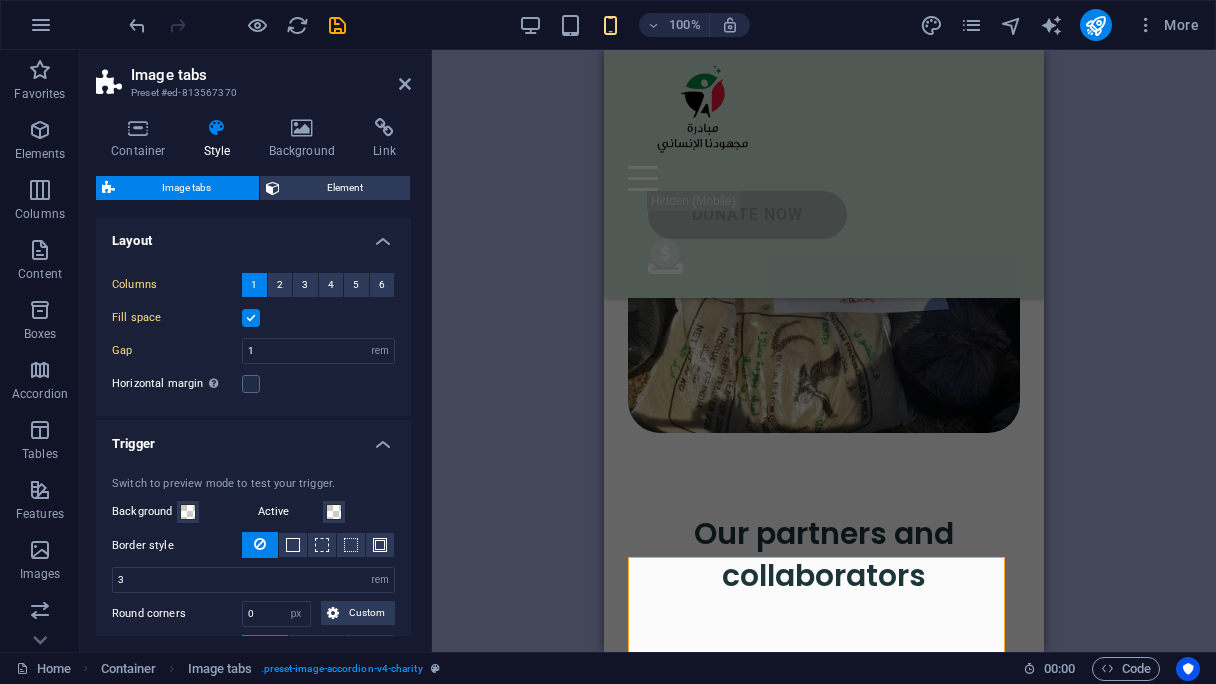 click at bounding box center (251, 318) 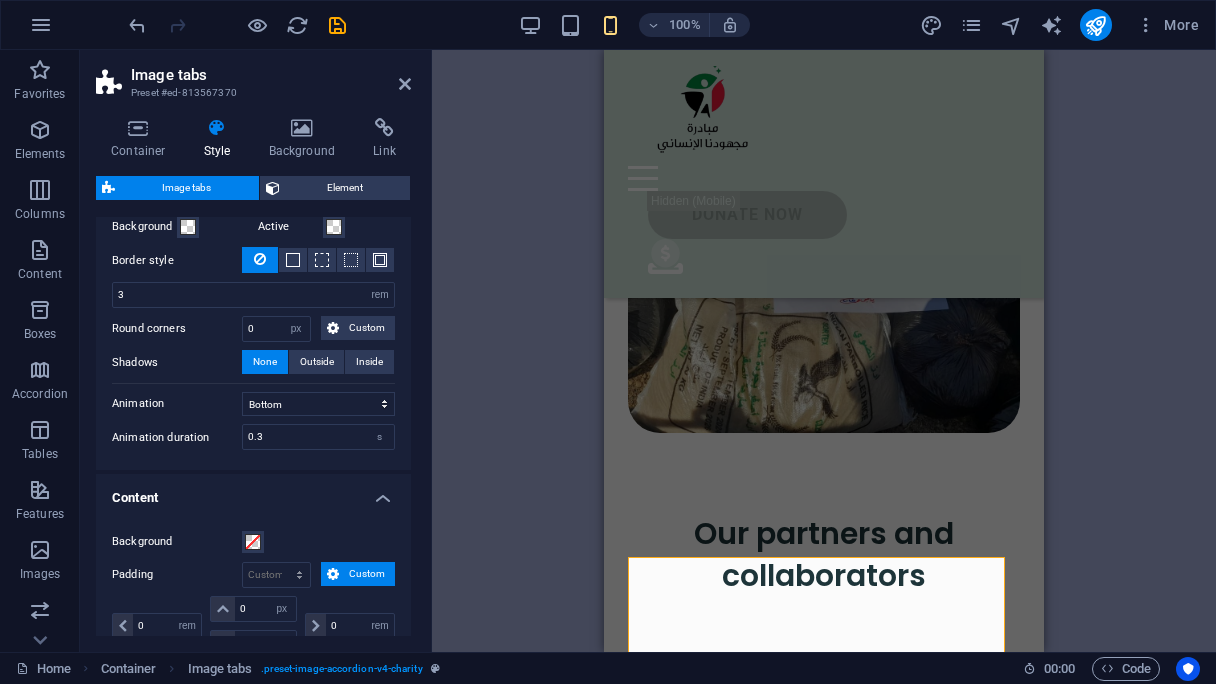scroll, scrollTop: 300, scrollLeft: 0, axis: vertical 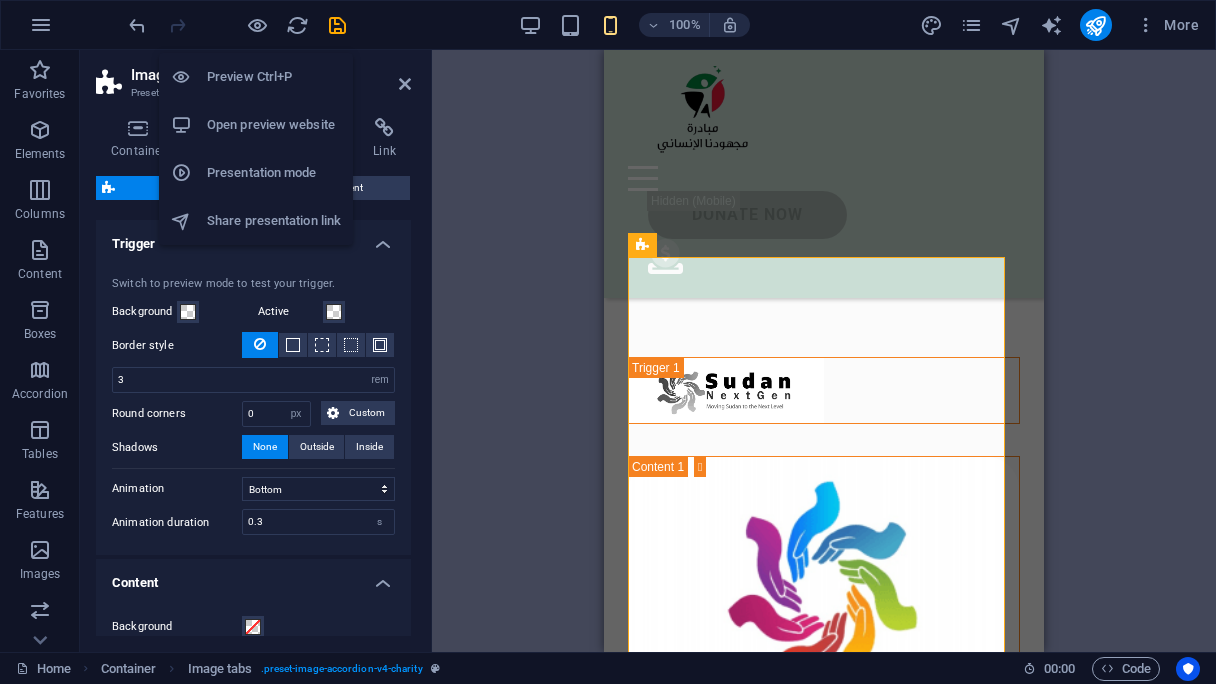 click on "Preview Ctrl+P" at bounding box center (256, 77) 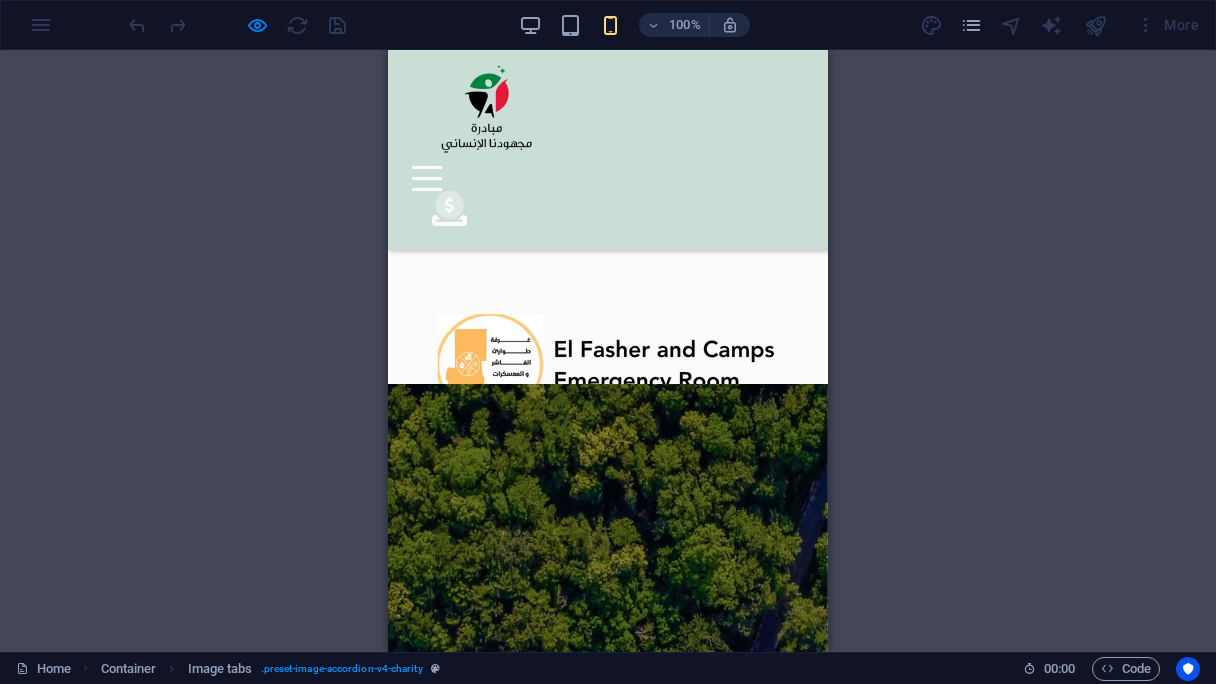 scroll, scrollTop: 4825, scrollLeft: 0, axis: vertical 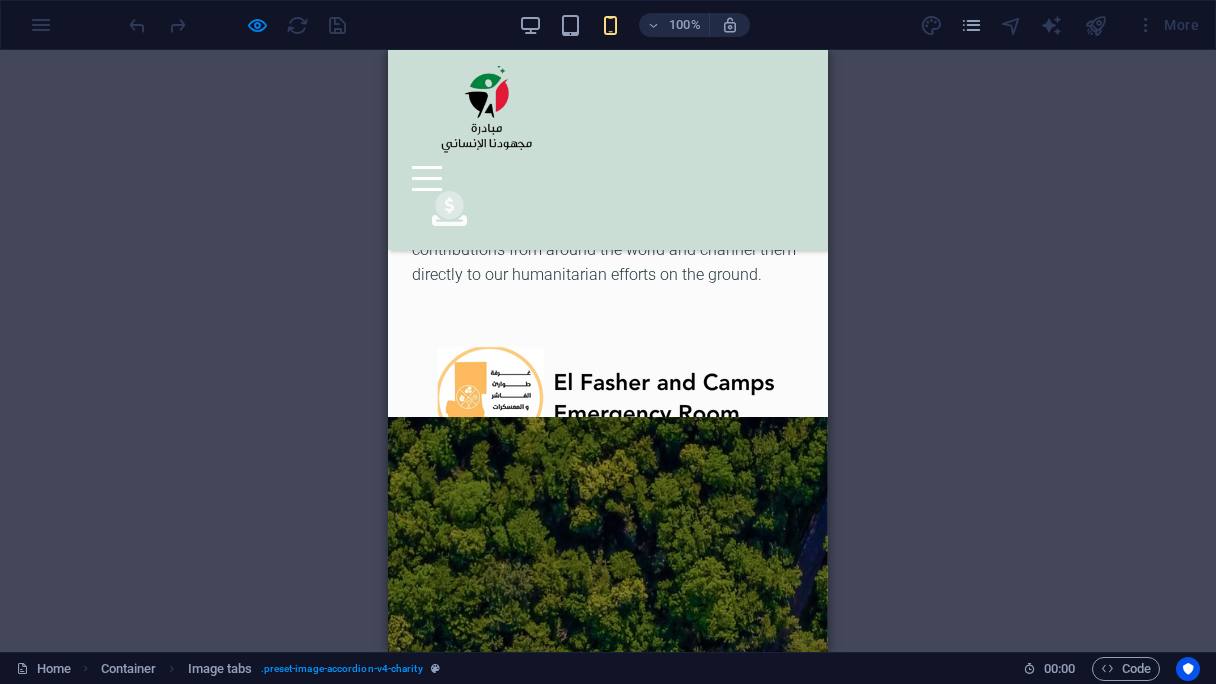 click at bounding box center [510, 506] 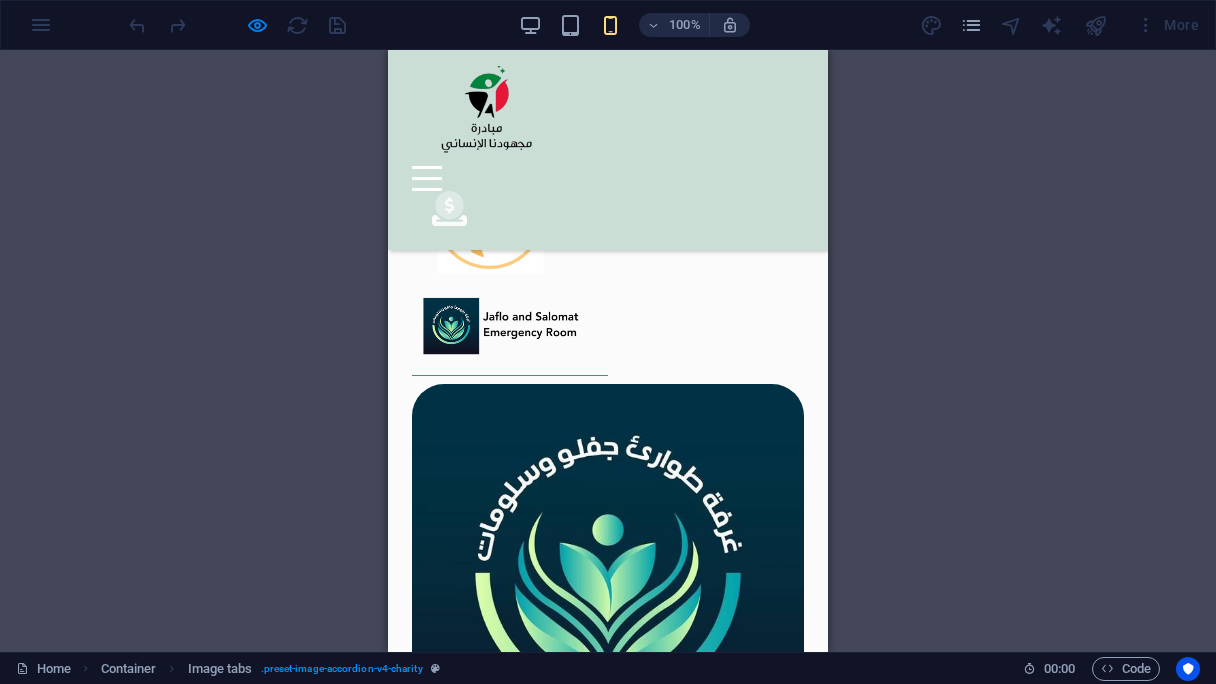 click at bounding box center (510, 334) 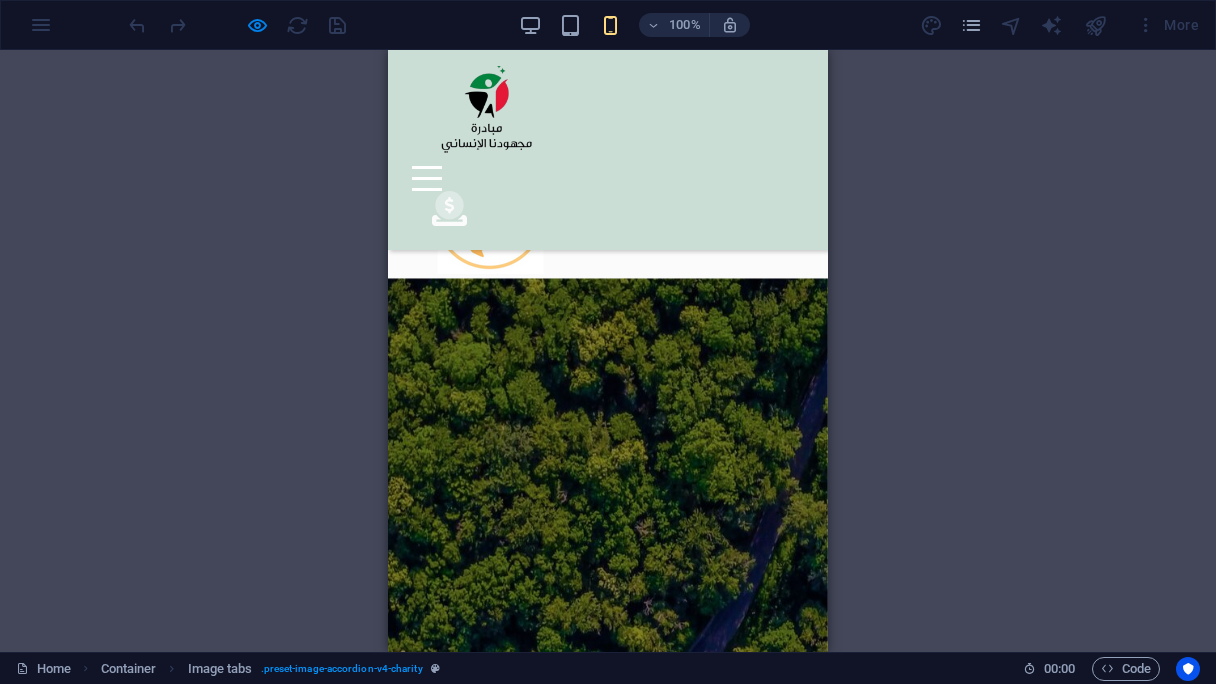 scroll, scrollTop: 4096, scrollLeft: 0, axis: vertical 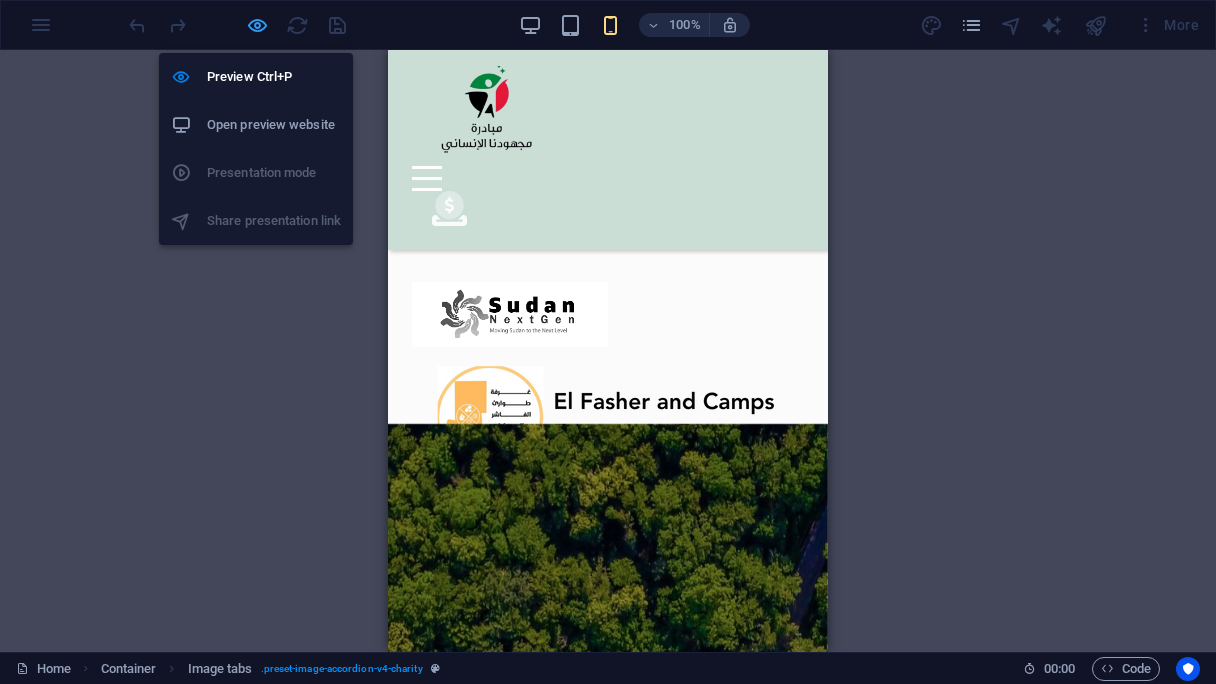 click at bounding box center (257, 25) 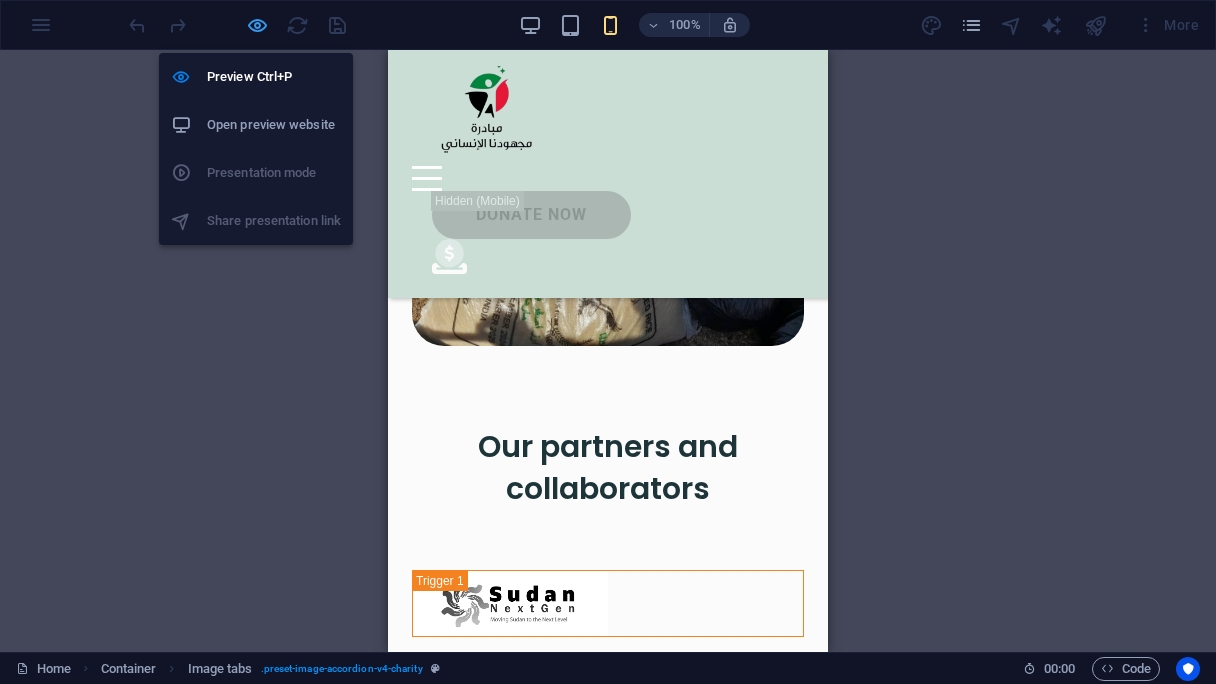 select on "rem" 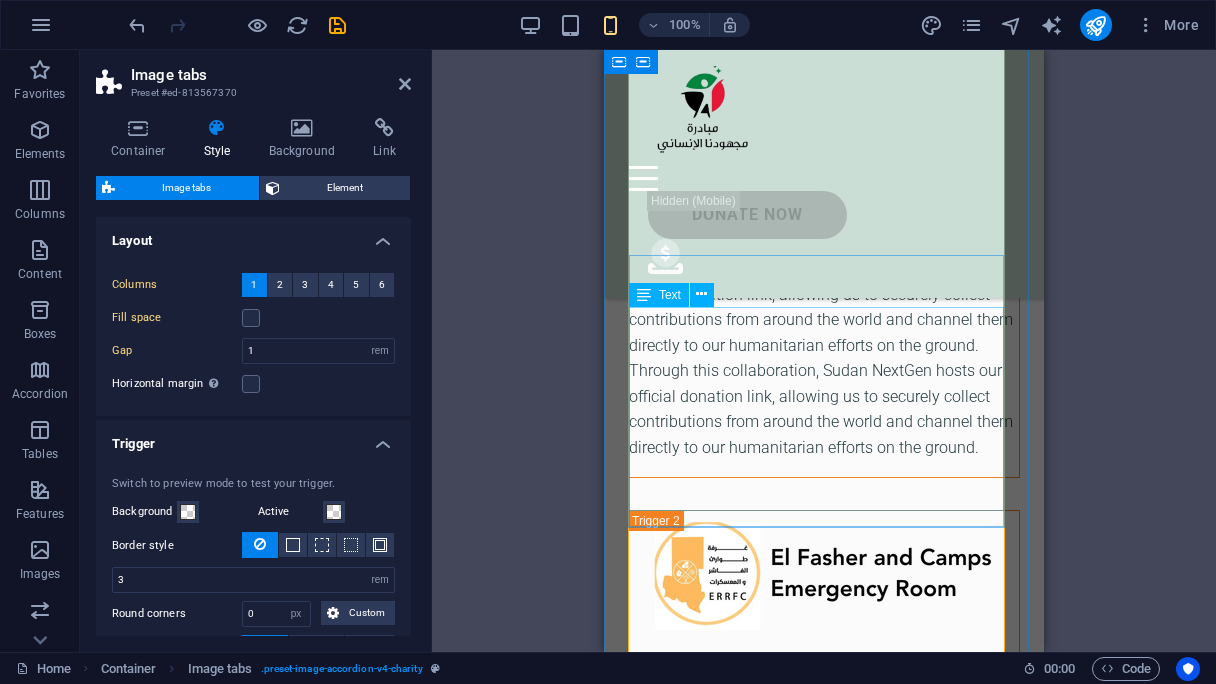 scroll, scrollTop: 4982, scrollLeft: 0, axis: vertical 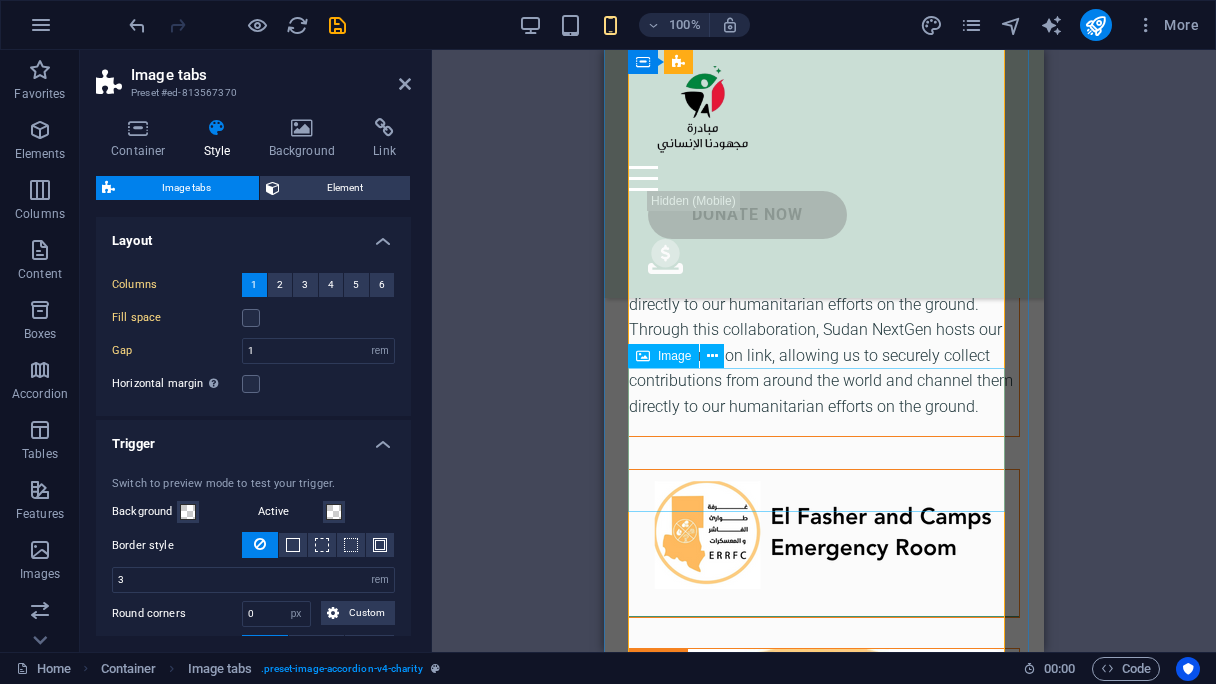 click at bounding box center [824, 543] 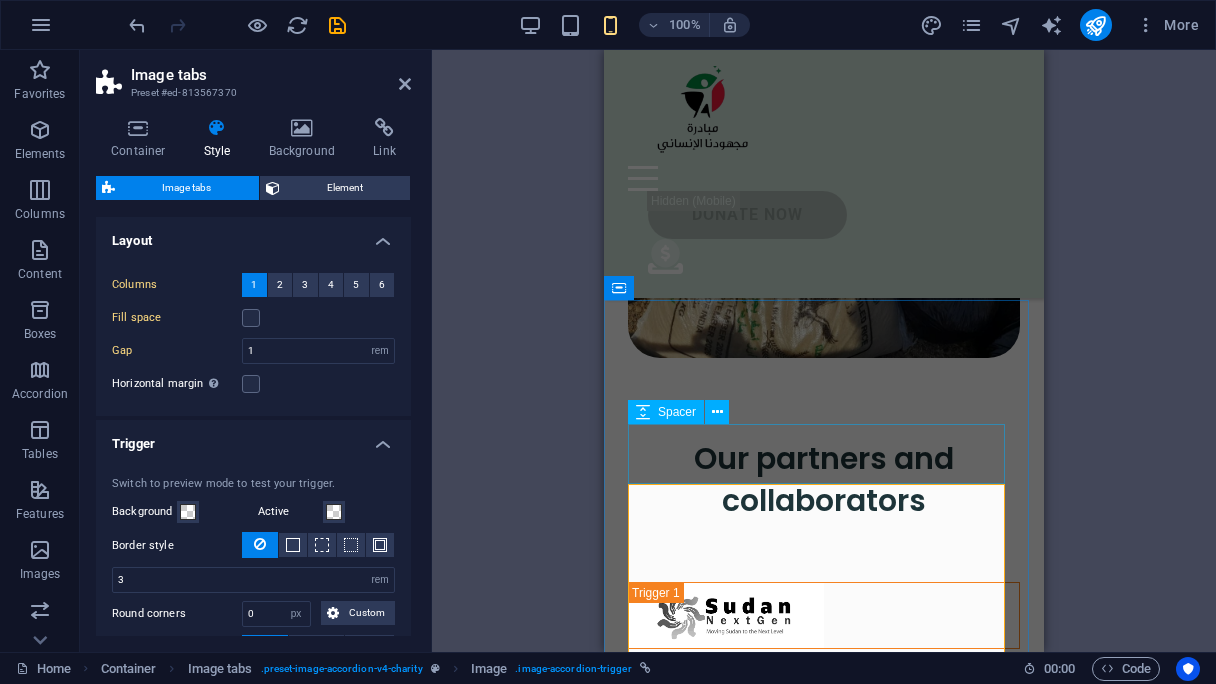 scroll, scrollTop: 4082, scrollLeft: 0, axis: vertical 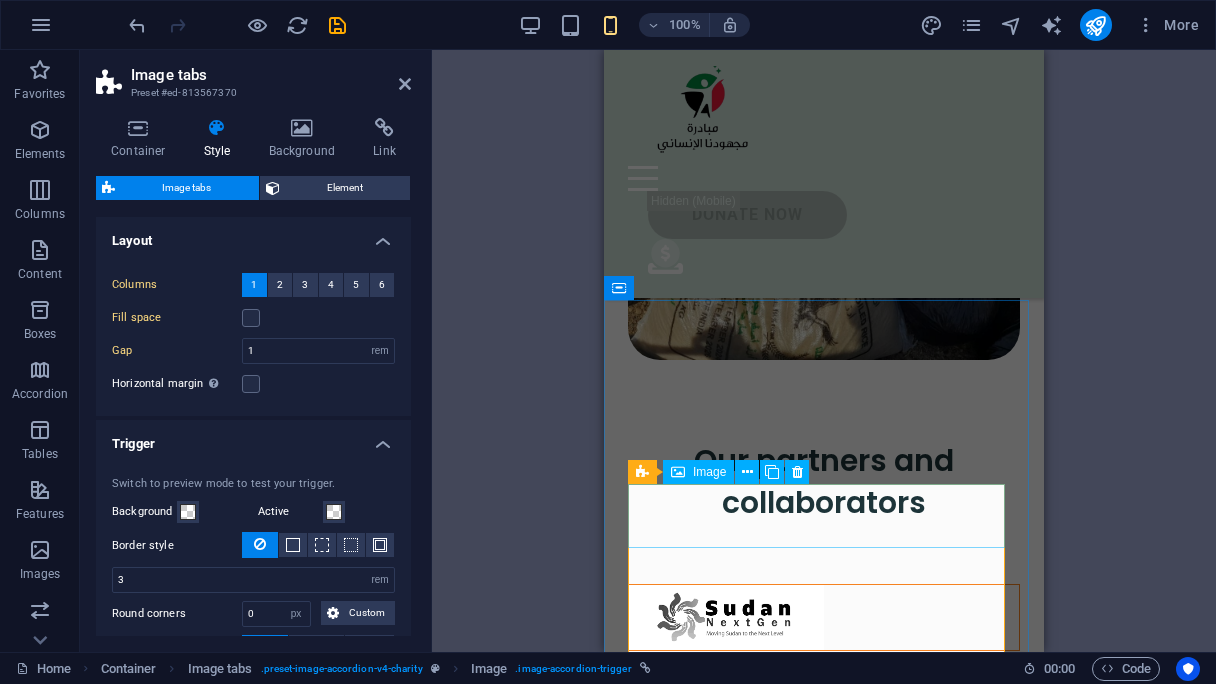 click at bounding box center [824, 617] 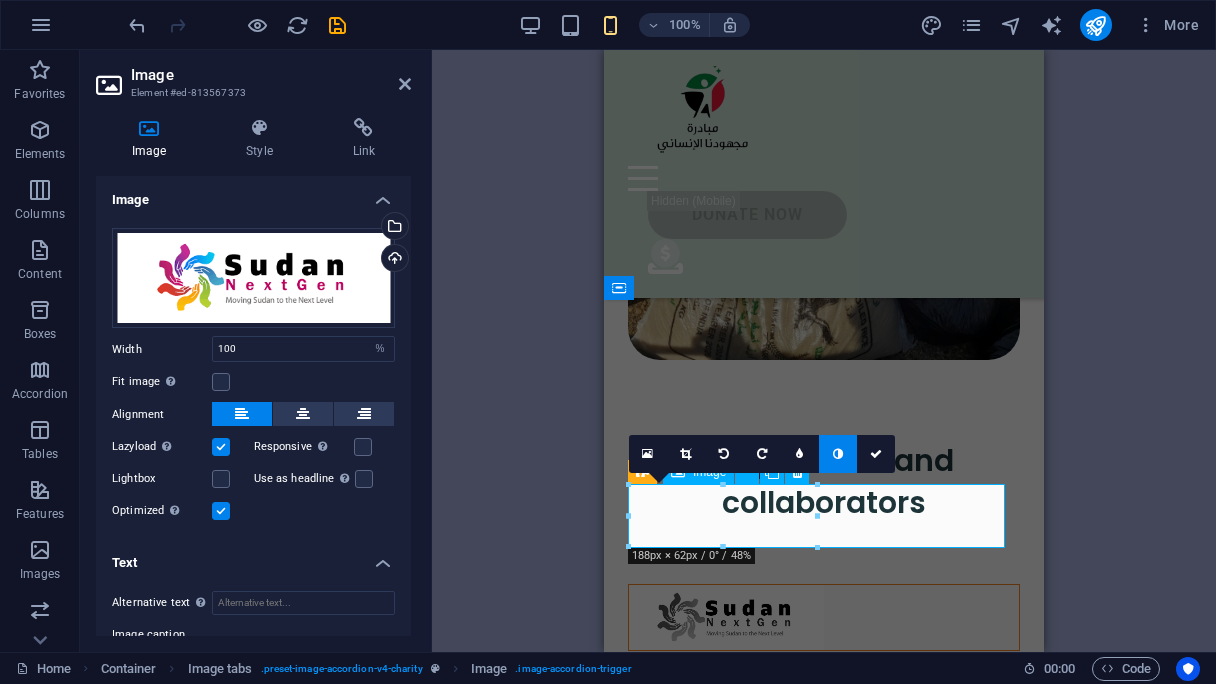type on "50" 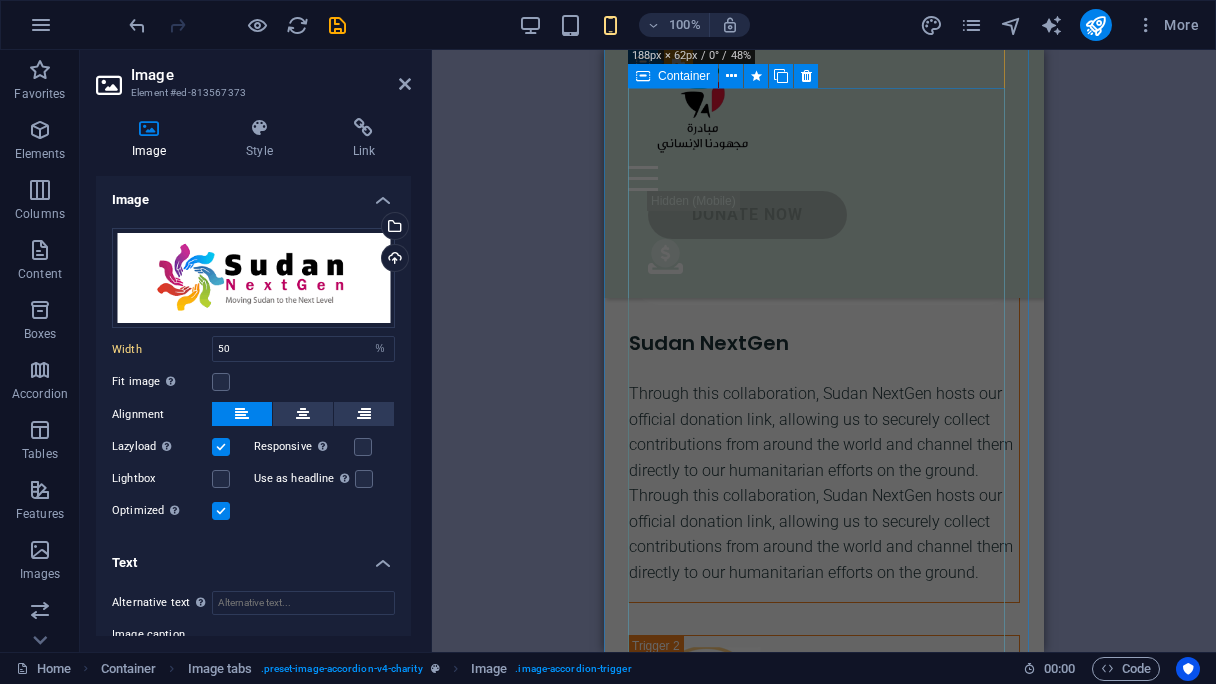 scroll, scrollTop: 4882, scrollLeft: 0, axis: vertical 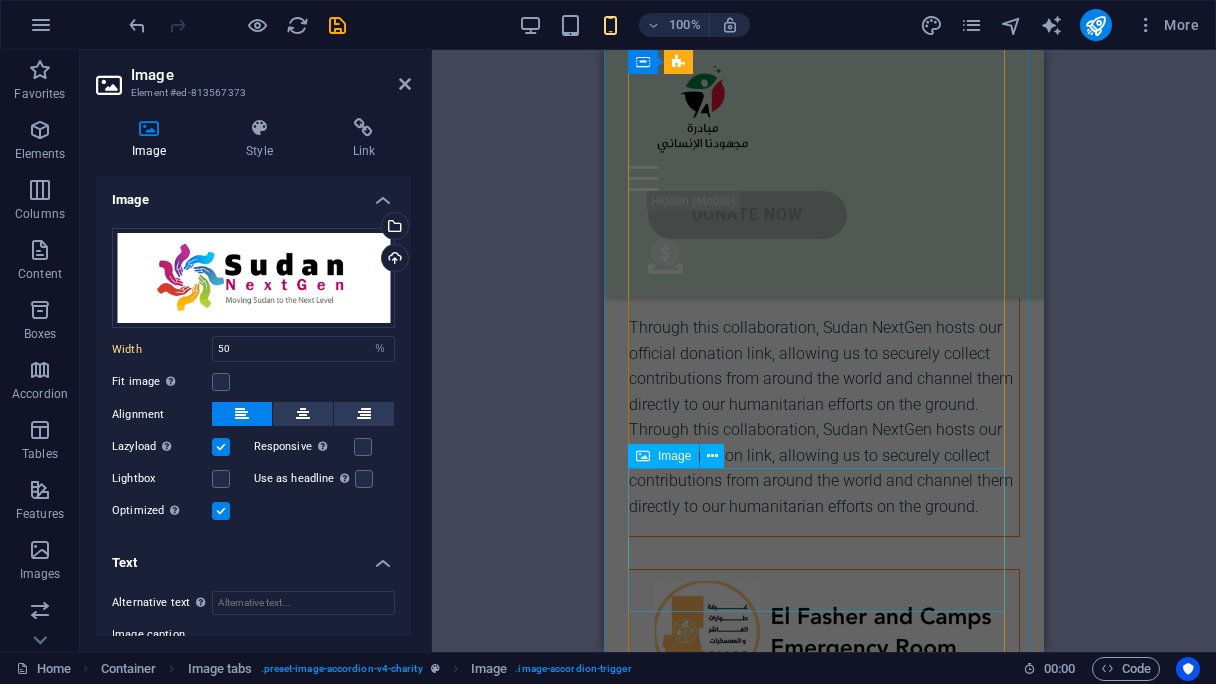 click at bounding box center [824, 643] 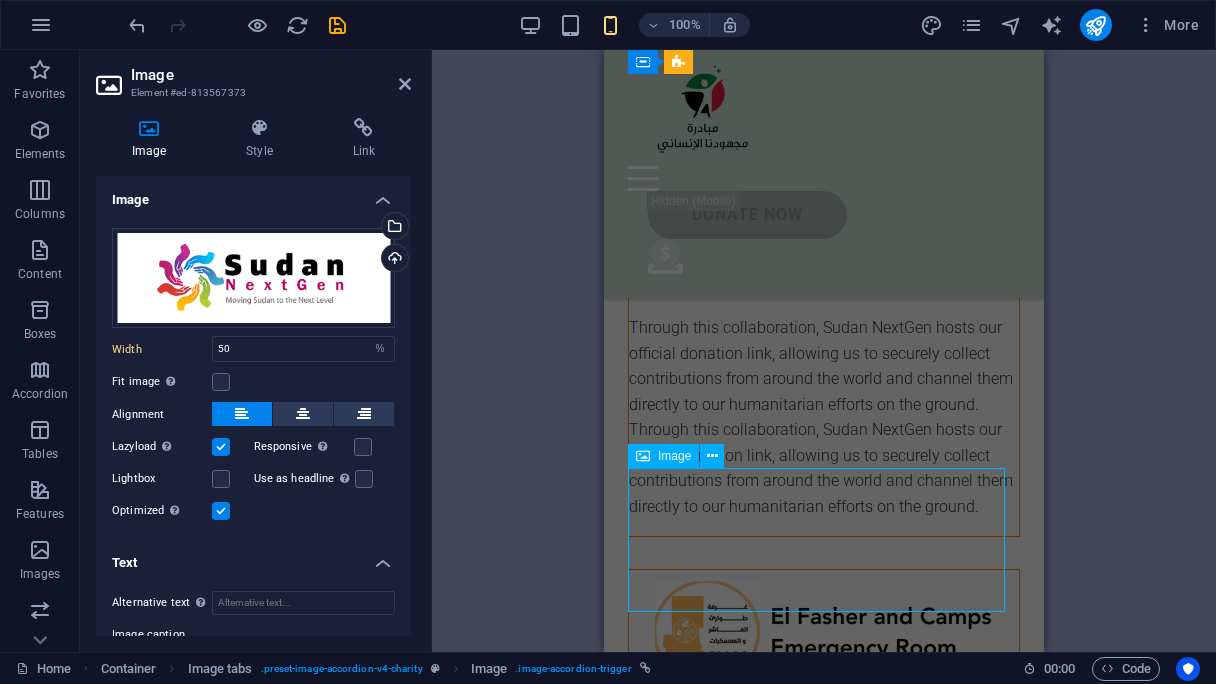 click at bounding box center [824, 643] 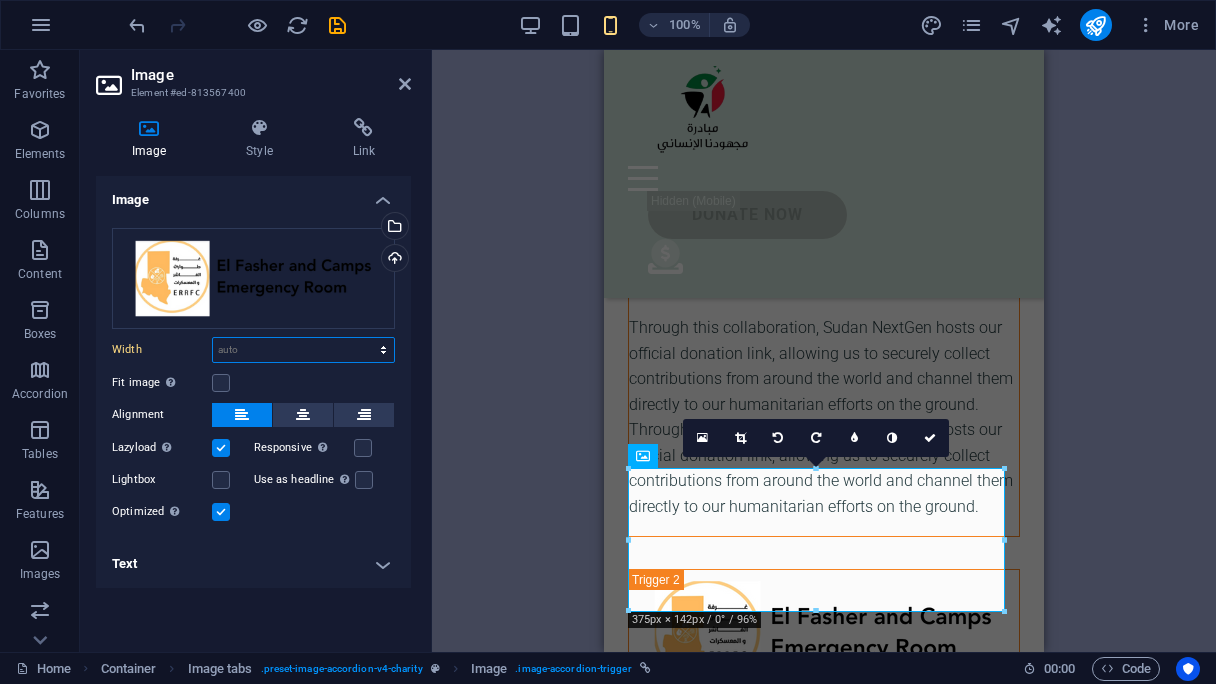 click on "Default auto px rem % em vh vw" at bounding box center [303, 350] 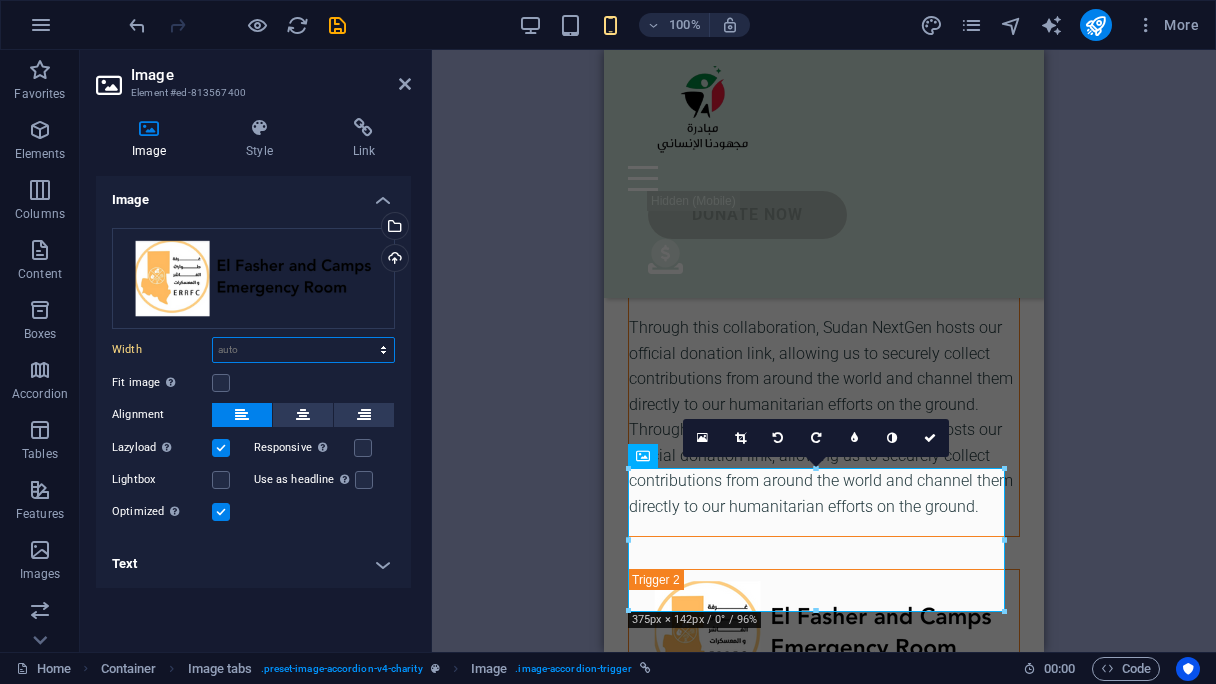 click on "Default auto px rem % em vh vw" at bounding box center (303, 350) 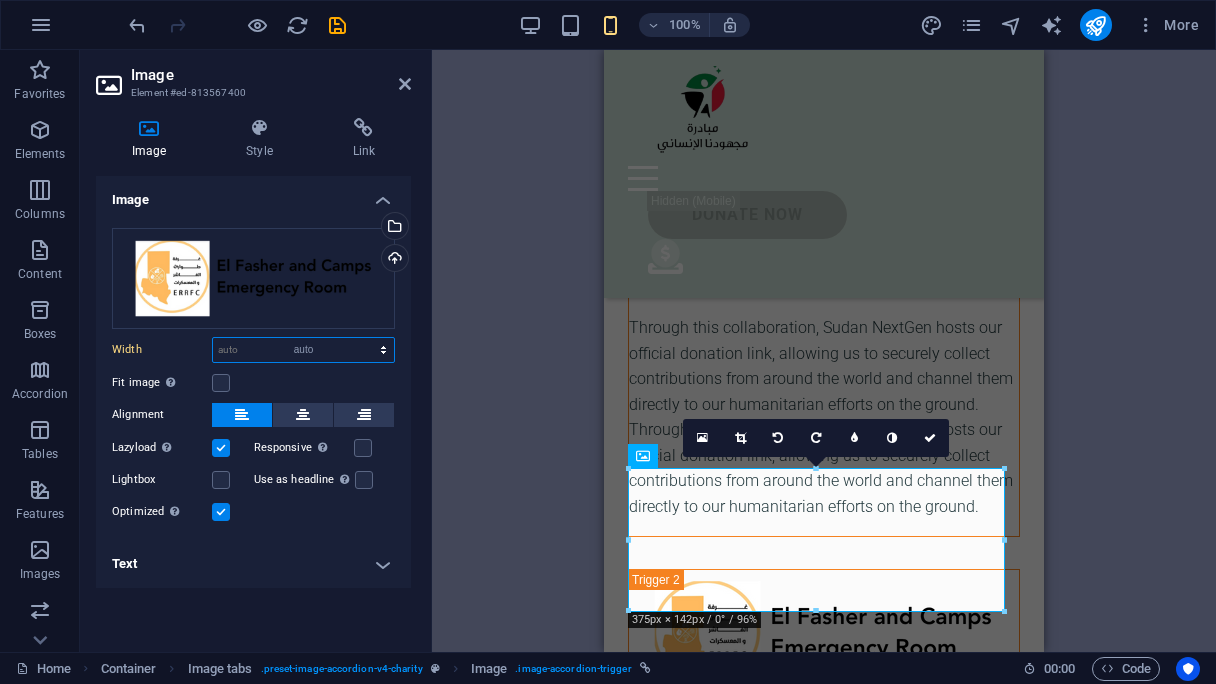 click on "Default auto px rem % em vh vw" at bounding box center [303, 350] 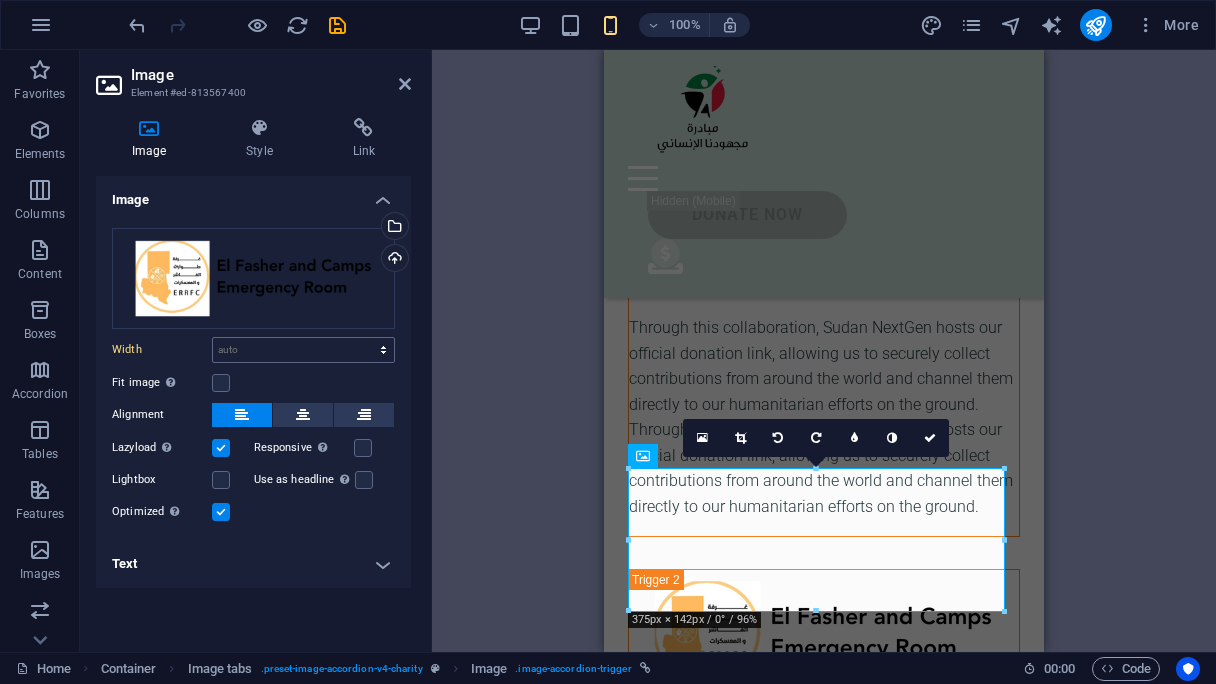click on "Drag files here, click to choose files or select files from Files or our free stock photos & videos Select files from the file manager, stock photos, or upload file(s) Upload Width Default auto px rem % em vh vw Fit image Automatically fit image to a fixed width and height Height Default auto px Alignment Lazyload Loading images after the page loads improves page speed. Responsive Automatically load retina image and smartphone optimized sizes. Lightbox Use as headline The image will be wrapped in an H1 headline tag. Useful for giving alternative text the weight of an H1 headline, e.g. for the logo. Leave unchecked if uncertain. Optimized Images are compressed to improve page speed. Position Direction Custom X offset 50 px rem % vh vw Y offset 50 px rem % vh vw" at bounding box center [253, 376] 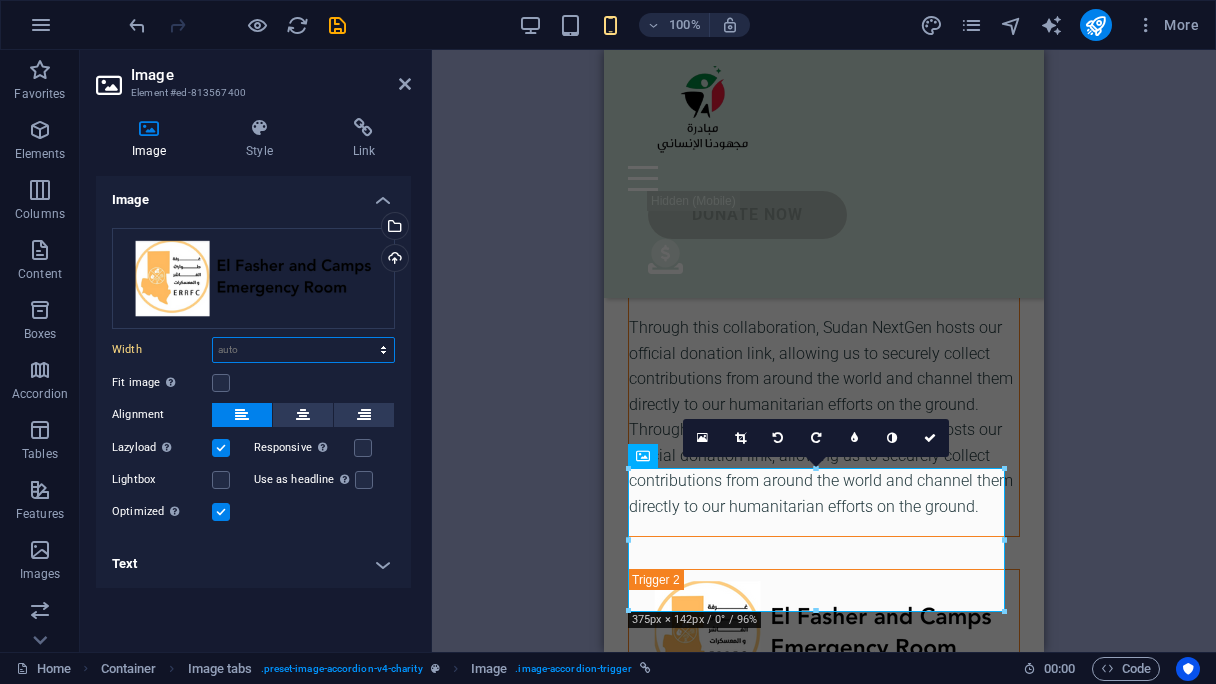 click on "Default auto px rem % em vh vw" at bounding box center (303, 350) 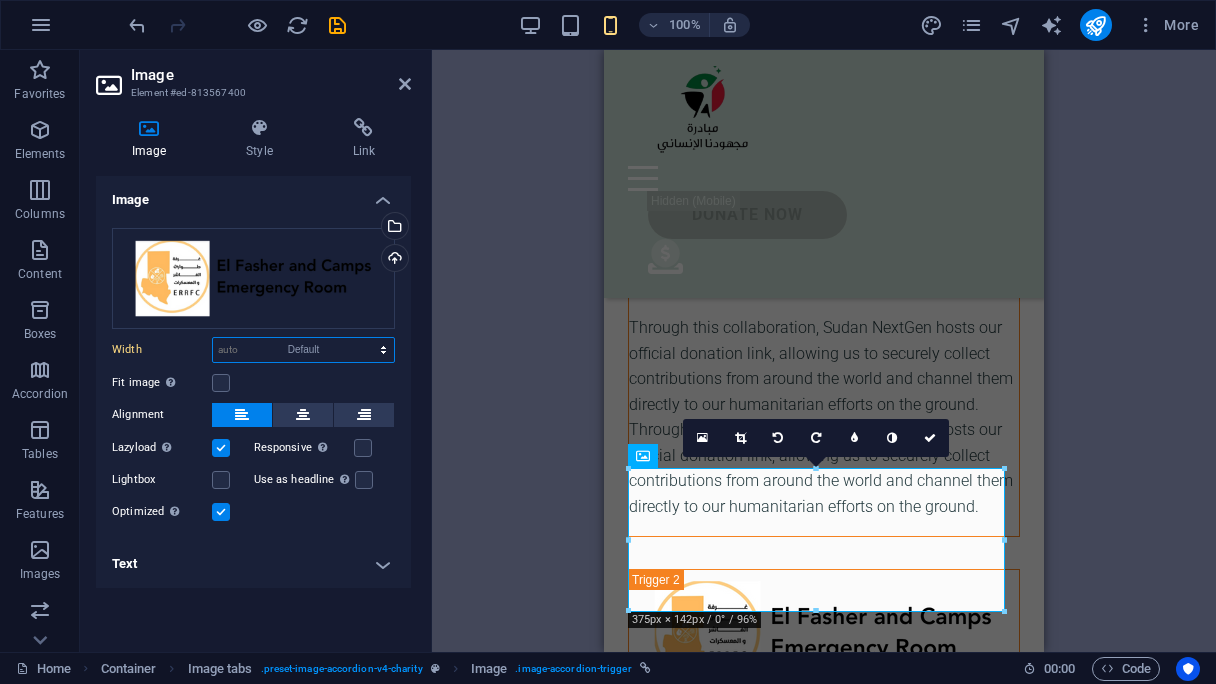click on "Default auto px rem % em vh vw" at bounding box center [303, 350] 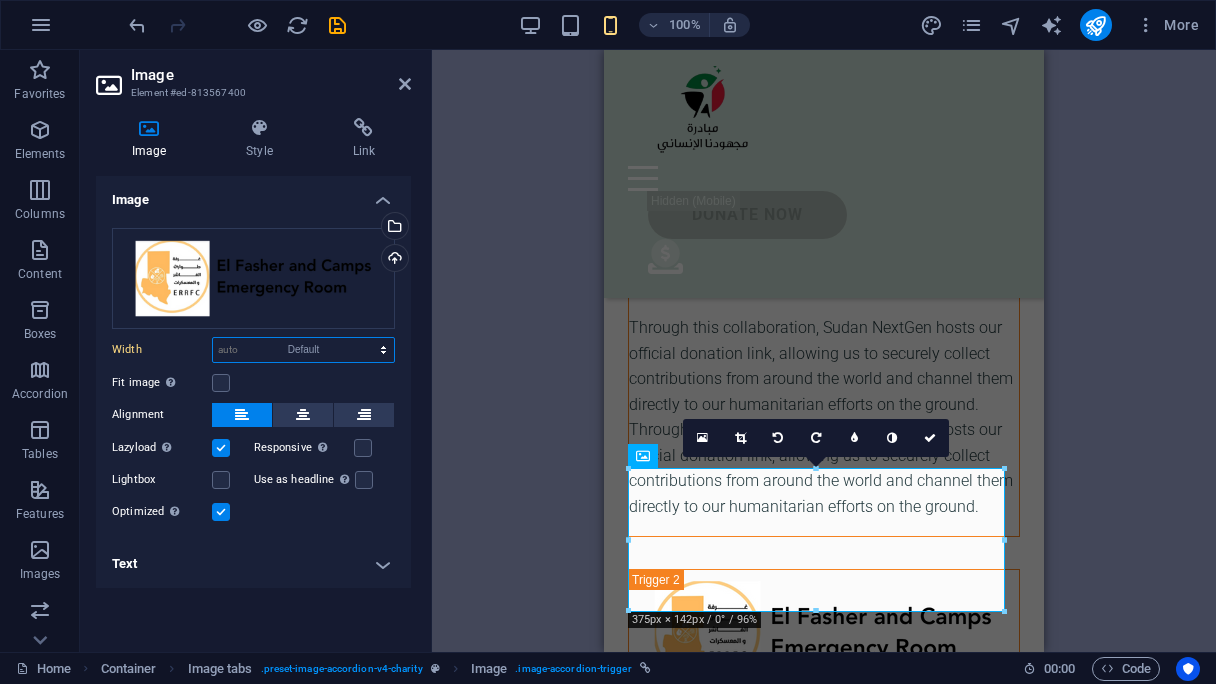 select on "DISABLED_OPTION_VALUE" 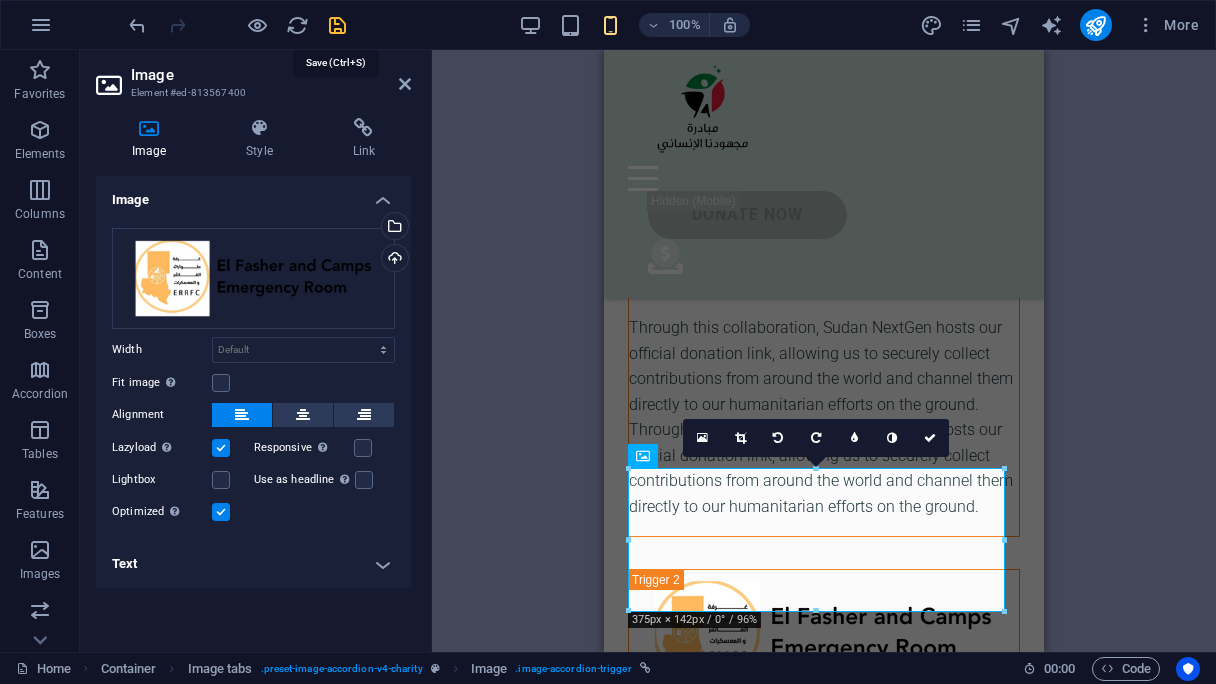 click at bounding box center [337, 25] 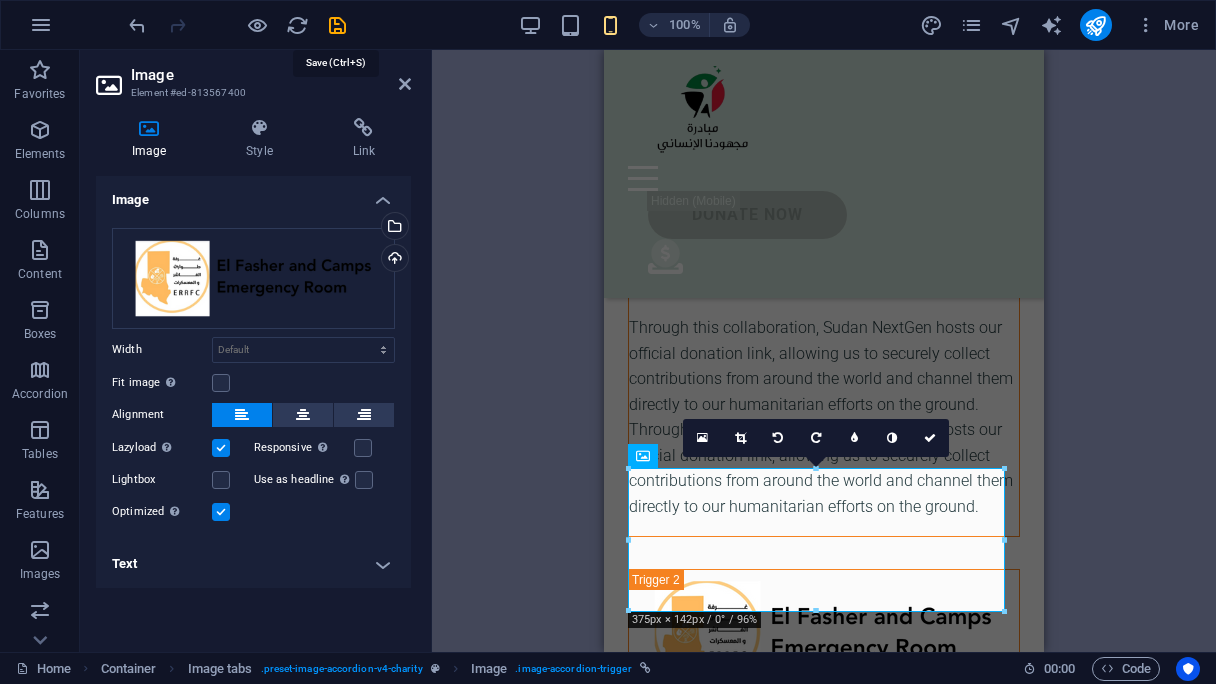 select on "rem" 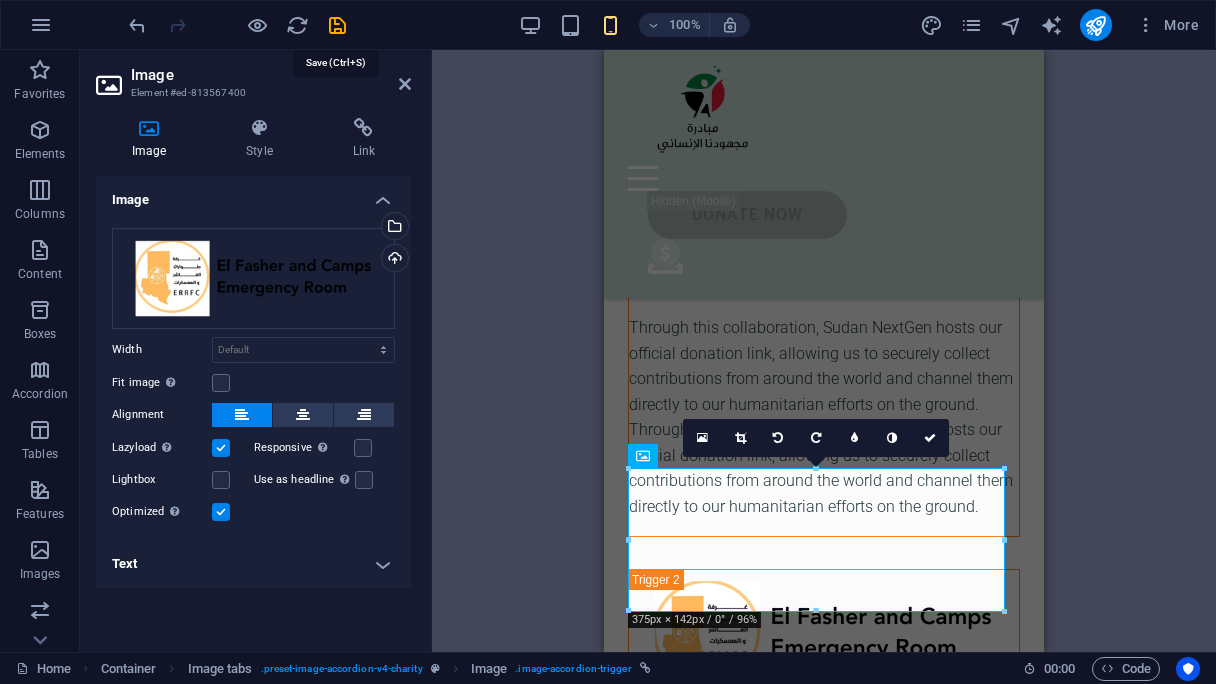 select on "rem" 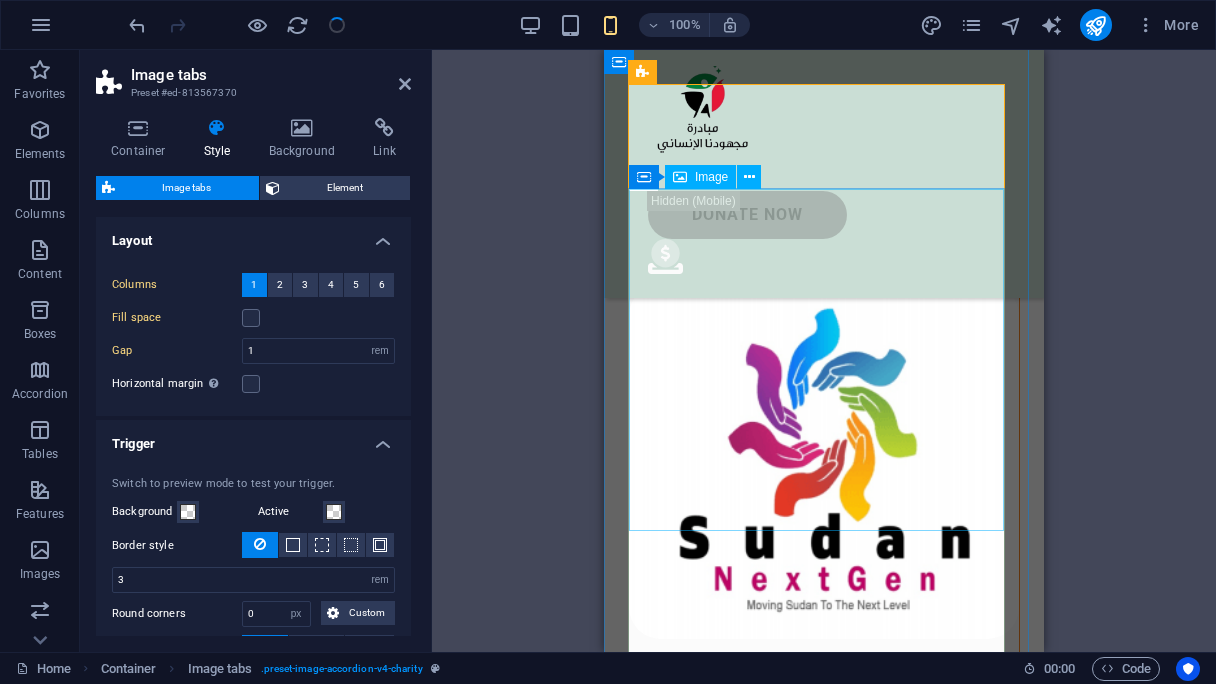scroll, scrollTop: 4282, scrollLeft: 0, axis: vertical 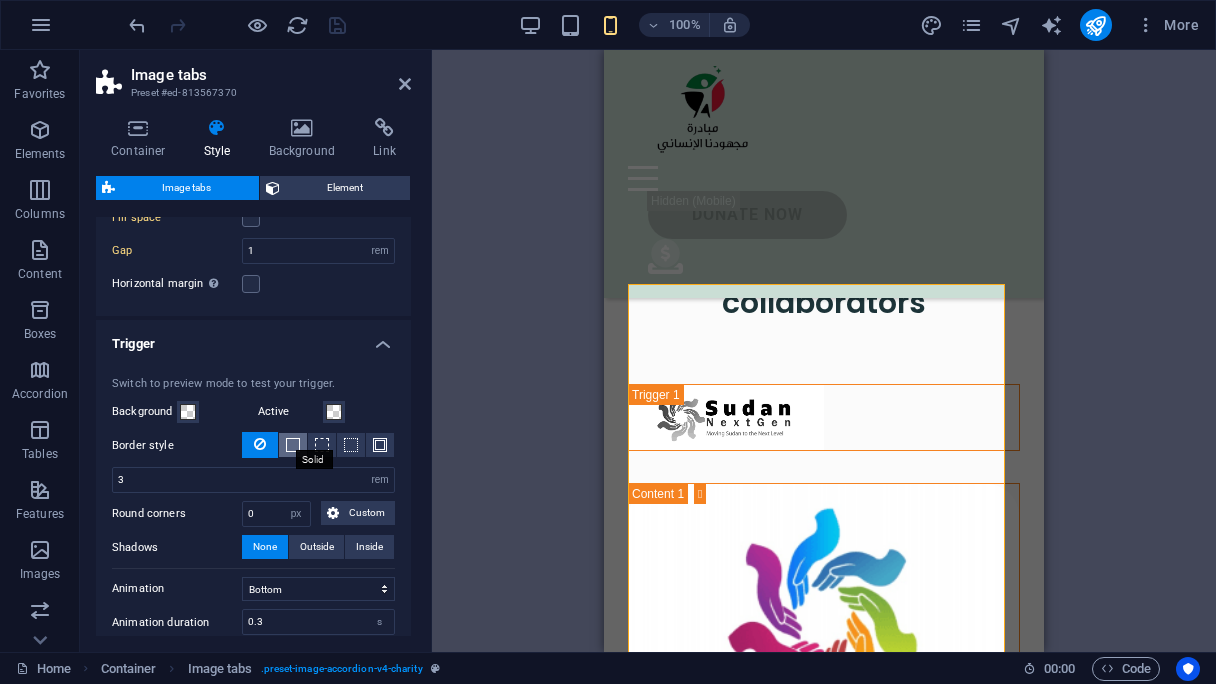 click at bounding box center [293, 445] 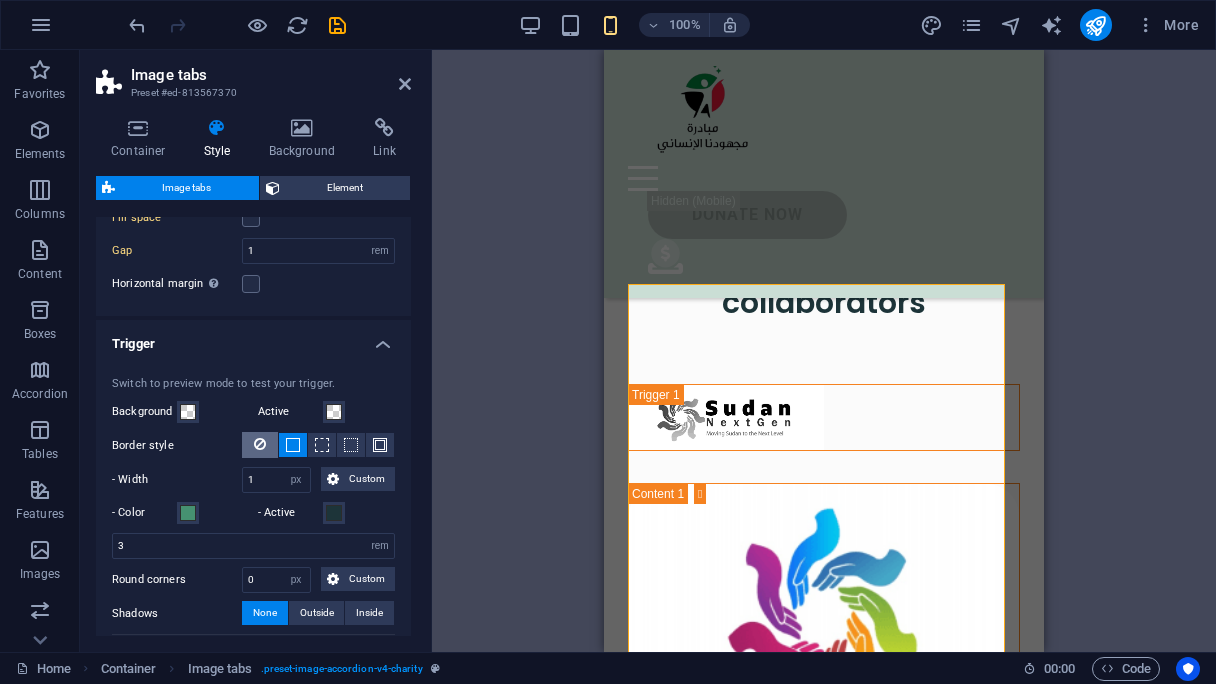 click at bounding box center (260, 444) 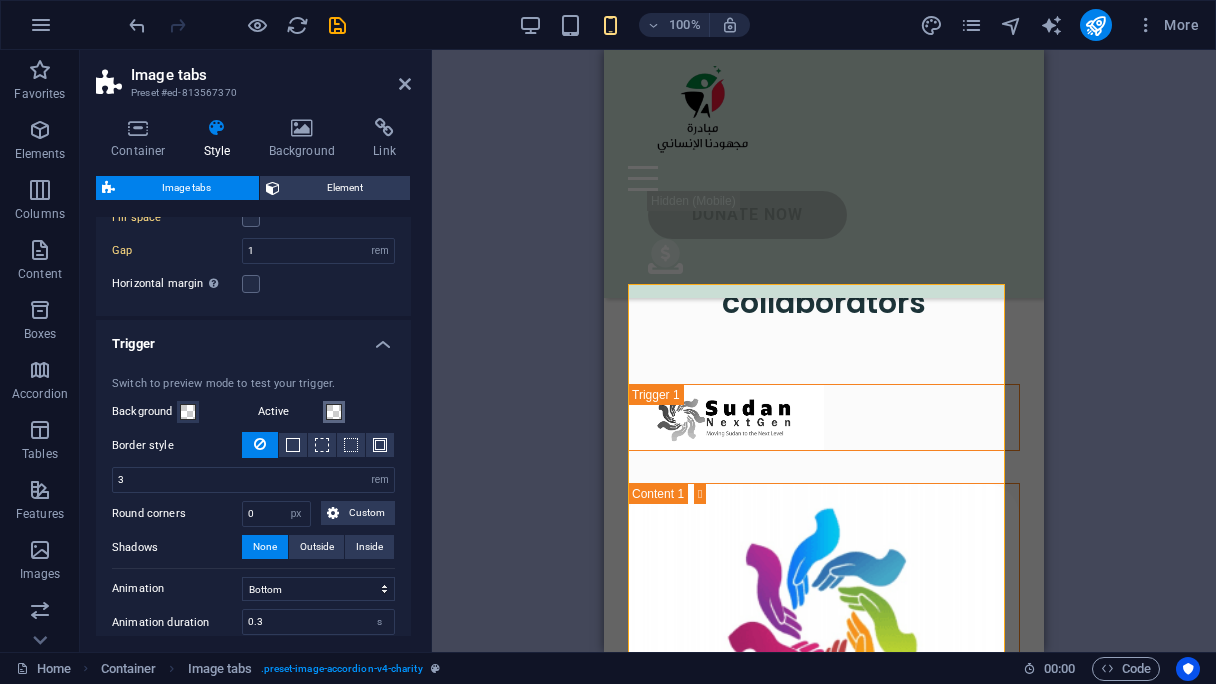 click at bounding box center (334, 412) 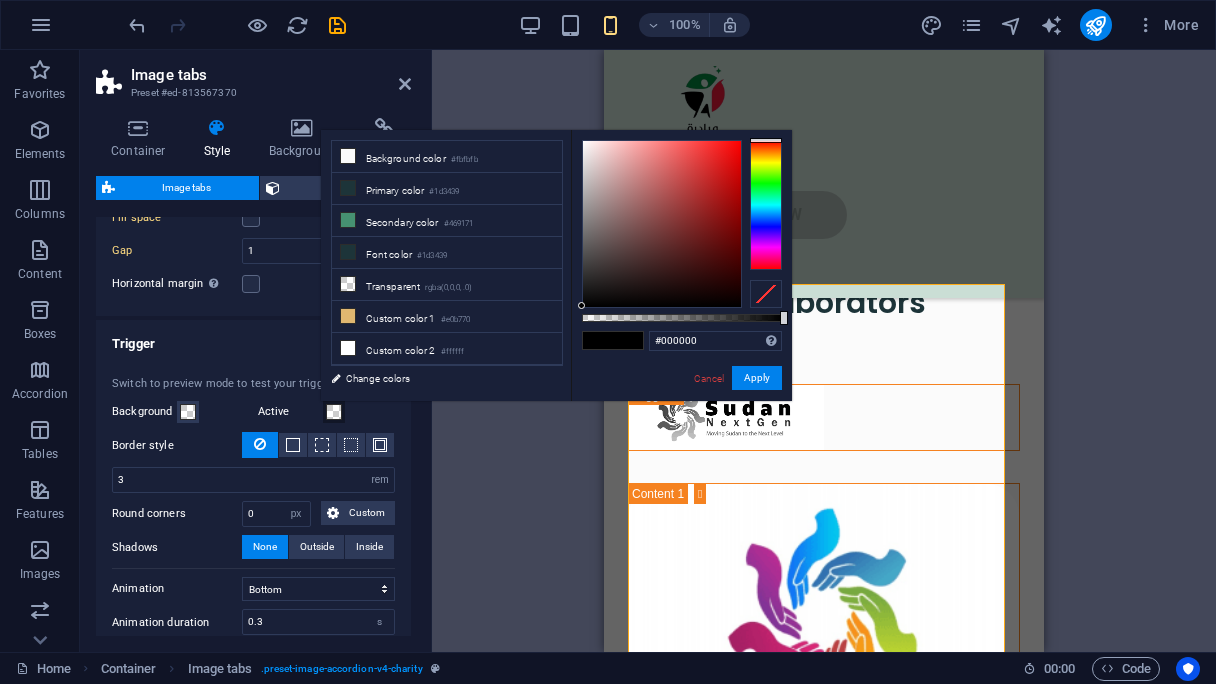 click at bounding box center (334, 412) 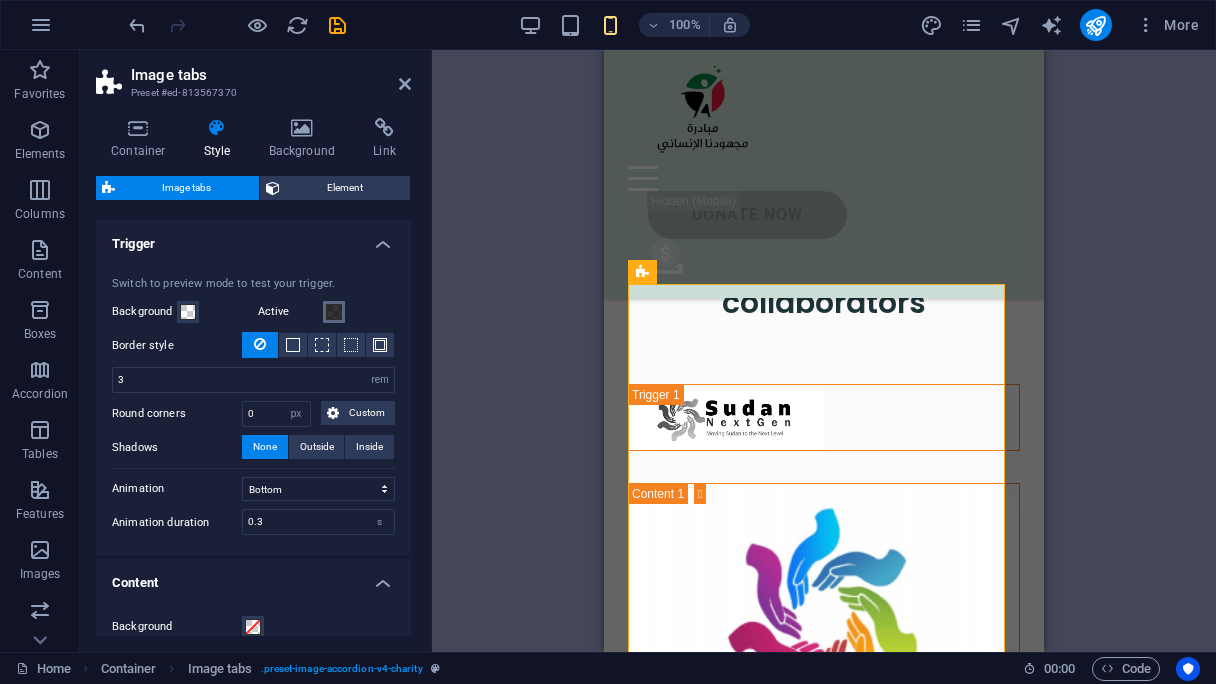 scroll, scrollTop: 300, scrollLeft: 0, axis: vertical 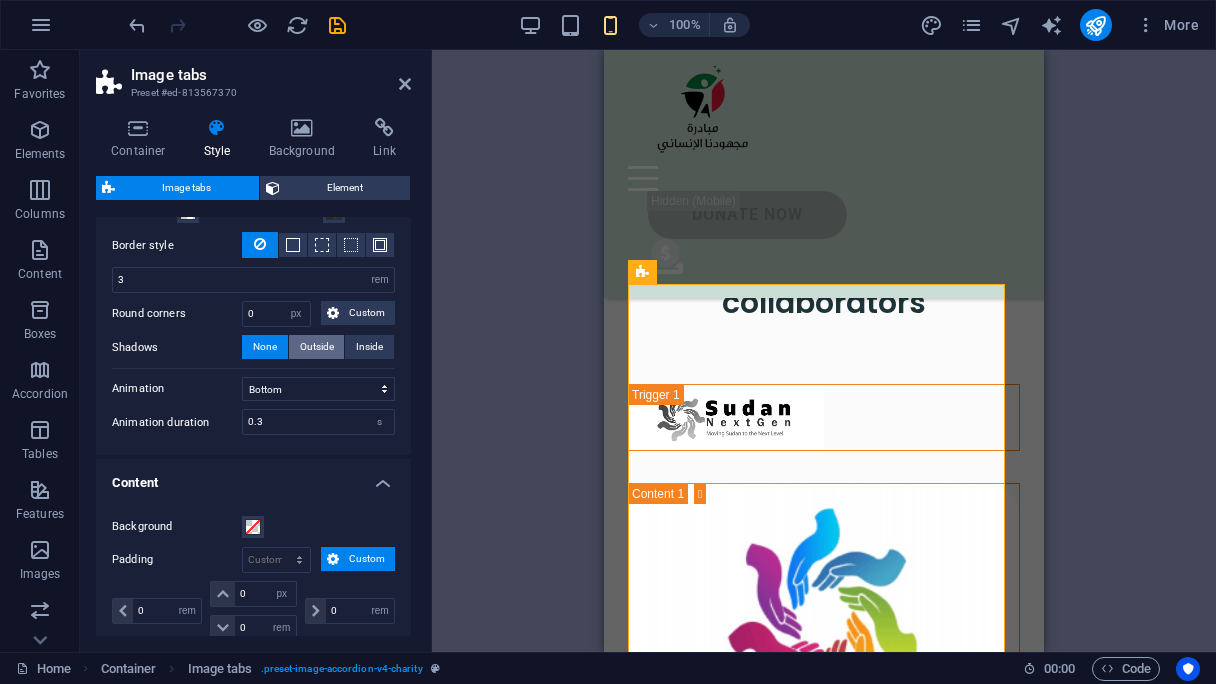 click on "Outside" at bounding box center (317, 347) 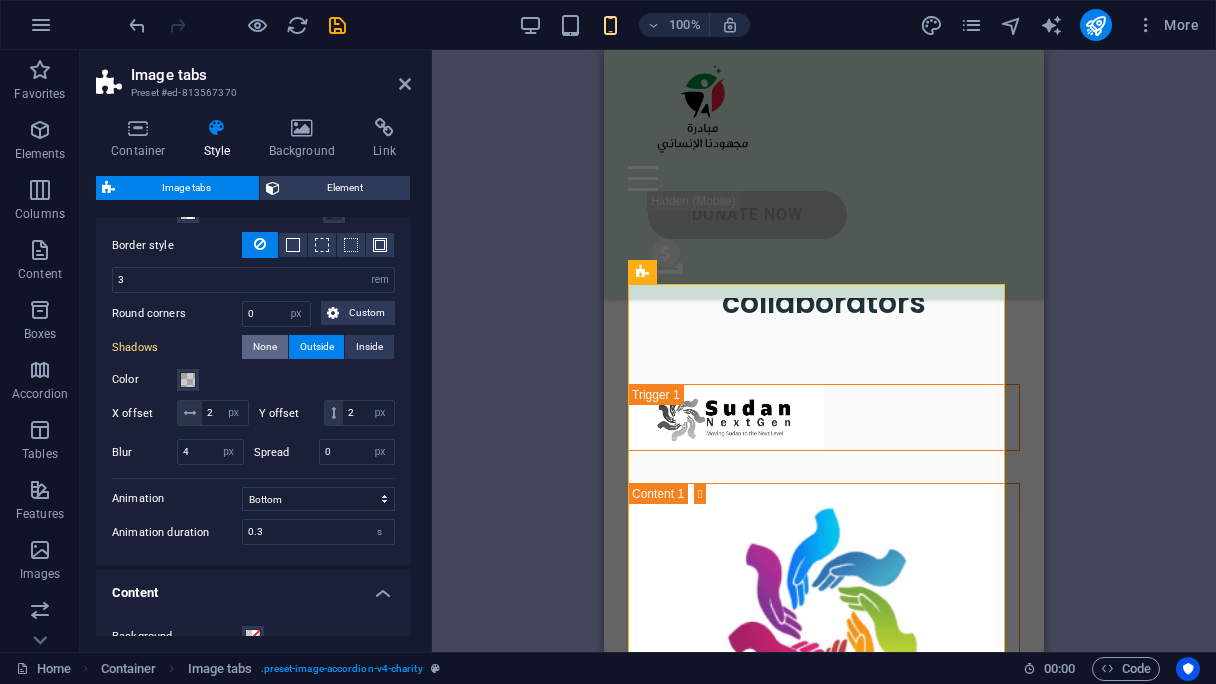 click on "None" at bounding box center (265, 347) 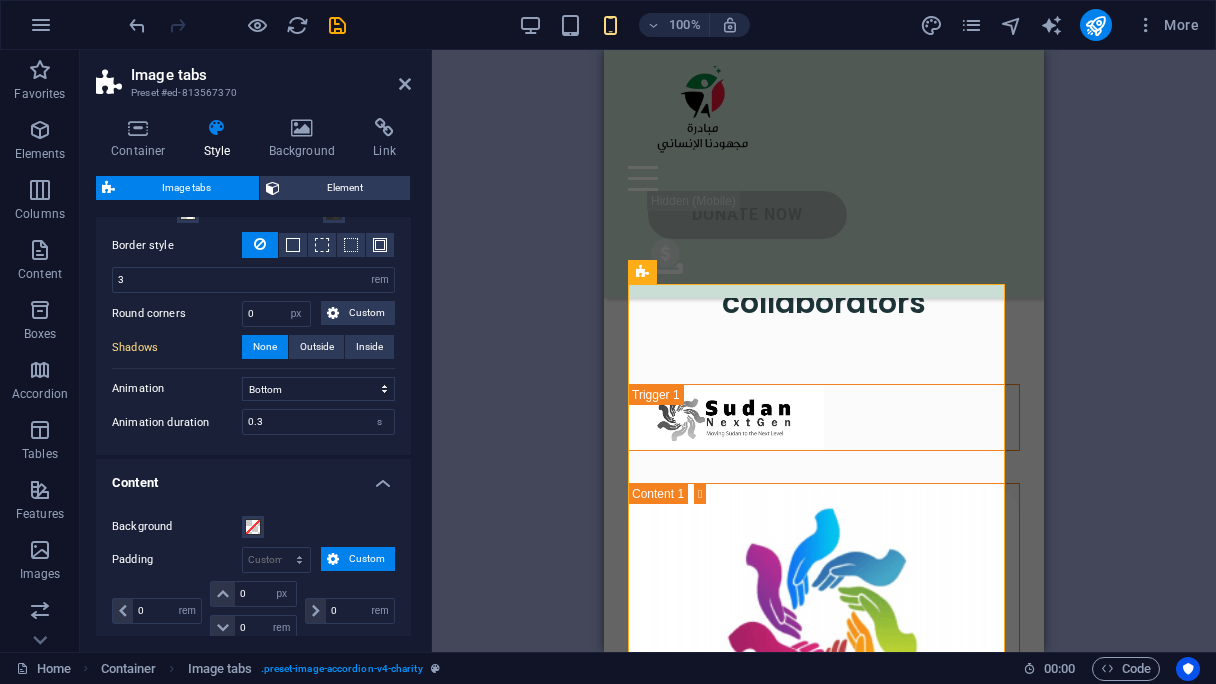 scroll, scrollTop: 400, scrollLeft: 0, axis: vertical 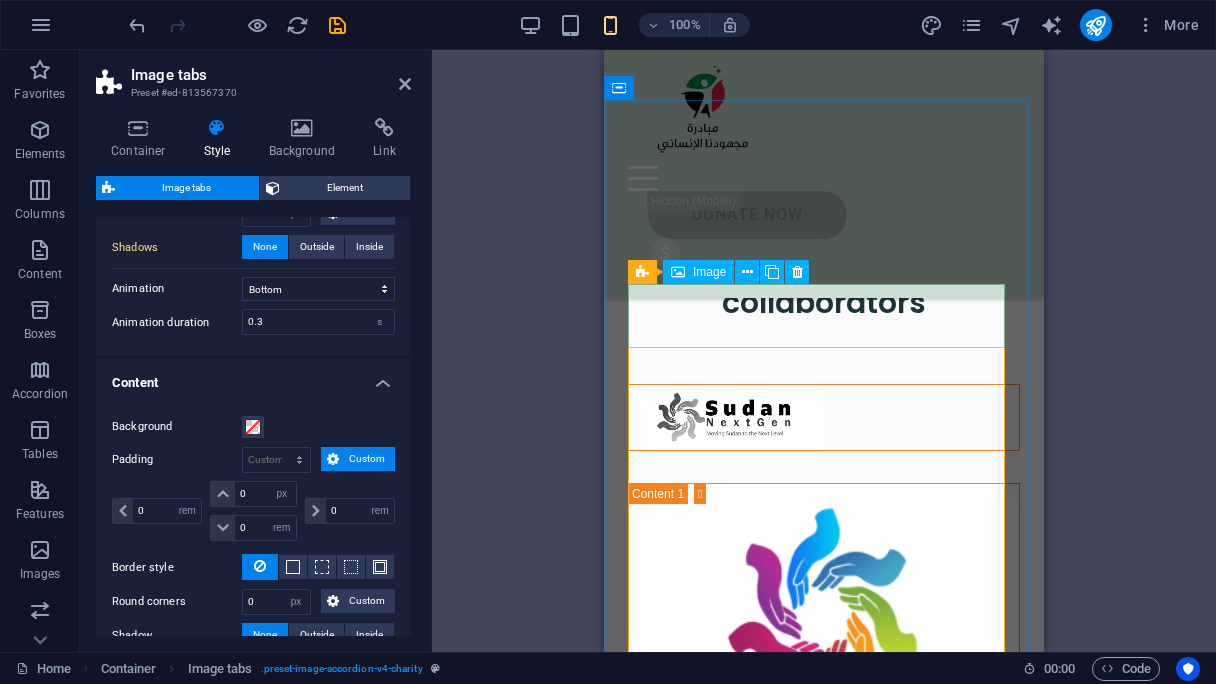 click at bounding box center (824, 417) 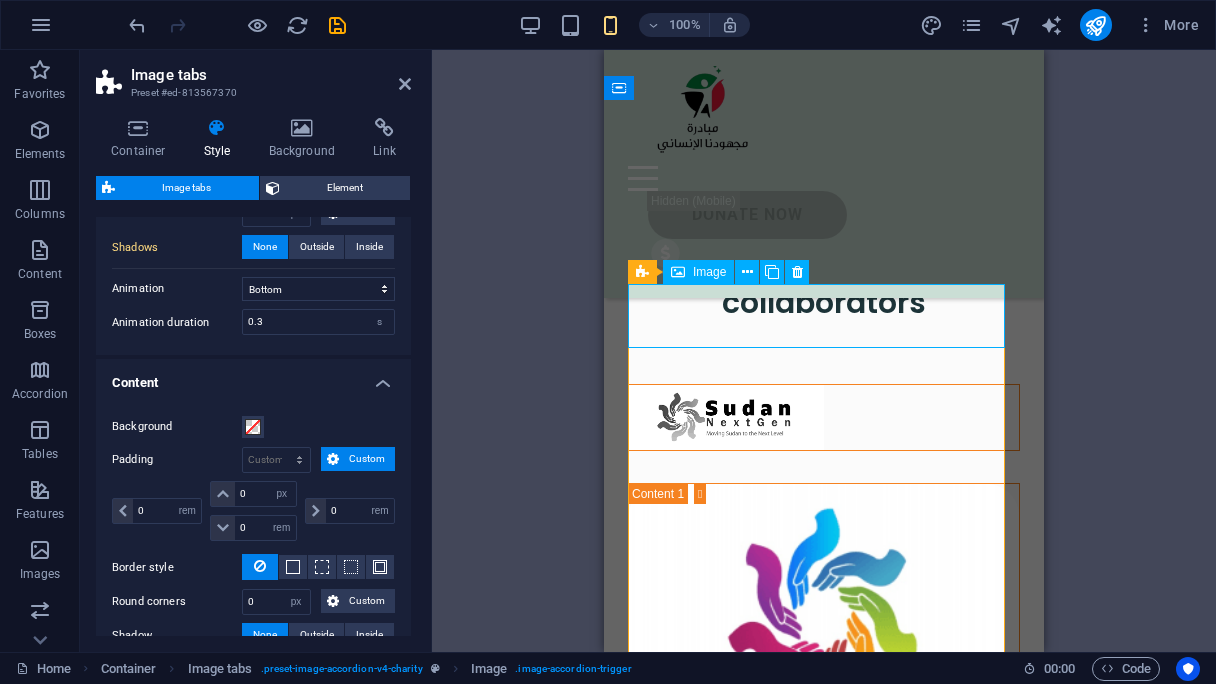 click at bounding box center (824, 417) 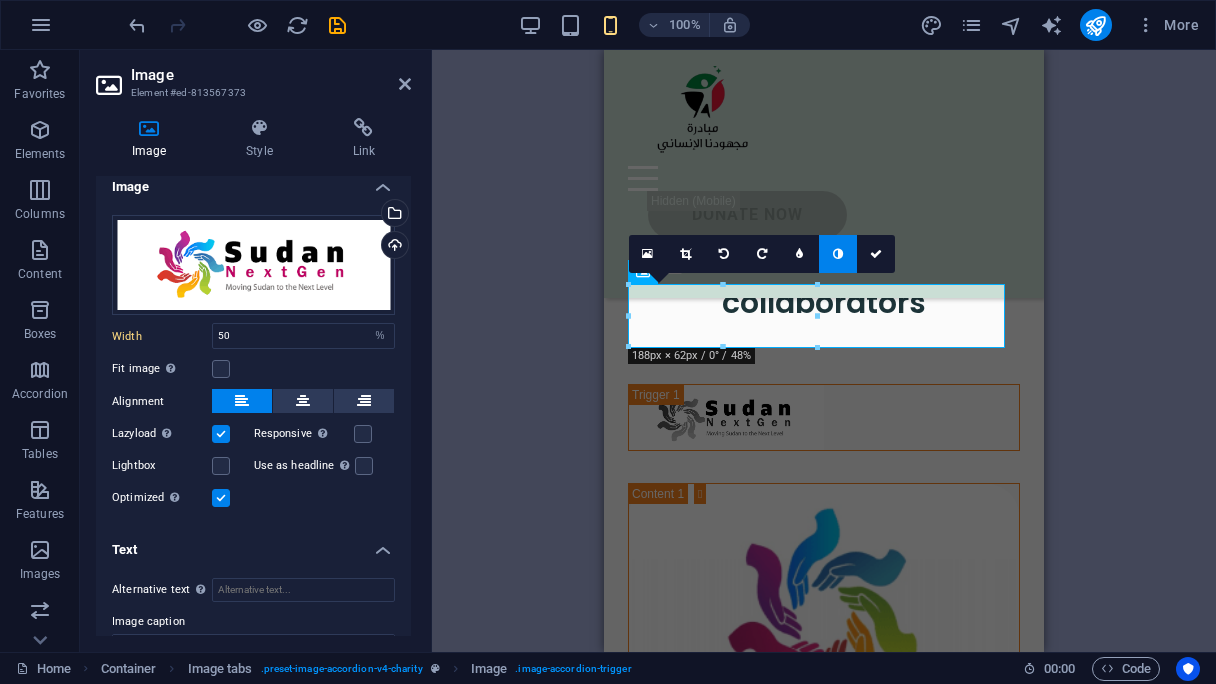 scroll, scrollTop: 0, scrollLeft: 0, axis: both 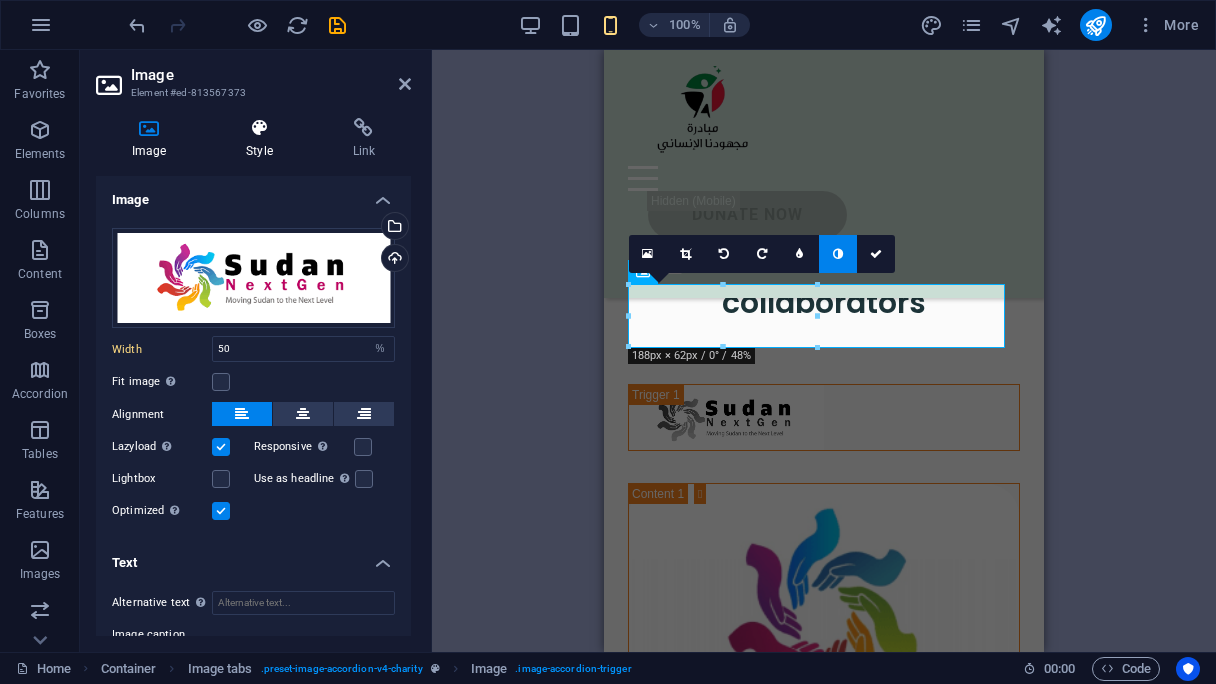 click on "Style" at bounding box center [263, 139] 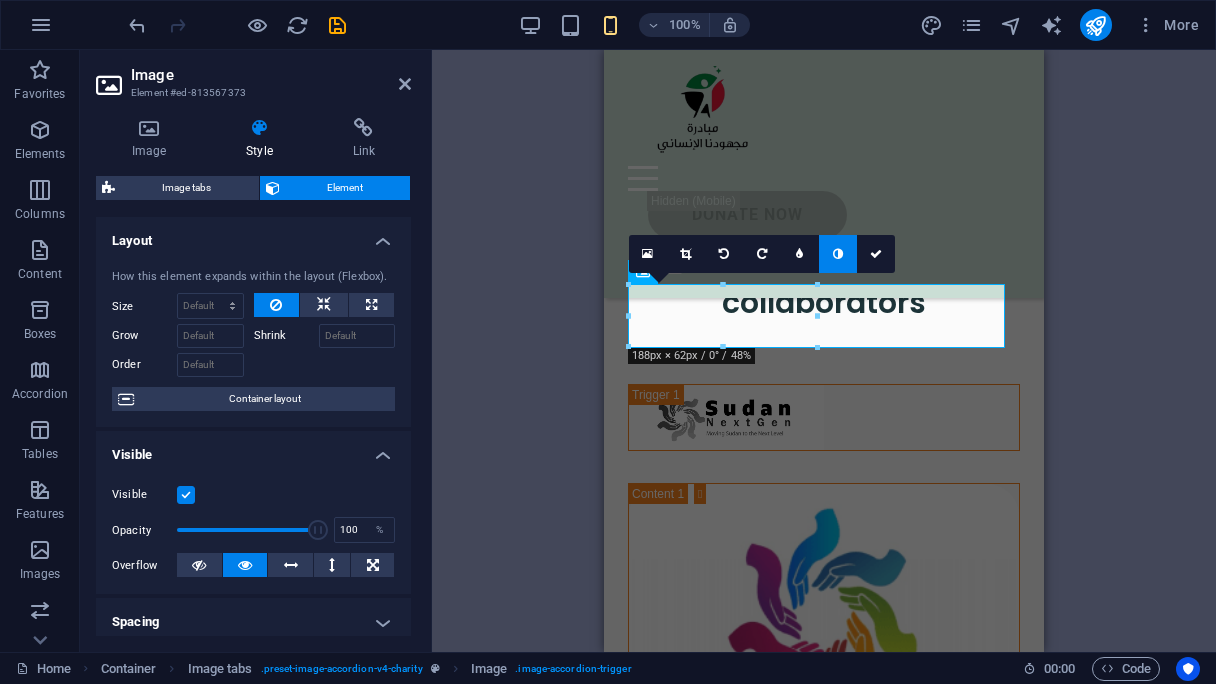 click at bounding box center (186, 495) 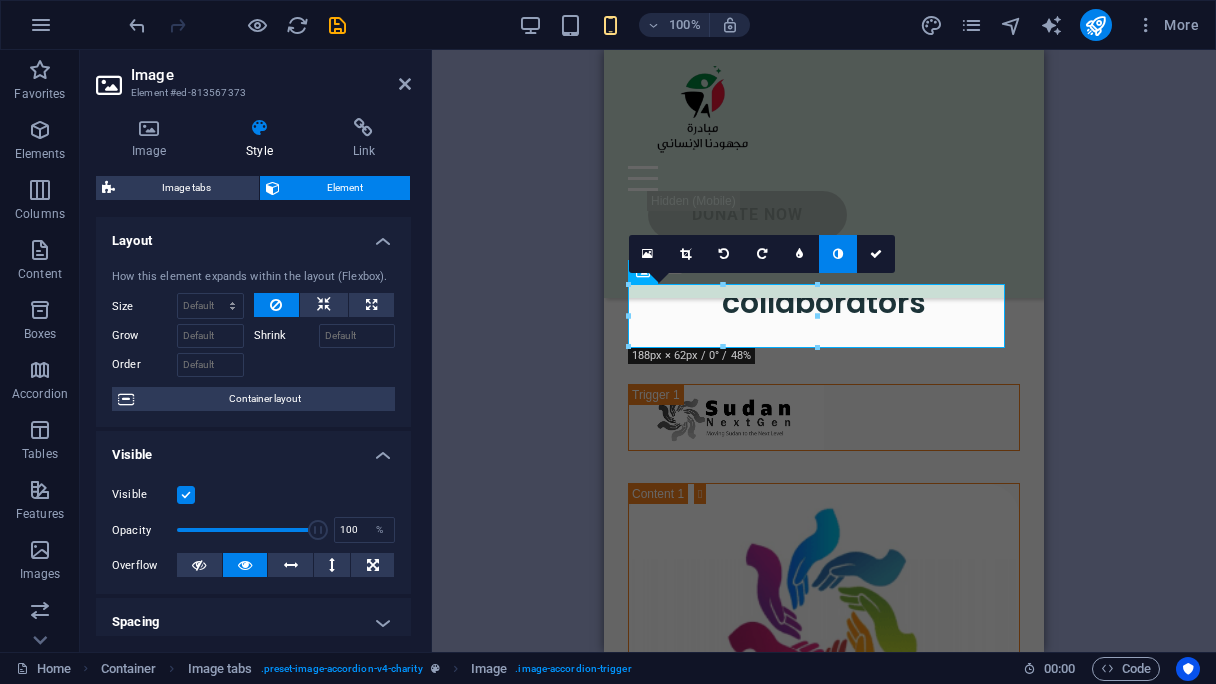 click on "Visible" at bounding box center [0, 0] 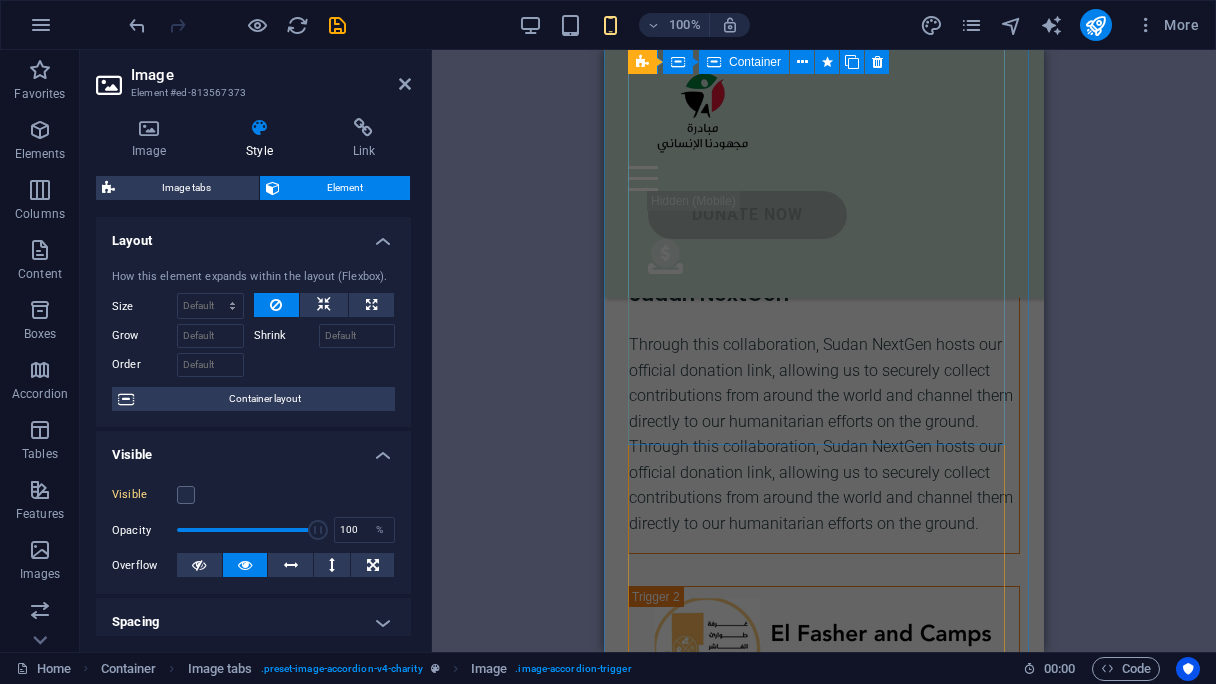 scroll, scrollTop: 4882, scrollLeft: 0, axis: vertical 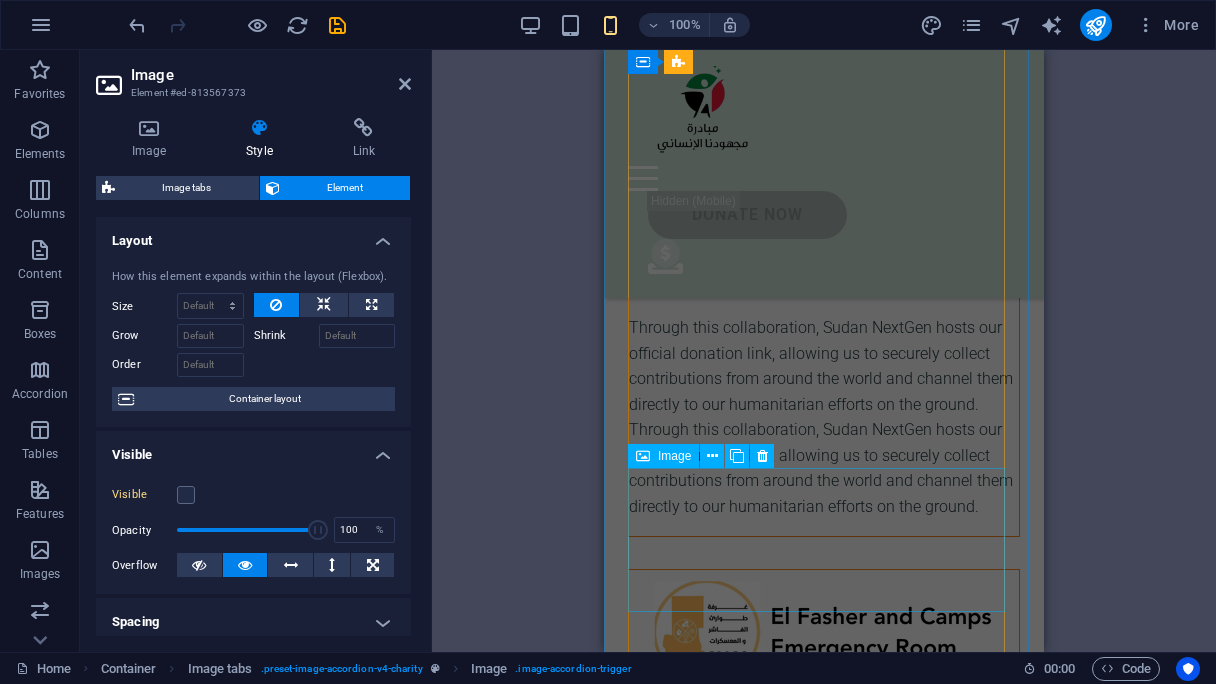 click at bounding box center (824, 643) 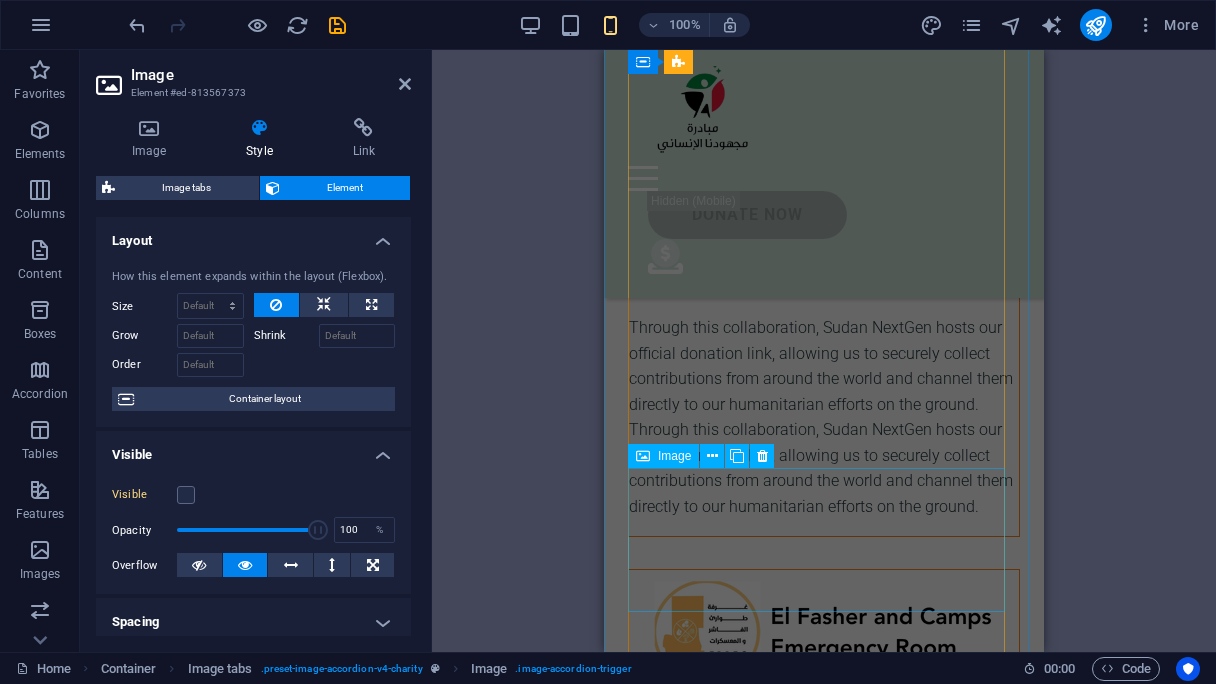 click at bounding box center [824, 643] 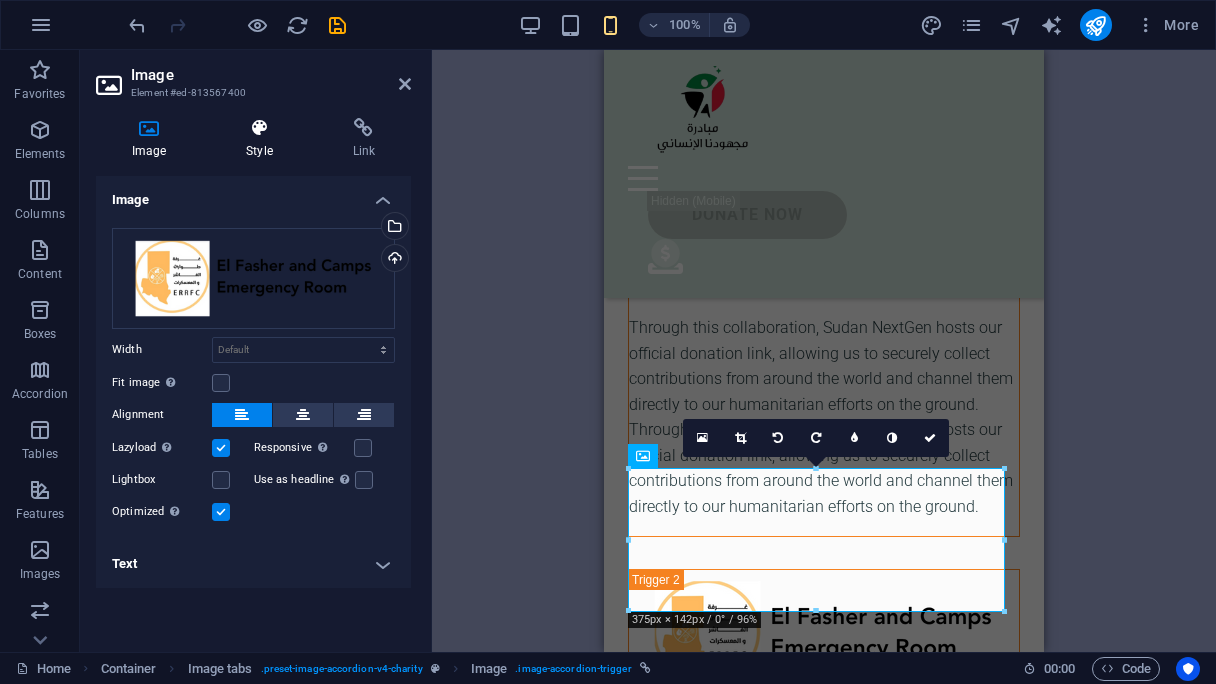 click on "Style" at bounding box center (263, 139) 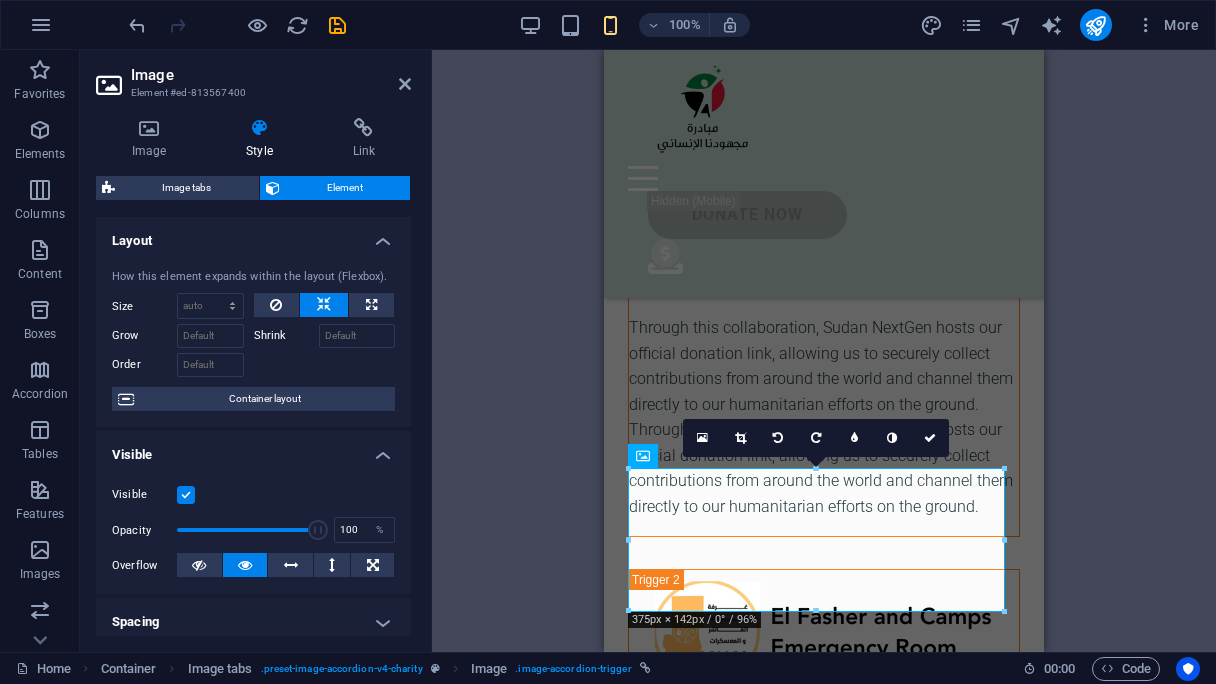 click at bounding box center [186, 495] 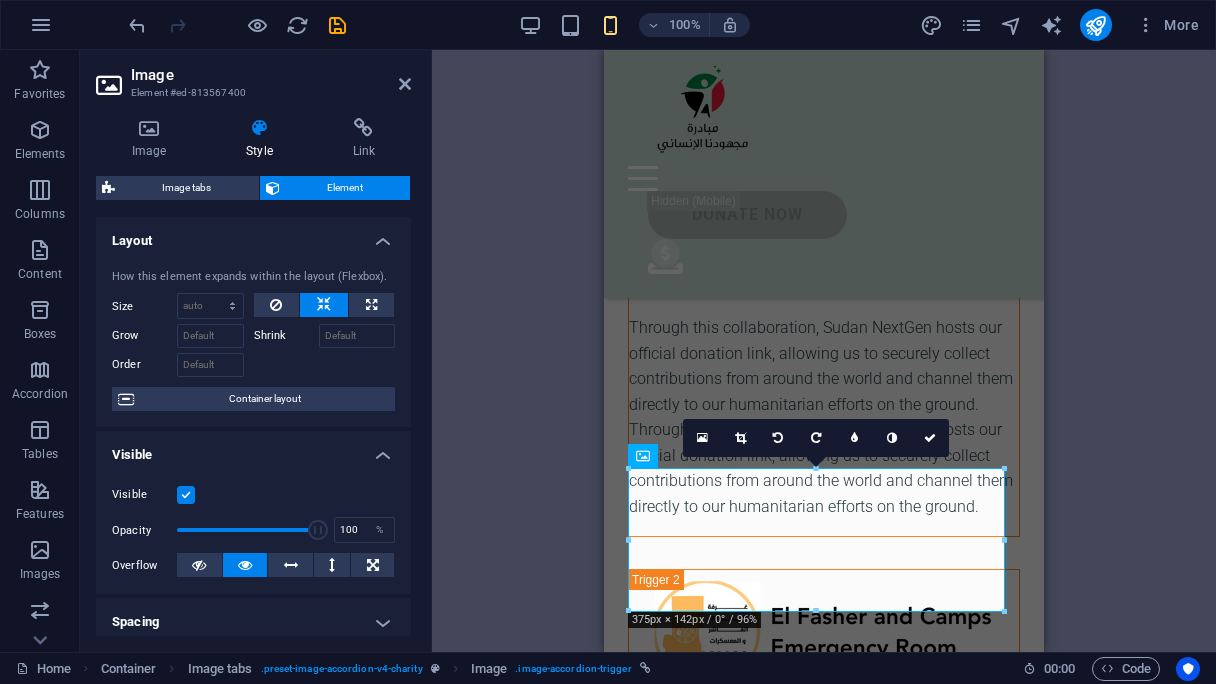 click on "Visible" at bounding box center (0, 0) 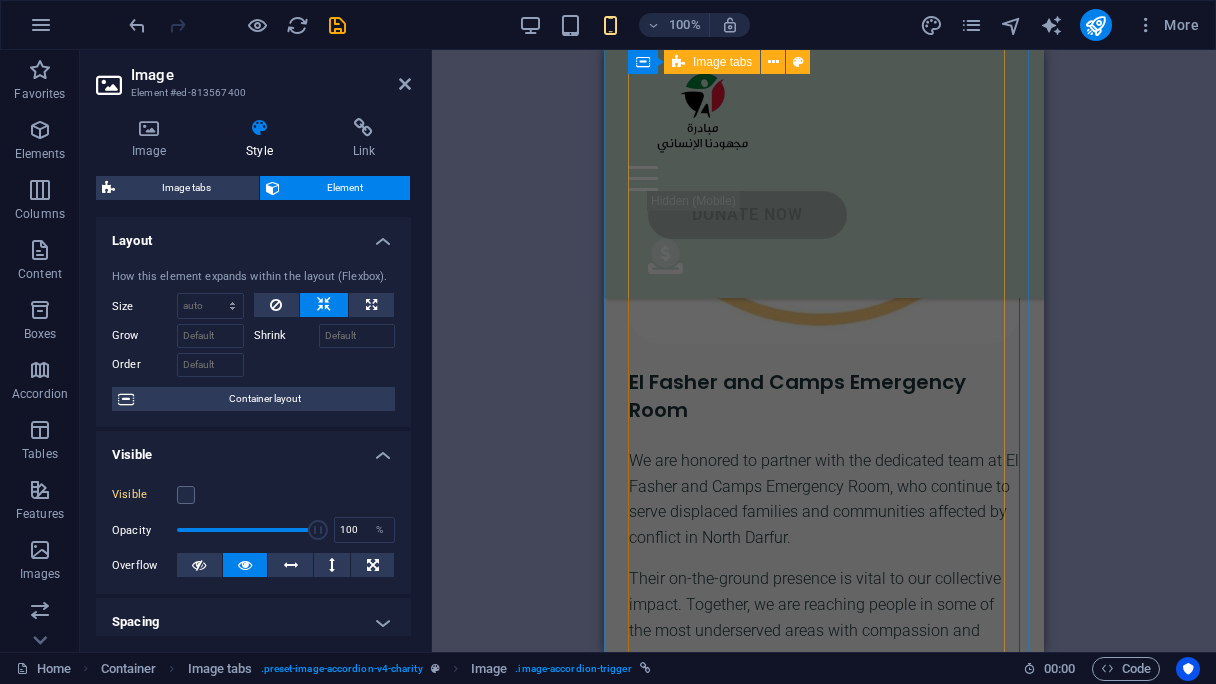 scroll, scrollTop: 5882, scrollLeft: 0, axis: vertical 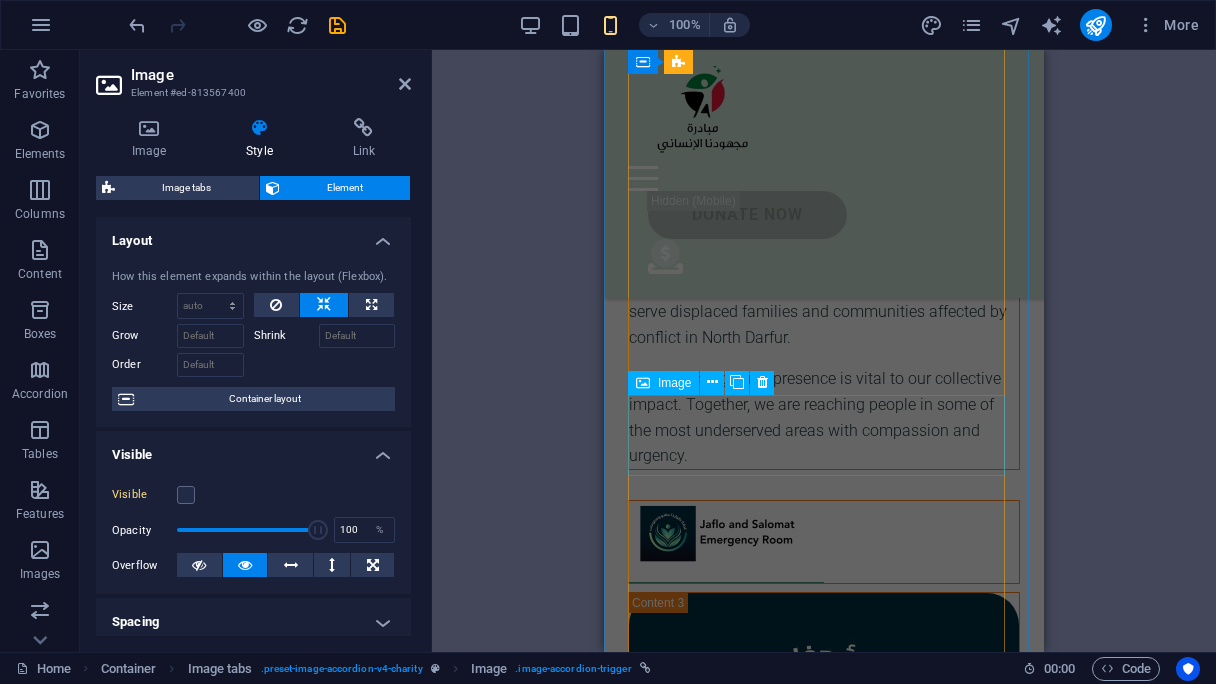 click at bounding box center (824, 542) 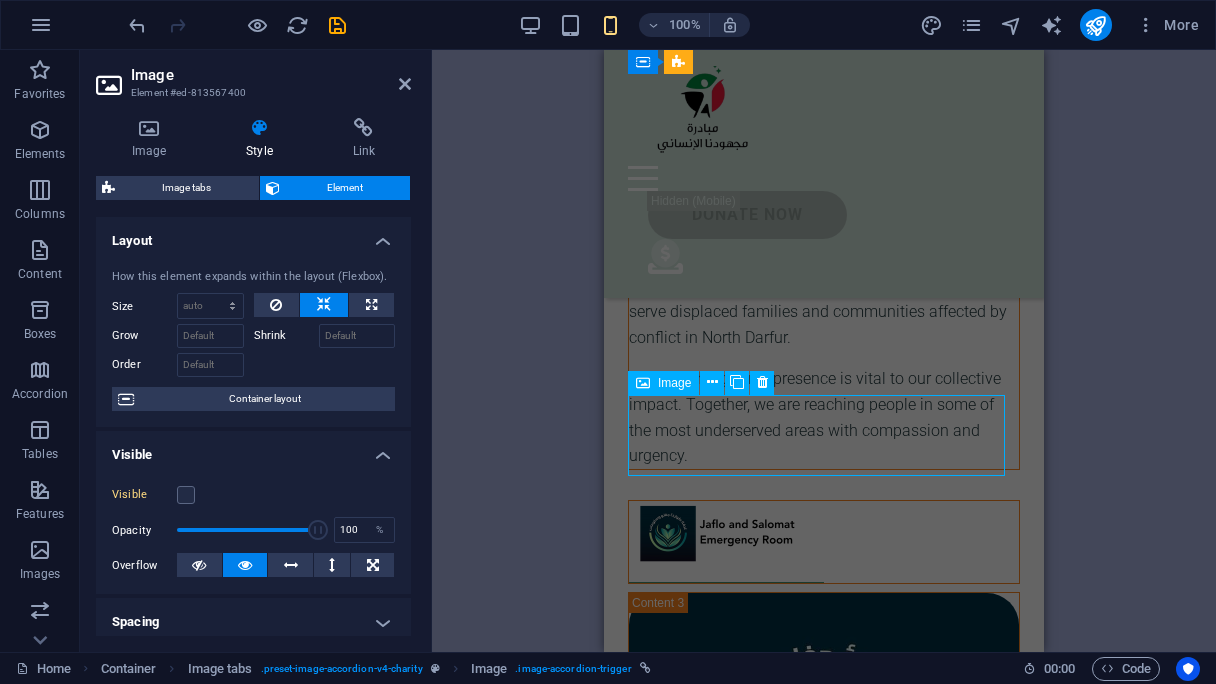 click at bounding box center (824, 542) 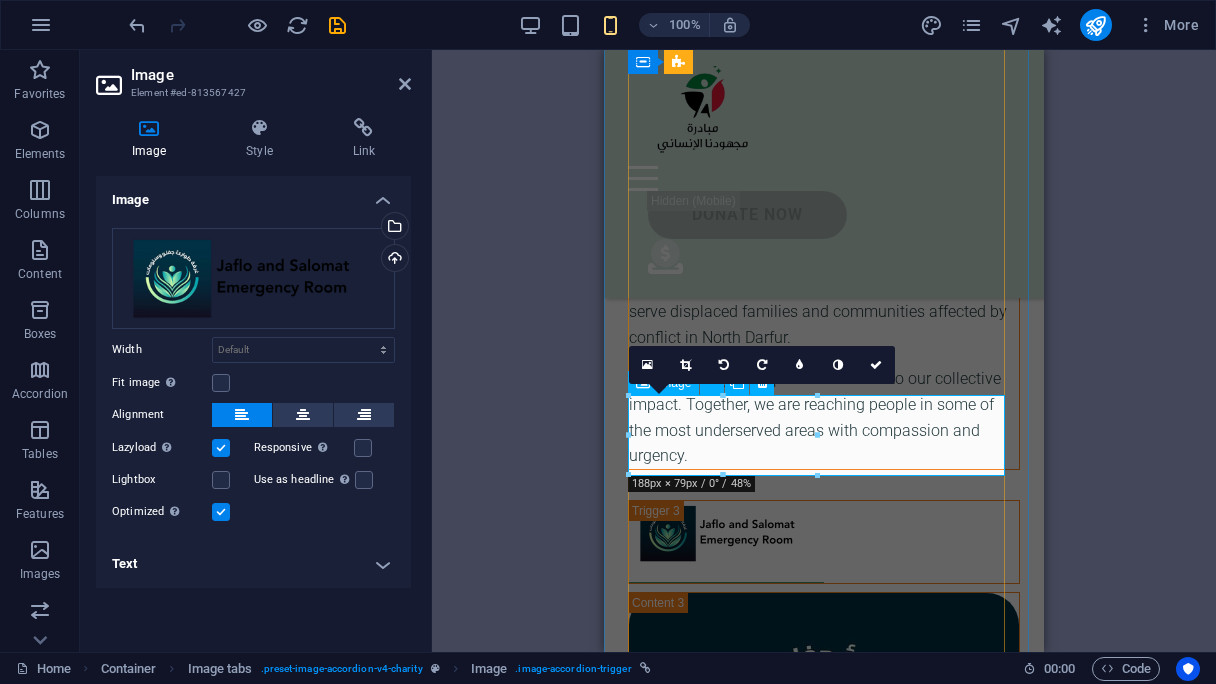 type on "50" 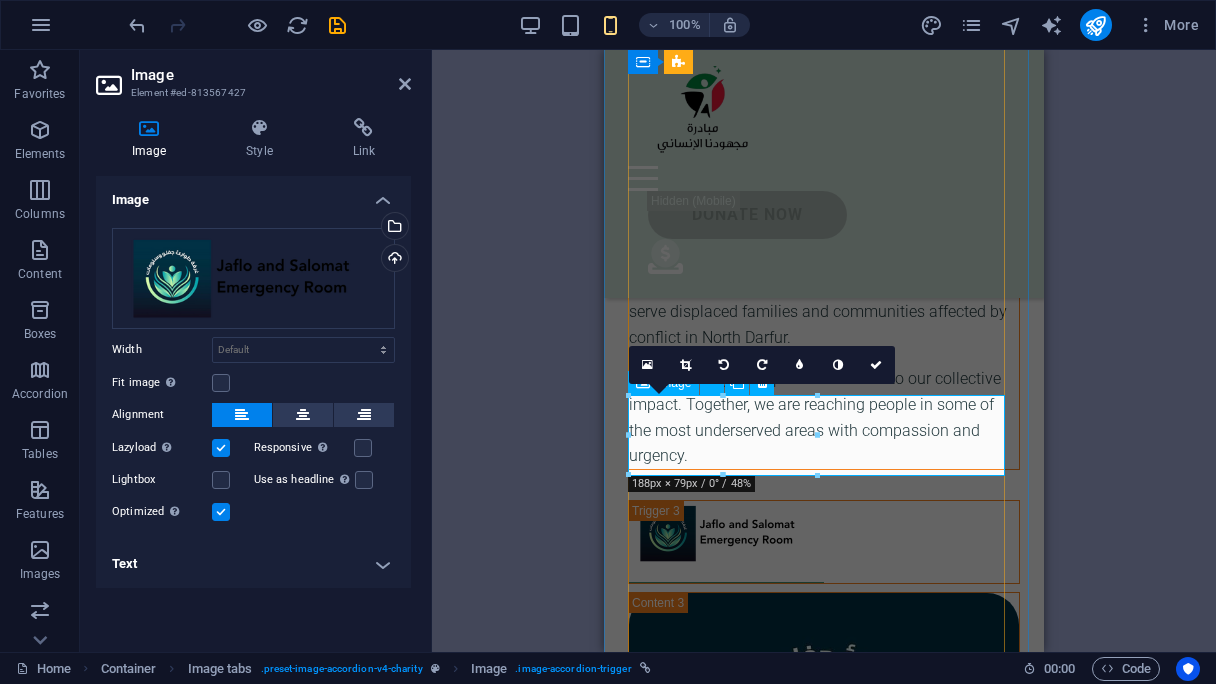 select on "%" 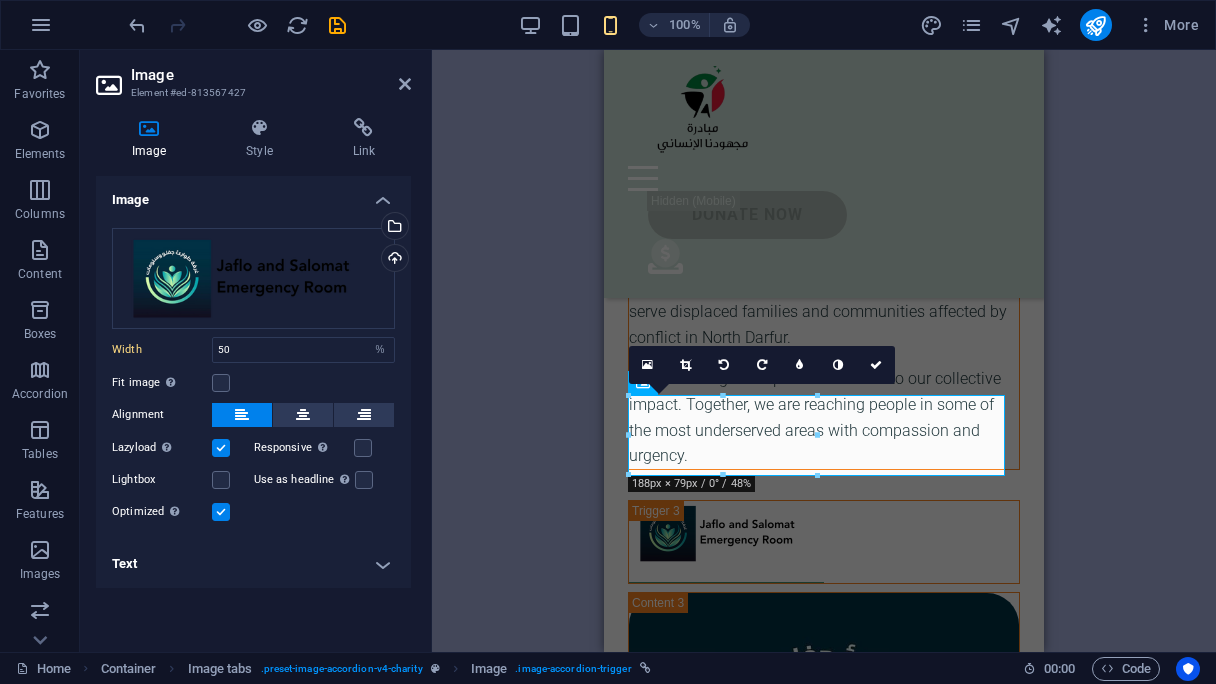 drag, startPoint x: 253, startPoint y: 126, endPoint x: 284, endPoint y: 313, distance: 189.55211 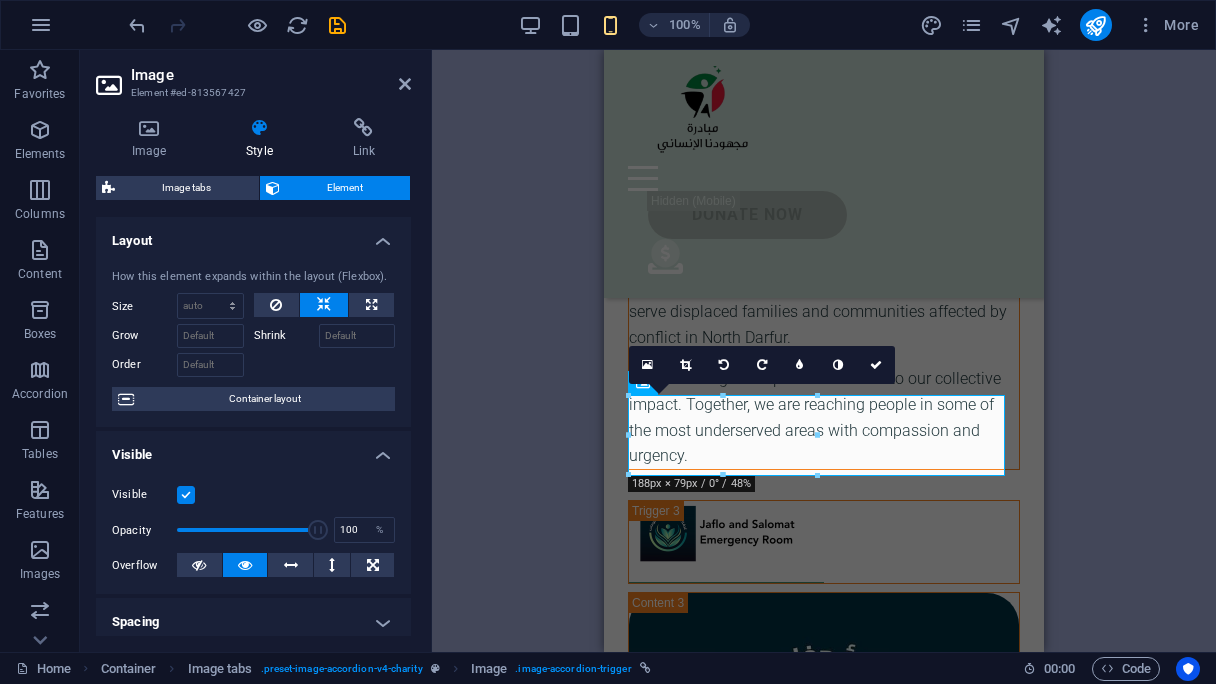 click at bounding box center [186, 495] 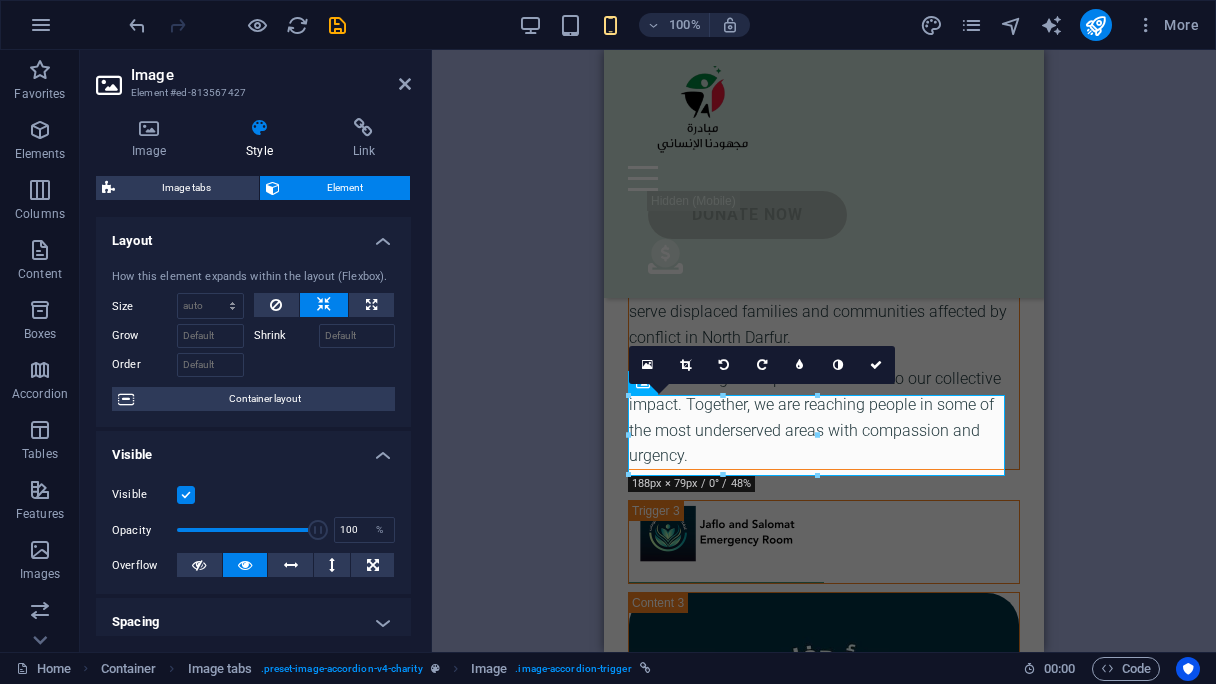 click on "Visible" at bounding box center (0, 0) 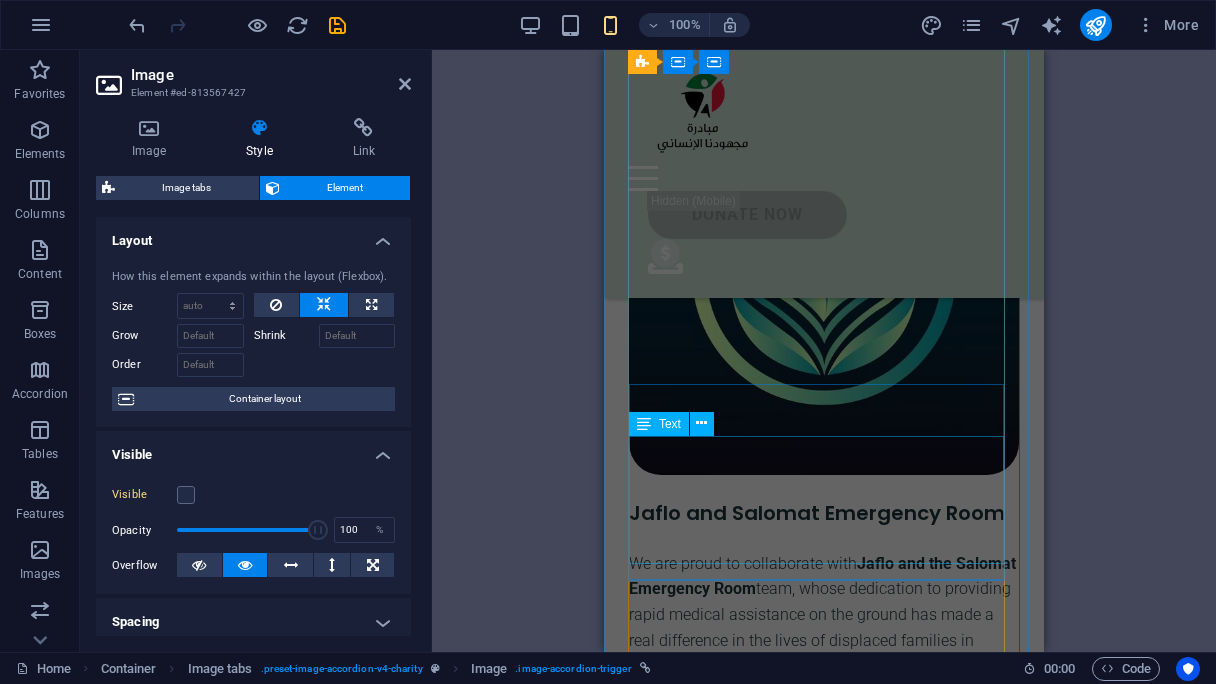 scroll, scrollTop: 6582, scrollLeft: 0, axis: vertical 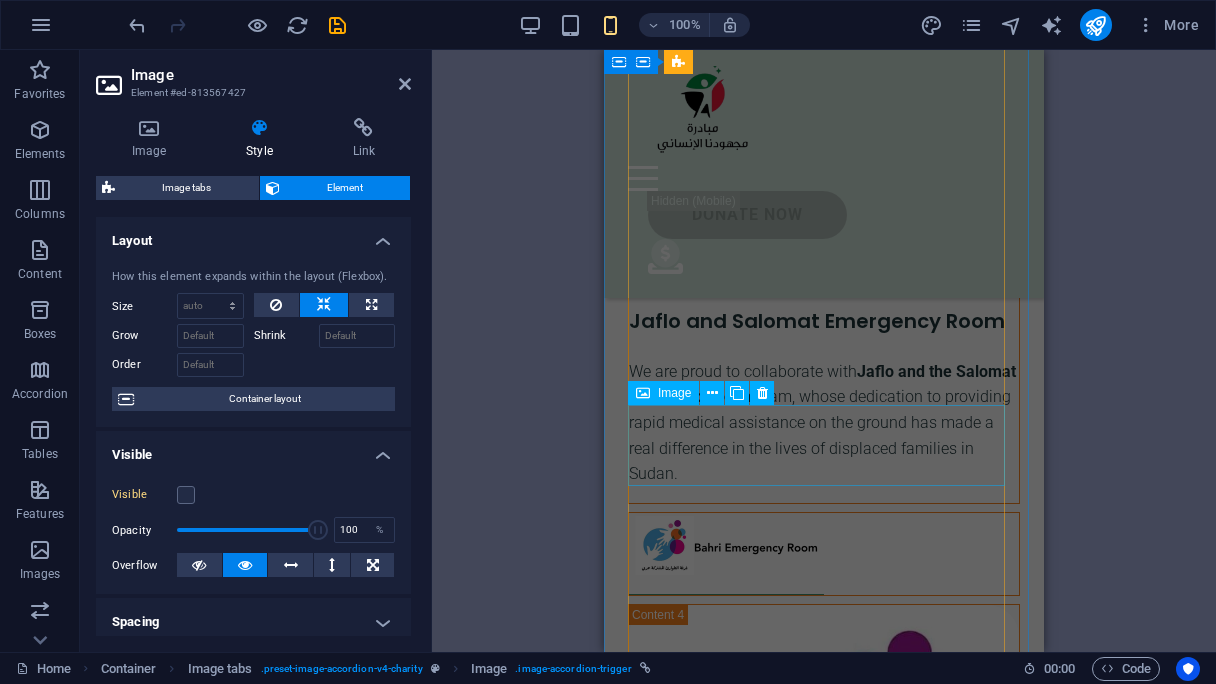 click at bounding box center [824, 554] 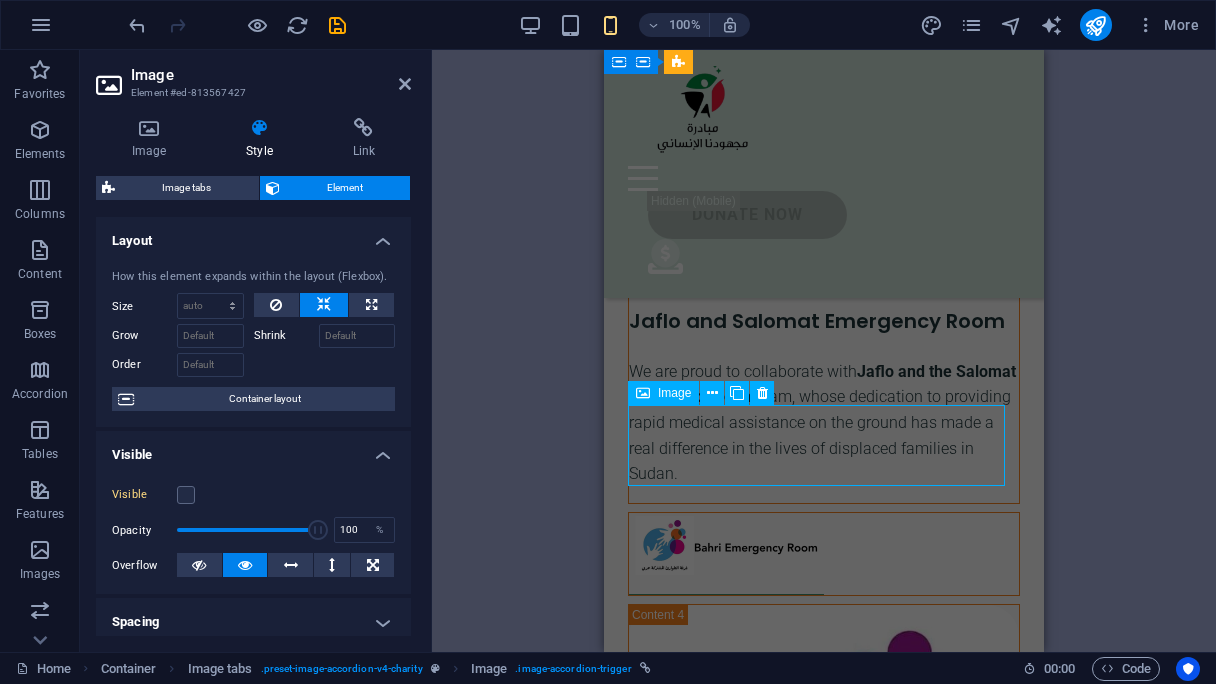 click at bounding box center (824, 554) 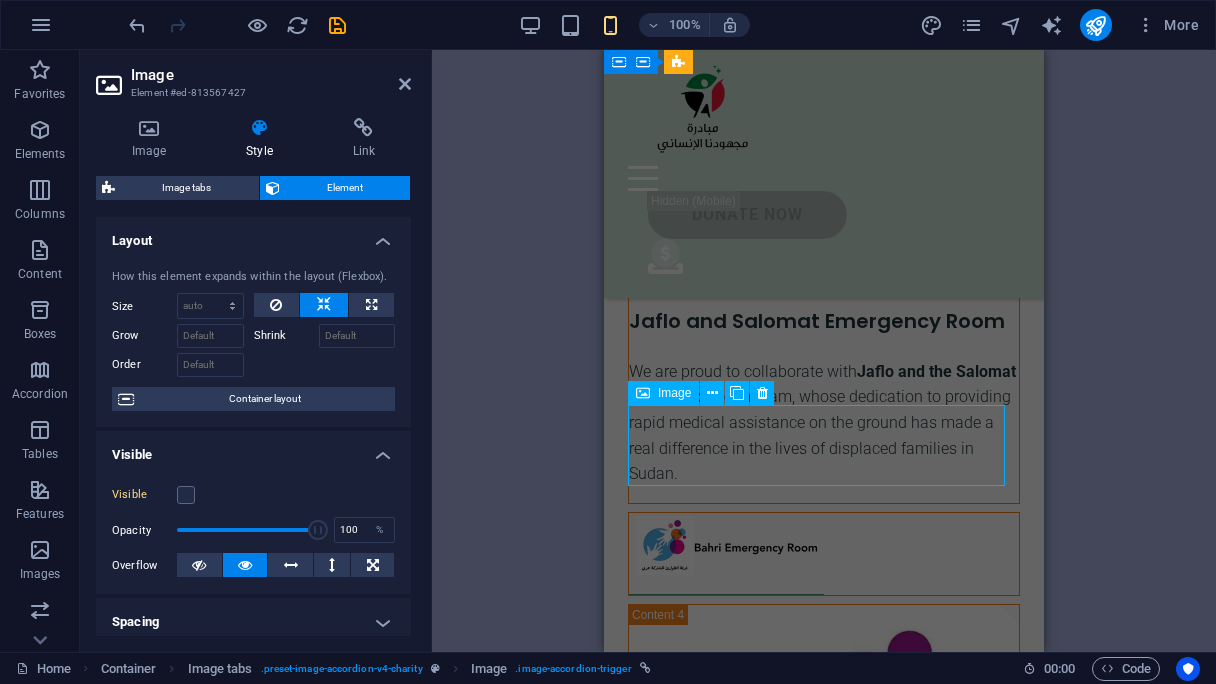 select on "%" 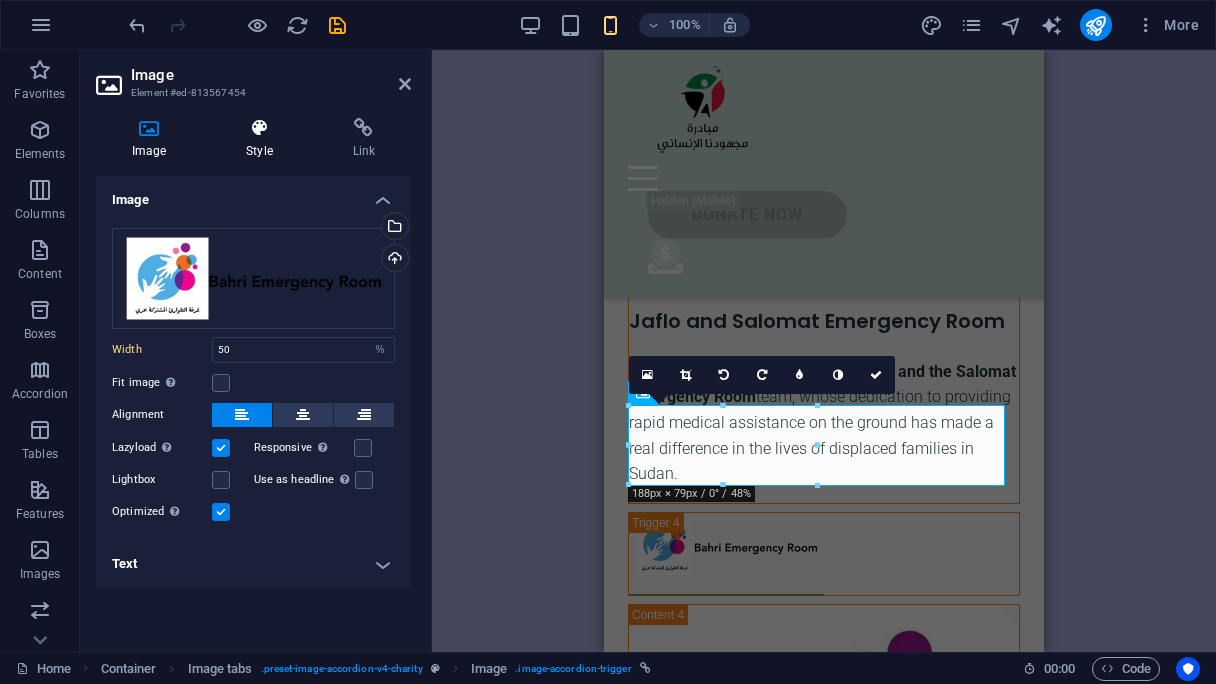 click on "Style" at bounding box center [263, 139] 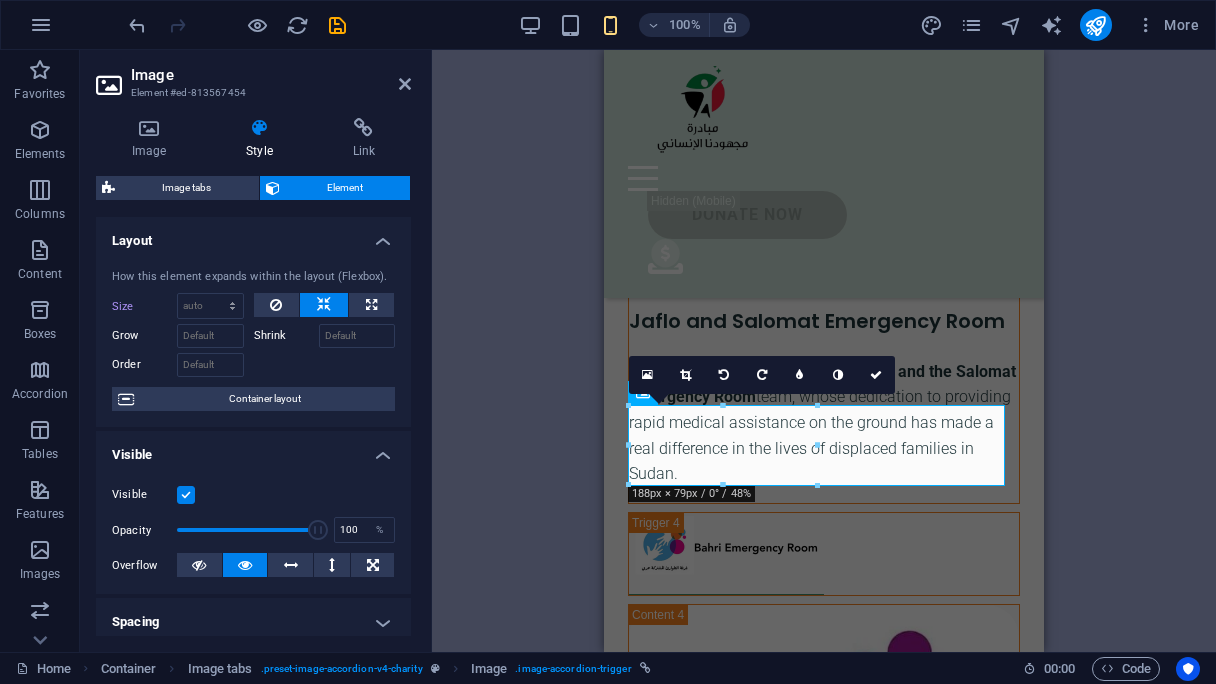 click at bounding box center [186, 495] 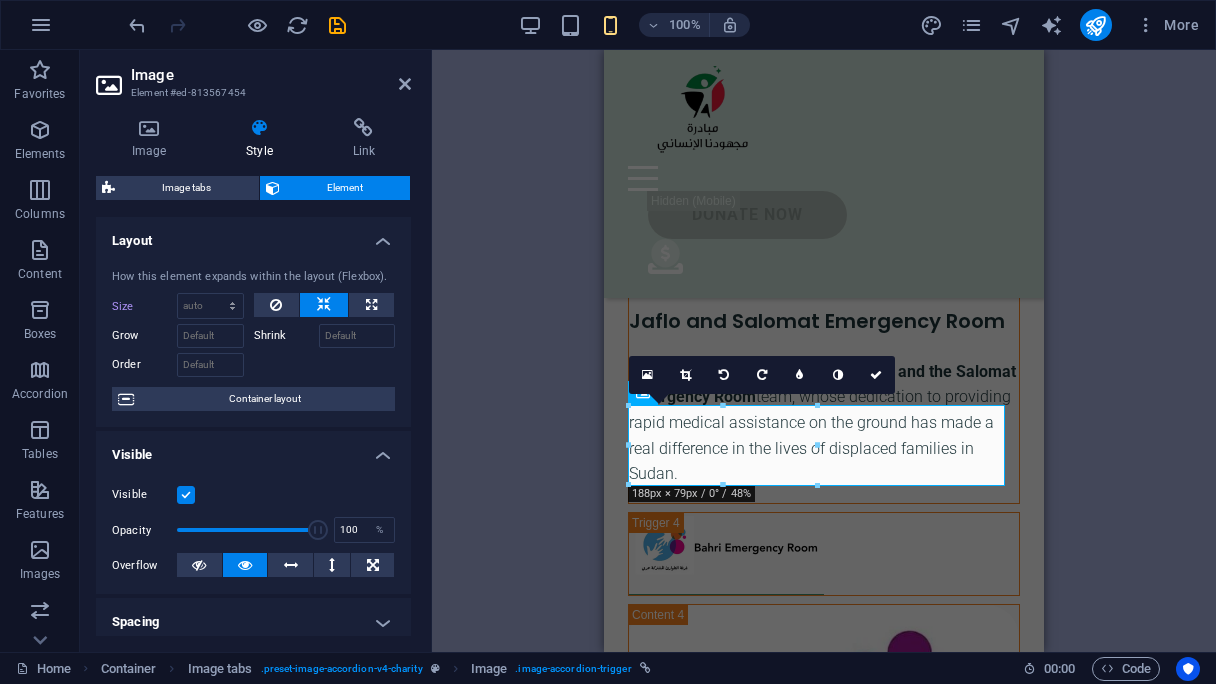 click on "Visible" at bounding box center [0, 0] 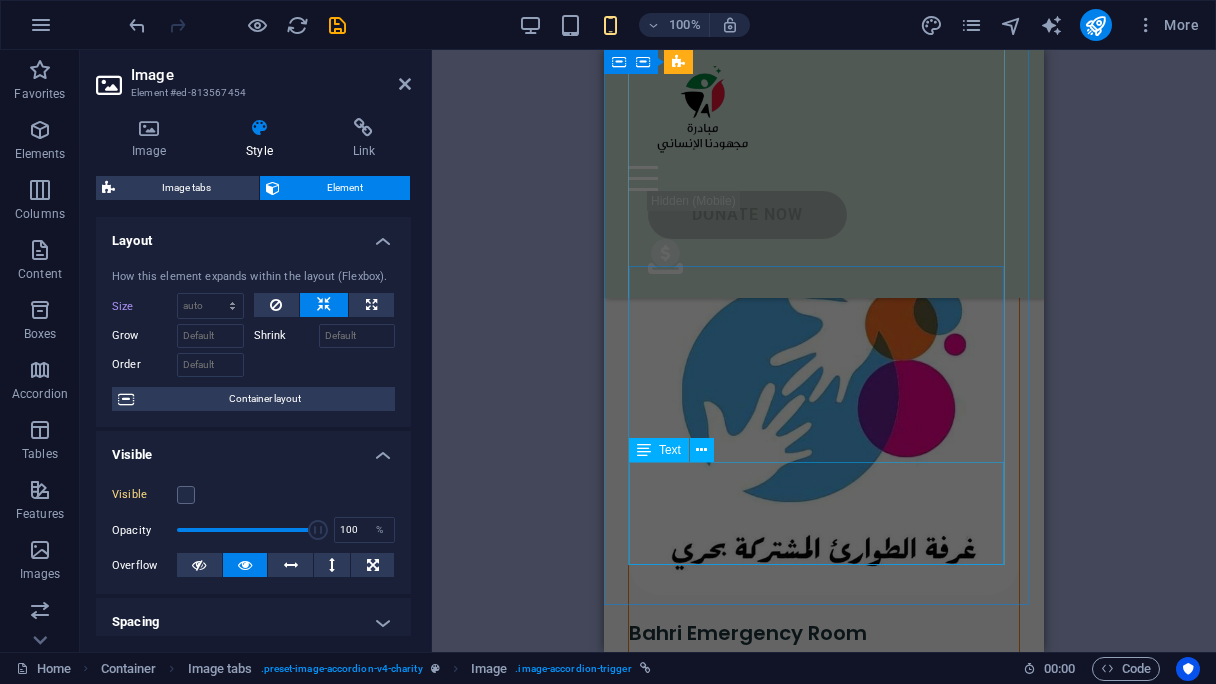 scroll, scrollTop: 7382, scrollLeft: 0, axis: vertical 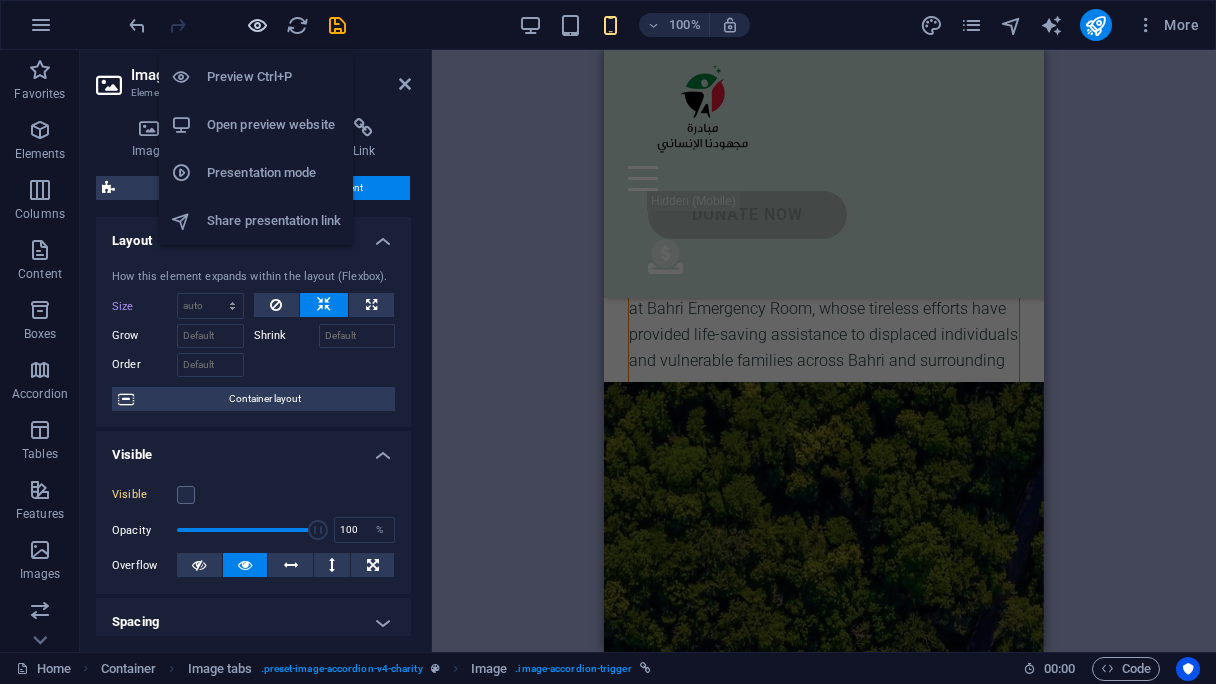 drag, startPoint x: 256, startPoint y: 20, endPoint x: 300, endPoint y: 257, distance: 241.04979 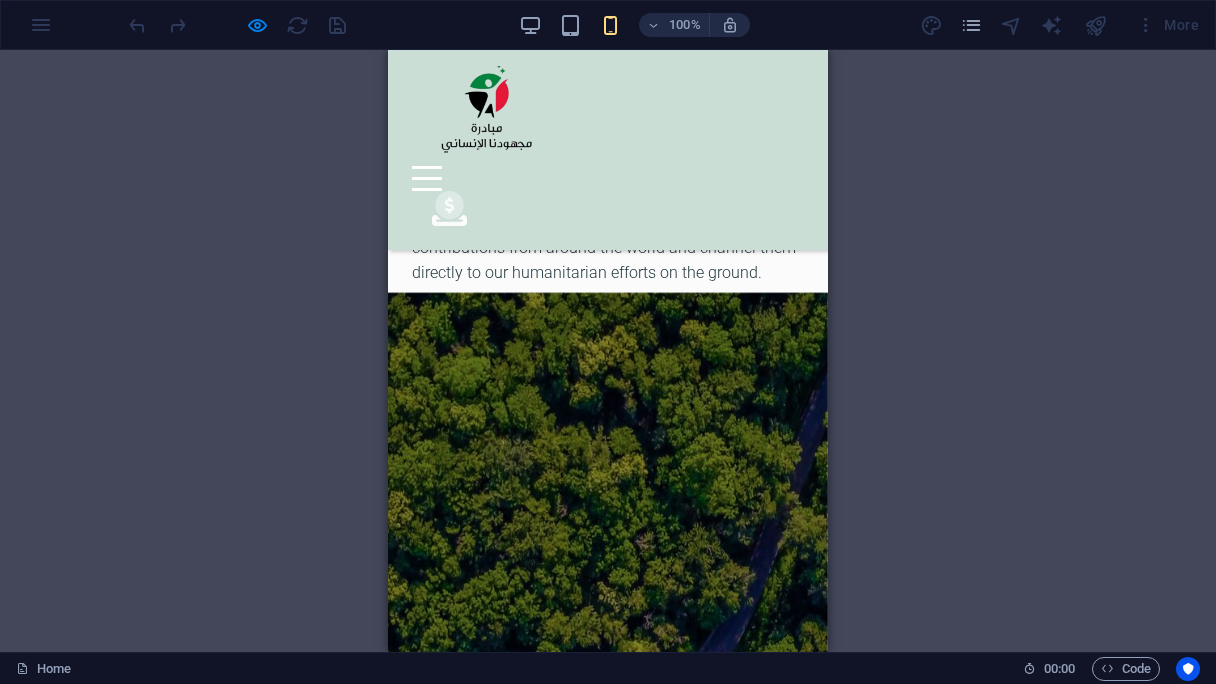 scroll, scrollTop: 4771, scrollLeft: 0, axis: vertical 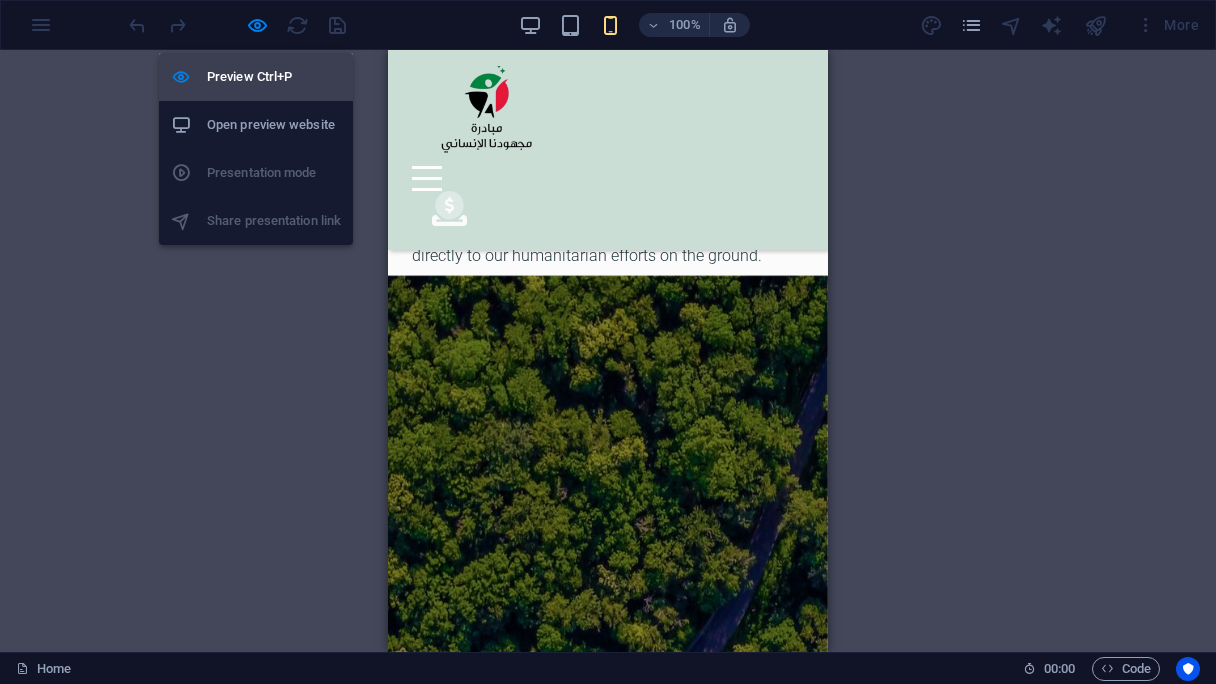 drag, startPoint x: 252, startPoint y: 31, endPoint x: 320, endPoint y: 87, distance: 88.09086 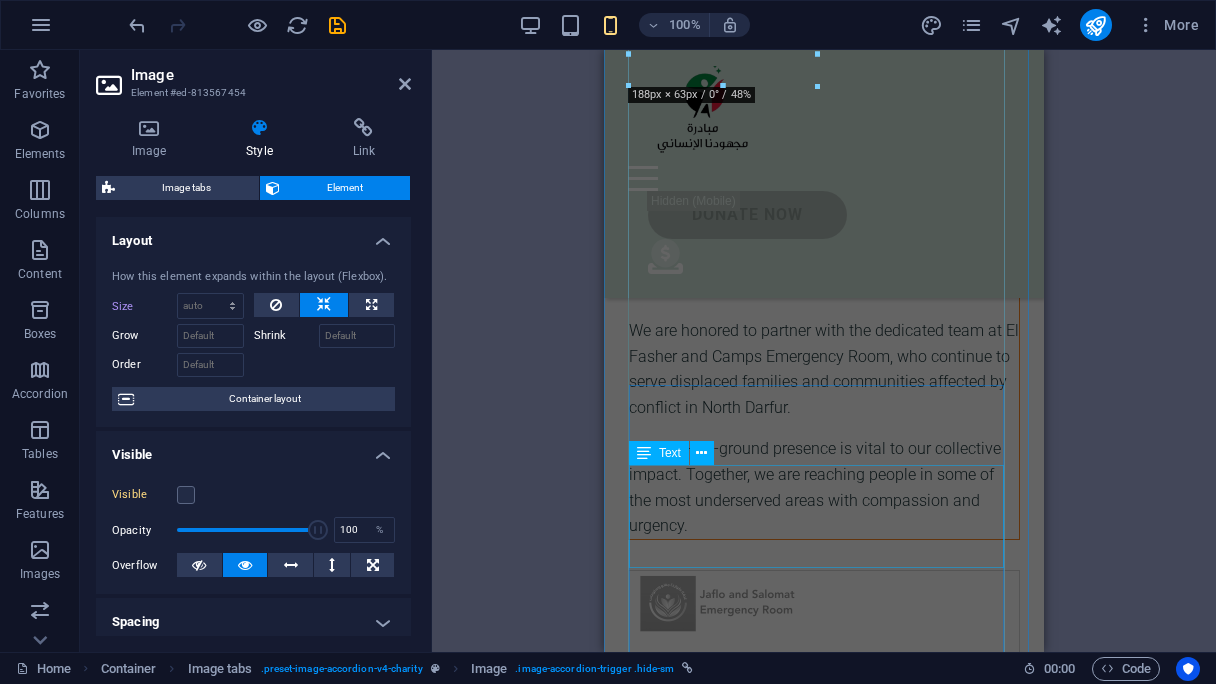 scroll, scrollTop: 5836, scrollLeft: 0, axis: vertical 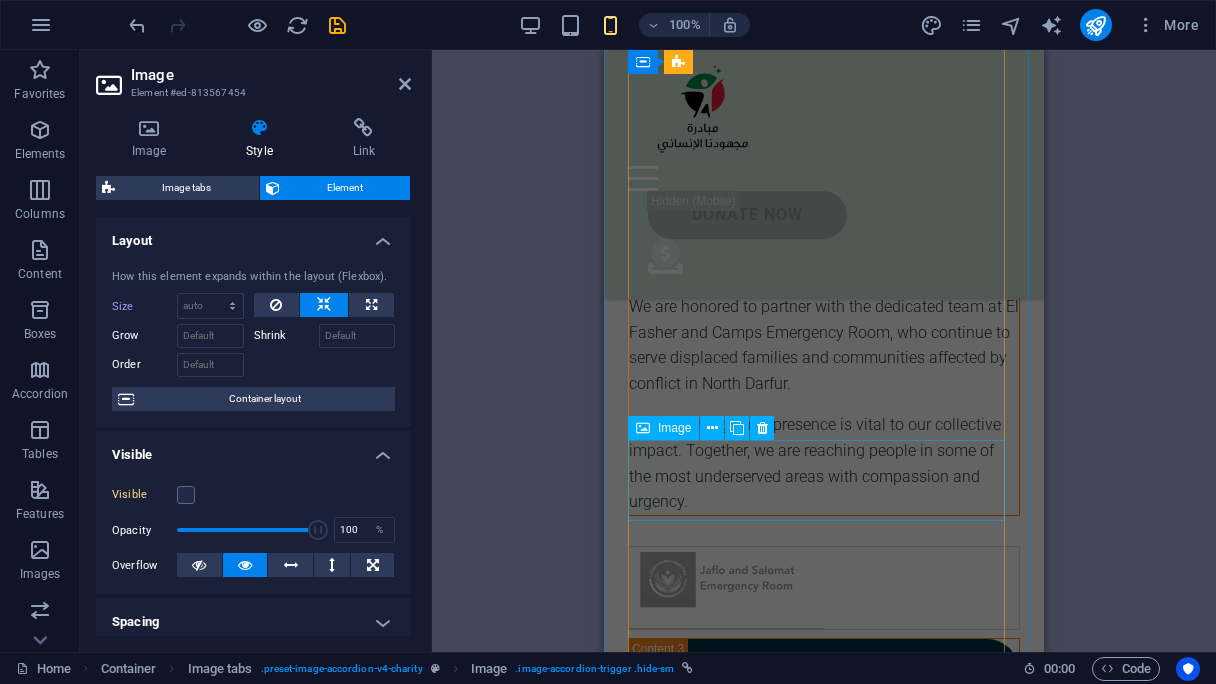 click at bounding box center (824, 588) 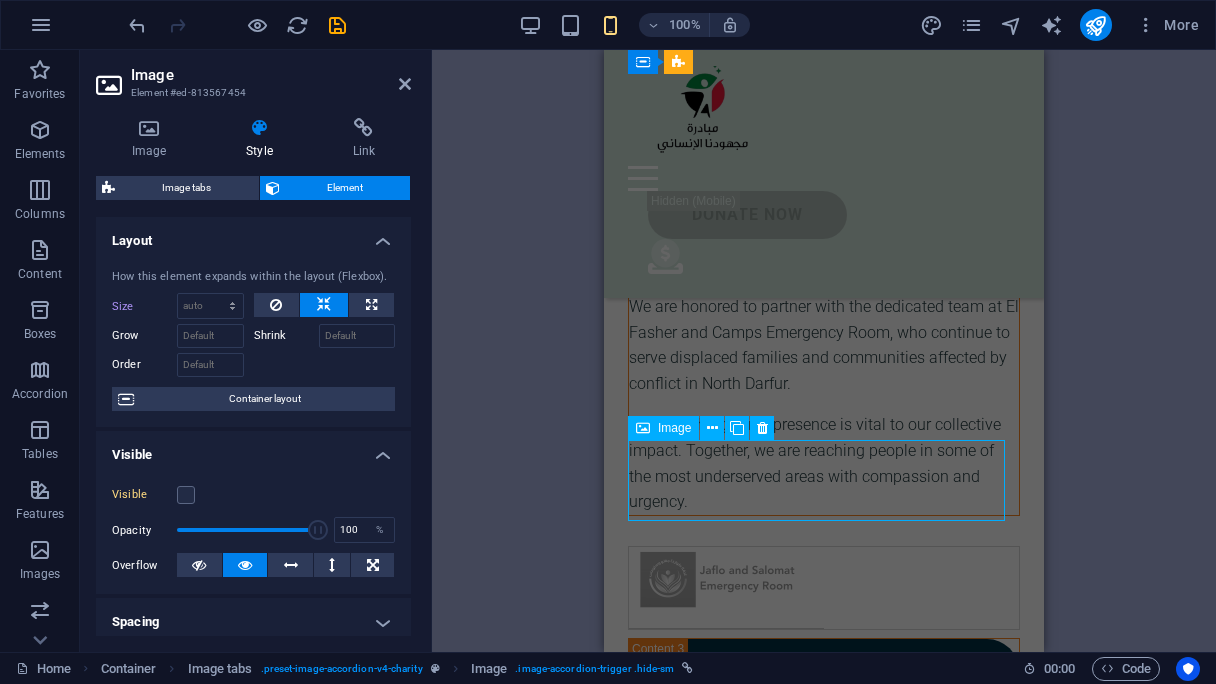 click at bounding box center (824, 588) 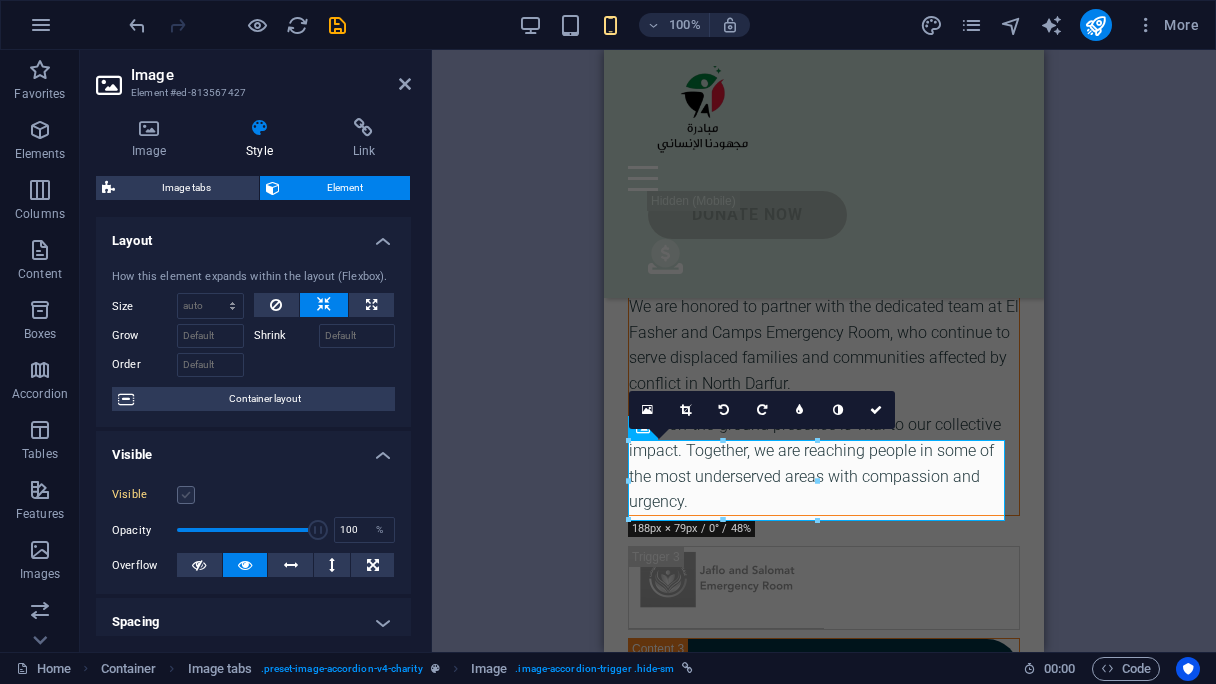 click at bounding box center (186, 495) 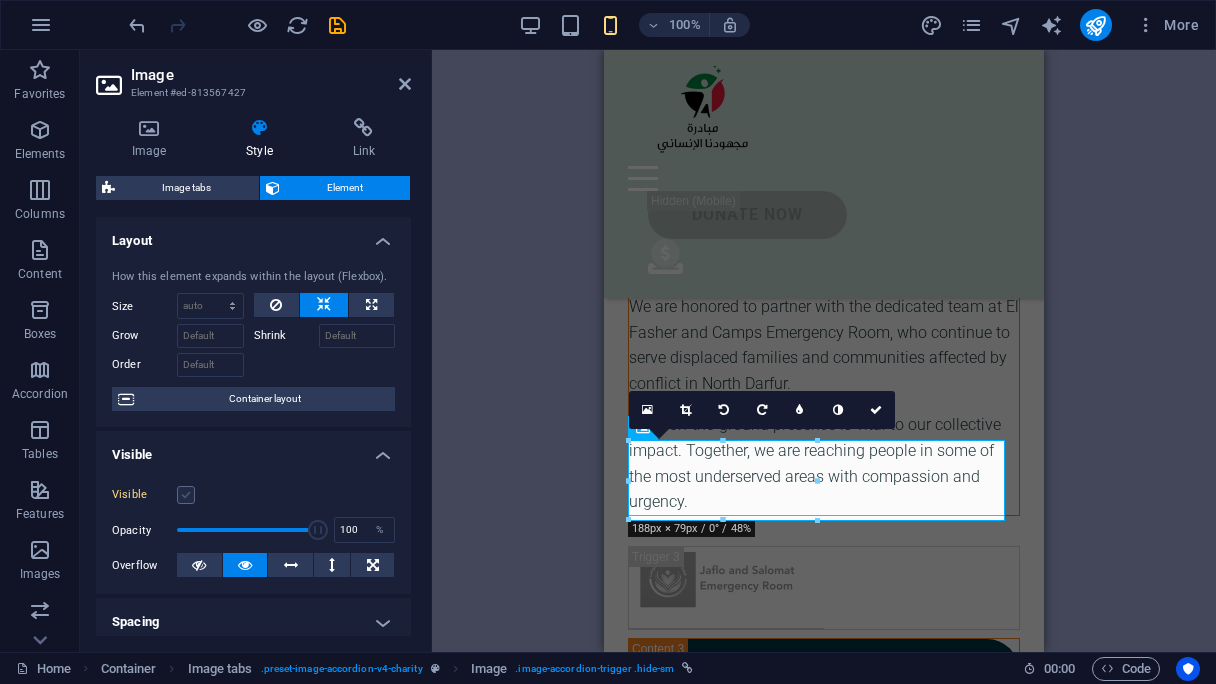 click on "Visible" at bounding box center (0, 0) 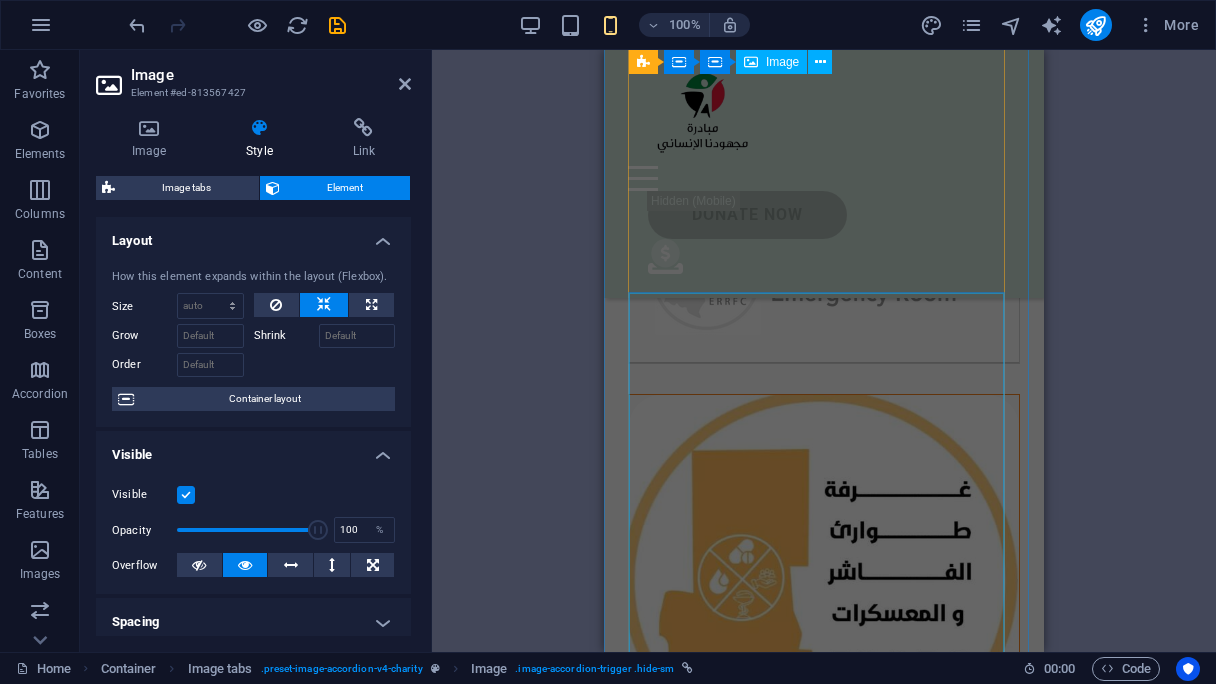 scroll, scrollTop: 5036, scrollLeft: 0, axis: vertical 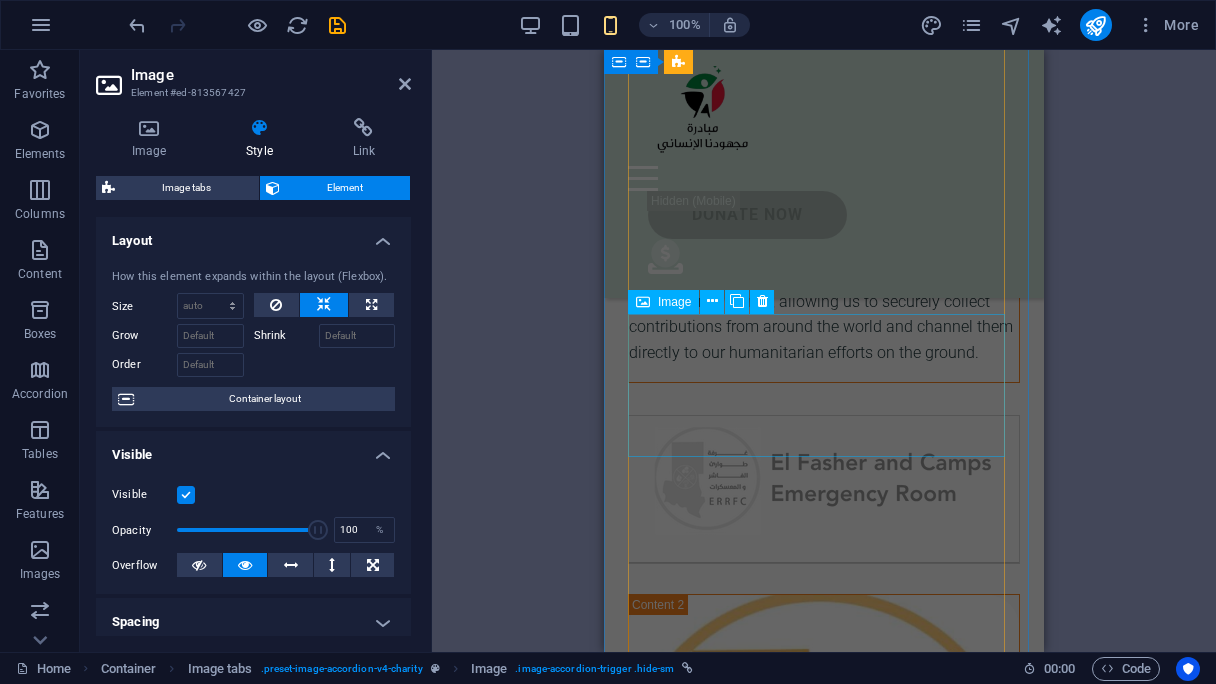 click at bounding box center (824, 489) 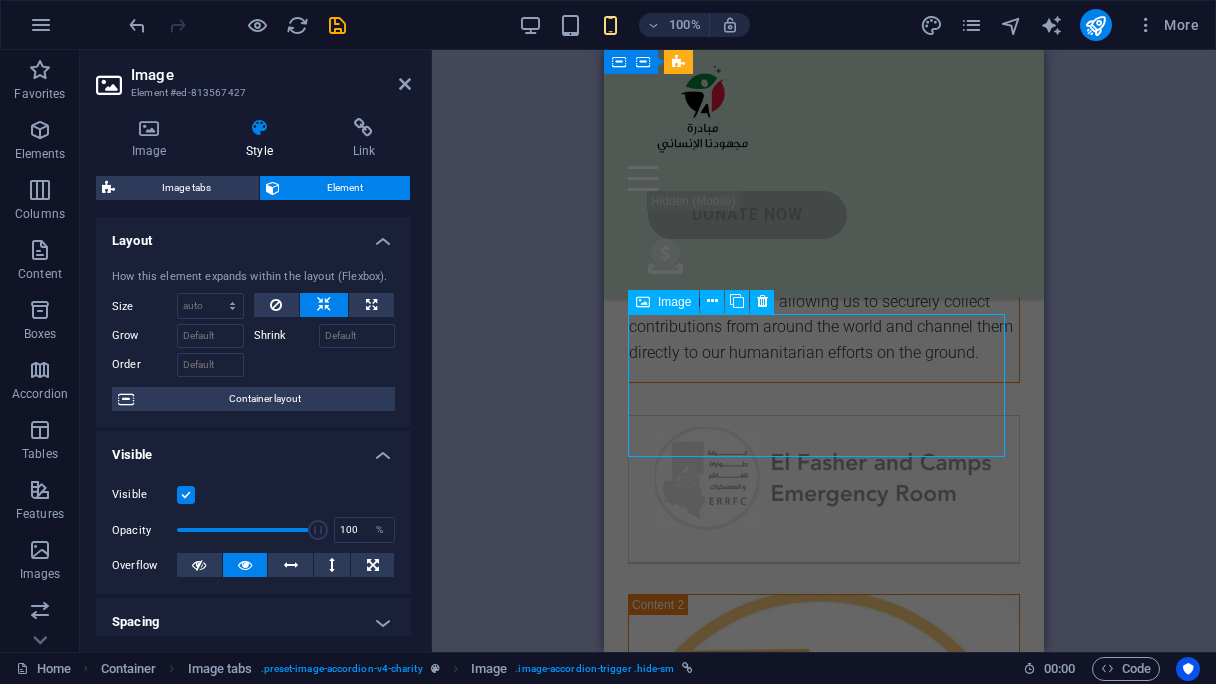 click at bounding box center (824, 489) 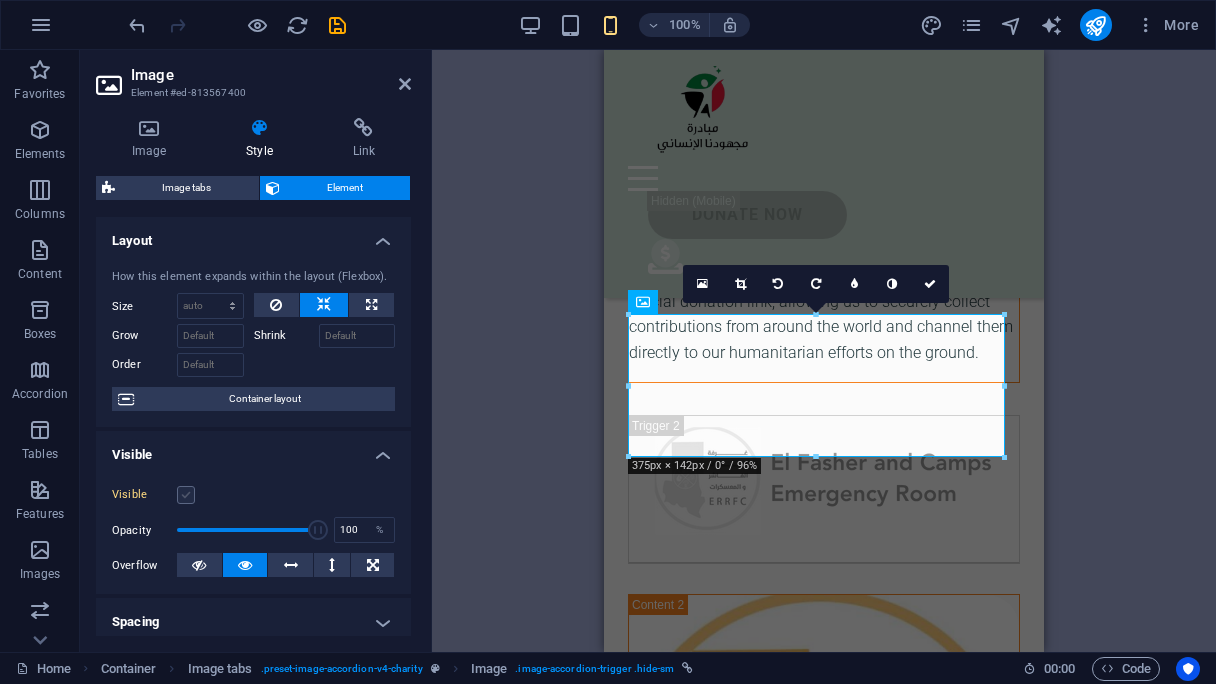drag, startPoint x: 180, startPoint y: 494, endPoint x: 50, endPoint y: 366, distance: 182.43903 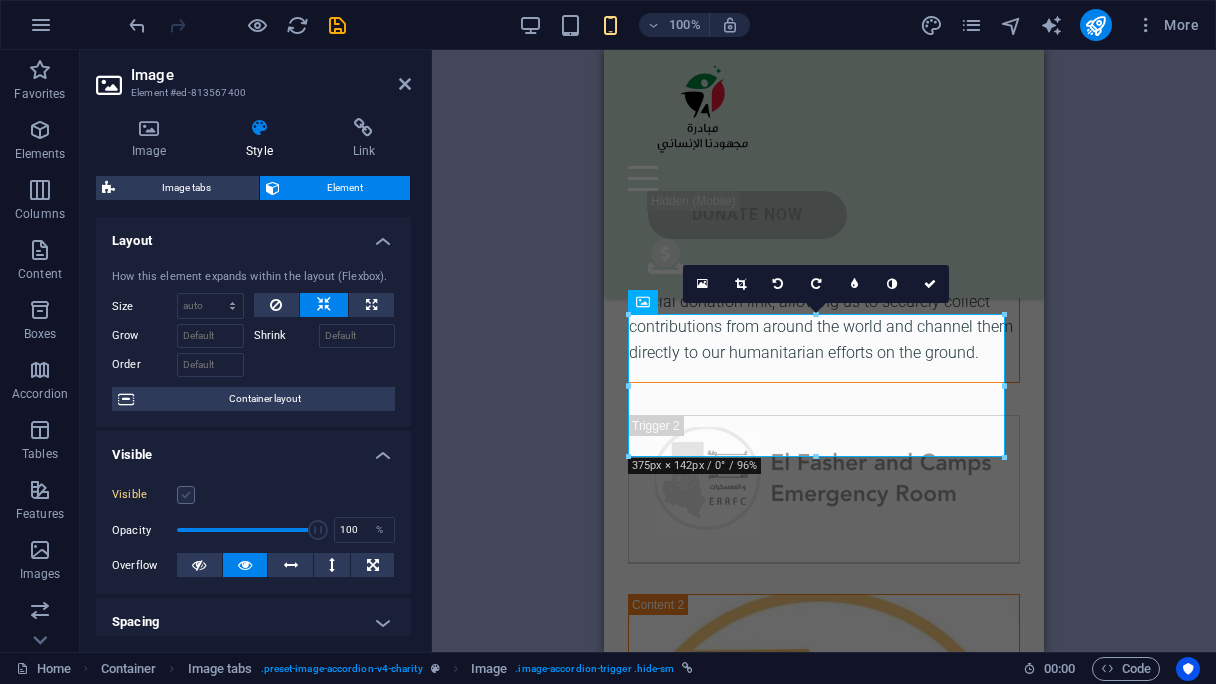 click at bounding box center (186, 495) 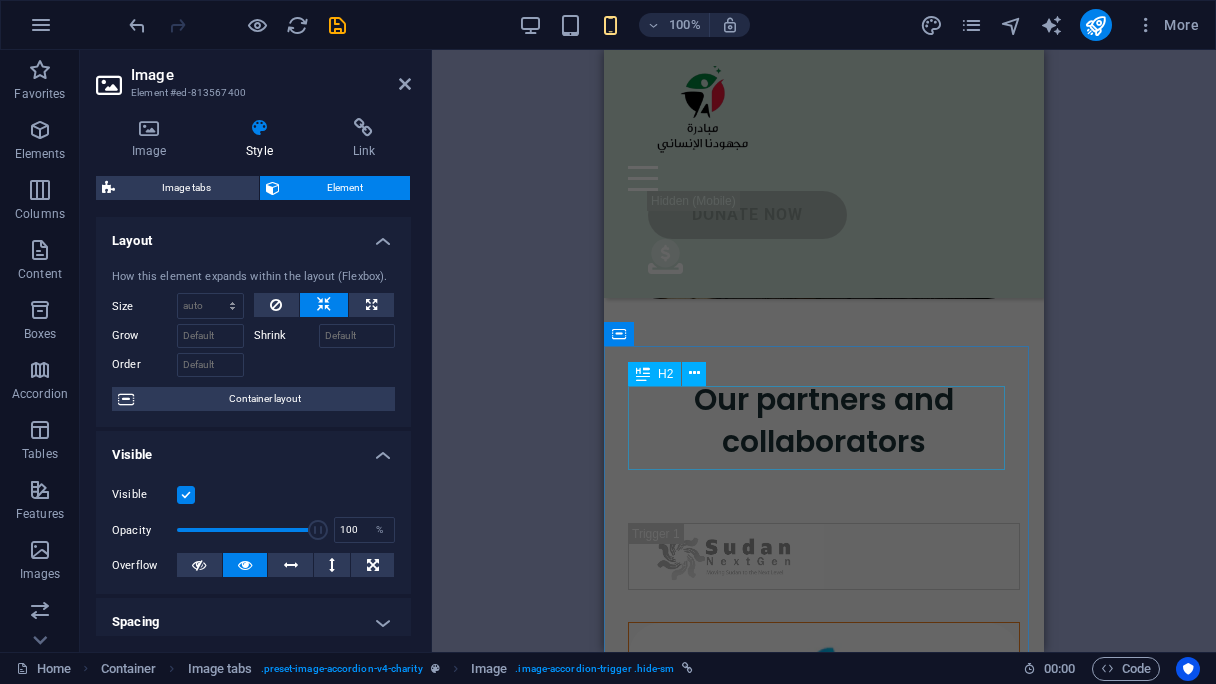 scroll, scrollTop: 4036, scrollLeft: 0, axis: vertical 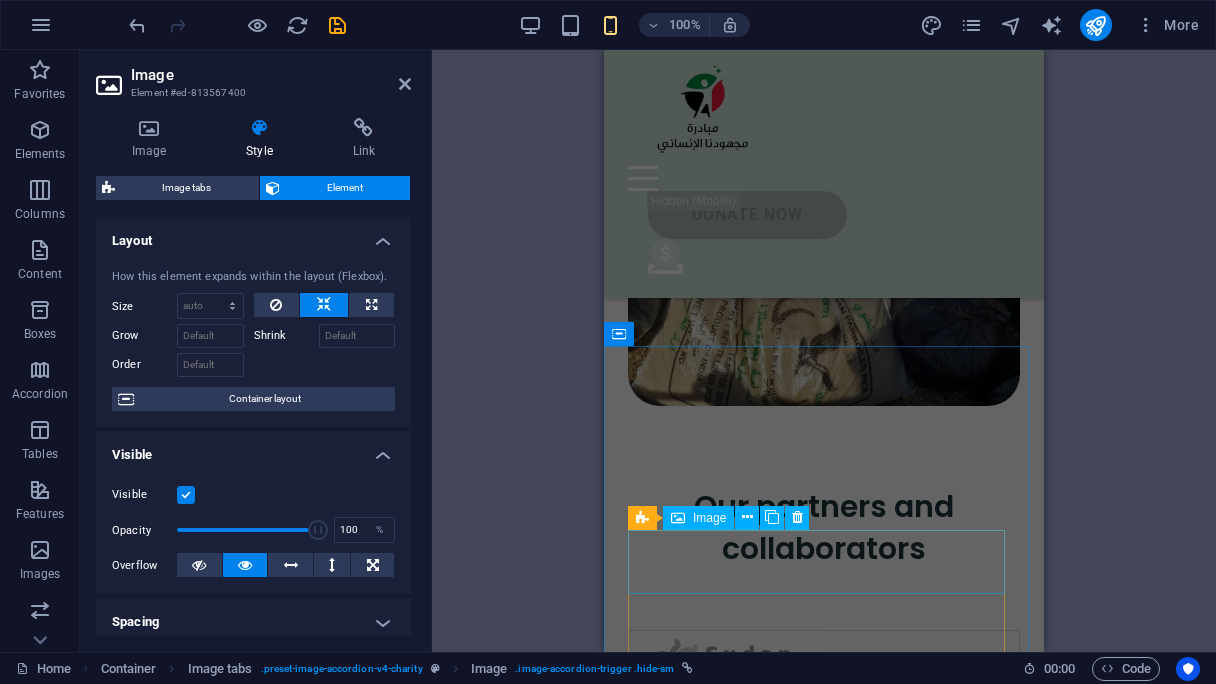 click at bounding box center [824, 663] 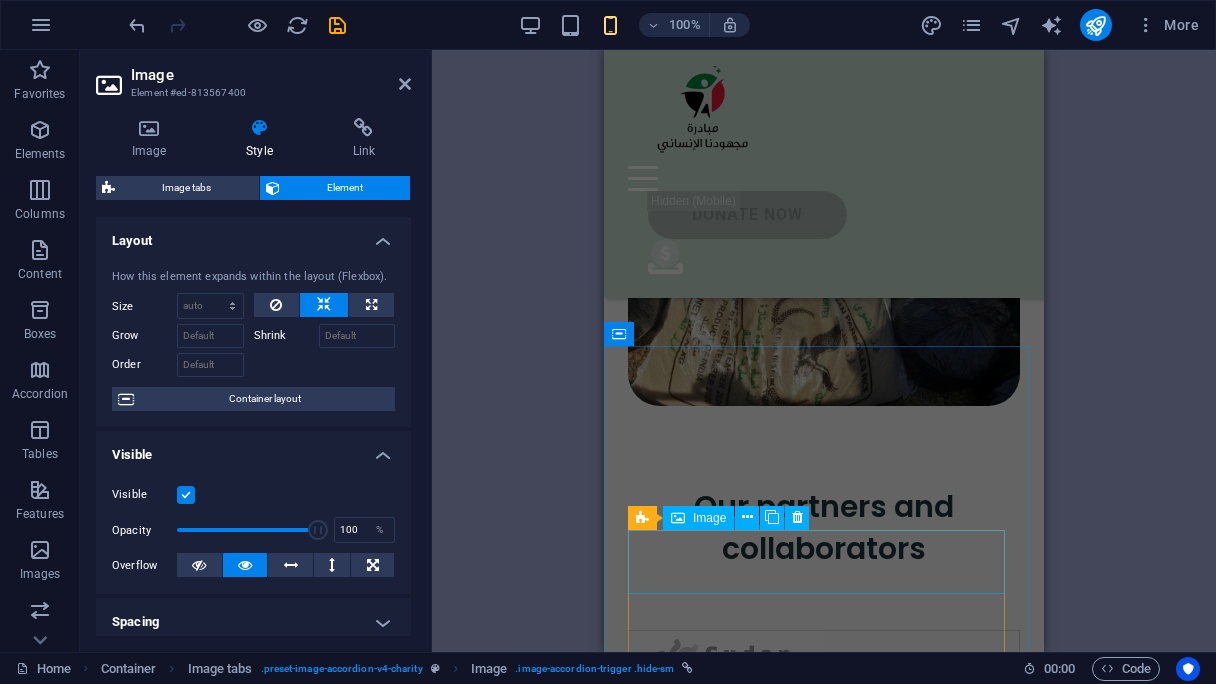 click at bounding box center [824, 663] 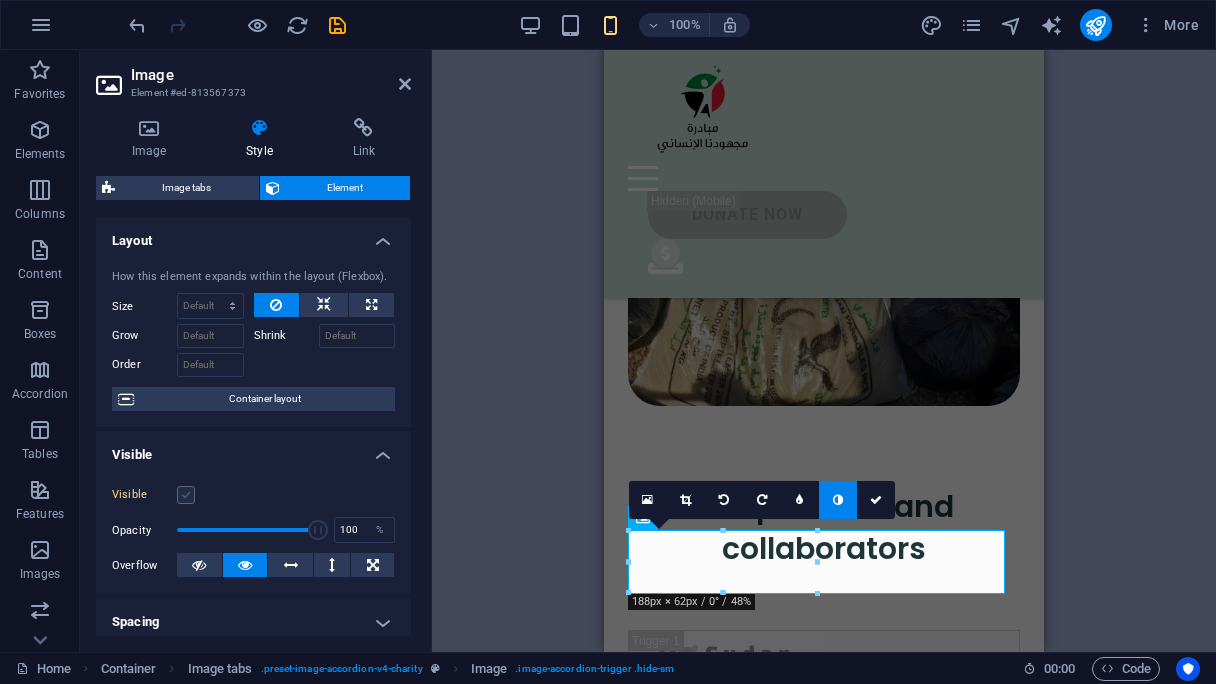 click at bounding box center [186, 495] 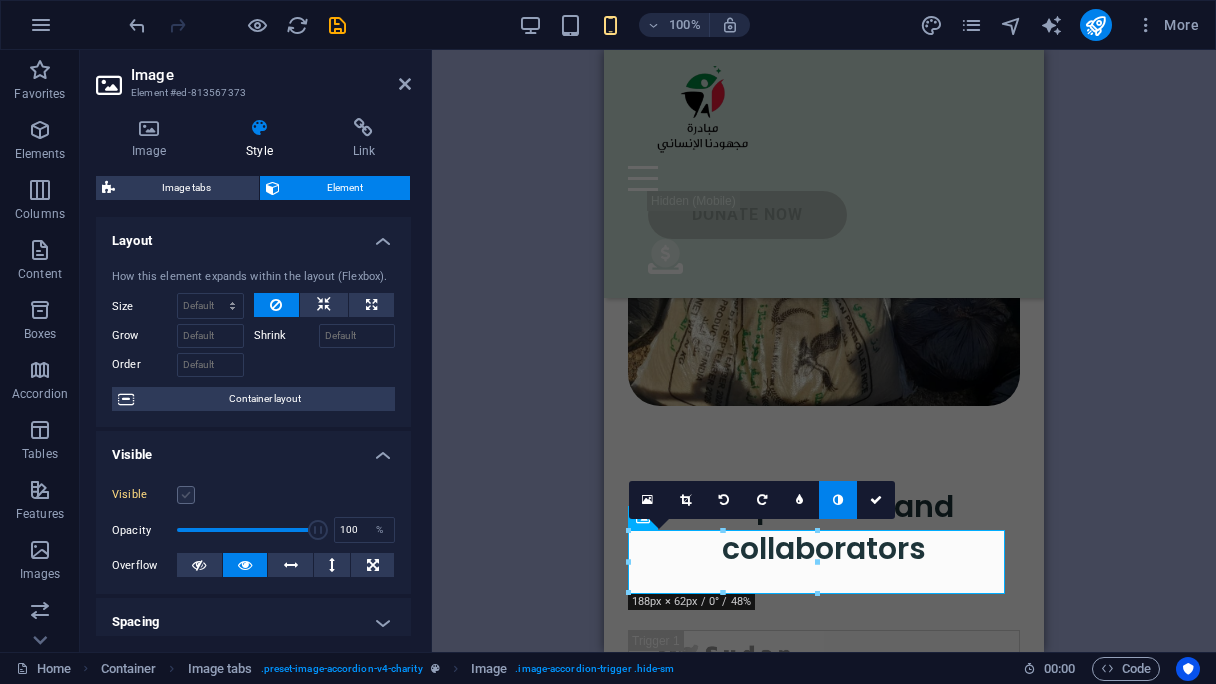 click on "Visible" at bounding box center [0, 0] 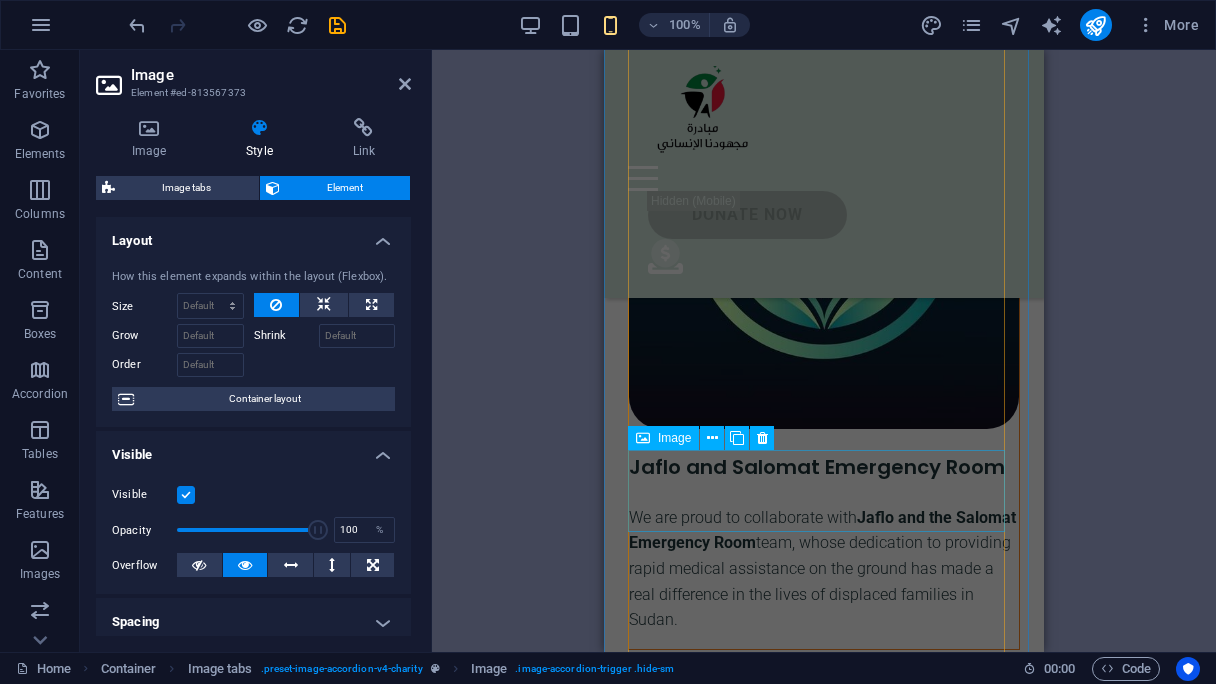scroll, scrollTop: 6736, scrollLeft: 0, axis: vertical 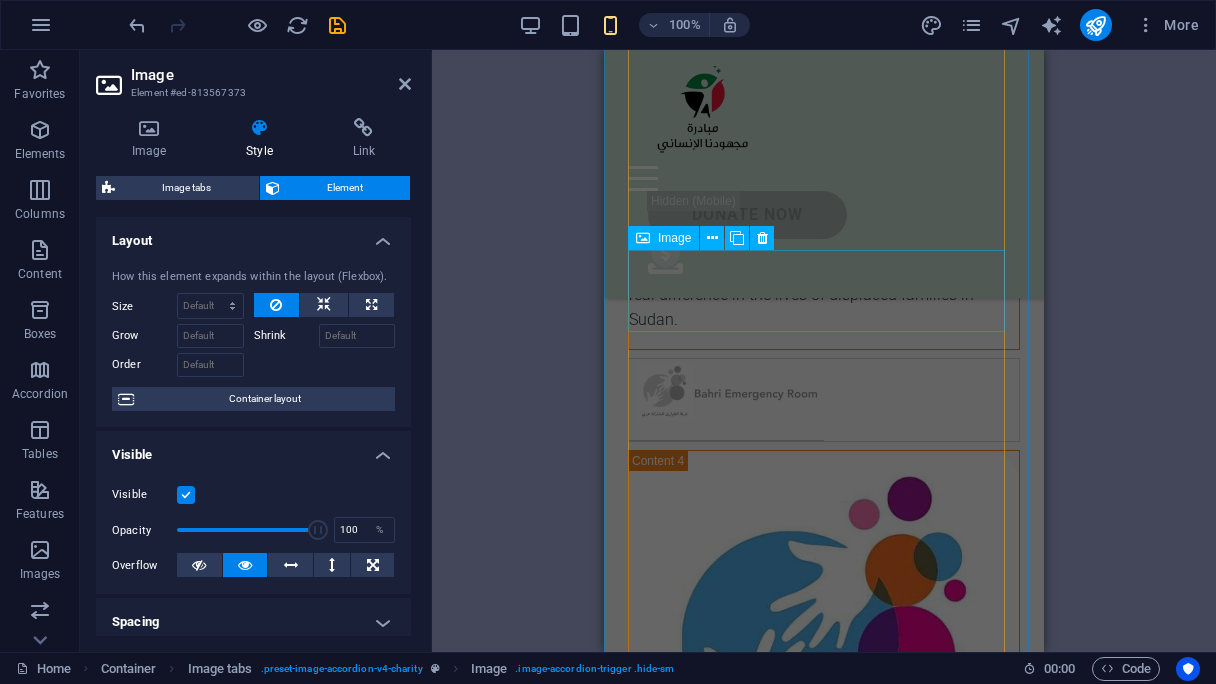 click at bounding box center [824, 400] 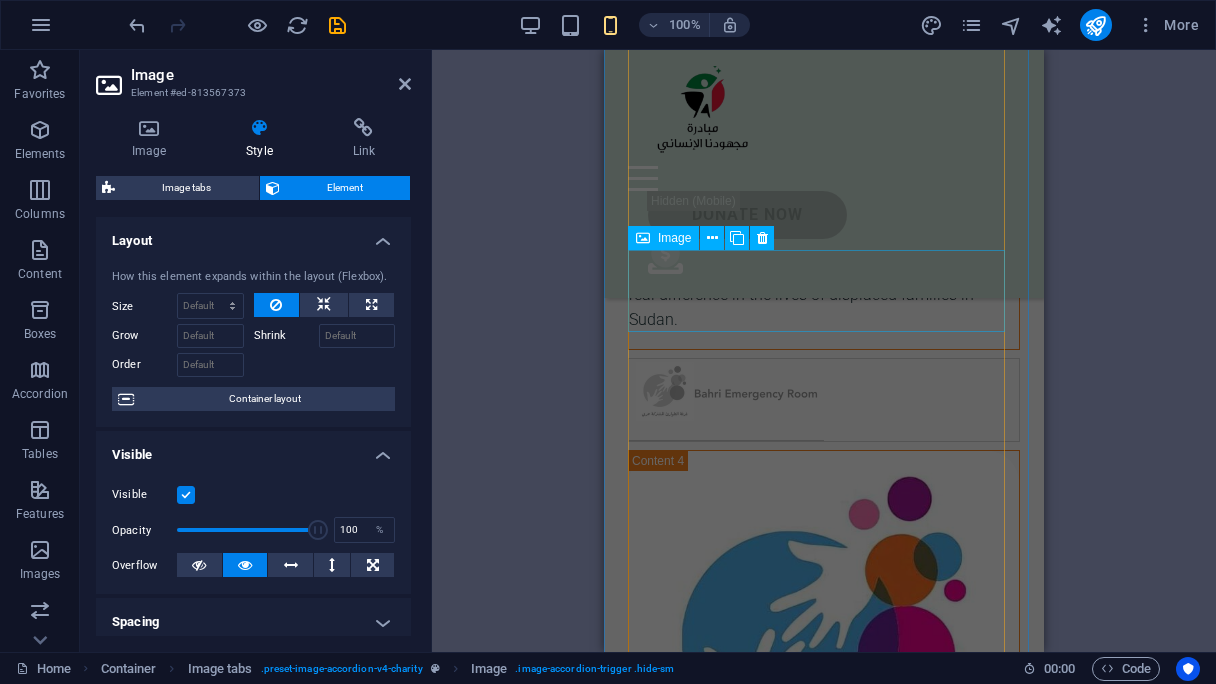 click at bounding box center (824, 400) 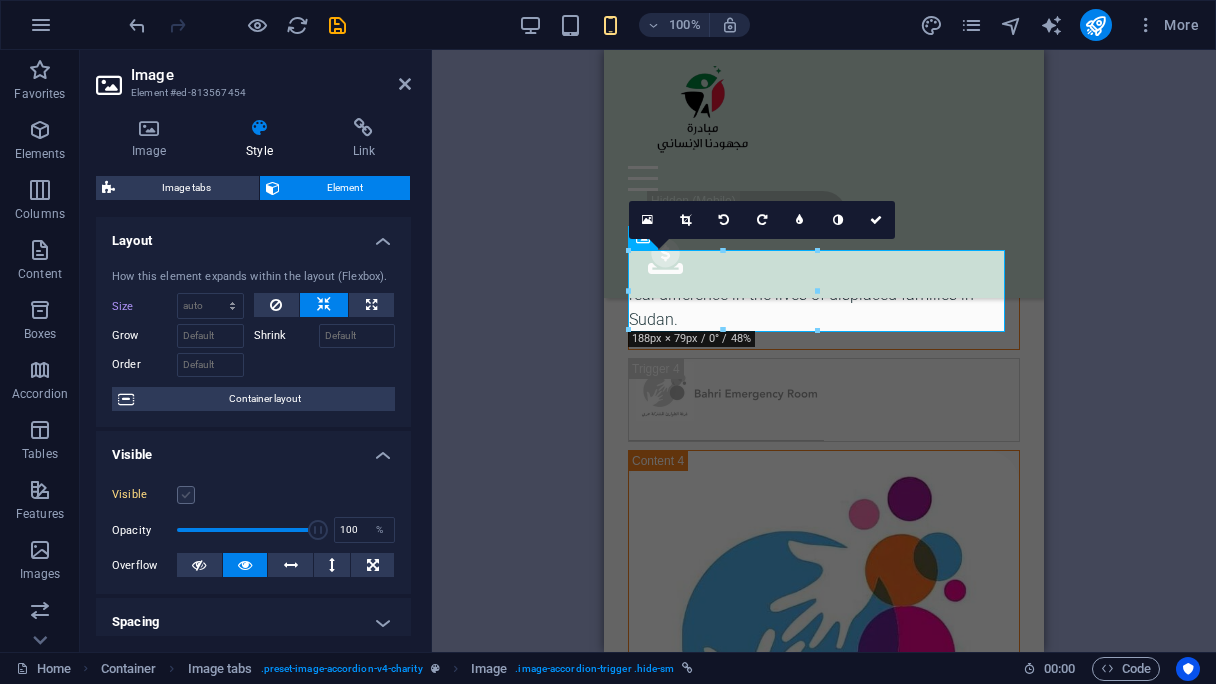 click at bounding box center (186, 495) 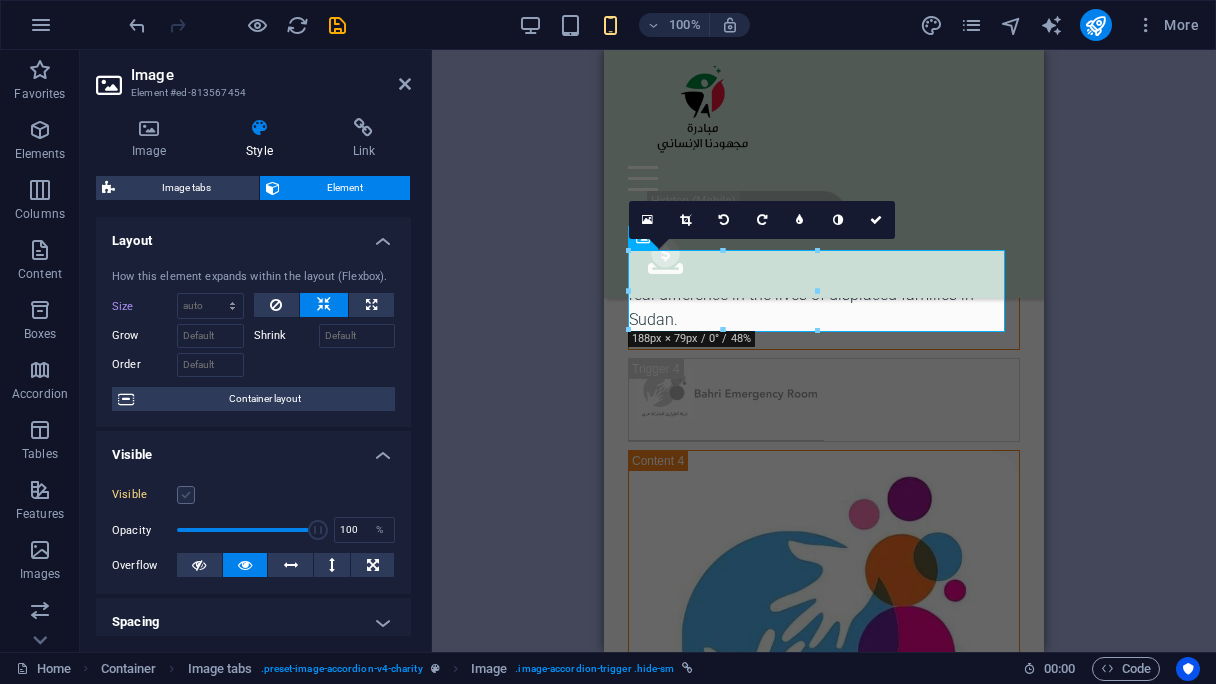 click on "Visible" at bounding box center [0, 0] 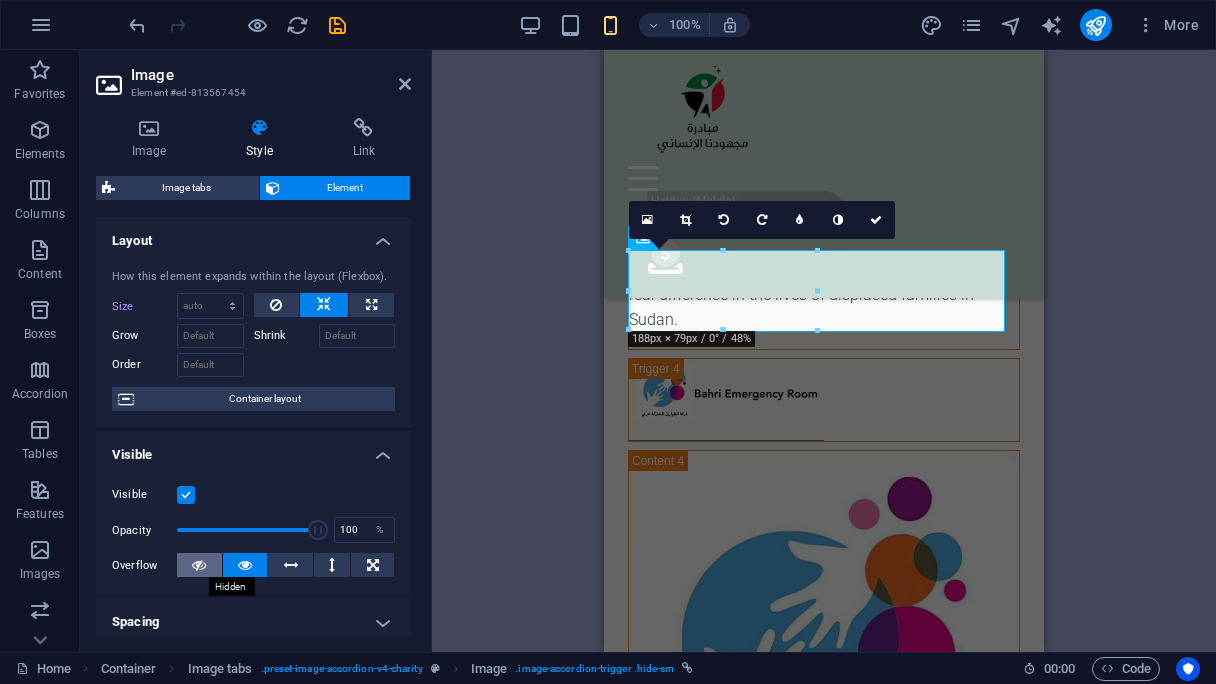 click at bounding box center [199, 565] 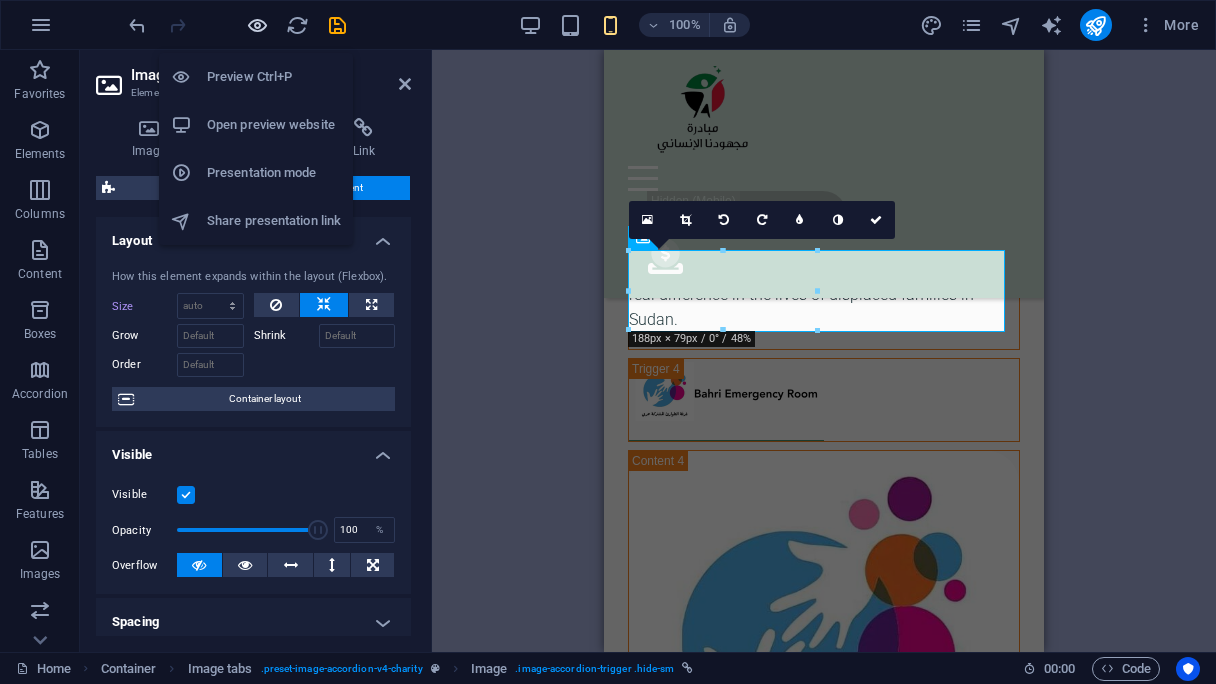 click at bounding box center [257, 25] 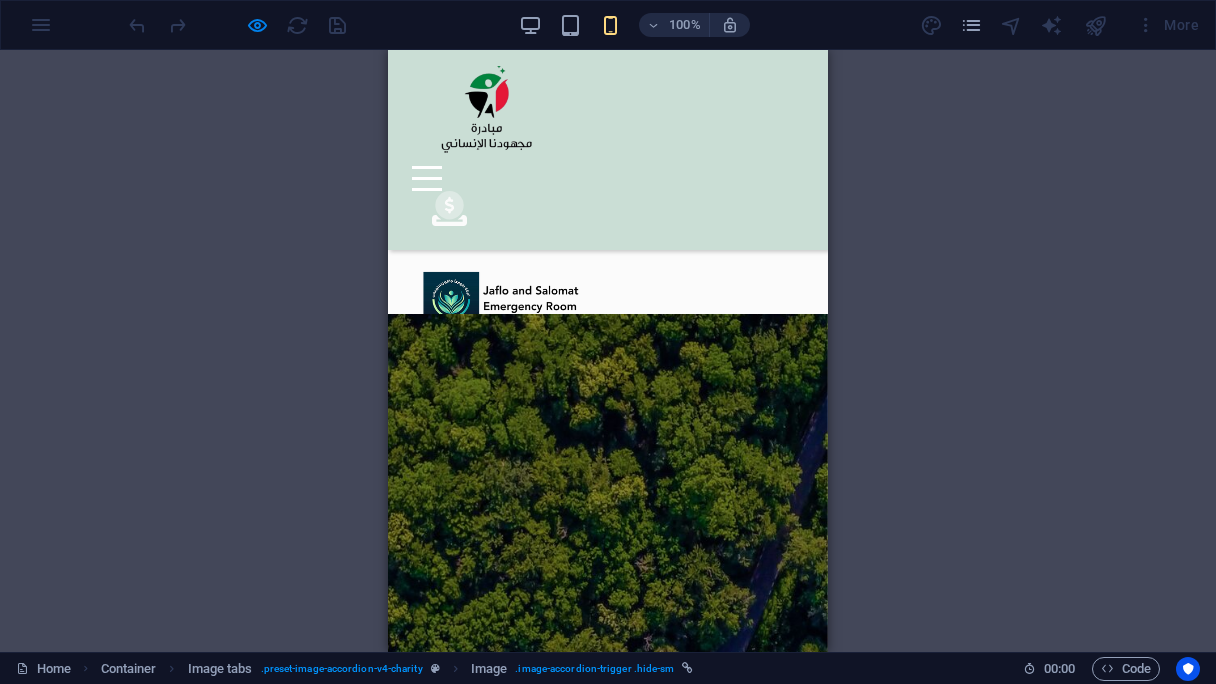 click at bounding box center [510, 373] 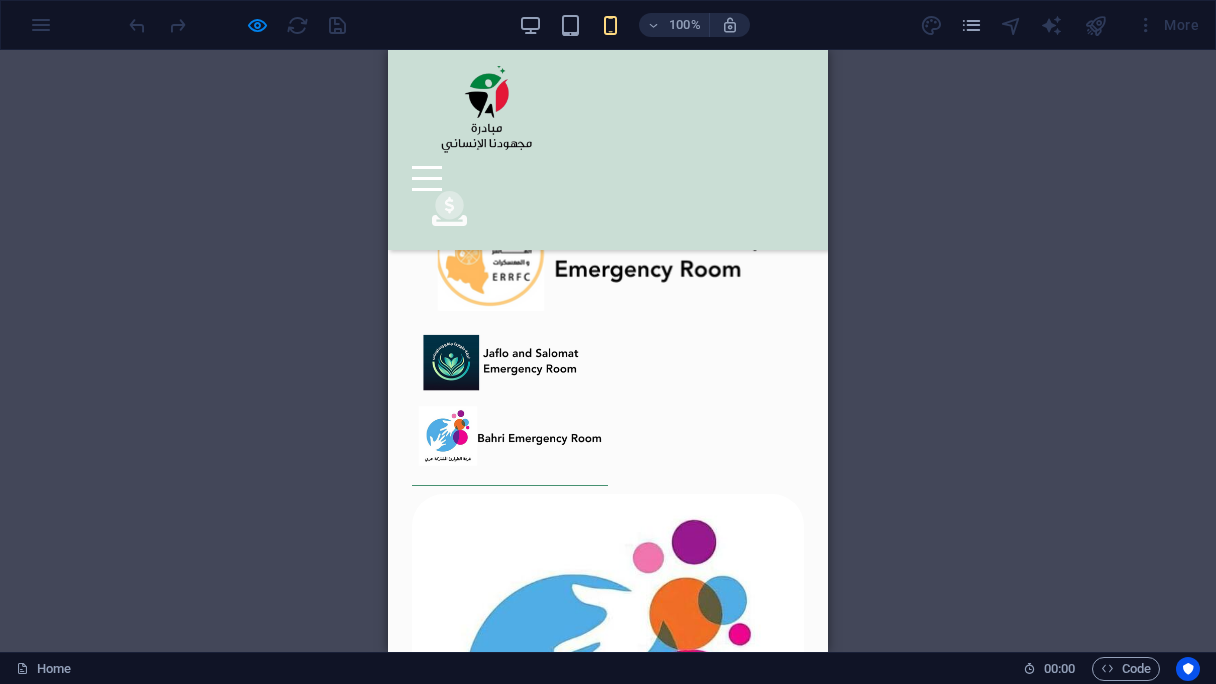 scroll, scrollTop: 4228, scrollLeft: 0, axis: vertical 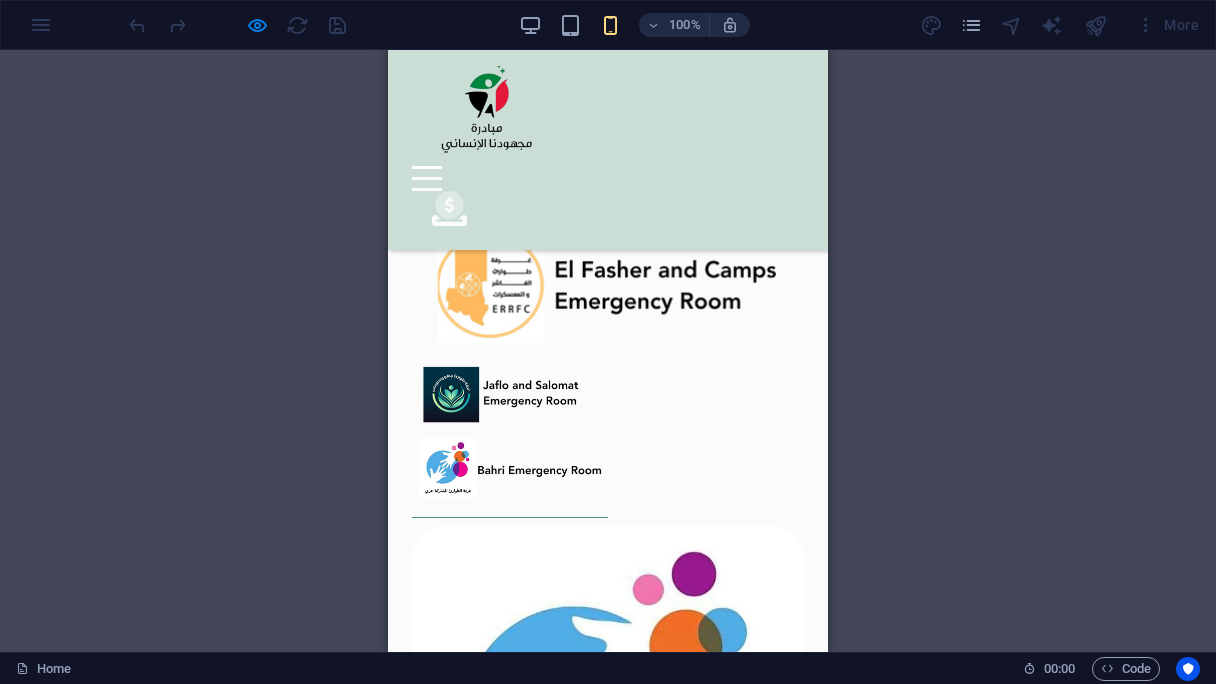 click at bounding box center [510, 476] 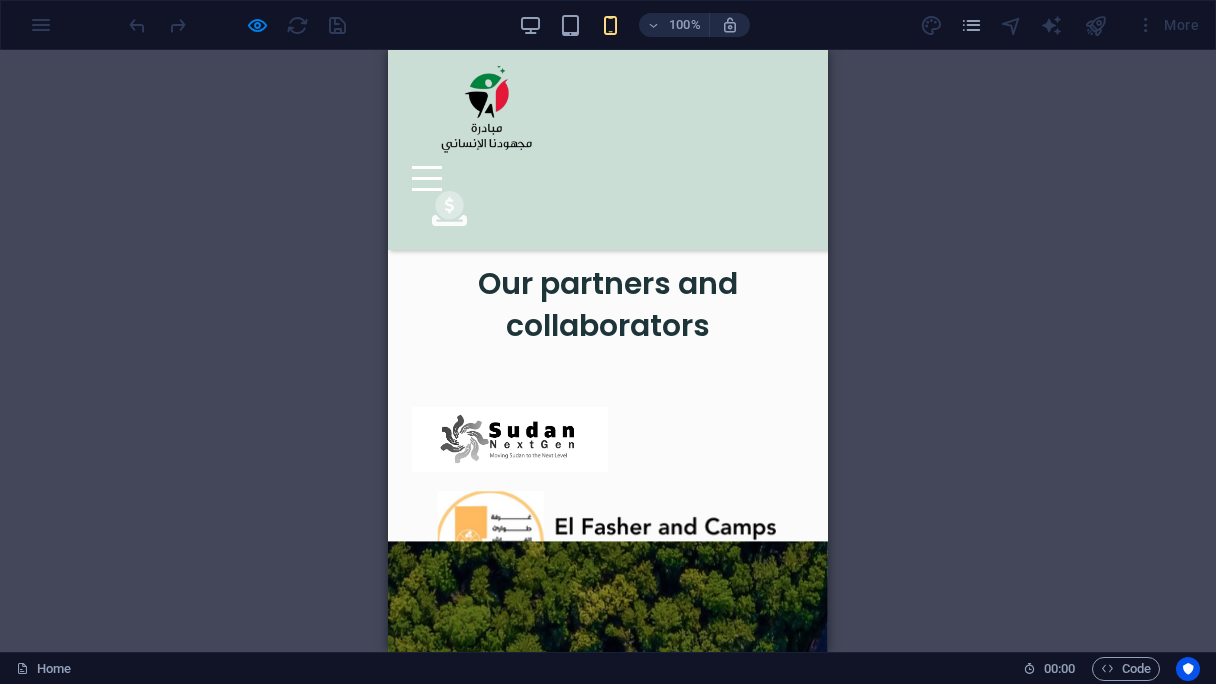 scroll, scrollTop: 3928, scrollLeft: 0, axis: vertical 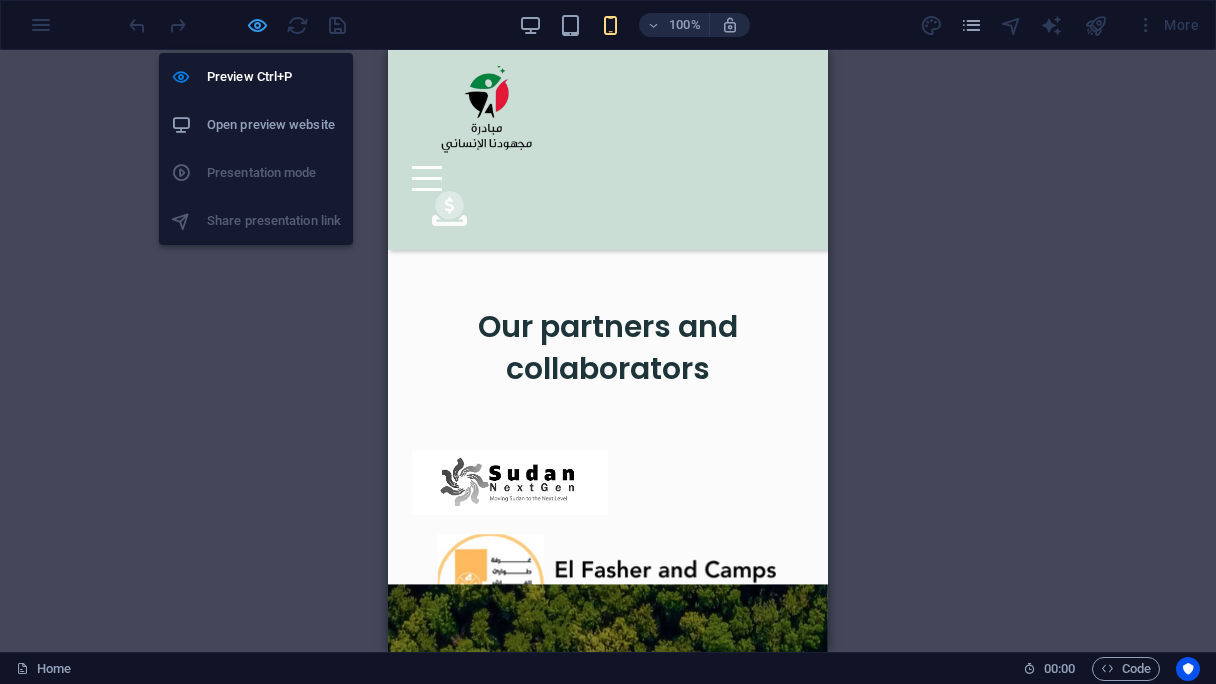 click at bounding box center [257, 25] 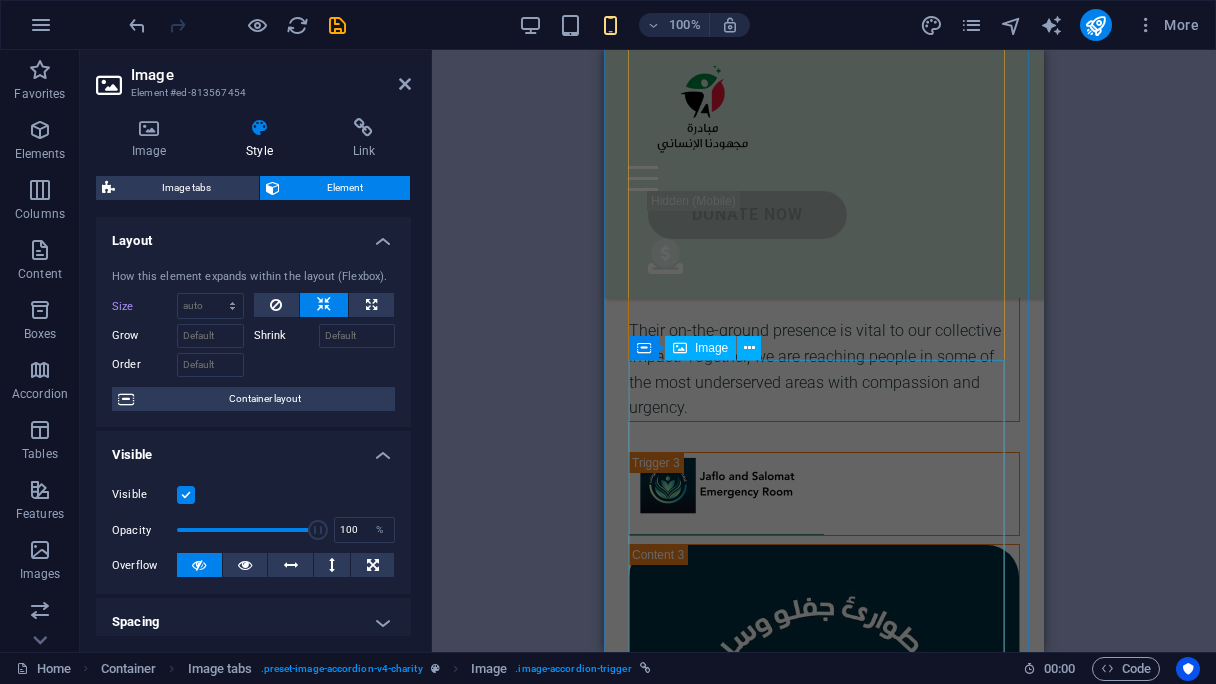scroll, scrollTop: 6015, scrollLeft: 0, axis: vertical 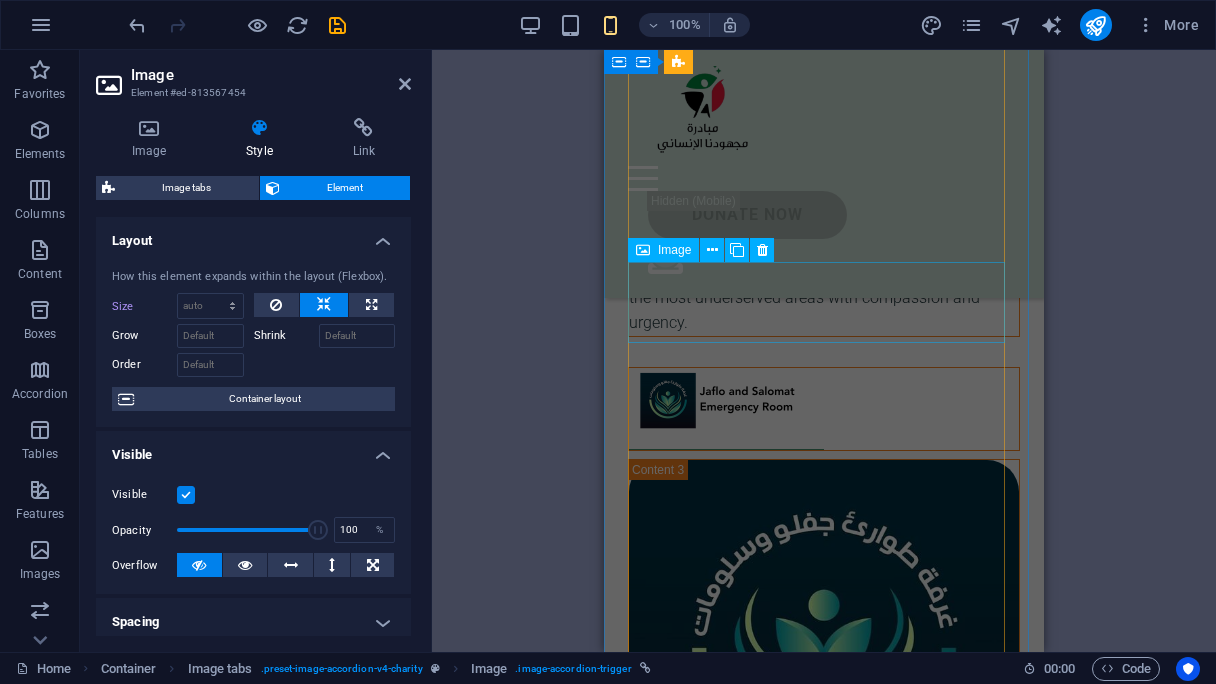 click at bounding box center [824, 409] 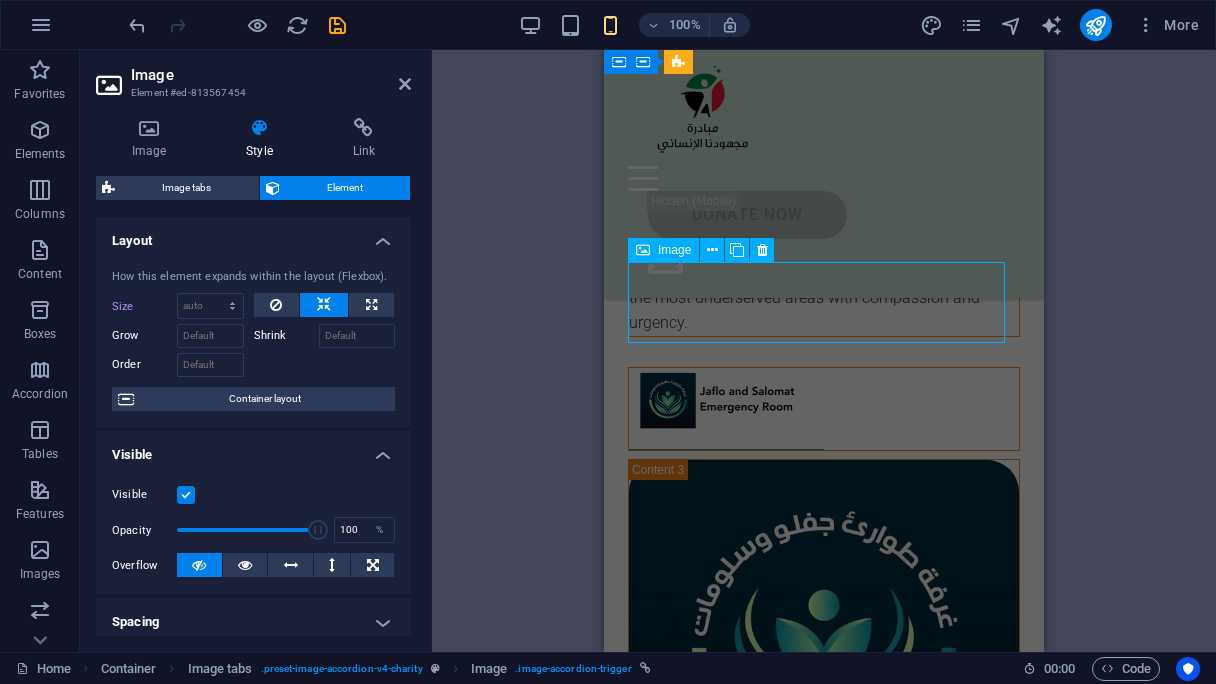 click at bounding box center (824, 409) 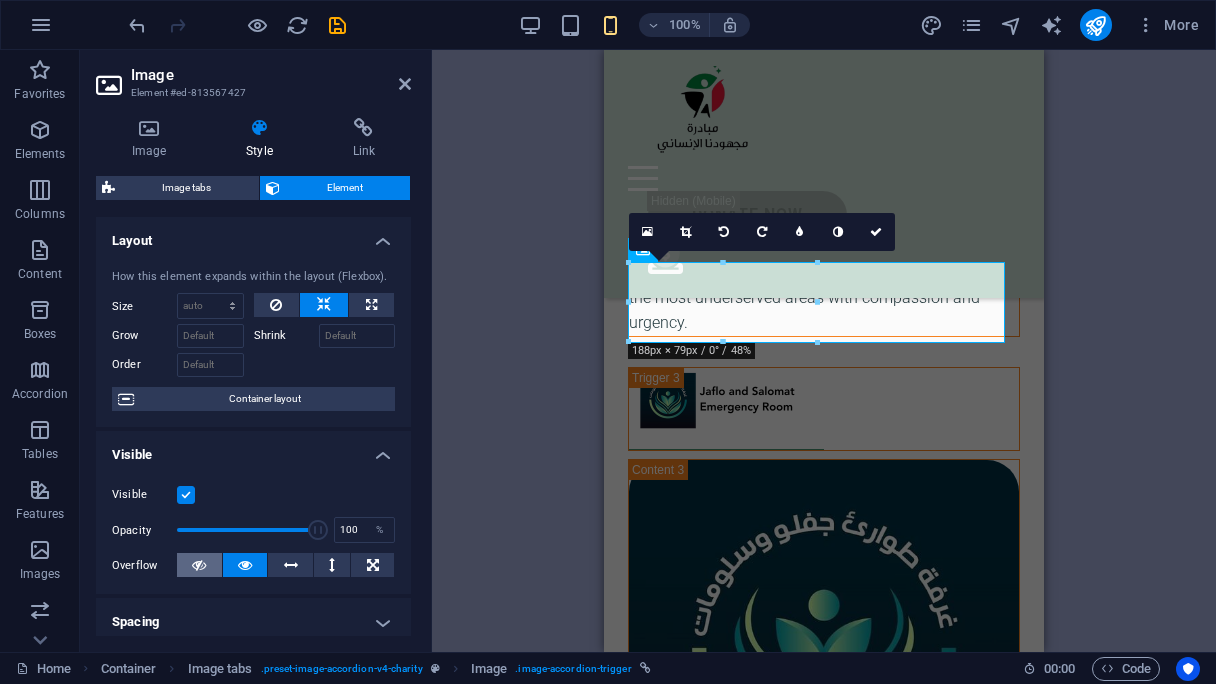 click at bounding box center (199, 565) 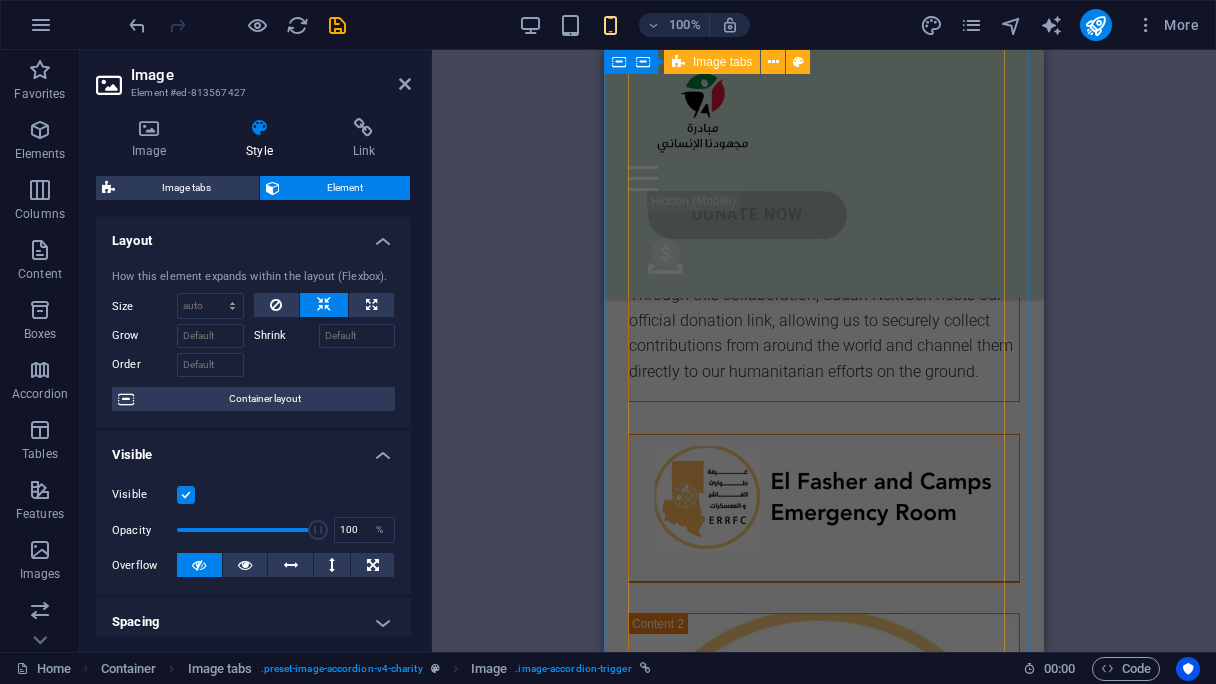scroll, scrollTop: 5015, scrollLeft: 0, axis: vertical 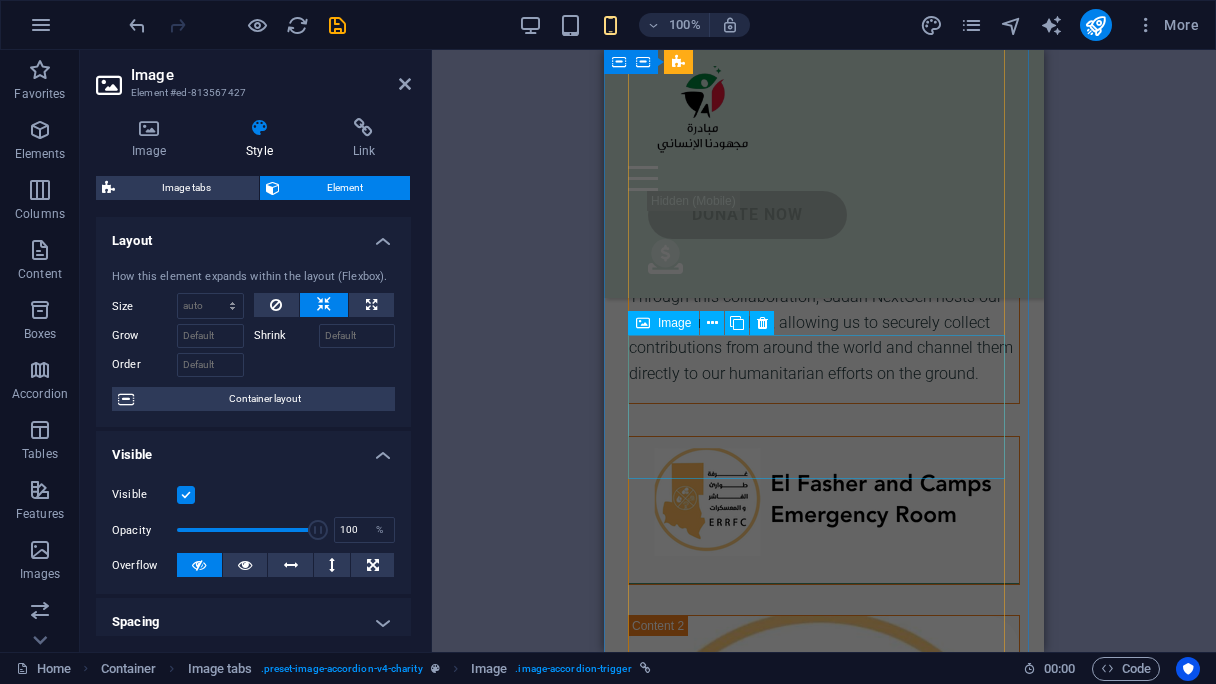 click at bounding box center [824, 510] 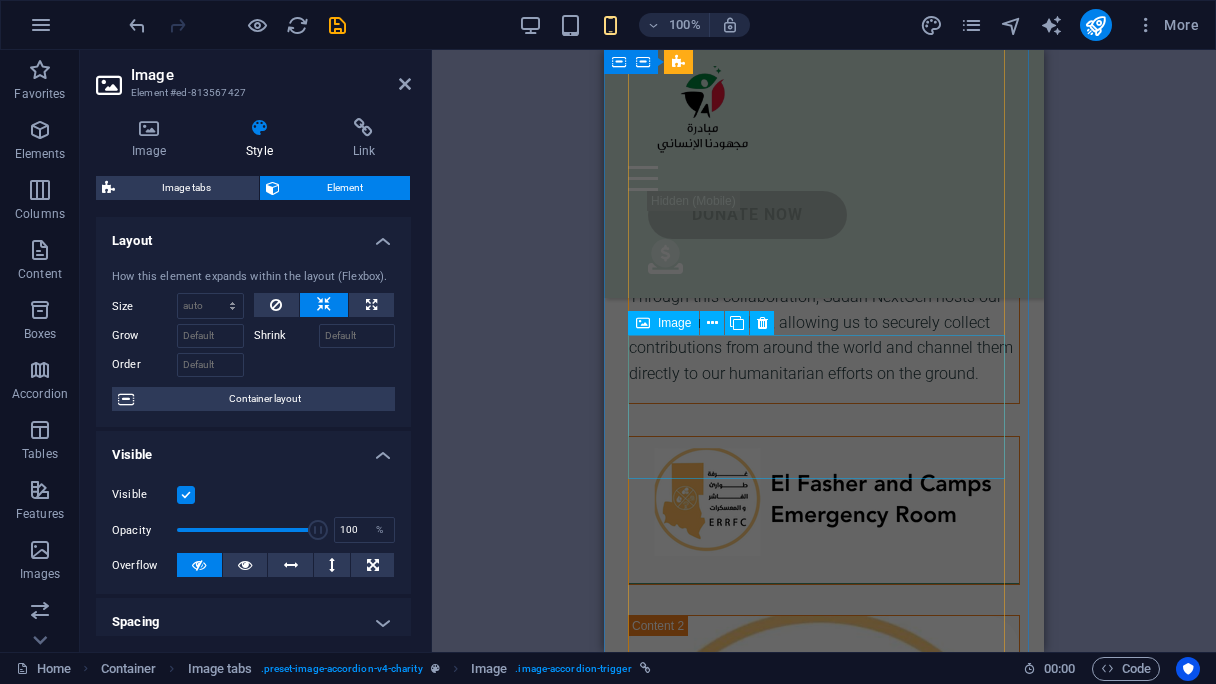 click at bounding box center [824, 510] 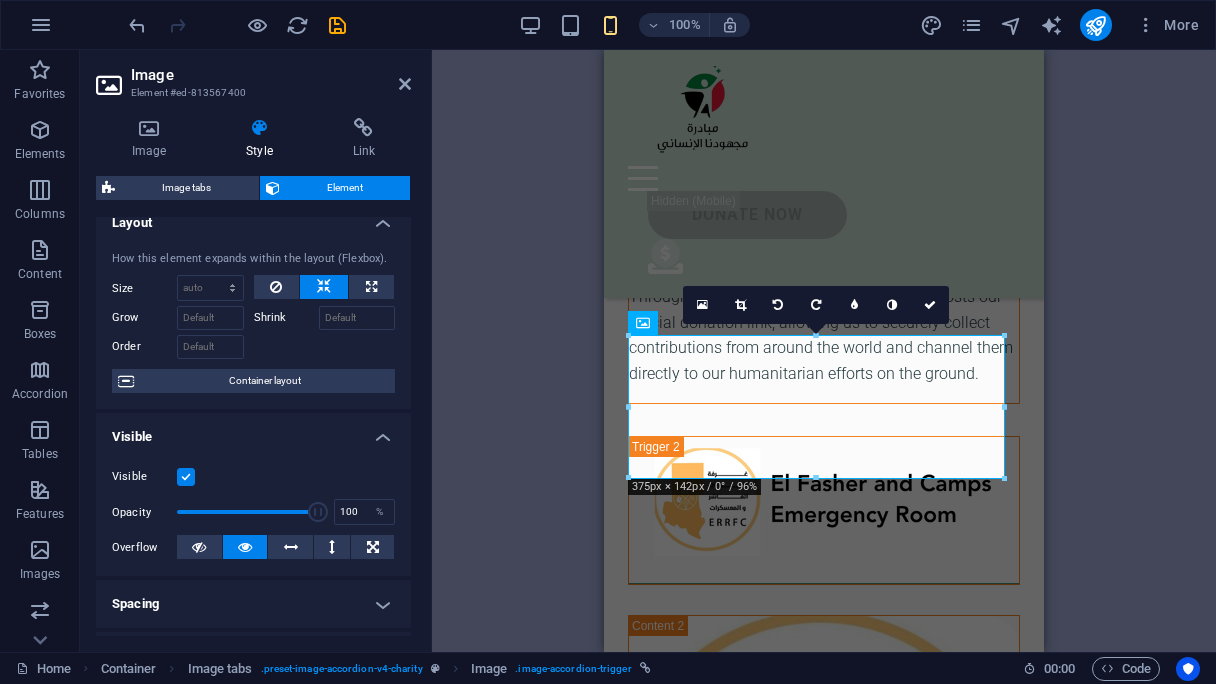scroll, scrollTop: 0, scrollLeft: 0, axis: both 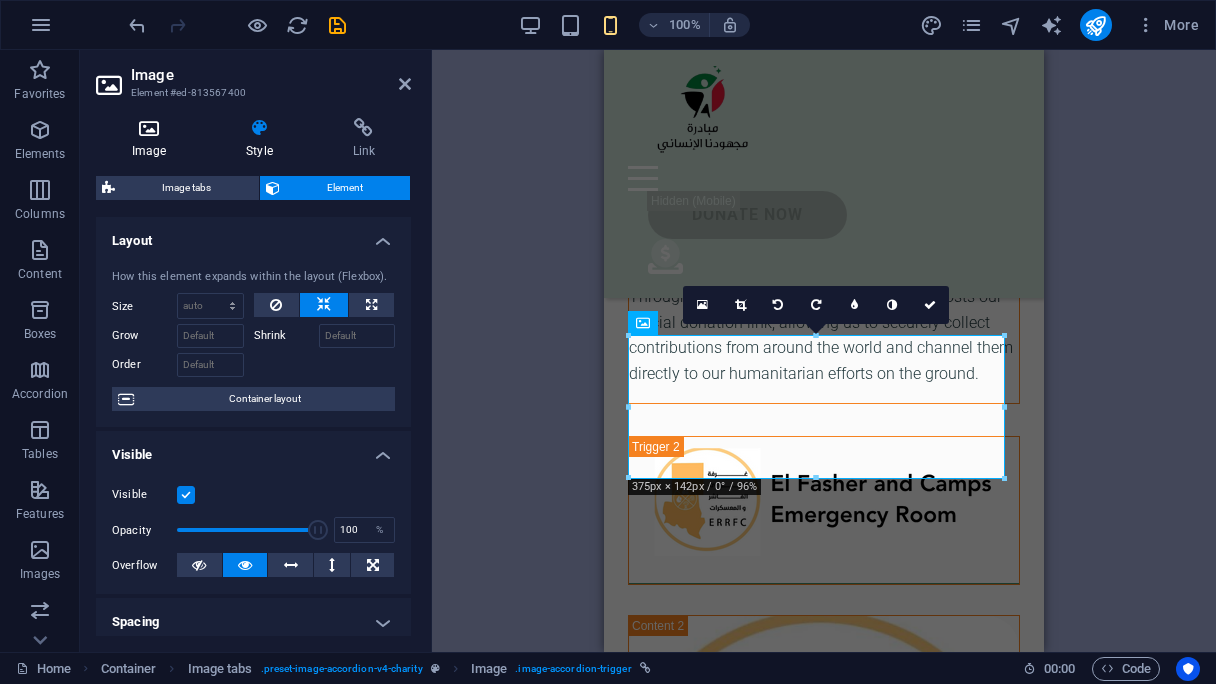 click on "Image" at bounding box center [153, 139] 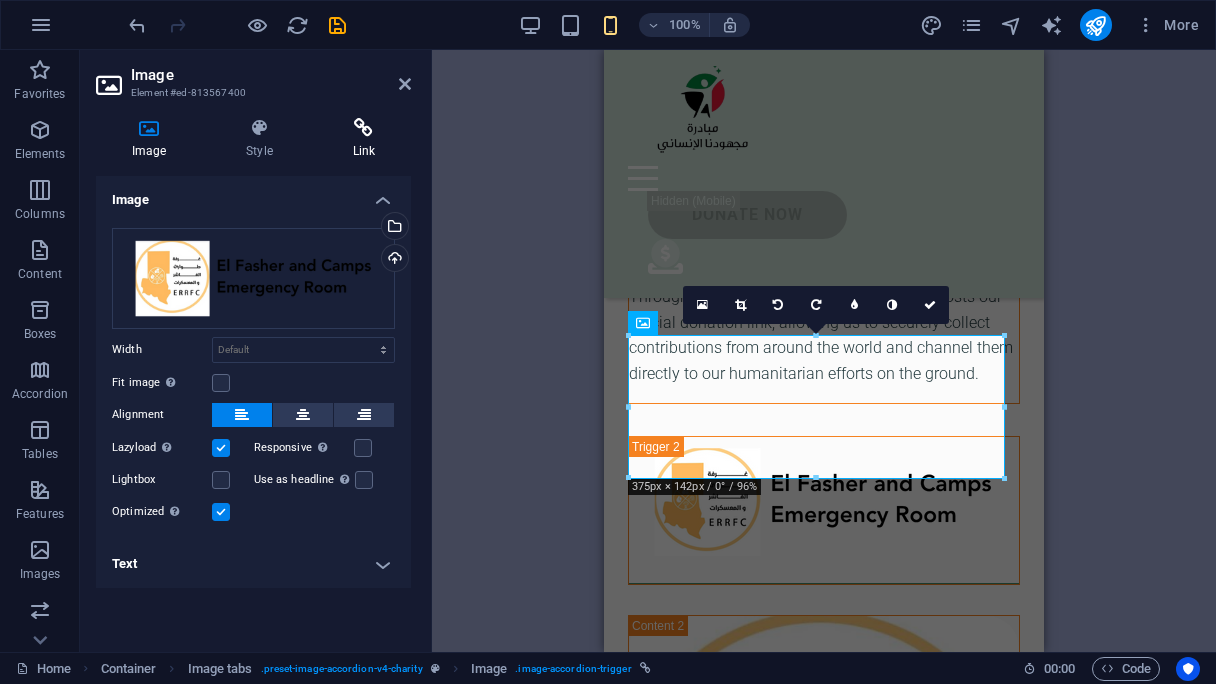 click on "Link" at bounding box center [364, 139] 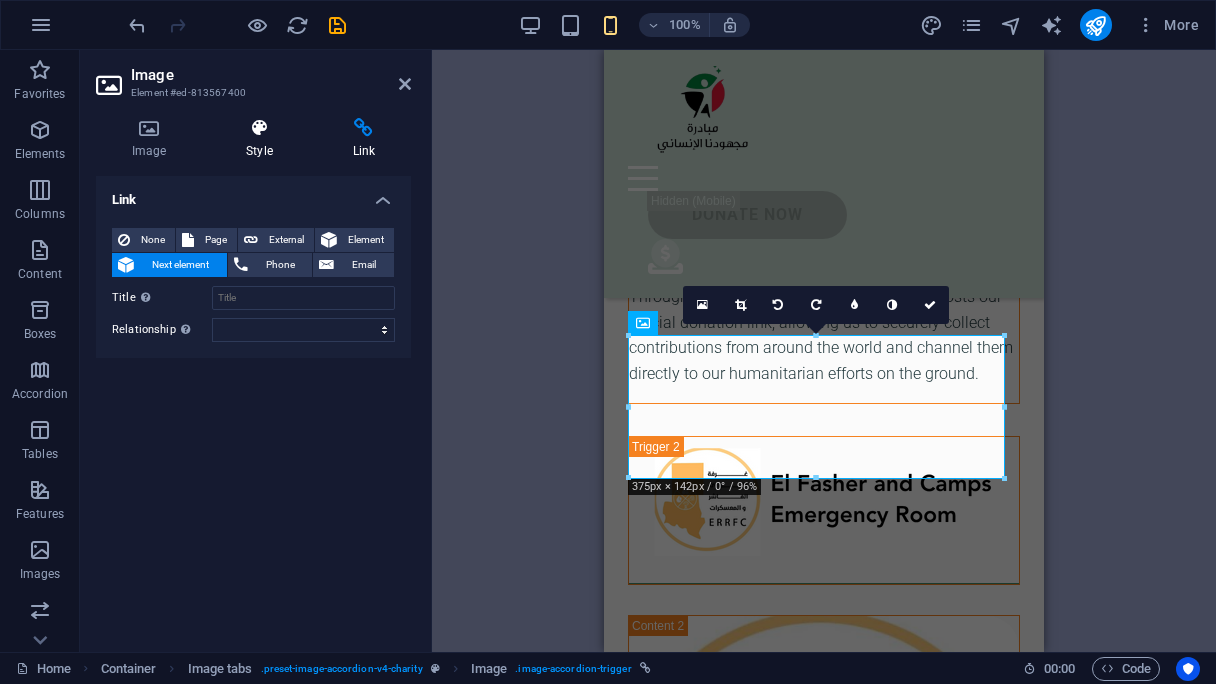 drag, startPoint x: 153, startPoint y: 132, endPoint x: 276, endPoint y: 153, distance: 124.77981 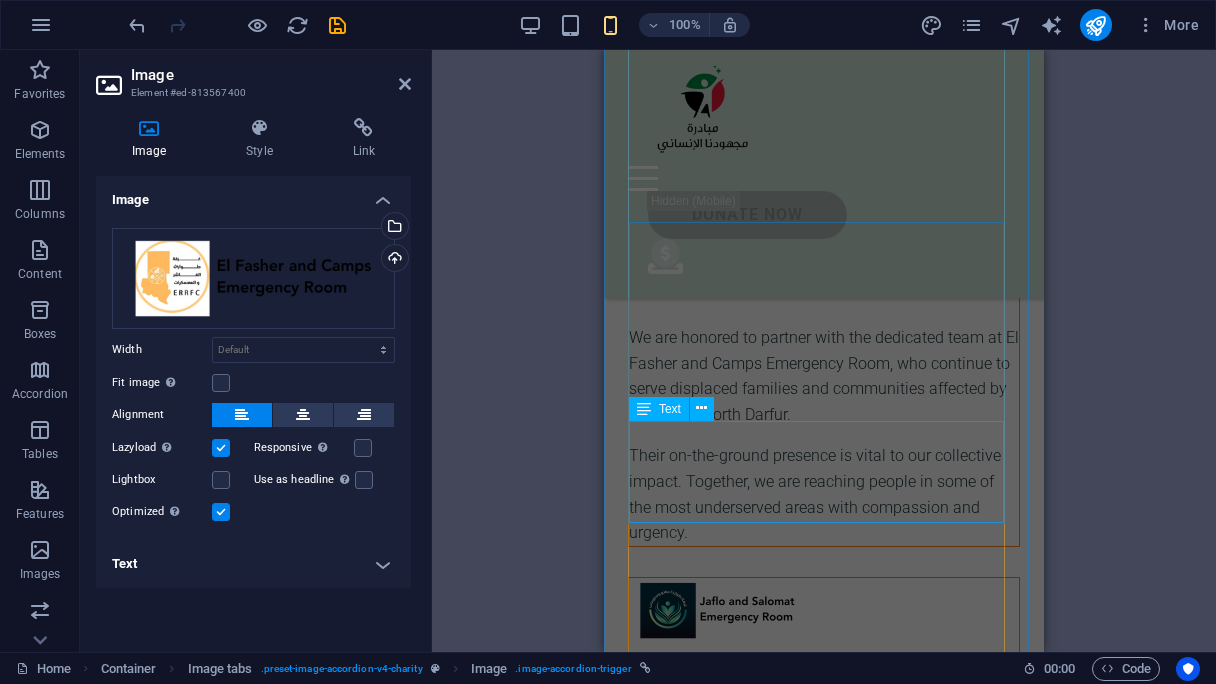 scroll, scrollTop: 5815, scrollLeft: 0, axis: vertical 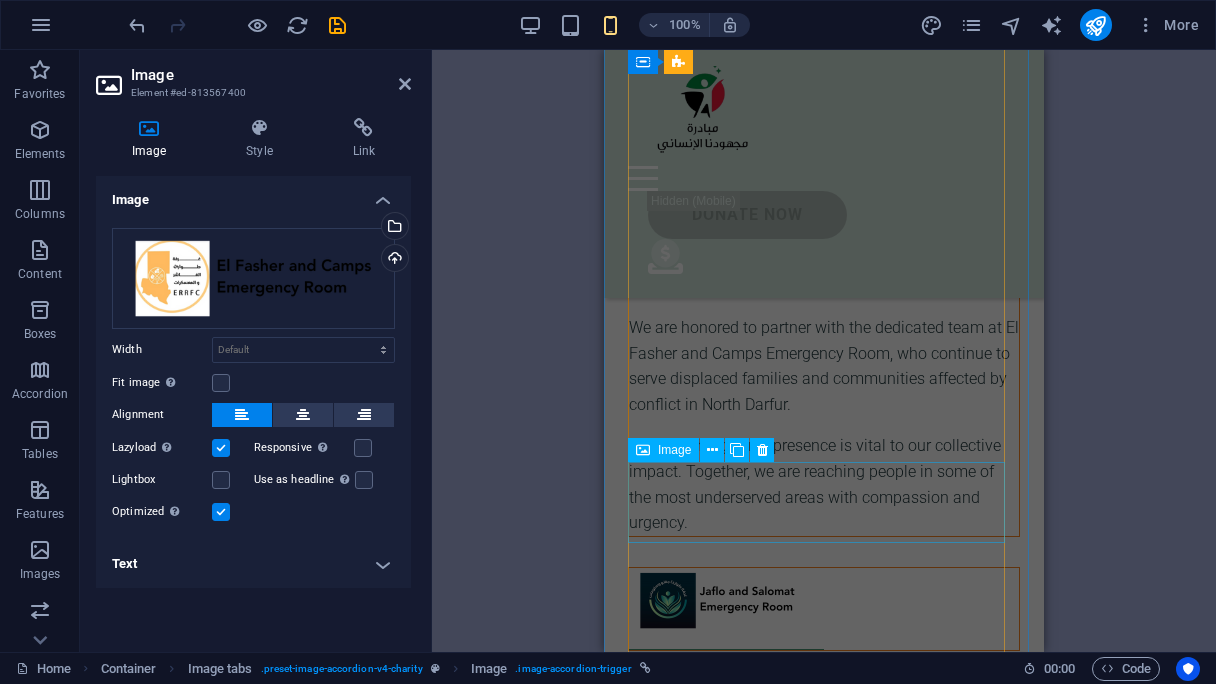 click at bounding box center (824, 609) 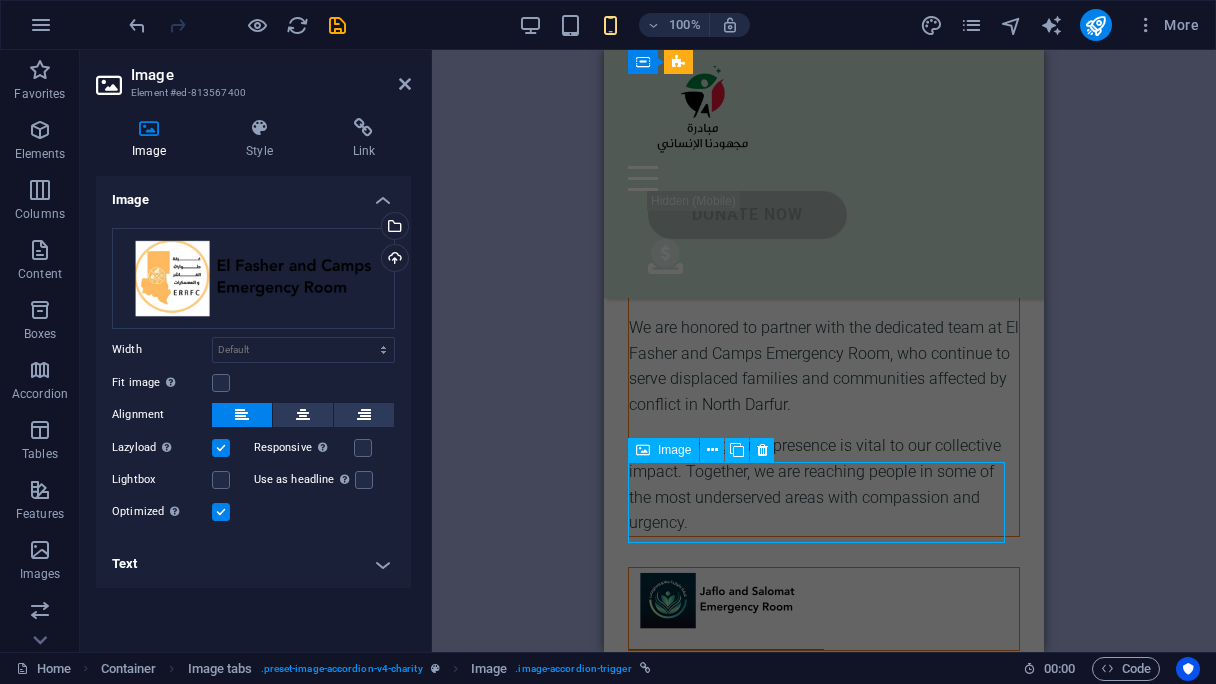 click at bounding box center [824, 609] 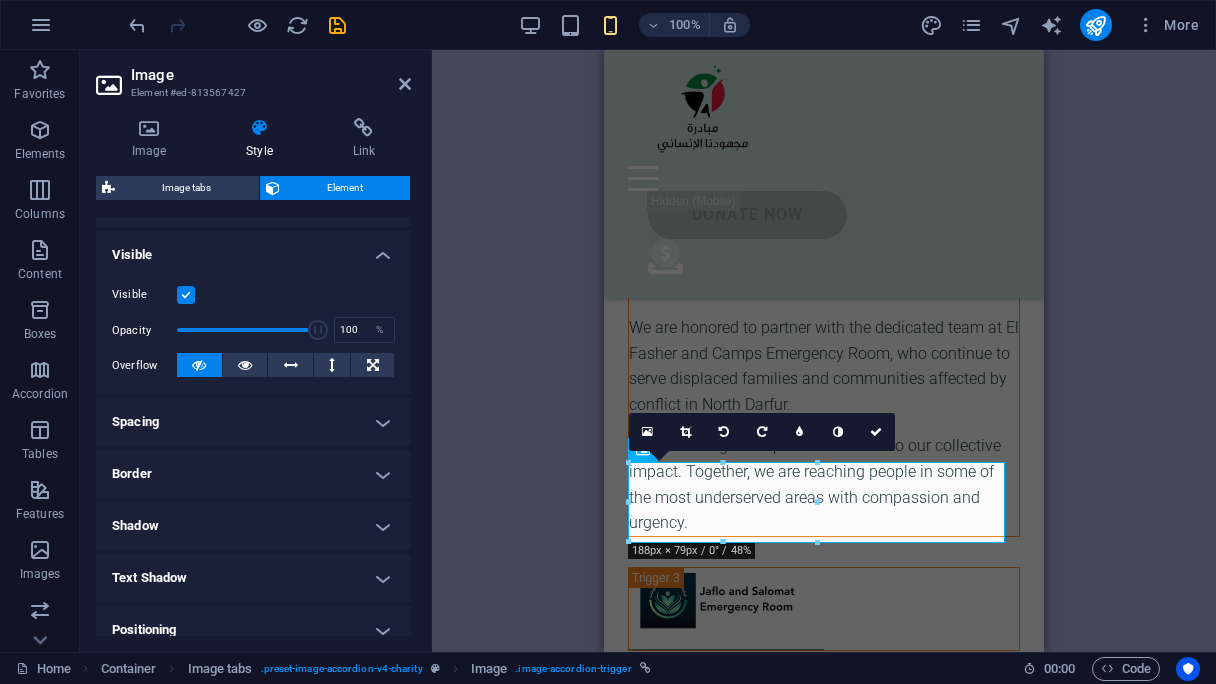 scroll, scrollTop: 100, scrollLeft: 0, axis: vertical 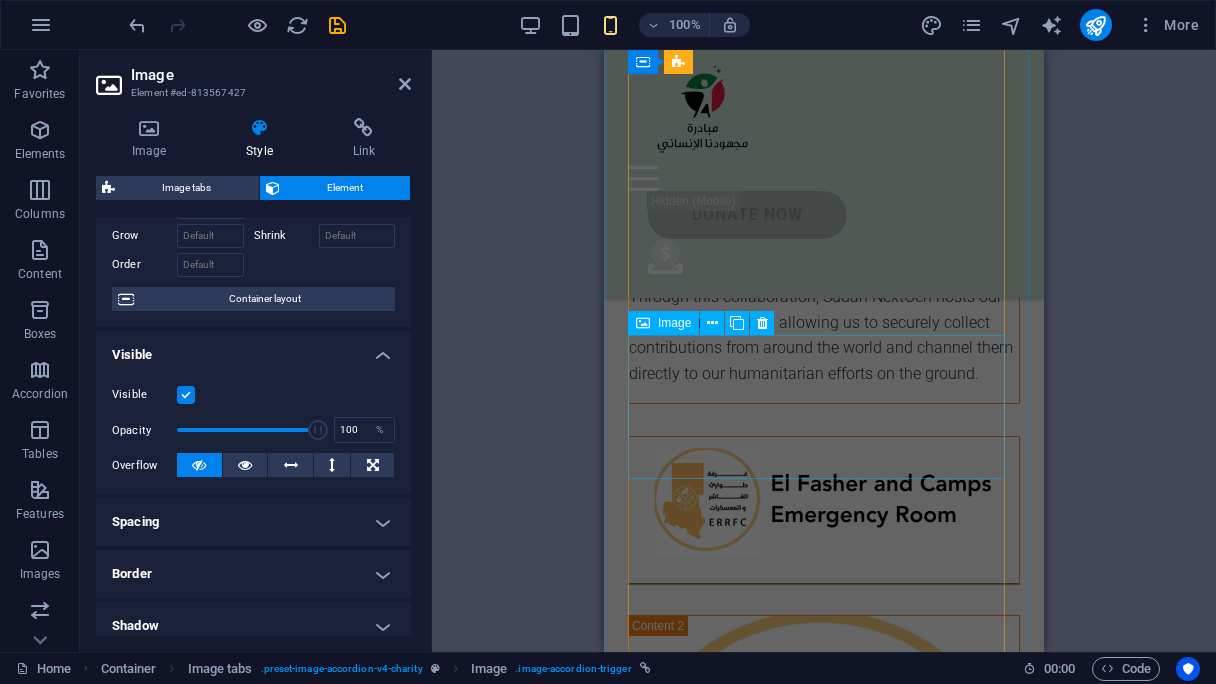 click at bounding box center [824, 510] 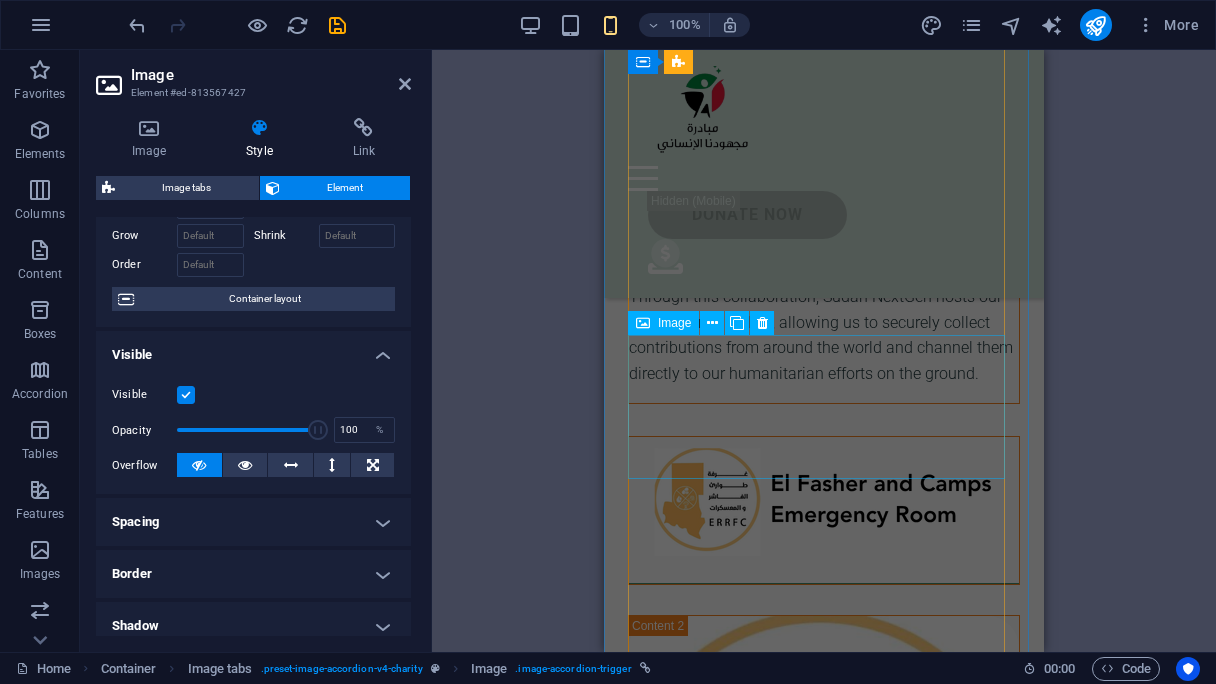 click at bounding box center (824, 510) 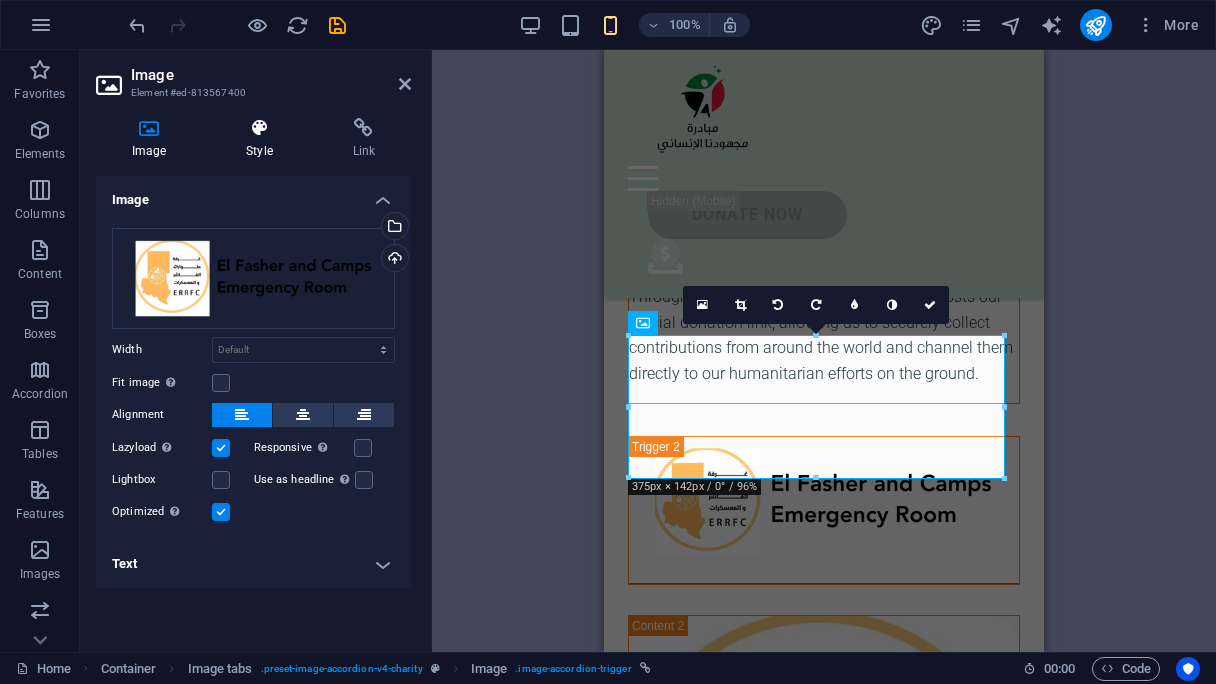 click on "Style" at bounding box center [263, 139] 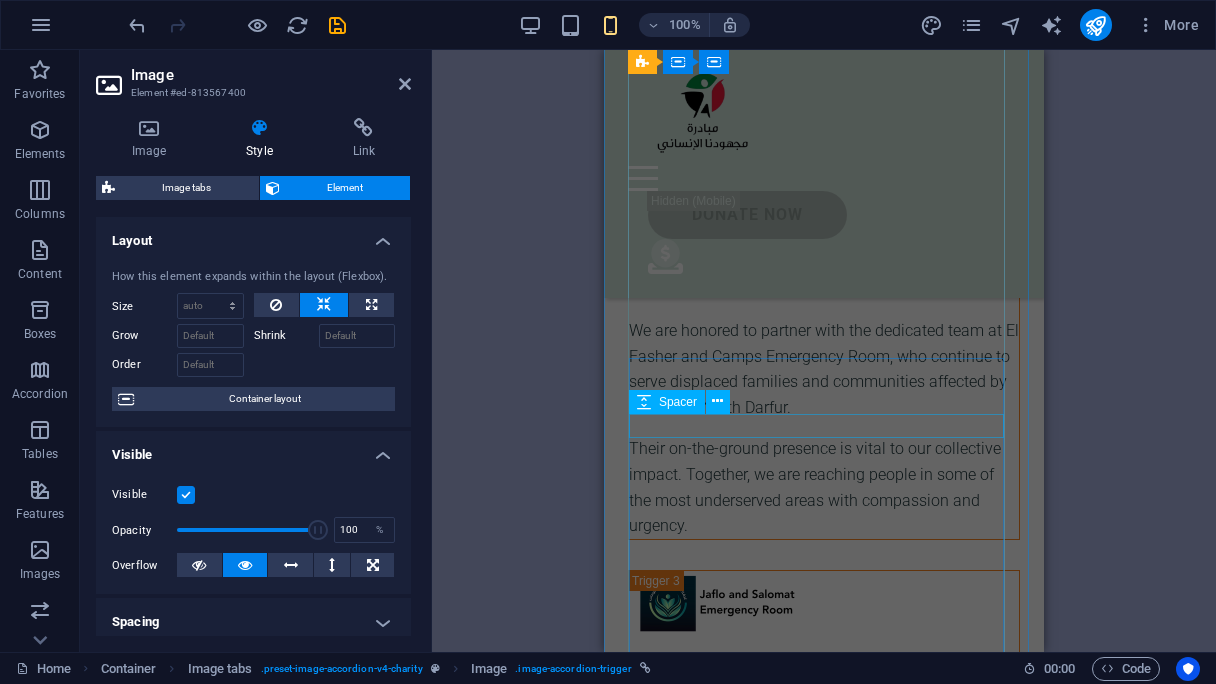scroll, scrollTop: 5815, scrollLeft: 0, axis: vertical 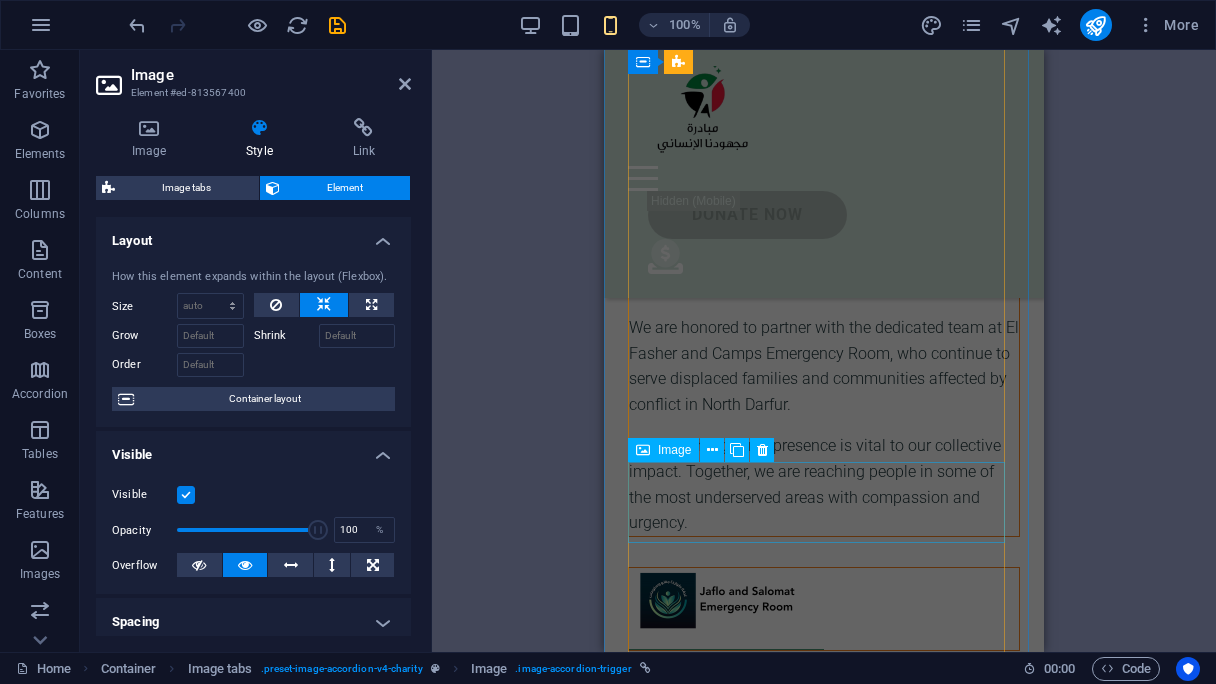 click at bounding box center [824, 609] 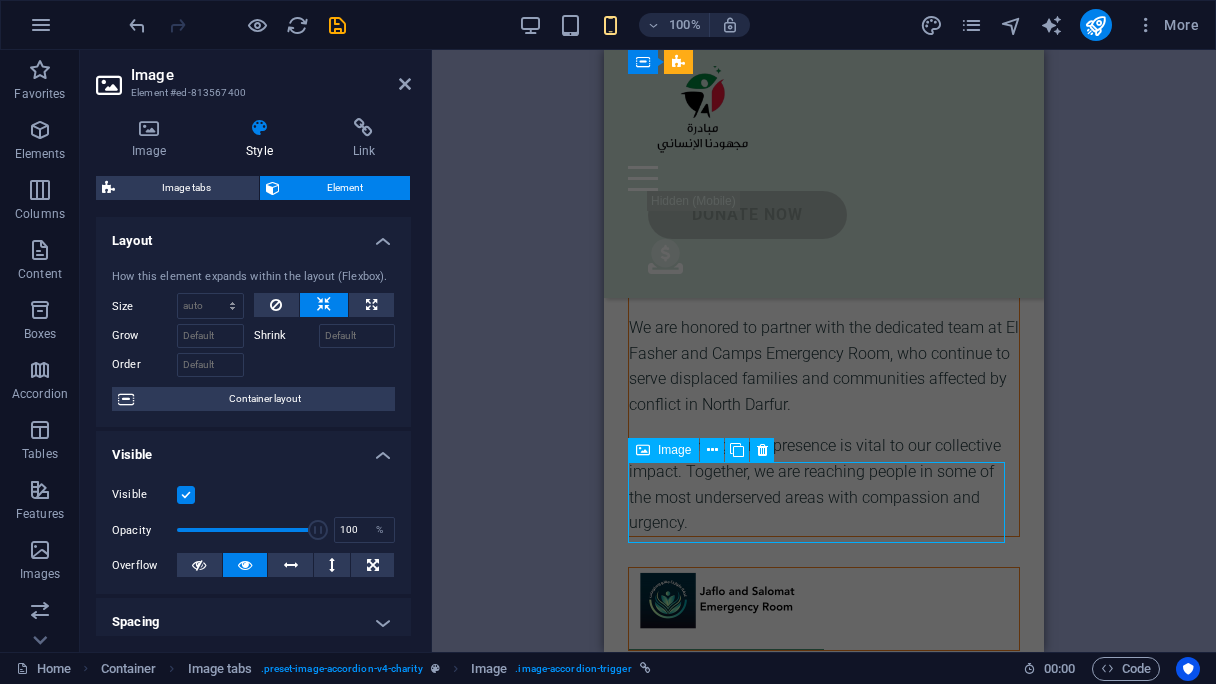 click at bounding box center [824, 609] 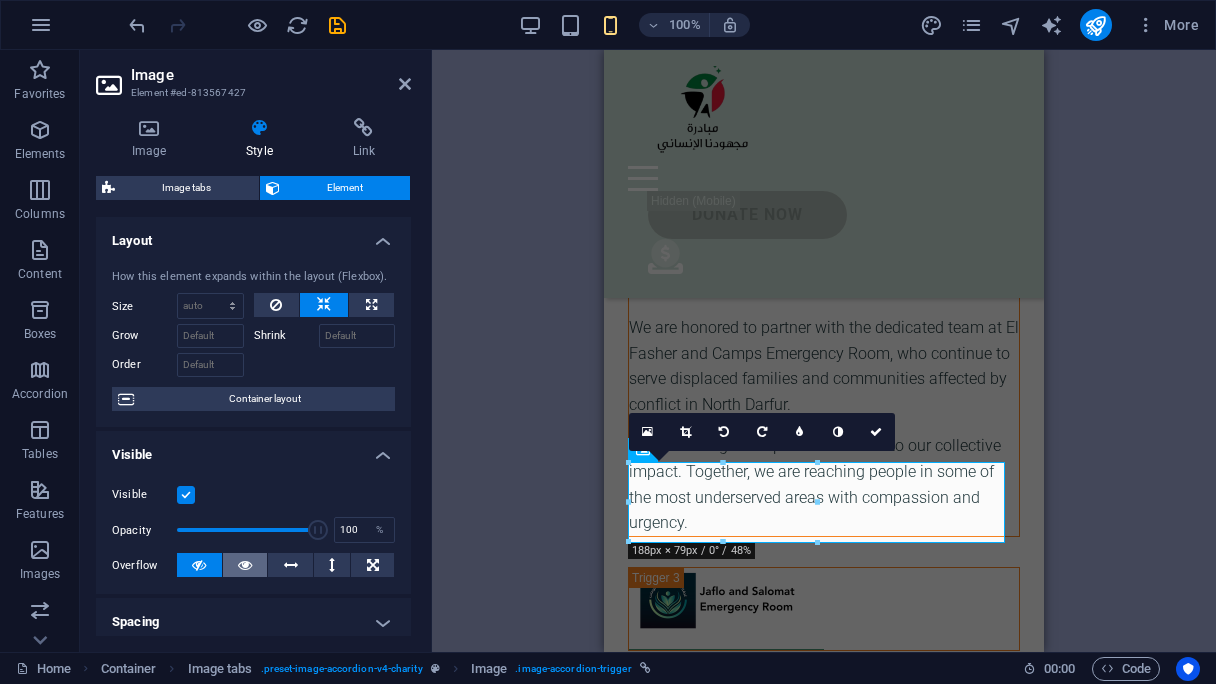 click at bounding box center (245, 565) 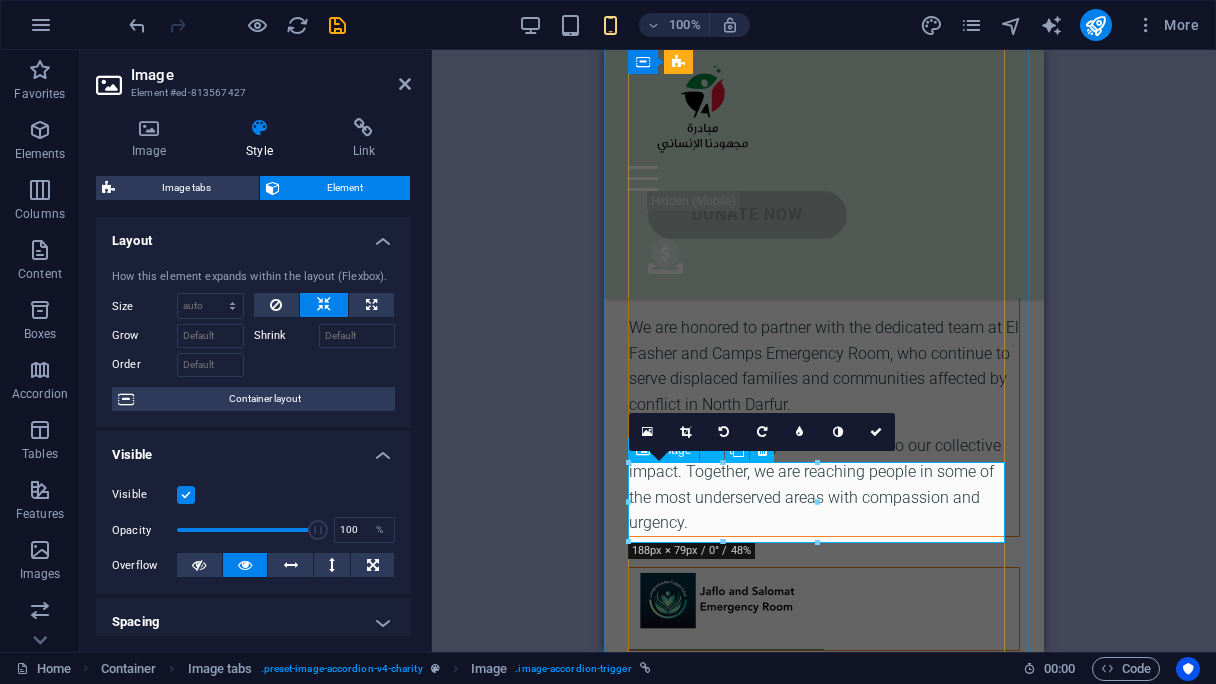 click at bounding box center (824, 609) 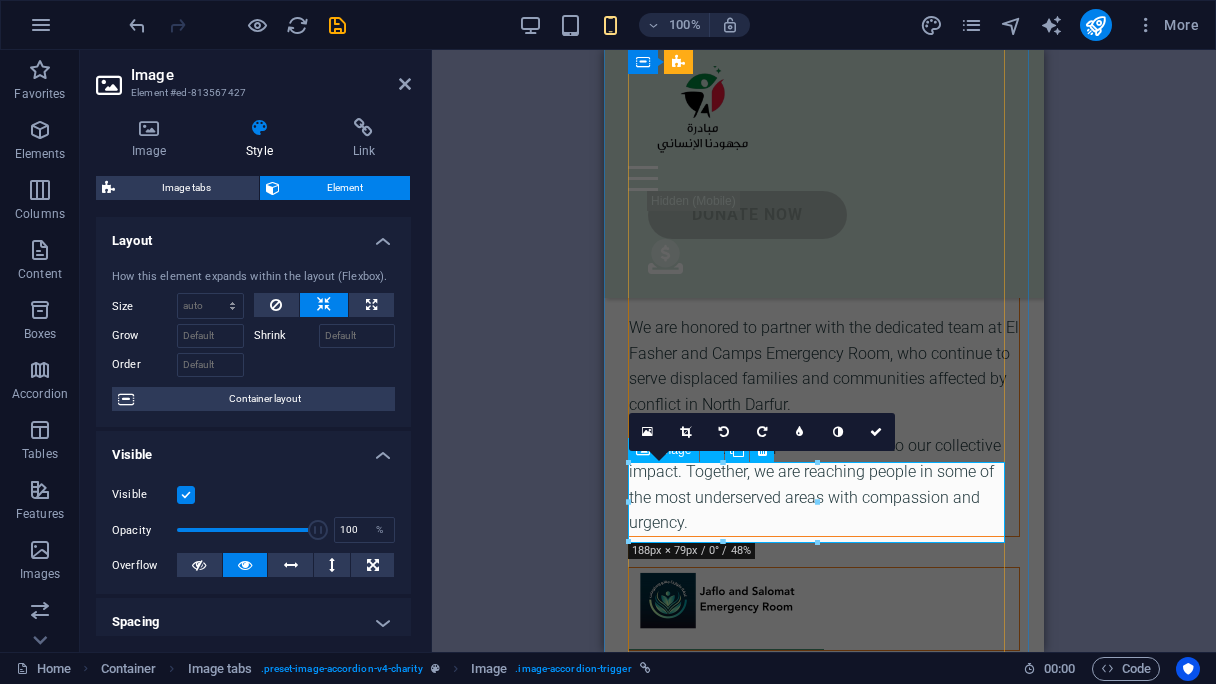 click at bounding box center (824, 609) 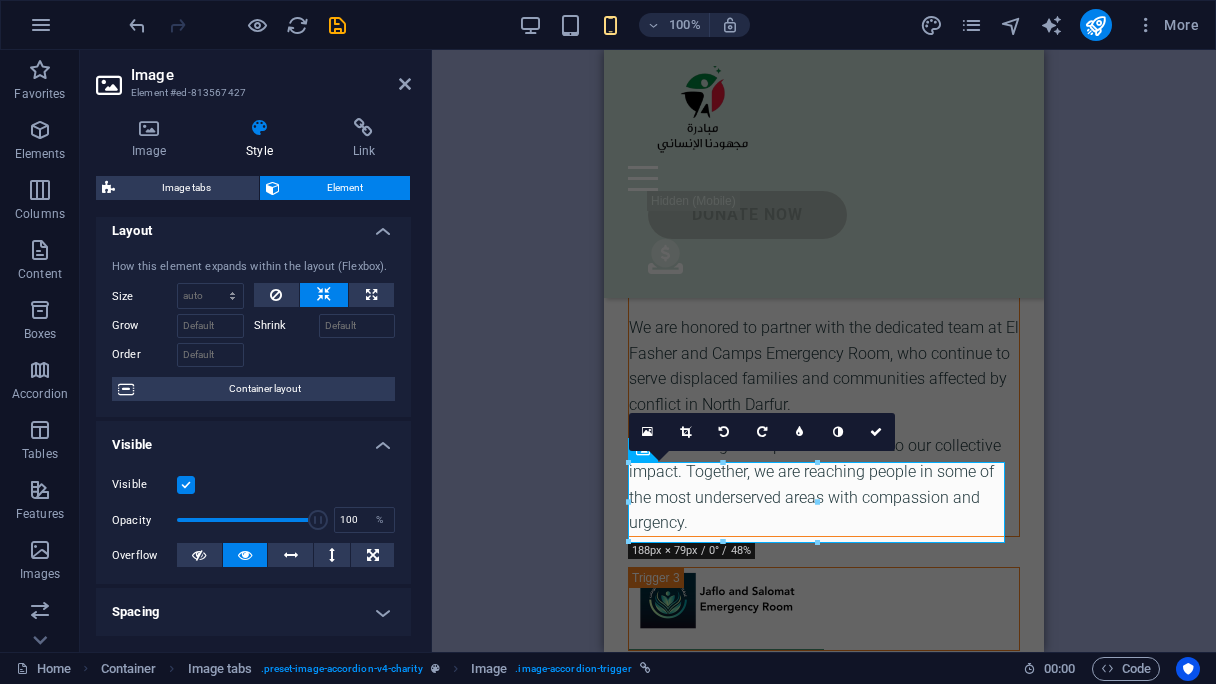 scroll, scrollTop: 0, scrollLeft: 0, axis: both 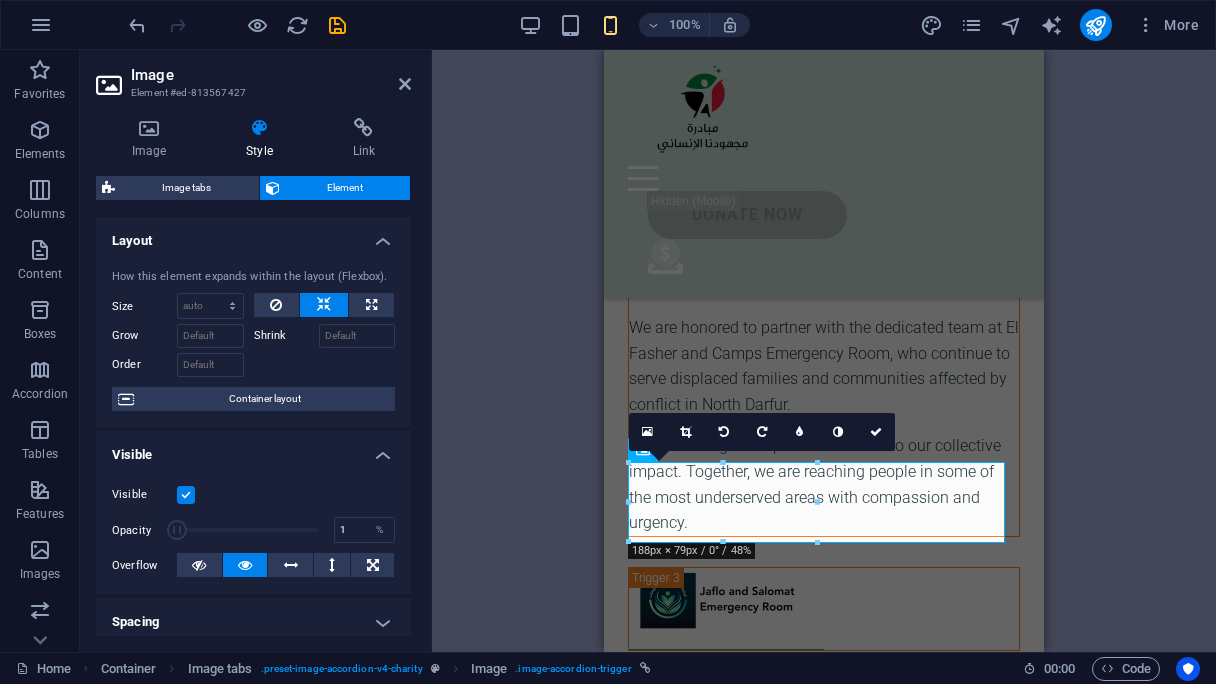 drag, startPoint x: 313, startPoint y: 530, endPoint x: 177, endPoint y: 516, distance: 136.71869 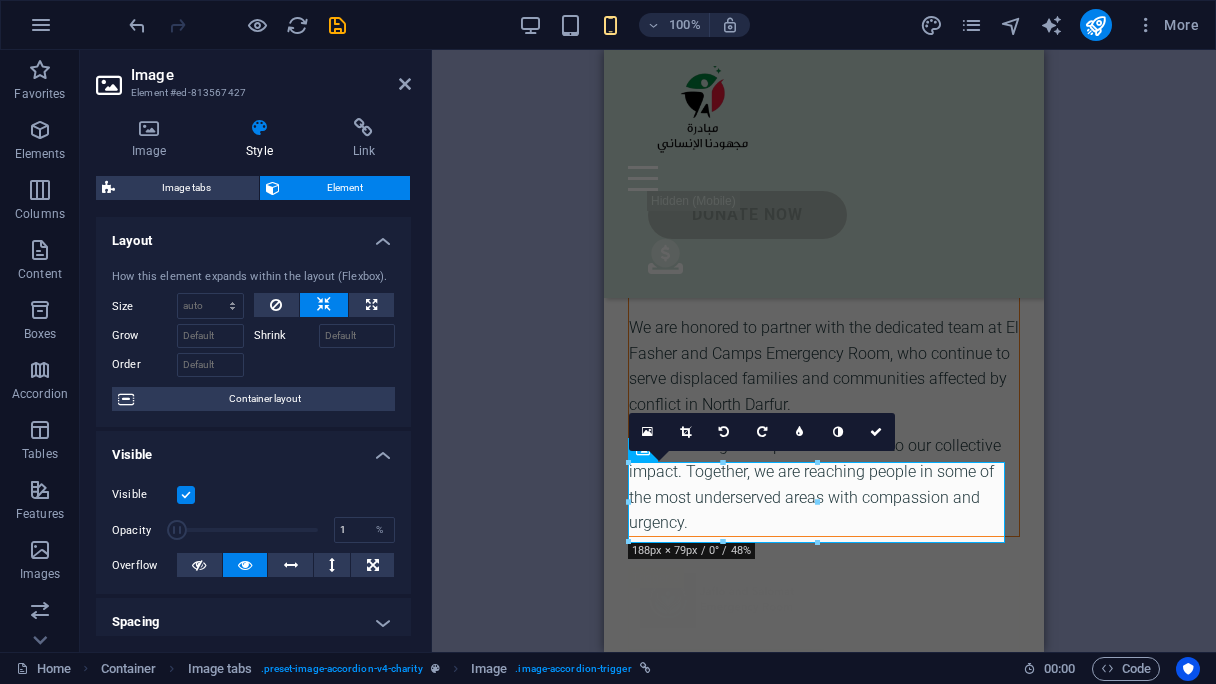 click at bounding box center (247, 530) 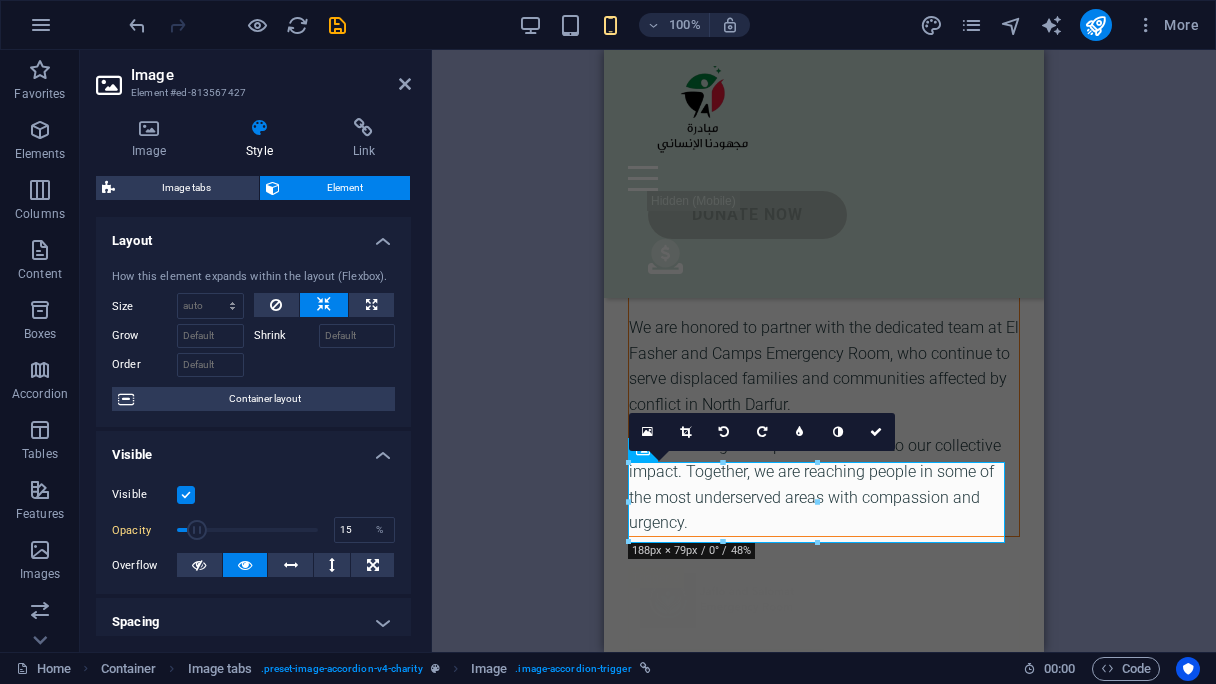 drag, startPoint x: 177, startPoint y: 523, endPoint x: 197, endPoint y: 523, distance: 20 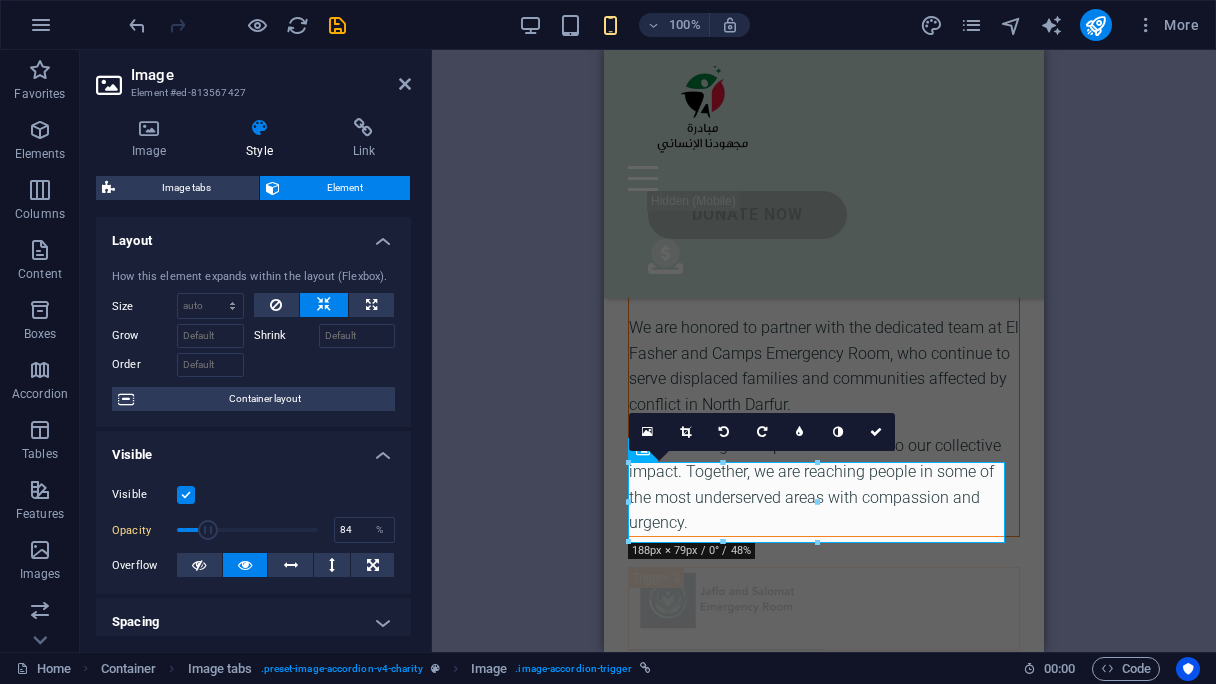 type on "100" 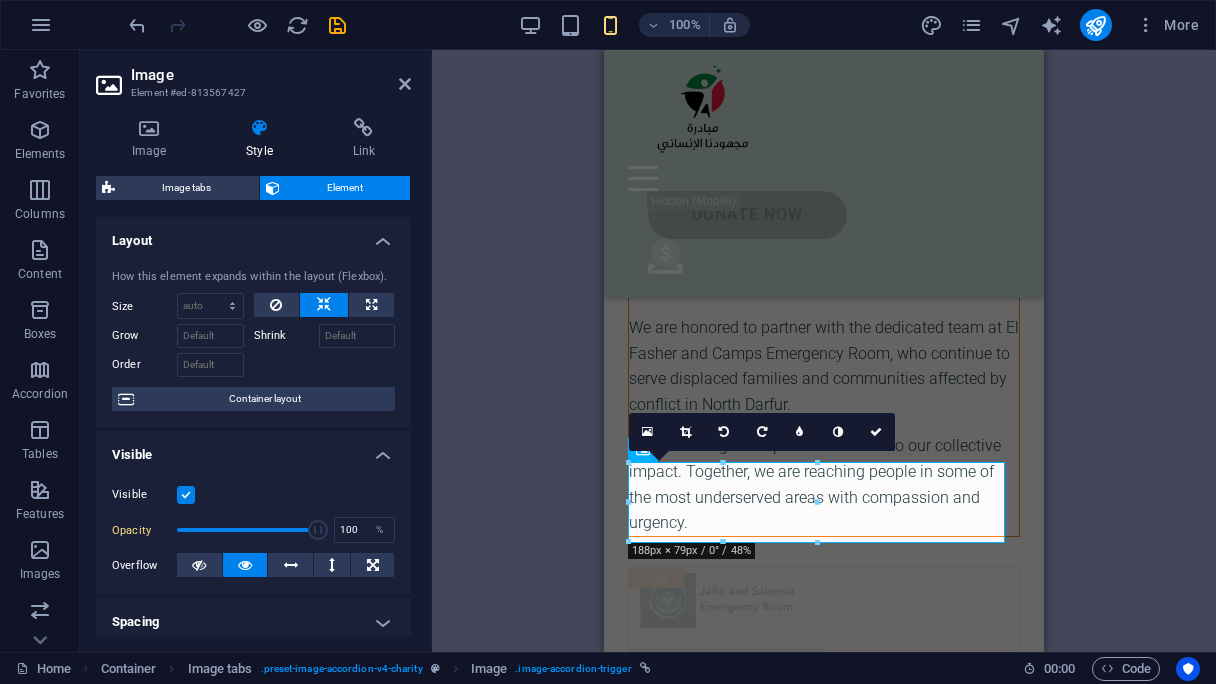 drag, startPoint x: 194, startPoint y: 527, endPoint x: 453, endPoint y: 536, distance: 259.1563 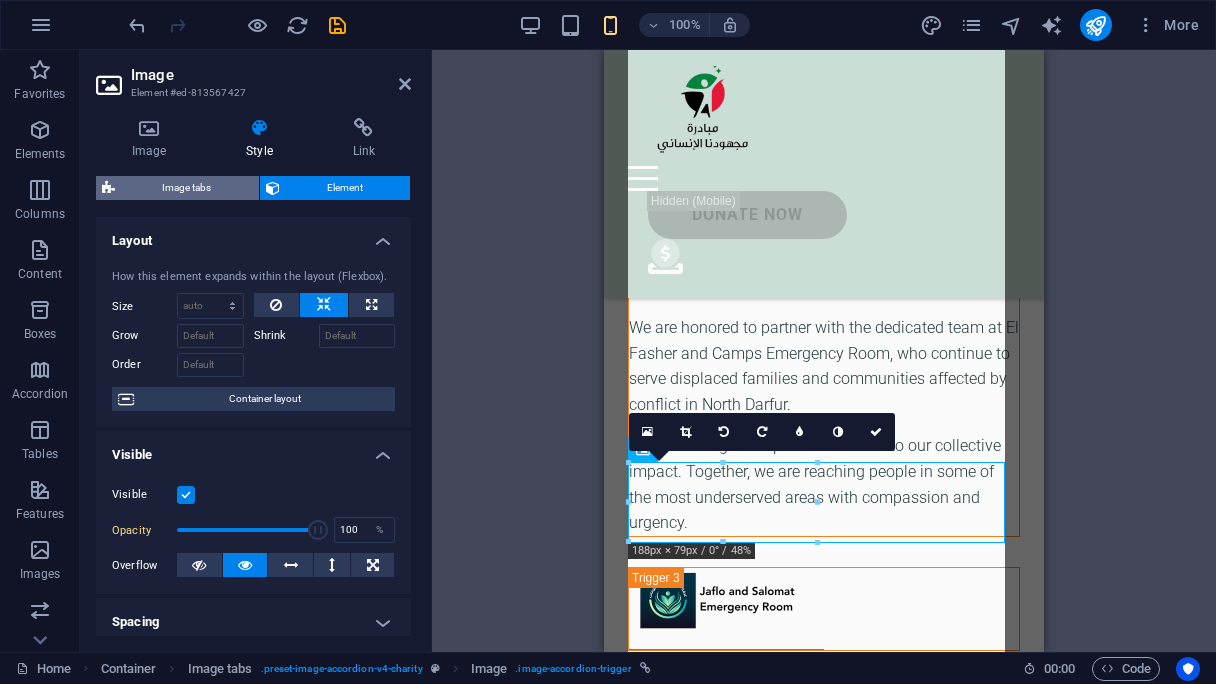 click on "Image tabs" at bounding box center (187, 188) 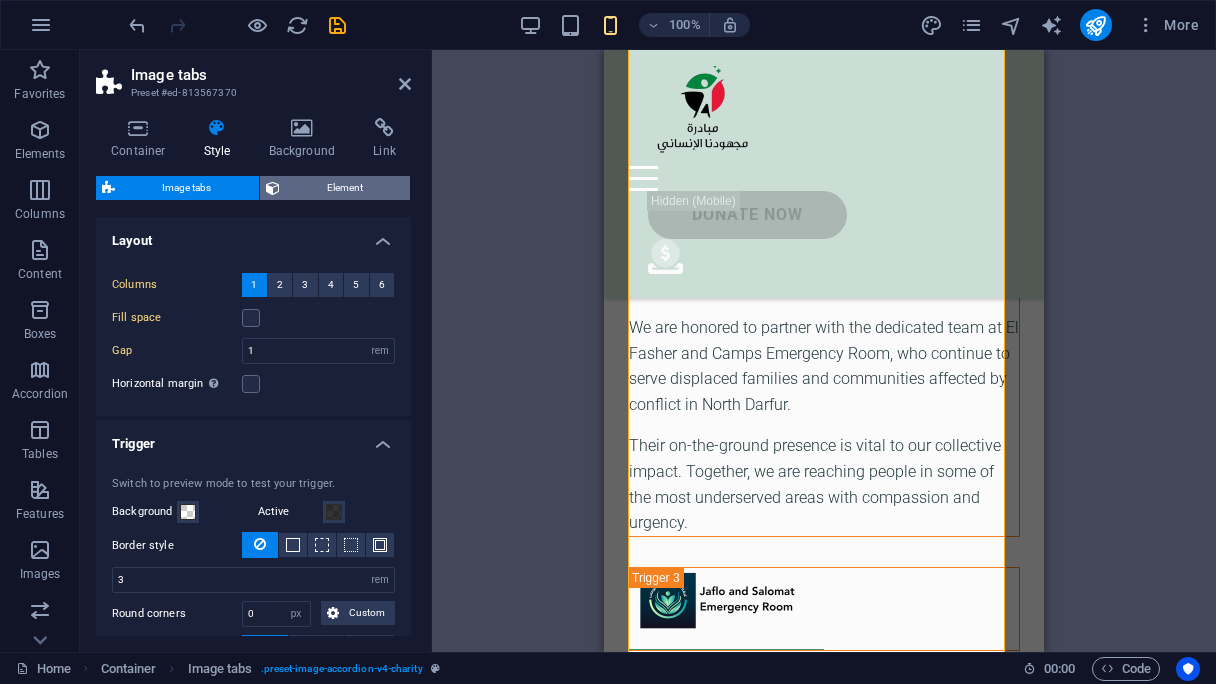 click on "Element" at bounding box center (345, 188) 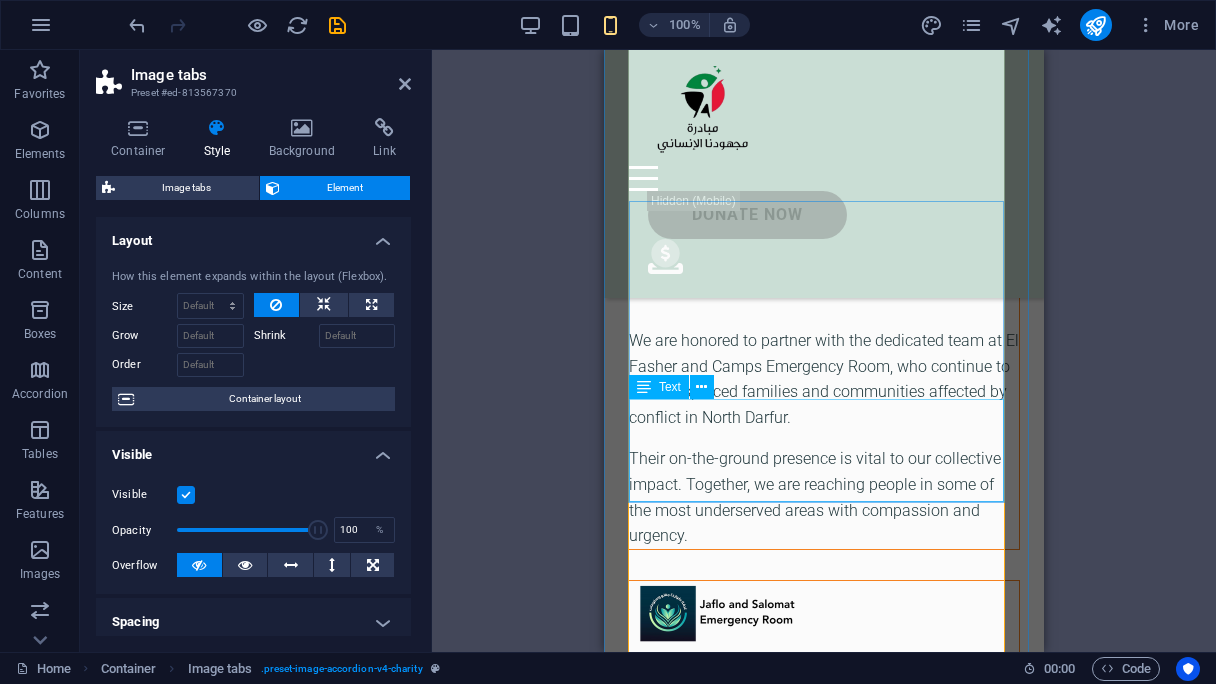 scroll, scrollTop: 5815, scrollLeft: 0, axis: vertical 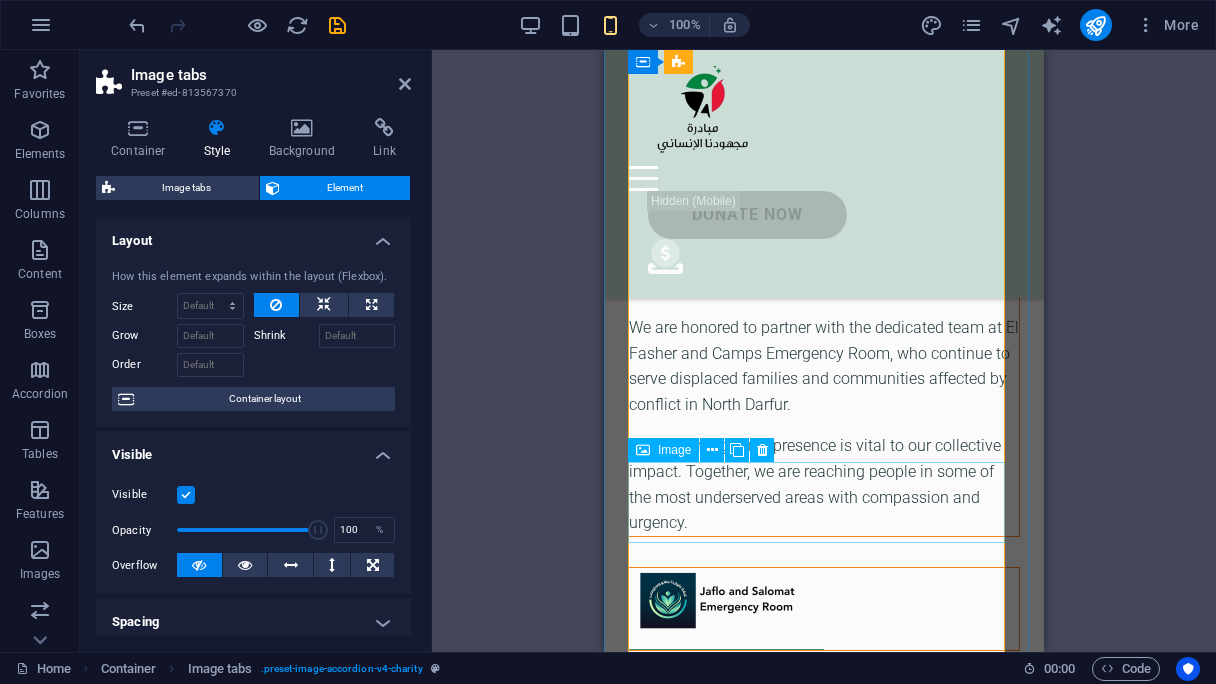 click at bounding box center (824, 609) 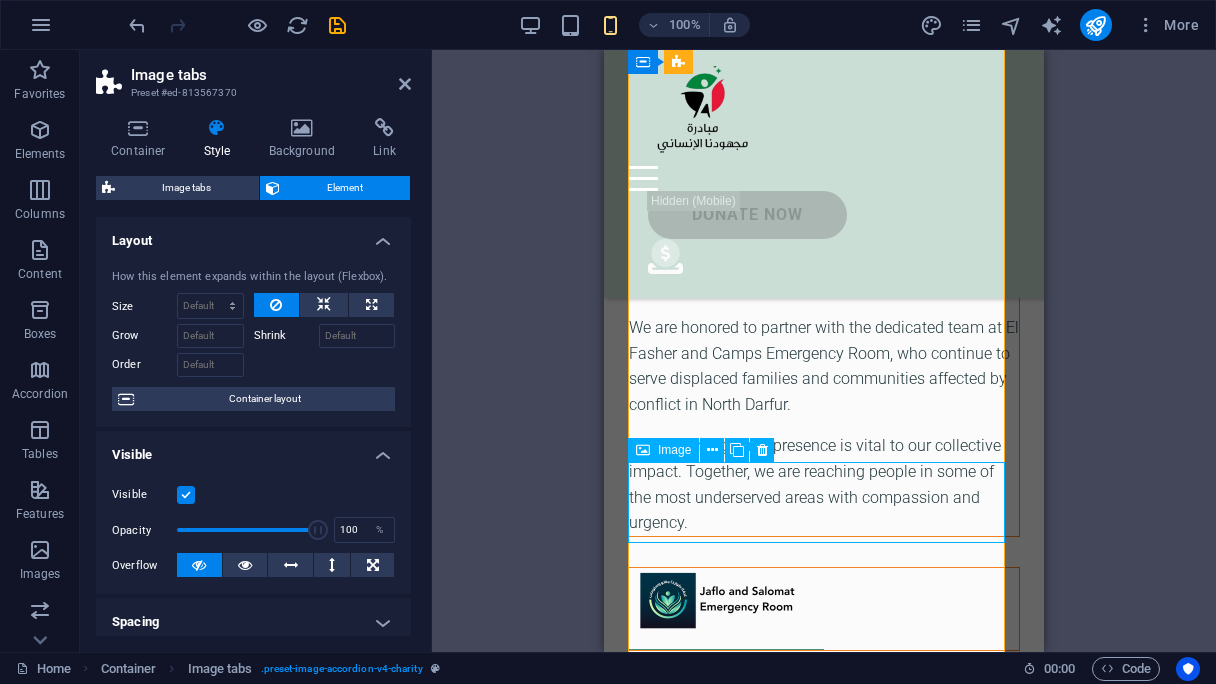 click at bounding box center (824, 609) 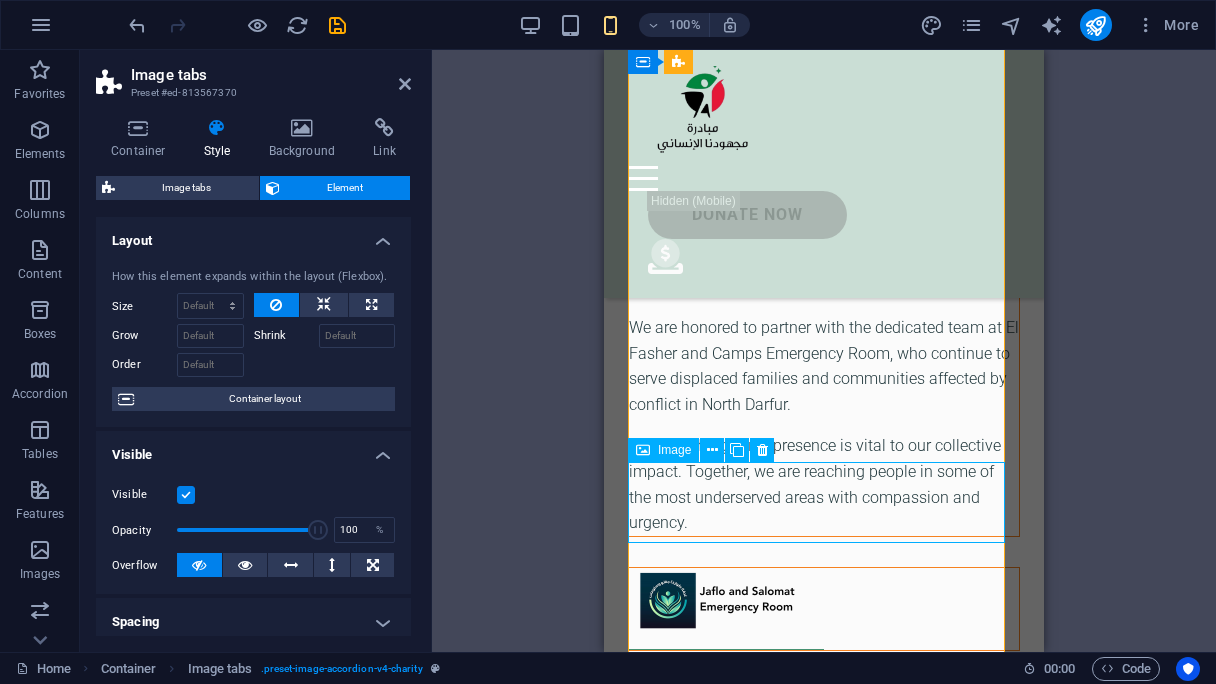 select on "%" 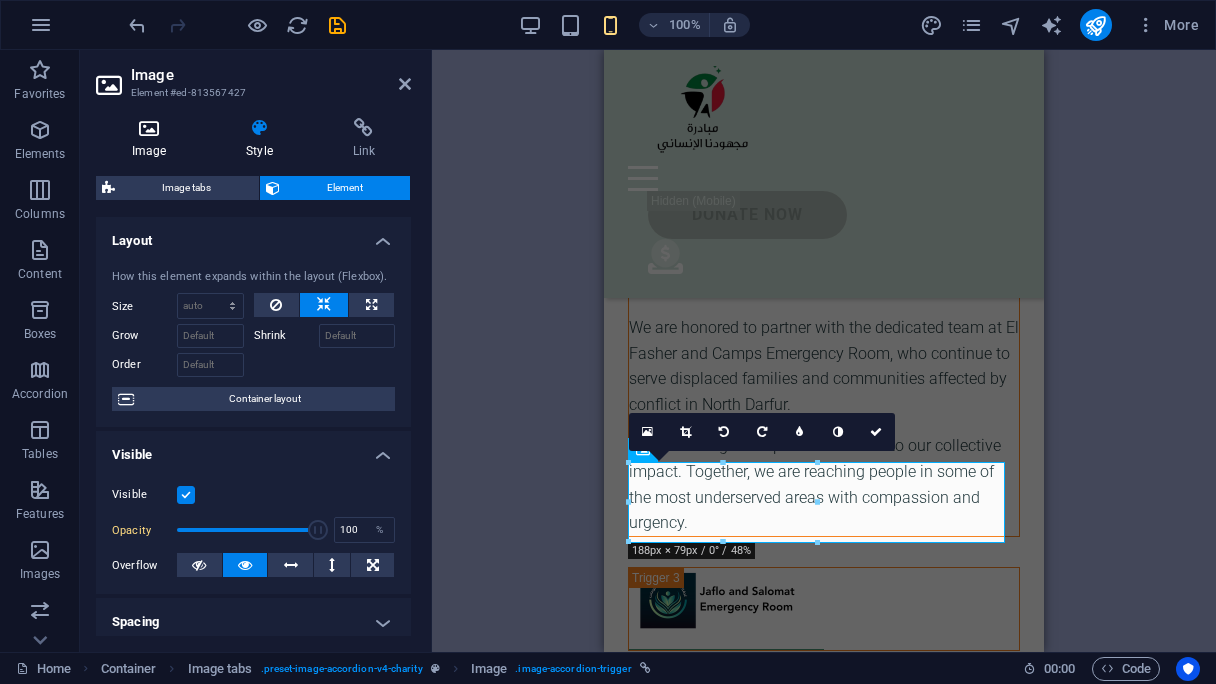 click on "Image" at bounding box center [153, 139] 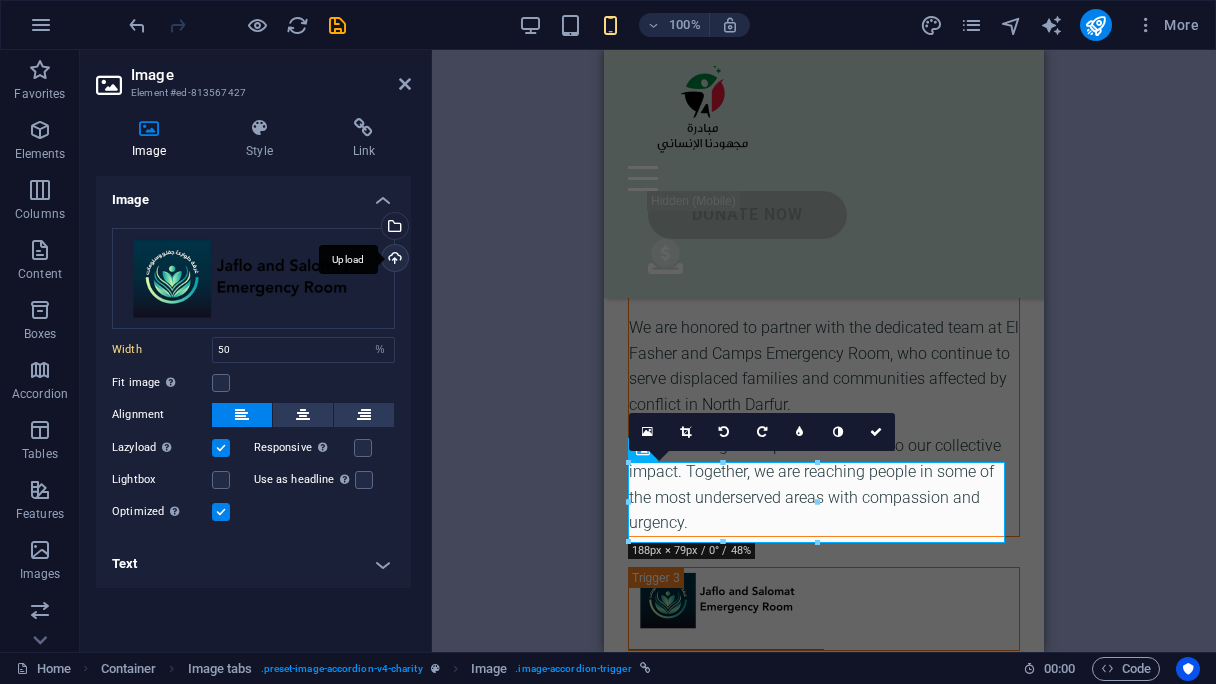 click on "Upload" at bounding box center [393, 260] 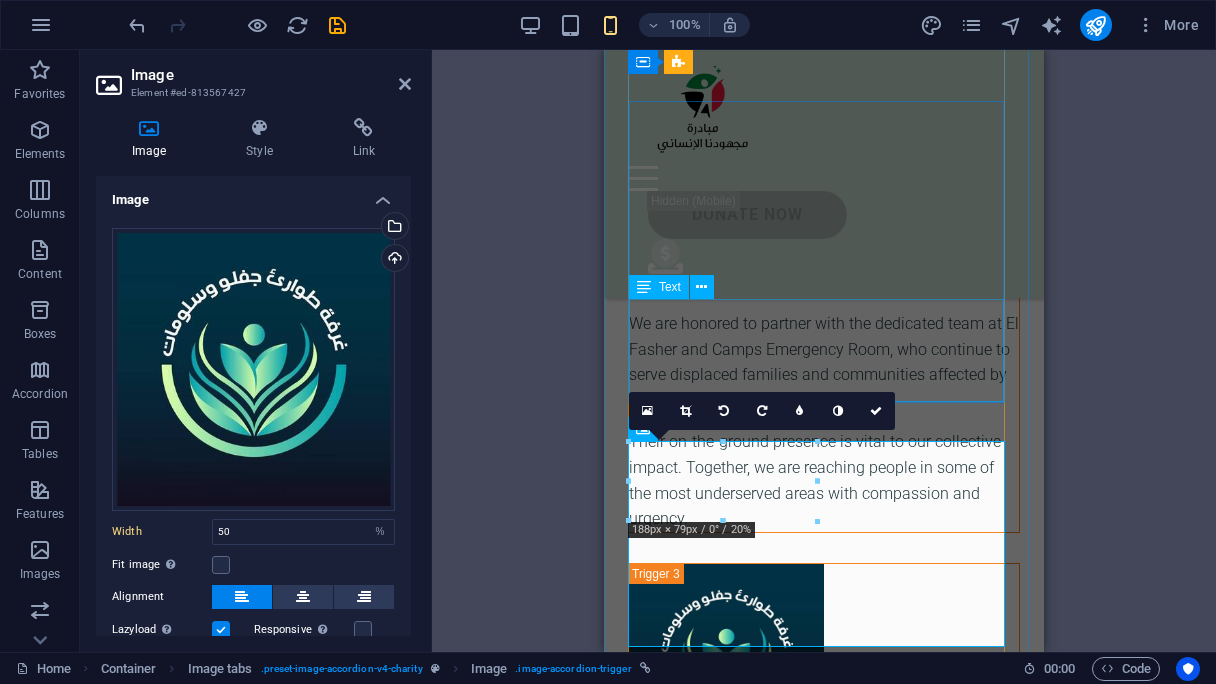 scroll, scrollTop: 5815, scrollLeft: 0, axis: vertical 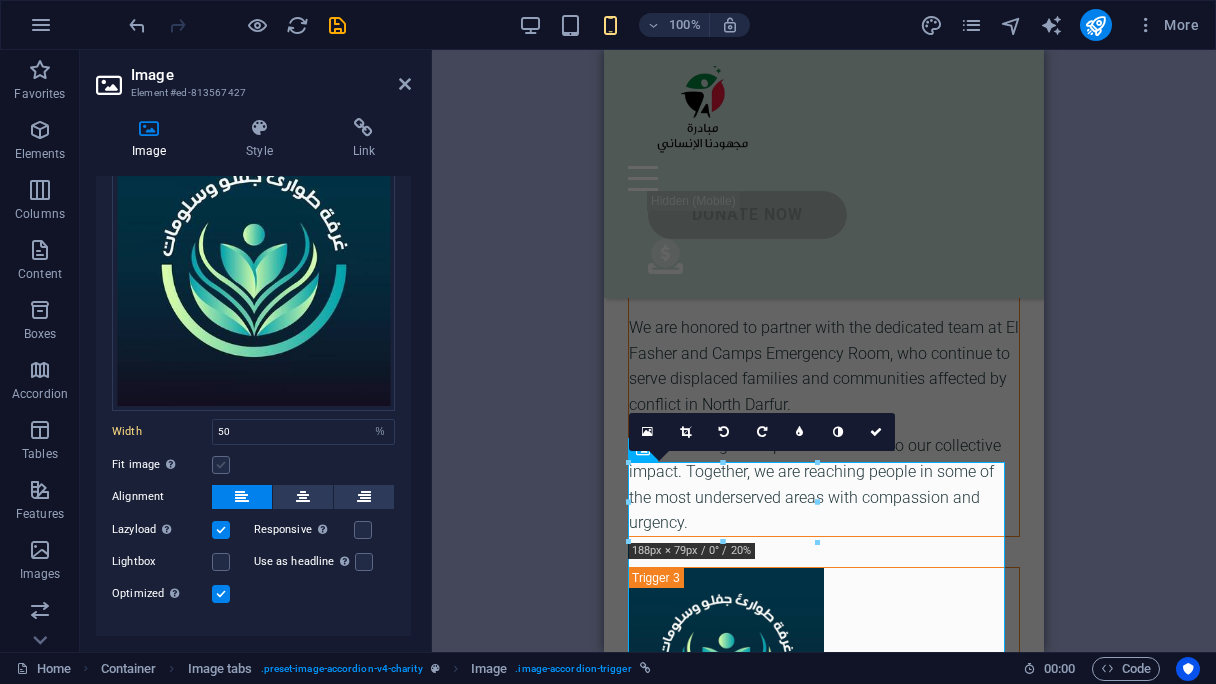 click at bounding box center [221, 465] 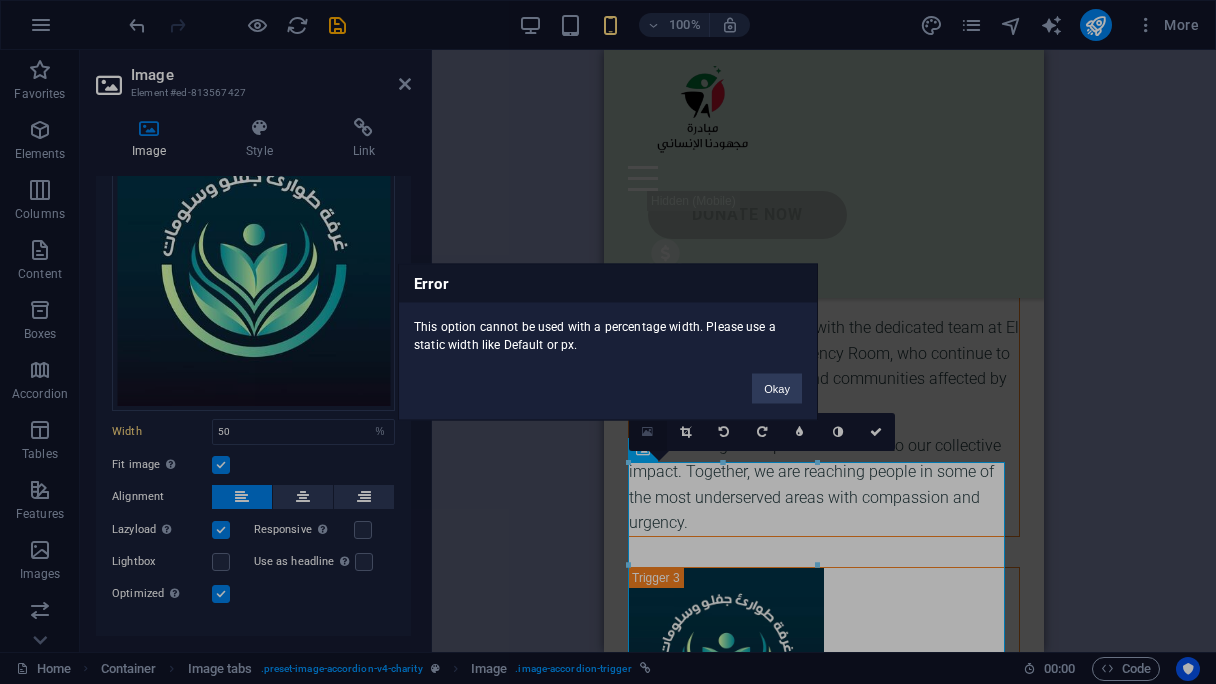 drag, startPoint x: 761, startPoint y: 381, endPoint x: 661, endPoint y: 413, distance: 104.99524 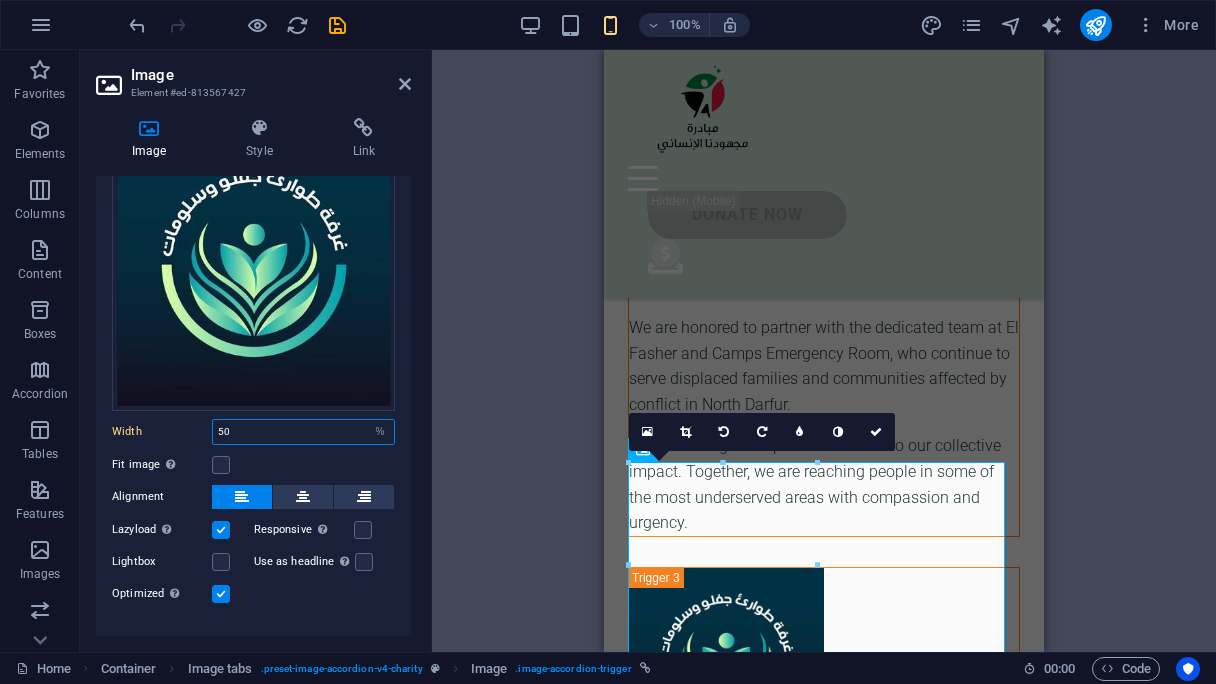 click on "50" at bounding box center [303, 432] 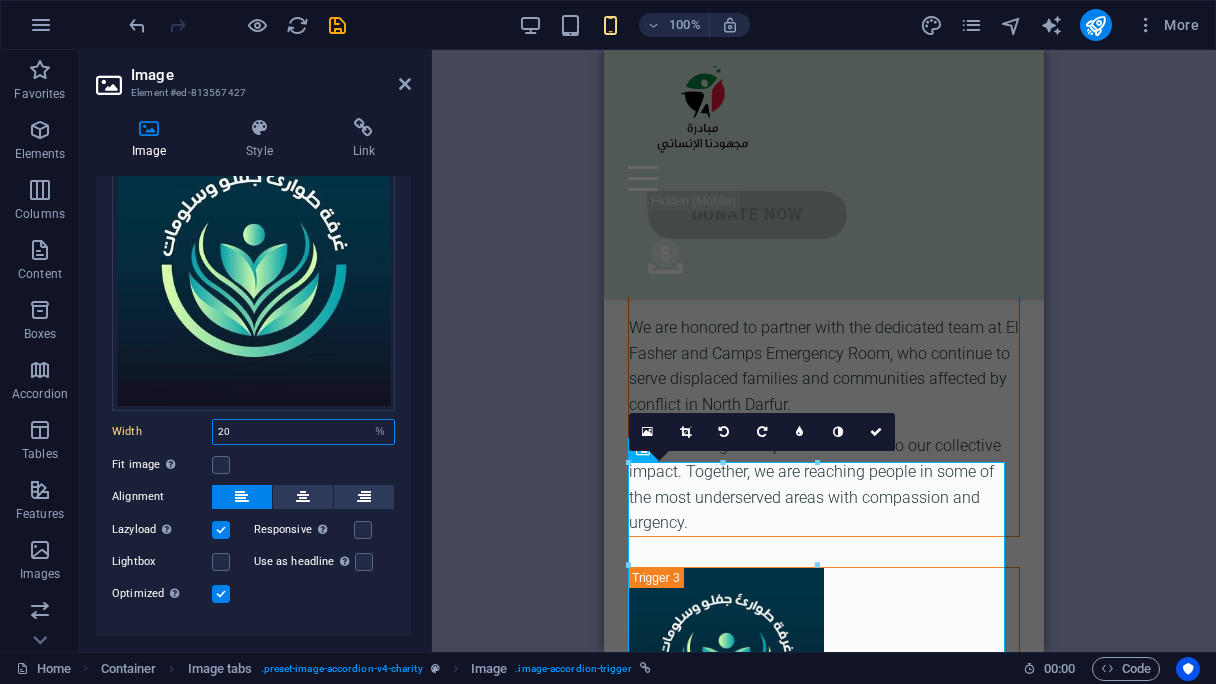 type on "20" 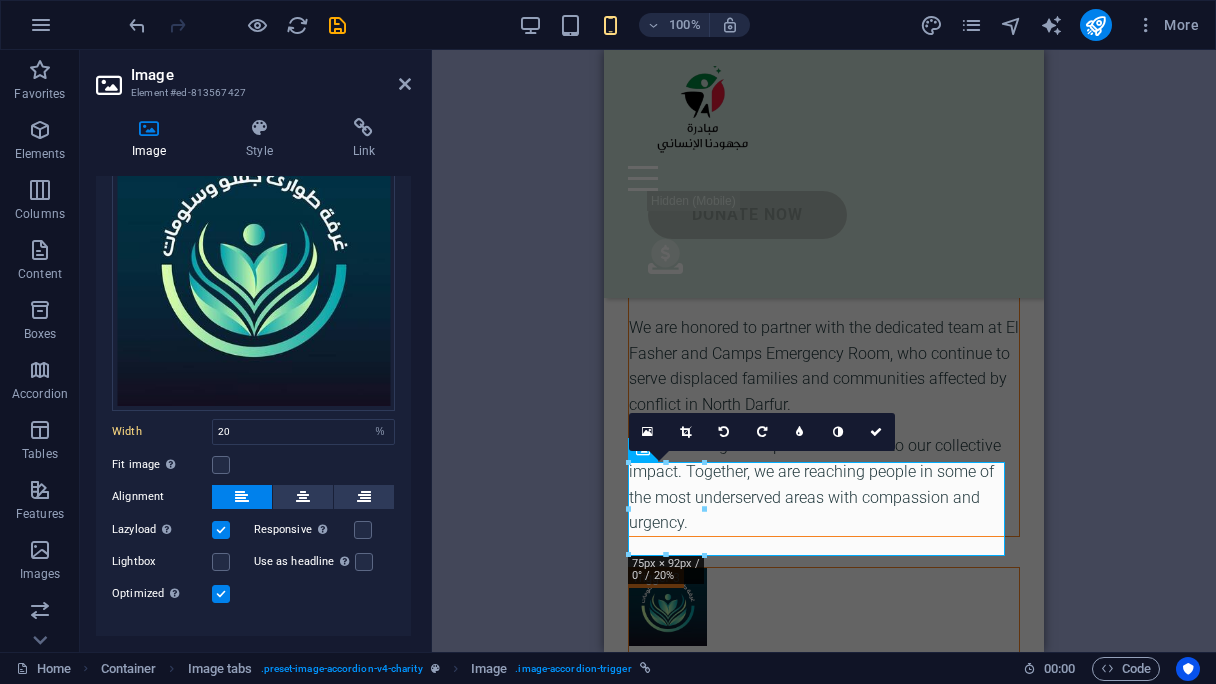 click on "Fit image Automatically fit image to a fixed width and height" at bounding box center [253, 465] 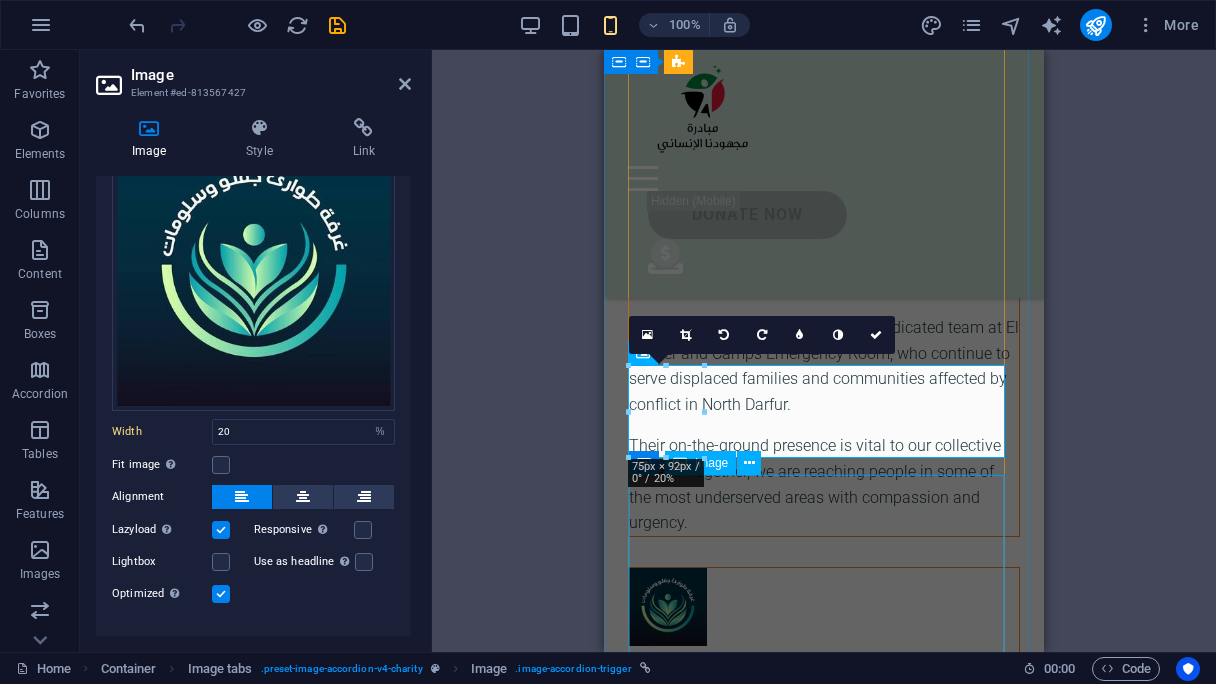 scroll, scrollTop: 6015, scrollLeft: 0, axis: vertical 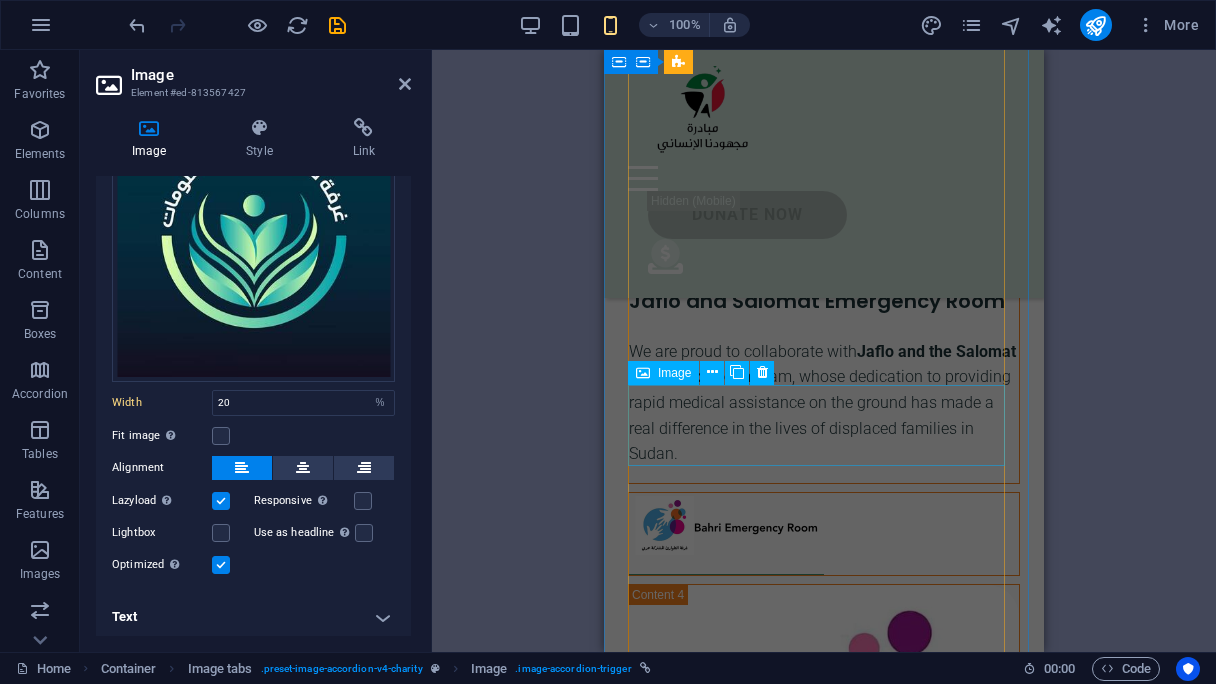 click at bounding box center (824, 534) 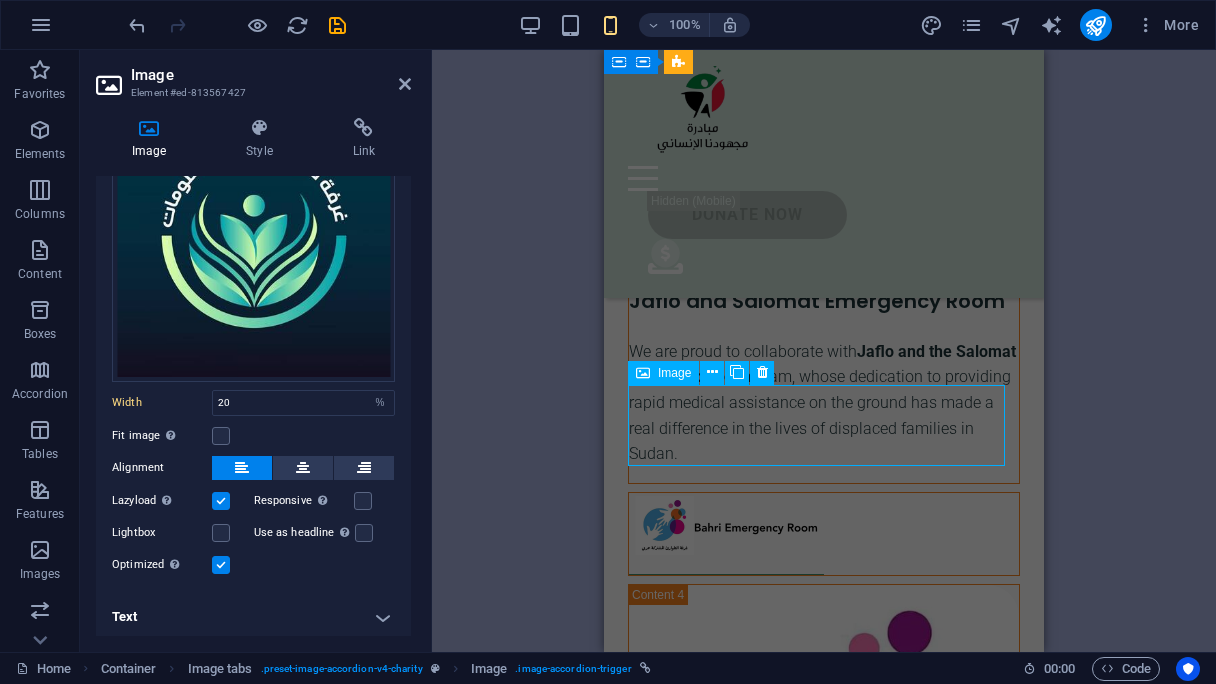 click at bounding box center (824, 534) 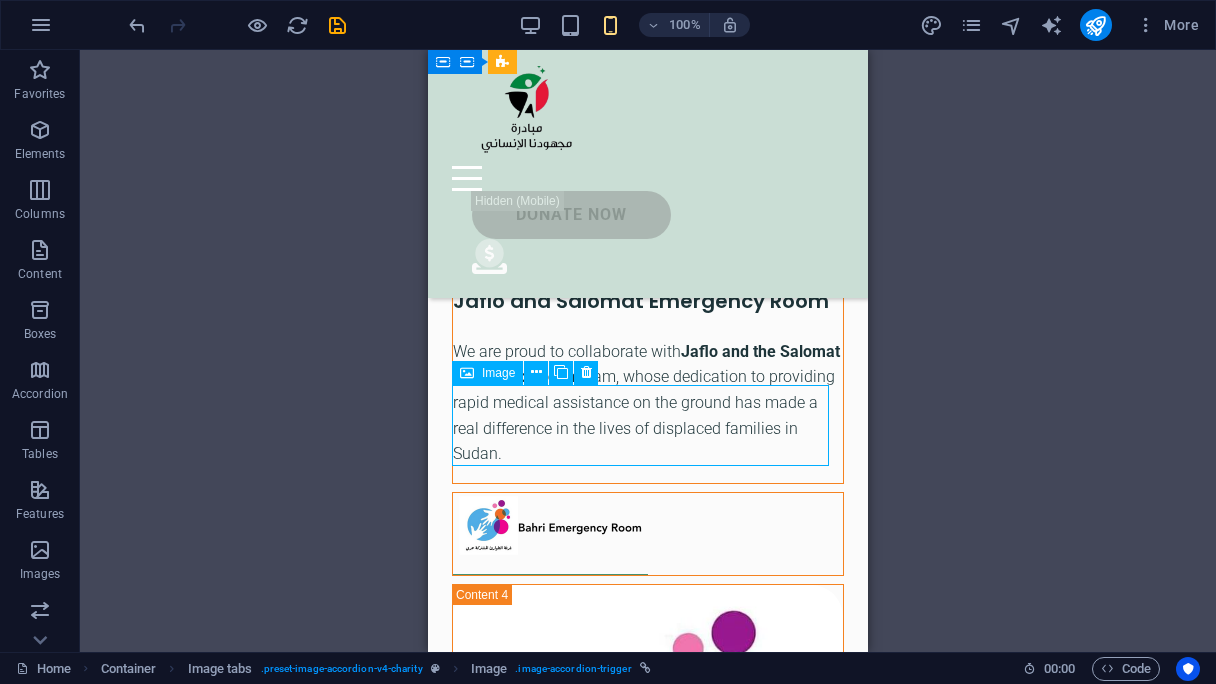 click at bounding box center [648, 534] 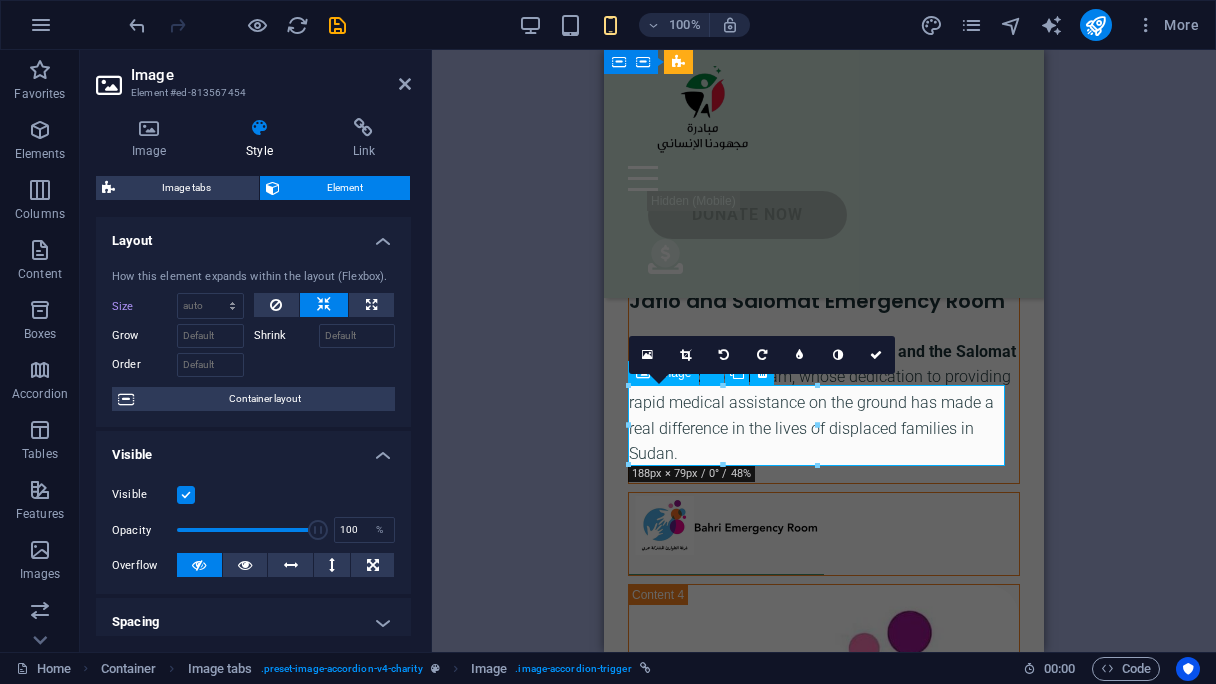 click at bounding box center [824, 534] 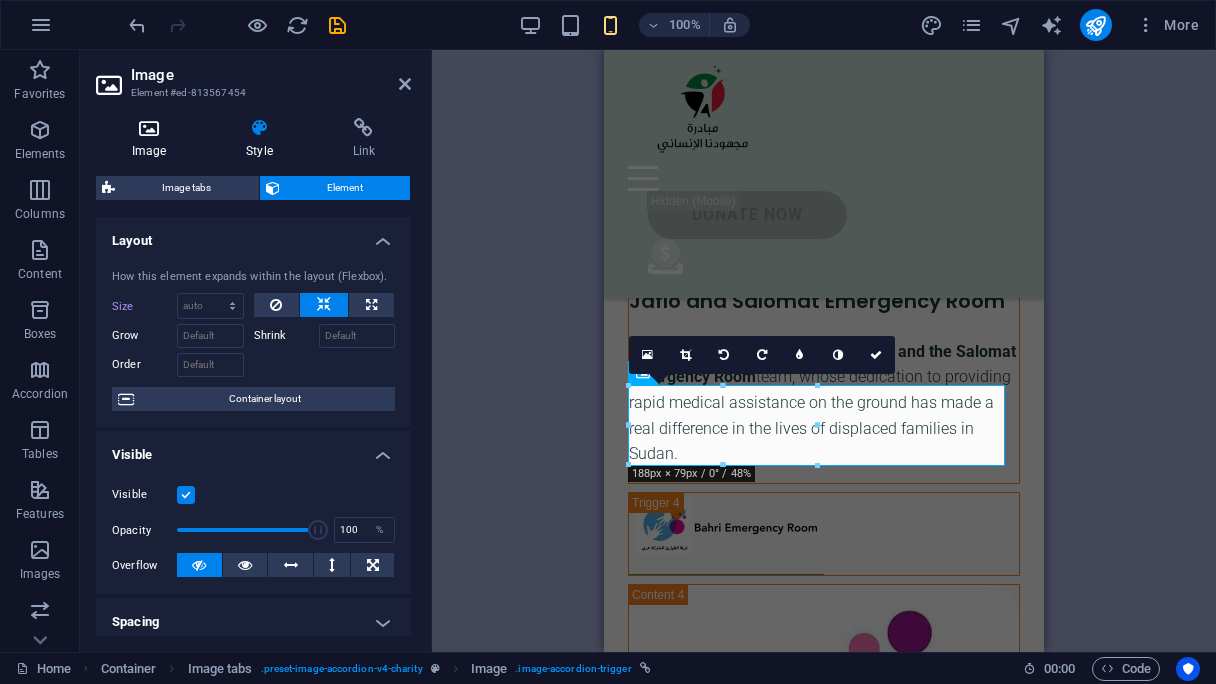 drag, startPoint x: 168, startPoint y: 143, endPoint x: 216, endPoint y: 183, distance: 62.482 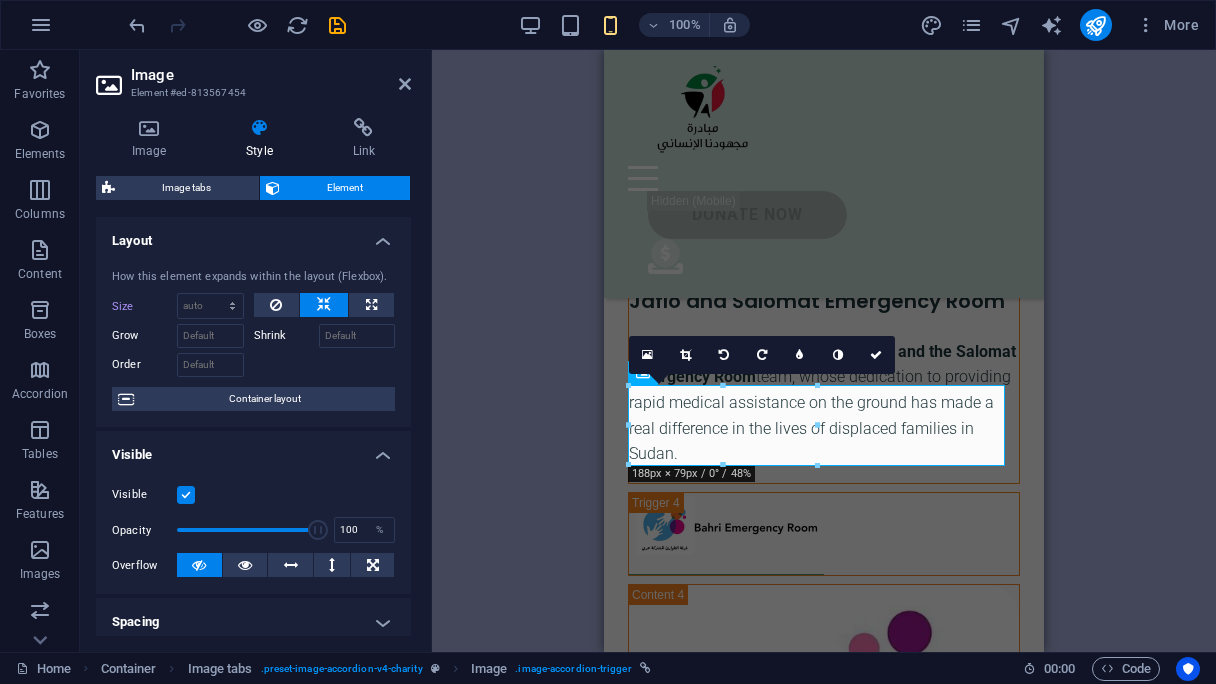 click on "Image" at bounding box center [153, 139] 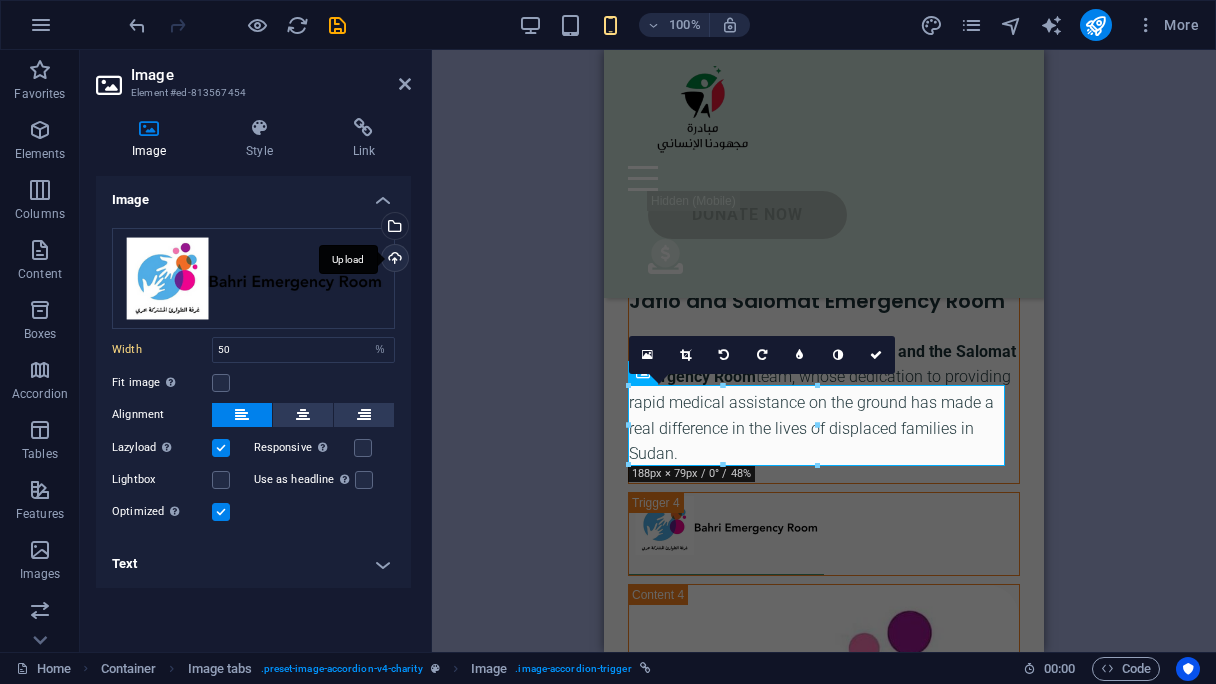 click on "Upload" at bounding box center (393, 260) 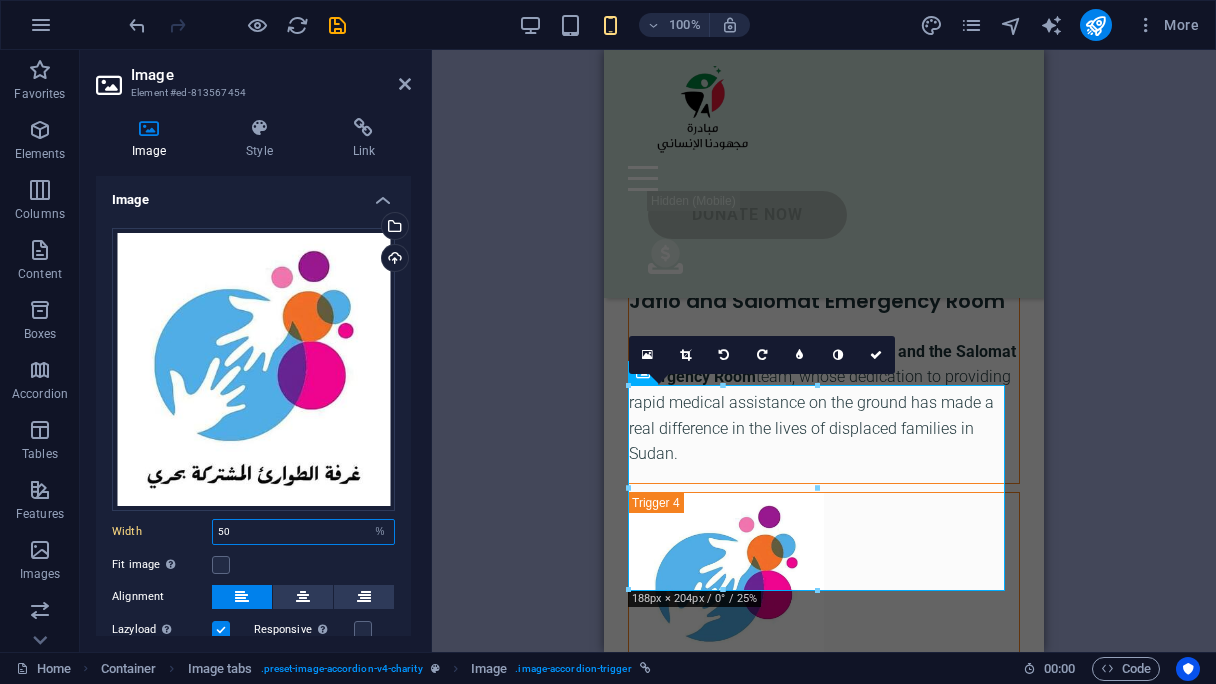 drag, startPoint x: 228, startPoint y: 525, endPoint x: 206, endPoint y: 521, distance: 22.36068 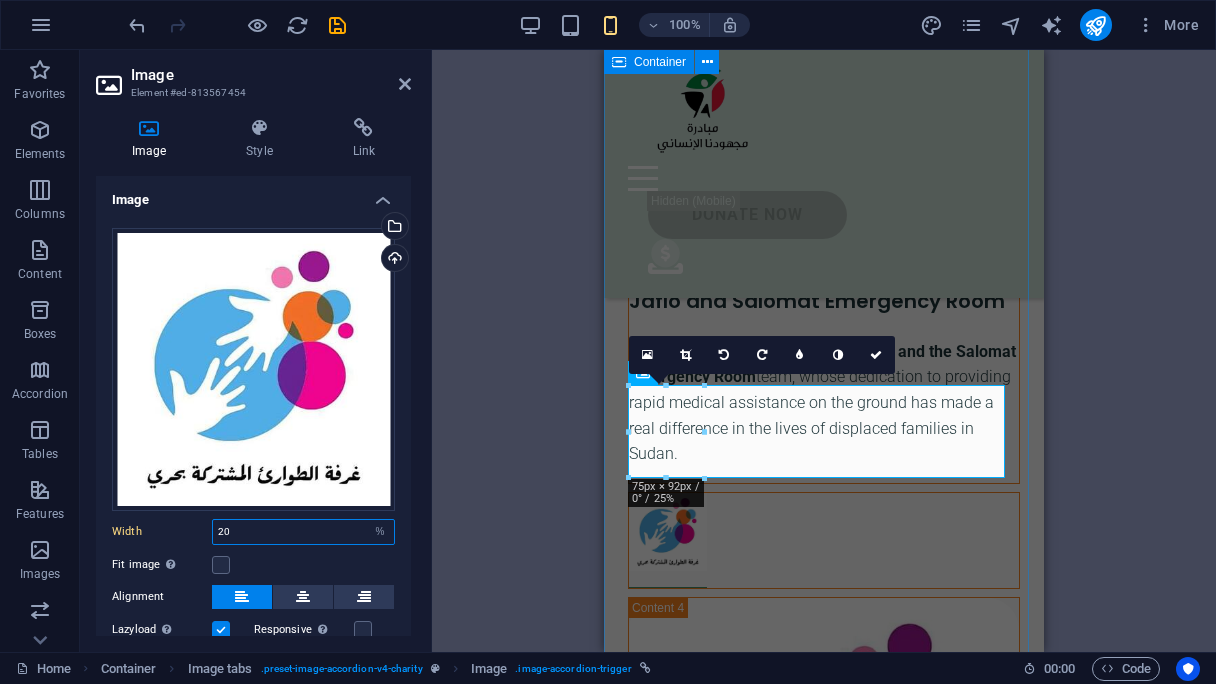 type on "20" 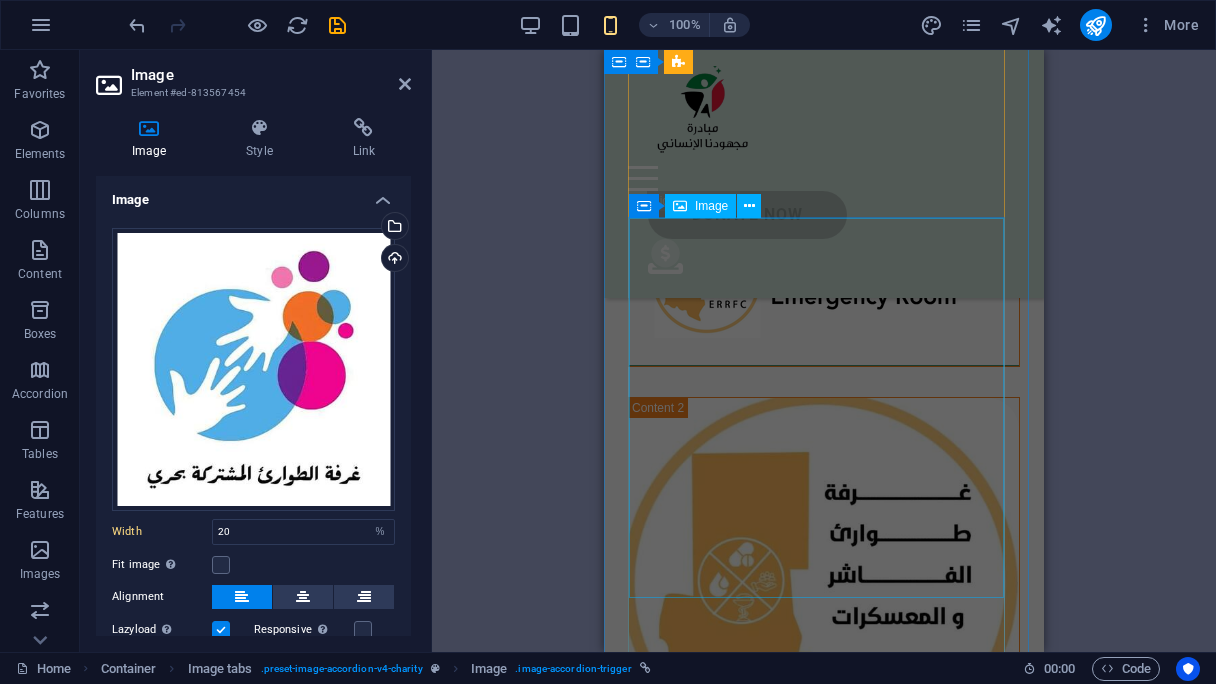 scroll, scrollTop: 5015, scrollLeft: 0, axis: vertical 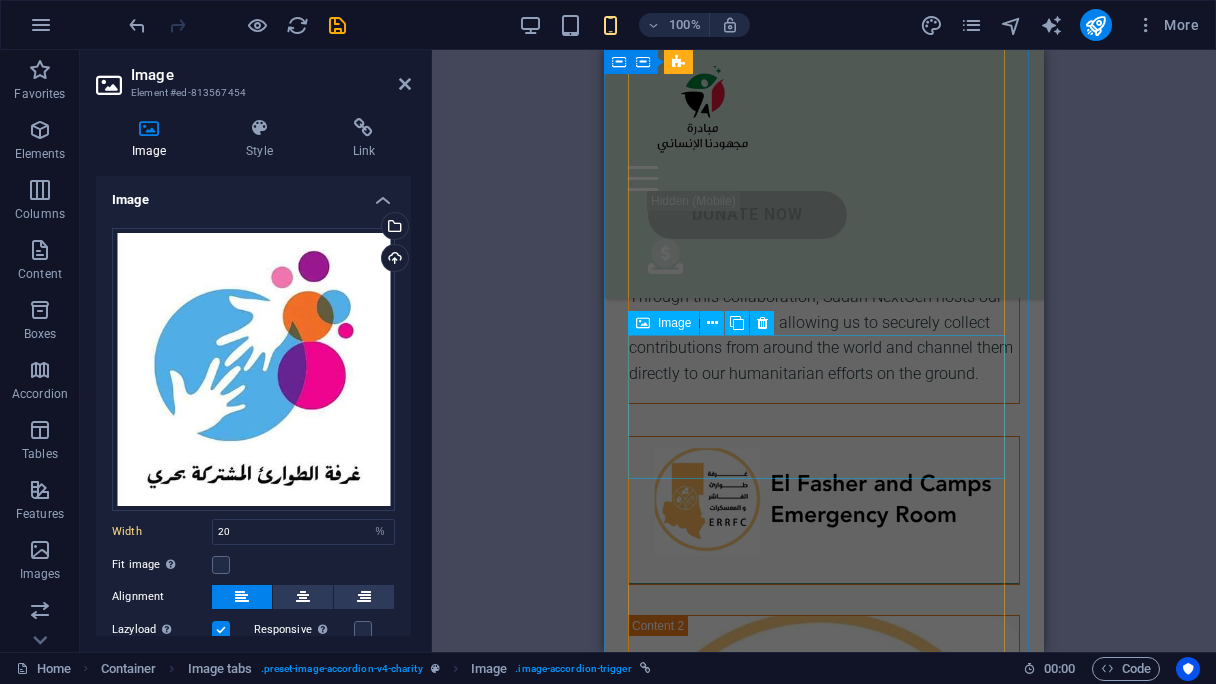 click at bounding box center [824, 510] 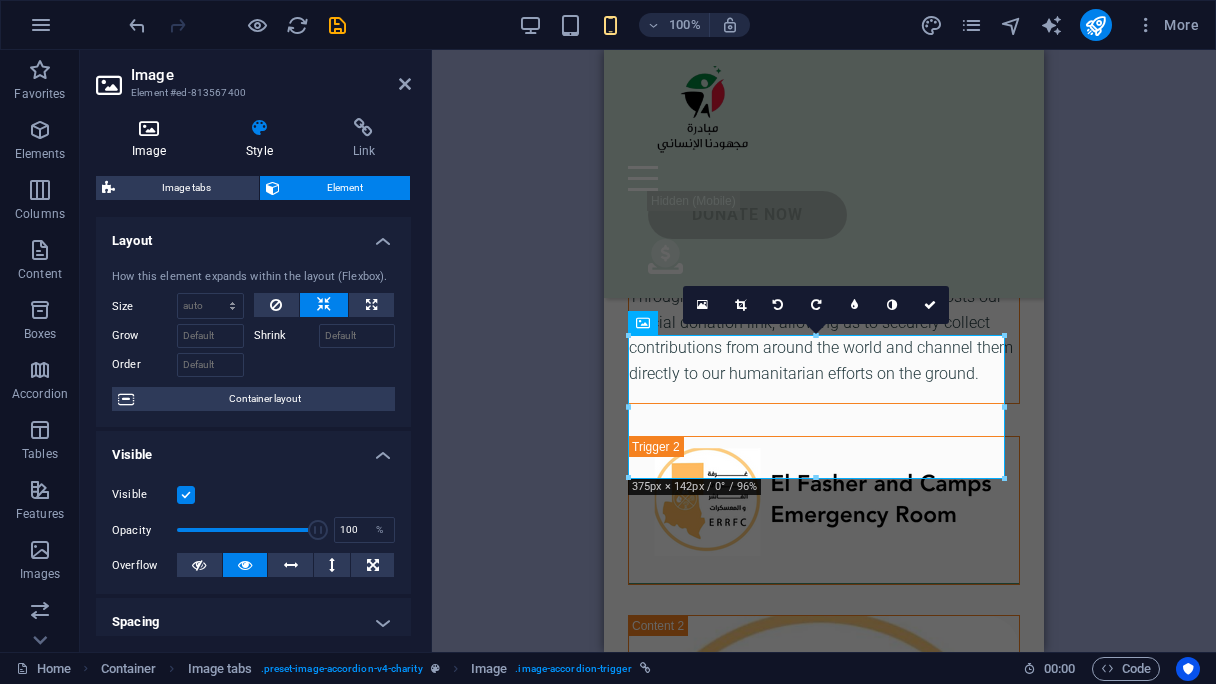 click on "Image" at bounding box center (153, 139) 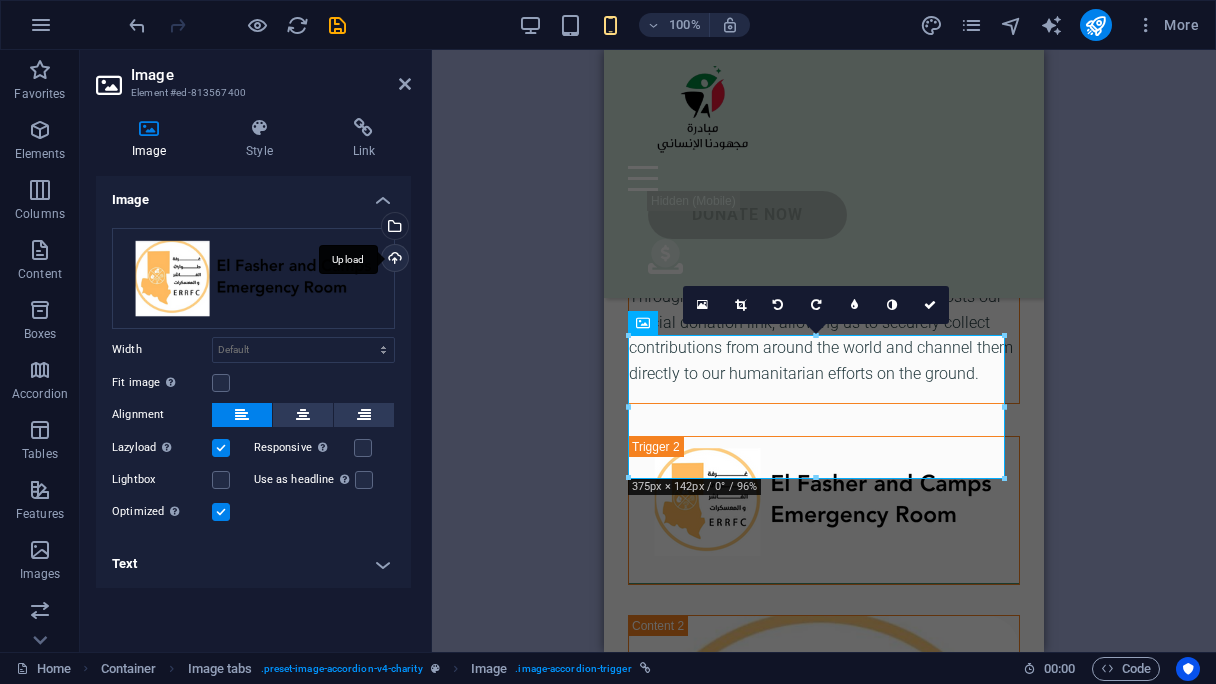 click on "Upload" at bounding box center [393, 260] 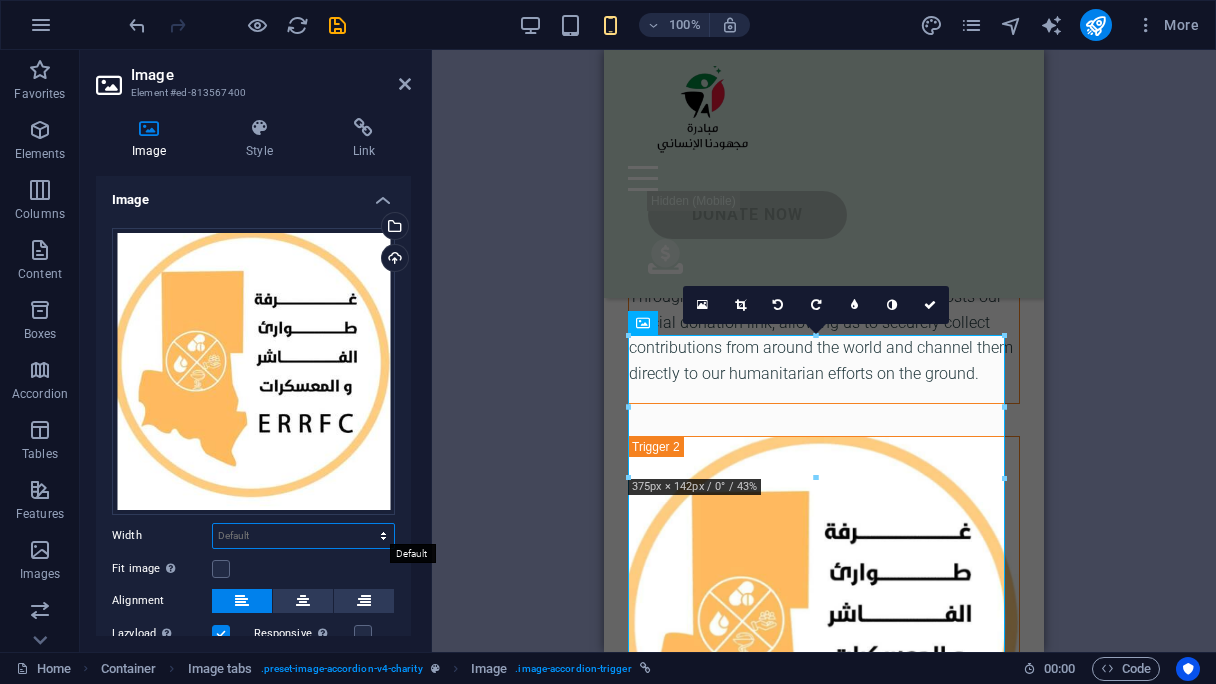 click on "Default auto px rem % em vh vw" at bounding box center (303, 536) 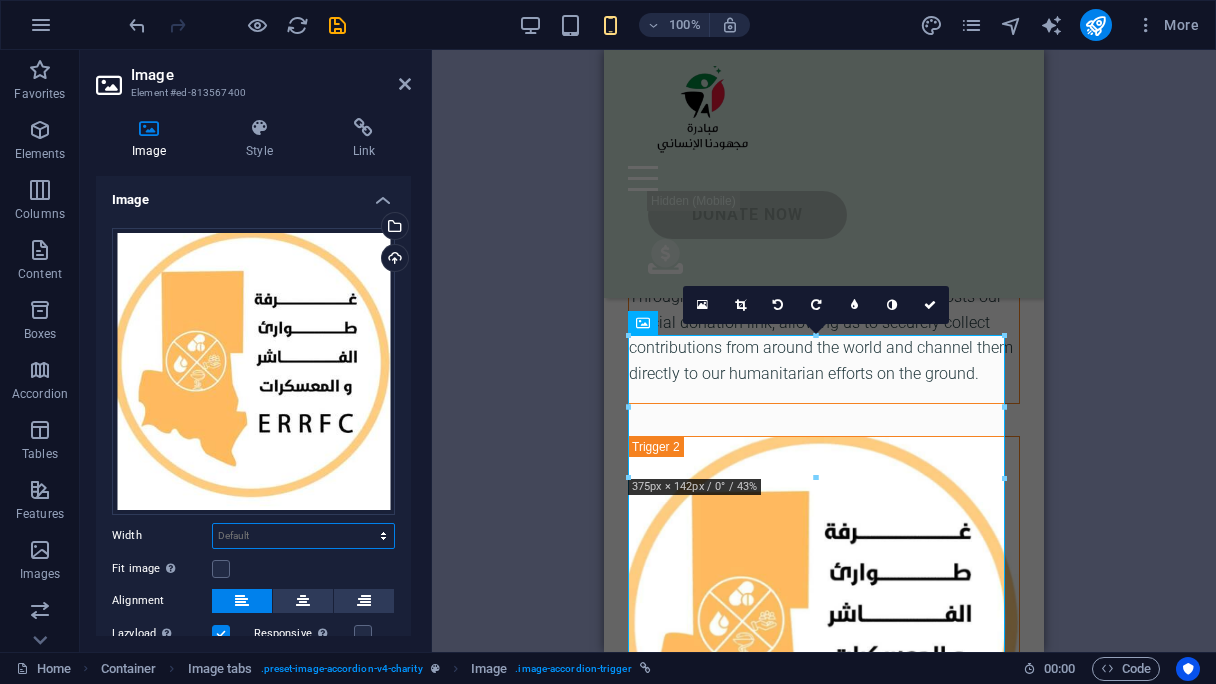 click on "Default auto px rem % em vh vw" at bounding box center [303, 536] 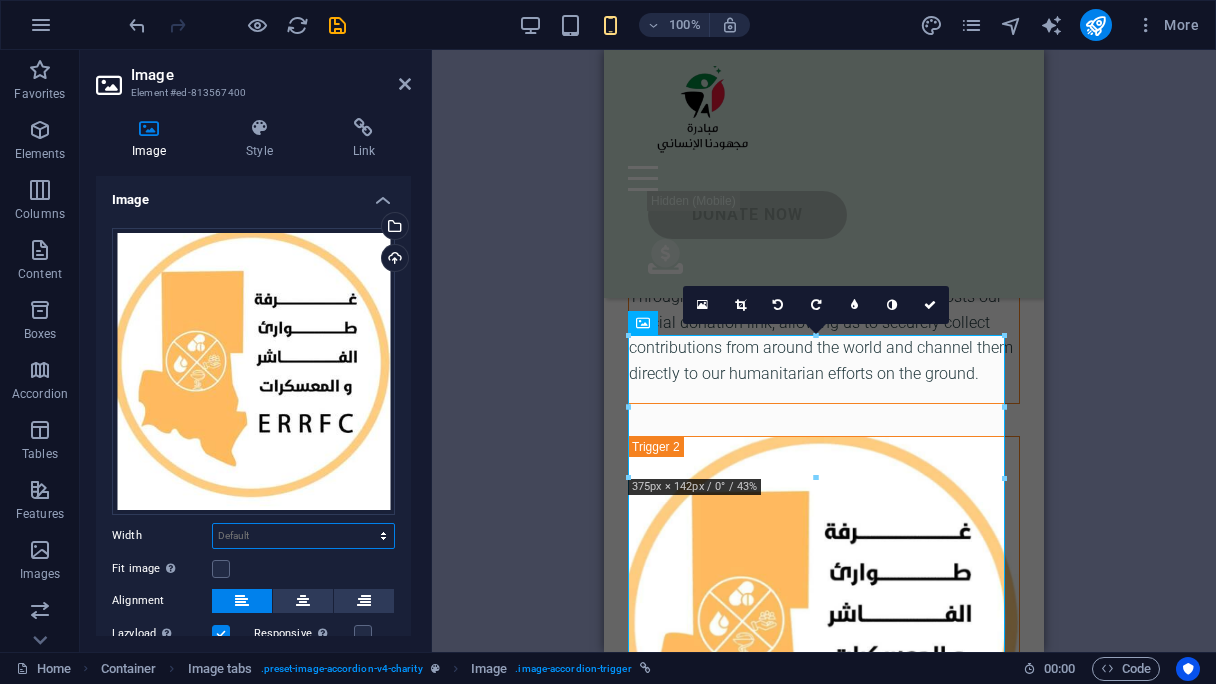 click on "Default auto px rem % em vh vw" at bounding box center [303, 536] 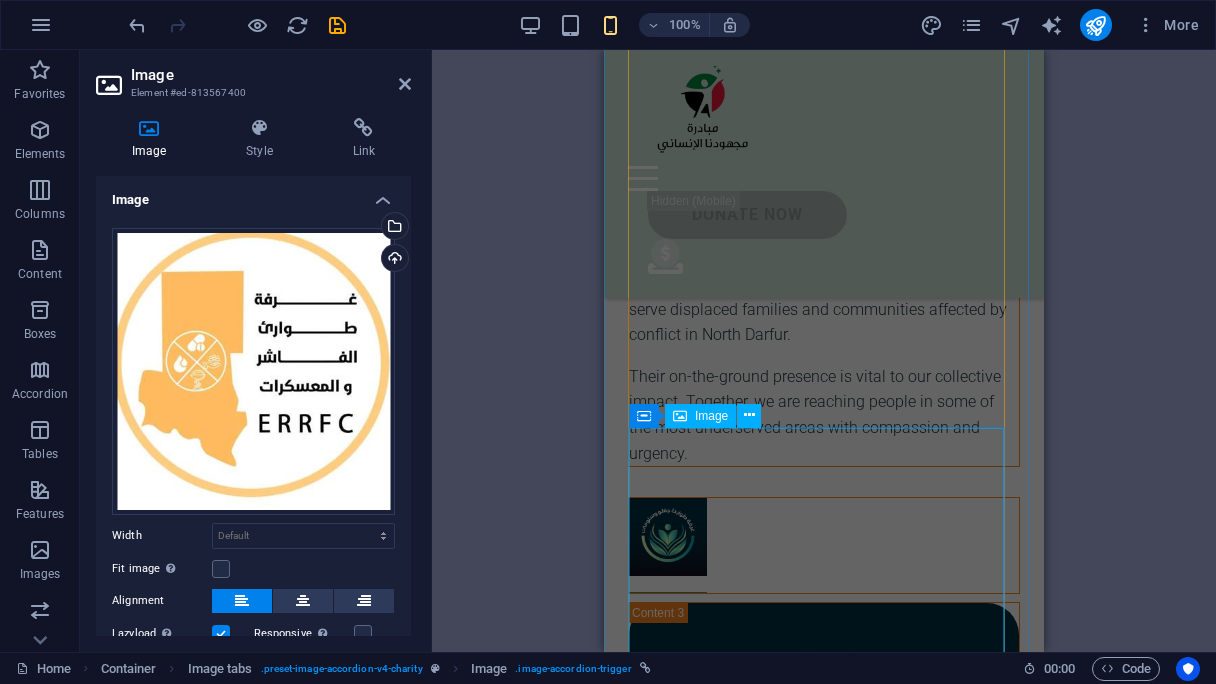 scroll, scrollTop: 6215, scrollLeft: 0, axis: vertical 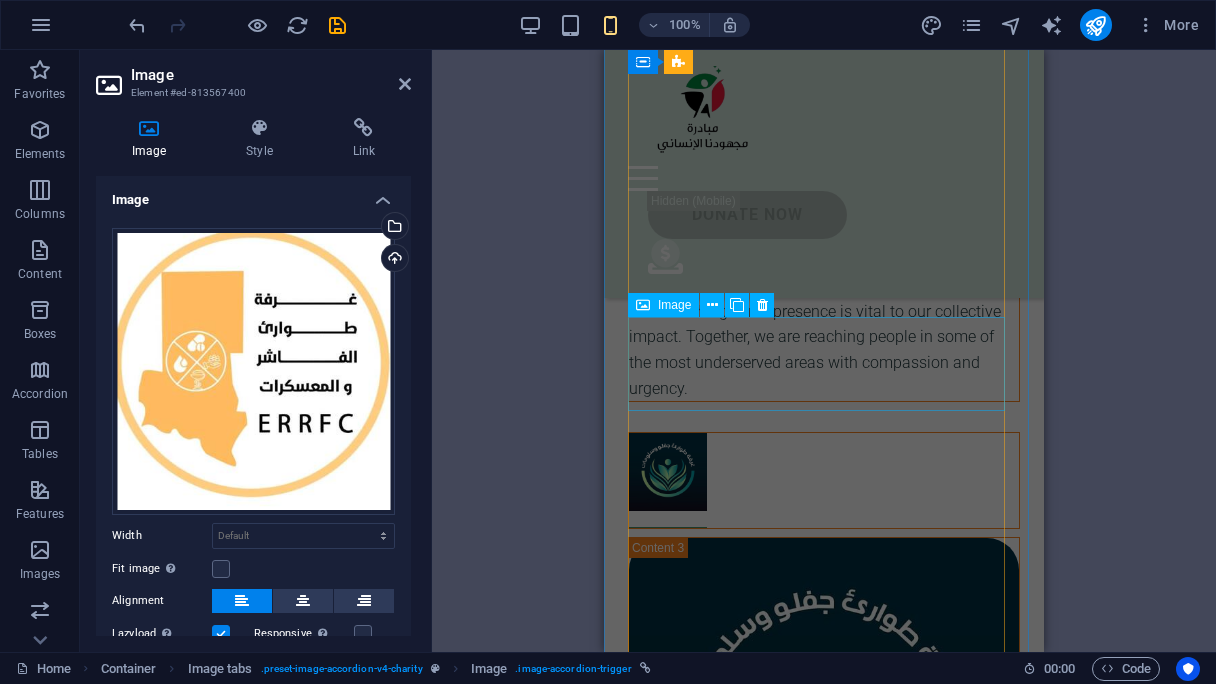 click at bounding box center [824, 480] 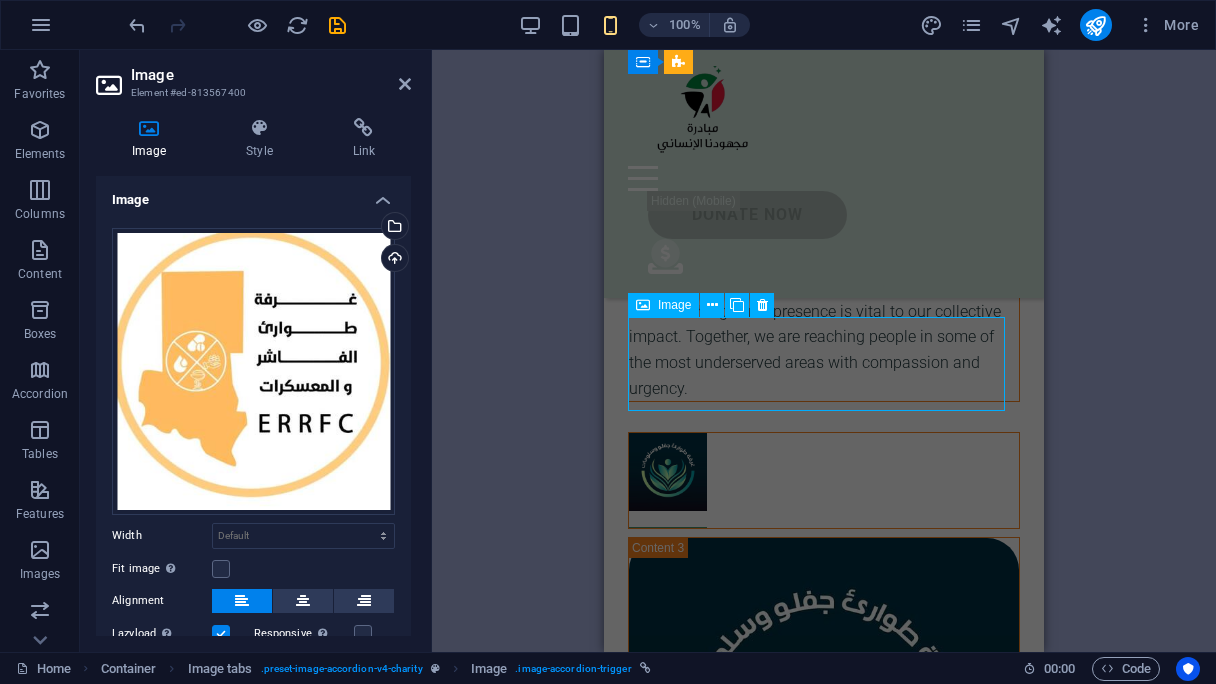 click at bounding box center (824, 480) 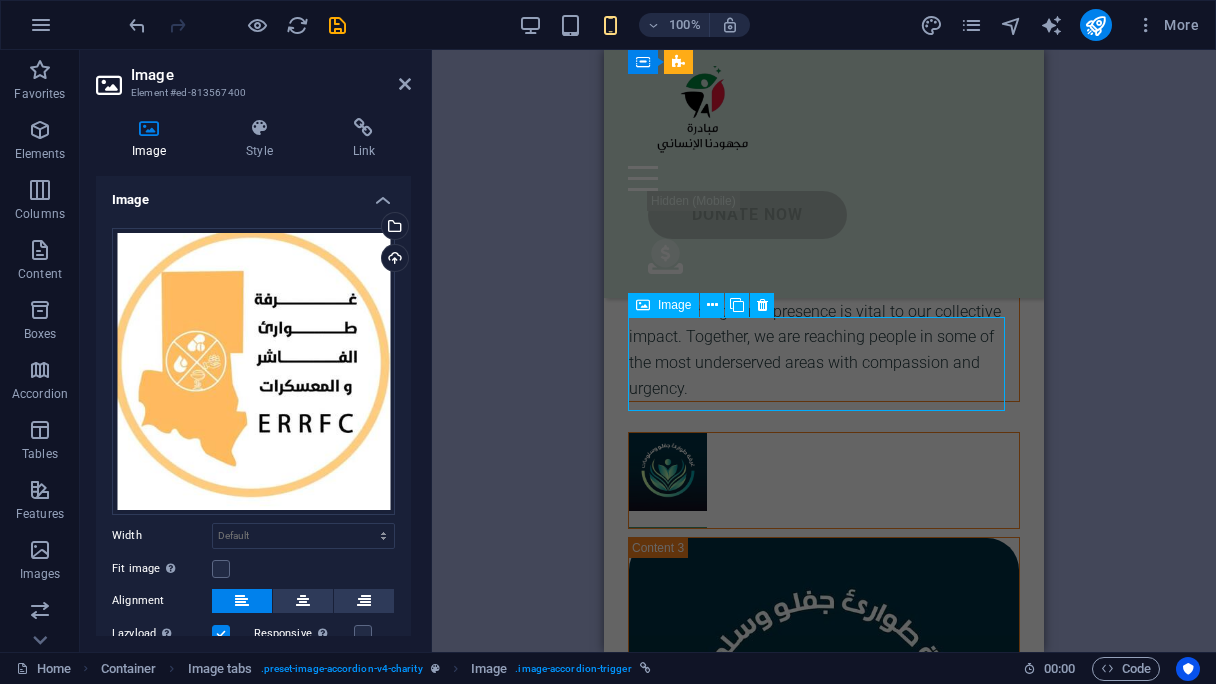 select on "%" 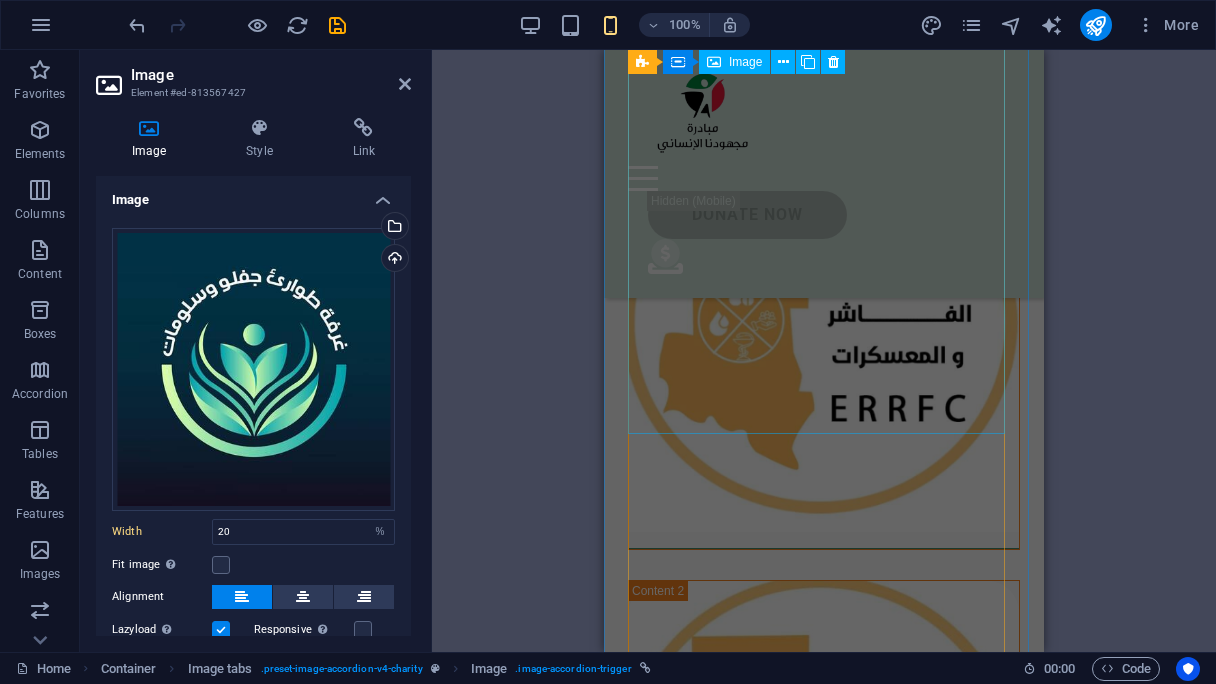 scroll, scrollTop: 5015, scrollLeft: 0, axis: vertical 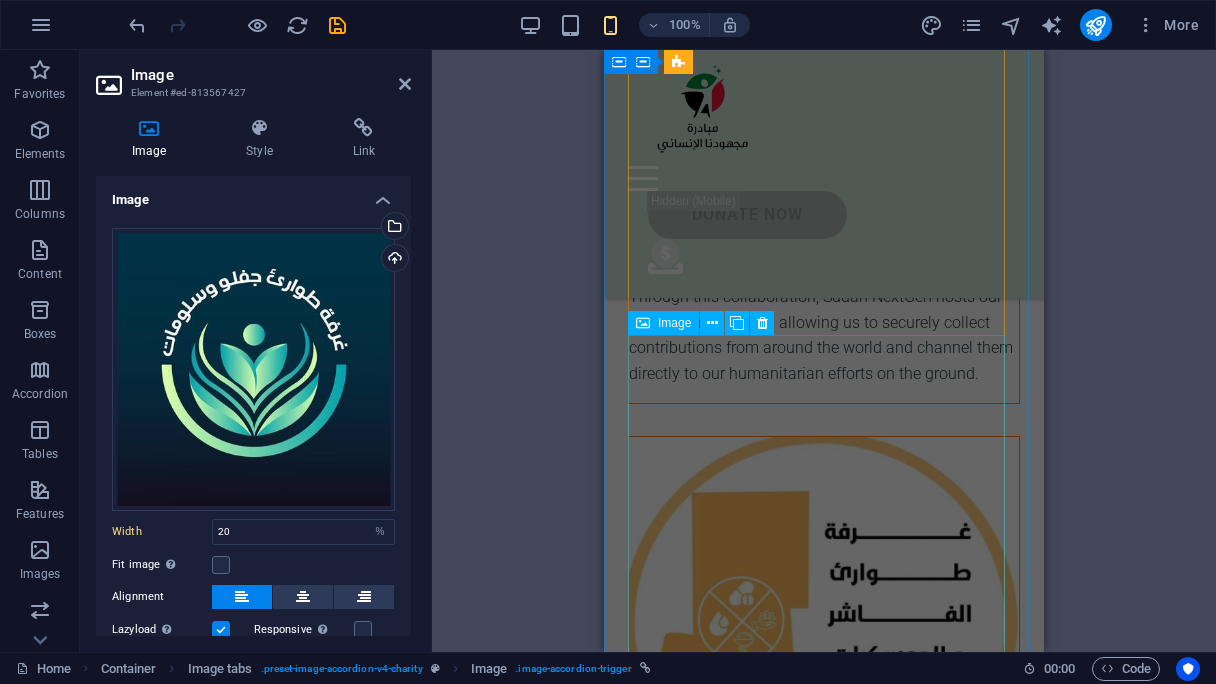 click at bounding box center [824, 643] 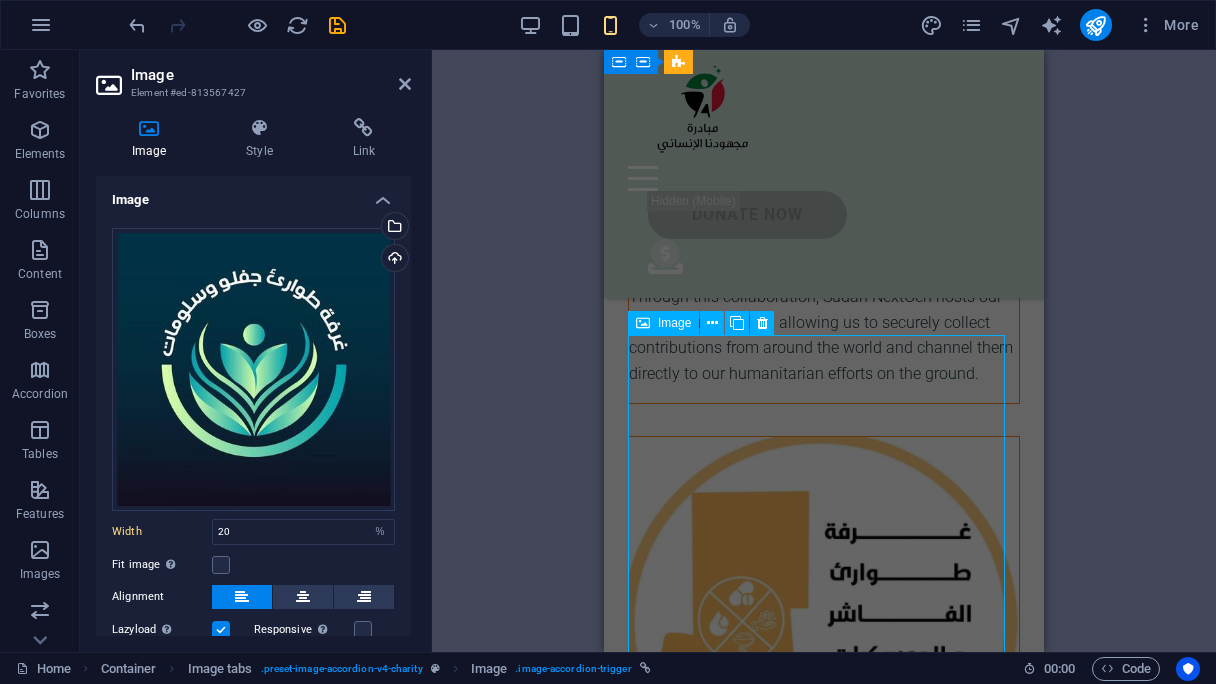 click at bounding box center (824, 643) 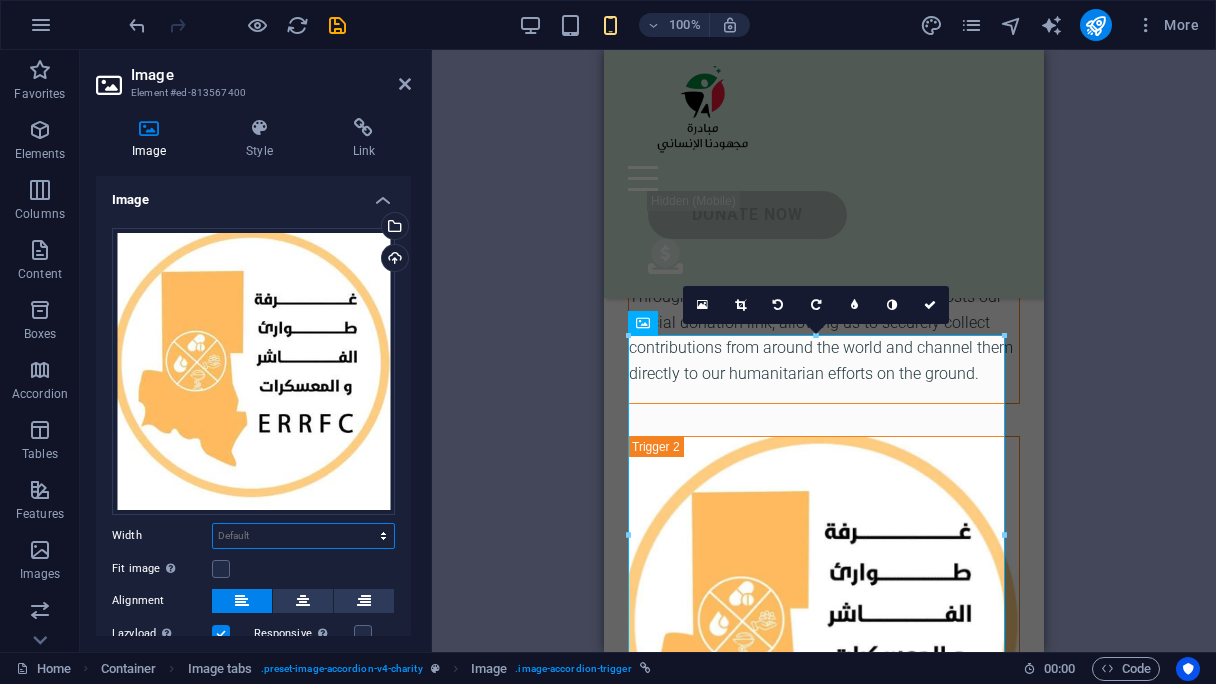 click on "Default auto px rem % em vh vw" at bounding box center (303, 536) 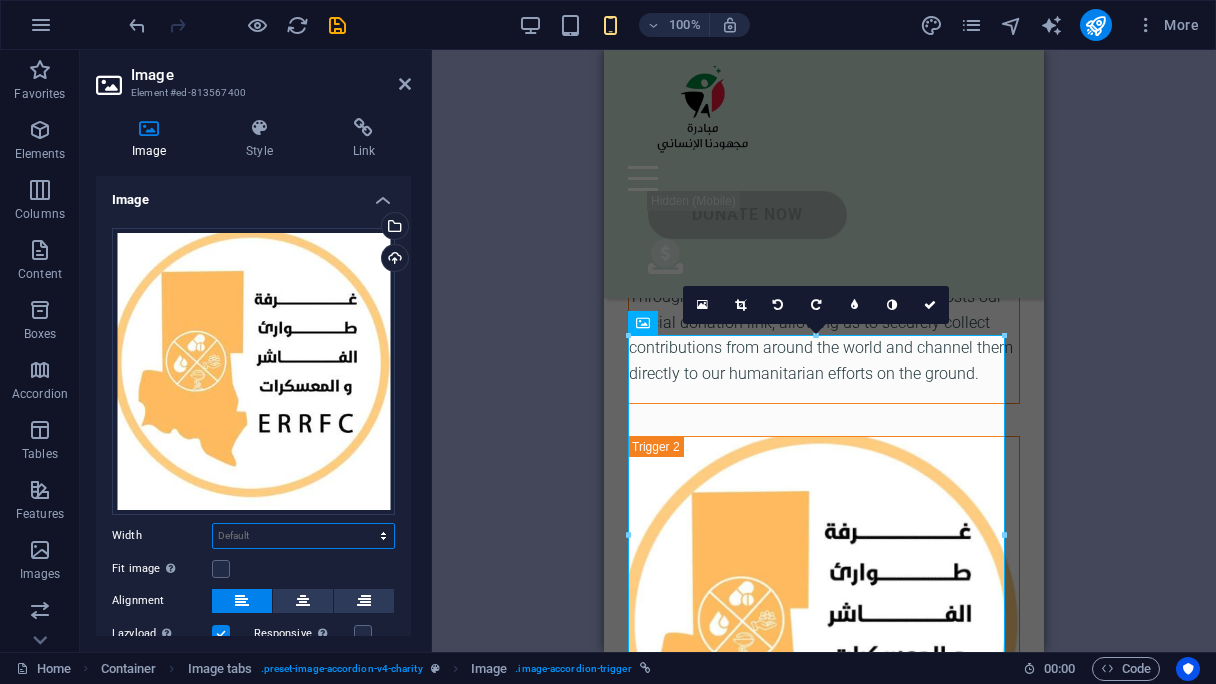 select on "%" 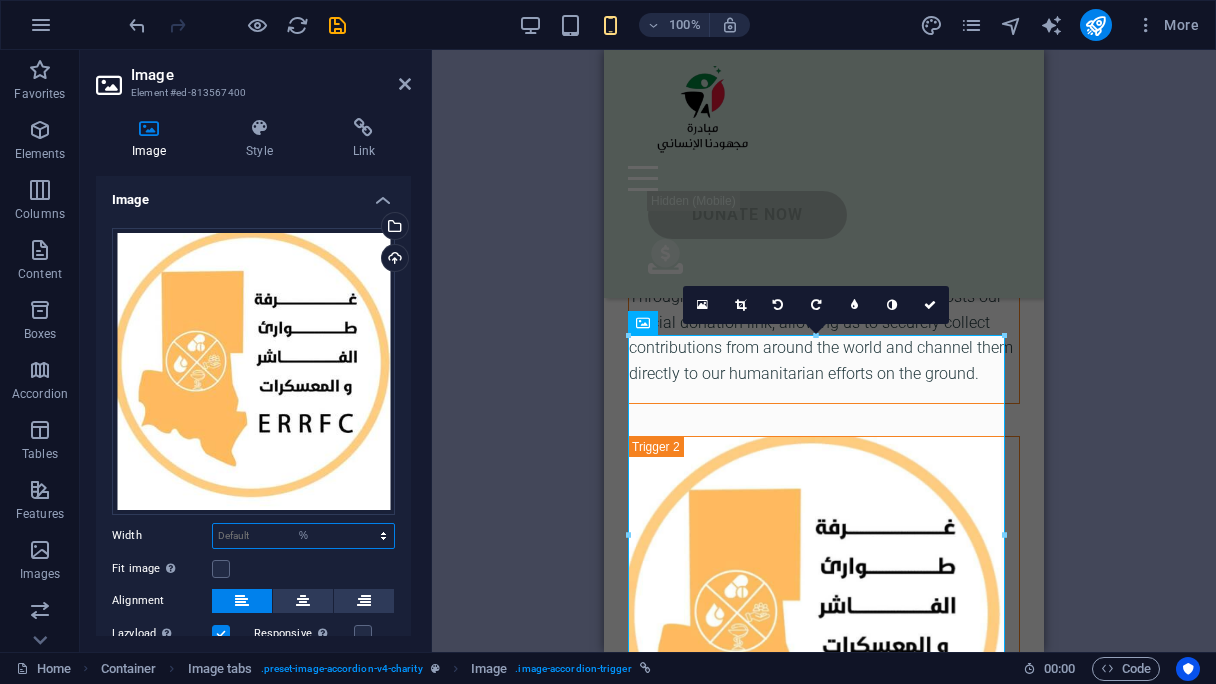 click on "Default auto px rem % em vh vw" at bounding box center [303, 536] 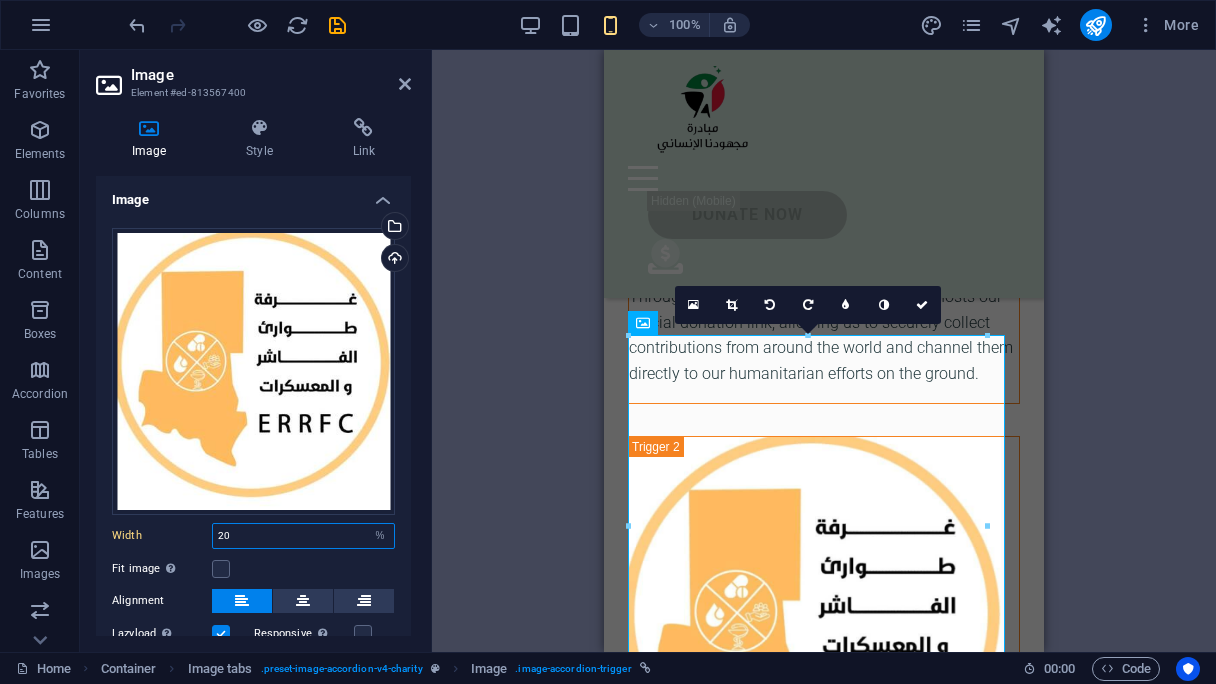 type on "20" 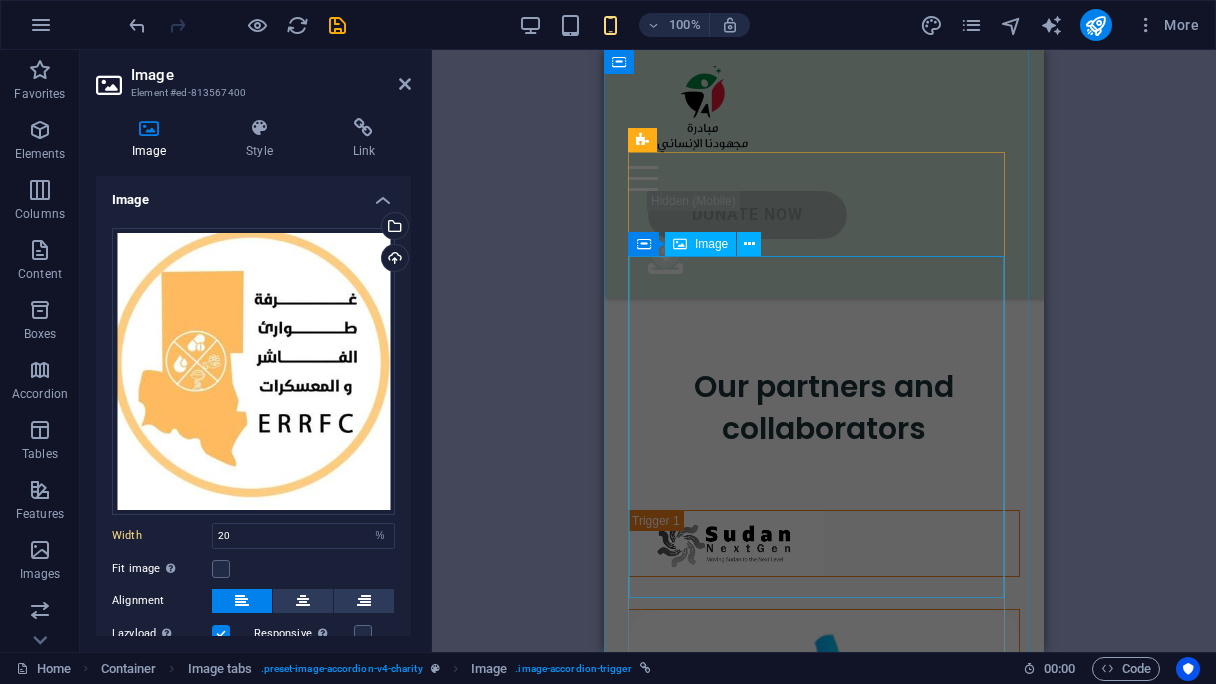 scroll, scrollTop: 4015, scrollLeft: 0, axis: vertical 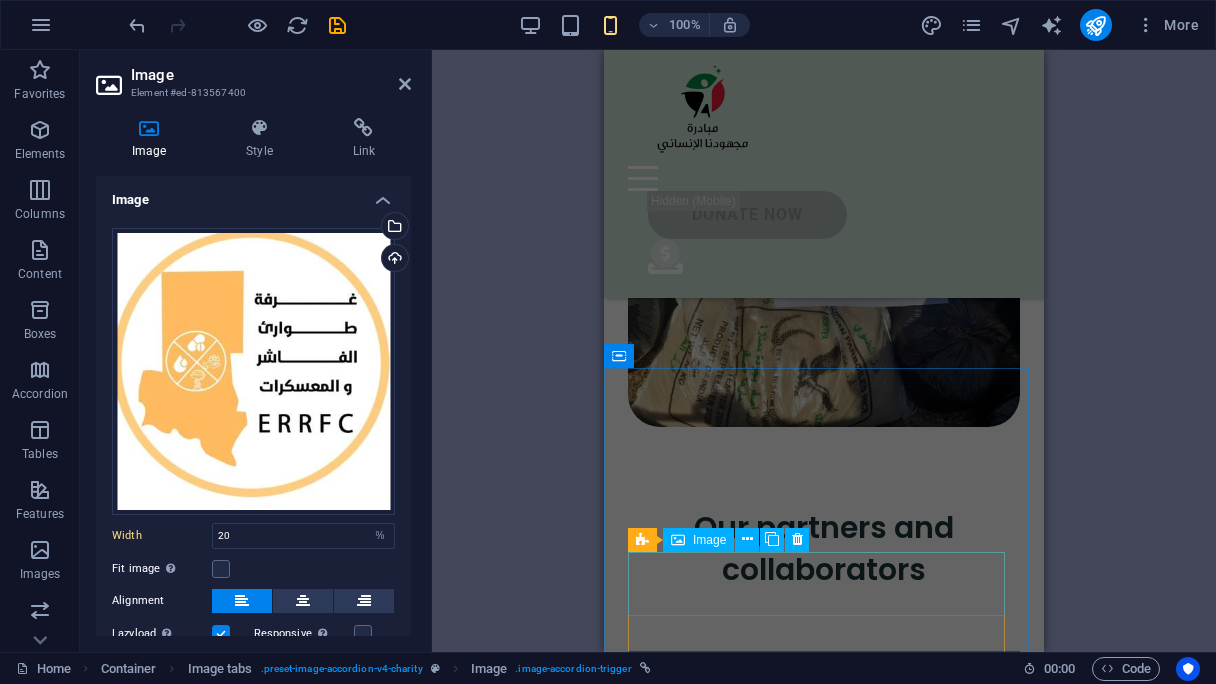 click at bounding box center [824, 684] 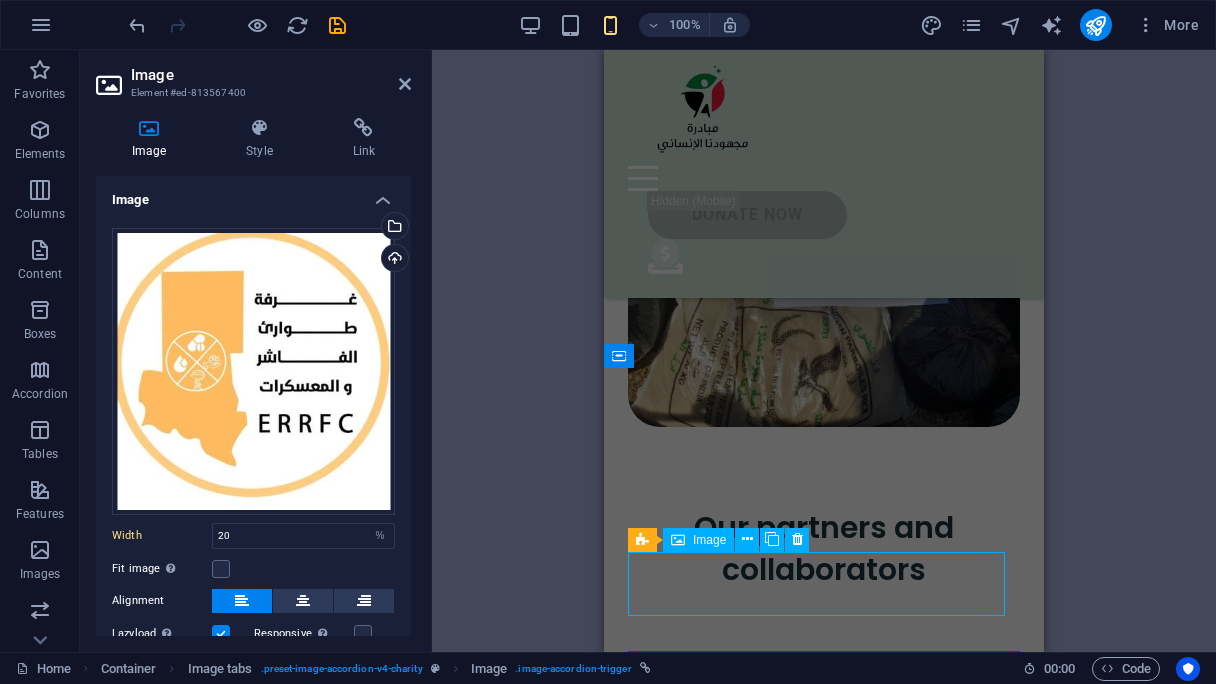 click at bounding box center (824, 684) 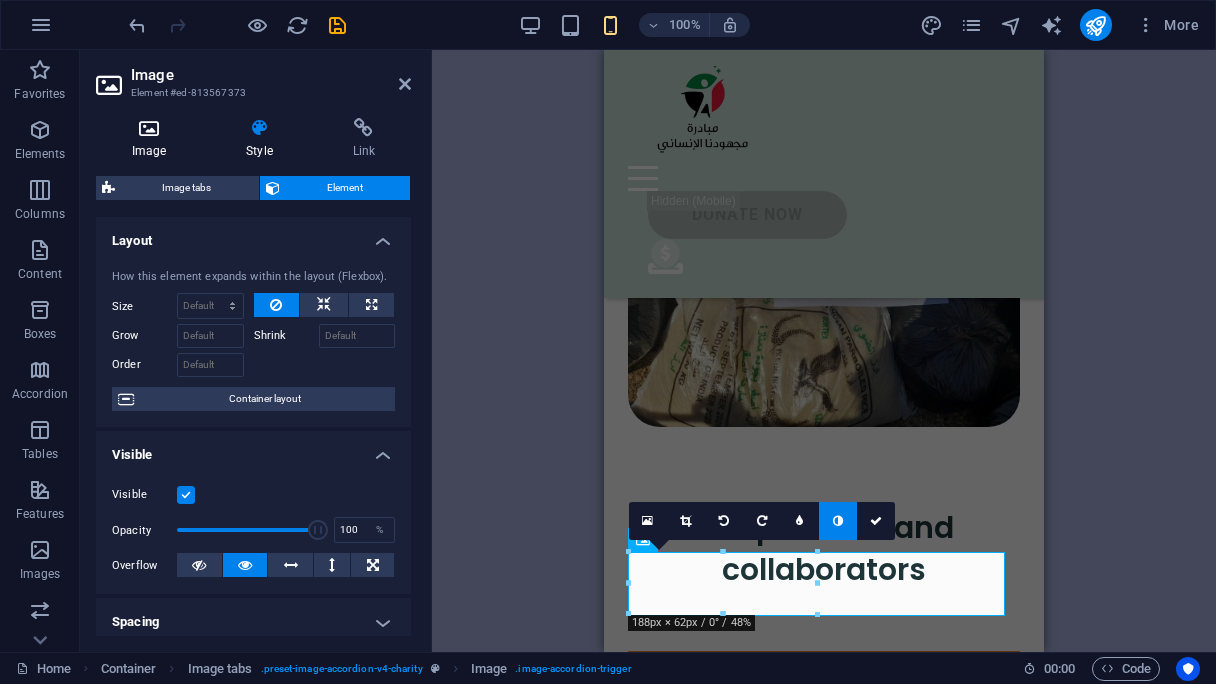click on "Image" at bounding box center [153, 139] 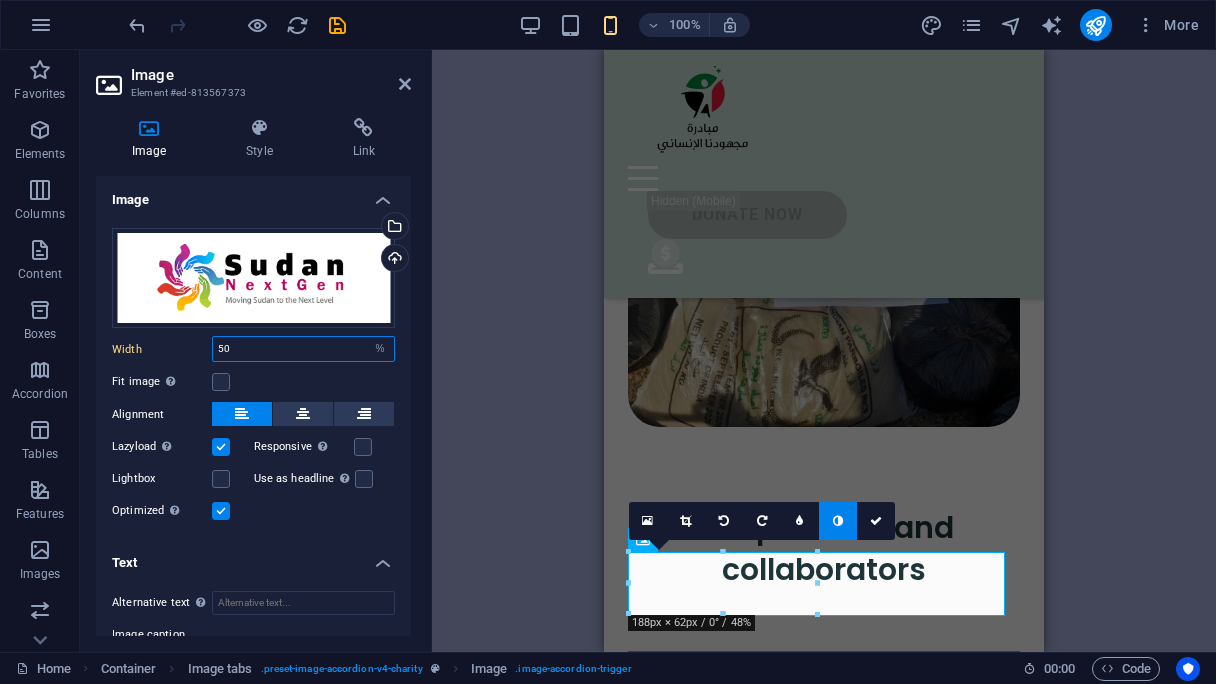 click on "50" at bounding box center [303, 349] 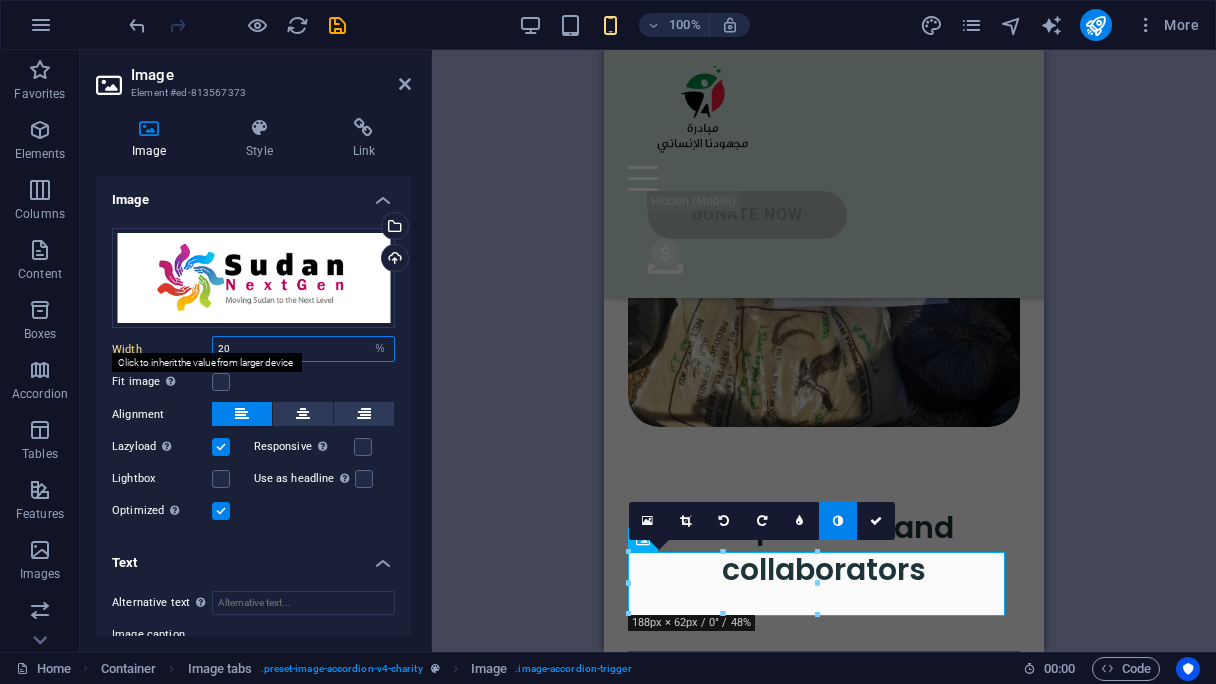 type on "20" 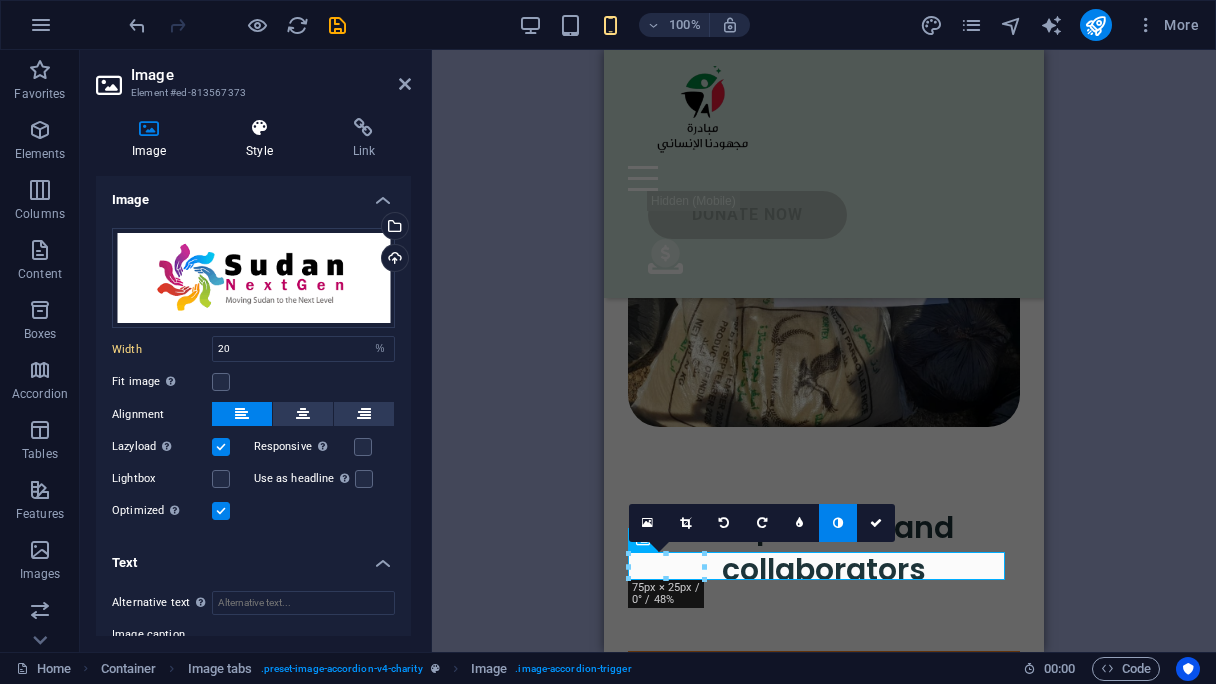 click at bounding box center [259, 128] 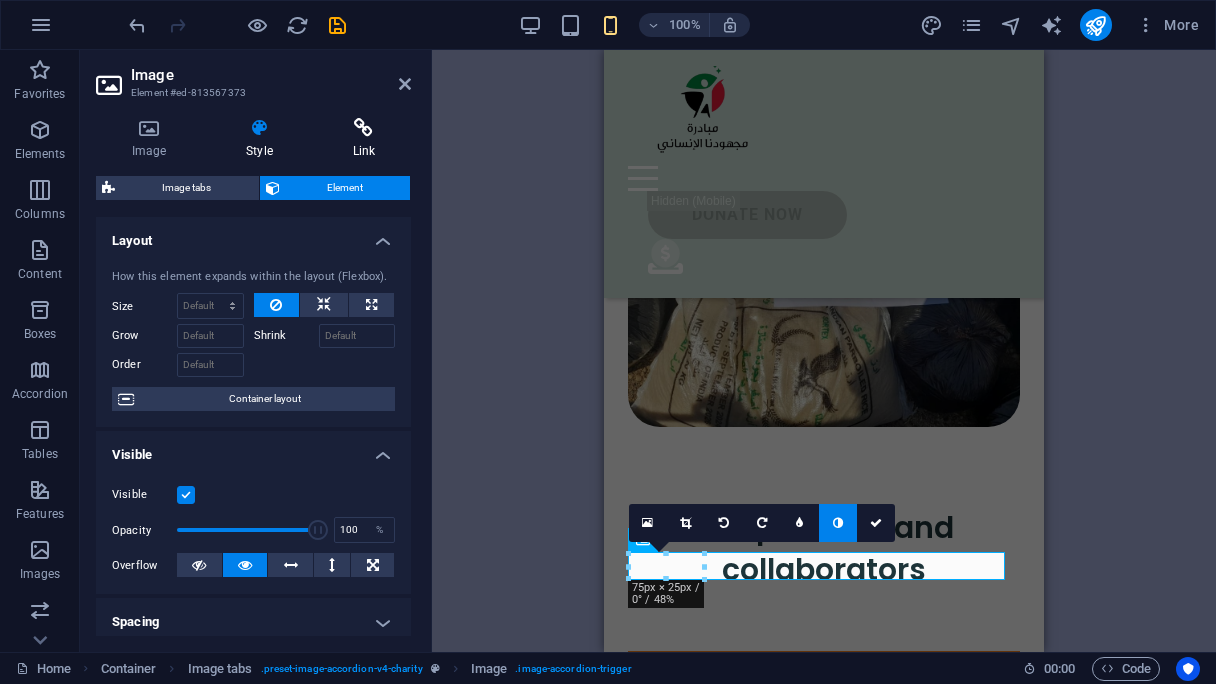 click on "Link" at bounding box center (364, 139) 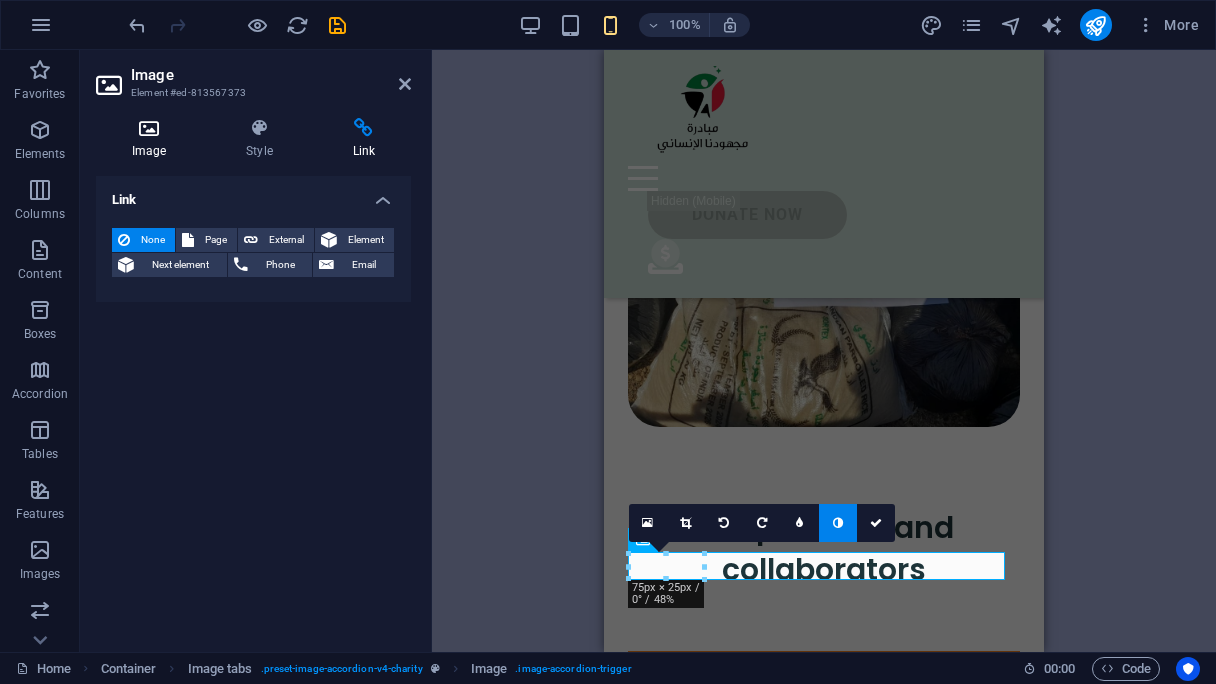 drag, startPoint x: 167, startPoint y: 134, endPoint x: 212, endPoint y: 365, distance: 235.3423 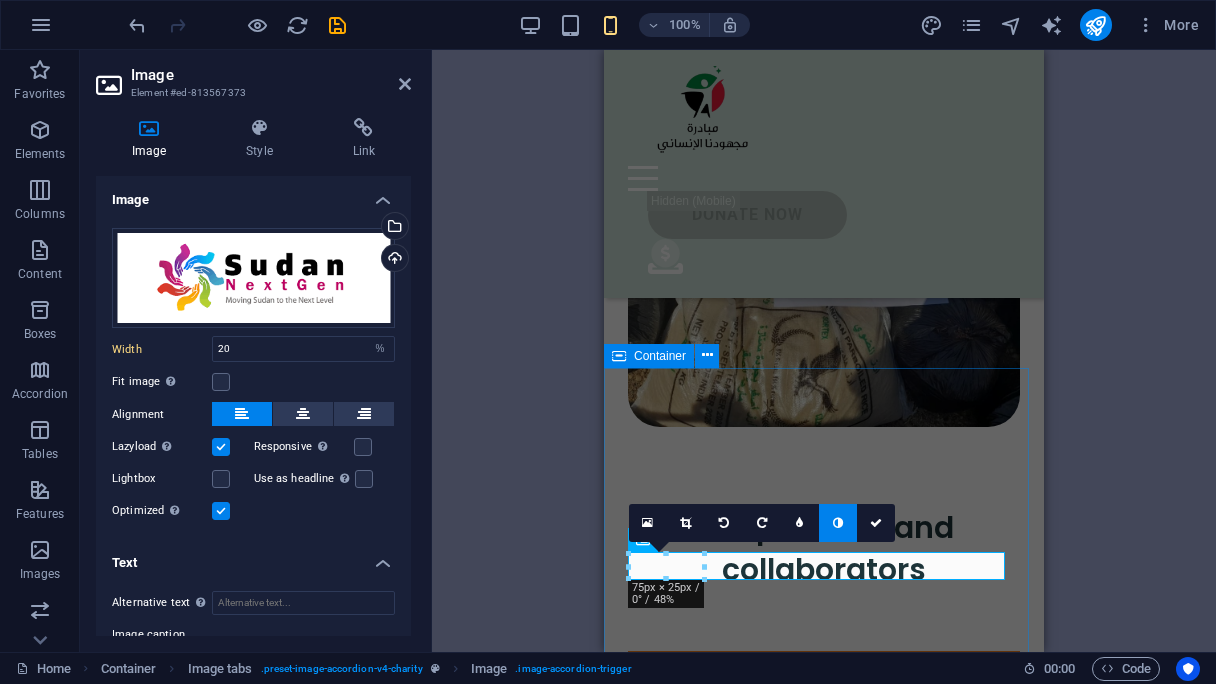 click on "Our partners and collaborators Sudan NextGen  We are grateful for our partnership with Sudan NextGen, a US-based nonprofit supporting impactful Sudanese-led initiatives. Through this collaboration, Sudan NextGen hosts our official donation link, allowing us to securely collect contributions from around the world and channel them directly to our humanitarian efforts on the ground. El Fasher and Camps Emergency Room We are honored to partner with the dedicated team at El Fasher and Camps Emergency Room, who continue to serve displaced families and communities affected by conflict in North Darfur. Their on-the-ground presence is vital to our collective impact. Together, we are reaching people in some of the most underserved areas with compassion and urgency. Jaflo and Salomat Emergency Room We are proud to collaborate with  Jaflo and the Salomat Emergency Room  team, whose dedication to providing rapid medical assistance on the ground has made a real difference in the lives of displaced families in Sudan." at bounding box center (824, 2164) 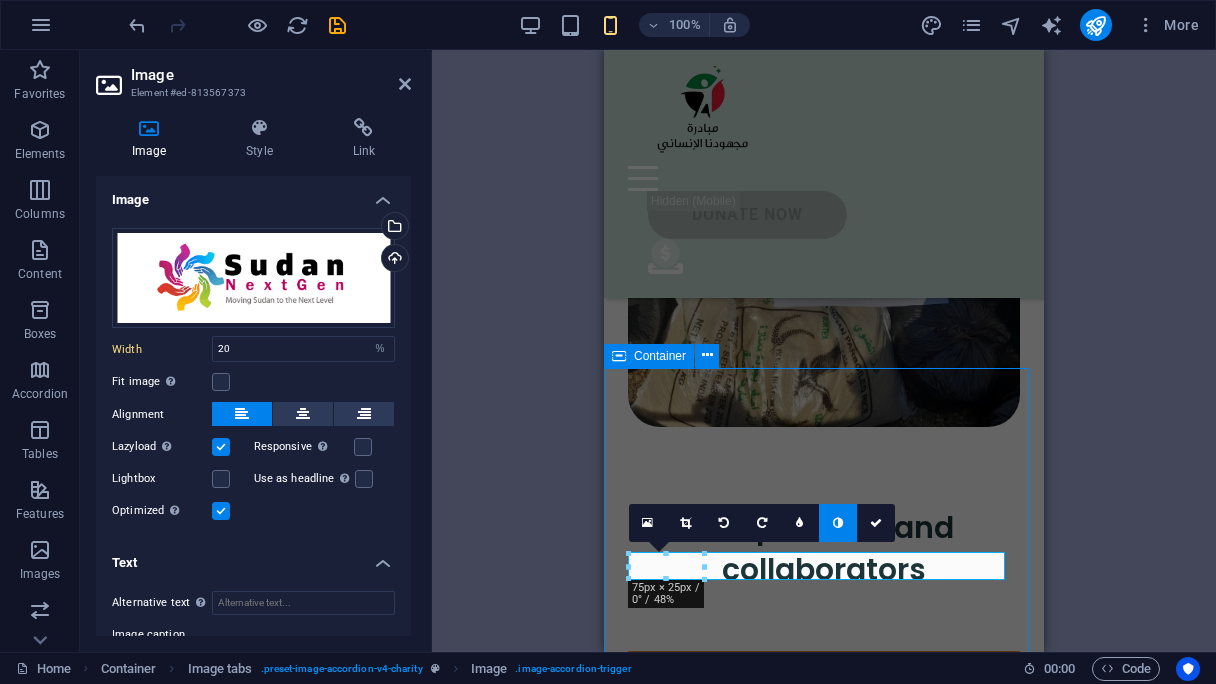 click on "Our partners and collaborators Sudan NextGen  We are grateful for our partnership with Sudan NextGen, a US-based nonprofit supporting impactful Sudanese-led initiatives. Through this collaboration, Sudan NextGen hosts our official donation link, allowing us to securely collect contributions from around the world and channel them directly to our humanitarian efforts on the ground. El Fasher and Camps Emergency Room We are honored to partner with the dedicated team at El Fasher and Camps Emergency Room, who continue to serve displaced families and communities affected by conflict in North Darfur. Their on-the-ground presence is vital to our collective impact. Together, we are reaching people in some of the most underserved areas with compassion and urgency. Jaflo and Salomat Emergency Room We are proud to collaborate with  Jaflo and the Salomat Emergency Room  team, whose dedication to providing rapid medical assistance on the ground has made a real difference in the lives of displaced families in Sudan." at bounding box center (824, 2164) 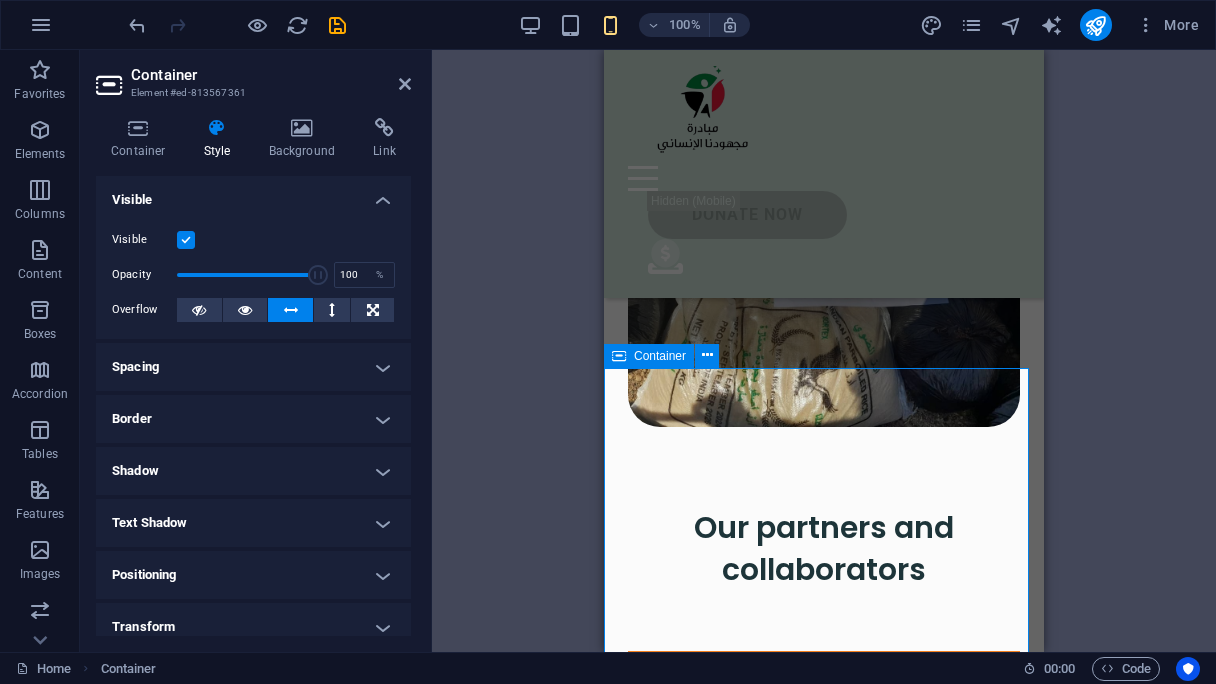 click on "Container" at bounding box center [660, 356] 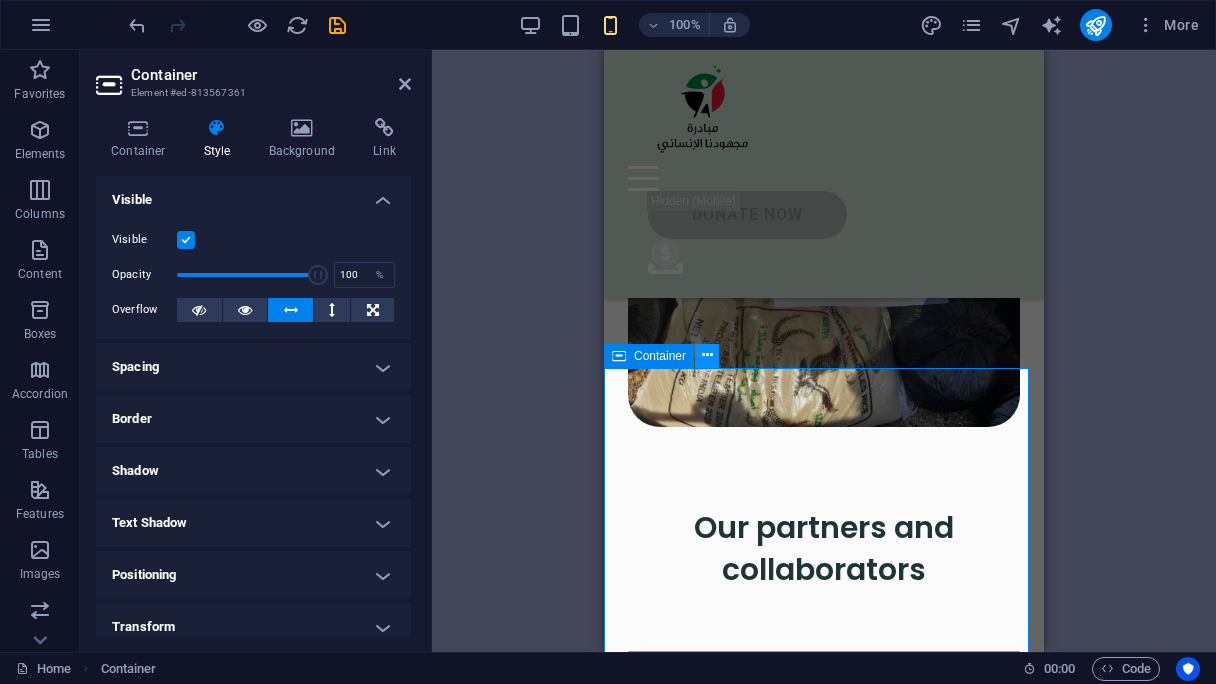 click at bounding box center [707, 355] 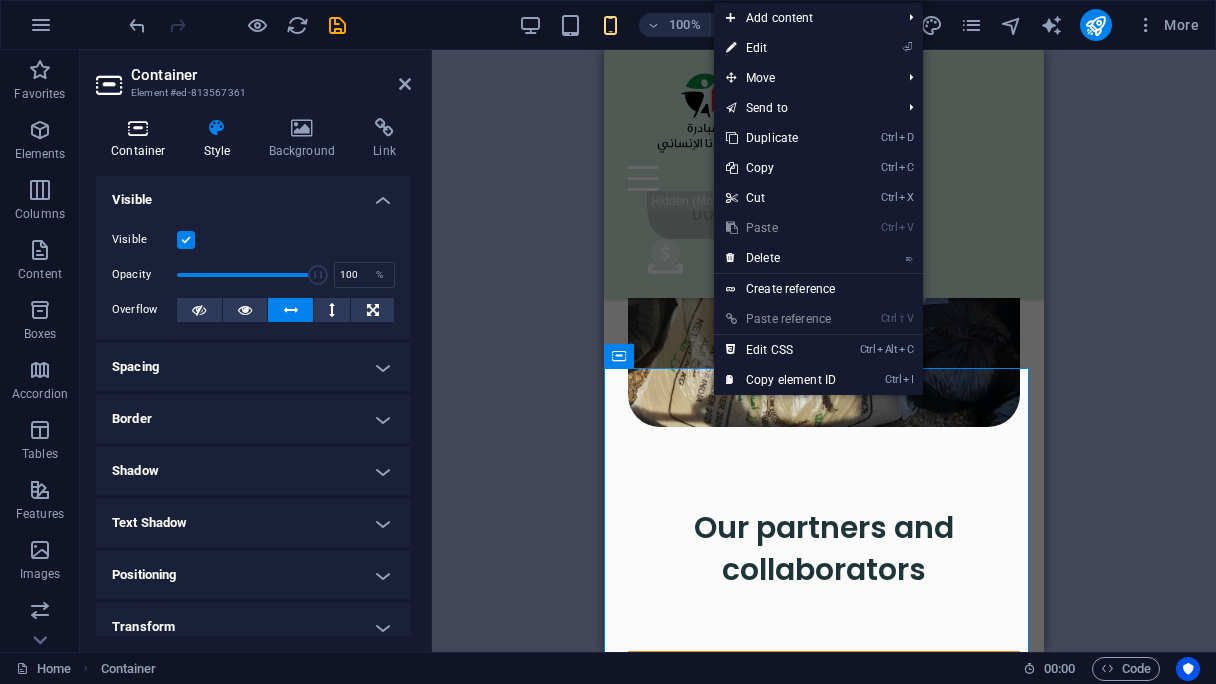 click at bounding box center (138, 128) 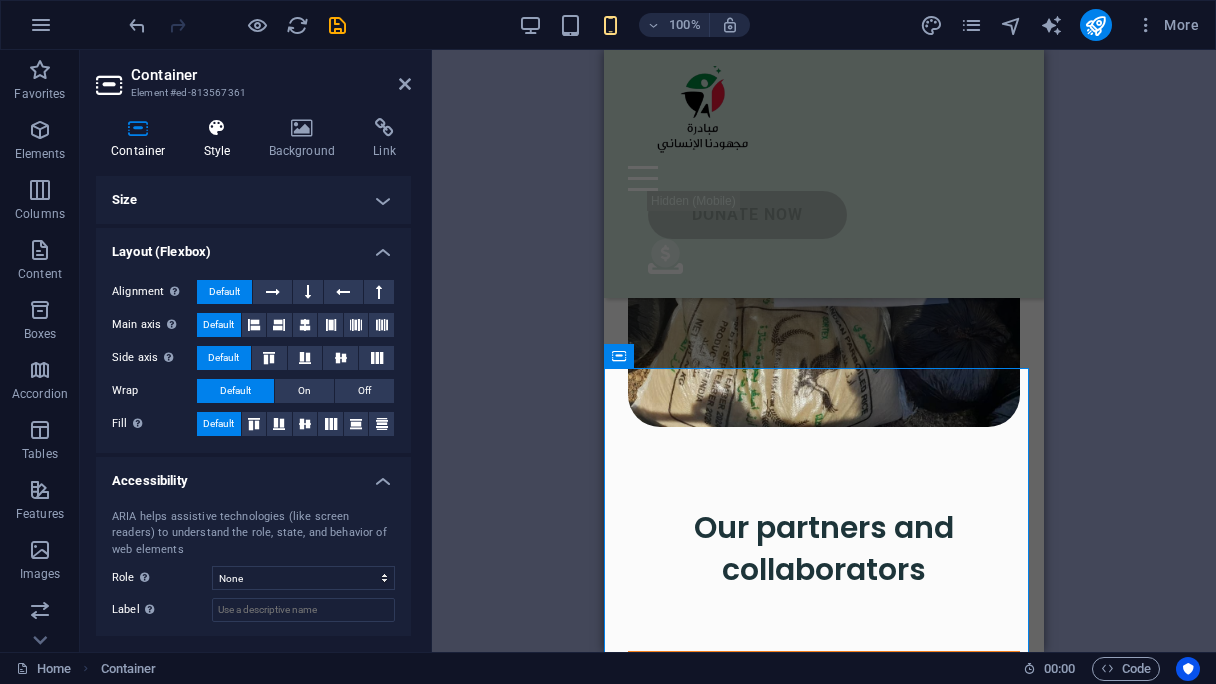 click at bounding box center [217, 128] 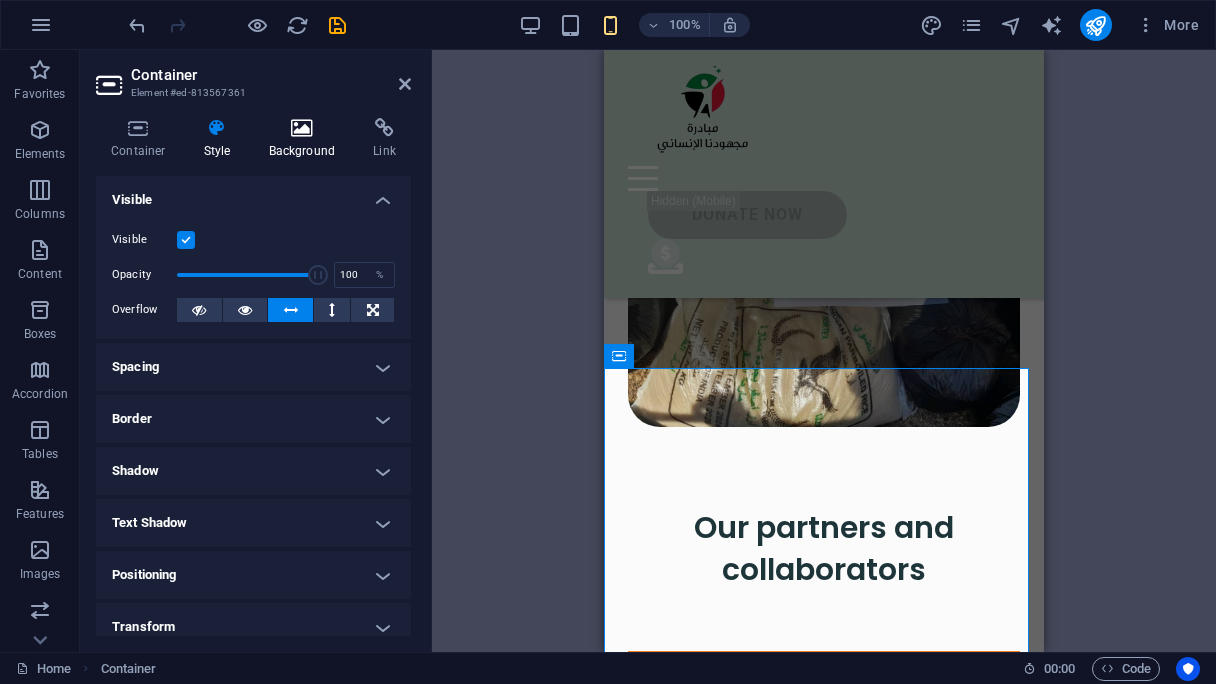 click on "Background" at bounding box center [306, 139] 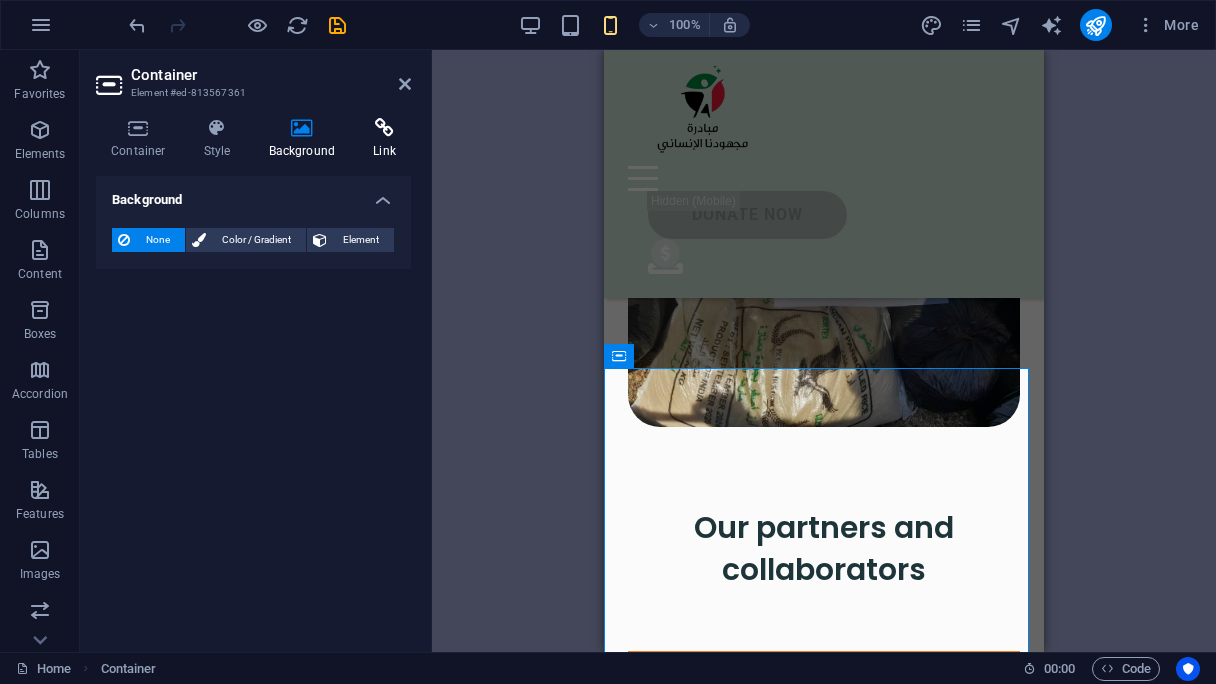 click on "Link" at bounding box center [384, 139] 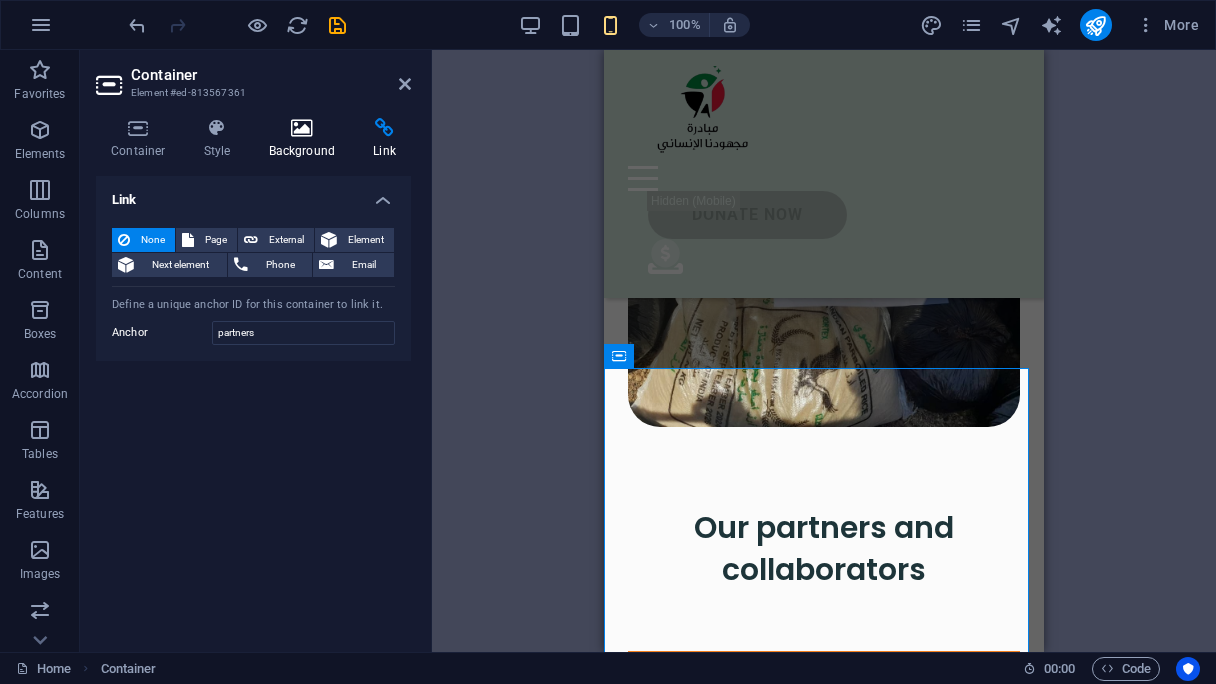click at bounding box center [302, 128] 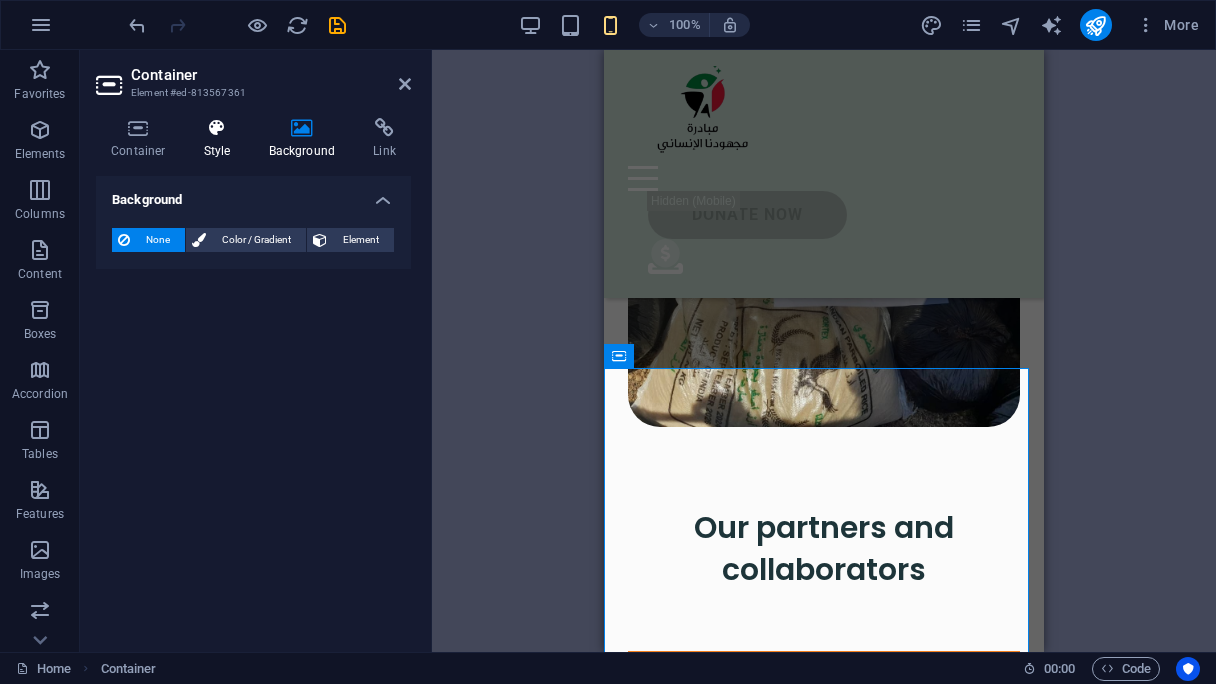 click at bounding box center (217, 128) 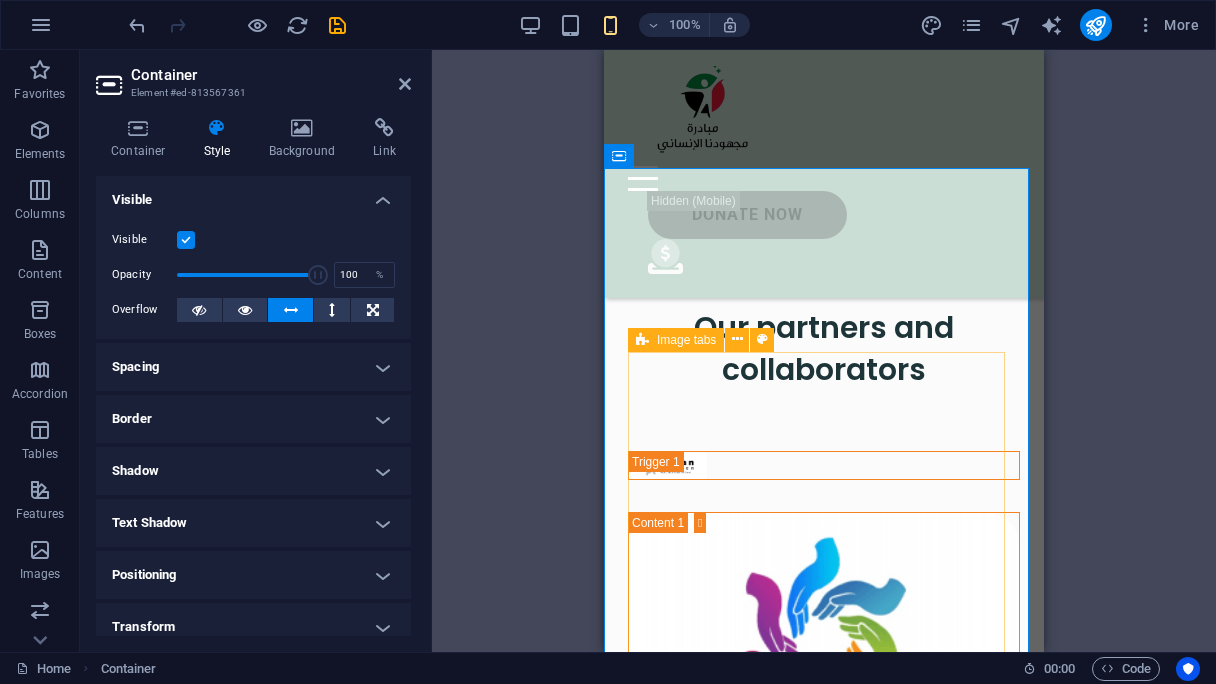 scroll, scrollTop: 3915, scrollLeft: 0, axis: vertical 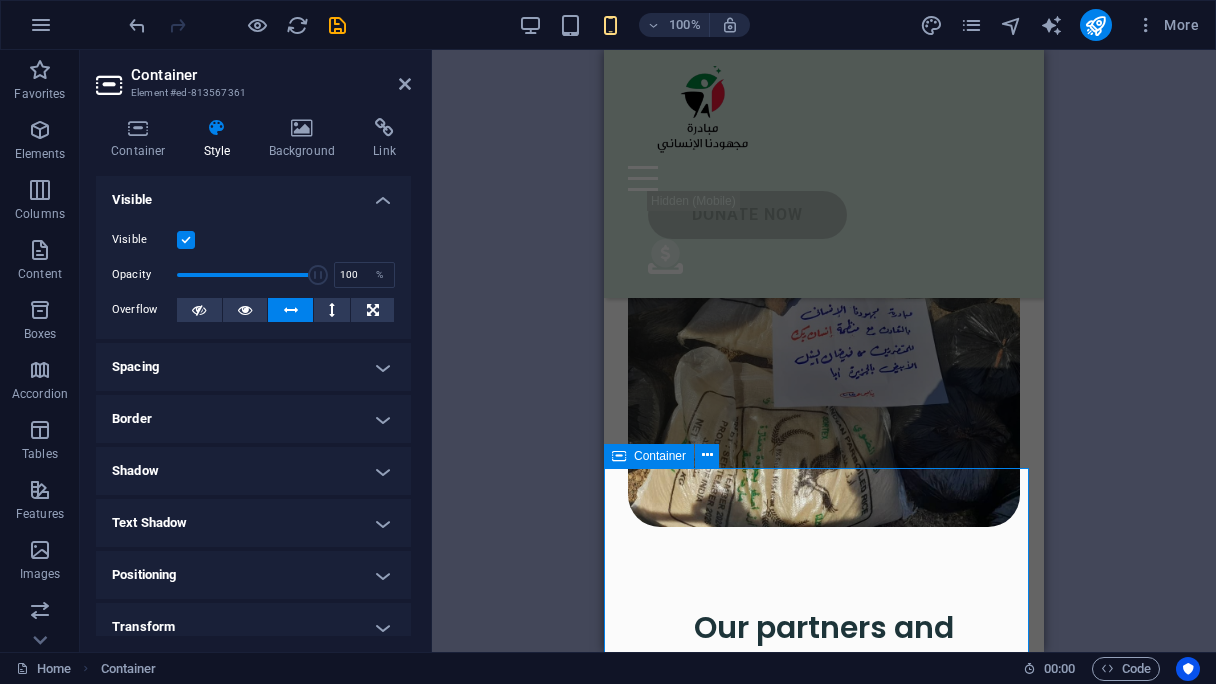click on "Our partners and collaborators Sudan NextGen  We are grateful for our partnership with Sudan NextGen, a US-based nonprofit supporting impactful Sudanese-led initiatives. Through this collaboration, Sudan NextGen hosts our official donation link, allowing us to securely collect contributions from around the world and channel them directly to our humanitarian efforts on the ground. El Fasher and Camps Emergency Room We are honored to partner with the dedicated team at El Fasher and Camps Emergency Room, who continue to serve displaced families and communities affected by conflict in North Darfur. Their on-the-ground presence is vital to our collective impact. Together, we are reaching people in some of the most underserved areas with compassion and urgency. Jaflo and Salomat Emergency Room We are proud to collaborate with  Jaflo and the Salomat Emergency Room  team, whose dedication to providing rapid medical assistance on the ground has made a real difference in the lives of displaced families in Sudan." at bounding box center (824, 2264) 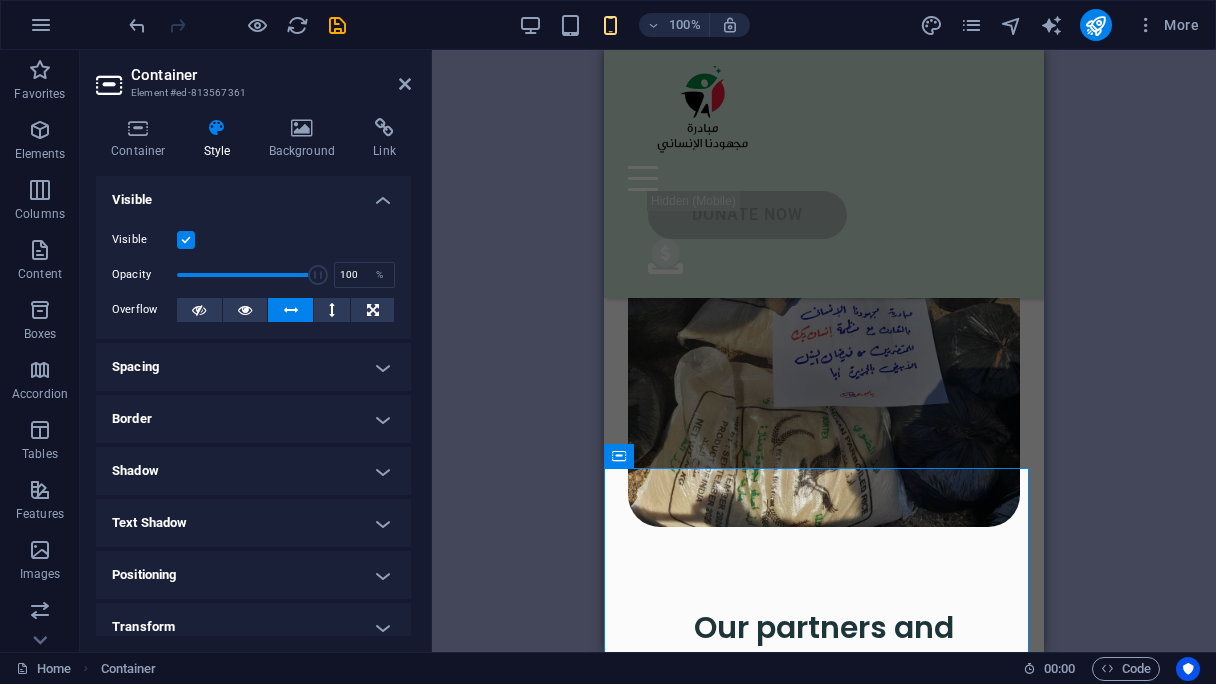 click on "Spacing" at bounding box center (253, 367) 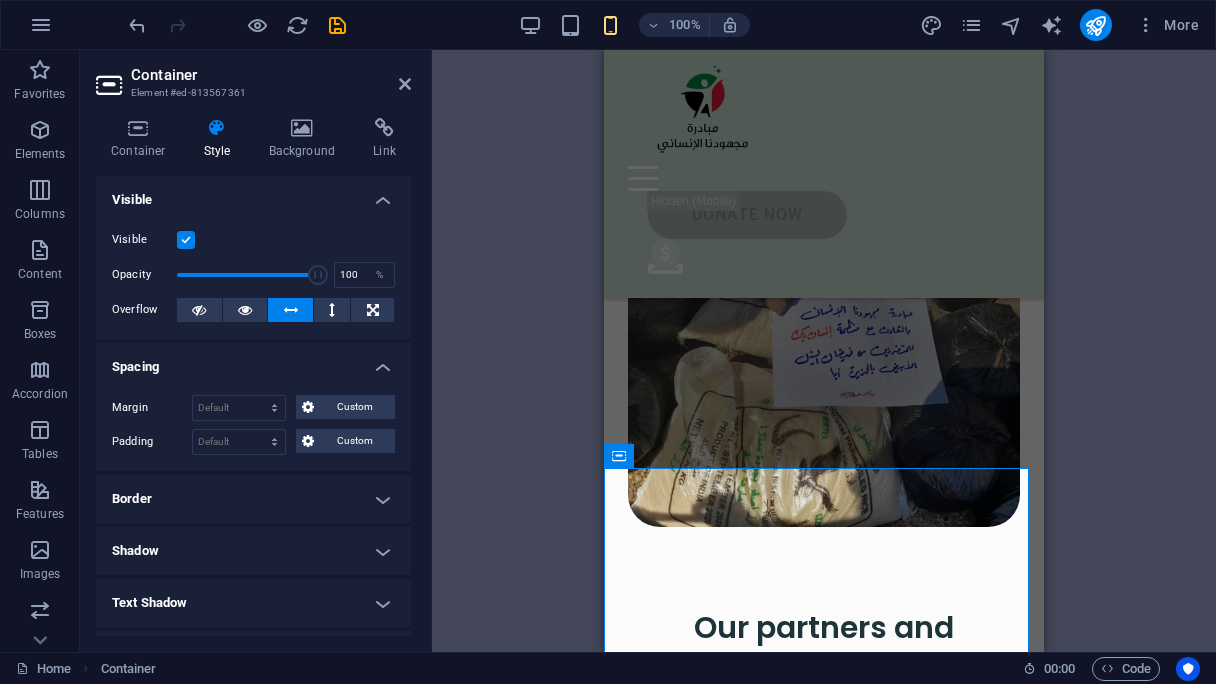 click on "Spacing" at bounding box center [253, 361] 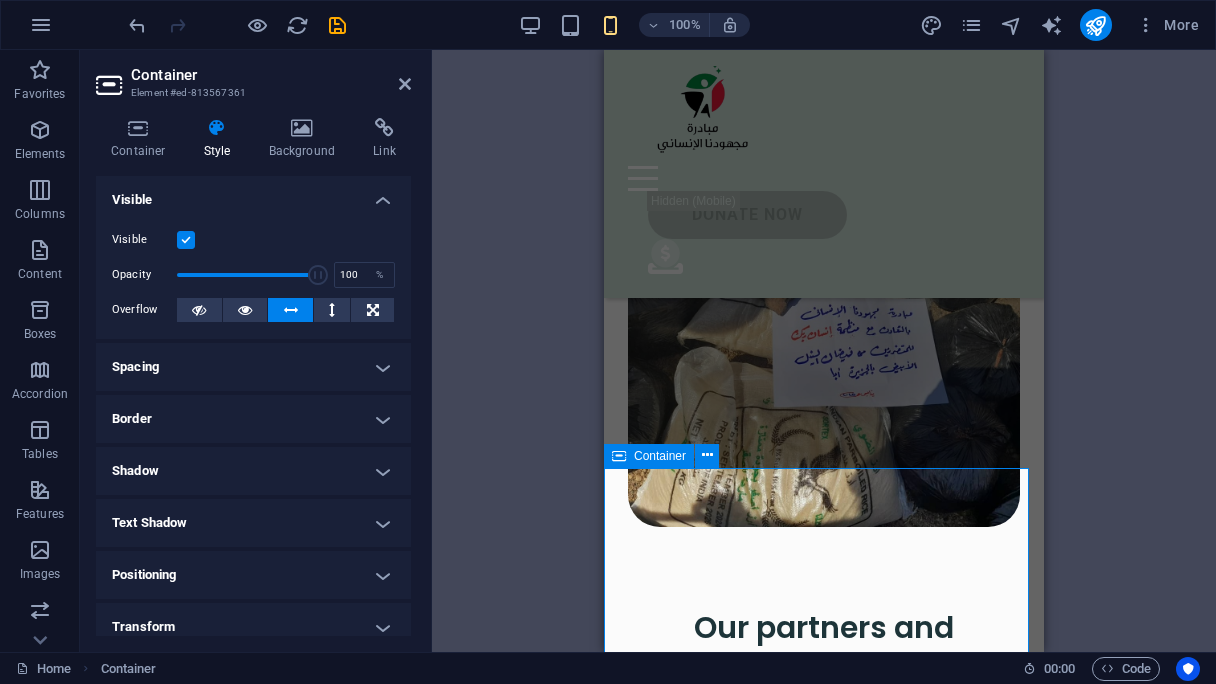 click at bounding box center [619, 456] 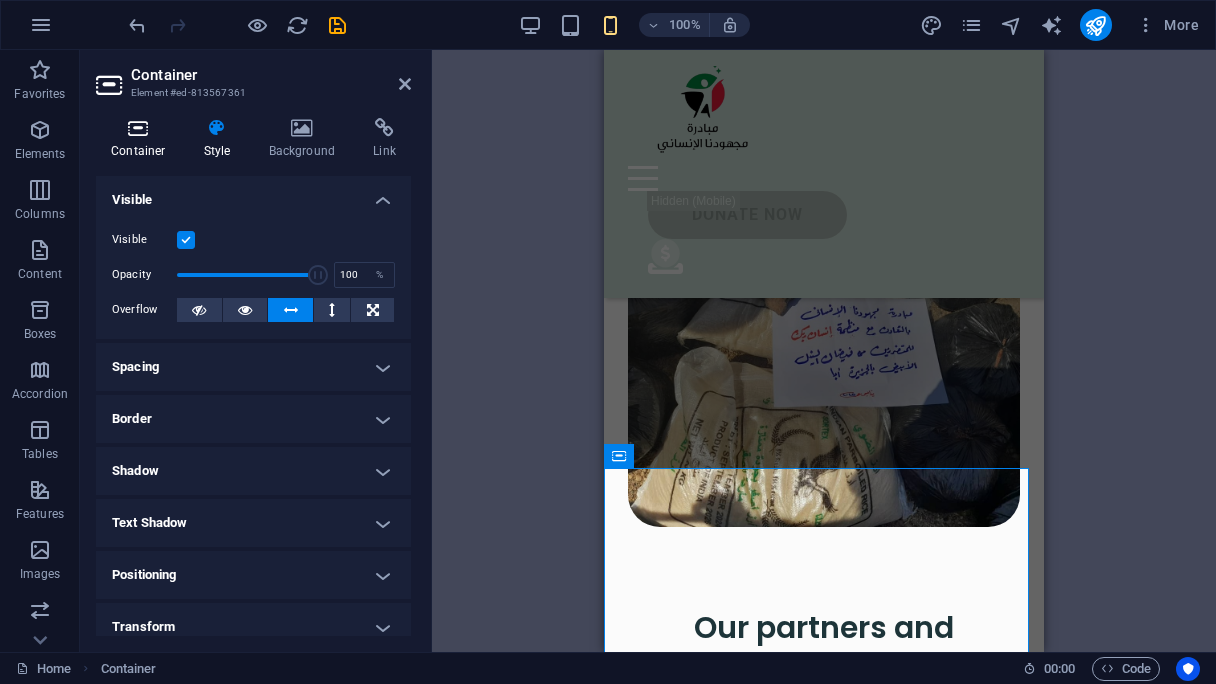 click at bounding box center (138, 128) 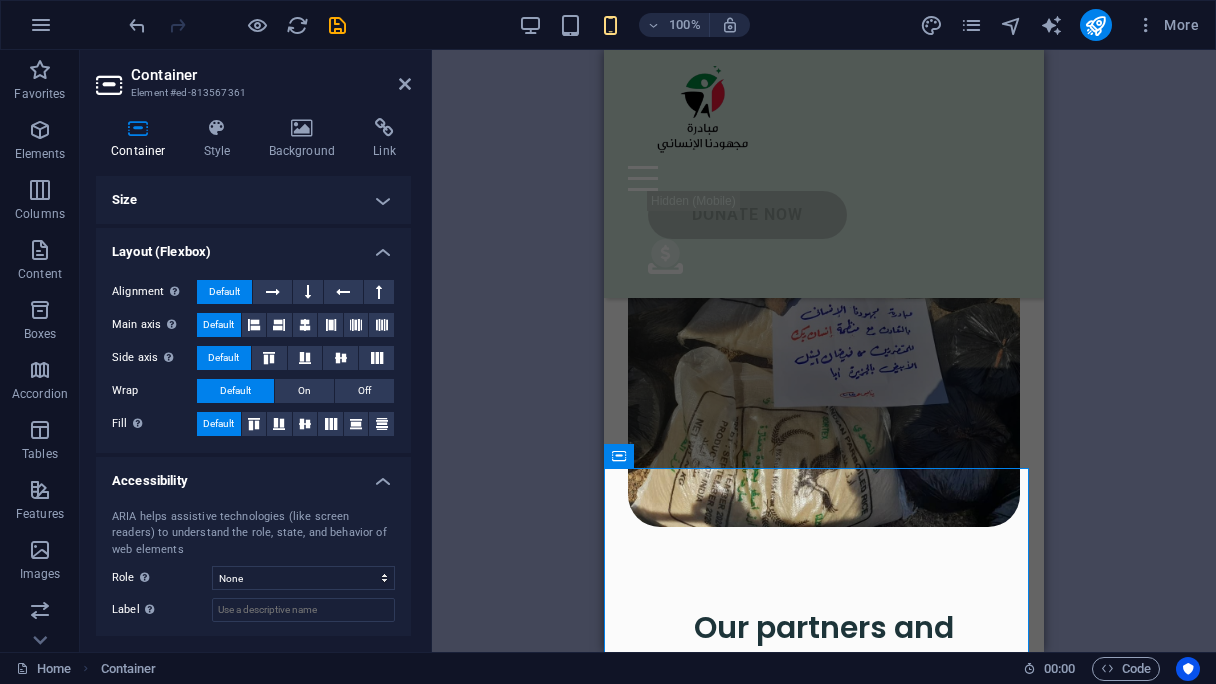 click on "Size" at bounding box center (253, 200) 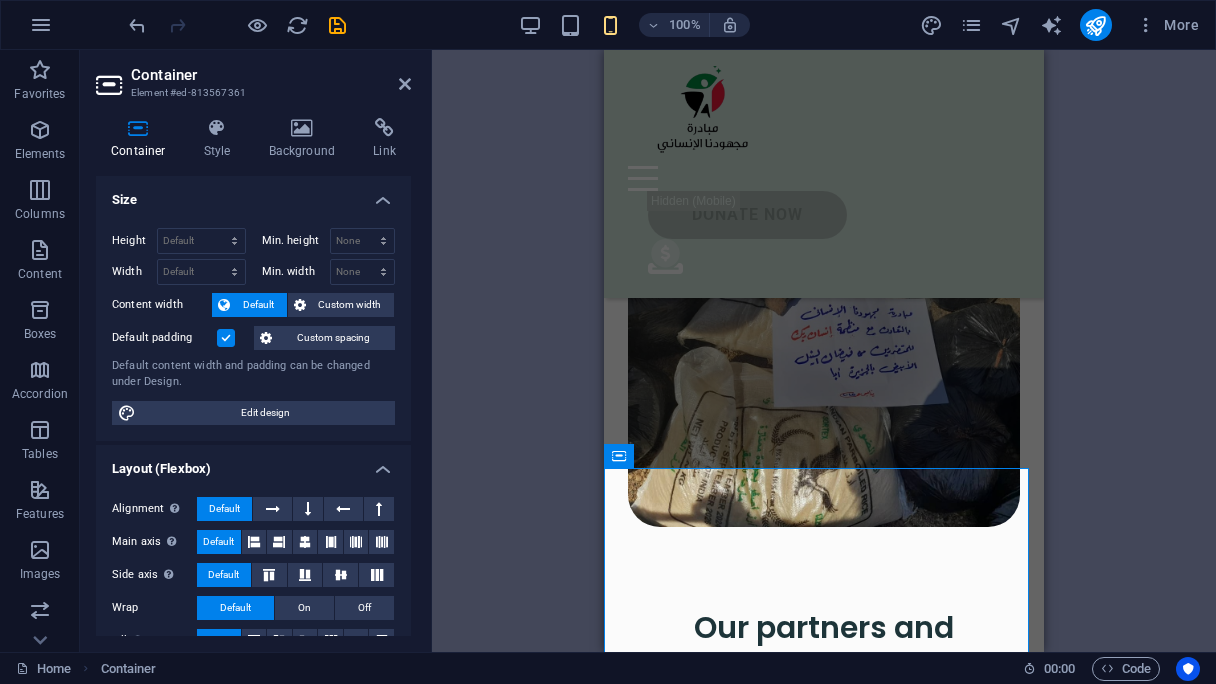 click on "Size" at bounding box center [253, 194] 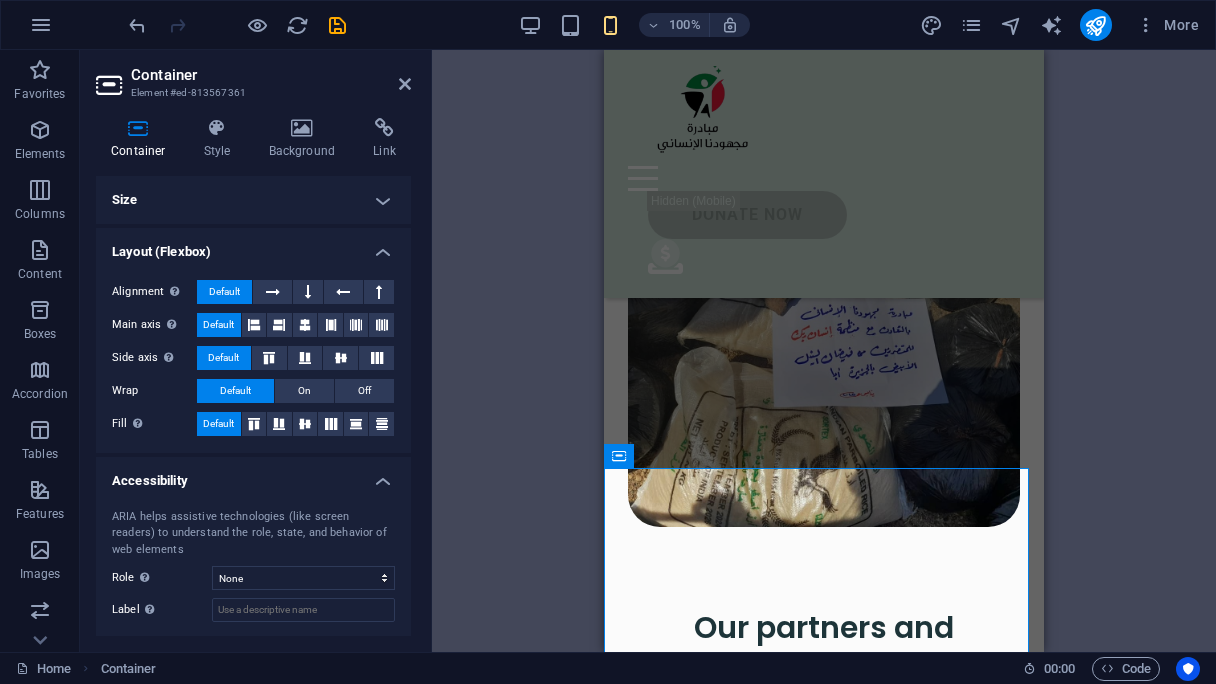 scroll, scrollTop: 98, scrollLeft: 0, axis: vertical 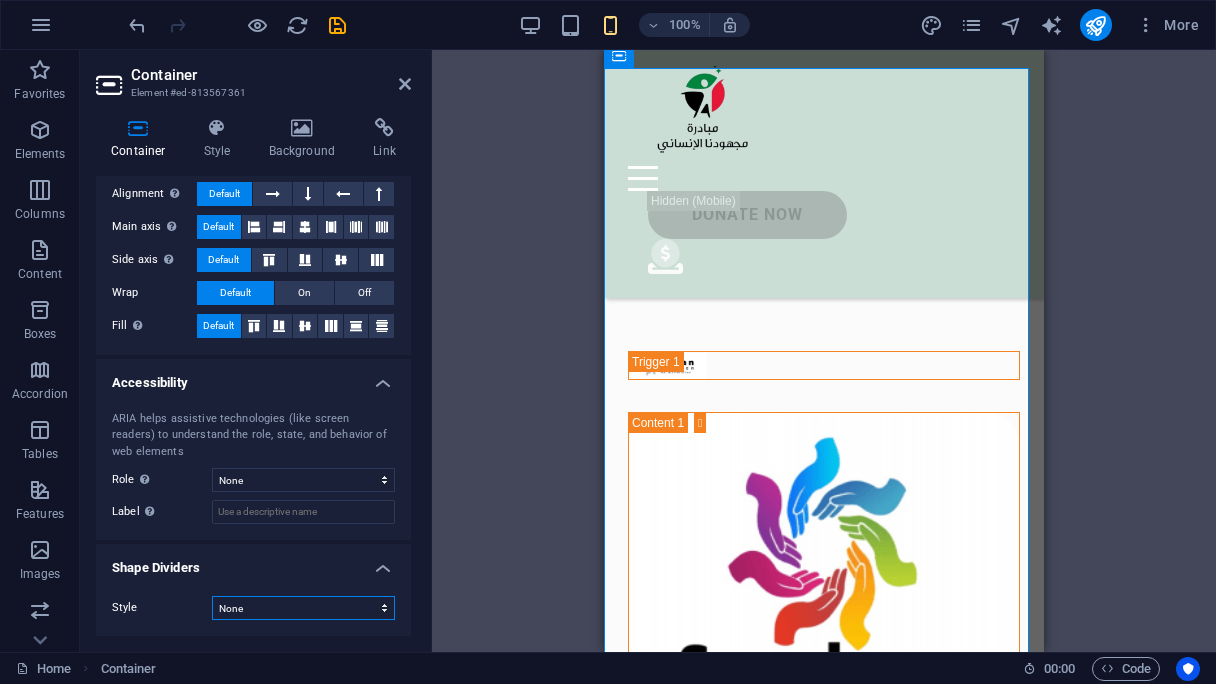 click on "None Triangle Square Diagonal Polygon 1 Polygon 2 Zigzag Multiple Zigzags Waves Multiple Waves Half Circle Circle Circle Shadow Blocks Hexagons Clouds Multiple Clouds Fan Pyramids Book Paint Drip Fire Shredded Paper Arrow" at bounding box center (303, 608) 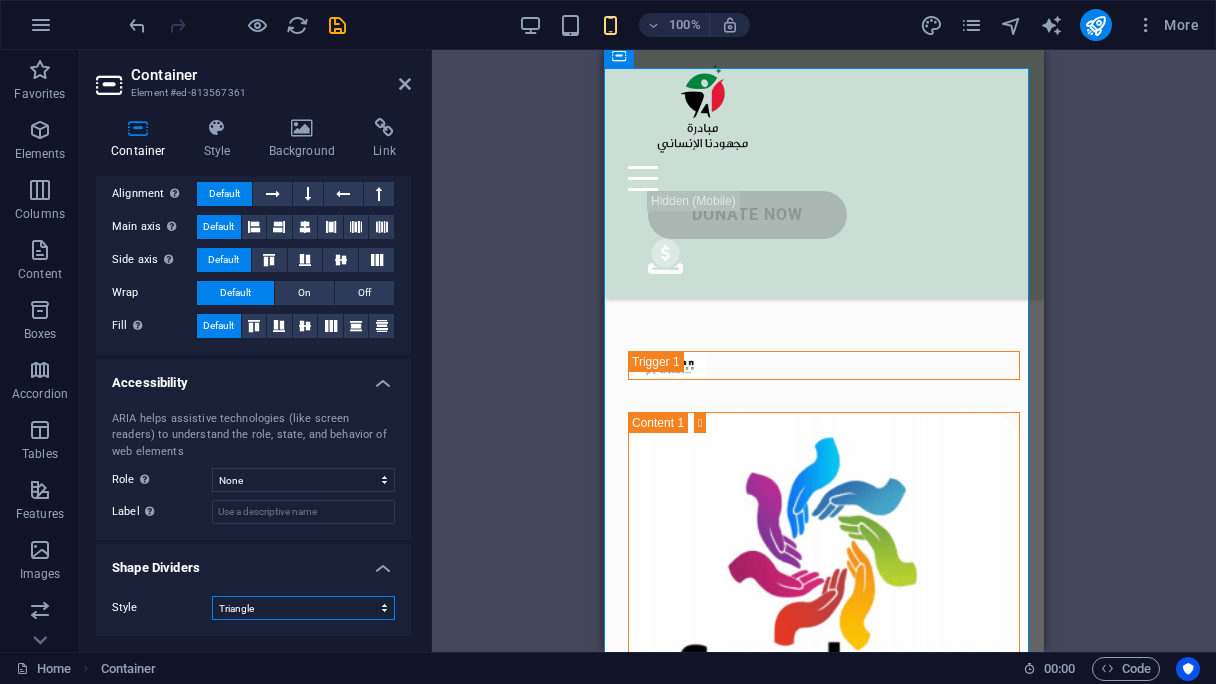 click on "None Triangle Square Diagonal Polygon 1 Polygon 2 Zigzag Multiple Zigzags Waves Multiple Waves Half Circle Circle Circle Shadow Blocks Hexagons Clouds Multiple Clouds Fan Pyramids Book Paint Drip Fire Shredded Paper Arrow" at bounding box center (303, 608) 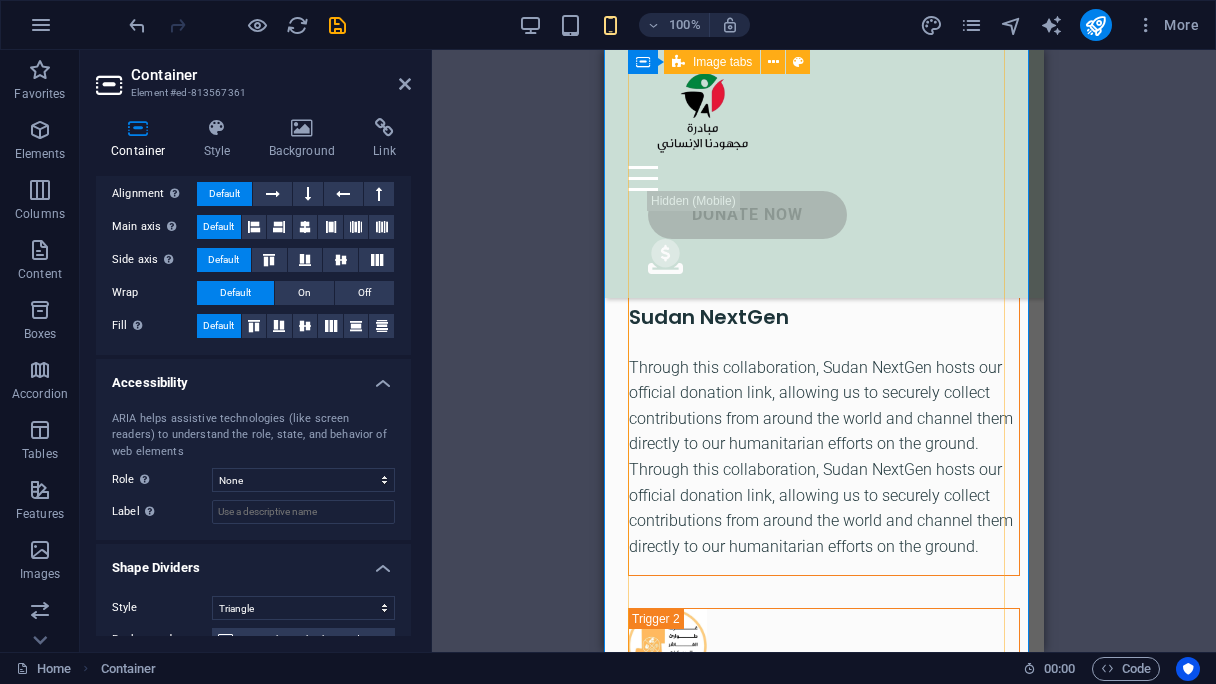 scroll, scrollTop: 5015, scrollLeft: 0, axis: vertical 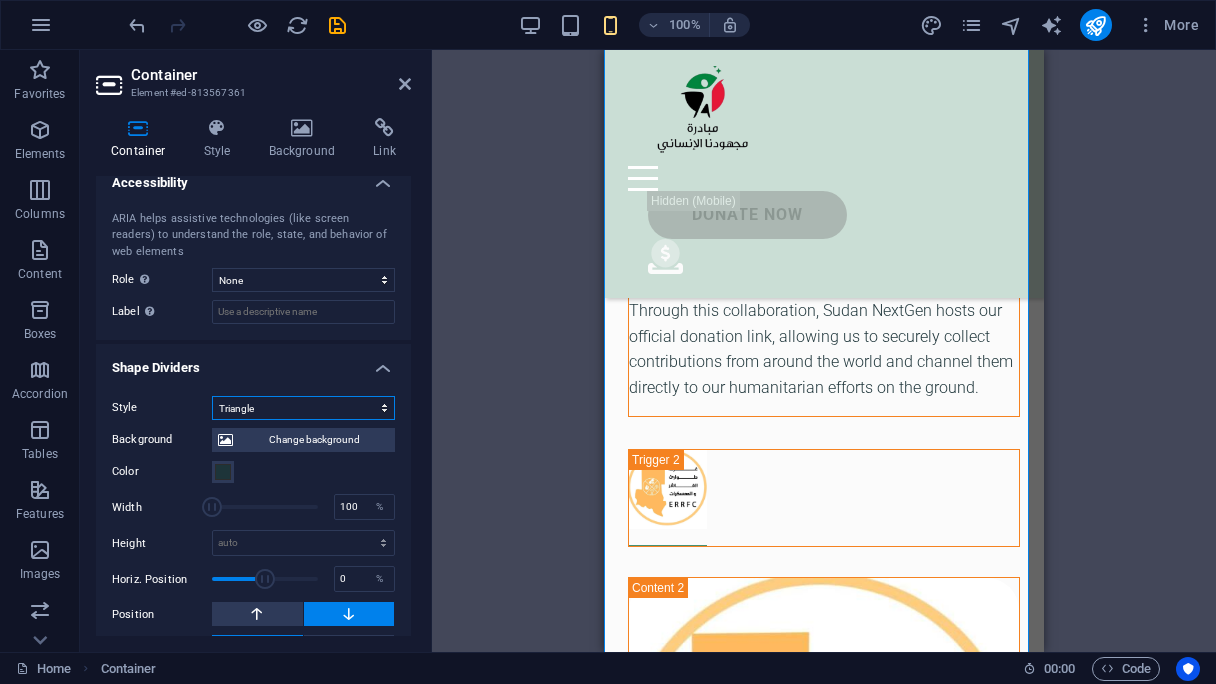 click on "None Triangle Square Diagonal Polygon 1 Polygon 2 Zigzag Multiple Zigzags Waves Multiple Waves Half Circle Circle Circle Shadow Blocks Hexagons Clouds Multiple Clouds Fan Pyramids Book Paint Drip Fire Shredded Paper Arrow" at bounding box center (303, 408) 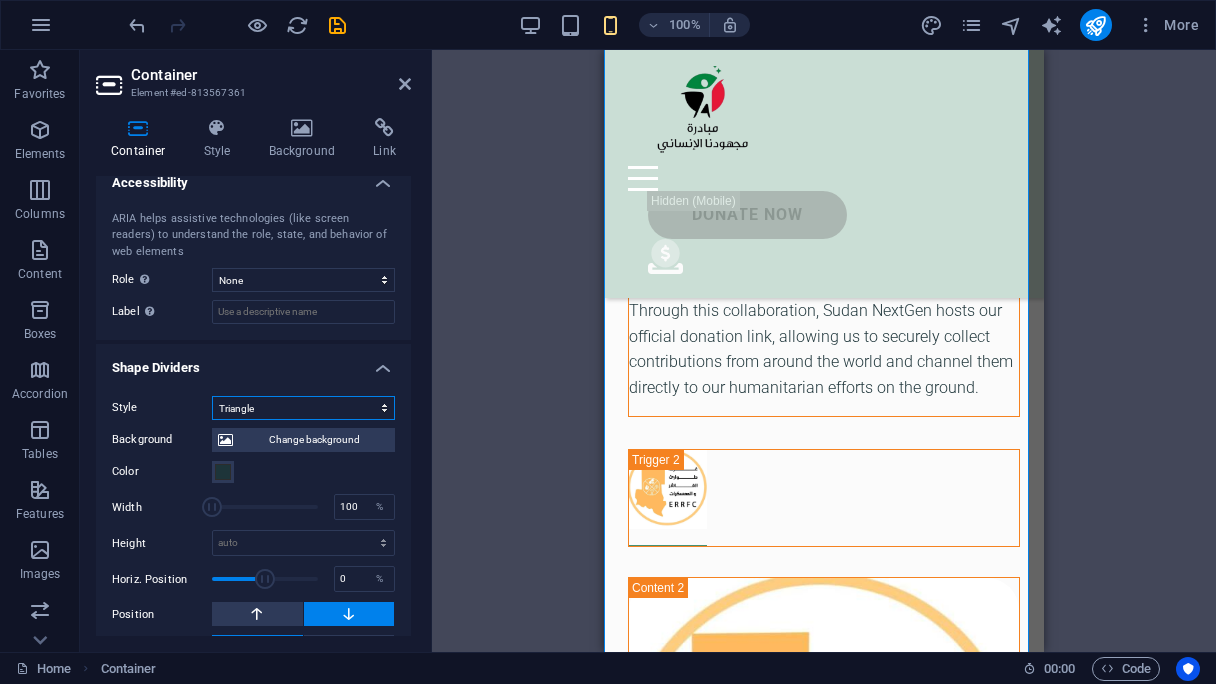 select on "none" 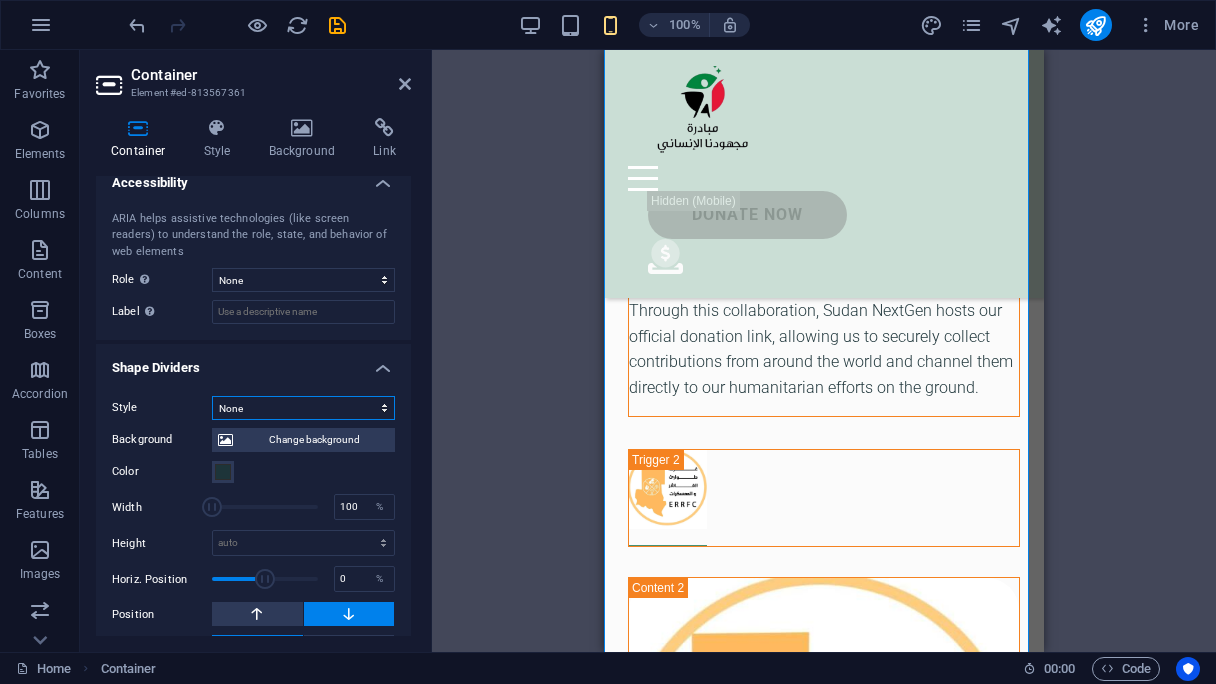 click on "None Triangle Square Diagonal Polygon 1 Polygon 2 Zigzag Multiple Zigzags Waves Multiple Waves Half Circle Circle Circle Shadow Blocks Hexagons Clouds Multiple Clouds Fan Pyramids Book Paint Drip Fire Shredded Paper Arrow" at bounding box center [303, 408] 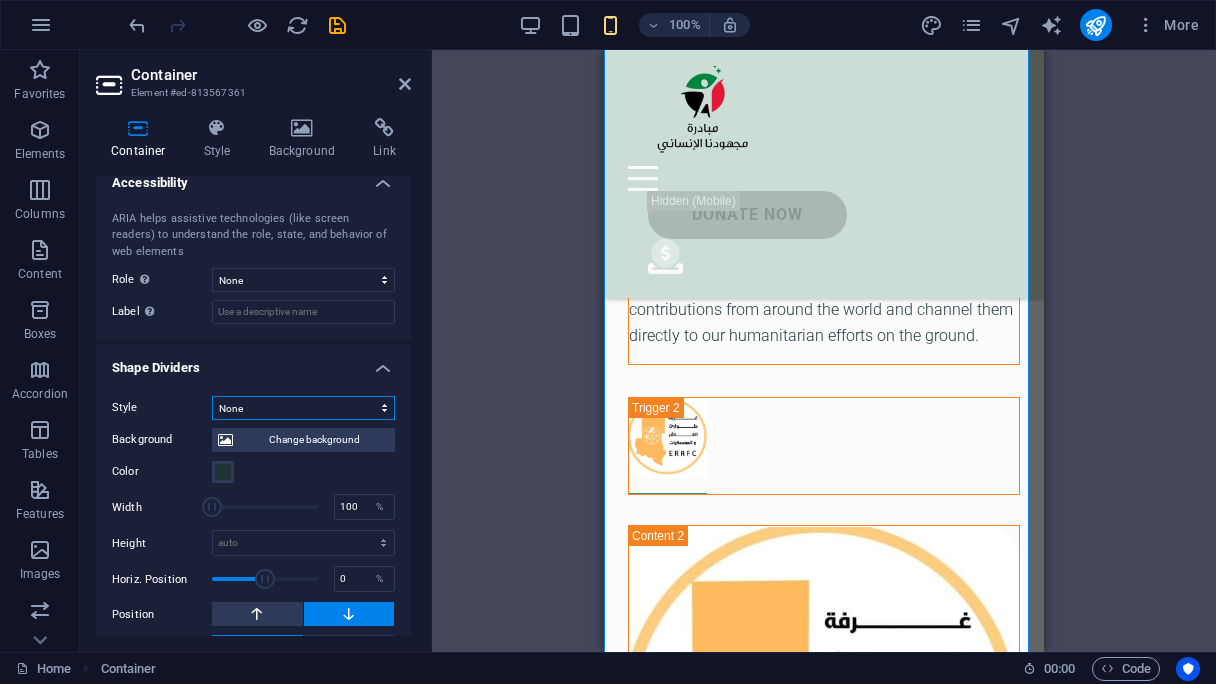 scroll, scrollTop: 98, scrollLeft: 0, axis: vertical 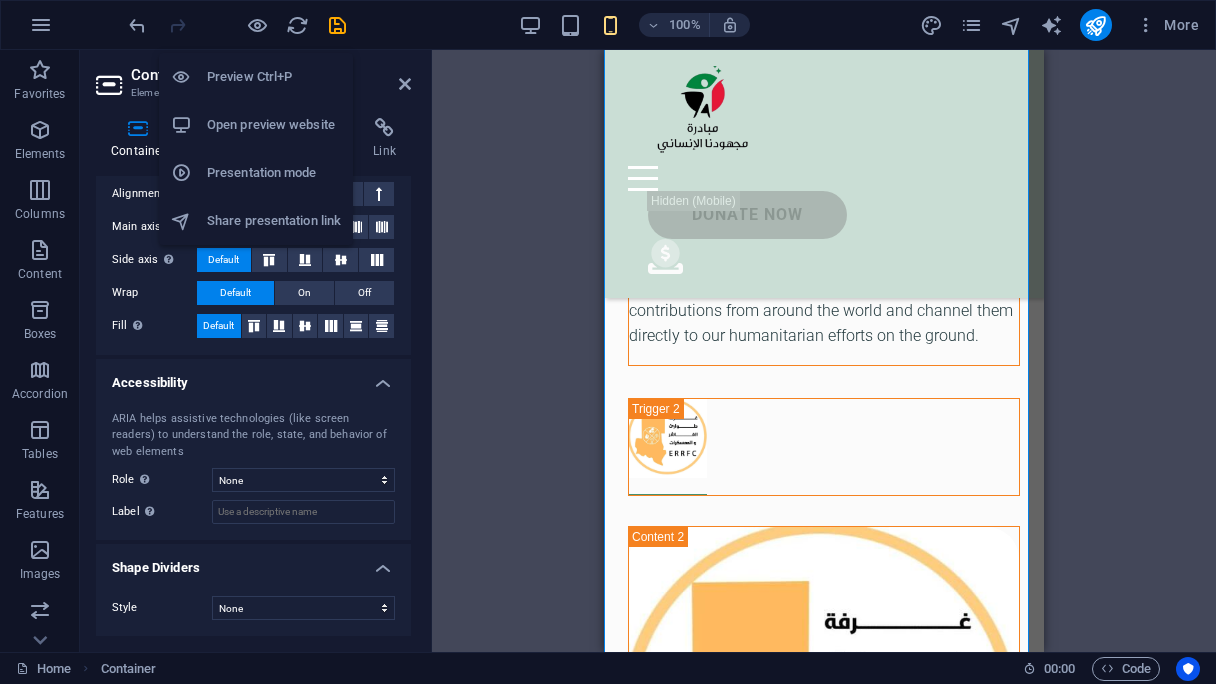 click at bounding box center (257, 25) 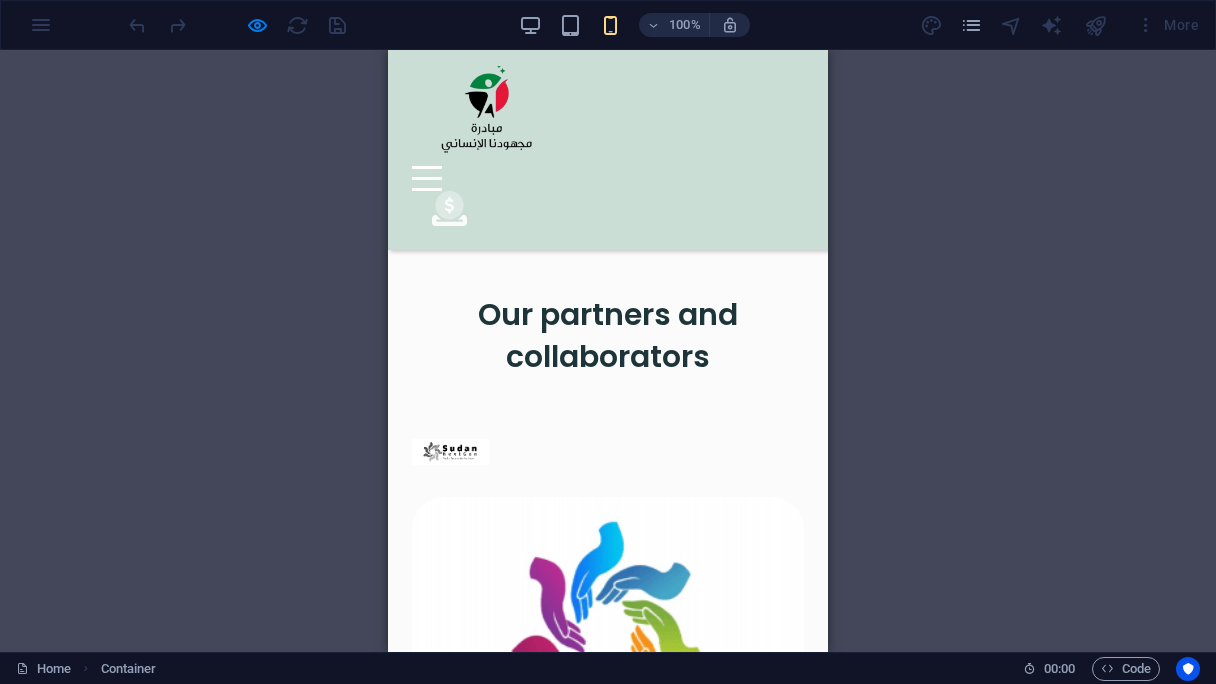 scroll, scrollTop: 3928, scrollLeft: 0, axis: vertical 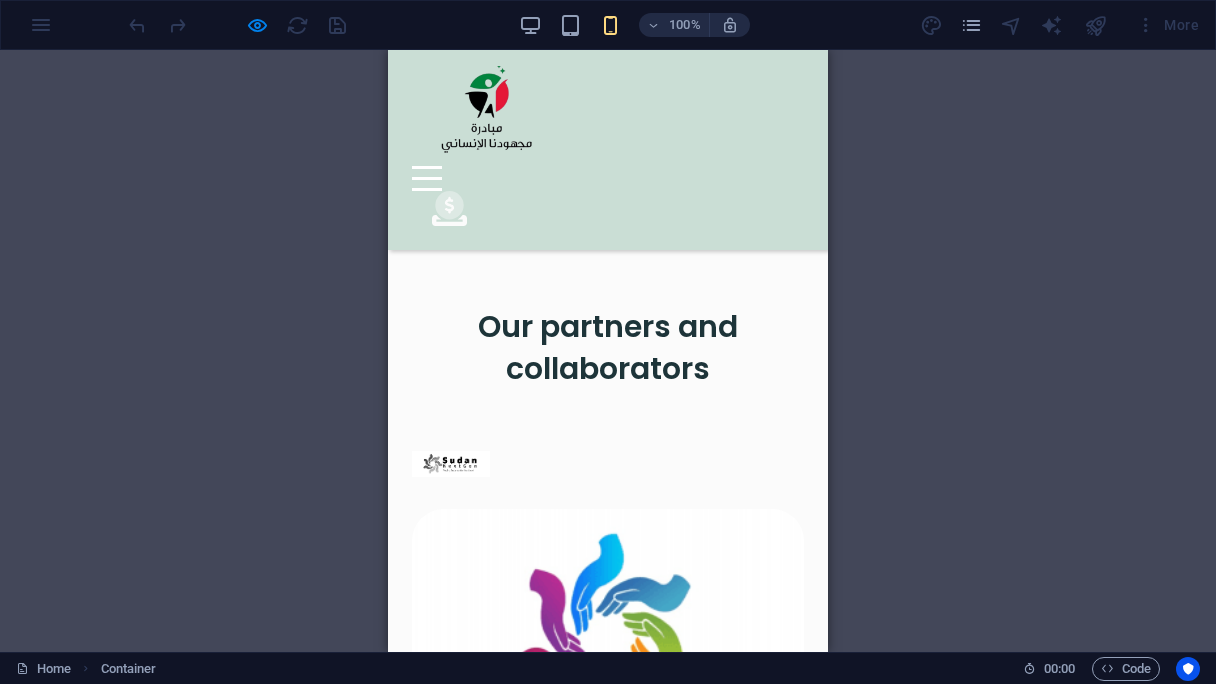 click at bounding box center [451, 464] 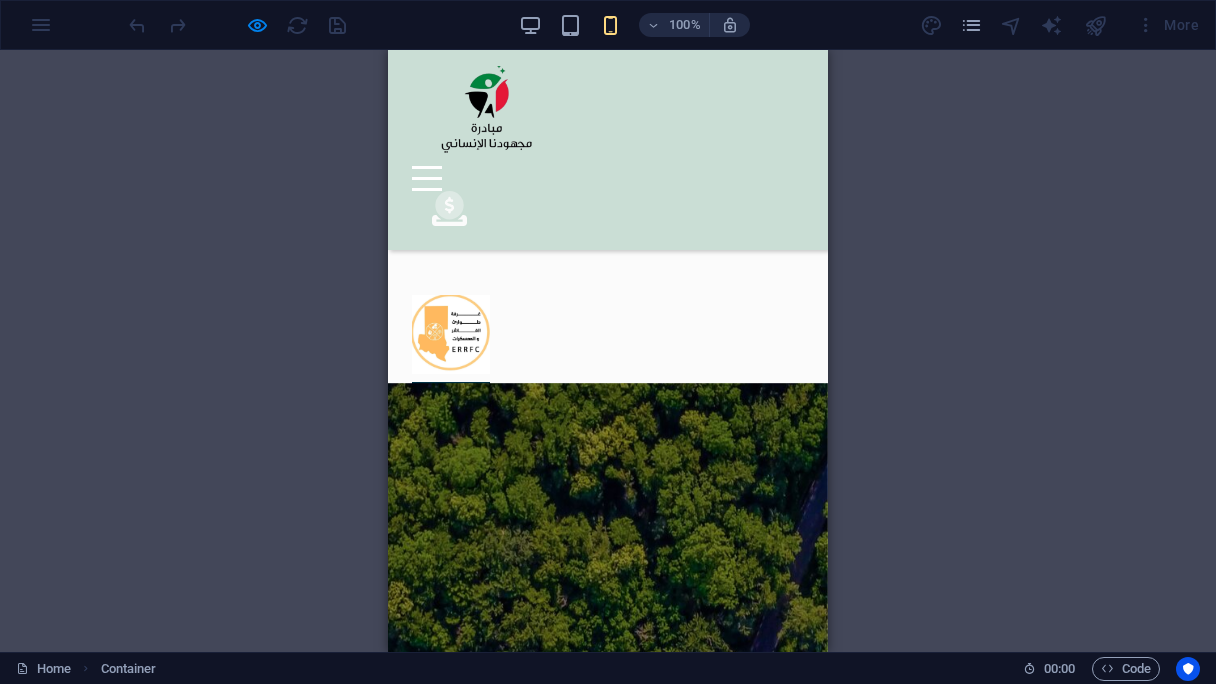 click at bounding box center [451, 334] 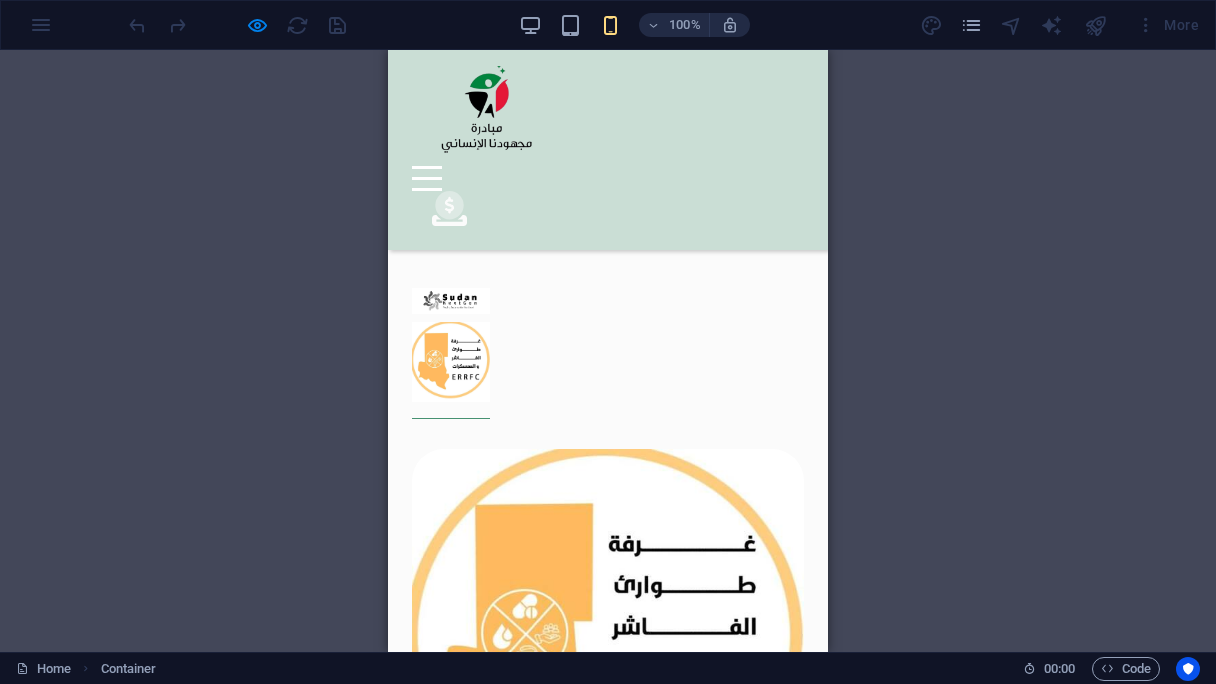 scroll, scrollTop: 4051, scrollLeft: 0, axis: vertical 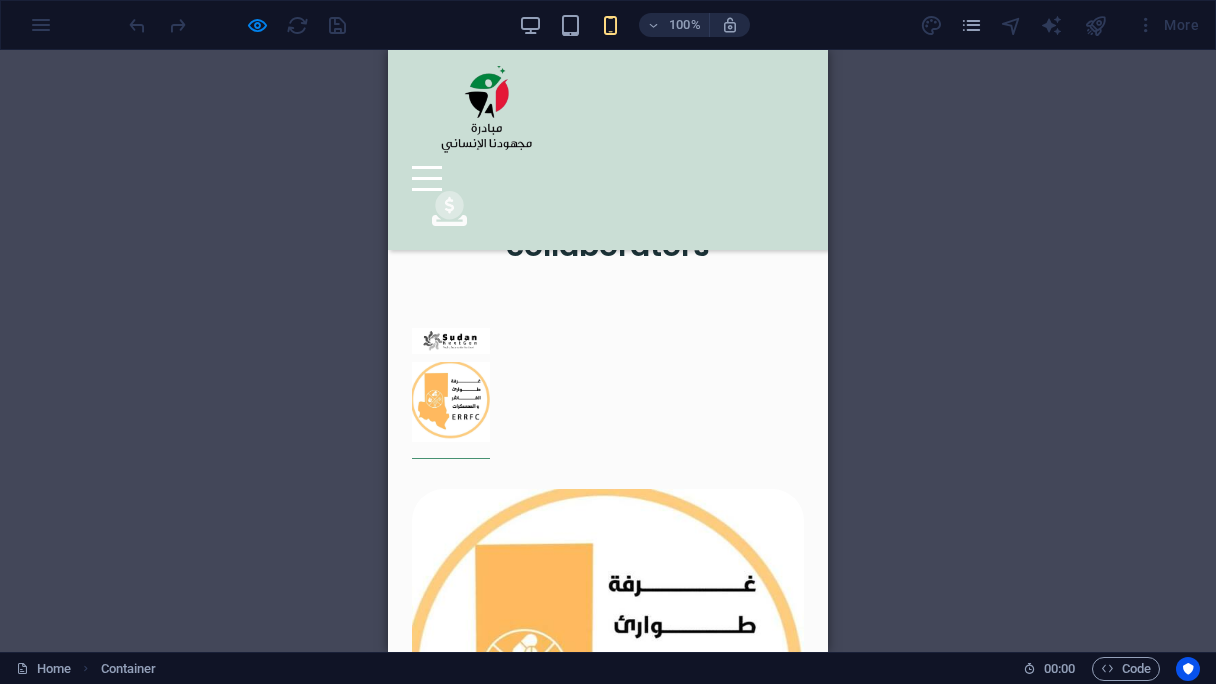 click at bounding box center [451, 410] 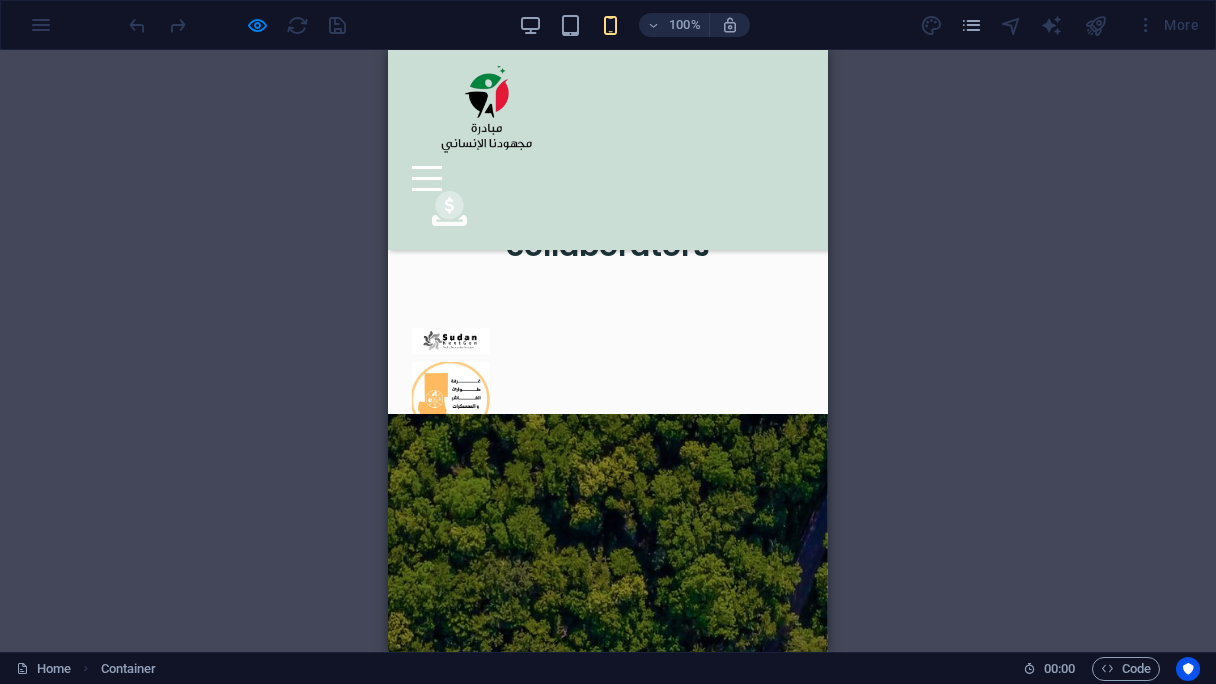 click at bounding box center (451, 401) 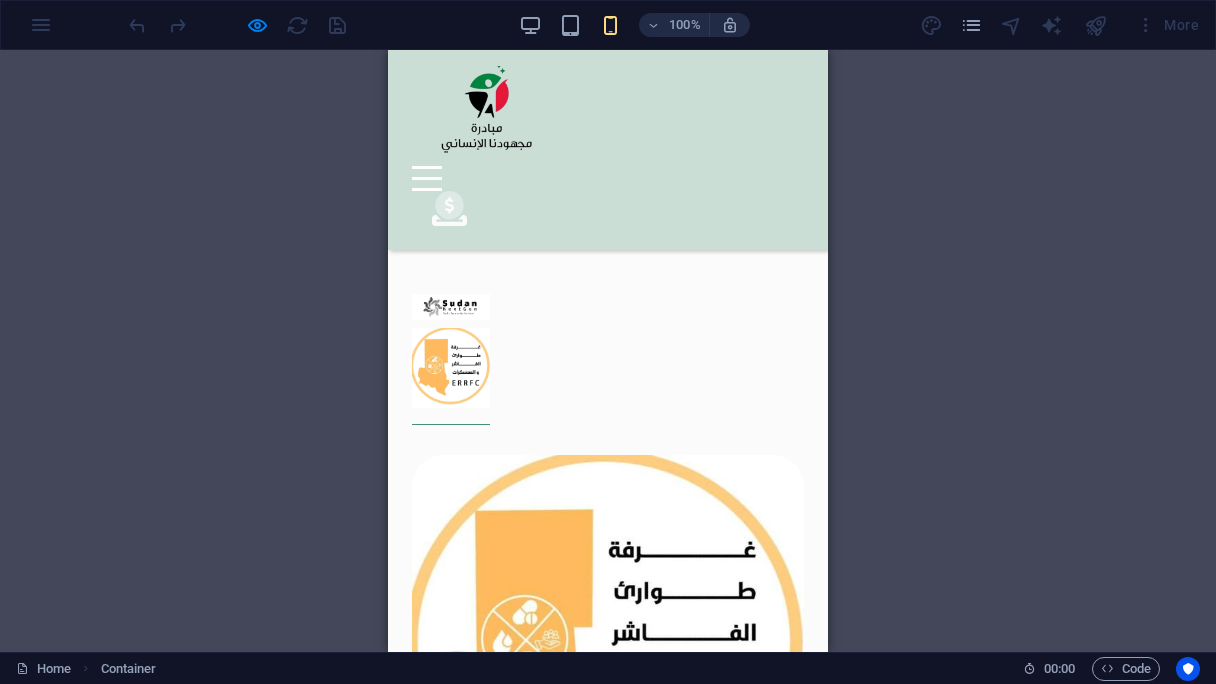 scroll, scrollTop: 4072, scrollLeft: 0, axis: vertical 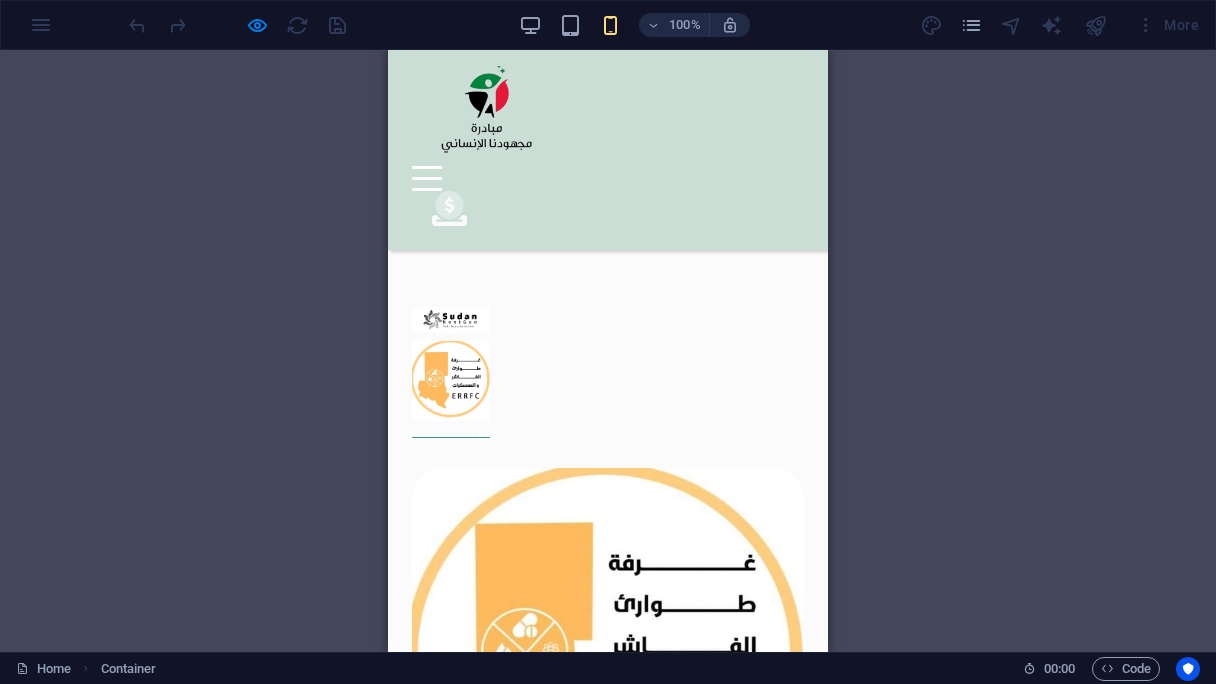 click at bounding box center [451, 389] 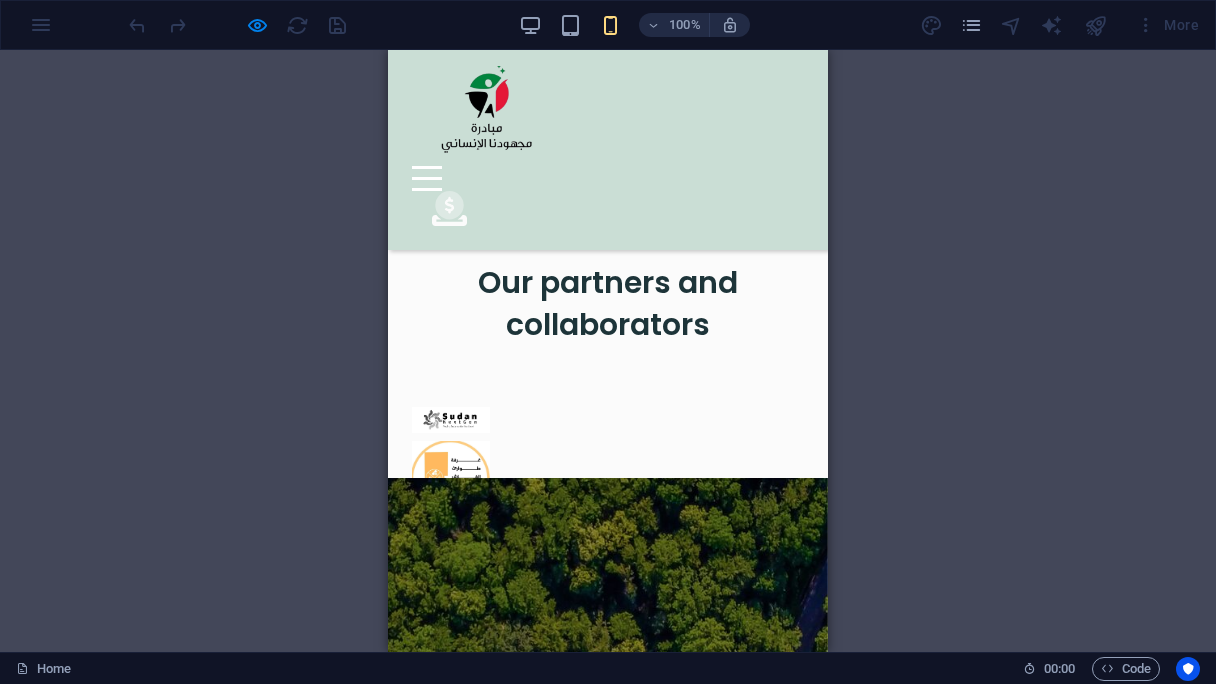 scroll, scrollTop: 4072, scrollLeft: 0, axis: vertical 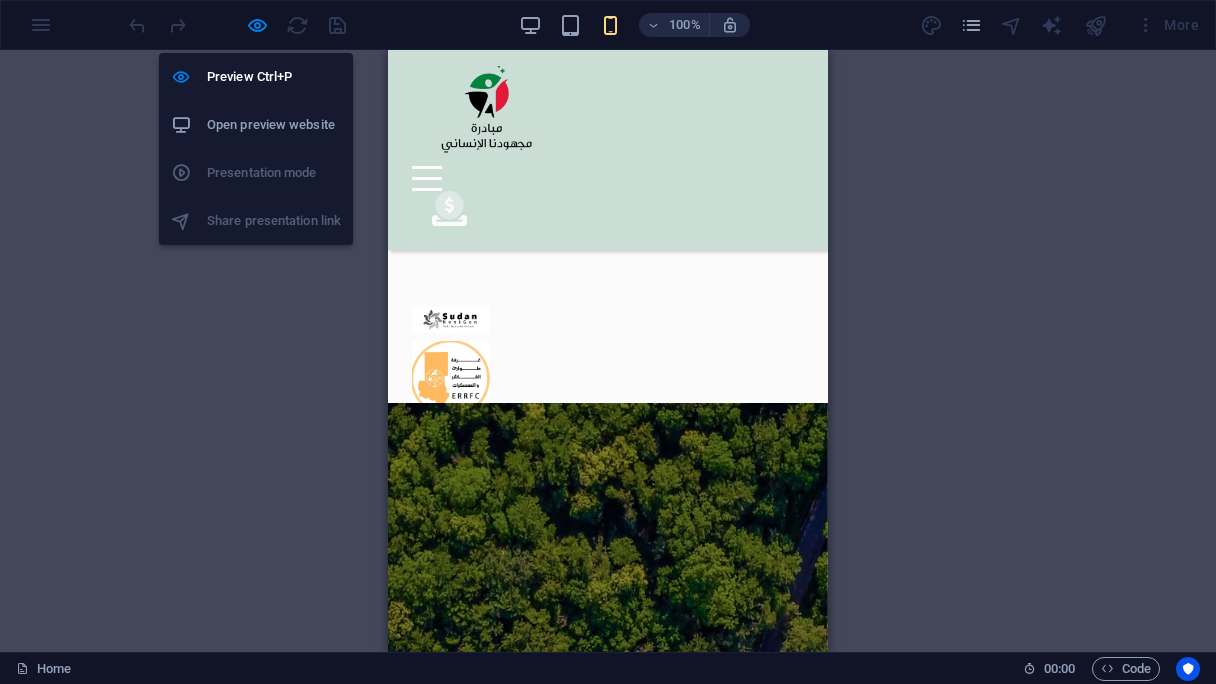 drag, startPoint x: 264, startPoint y: 31, endPoint x: 347, endPoint y: 121, distance: 122.42957 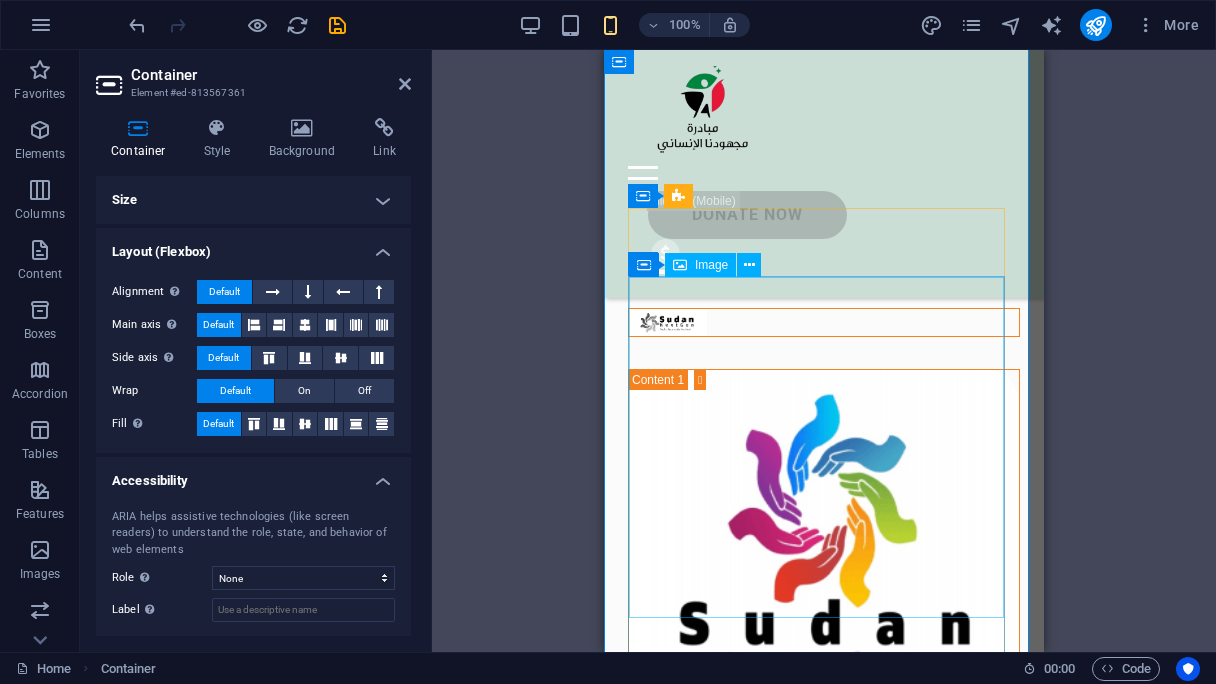 scroll, scrollTop: 4158, scrollLeft: 0, axis: vertical 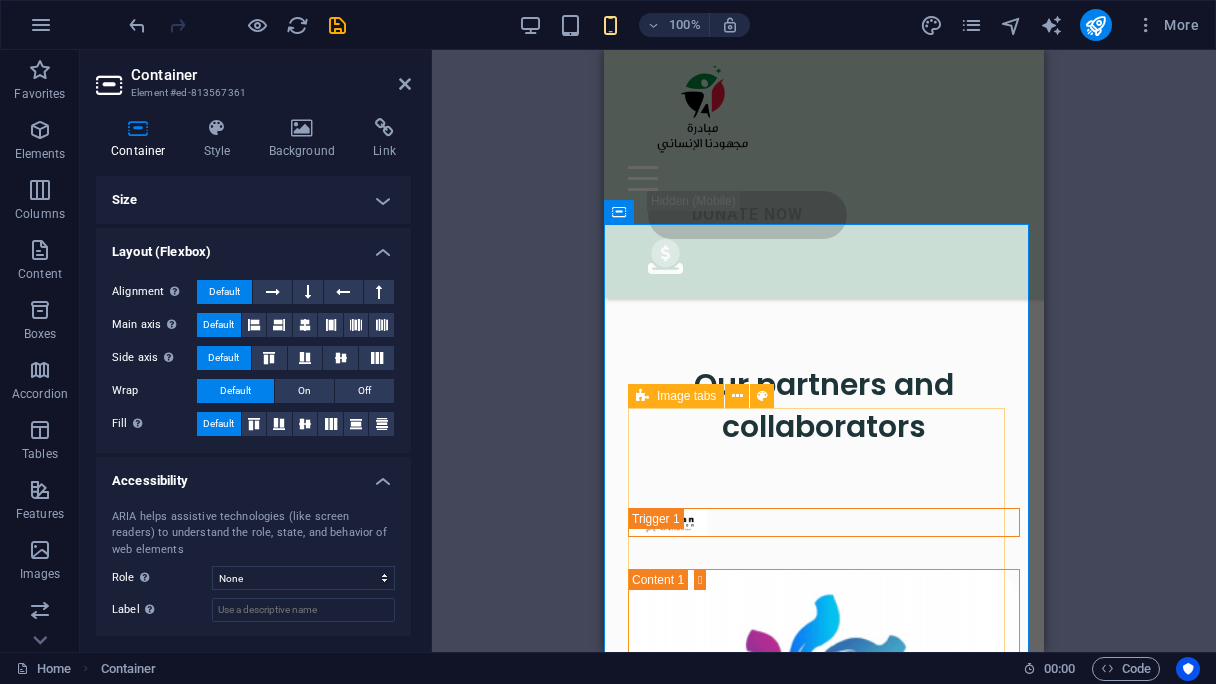 click on "Sudan NextGen  We are grateful for our partnership with Sudan NextGen, a US-based nonprofit supporting impactful Sudanese-led initiatives. Through this collaboration, Sudan NextGen hosts our official donation link, allowing us to securely collect contributions from around the world and channel them directly to our humanitarian efforts on the ground. El Fasher and Camps Emergency Room We are honored to partner with the dedicated team at El Fasher and Camps Emergency Room, who continue to serve displaced families and communities affected by conflict in North Darfur. Their on-the-ground presence is vital to our collective impact. Together, we are reaching people in some of the most underserved areas with compassion and urgency. Jaflo and Salomat Emergency Room We are proud to collaborate with  Jaflo and the Salomat Emergency Room  team, whose dedication to providing rapid medical assistance on the ground has made a real difference in the lives of displaced families in Sudan. Bahri Emergency Room" at bounding box center (824, 2093) 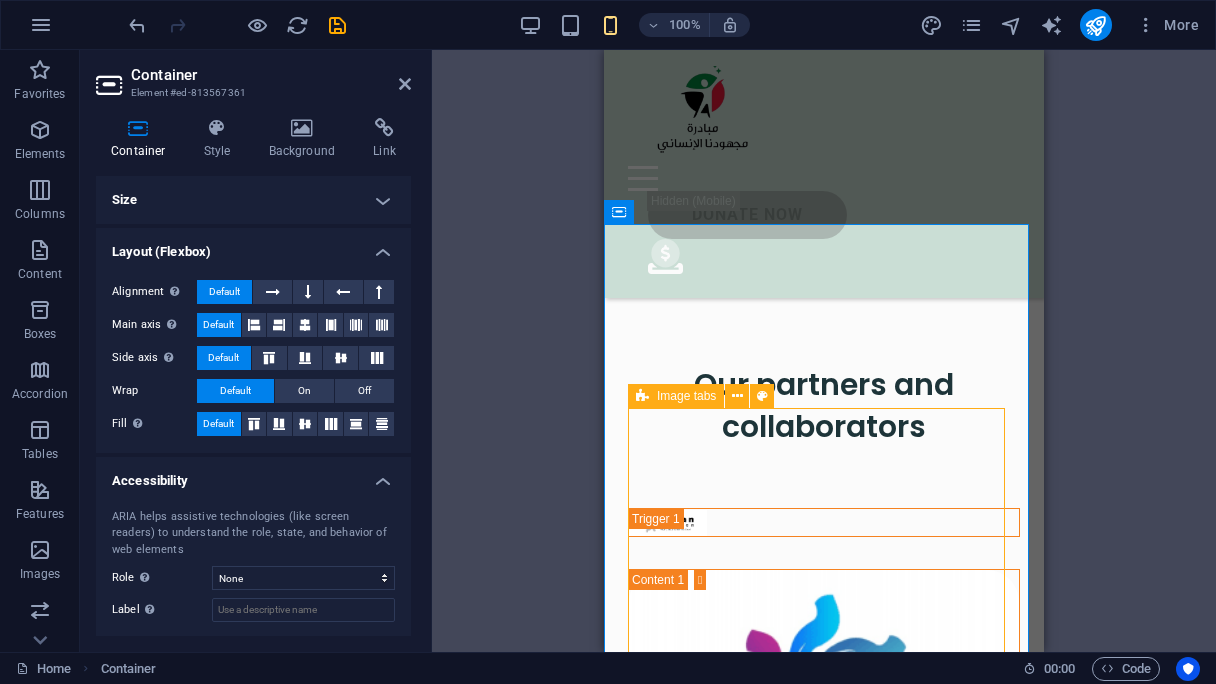 click on "Sudan NextGen  We are grateful for our partnership with Sudan NextGen, a US-based nonprofit supporting impactful Sudanese-led initiatives. Through this collaboration, Sudan NextGen hosts our official donation link, allowing us to securely collect contributions from around the world and channel them directly to our humanitarian efforts on the ground. El Fasher and Camps Emergency Room We are honored to partner with the dedicated team at El Fasher and Camps Emergency Room, who continue to serve displaced families and communities affected by conflict in North Darfur. Their on-the-ground presence is vital to our collective impact. Together, we are reaching people in some of the most underserved areas with compassion and urgency. Jaflo and Salomat Emergency Room We are proud to collaborate with  Jaflo and the Salomat Emergency Room  team, whose dedication to providing rapid medical assistance on the ground has made a real difference in the lives of displaced families in Sudan. Bahri Emergency Room" at bounding box center (824, 2093) 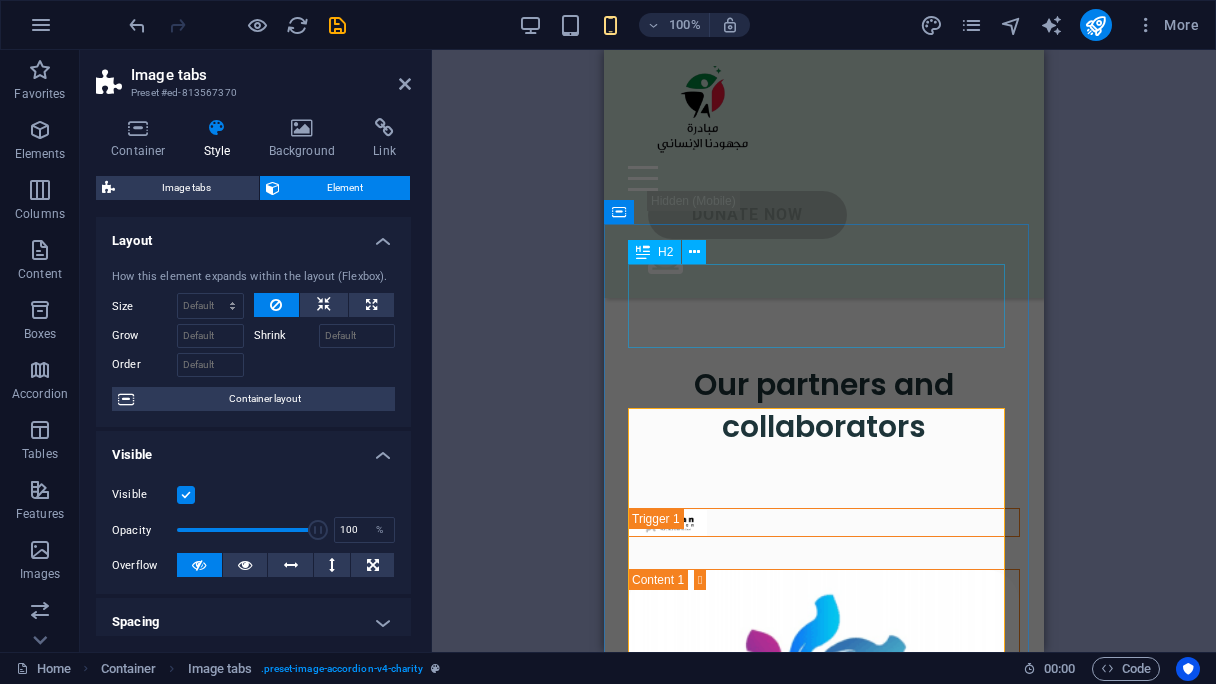 click on "Our partners and collaborators" at bounding box center (824, 406) 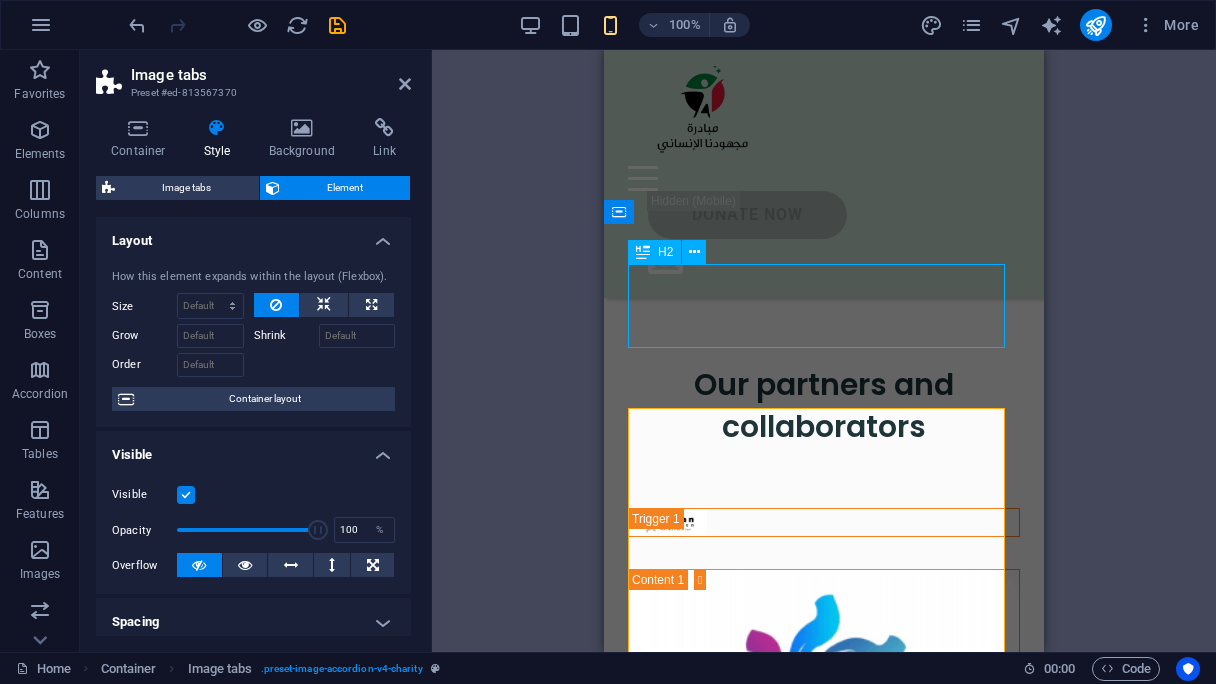 click on "Our partners and collaborators" at bounding box center [824, 406] 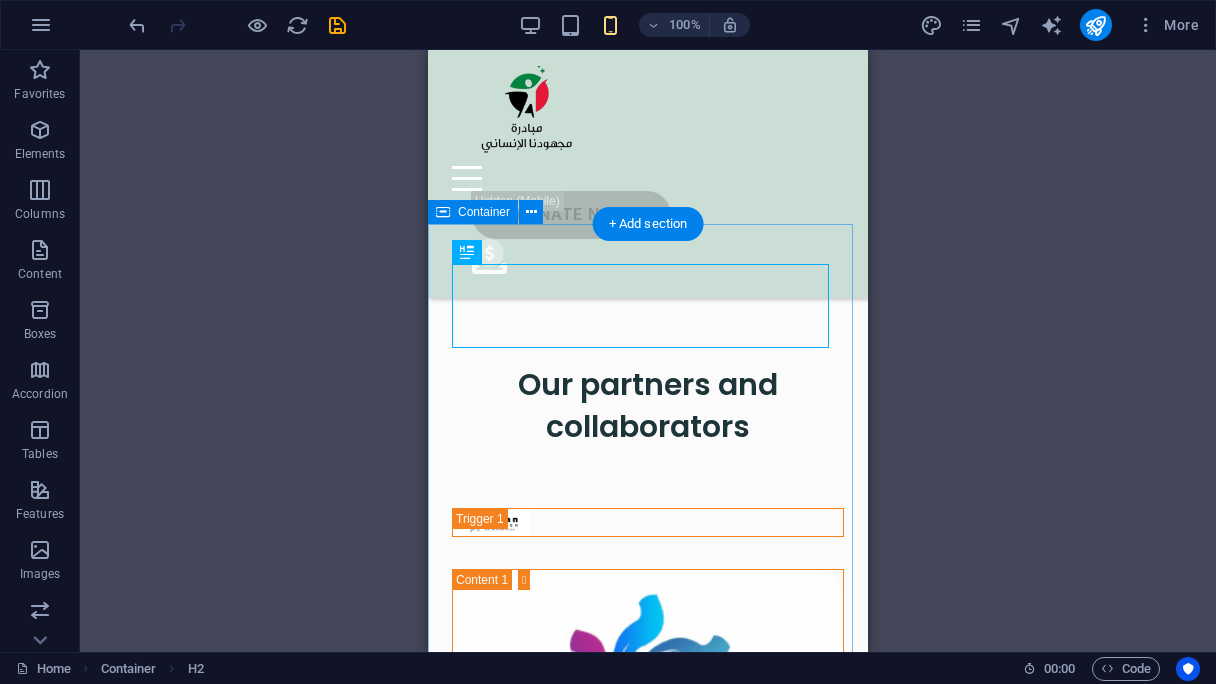 click on "Our partners and collaborators Sudan NextGen  We are grateful for our partnership with Sudan NextGen, a US-based nonprofit supporting impactful Sudanese-led initiatives. Through this collaboration, Sudan NextGen hosts our official donation link, allowing us to securely collect contributions from around the world and channel them directly to our humanitarian efforts on the ground. El Fasher and Camps Emergency Room We are honored to partner with the dedicated team at El Fasher and Camps Emergency Room, who continue to serve displaced families and communities affected by conflict in North Darfur. Their on-the-ground presence is vital to our collective impact. Together, we are reaching people in some of the most underserved areas with compassion and urgency. Jaflo and Salomat Emergency Room We are proud to collaborate with  Jaflo and the Salomat Emergency Room  team, whose dedication to providing rapid medical assistance on the ground has made a real difference in the lives of displaced families in Sudan." at bounding box center (648, 2021) 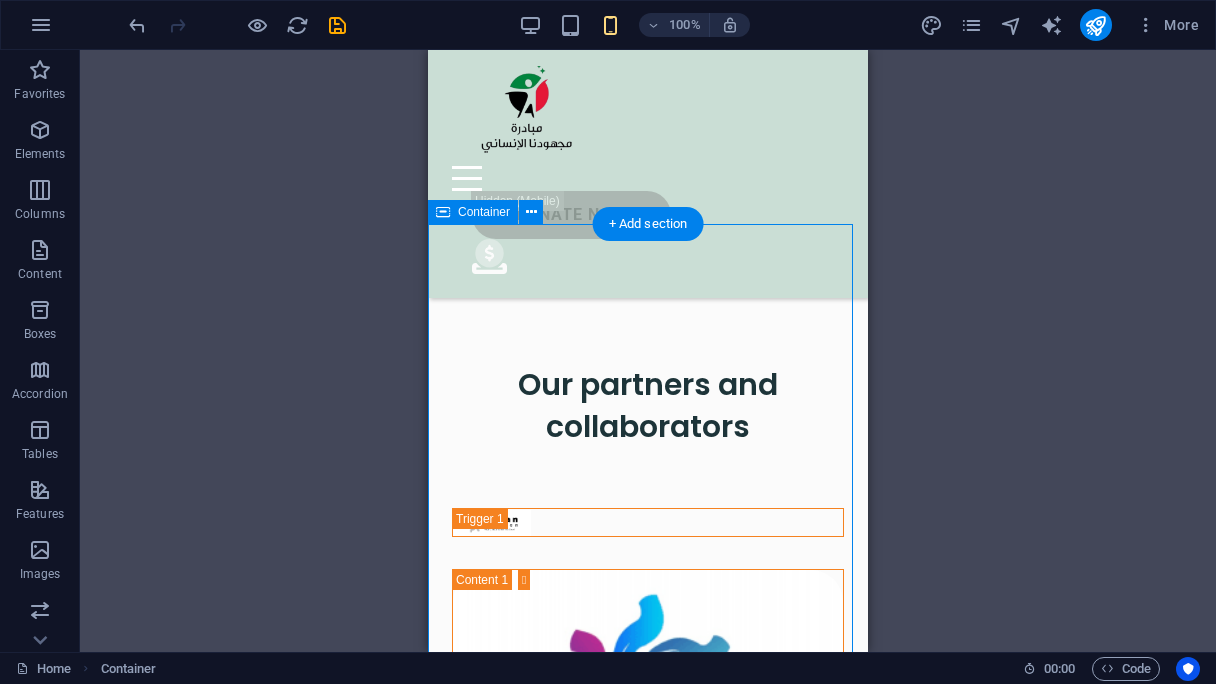 drag, startPoint x: 839, startPoint y: 385, endPoint x: 662, endPoint y: 385, distance: 177 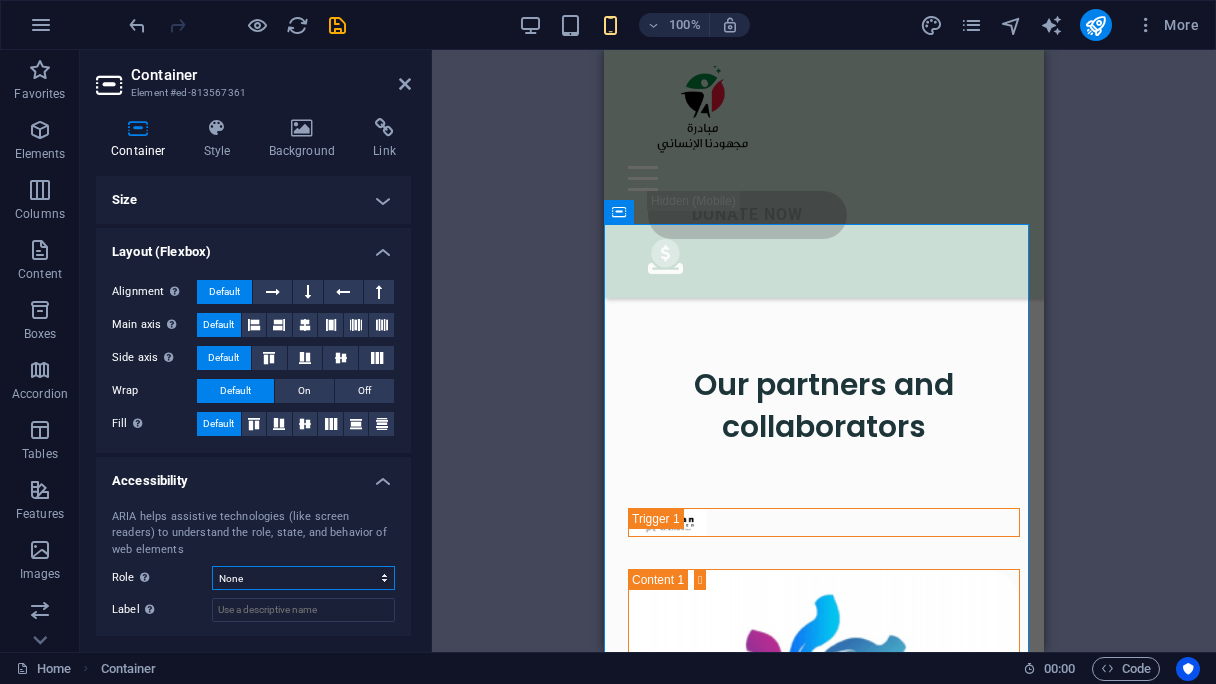click on "None Alert Article Banner Comment Complementary Dialog Footer Header Marquee Presentation Region Section Separator Status Timer" at bounding box center (303, 578) 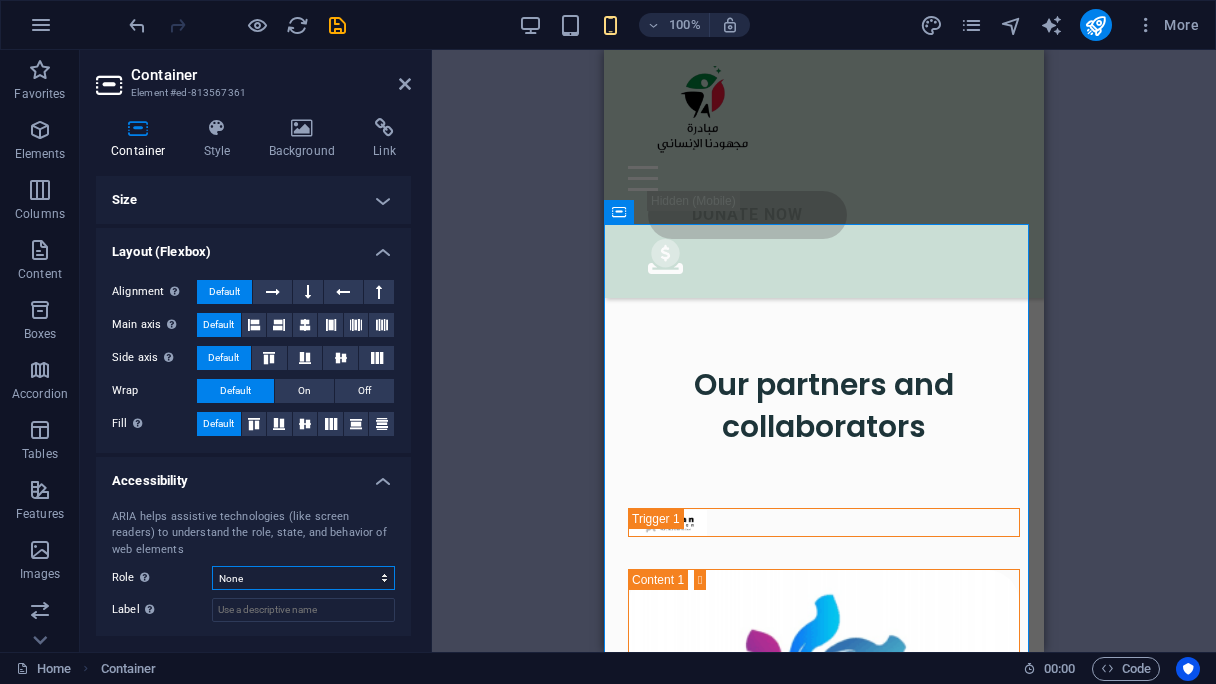 click on "None Alert Article Banner Comment Complementary Dialog Footer Header Marquee Presentation Region Section Separator Status Timer" at bounding box center [303, 578] 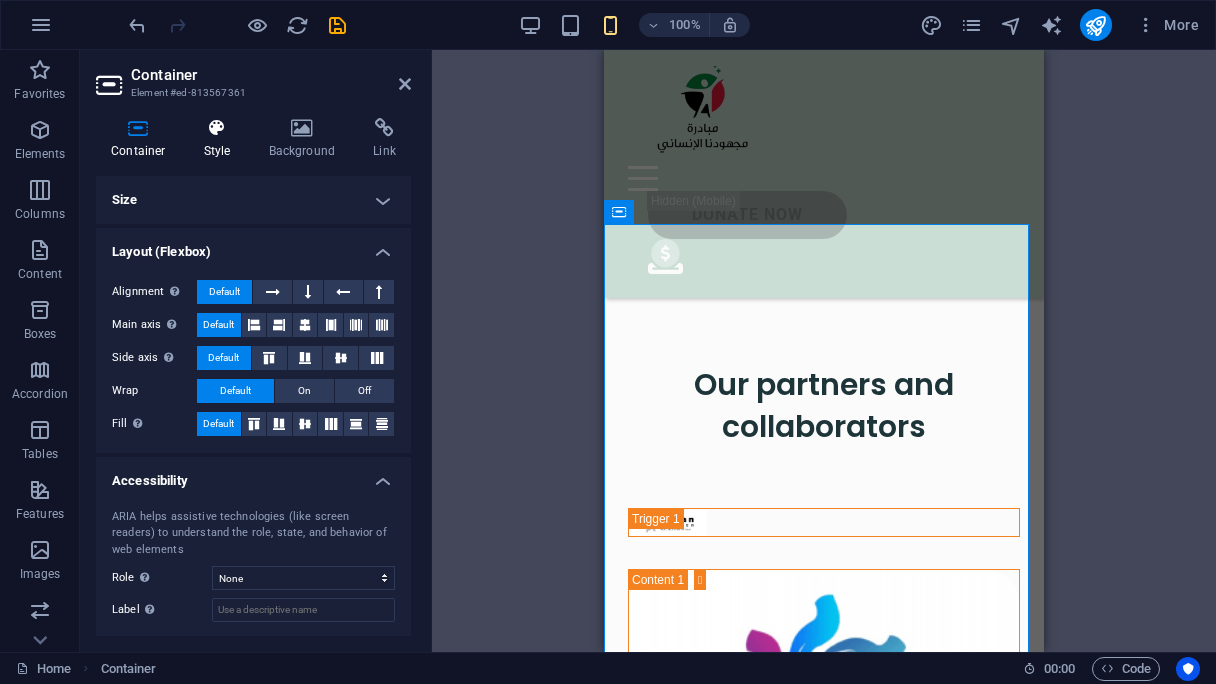 click on "Style" at bounding box center (221, 139) 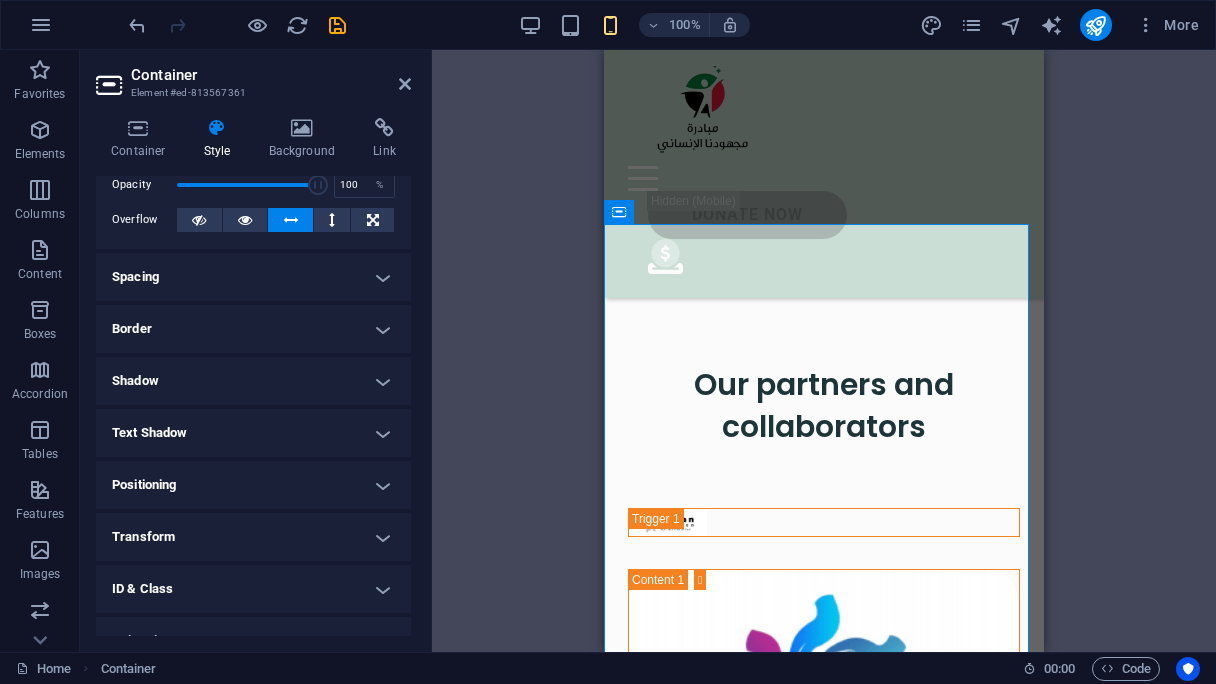 scroll, scrollTop: 70, scrollLeft: 0, axis: vertical 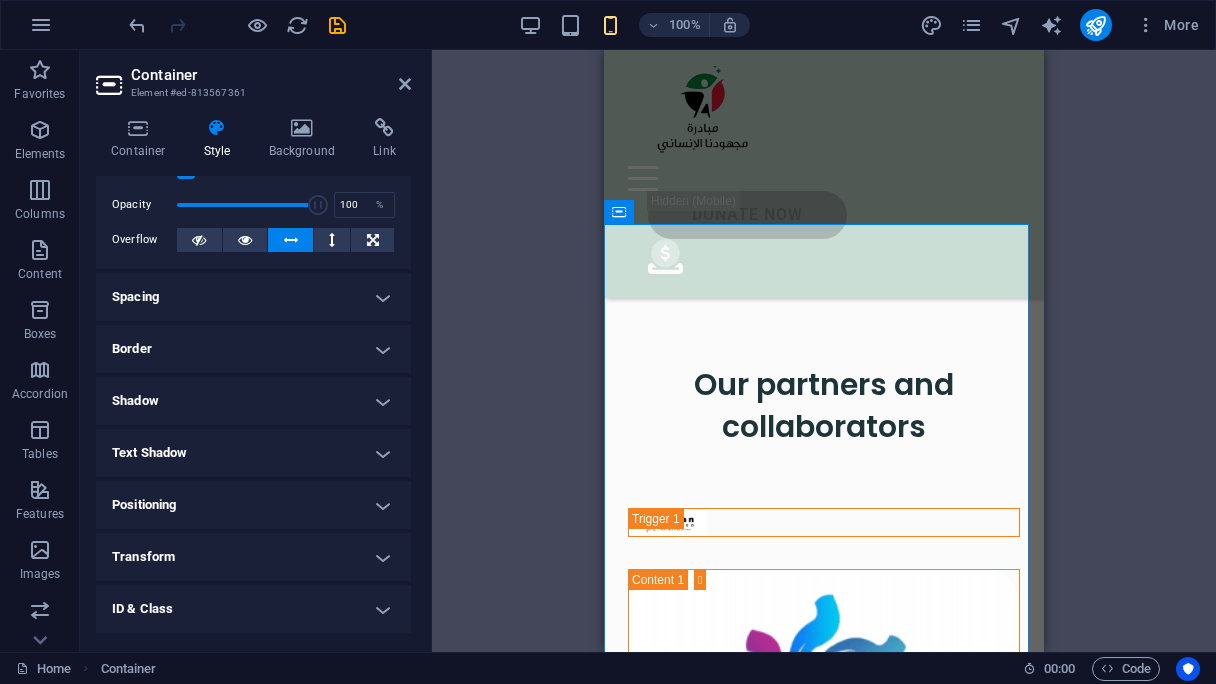 click on "Spacing" at bounding box center [253, 297] 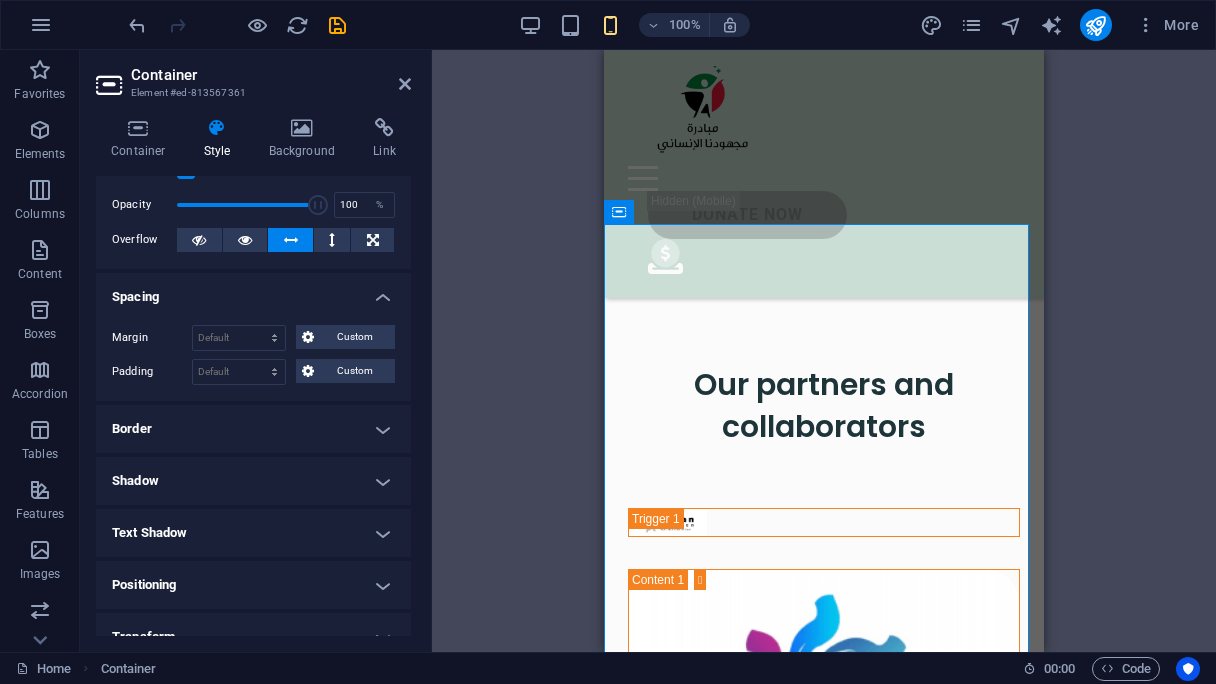 click on "Spacing" at bounding box center [253, 291] 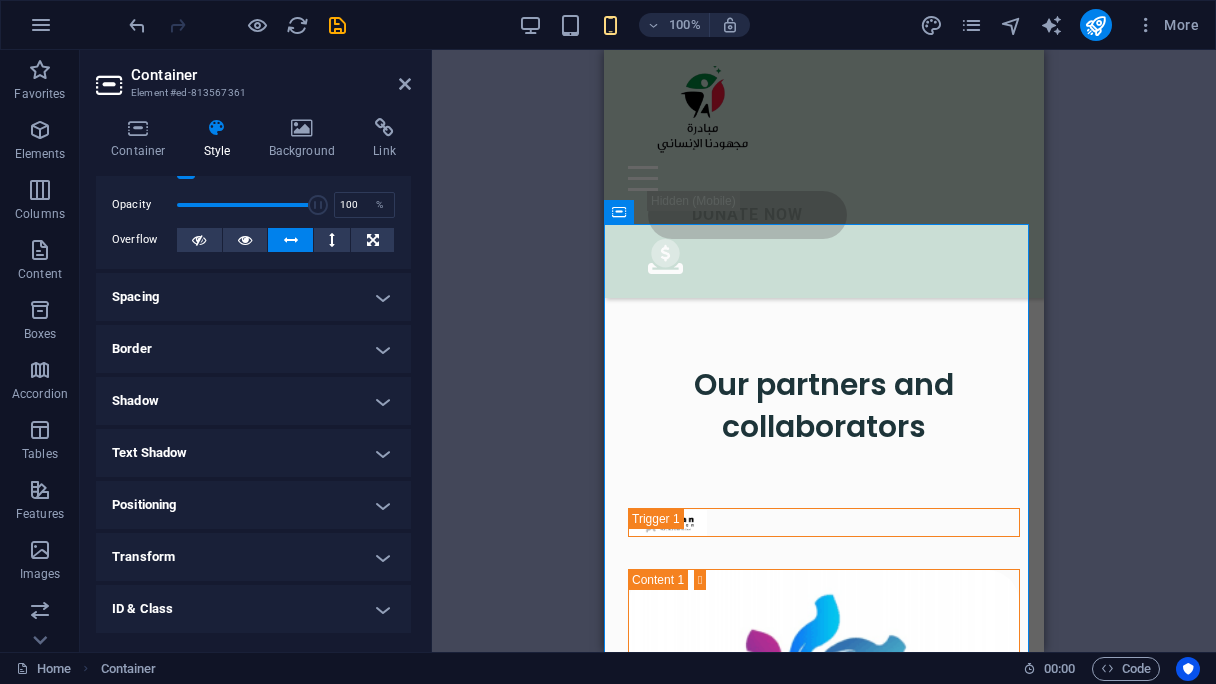 click on "Border" at bounding box center (253, 349) 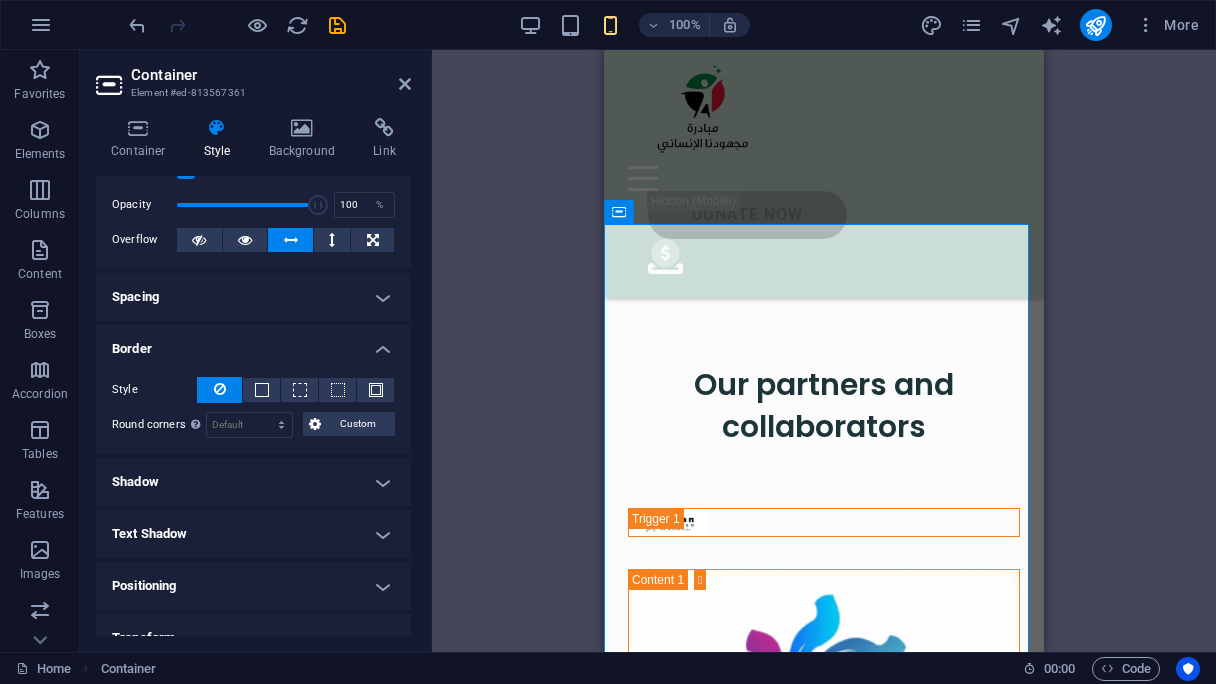 click on "Border" at bounding box center [253, 343] 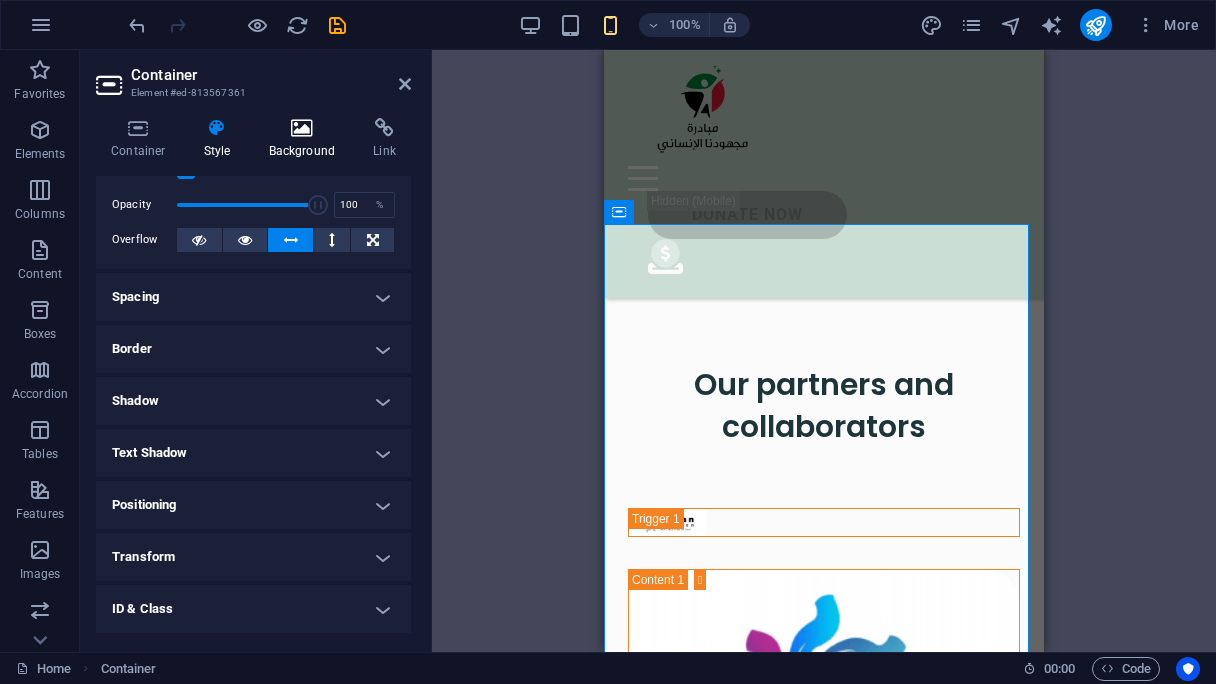 click at bounding box center [302, 128] 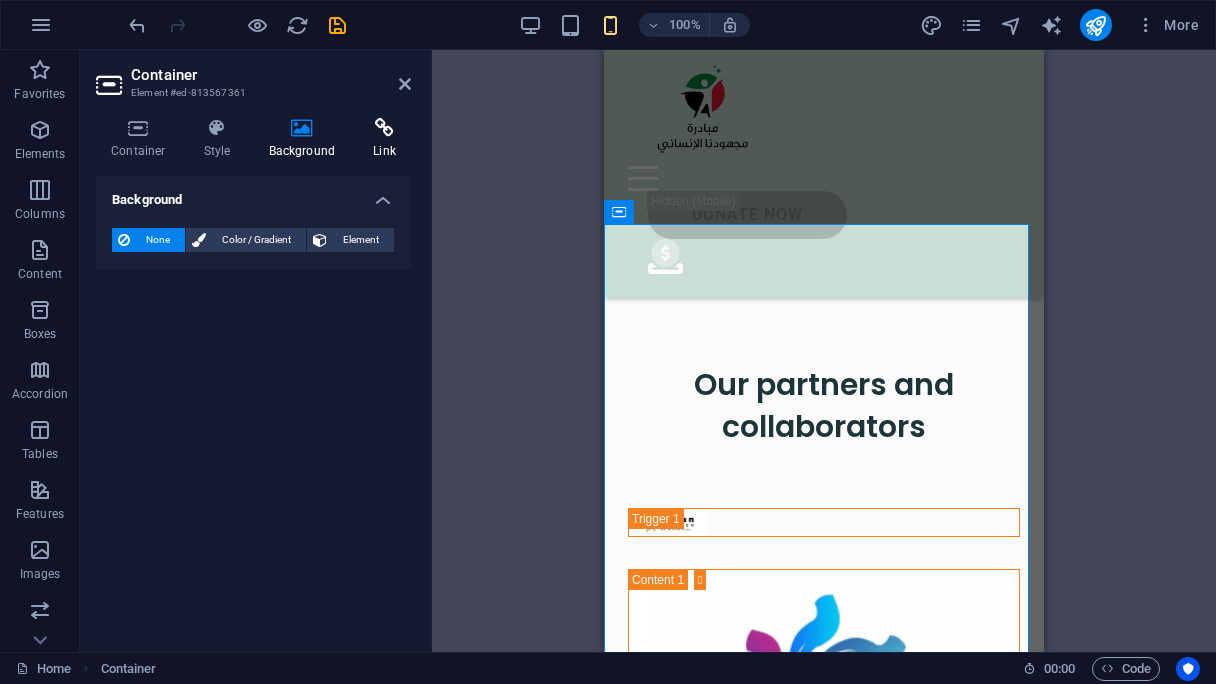 click on "Link" at bounding box center (384, 139) 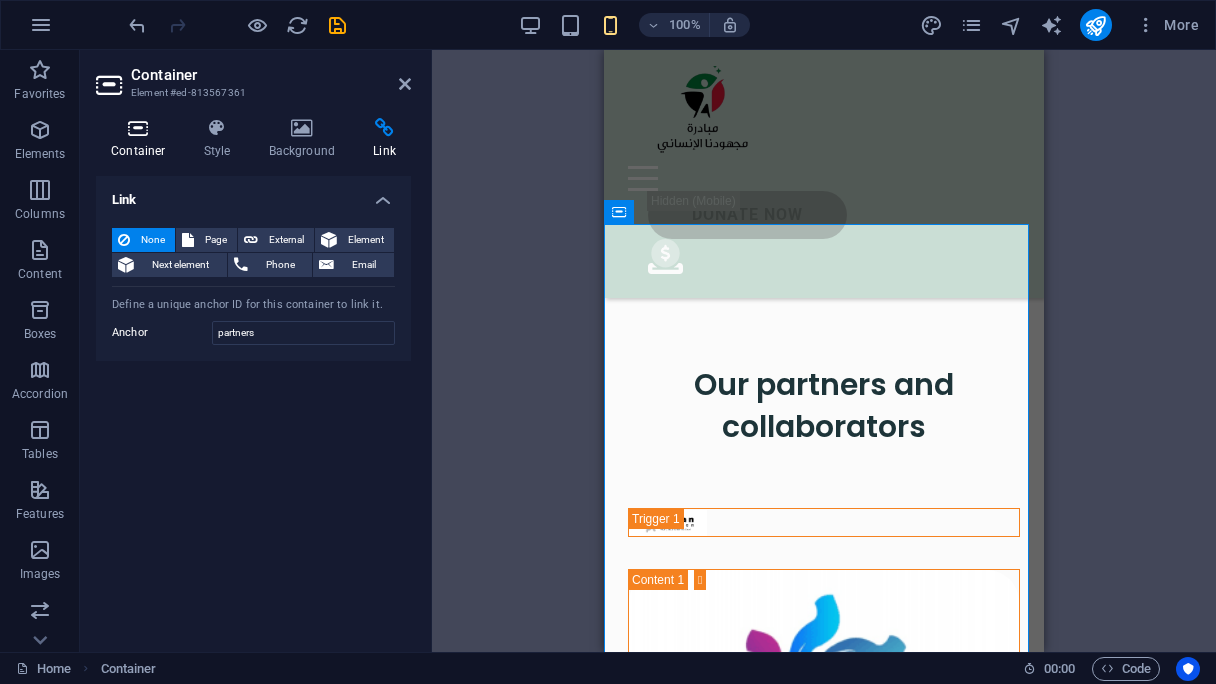 click on "Container" at bounding box center [142, 139] 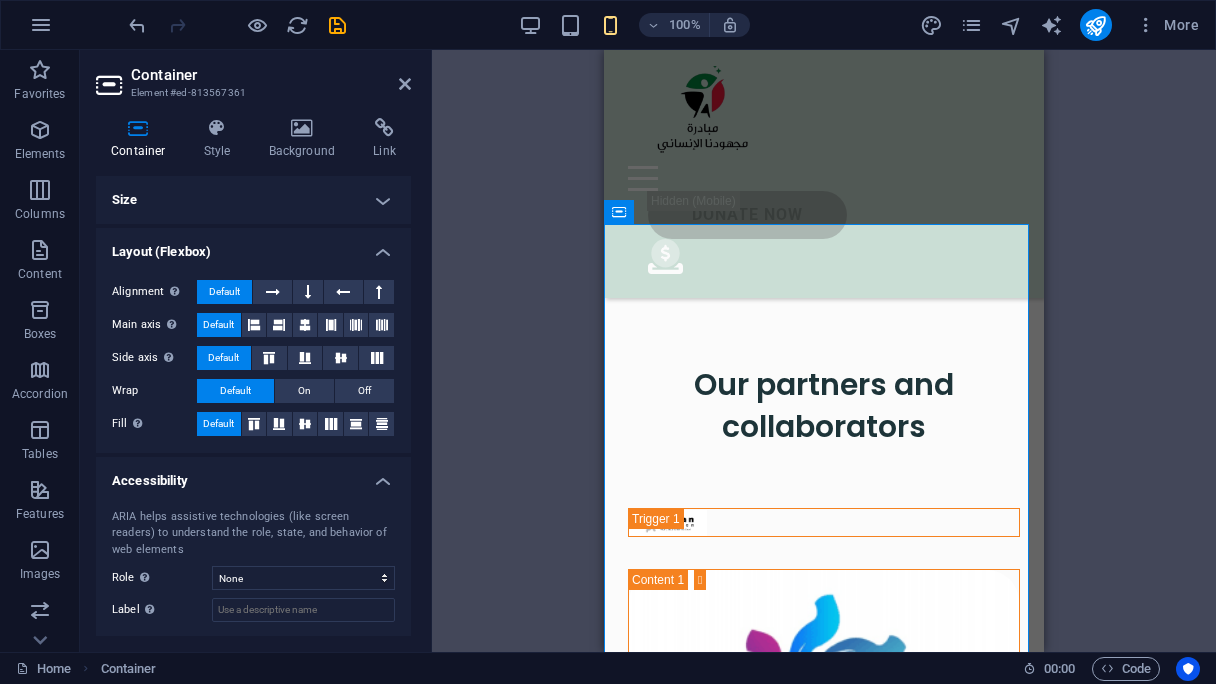 scroll, scrollTop: 98, scrollLeft: 0, axis: vertical 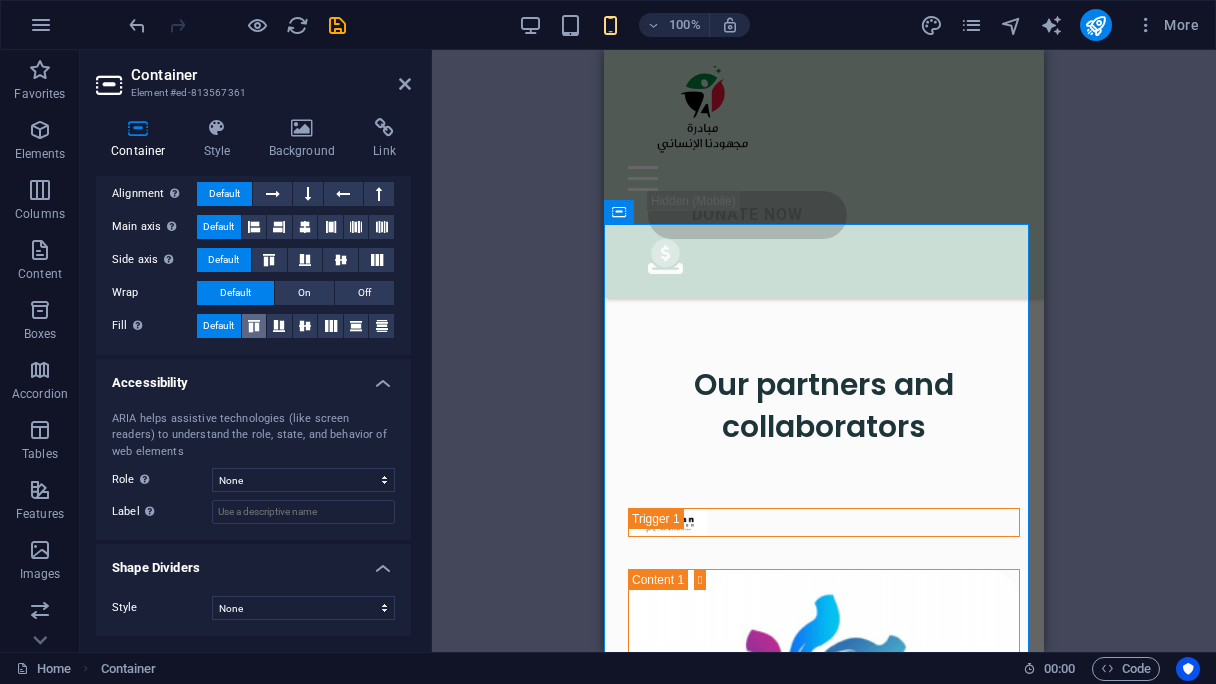 click at bounding box center [254, 326] 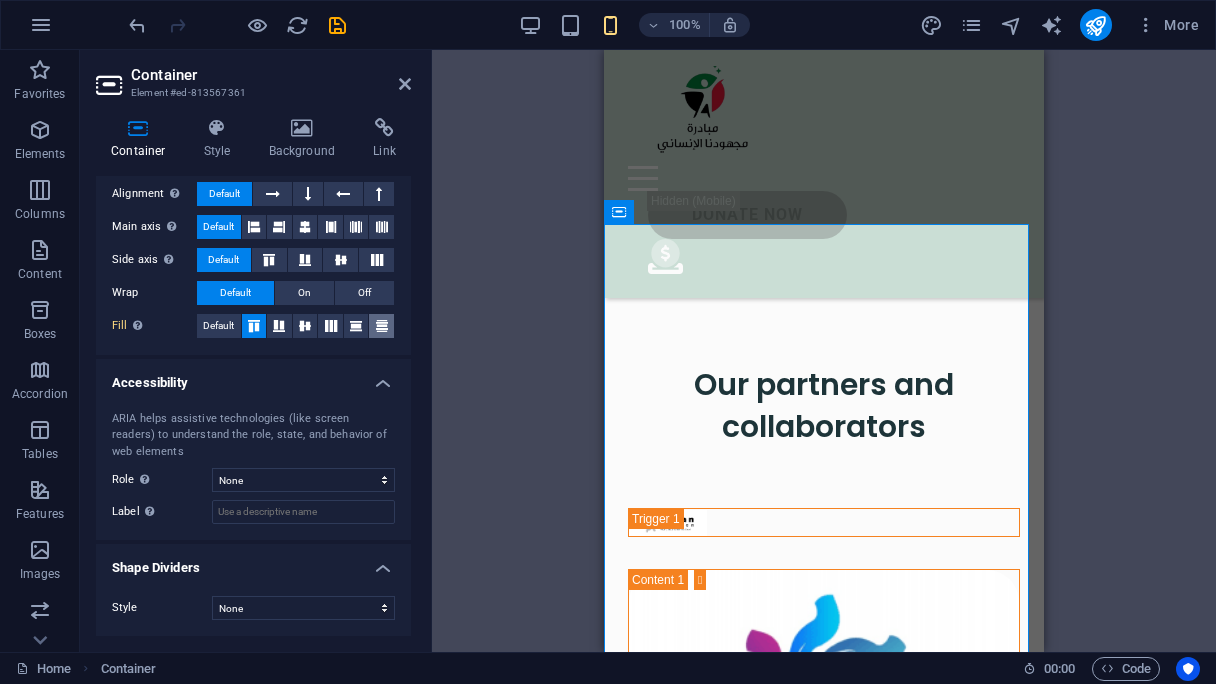 click at bounding box center [382, 326] 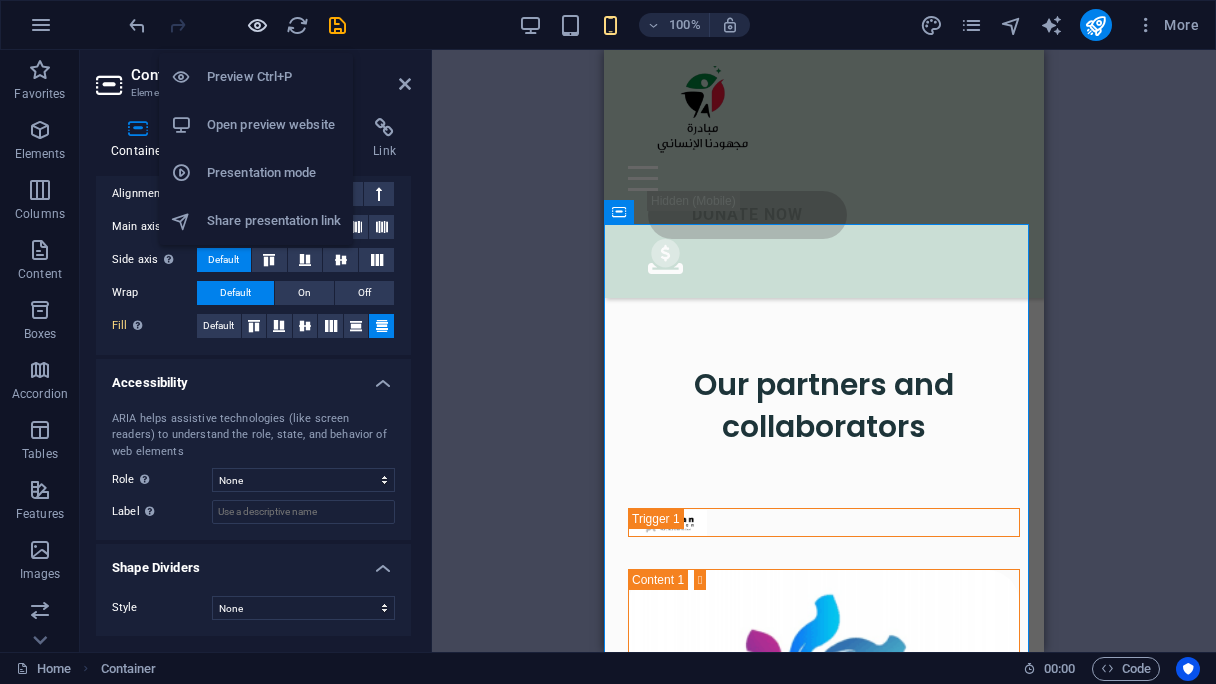 click at bounding box center [257, 25] 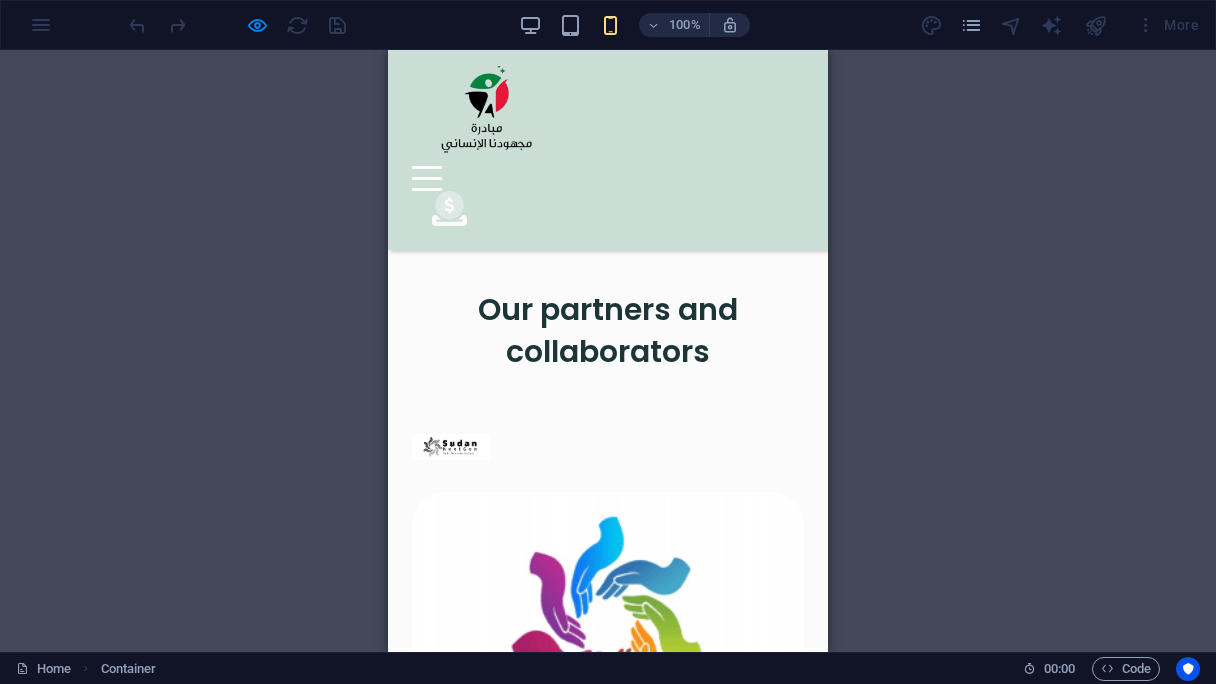 scroll, scrollTop: 3872, scrollLeft: 0, axis: vertical 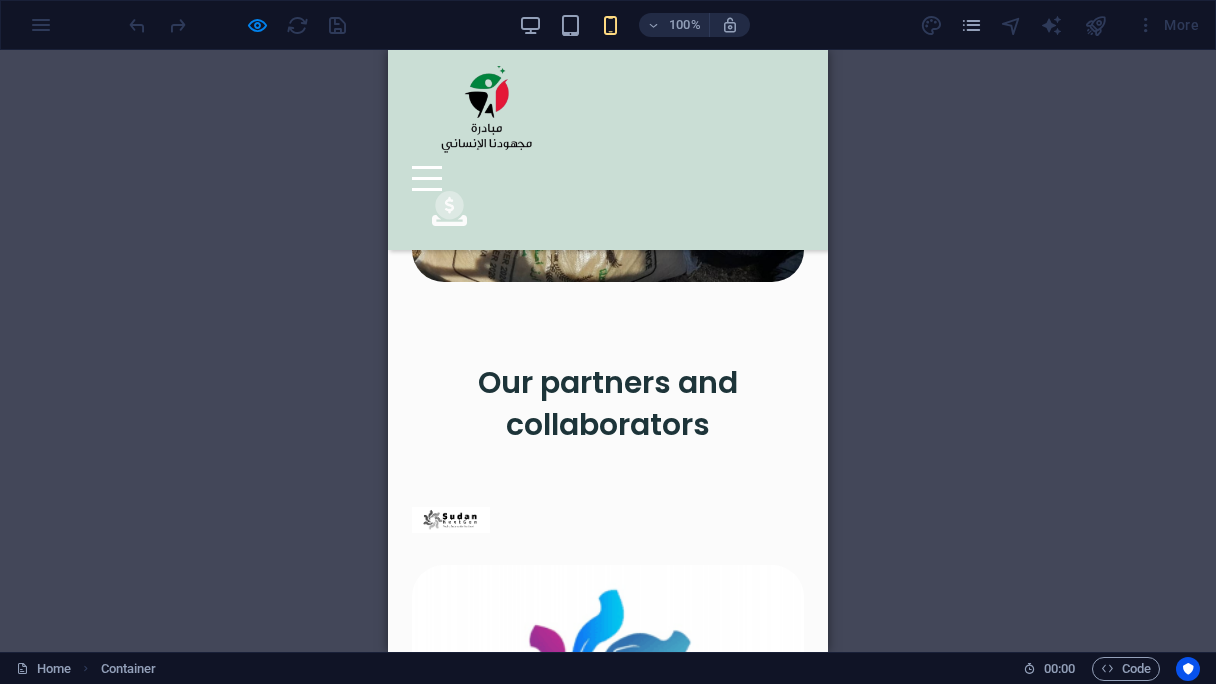 click at bounding box center [451, 520] 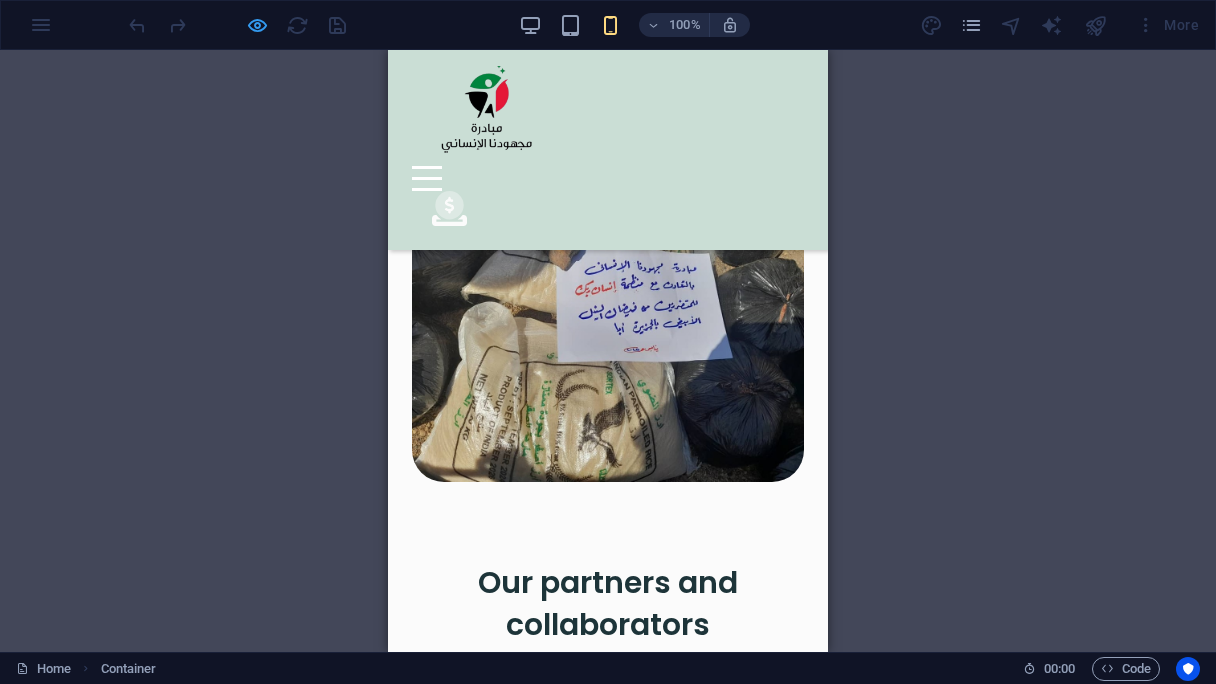 click at bounding box center [257, 25] 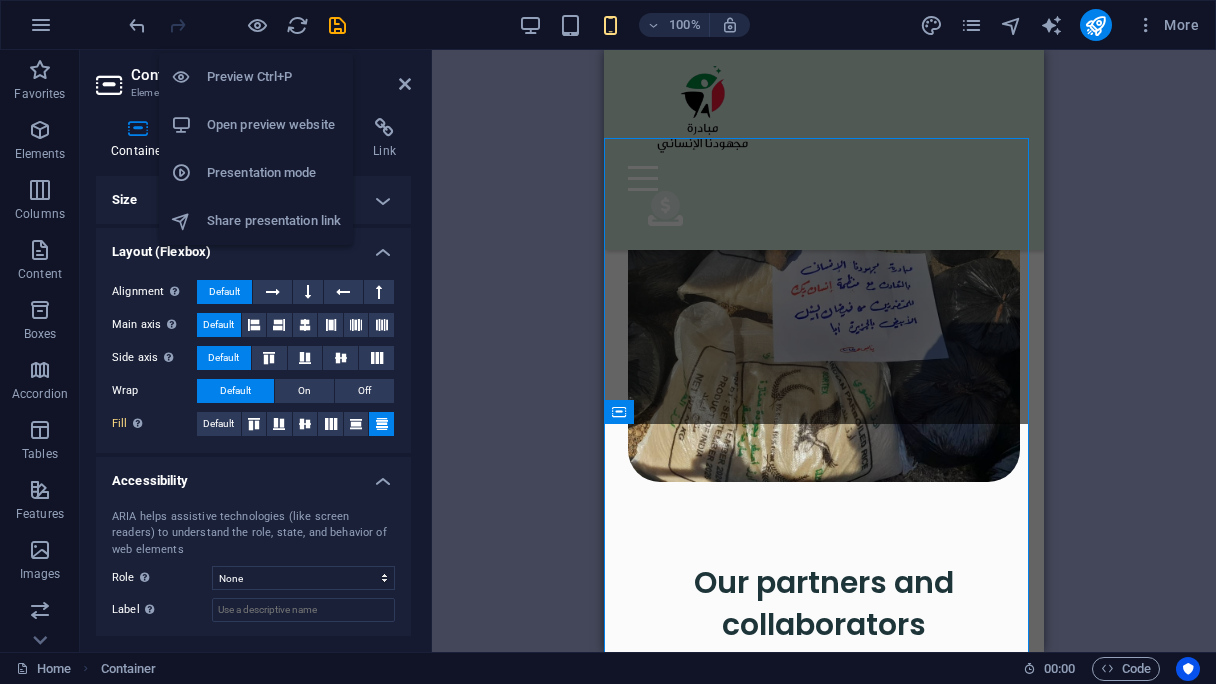 scroll, scrollTop: 3958, scrollLeft: 0, axis: vertical 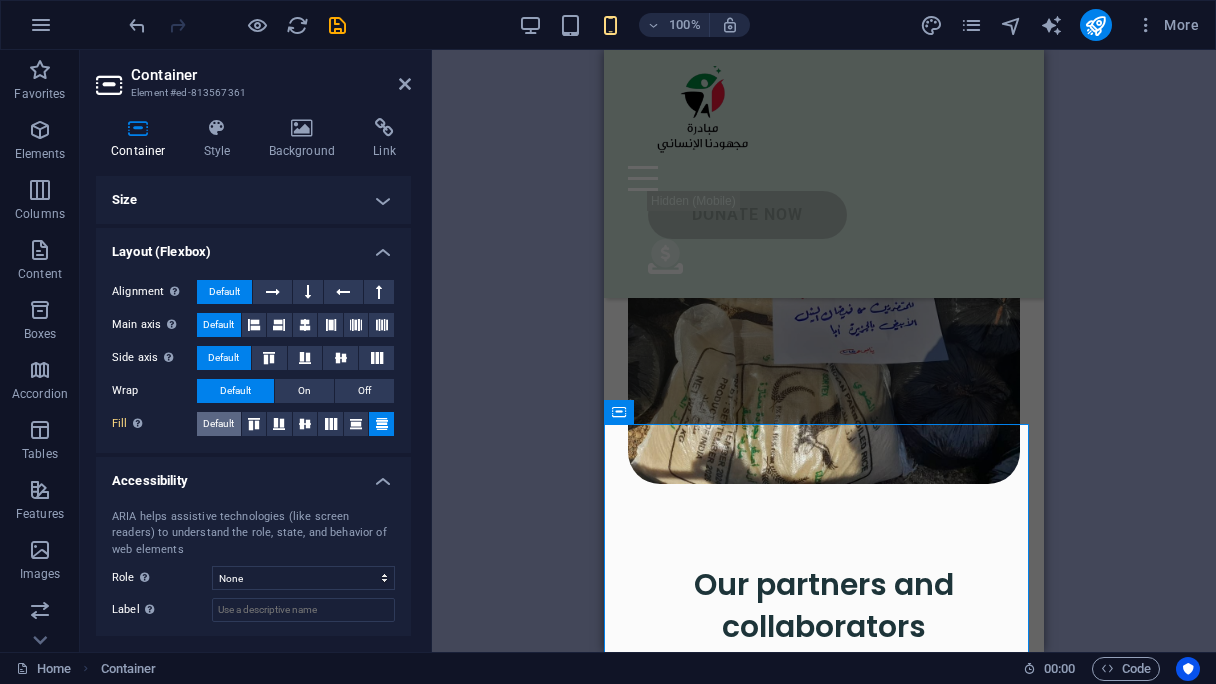 click on "Default" at bounding box center [218, 424] 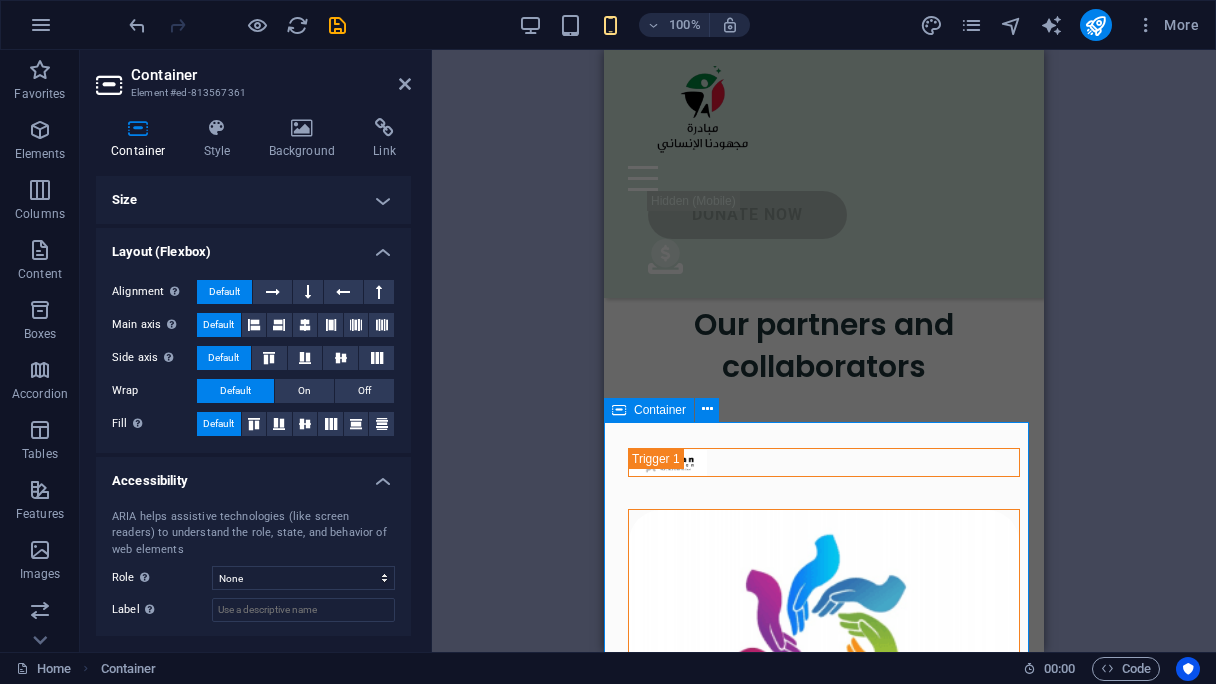 scroll, scrollTop: 4358, scrollLeft: 0, axis: vertical 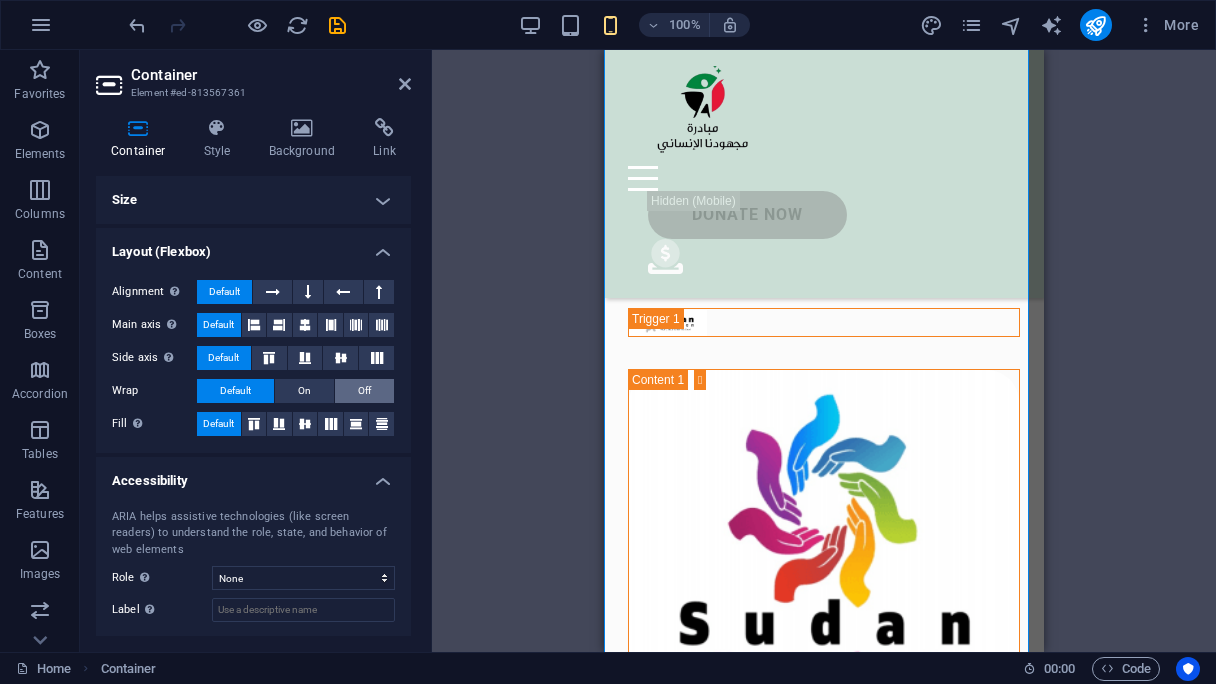 click on "Off" at bounding box center (364, 391) 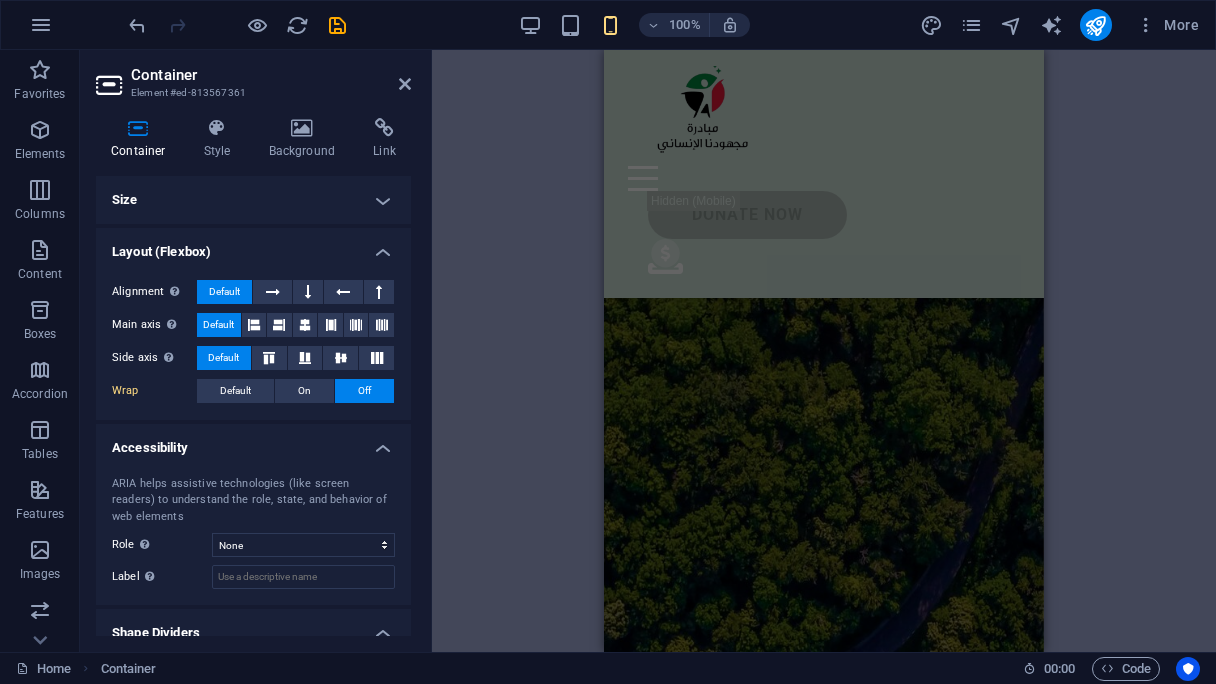 scroll, scrollTop: 7458, scrollLeft: 0, axis: vertical 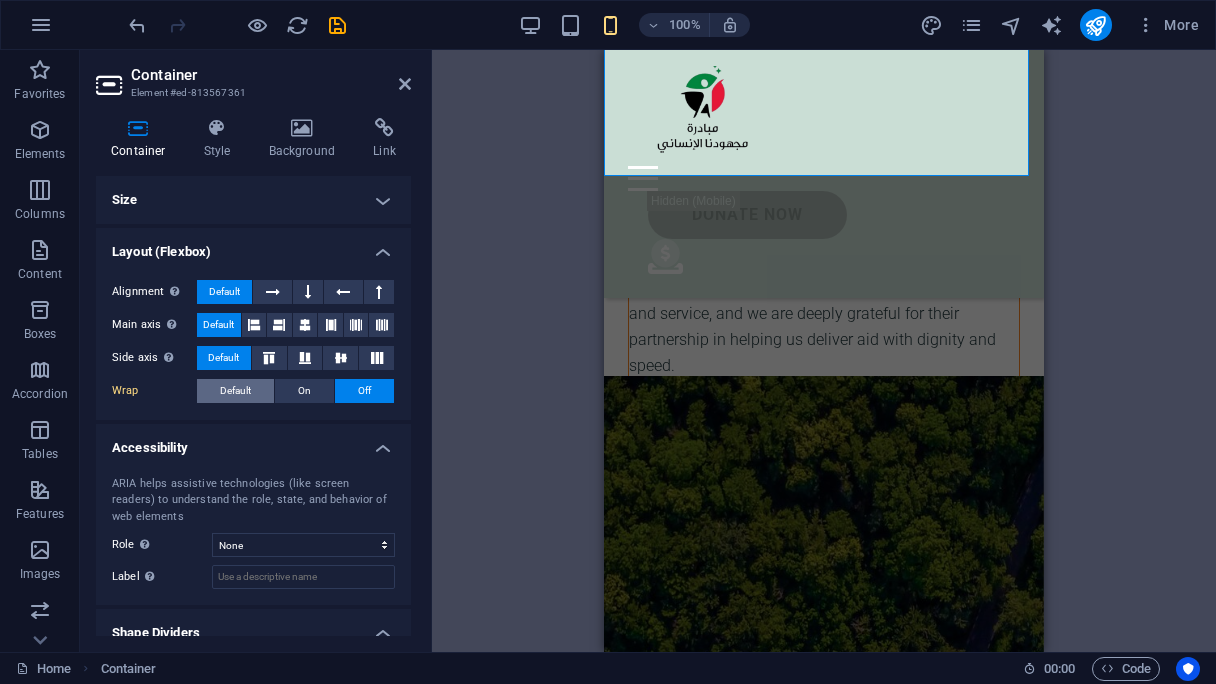 click on "Default" at bounding box center [235, 391] 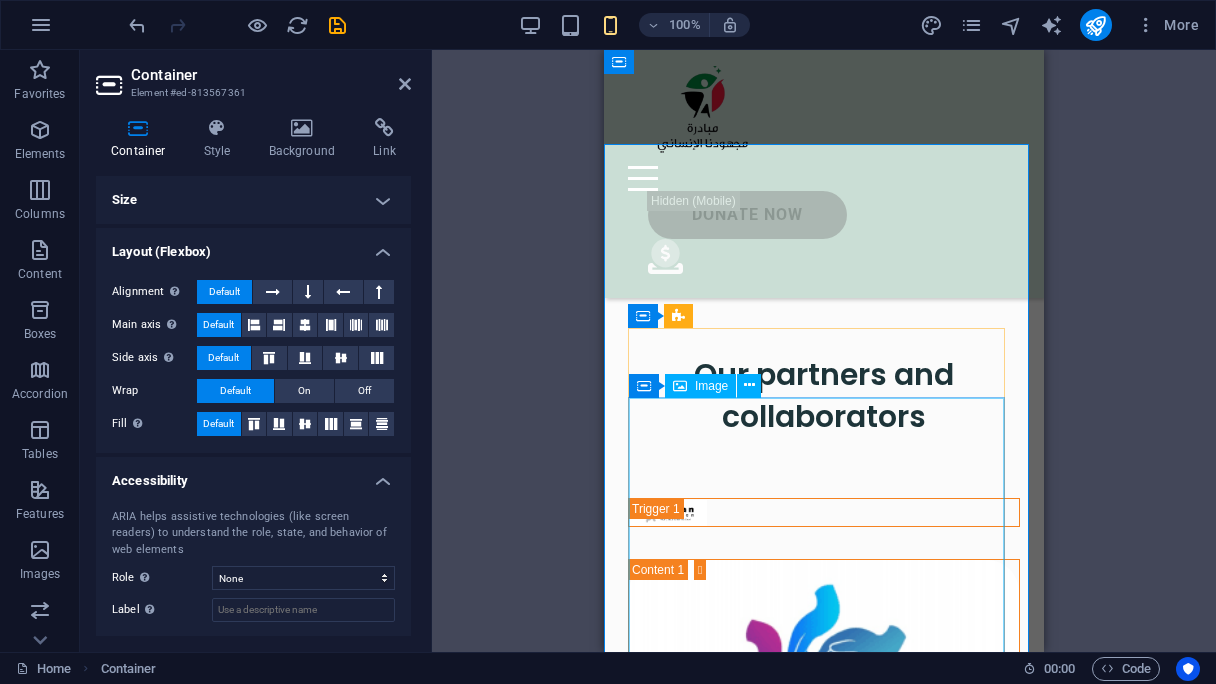scroll, scrollTop: 4058, scrollLeft: 0, axis: vertical 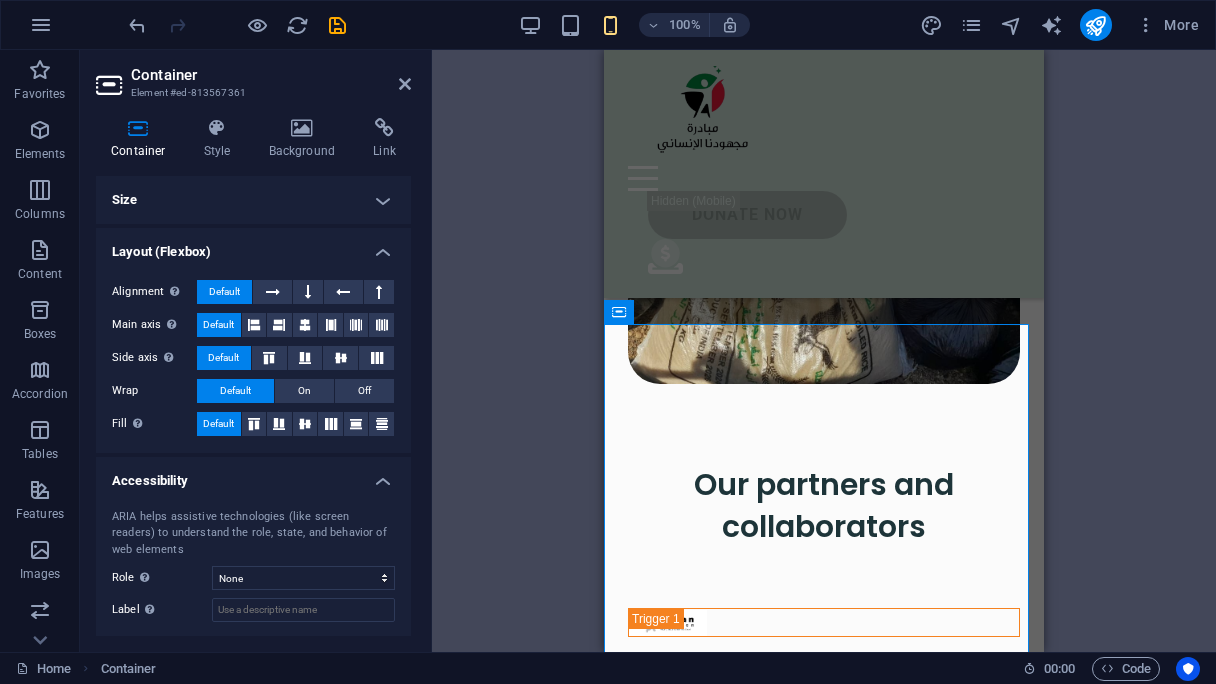 click on "Layout (Flexbox)" at bounding box center [253, 246] 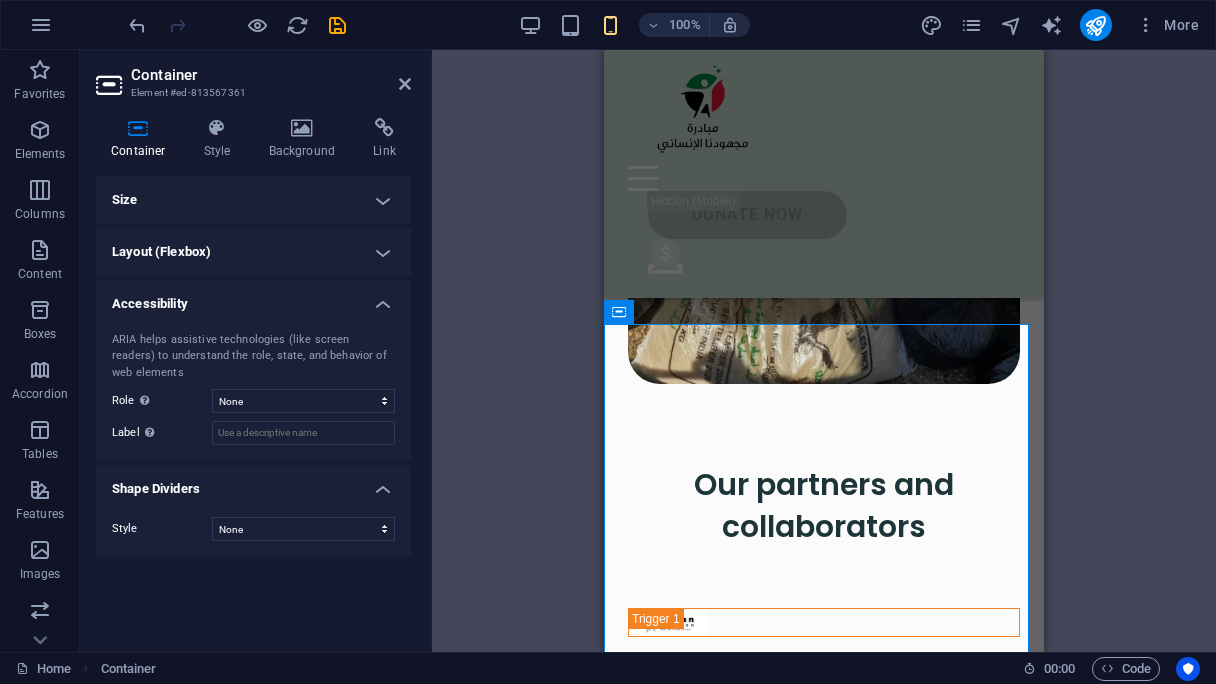click on "Size" at bounding box center (253, 200) 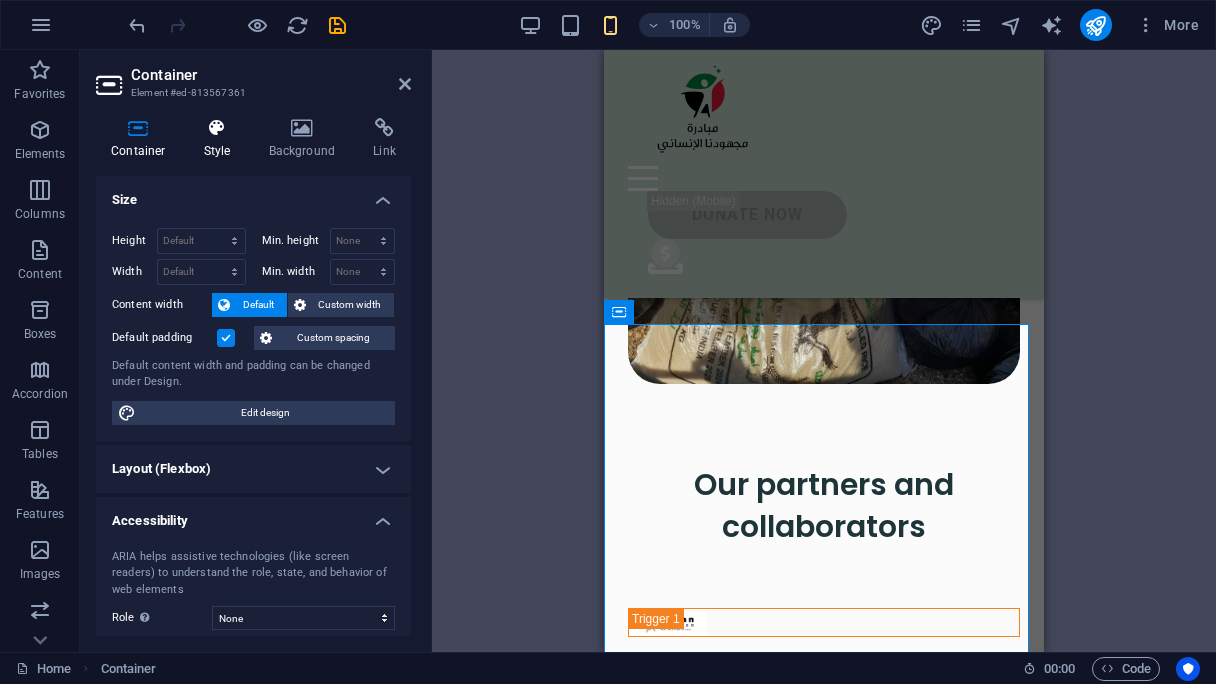 click at bounding box center [217, 128] 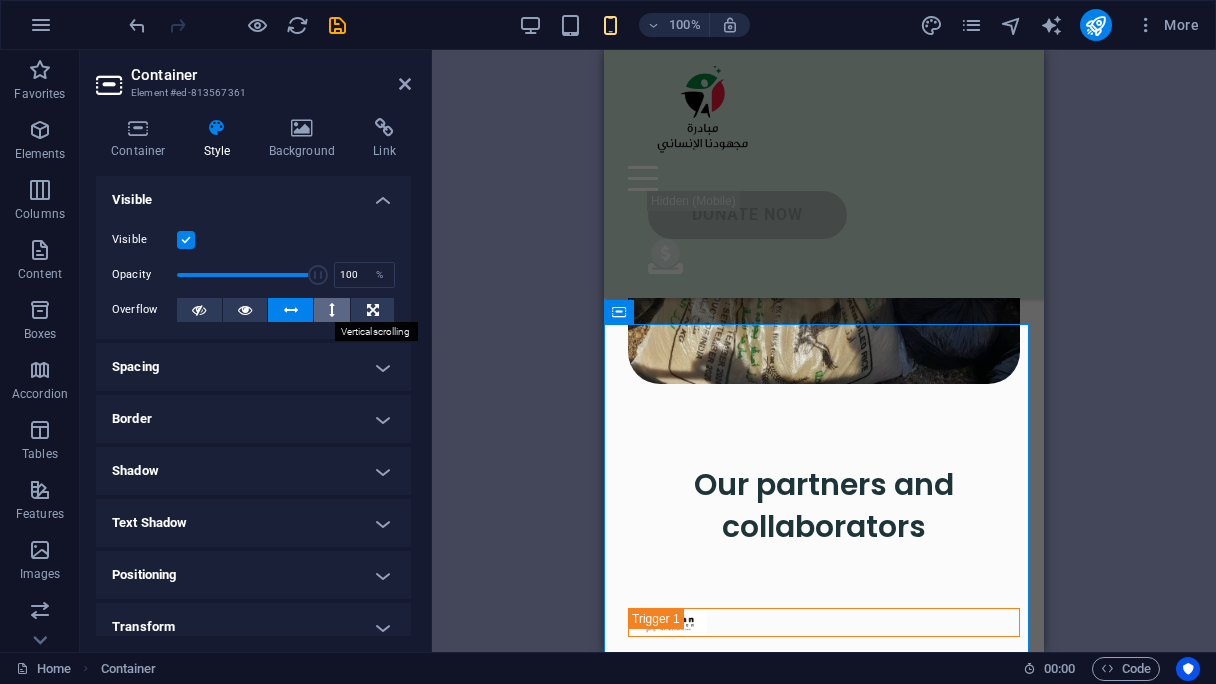 click at bounding box center [332, 310] 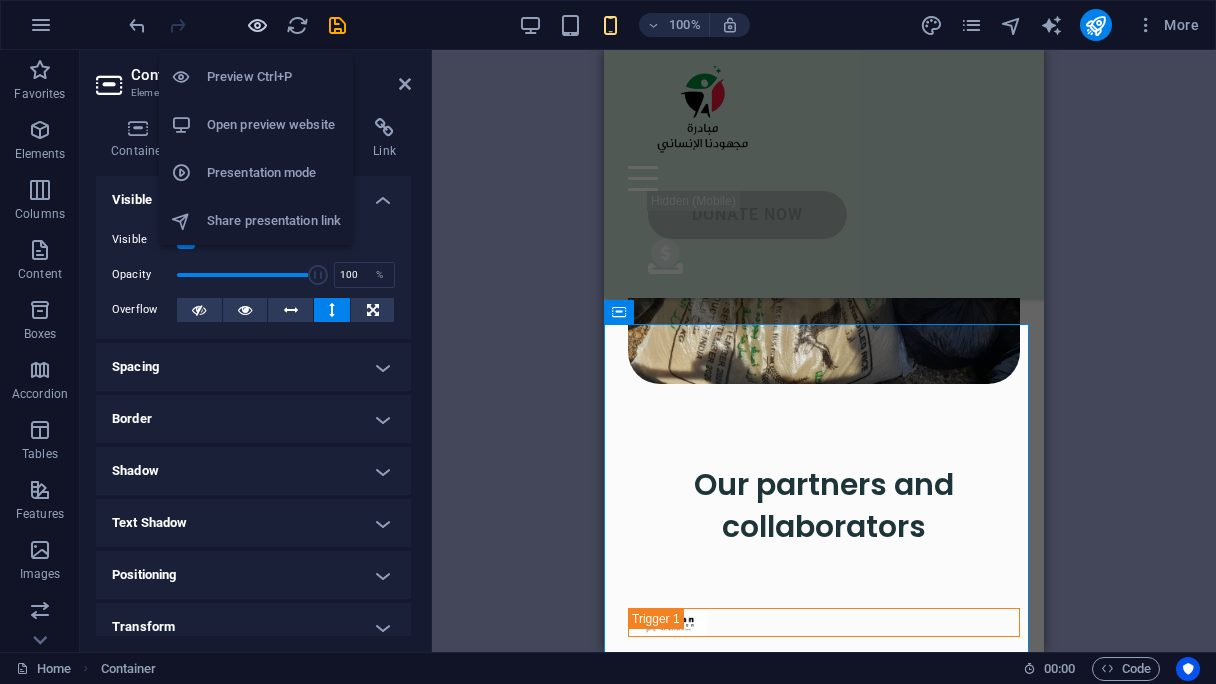 drag, startPoint x: 257, startPoint y: 29, endPoint x: 264, endPoint y: 219, distance: 190.1289 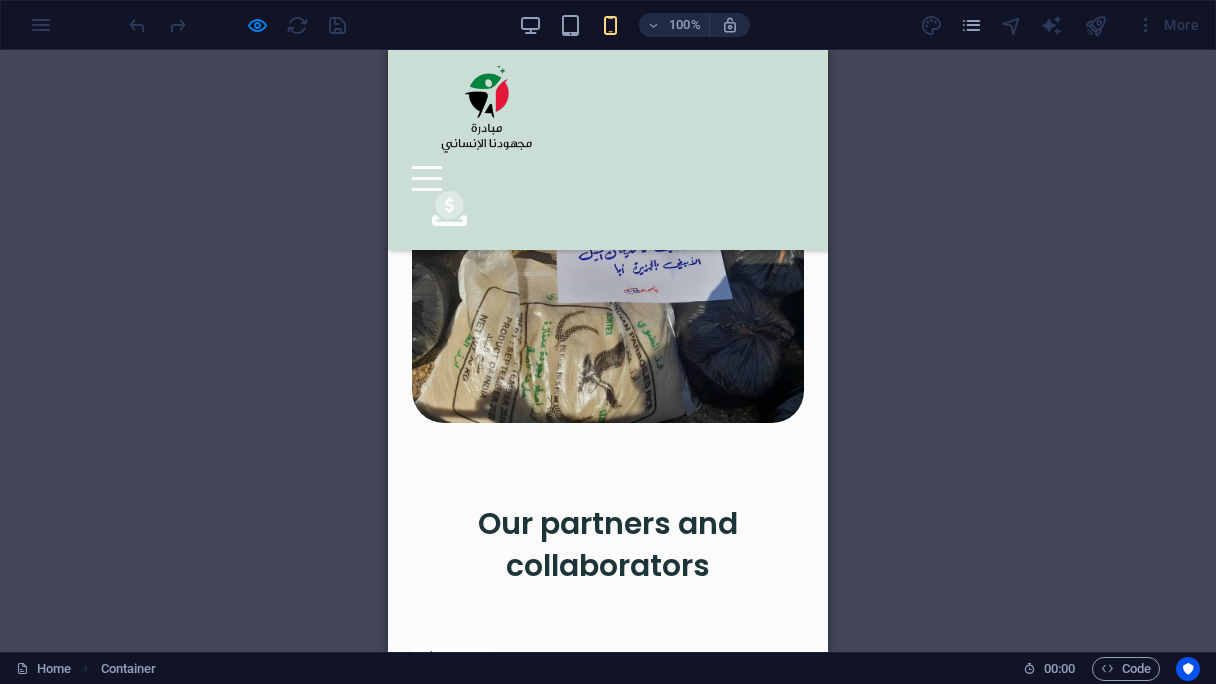 scroll, scrollTop: 3672, scrollLeft: 0, axis: vertical 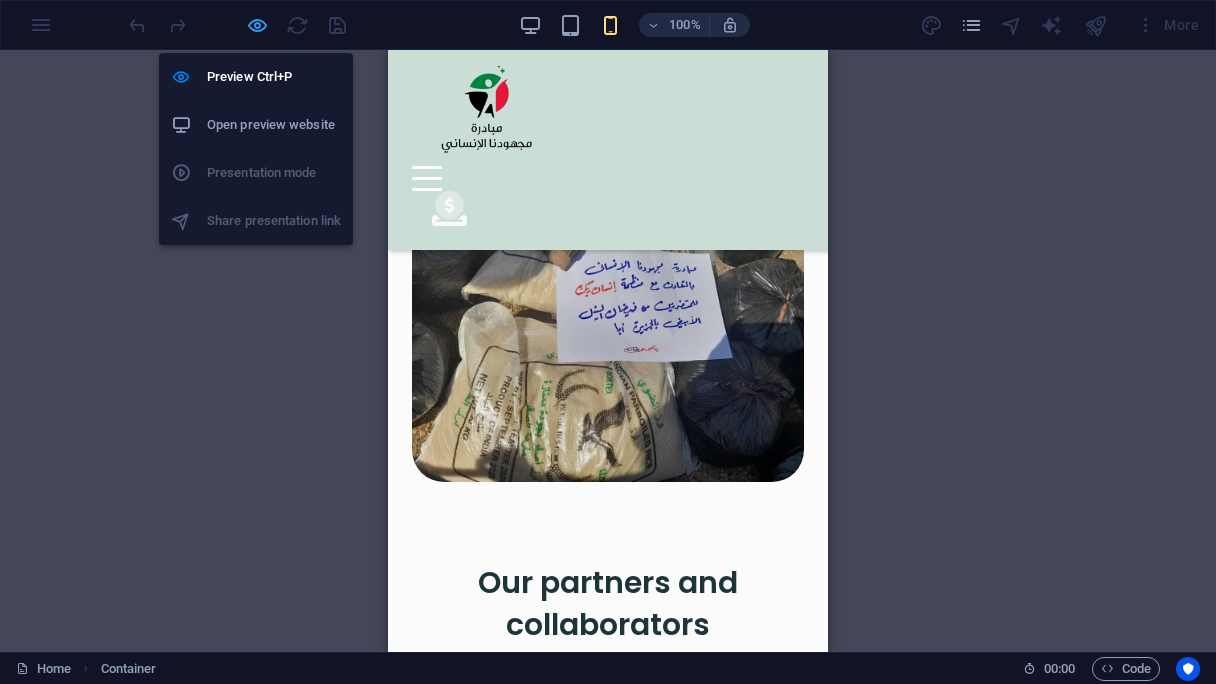 click at bounding box center (257, 25) 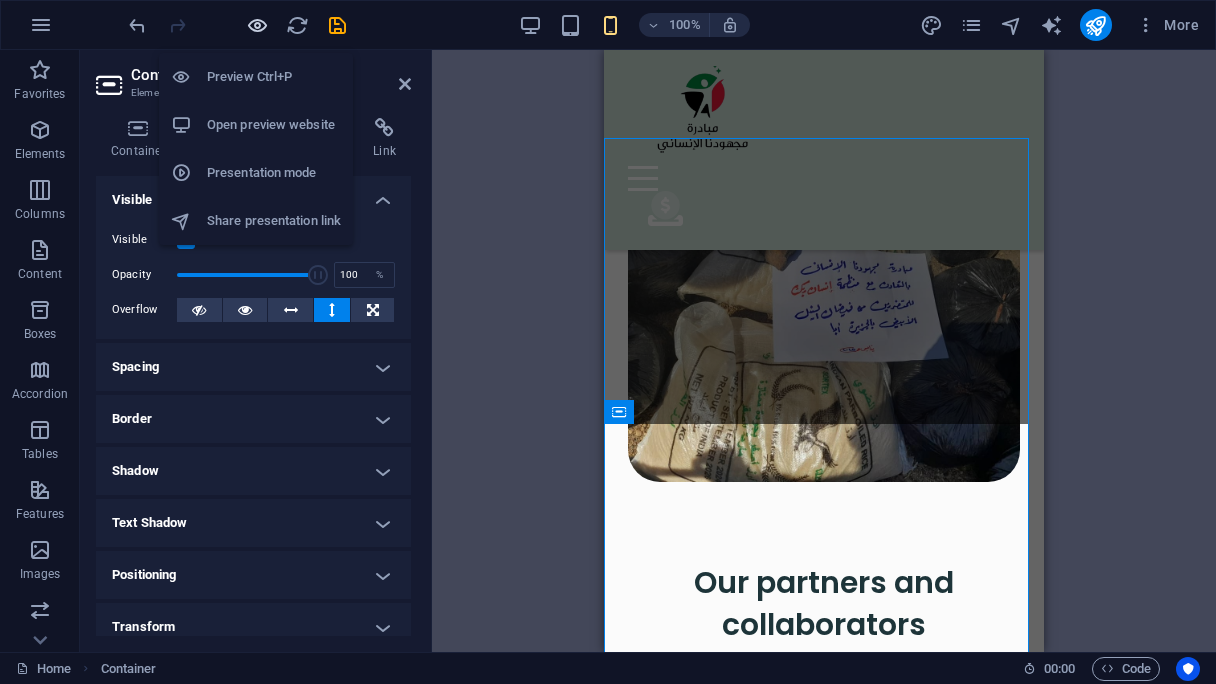 scroll, scrollTop: 3958, scrollLeft: 0, axis: vertical 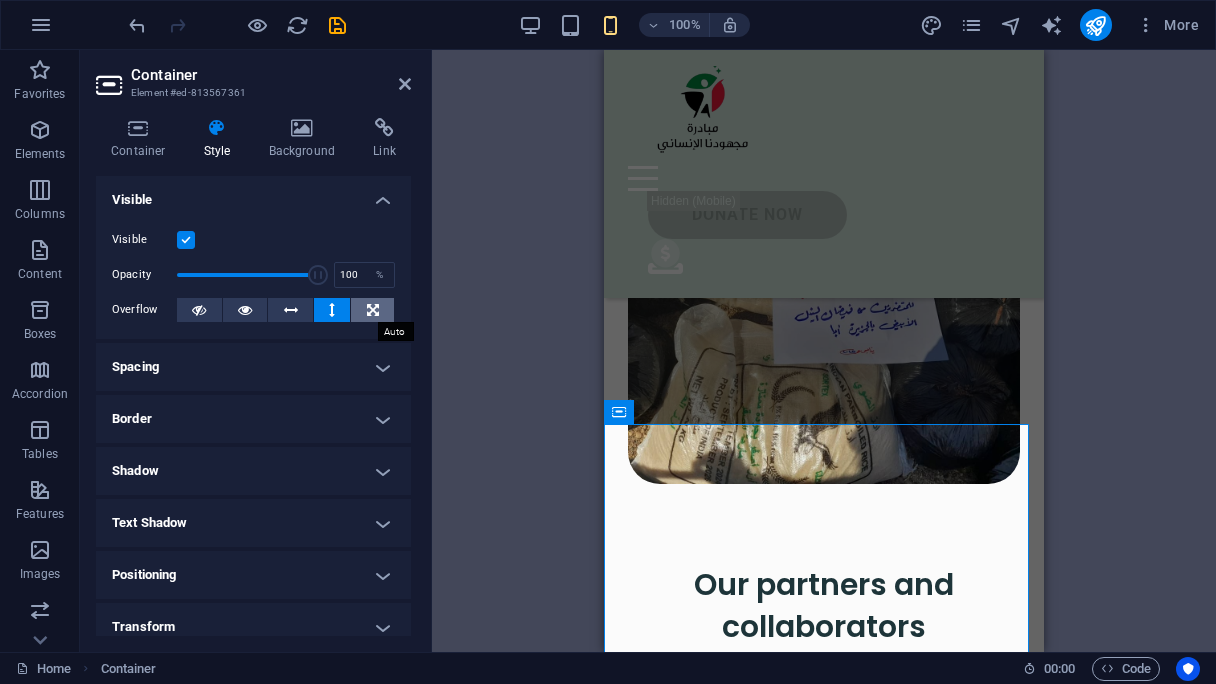 click at bounding box center (373, 310) 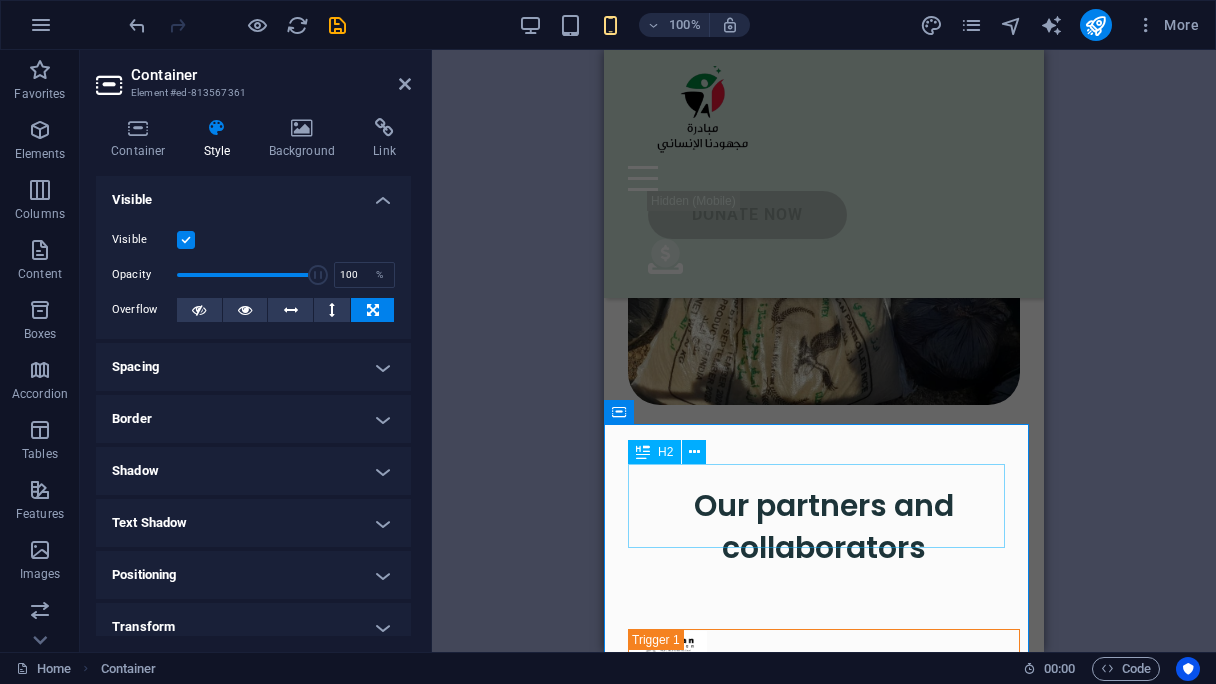 scroll, scrollTop: 4058, scrollLeft: 0, axis: vertical 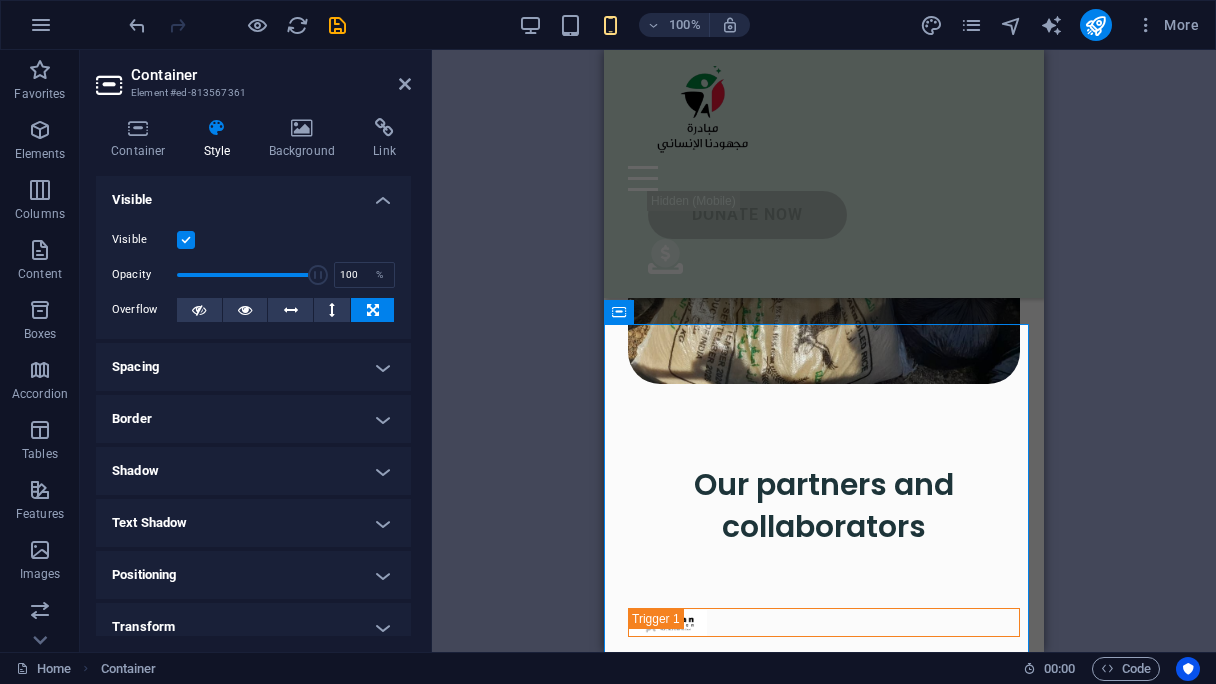 click at bounding box center [186, 240] 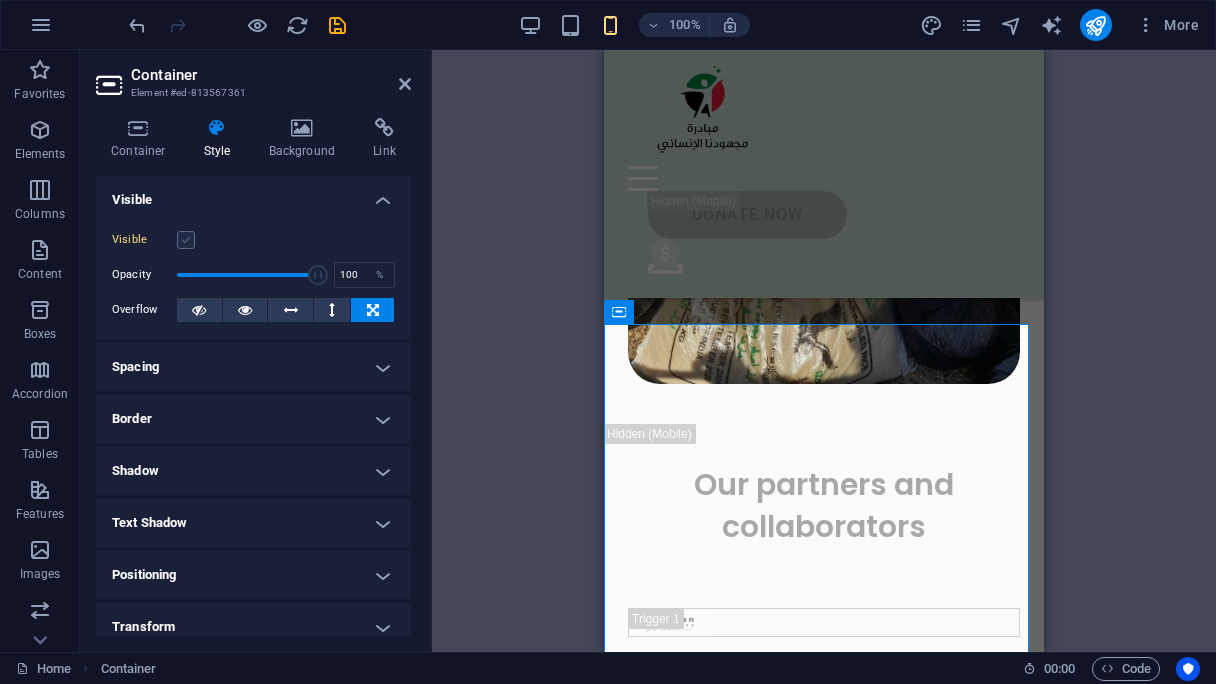 click at bounding box center [186, 240] 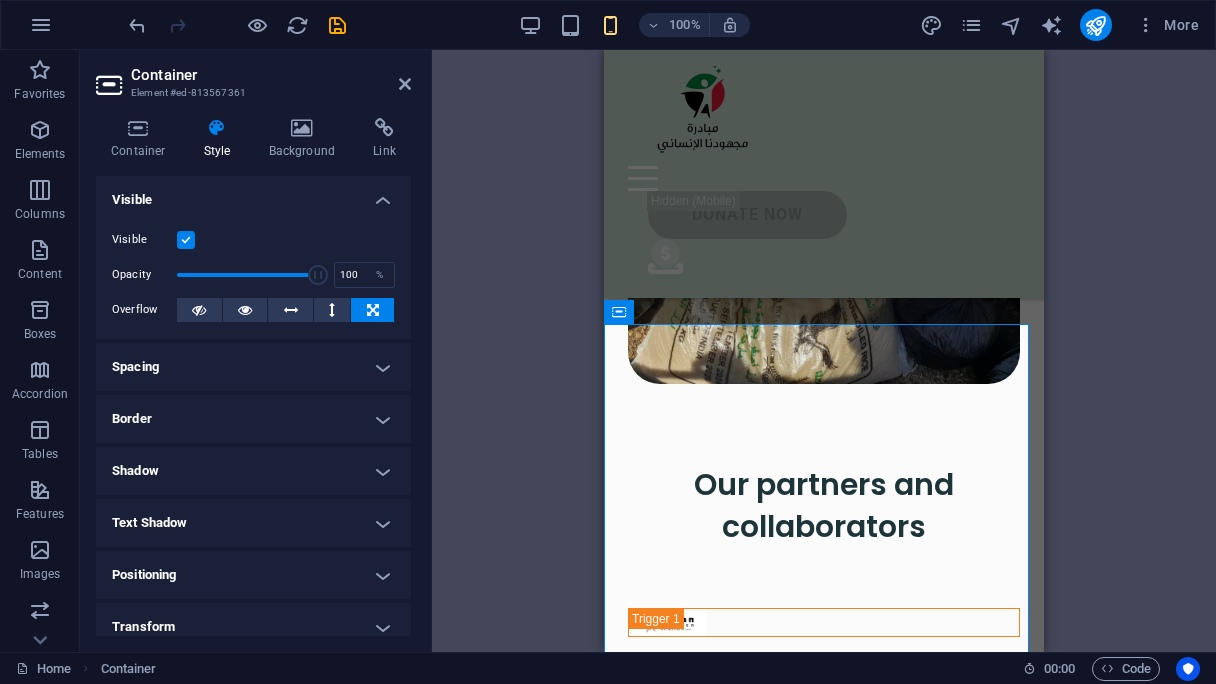 click on "Spacing" at bounding box center [253, 367] 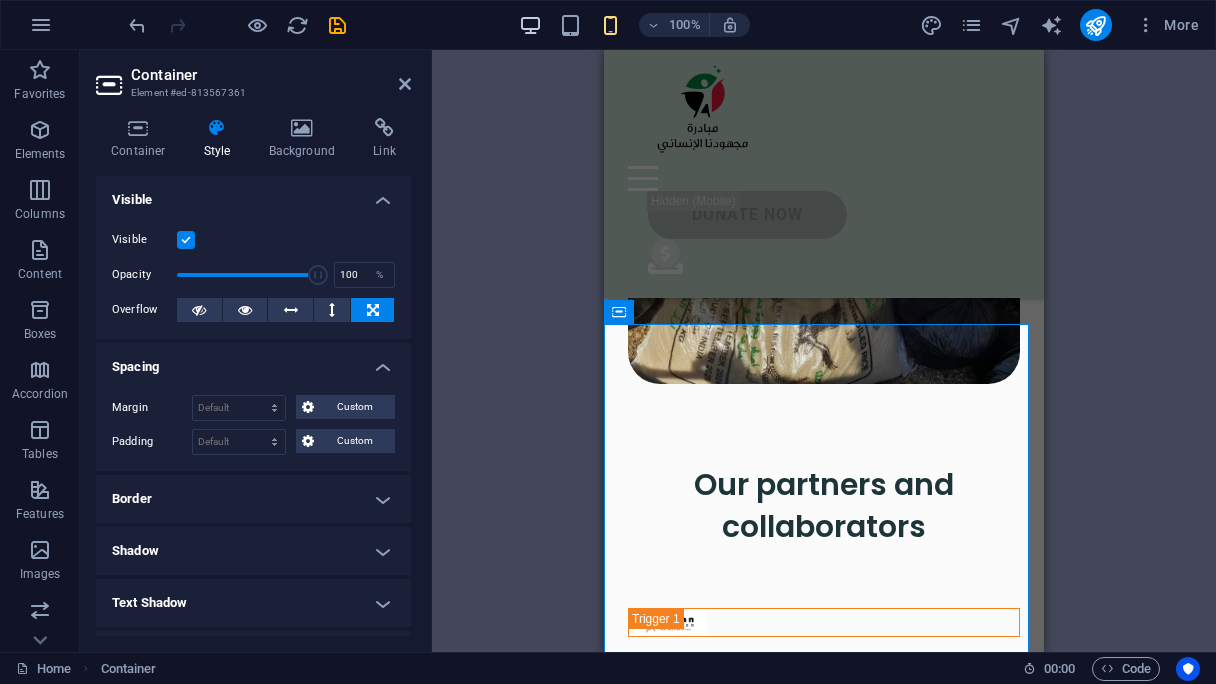 click at bounding box center (530, 25) 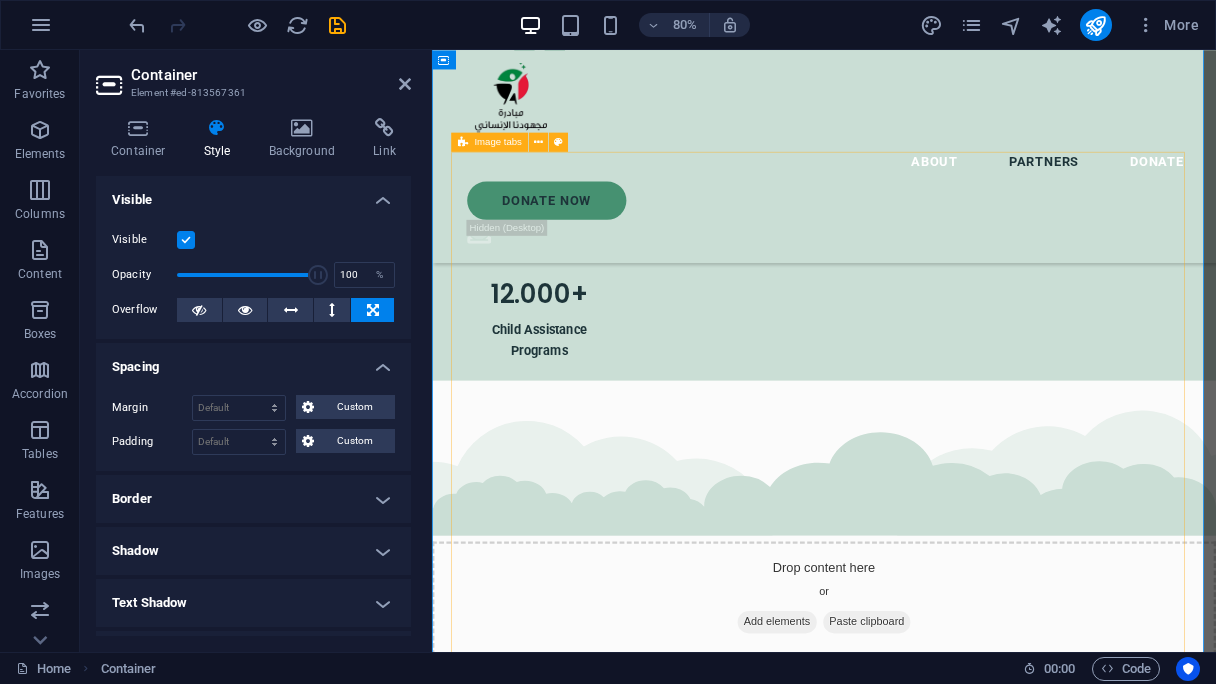 scroll, scrollTop: 3458, scrollLeft: 0, axis: vertical 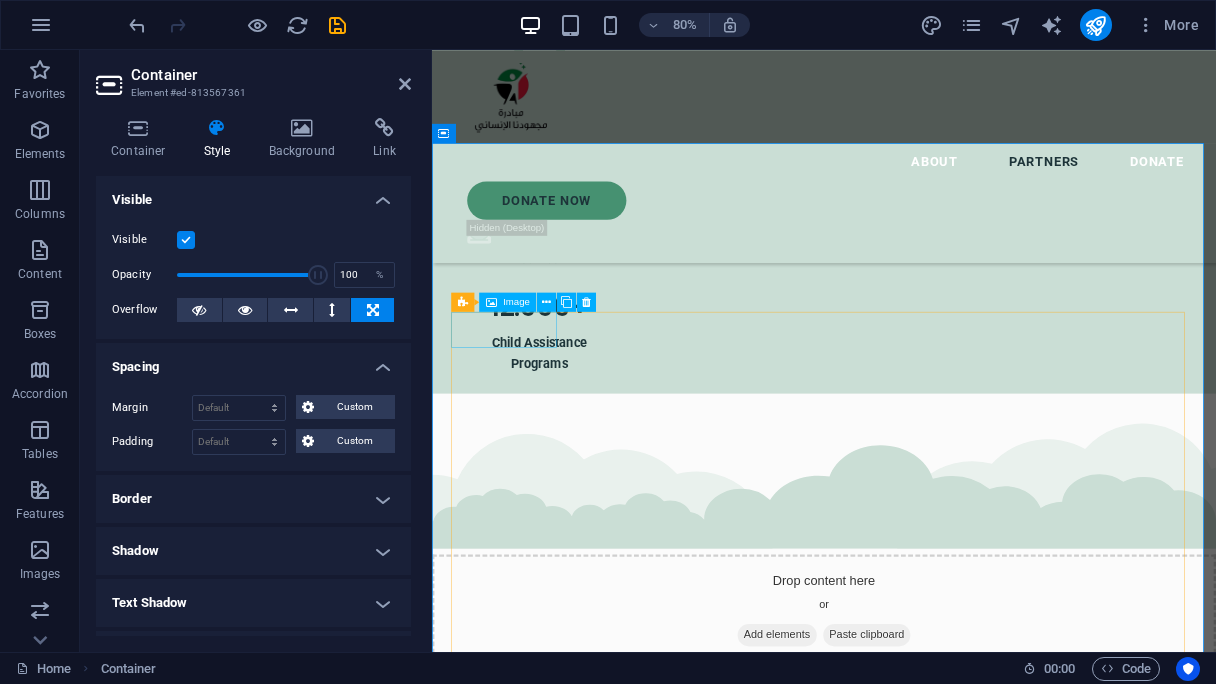 click at bounding box center (523, 2690) 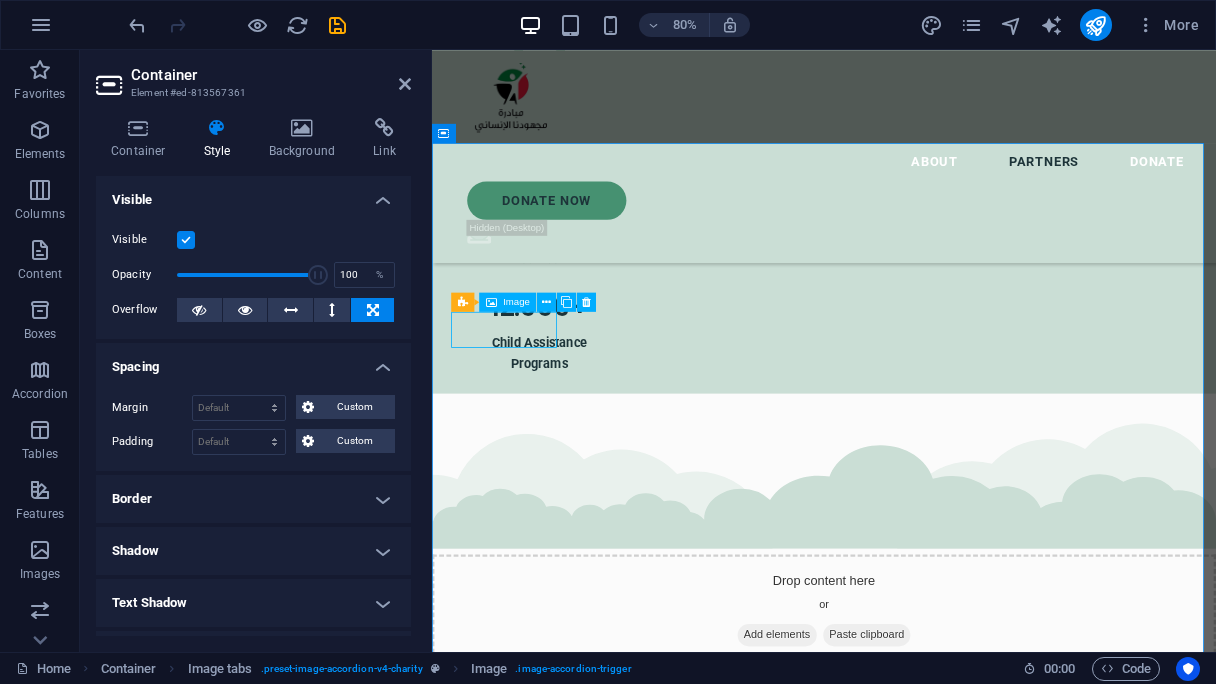 click at bounding box center (523, 2690) 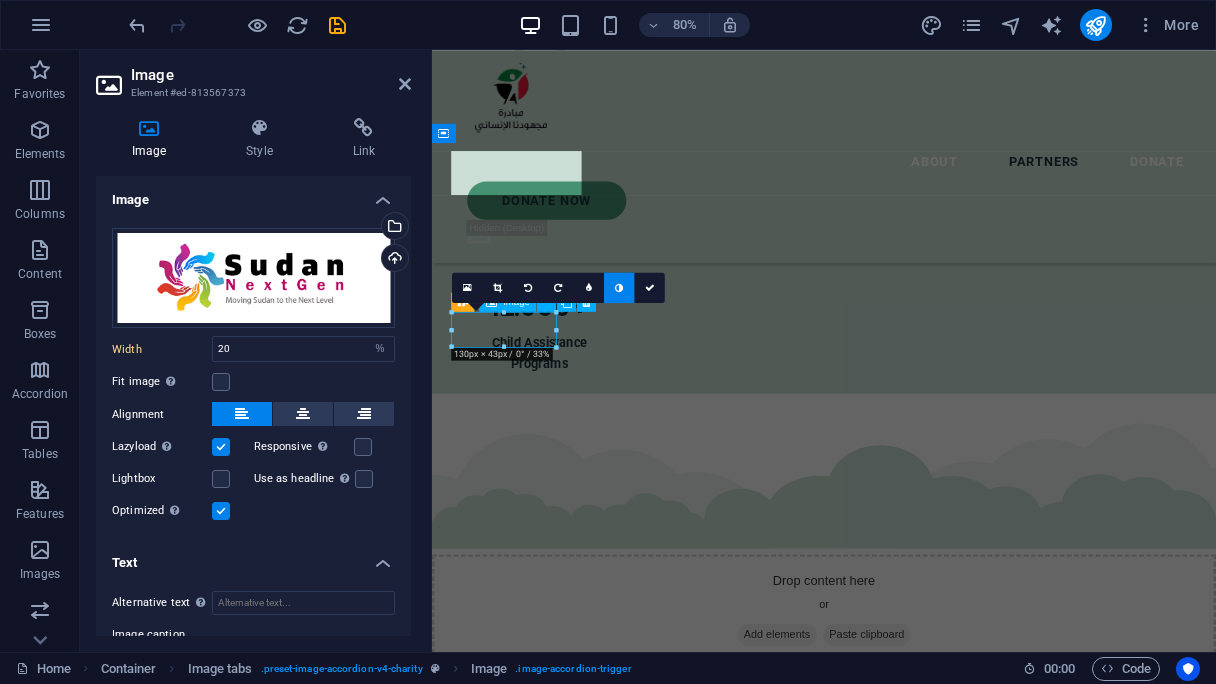 type on "100" 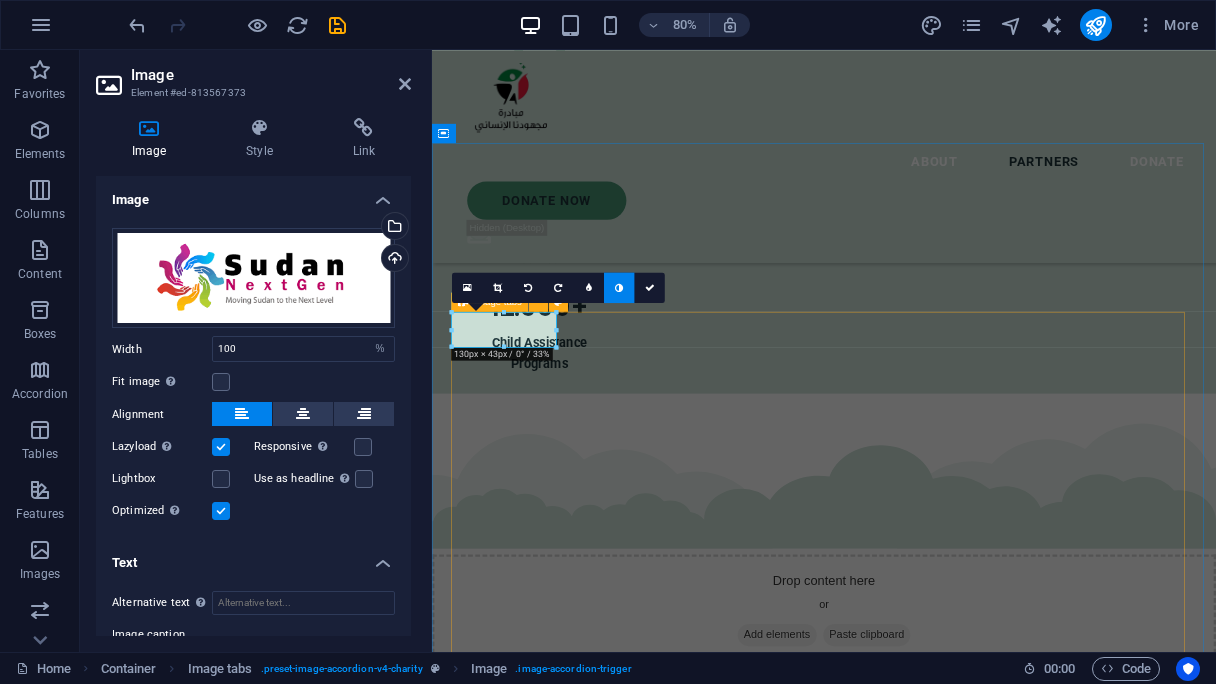 click on "Sudan NextGen  We are grateful for our partnership with Sudan NextGen, a US-based nonprofit supporting impactful Sudanese-led initiatives. Through this collaboration, Sudan NextGen hosts our official donation link, allowing us to securely collect contributions from around the world and channel them directly to our humanitarian efforts on the ground. El Fasher and Camps Emergency Room We are honored to partner with the dedicated team at El Fasher and Camps Emergency Room, who continue to serve displaced families and communities affected by conflict in North Darfur. Their on-the-ground presence is vital to our collective impact. Together, we are reaching people in some of the most underserved areas with compassion and urgency. Jaflo and Salomat Emergency Room We are proud to collaborate with  Jaflo and the Salomat Emergency Room  team, whose dedication to providing rapid medical assistance on the ground has made a real difference in the lives of displaced families in Sudan. Bahri Emergency Room" at bounding box center (922, 5208) 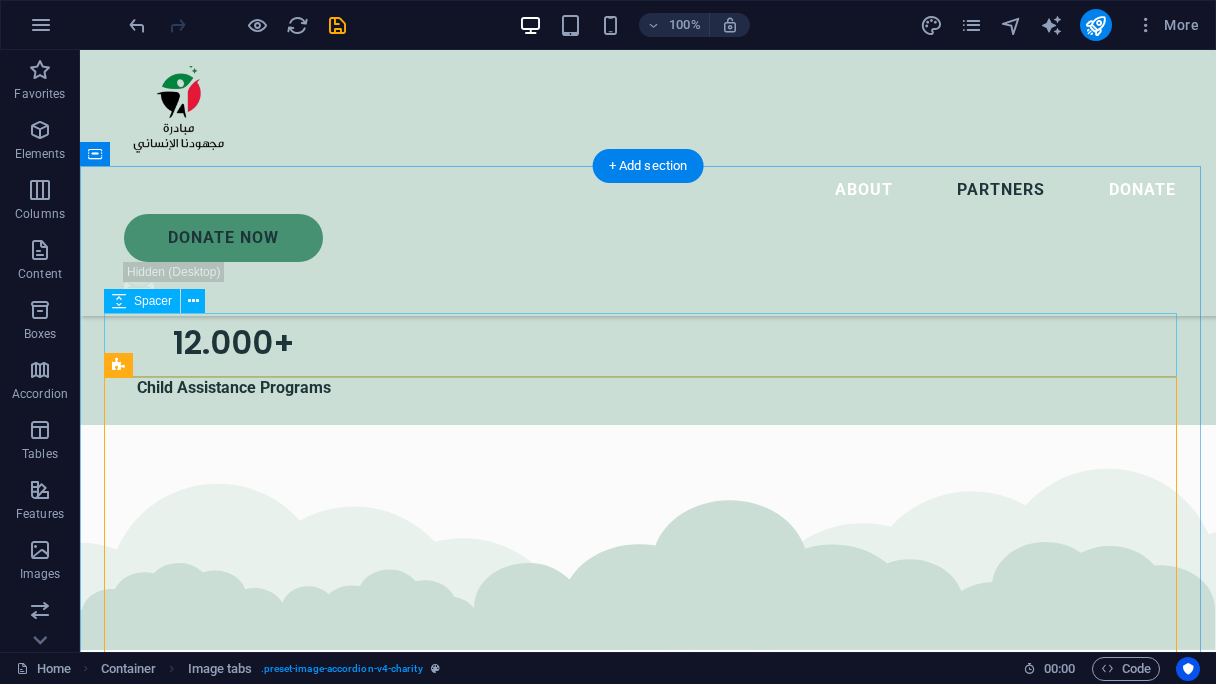 scroll, scrollTop: 3257, scrollLeft: 0, axis: vertical 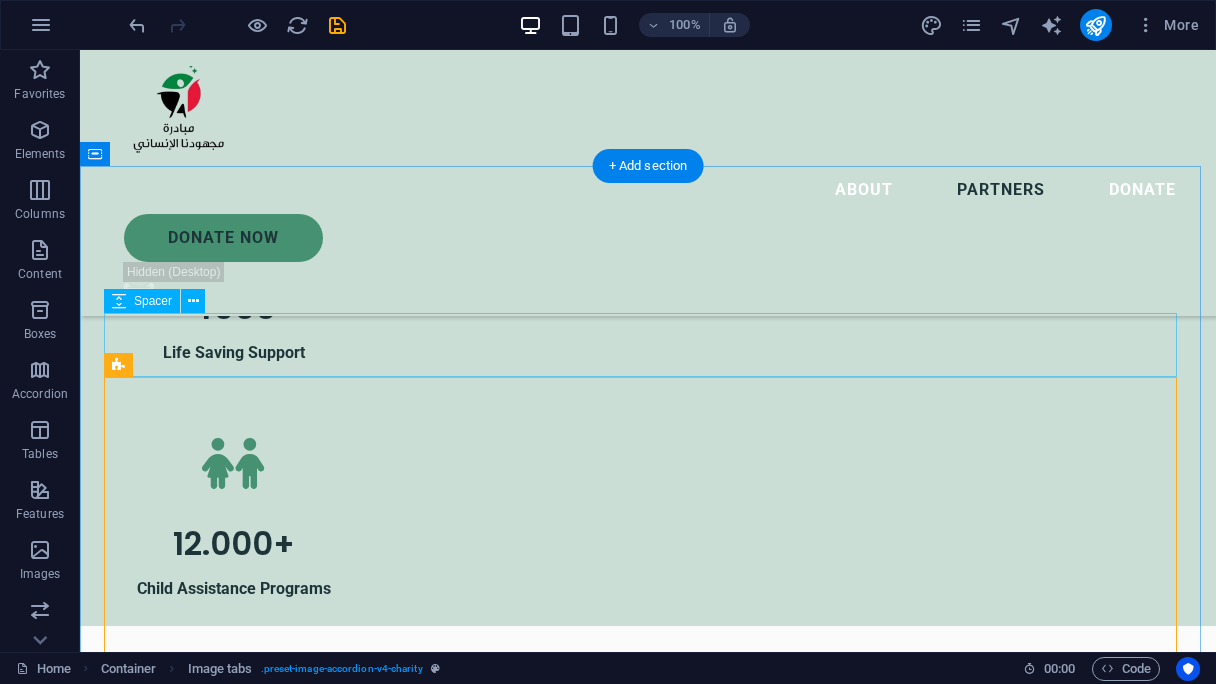 click at bounding box center [648, 2931] 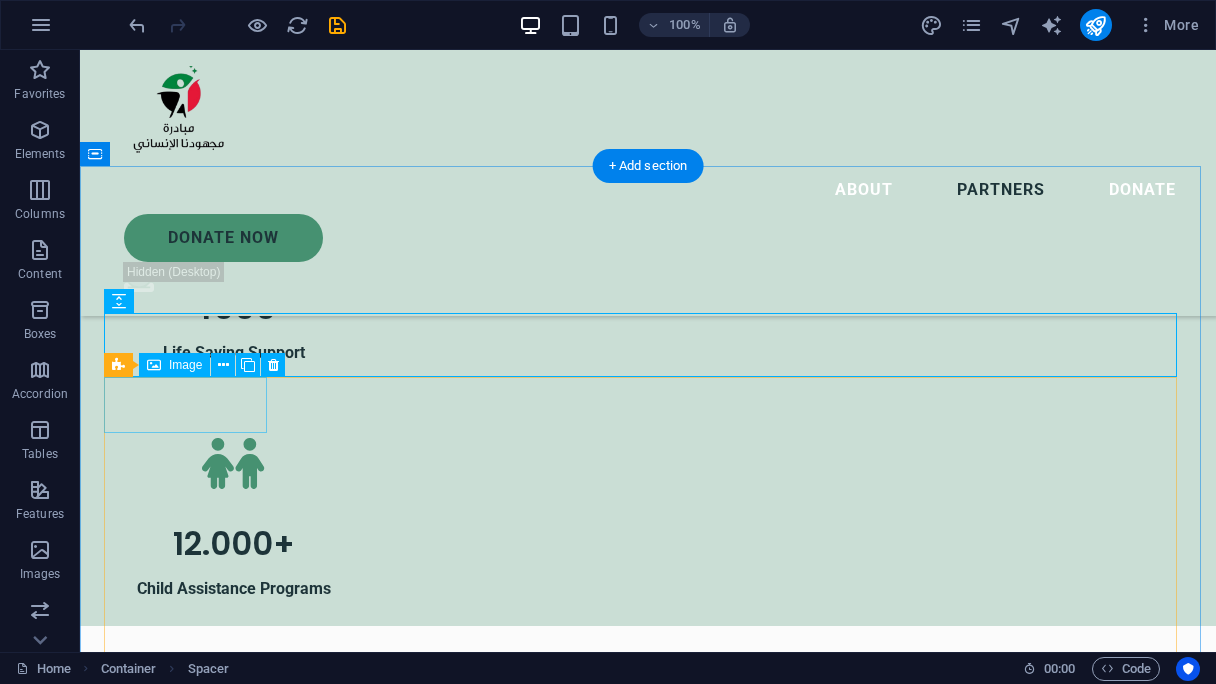 click at bounding box center [187, 2991] 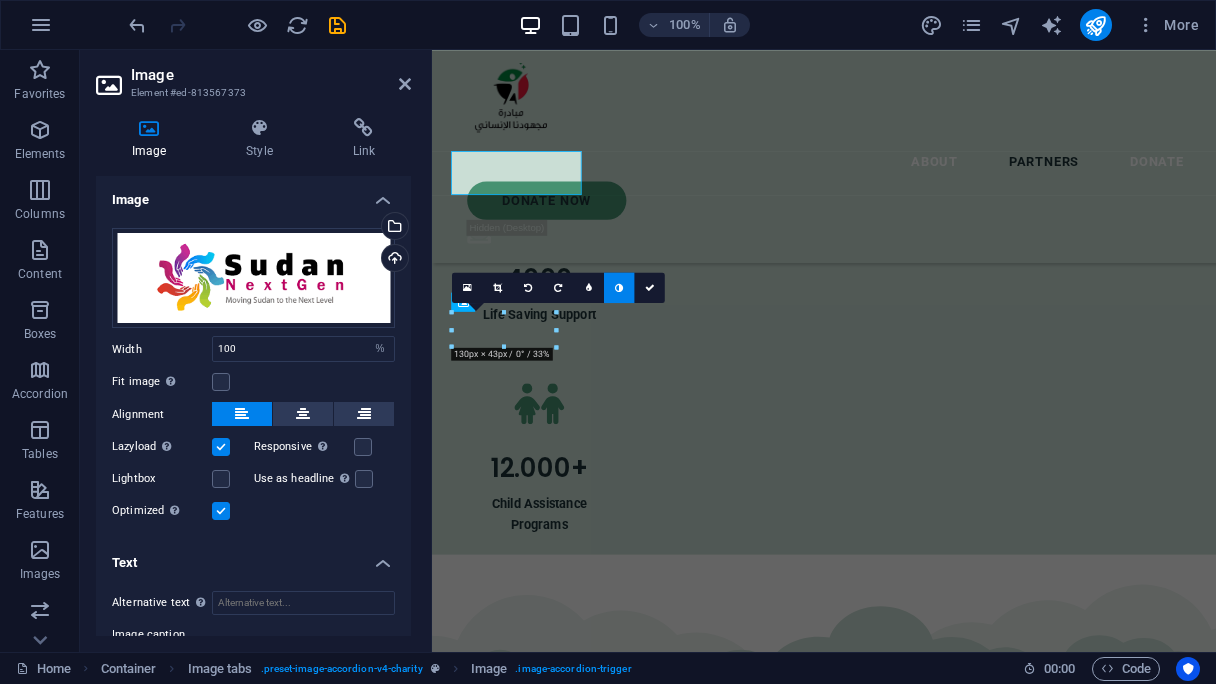 scroll, scrollTop: 3458, scrollLeft: 0, axis: vertical 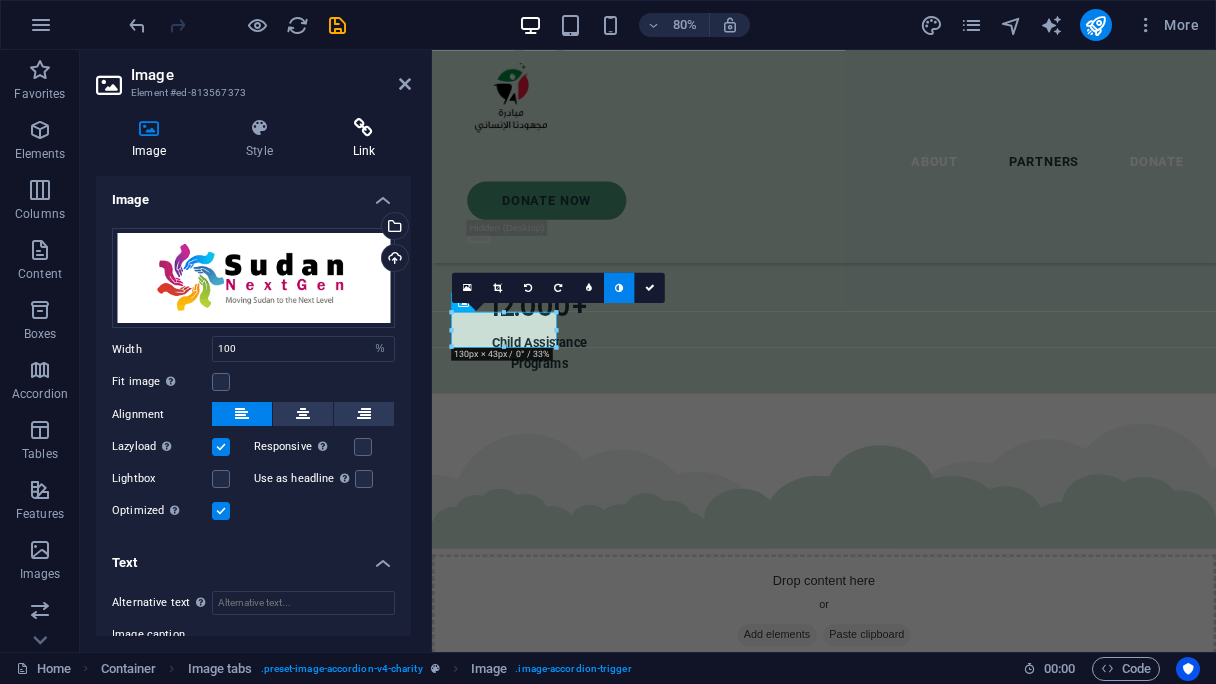 click at bounding box center (364, 128) 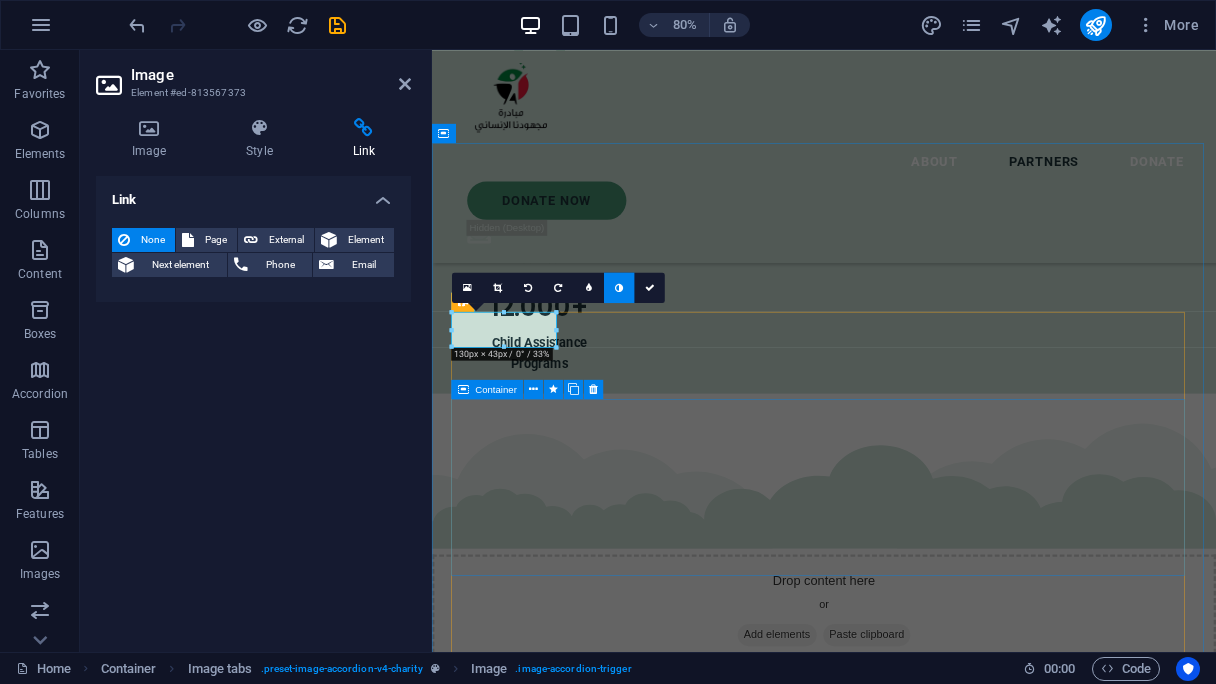 click on "Sudan NextGen  We are grateful for our partnership with Sudan NextGen, a US-based nonprofit supporting impactful Sudanese-led initiatives. Through this collaboration, Sudan NextGen hosts our official donation link, allowing us to securely collect contributions from around the world and channel them directly to our humanitarian efforts on the ground." at bounding box center (922, 3263) 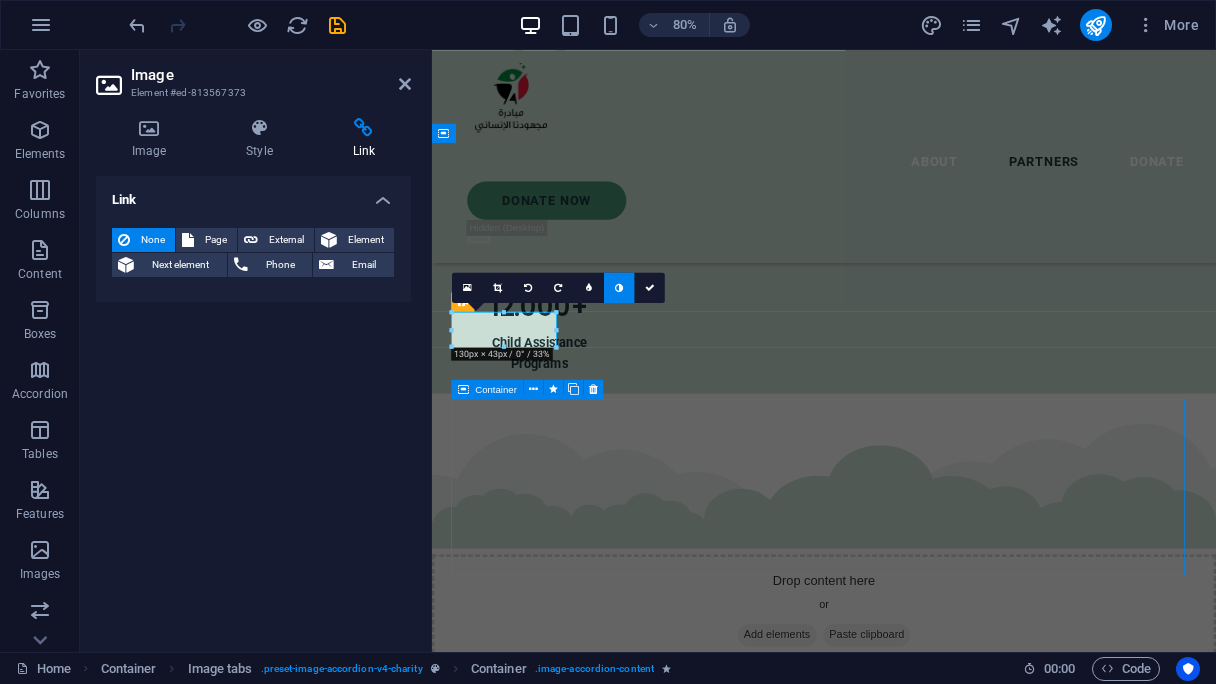 click on "Sudan NextGen  We are grateful for our partnership with Sudan NextGen, a US-based nonprofit supporting impactful Sudanese-led initiatives. Through this collaboration, Sudan NextGen hosts our official donation link, allowing us to securely collect contributions from around the world and channel them directly to our humanitarian efforts on the ground." at bounding box center [922, 3263] 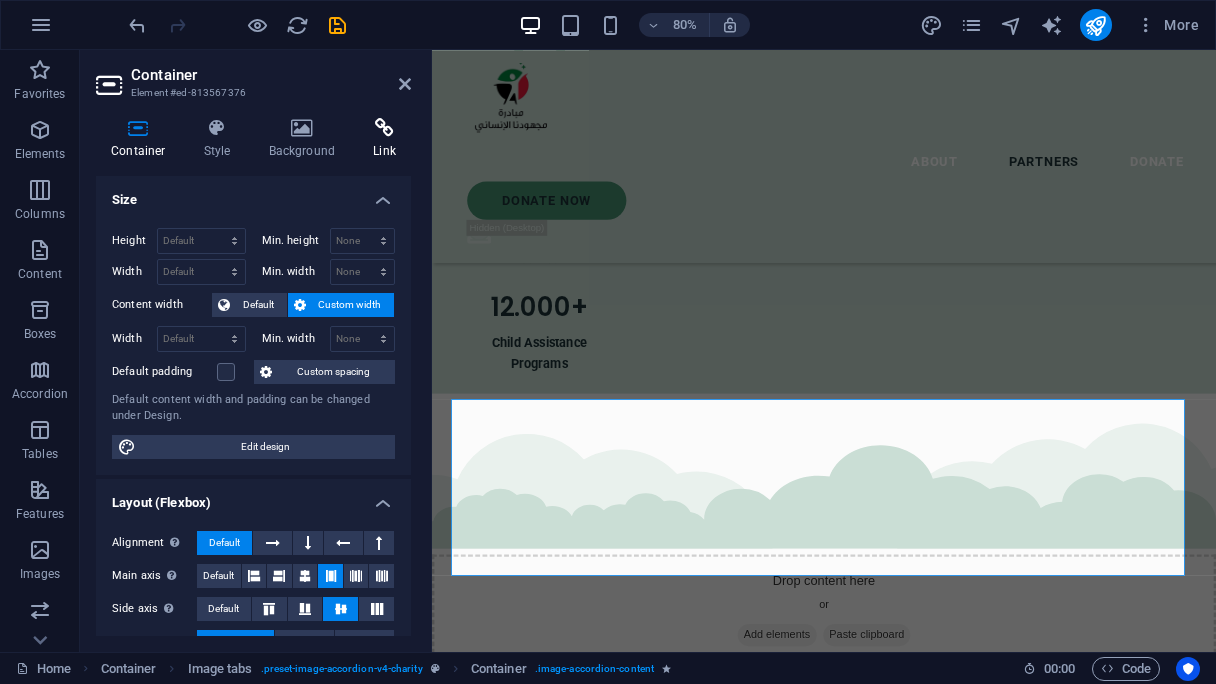 click at bounding box center [384, 128] 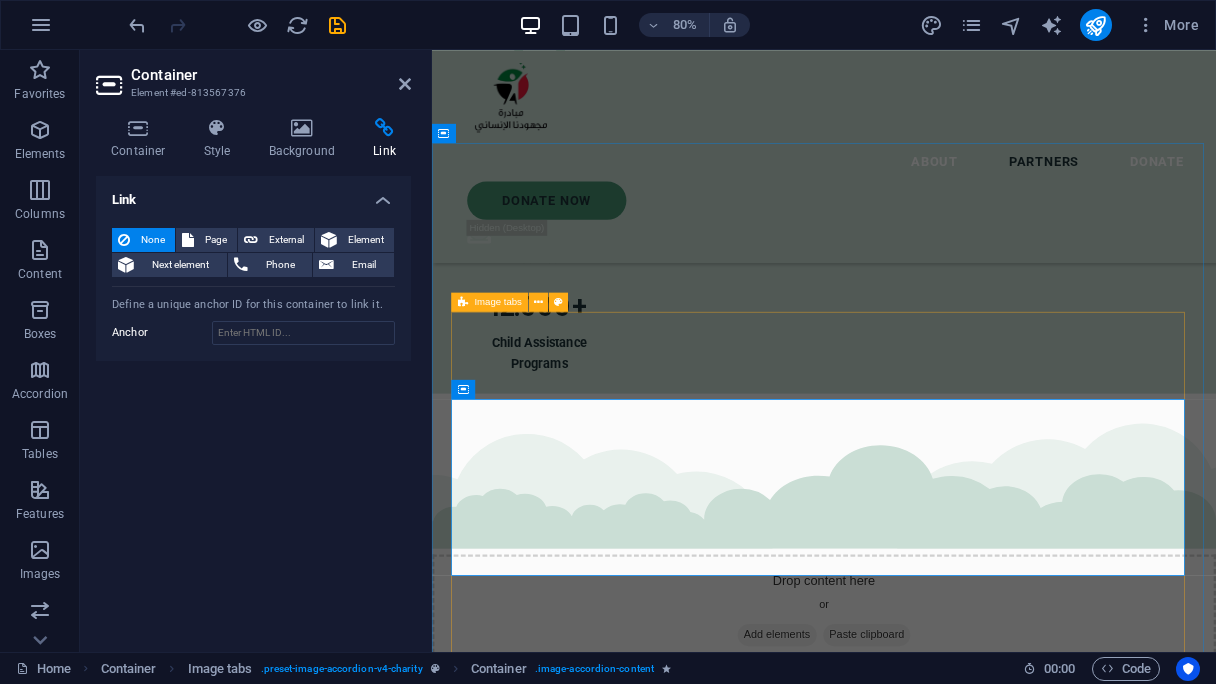click on "Sudan NextGen  We are grateful for our partnership with Sudan NextGen, a US-based nonprofit supporting impactful Sudanese-led initiatives. Through this collaboration, Sudan NextGen hosts our official donation link, allowing us to securely collect contributions from around the world and channel them directly to our humanitarian efforts on the ground. El Fasher and Camps Emergency Room We are honored to partner with the dedicated team at El Fasher and Camps Emergency Room, who continue to serve displaced families and communities affected by conflict in North Darfur. Their on-the-ground presence is vital to our collective impact. Together, we are reaching people in some of the most underserved areas with compassion and urgency. Jaflo and Salomat Emergency Room We are proud to collaborate with  Jaflo and the Salomat Emergency Room  team, whose dedication to providing rapid medical assistance on the ground has made a real difference in the lives of displaced families in Sudan. Bahri Emergency Room" at bounding box center (922, 5208) 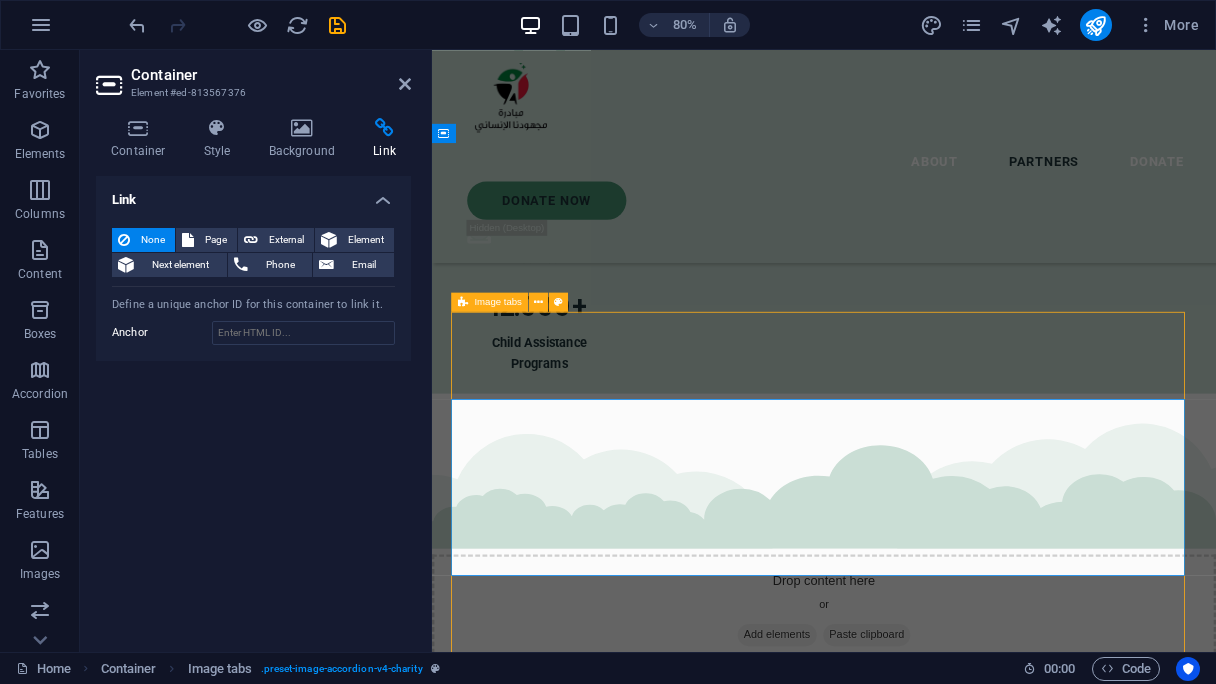 click on "Sudan NextGen  We are grateful for our partnership with Sudan NextGen, a US-based nonprofit supporting impactful Sudanese-led initiatives. Through this collaboration, Sudan NextGen hosts our official donation link, allowing us to securely collect contributions from around the world and channel them directly to our humanitarian efforts on the ground. El Fasher and Camps Emergency Room We are honored to partner with the dedicated team at El Fasher and Camps Emergency Room, who continue to serve displaced families and communities affected by conflict in North Darfur. Their on-the-ground presence is vital to our collective impact. Together, we are reaching people in some of the most underserved areas with compassion and urgency. Jaflo and Salomat Emergency Room We are proud to collaborate with  Jaflo and the Salomat Emergency Room  team, whose dedication to providing rapid medical assistance on the ground has made a real difference in the lives of displaced families in Sudan. Bahri Emergency Room" at bounding box center [922, 5208] 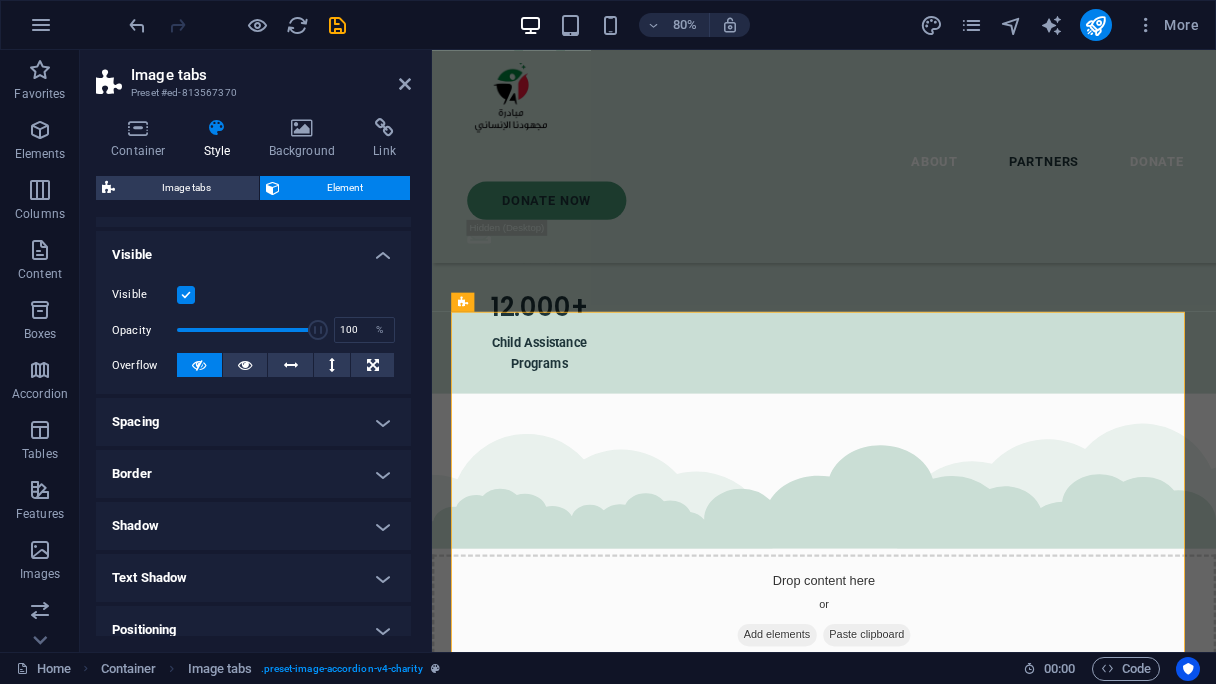 scroll, scrollTop: 0, scrollLeft: 0, axis: both 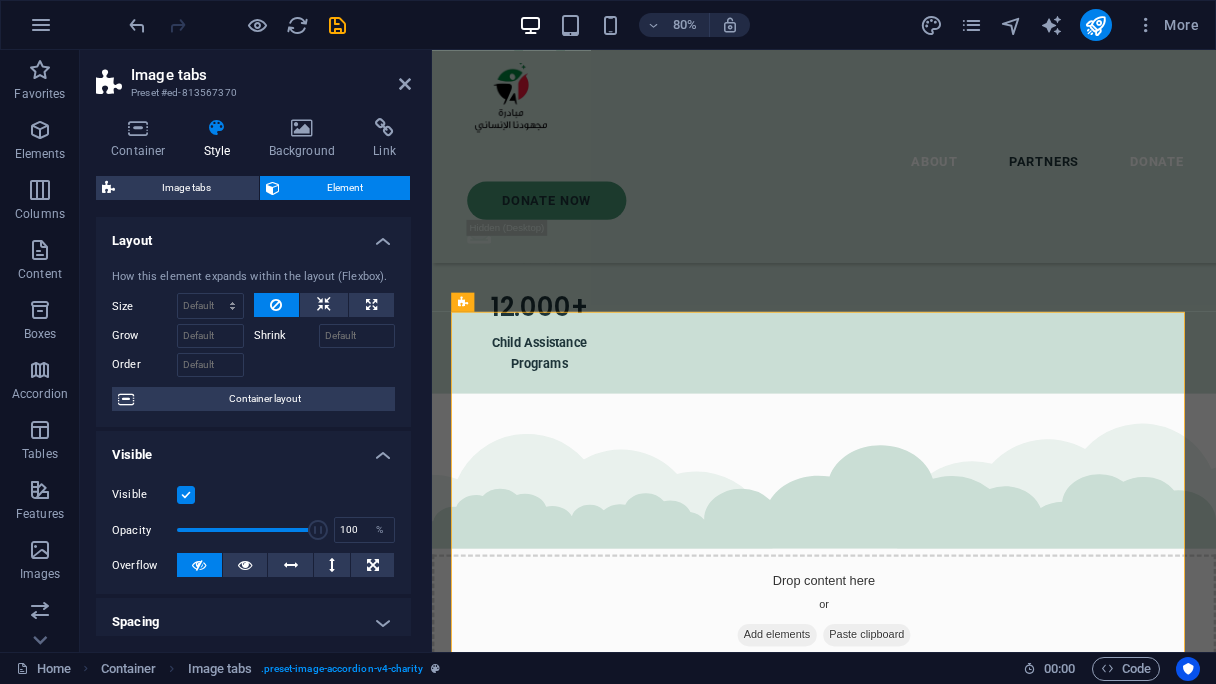 drag, startPoint x: 131, startPoint y: 91, endPoint x: 194, endPoint y: 101, distance: 63.788715 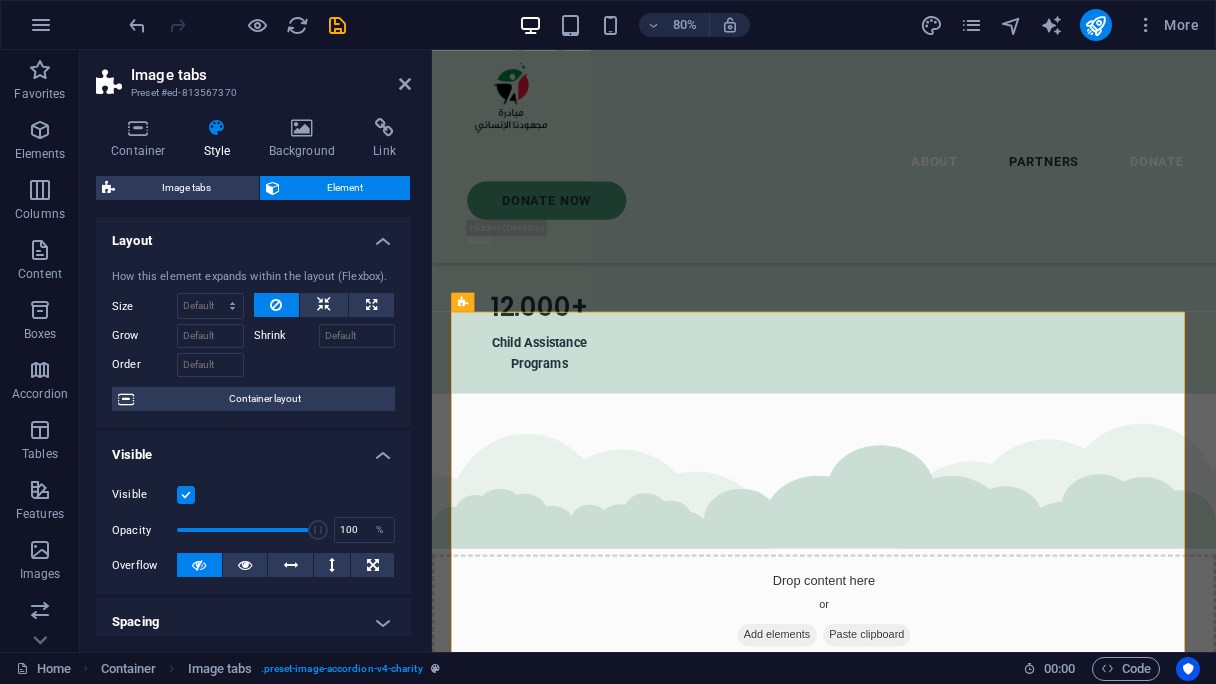 click on "Preset #ed-813567370" at bounding box center (251, 93) 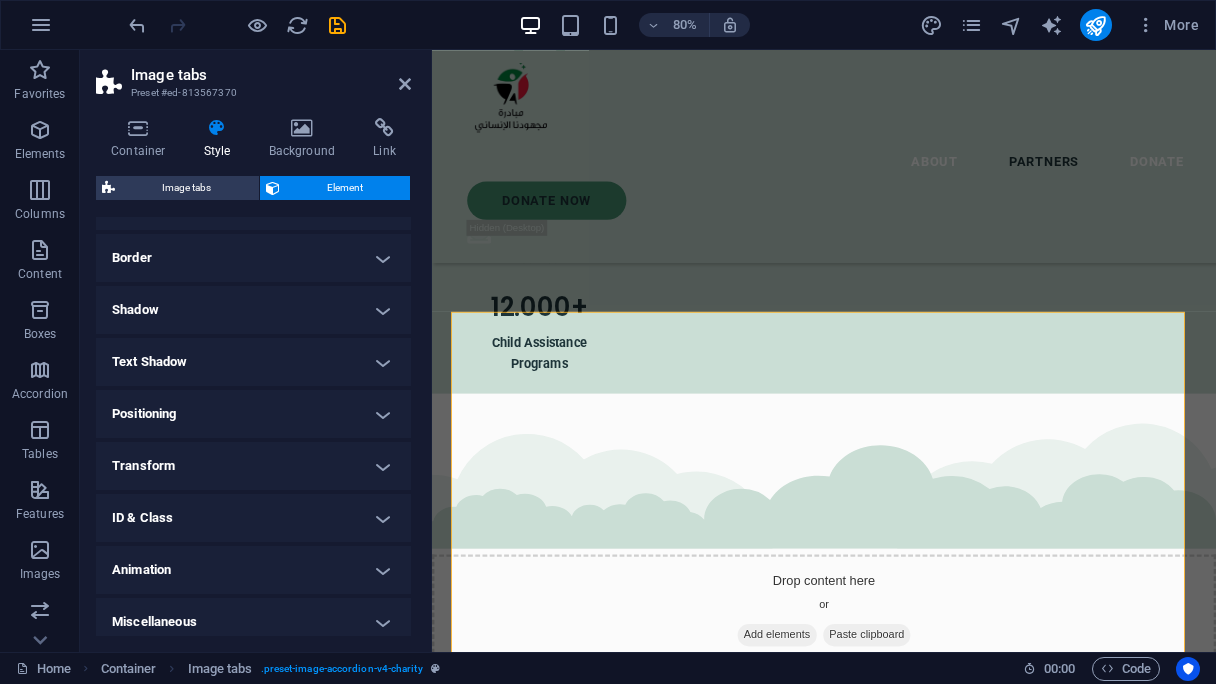 scroll, scrollTop: 425, scrollLeft: 0, axis: vertical 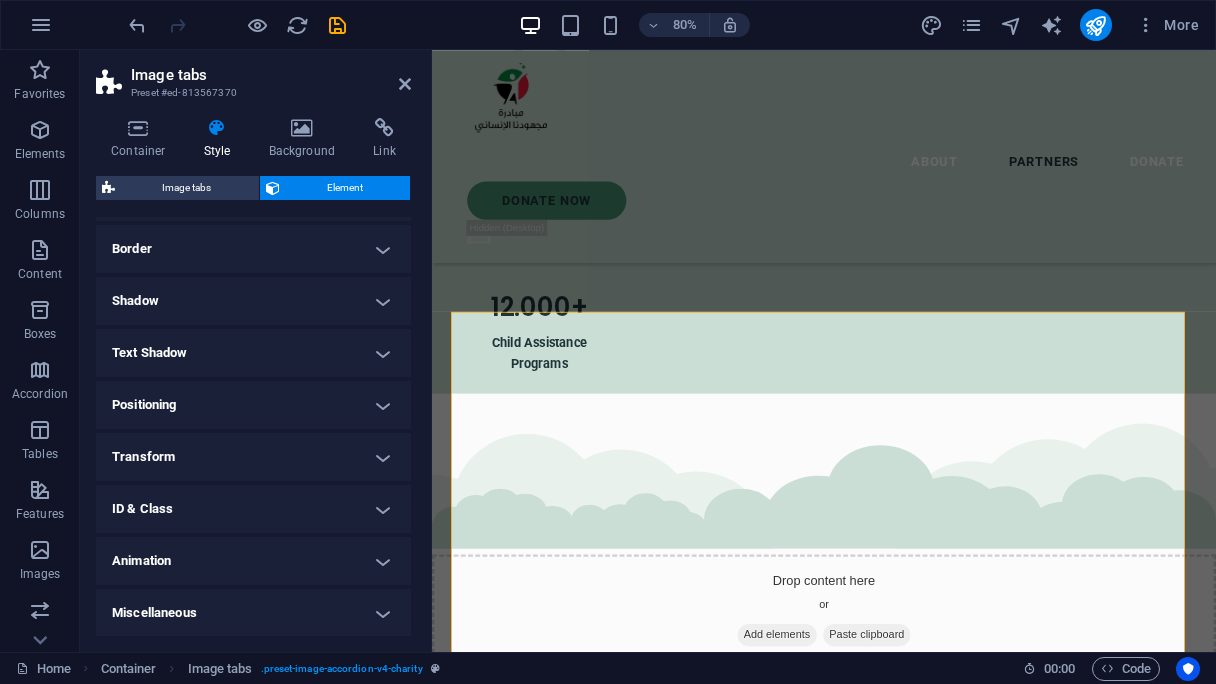 click on "Miscellaneous" at bounding box center [253, 613] 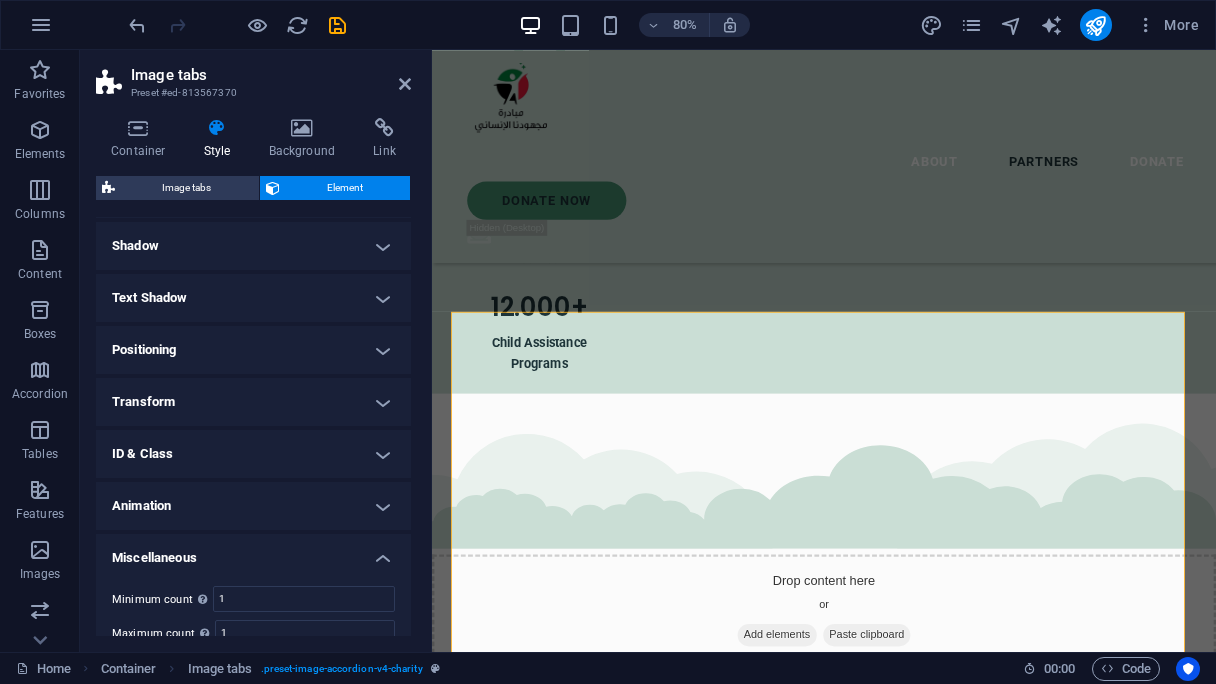 scroll, scrollTop: 549, scrollLeft: 0, axis: vertical 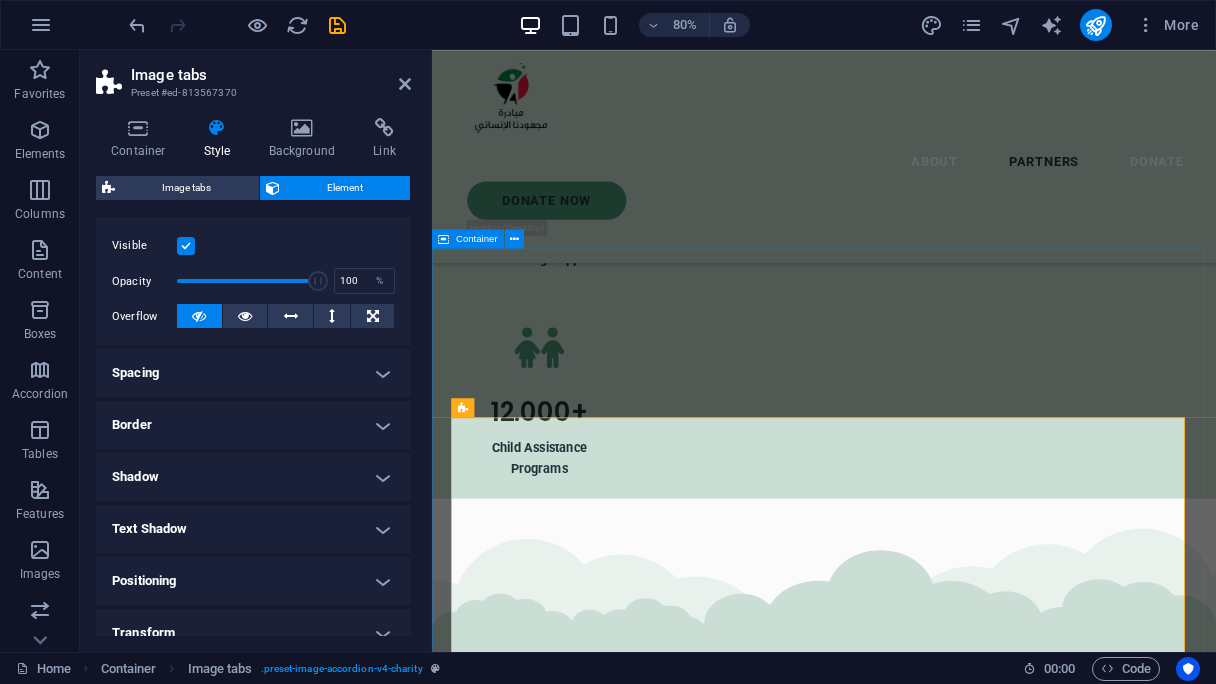 click on "Our partners and collaborators Sudan NextGen  We are grateful for our partnership with Sudan NextGen, a US-based nonprofit supporting impactful Sudanese-led initiatives. Through this collaboration, Sudan NextGen hosts our official donation link, allowing us to securely collect contributions from around the world and channel them directly to our humanitarian efforts on the ground. El Fasher and Camps Emergency Room We are honored to partner with the dedicated team at El Fasher and Camps Emergency Room, who continue to serve displaced families and communities affected by conflict in North Darfur. Their on-the-ground presence is vital to our collective impact. Together, we are reaching people in some of the most underserved areas with compassion and urgency. Jaflo and Salomat Emergency Room We are proud to collaborate with  Jaflo and the Salomat Emergency Room  team, whose dedication to providing rapid medical assistance on the ground has made a real difference in the lives of displaced families in Sudan." at bounding box center [922, 5275] 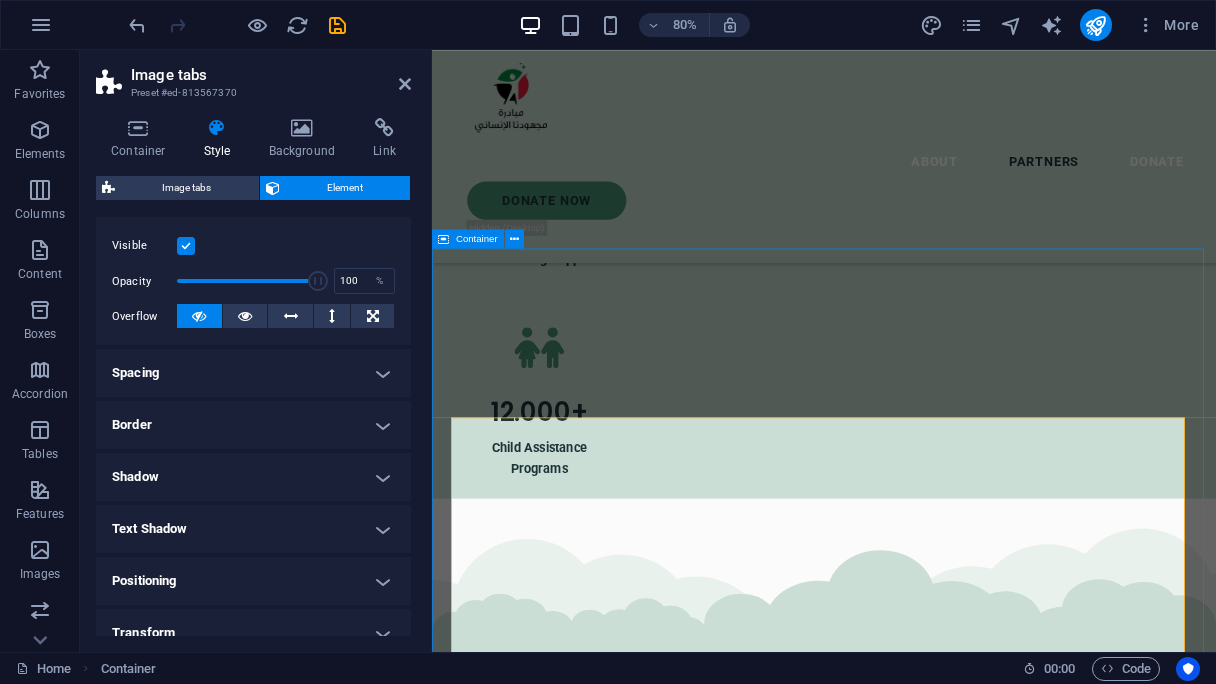 click on "Our partners and collaborators Sudan NextGen  We are grateful for our partnership with Sudan NextGen, a US-based nonprofit supporting impactful Sudanese-led initiatives. Through this collaboration, Sudan NextGen hosts our official donation link, allowing us to securely collect contributions from around the world and channel them directly to our humanitarian efforts on the ground. El Fasher and Camps Emergency Room We are honored to partner with the dedicated team at El Fasher and Camps Emergency Room, who continue to serve displaced families and communities affected by conflict in North Darfur. Their on-the-ground presence is vital to our collective impact. Together, we are reaching people in some of the most underserved areas with compassion and urgency. Jaflo and Salomat Emergency Room We are proud to collaborate with  Jaflo and the Salomat Emergency Room  team, whose dedication to providing rapid medical assistance on the ground has made a real difference in the lives of displaced families in Sudan." at bounding box center [922, 5275] 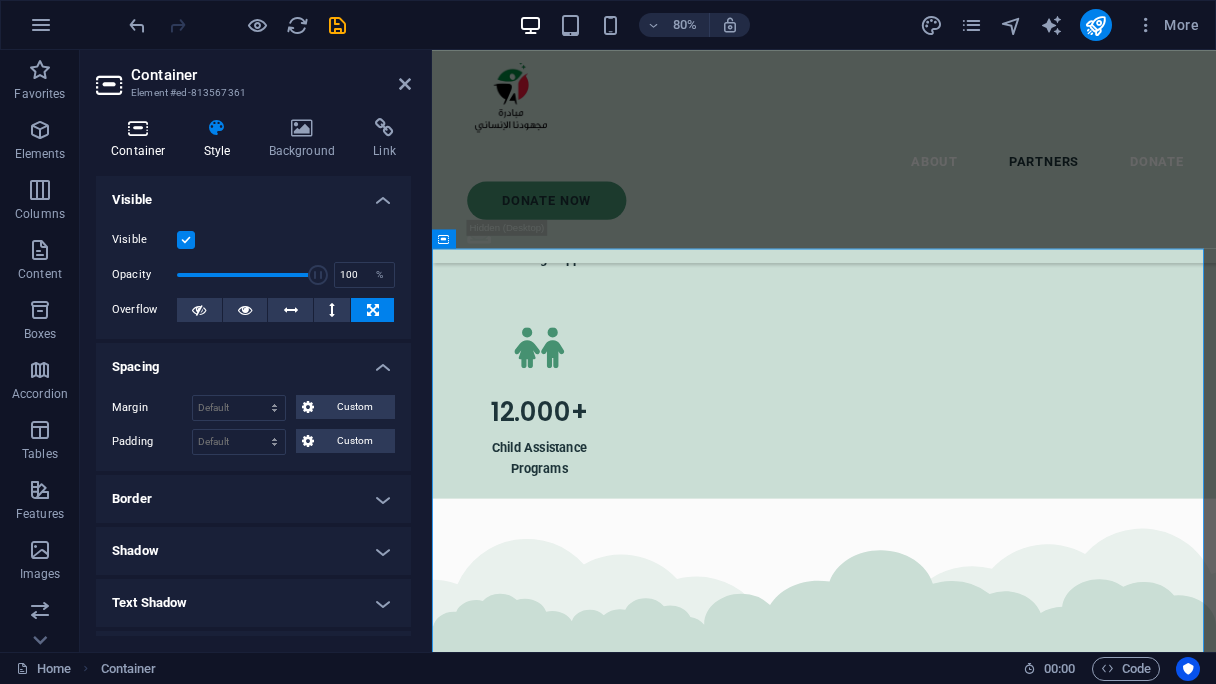 click on "Container" at bounding box center (142, 139) 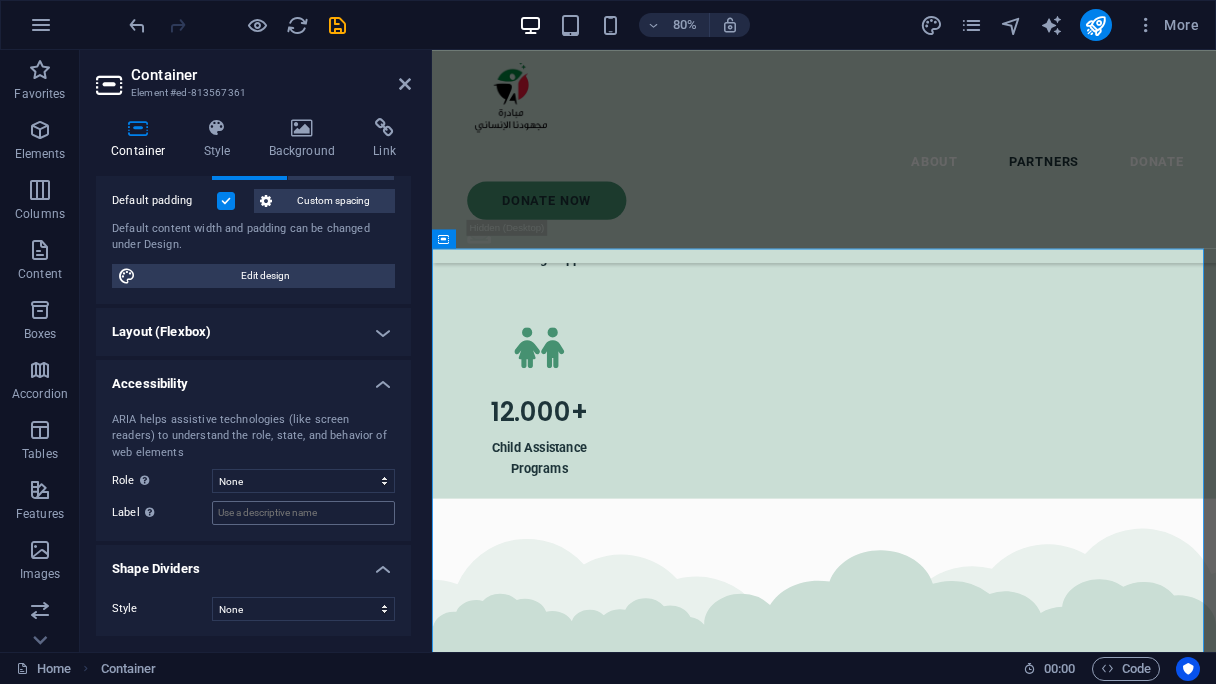 scroll, scrollTop: 0, scrollLeft: 0, axis: both 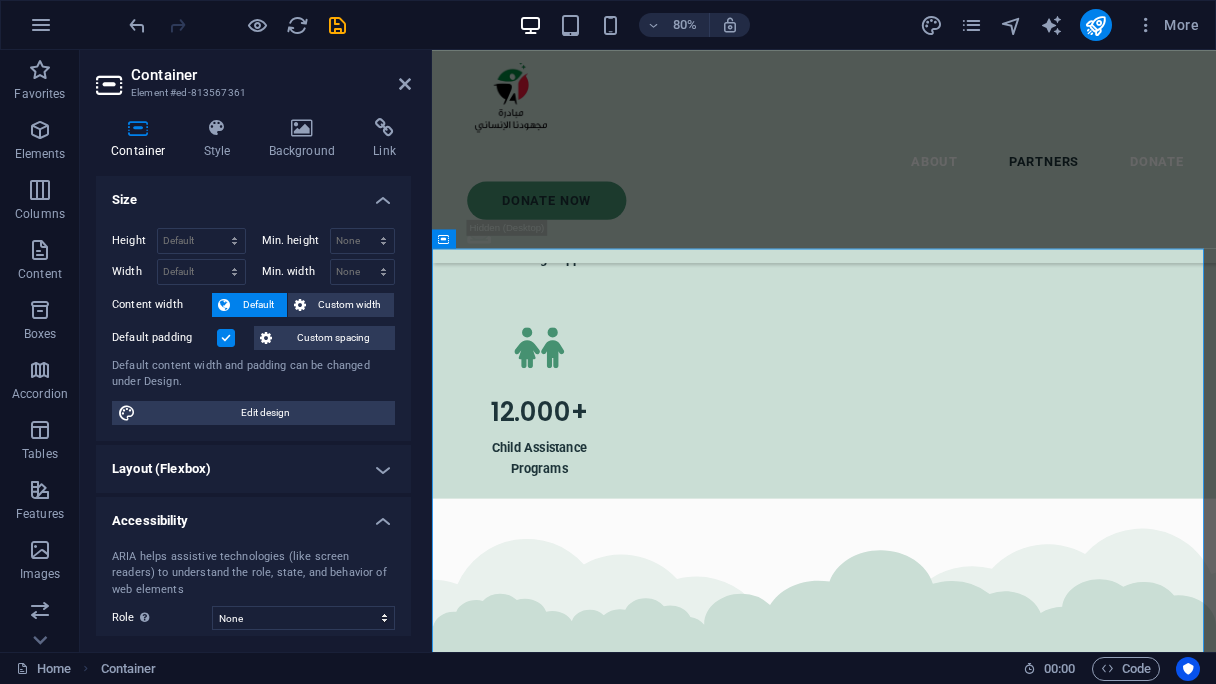 click on "Layout (Flexbox)" at bounding box center [253, 469] 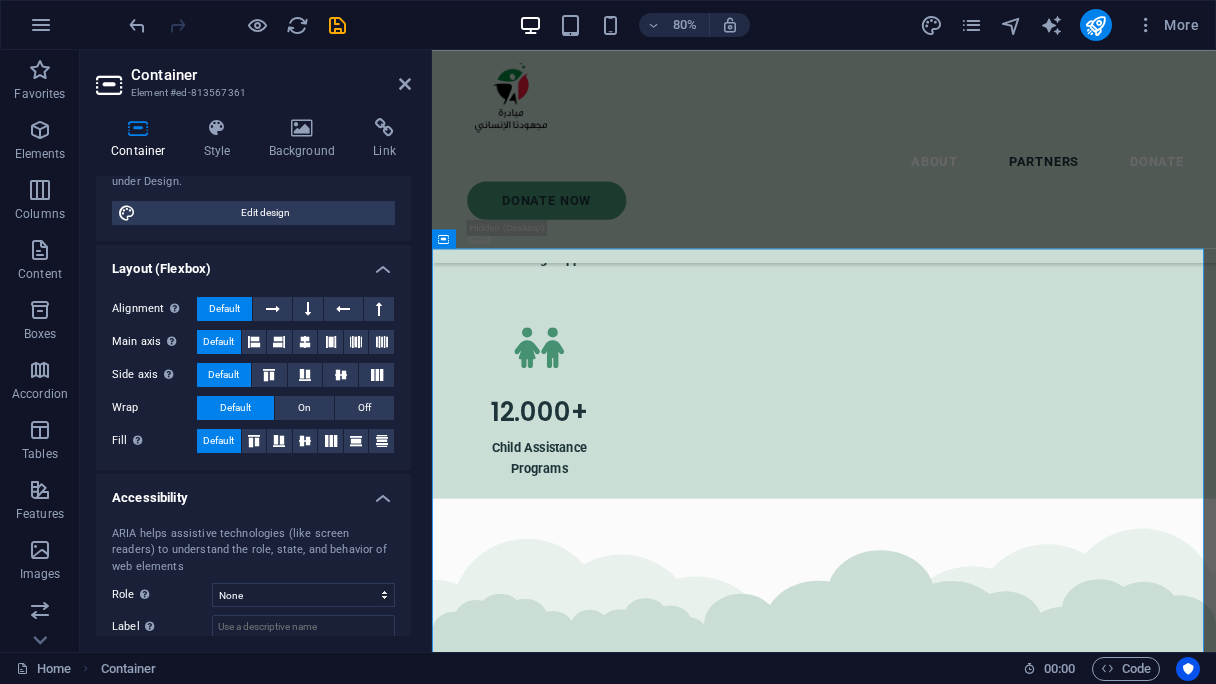 scroll, scrollTop: 0, scrollLeft: 0, axis: both 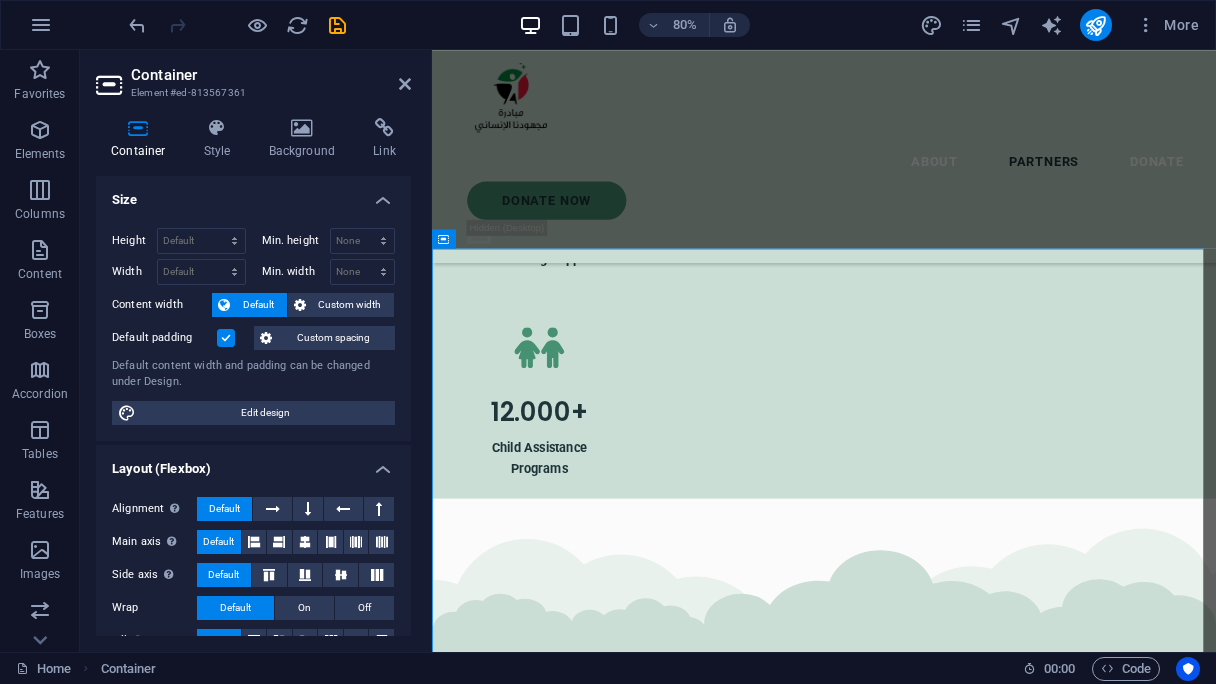 click on "Container Style Background Link Size Height Default px rem % vh vw Min. height None px rem % vh vw Width Default px rem % em vh vw Min. width None px rem % vh vw Content width Default Custom width Width Default px rem % em vh vw Min. width None px rem % vh vw Default padding Custom spacing Default content width and padding can be changed under Design. Edit design Layout (Flexbox) Alignment Determines the flex direction. Default Main axis Determine how elements should behave along the main axis inside this container (justify content). Default Side axis Control the vertical direction of the element inside of the container (align items). Default Wrap Default On Off Fill Controls the distances and direction of elements on the y-axis across several lines (align content). Default Accessibility ARIA helps assistive technologies (like screen readers) to understand the role, state, and behavior of web elements Role The ARIA role defines the purpose of an element.  None Alert Article Banner Comment Fan" at bounding box center (253, 377) 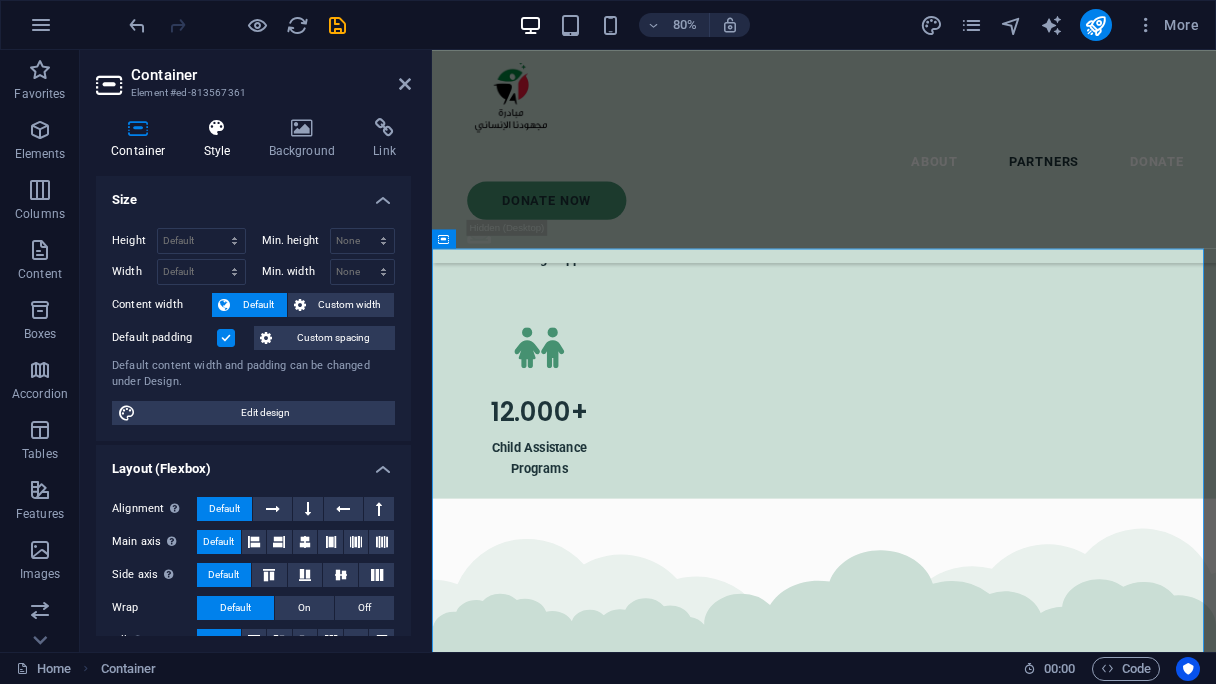 click on "Style" at bounding box center [221, 139] 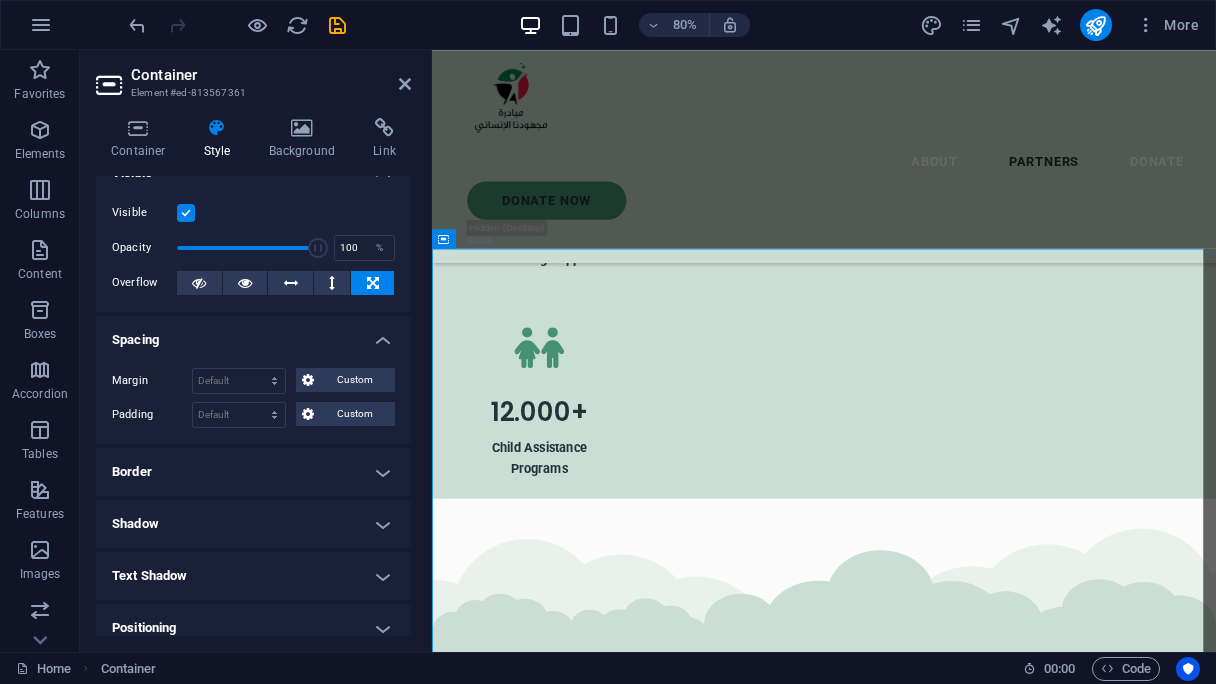 scroll, scrollTop: 0, scrollLeft: 0, axis: both 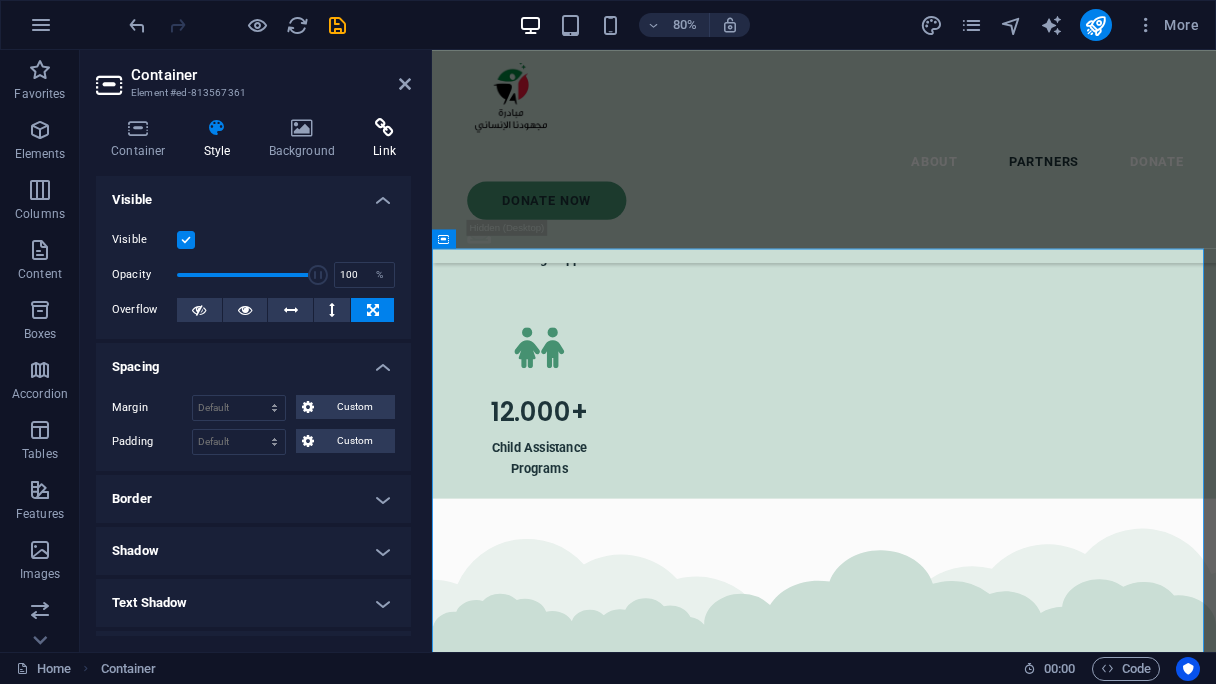 click at bounding box center [384, 128] 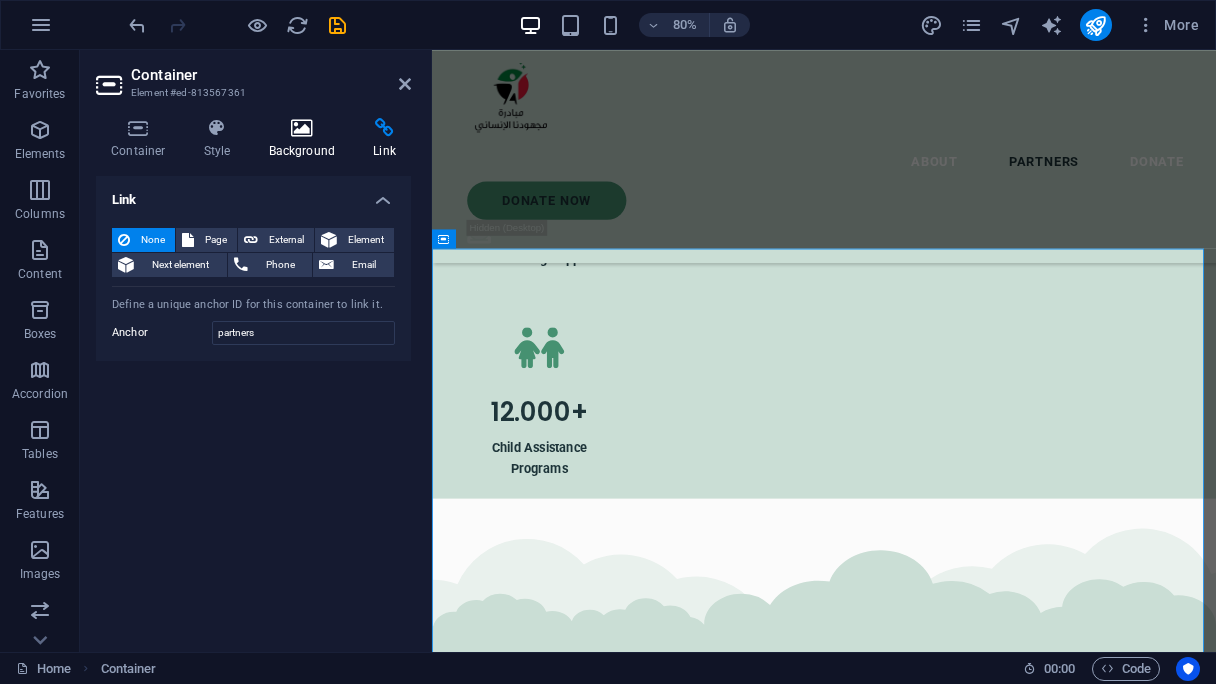 click at bounding box center [302, 128] 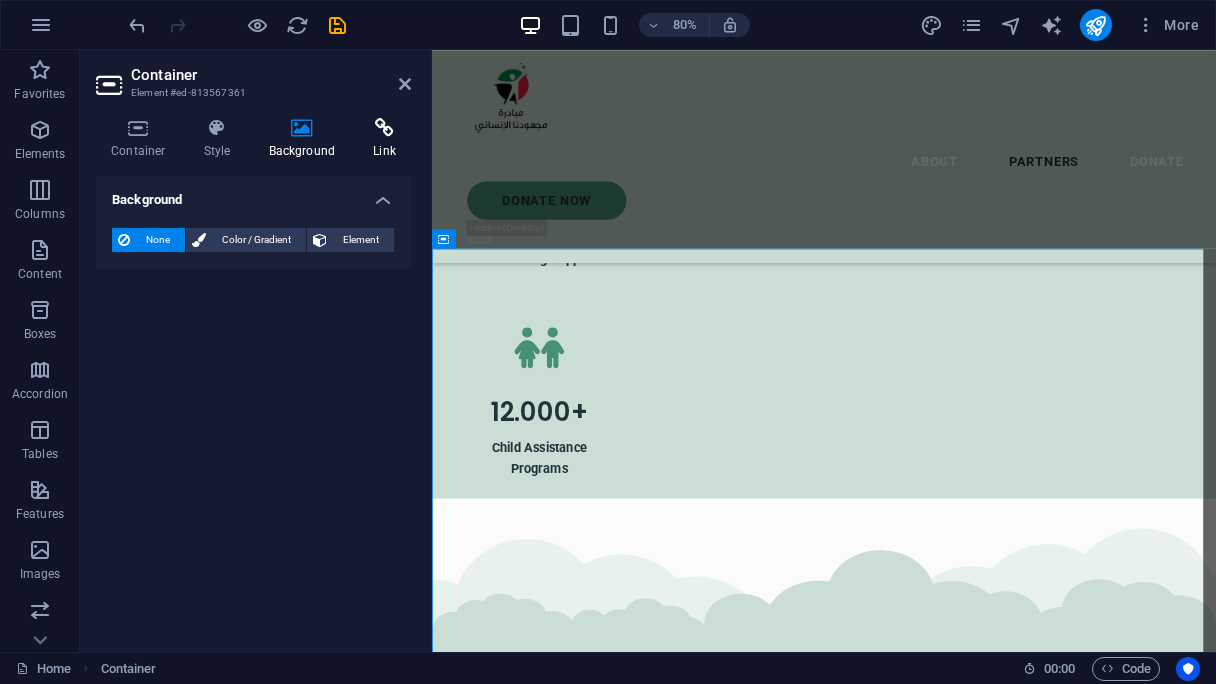 click at bounding box center (384, 128) 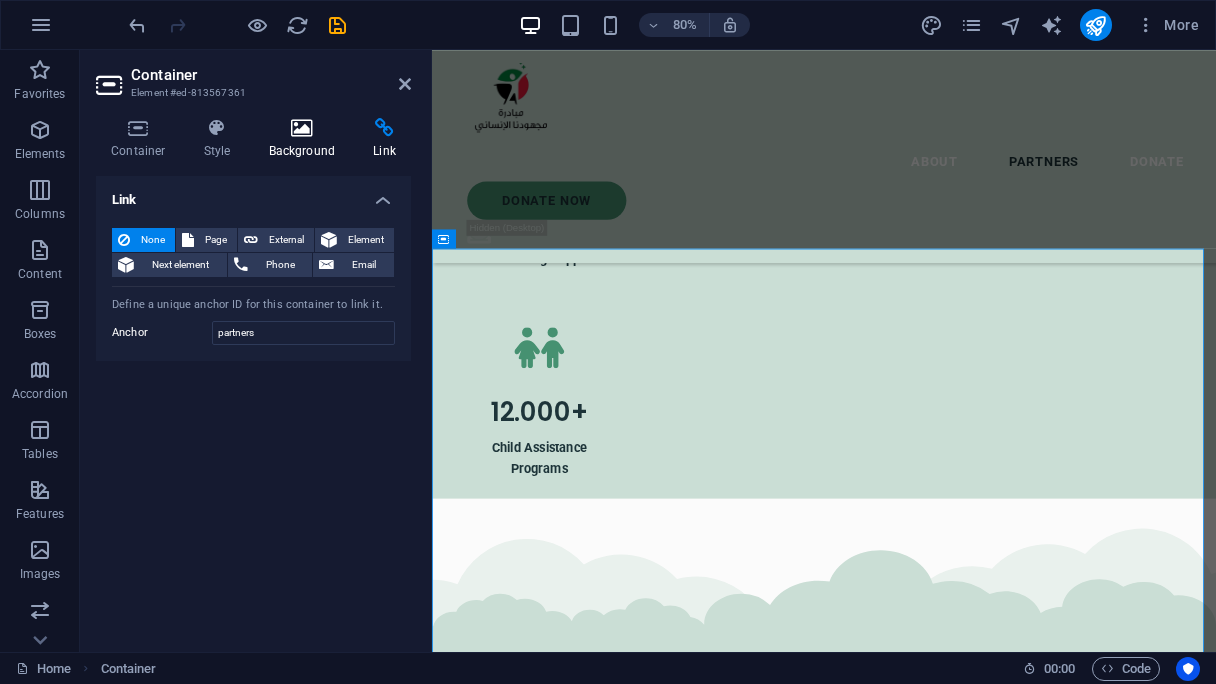 click at bounding box center [302, 128] 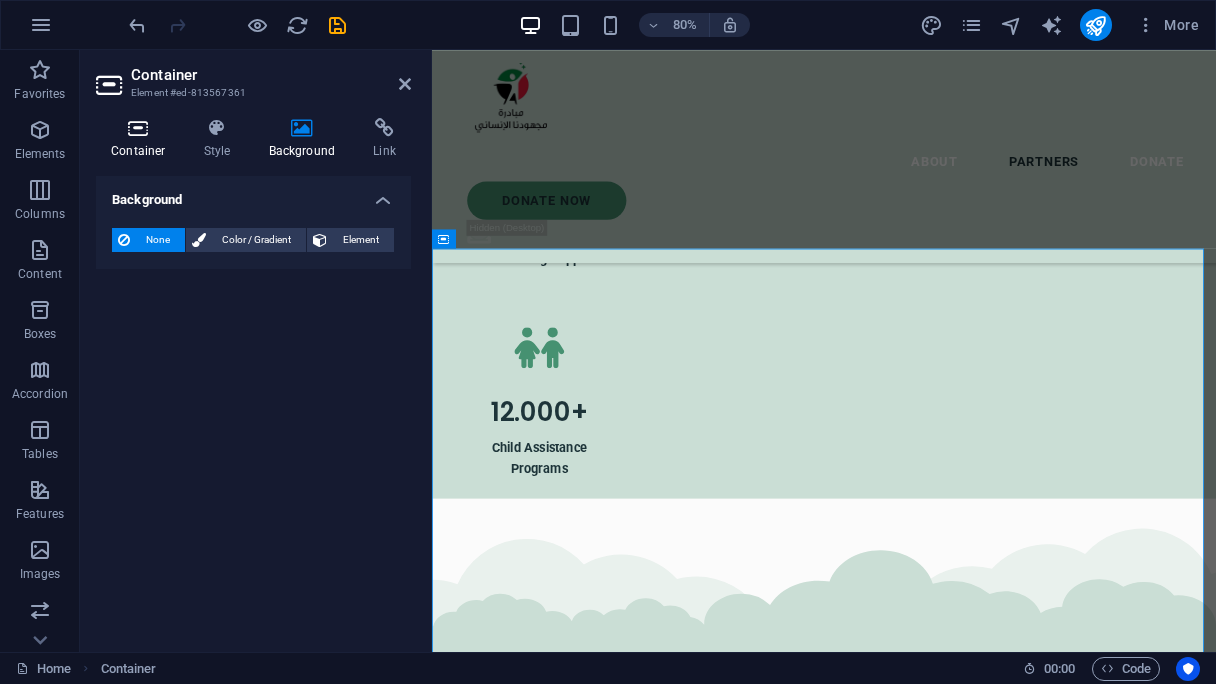 click at bounding box center (138, 128) 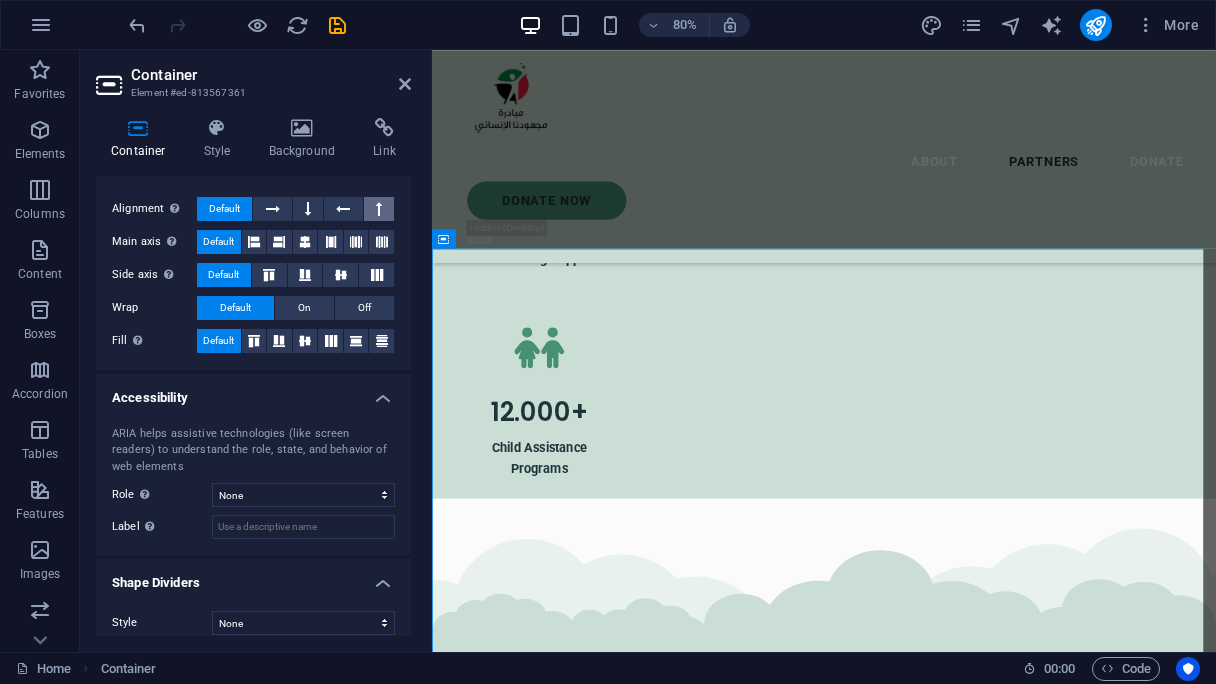 scroll, scrollTop: 314, scrollLeft: 0, axis: vertical 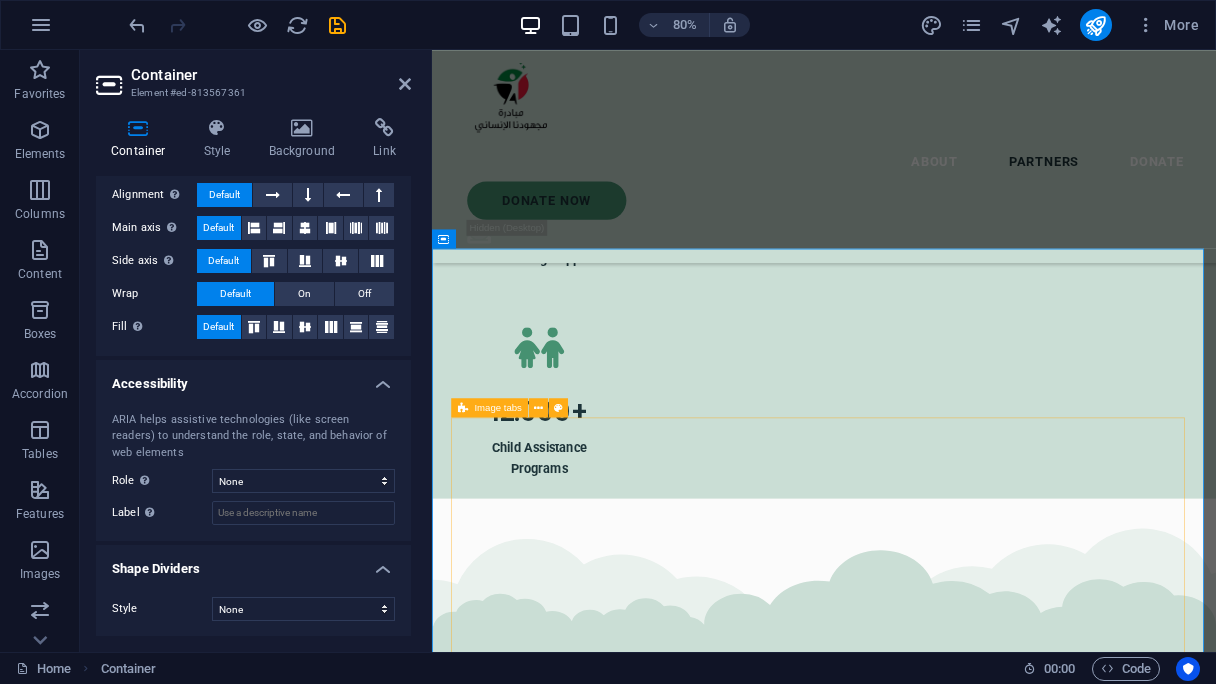 click on "Sudan NextGen  We are grateful for our partnership with Sudan NextGen, a US-based nonprofit supporting impactful Sudanese-led initiatives. Through this collaboration, Sudan NextGen hosts our official donation link, allowing us to securely collect contributions from around the world and channel them directly to our humanitarian efforts on the ground. El Fasher and Camps Emergency Room We are honored to partner with the dedicated team at El Fasher and Camps Emergency Room, who continue to serve displaced families and communities affected by conflict in North Darfur. Their on-the-ground presence is vital to our collective impact. Together, we are reaching people in some of the most underserved areas with compassion and urgency. Jaflo and Salomat Emergency Room We are proud to collaborate with  Jaflo and the Salomat Emergency Room  team, whose dedication to providing rapid medical assistance on the ground has made a real difference in the lives of displaced families in Sudan. Bahri Emergency Room" at bounding box center (922, 5340) 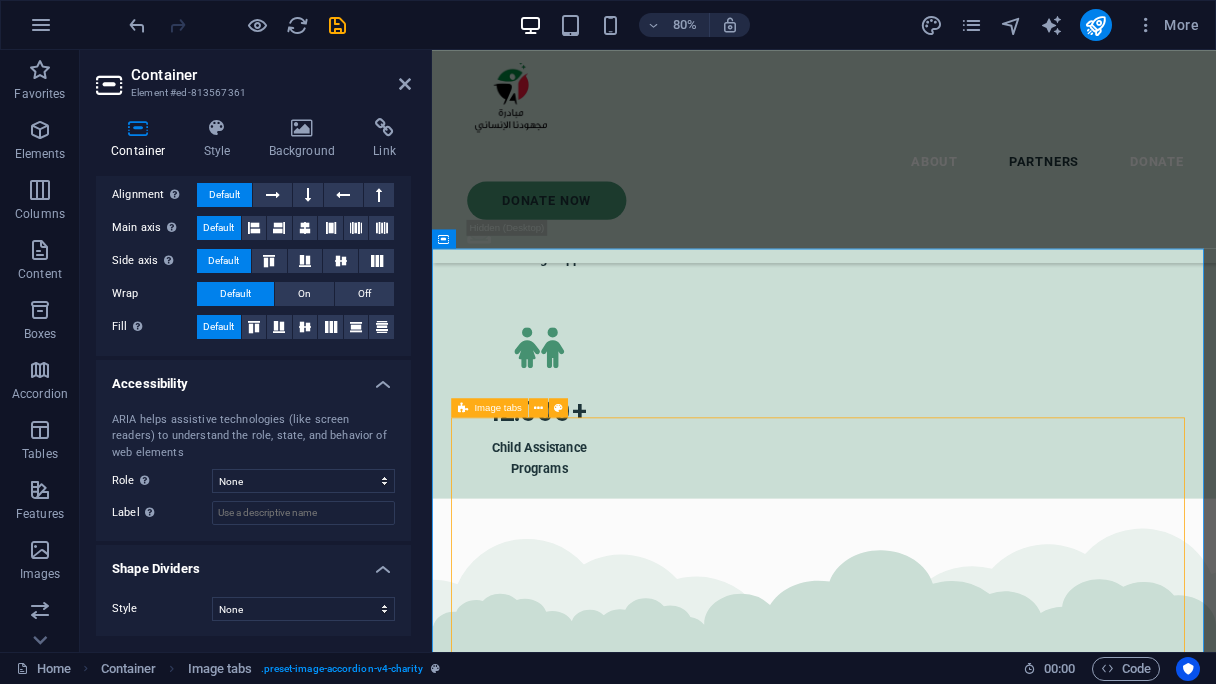 click at bounding box center (463, 407) 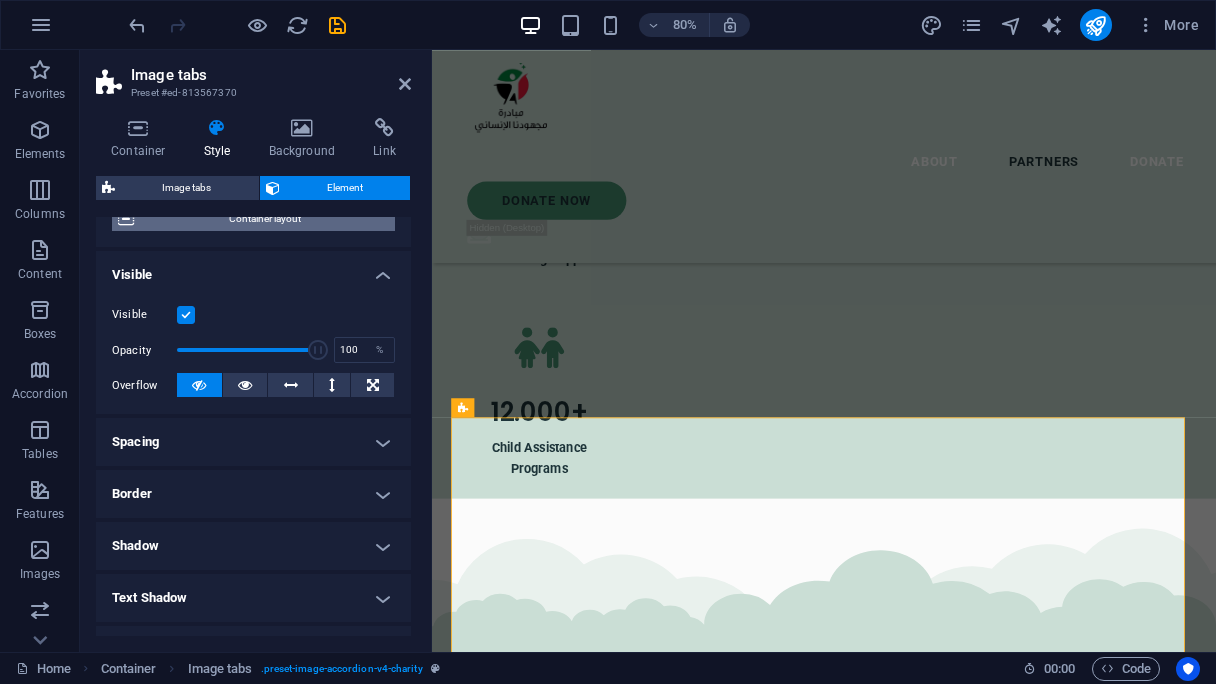 scroll, scrollTop: 200, scrollLeft: 0, axis: vertical 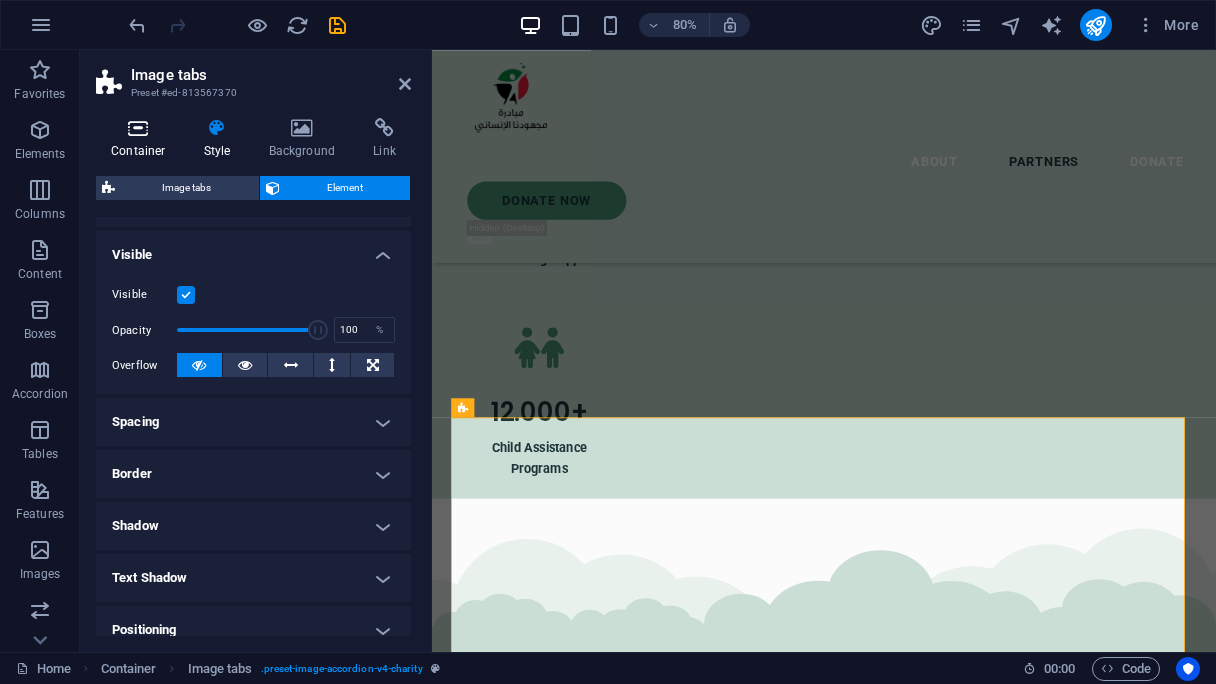 click on "Container" at bounding box center (142, 139) 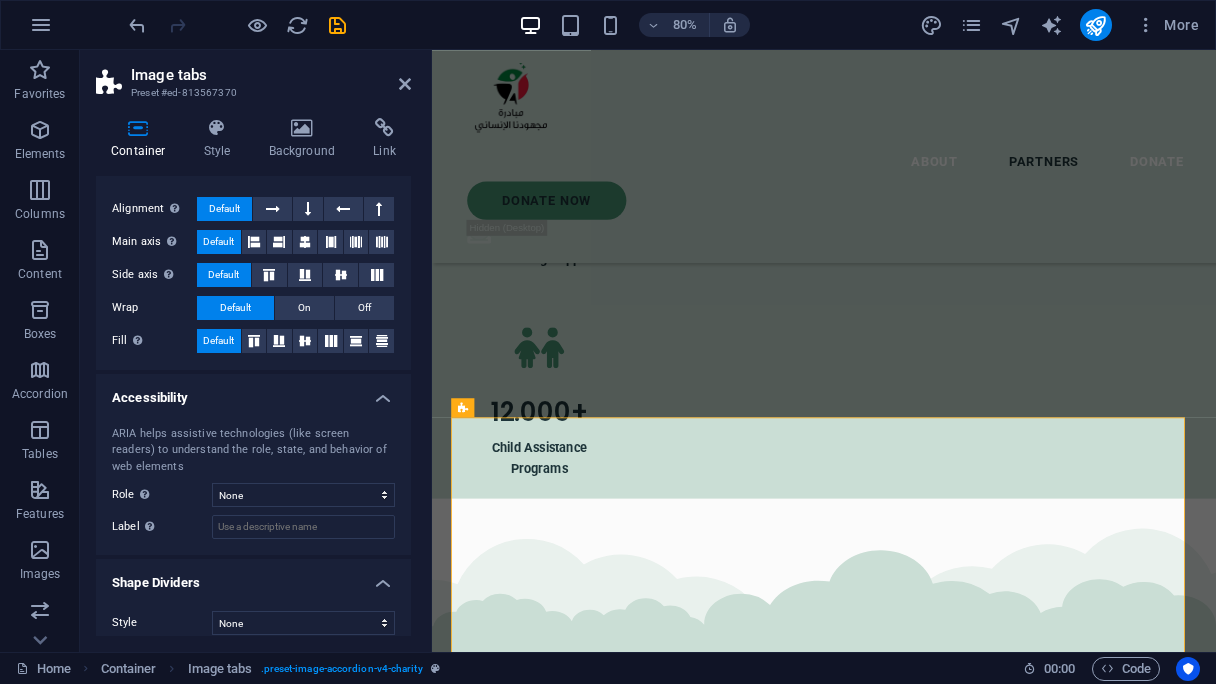 scroll, scrollTop: 314, scrollLeft: 0, axis: vertical 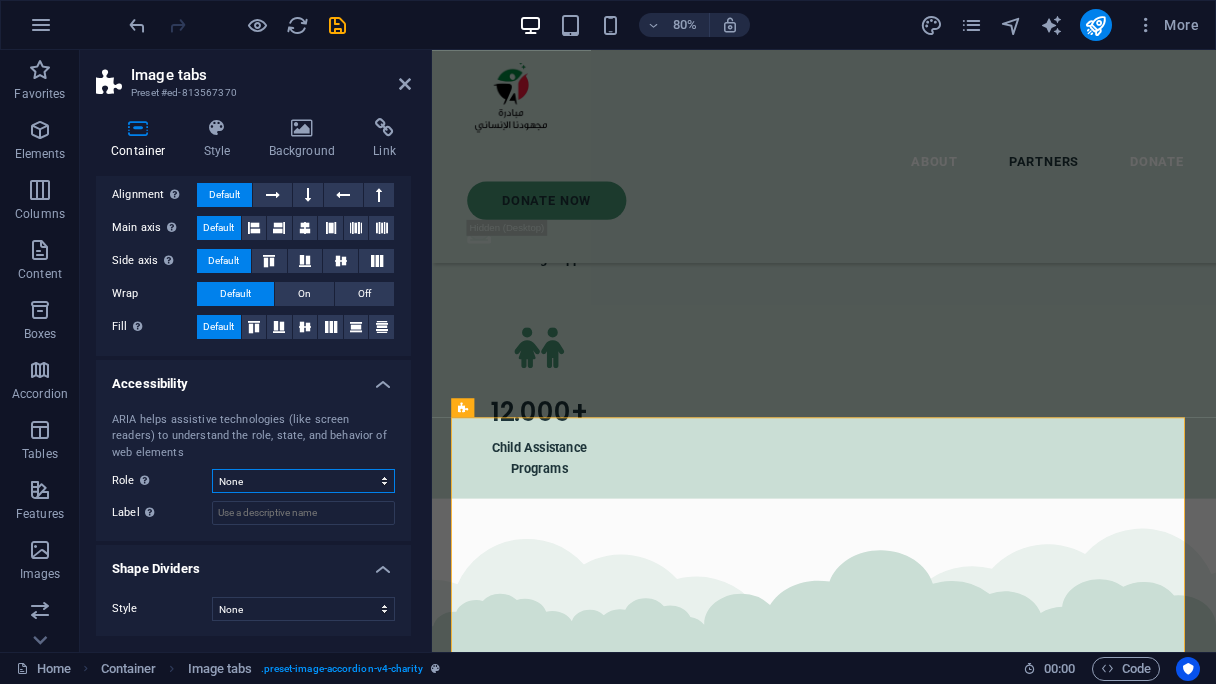 click on "None Alert Article Banner Comment Complementary Dialog Footer Header Marquee Presentation Region Section Separator Status Timer" at bounding box center (303, 481) 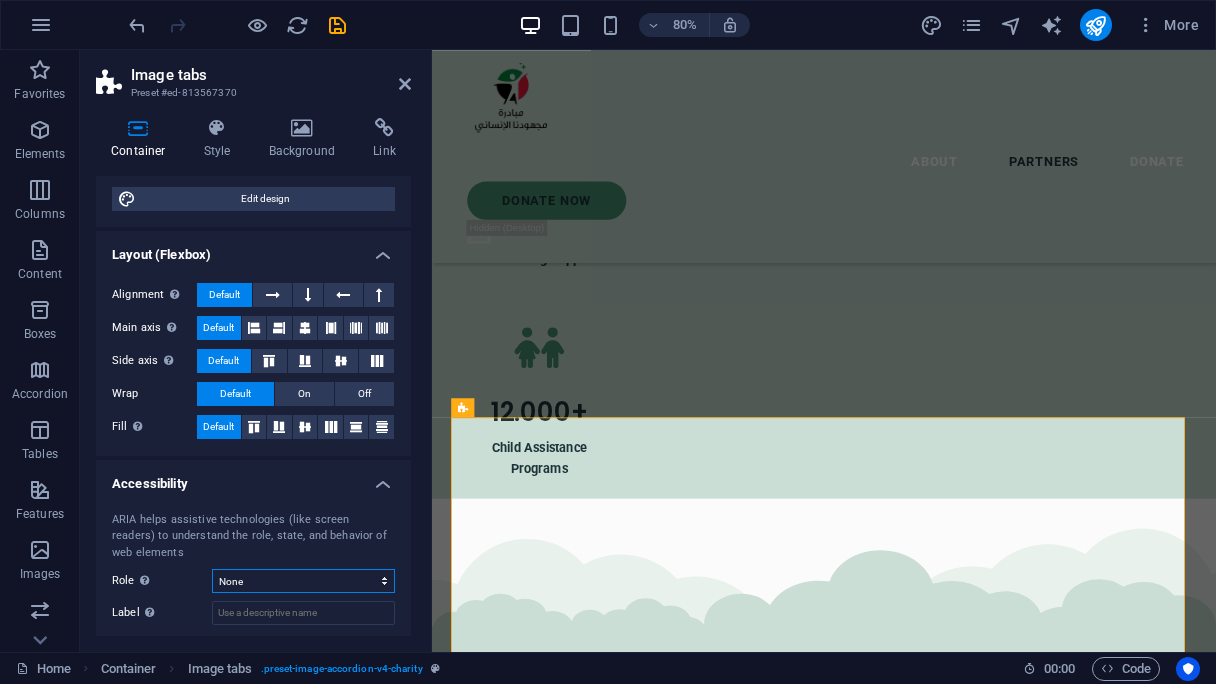 scroll, scrollTop: 0, scrollLeft: 0, axis: both 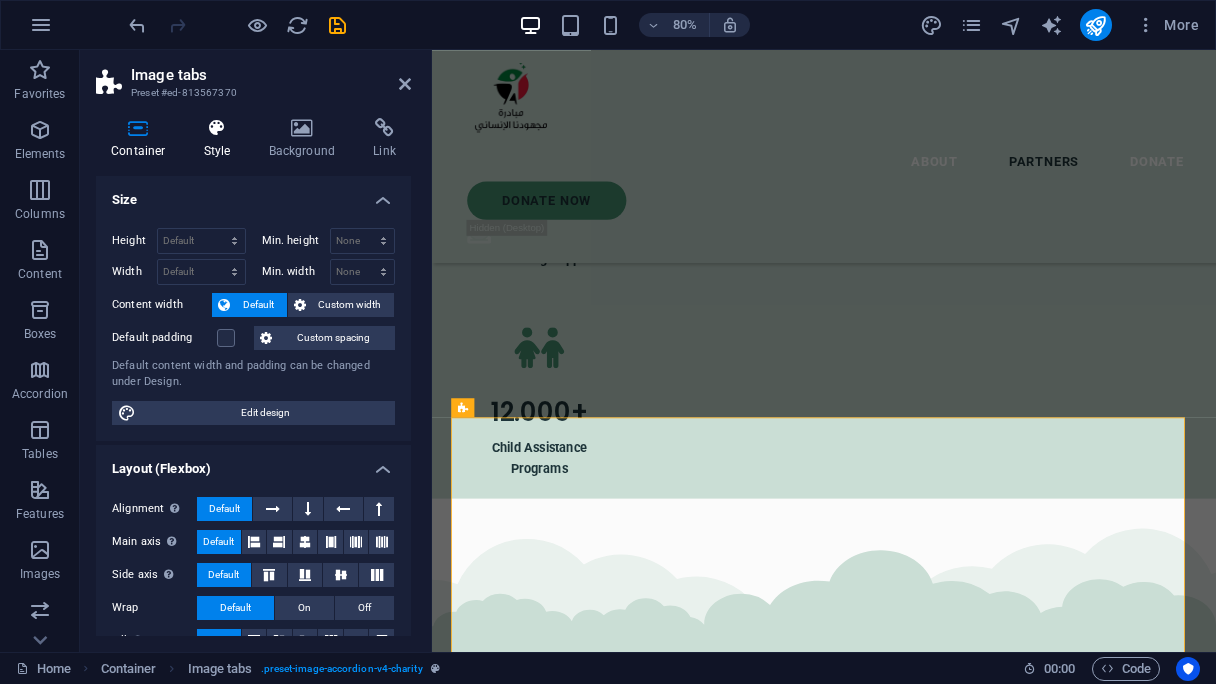 click on "Style" at bounding box center (221, 139) 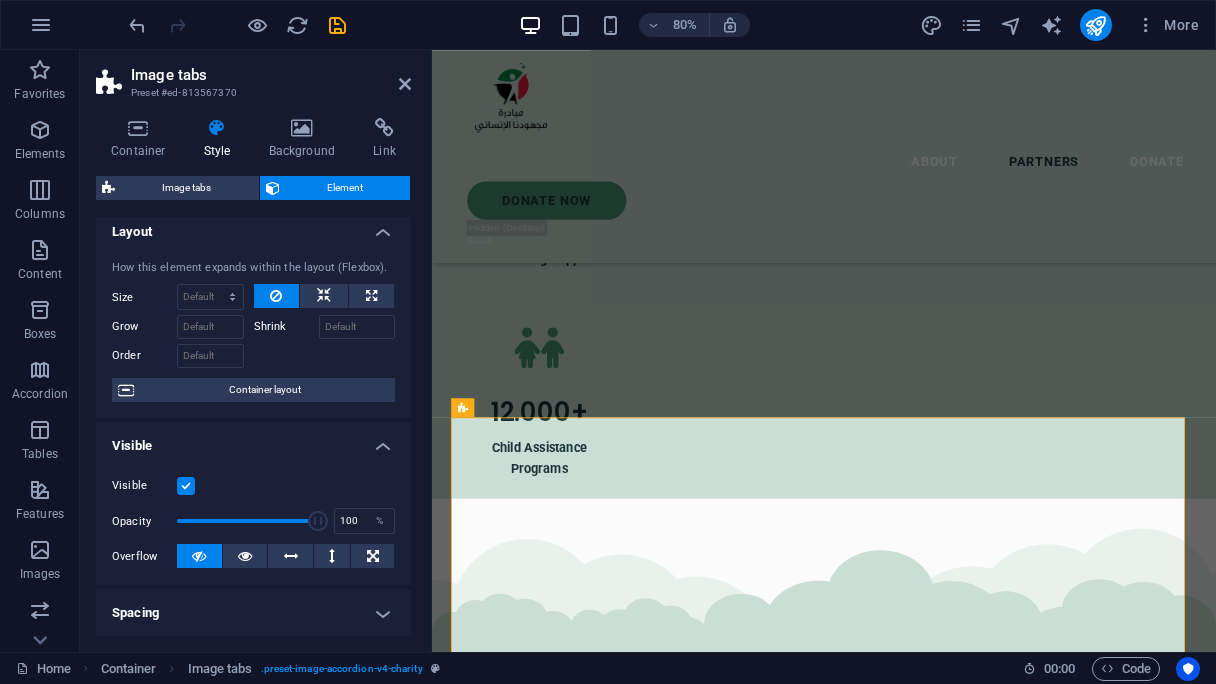 scroll, scrollTop: 0, scrollLeft: 0, axis: both 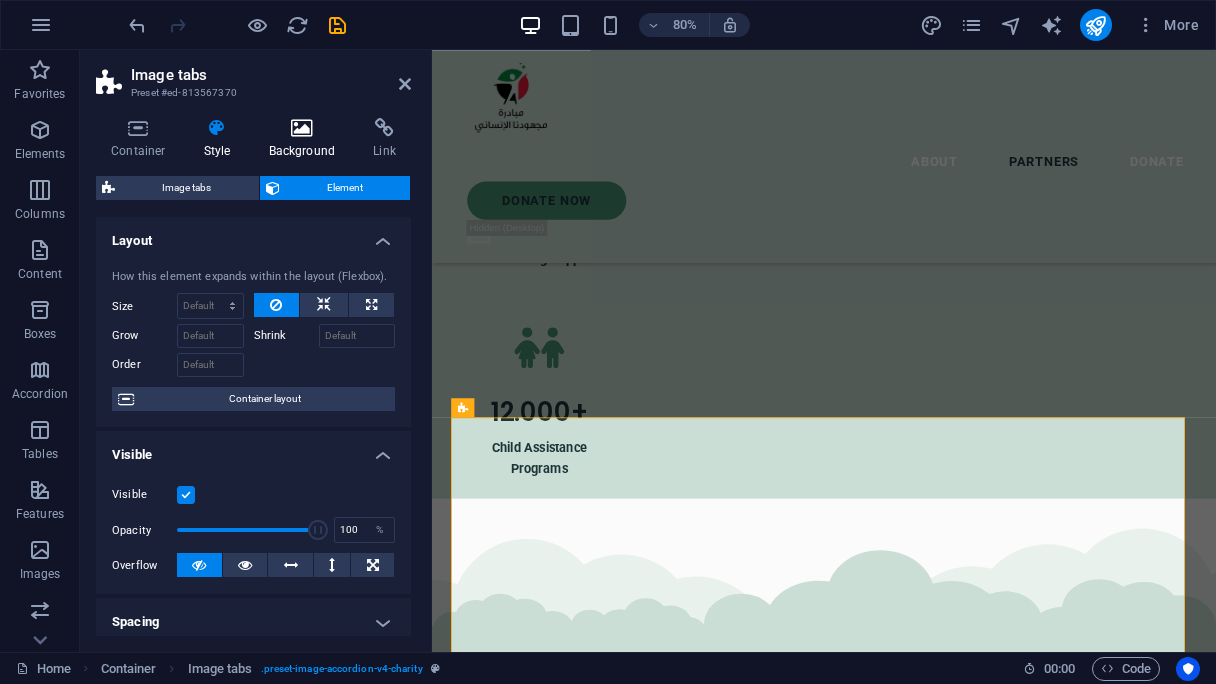 click on "Background" at bounding box center [306, 139] 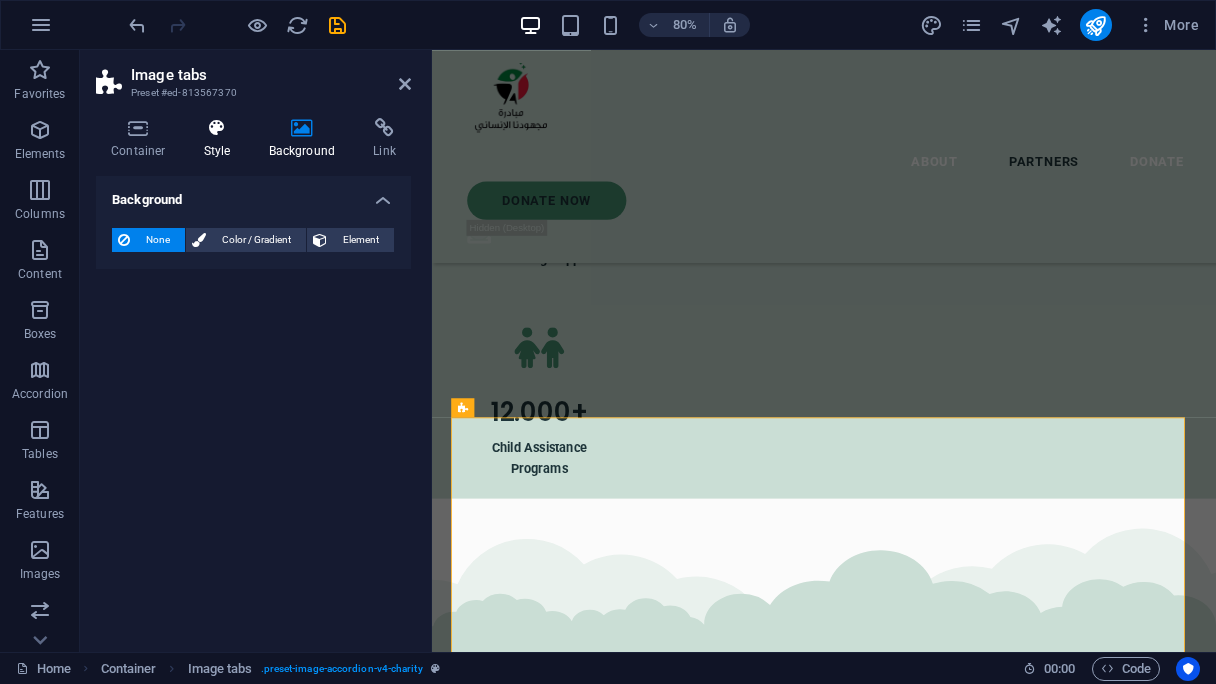 click at bounding box center [217, 128] 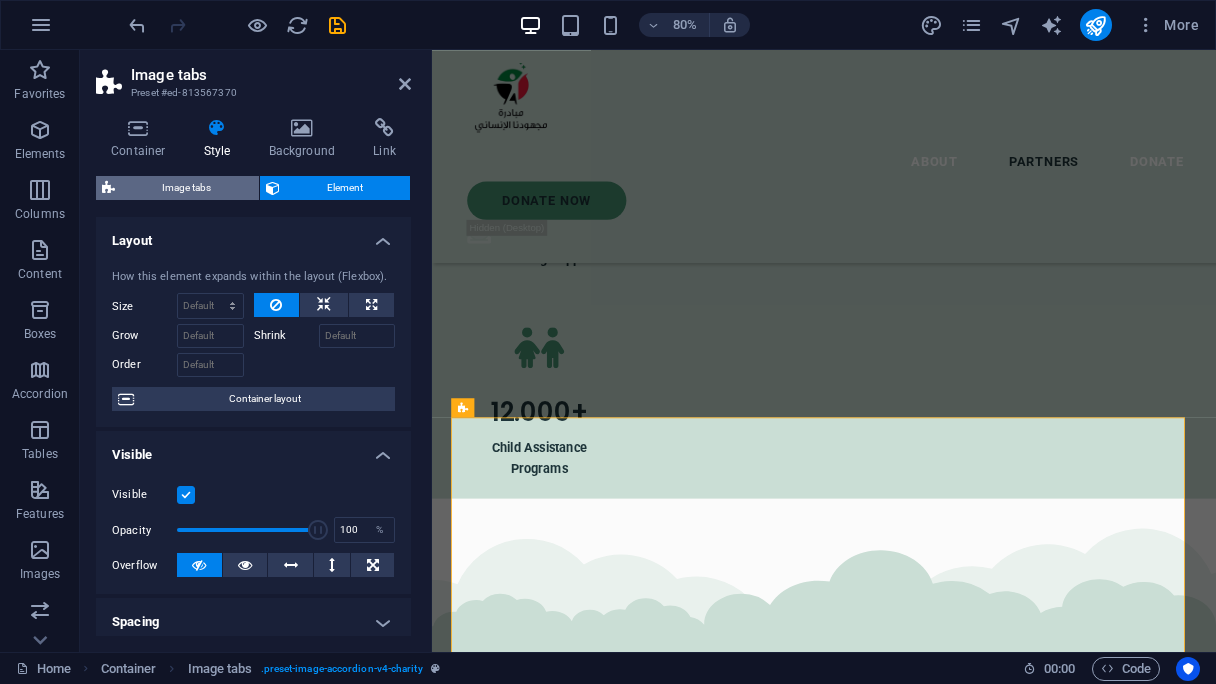 click on "Image tabs" at bounding box center [187, 188] 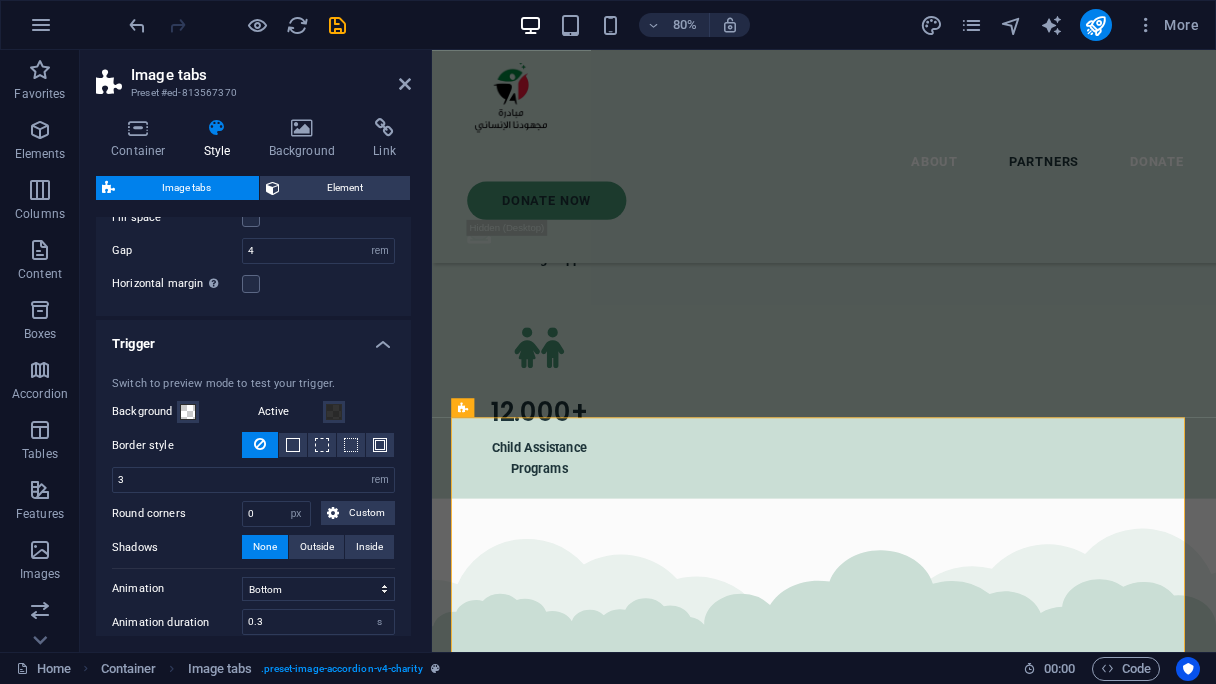 scroll, scrollTop: 200, scrollLeft: 0, axis: vertical 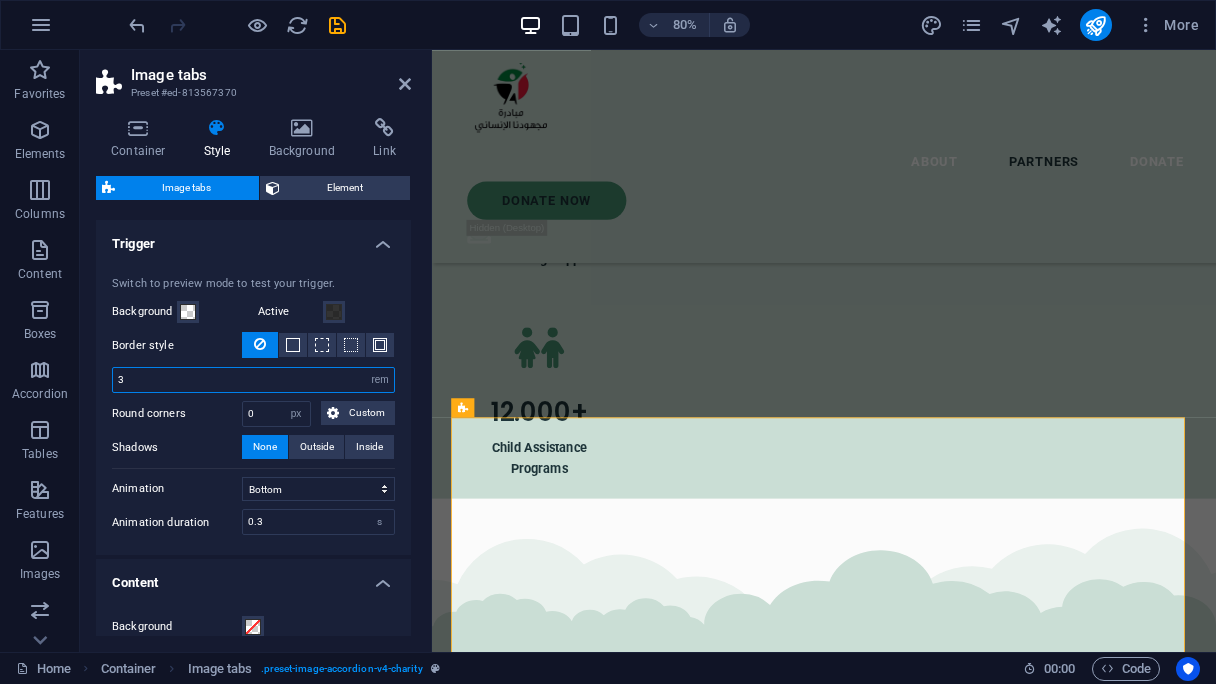 click on "3" at bounding box center [253, 380] 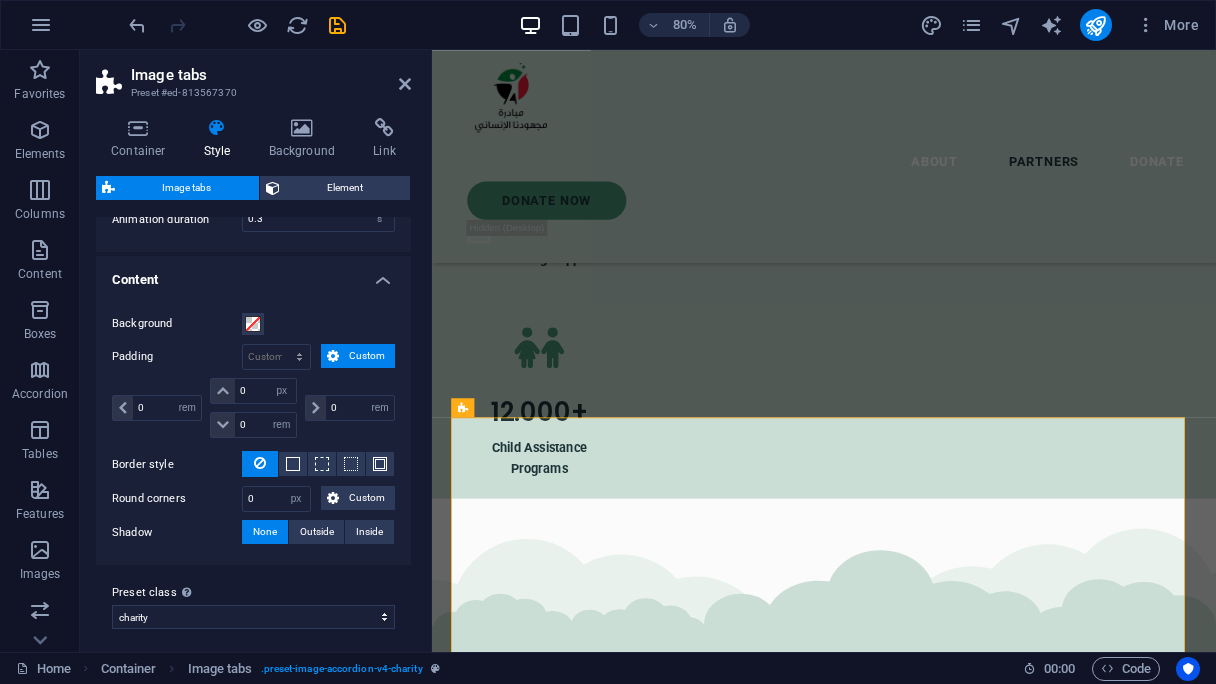 scroll, scrollTop: 509, scrollLeft: 0, axis: vertical 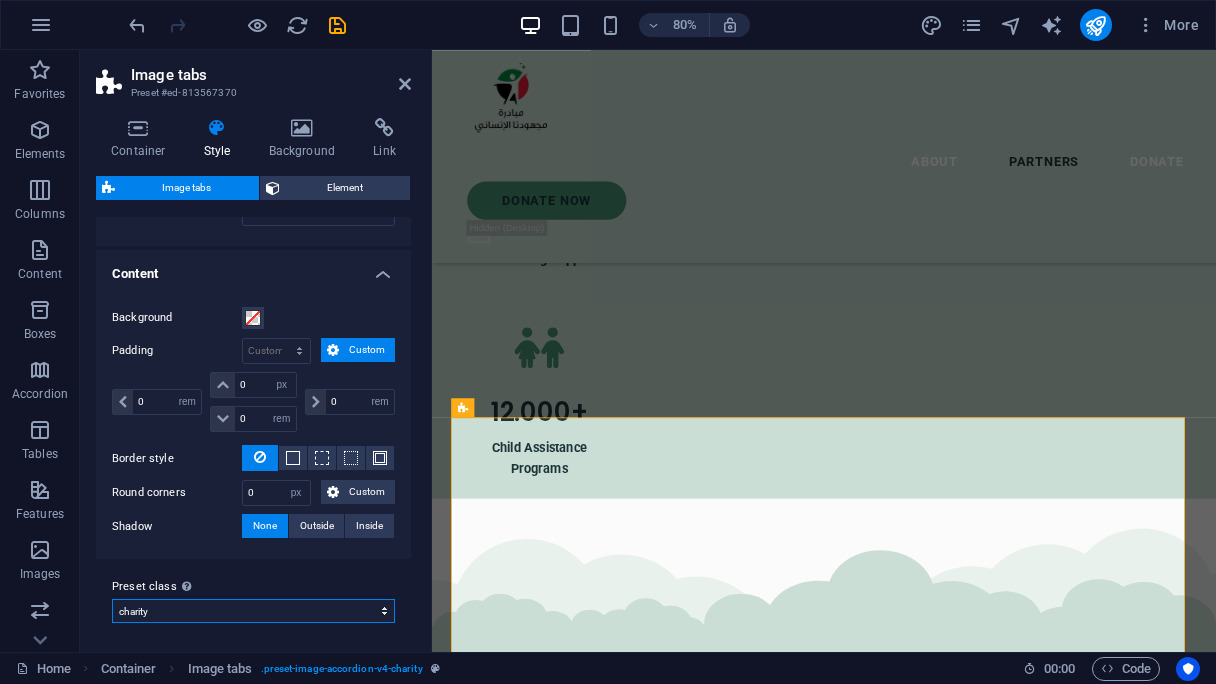 click on "charity Add preset class" at bounding box center [253, 611] 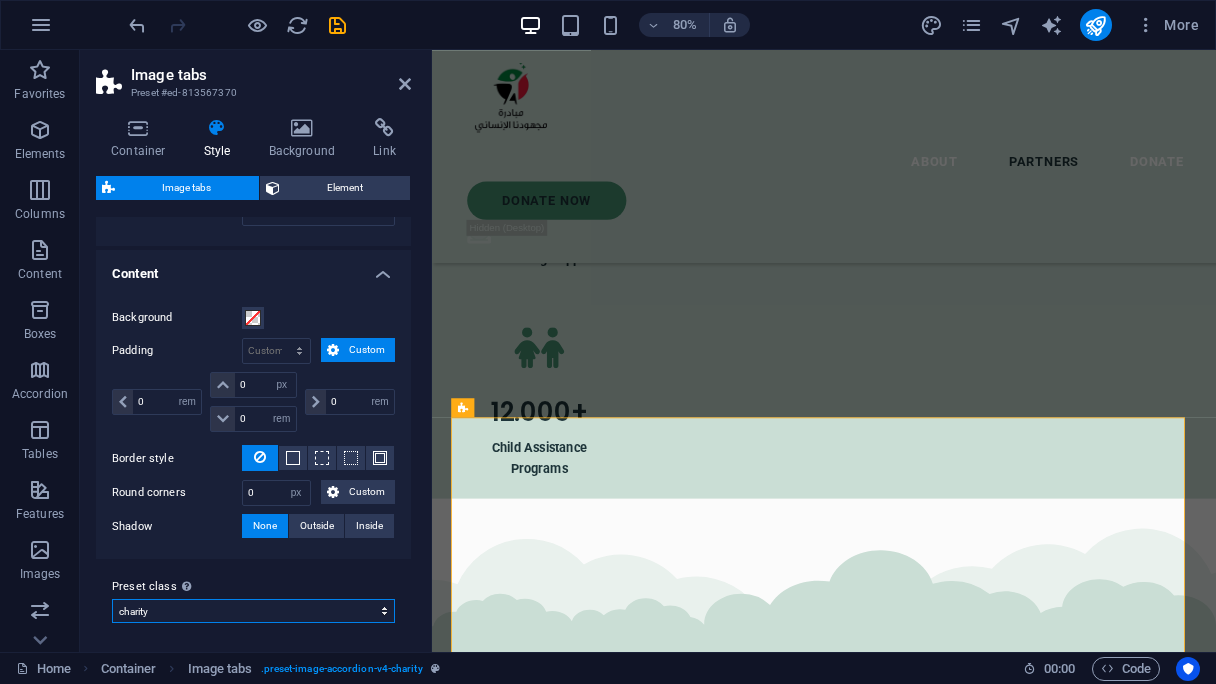 click on "charity Add preset class" at bounding box center (253, 611) 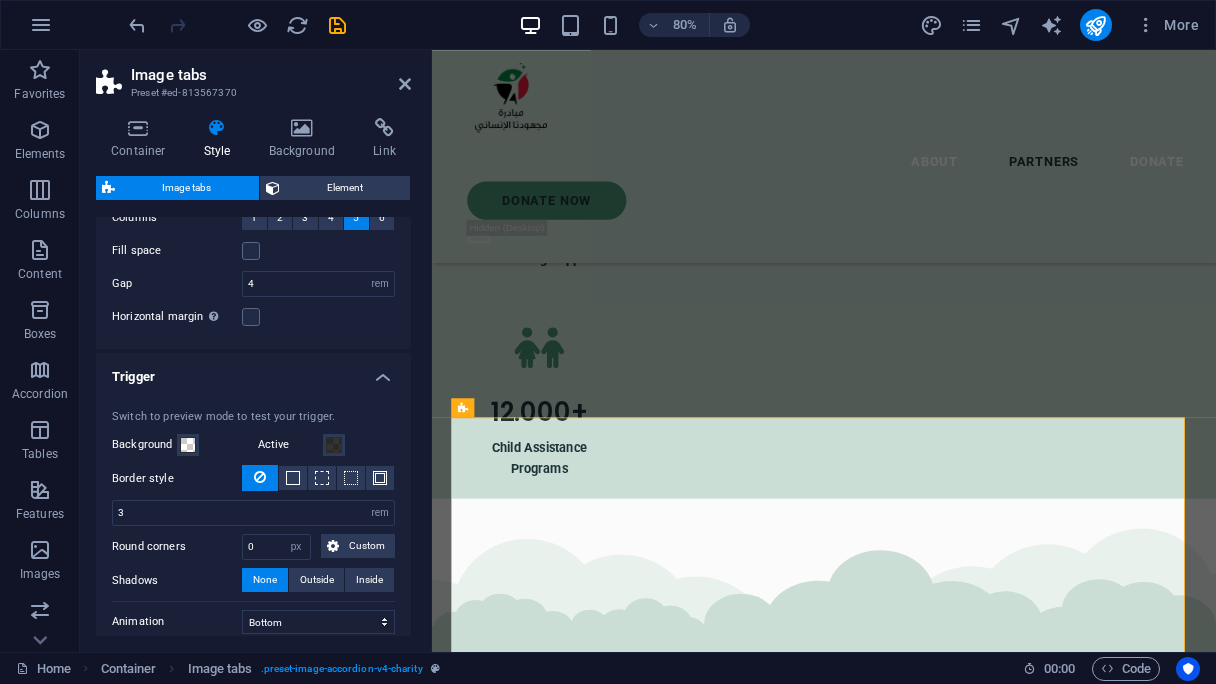 scroll, scrollTop: 0, scrollLeft: 0, axis: both 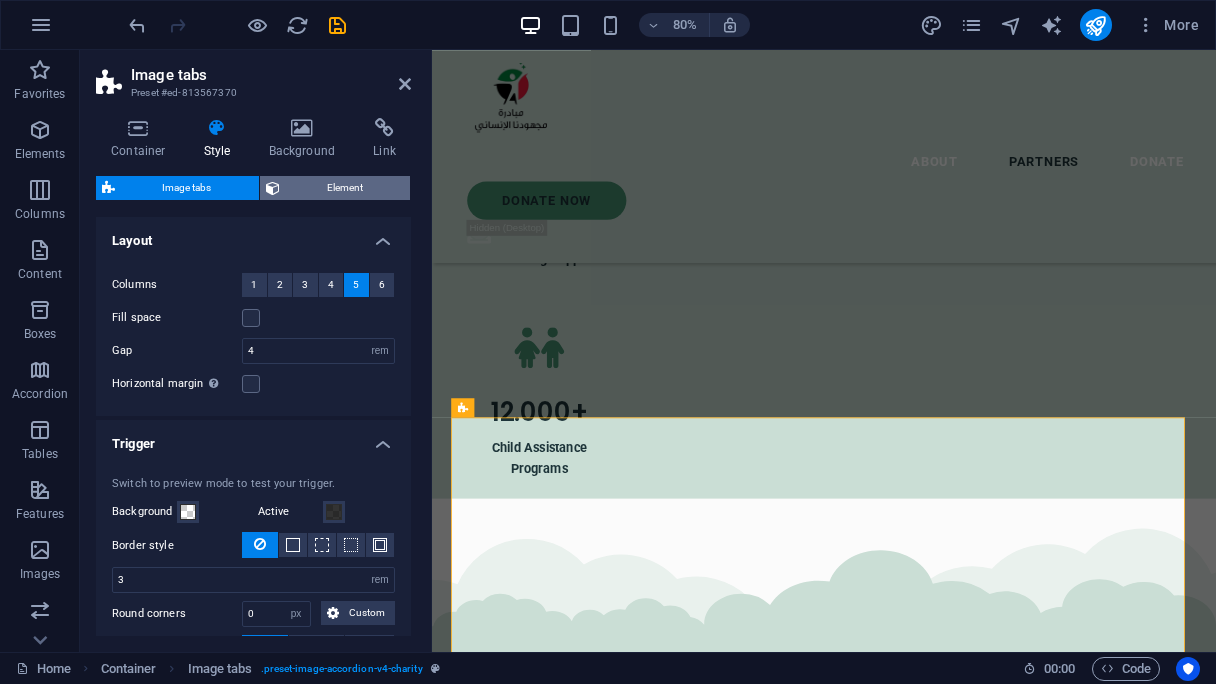 click on "Element" at bounding box center [345, 188] 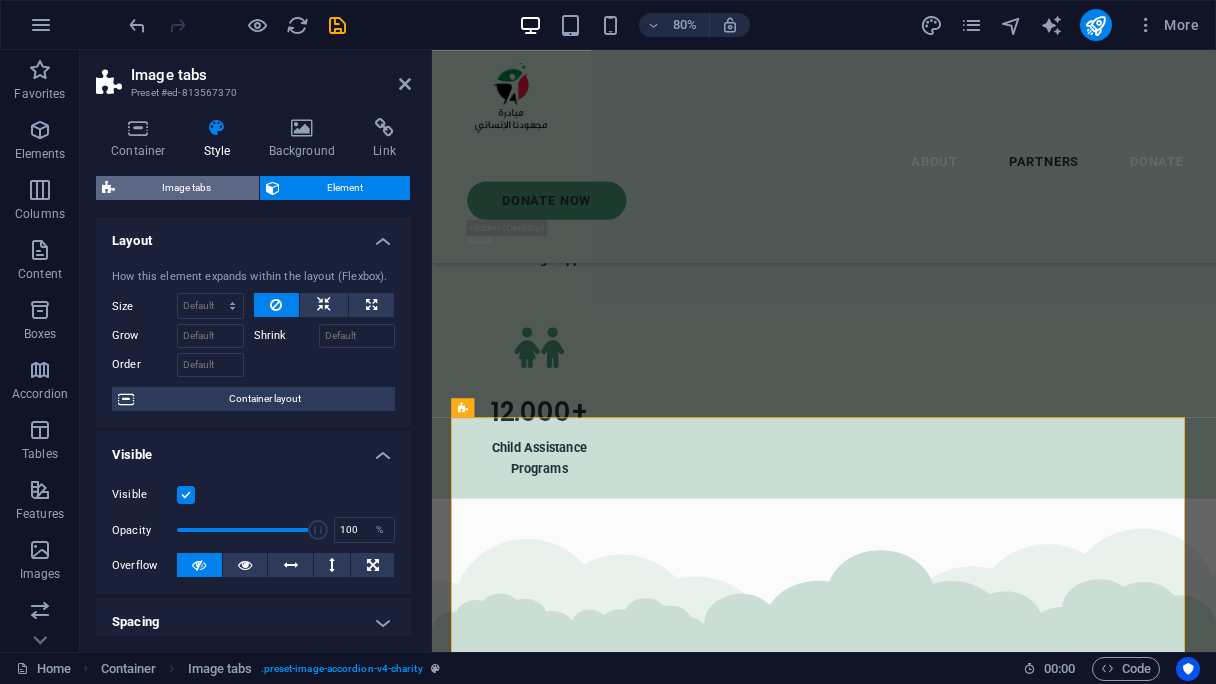 click on "Image tabs" at bounding box center [187, 188] 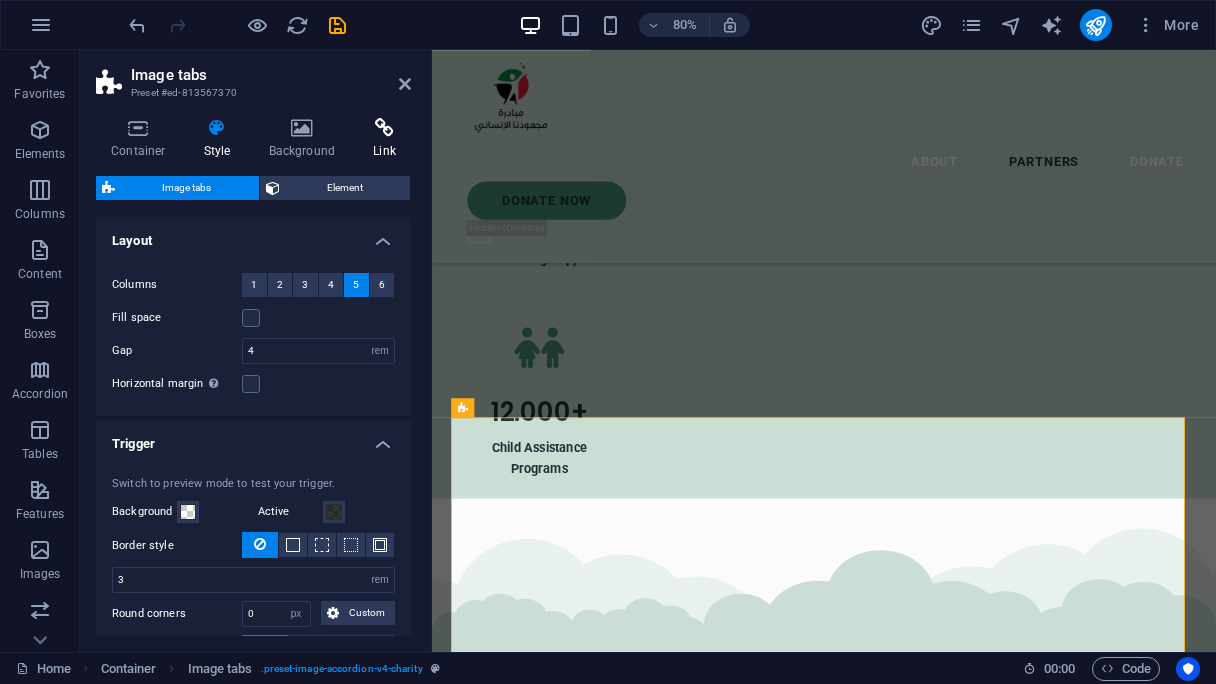 click on "Link" at bounding box center [384, 139] 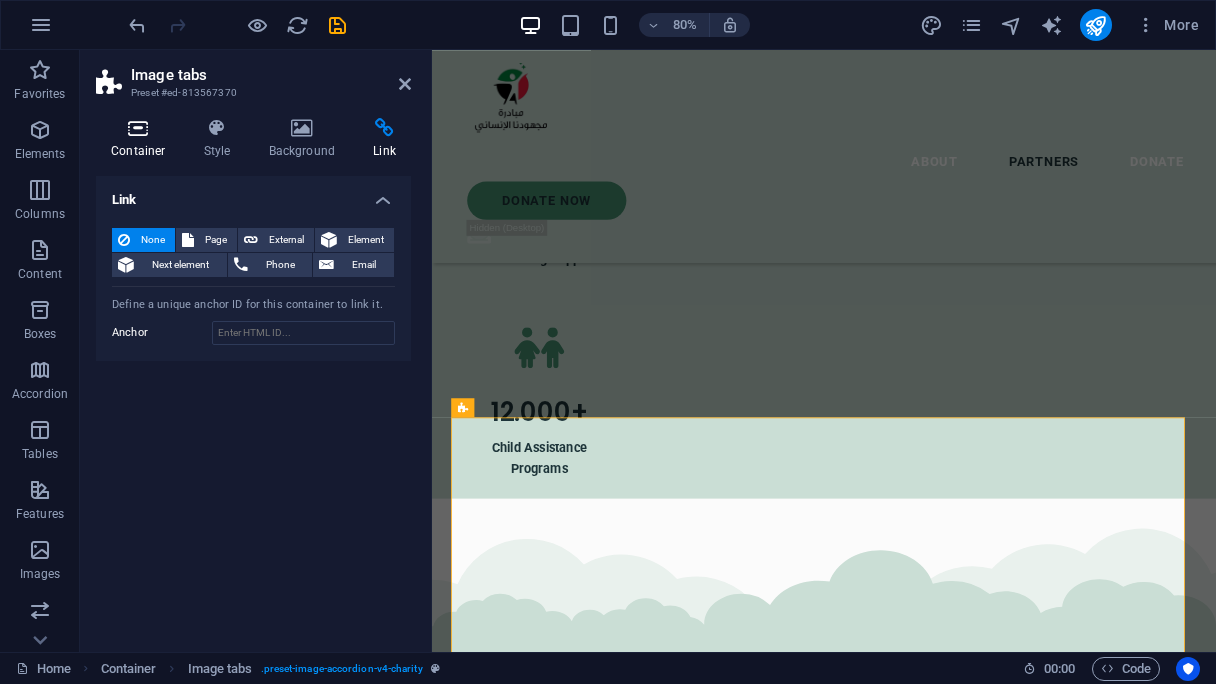 click at bounding box center (138, 128) 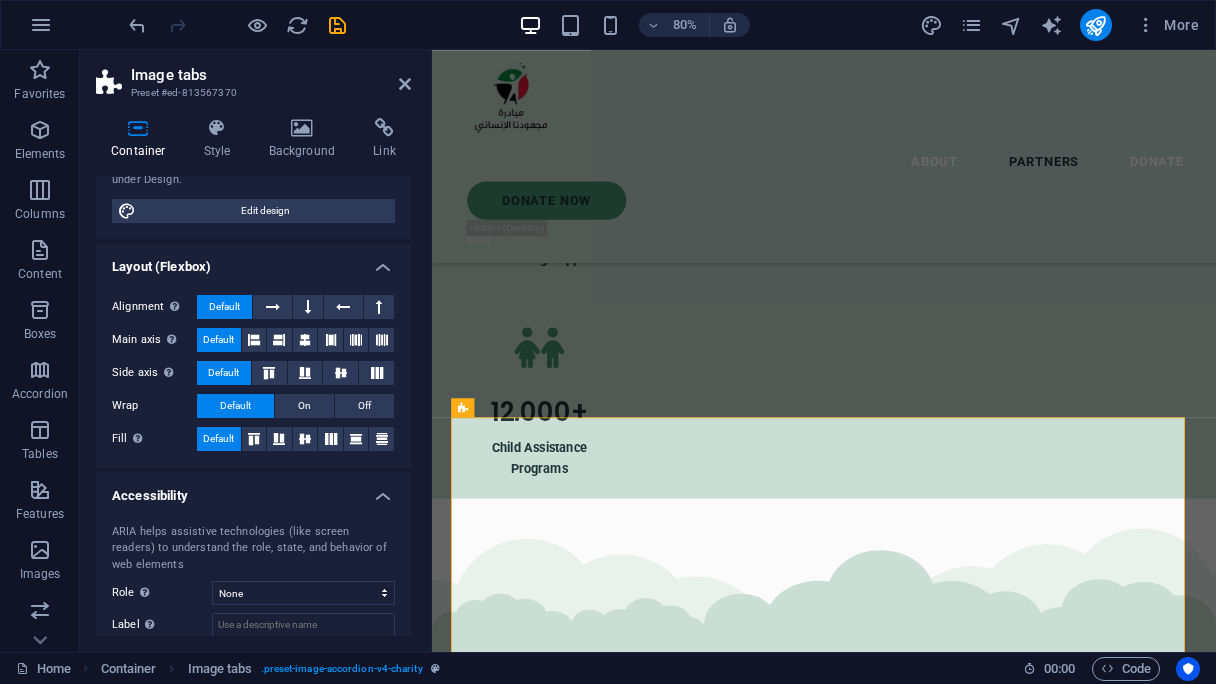 scroll, scrollTop: 300, scrollLeft: 0, axis: vertical 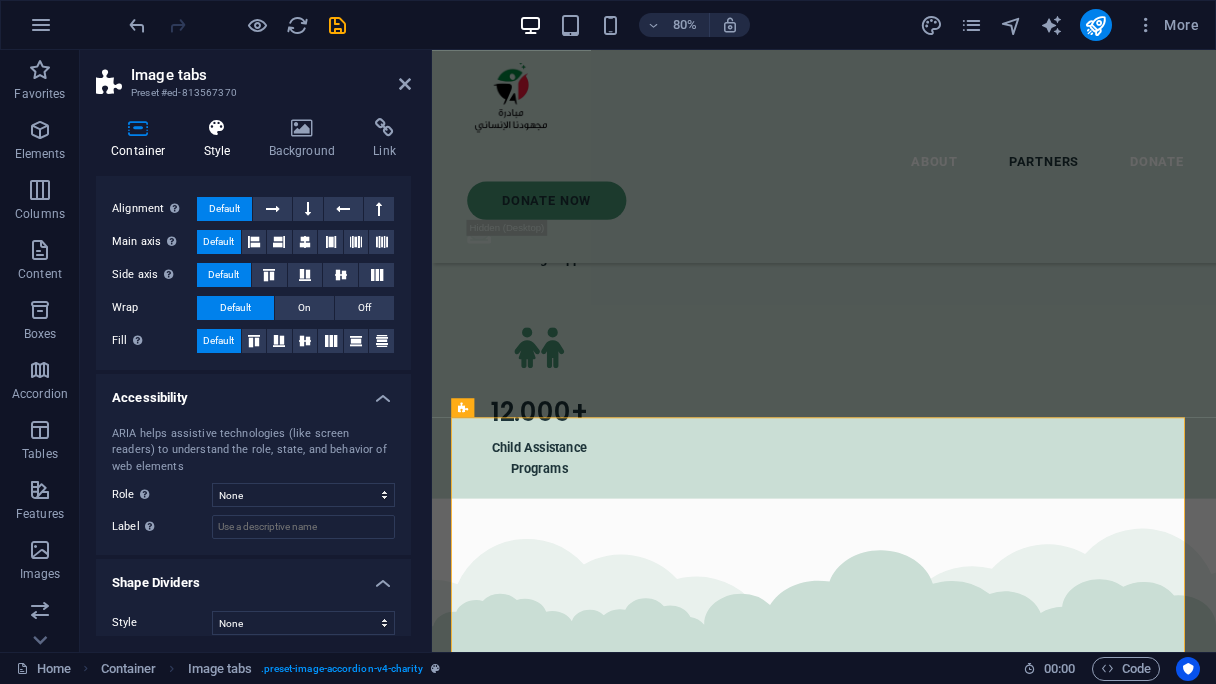 click at bounding box center (217, 128) 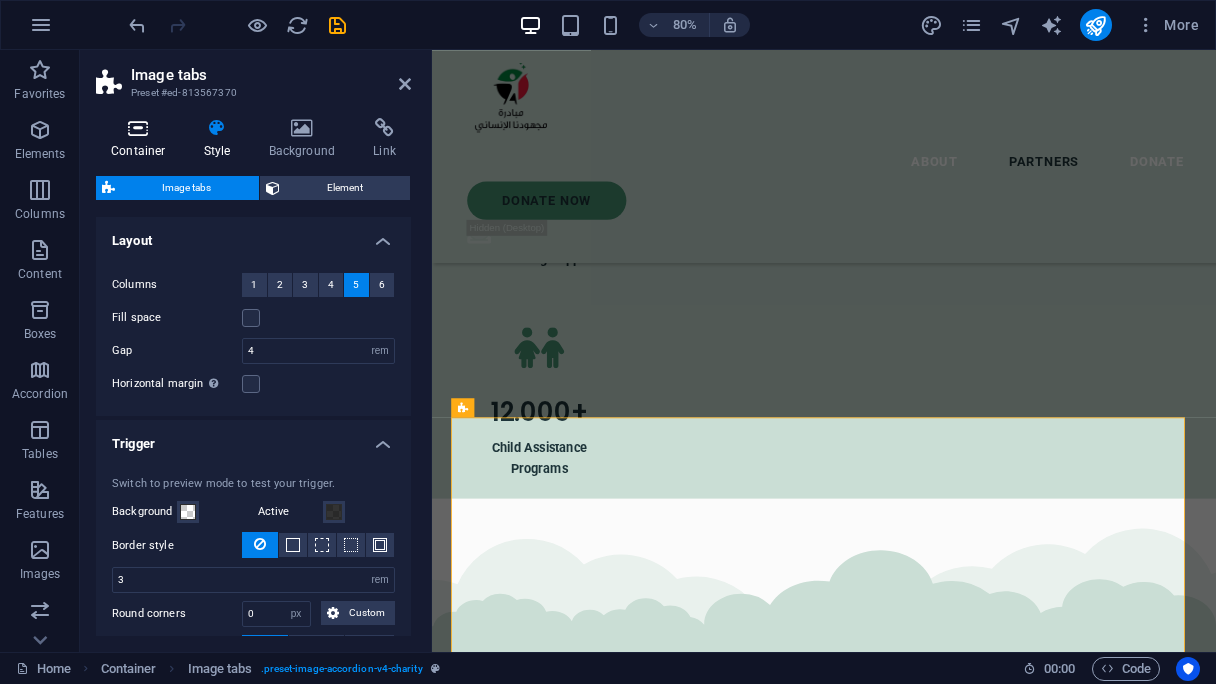 click on "Container" at bounding box center [142, 139] 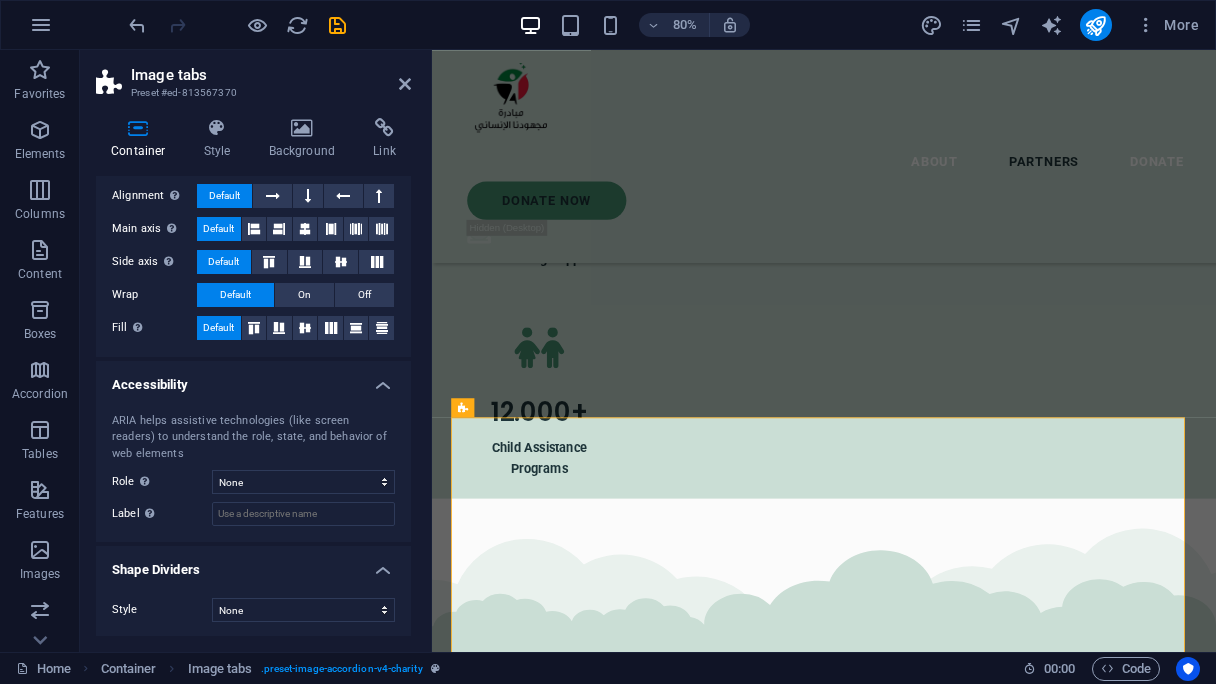 scroll, scrollTop: 314, scrollLeft: 0, axis: vertical 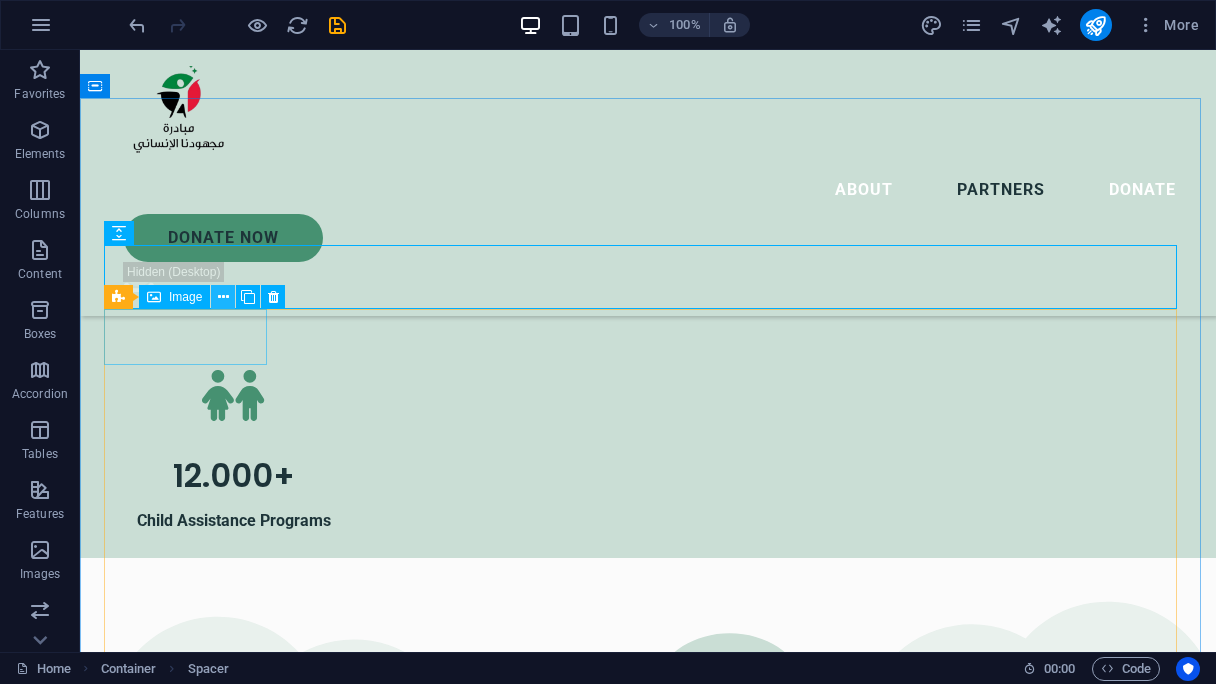 click at bounding box center (223, 297) 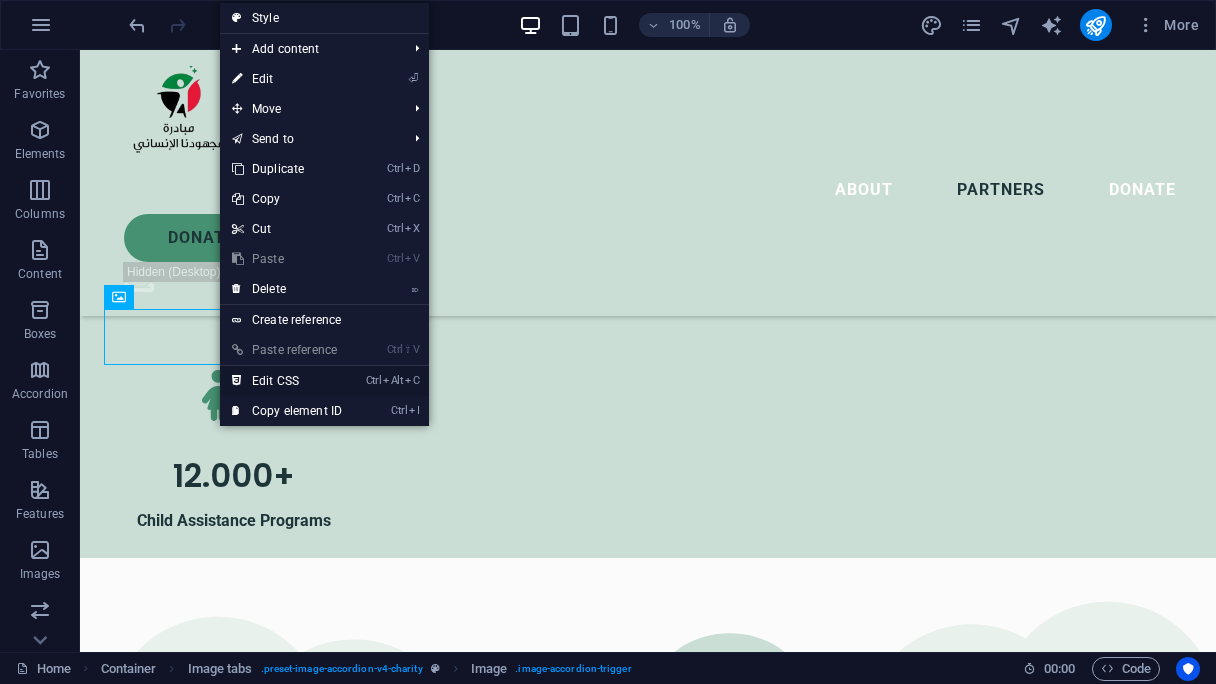 click on "Ctrl Alt C  Edit CSS" at bounding box center [287, 381] 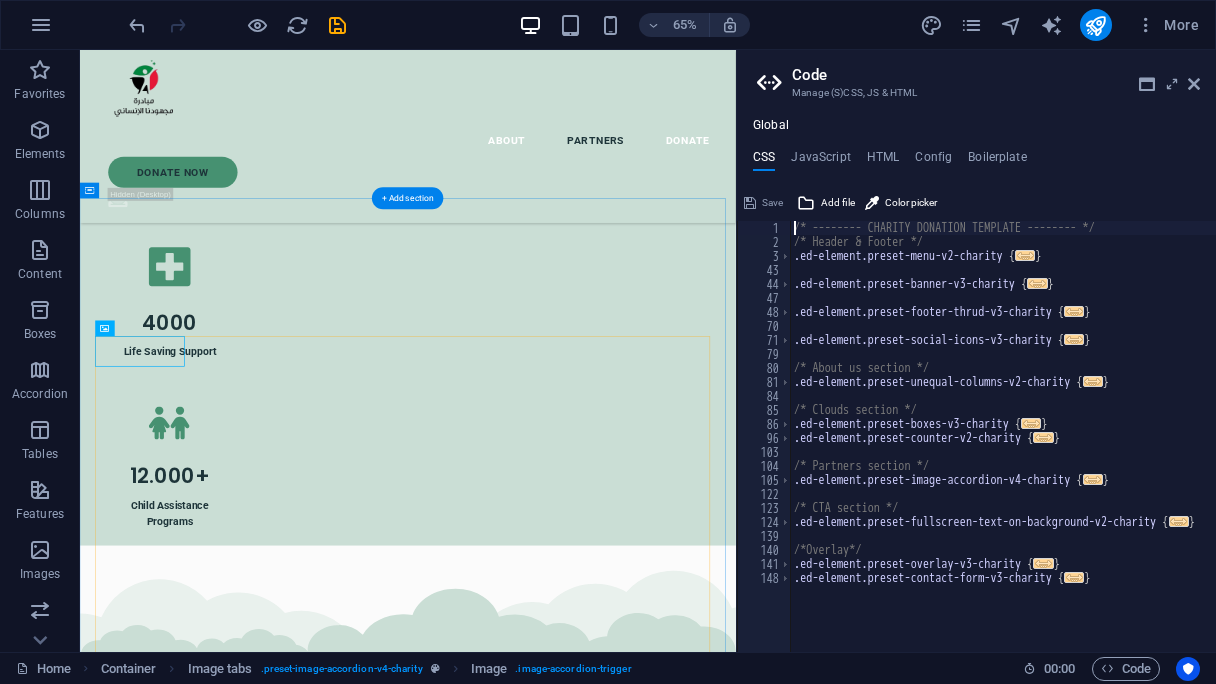 scroll, scrollTop: 3494, scrollLeft: 0, axis: vertical 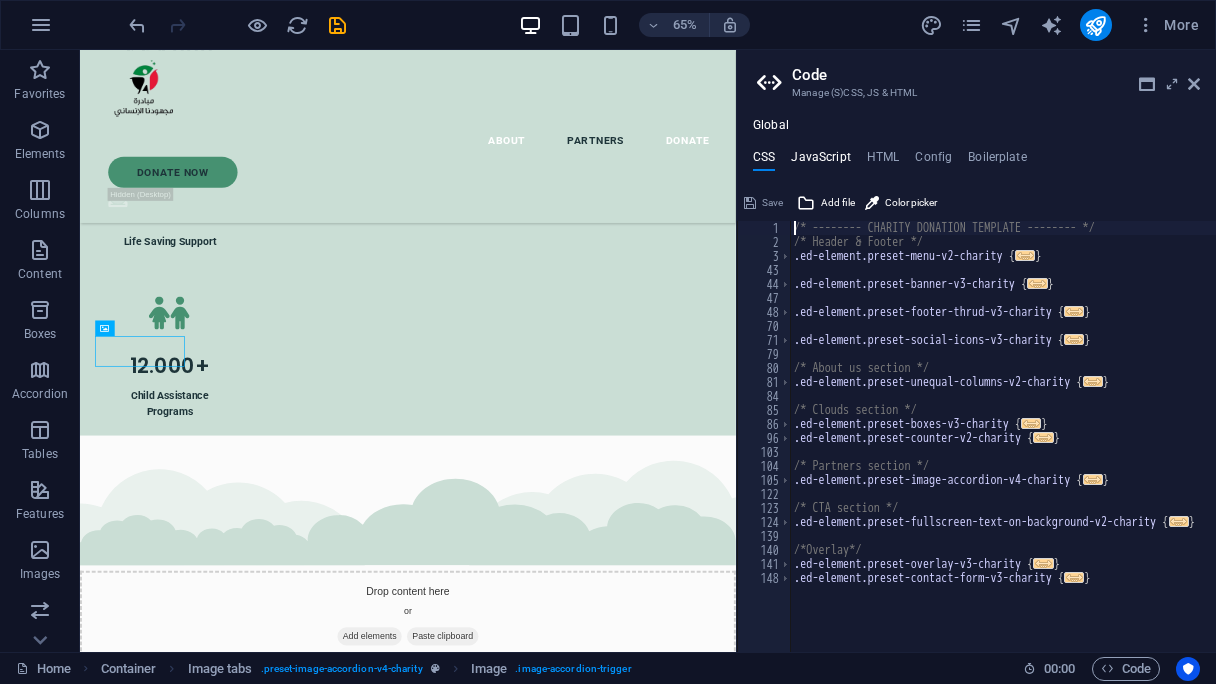 click on "JavaScript" at bounding box center (820, 161) 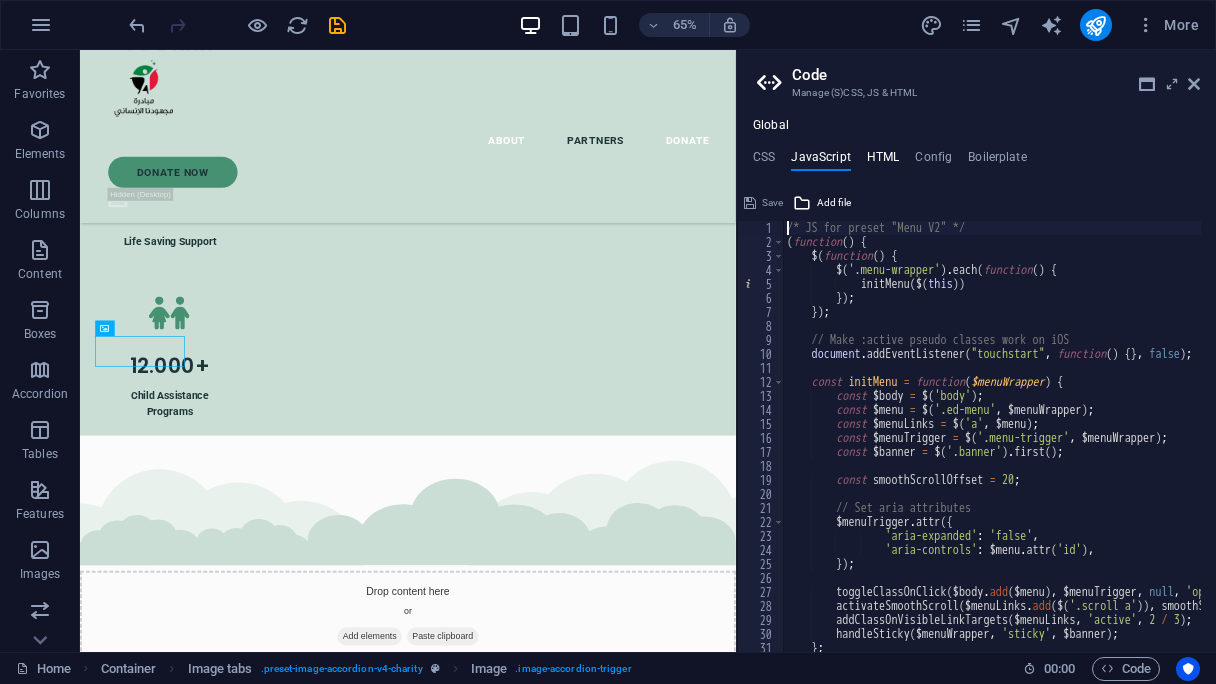 click on "HTML" at bounding box center (883, 161) 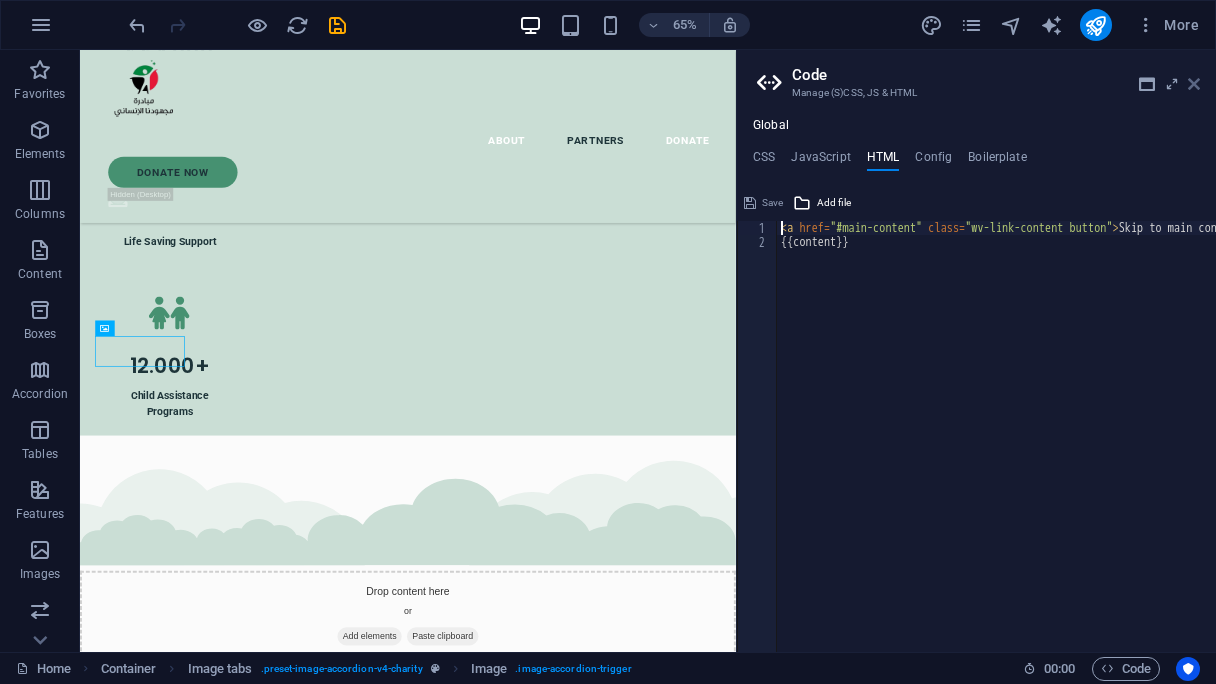 click at bounding box center (1194, 84) 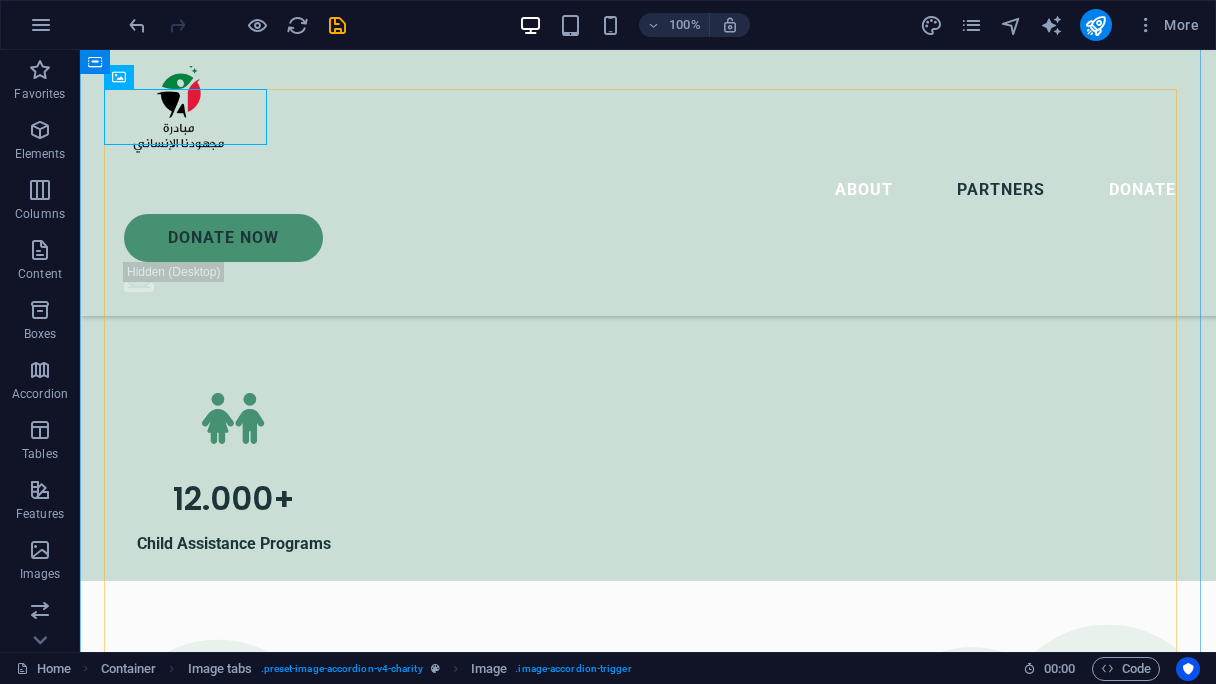 scroll, scrollTop: 3245, scrollLeft: 0, axis: vertical 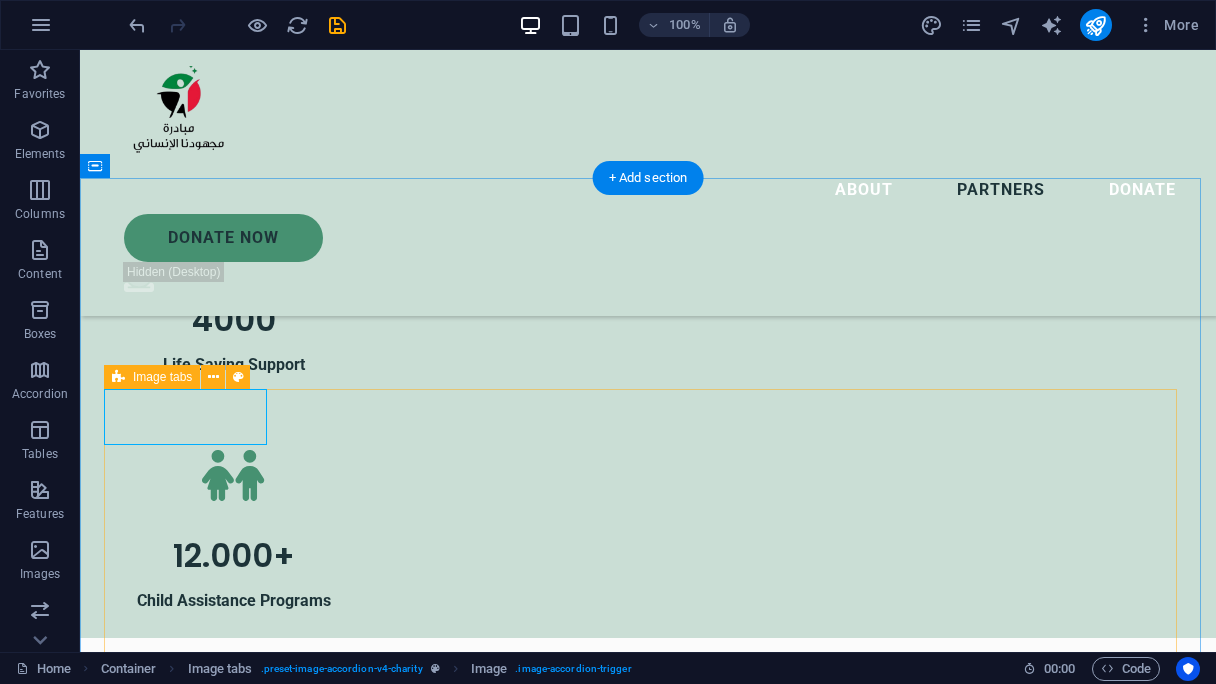 click on "Sudan NextGen  We are grateful for our partnership with Sudan NextGen, a US-based nonprofit supporting impactful Sudanese-led initiatives. Through this collaboration, Sudan NextGen hosts our official donation link, allowing us to securely collect contributions from around the world and channel them directly to our humanitarian efforts on the ground. El Fasher and Camps Emergency Room We are honored to partner with the dedicated team at El Fasher and Camps Emergency Room, who continue to serve displaced families and communities affected by conflict in North Darfur. Their on-the-ground presence is vital to our collective impact. Together, we are reaching people in some of the most underserved areas with compassion and urgency. Jaflo and Salomat Emergency Room We are proud to collaborate with  Jaflo and the Salomat Emergency Room  team, whose dedication to providing rapid medical assistance on the ground has made a real difference in the lives of displaced families in Sudan. Bahri Emergency Room" at bounding box center [648, 5875] 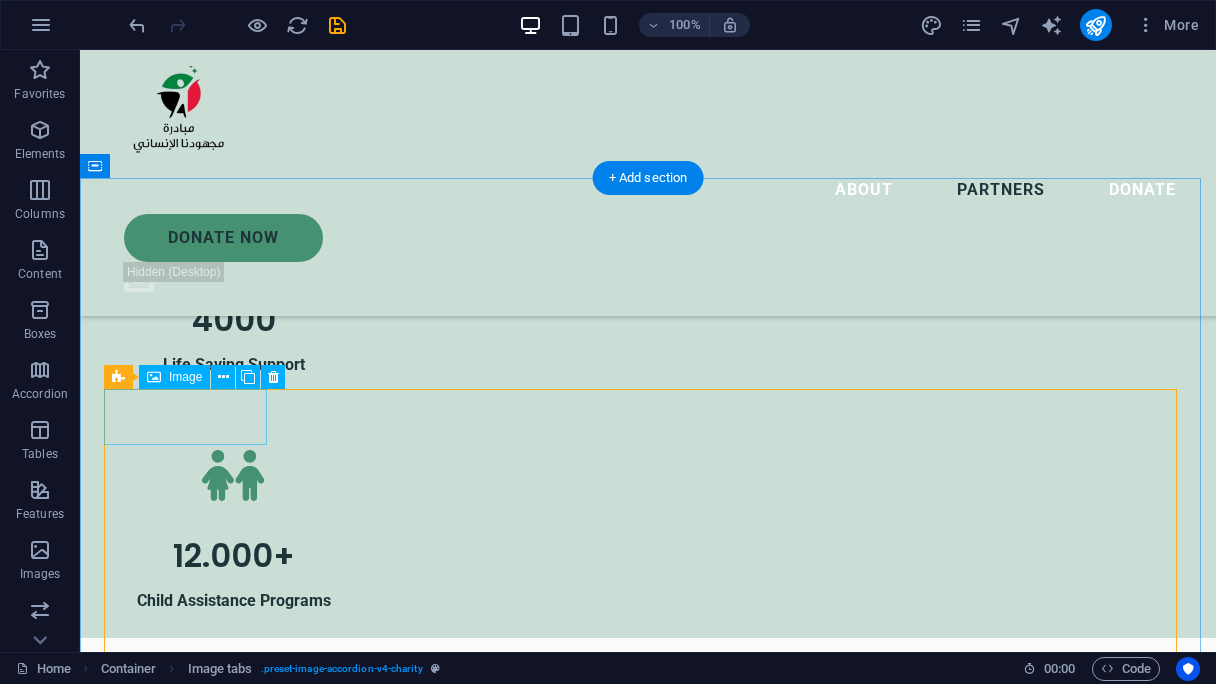 click at bounding box center (187, 3003) 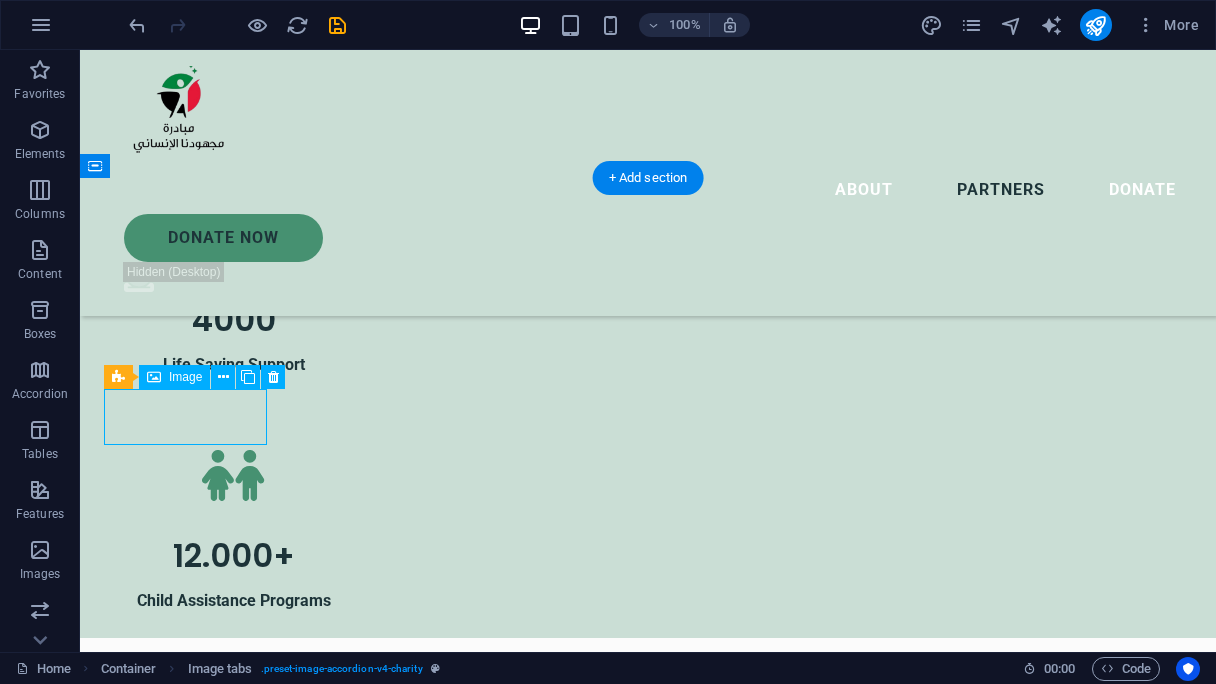 click at bounding box center (187, 3003) 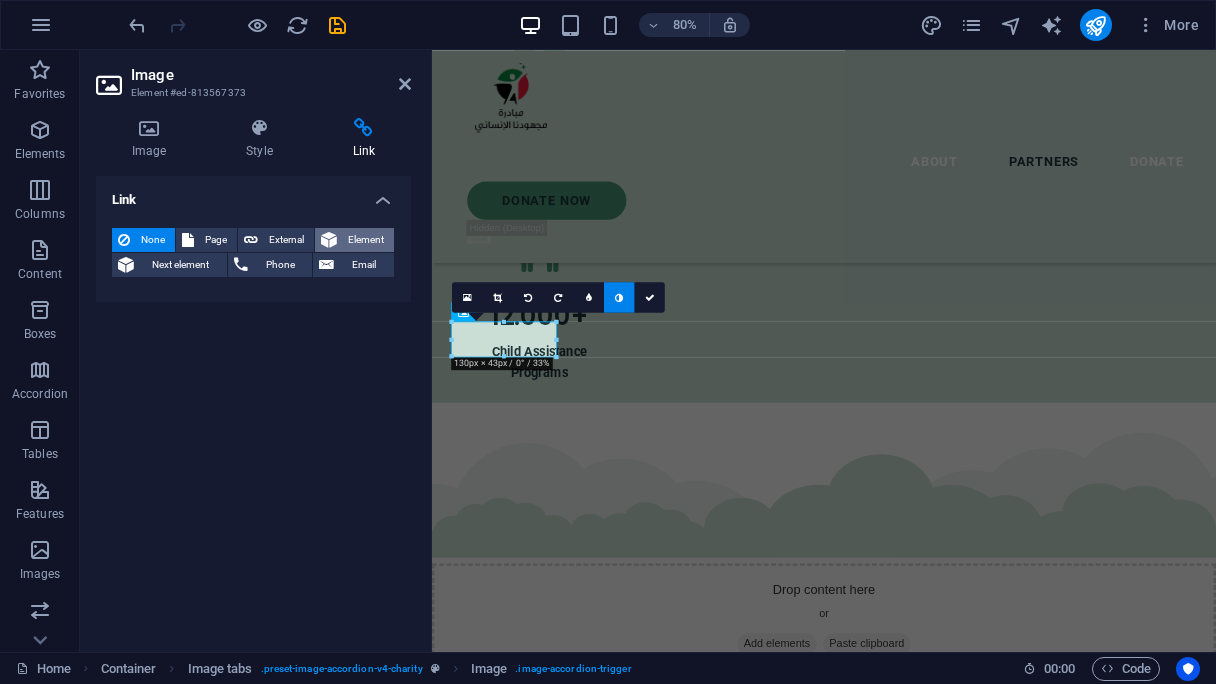 click on "Element" at bounding box center [365, 240] 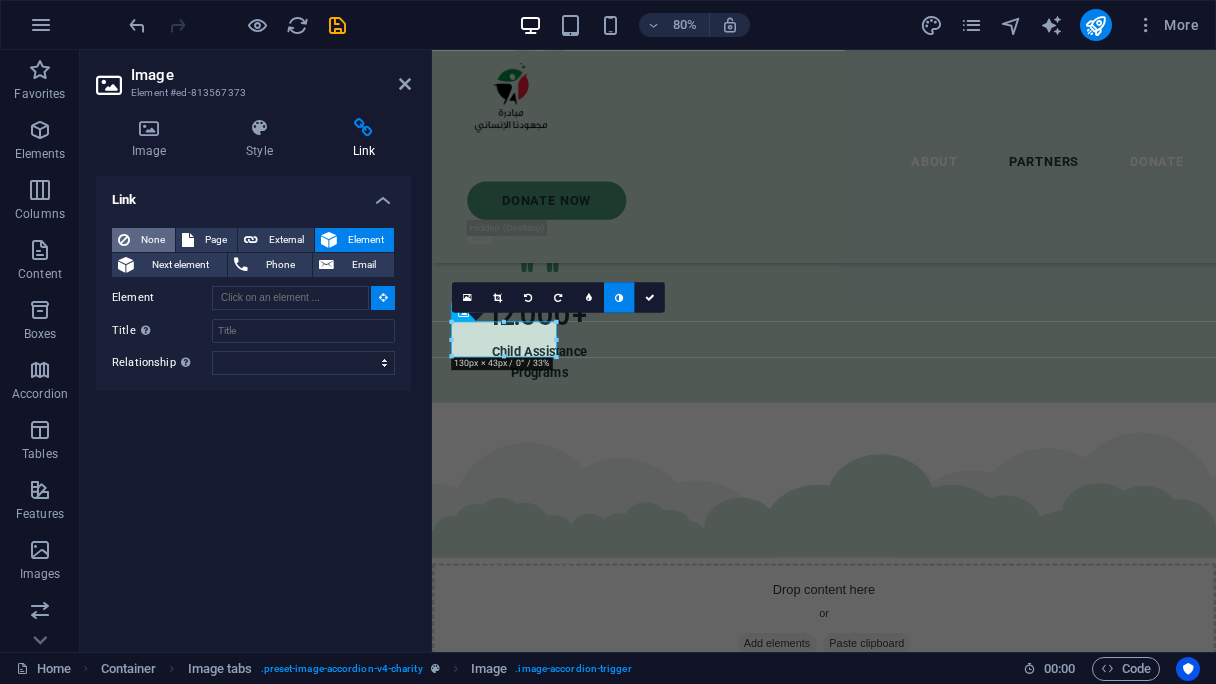 click on "None" at bounding box center (152, 240) 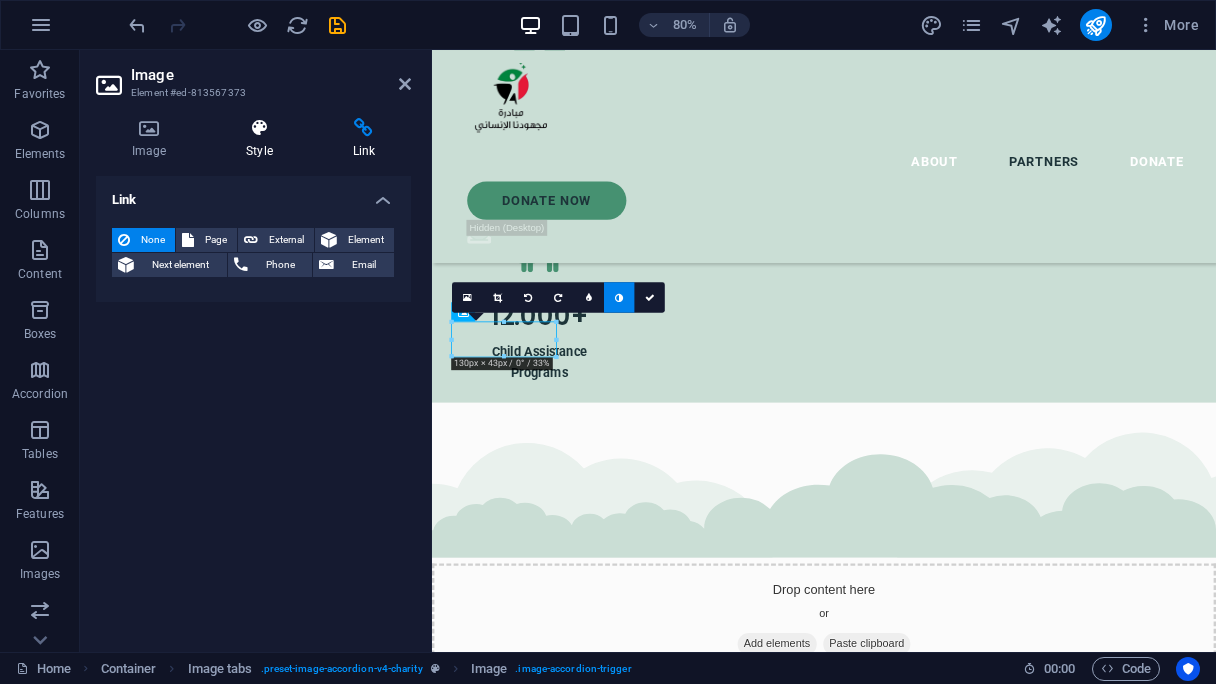 click on "Style" at bounding box center [263, 139] 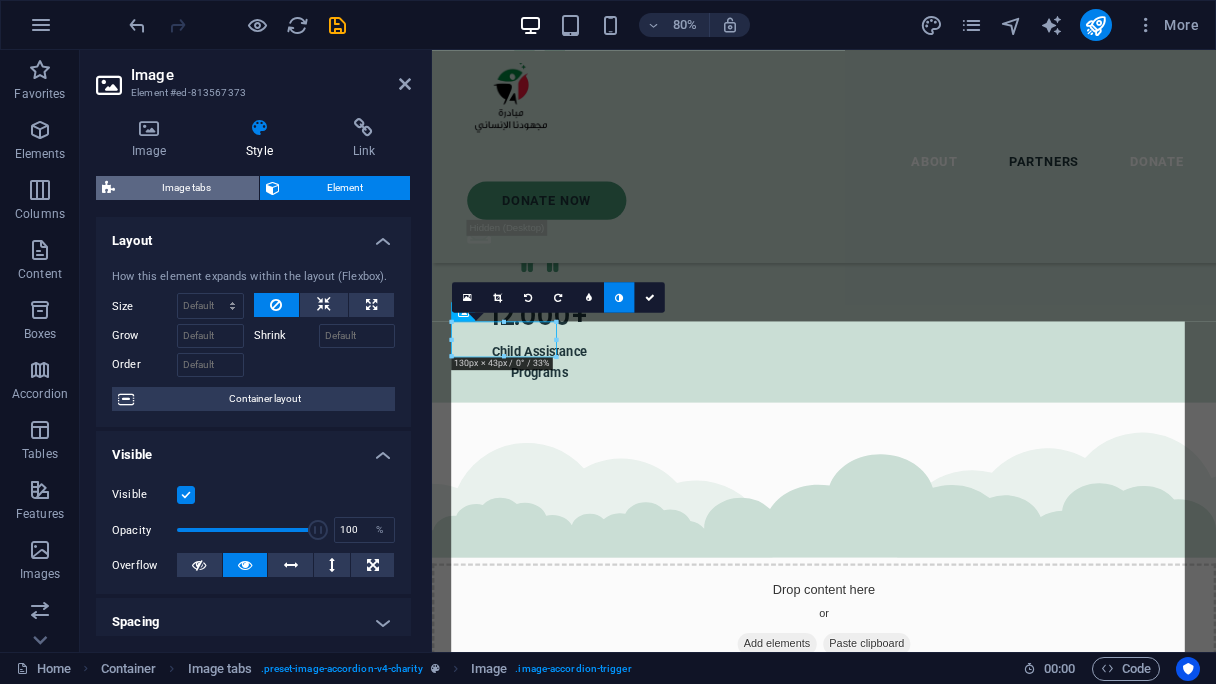 click on "Image tabs" at bounding box center (187, 188) 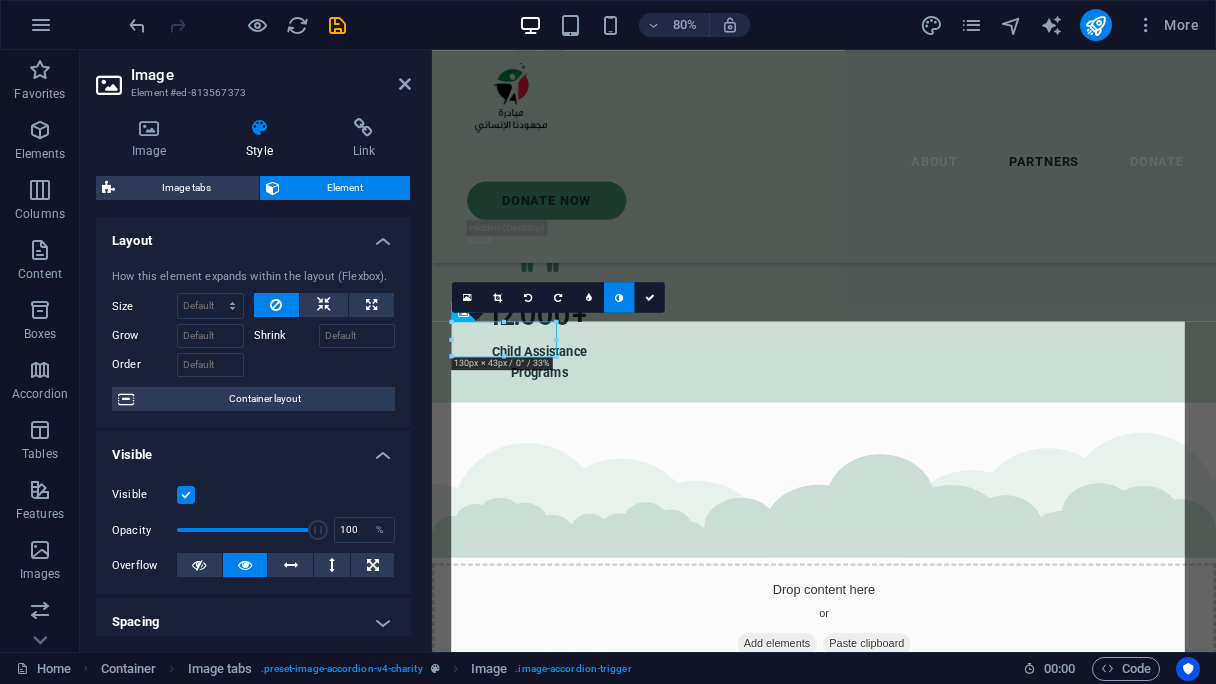 select on "rem" 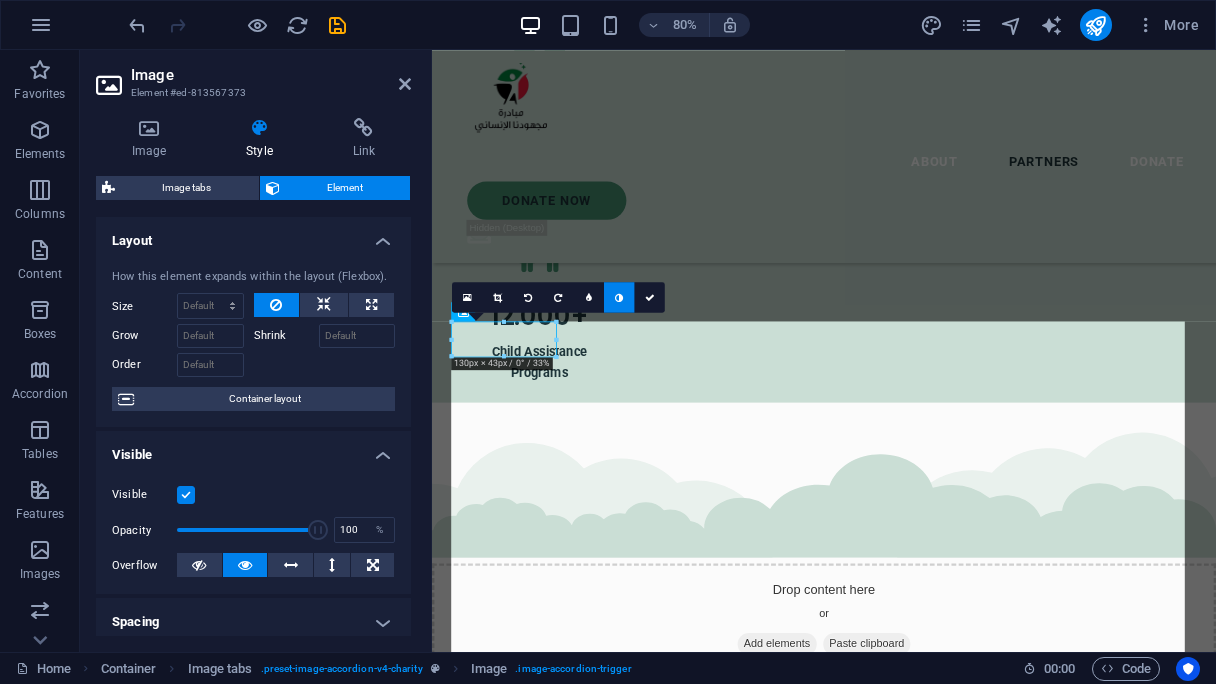 select on "rem" 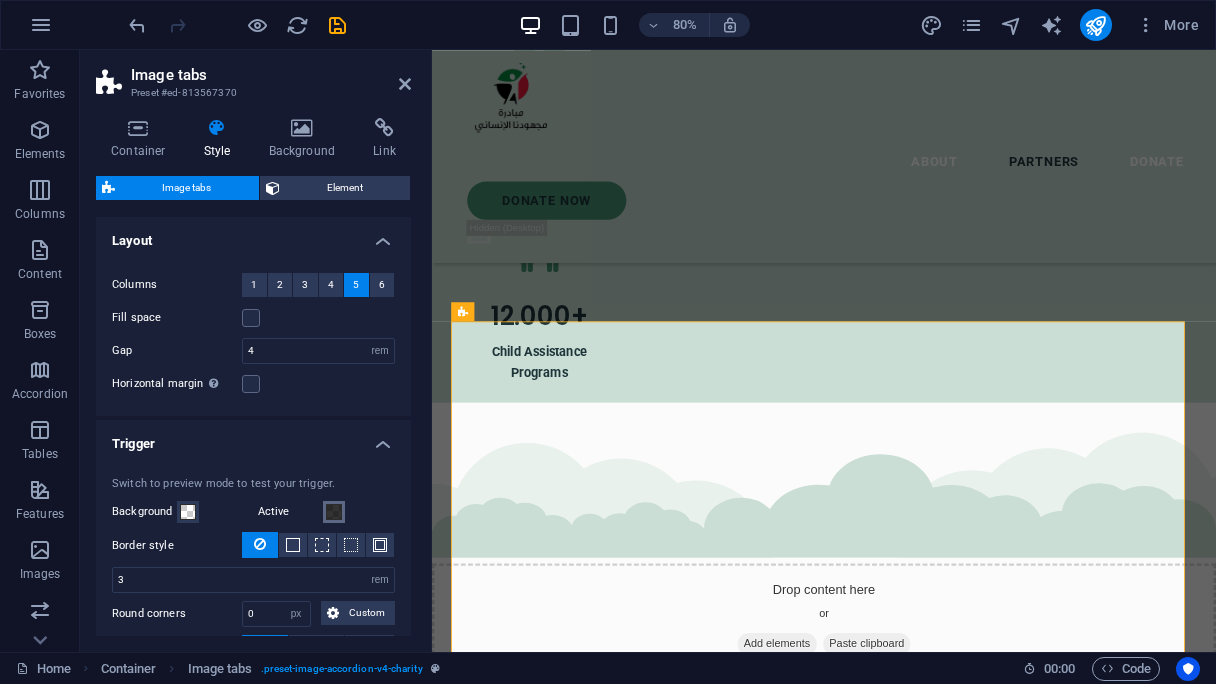 click at bounding box center [334, 512] 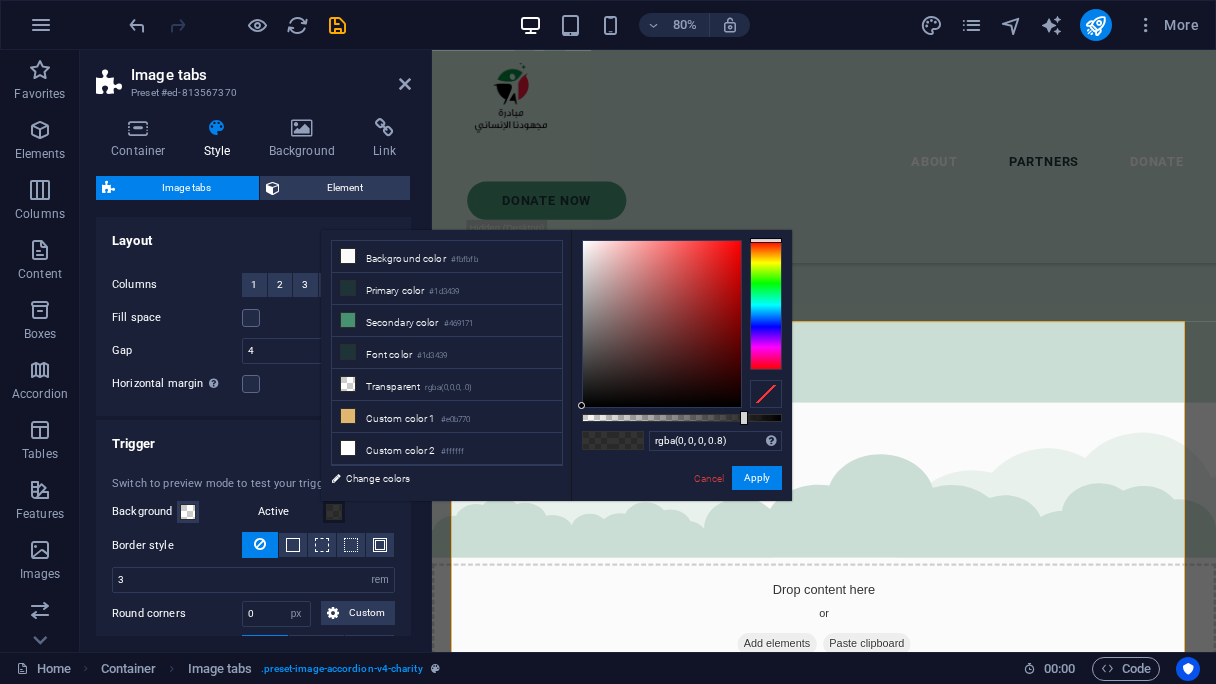 click at bounding box center (334, 512) 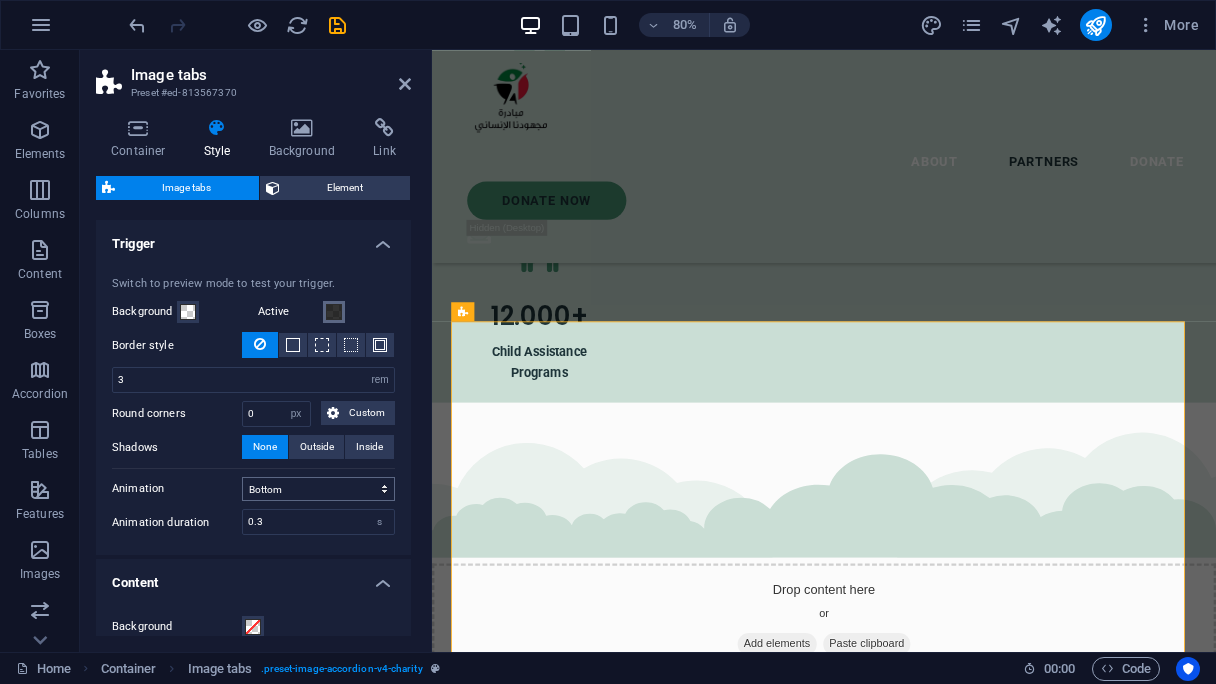 scroll, scrollTop: 0, scrollLeft: 0, axis: both 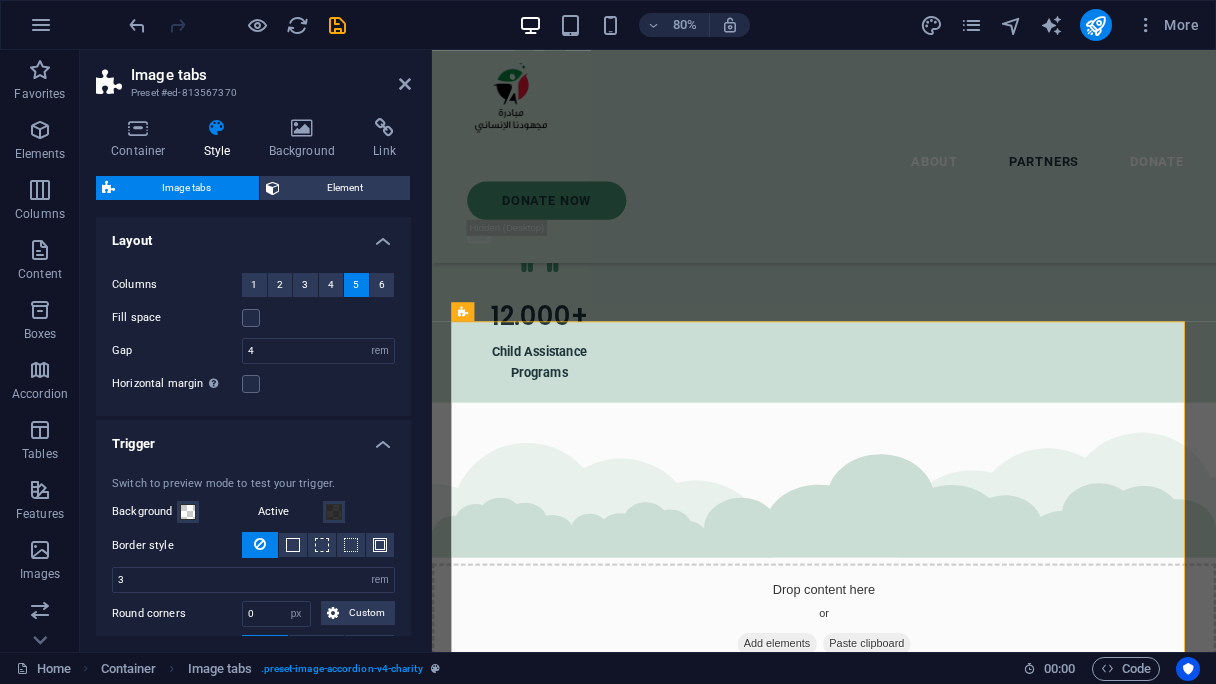 click on "Container Style Background Link Size Height Default px rem % vh vw Min. height None px rem % vh vw Width Default px rem % em vh vw Min. width None px rem % vh vw Content width Default Custom width Width Default px rem % em vh vw Min. width None px rem % vh vw Default padding Custom spacing Default content width and padding can be changed under Design. Edit design Layout (Flexbox) Alignment Determines the flex direction. Default Main axis Determine how elements should behave along the main axis inside this container (justify content). Default Side axis Control the vertical direction of the element inside of the container (align items). Default Wrap Default On Off Fill Controls the distances and direction of elements on the y-axis across several lines (align content). Default Accessibility ARIA helps assistive technologies (like screen readers) to understand the role, state, and behavior of web elements Role The ARIA role defines the purpose of an element.  None Alert Article Banner Comment Fan" at bounding box center (253, 377) 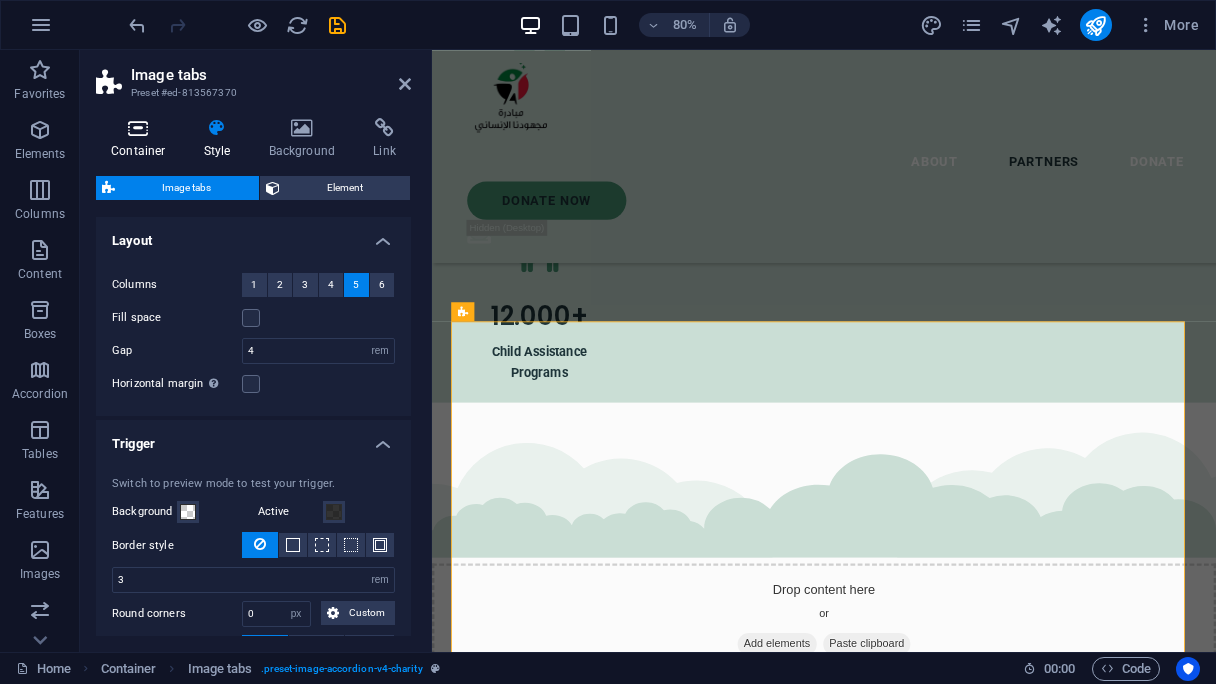 click on "Container" at bounding box center (142, 139) 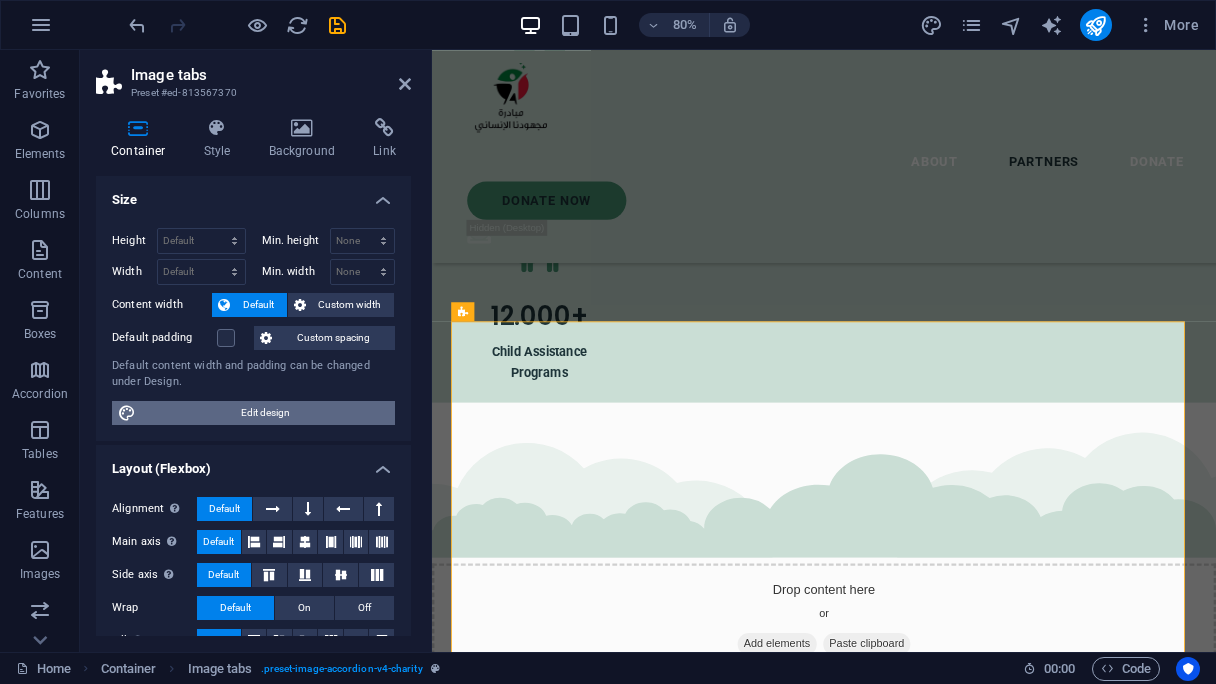 click on "Edit design" at bounding box center [265, 413] 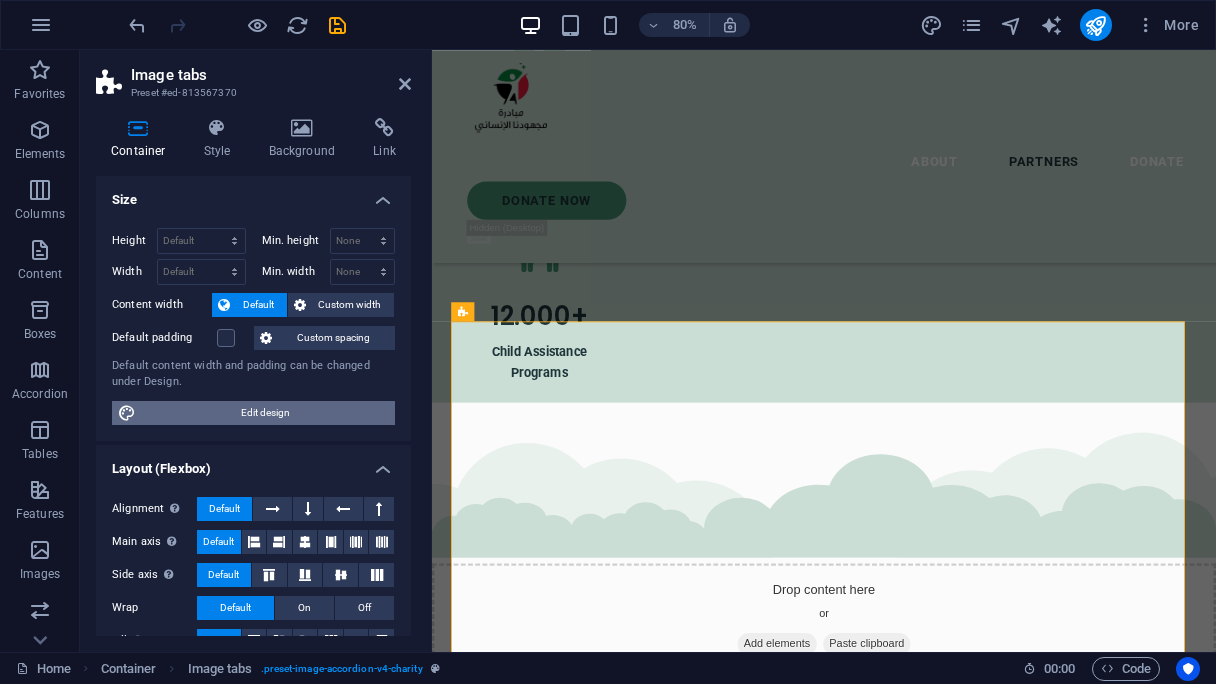 select on "px" 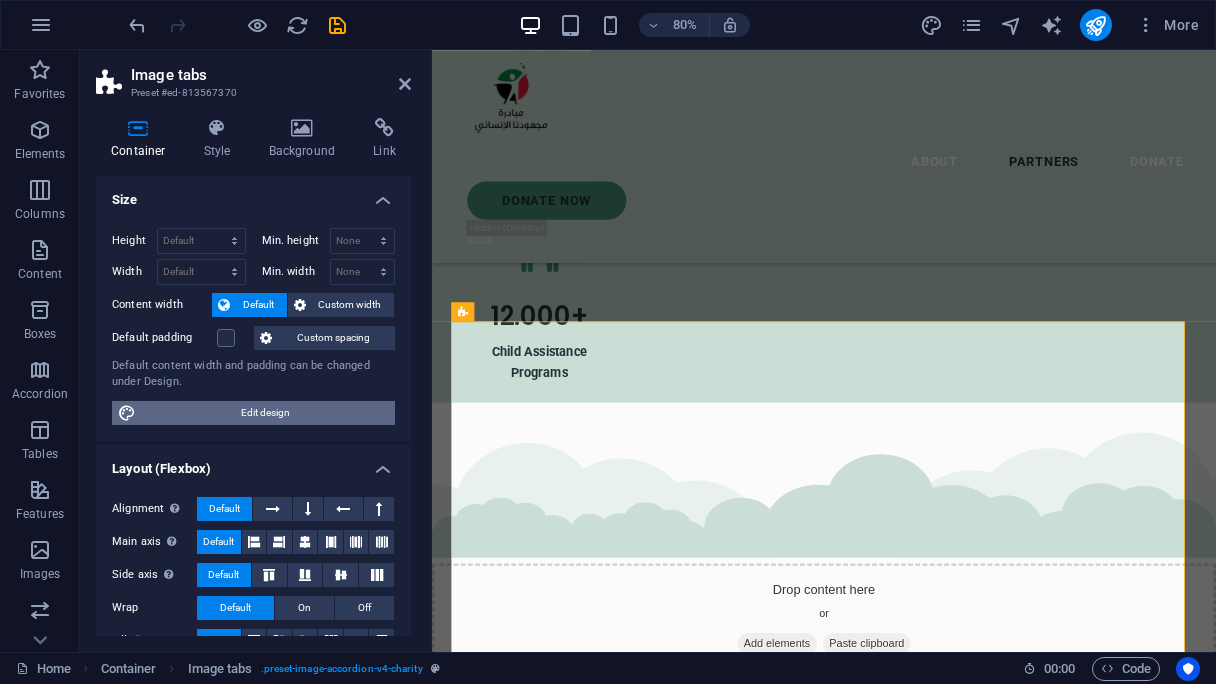 select on "300" 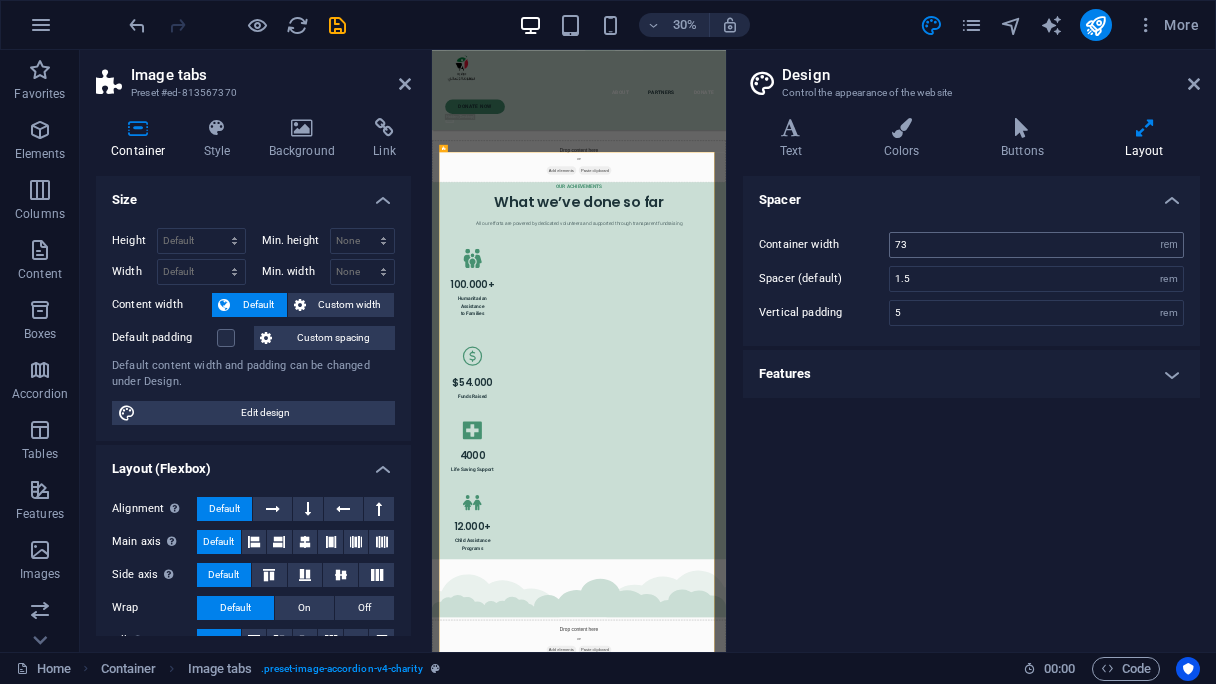 scroll, scrollTop: 4700, scrollLeft: 0, axis: vertical 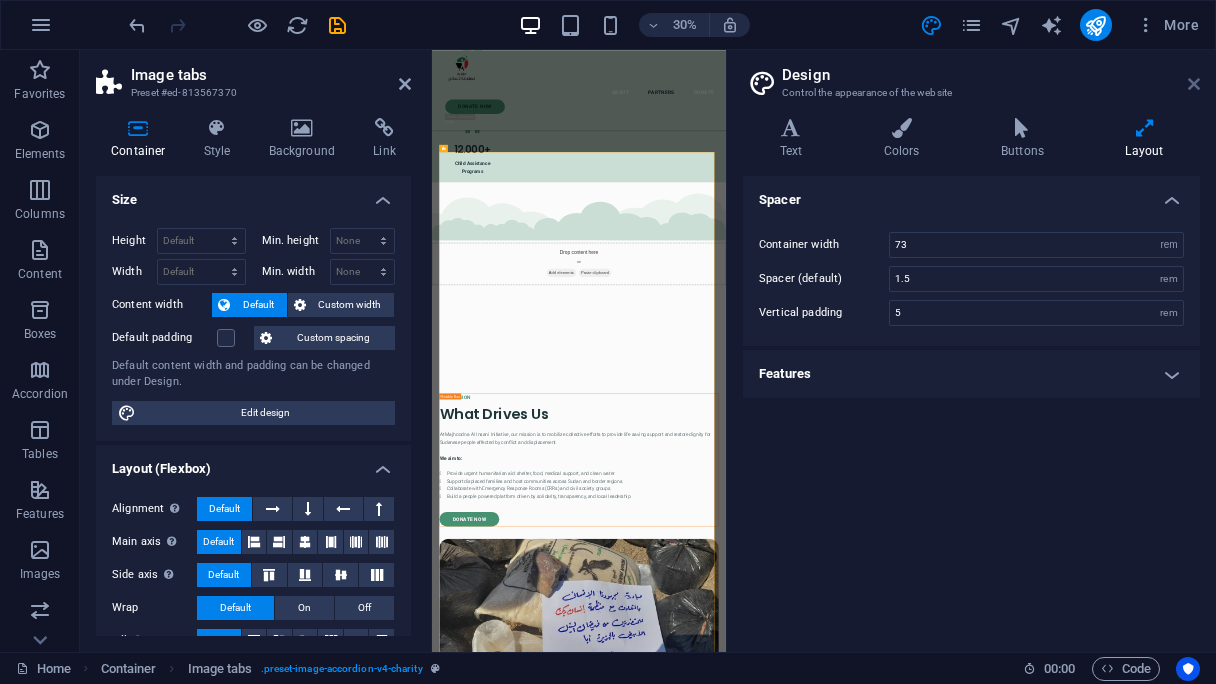 drag, startPoint x: 1199, startPoint y: 78, endPoint x: 583, endPoint y: 197, distance: 627.38904 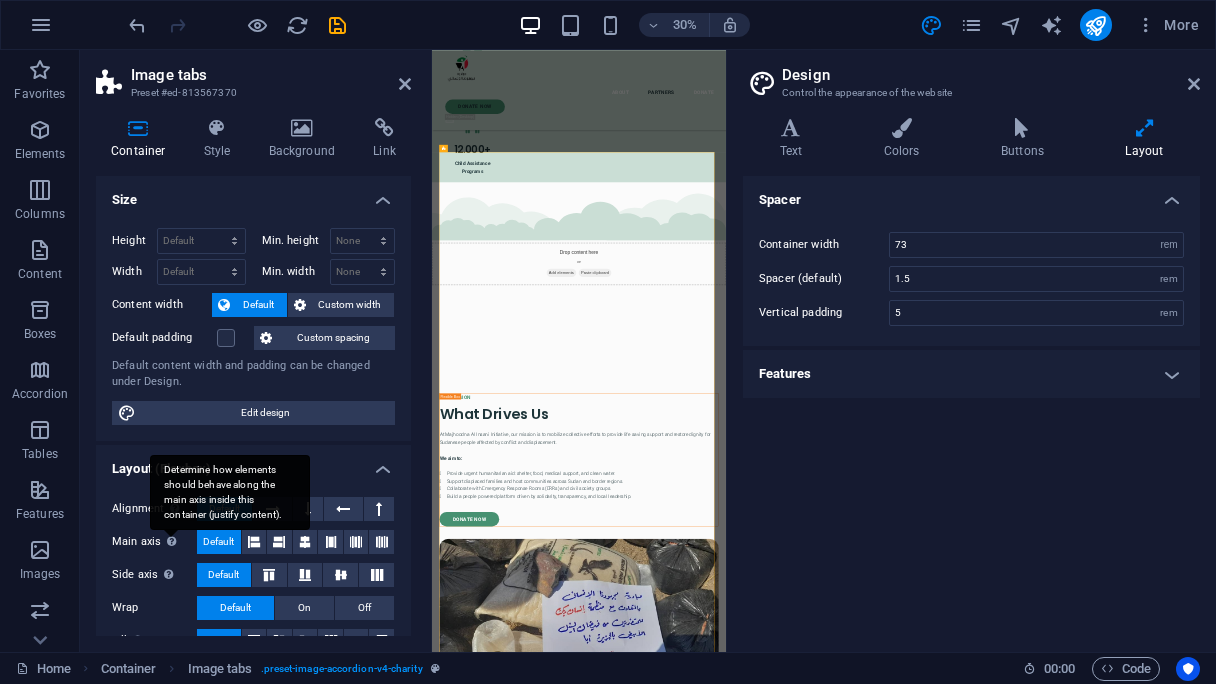 scroll, scrollTop: 3446, scrollLeft: 0, axis: vertical 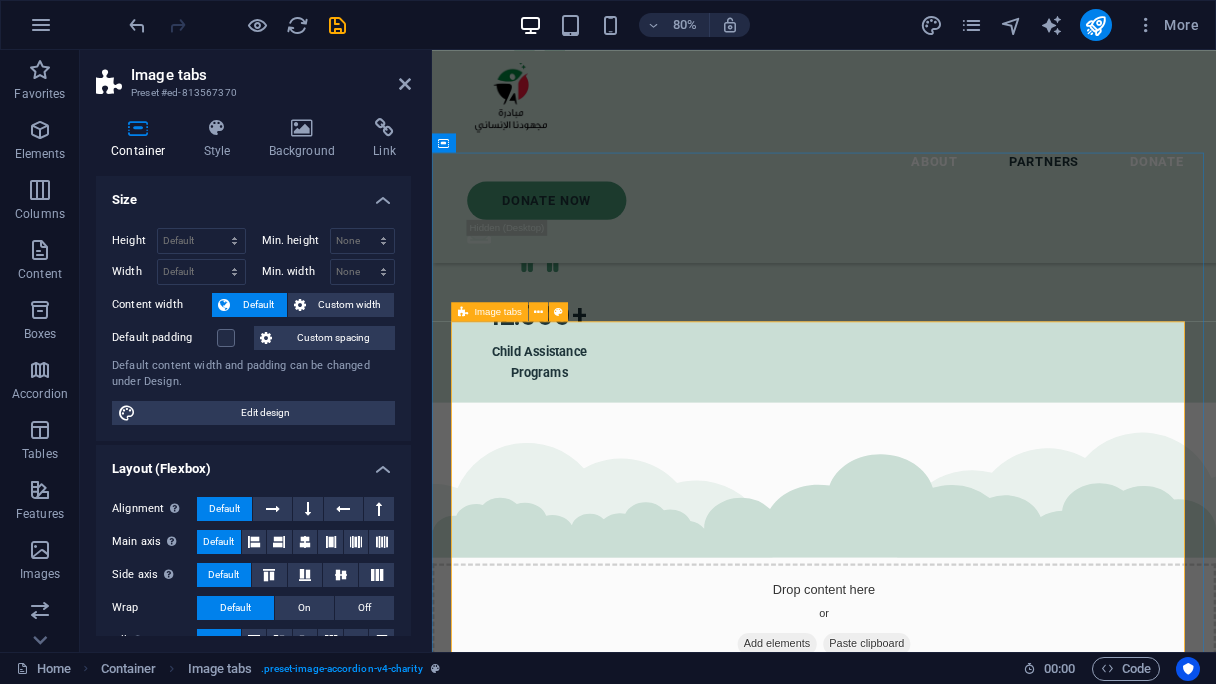 click on "Sudan NextGen  We are grateful for our partnership with Sudan NextGen, a US-based nonprofit supporting impactful Sudanese-led initiatives. Through this collaboration, Sudan NextGen hosts our official donation link, allowing us to securely collect contributions from around the world and channel them directly to our humanitarian efforts on the ground. El Fasher and Camps Emergency Room We are honored to partner with the dedicated team at El Fasher and Camps Emergency Room, who continue to serve displaced families and communities affected by conflict in North Darfur. Their on-the-ground presence is vital to our collective impact. Together, we are reaching people in some of the most underserved areas with compassion and urgency. Jaflo and Salomat Emergency Room We are proud to collaborate with  Jaflo and the Salomat Emergency Room  team, whose dedication to providing rapid medical assistance on the ground has made a real difference in the lives of displaced families in Sudan. Bahri Emergency Room" at bounding box center (922, 5220) 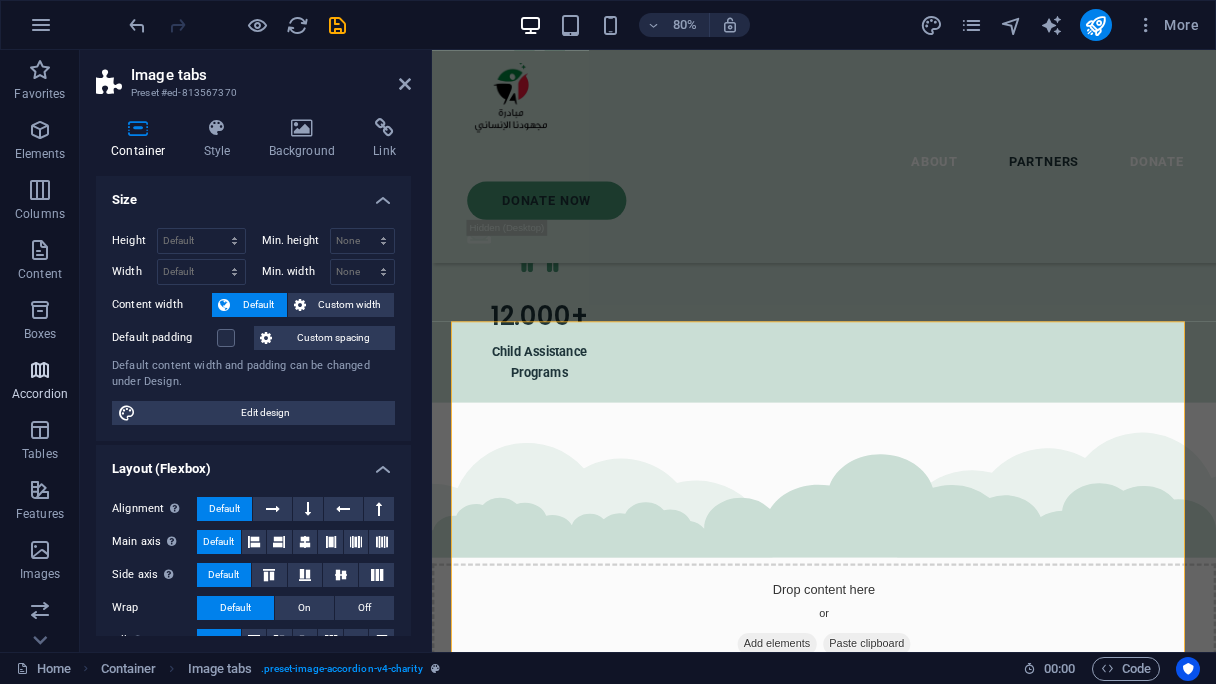 click on "Accordion" at bounding box center (40, 382) 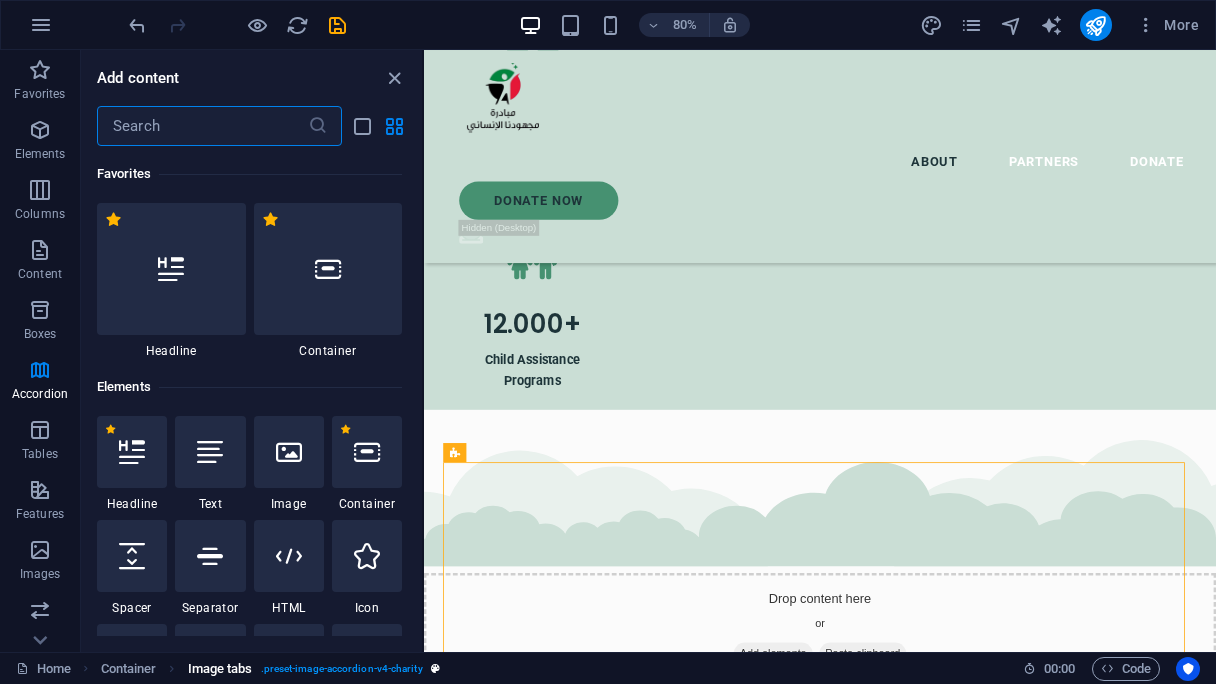 scroll, scrollTop: 3245, scrollLeft: 0, axis: vertical 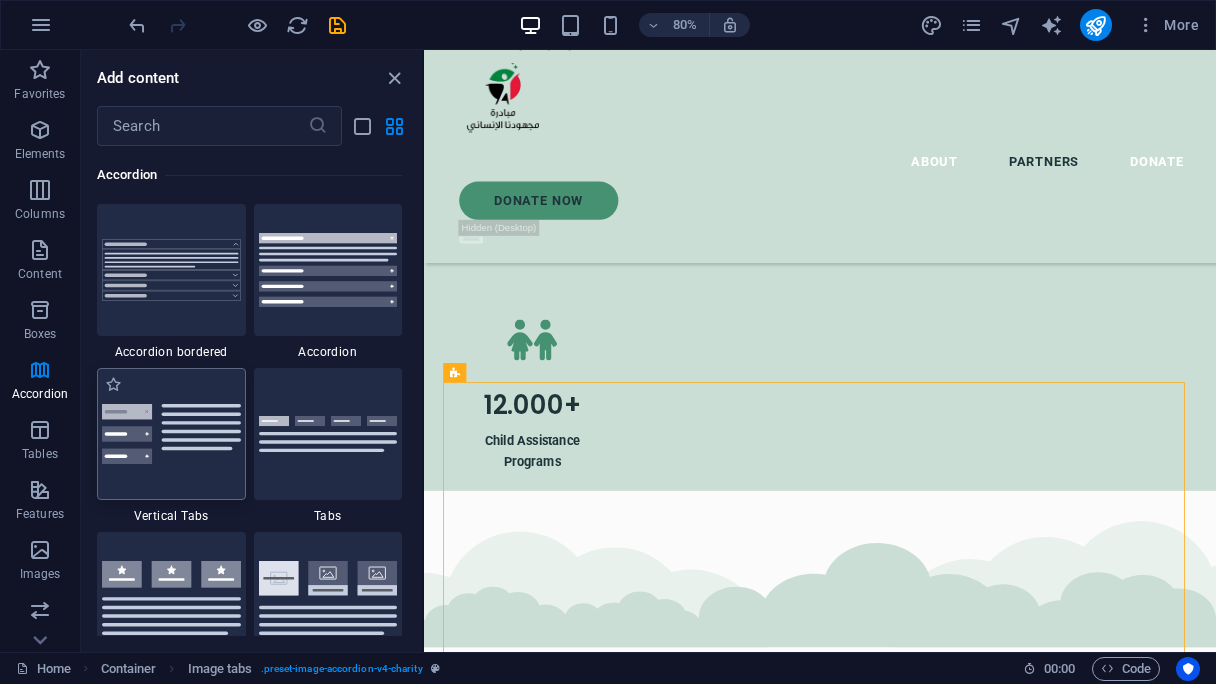 click at bounding box center (171, 434) 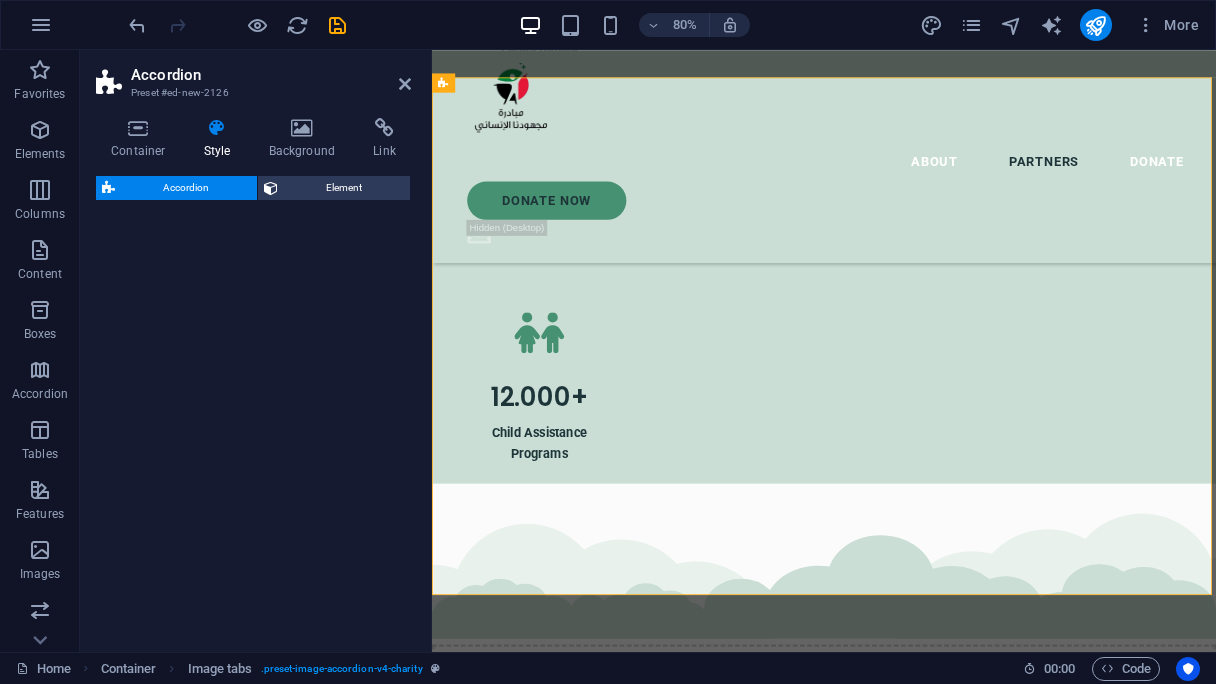 select on "rem" 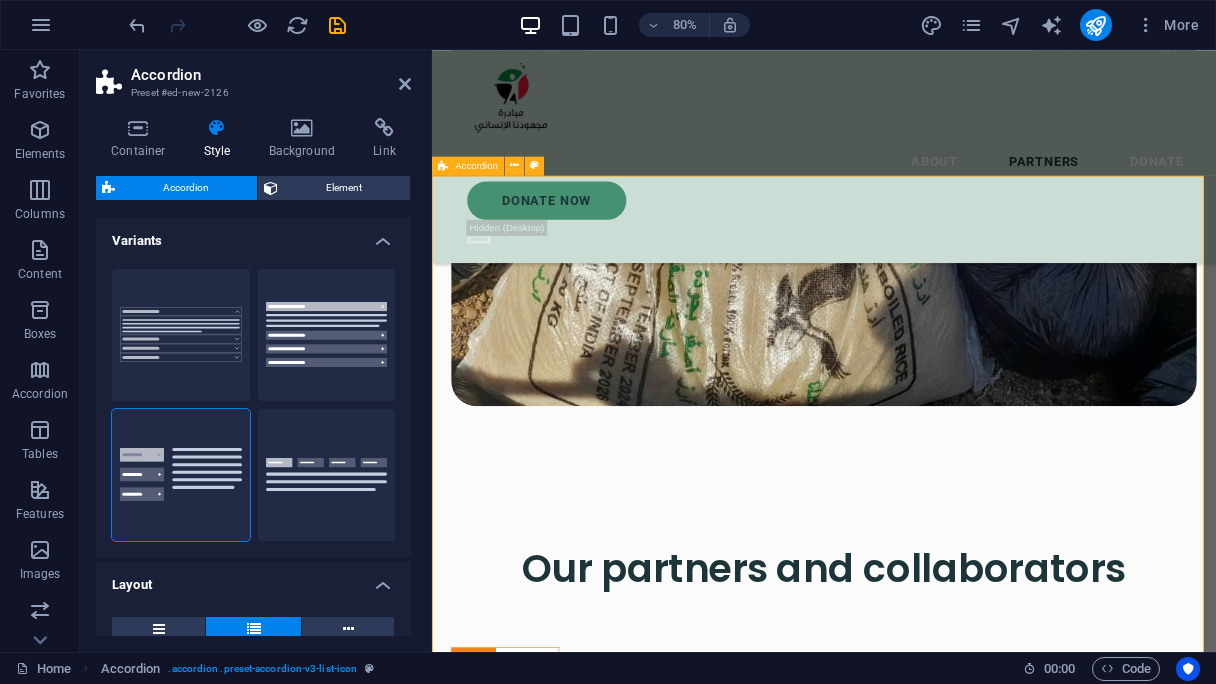 scroll, scrollTop: 5300, scrollLeft: 0, axis: vertical 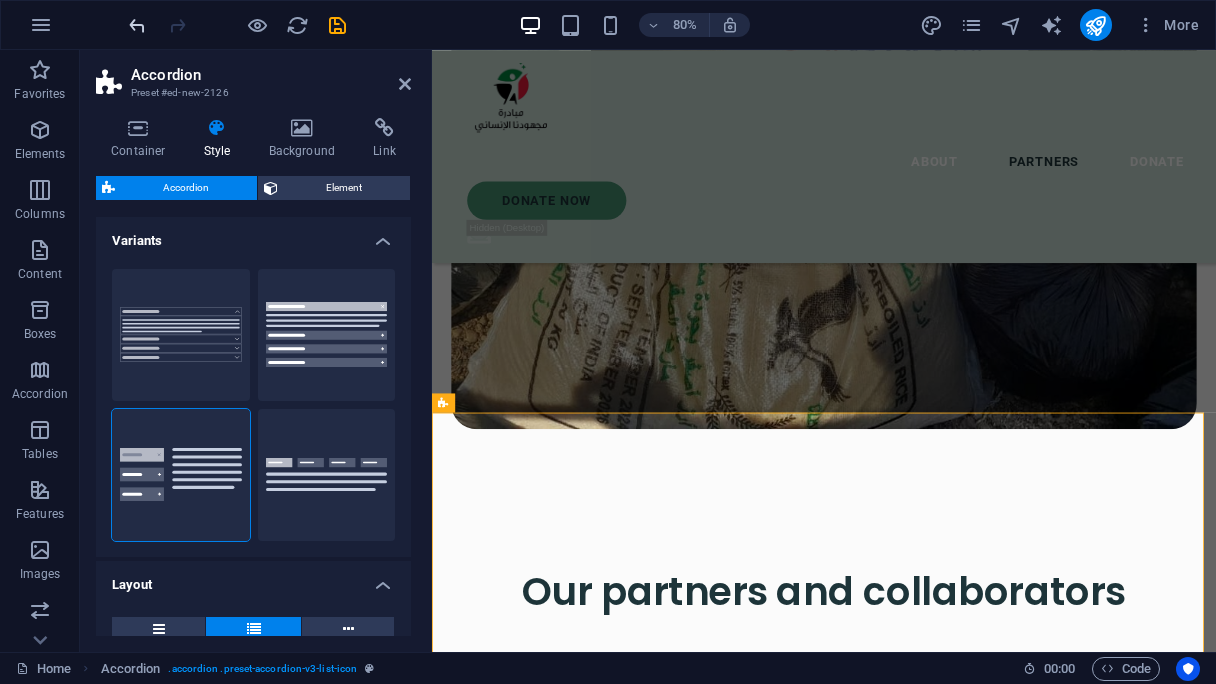 click at bounding box center (137, 25) 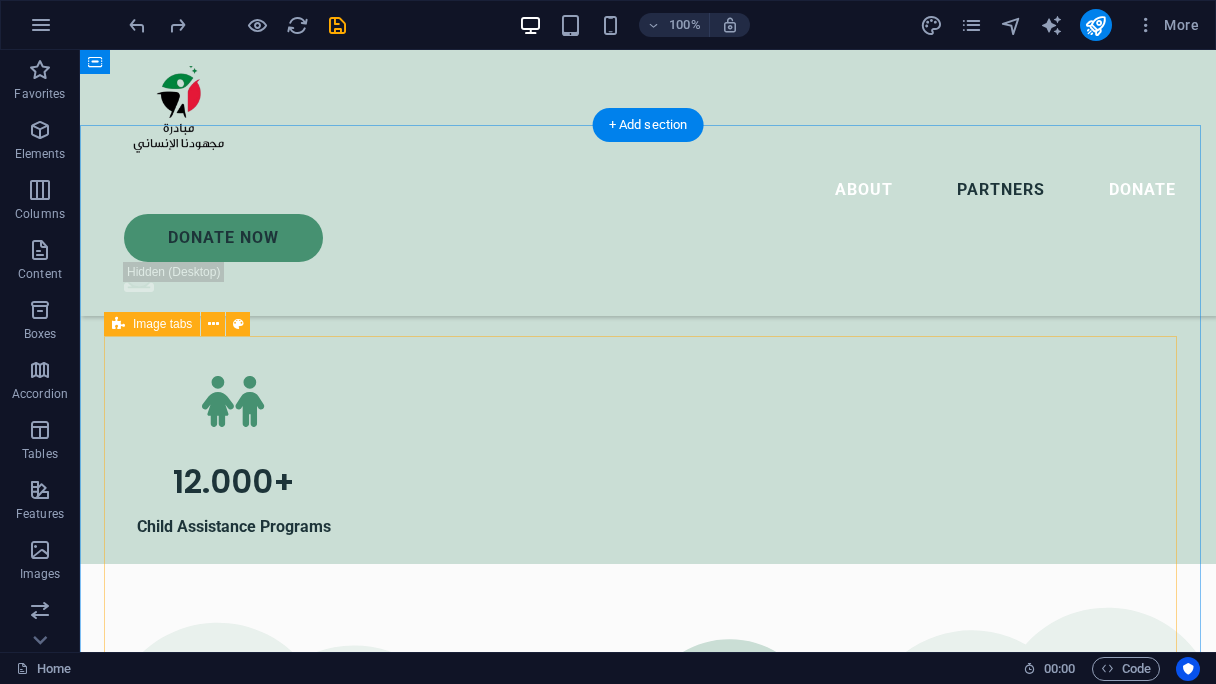 scroll, scrollTop: 3171, scrollLeft: 0, axis: vertical 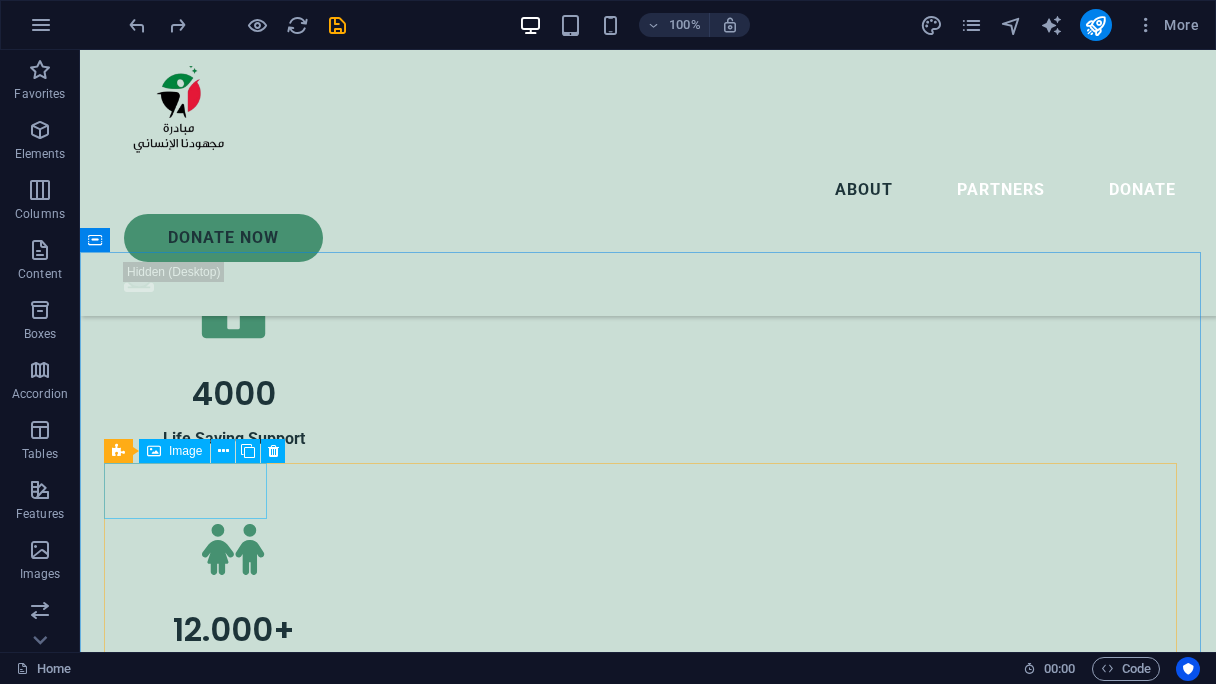 click on "Image" at bounding box center [185, 451] 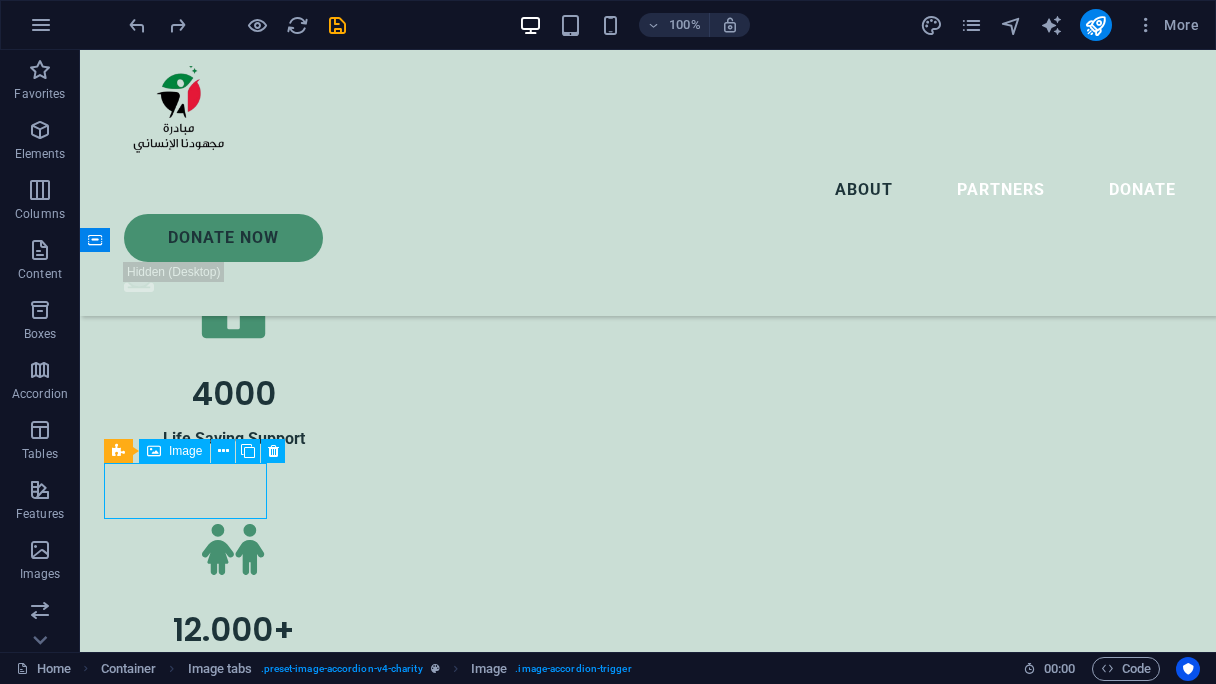 click on "Image" at bounding box center [185, 451] 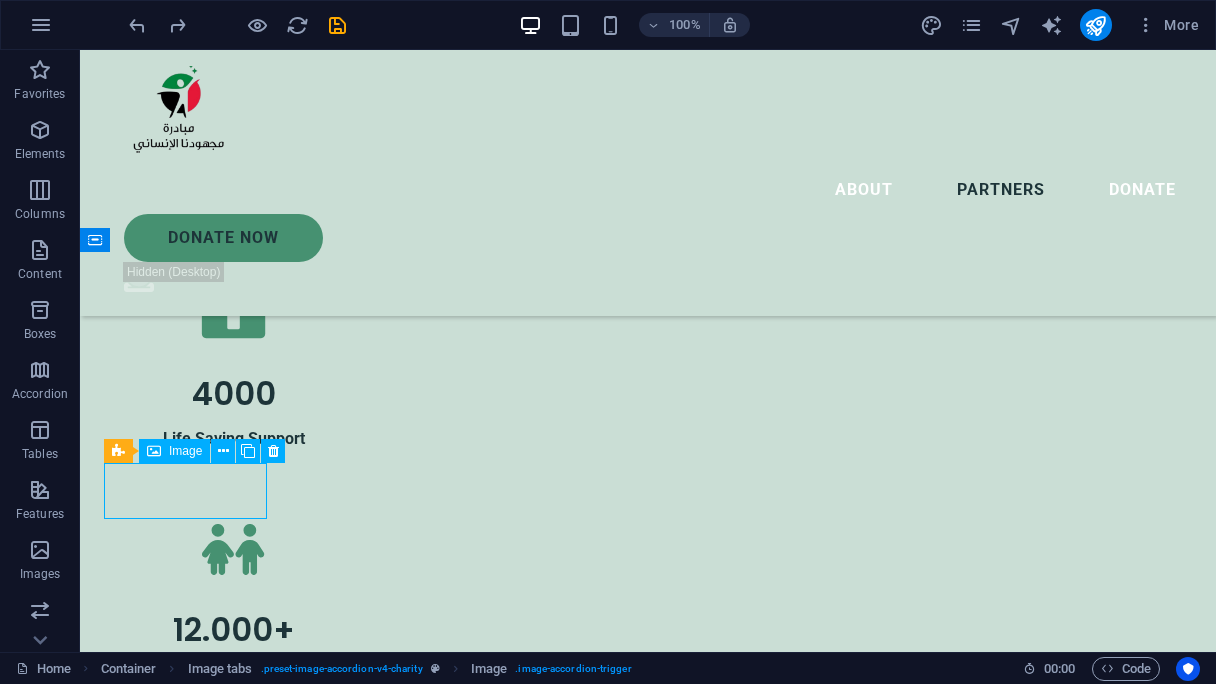 scroll, scrollTop: 3372, scrollLeft: 0, axis: vertical 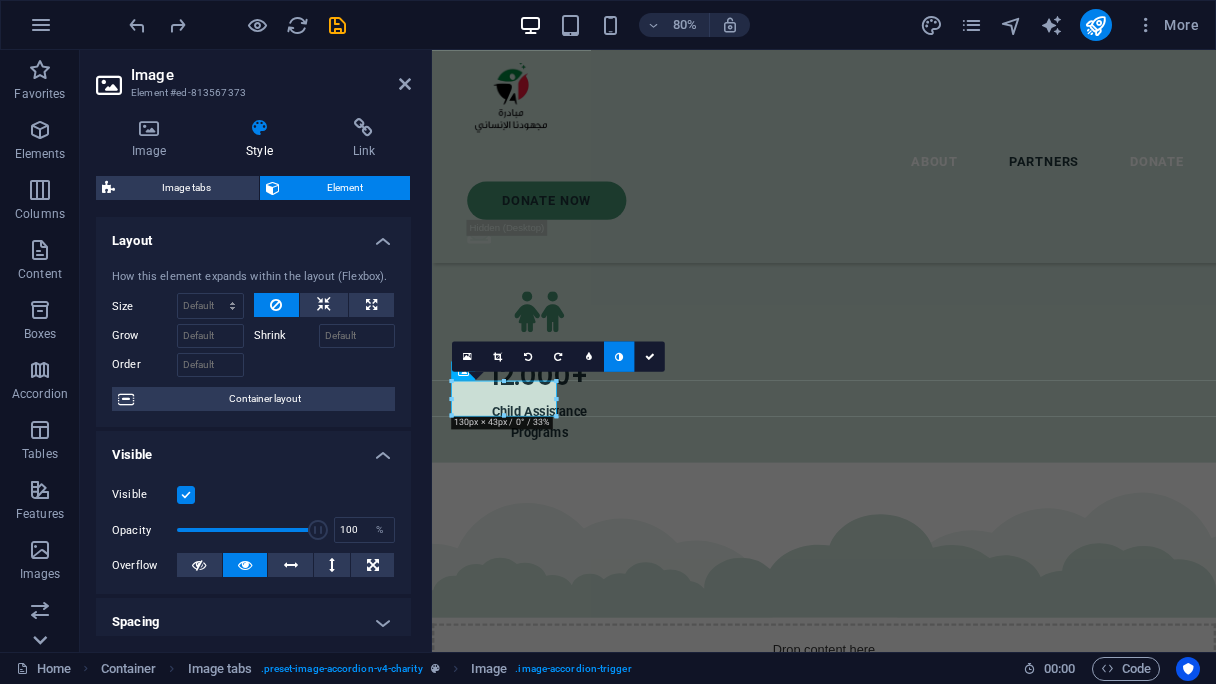 click 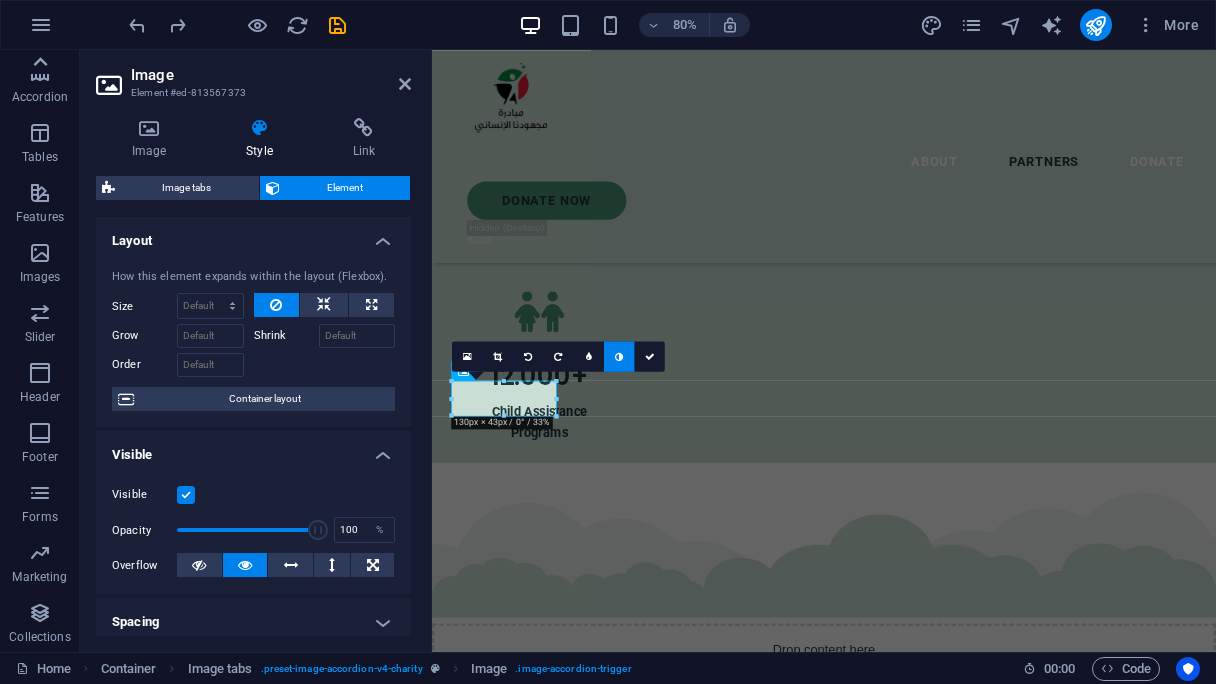 click 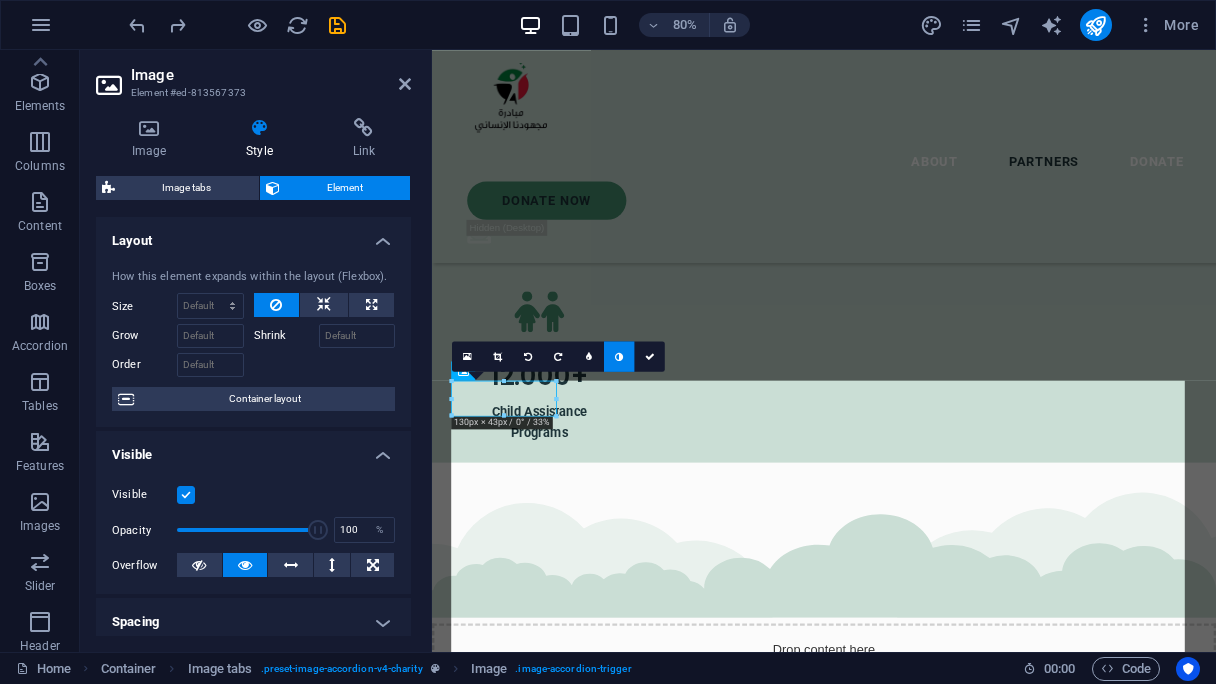 scroll, scrollTop: 0, scrollLeft: 0, axis: both 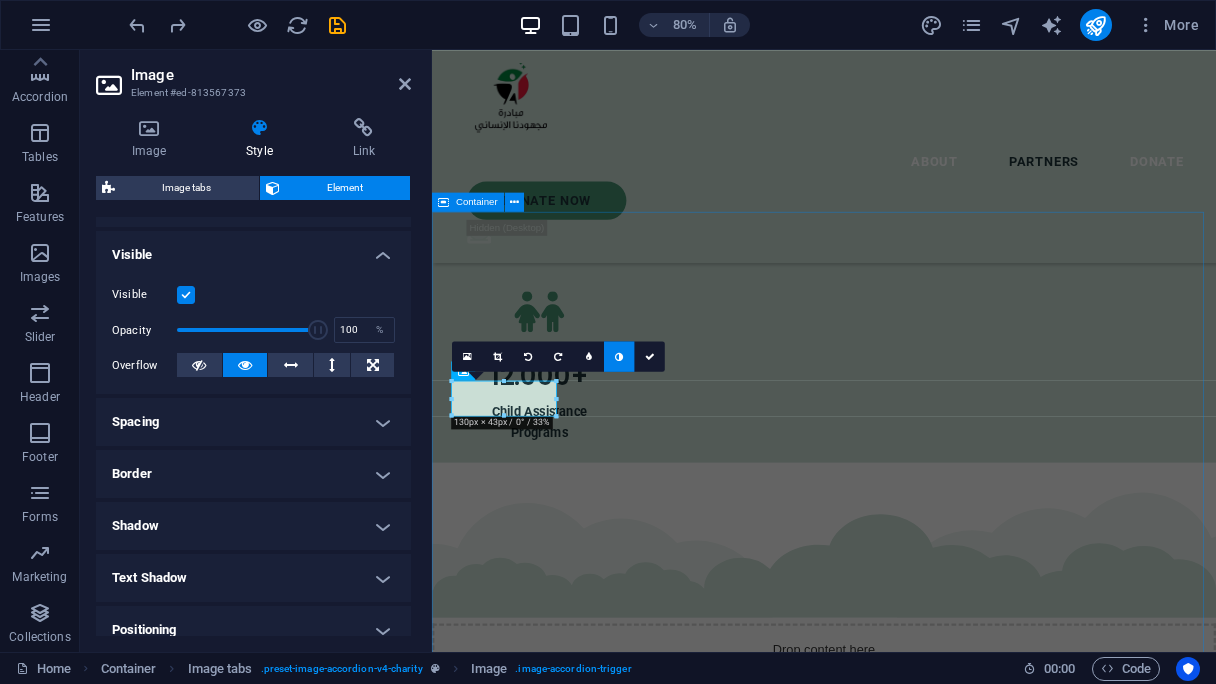 click on "Our partners and collaborators Sudan NextGen  We are grateful for our partnership with Sudan NextGen, a US-based nonprofit supporting impactful Sudanese-led initiatives. Through this collaboration, Sudan NextGen hosts our official donation link, allowing us to securely collect contributions from around the world and channel them directly to our humanitarian efforts on the ground. El Fasher and Camps Emergency Room We are honored to partner with the dedicated team at El Fasher and Camps Emergency Room, who continue to serve displaced families and communities affected by conflict in North Darfur. Their on-the-ground presence is vital to our collective impact. Together, we are reaching people in some of the most underserved areas with compassion and urgency. Jaflo and Salomat Emergency Room We are proud to collaborate with  Jaflo and the Salomat Emergency Room  team, whose dedication to providing rapid medical assistance on the ground has made a real difference in the lives of displaced families in Sudan." at bounding box center (922, 5229) 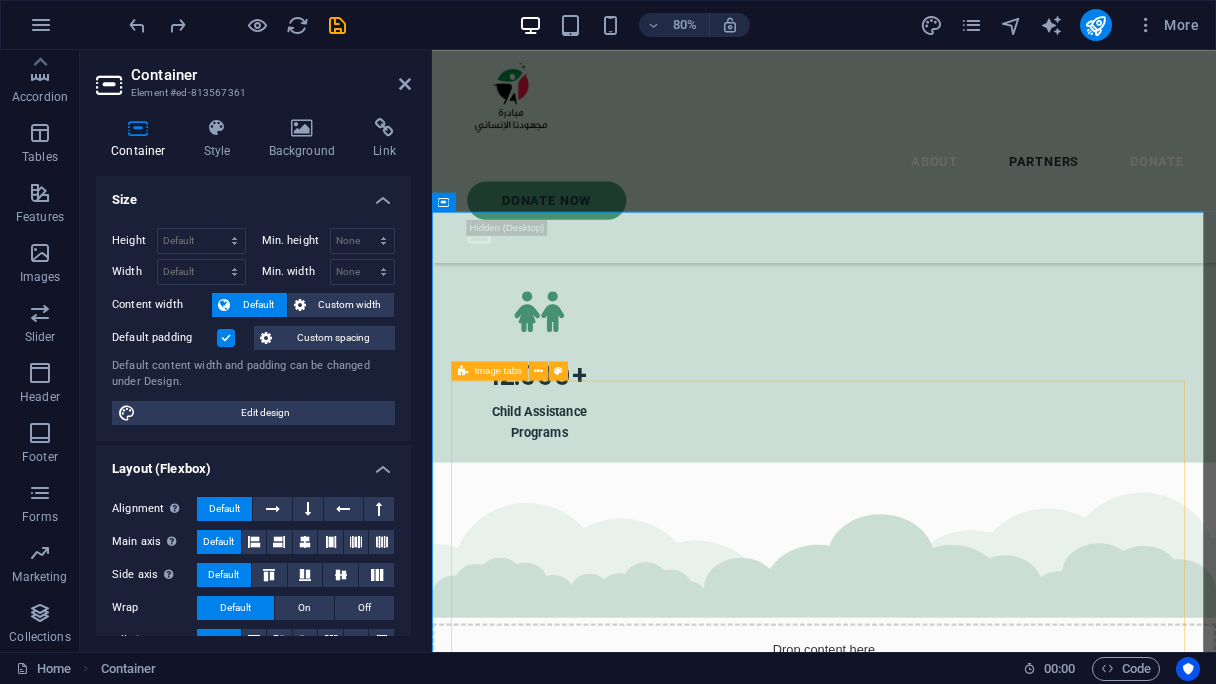 click on "Sudan NextGen  We are grateful for our partnership with Sudan NextGen, a US-based nonprofit supporting impactful Sudanese-led initiatives. Through this collaboration, Sudan NextGen hosts our official donation link, allowing us to securely collect contributions from around the world and channel them directly to our humanitarian efforts on the ground. El Fasher and Camps Emergency Room We are honored to partner with the dedicated team at El Fasher and Camps Emergency Room, who continue to serve displaced families and communities affected by conflict in North Darfur. Their on-the-ground presence is vital to our collective impact. Together, we are reaching people in some of the most underserved areas with compassion and urgency. Jaflo and Salomat Emergency Room We are proud to collaborate with  Jaflo and the Salomat Emergency Room  team, whose dedication to providing rapid medical assistance on the ground has made a real difference in the lives of displaced families in Sudan. Bahri Emergency Room" at bounding box center (922, 5294) 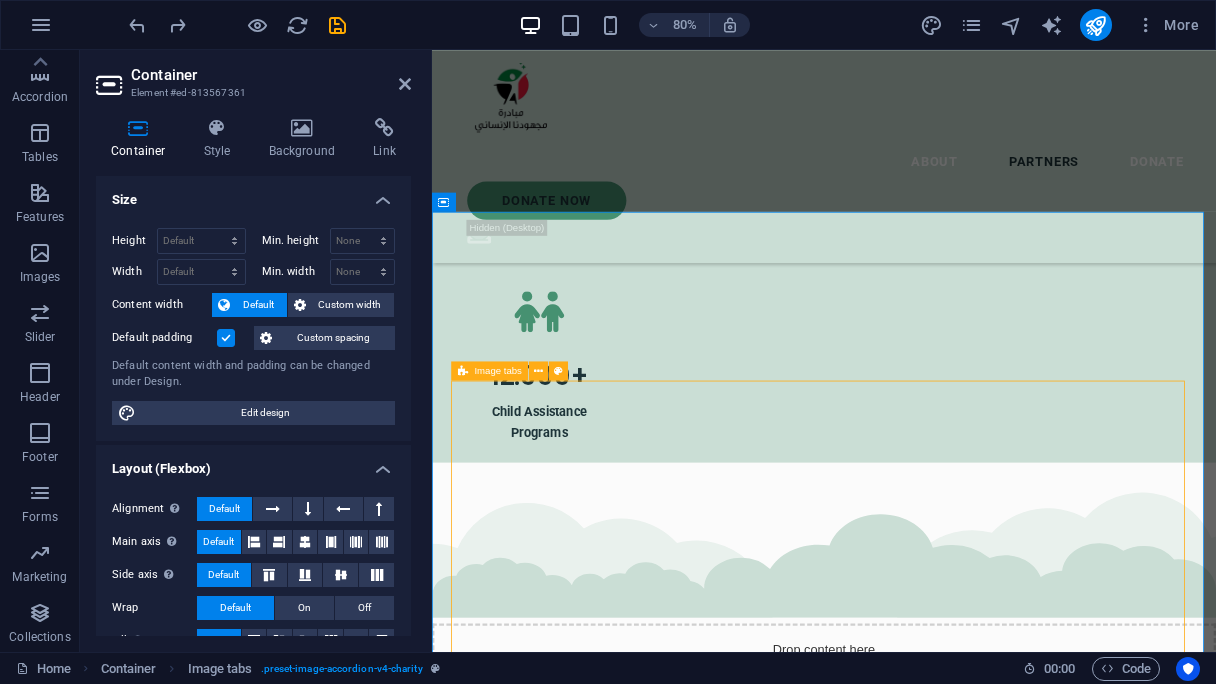 click on "Sudan NextGen  We are grateful for our partnership with Sudan NextGen, a US-based nonprofit supporting impactful Sudanese-led initiatives. Through this collaboration, Sudan NextGen hosts our official donation link, allowing us to securely collect contributions from around the world and channel them directly to our humanitarian efforts on the ground. El Fasher and Camps Emergency Room We are honored to partner with the dedicated team at El Fasher and Camps Emergency Room, who continue to serve displaced families and communities affected by conflict in North Darfur. Their on-the-ground presence is vital to our collective impact. Together, we are reaching people in some of the most underserved areas with compassion and urgency. Jaflo and Salomat Emergency Room We are proud to collaborate with  Jaflo and the Salomat Emergency Room  team, whose dedication to providing rapid medical assistance on the ground has made a real difference in the lives of displaced families in Sudan. Bahri Emergency Room" at bounding box center [922, 5294] 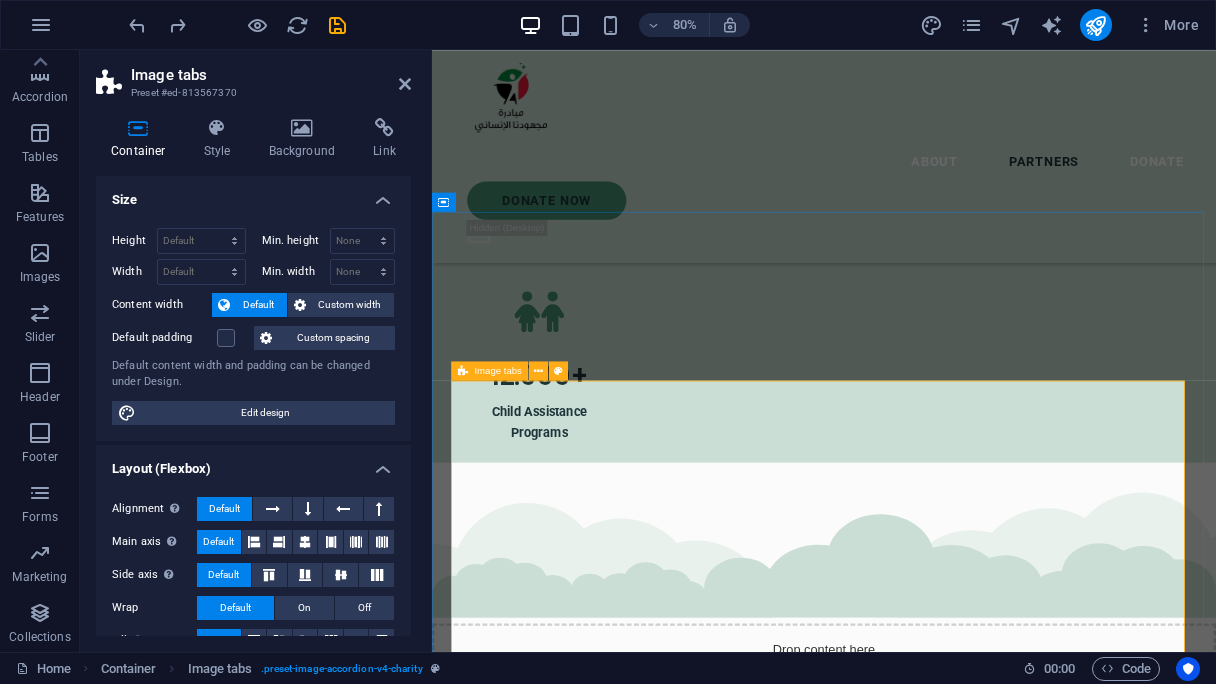 click on "Image tabs" at bounding box center (489, 370) 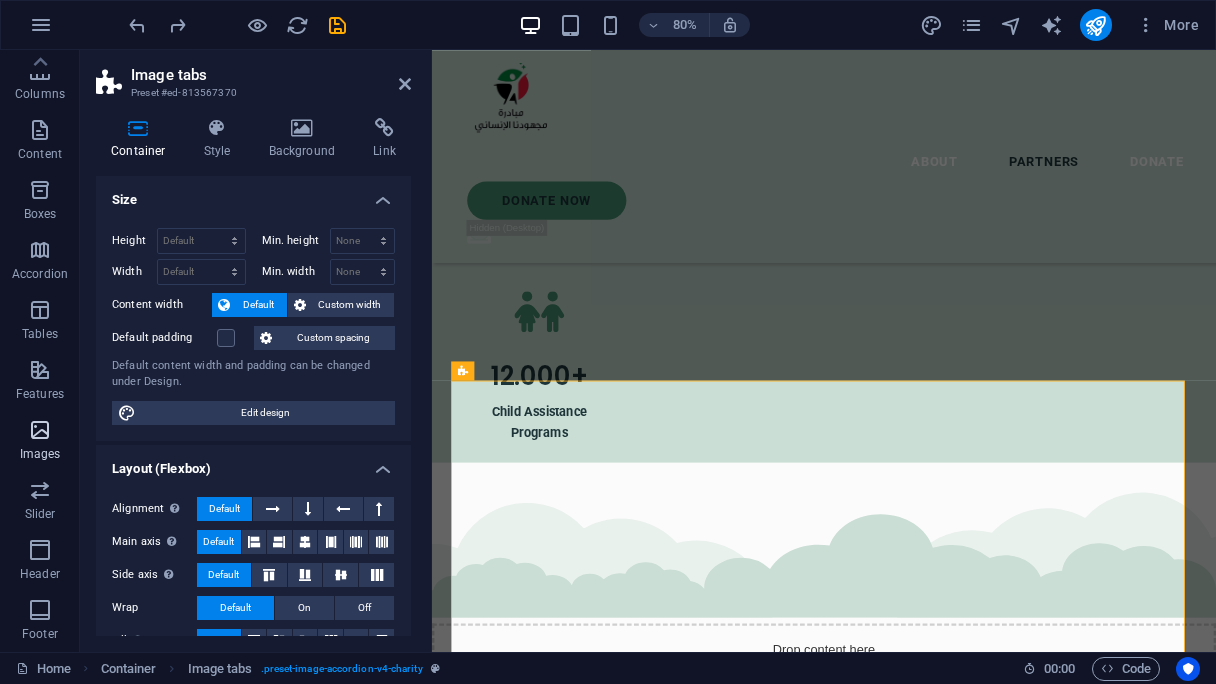 scroll, scrollTop: 0, scrollLeft: 0, axis: both 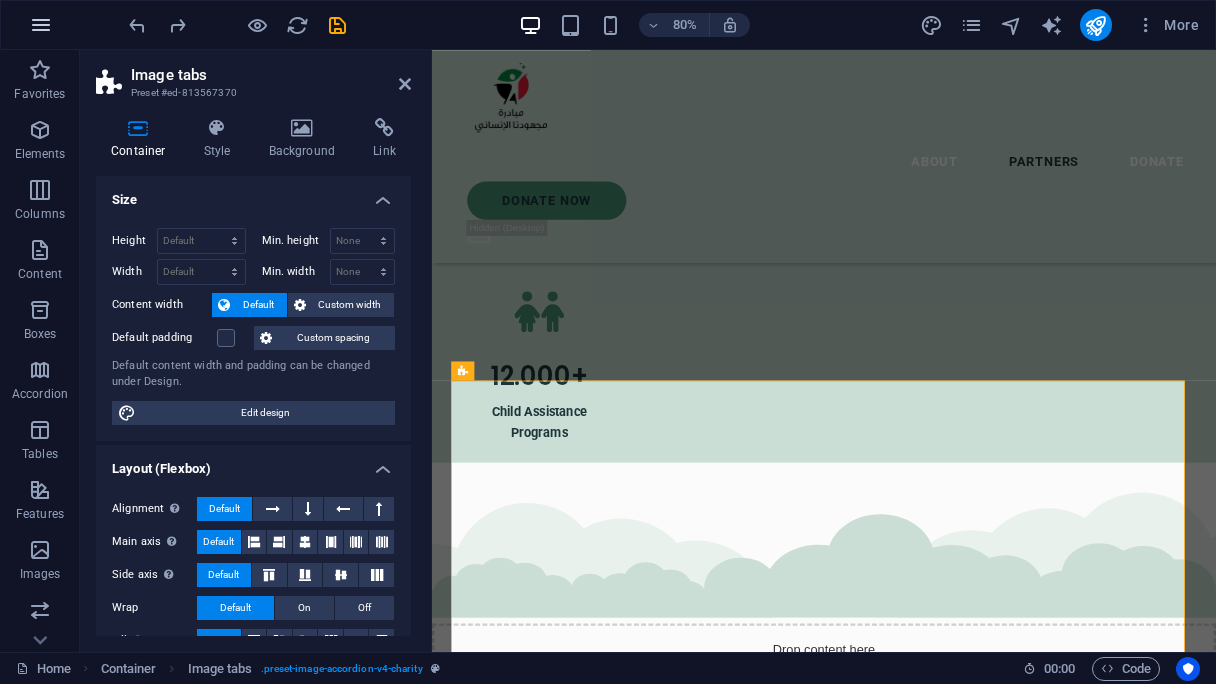click at bounding box center [41, 25] 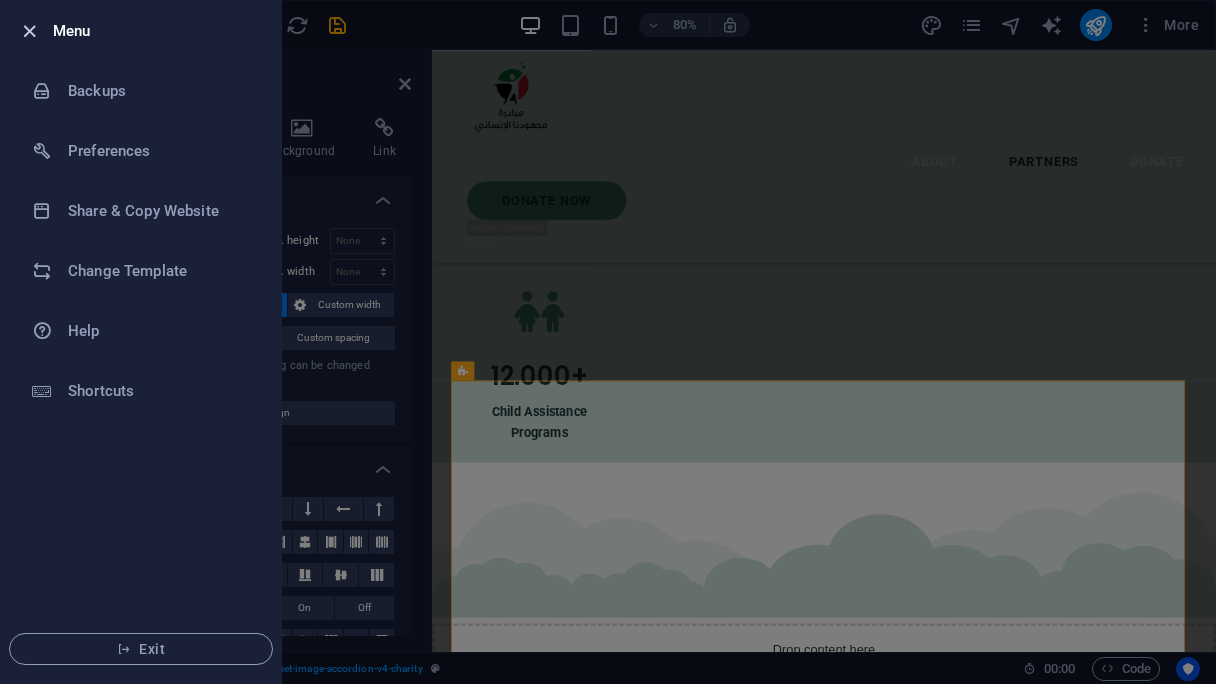click at bounding box center (29, 31) 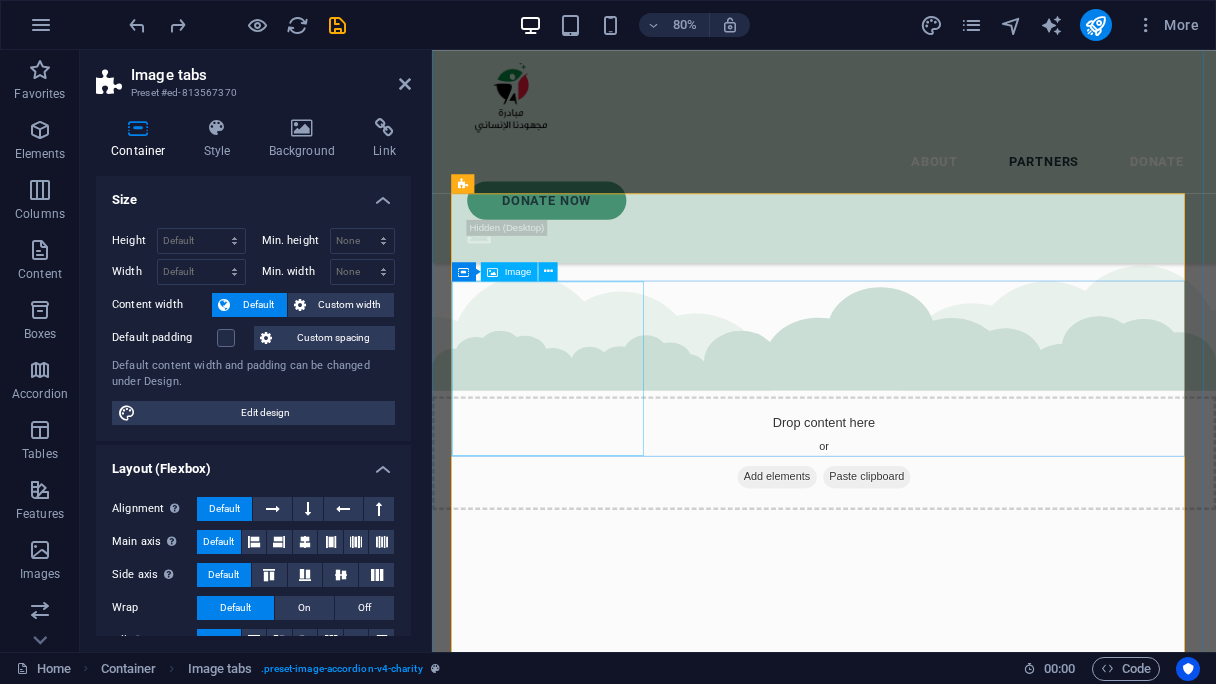 scroll, scrollTop: 3672, scrollLeft: 0, axis: vertical 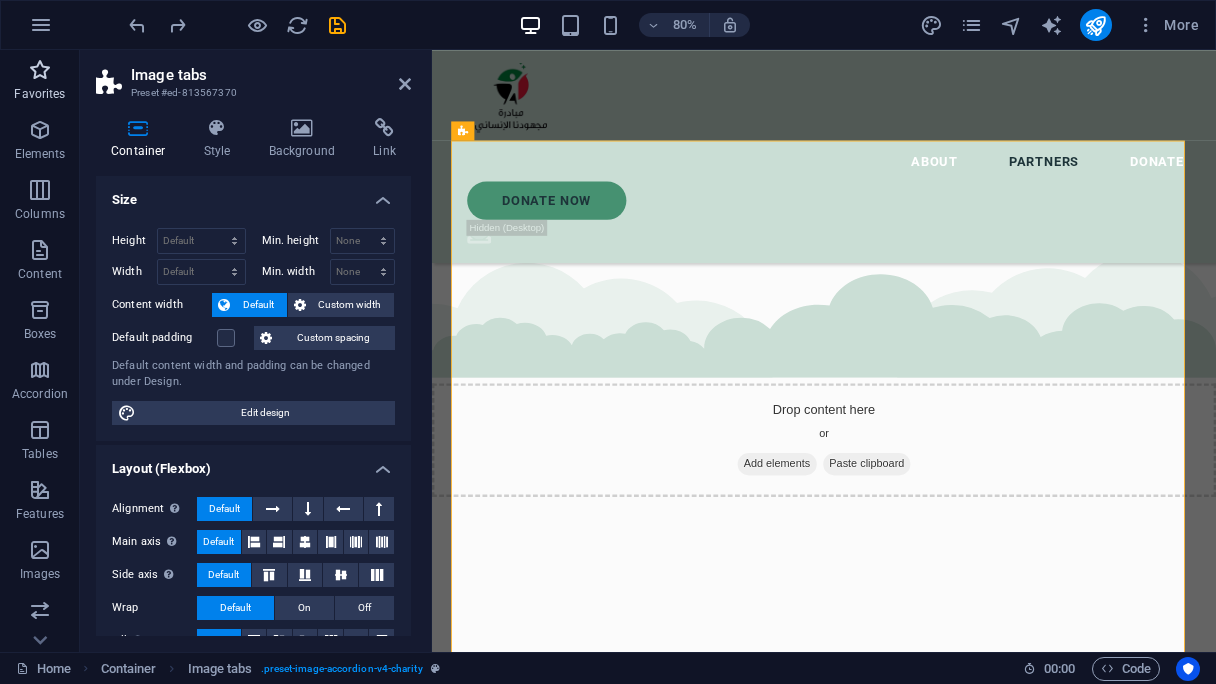 click on "Favorites" at bounding box center (39, 94) 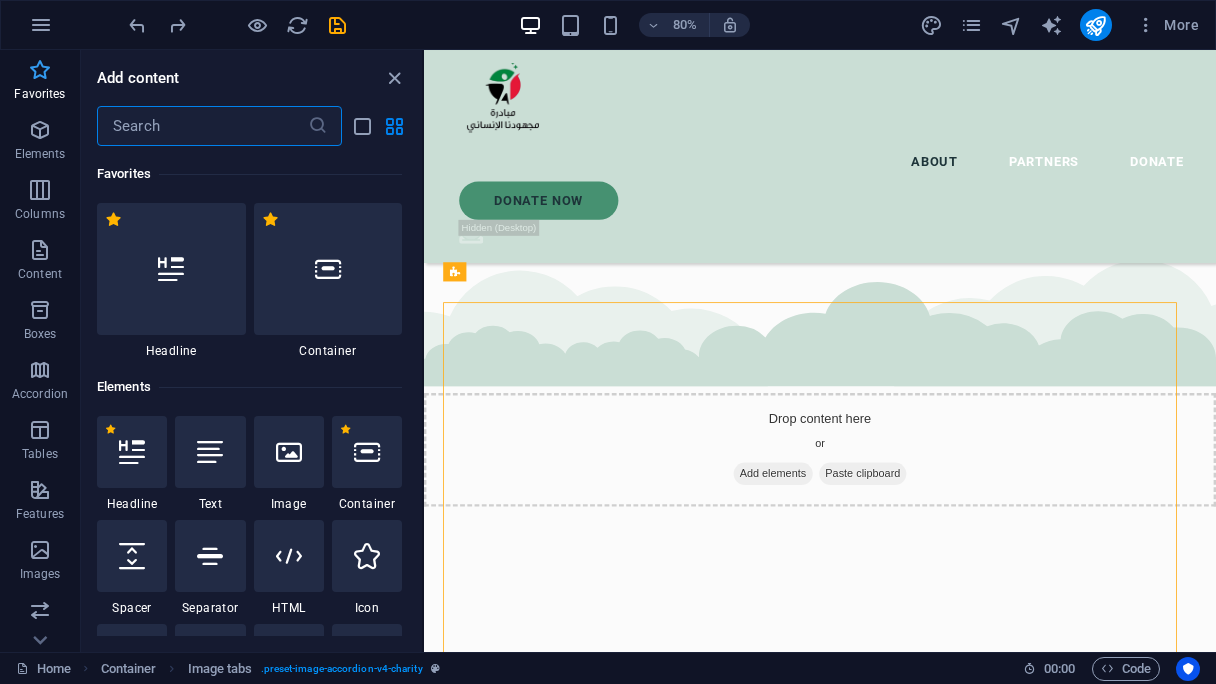 scroll, scrollTop: 3471, scrollLeft: 0, axis: vertical 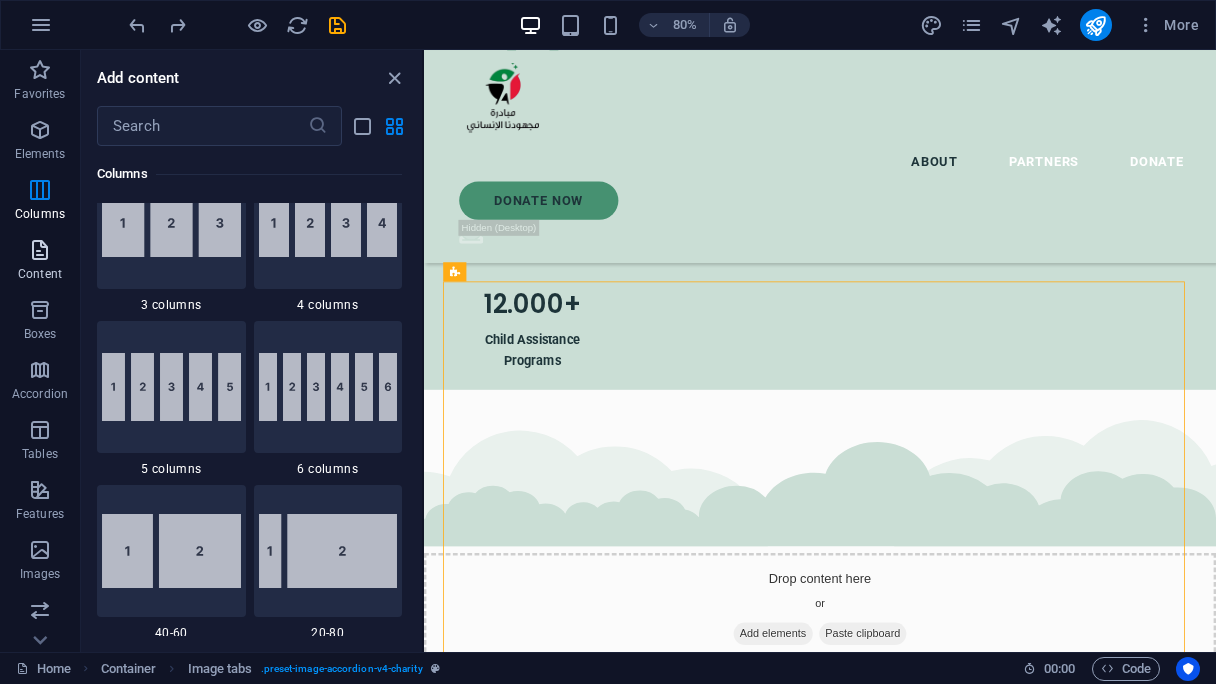 click on "Content" at bounding box center (40, 274) 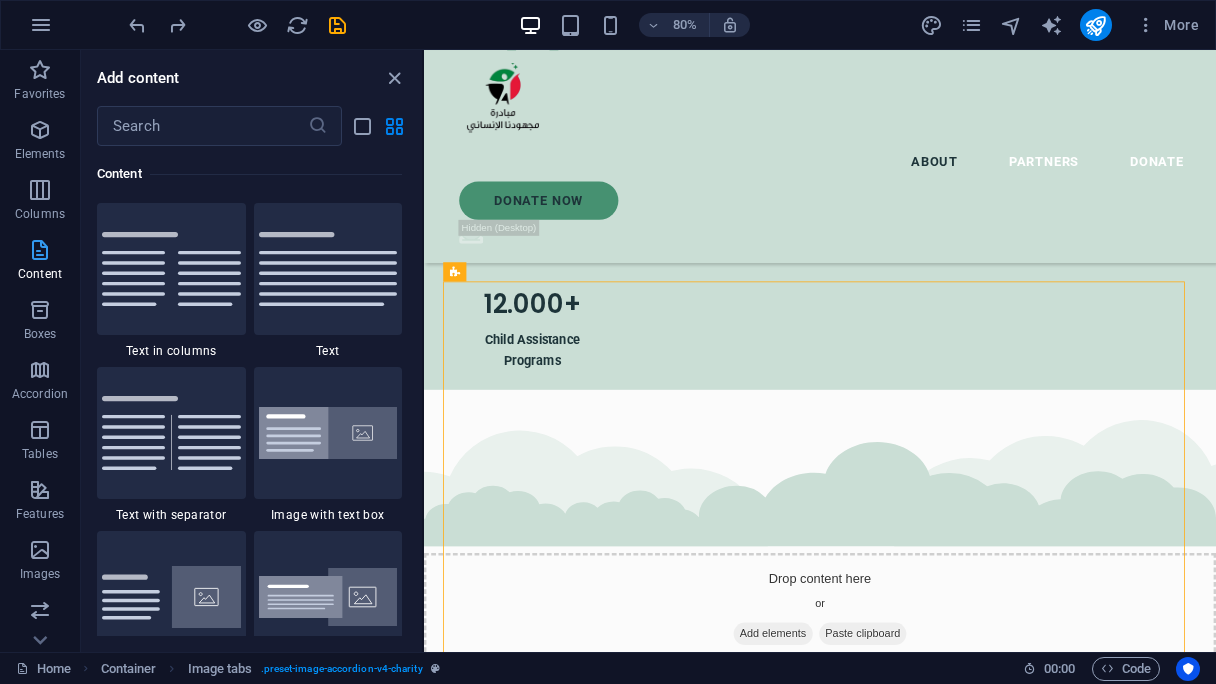 scroll, scrollTop: 3499, scrollLeft: 0, axis: vertical 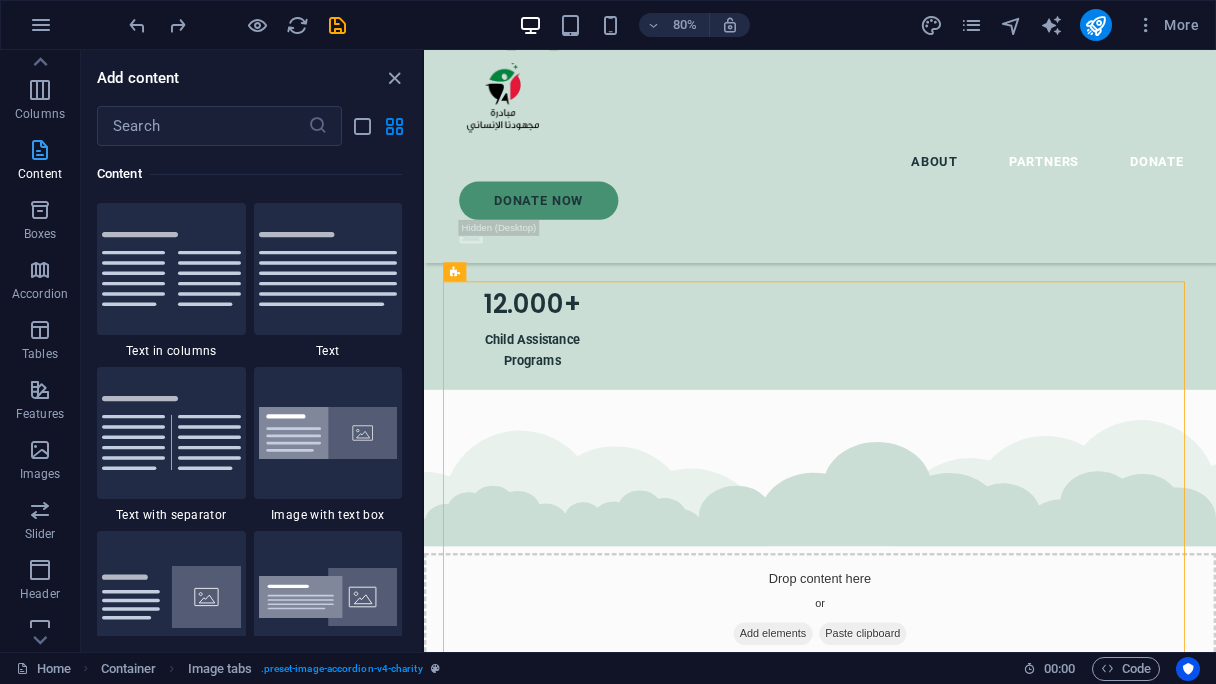 click on "Accordion" at bounding box center (40, 282) 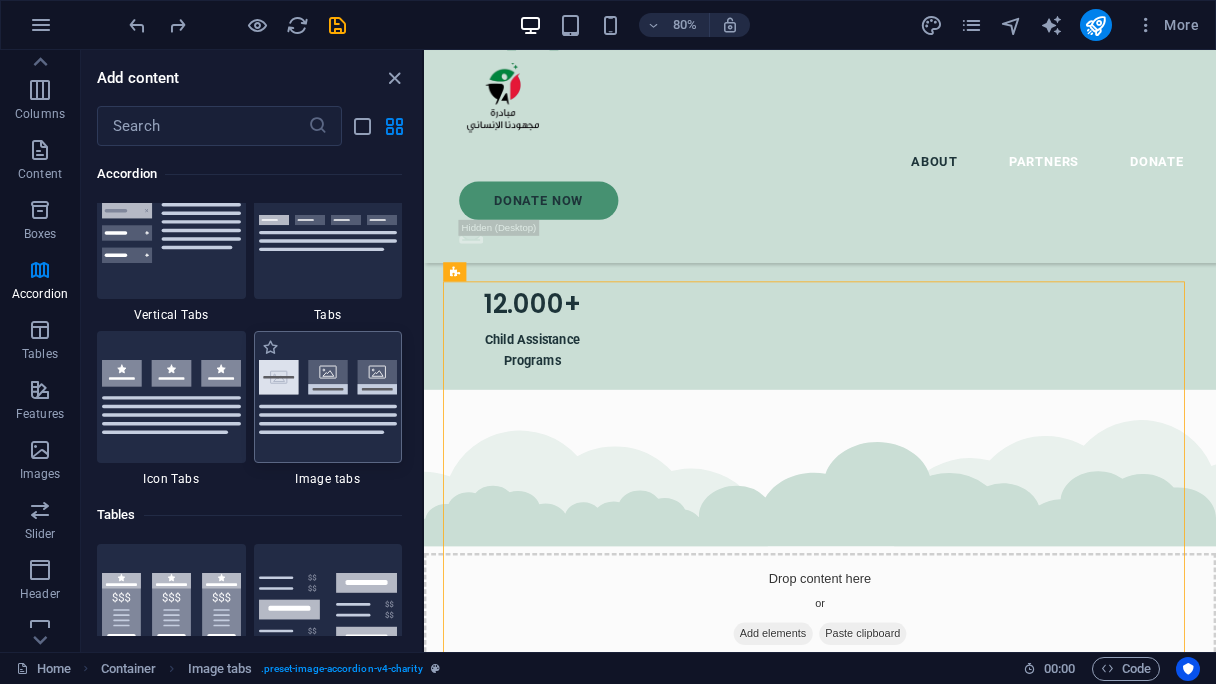 scroll, scrollTop: 6485, scrollLeft: 0, axis: vertical 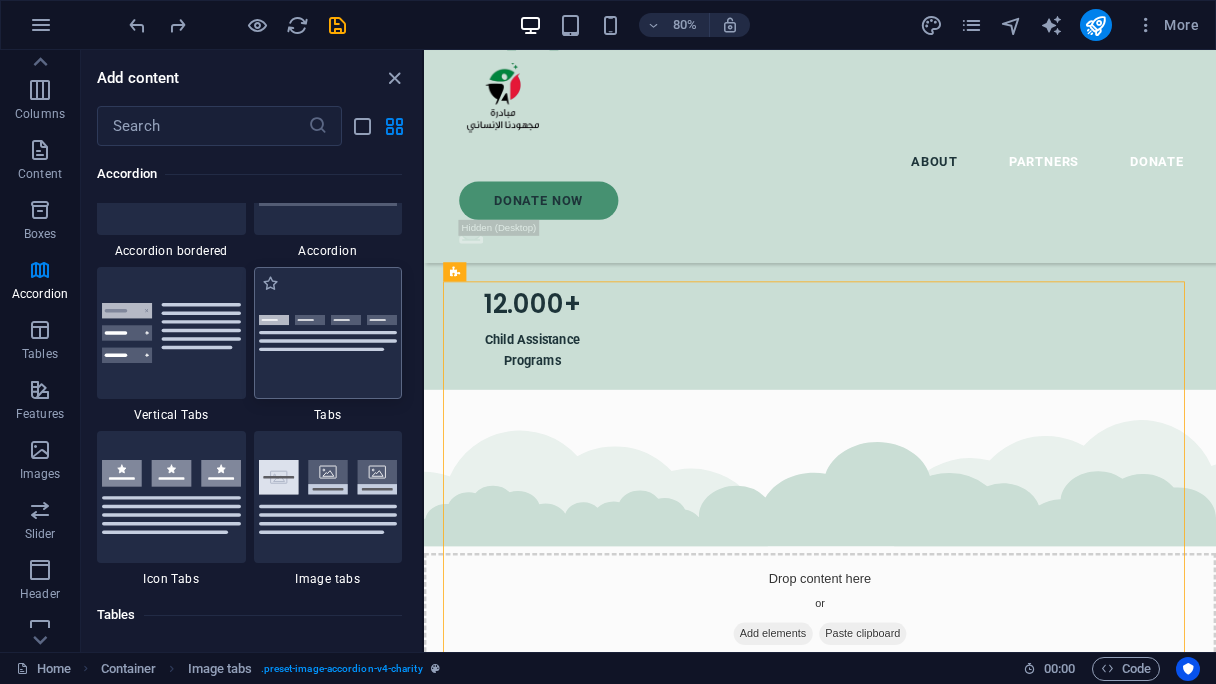 click at bounding box center [328, 333] 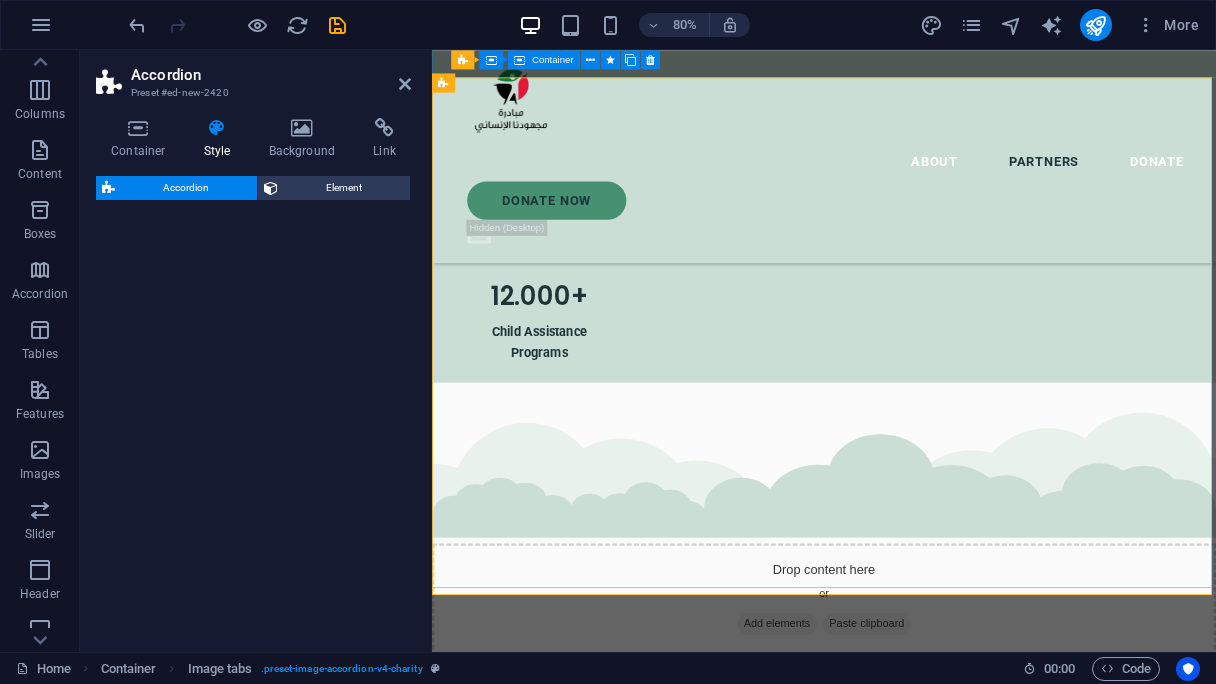 select on "rem" 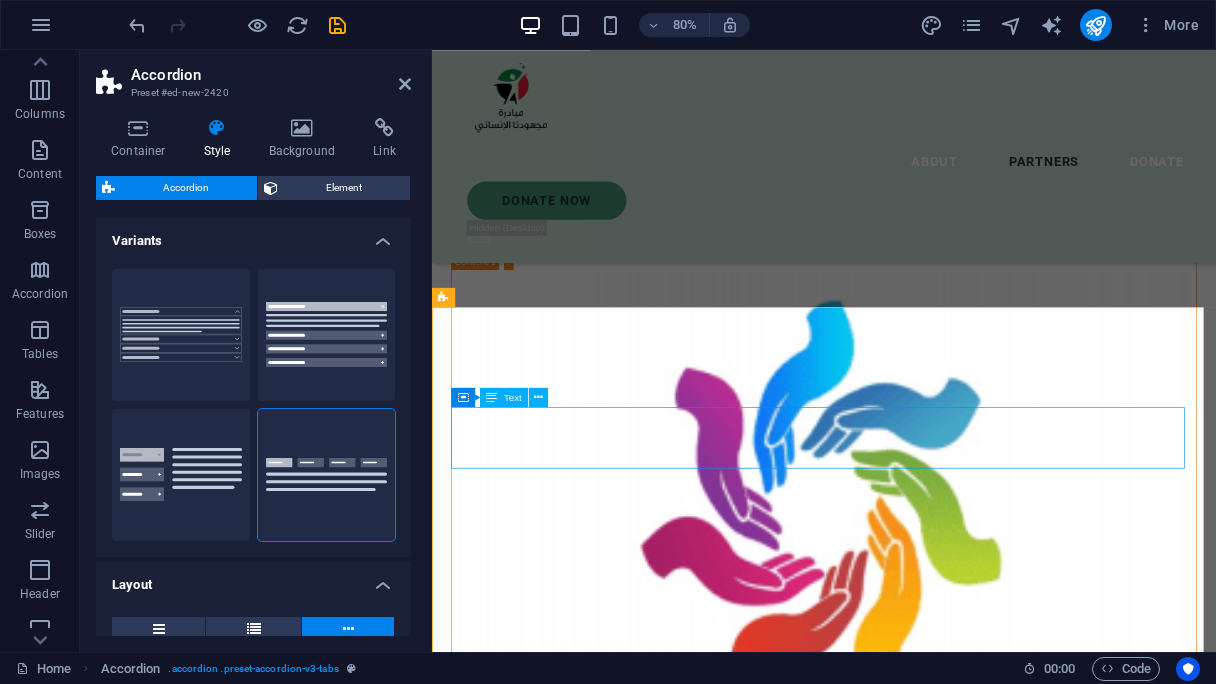 scroll, scrollTop: 5400, scrollLeft: 0, axis: vertical 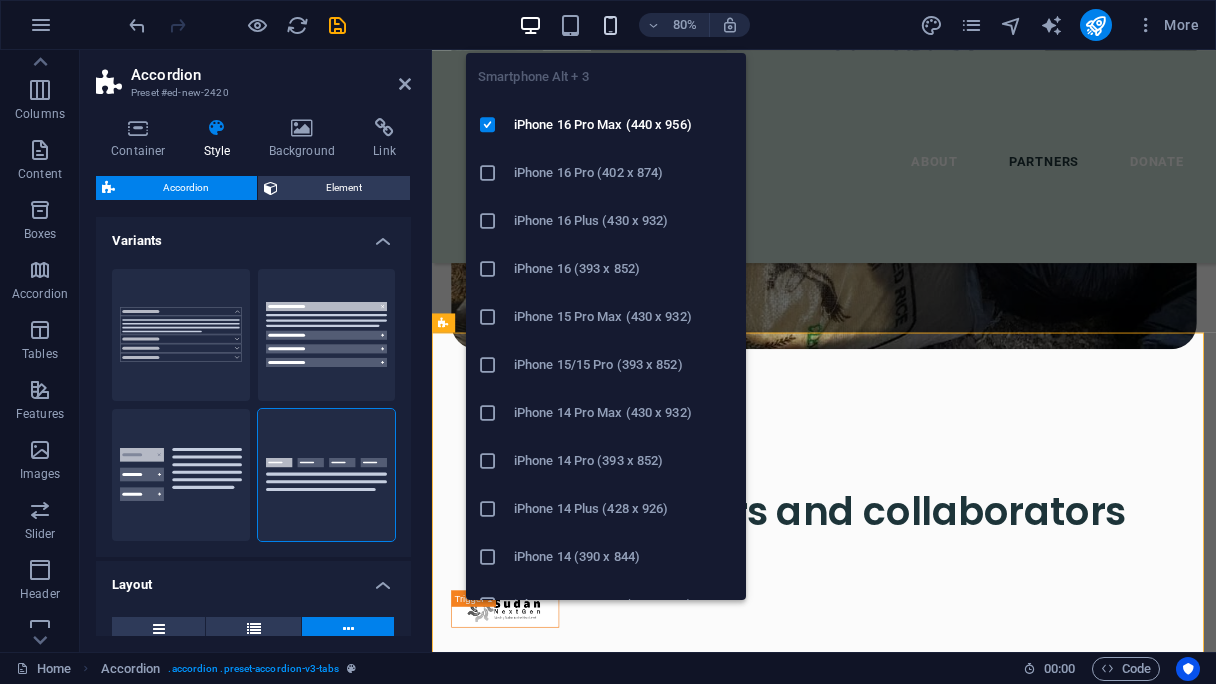 click at bounding box center [610, 25] 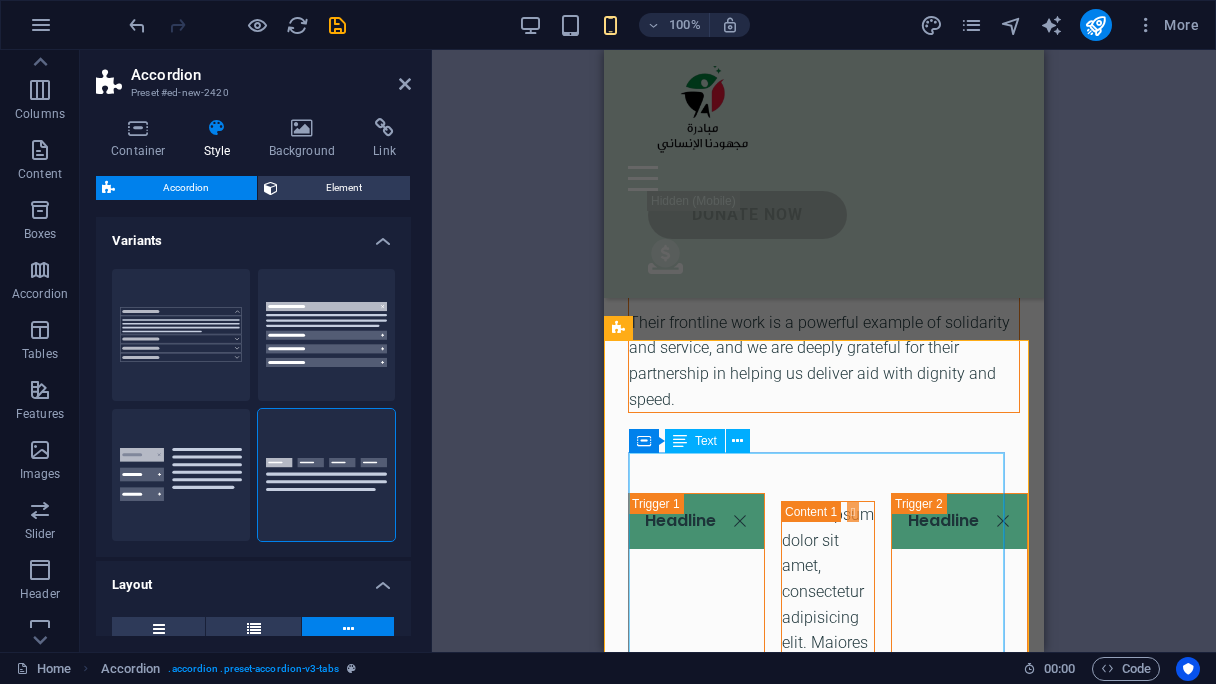 scroll, scrollTop: 7473, scrollLeft: 0, axis: vertical 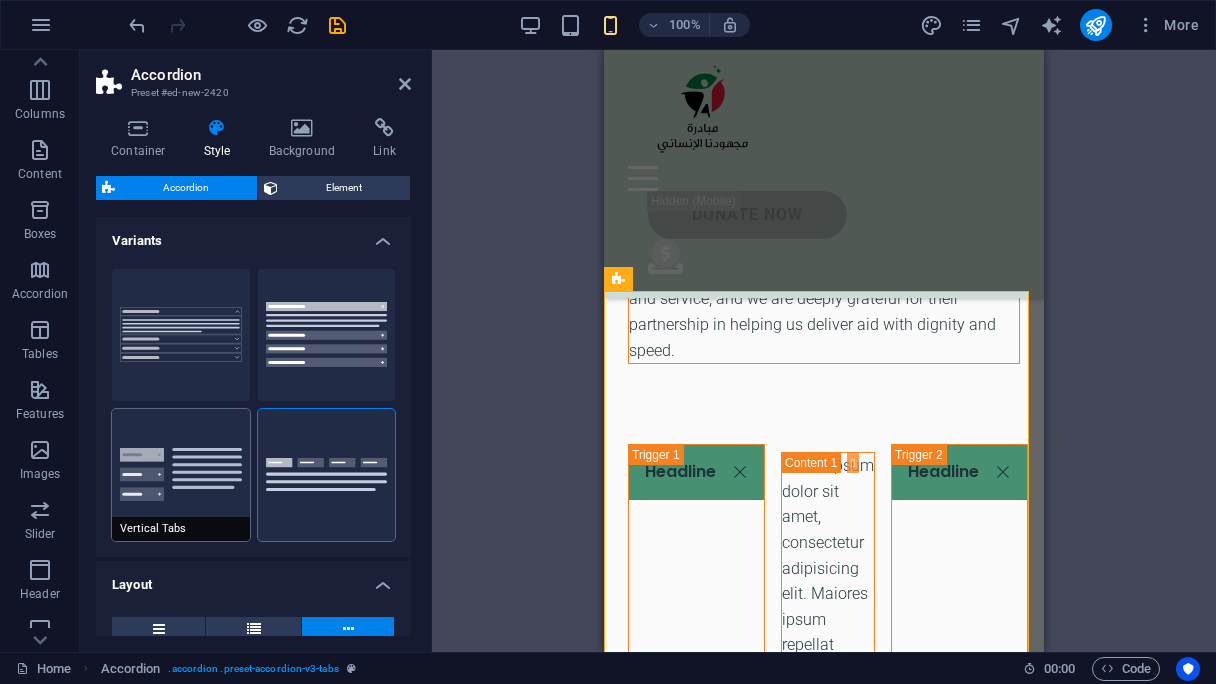 click on "Vertical Tabs" at bounding box center [181, 475] 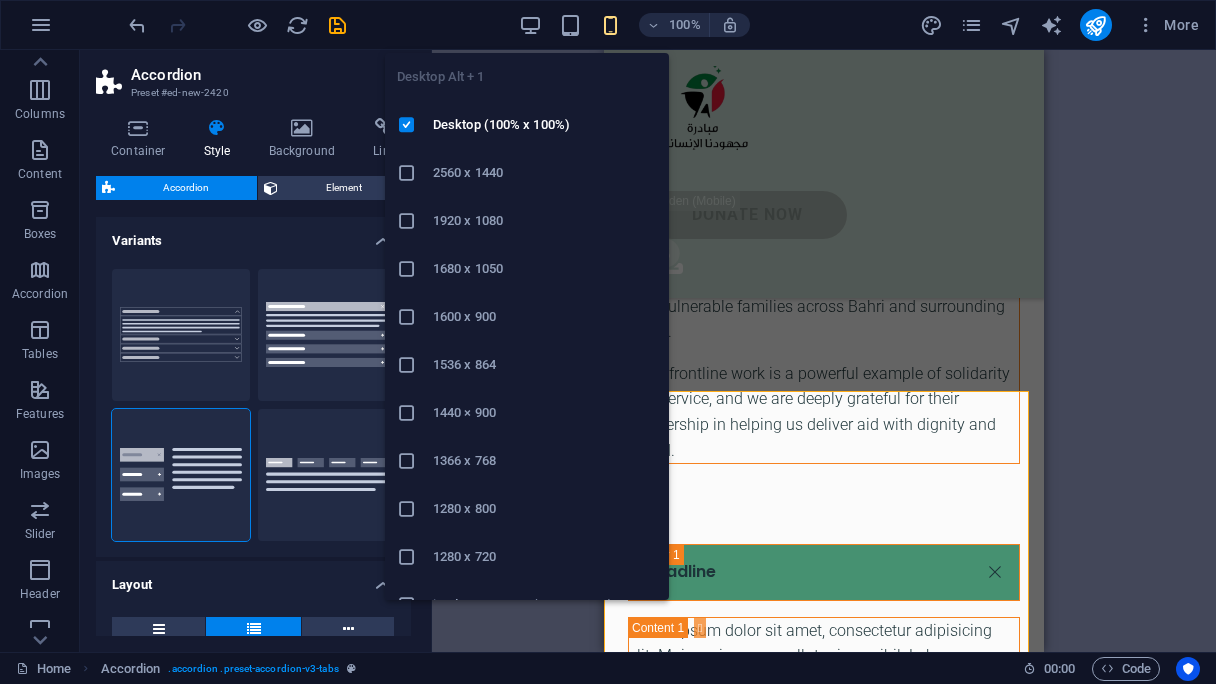 click at bounding box center [530, 25] 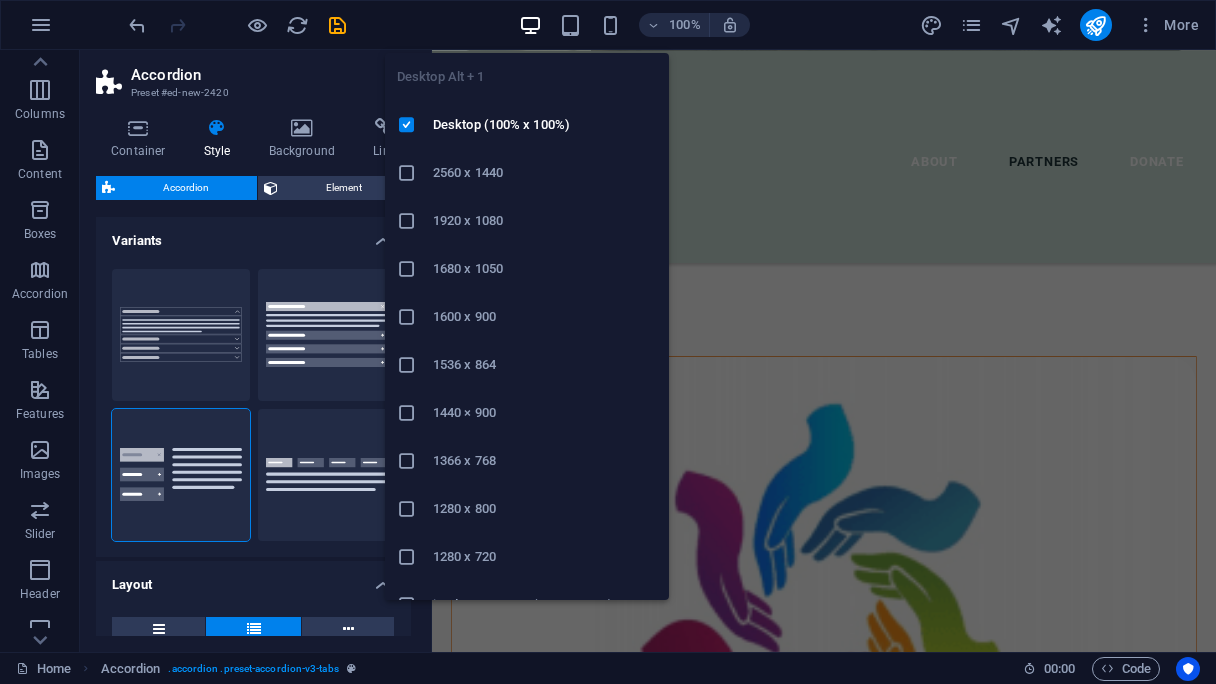 type on "25" 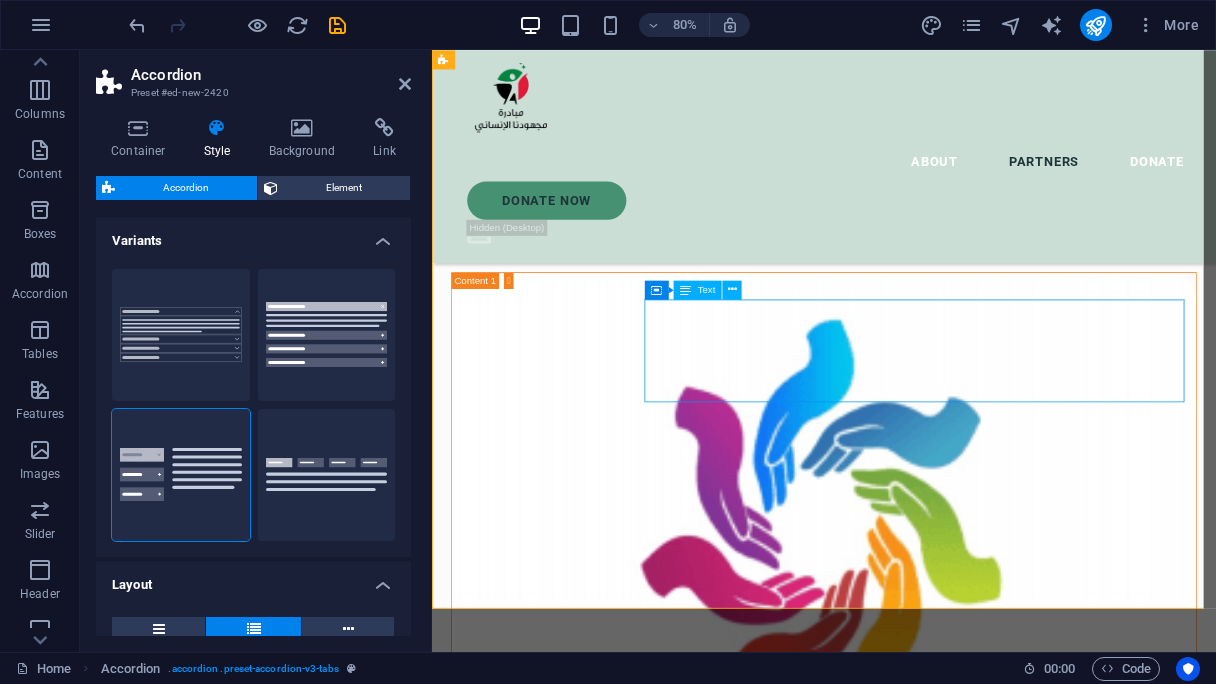scroll, scrollTop: 5972, scrollLeft: 0, axis: vertical 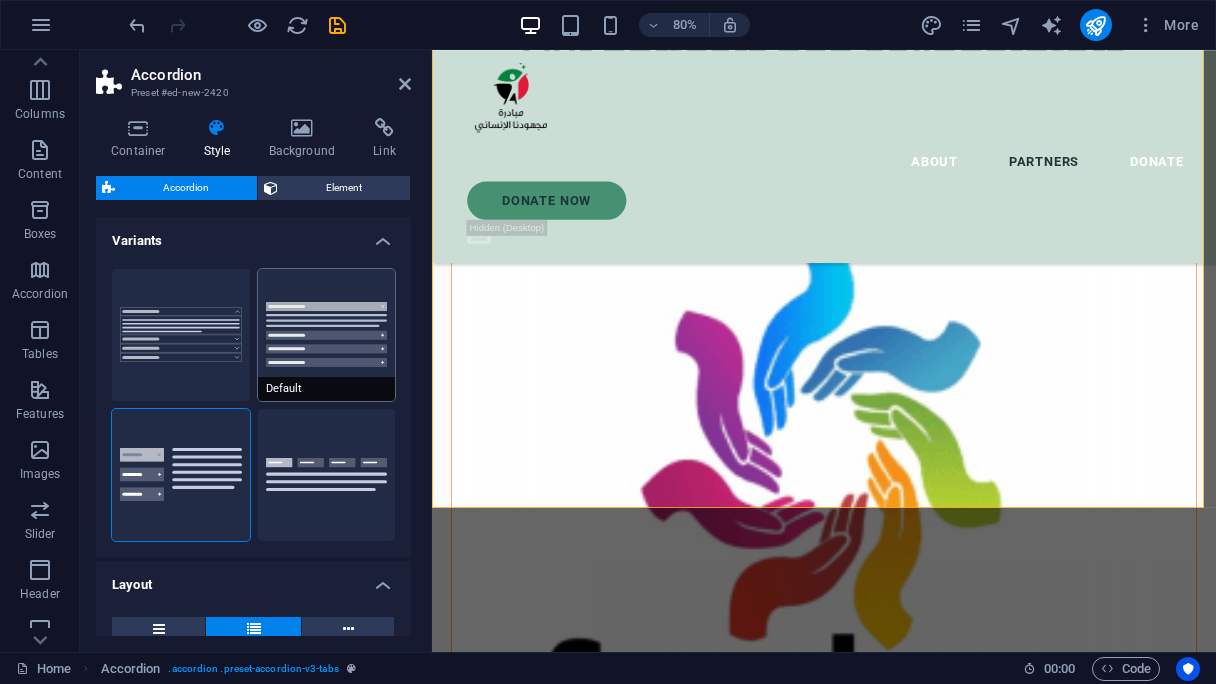 click on "Default" at bounding box center (327, 335) 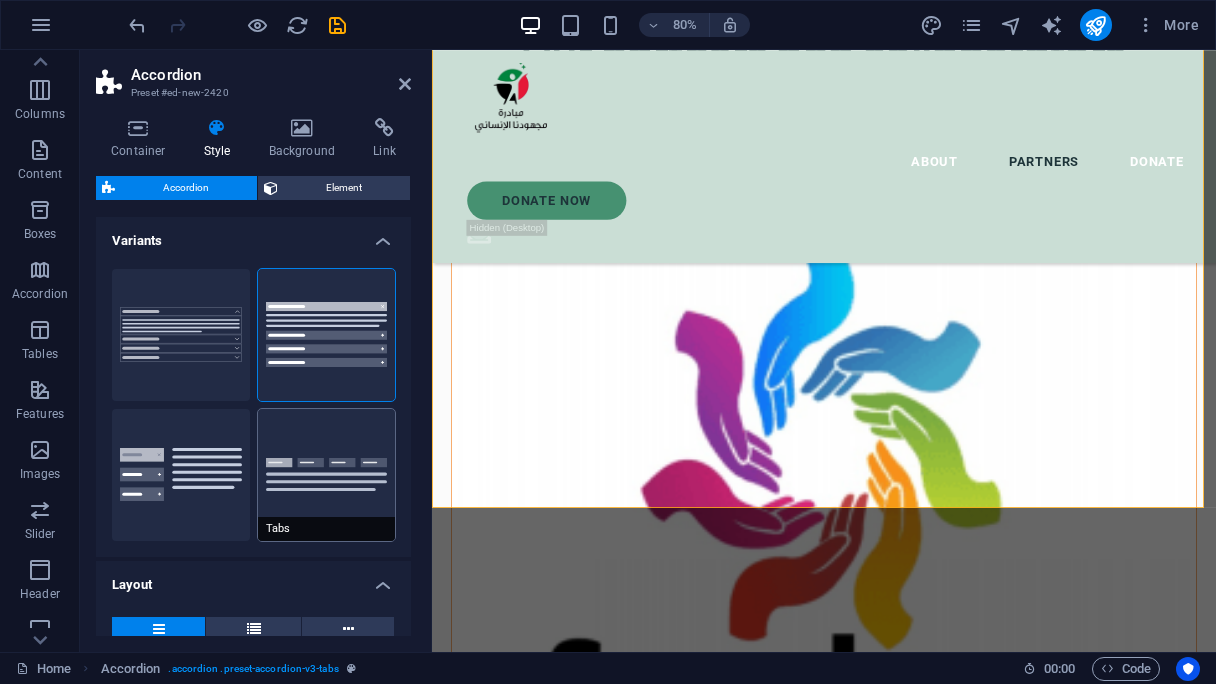 scroll, scrollTop: 244, scrollLeft: 0, axis: vertical 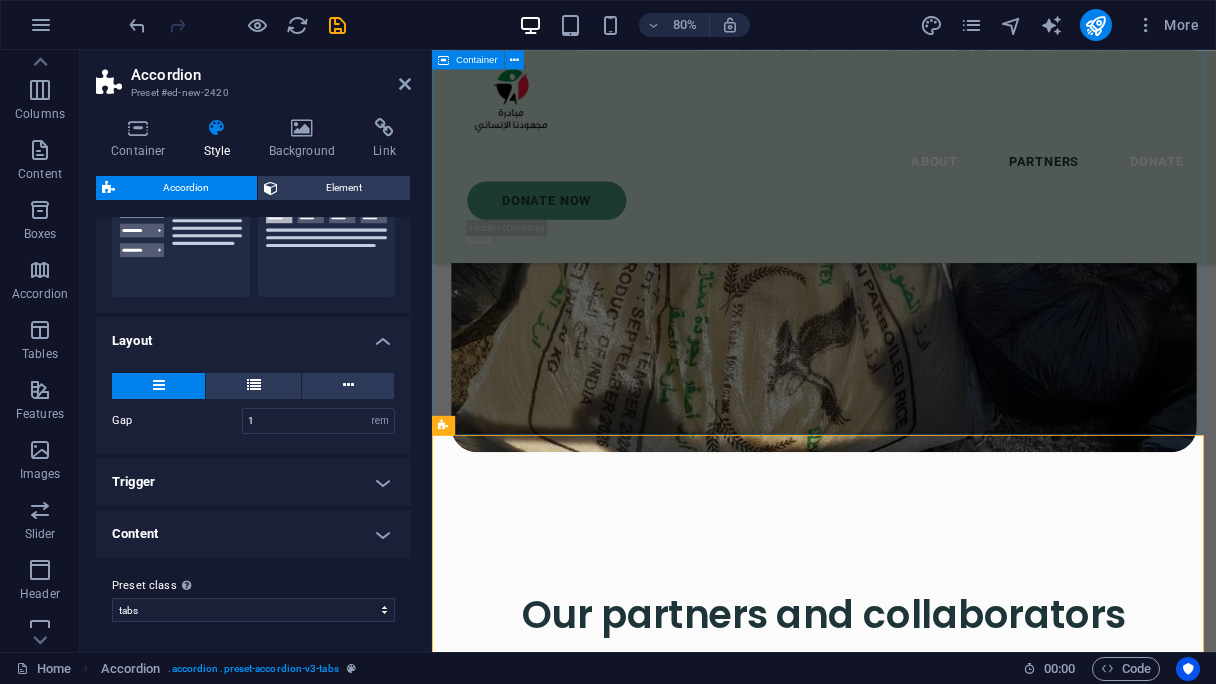 click on "Our partners and collaborators Sudan NextGen  We are grateful for our partnership with Sudan NextGen, a US-based nonprofit supporting impactful Sudanese-led initiatives. Through this collaboration, Sudan NextGen hosts our official donation link, allowing us to securely collect contributions from around the world and channel them directly to our humanitarian efforts on the ground. El Fasher and Camps Emergency Room We are honored to partner with the dedicated team at El Fasher and Camps Emergency Room, who continue to serve displaced families and communities affected by conflict in North Darfur. Their on-the-ground presence is vital to our collective impact. Together, we are reaching people in some of the most underserved areas with compassion and urgency. Jaflo and Salomat Emergency Room We are proud to collaborate with  Jaflo and the Salomat Emergency Room  team, whose dedication to providing rapid medical assistance on the ground has made a real difference in the lives of displaced families in Sudan." at bounding box center [922, 3329] 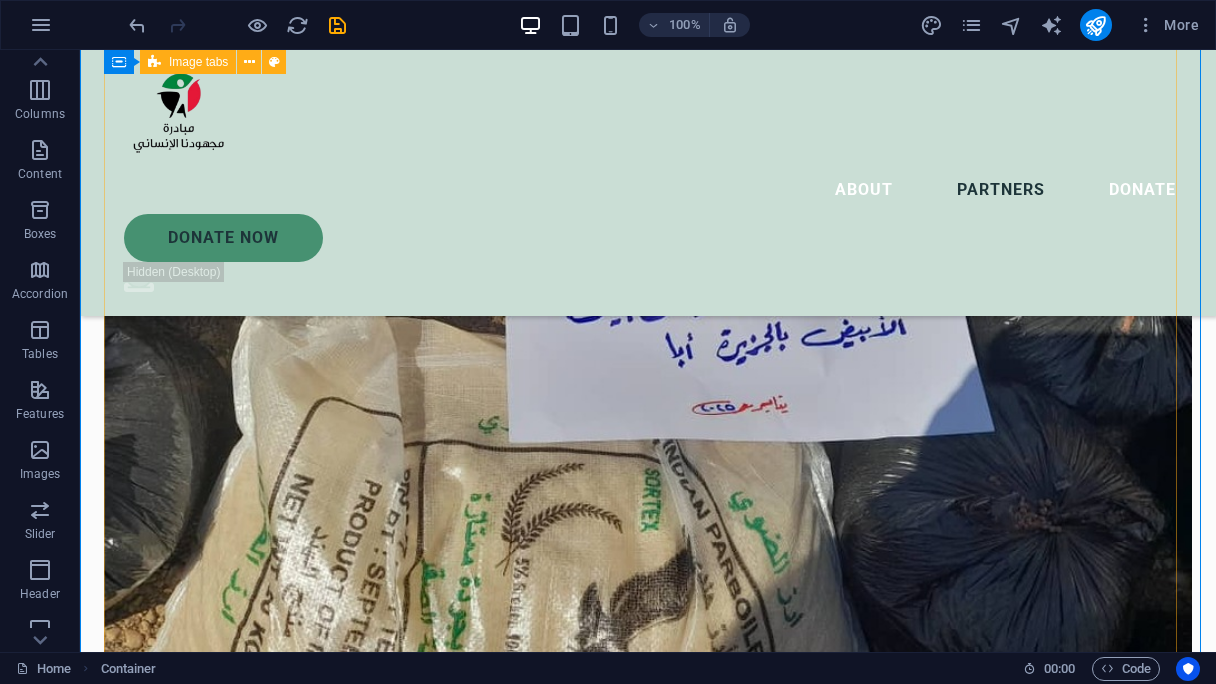 scroll, scrollTop: 4744, scrollLeft: 0, axis: vertical 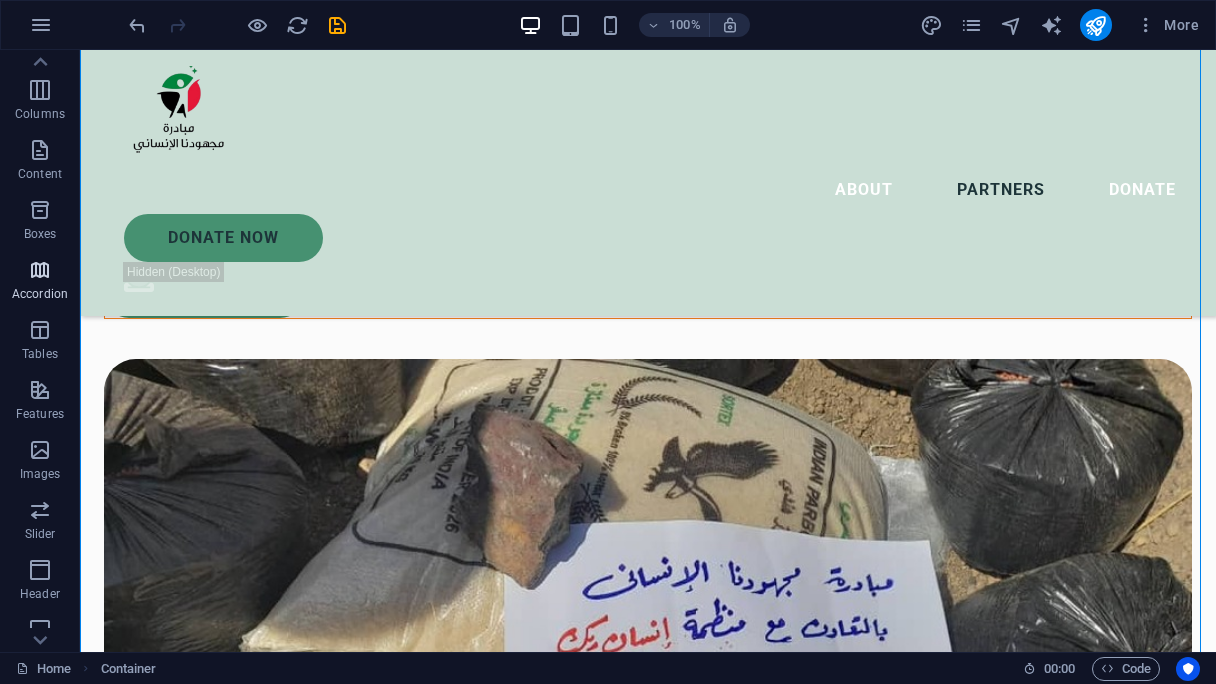 drag, startPoint x: 55, startPoint y: 289, endPoint x: 565, endPoint y: 419, distance: 526.3079 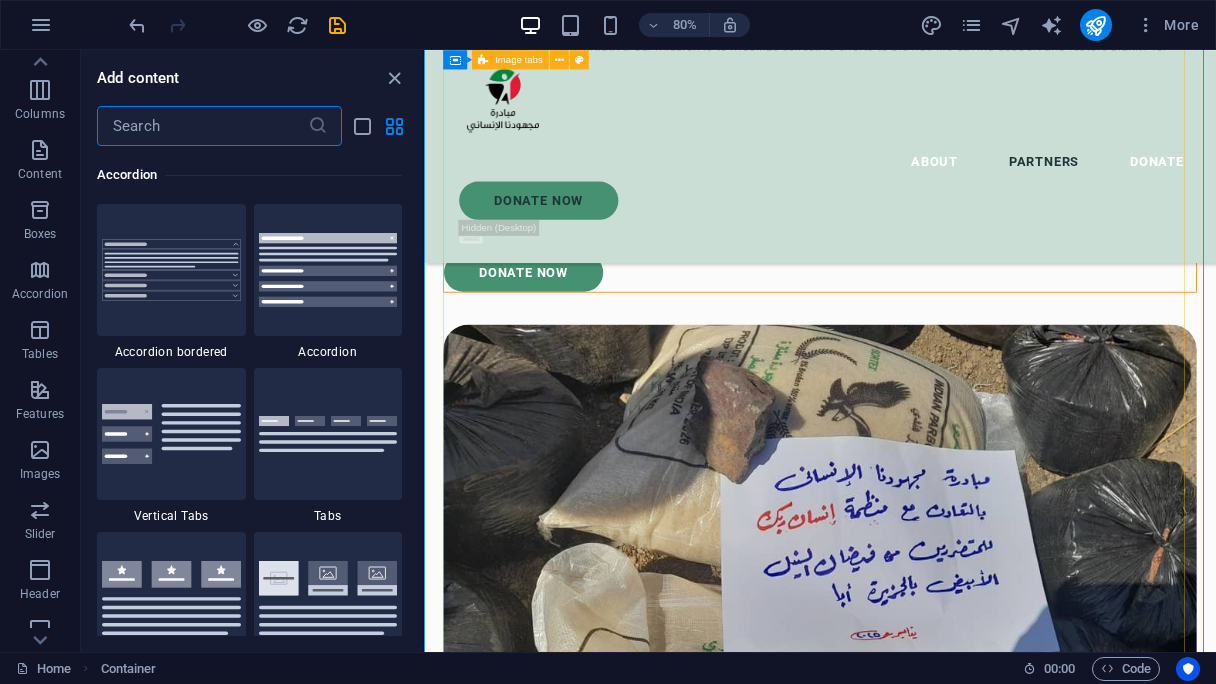 scroll, scrollTop: 6384, scrollLeft: 0, axis: vertical 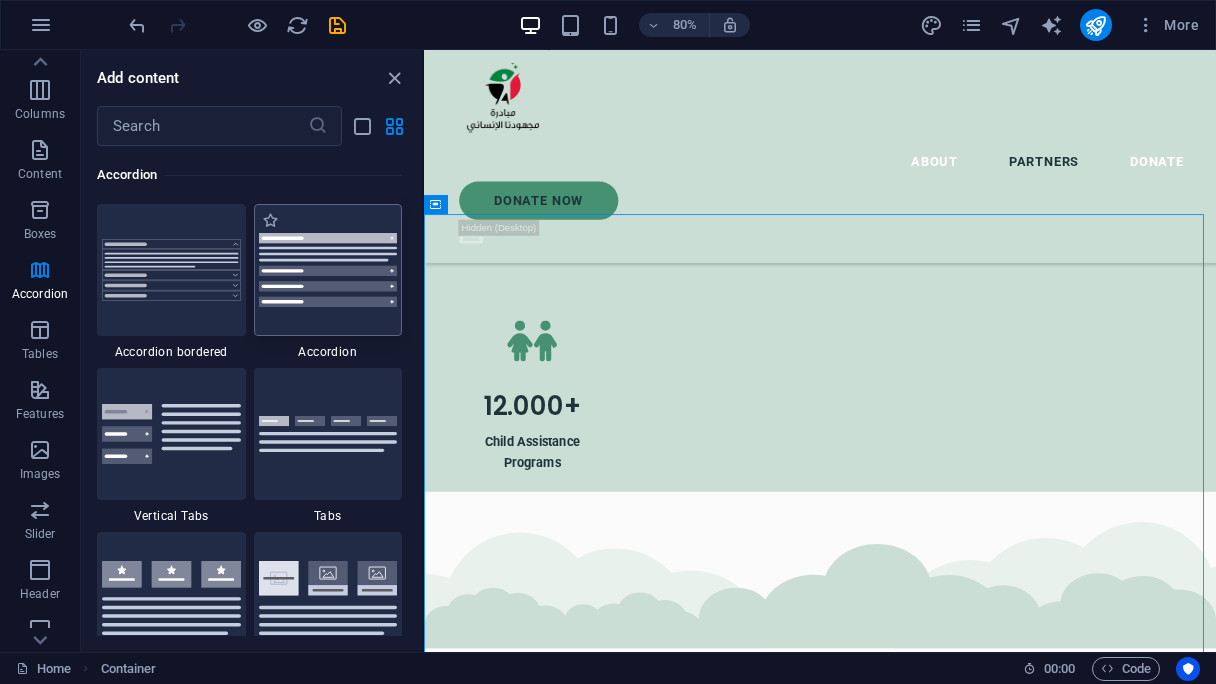 click at bounding box center (328, 270) 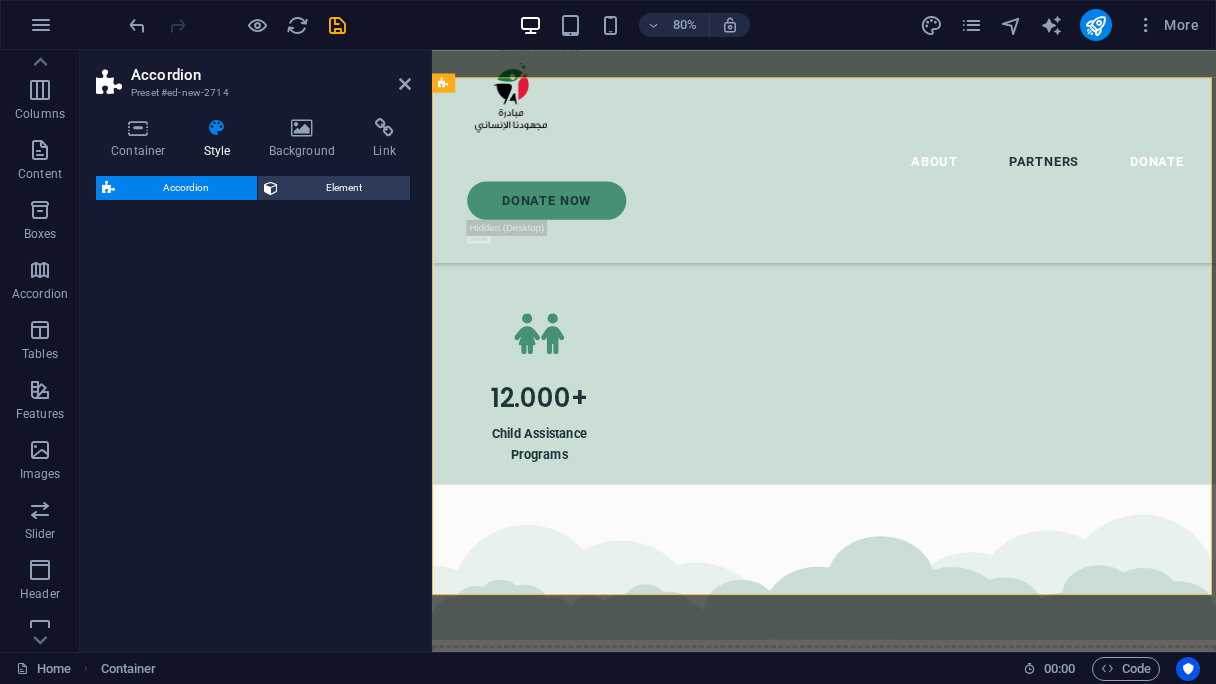 select on "rem" 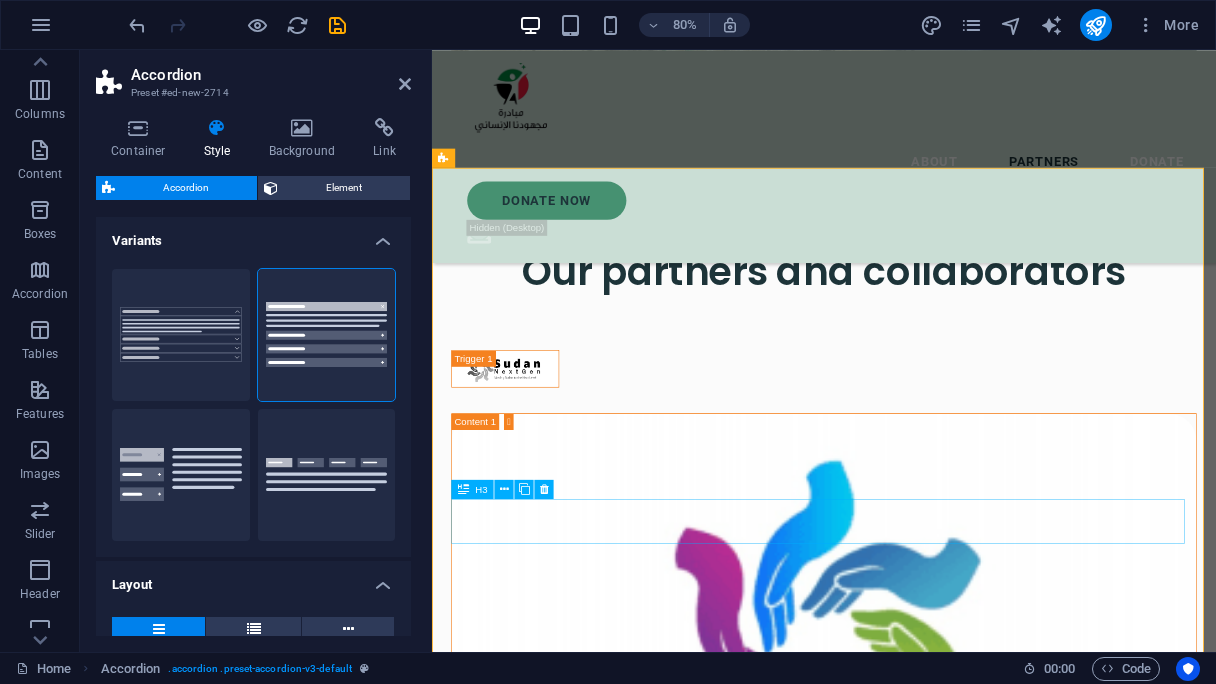 scroll, scrollTop: 5600, scrollLeft: 0, axis: vertical 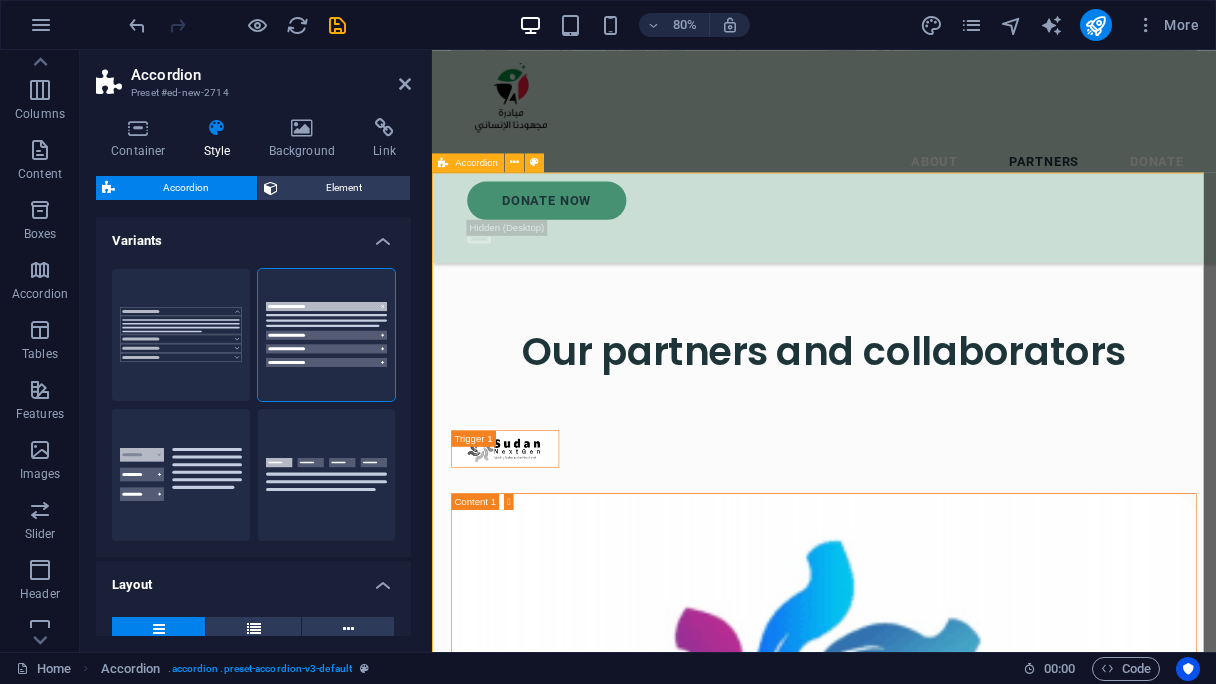 click on "Headline Lorem ipsum dolor sit amet, consectetur adipisicing elit. Maiores ipsum repellat minus nihil. Labore, delectus, nam dignissimos ea repudiandae minima voluptatum magni pariatur possimus quia accusamus harum facilis corporis animi nisi. Enim, pariatur, impedit quia repellat harum ipsam laboriosam voluptas dicta illum nisi obcaecati reprehenderit quis placeat recusandae tenetur aperiam. Headline Lorem ipsum dolor sit amet, consectetur adipisicing elit. Maiores ipsum repellat minus nihil. Labore, delectus, nam dignissimos ea repudiandae minima voluptatum magni pariatur possimus quia accusamus harum facilis corporis animi nisi. Enim, pariatur, impedit quia repellat harum ipsam laboriosam voluptas dicta illum nisi obcaecati reprehenderit quis placeat recusandae tenetur aperiam. Headline Headline" at bounding box center (922, 6091) 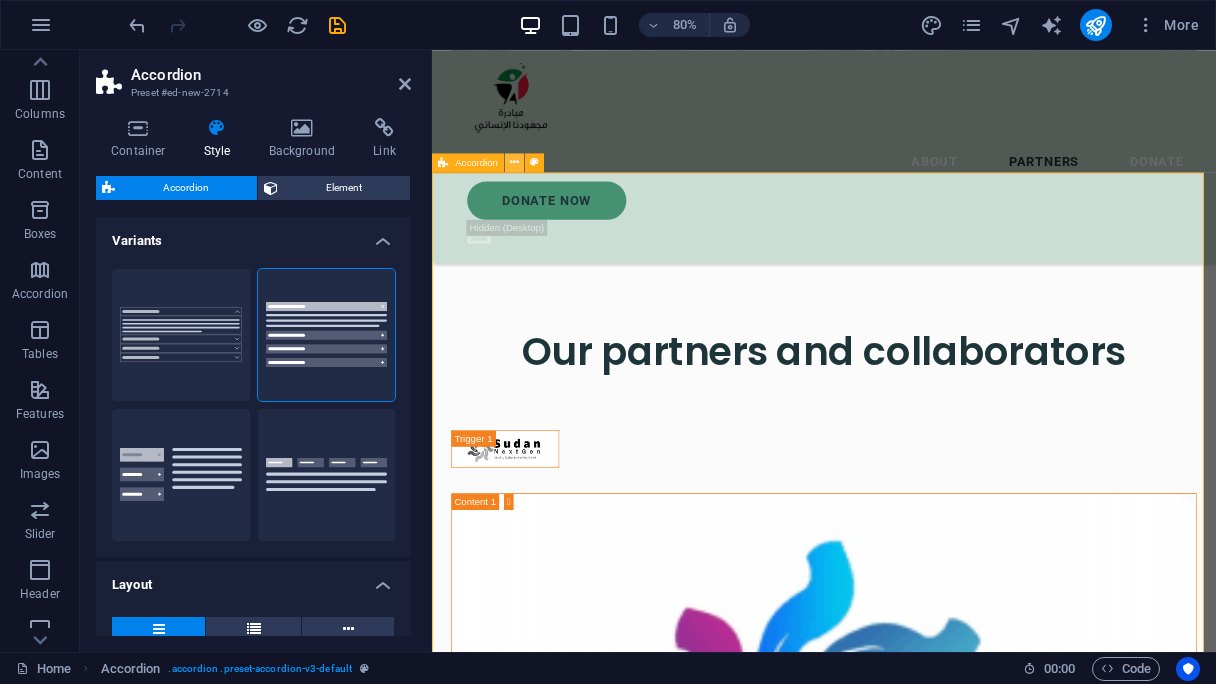 click at bounding box center (514, 162) 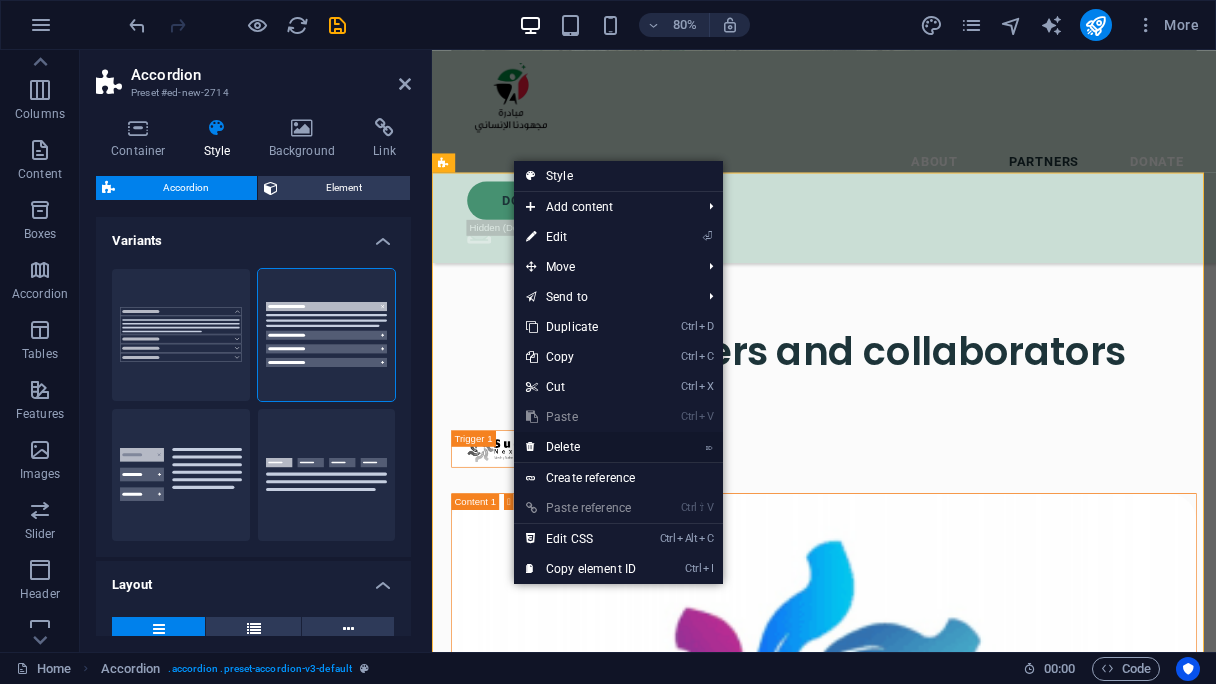 click on "⌦  Delete" at bounding box center (581, 447) 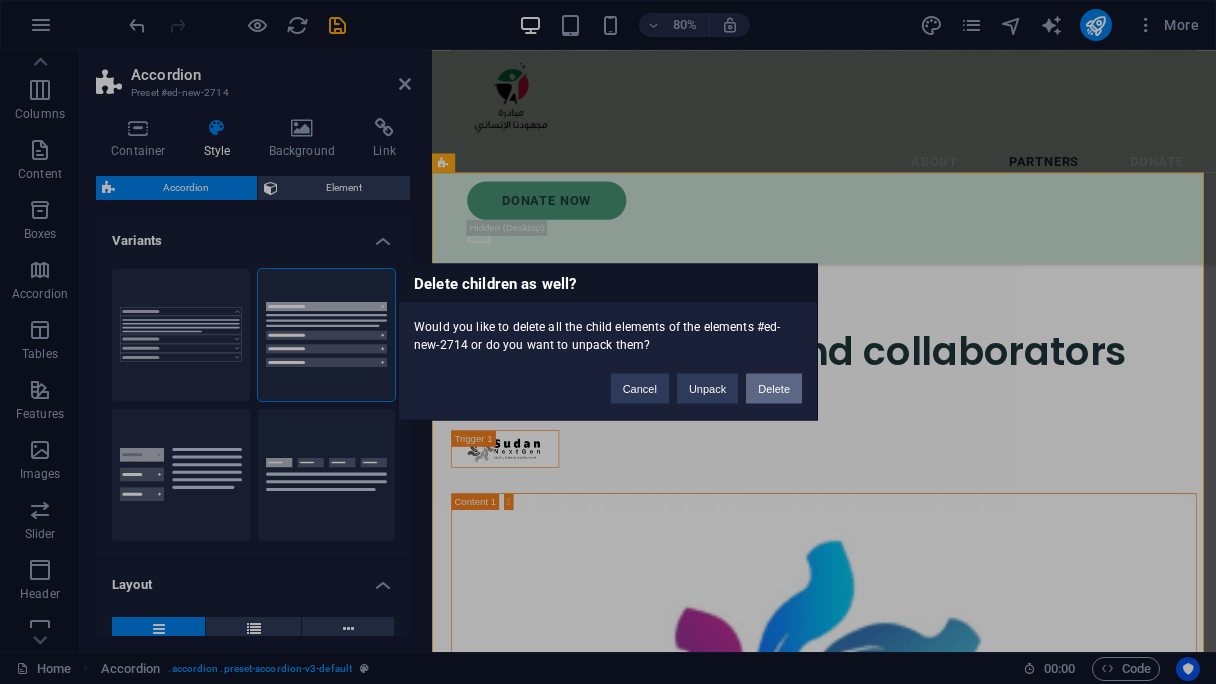 click on "Delete" at bounding box center (774, 389) 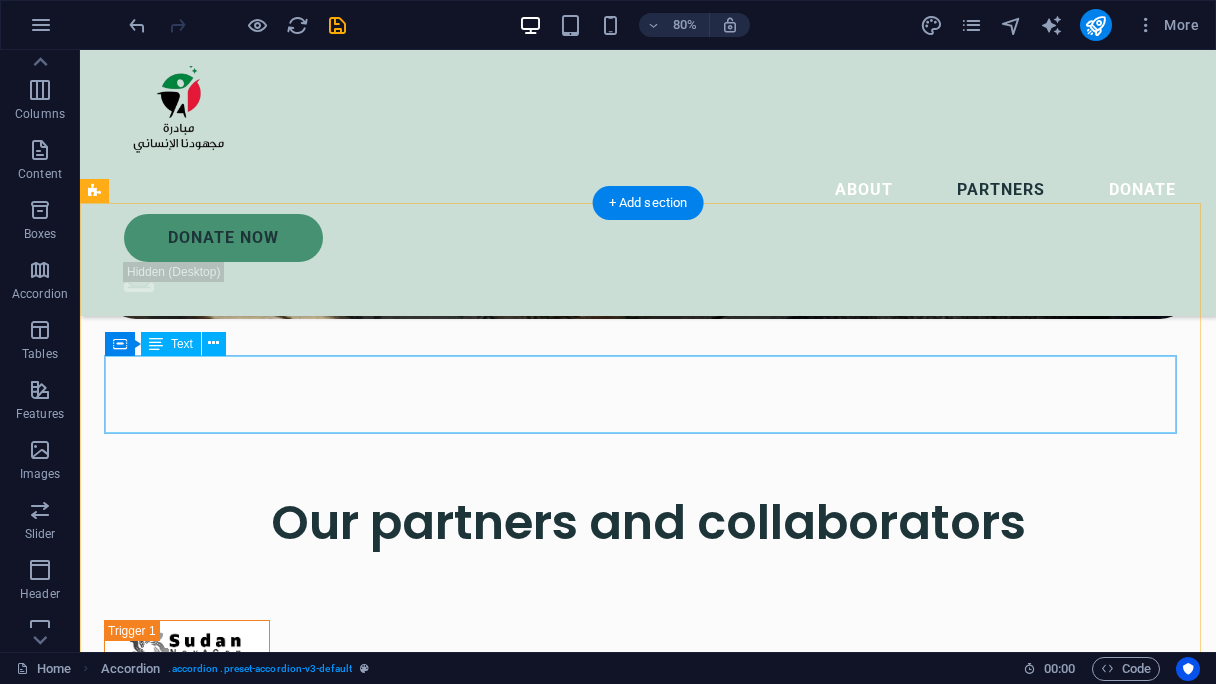 scroll, scrollTop: 5503, scrollLeft: 0, axis: vertical 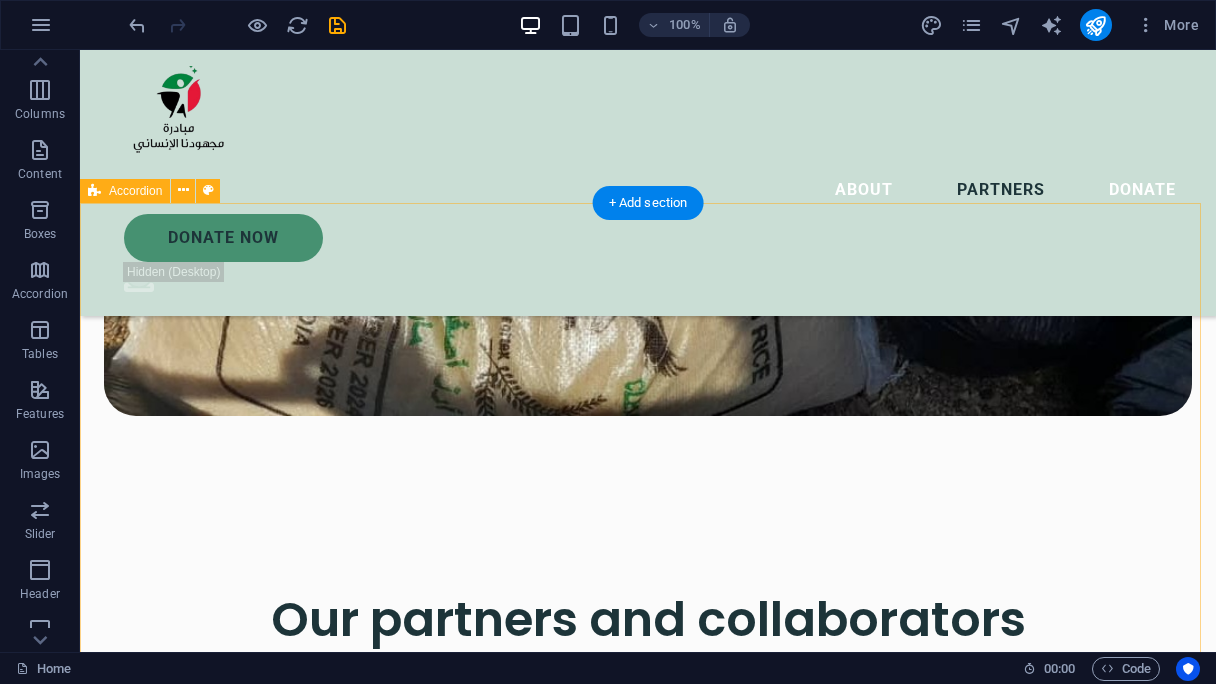 drag, startPoint x: 348, startPoint y: 231, endPoint x: 238, endPoint y: 221, distance: 110.45361 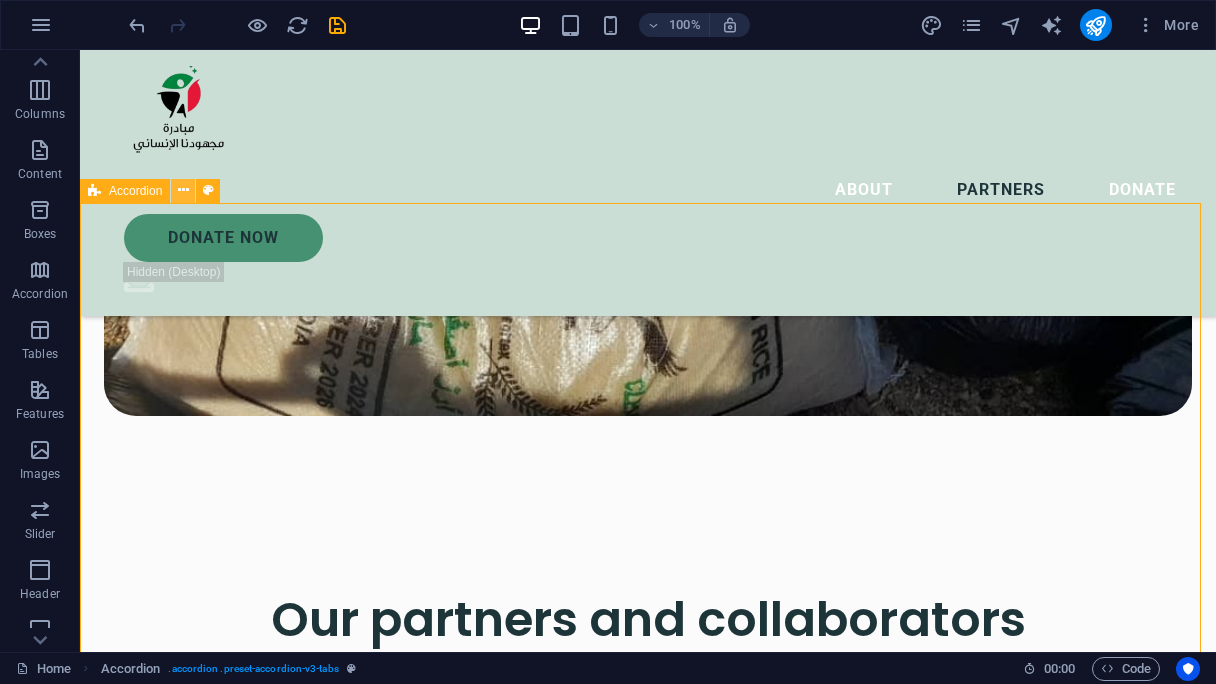 click at bounding box center (183, 190) 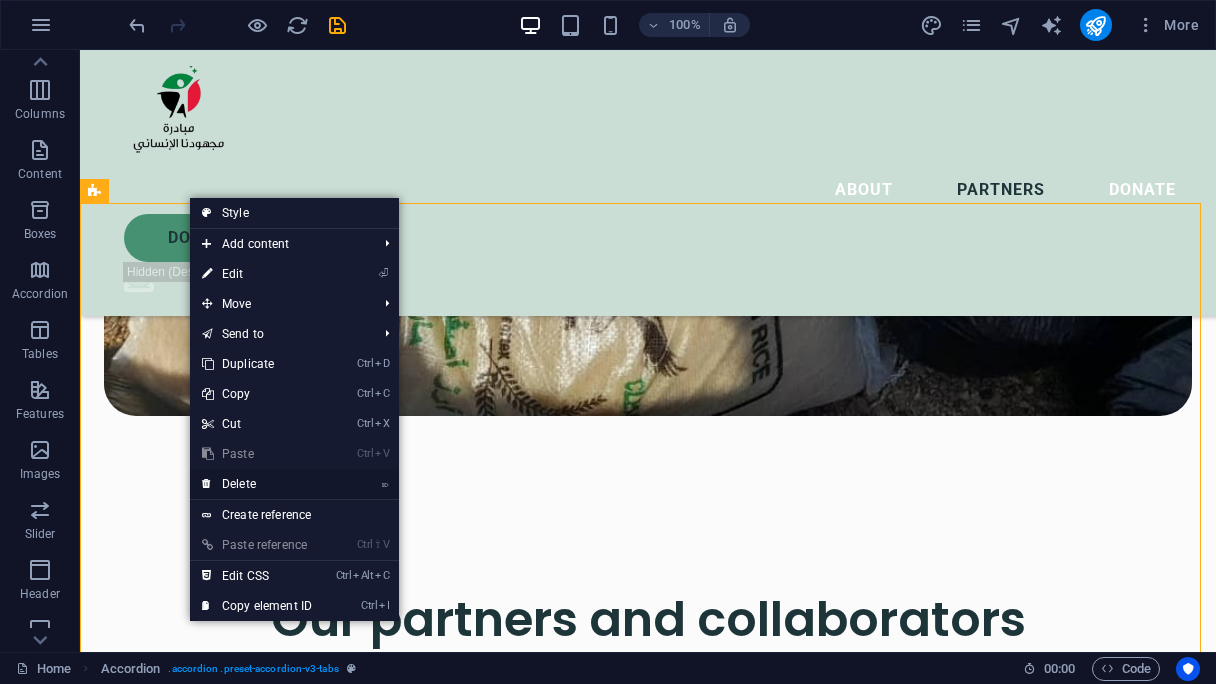 click on "⌦  Delete" at bounding box center (257, 484) 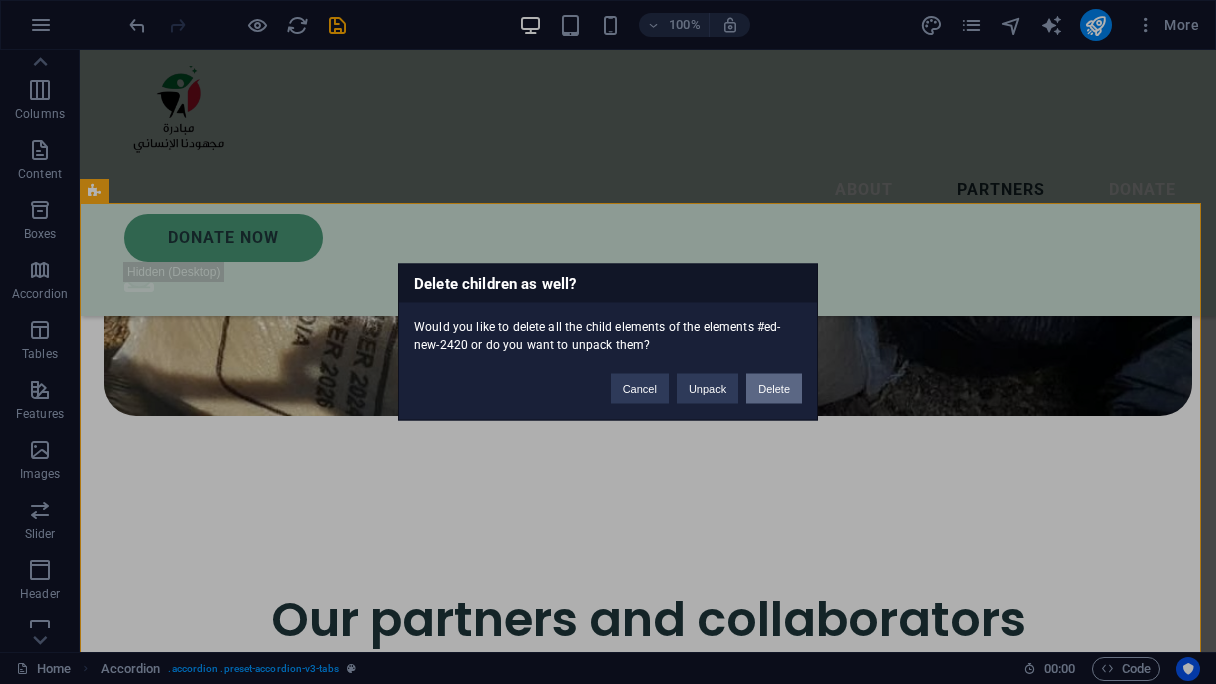 drag, startPoint x: 770, startPoint y: 396, endPoint x: 629, endPoint y: 526, distance: 191.78374 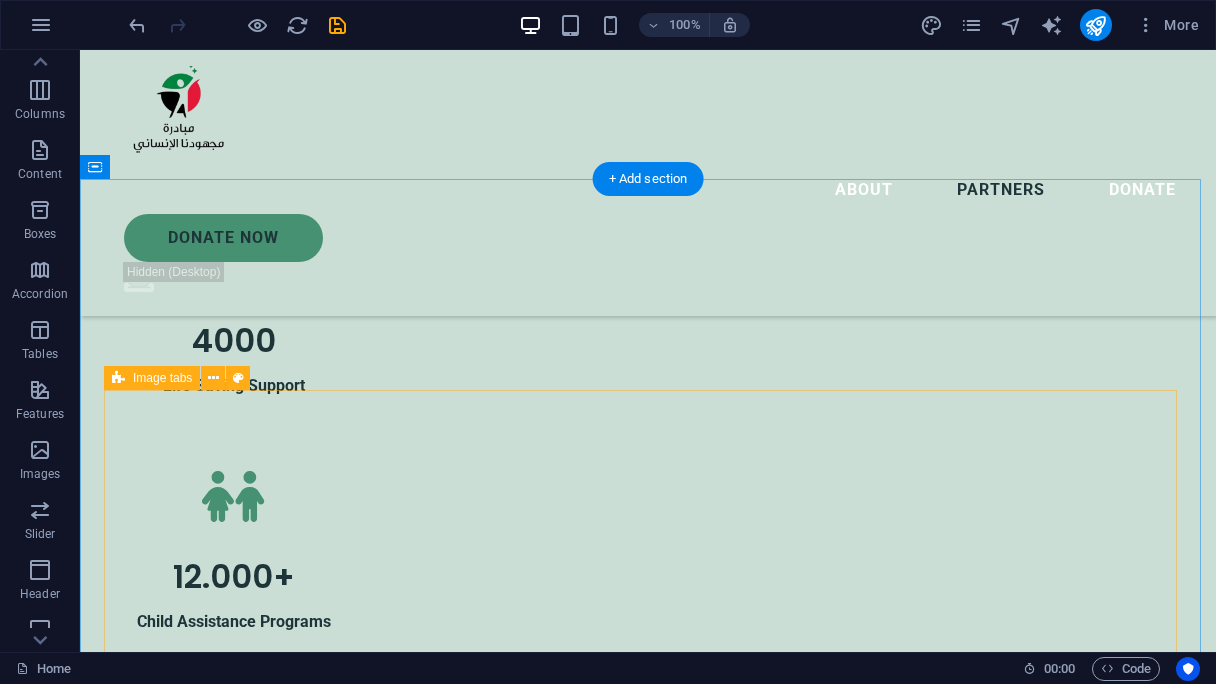 scroll, scrollTop: 3203, scrollLeft: 0, axis: vertical 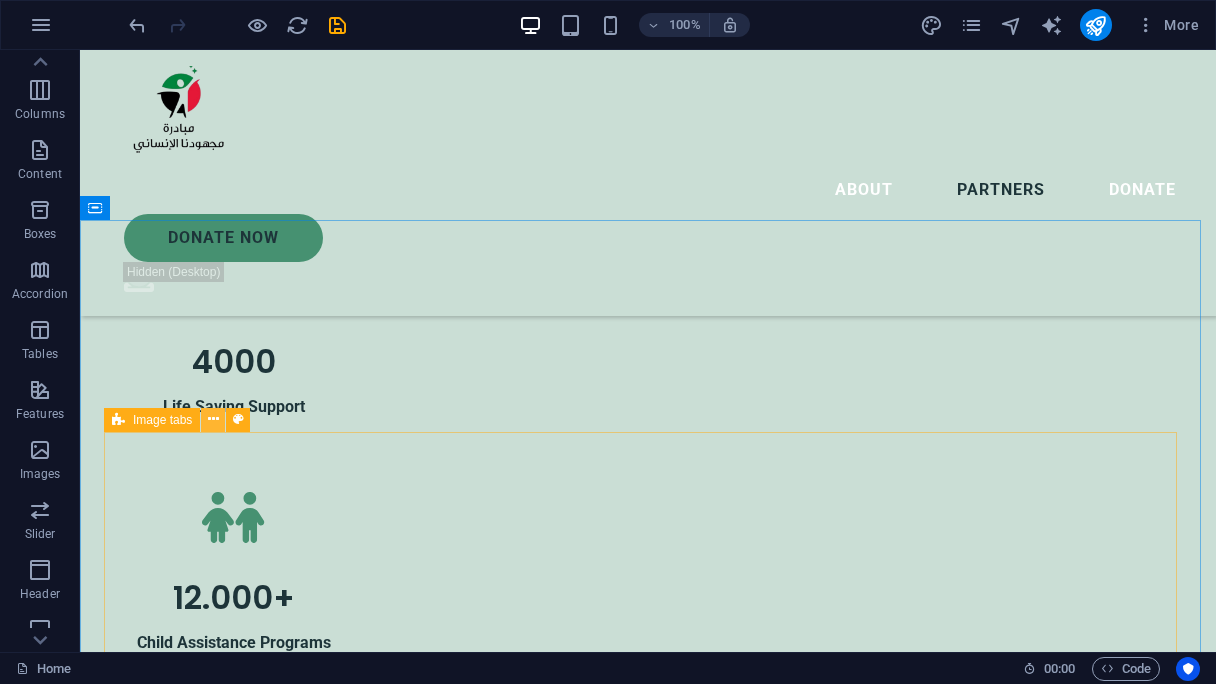 click at bounding box center [213, 419] 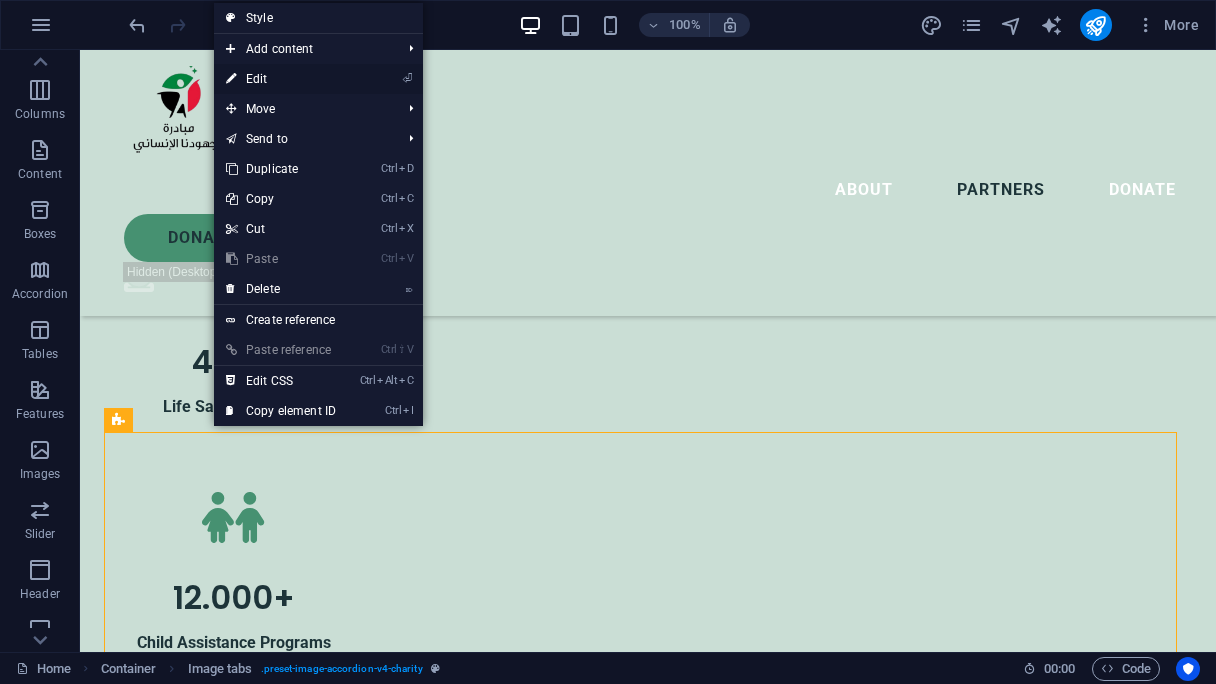 click on "⏎  Edit" at bounding box center (318, 79) 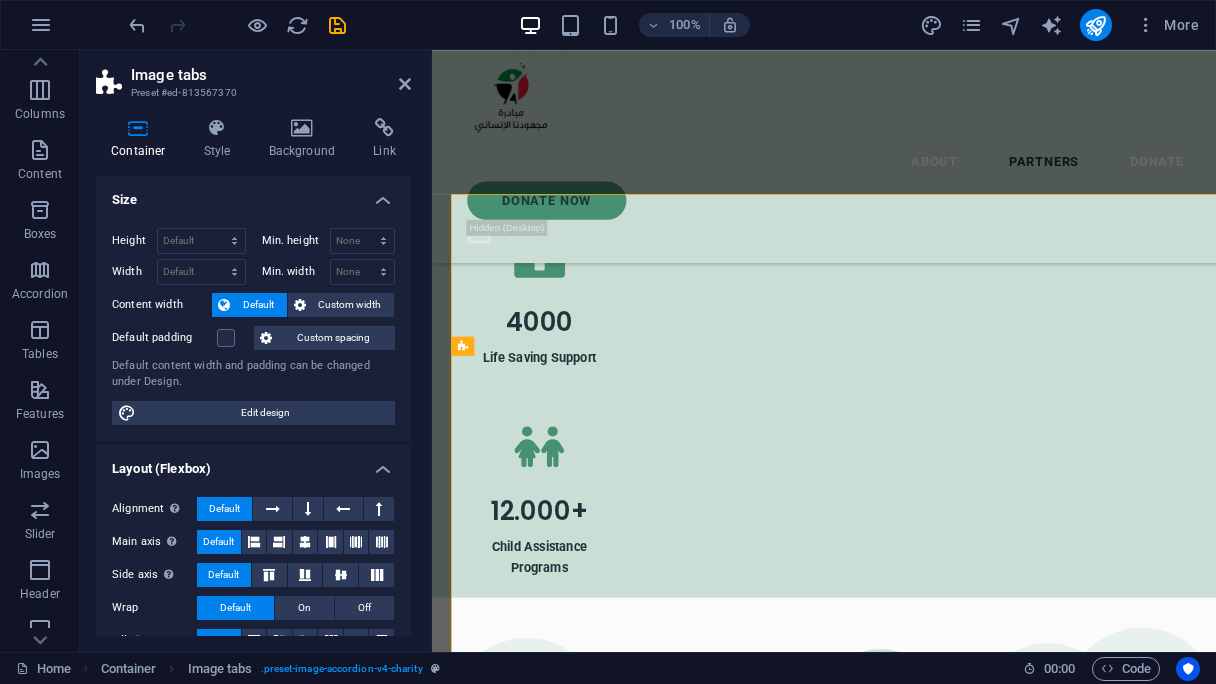 scroll, scrollTop: 3404, scrollLeft: 0, axis: vertical 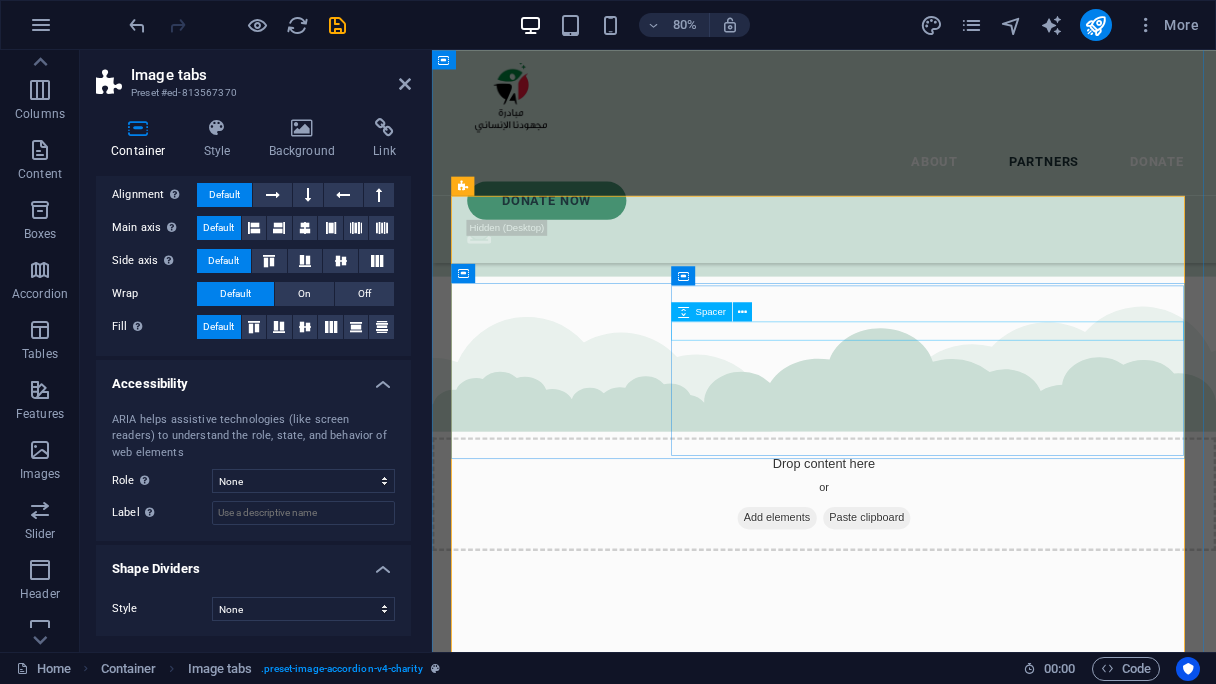 click at bounding box center (922, 3504) 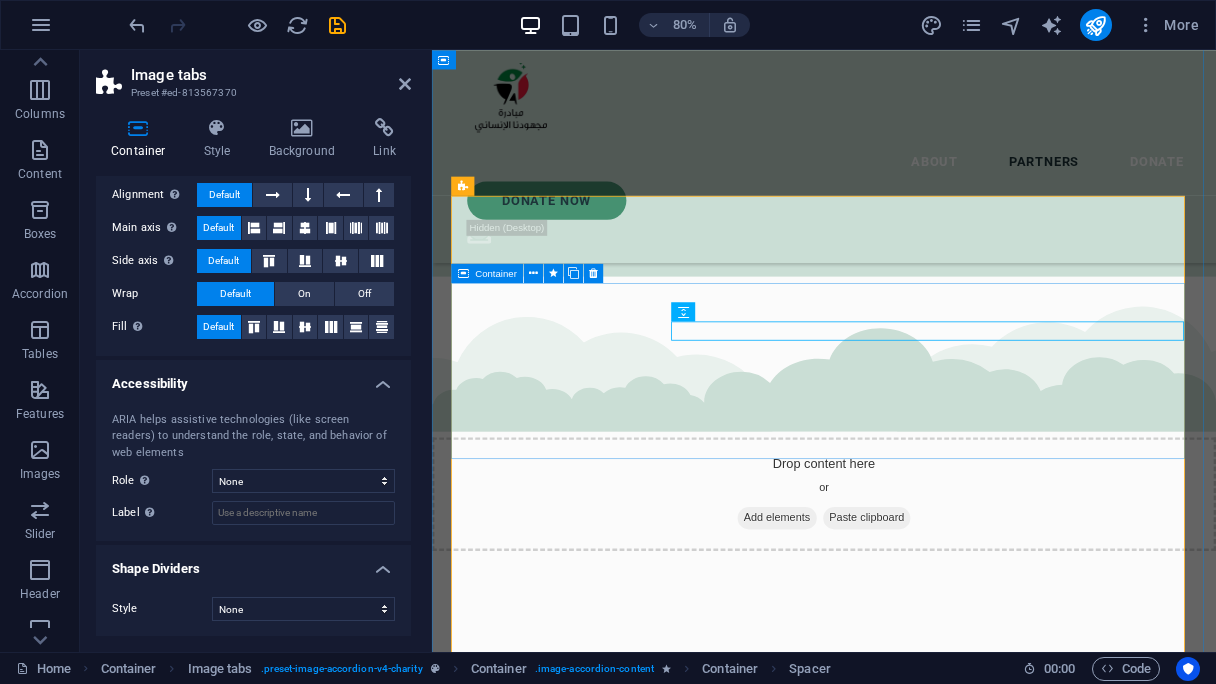 click on "Container" at bounding box center (487, 272) 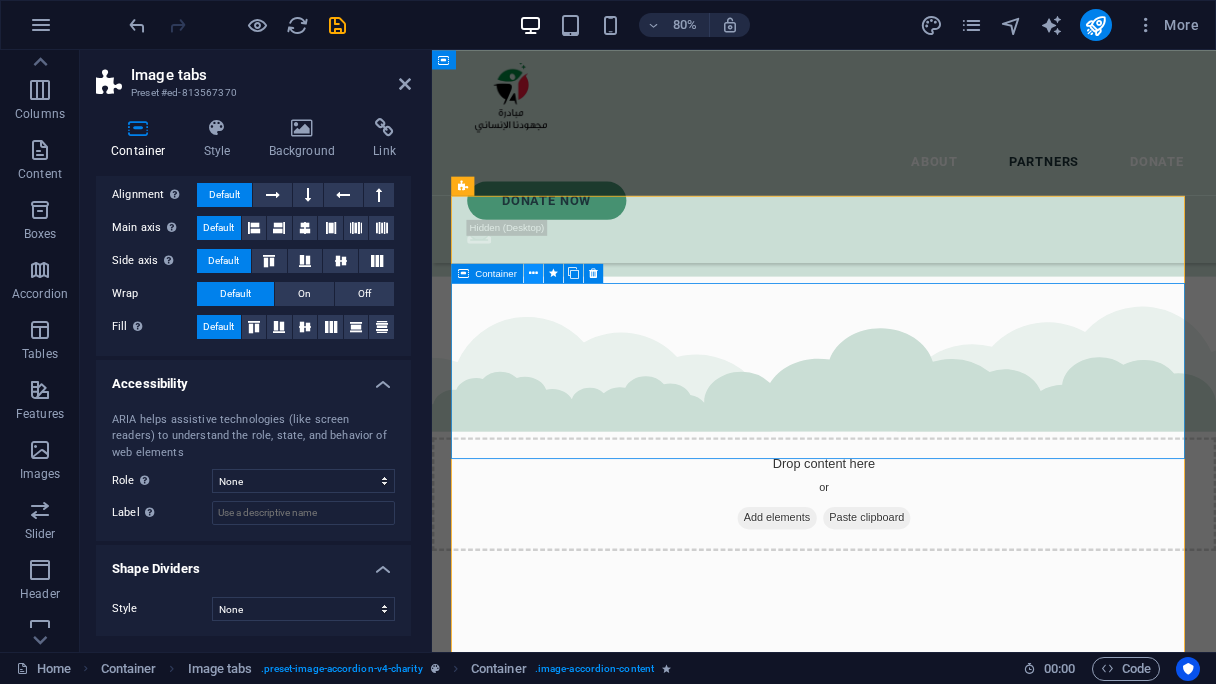click at bounding box center (533, 272) 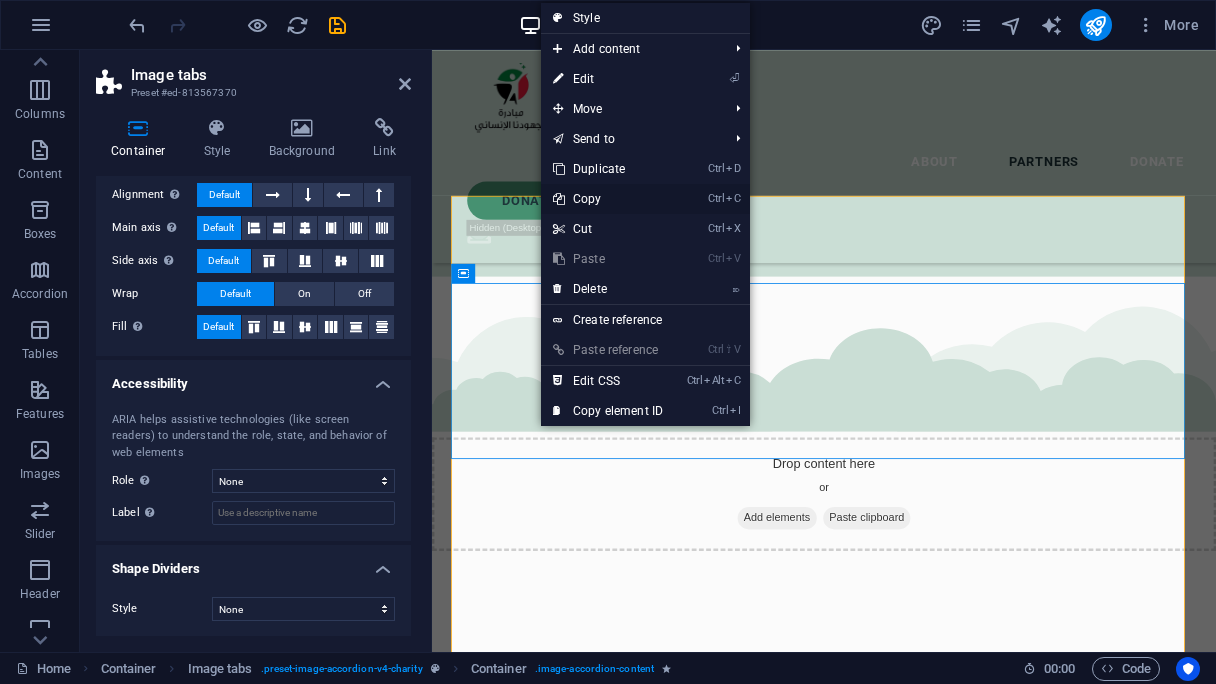 click on "Ctrl C  Copy" at bounding box center (608, 199) 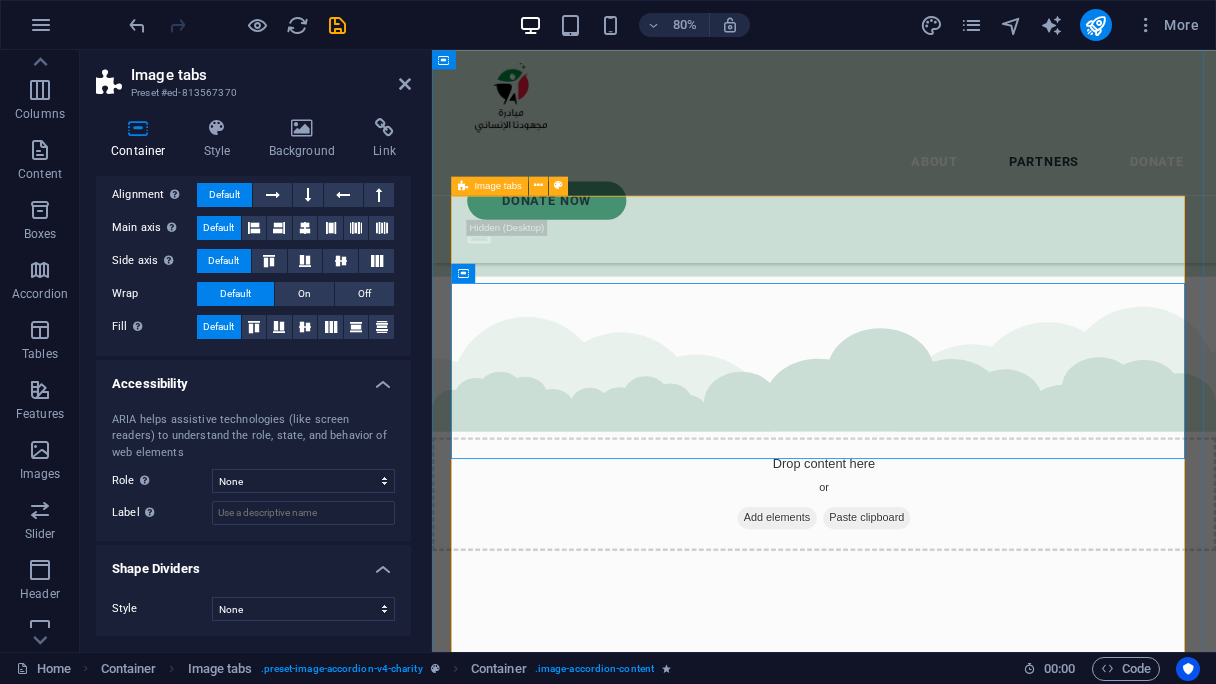 scroll, scrollTop: 3304, scrollLeft: 0, axis: vertical 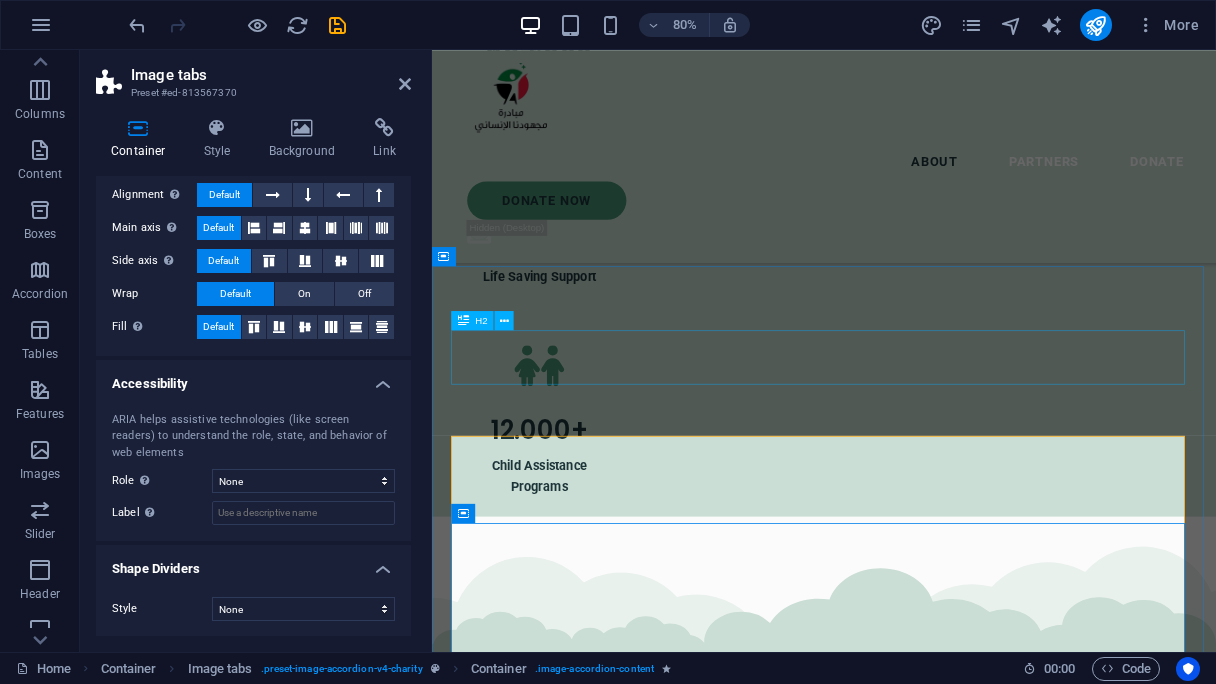 click on "Our partners and collaborators" at bounding box center (922, 2723) 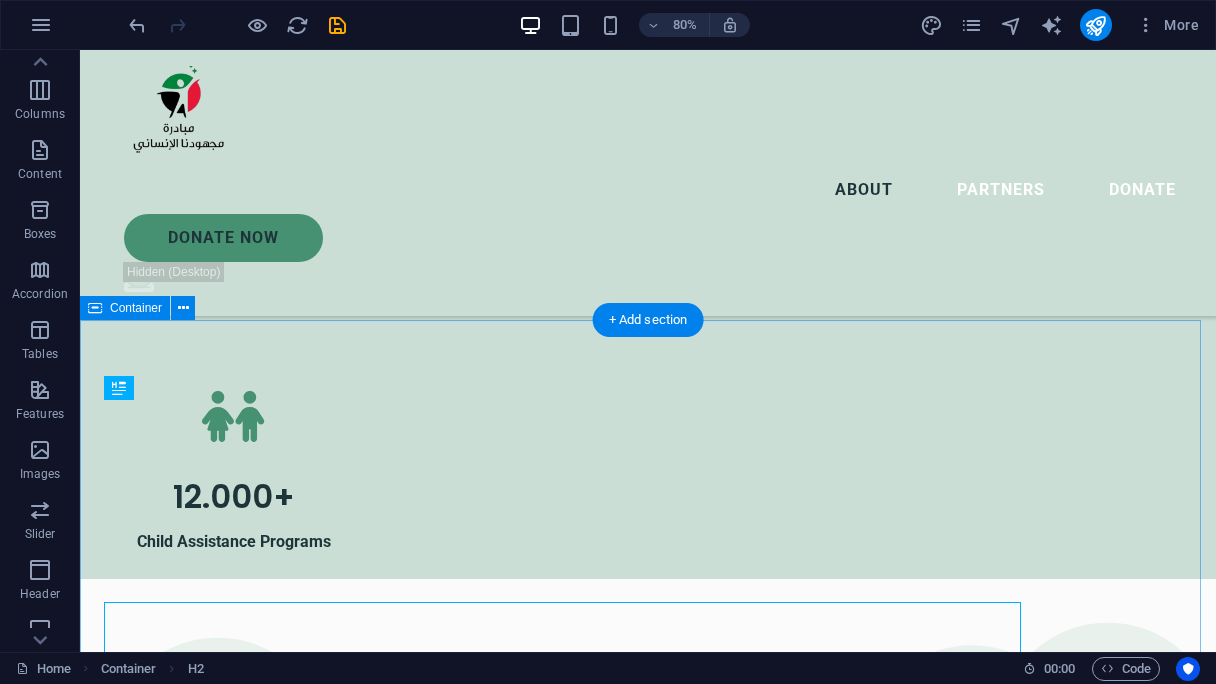 scroll, scrollTop: 3103, scrollLeft: 0, axis: vertical 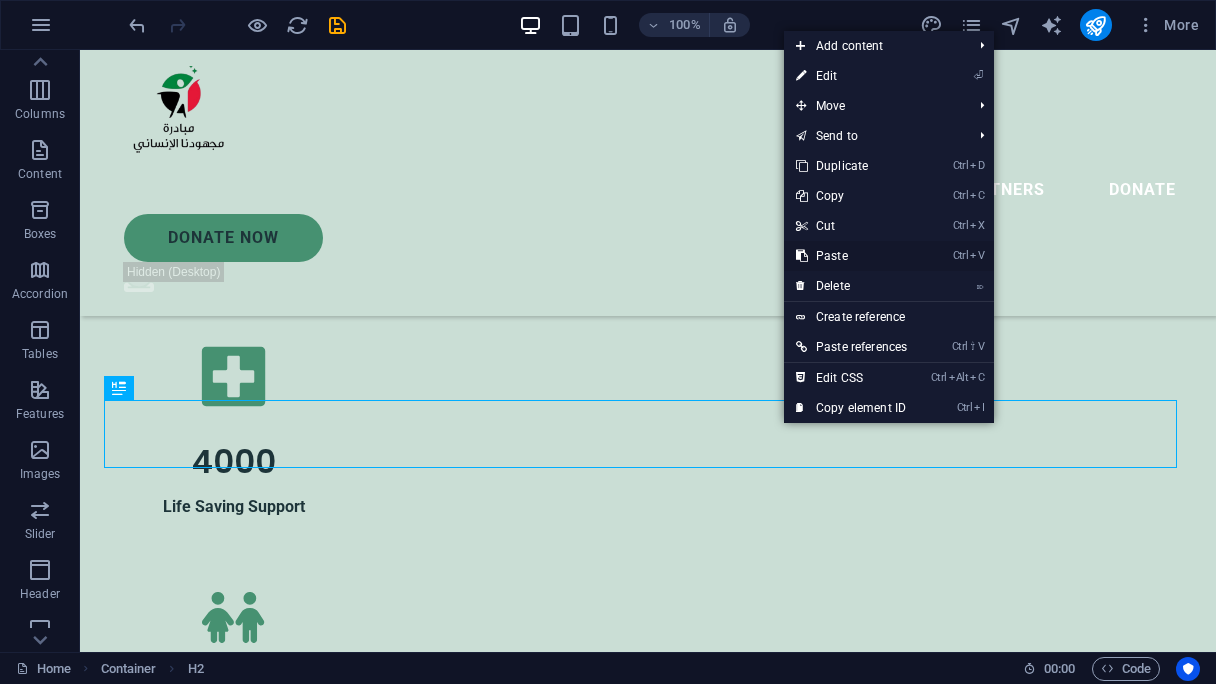 click on "Ctrl V  Paste" at bounding box center [851, 256] 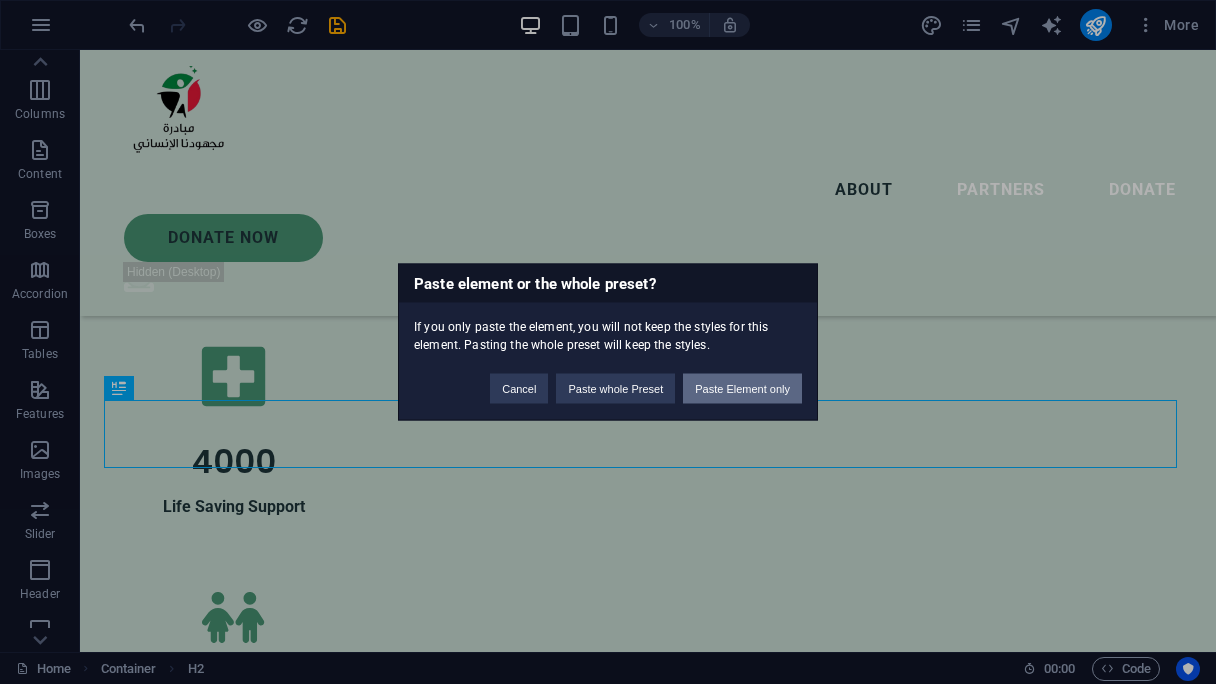 click on "Paste Element only" at bounding box center [742, 389] 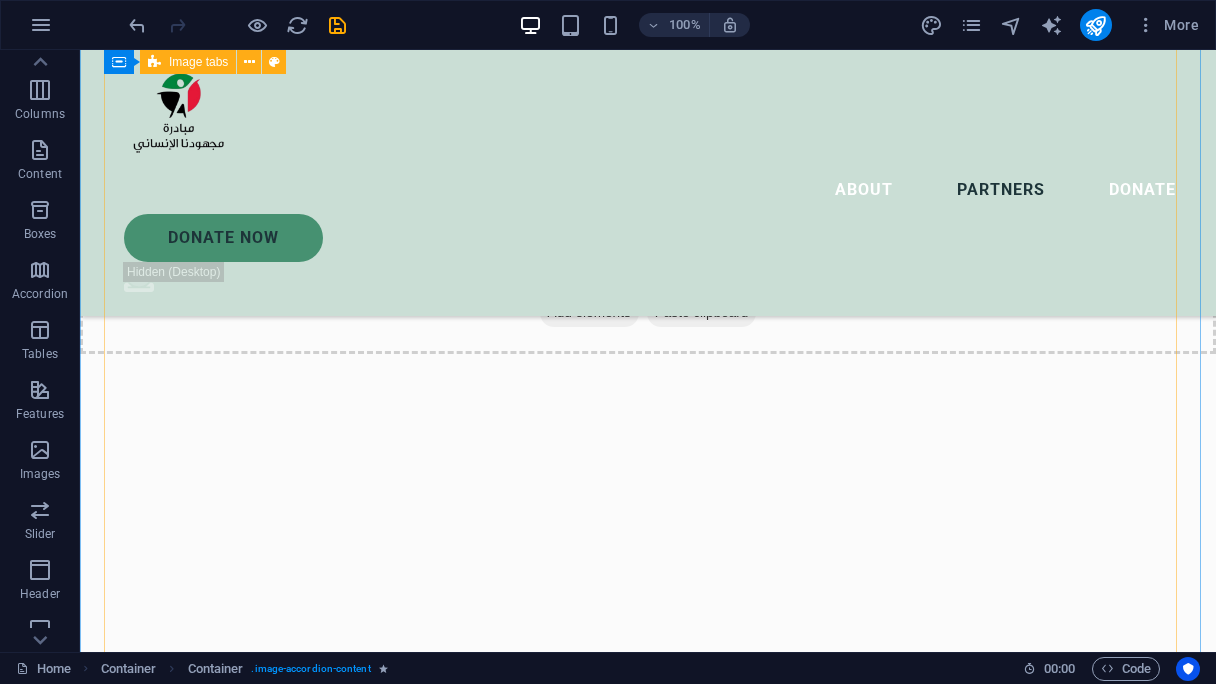 scroll, scrollTop: 4103, scrollLeft: 0, axis: vertical 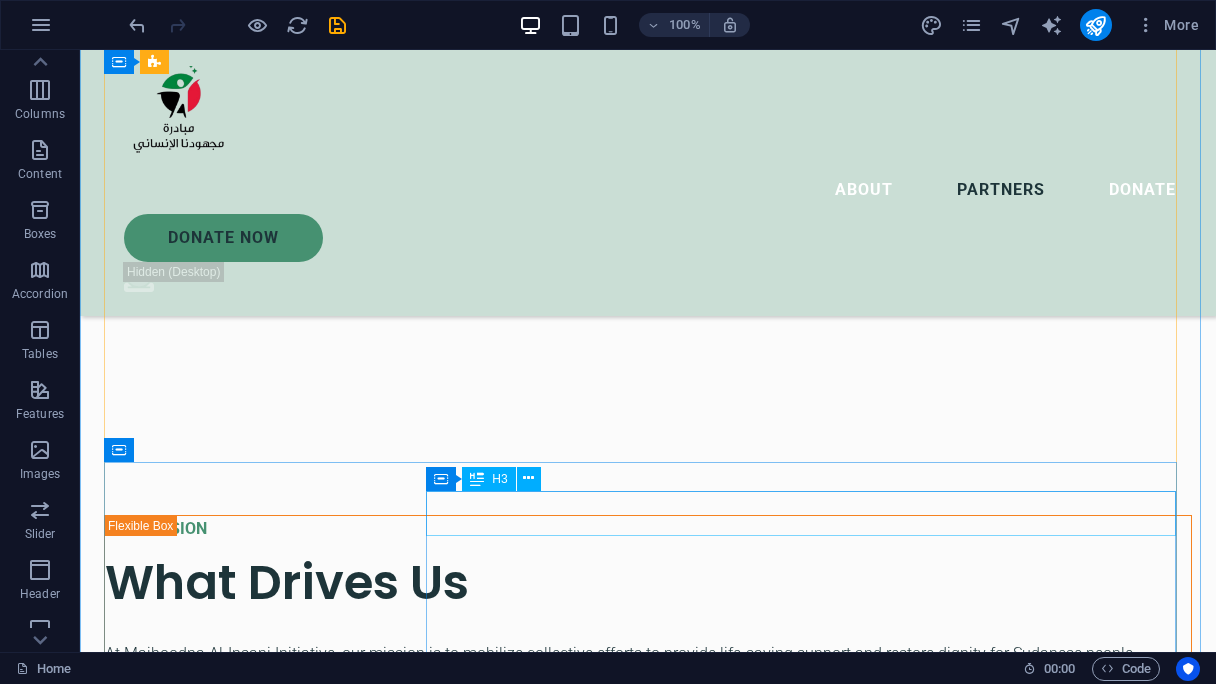 click on "[CITY] and Camps [FIRST] [LAST]" at bounding box center [648, 5998] 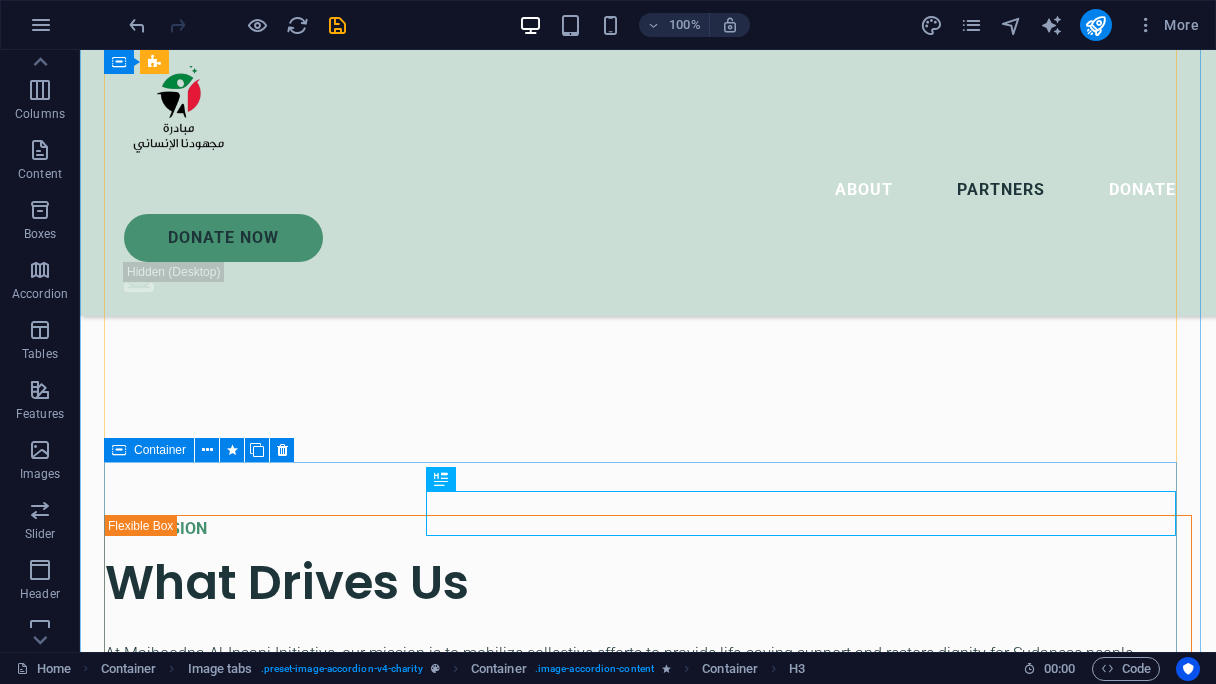 click on "[CITY] and Camps [FIRST] [LAST] We are honored to partner with the dedicated team at [CITY] and Camps [FIRST] [LAST], who continue to serve displaced families and communities affected by conflict in [REGION]." at bounding box center [648, 5519] 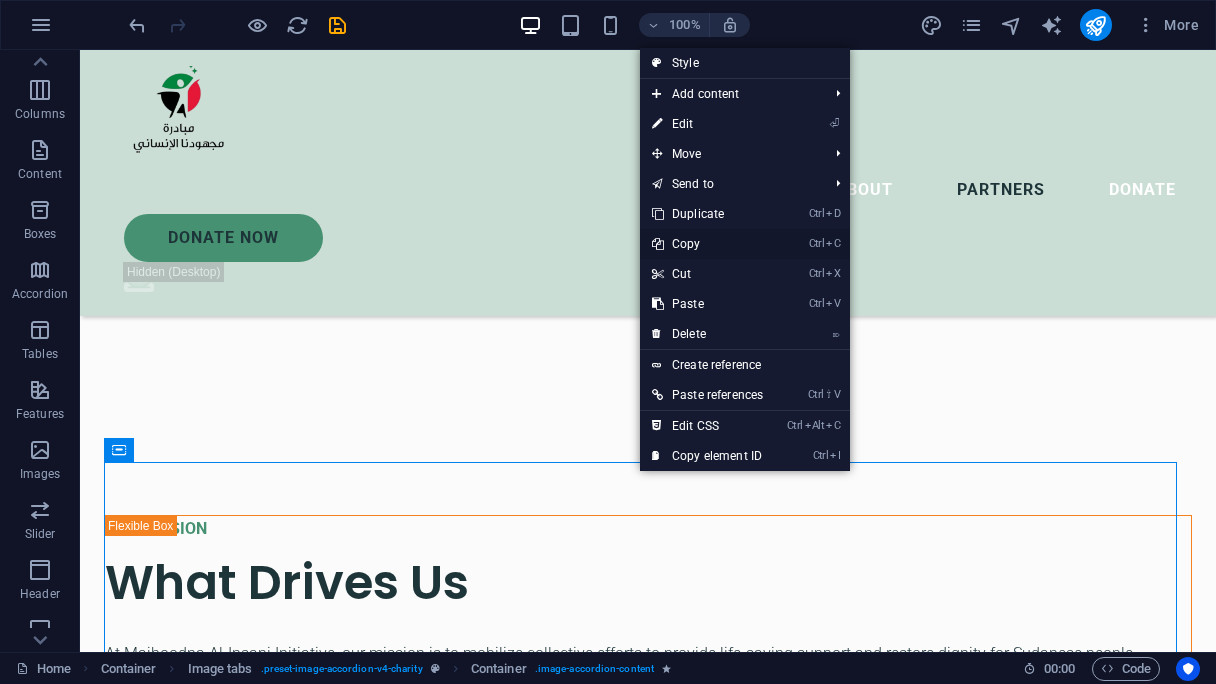 drag, startPoint x: 717, startPoint y: 242, endPoint x: 636, endPoint y: 193, distance: 94.66784 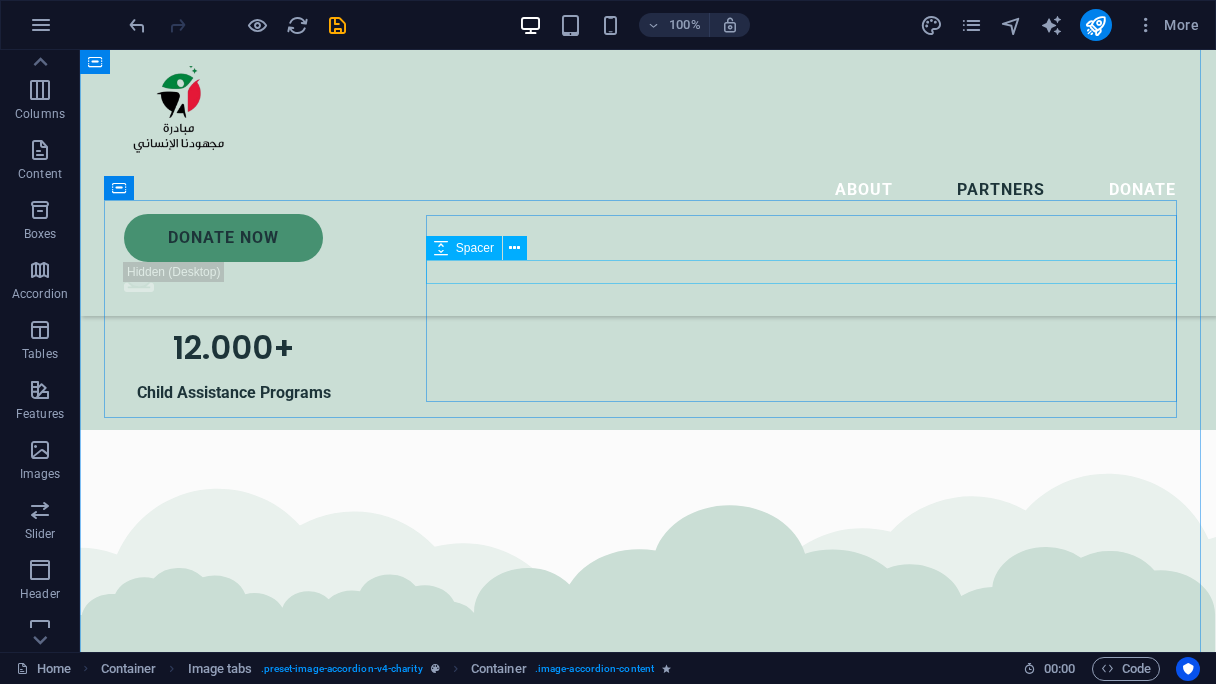 scroll, scrollTop: 3403, scrollLeft: 0, axis: vertical 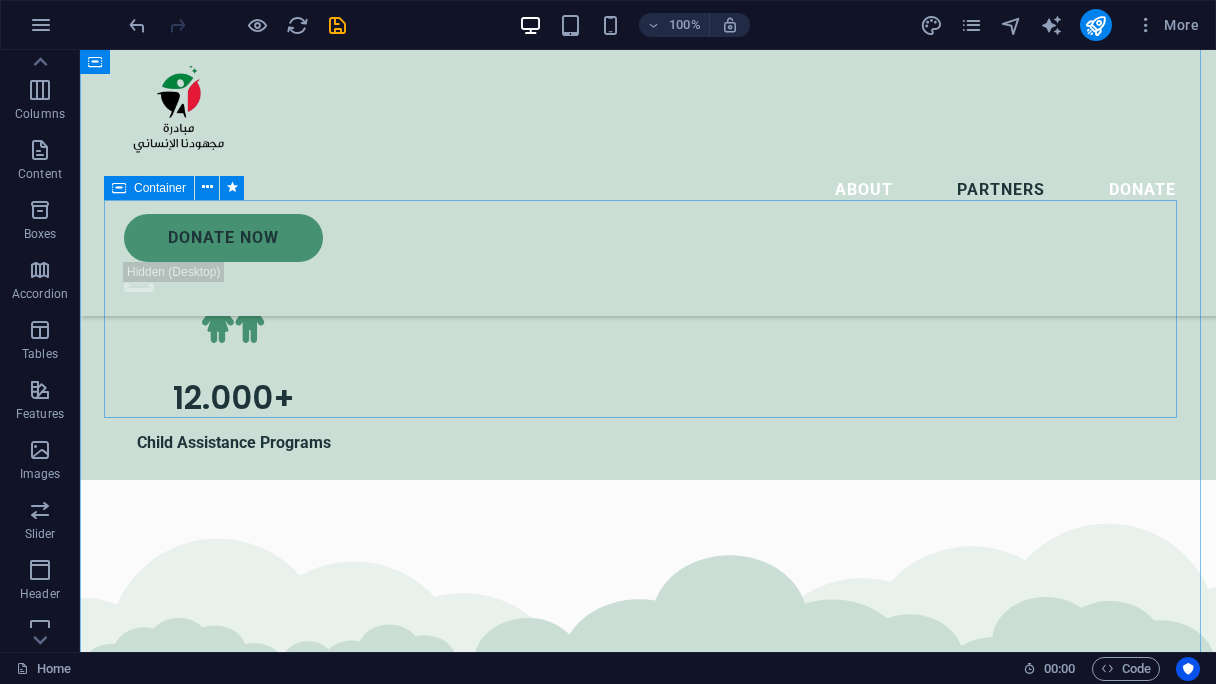 click on "Sudan NextGen  We are grateful for our partnership with Sudan NextGen, a US-based nonprofit supporting impactful Sudanese-led initiatives. Through this collaboration, Sudan NextGen hosts our official donation link, allowing us to securely collect contributions from around the world and channel them directly to our humanitarian efforts on the ground." at bounding box center [648, 3373] 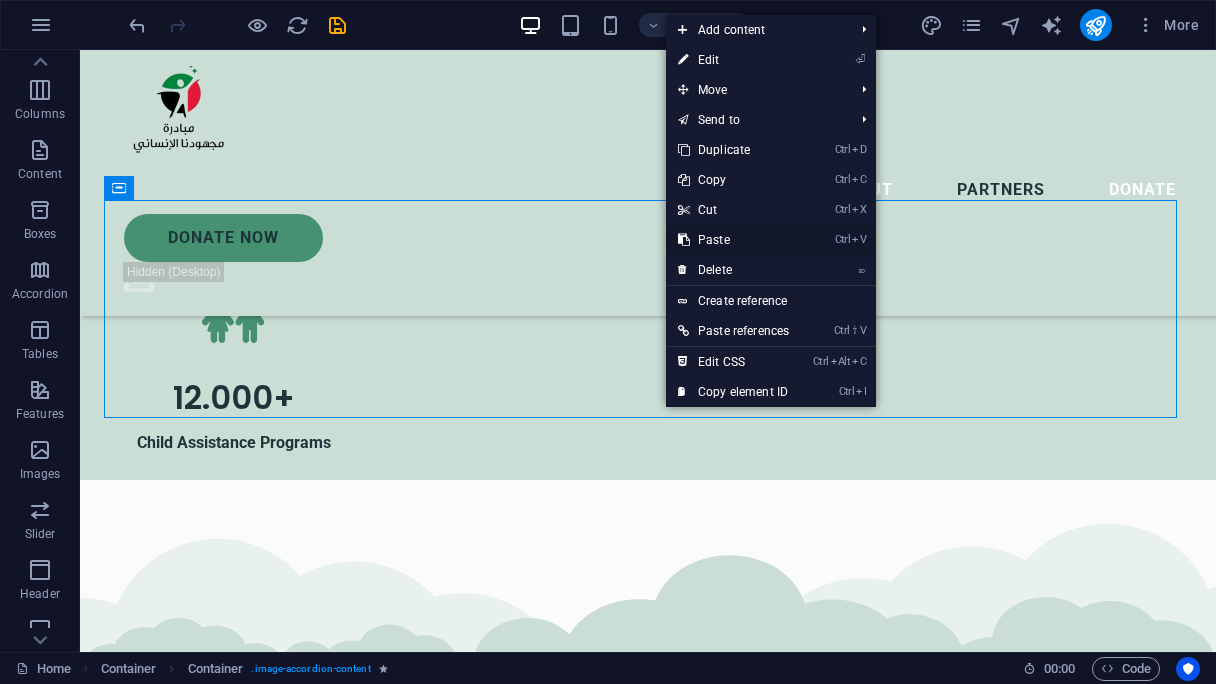 click on "Ctrl V  Paste" at bounding box center (733, 240) 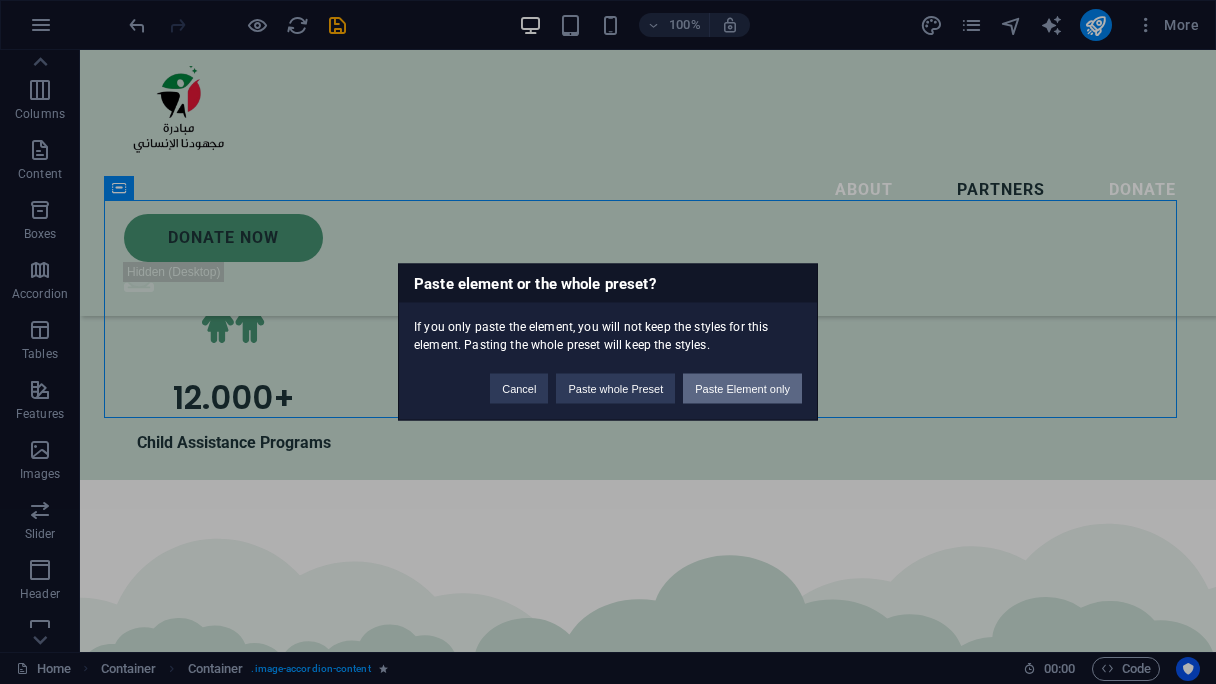 drag, startPoint x: 711, startPoint y: 392, endPoint x: 631, endPoint y: 342, distance: 94.33981 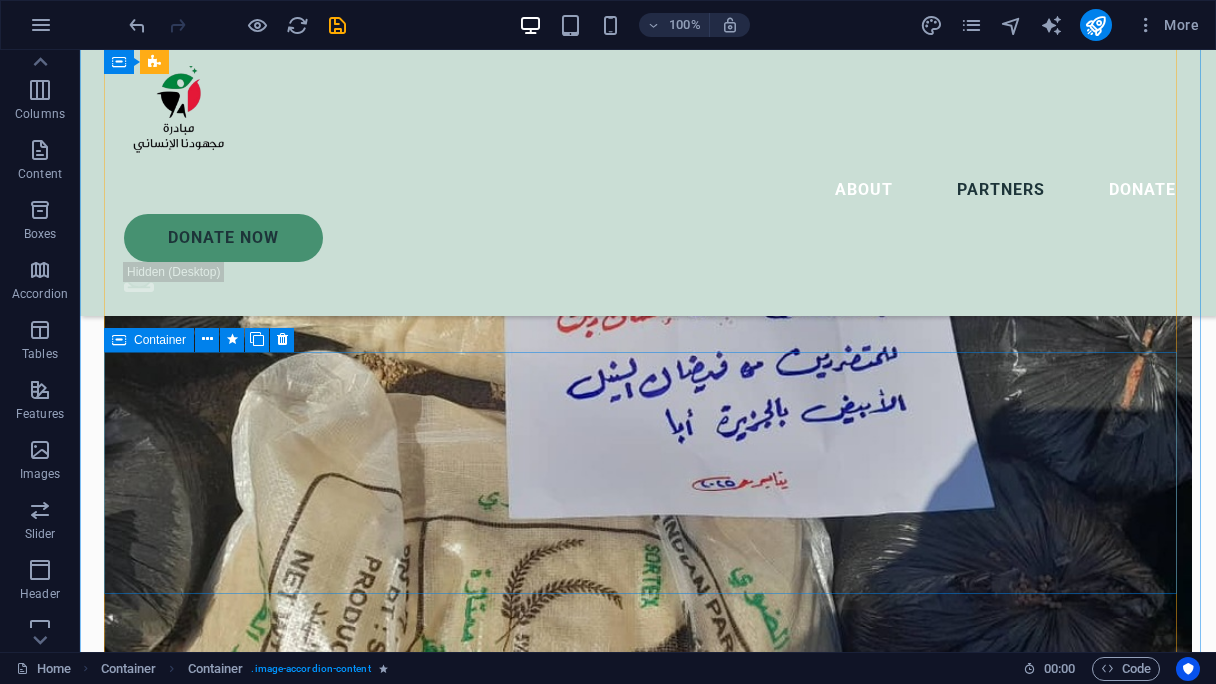scroll, scrollTop: 5103, scrollLeft: 0, axis: vertical 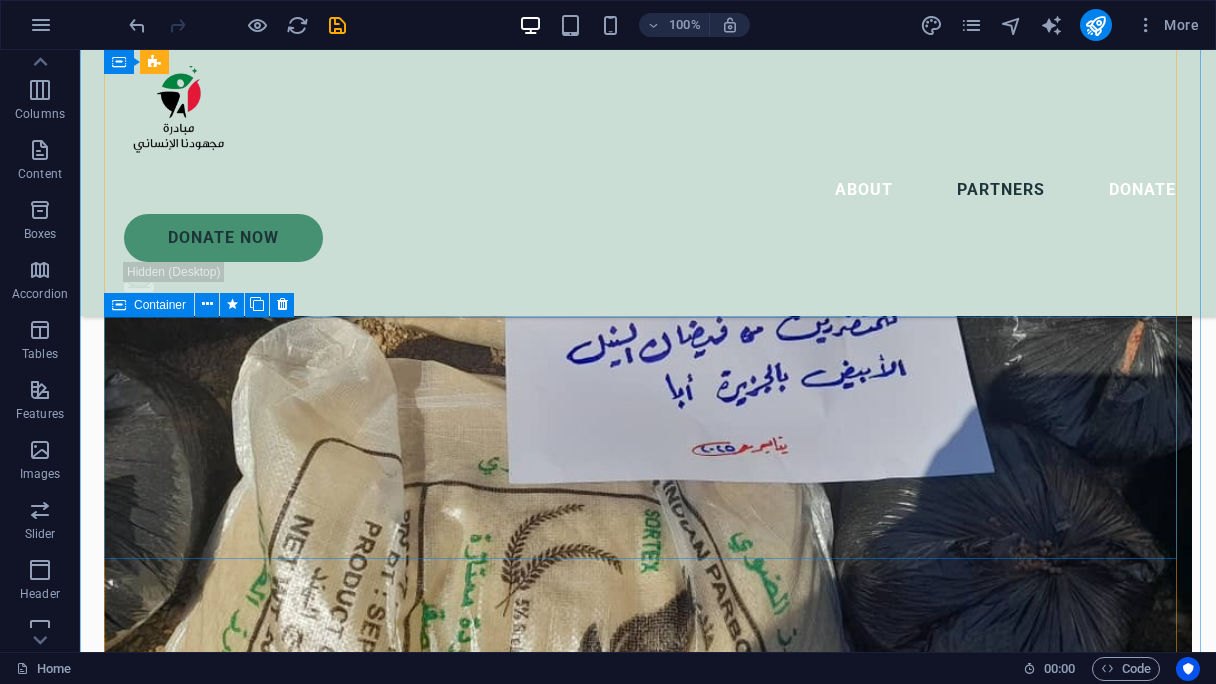 click on "Jaflo and Salomat Emergency Room We are proud to collaborate with  Jaflo and the Salomat Emergency Room  team, whose dedication to providing rapid medical assistance on the ground has made a real difference in the lives of displaced families in Sudan." at bounding box center (648, 7344) 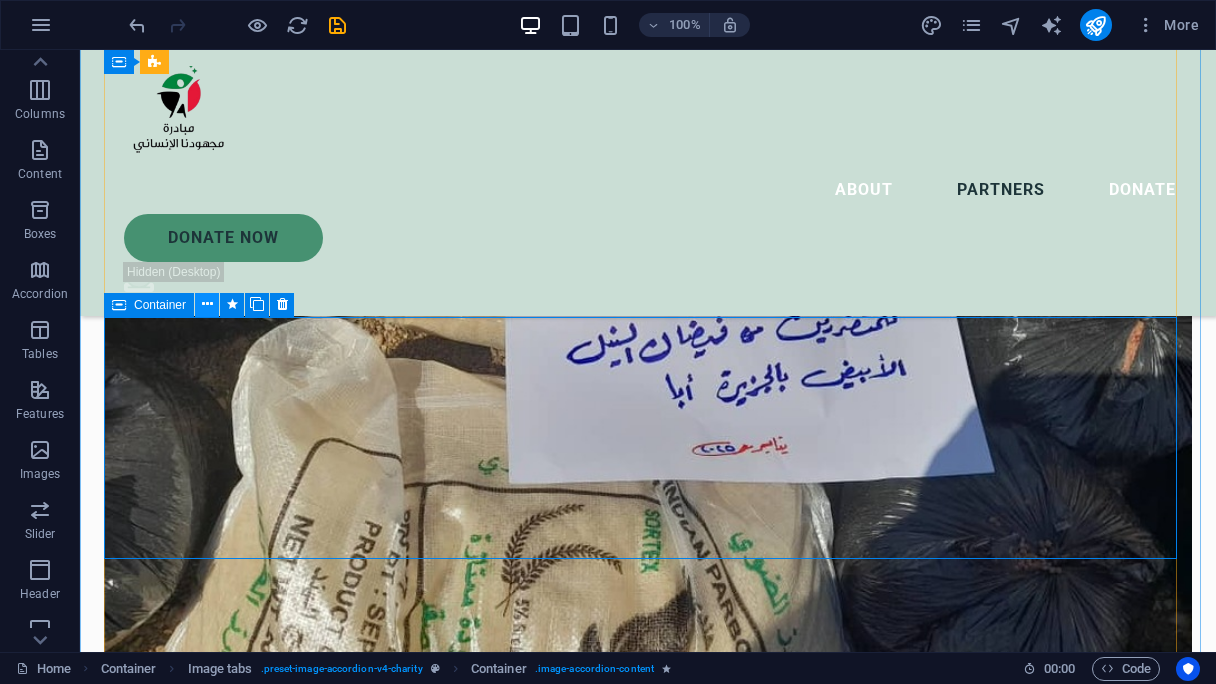 click at bounding box center [207, 304] 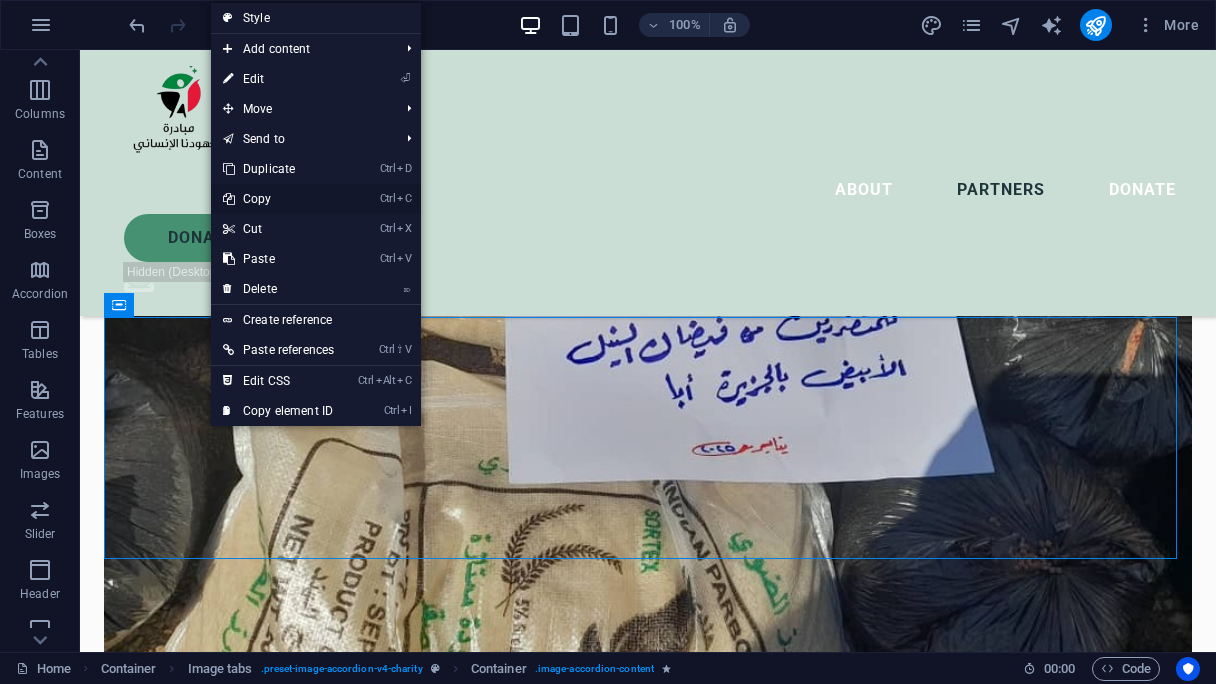 drag, startPoint x: 264, startPoint y: 203, endPoint x: 320, endPoint y: 194, distance: 56.718605 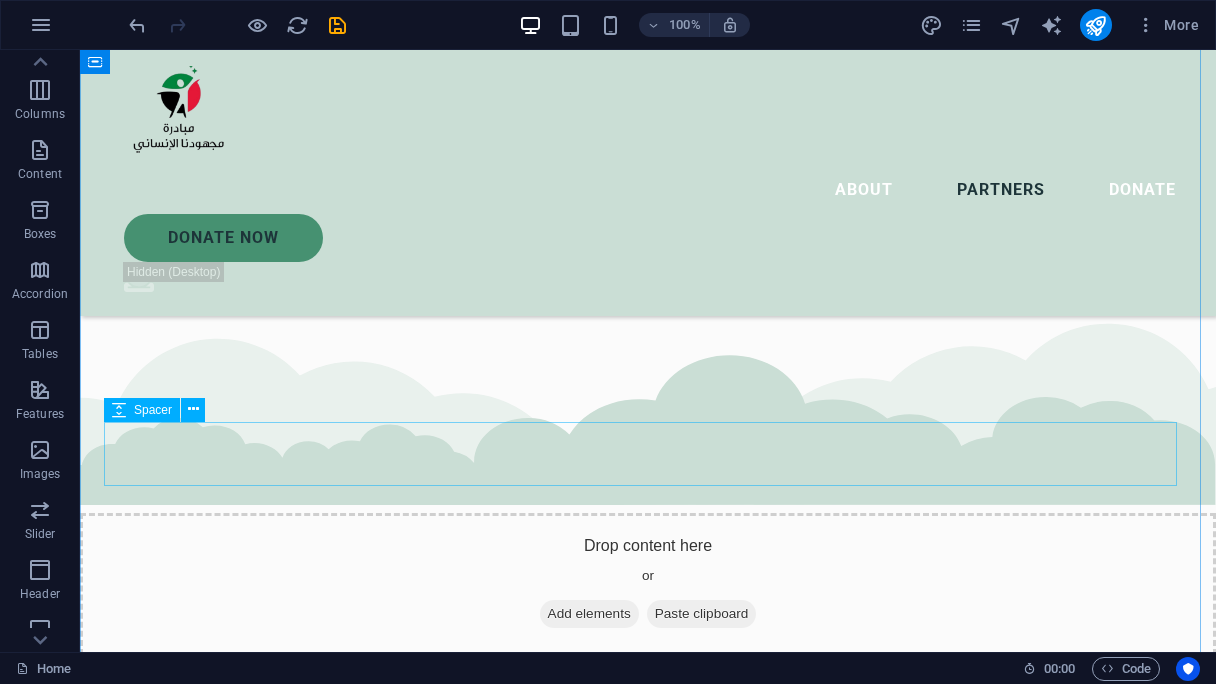 scroll, scrollTop: 3803, scrollLeft: 0, axis: vertical 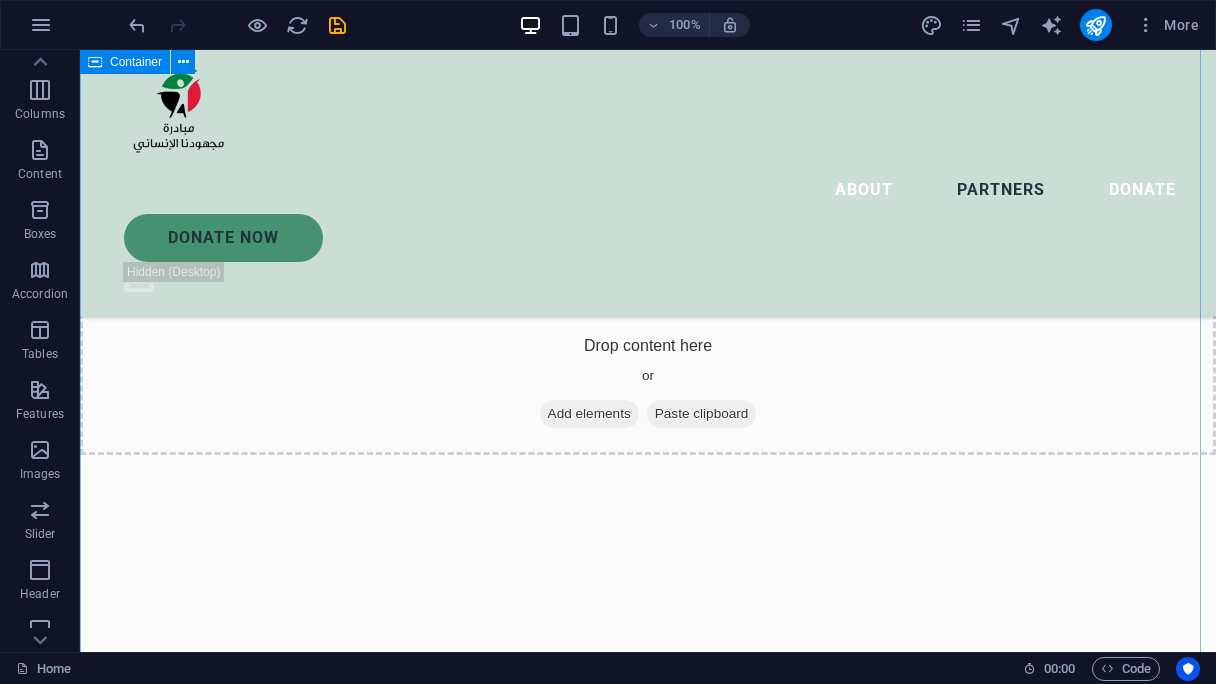 click on "Our partners and collaborators Sudan NextGen  We are grateful for our partnership with Sudan NextGen, a US-based nonprofit supporting impactful Sudanese-led initiatives. Through this collaboration, Sudan NextGen hosts our official donation link, allowing us to securely collect contributions from around the world and channel them directly to our humanitarian efforts on the ground. El Fasher and Camps Emergency Room We are honored to partner with the dedicated team at El Fasher and Camps Emergency Room, who continue to serve displaced families and communities affected by conflict in North Darfur. Their on-the-ground presence is vital to our collective impact. Together, we are reaching people in some of the most underserved areas with compassion and urgency. Sudan NextGen  We are grateful for our partnership with Sudan NextGen, a US-based nonprofit supporting impactful Sudanese-led initiatives. El Fasher and Camps Emergency Room Jaflo and Salomat Emergency Room We are proud to collaborate with" at bounding box center (648, 6532) 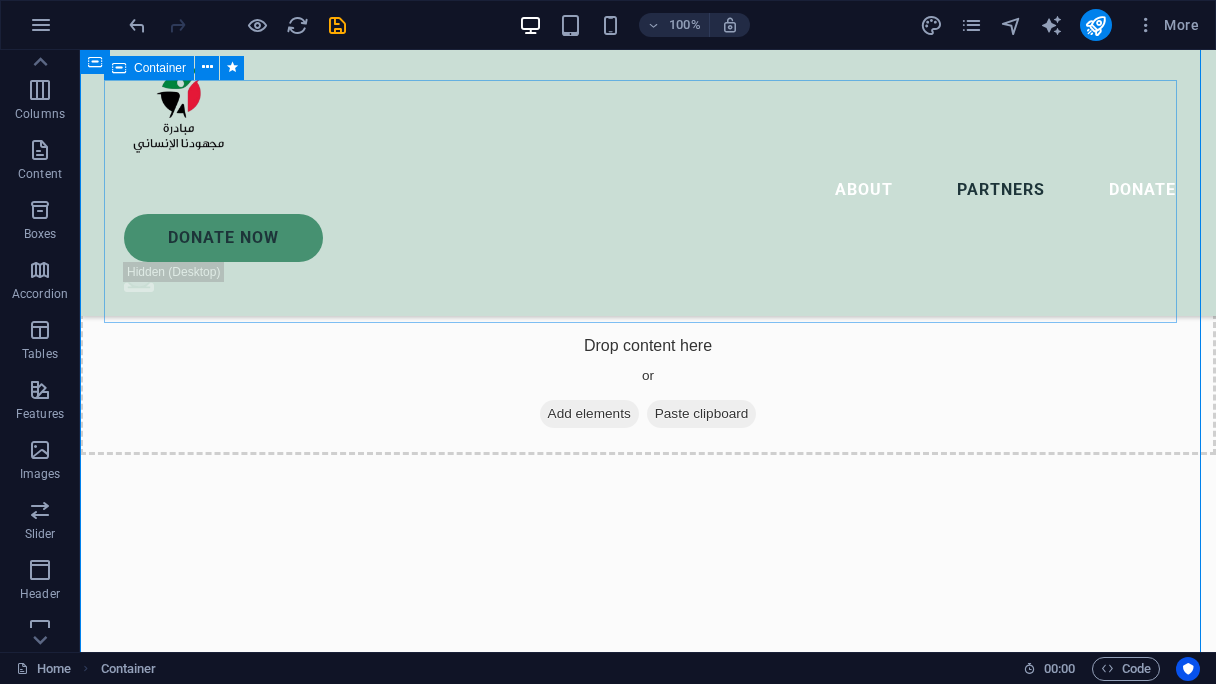 click on "[CITY] and Camps [FIRST] [LAST] We are honored to partner with the dedicated team at [CITY] and Camps [FIRST] [LAST], who continue to serve displaced families and communities affected by conflict in [REGION]." at bounding box center [648, 4239] 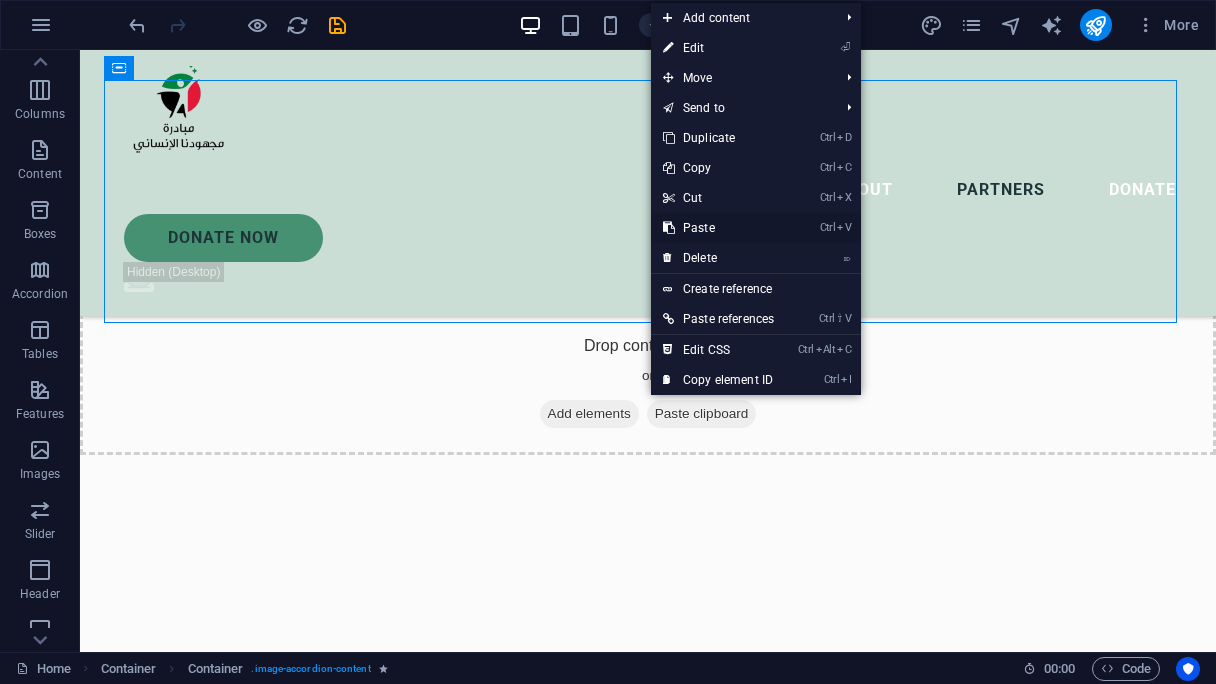 click on "Ctrl V  Paste" at bounding box center (718, 228) 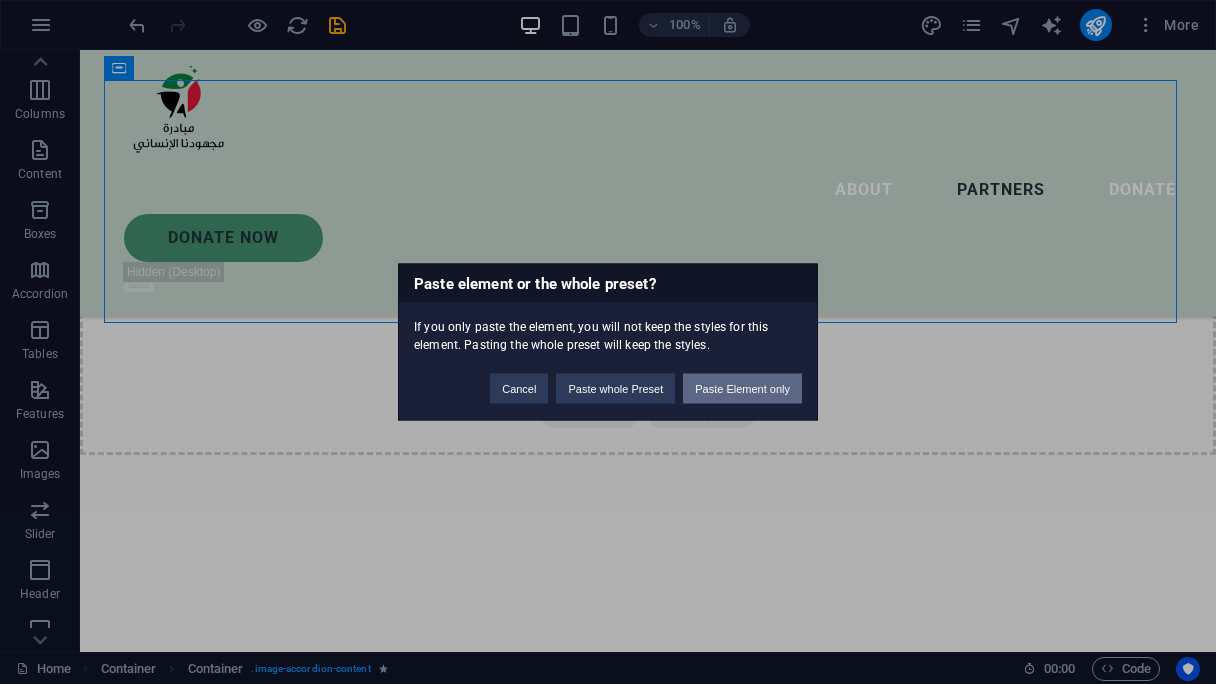 click on "Paste Element only" at bounding box center (742, 389) 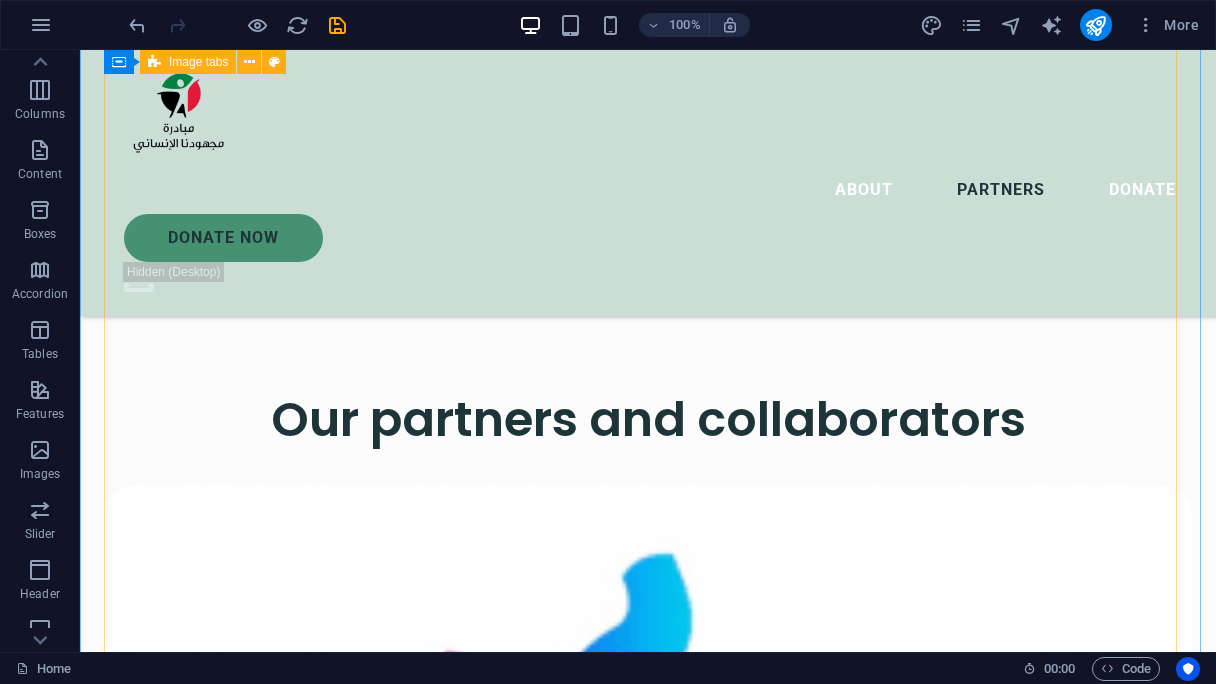 scroll, scrollTop: 5903, scrollLeft: 0, axis: vertical 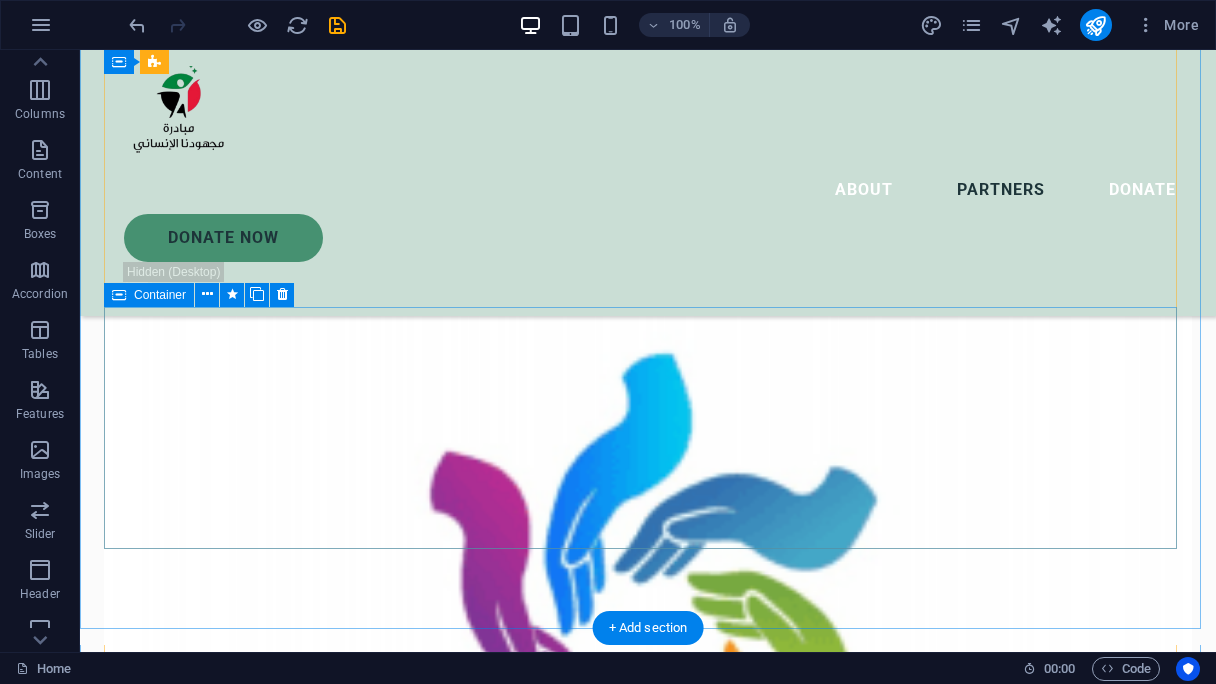 click on "[FIRST] [LAST] We are proud to collaborate with the committed team at [FIRST] [LAST], whose tireless efforts have provided life-saving assistance to displaced individuals and vulnerable families across [CITY] and surrounding areas. Their frontline work is a powerful example of solidarity and service, and we are deeply grateful for their partnership in helping us deliver aid with dignity and speed." at bounding box center (648, 9264) 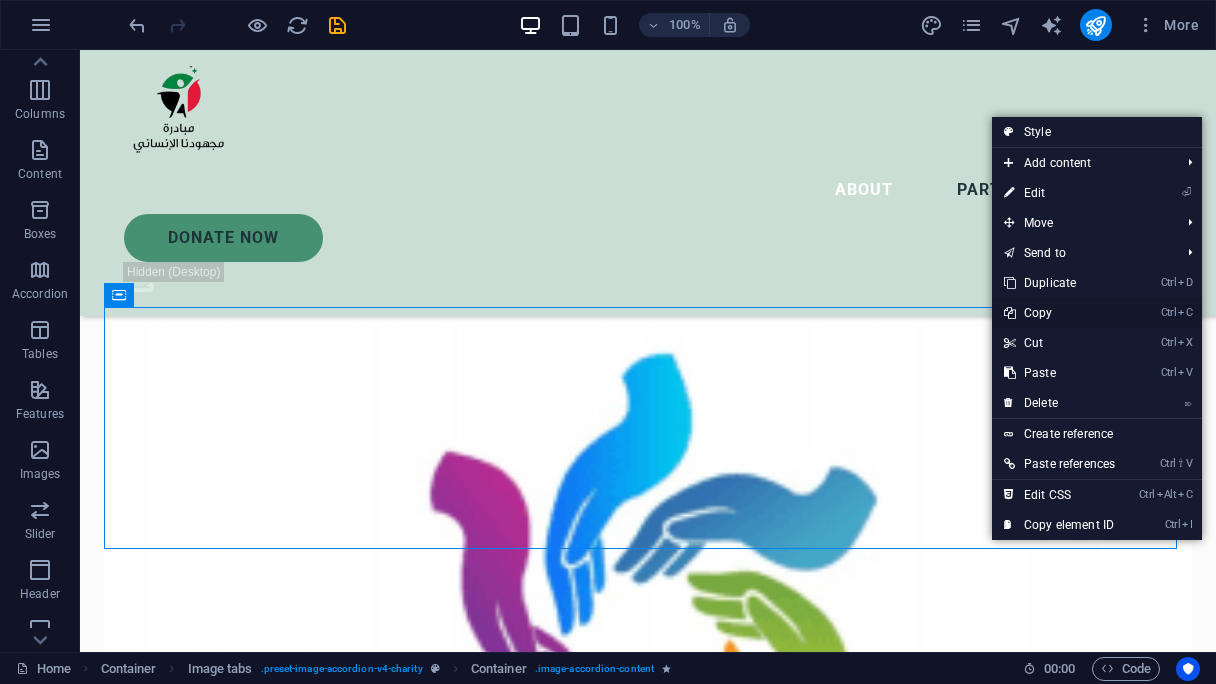 click on "Ctrl C  Copy" at bounding box center [1059, 313] 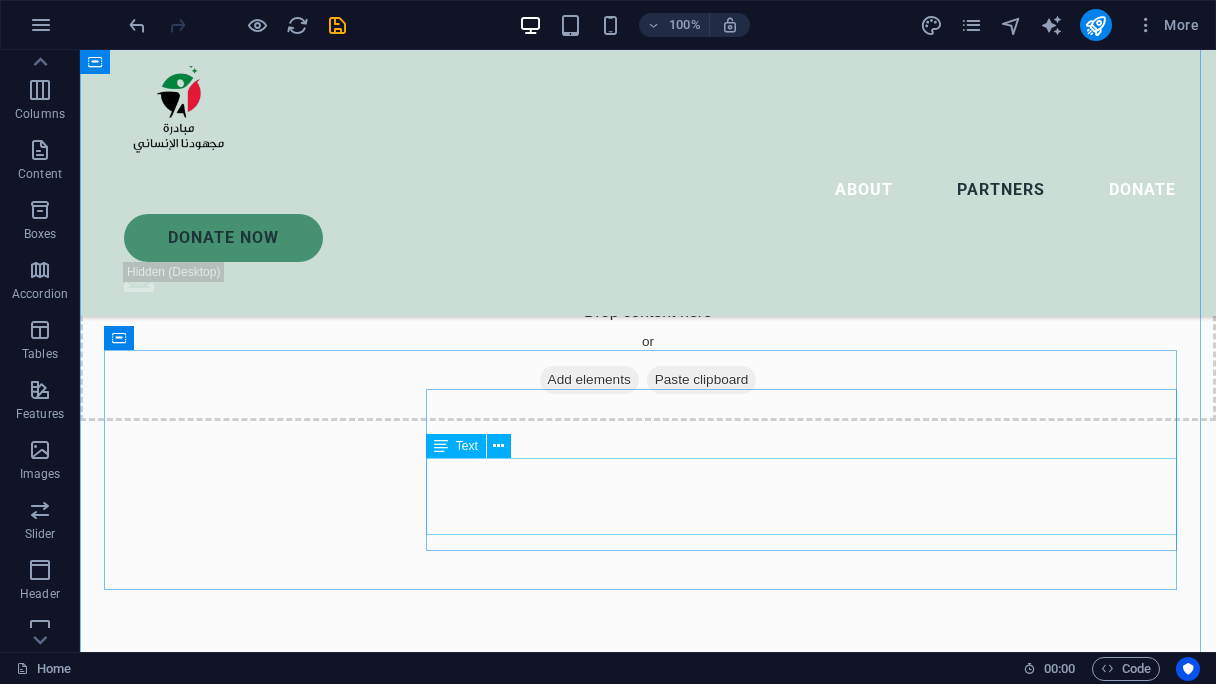 scroll, scrollTop: 4003, scrollLeft: 0, axis: vertical 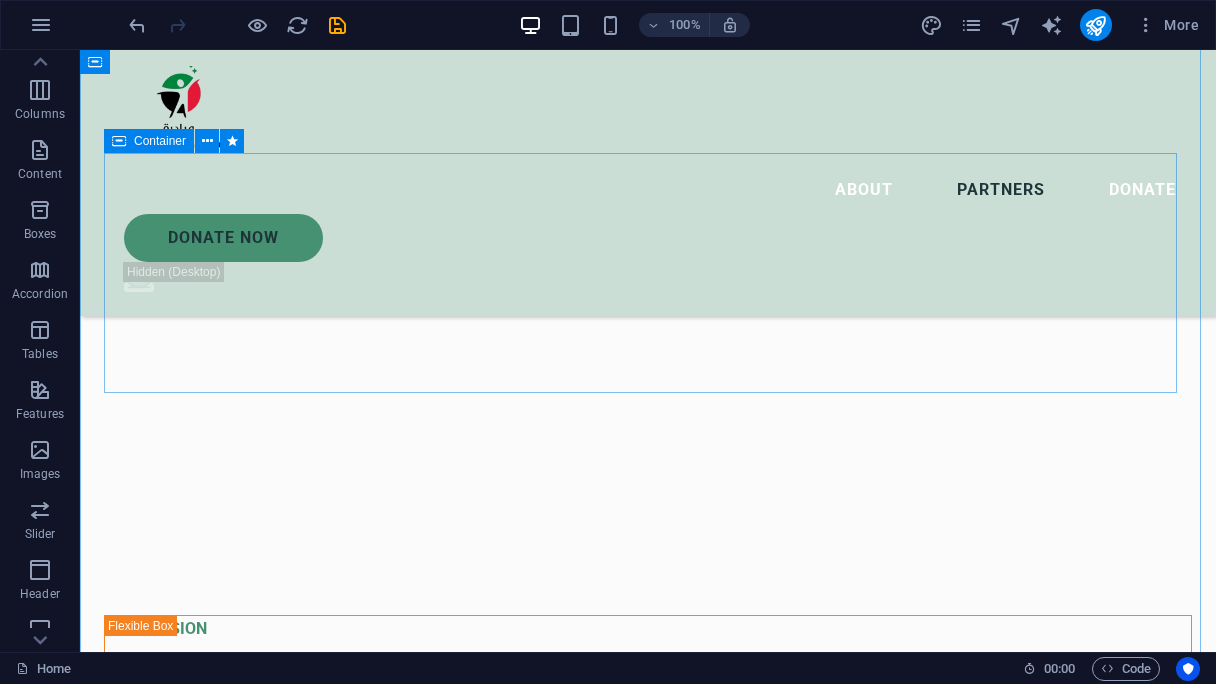 click on "Jaflo and Salomat Emergency Room We are proud to collaborate with  Jaflo and the Salomat Emergency Room  team, whose dedication to providing rapid medical assistance on the ground has made a real difference in the lives of displaced families in Sudan." at bounding box center (648, 5327) 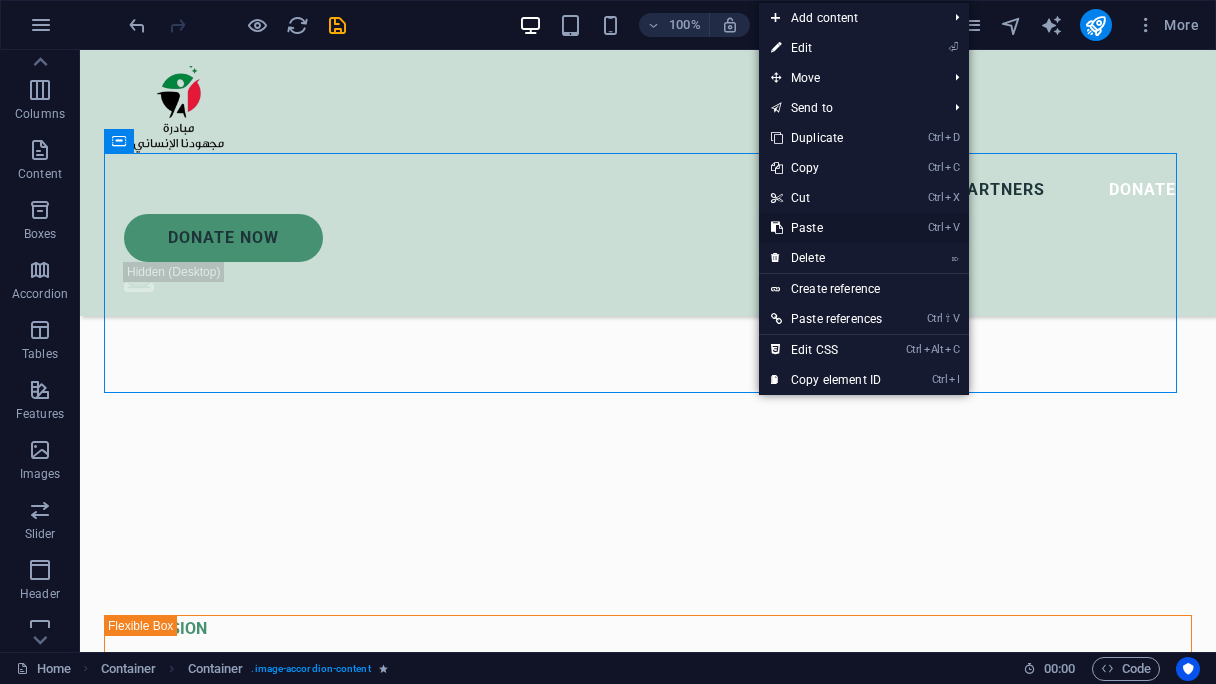 click on "Ctrl V  Paste" at bounding box center [826, 228] 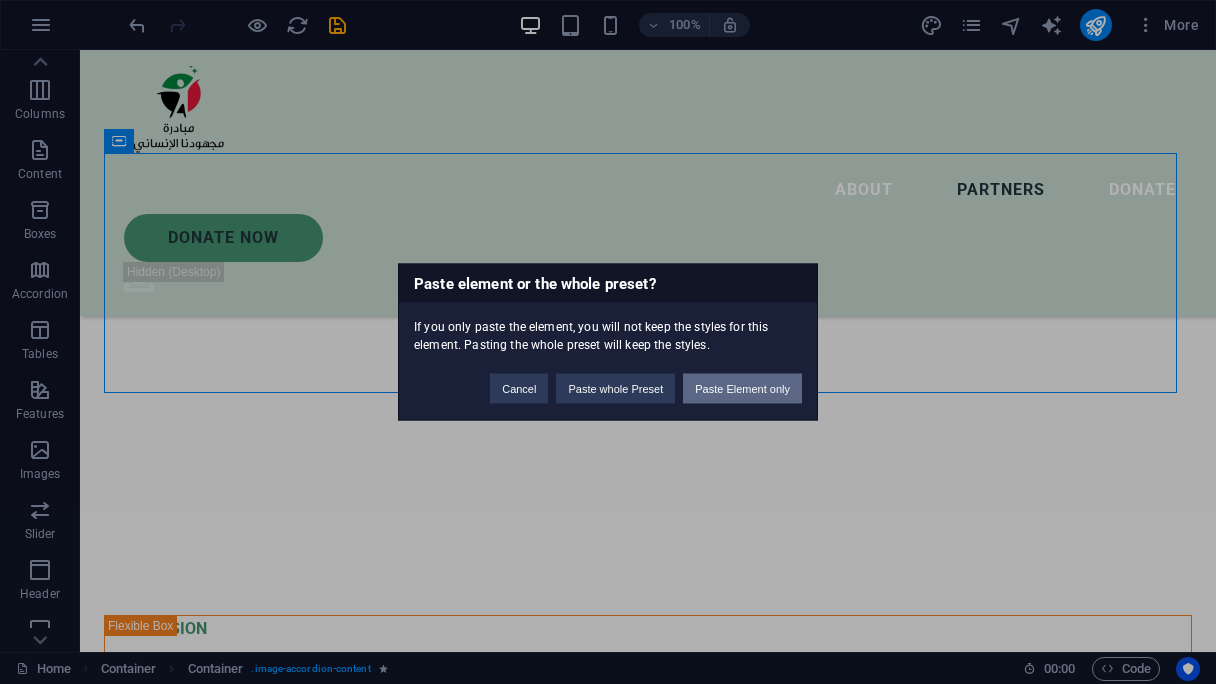 drag, startPoint x: 741, startPoint y: 392, endPoint x: 661, endPoint y: 341, distance: 94.873604 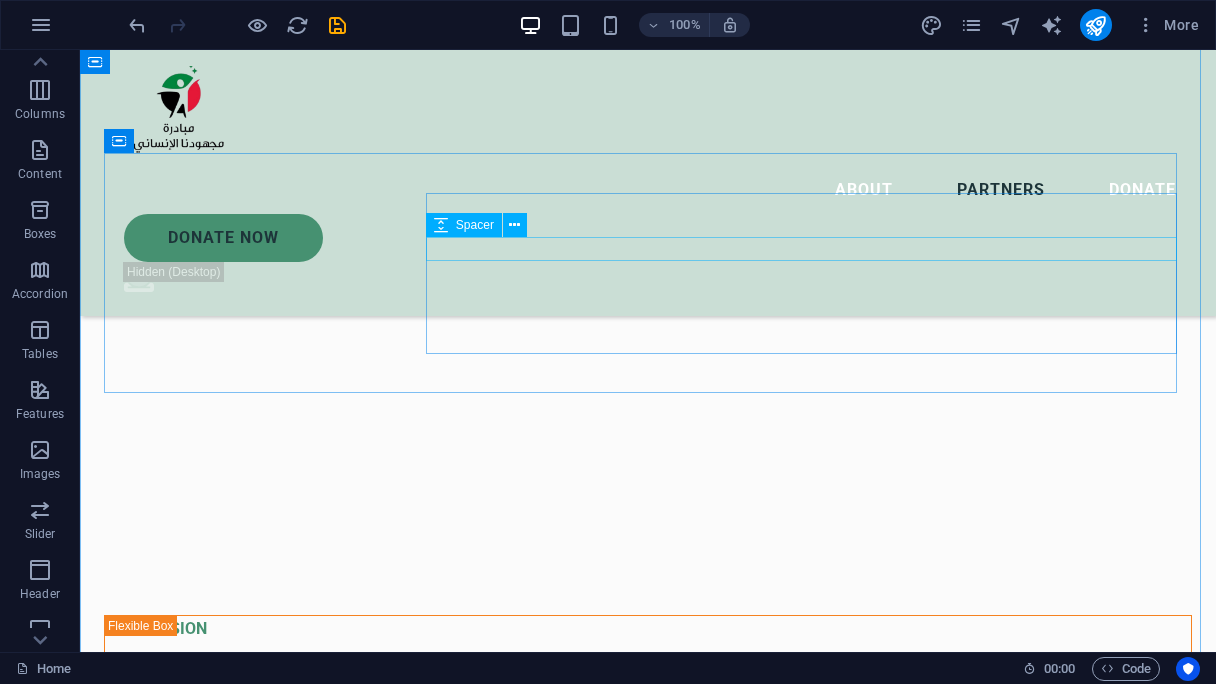 scroll, scrollTop: 4303, scrollLeft: 0, axis: vertical 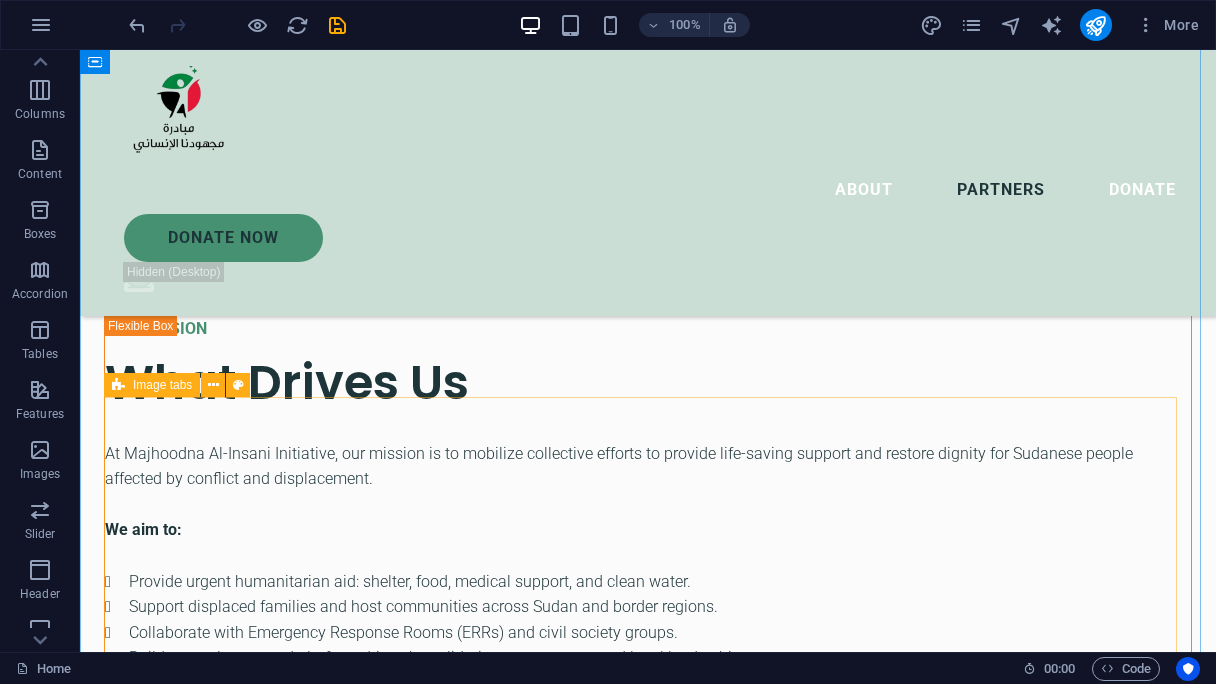 click at bounding box center (118, 385) 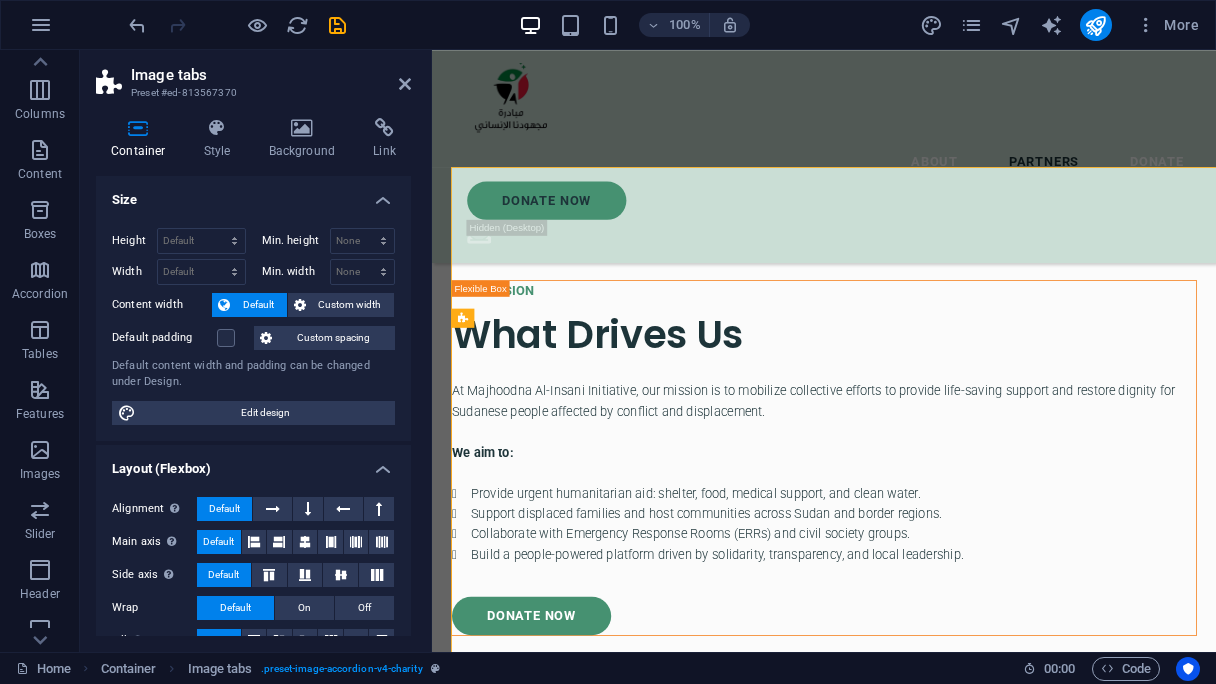 scroll, scrollTop: 4504, scrollLeft: 0, axis: vertical 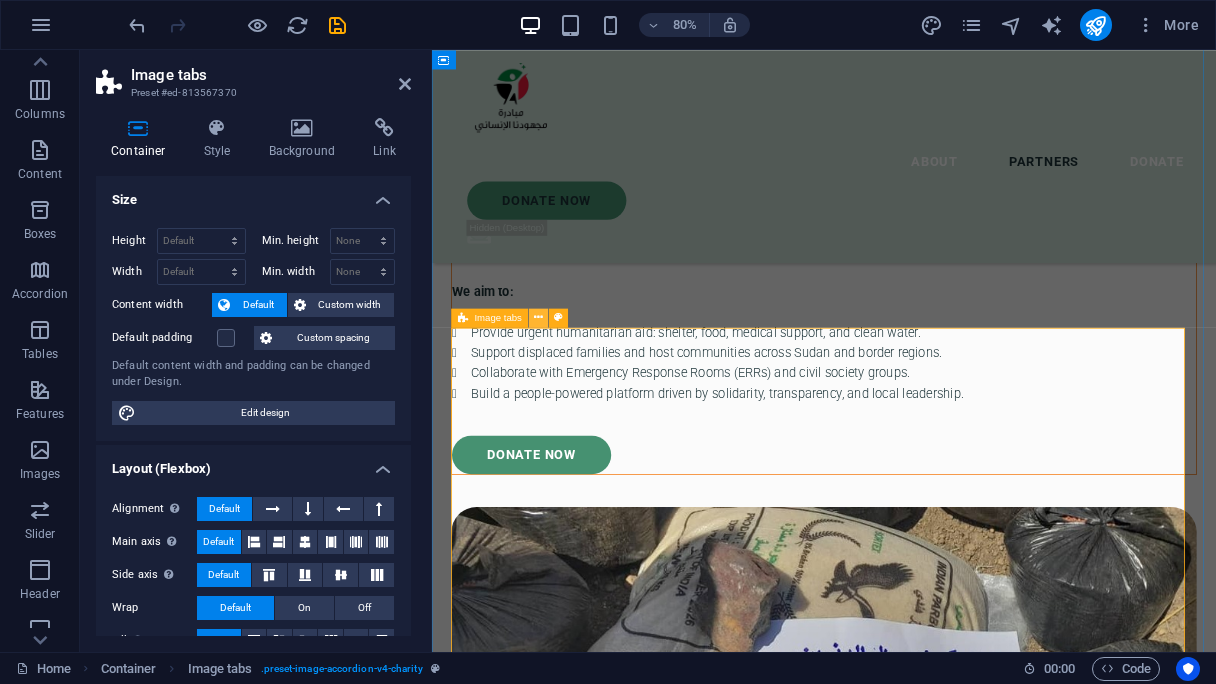 click at bounding box center [538, 318] 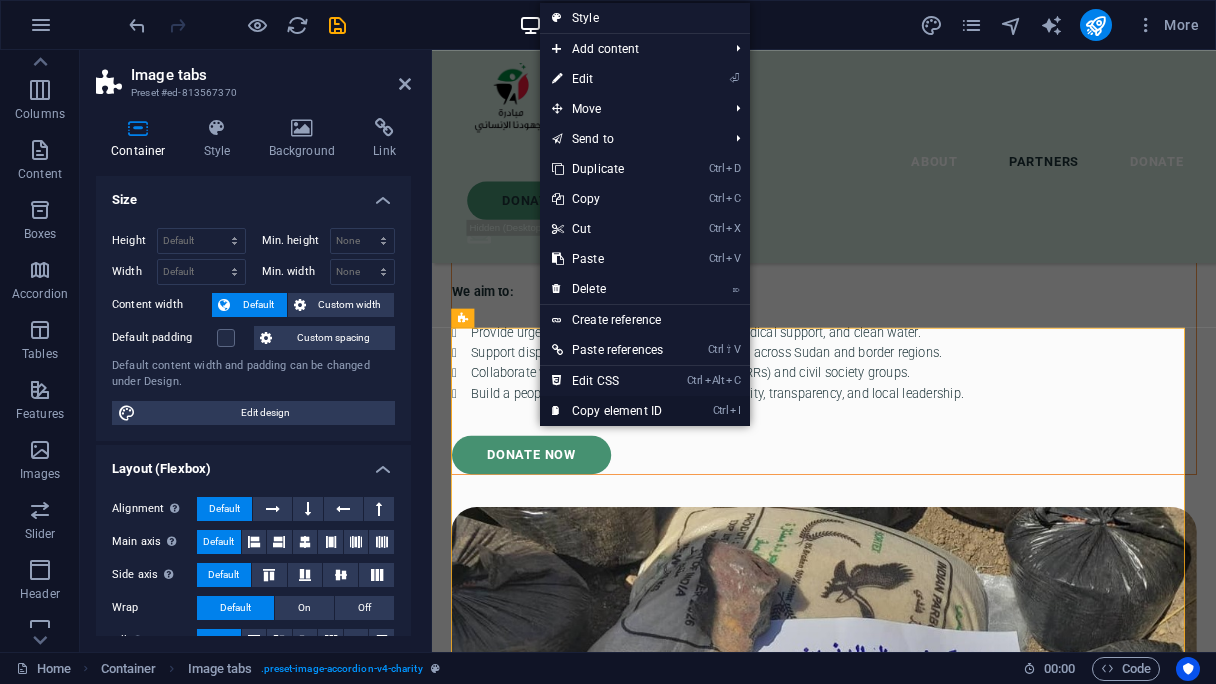 click on "Ctrl I  Copy element ID" at bounding box center [607, 411] 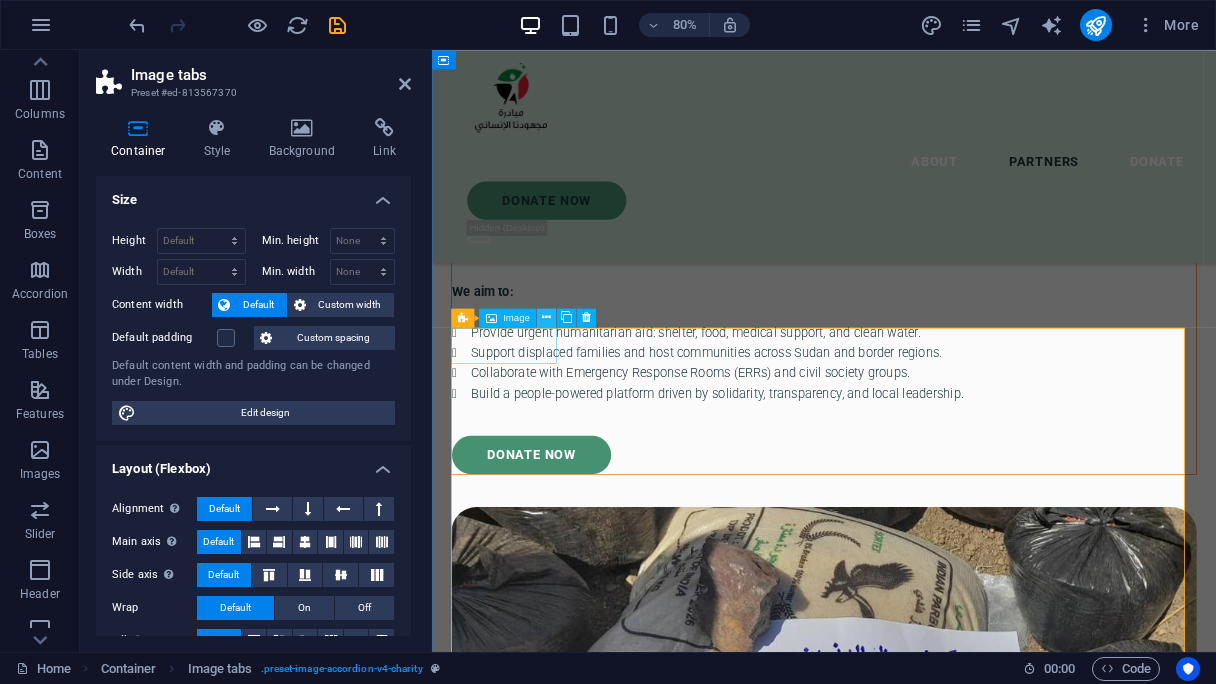 click at bounding box center [546, 318] 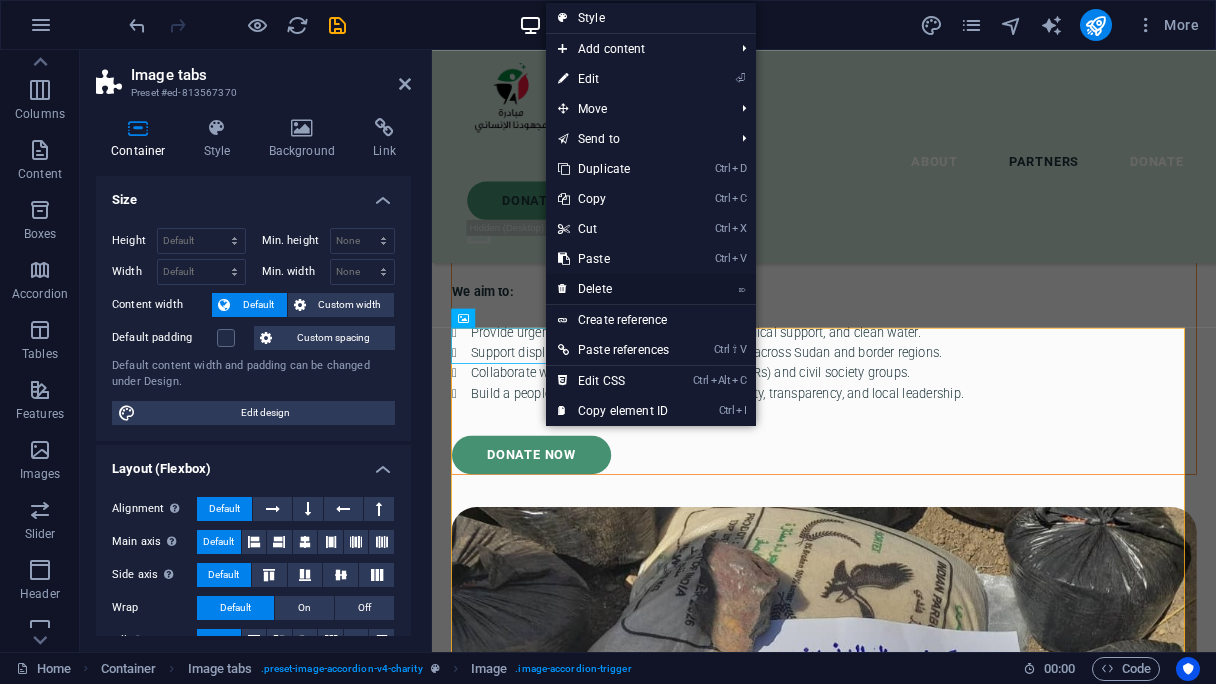 click on "⌦  Delete" at bounding box center [613, 289] 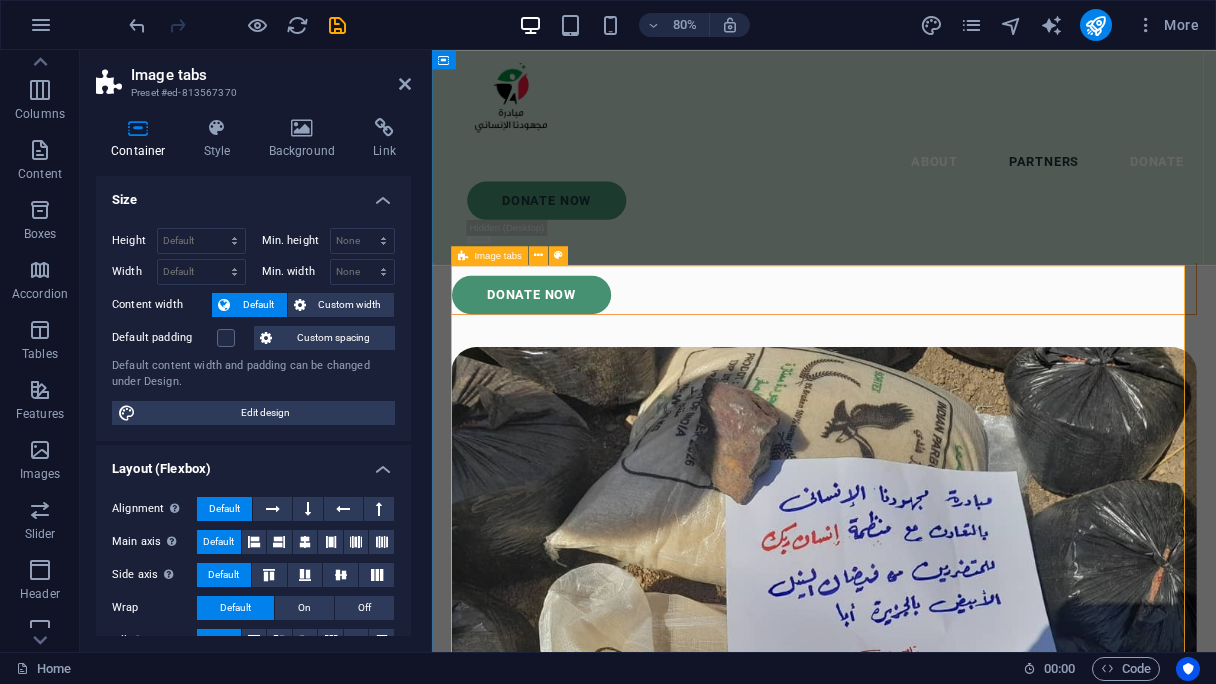 scroll, scrollTop: 4504, scrollLeft: 0, axis: vertical 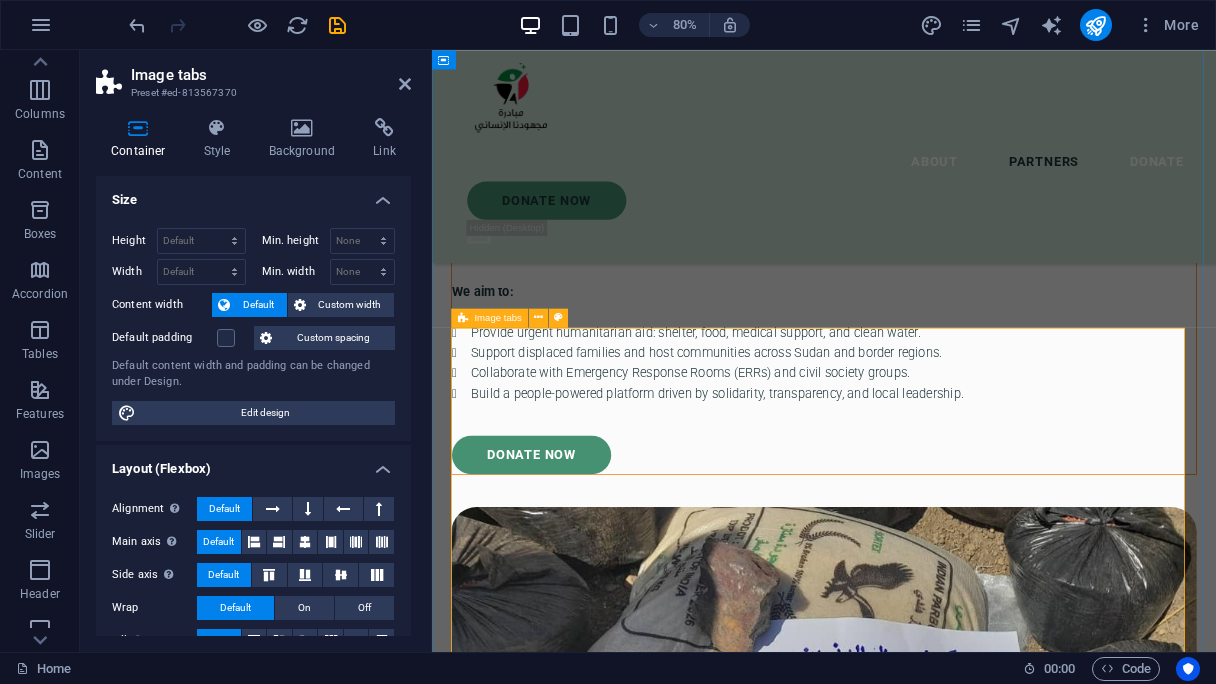 click at bounding box center (463, 317) 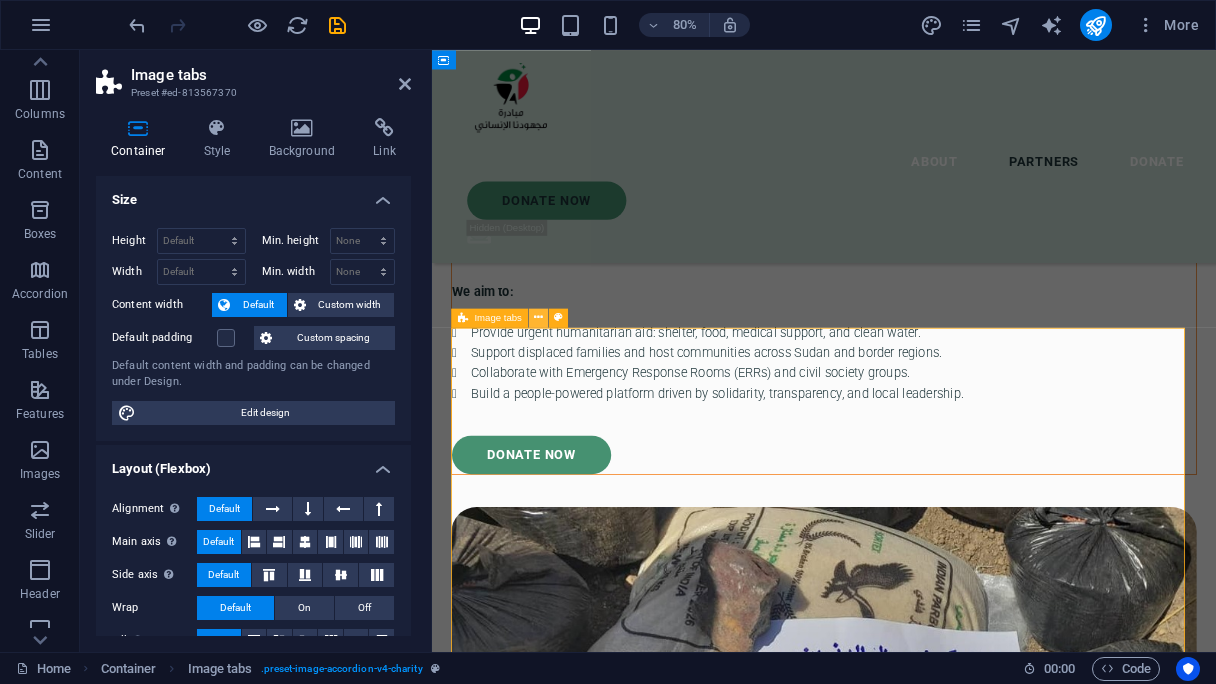 click at bounding box center (538, 318) 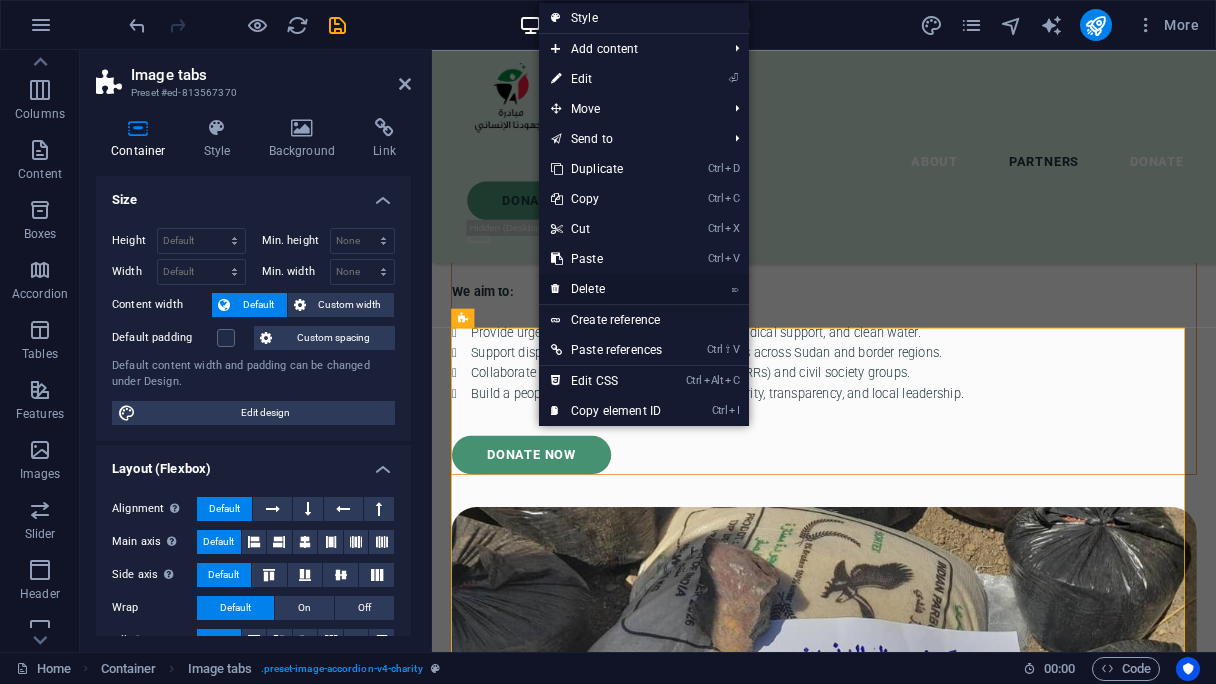 click on "⌦  Delete" at bounding box center [606, 289] 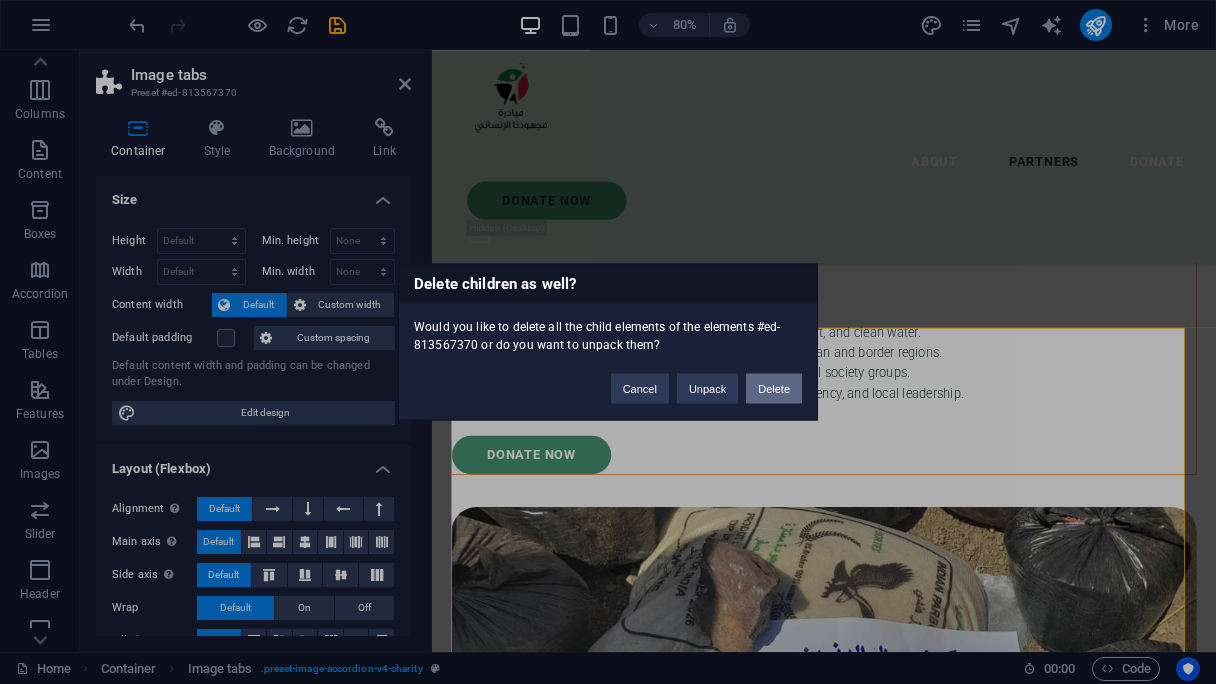 click on "Delete" at bounding box center [774, 389] 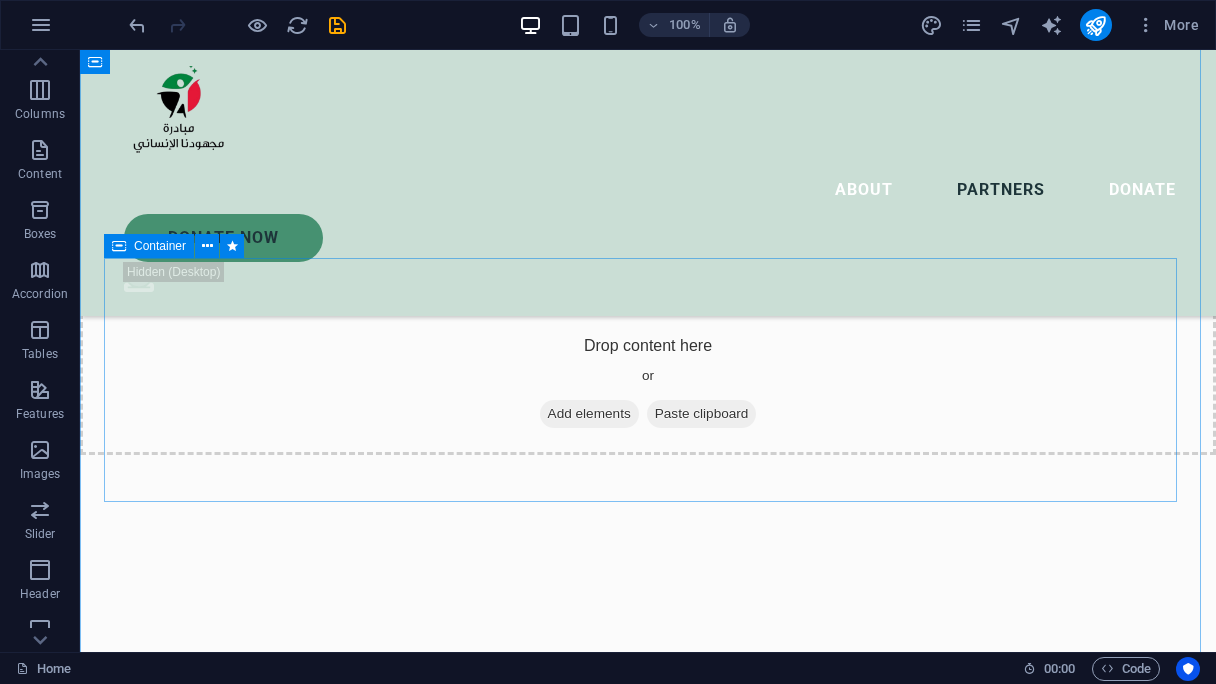 scroll, scrollTop: 3603, scrollLeft: 0, axis: vertical 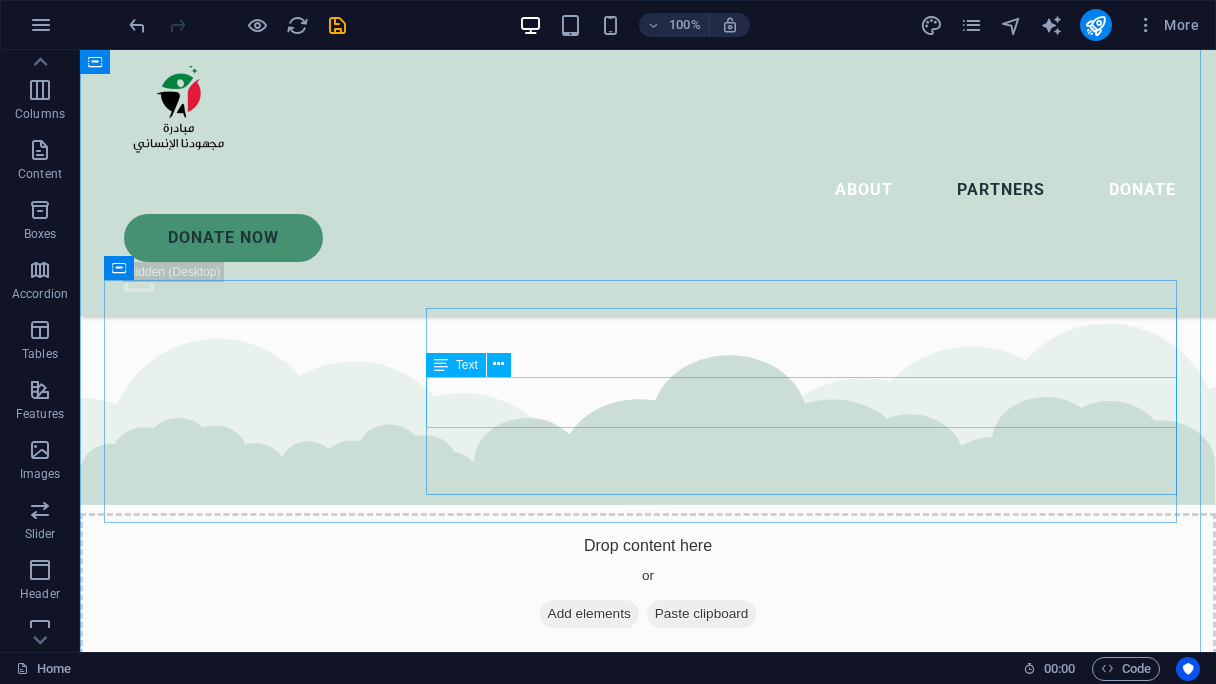 click on "We are honored to partner with the dedicated team at [CITY] and Camps [FIRST] [LAST], who continue to serve displaced families and communities affected by conflict in [REGION]." at bounding box center [648, 4991] 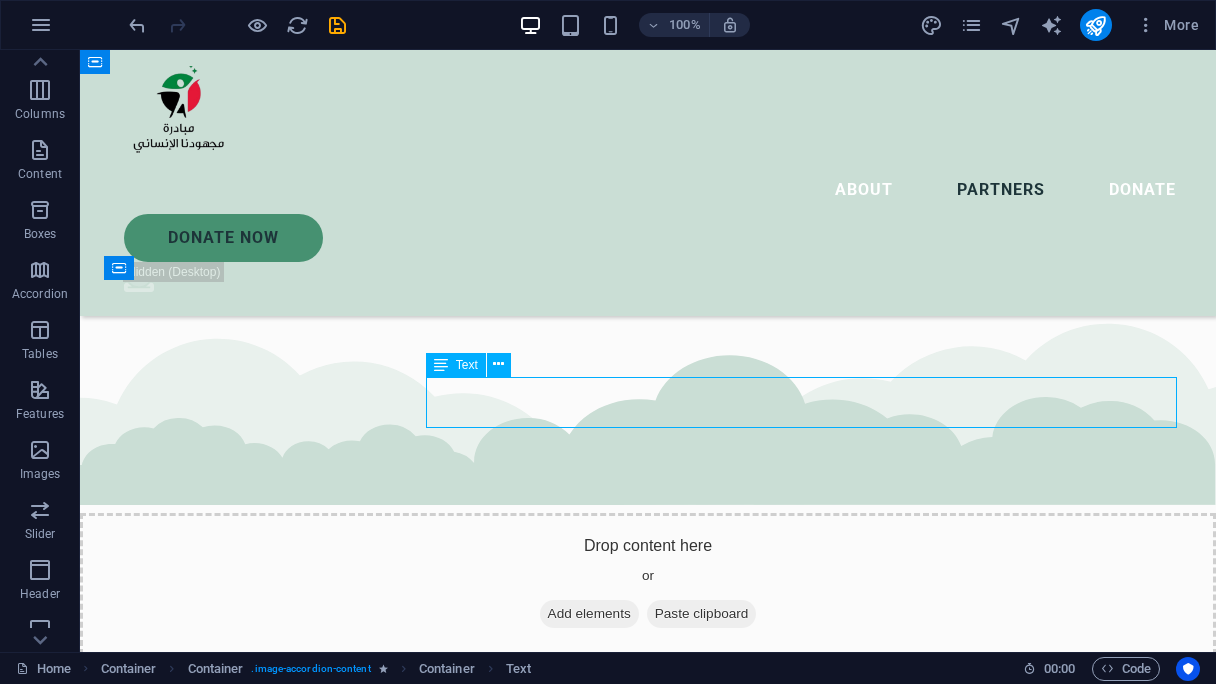 click on "We are honored to partner with the dedicated team at [CITY] and Camps [FIRST] [LAST], who continue to serve displaced families and communities affected by conflict in [REGION]." at bounding box center [648, 4991] 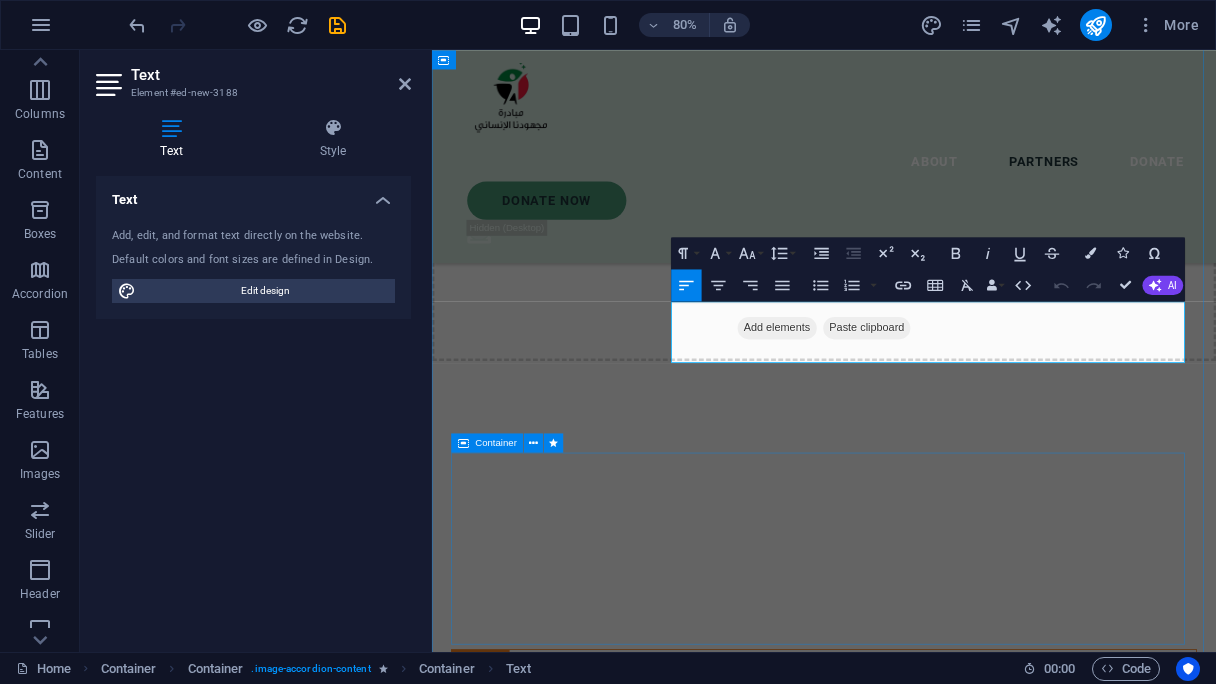 scroll, scrollTop: 3904, scrollLeft: 0, axis: vertical 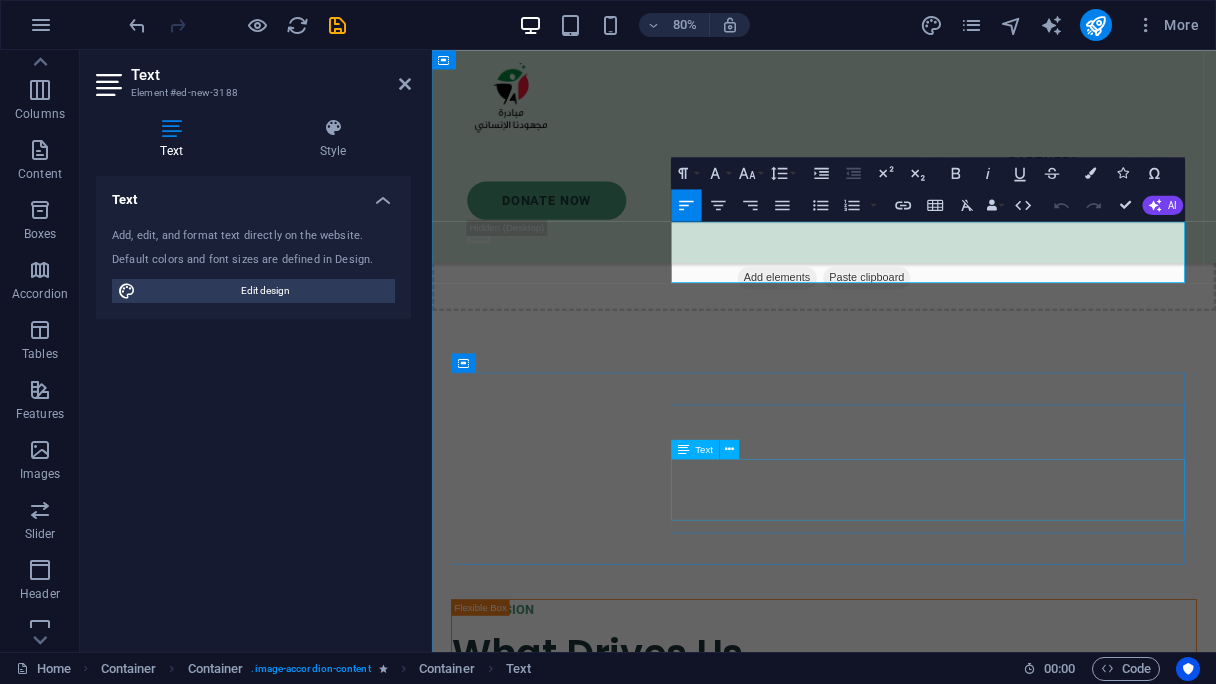 click on "We are proud to collaborate with  Jaflo and the Salomat Emergency Room  team, whose dedication to providing rapid medical assistance on the ground has made a real difference in the lives of displaced families in Sudan." at bounding box center [922, 5445] 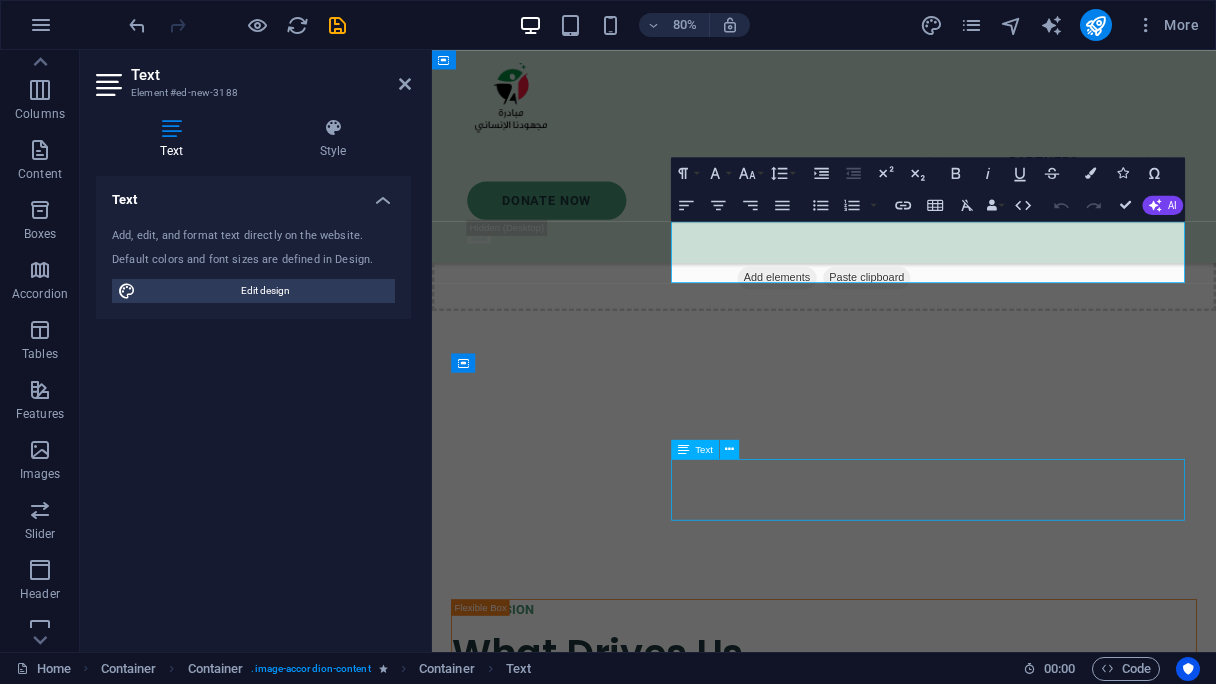 click on "We are proud to collaborate with  Jaflo and the Salomat Emergency Room  team, whose dedication to providing rapid medical assistance on the ground has made a real difference in the lives of displaced families in Sudan." at bounding box center (922, 5445) 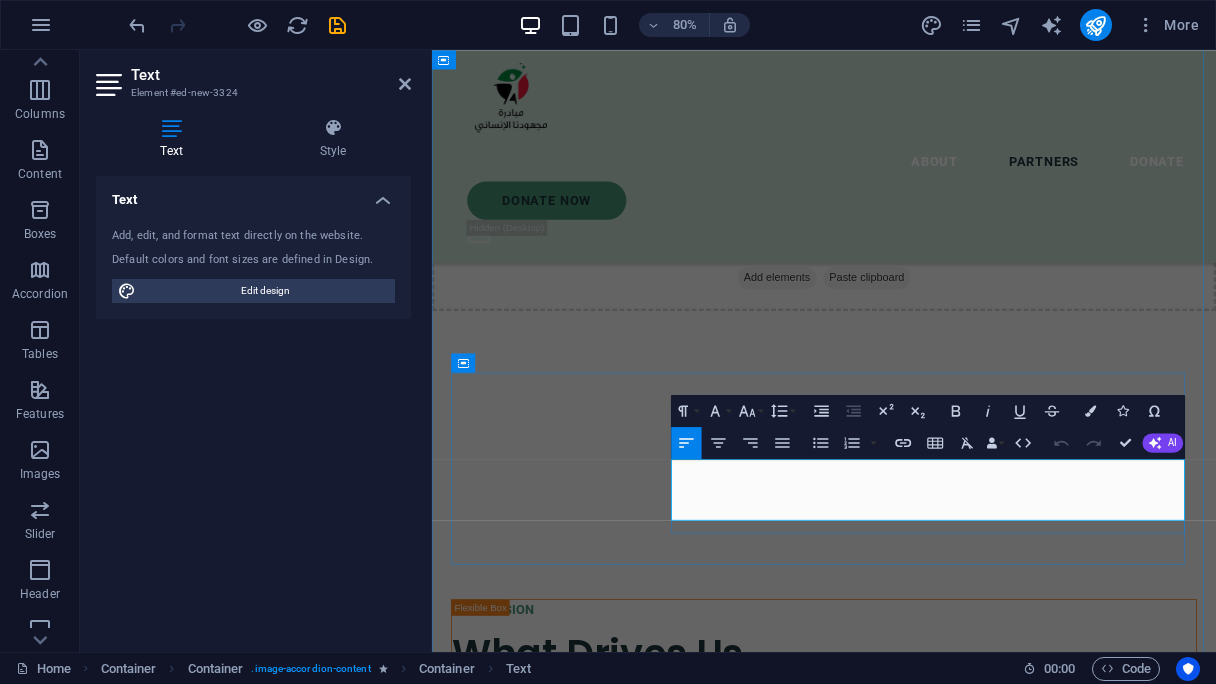 drag, startPoint x: 1011, startPoint y: 578, endPoint x: 1249, endPoint y: 571, distance: 238.10292 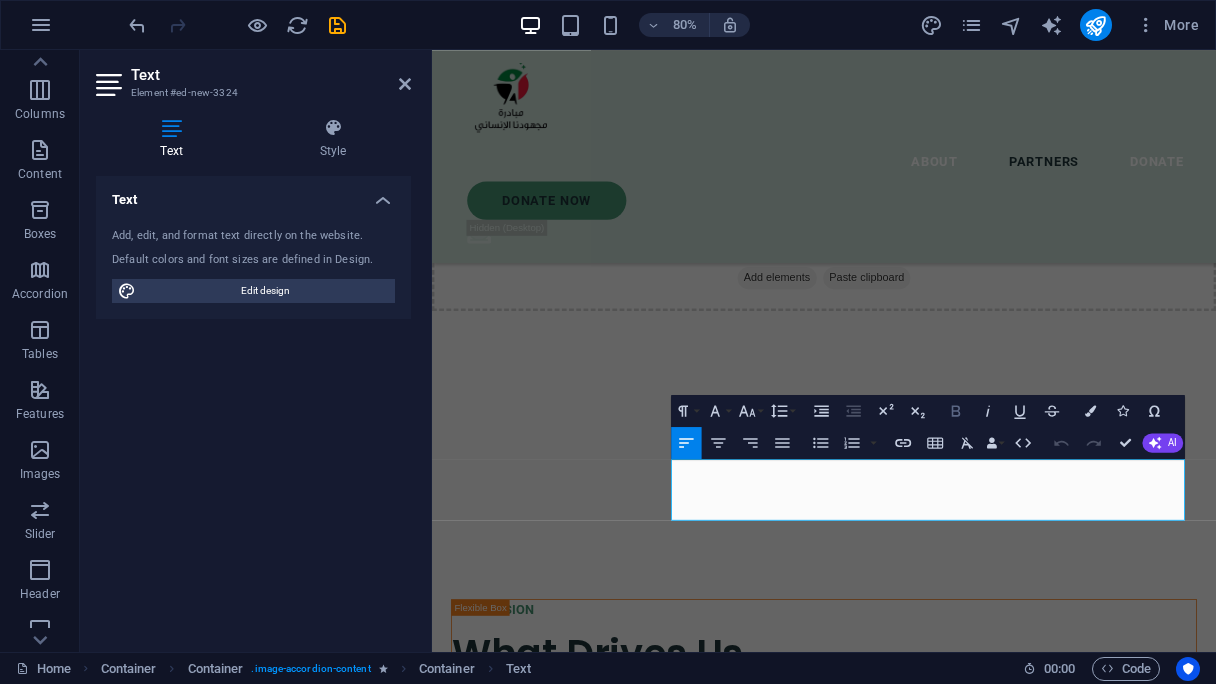 click 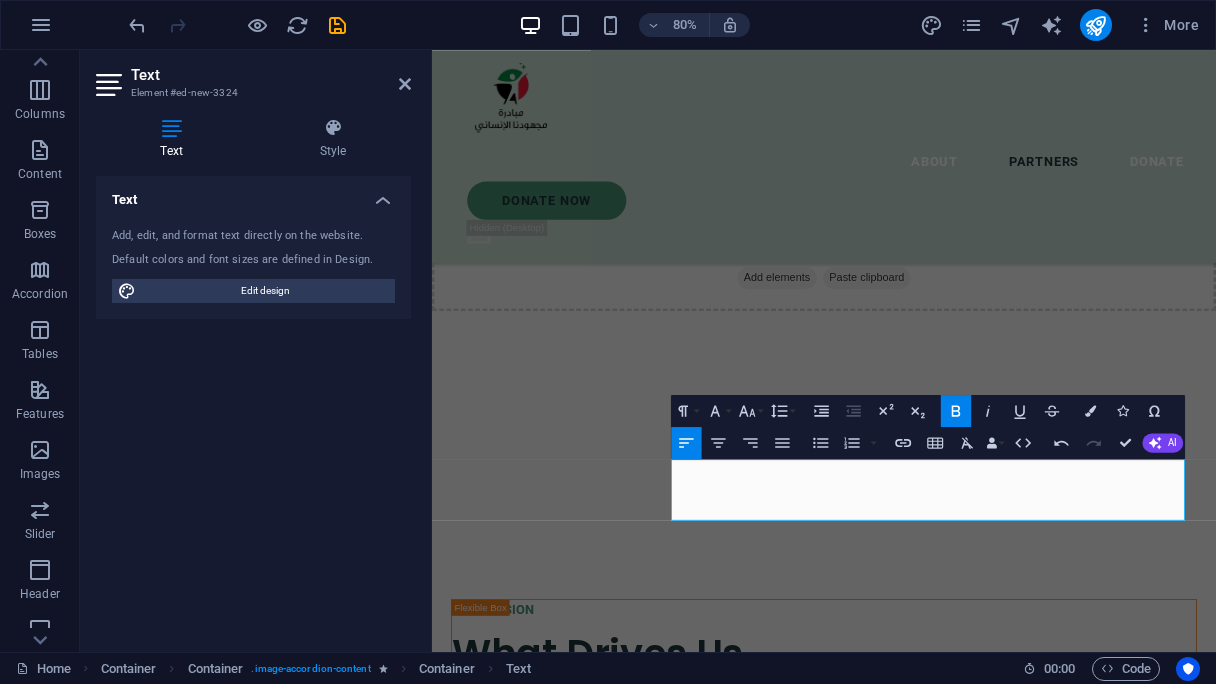 click 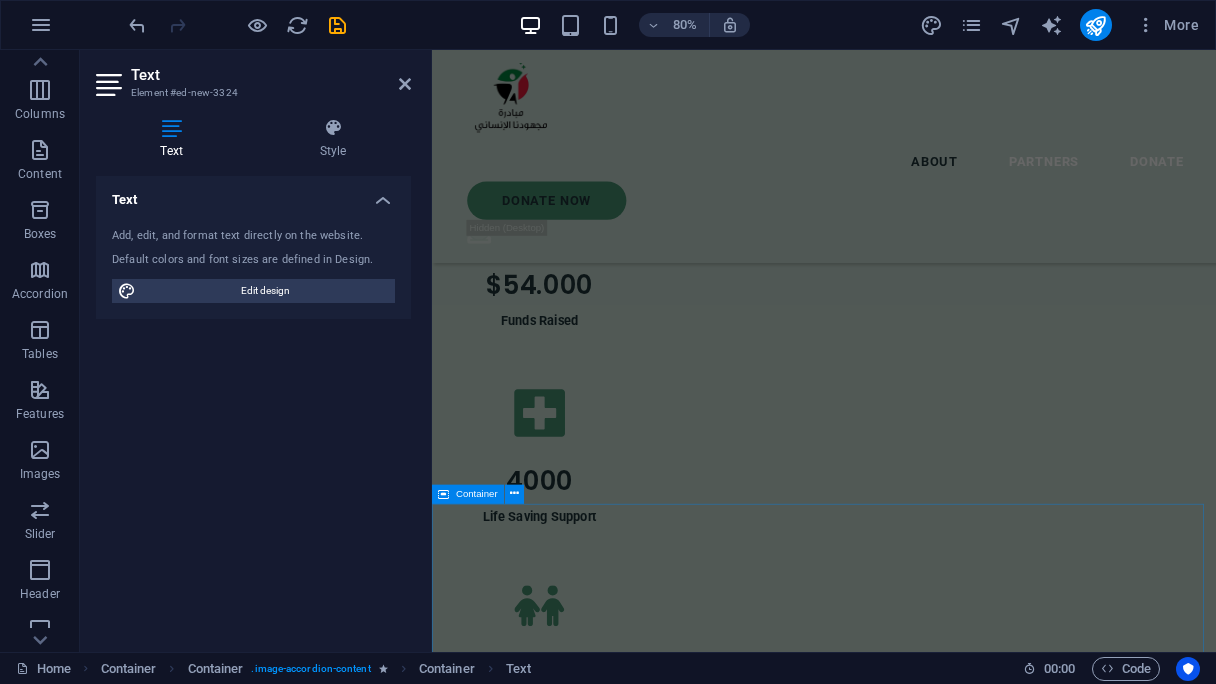 scroll, scrollTop: 3004, scrollLeft: 0, axis: vertical 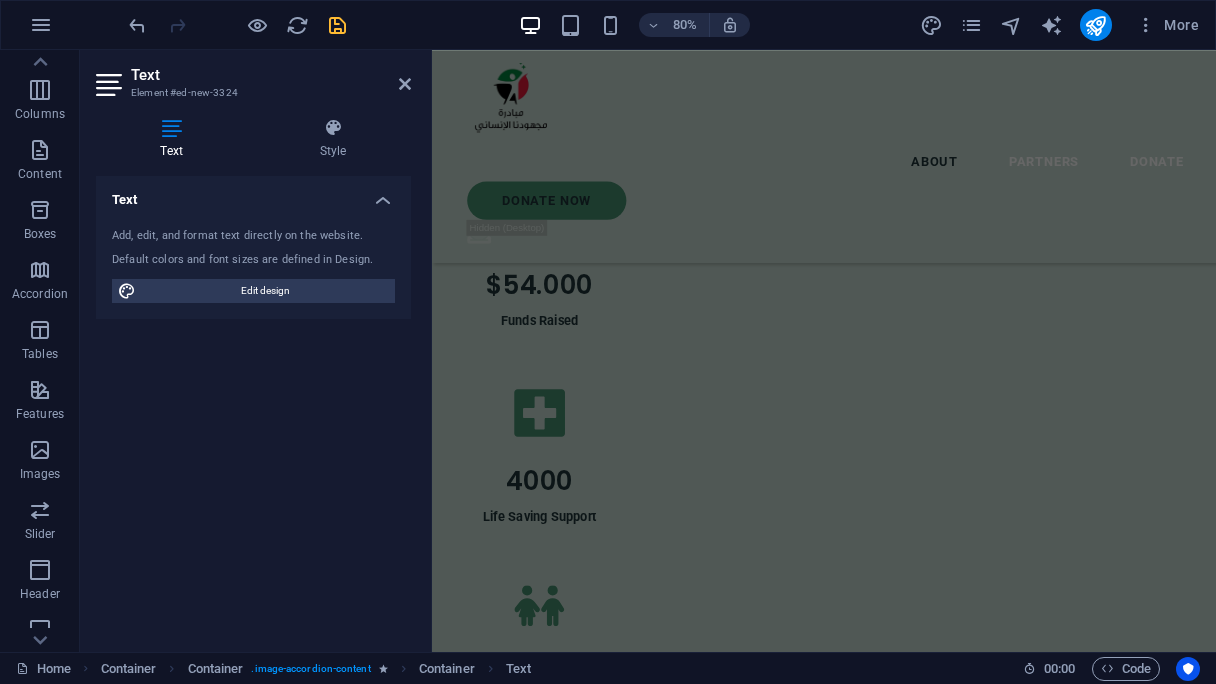 click at bounding box center [337, 25] 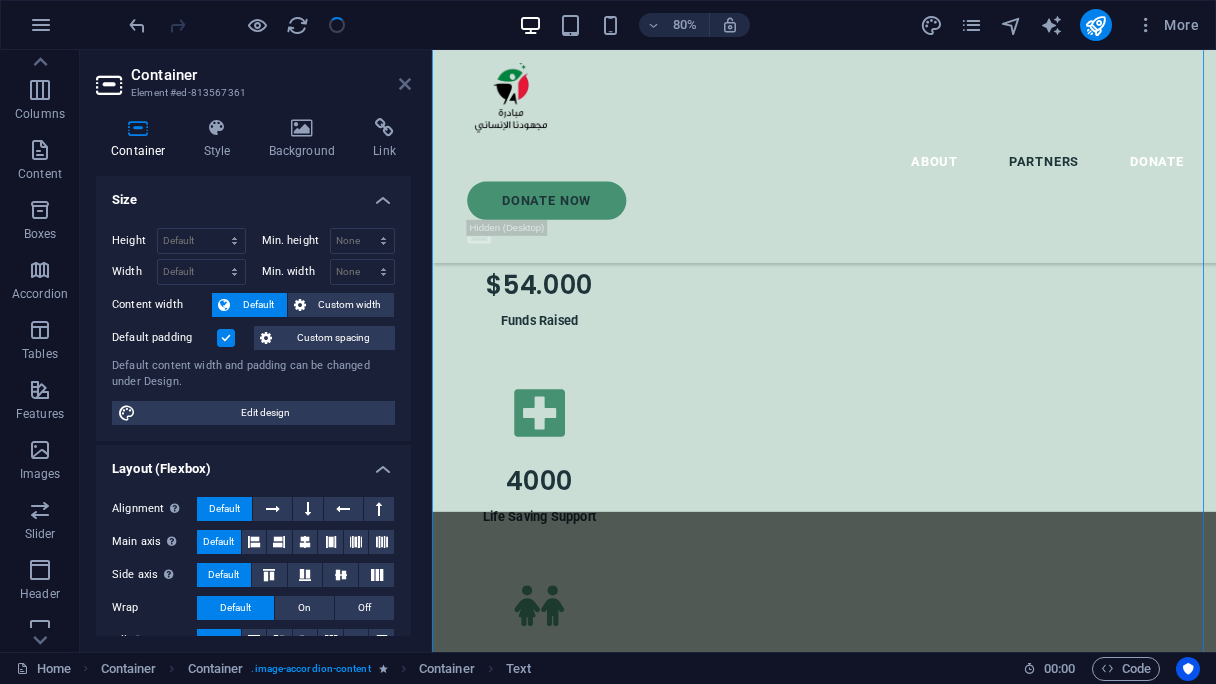 scroll, scrollTop: 4153, scrollLeft: 0, axis: vertical 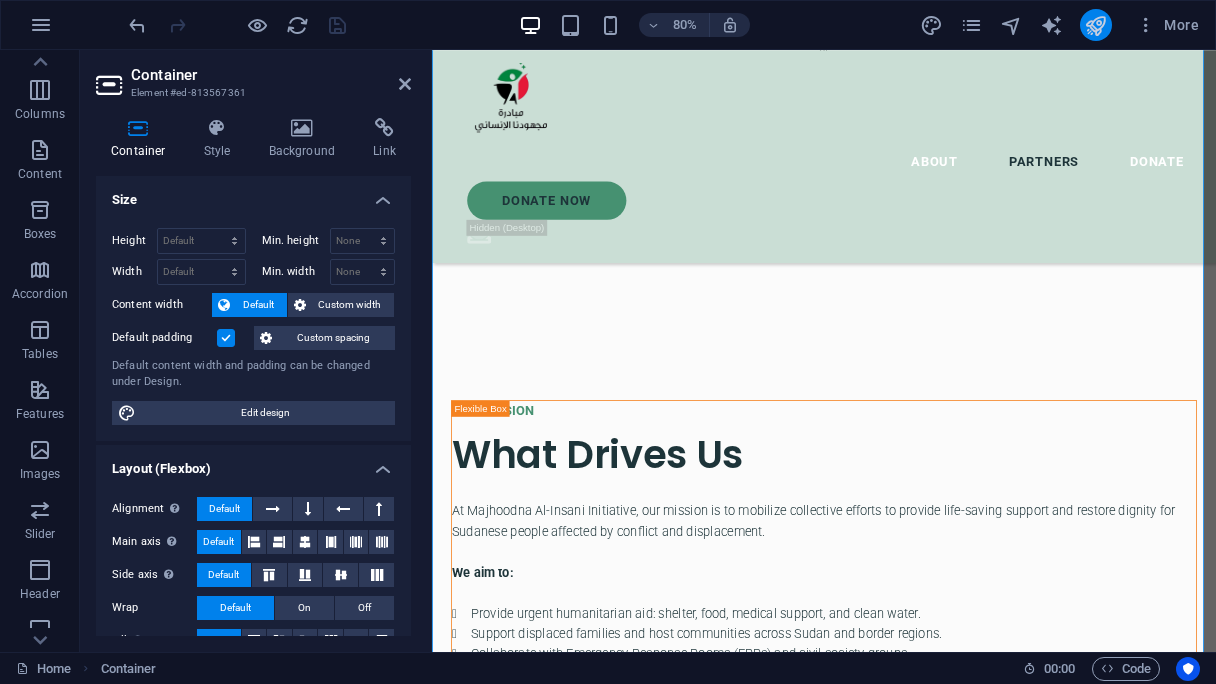 click at bounding box center [1095, 25] 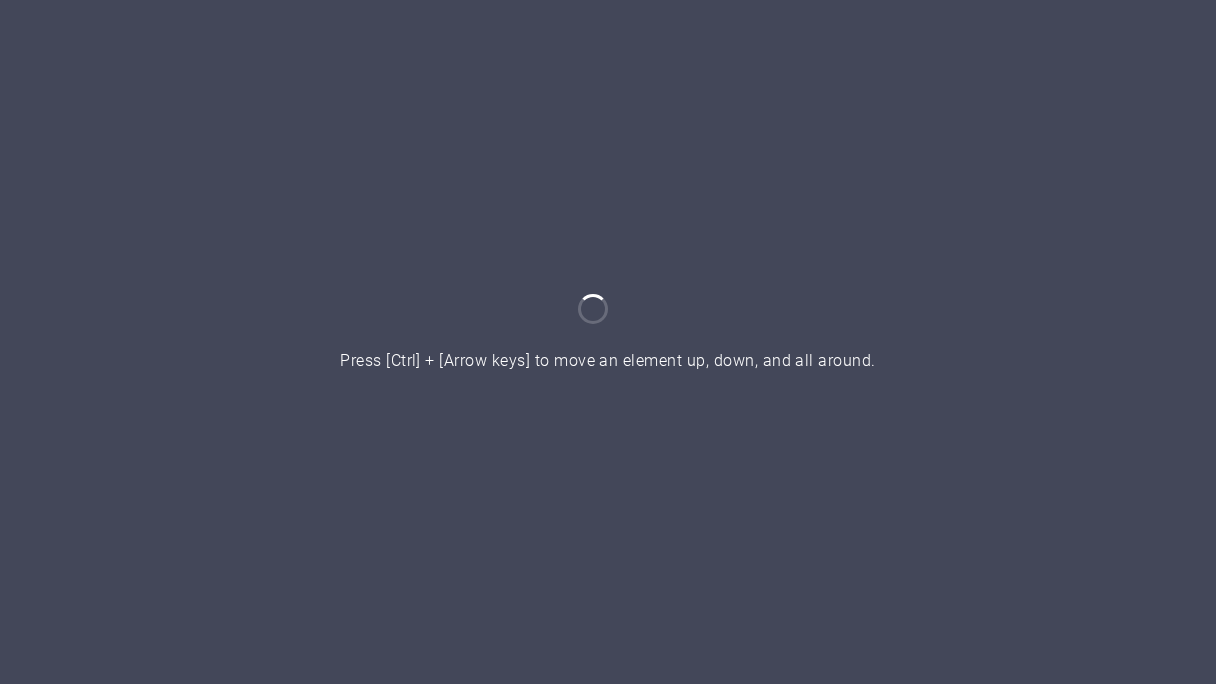scroll, scrollTop: 0, scrollLeft: 0, axis: both 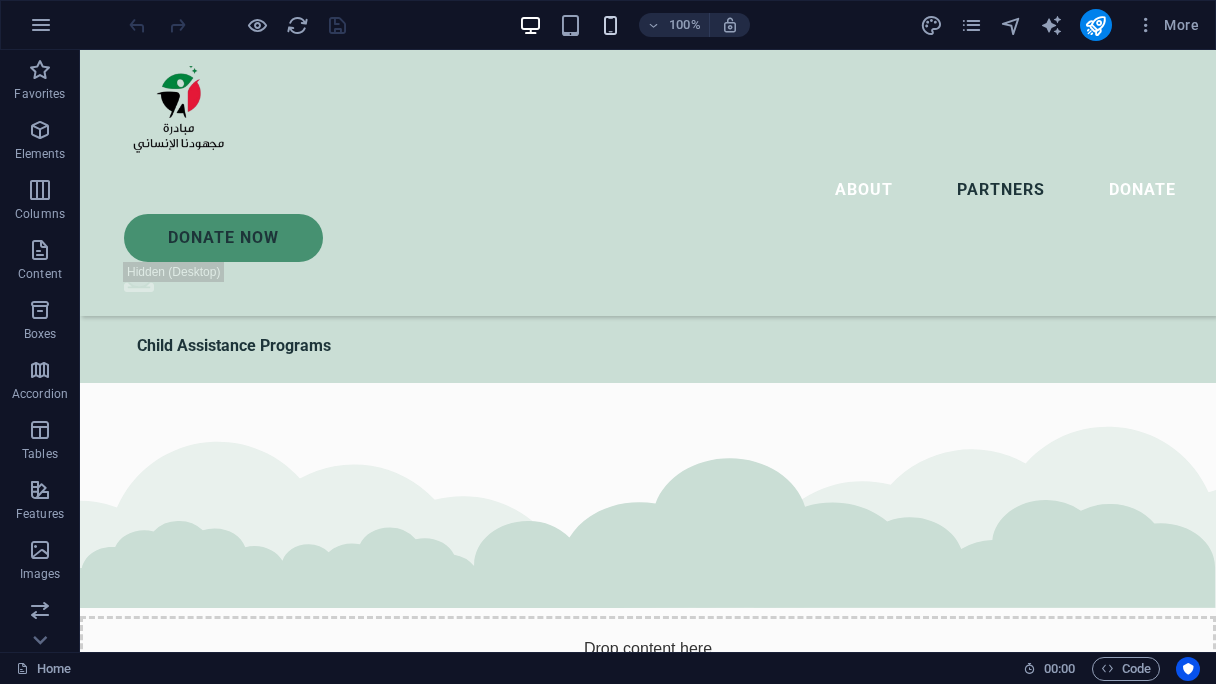 click at bounding box center (610, 25) 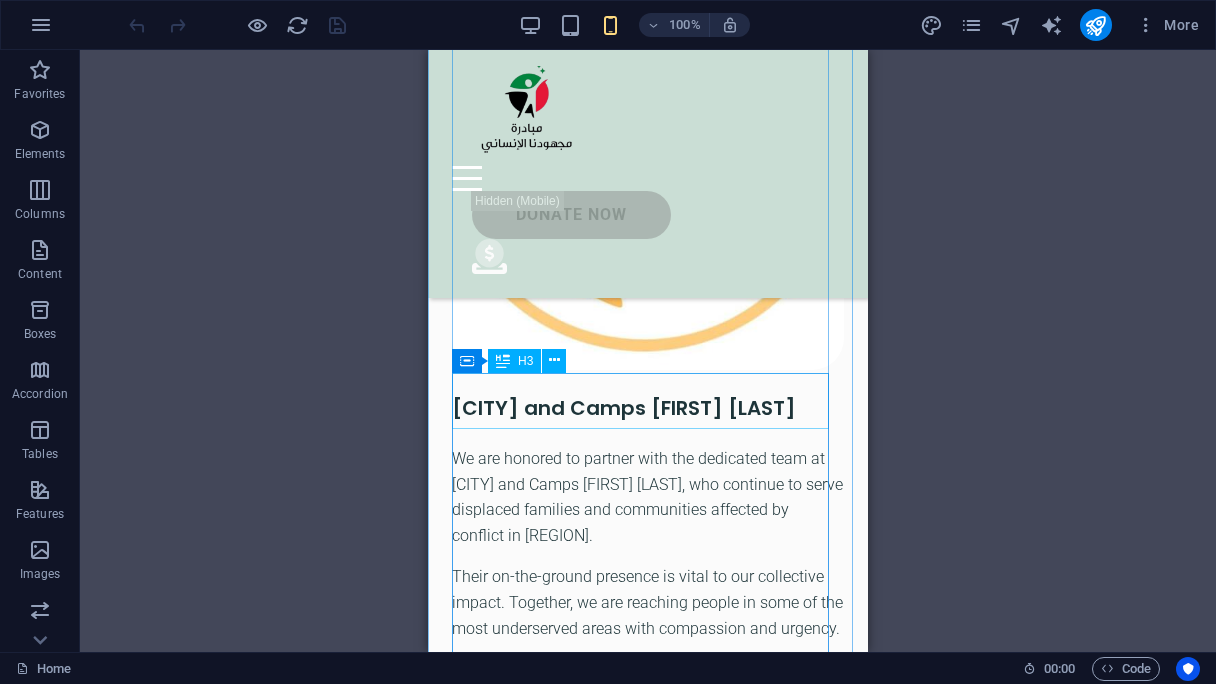scroll, scrollTop: 4900, scrollLeft: 0, axis: vertical 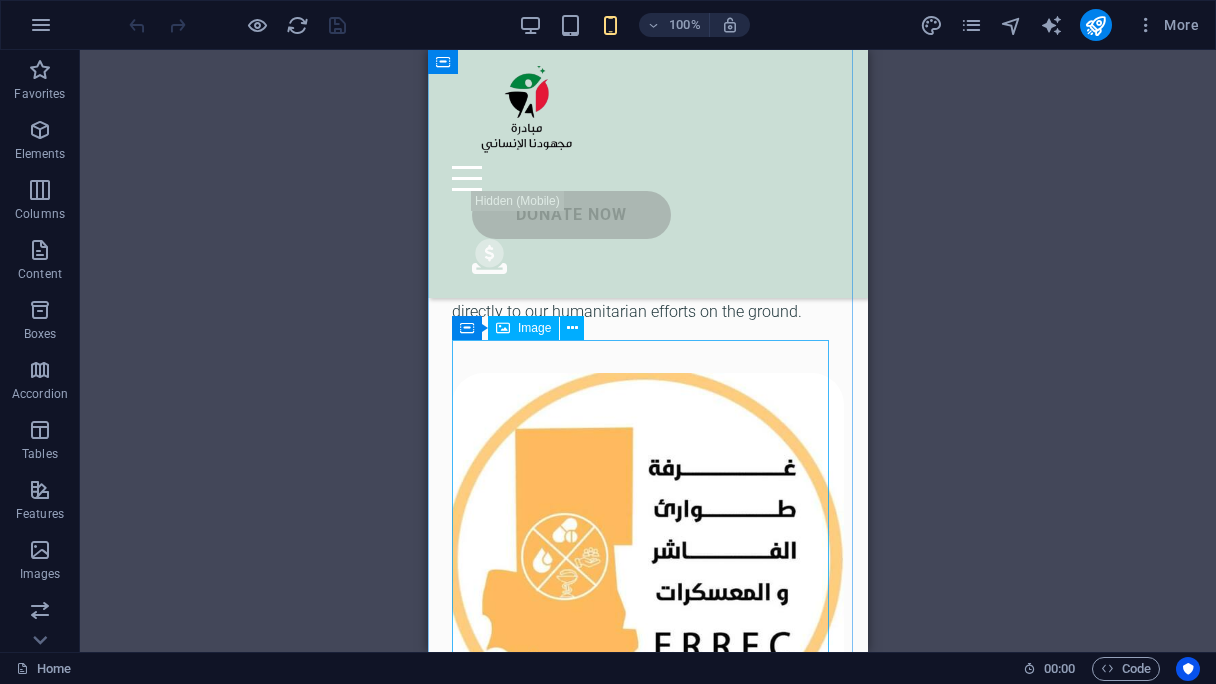 click at bounding box center [648, 571] 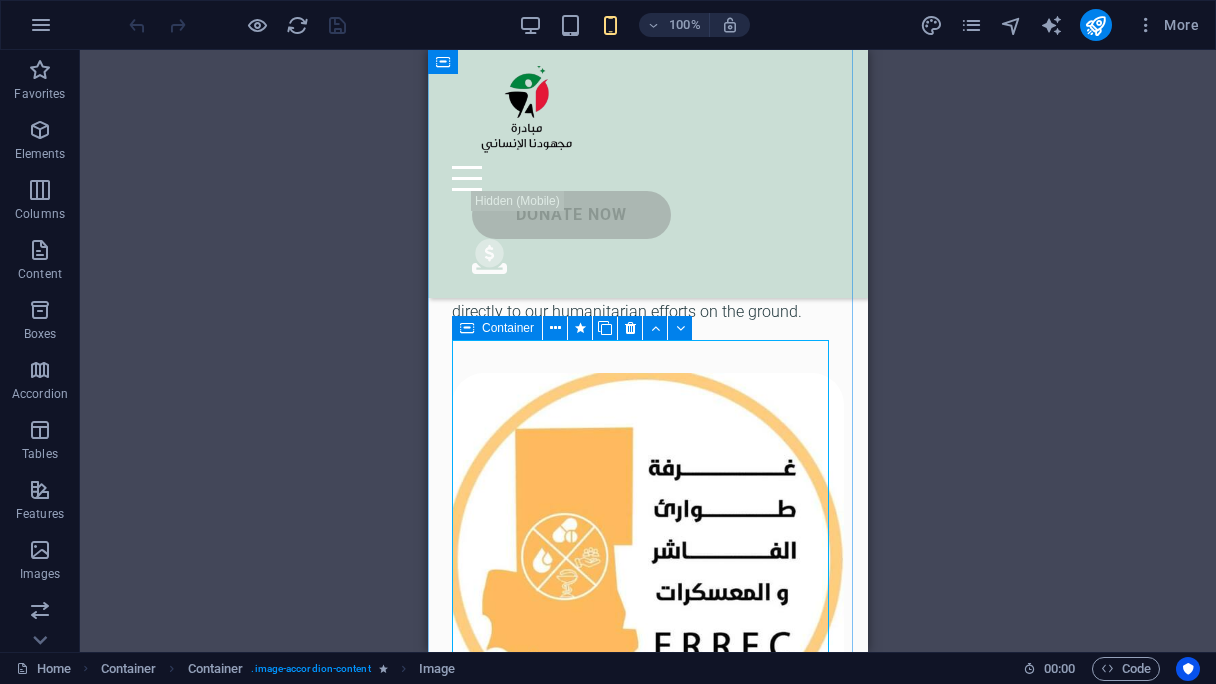 click at bounding box center (467, 328) 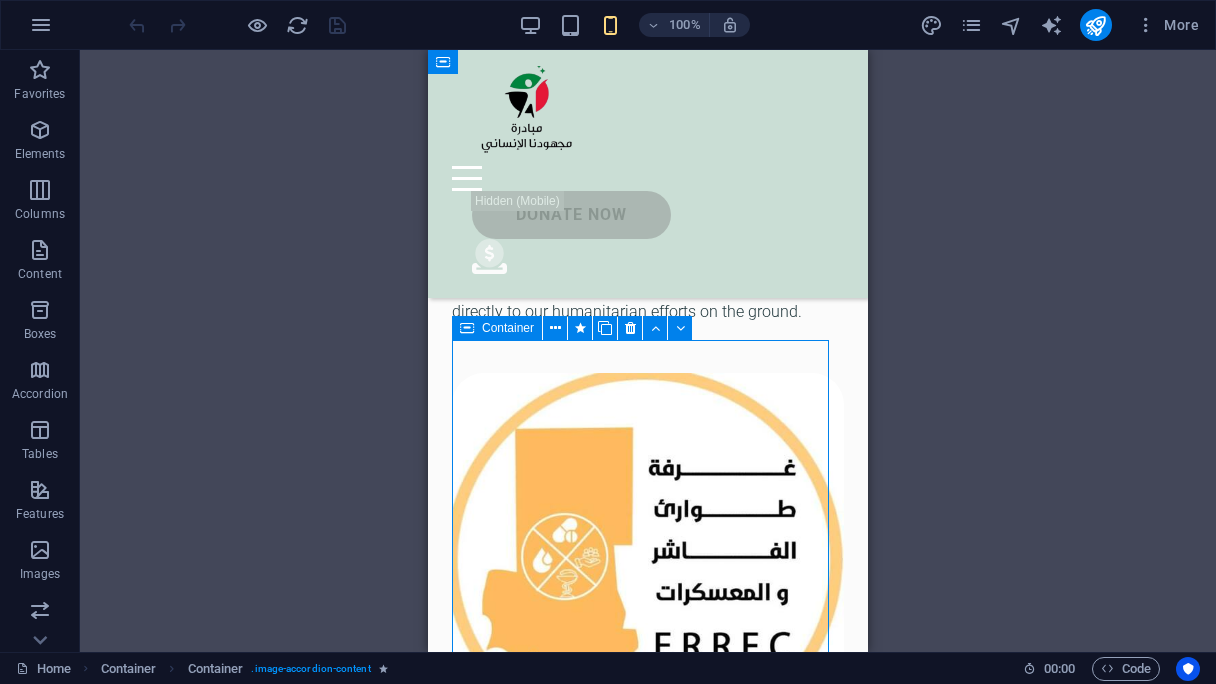 click at bounding box center [467, 328] 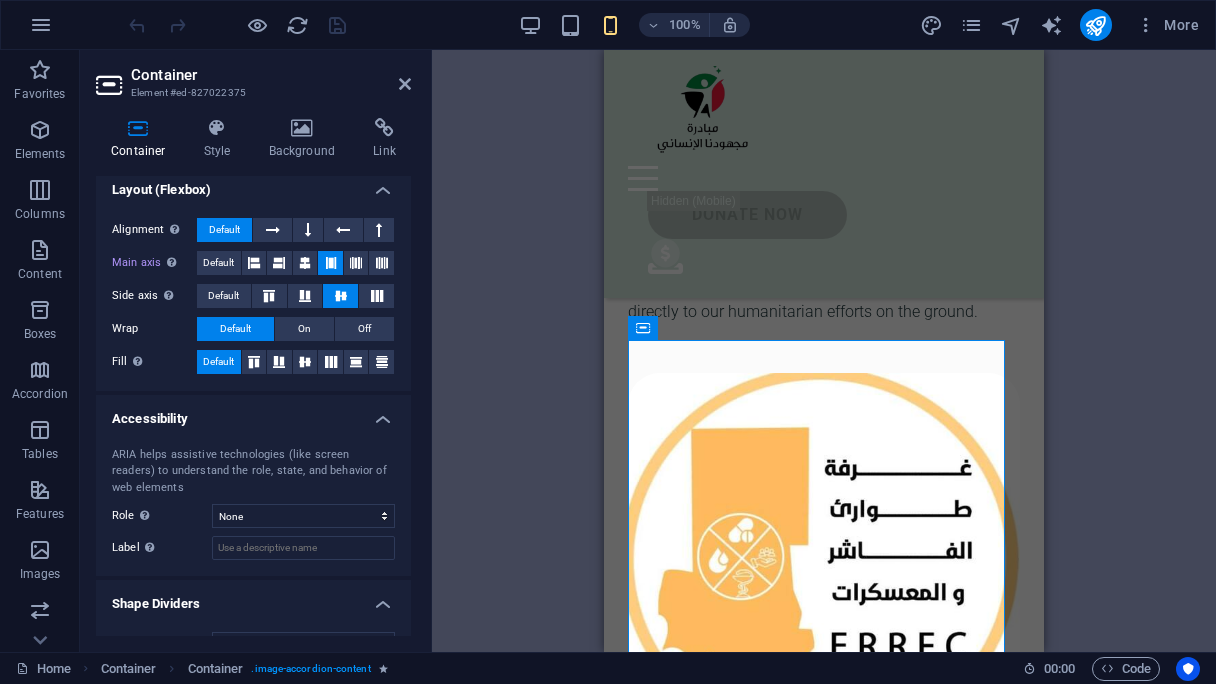 scroll, scrollTop: 348, scrollLeft: 0, axis: vertical 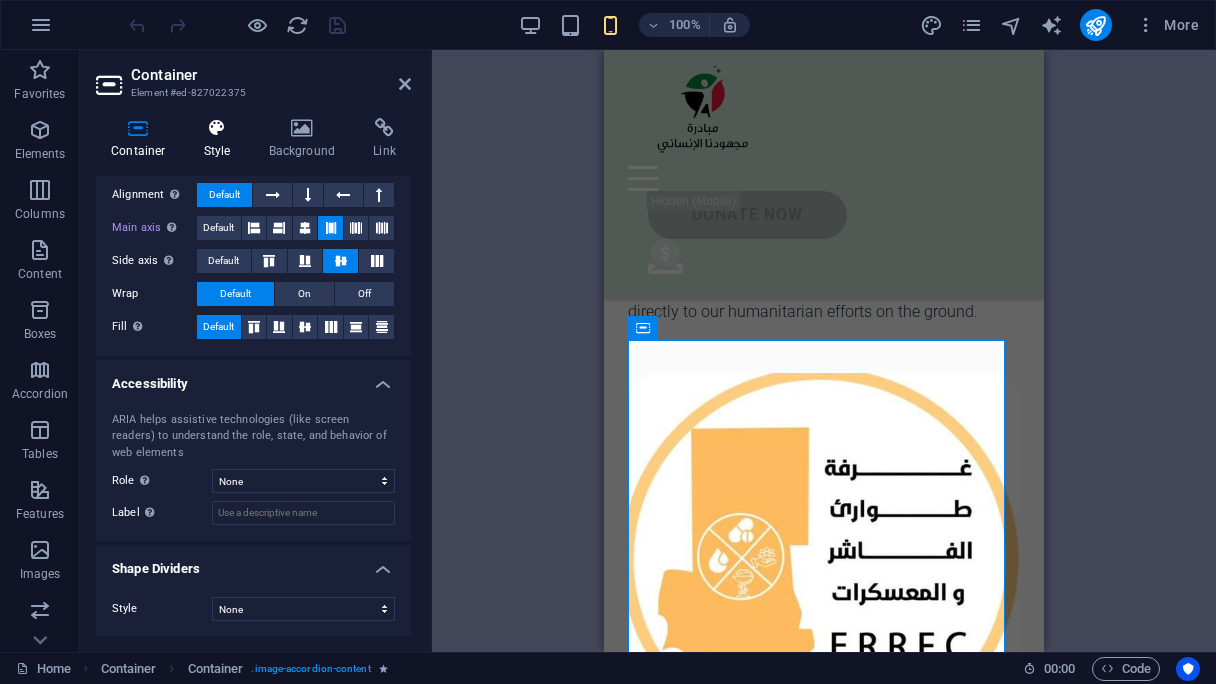 click at bounding box center [217, 128] 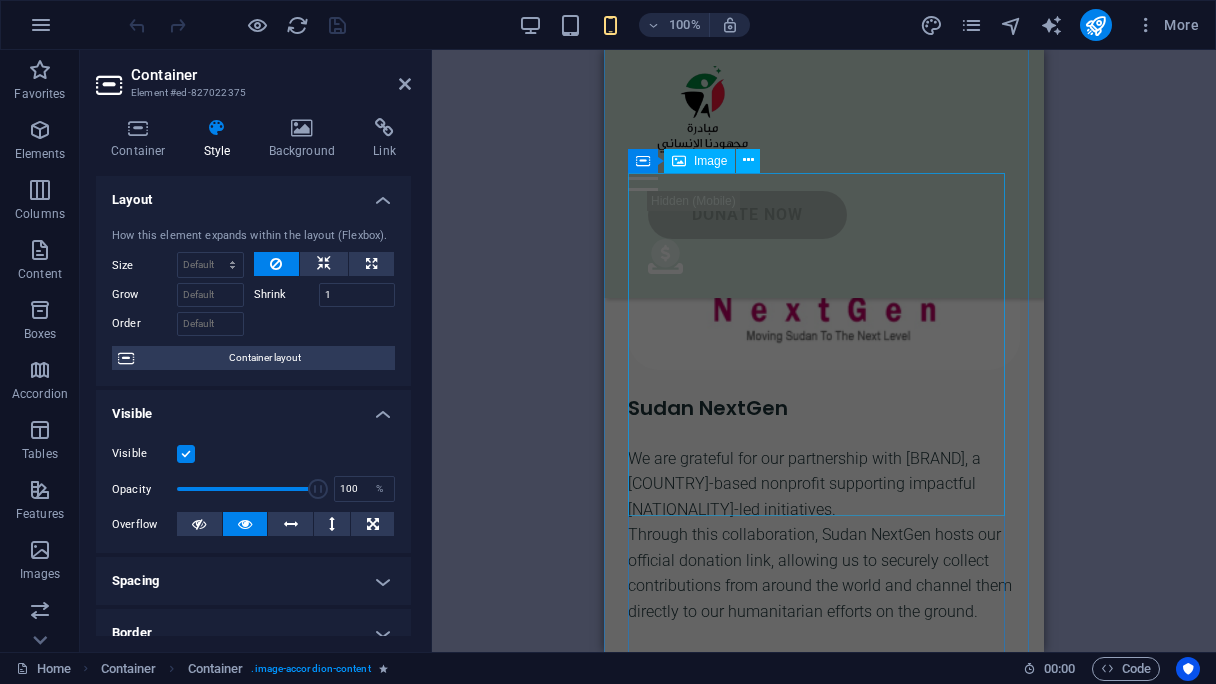 scroll, scrollTop: 4200, scrollLeft: 0, axis: vertical 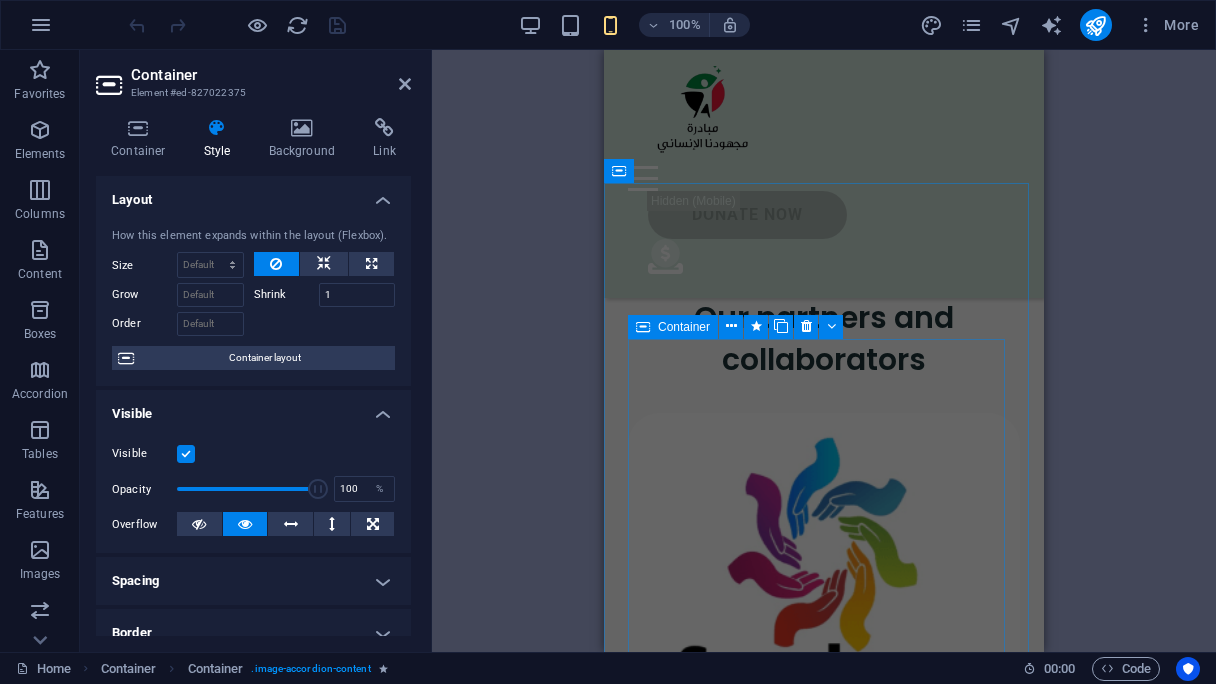 click at bounding box center (643, 327) 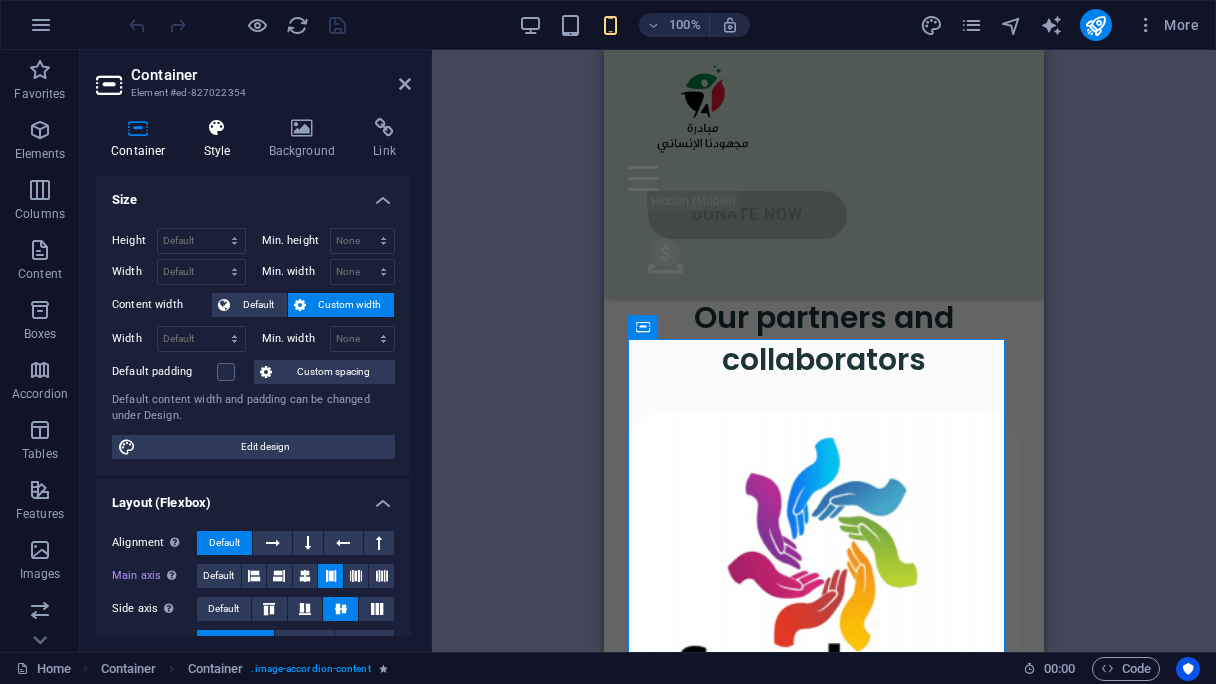 click at bounding box center [217, 128] 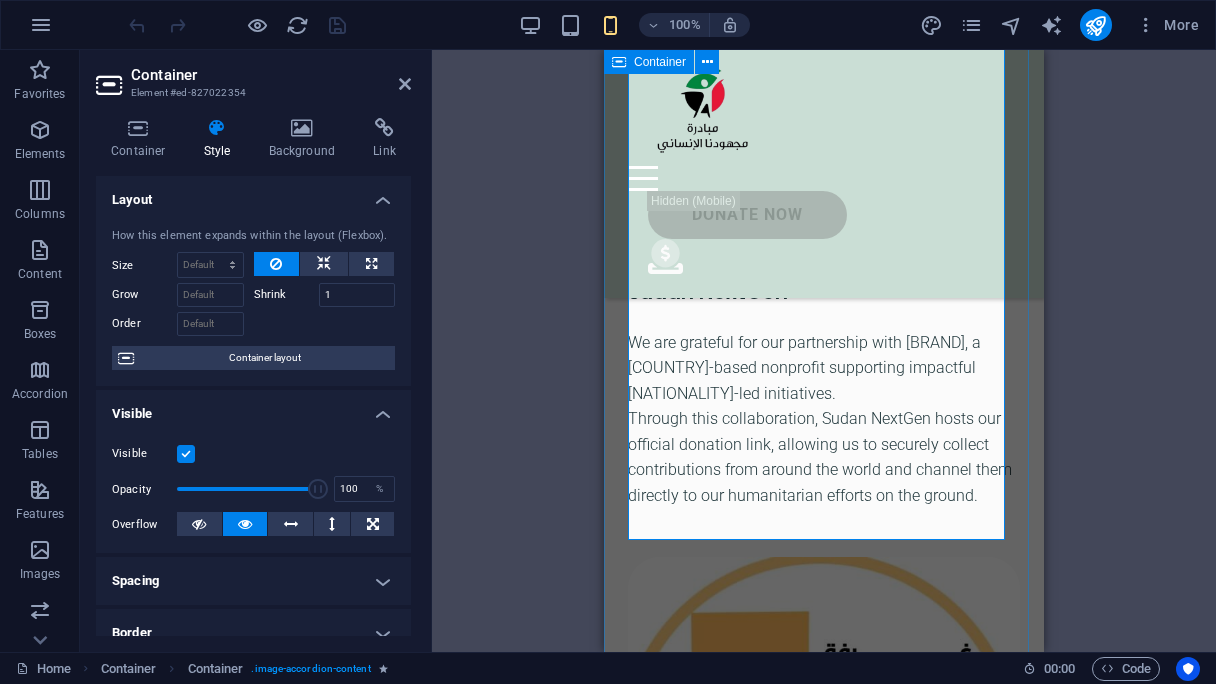 scroll, scrollTop: 4900, scrollLeft: 0, axis: vertical 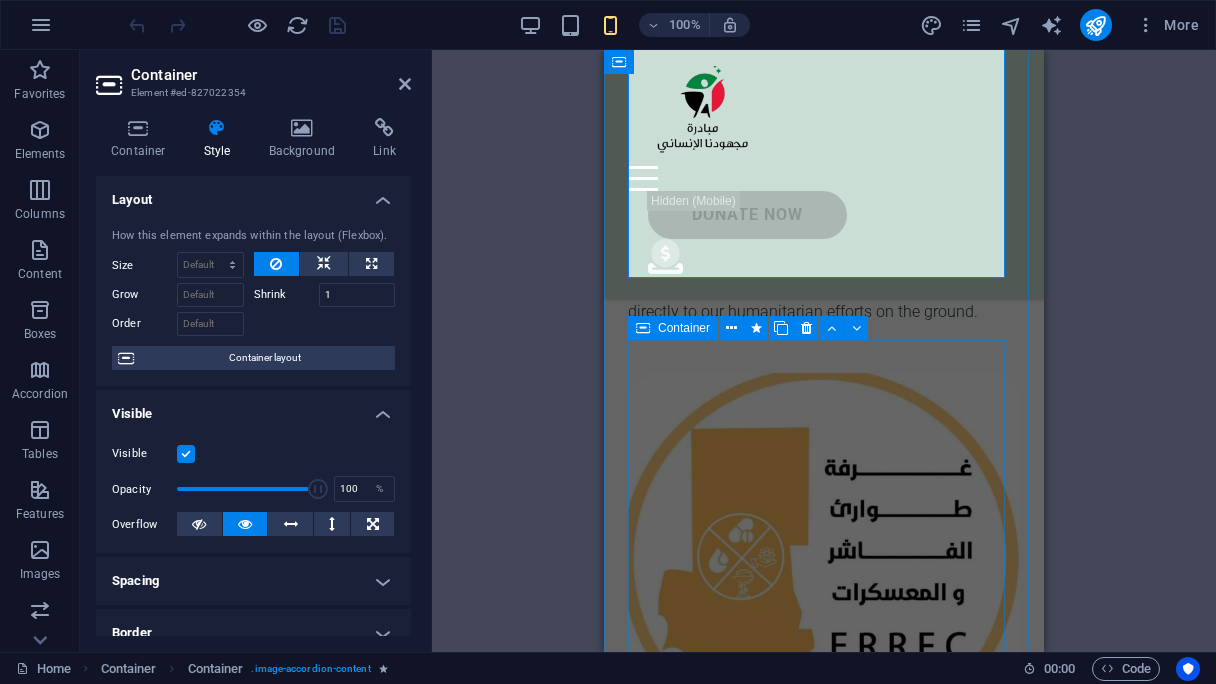 click at bounding box center [643, 328] 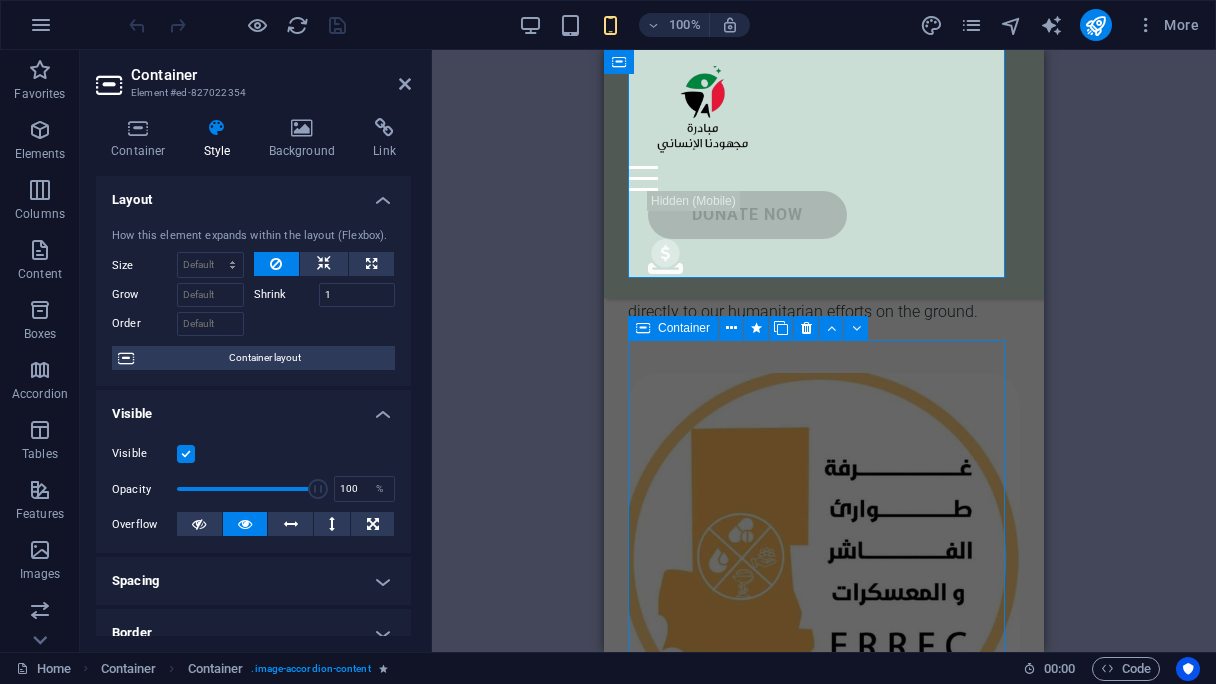 click at bounding box center [643, 328] 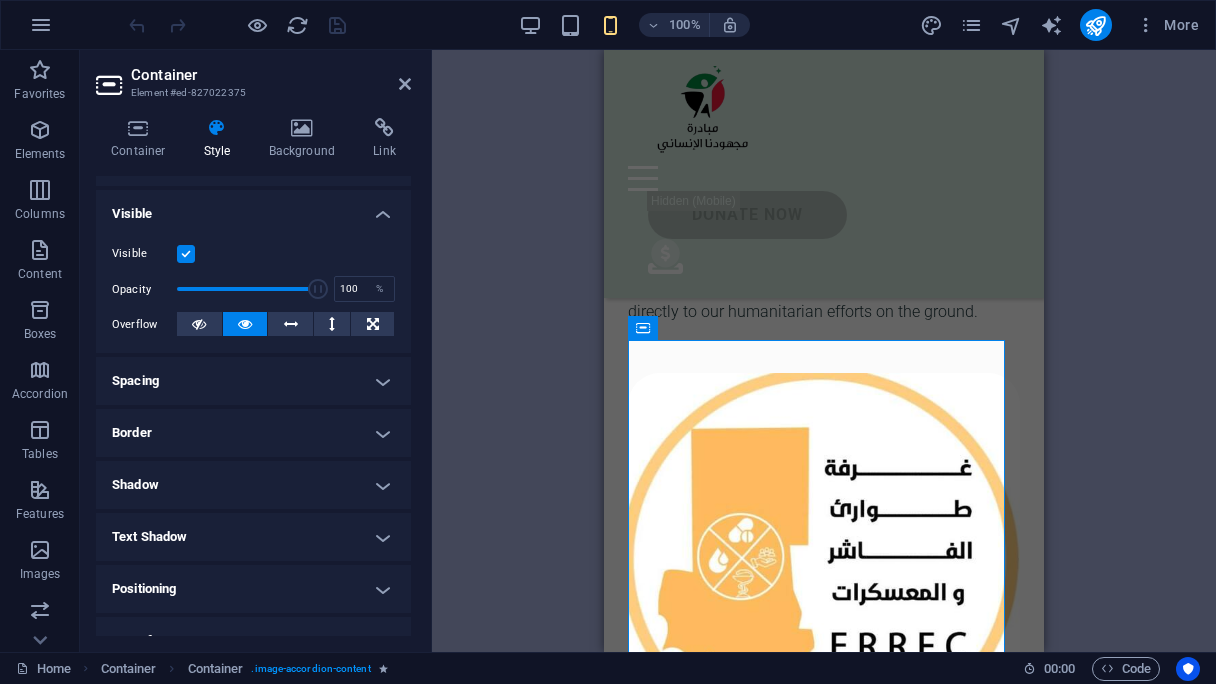 scroll, scrollTop: 0, scrollLeft: 0, axis: both 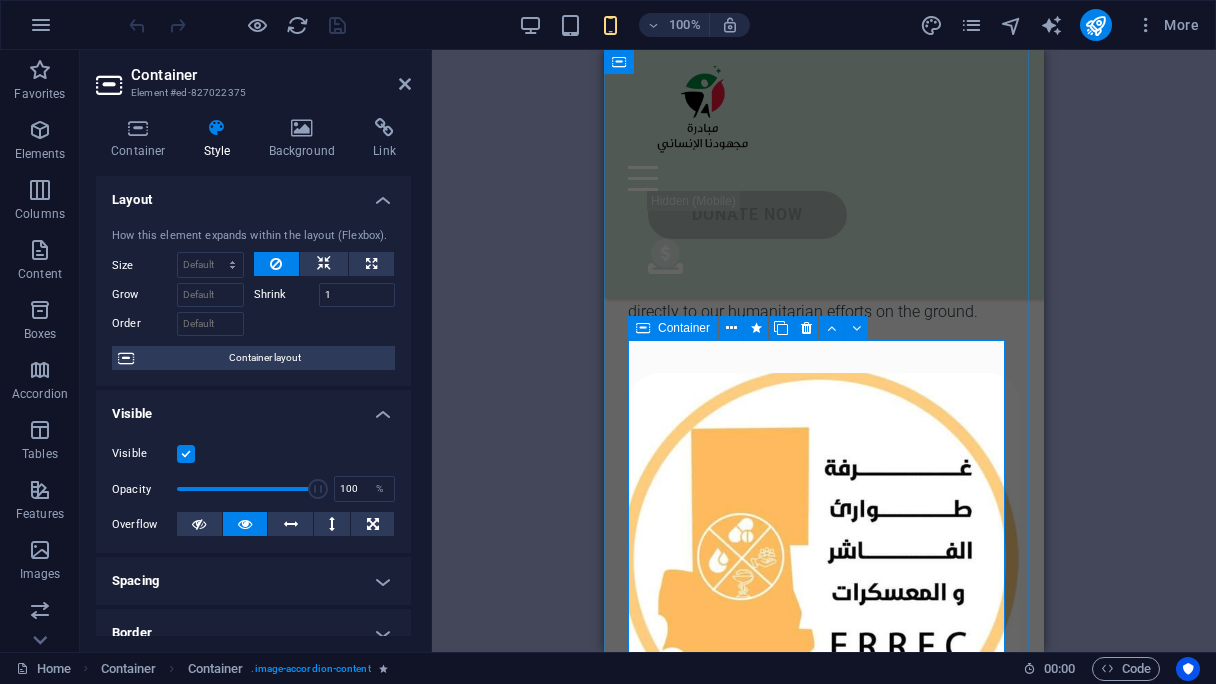 click at bounding box center (643, 328) 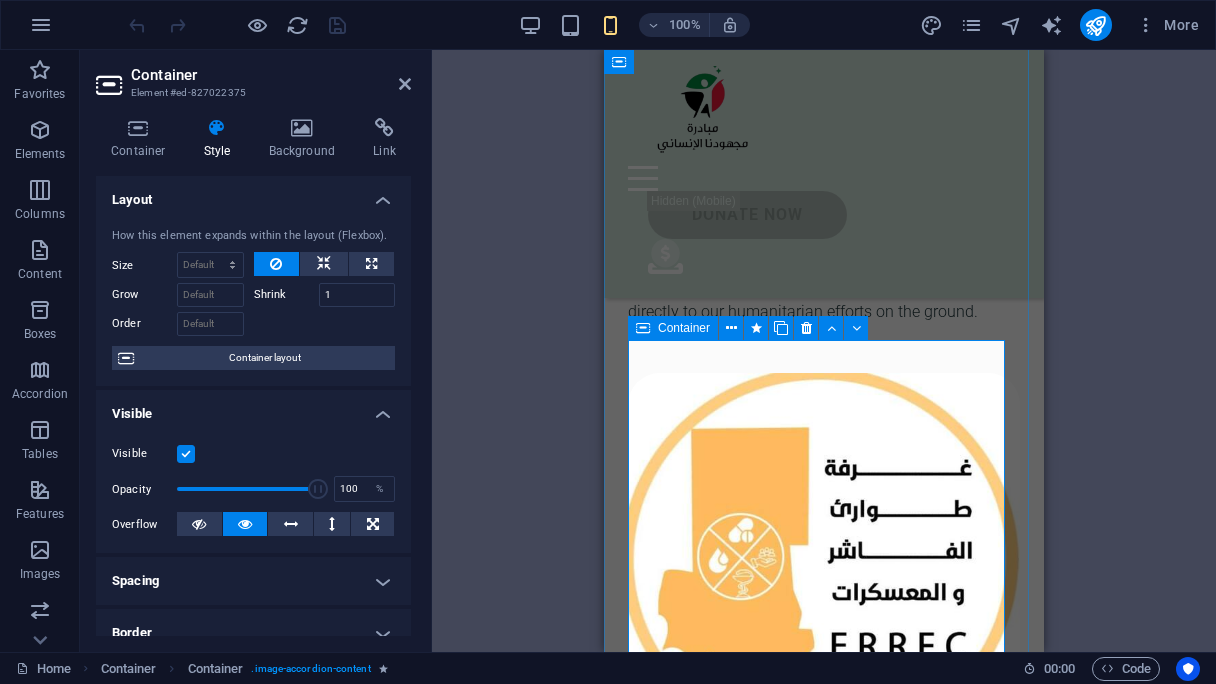 click at bounding box center [643, 328] 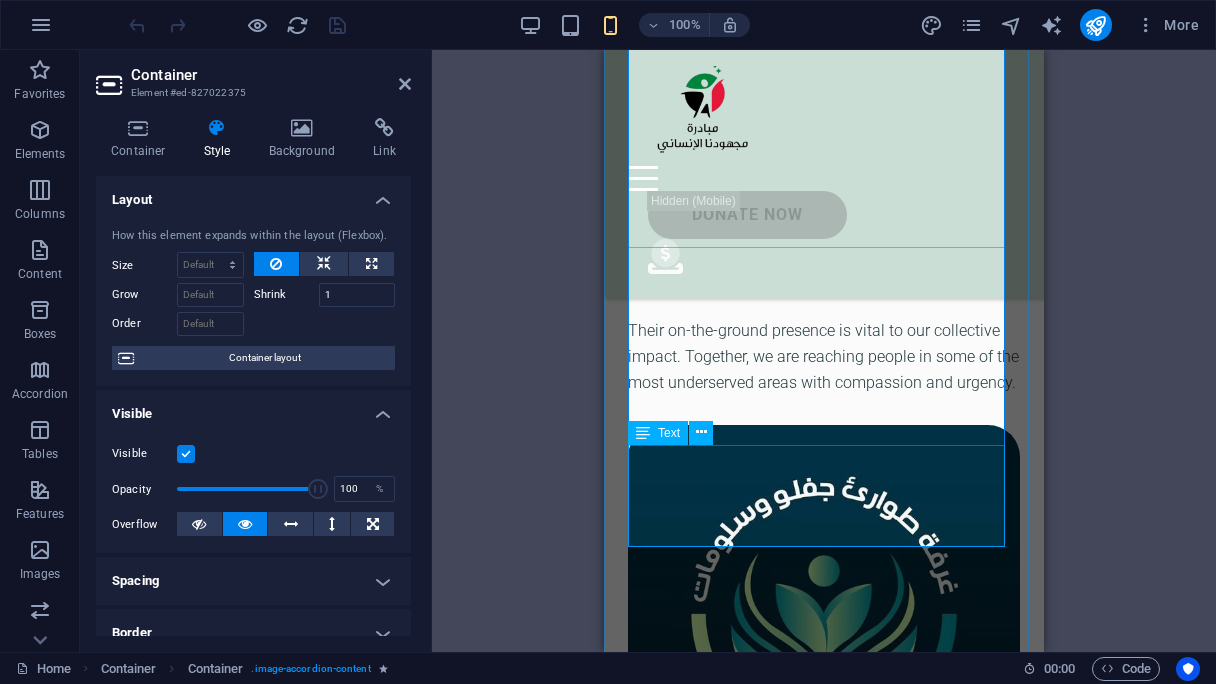 scroll, scrollTop: 5600, scrollLeft: 0, axis: vertical 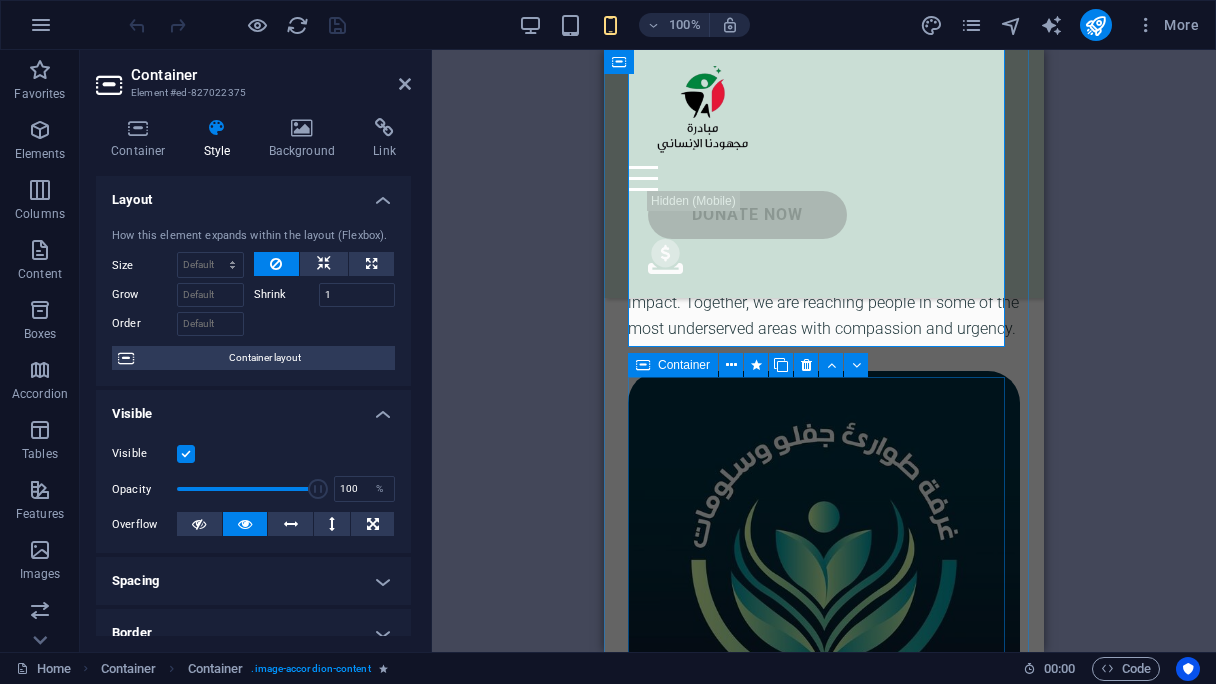 click at bounding box center (643, 365) 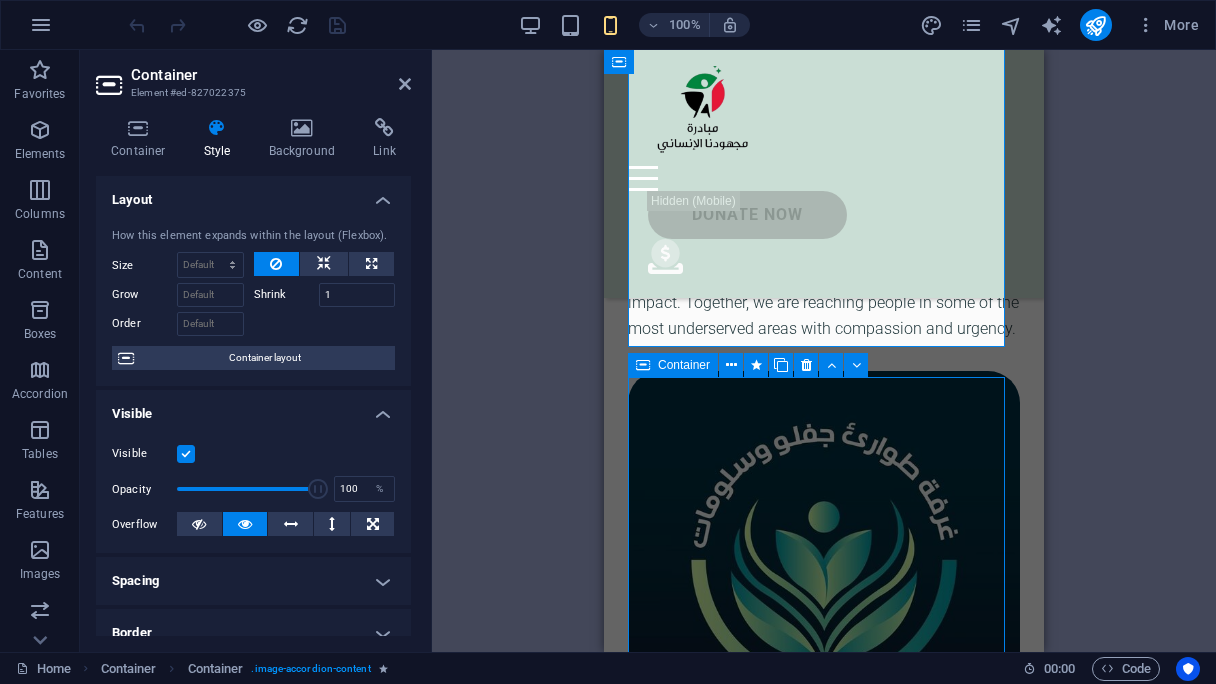 click at bounding box center (643, 365) 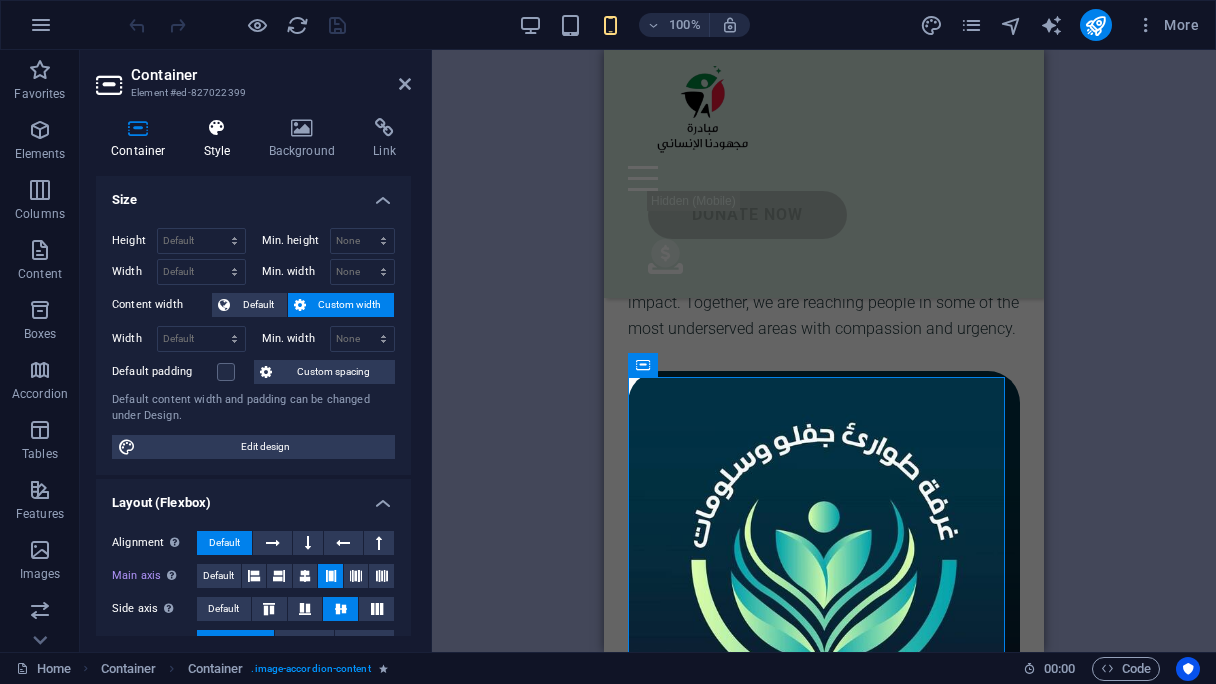 click on "Style" at bounding box center (221, 139) 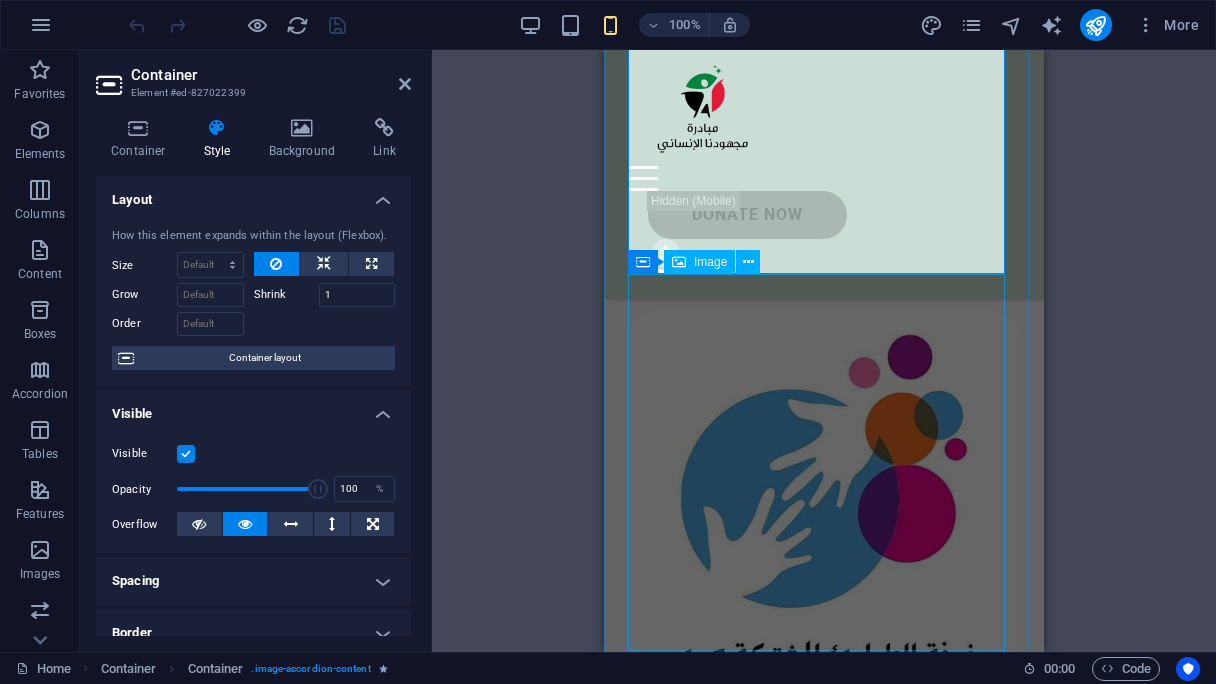 scroll, scrollTop: 6300, scrollLeft: 0, axis: vertical 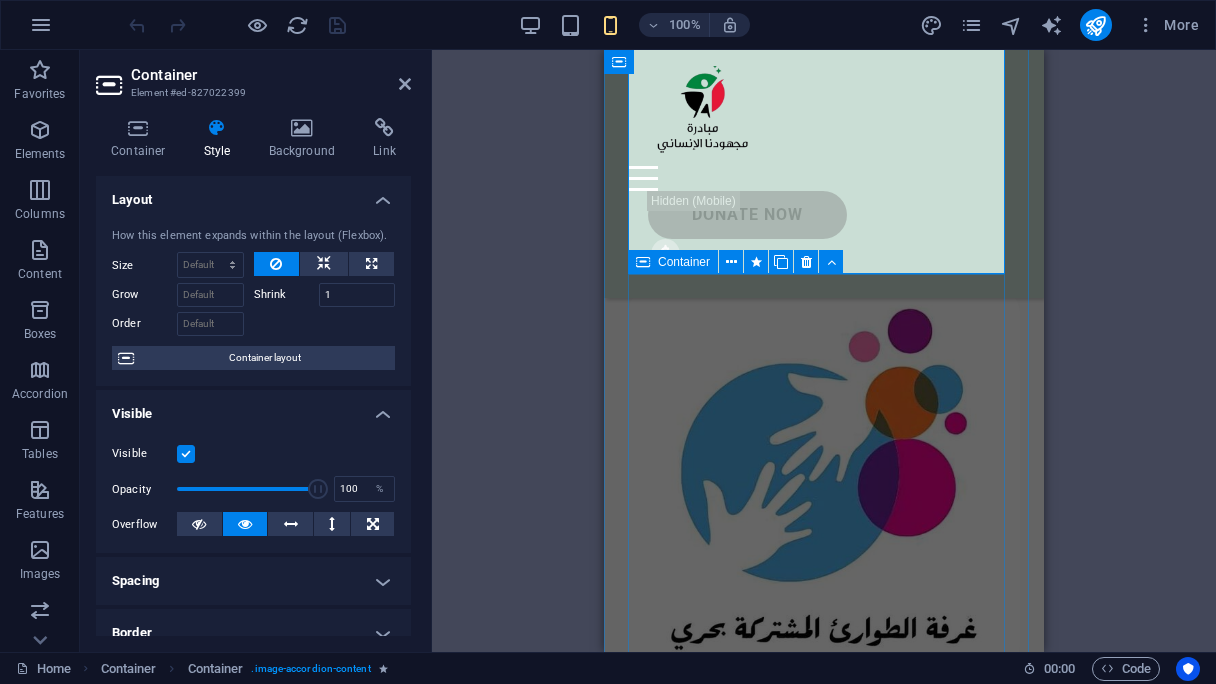 click at bounding box center [643, 262] 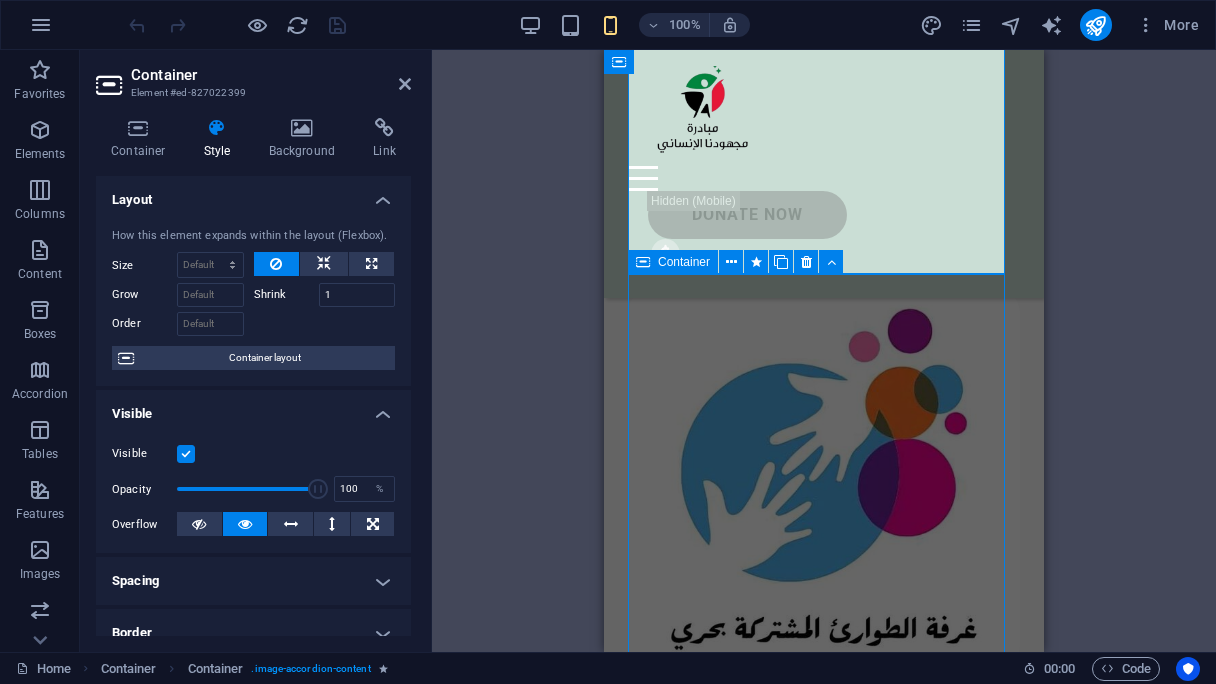 click at bounding box center (643, 262) 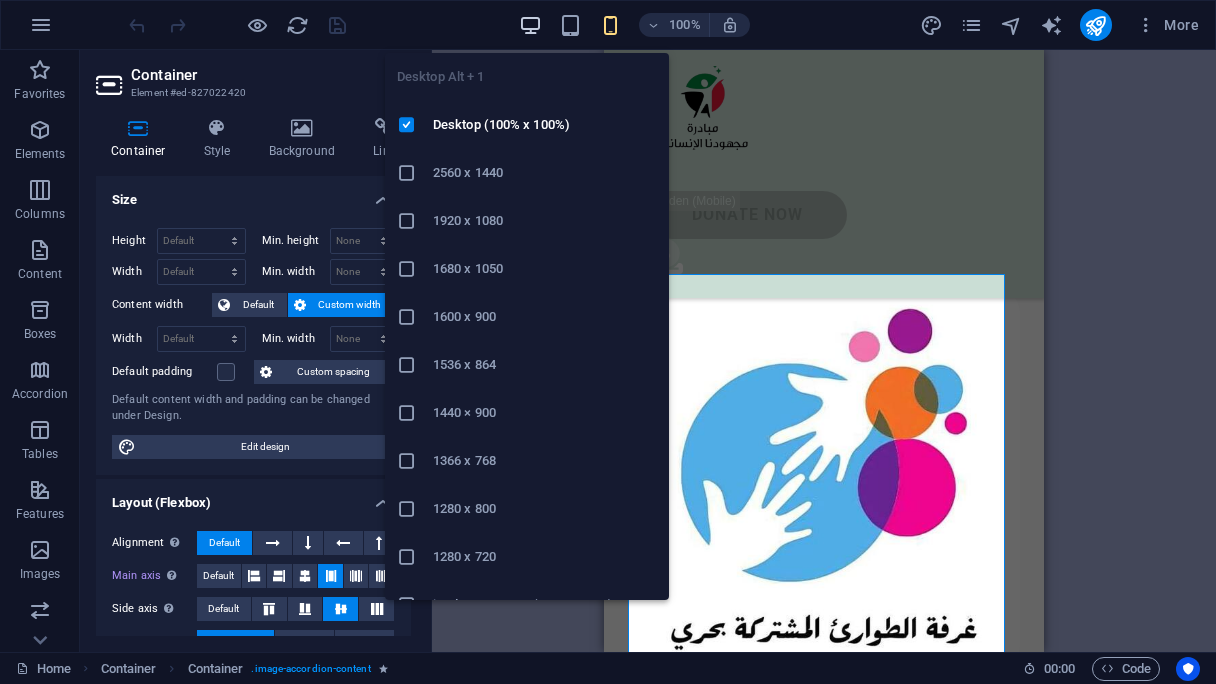 click at bounding box center [530, 25] 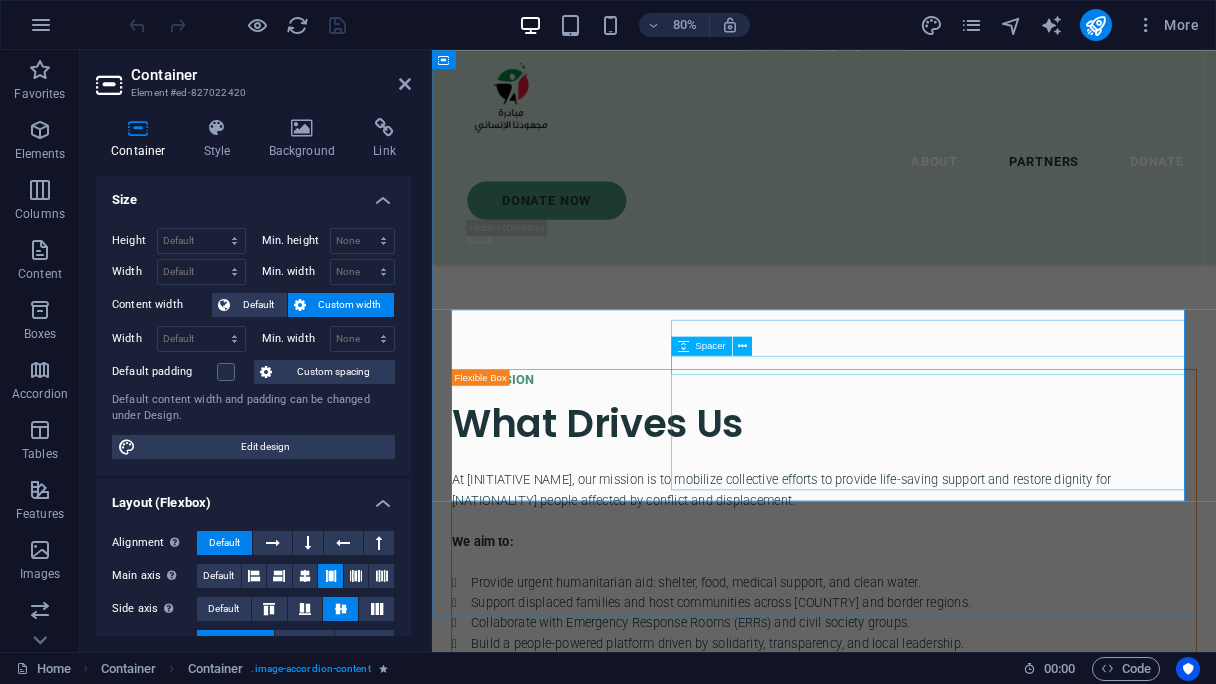 scroll, scrollTop: 4292, scrollLeft: 0, axis: vertical 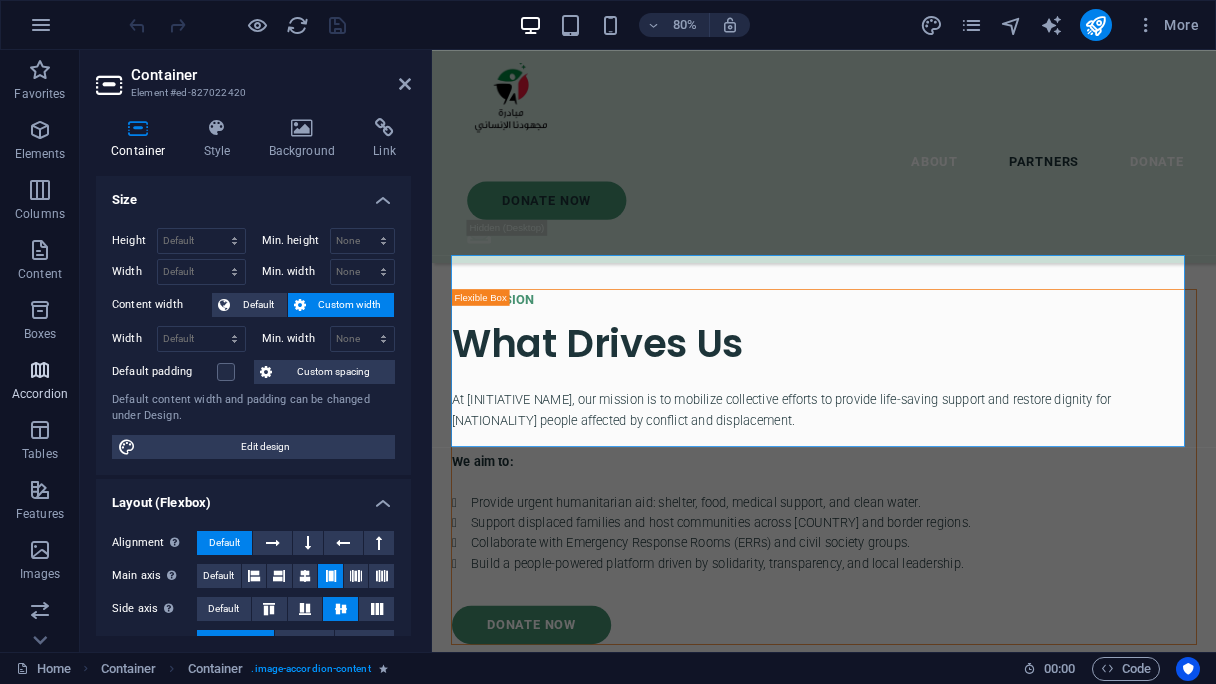 click at bounding box center [40, 370] 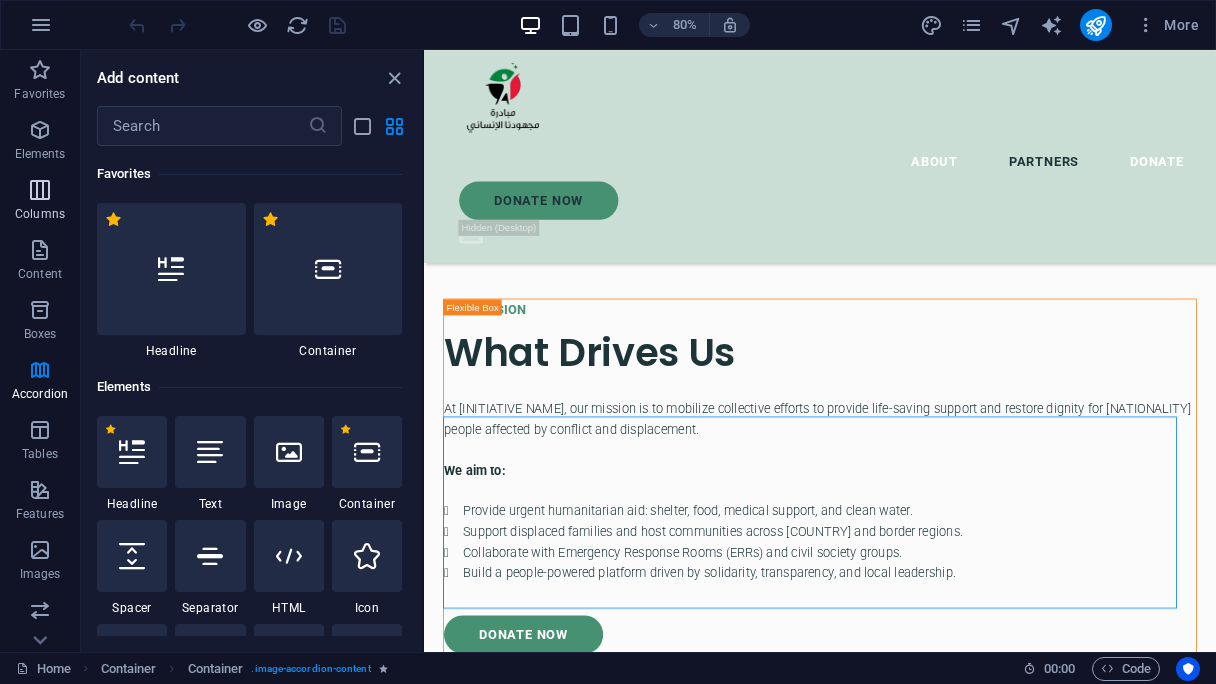 click at bounding box center (40, 190) 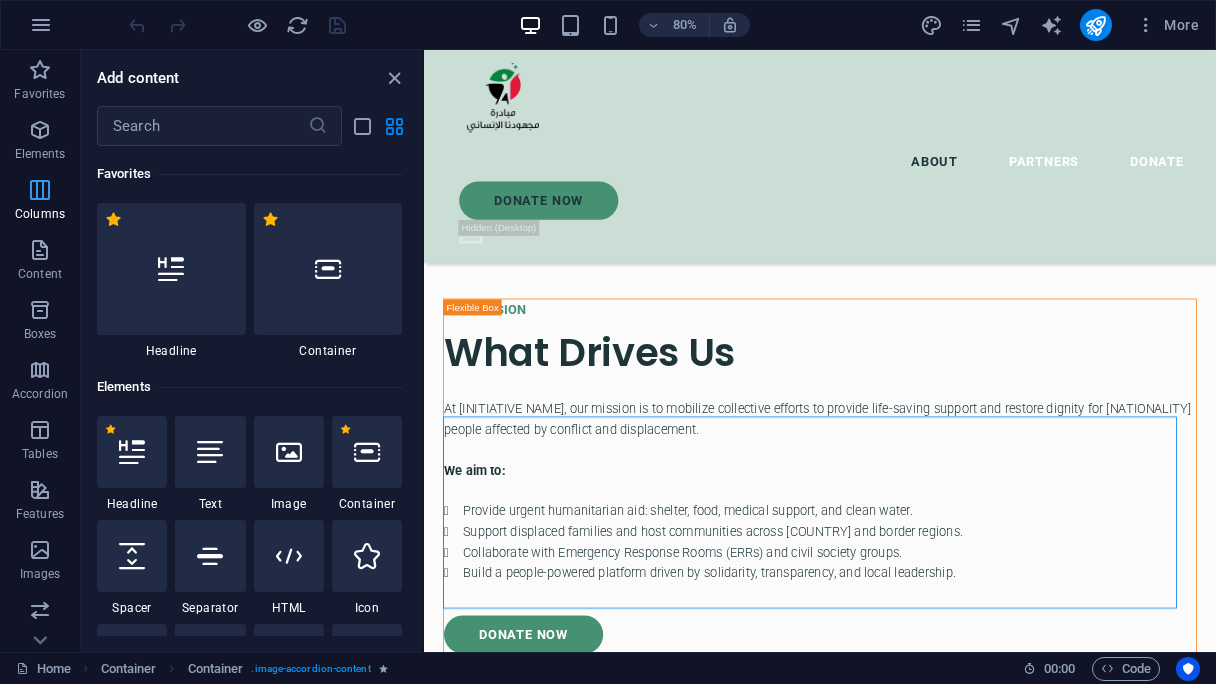 scroll, scrollTop: 4090, scrollLeft: 0, axis: vertical 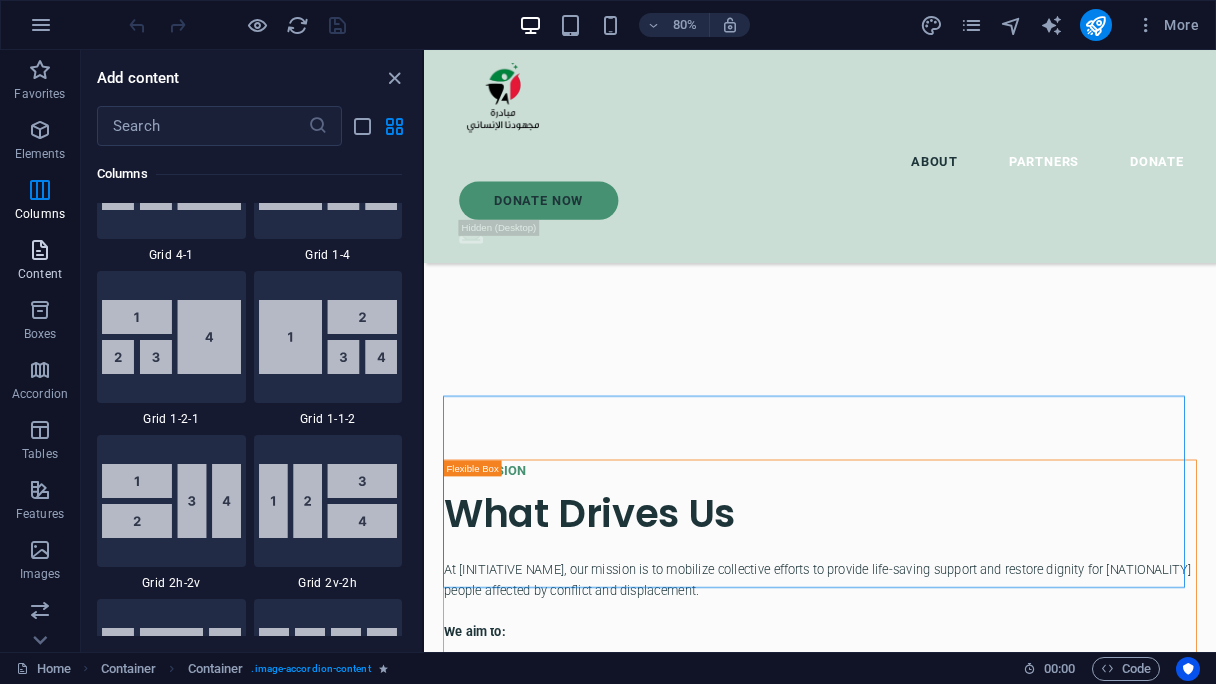 click on "Content" at bounding box center [40, 262] 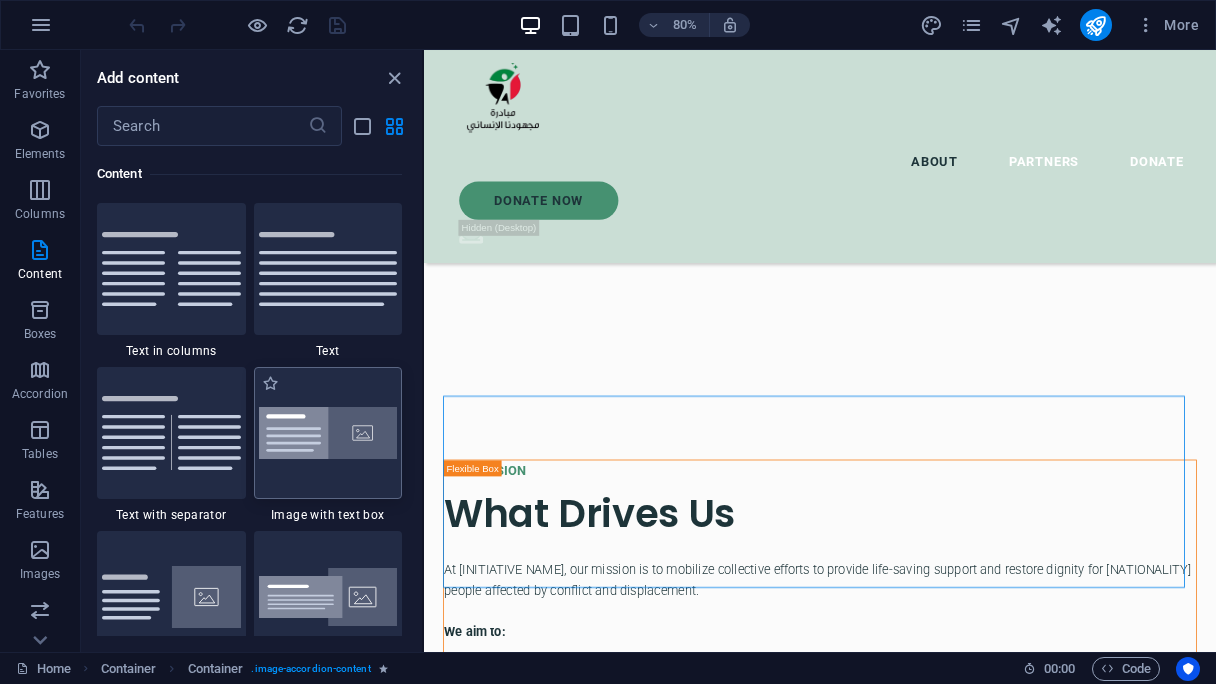 scroll, scrollTop: 3699, scrollLeft: 0, axis: vertical 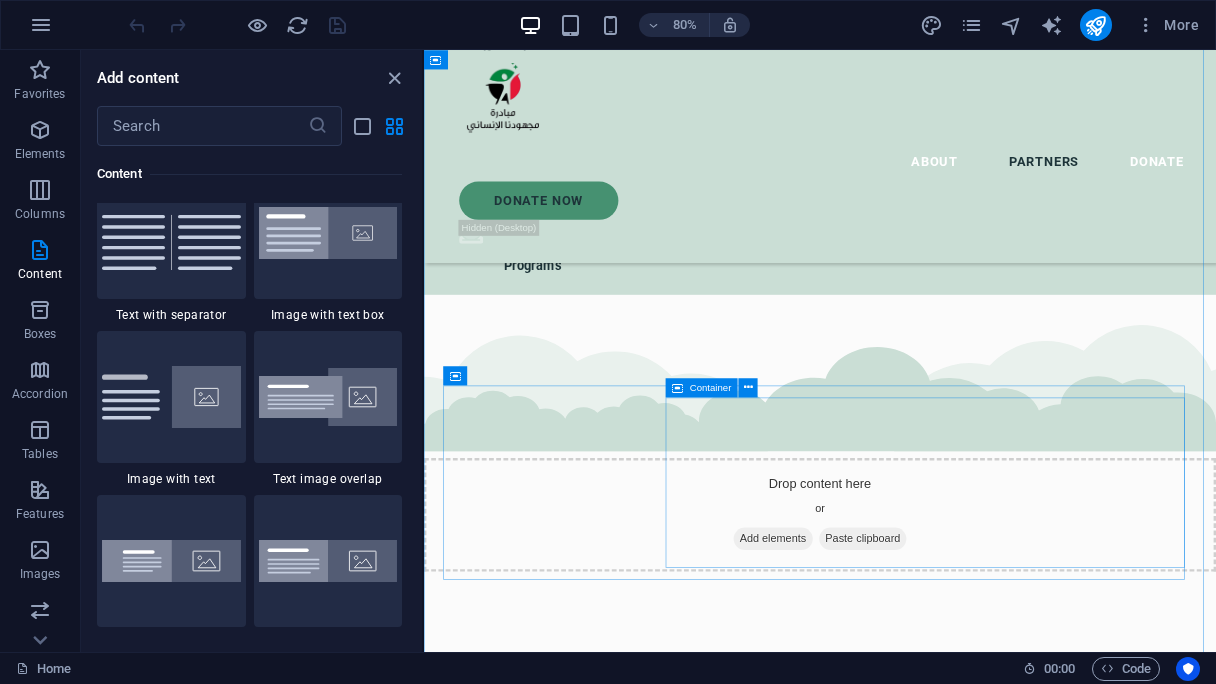 click at bounding box center (677, 387) 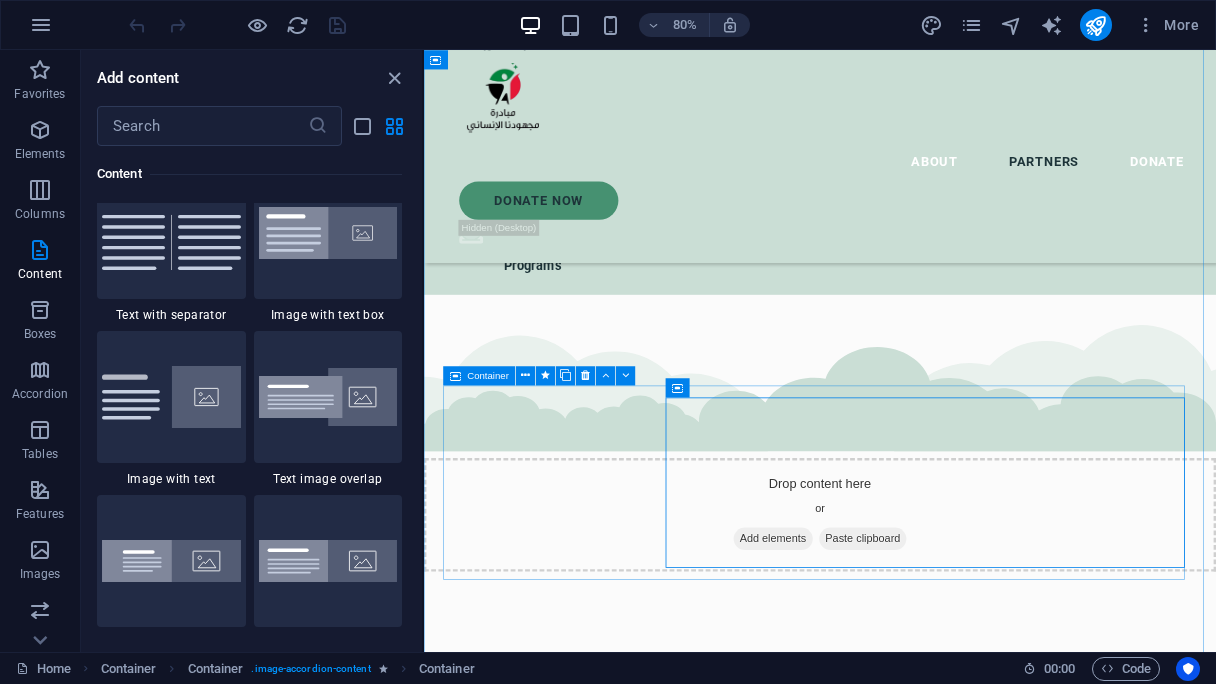 click at bounding box center [455, 375] 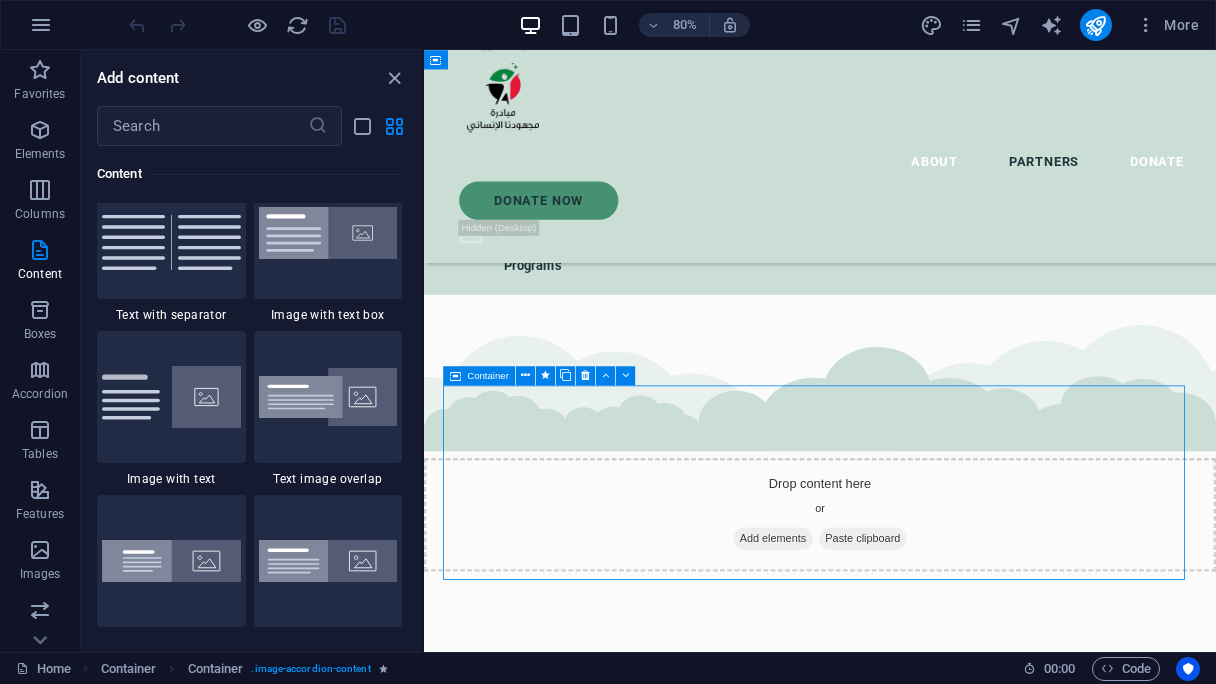 click at bounding box center (455, 375) 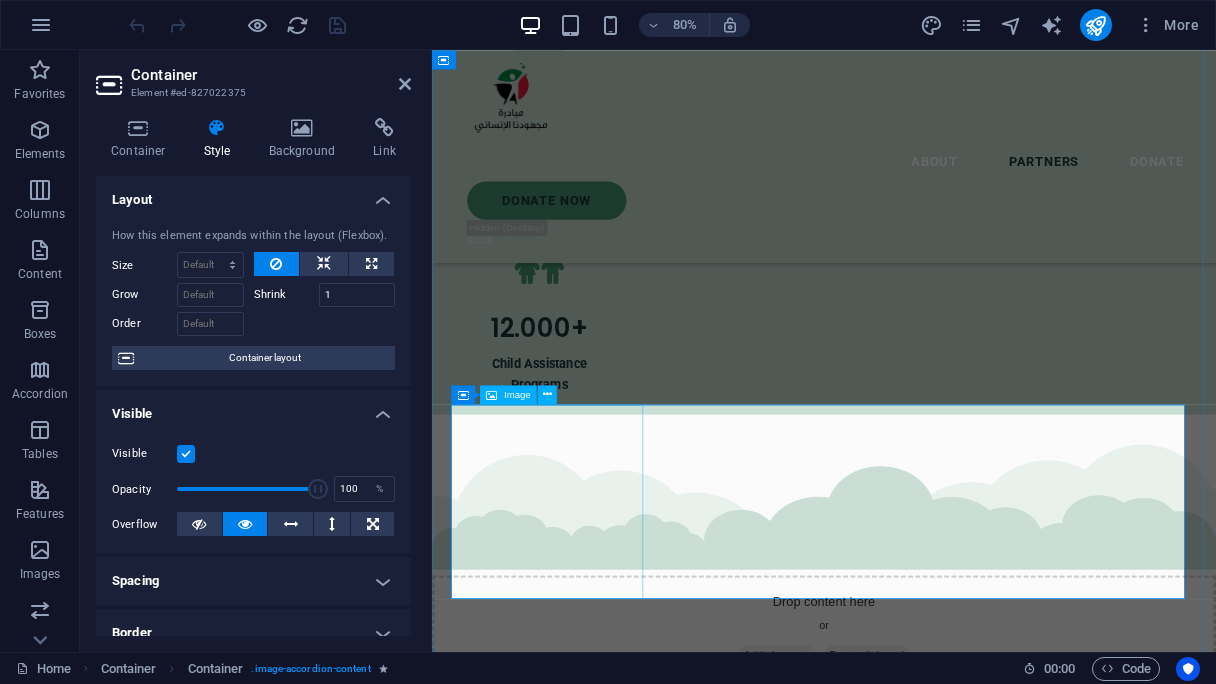 scroll, scrollTop: 3416, scrollLeft: 0, axis: vertical 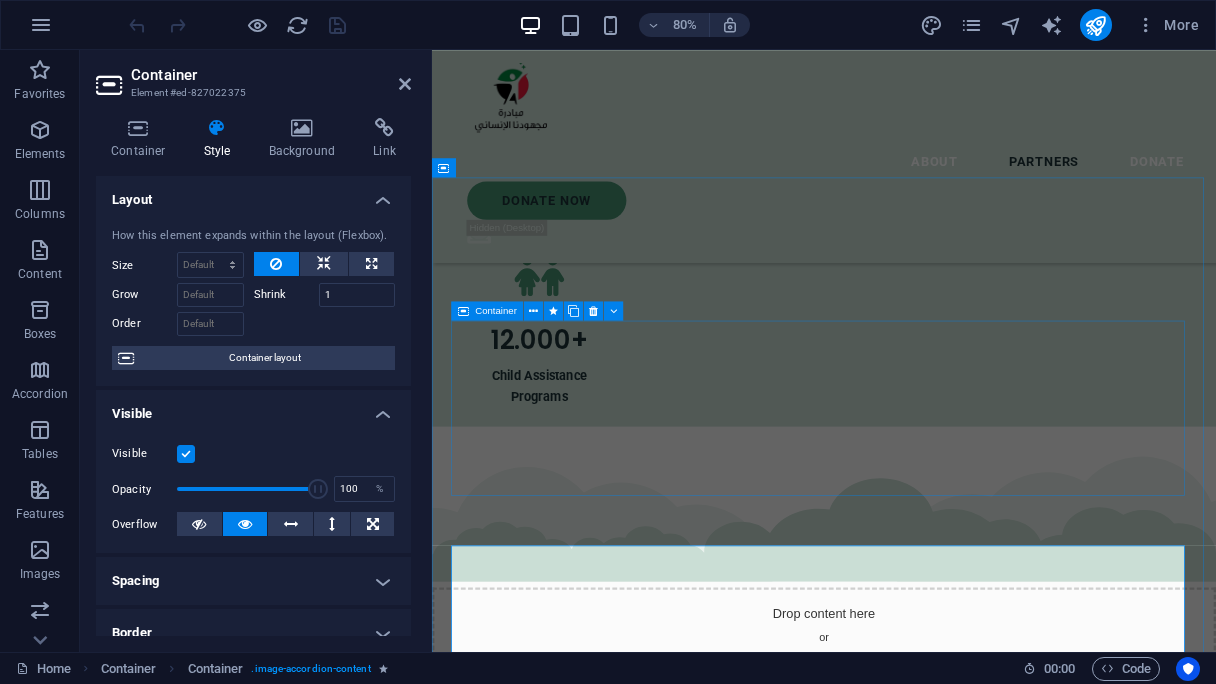 click at bounding box center (463, 310) 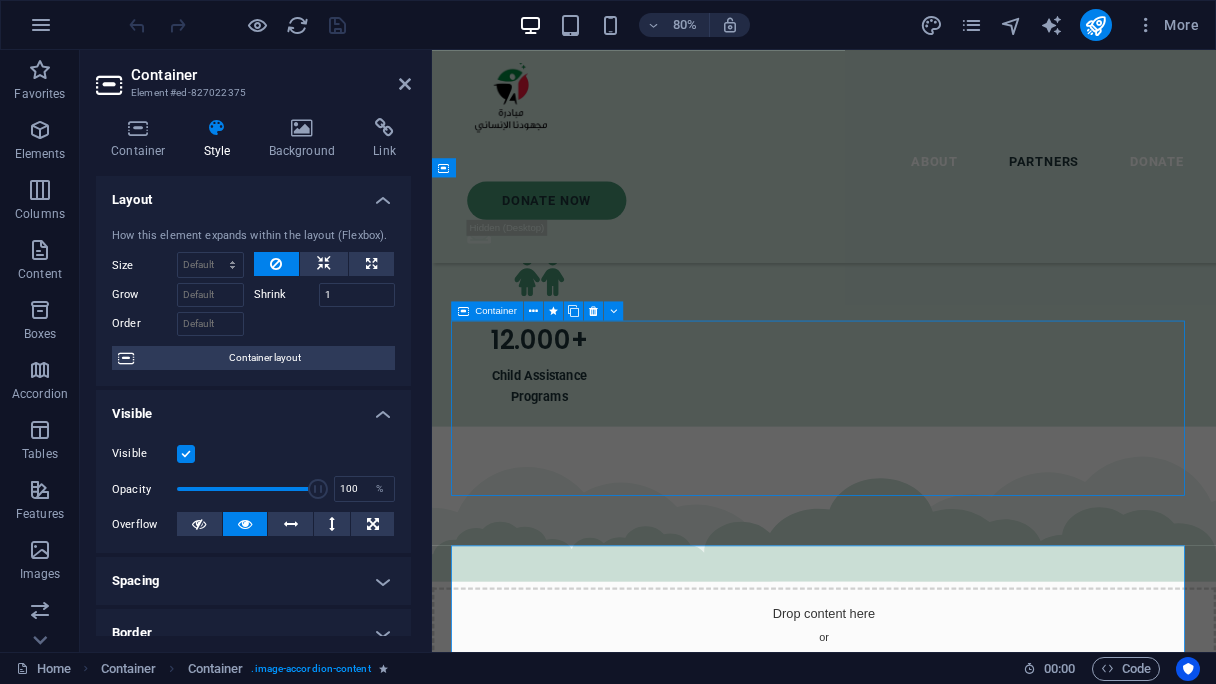 click at bounding box center (463, 310) 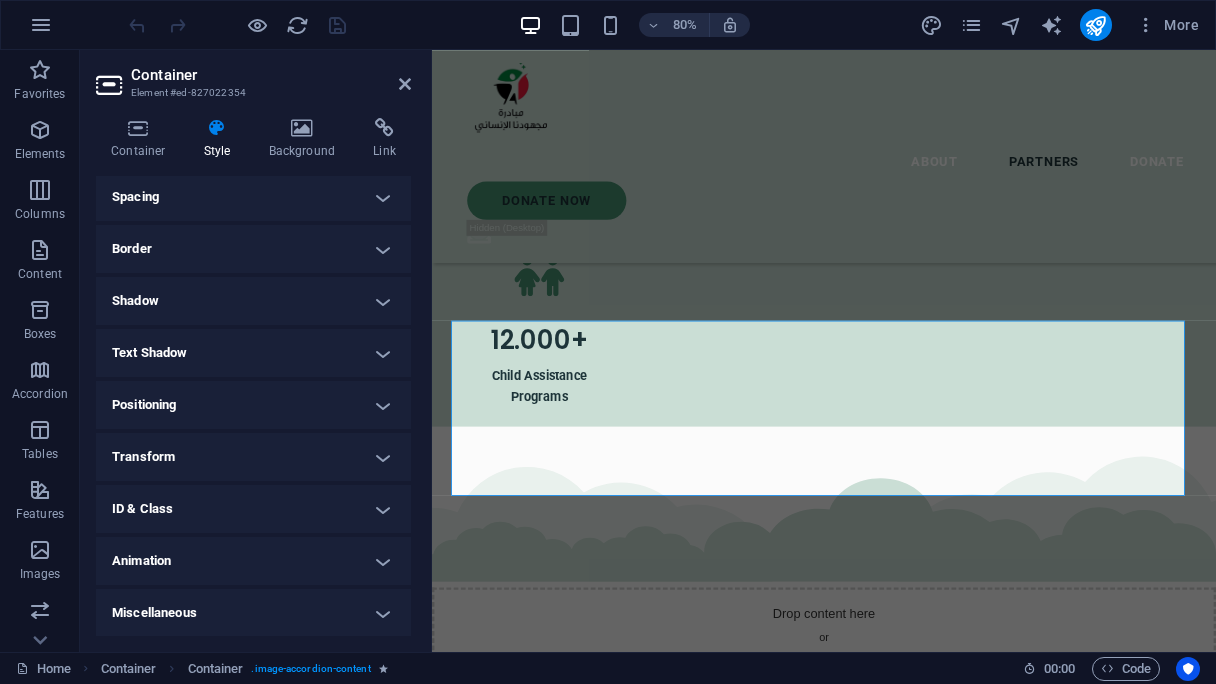 scroll, scrollTop: 184, scrollLeft: 0, axis: vertical 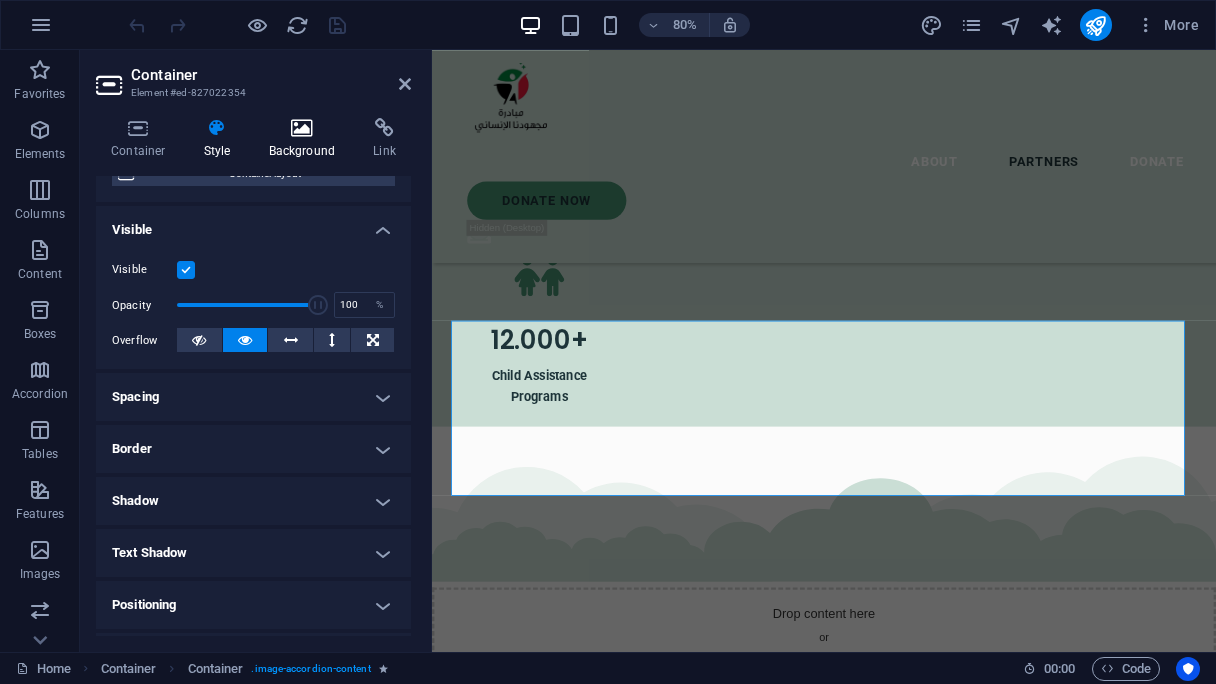 click at bounding box center [302, 128] 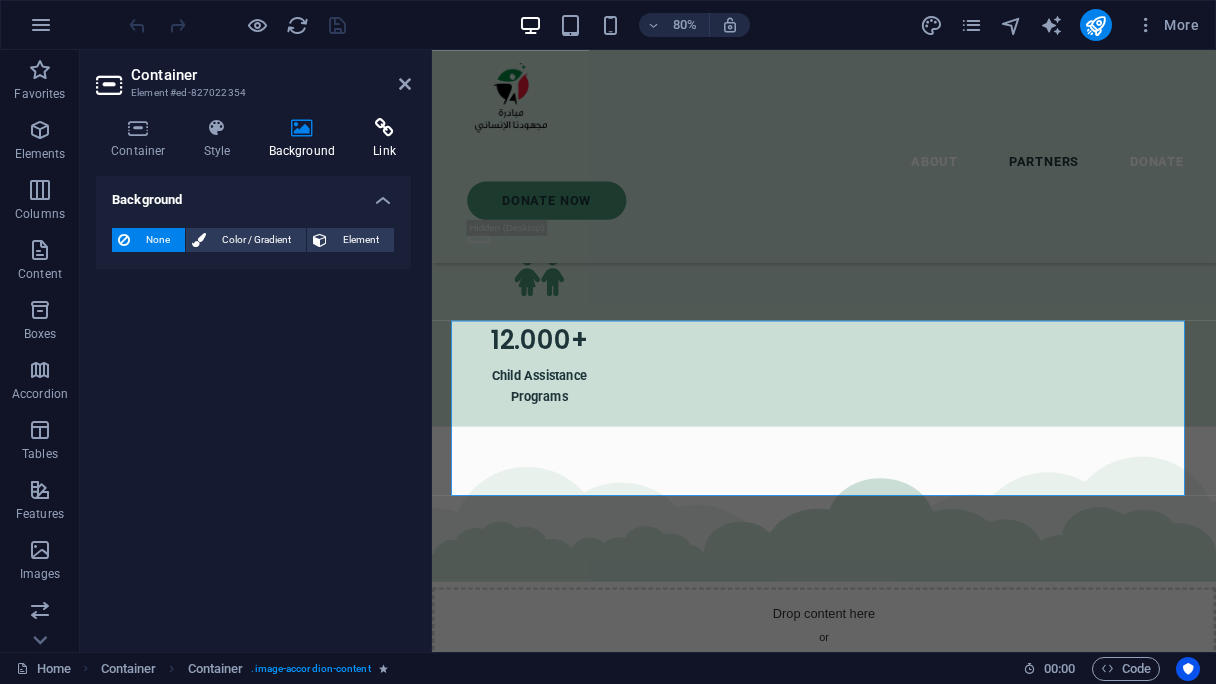 click at bounding box center [384, 128] 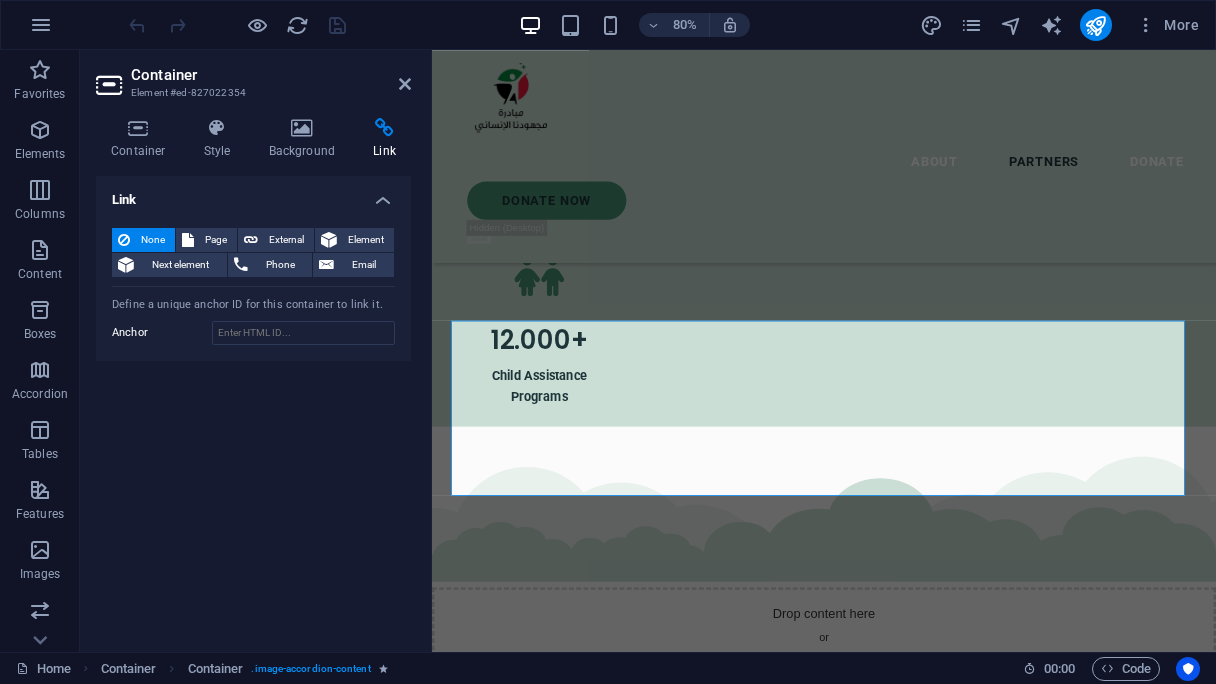 drag, startPoint x: 134, startPoint y: 155, endPoint x: 114, endPoint y: 298, distance: 144.39183 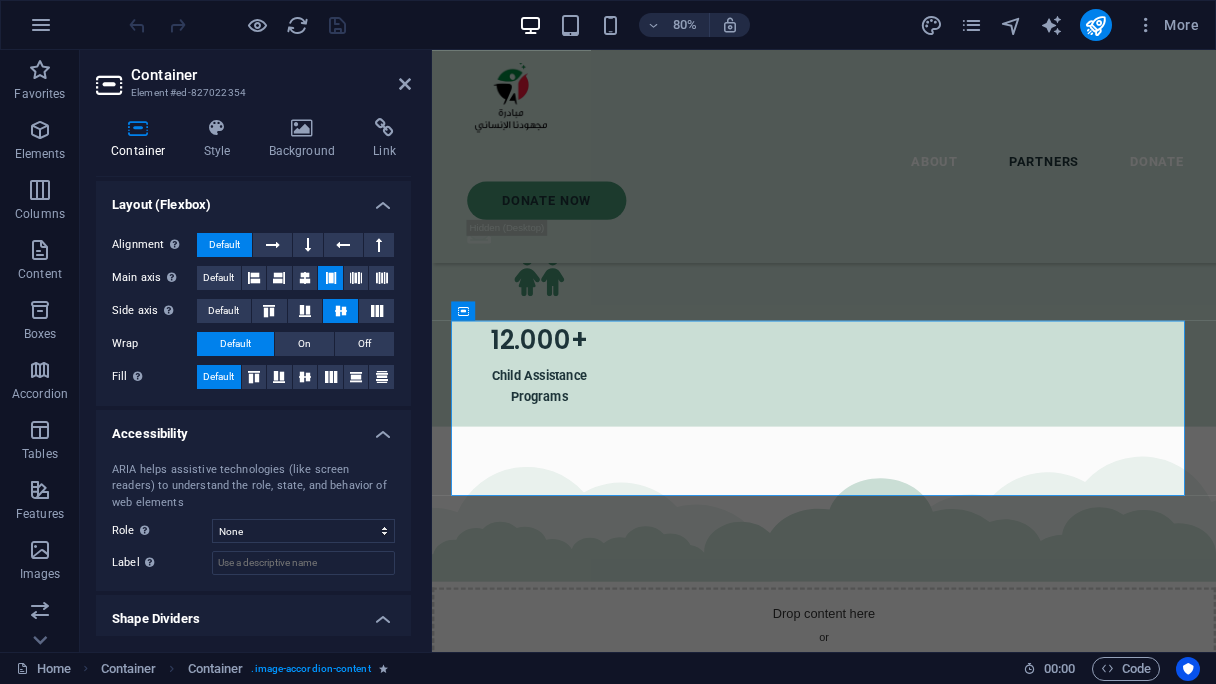 scroll, scrollTop: 300, scrollLeft: 0, axis: vertical 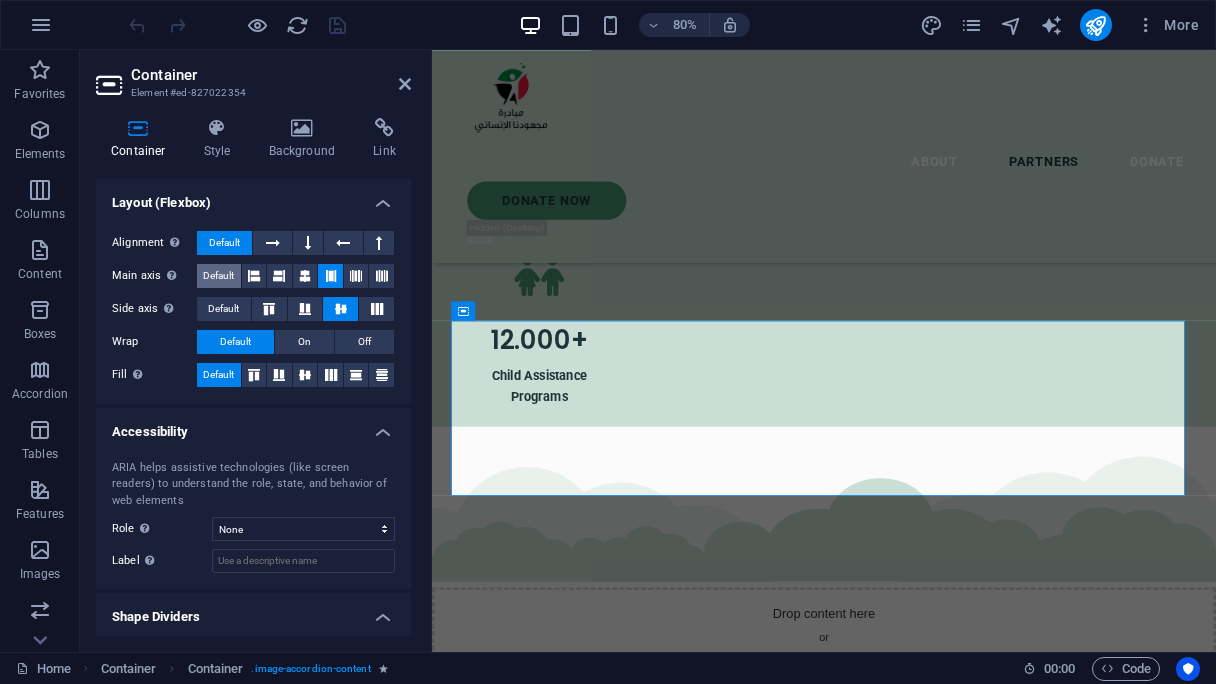 click on "Default" at bounding box center [218, 276] 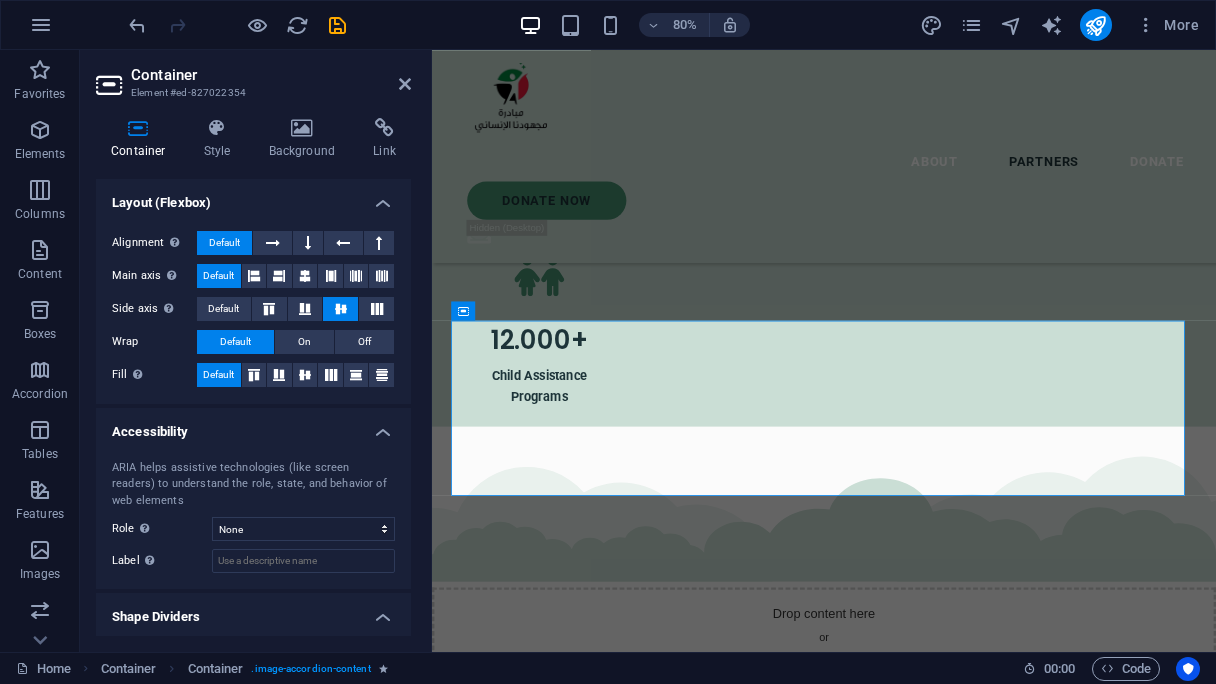 click on "Alignment Determines the flex direction. Default Main axis Determine how elements should behave along the main axis inside this container (justify content). Default Side axis Control the vertical direction of the element inside of the container (align items). Default Wrap Default On Off Fill Controls the distances and direction of elements on the y-axis across several lines (align content). Default" at bounding box center [253, 309] 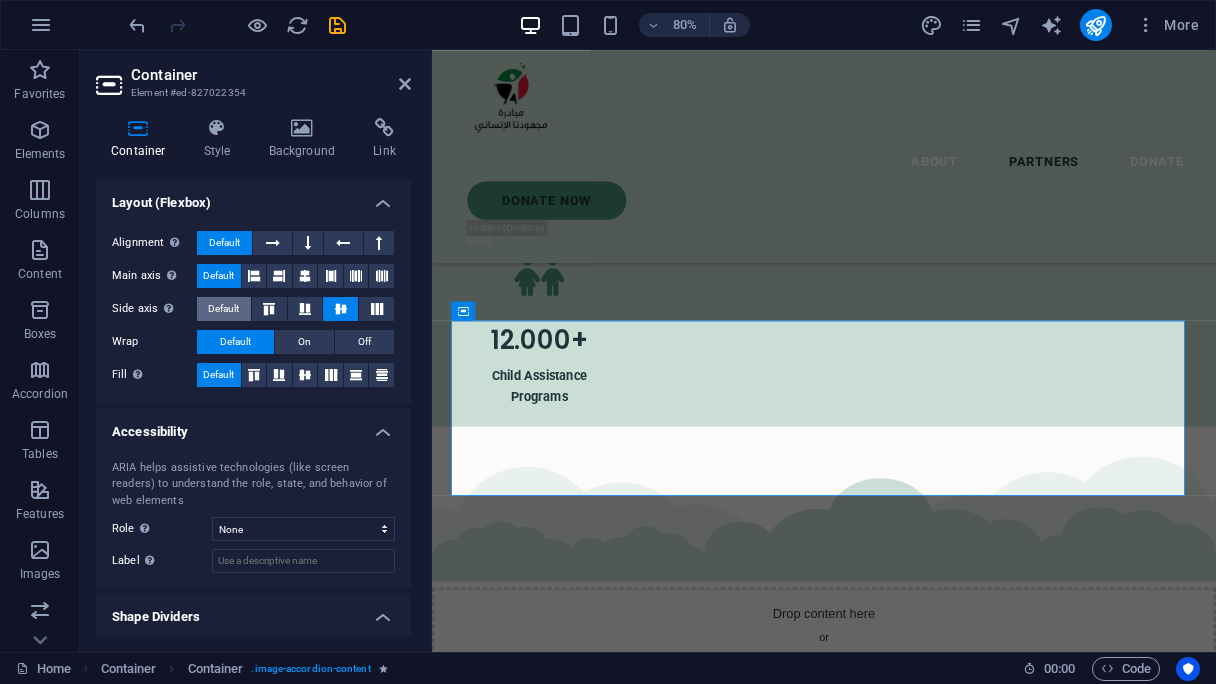 click on "Default" at bounding box center [223, 309] 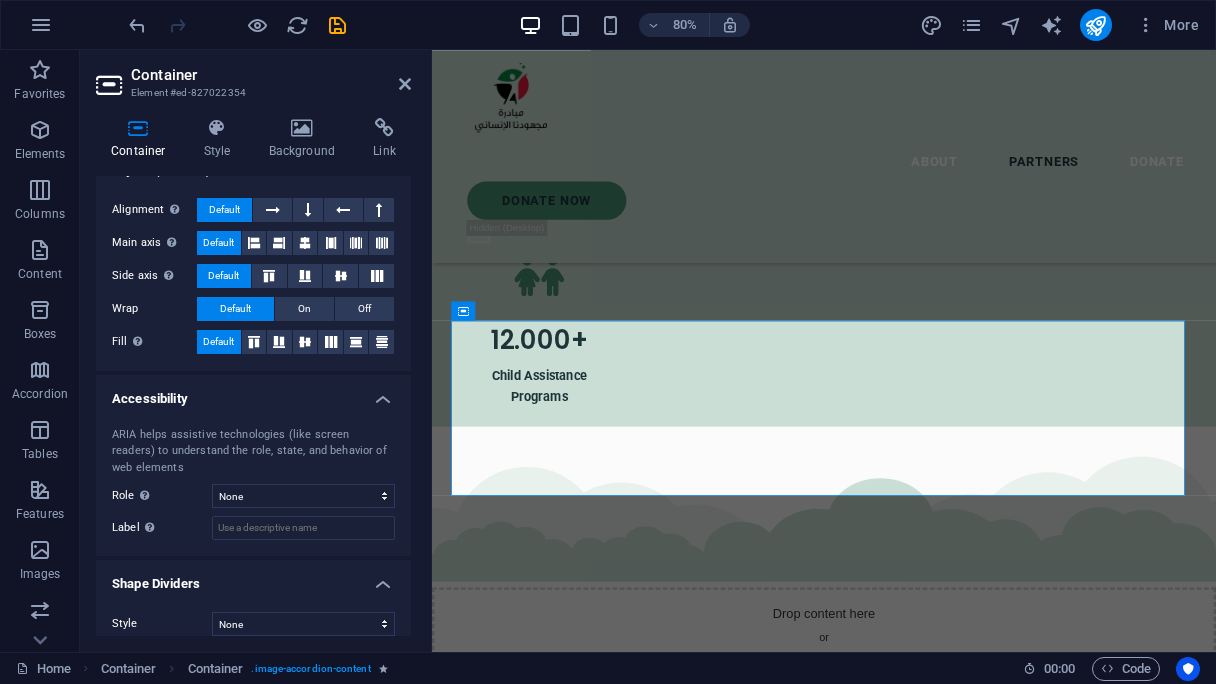 scroll, scrollTop: 348, scrollLeft: 0, axis: vertical 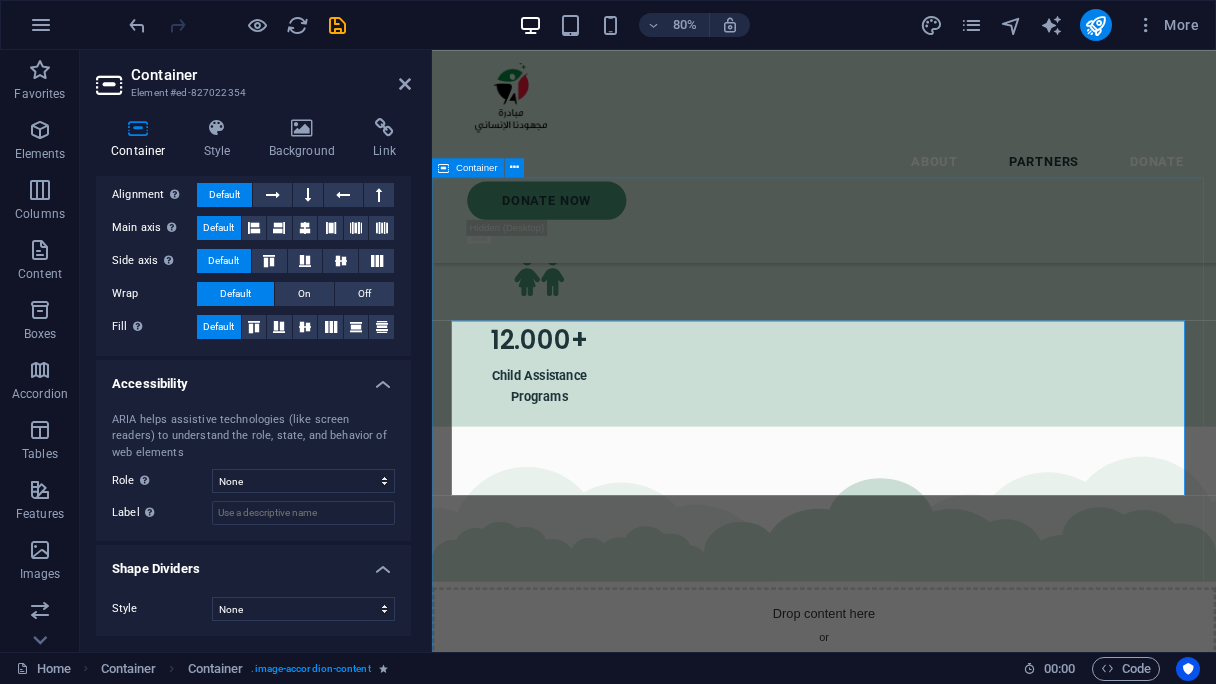 click on "Our partners and collaborators [BRAND]  We are grateful for our partnership with [BRAND], a [COUNTRY]-based nonprofit supporting impactful [NATIONALITY]-led initiatives. Through this collaboration, [BRAND] hosts our official donation link, allowing us to securely collect contributions from around the world and channel them directly to our humanitarian efforts on the ground. [CITY] and Camps [FIRST] [LAST] We are honored to partner with the dedicated team at [CITY] and Camps [FIRST] [LAST], who continue to serve displaced families and communities affected by conflict in [REGION]. Their on-the-ground presence is vital to our collective impact. Together, we are reaching people in some of the most underserved areas with compassion and urgency. [BRAND] and [FIRST] [LAST] We are proud to collaborate with [BRAND] and the [FIRST] [LAST] team, whose dedication to providing rapid medical assistance on the ground has made a real difference in the lives of displaced families in [COUNTRY]." at bounding box center [922, 4855] 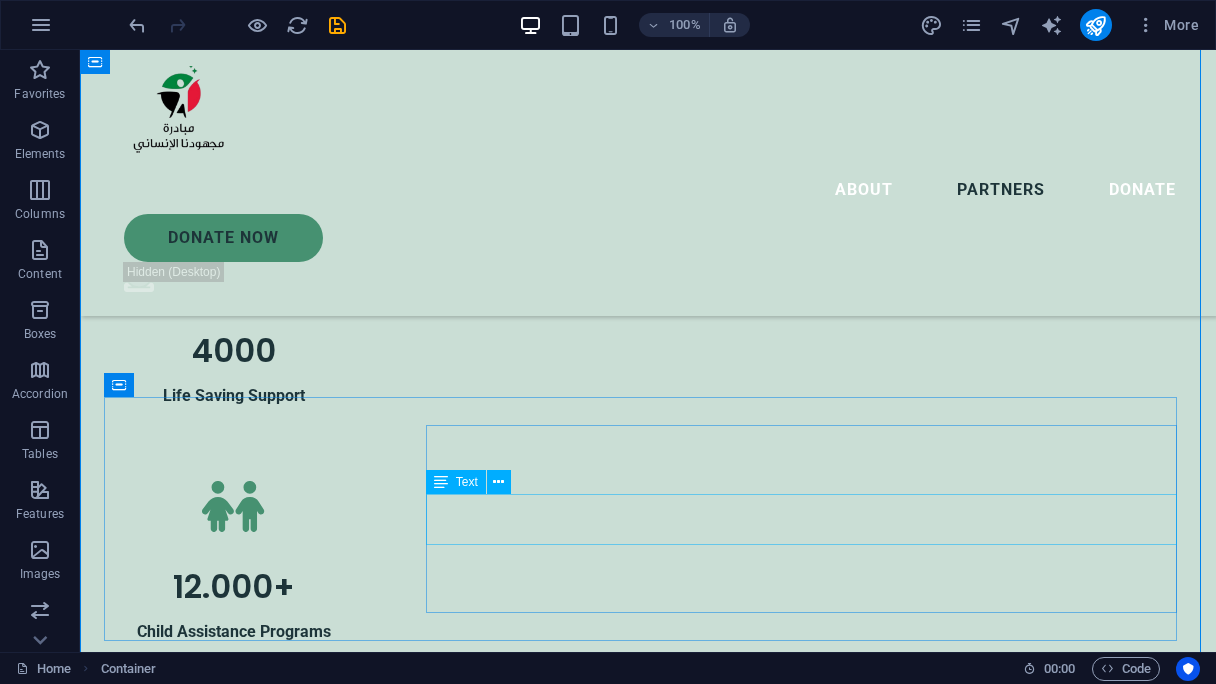 scroll, scrollTop: 3514, scrollLeft: 0, axis: vertical 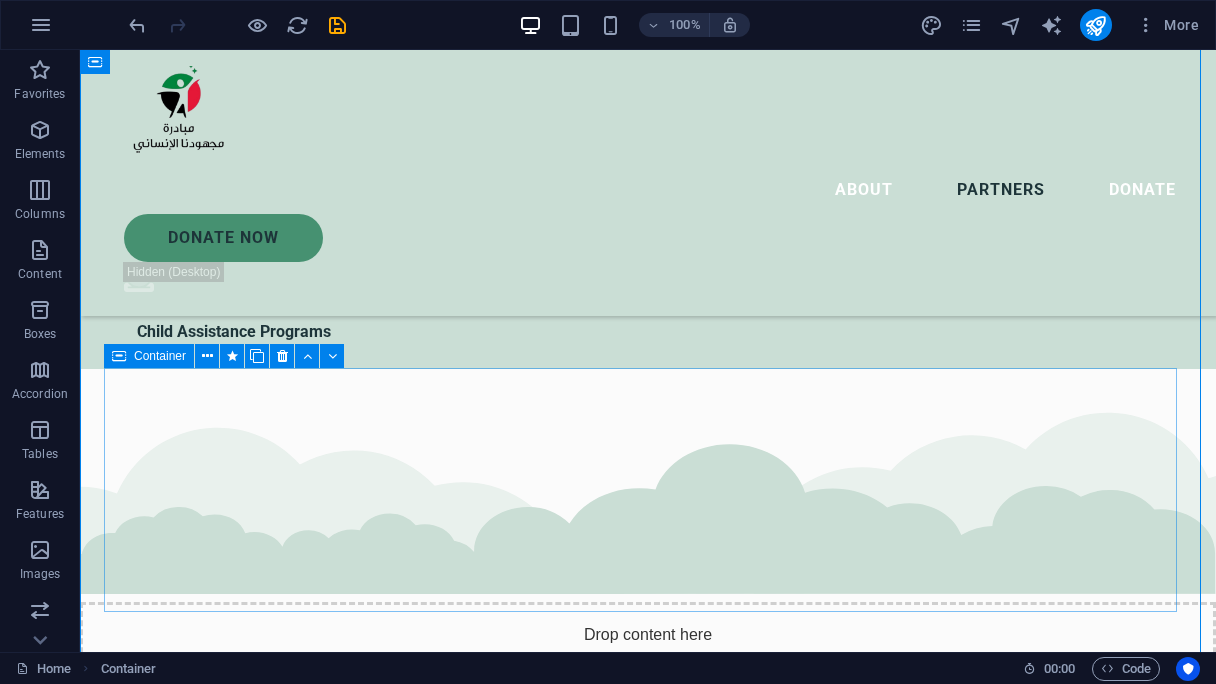click on "Container" at bounding box center [149, 356] 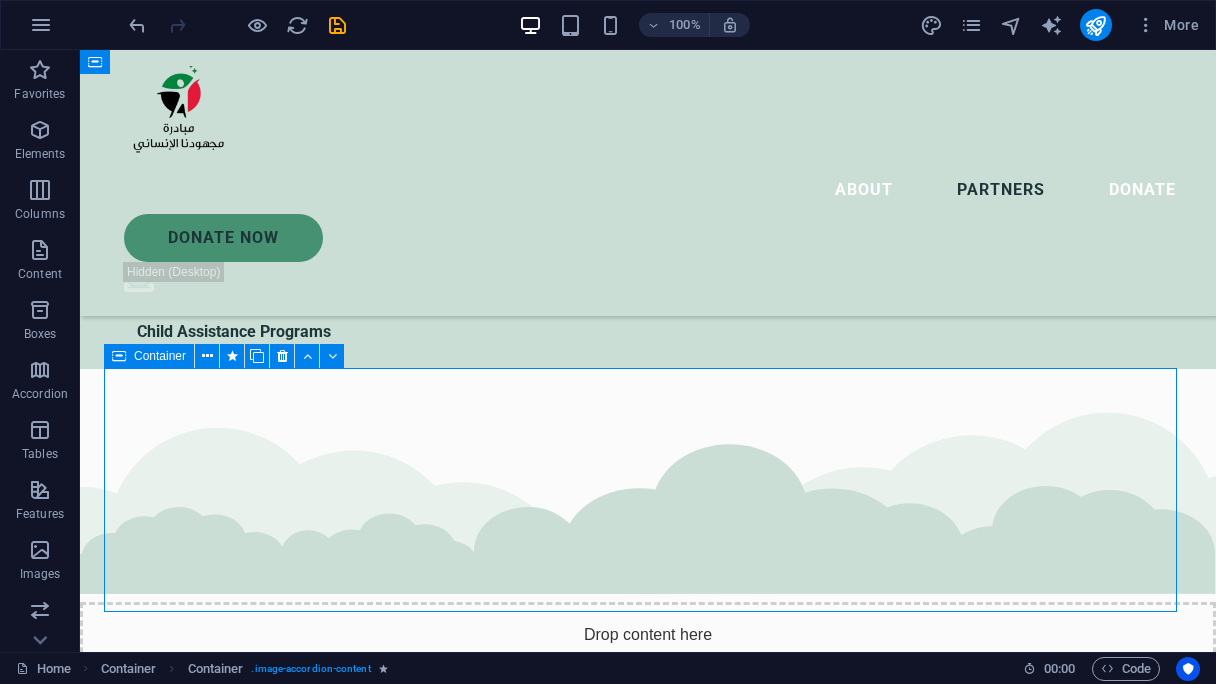 click on "Container" at bounding box center [149, 356] 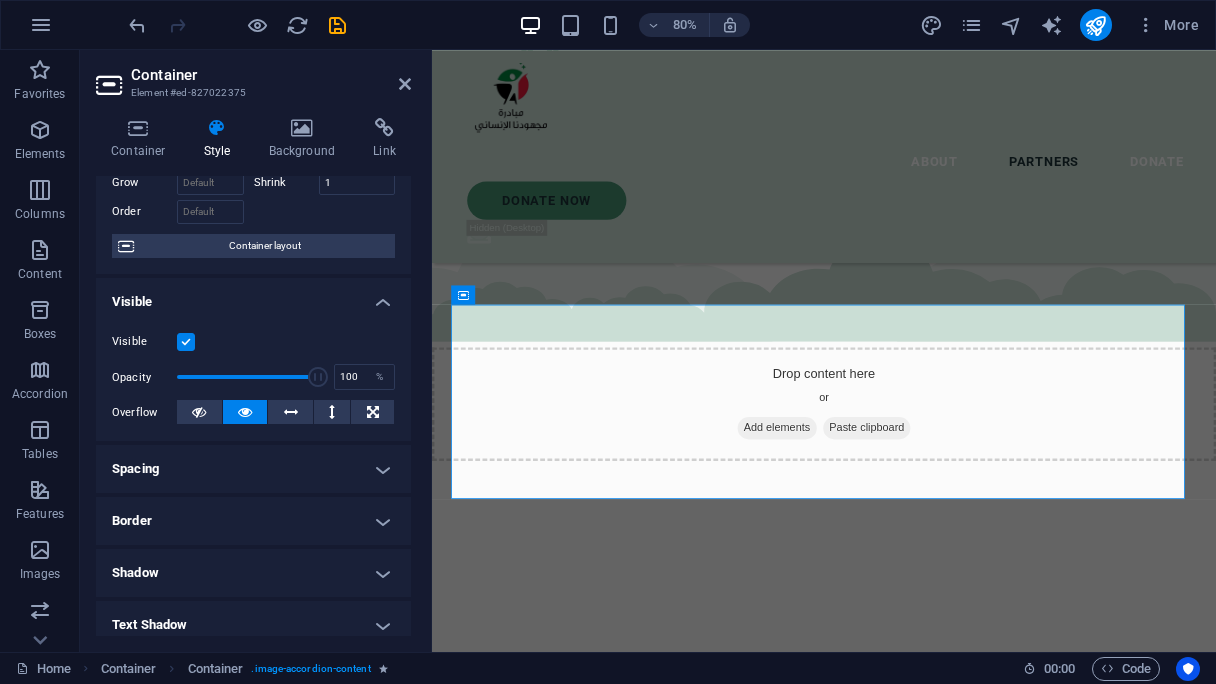 scroll, scrollTop: 100, scrollLeft: 0, axis: vertical 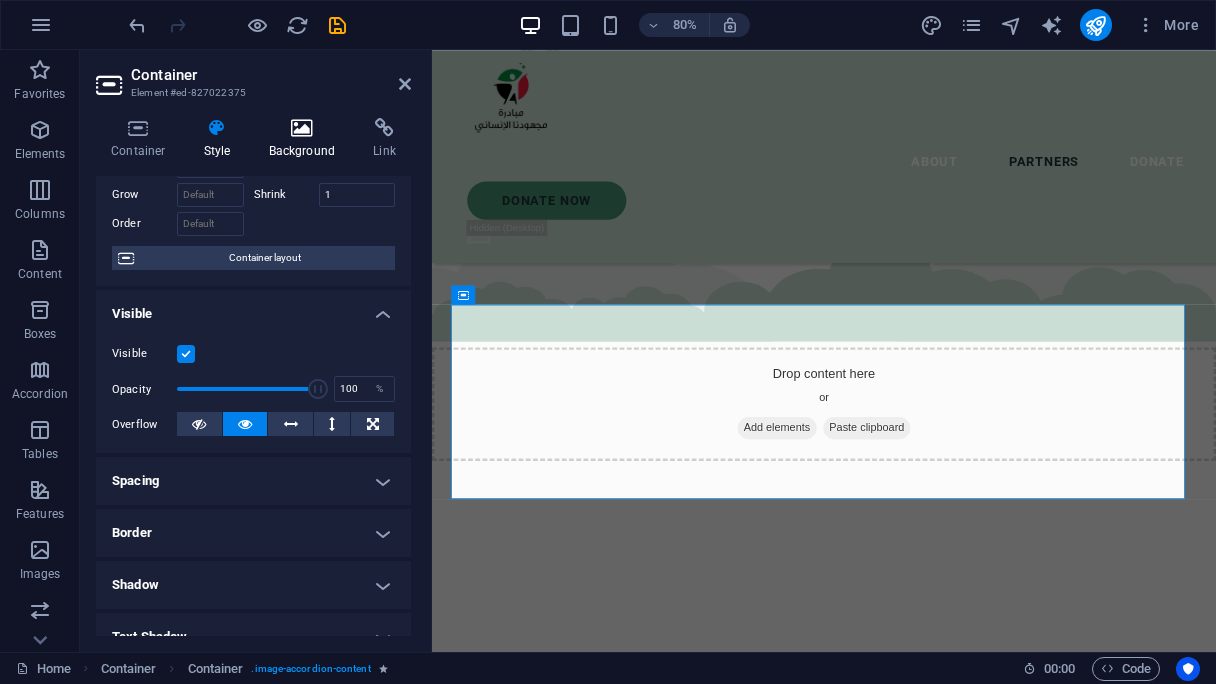 click at bounding box center [302, 128] 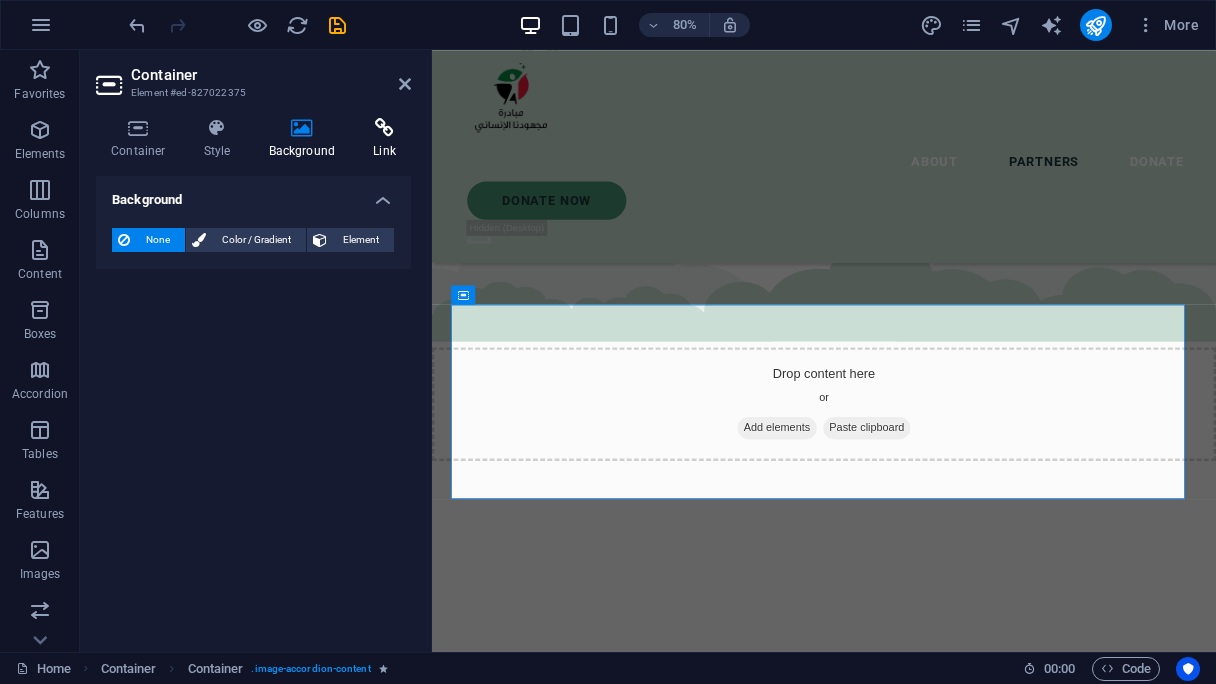 click on "Link" at bounding box center (384, 139) 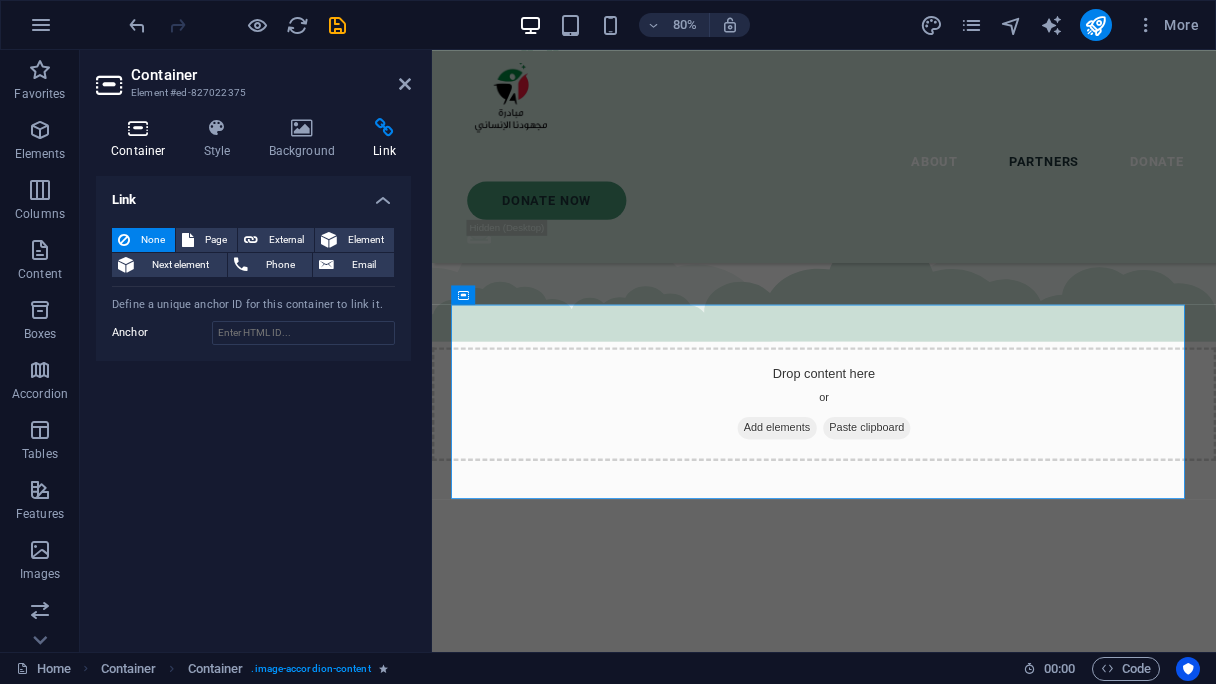 click on "Container" at bounding box center (142, 139) 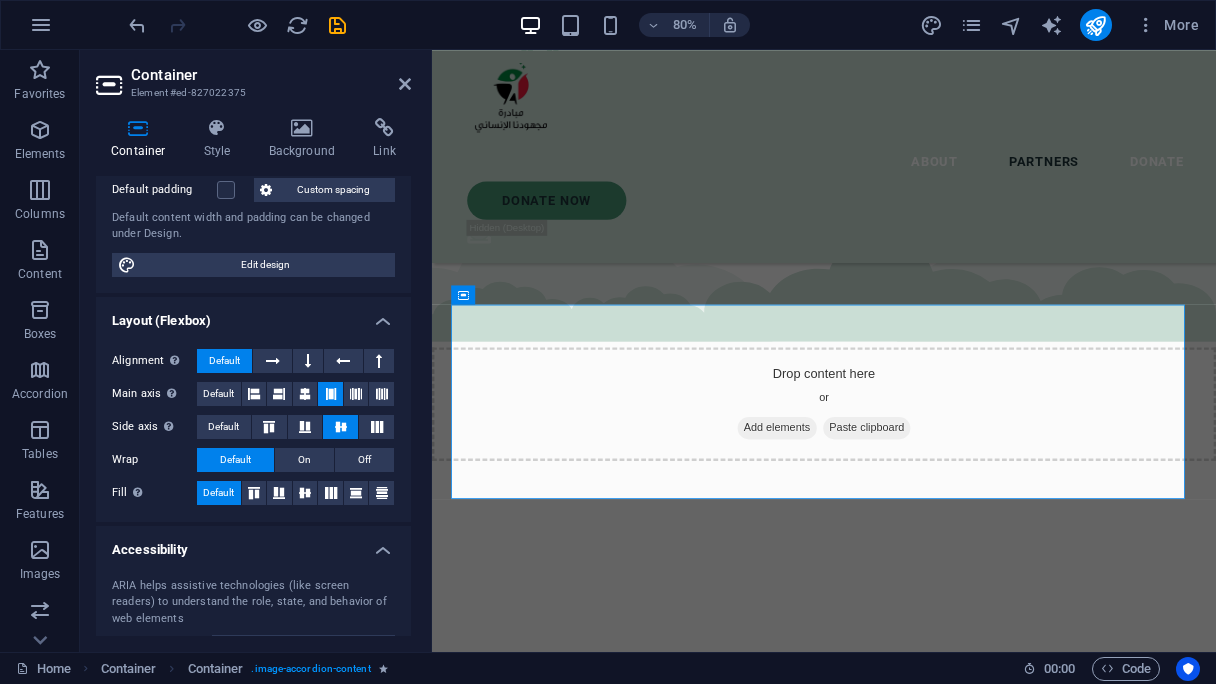 scroll, scrollTop: 200, scrollLeft: 0, axis: vertical 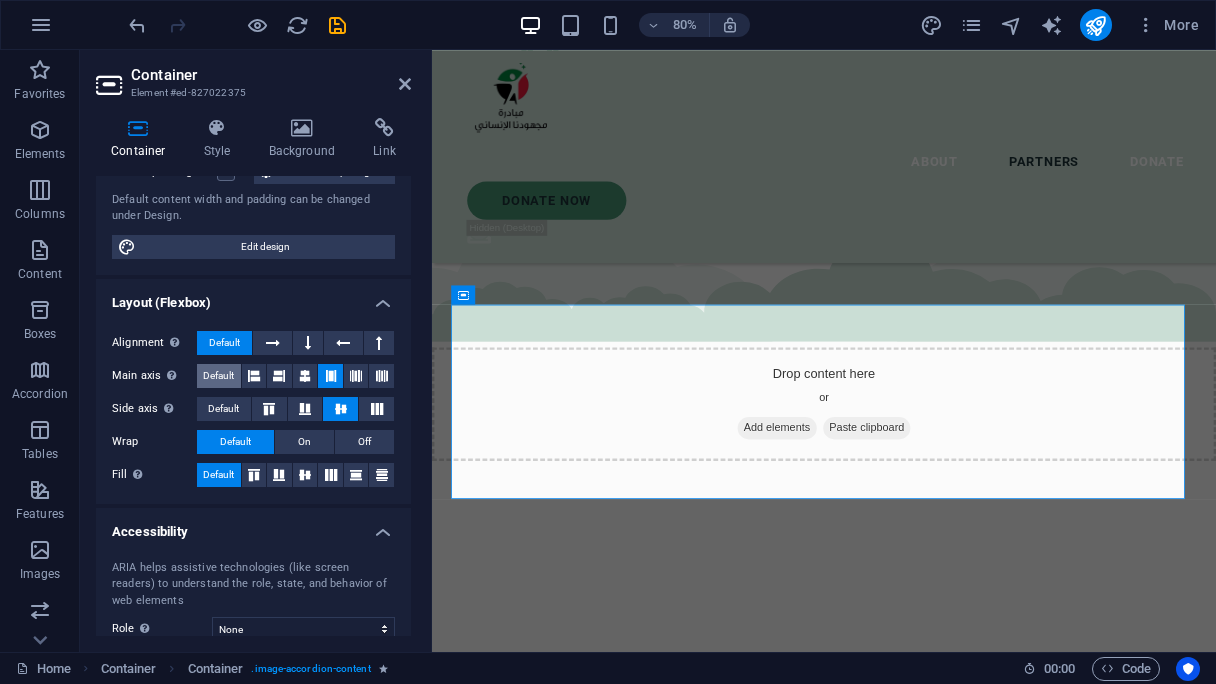 click on "Default" at bounding box center (219, 376) 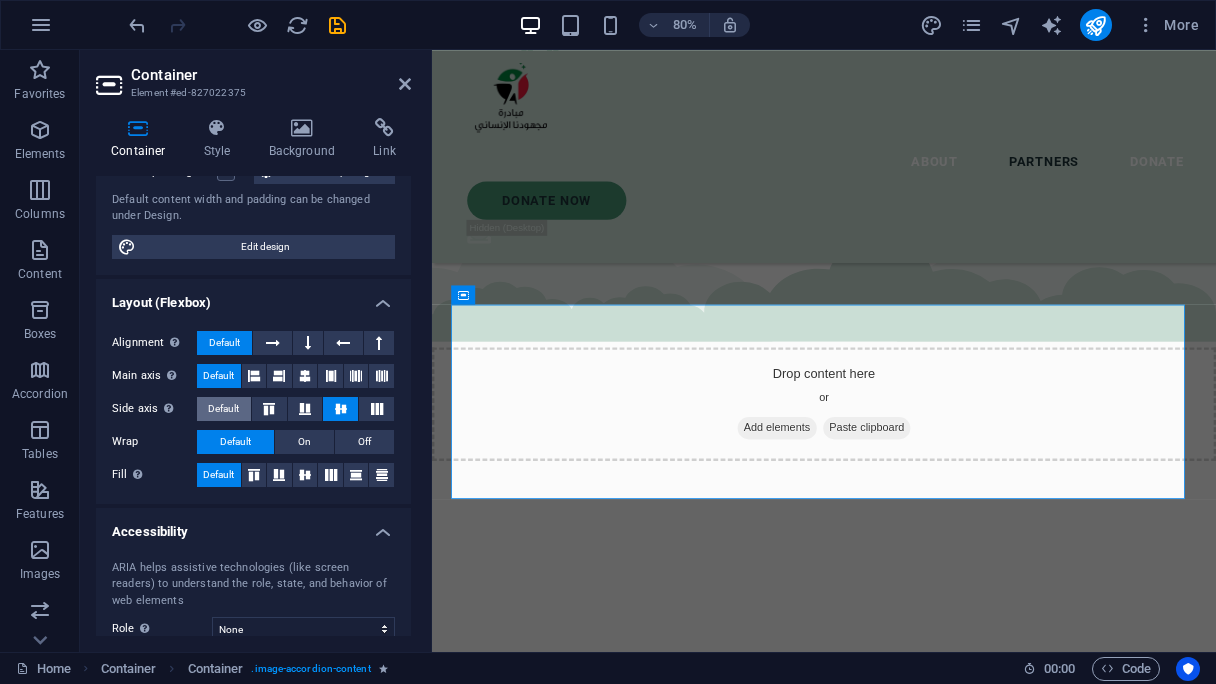 click on "Default" at bounding box center [223, 409] 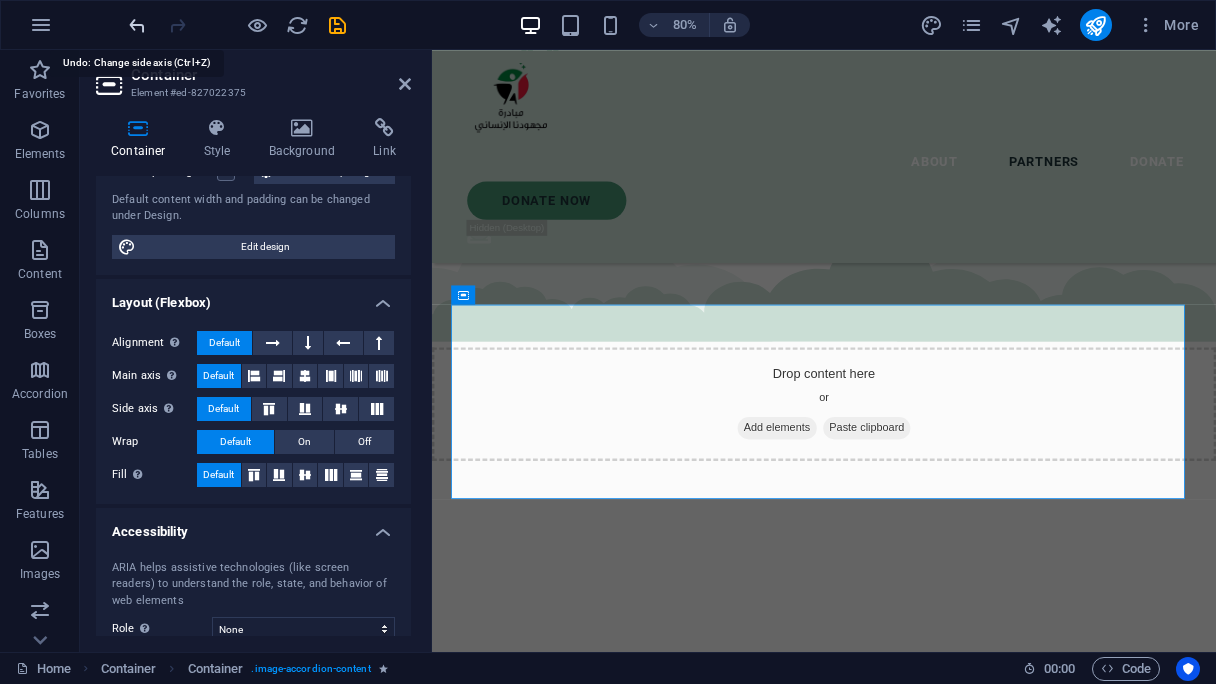 click at bounding box center [137, 25] 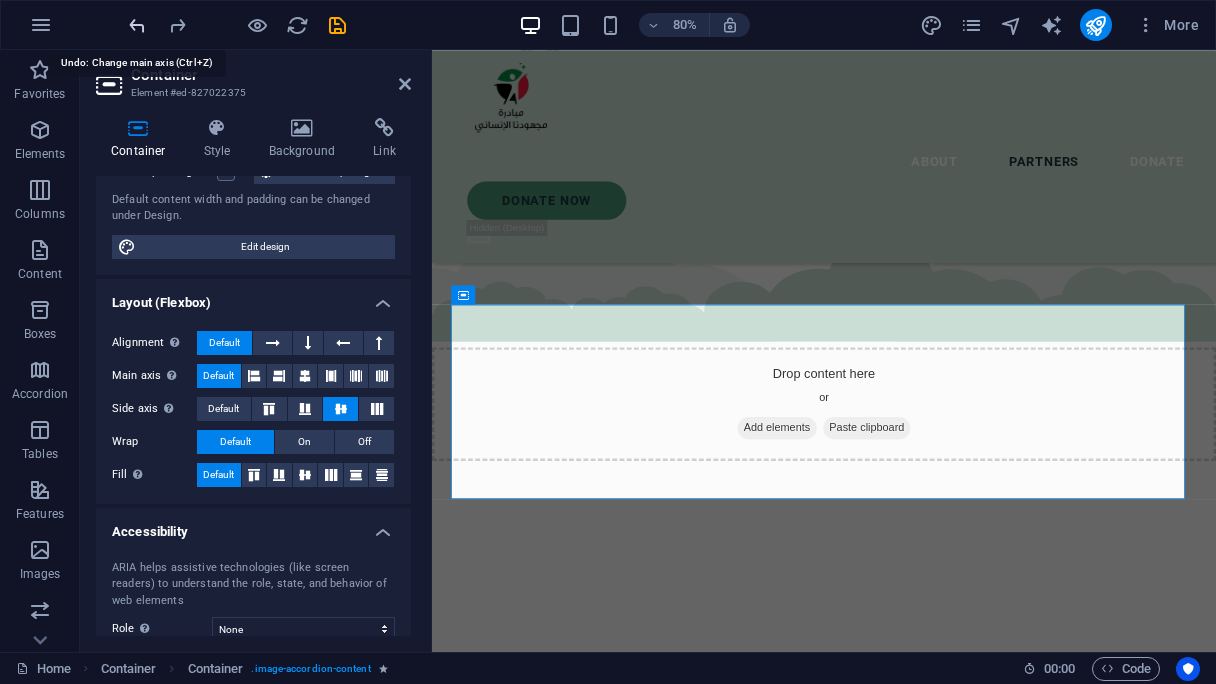 click at bounding box center (137, 25) 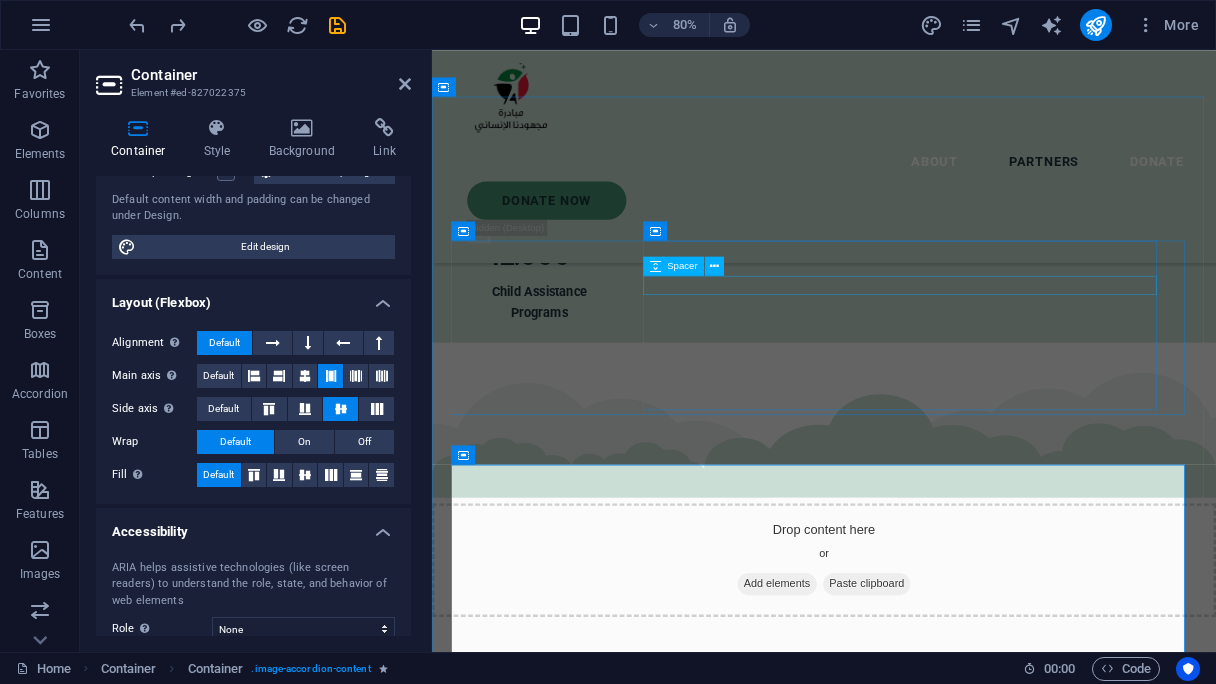 scroll, scrollTop: 3516, scrollLeft: 0, axis: vertical 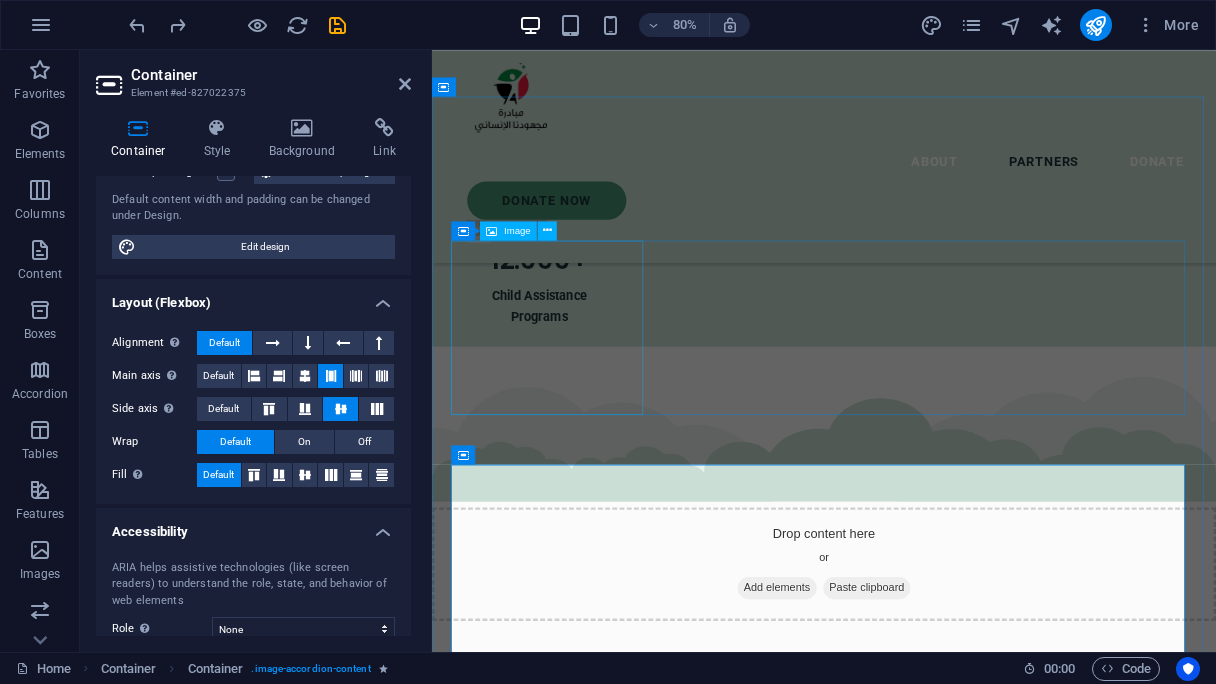 click at bounding box center [922, 3001] 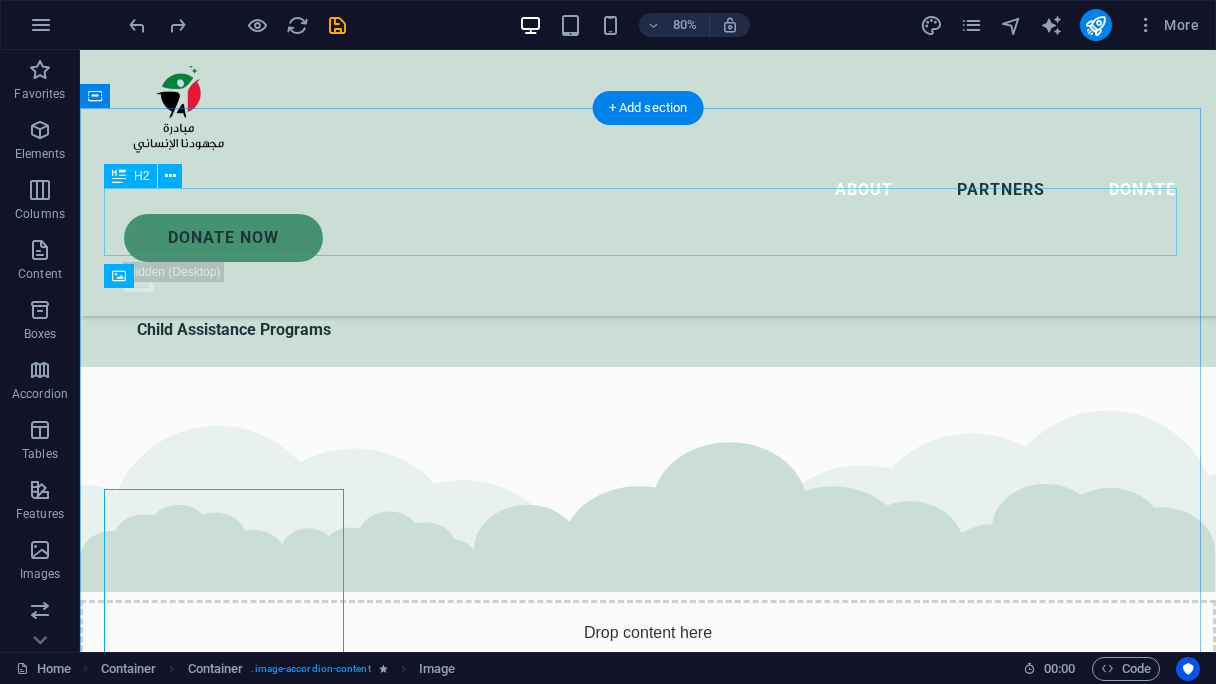 scroll, scrollTop: 3315, scrollLeft: 0, axis: vertical 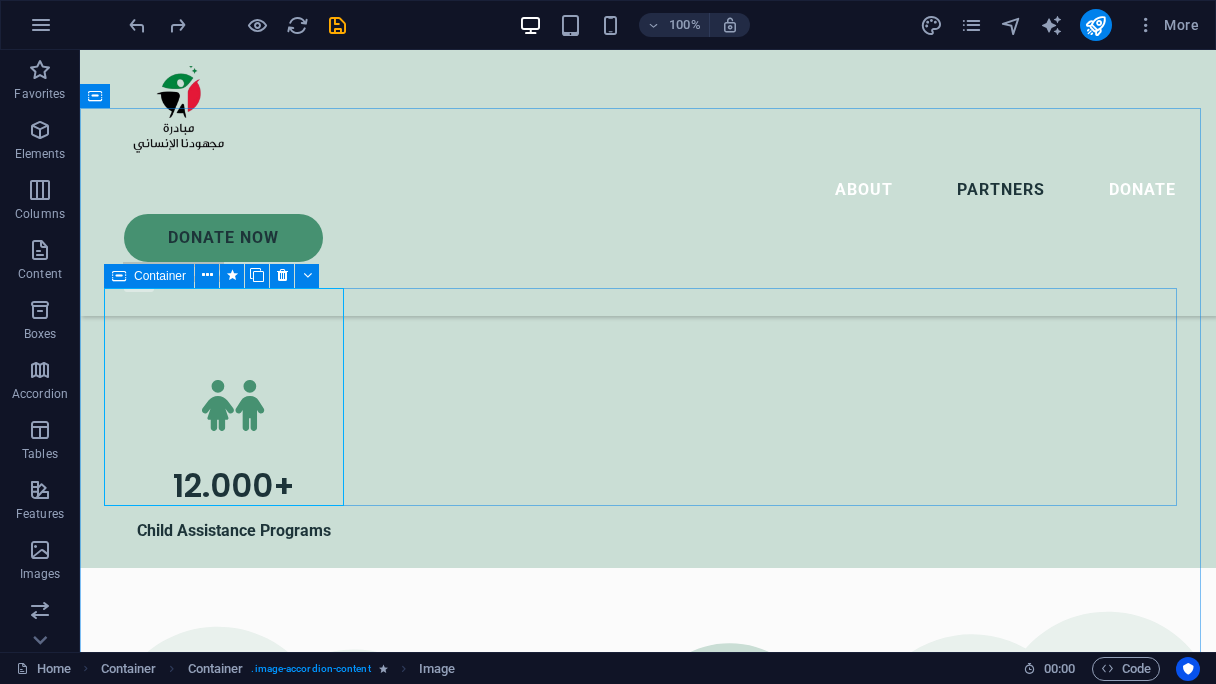 click at bounding box center [119, 276] 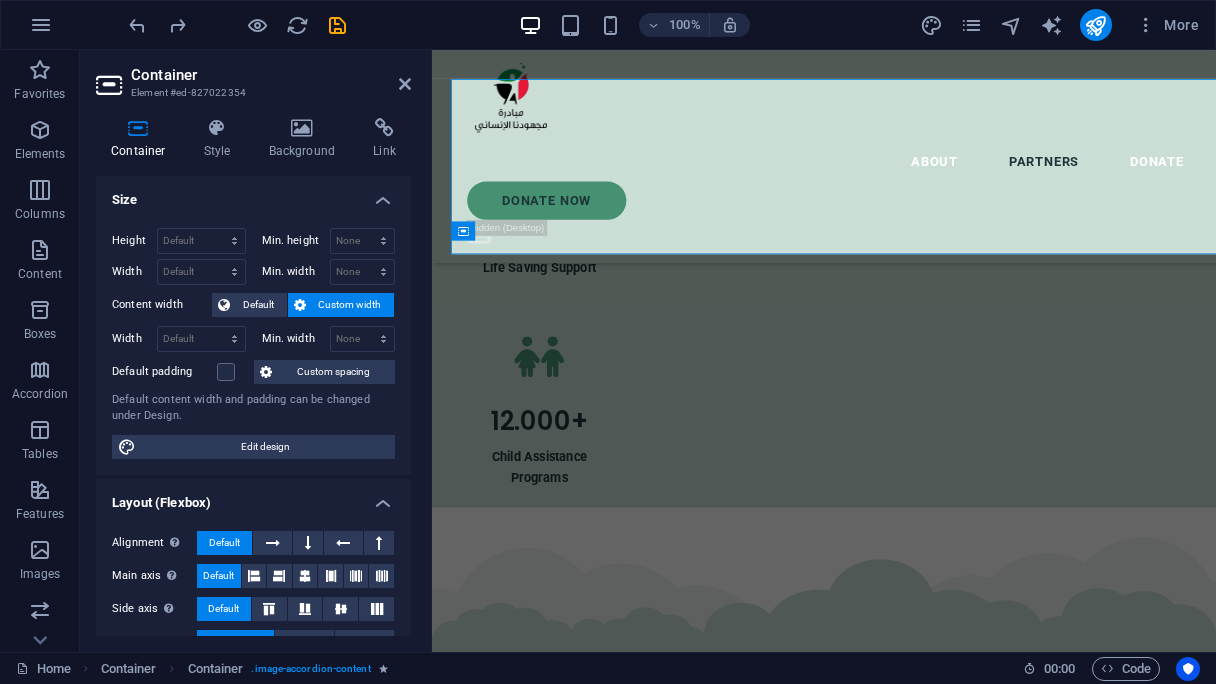 scroll, scrollTop: 3516, scrollLeft: 0, axis: vertical 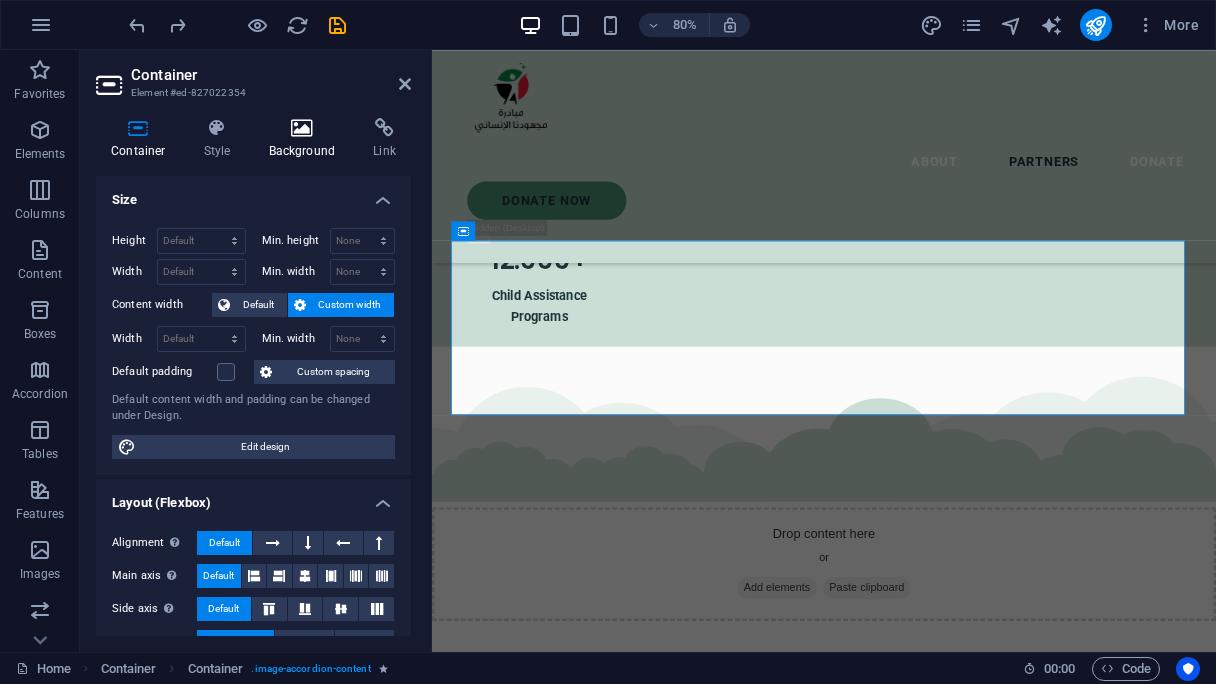 click at bounding box center [302, 128] 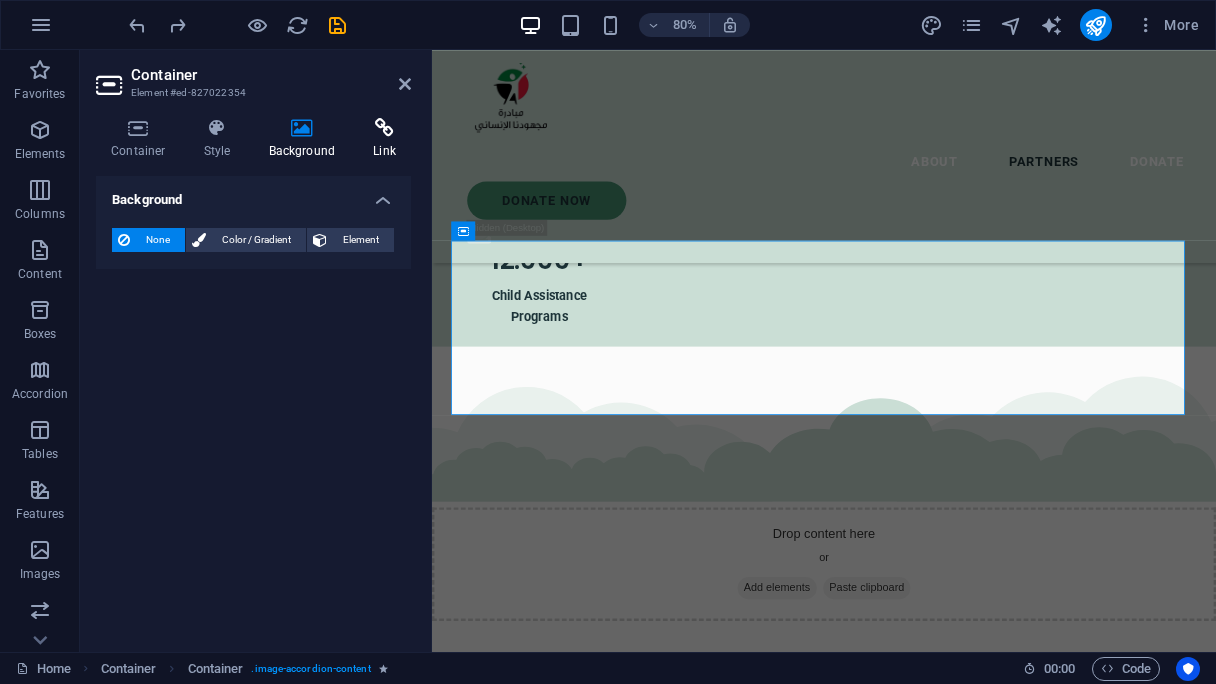 click at bounding box center (384, 128) 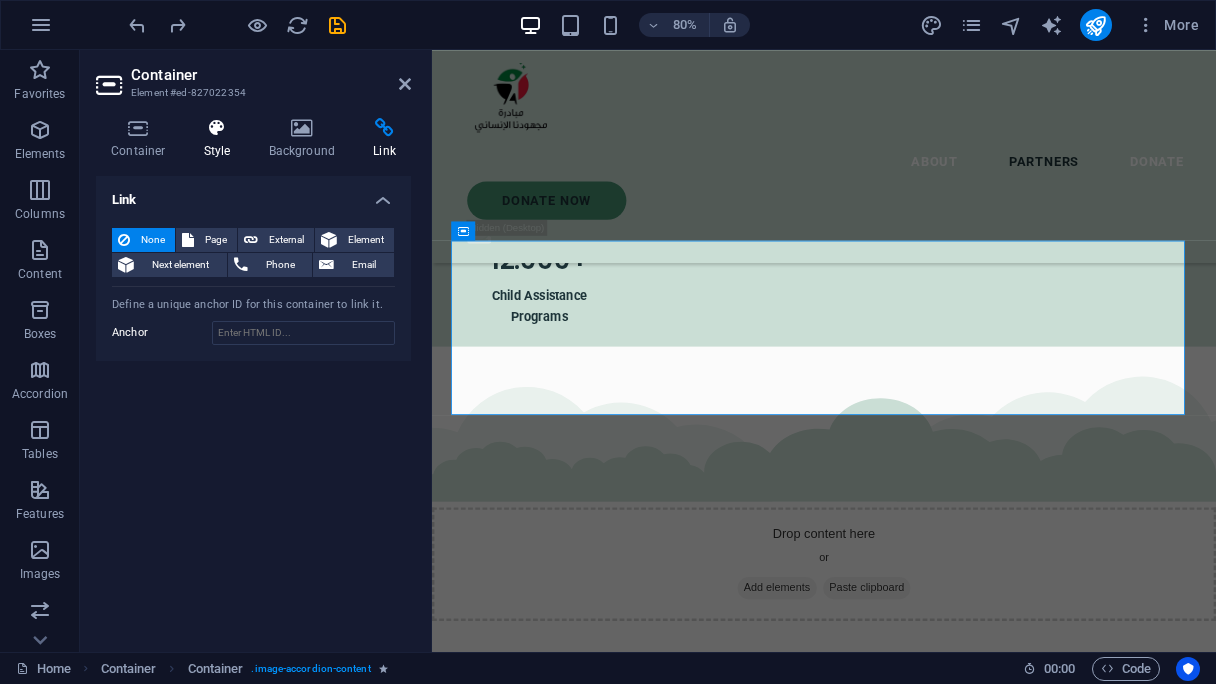 click on "Style" at bounding box center [221, 139] 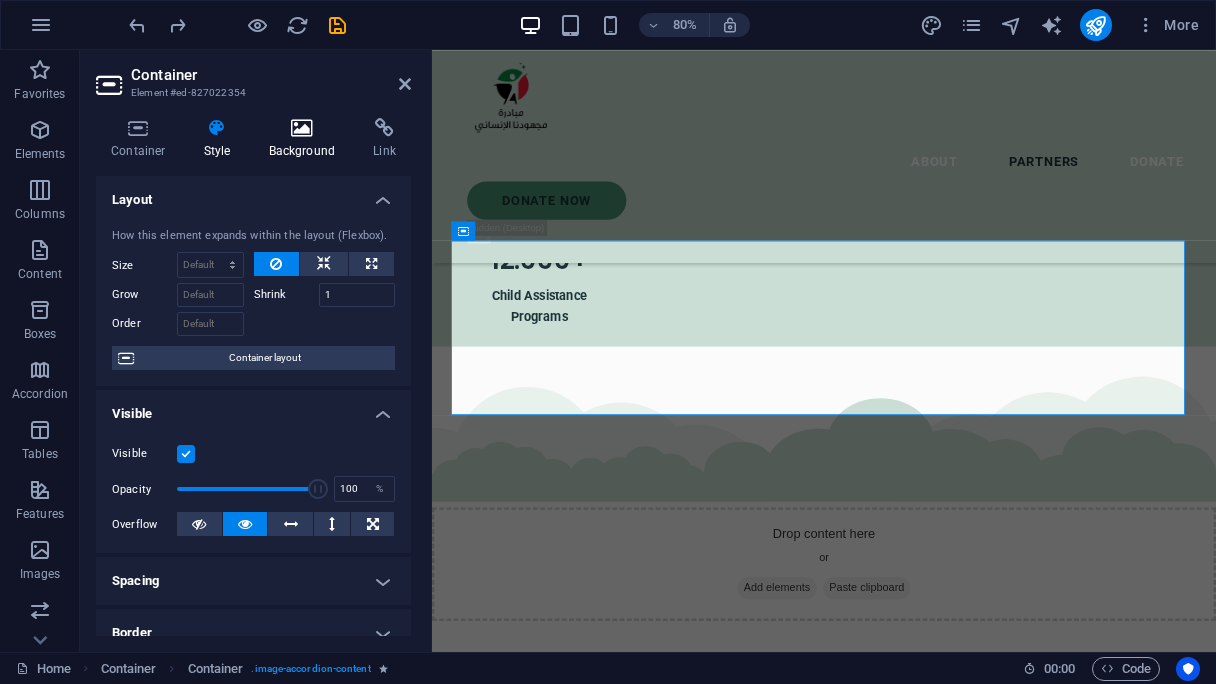 drag, startPoint x: 300, startPoint y: 153, endPoint x: 285, endPoint y: 158, distance: 15.811388 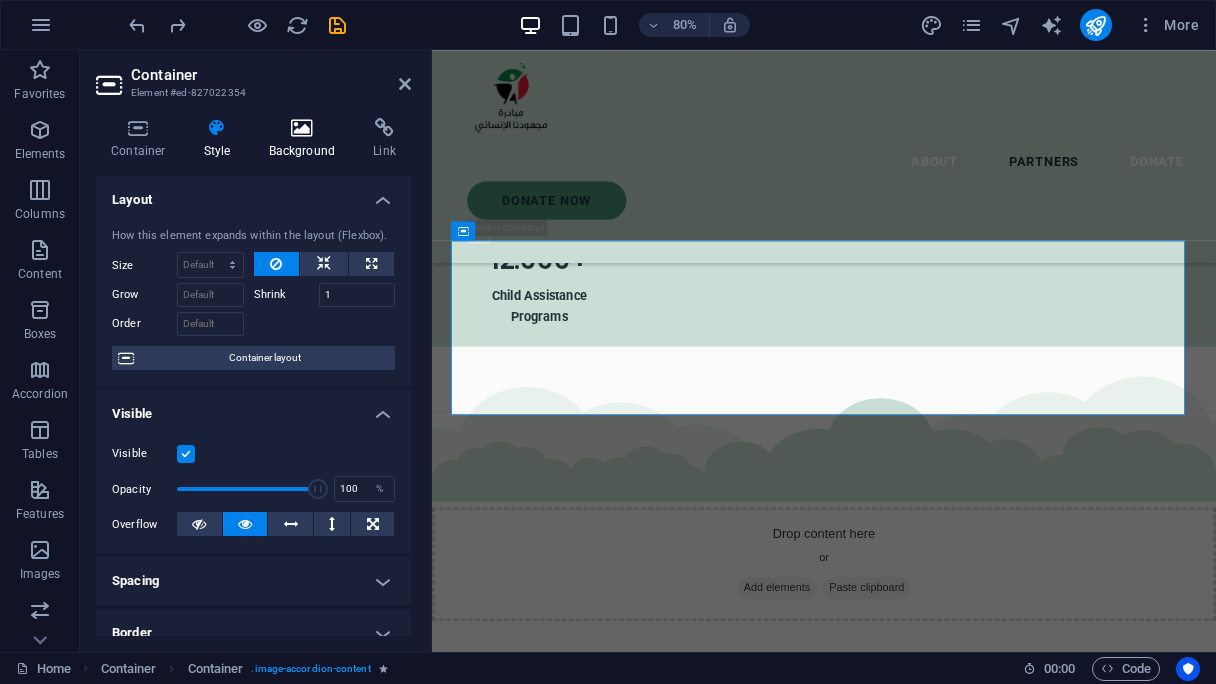click on "Background" at bounding box center (306, 139) 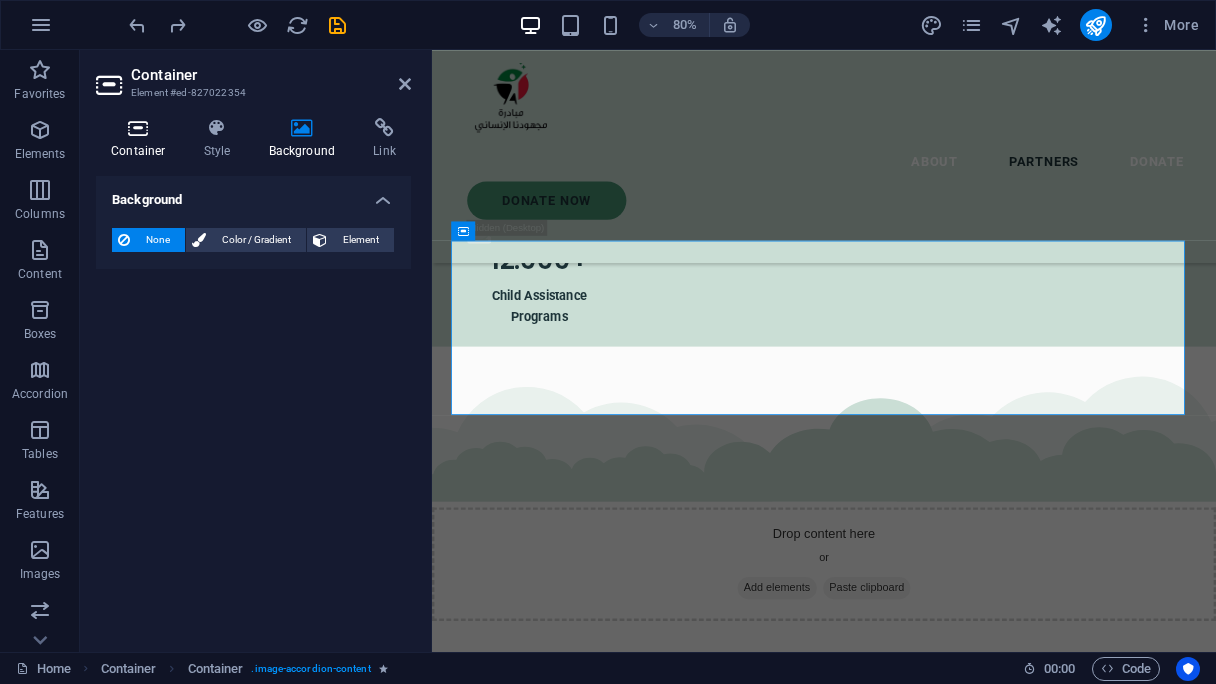 click on "Container" at bounding box center [142, 139] 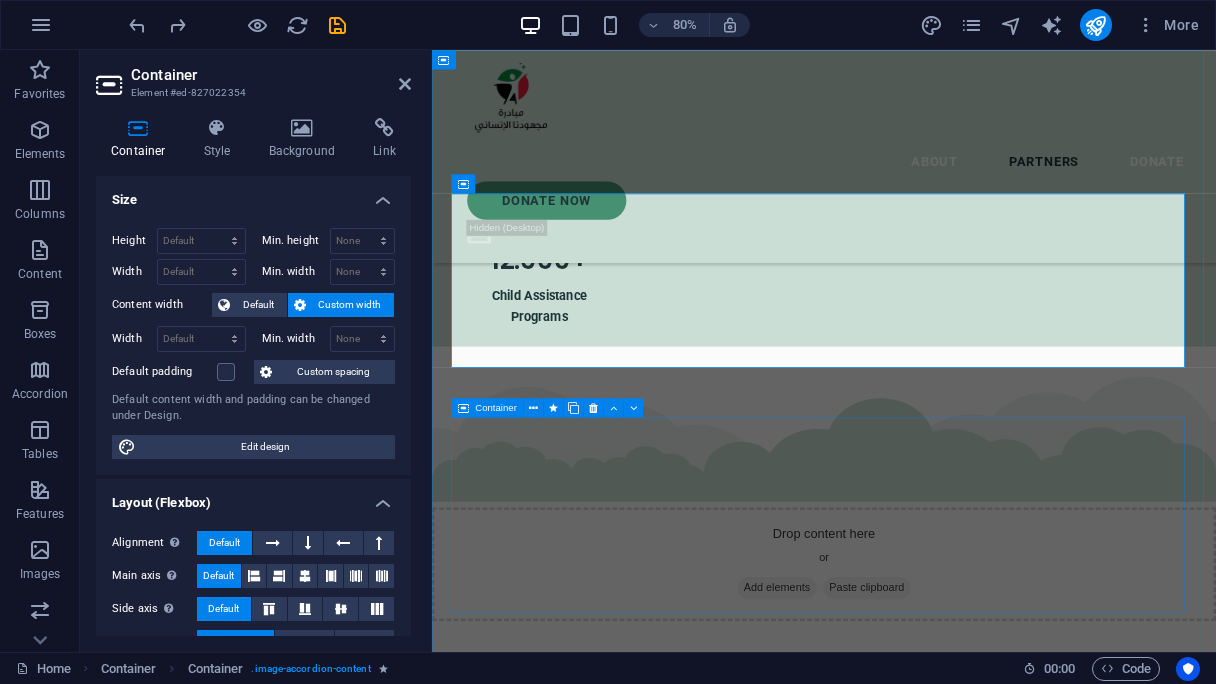 scroll, scrollTop: 3616, scrollLeft: 0, axis: vertical 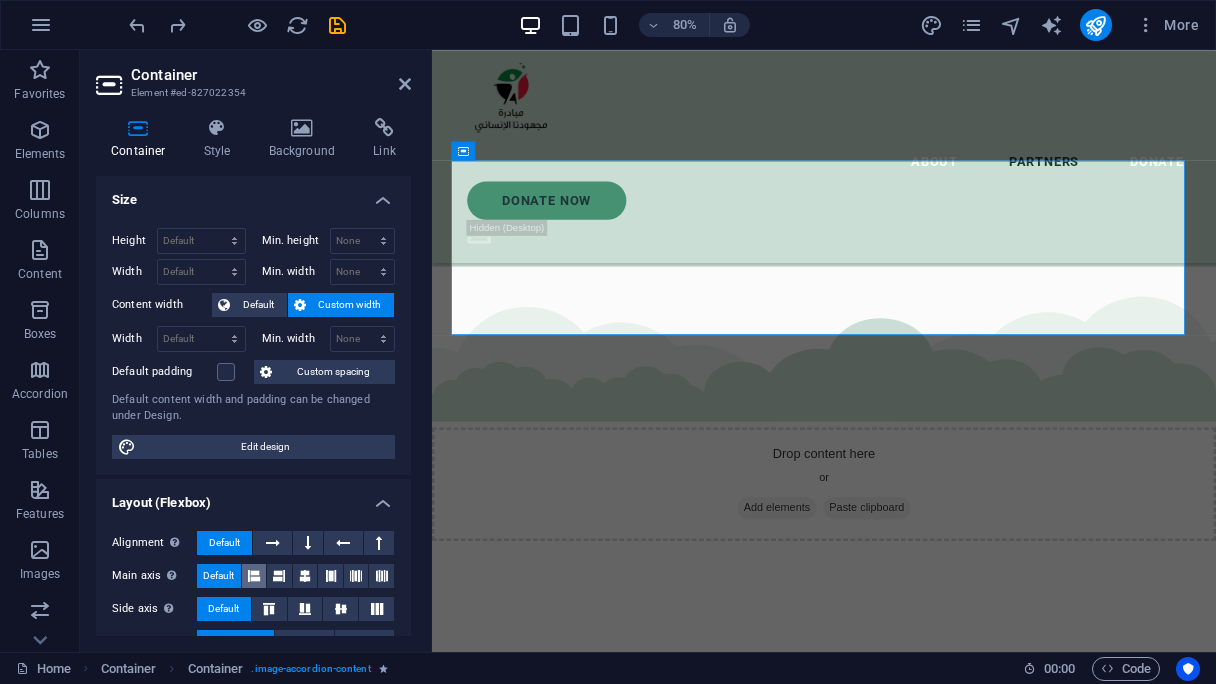 click at bounding box center (254, 576) 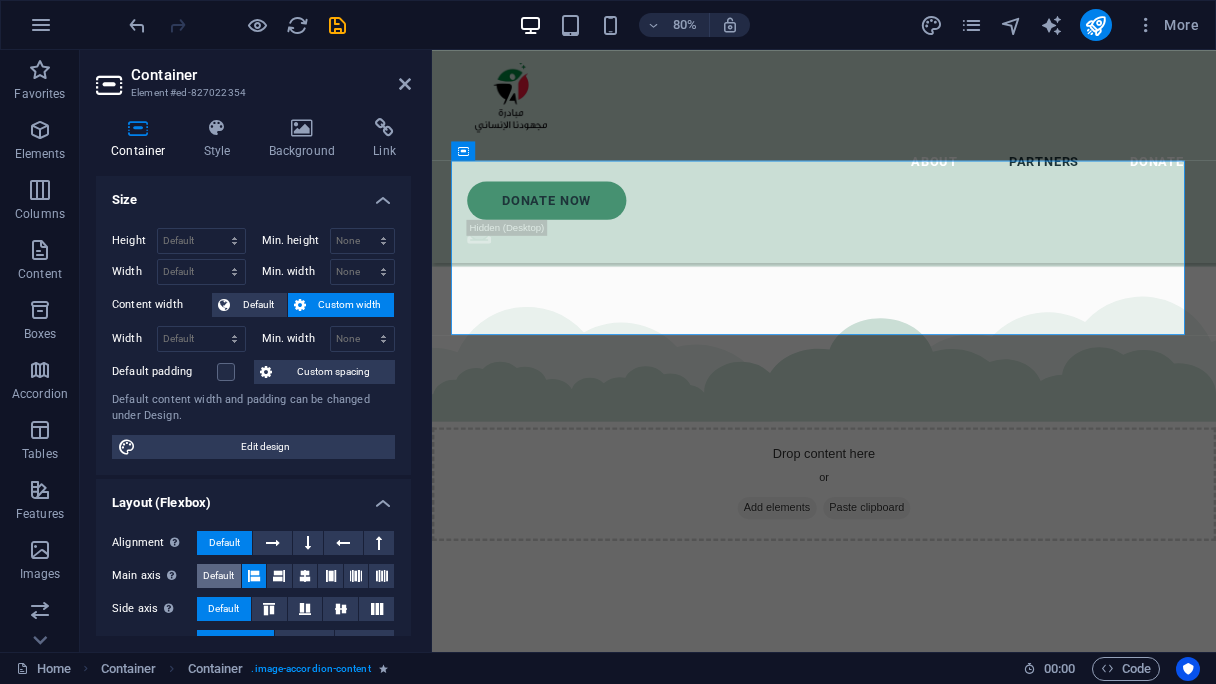 click on "Default" at bounding box center [218, 576] 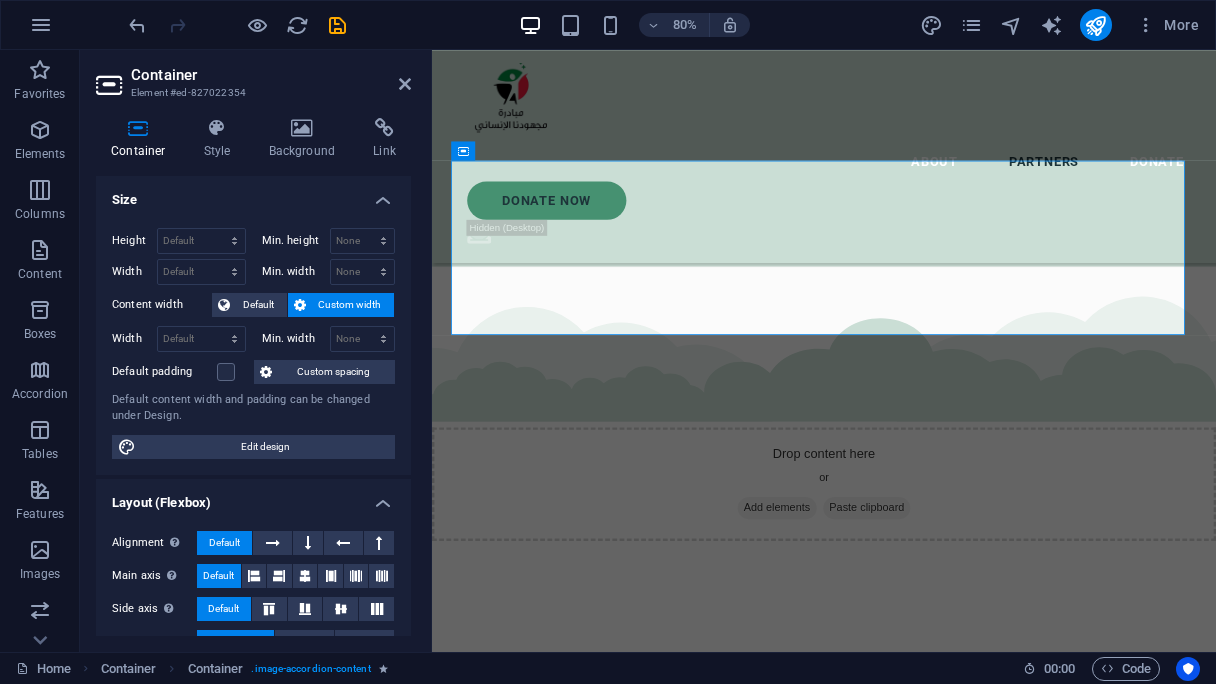 scroll, scrollTop: 100, scrollLeft: 0, axis: vertical 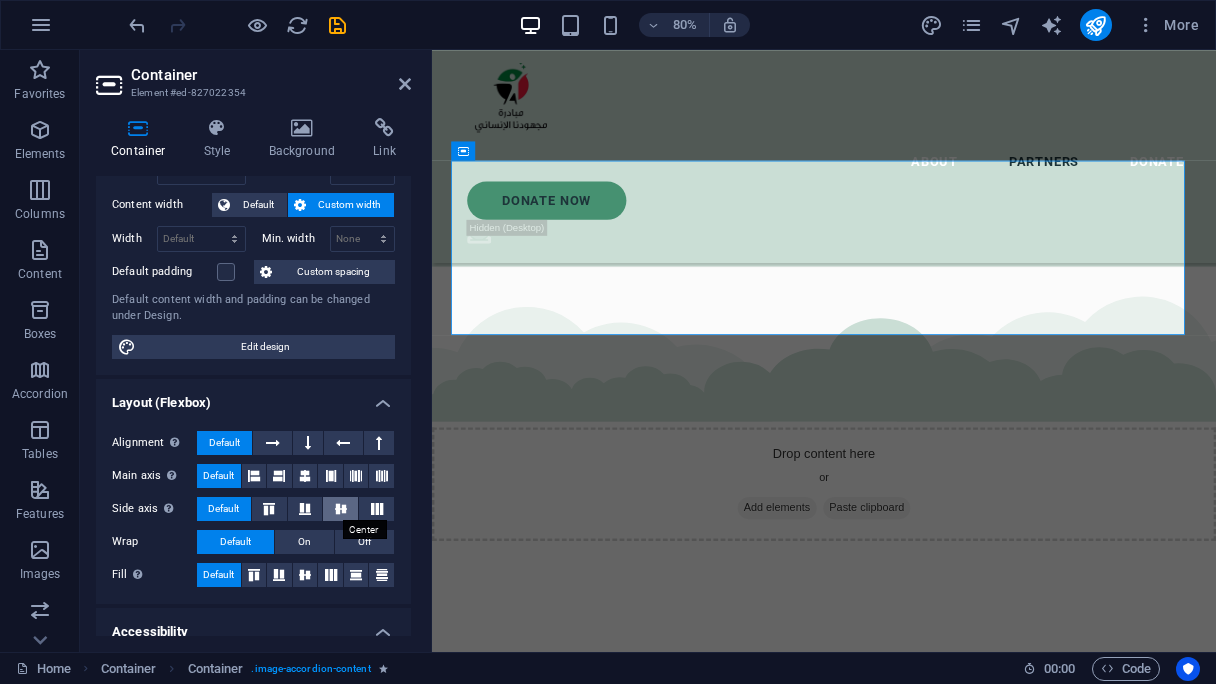 click at bounding box center [341, 509] 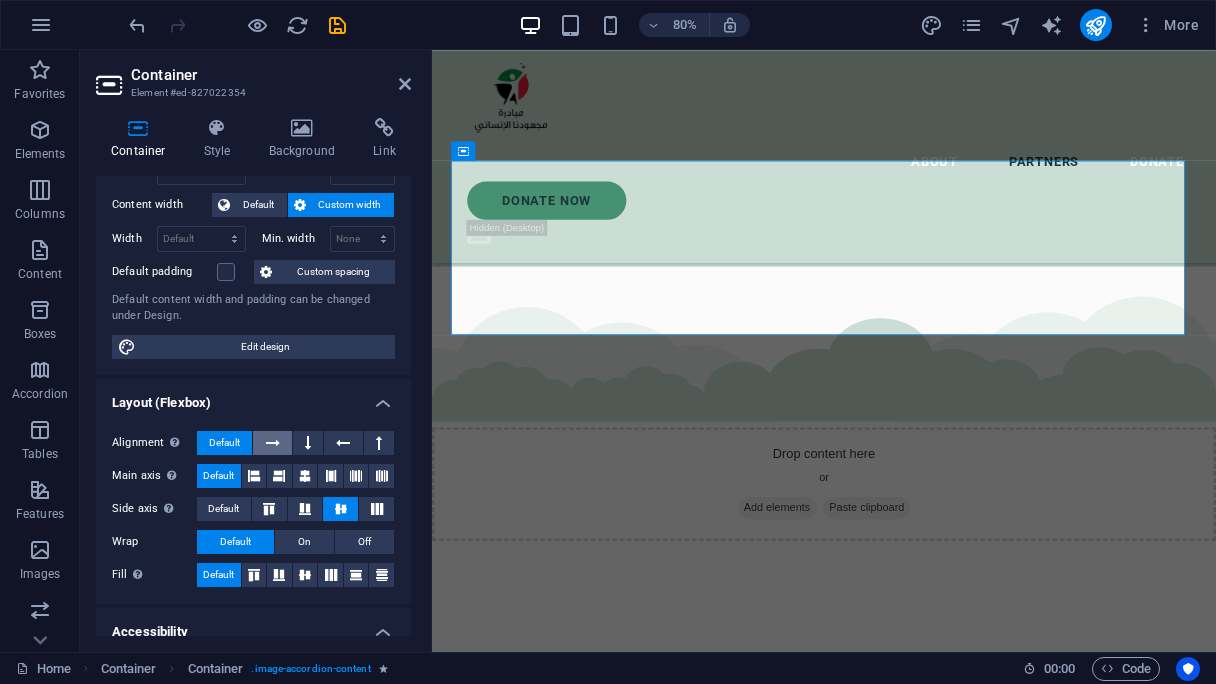click at bounding box center (272, 443) 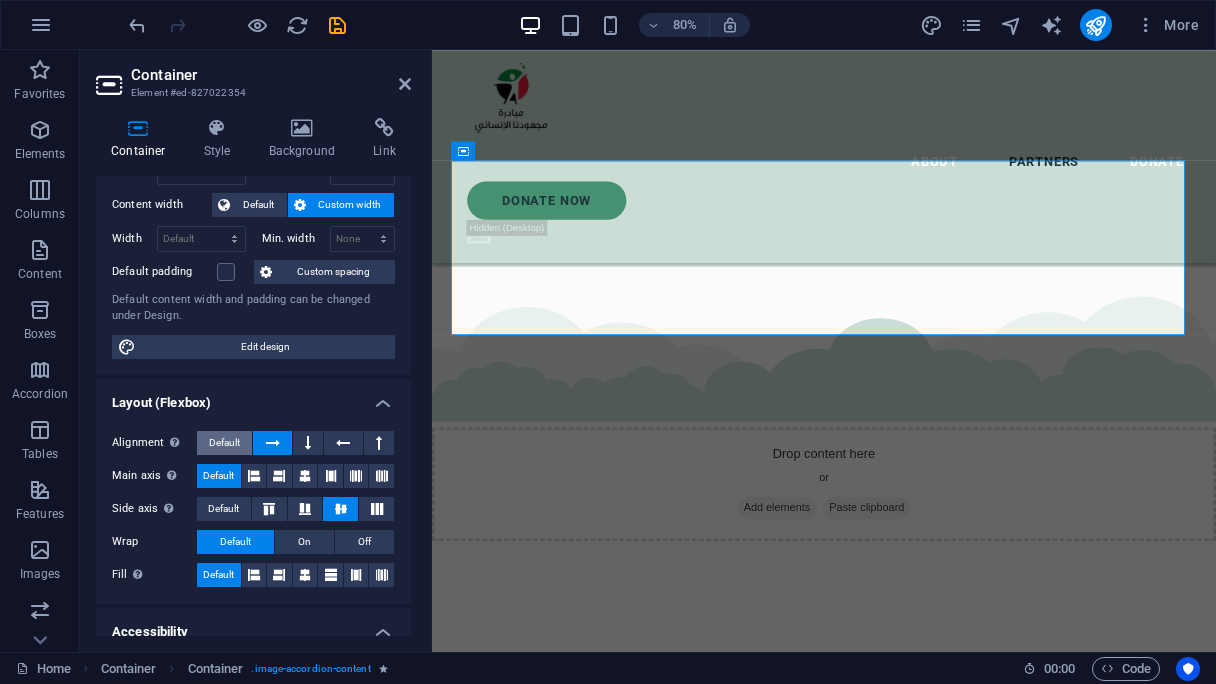 click on "Default" at bounding box center (224, 443) 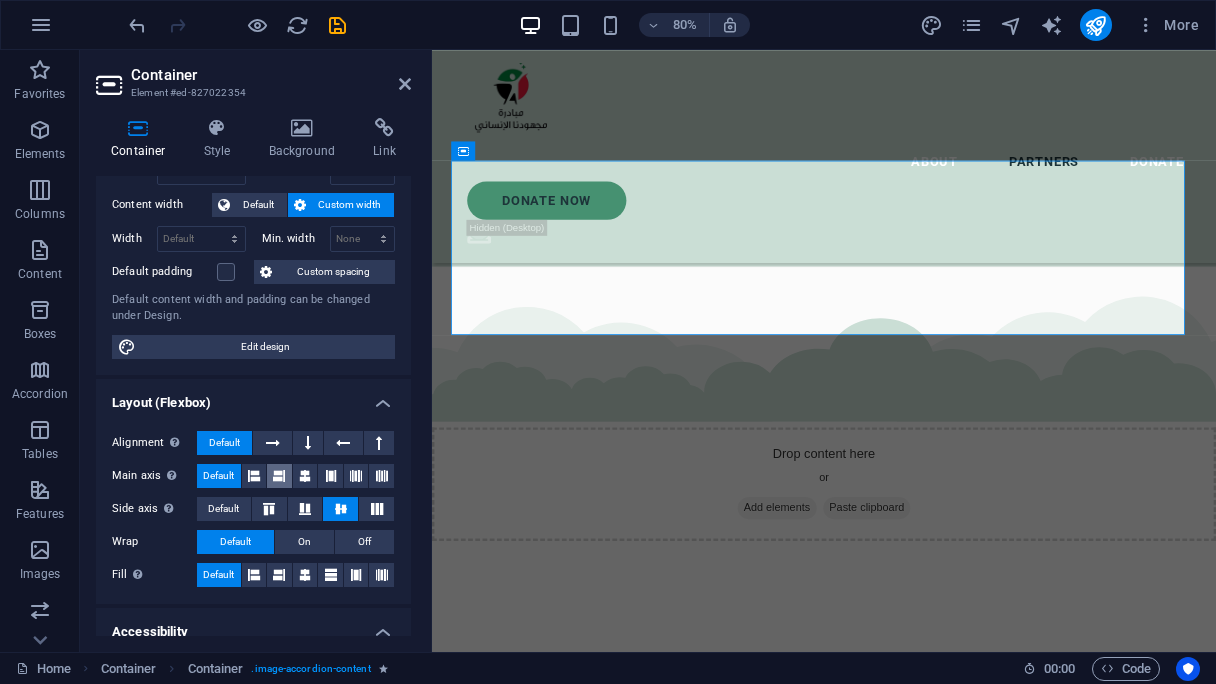 drag, startPoint x: 256, startPoint y: 466, endPoint x: 268, endPoint y: 474, distance: 14.422205 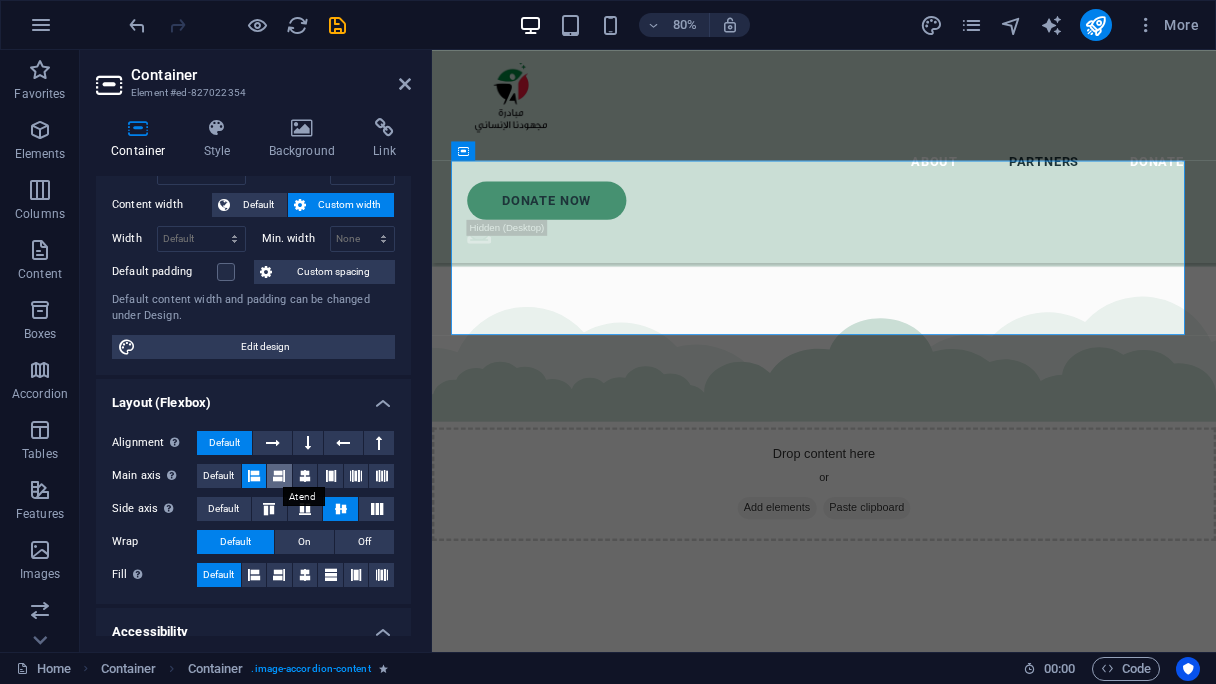 click at bounding box center (279, 476) 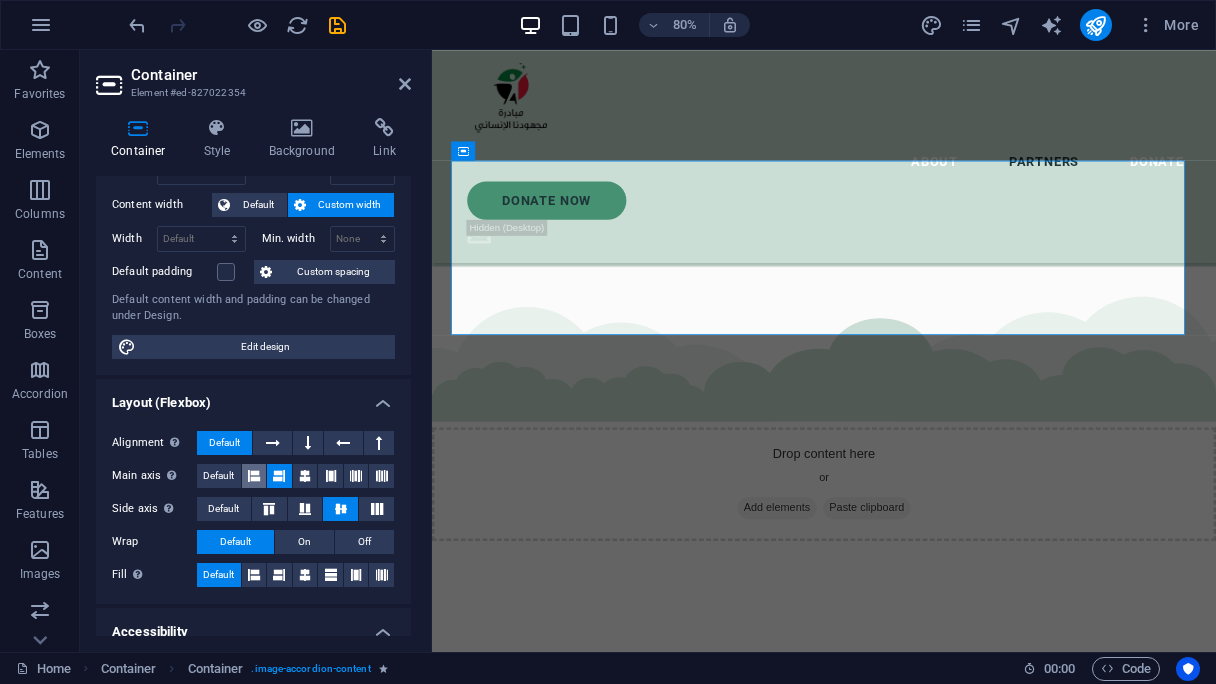 click at bounding box center [254, 476] 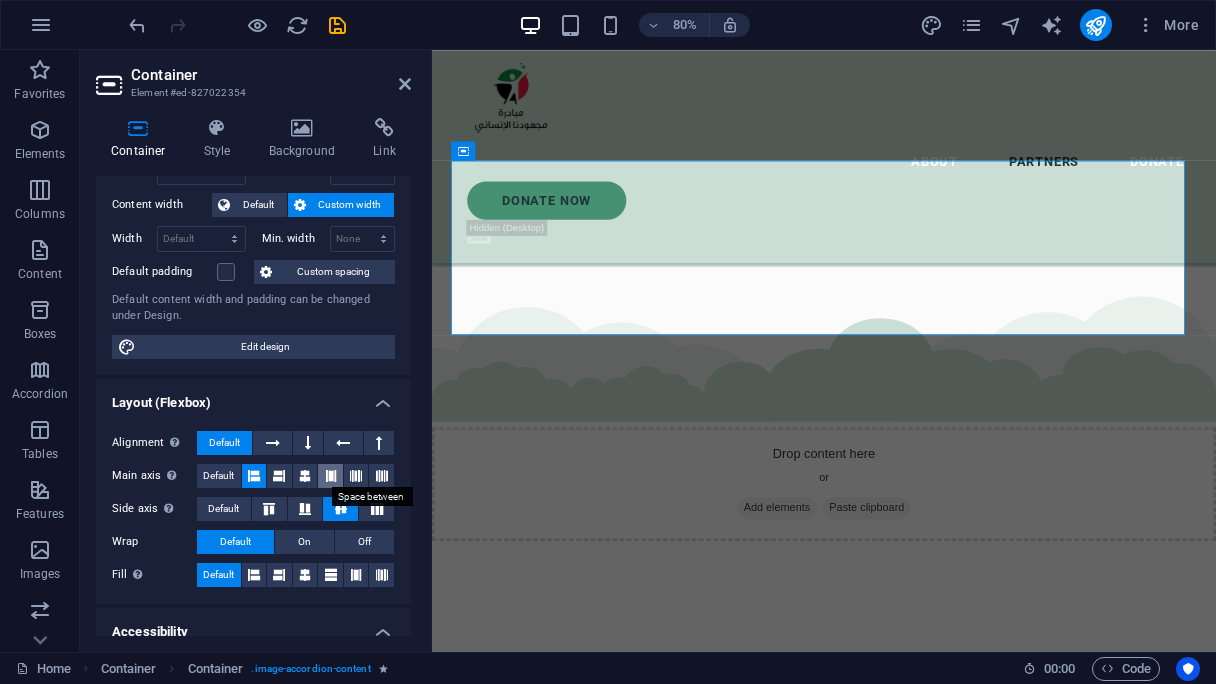 click at bounding box center (331, 476) 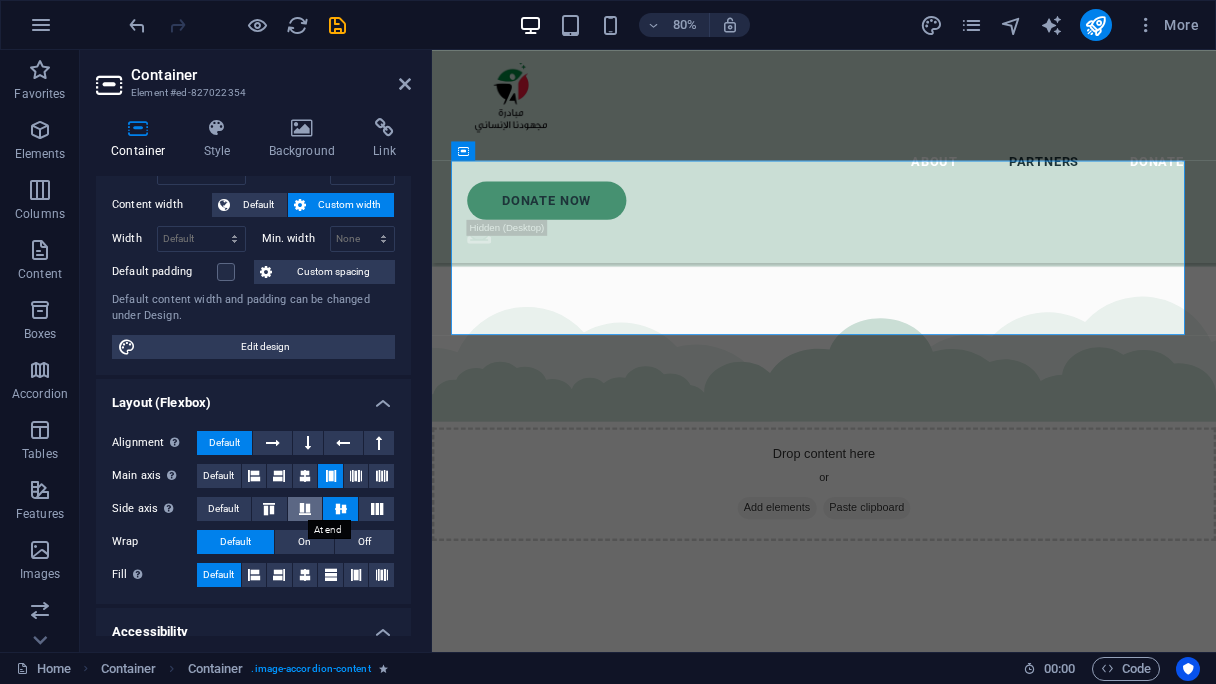 click at bounding box center (305, 509) 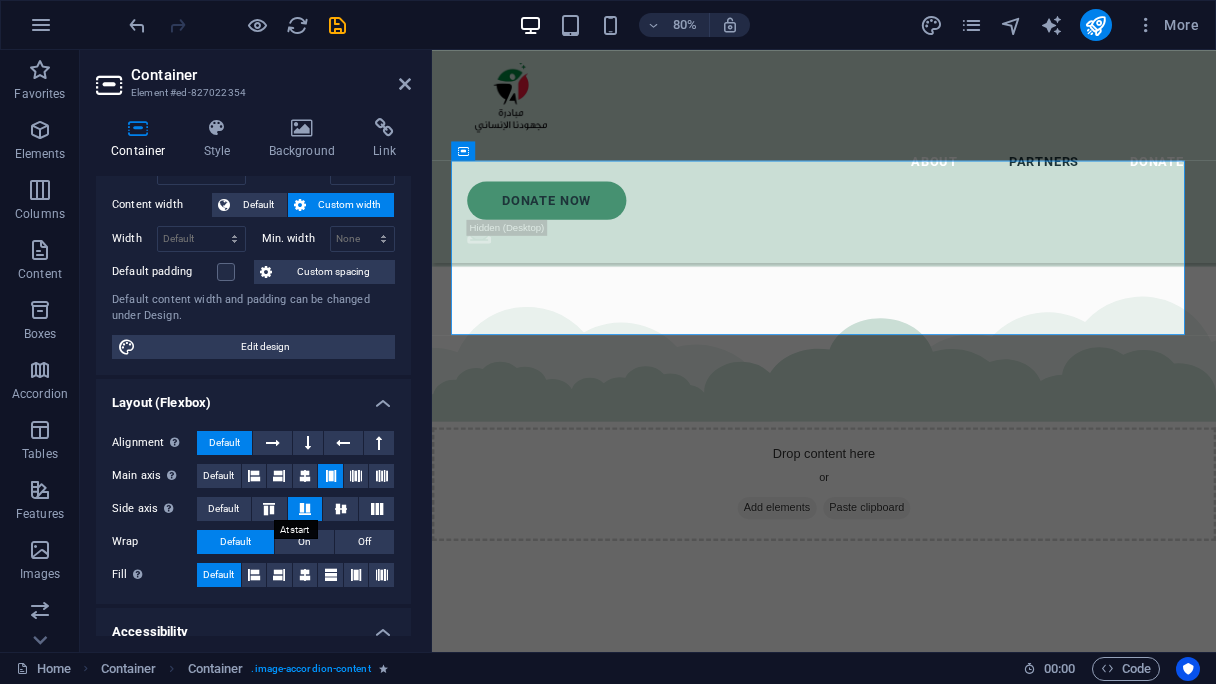 drag, startPoint x: 275, startPoint y: 506, endPoint x: 286, endPoint y: 505, distance: 11.045361 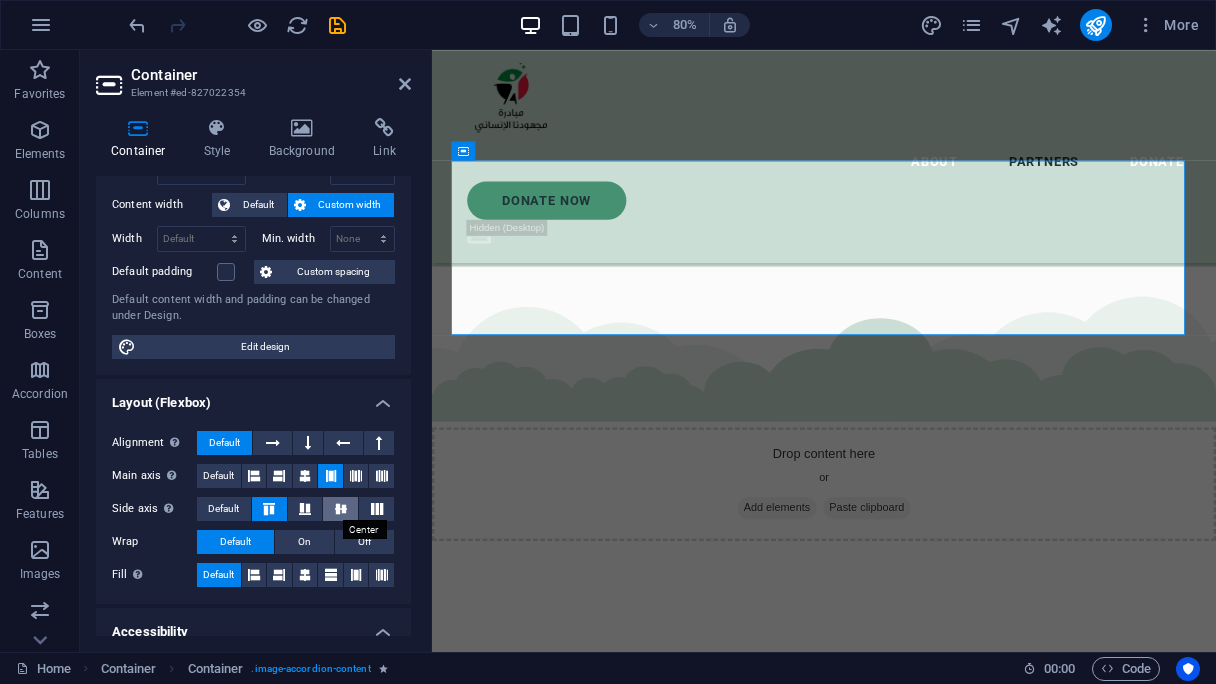 click at bounding box center [341, 509] 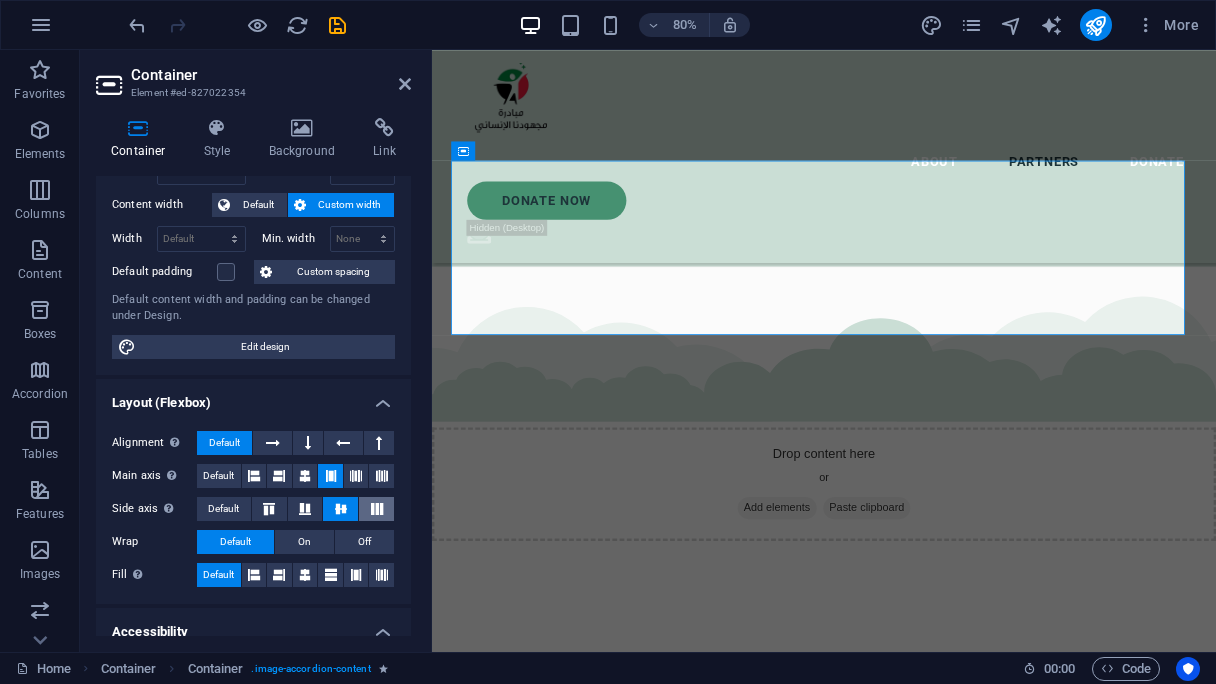click at bounding box center (377, 509) 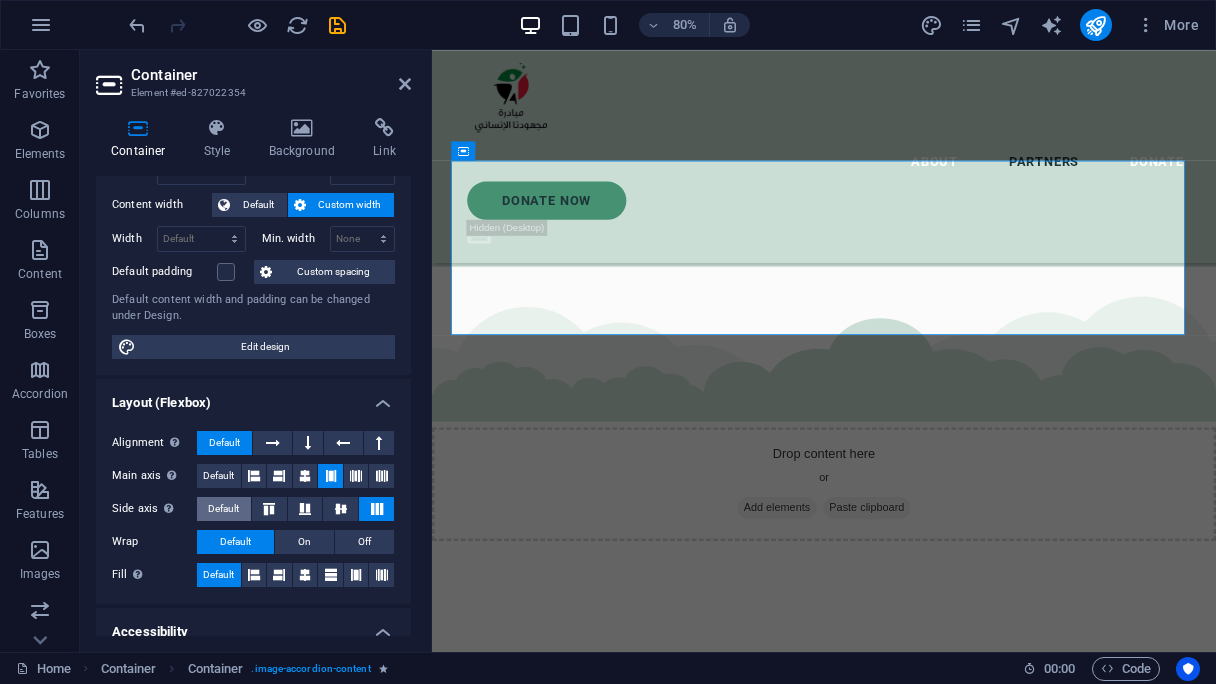 click on "Default" at bounding box center (224, 509) 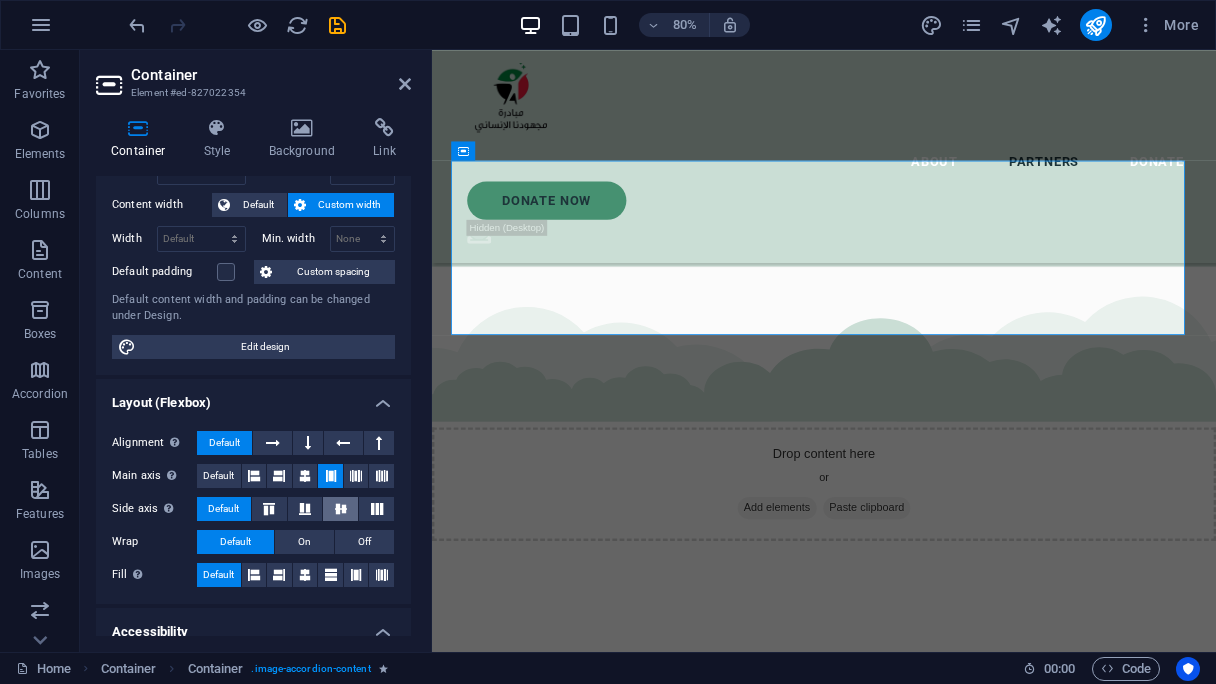 click at bounding box center [341, 509] 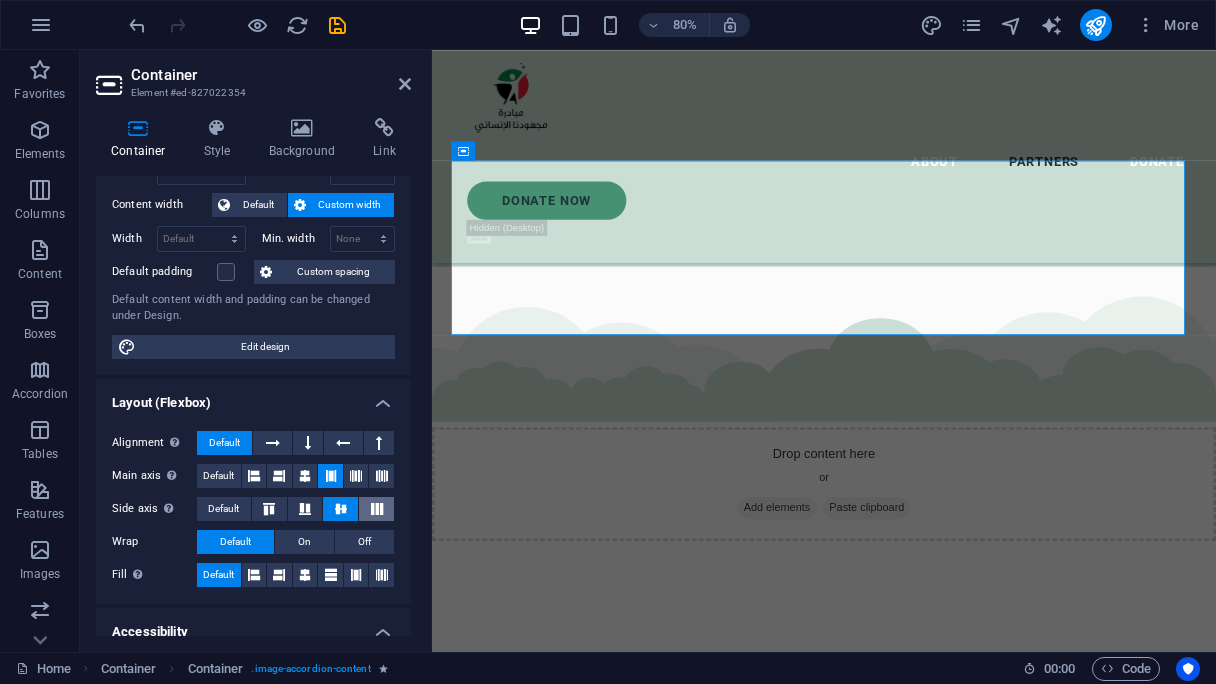 click at bounding box center (377, 509) 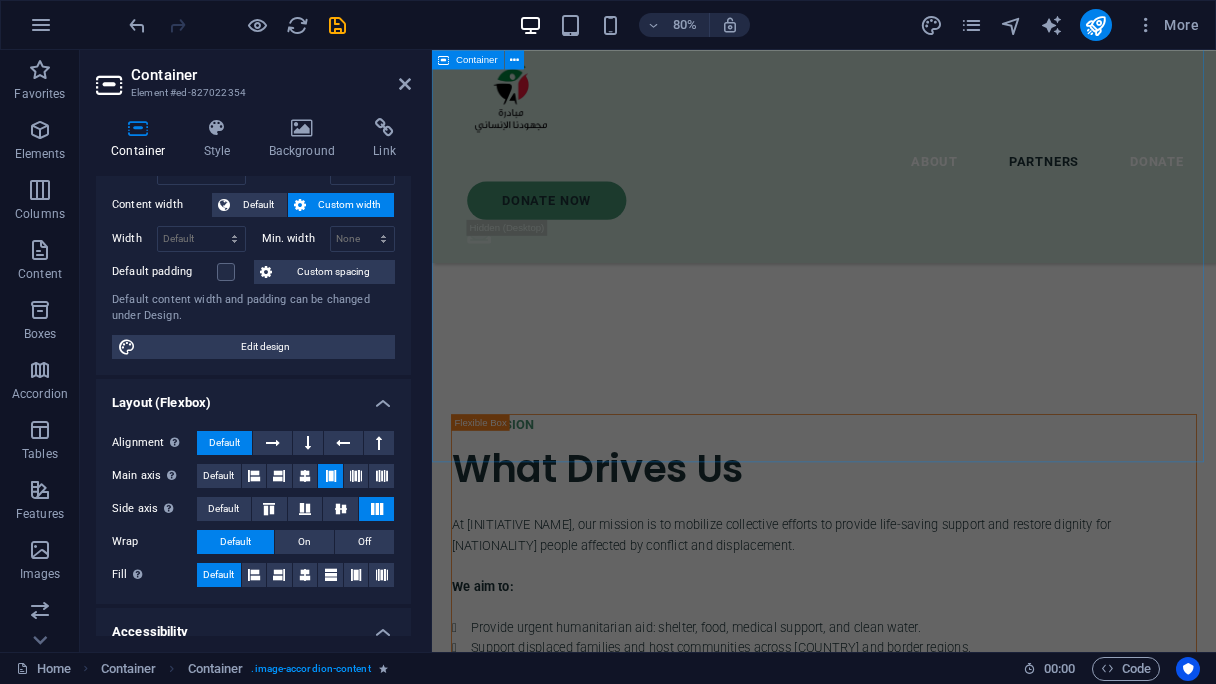 scroll, scrollTop: 4116, scrollLeft: 0, axis: vertical 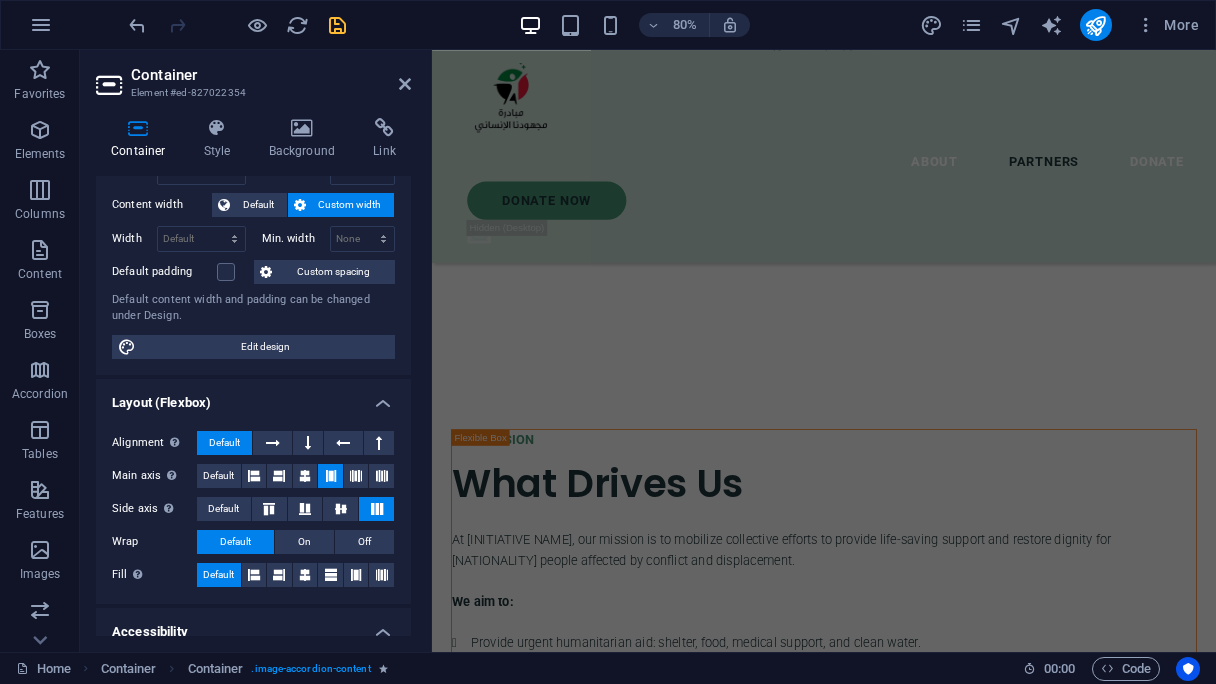 drag, startPoint x: 344, startPoint y: 19, endPoint x: 526, endPoint y: 392, distance: 415.03372 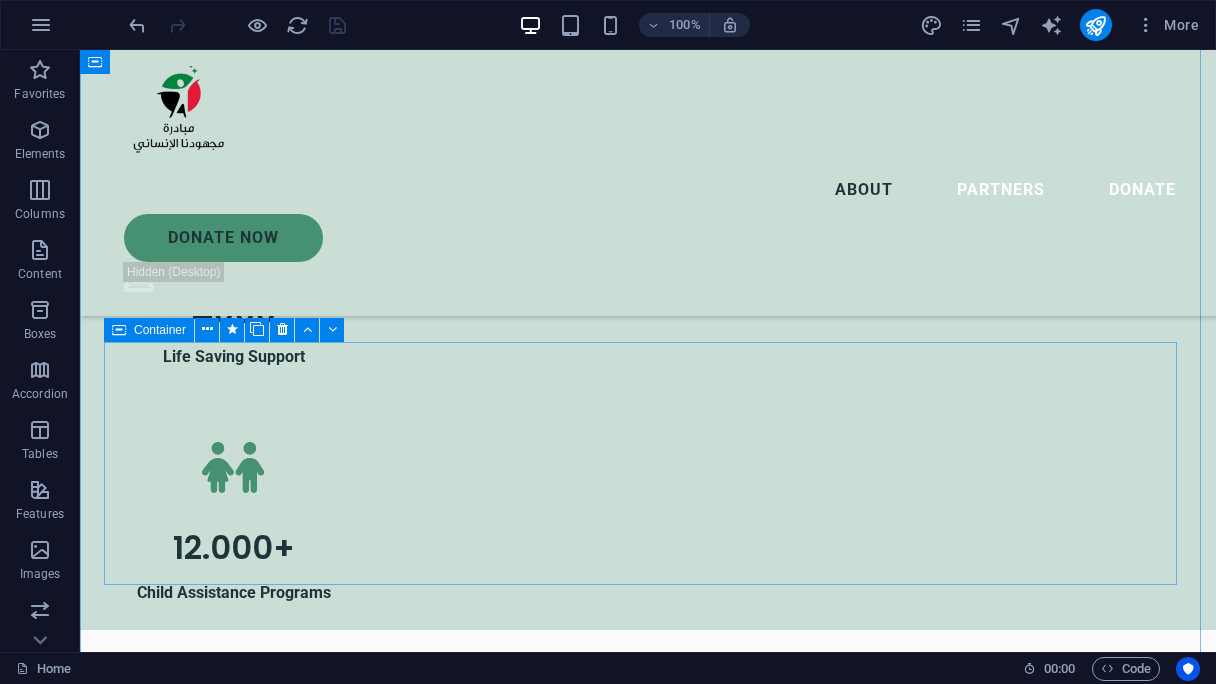 scroll, scrollTop: 3160, scrollLeft: 0, axis: vertical 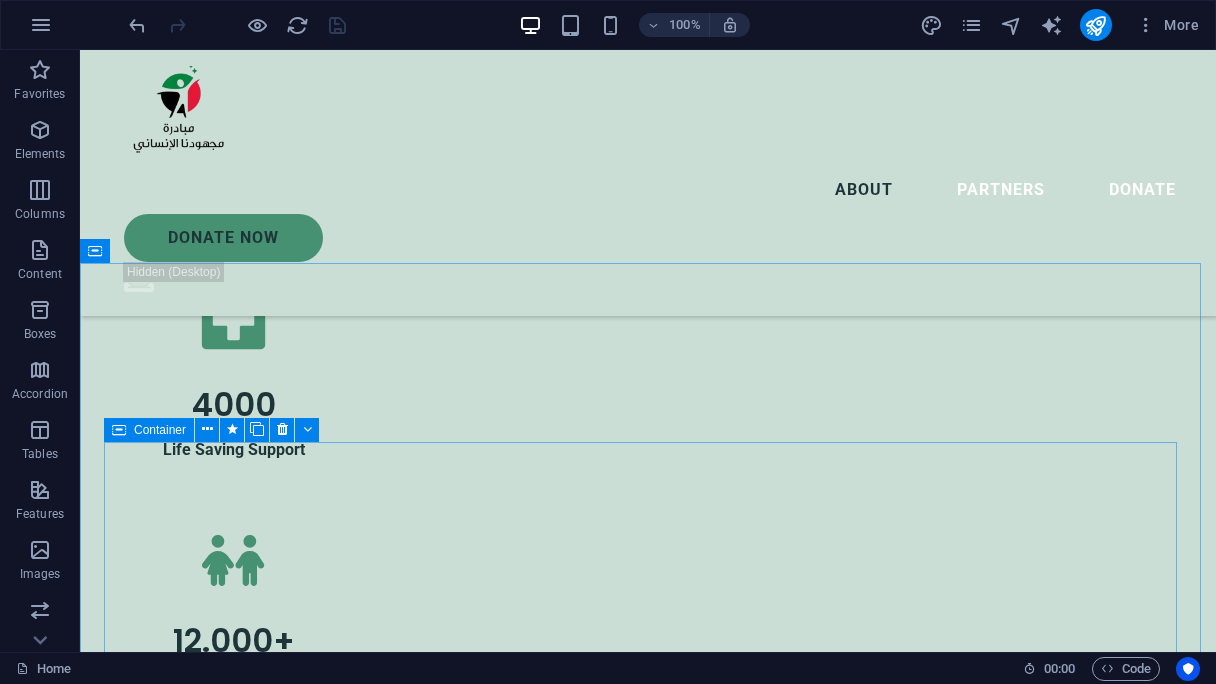 click at bounding box center (119, 430) 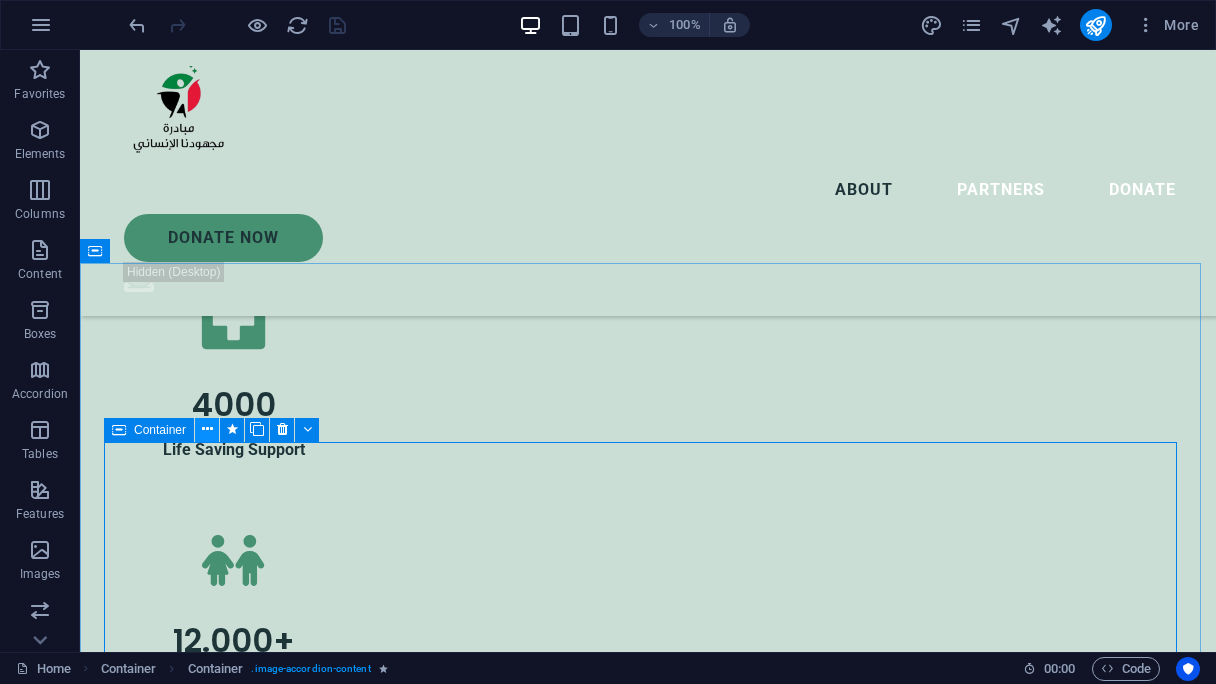 click at bounding box center [207, 430] 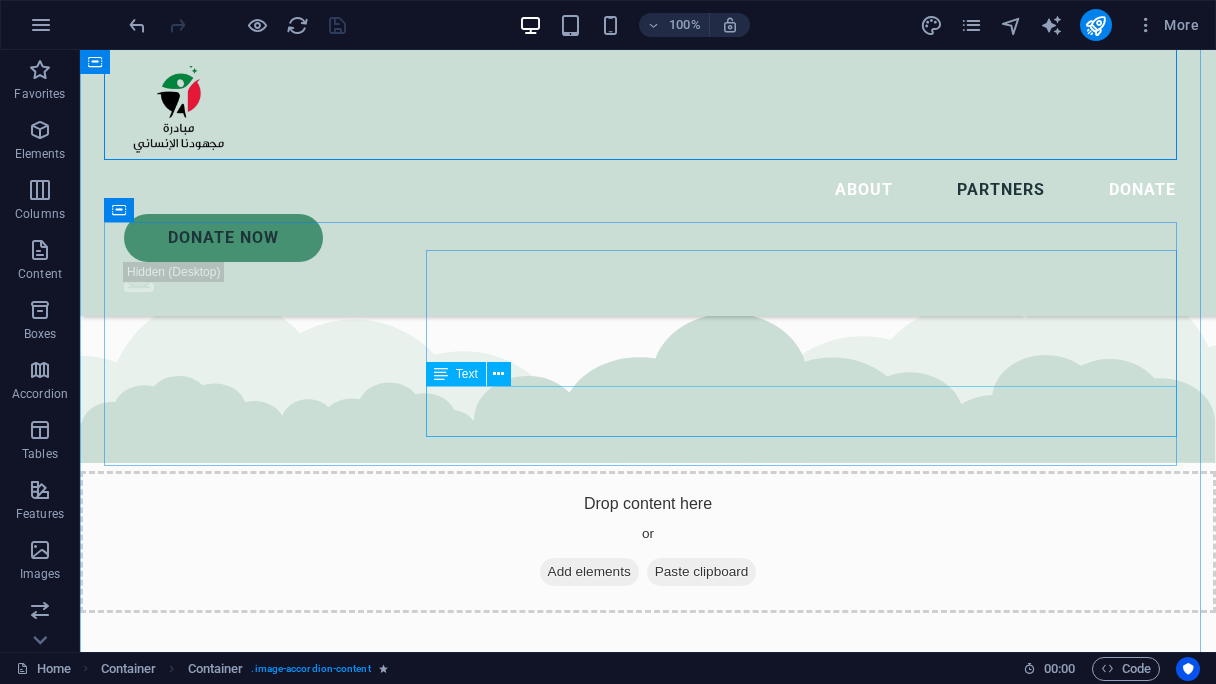 scroll, scrollTop: 3660, scrollLeft: 0, axis: vertical 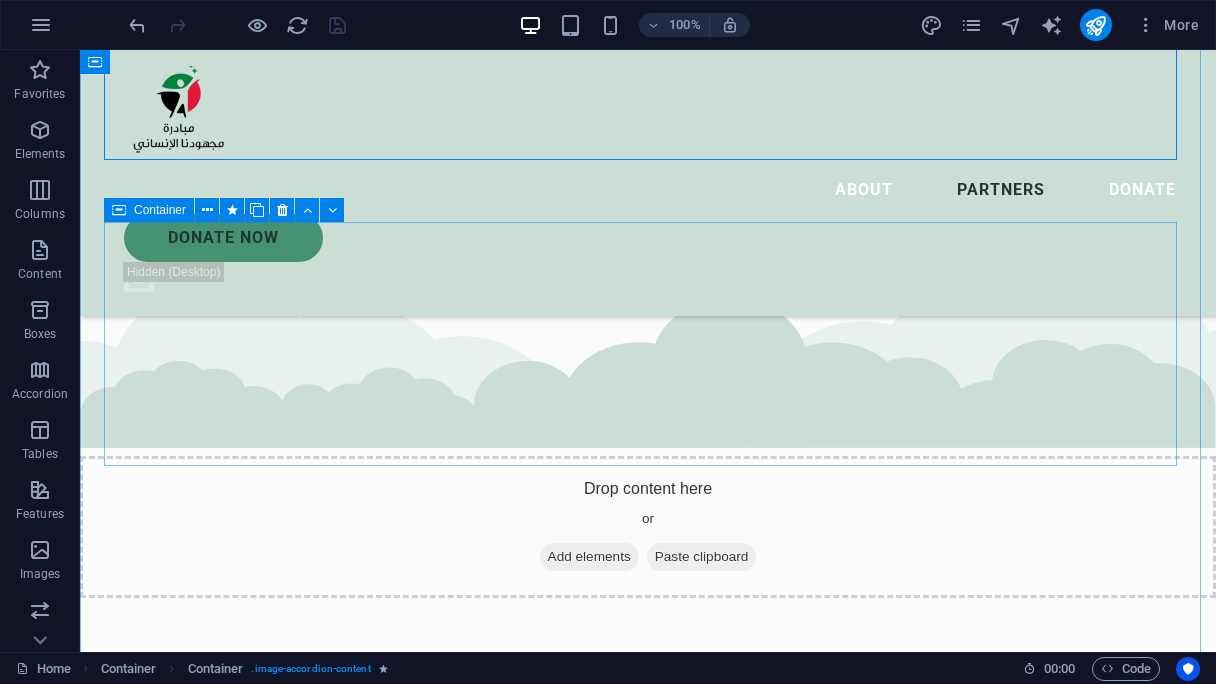click at bounding box center (119, 210) 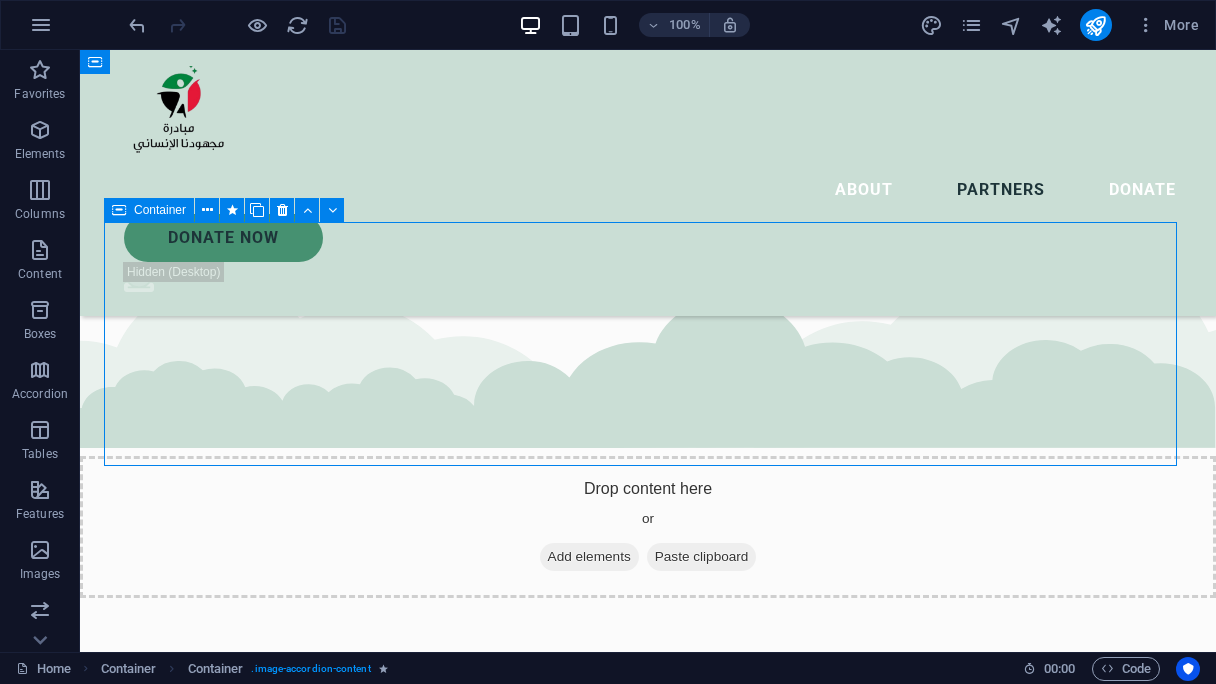 click at bounding box center (119, 210) 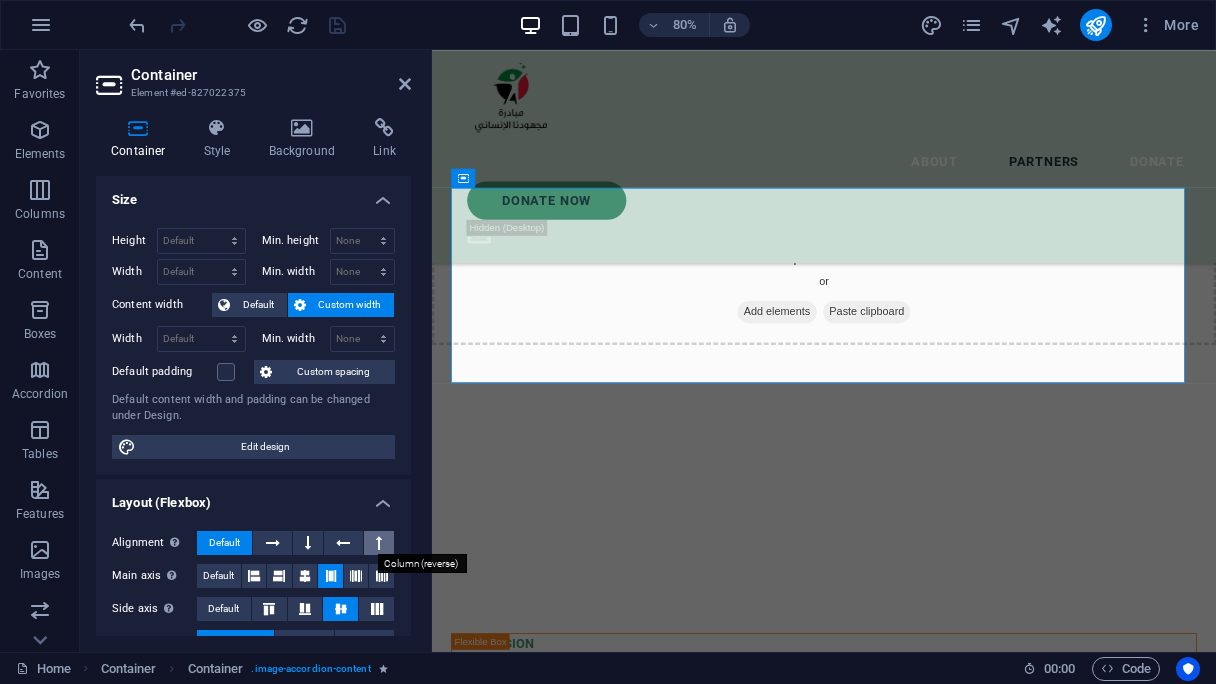 scroll, scrollTop: 100, scrollLeft: 0, axis: vertical 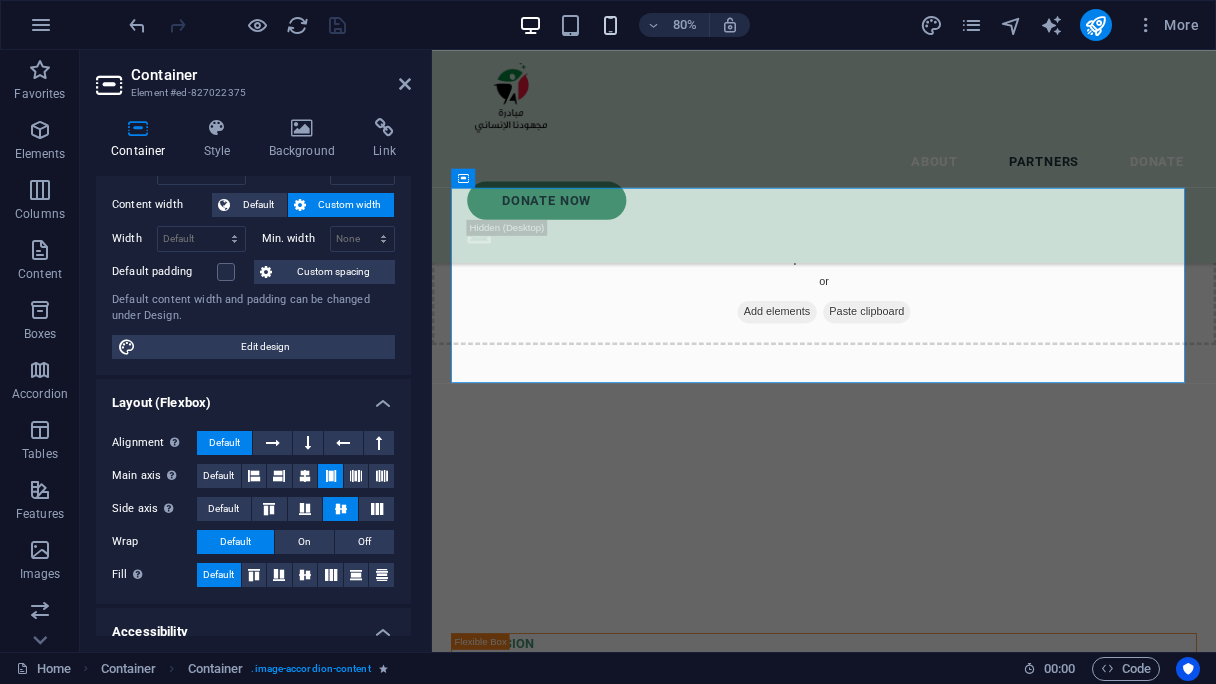 click at bounding box center (610, 25) 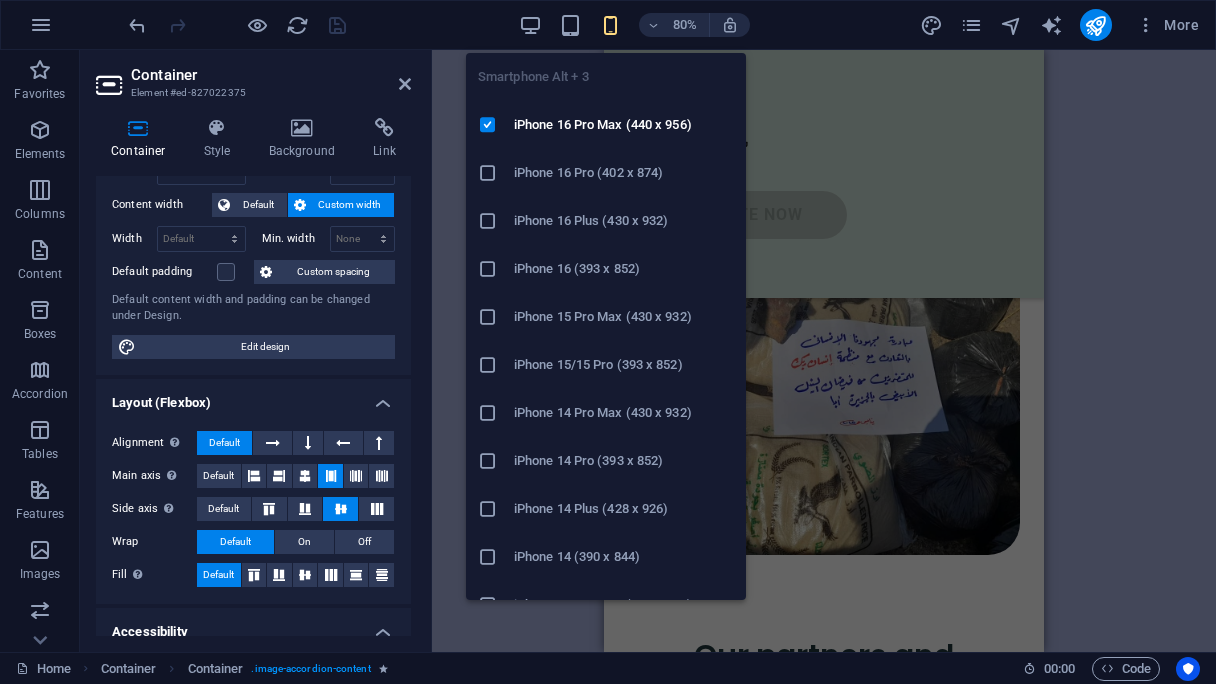 scroll, scrollTop: 5243, scrollLeft: 0, axis: vertical 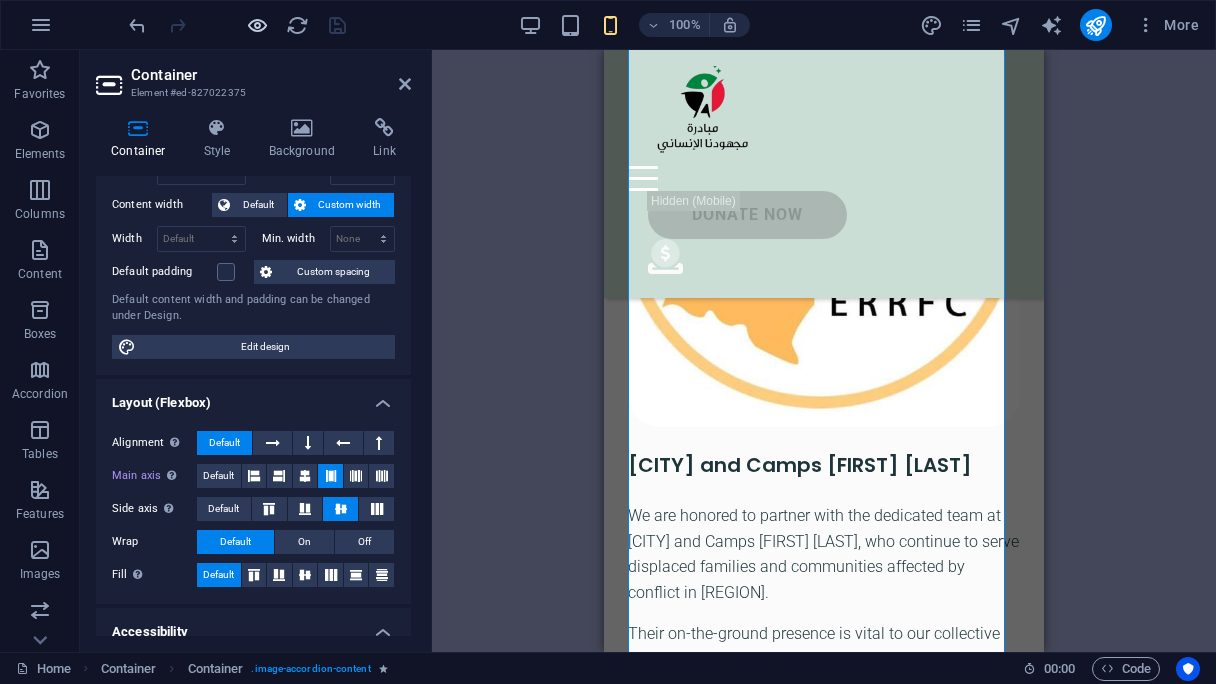 click at bounding box center [257, 25] 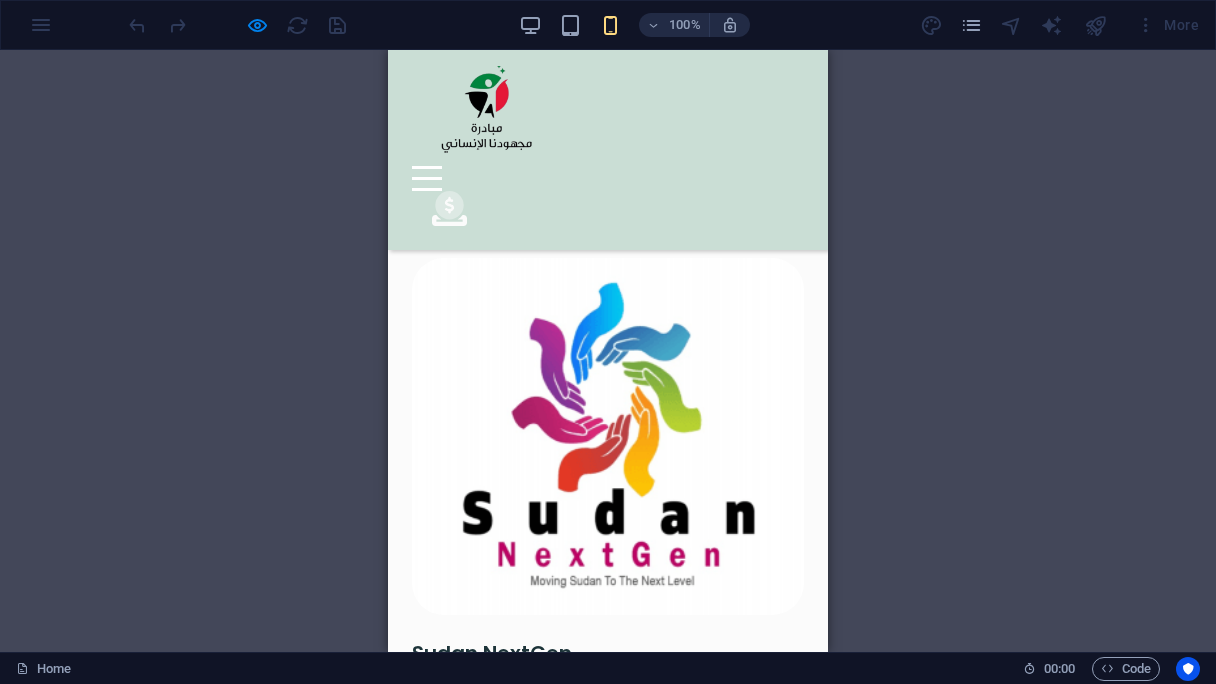 scroll, scrollTop: 4087, scrollLeft: 0, axis: vertical 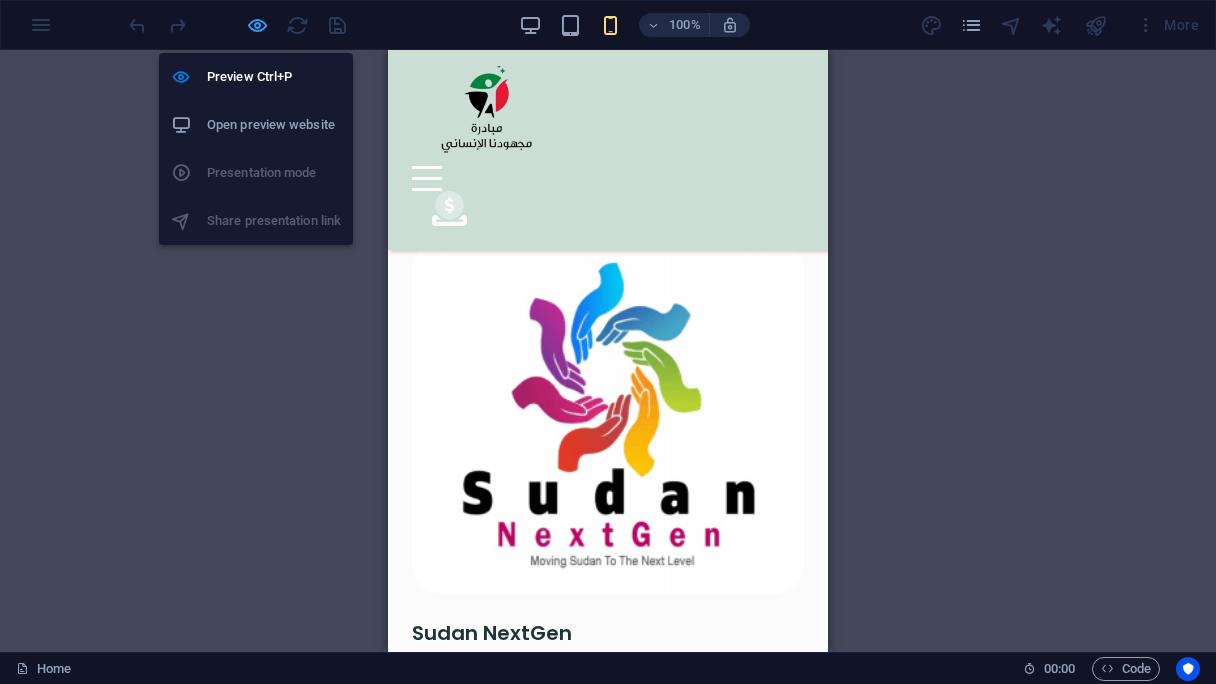 click at bounding box center [257, 25] 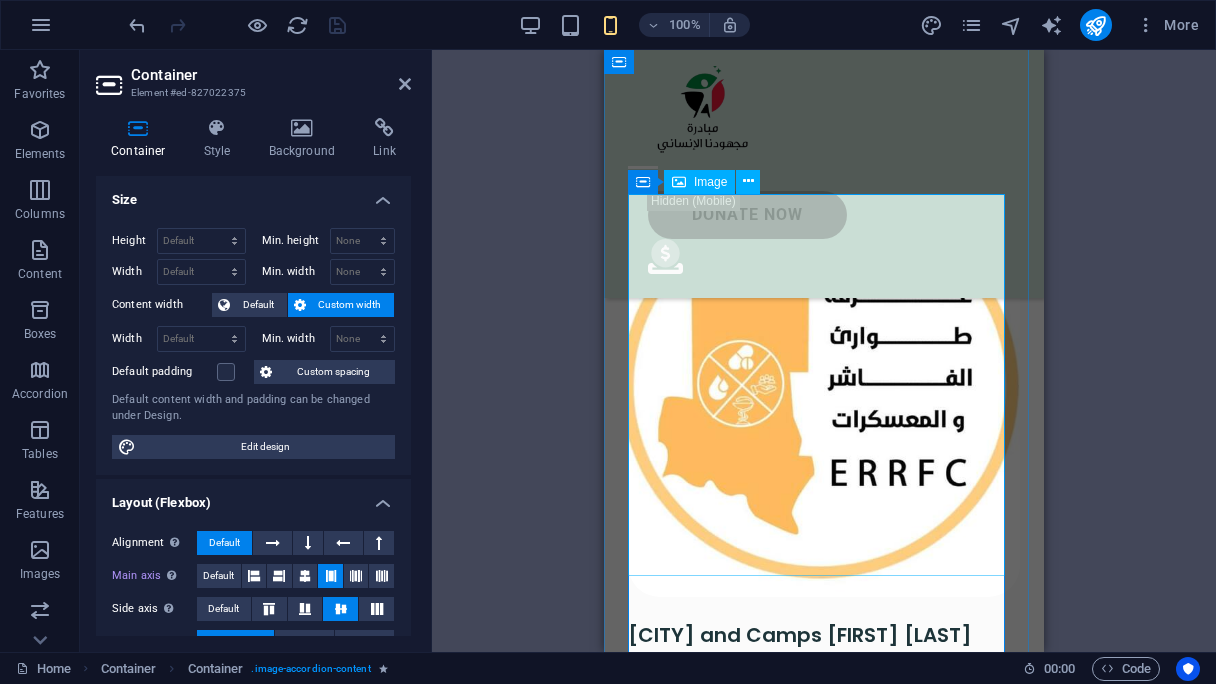 scroll, scrollTop: 4973, scrollLeft: 0, axis: vertical 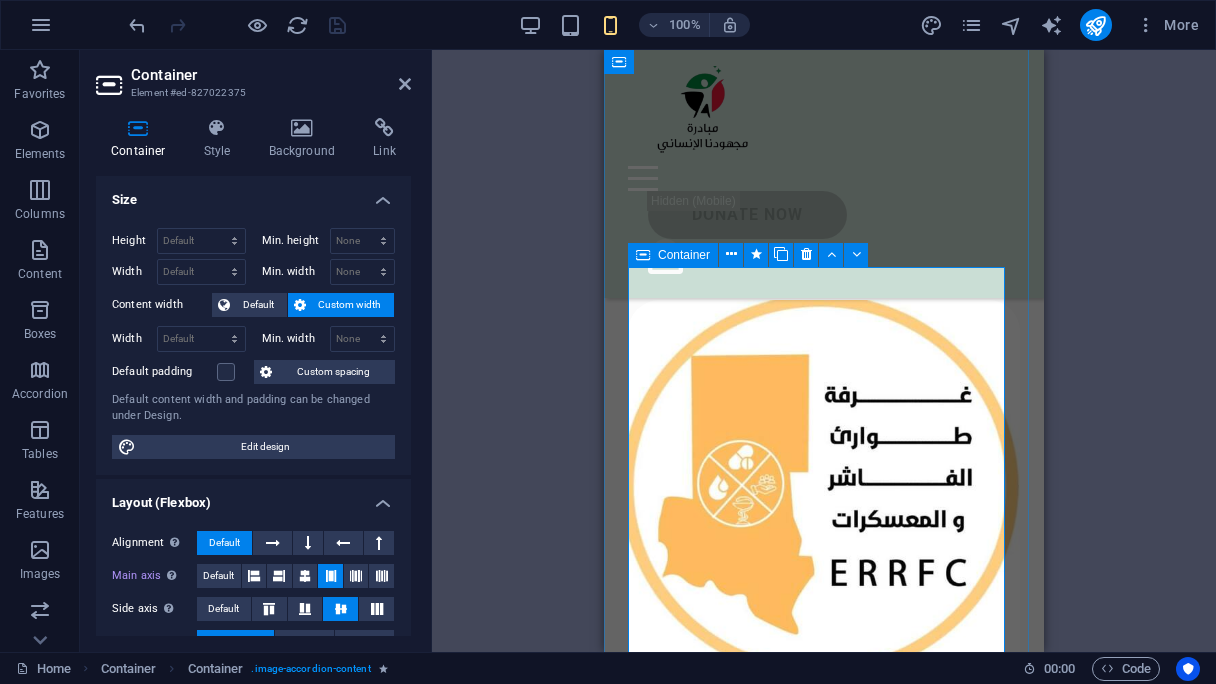 click at bounding box center (643, 255) 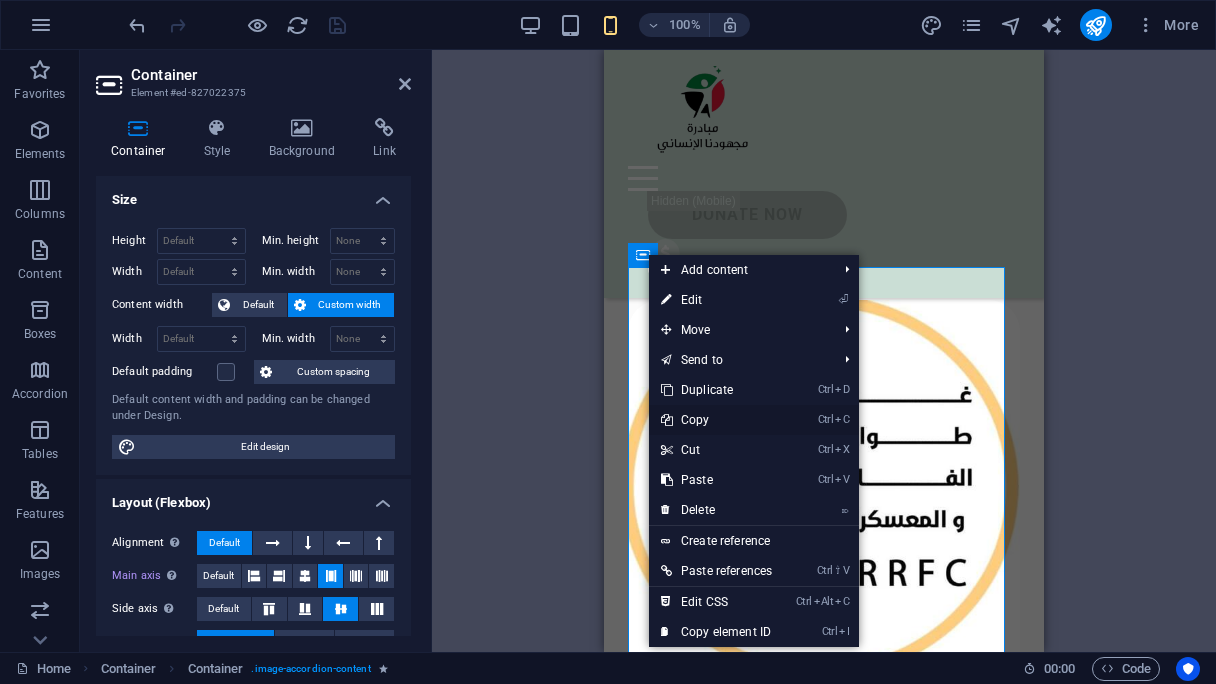 click on "Ctrl C  Copy" at bounding box center [716, 420] 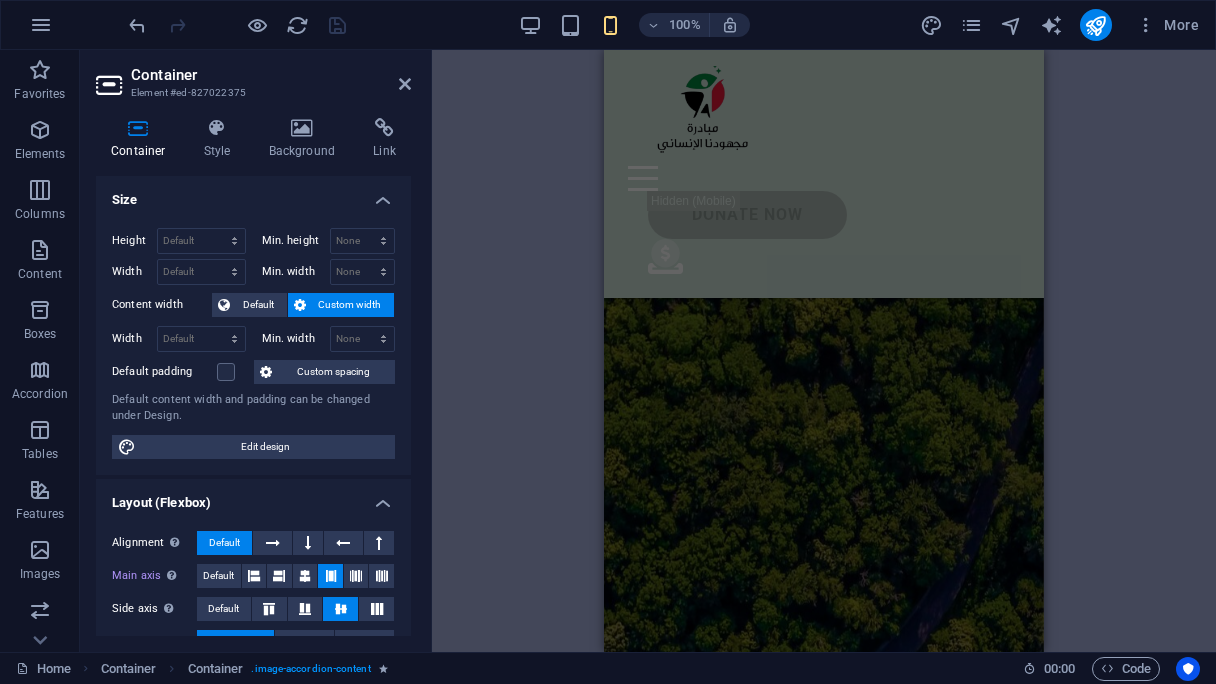 scroll, scrollTop: 6973, scrollLeft: 0, axis: vertical 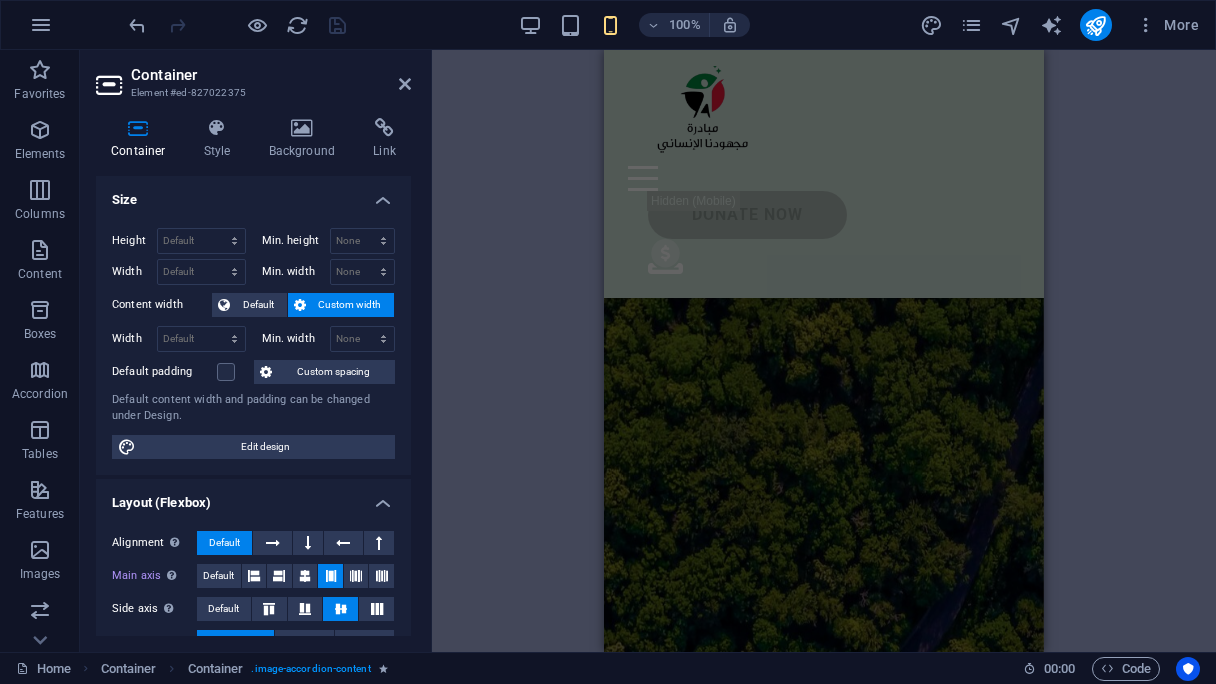click on "About Partners Donate Donate Now .fa-secondary{opacity:.4} Together, We Uplift Humanity A community-driven initiative empowering lives through compassion and action   ABOUT US About [INITIATIVE NAME]  [INITIATIVE NAME] is a grassroots civil society initiative led by [NATIONALITY] from within the country, the diaspora, and those displaced since the outbreak of war on [DATE]. Born out of urgency and solidarity, our mission is to provide direct humanitarian support to those affected by the conflict—wherever they are. donate now Drop content here or  Add elements  Paste clipboard OUR ACHIEVEMENTS What we’ve done so far All our efforts are powered by dedicated volunteers and supported through transparent fundraising 100.000  + Humanitarian Assistance  to Families   $ 54.000 Funds Raised 4000 Life Saving Support   12.000  + Child Assistance Programs  Drop content here or  Add elements  Paste clipboard OUR MISSION What Drives Us We aim to: donate now [BRAND]" at bounding box center [824, -2390] 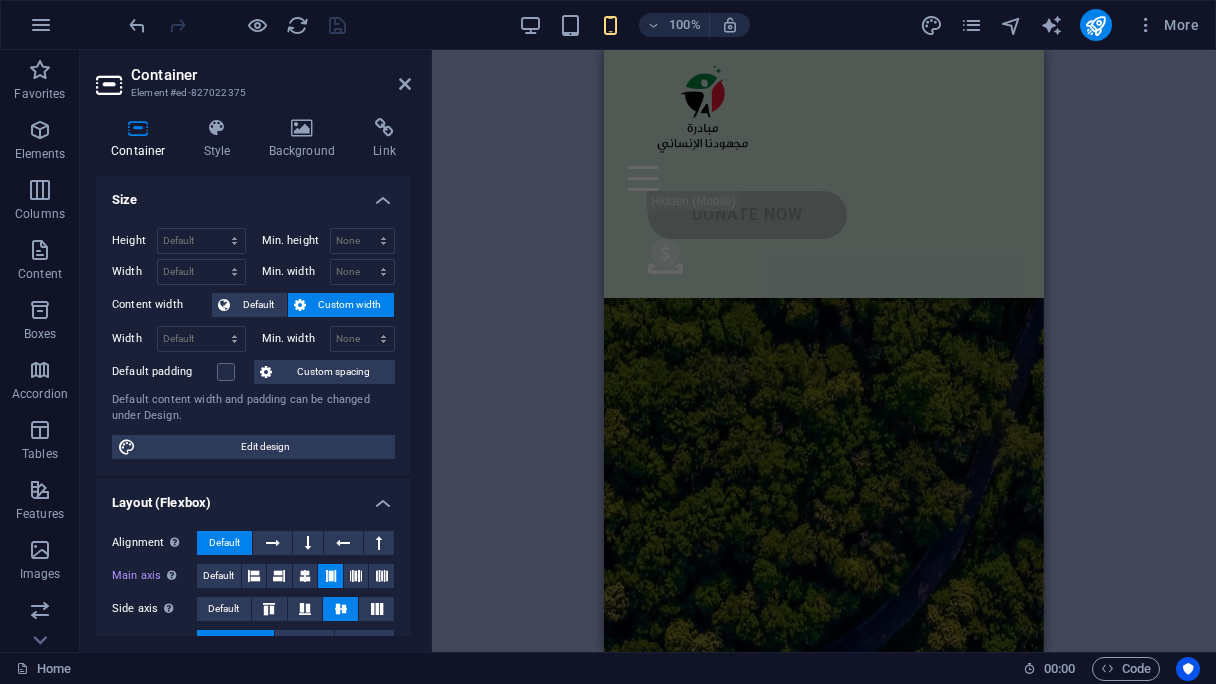 scroll, scrollTop: 6973, scrollLeft: 0, axis: vertical 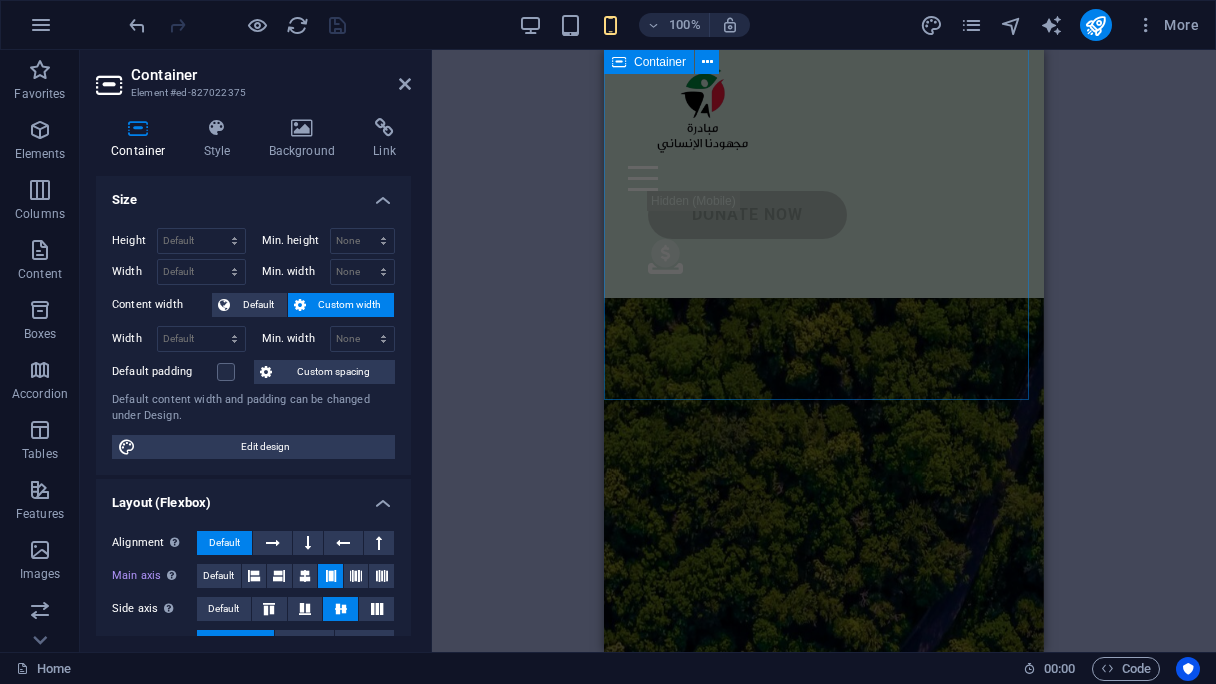 click on "Our partners and collaborators [BRAND]  We are grateful for our partnership with [BRAND], a [COUNTRY]-based nonprofit supporting impactful [NATIONALITY]-led initiatives. Through this collaboration, [BRAND] hosts our official donation link, allowing us to securely collect contributions from around the world and channel them directly to our humanitarian efforts on the ground. [CITY] and Camps [FIRST] [LAST] We are honored to partner with the dedicated team at [CITY] and Camps [FIRST] [LAST], who continue to serve displaced families and communities affected by conflict in [REGION]. Their on-the-ground presence is vital to our collective impact. Together, we are reaching people in some of the most underserved areas with compassion and urgency. [BRAND] and [FIRST] [LAST] We are proud to collaborate with [BRAND] and the [FIRST] [LAST] team, whose dedication to providing rapid medical assistance on the ground has made a real difference in the lives of displaced families in [COUNTRY]." at bounding box center (824, -1046) 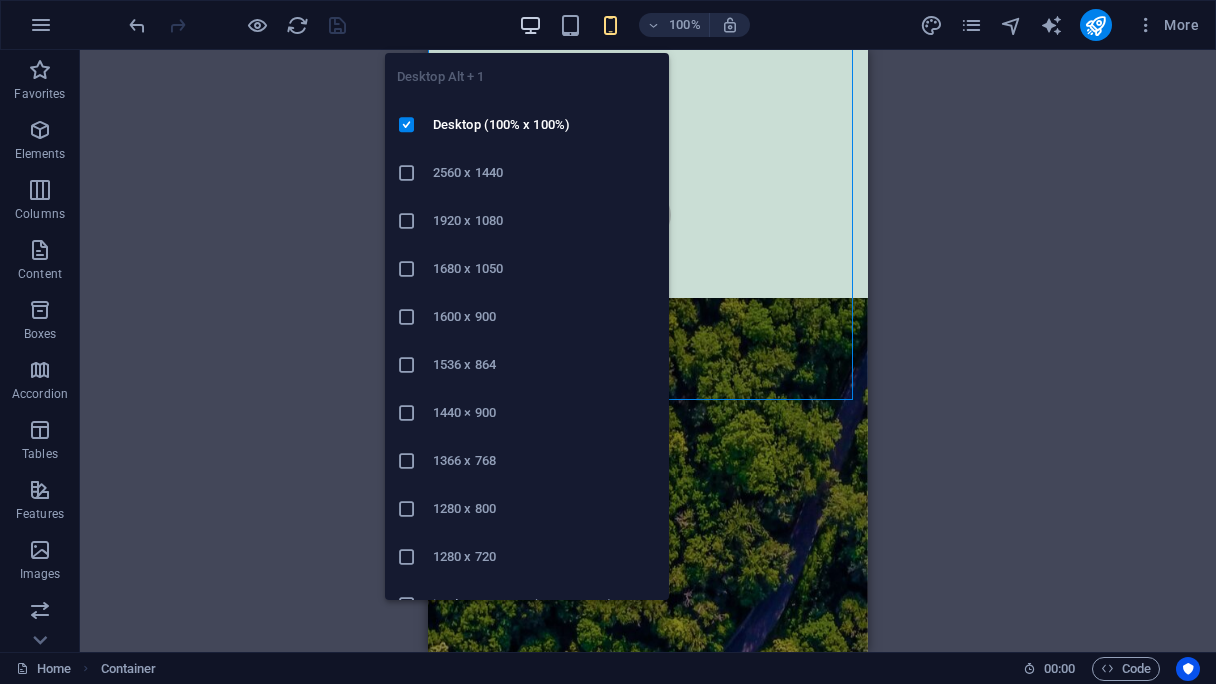 click at bounding box center (530, 25) 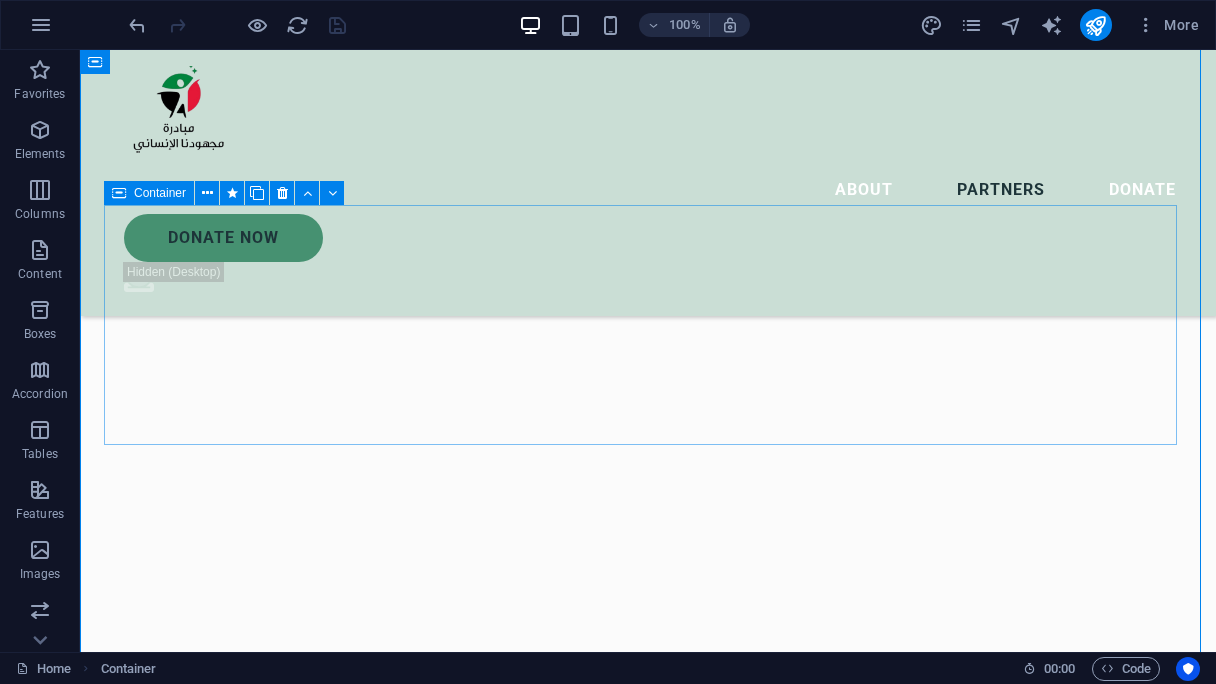 scroll, scrollTop: 4351, scrollLeft: 0, axis: vertical 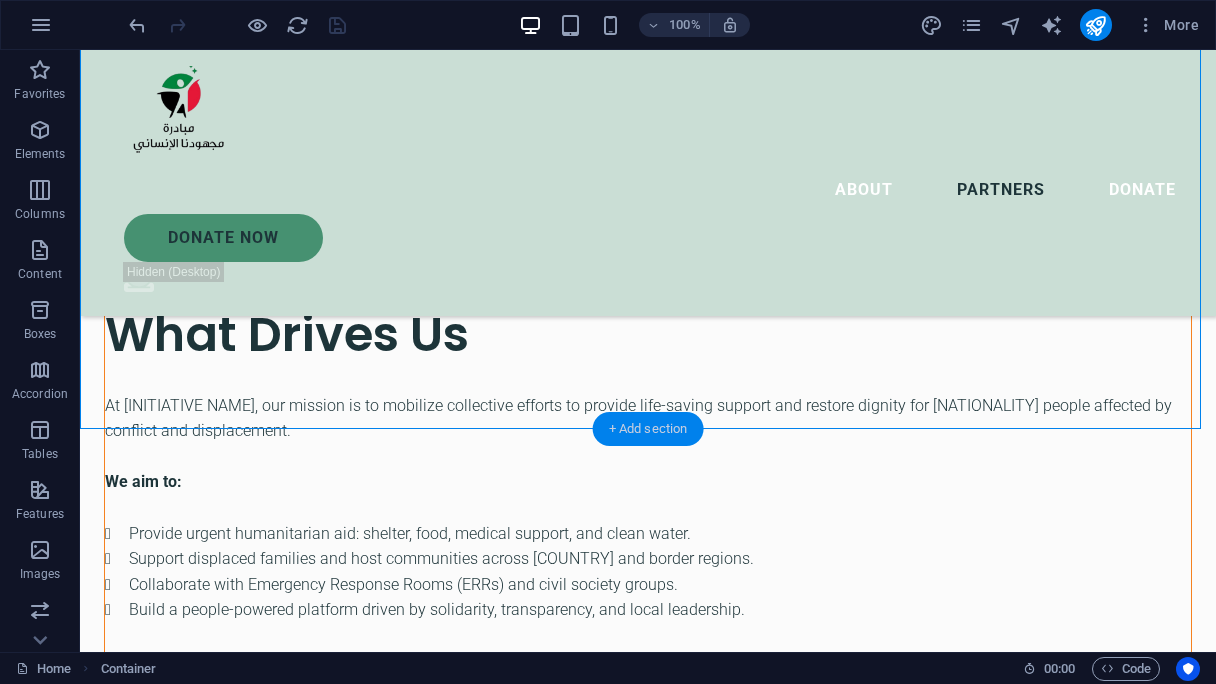click on "+ Add section" at bounding box center (648, 429) 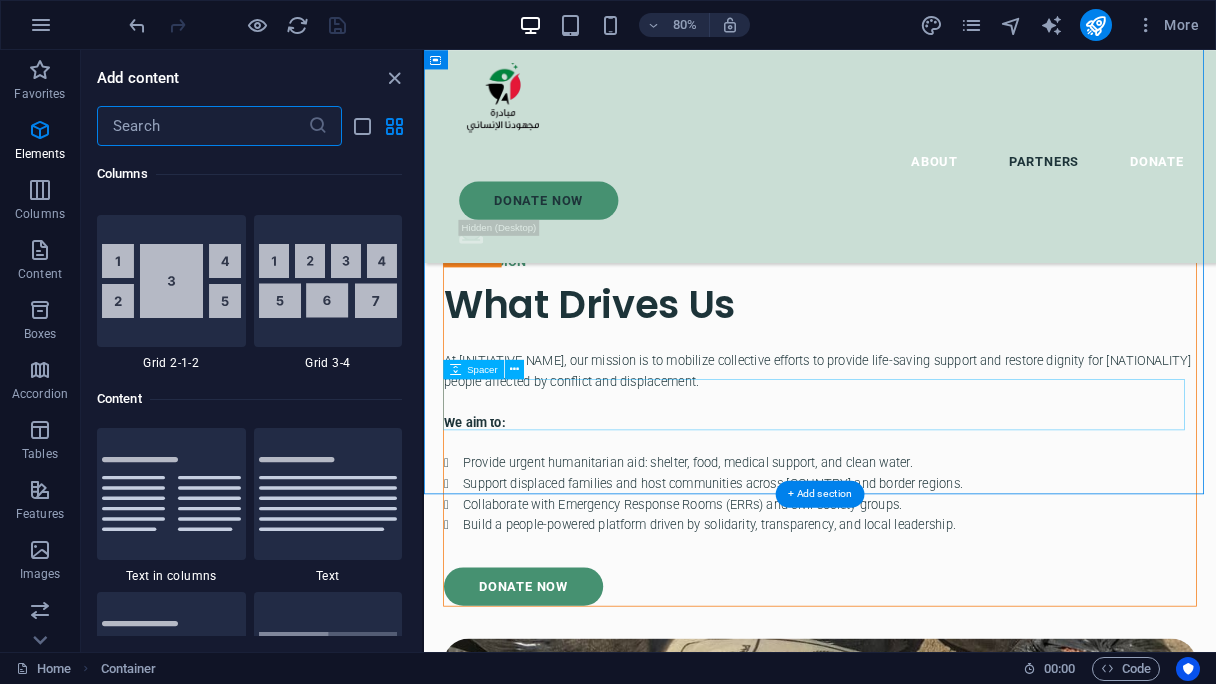 scroll, scrollTop: 3499, scrollLeft: 0, axis: vertical 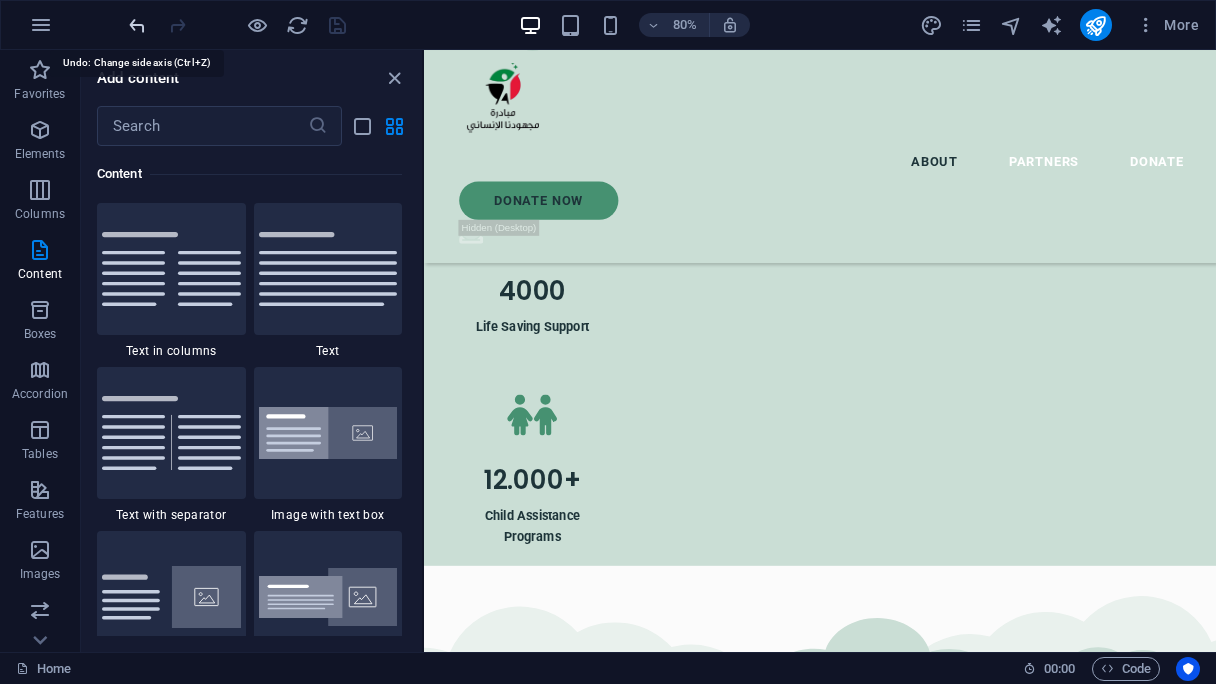 click at bounding box center (137, 25) 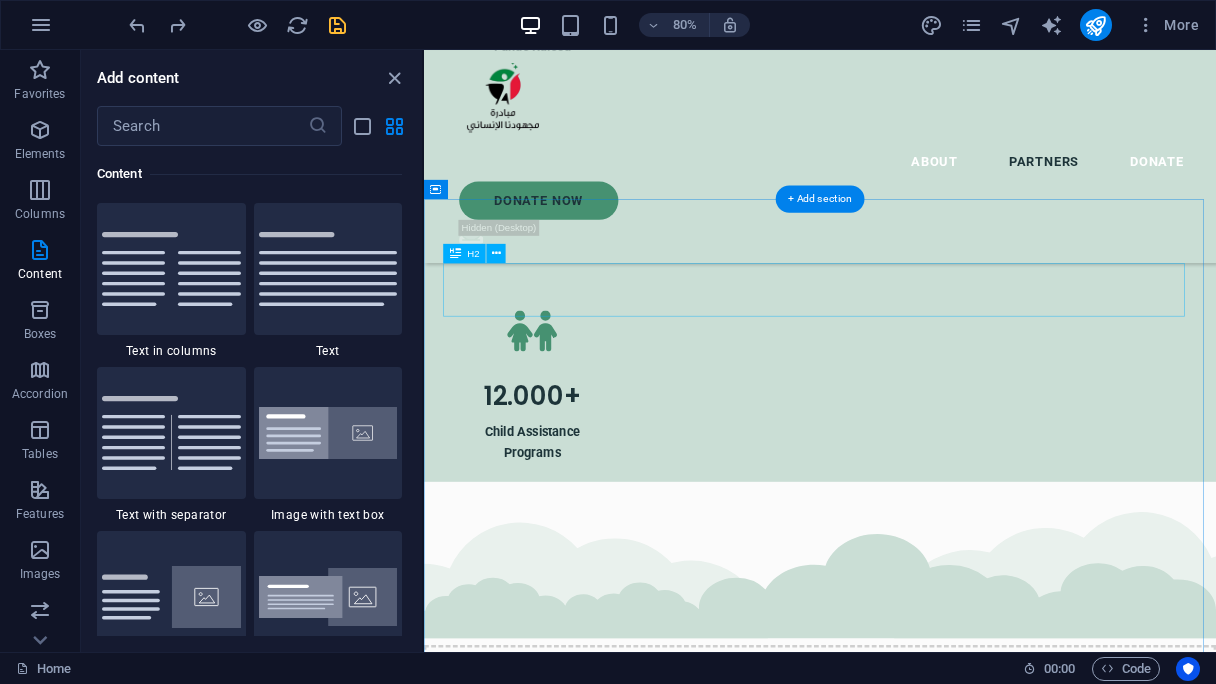 scroll, scrollTop: 3351, scrollLeft: 0, axis: vertical 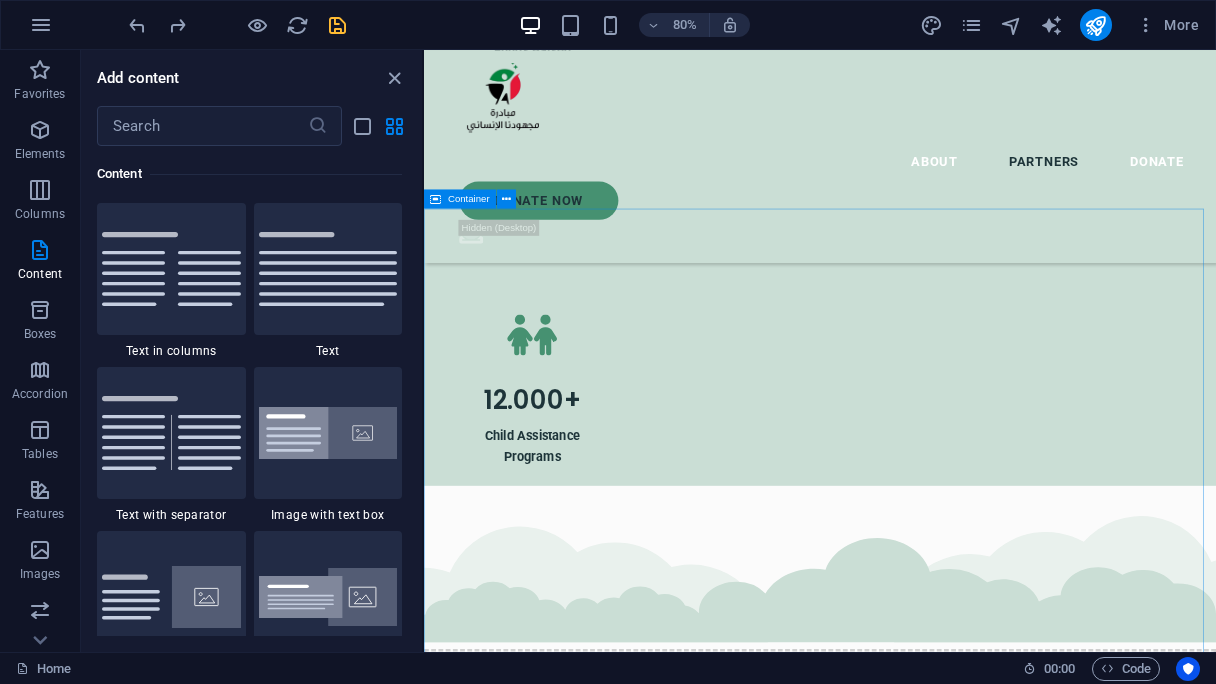 click on "Container" at bounding box center [469, 199] 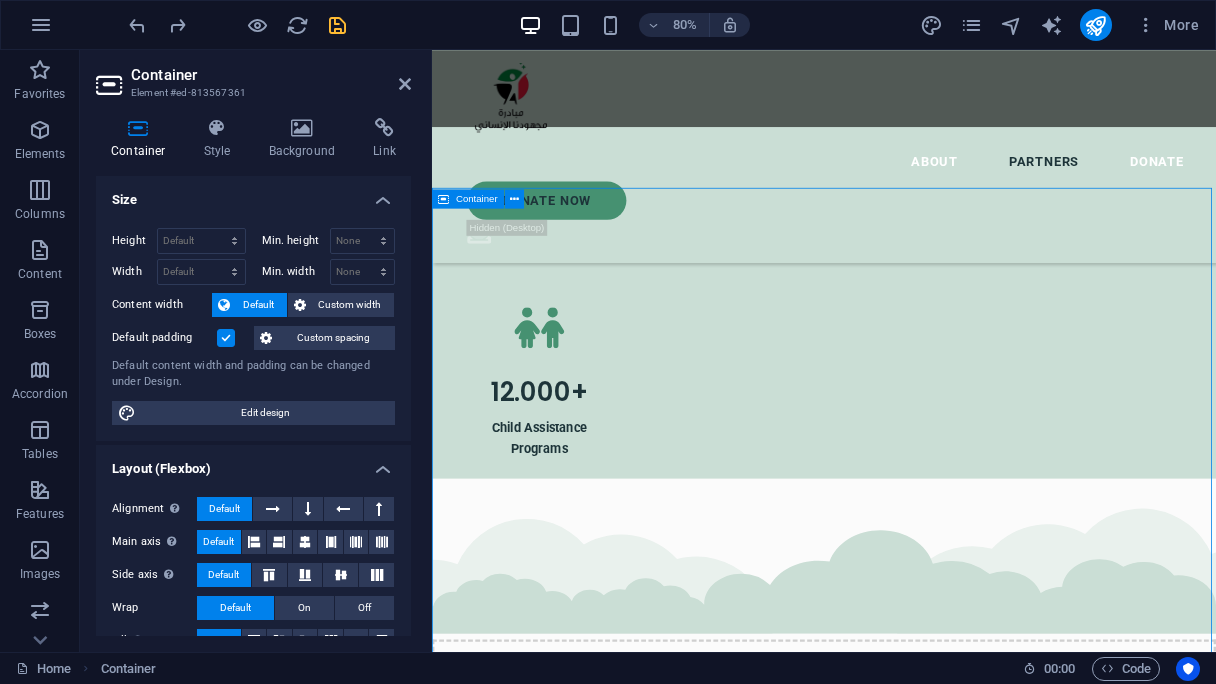 scroll, scrollTop: 3376, scrollLeft: 0, axis: vertical 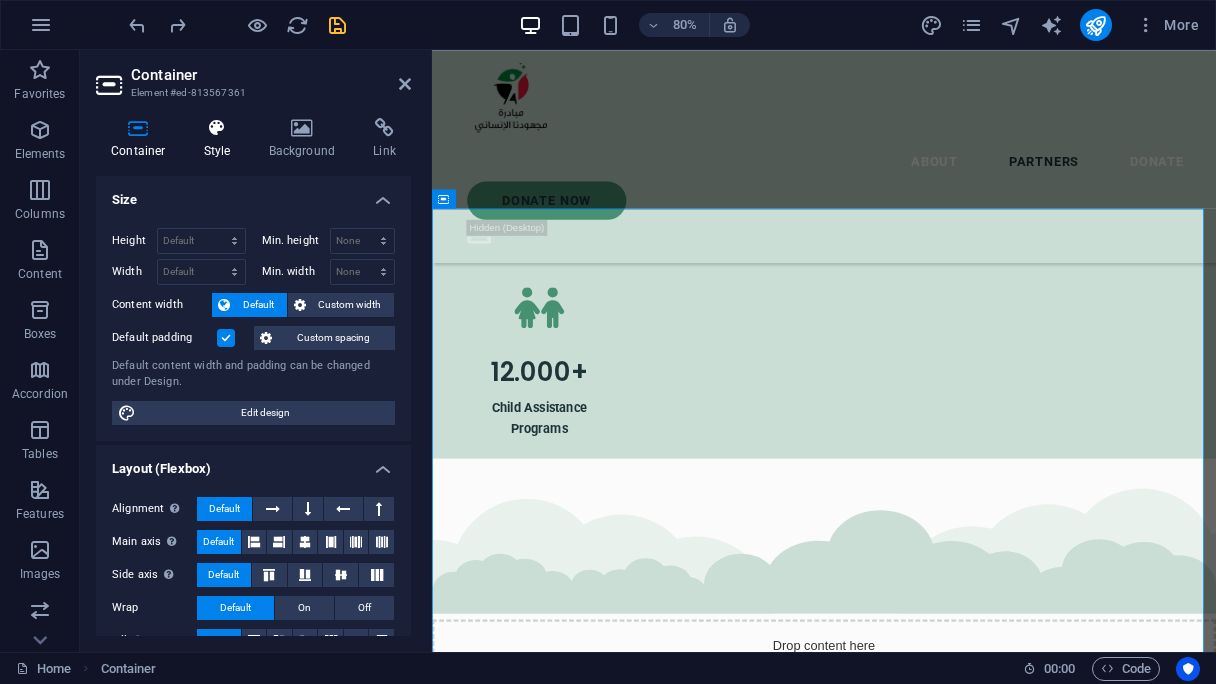 click at bounding box center (217, 128) 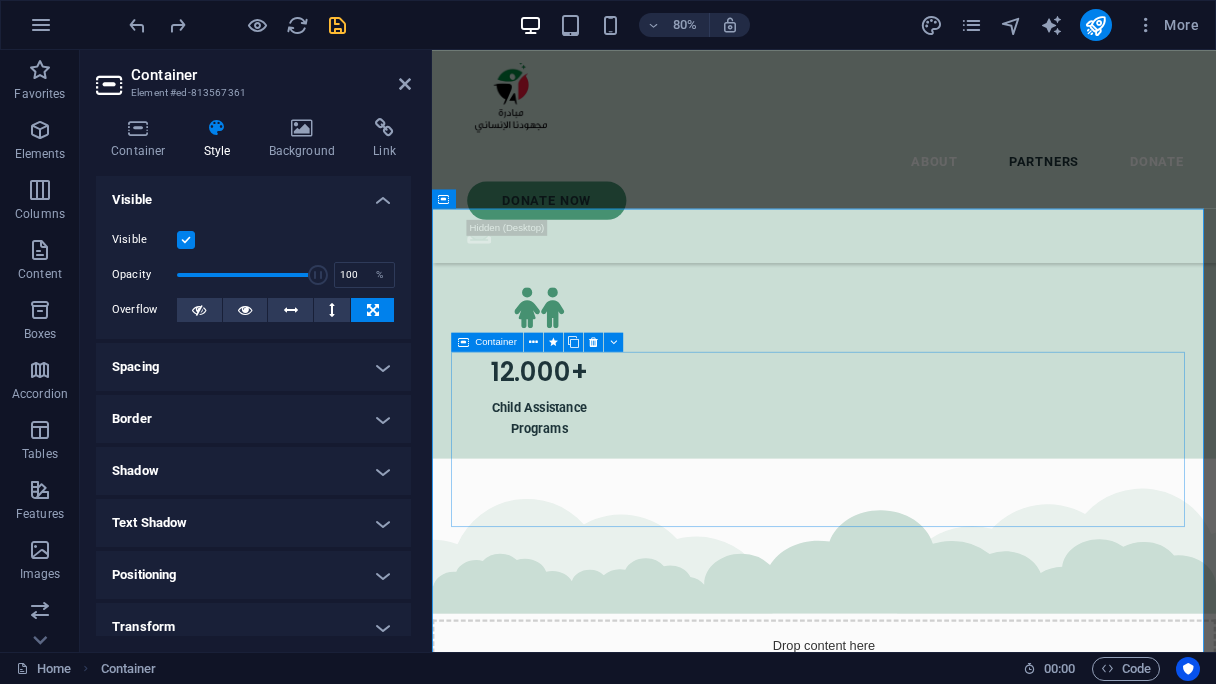 click at bounding box center [463, 342] 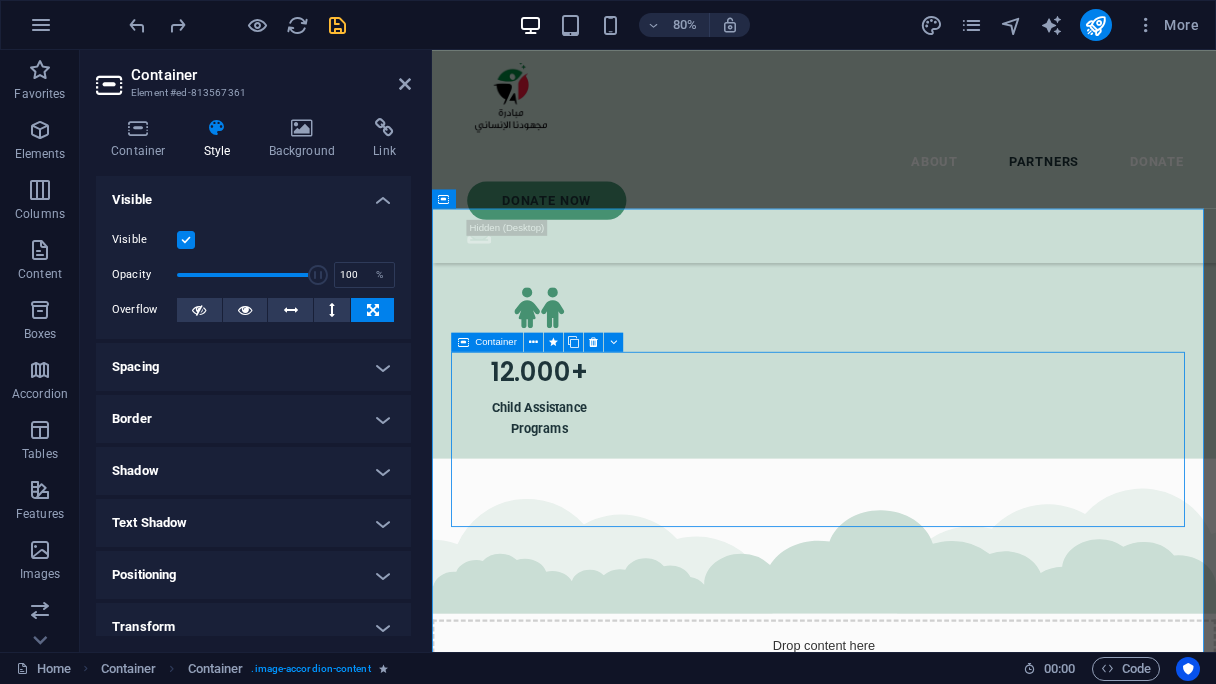 click at bounding box center (463, 342) 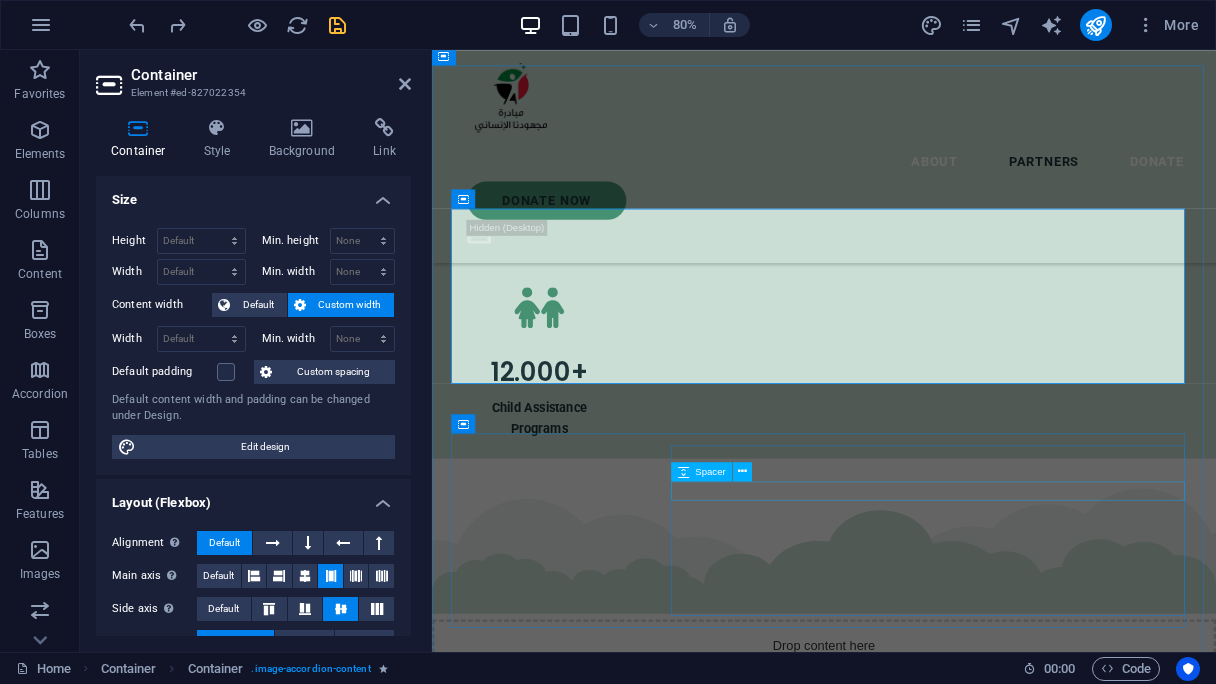 scroll, scrollTop: 3576, scrollLeft: 0, axis: vertical 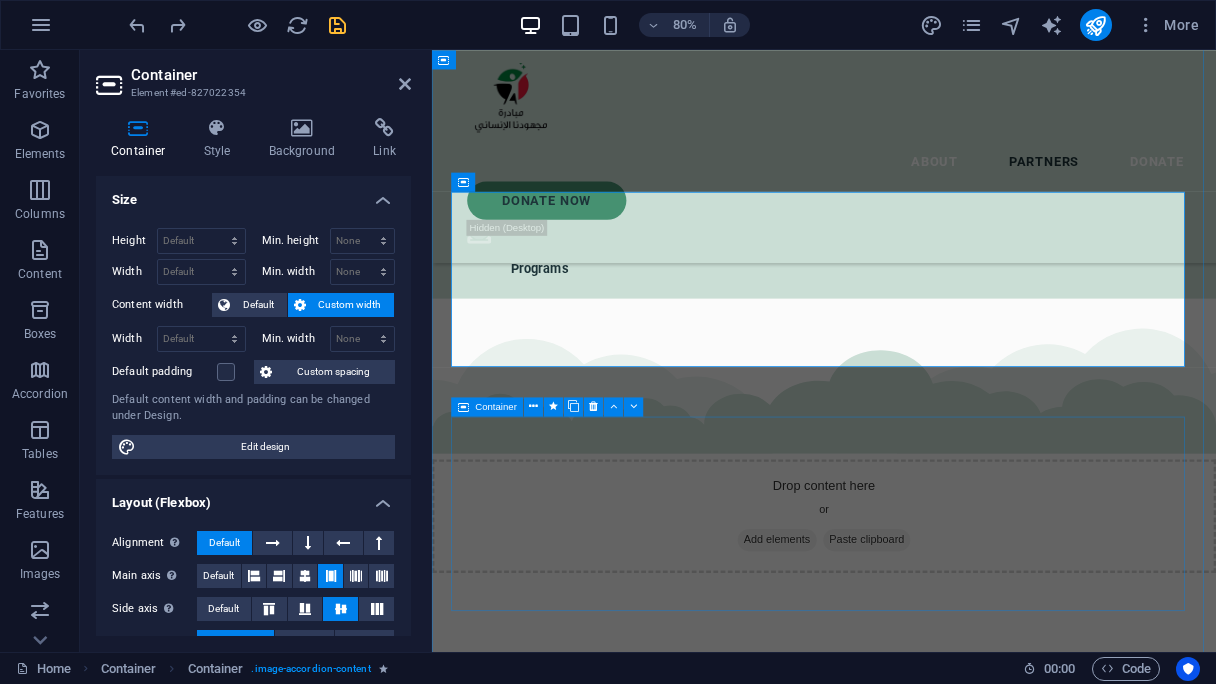 click at bounding box center [463, 406] 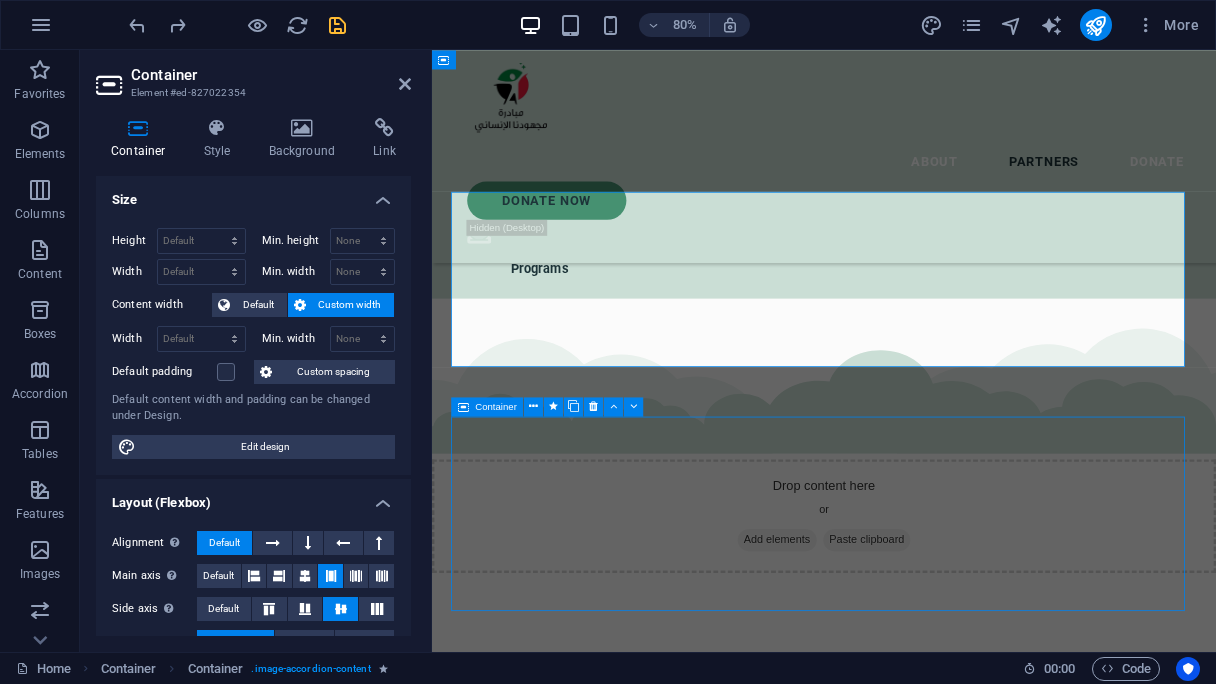 click at bounding box center [463, 406] 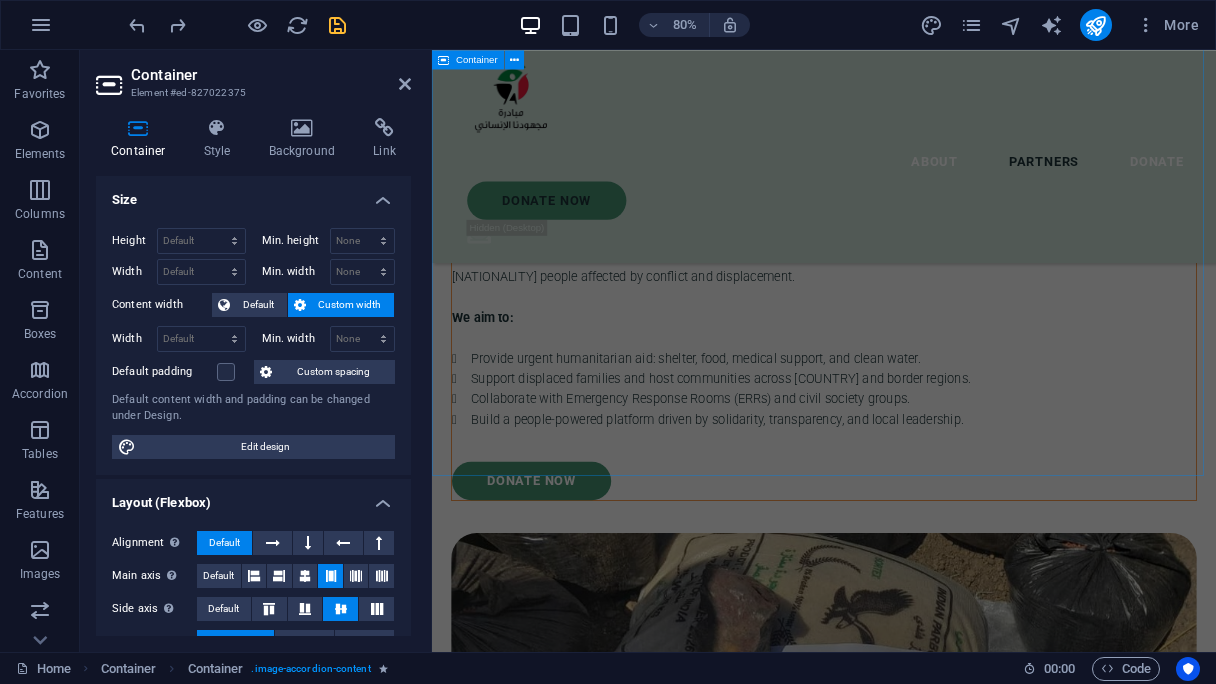 scroll, scrollTop: 4476, scrollLeft: 0, axis: vertical 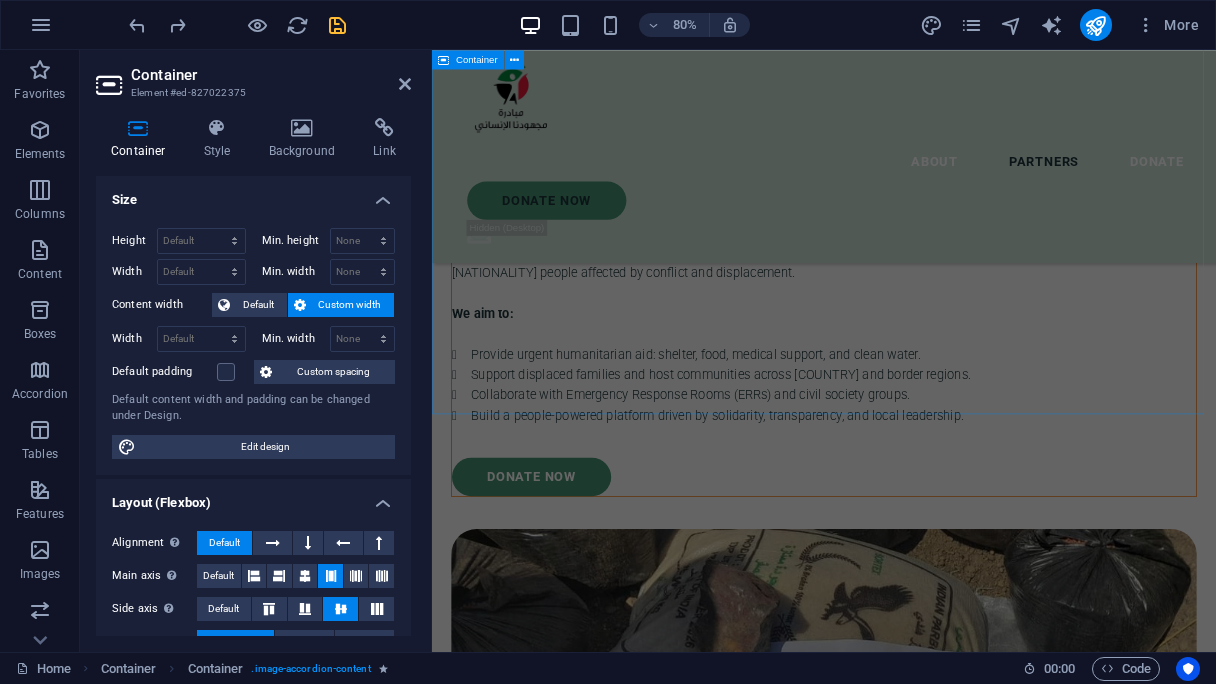 click on "Our partners and collaborators [BRAND]  We are grateful for our partnership with [BRAND], a [COUNTRY]-based nonprofit supporting impactful [NATIONALITY]-led initiatives. Through this collaboration, [BRAND] hosts our official donation link, allowing us to securely collect contributions from around the world and channel them directly to our humanitarian efforts on the ground. [CITY] and Camps [FIRST] [LAST] We are honored to partner with the dedicated team at [CITY] and Camps [FIRST] [LAST], who continue to serve displaced families and communities affected by conflict in [REGION]. Their on-the-ground presence is vital to our collective impact. Together, we are reaching people in some of the most underserved areas with compassion and urgency. [BRAND] and [FIRST] [LAST] We are proud to collaborate with [BRAND] and the [FIRST] [LAST] team, whose dedication to providing rapid medical assistance on the ground has made a real difference in the lives of displaced families in [COUNTRY]." at bounding box center (922, 3795) 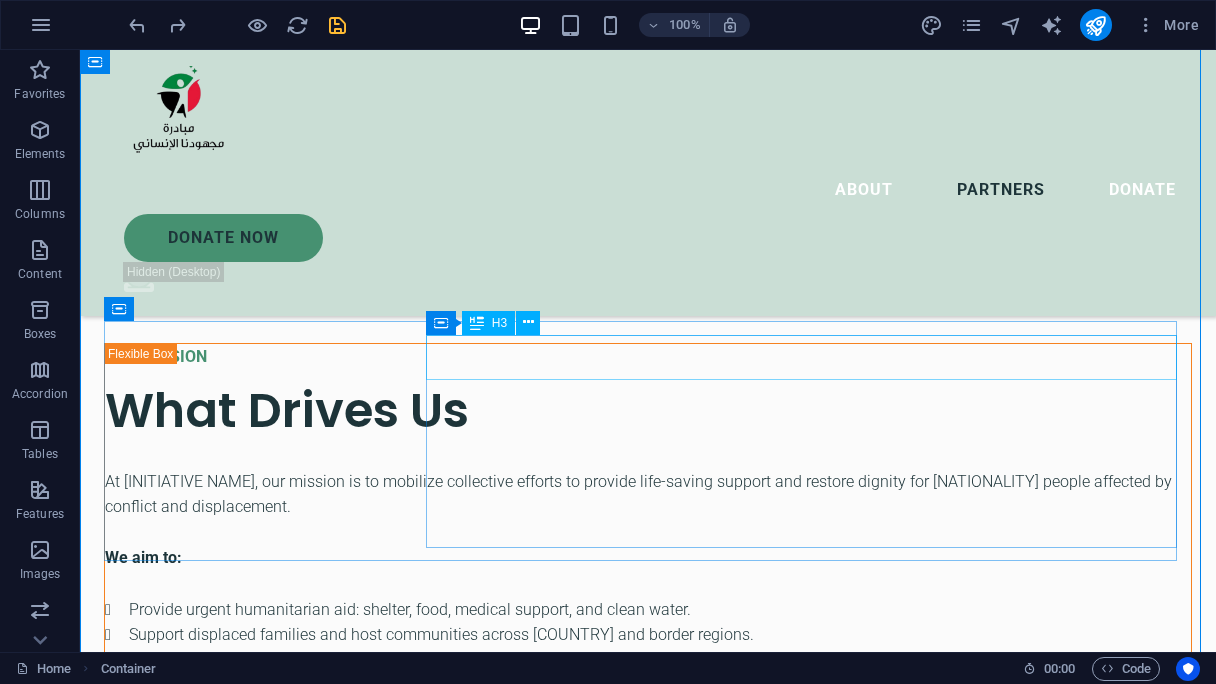 scroll, scrollTop: 4075, scrollLeft: 0, axis: vertical 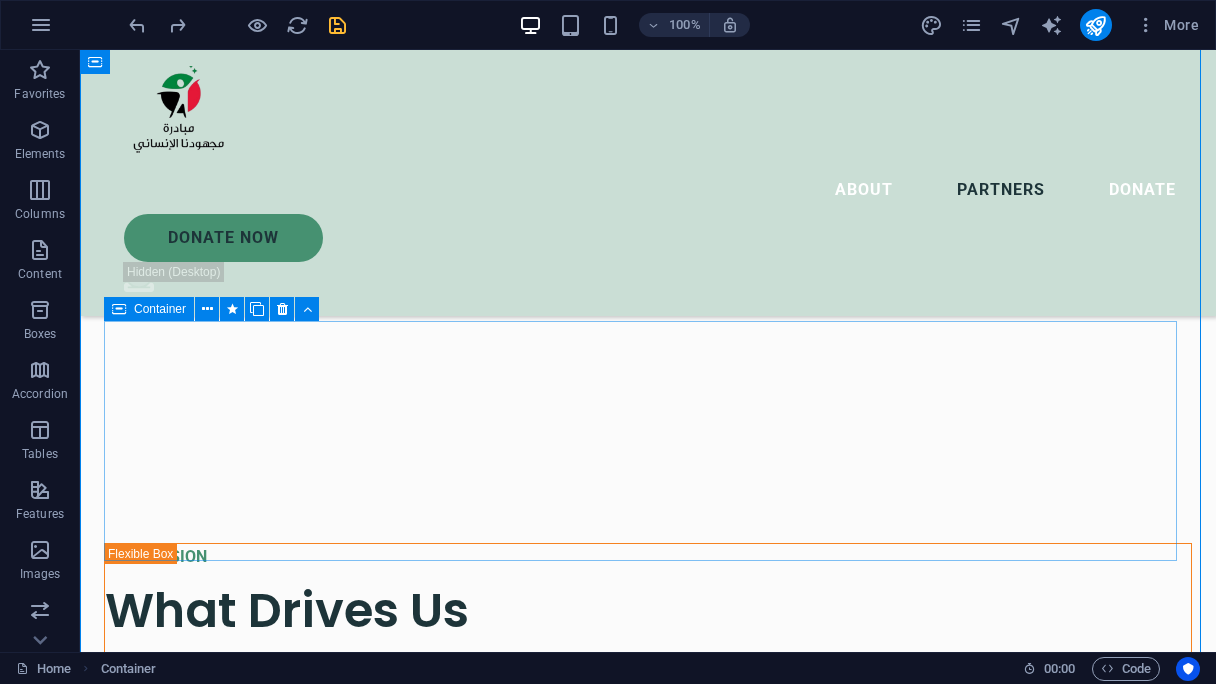 click at bounding box center [119, 309] 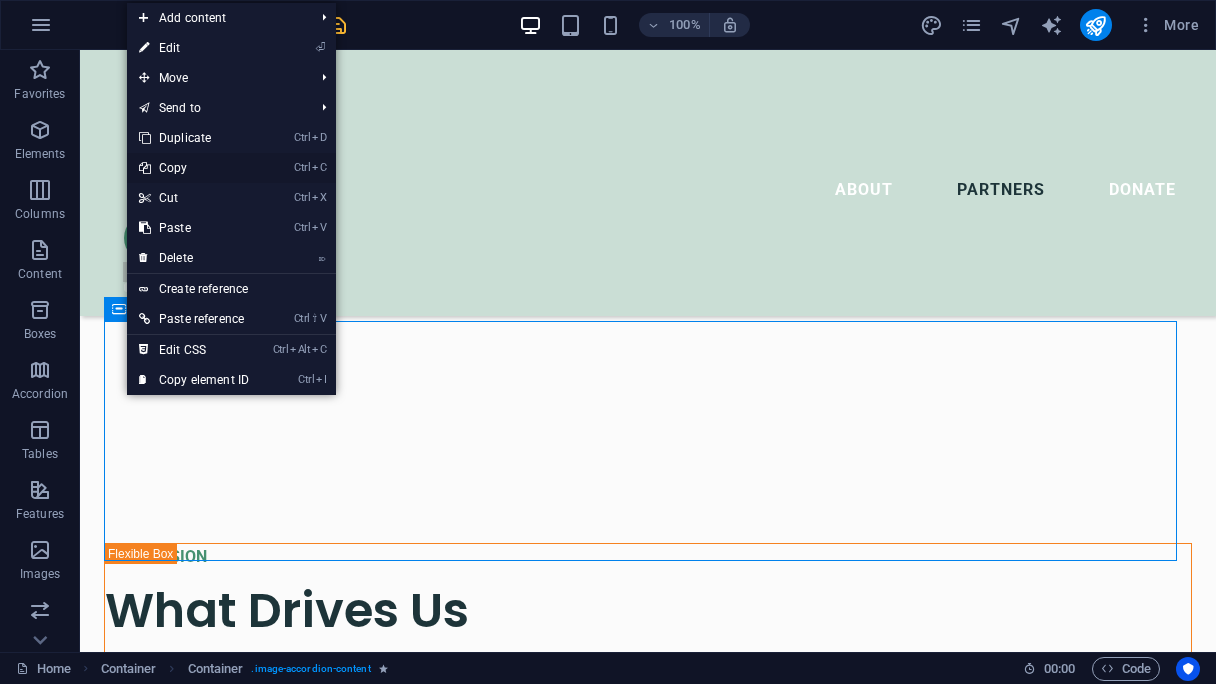 click on "Ctrl C  Copy" at bounding box center (194, 168) 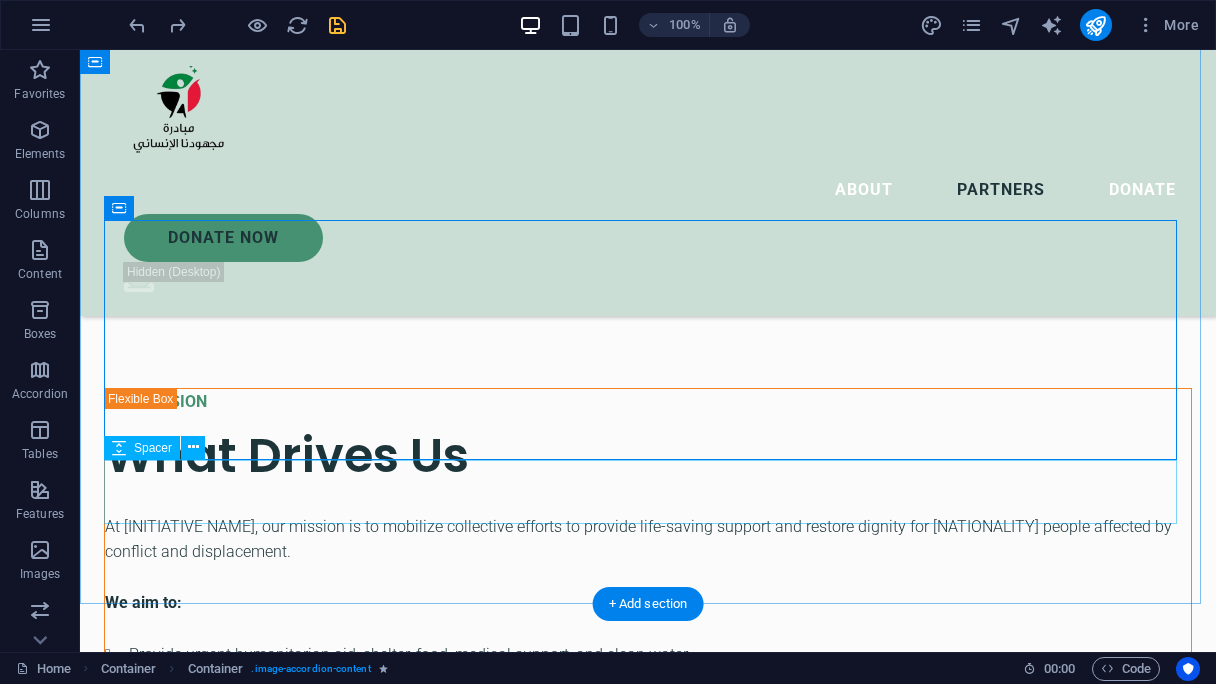 scroll, scrollTop: 4275, scrollLeft: 0, axis: vertical 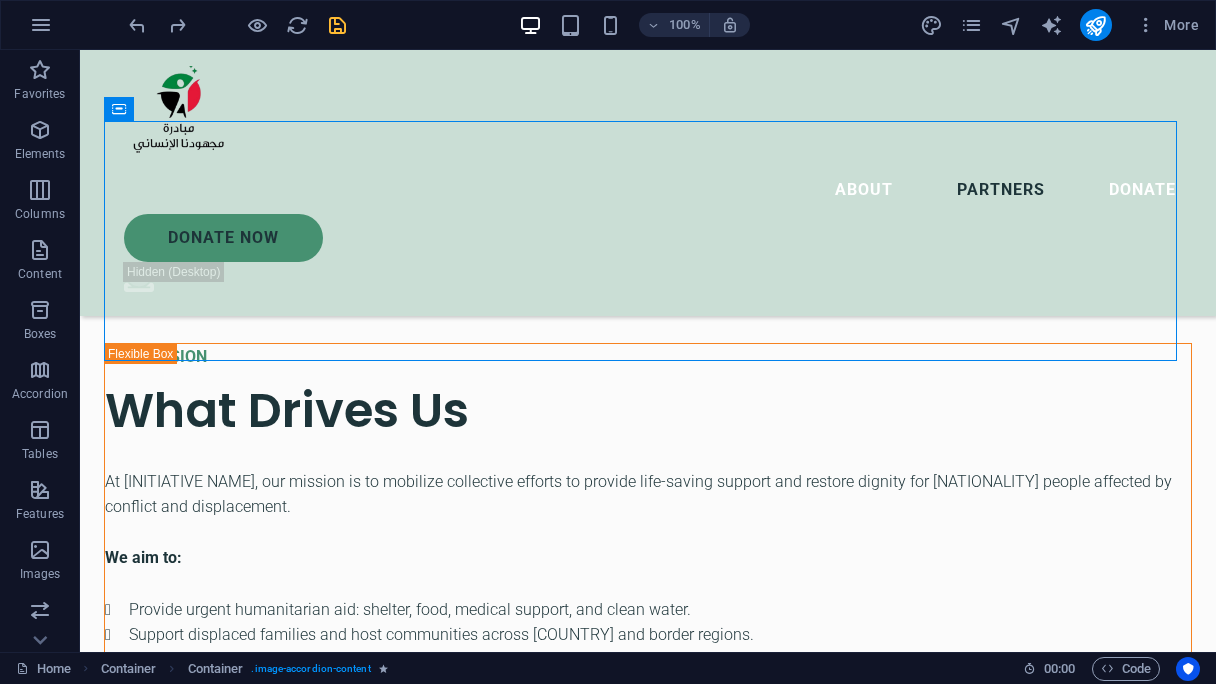 click on "About Partners Donate Donate Now .fa-secondary{opacity:.4} Together, We Uplift Humanity A community-driven initiative empowering lives through compassion and action   ABOUT US About [INITIATIVE NAME]  [INITIATIVE NAME] is a grassroots civil society initiative led by [NATIONALITY] from within the country, the diaspora, and those displaced since the outbreak of war on [DATE]. Born out of urgency and solidarity, our mission is to provide direct humanitarian support to those affected by the conflict—wherever they are. donate now Drop content here or  Add elements  Paste clipboard OUR ACHIEVEMENTS What we’ve done so far All our efforts are powered by dedicated volunteers and supported through transparent fundraising 100.000  + Humanitarian Assistance  to Families   $ 54.000 Funds Raised 4000 Life Saving Support   12.000  + Child Assistance Programs  Drop content here or  Add elements  Paste clipboard OUR MISSION What Drives Us We aim to: donate now [BRAND]" at bounding box center (648, 2376) 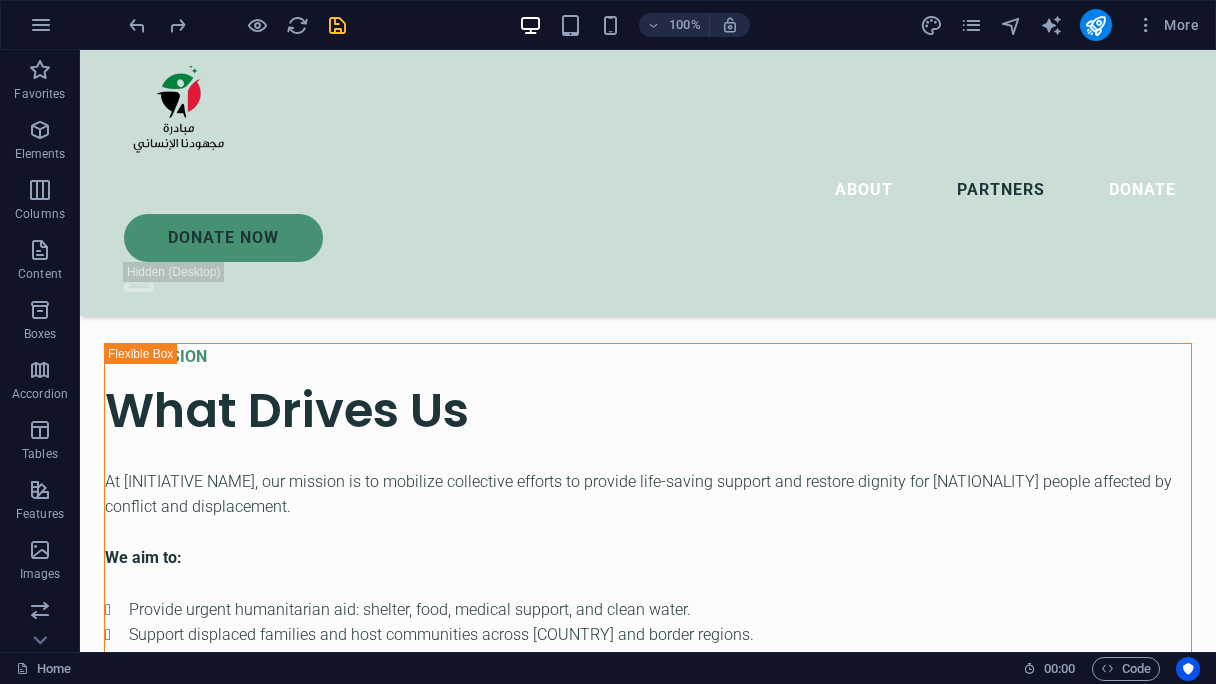 drag, startPoint x: 456, startPoint y: 582, endPoint x: 387, endPoint y: 491, distance: 114.20158 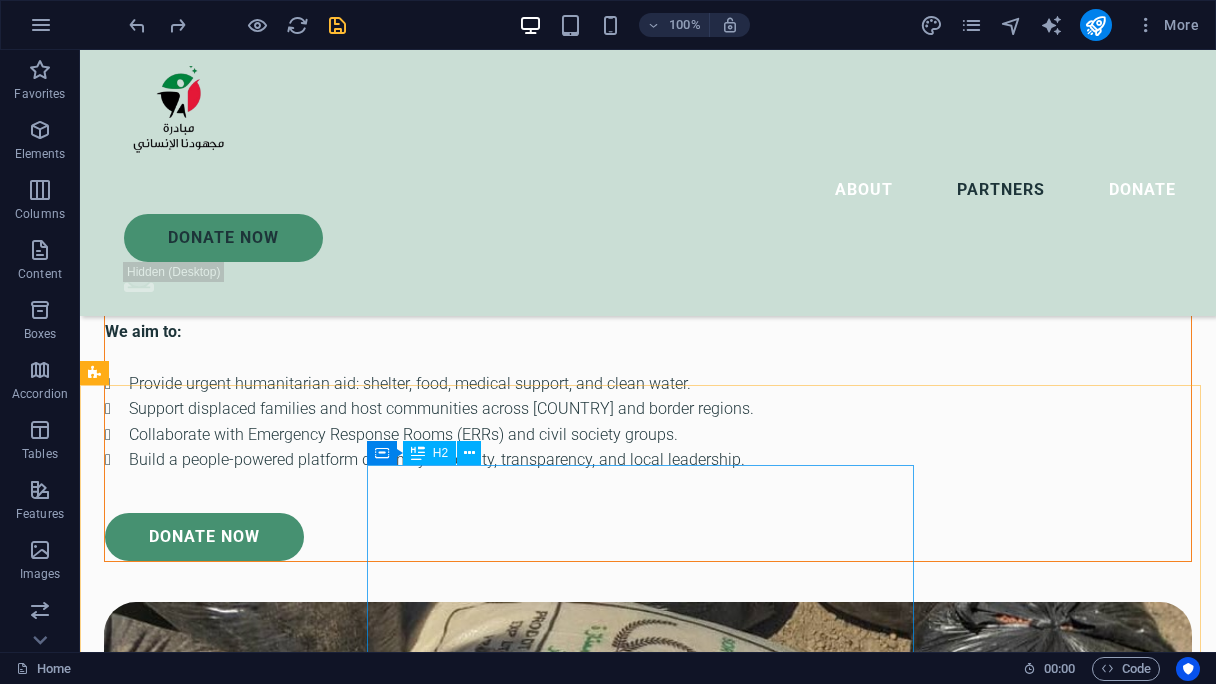 scroll, scrollTop: 4475, scrollLeft: 0, axis: vertical 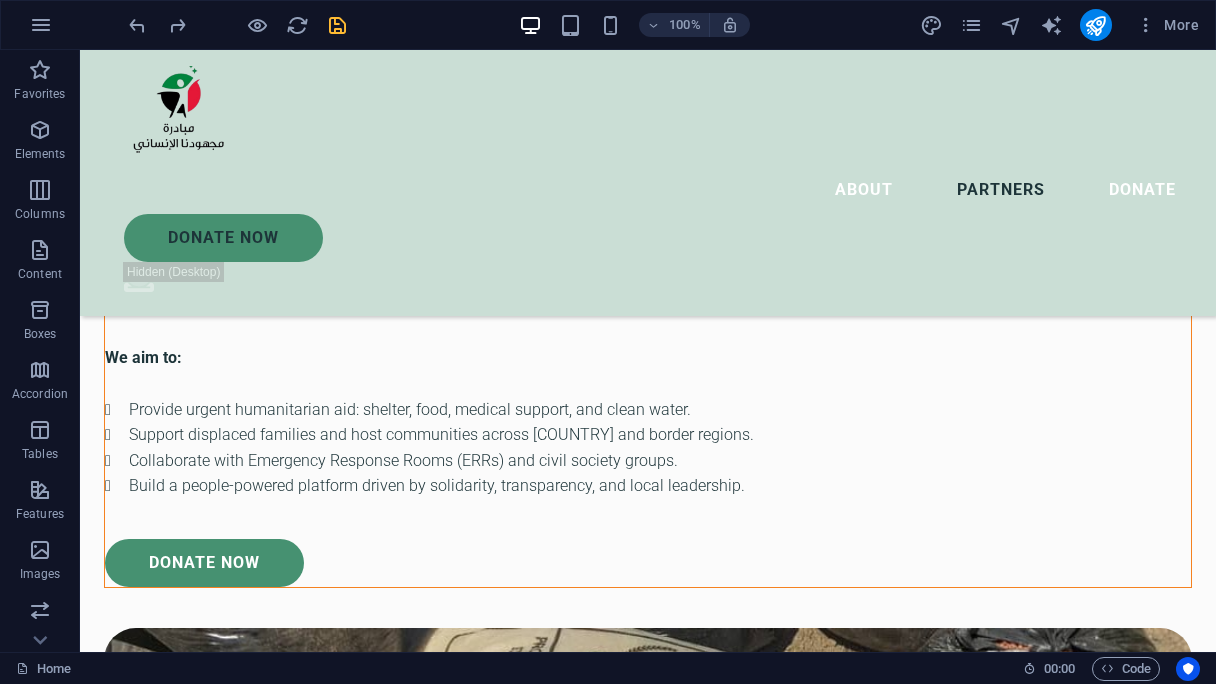 click on "About Partners Donate Donate Now .fa-secondary{opacity:.4} Together, We Uplift Humanity A community-driven initiative empowering lives through compassion and action   ABOUT US About [INITIATIVE NAME]  [INITIATIVE NAME] is a grassroots civil society initiative led by [NATIONALITY] from within the country, the diaspora, and those displaced since the outbreak of war on [DATE]. Born out of urgency and solidarity, our mission is to provide direct humanitarian support to those affected by the conflict—wherever they are. donate now Drop content here or  Add elements  Paste clipboard OUR ACHIEVEMENTS What we’ve done so far All our efforts are powered by dedicated volunteers and supported through transparent fundraising 100.000  + Humanitarian Assistance  to Families   $ 54.000 Funds Raised 4000 Life Saving Support   12.000  + Child Assistance Programs  Drop content here or  Add elements  Paste clipboard OUR MISSION What Drives Us We aim to: donate now [BRAND]" at bounding box center (648, 2176) 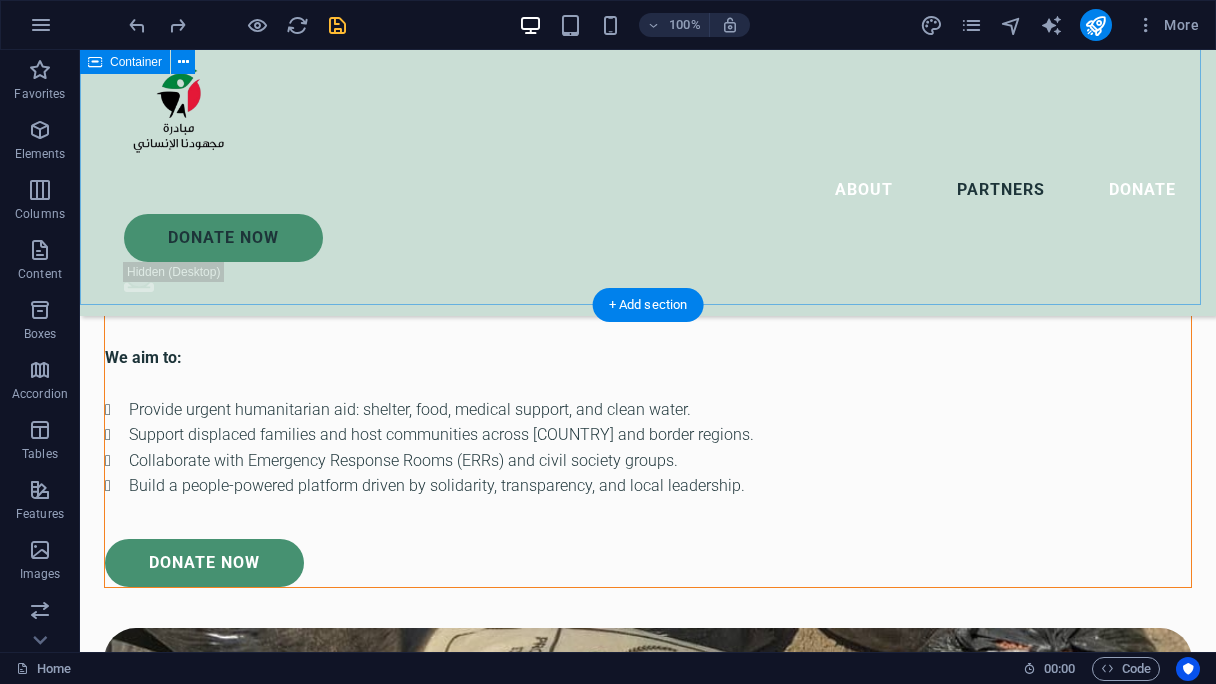 click on "Our partners and collaborators [BRAND]  We are grateful for our partnership with [BRAND], a [COUNTRY]-based nonprofit supporting impactful [NATIONALITY]-led initiatives. Through this collaboration, [BRAND] hosts our official donation link, allowing us to securely collect contributions from around the world and channel them directly to our humanitarian efforts on the ground. [CITY] and Camps [FIRST] [LAST] We are honored to partner with the dedicated team at [CITY] and Camps [FIRST] [LAST], who continue to serve displaced families and communities affected by conflict in [REGION]. Their on-the-ground presence is vital to our collective impact. Together, we are reaching people in some of the most underserved areas with compassion and urgency. [BRAND] and [FIRST] [LAST] We are proud to collaborate with [BRAND] and the [FIRST] [LAST] team, whose dedication to providing rapid medical assistance on the ground has made a real difference in the lives of displaced families in [COUNTRY]." at bounding box center [648, 4197] 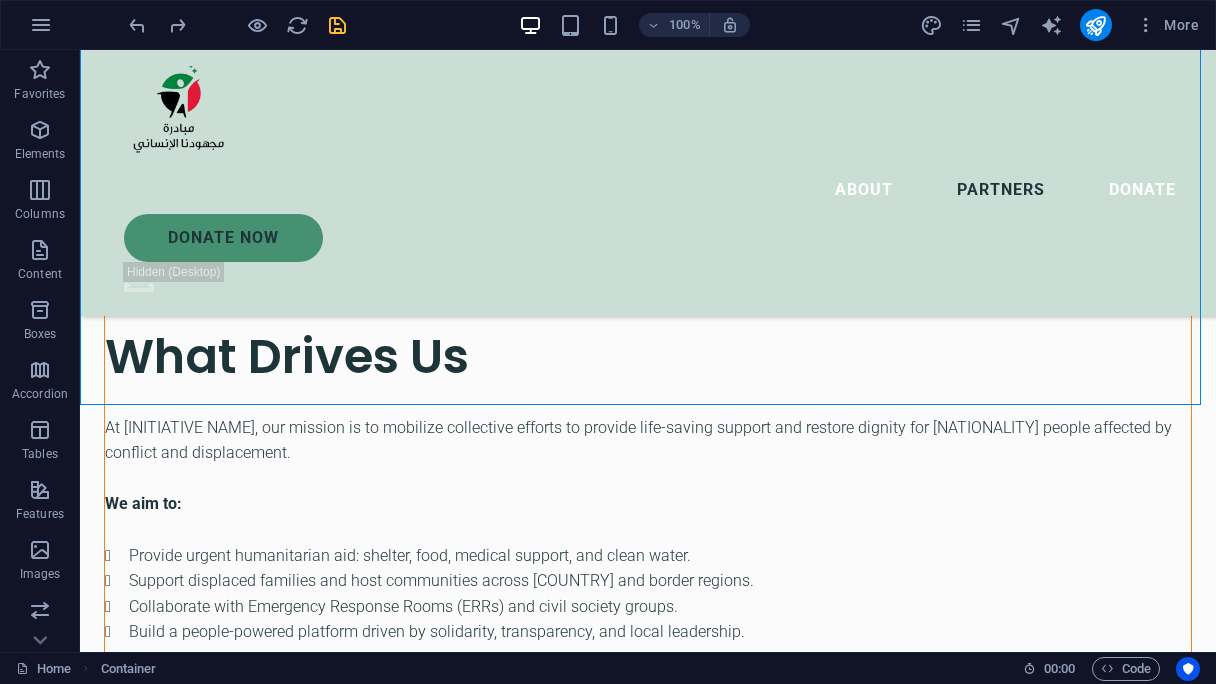 scroll, scrollTop: 4375, scrollLeft: 0, axis: vertical 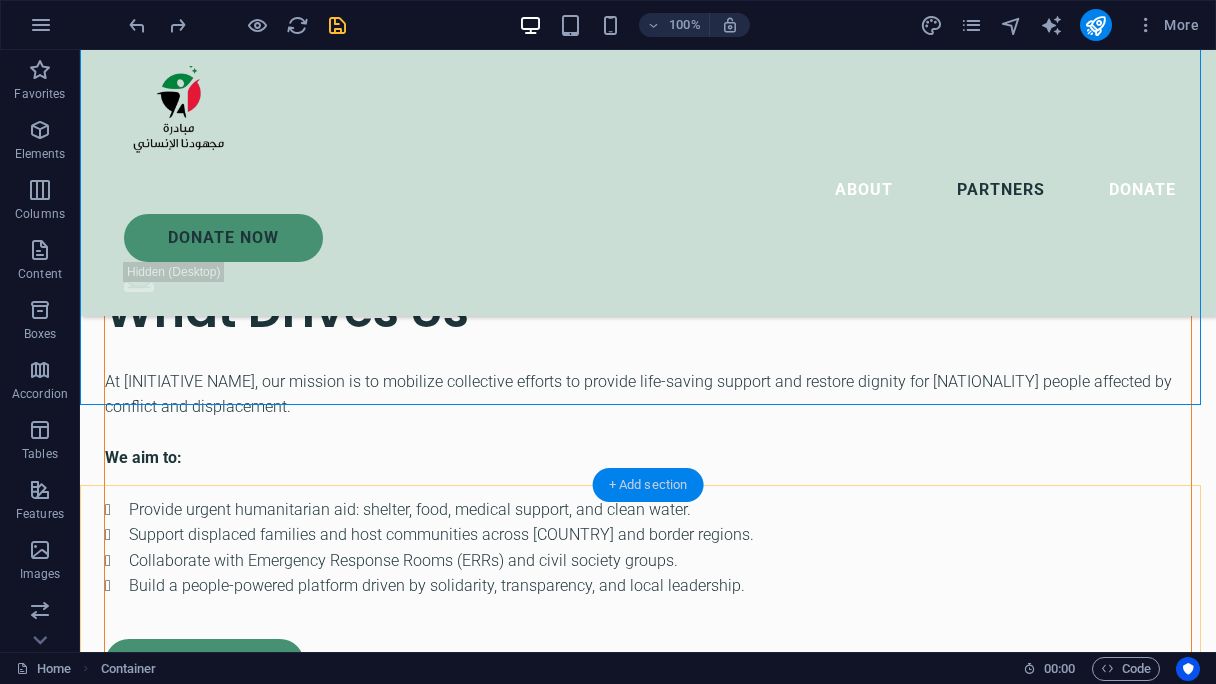 click on "+ Add section" at bounding box center [648, 485] 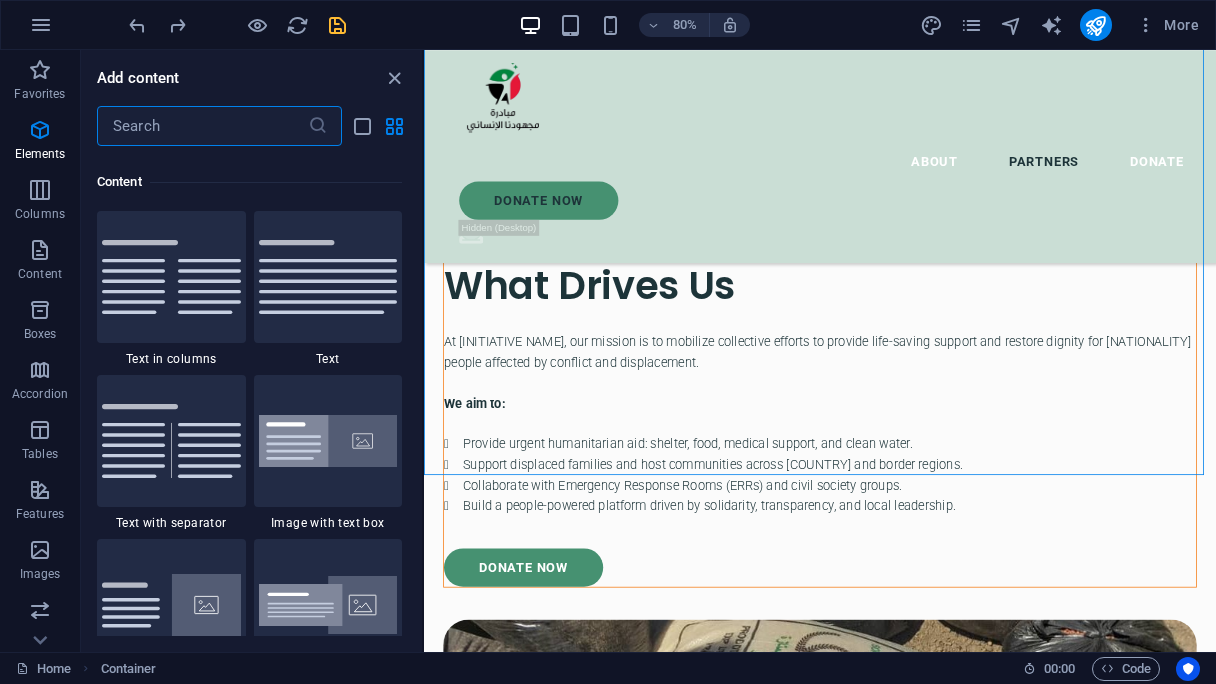 scroll, scrollTop: 3499, scrollLeft: 0, axis: vertical 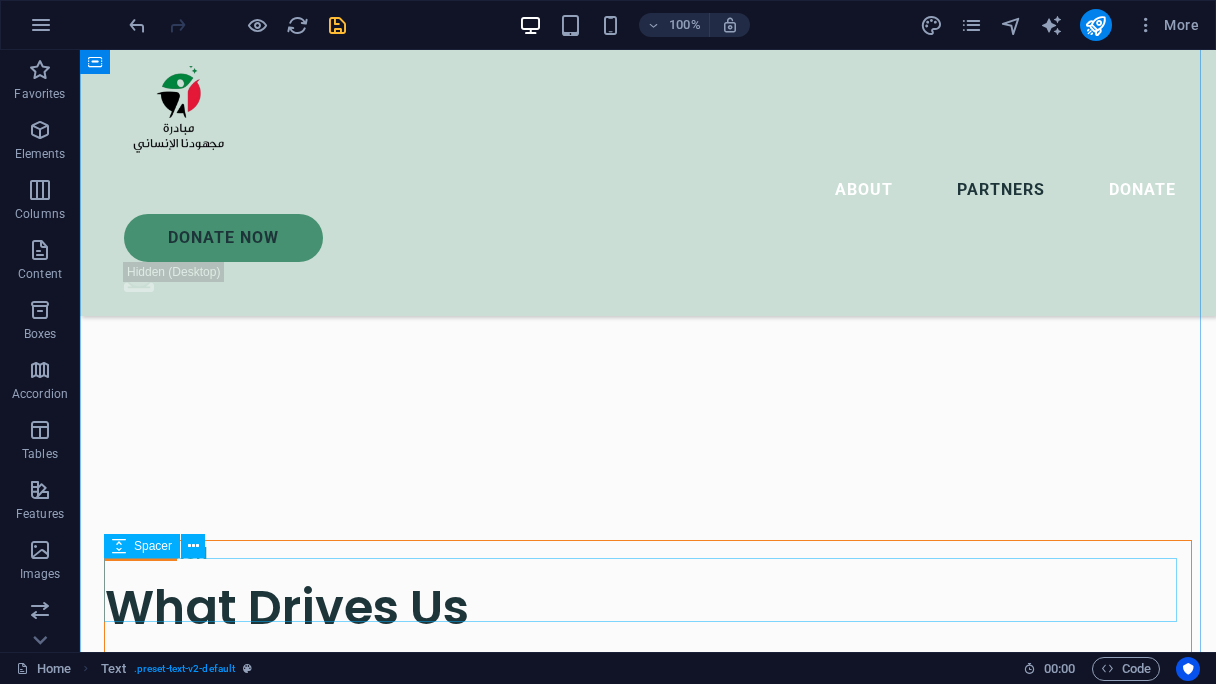 click at bounding box center (648, 7145) 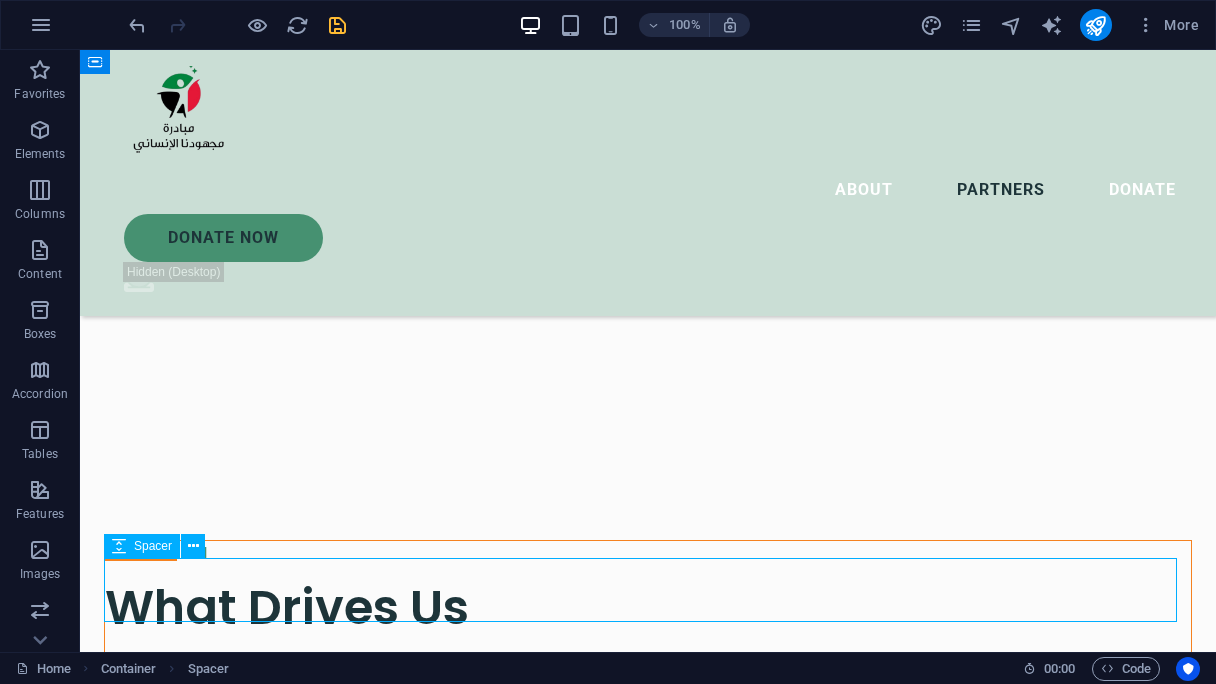 scroll, scrollTop: 4278, scrollLeft: 0, axis: vertical 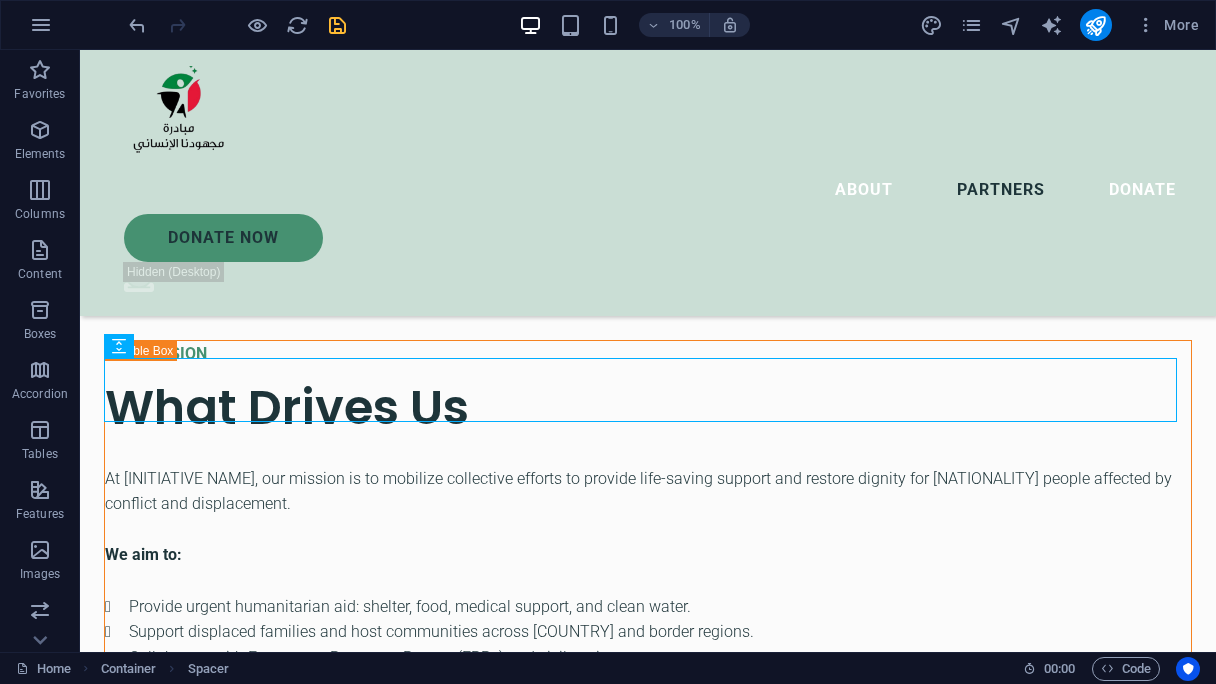 click on "About Partners Donate Donate Now .fa-secondary{opacity:.4} Together, We Uplift Humanity A community-driven initiative empowering lives through compassion and action   ABOUT US About [INITIATIVE NAME]  [INITIATIVE NAME] is a grassroots civil society initiative led by [NATIONALITY] from within the country, the diaspora, and those displaced since the outbreak of war on [DATE]. Born out of urgency and solidarity, our mission is to provide direct humanitarian support to those affected by the conflict—wherever they are. donate now Drop content here or  Add elements  Paste clipboard OUR ACHIEVEMENTS What we’ve done so far All our efforts are powered by dedicated volunteers and supported through transparent fundraising 100.000  + Humanitarian Assistance  to Families   $ 54.000 Funds Raised 4000 Life Saving Support   12.000  + Child Assistance Programs  Drop content here or  Add elements  Paste clipboard OUR MISSION What Drives Us We aim to: donate now [BRAND]" at bounding box center (648, 2373) 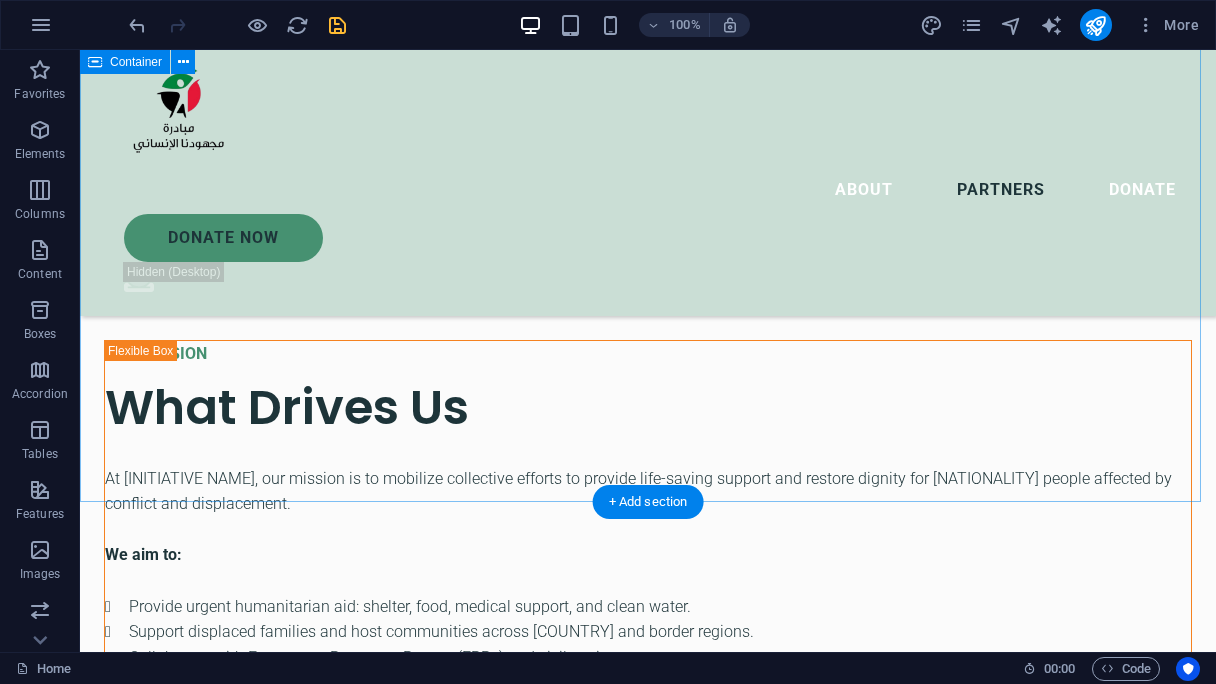click on "Our partners and collaborators [BRAND]  We are grateful for our partnership with [BRAND], a [COUNTRY]-based nonprofit supporting impactful [NATIONALITY]-led initiatives. Through this collaboration, [BRAND] hosts our official donation link, allowing us to securely collect contributions from around the world and channel them directly to our humanitarian efforts on the ground. [CITY] and Camps [FIRST] [LAST] We are honored to partner with the dedicated team at [CITY] and Camps [FIRST] [LAST], who continue to serve displaced families and communities affected by conflict in [REGION]. Their on-the-ground presence is vital to our collective impact. Together, we are reaching people in some of the most underserved areas with compassion and urgency. [BRAND] and [FIRST] [LAST] We are proud to collaborate with [BRAND] and the [FIRST] [LAST] team, whose dedication to providing rapid medical assistance on the ground has made a real difference in the lives of displaced families in [COUNTRY]." at bounding box center [648, 4394] 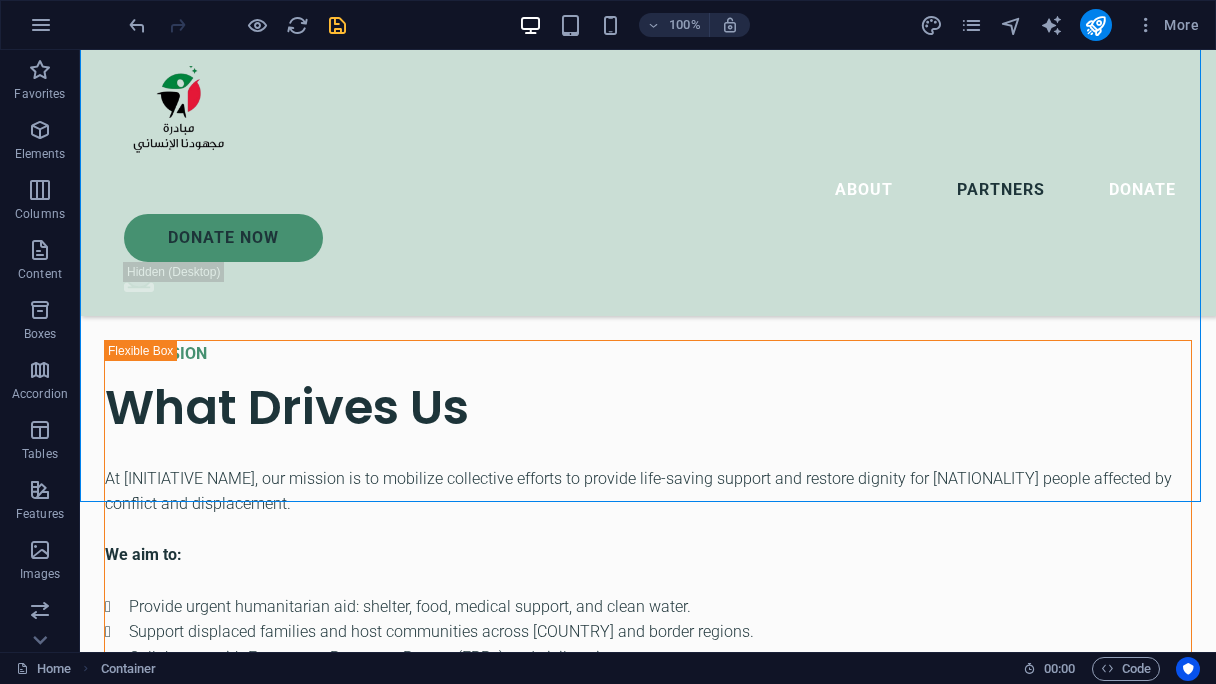 click on "About Partners Donate Donate Now .fa-secondary{opacity:.4} Together, We Uplift Humanity A community-driven initiative empowering lives through compassion and action   ABOUT US About [INITIATIVE NAME]  [INITIATIVE NAME] is a grassroots civil society initiative led by [NATIONALITY] from within the country, the diaspora, and those displaced since the outbreak of war on [DATE]. Born out of urgency and solidarity, our mission is to provide direct humanitarian support to those affected by the conflict—wherever they are. donate now Drop content here or  Add elements  Paste clipboard OUR ACHIEVEMENTS What we’ve done so far All our efforts are powered by dedicated volunteers and supported through transparent fundraising 100.000  + Humanitarian Assistance  to Families   $ 54.000 Funds Raised 4000 Life Saving Support   12.000  + Child Assistance Programs  Drop content here or  Add elements  Paste clipboard OUR MISSION What Drives Us We aim to: donate now [BRAND]" at bounding box center (648, 2373) 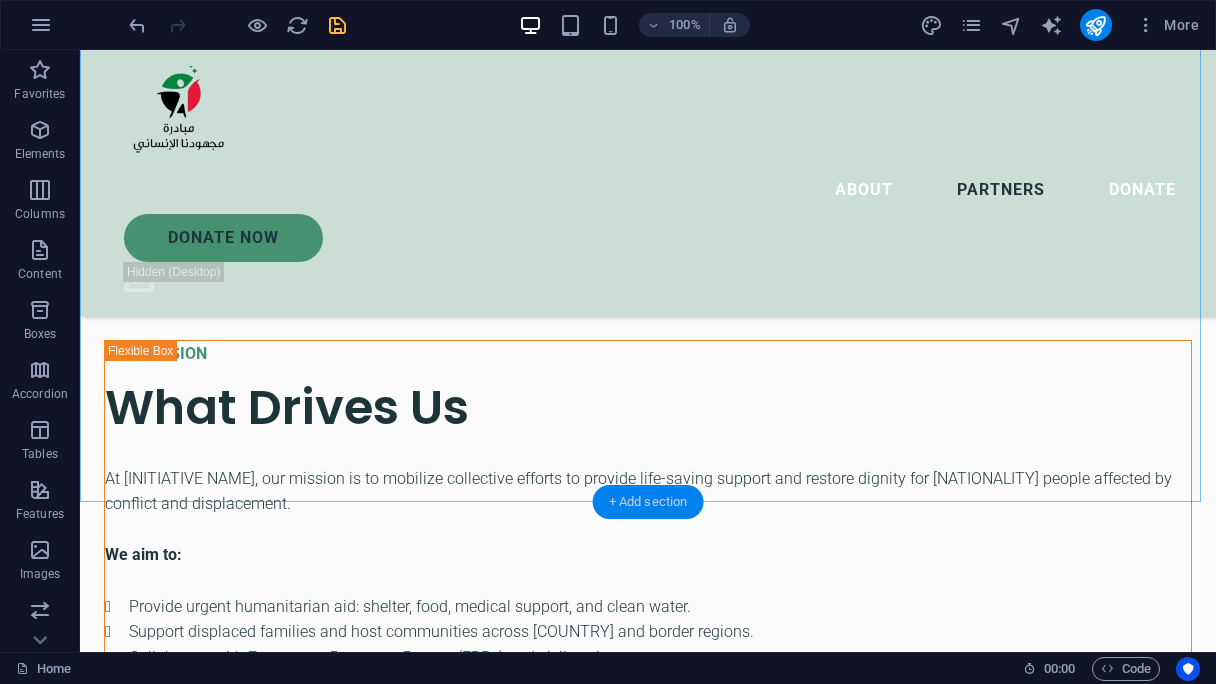 click on "+ Add section" at bounding box center [648, 502] 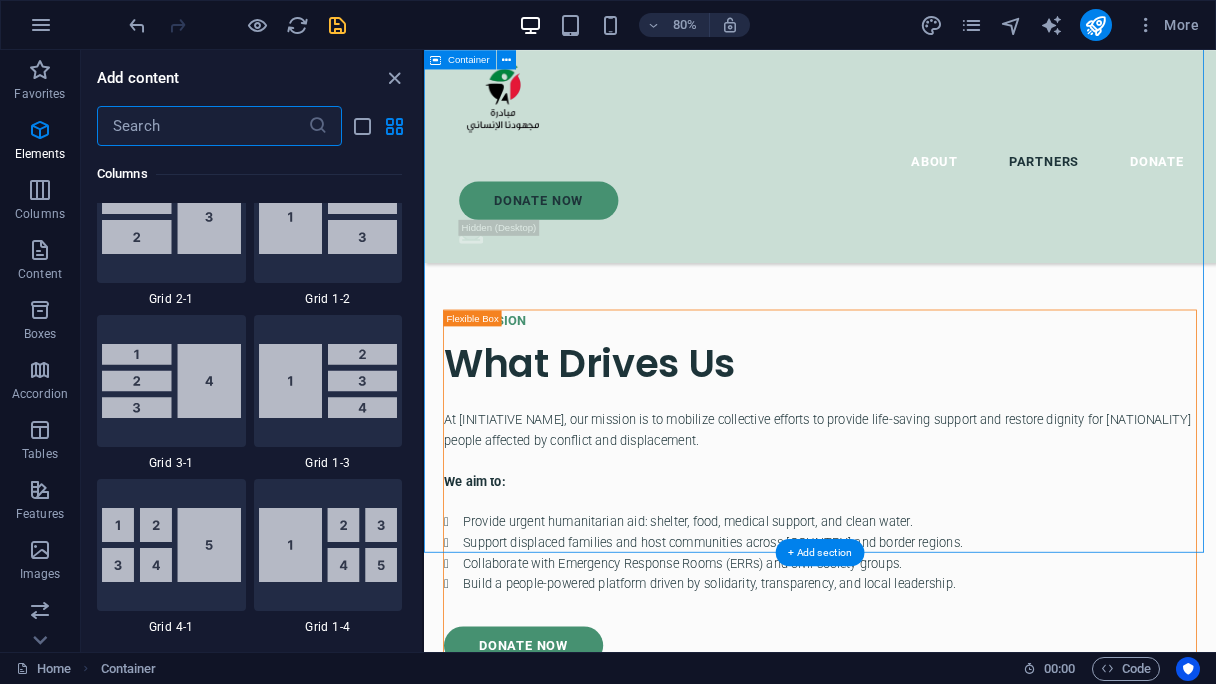 scroll, scrollTop: 3499, scrollLeft: 0, axis: vertical 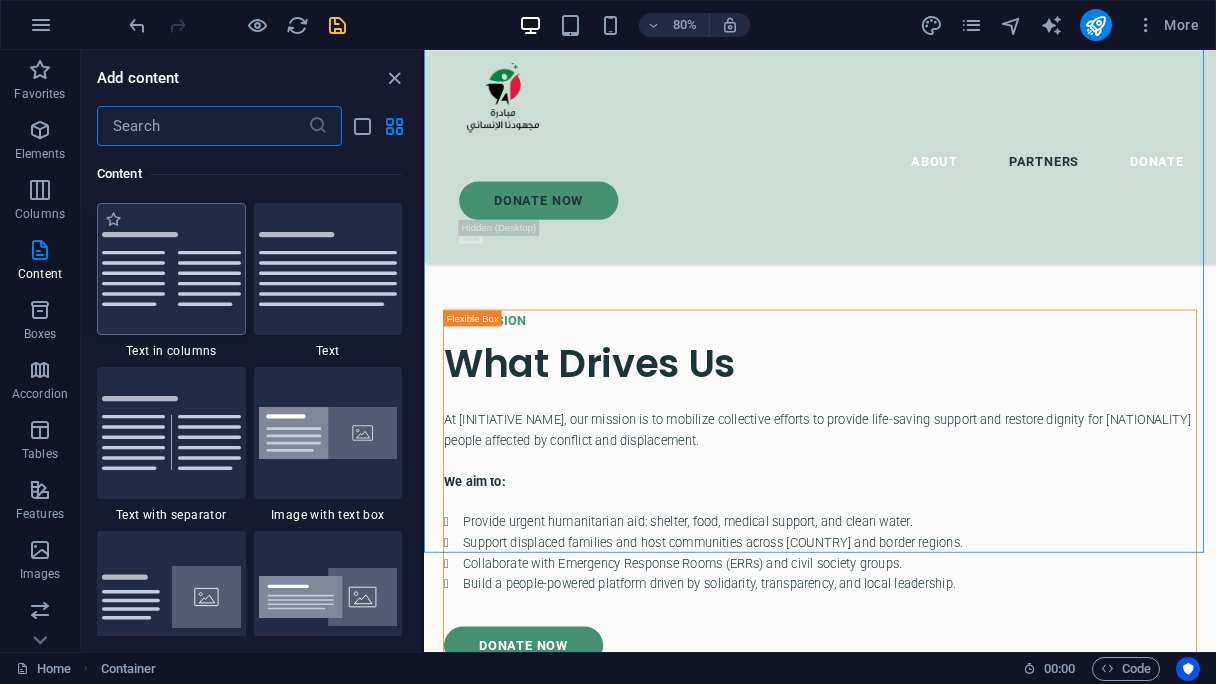 click at bounding box center [171, 269] 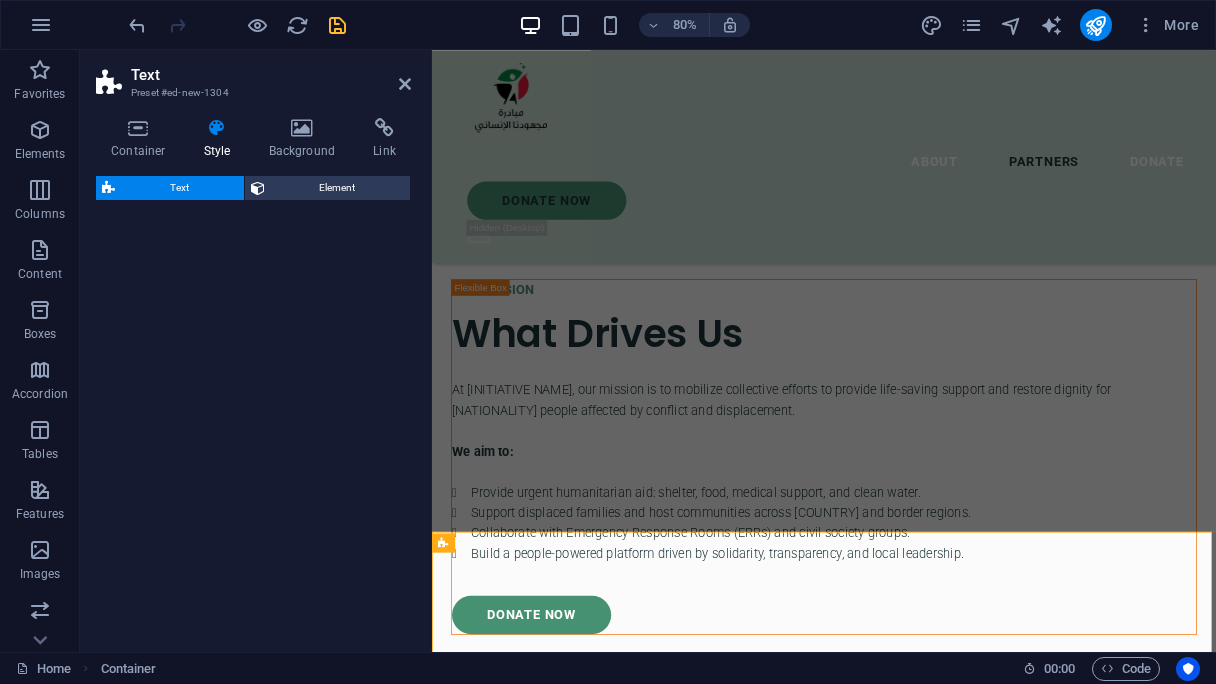 select on "rem" 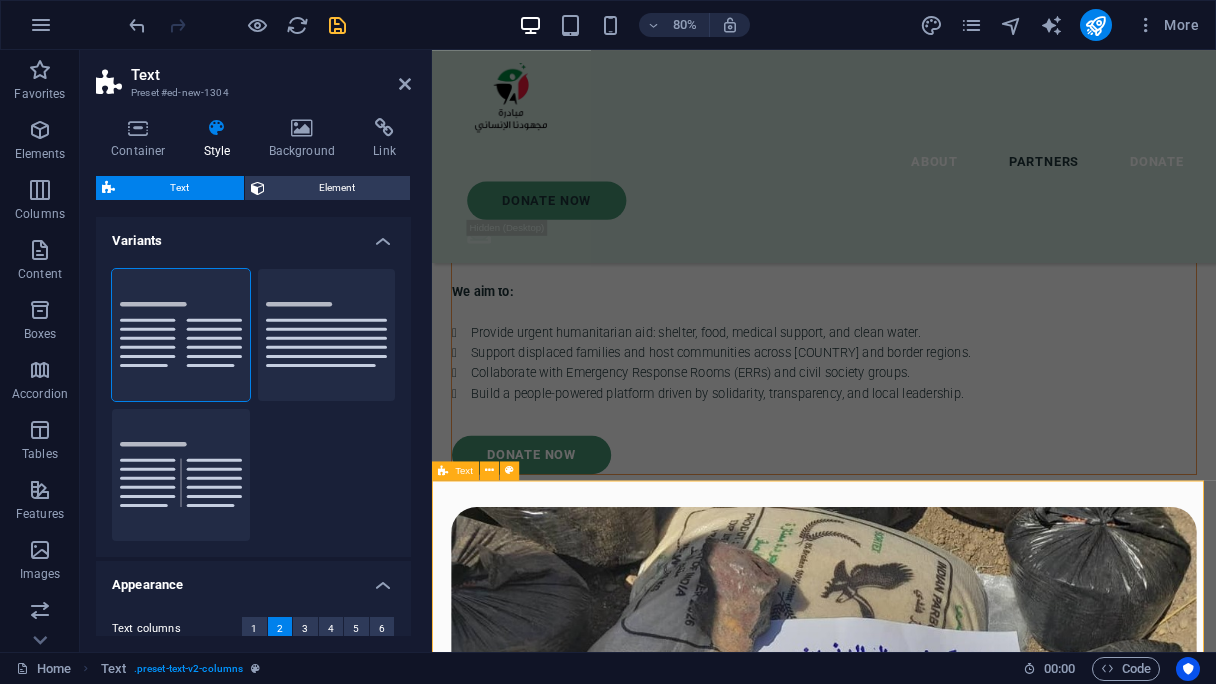 scroll, scrollTop: 4204, scrollLeft: 0, axis: vertical 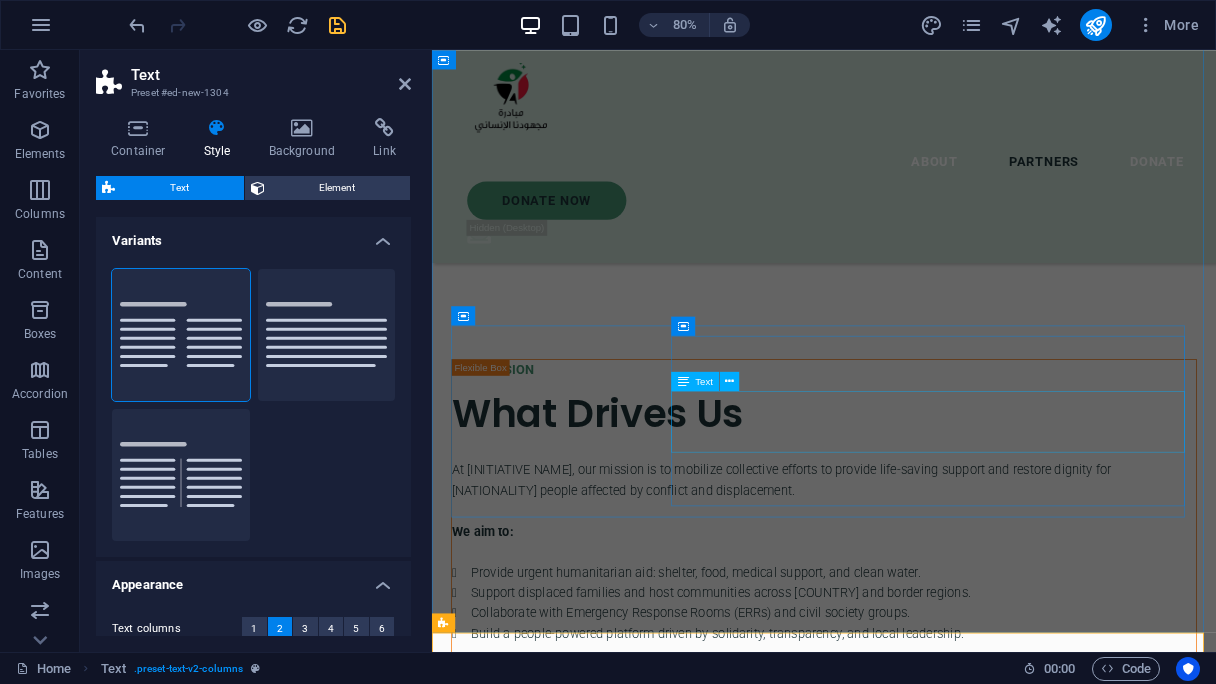 click on "[FIRST] [LAST] We are proud to collaborate with the committed team at [FIRST] [LAST], whose tireless efforts have provided life-saving assistance to displaced individuals and vulnerable families across [CITY] and surrounding areas." at bounding box center [922, 6187] 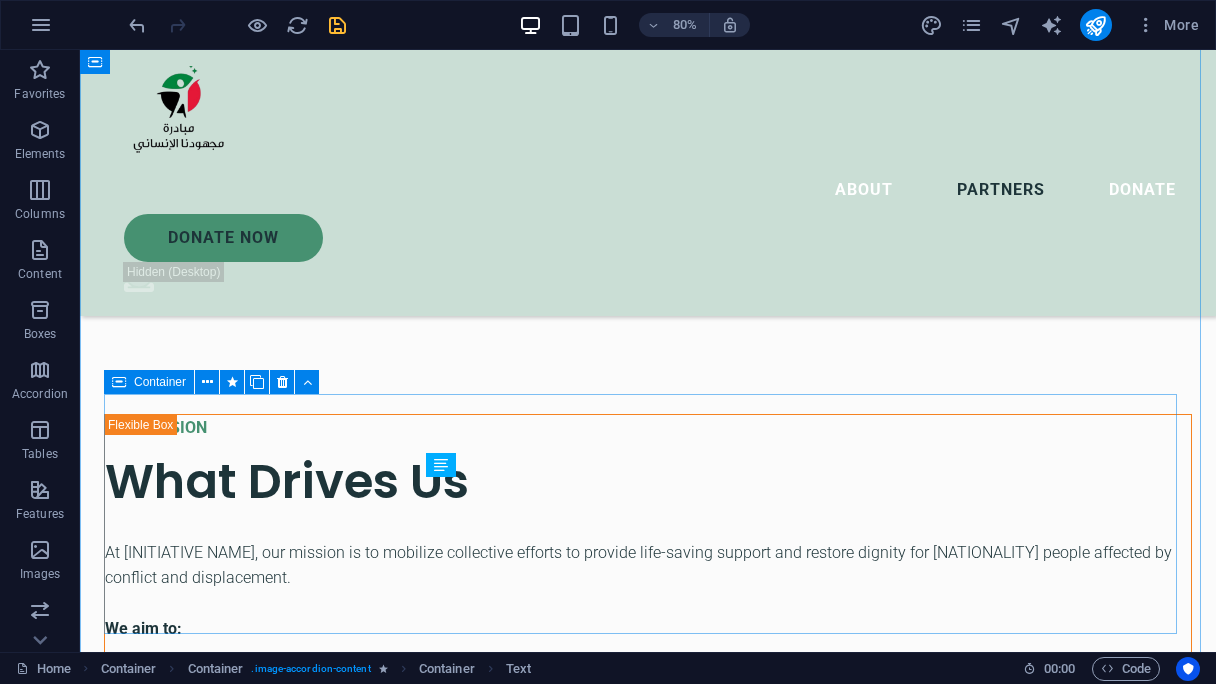 scroll, scrollTop: 4002, scrollLeft: 0, axis: vertical 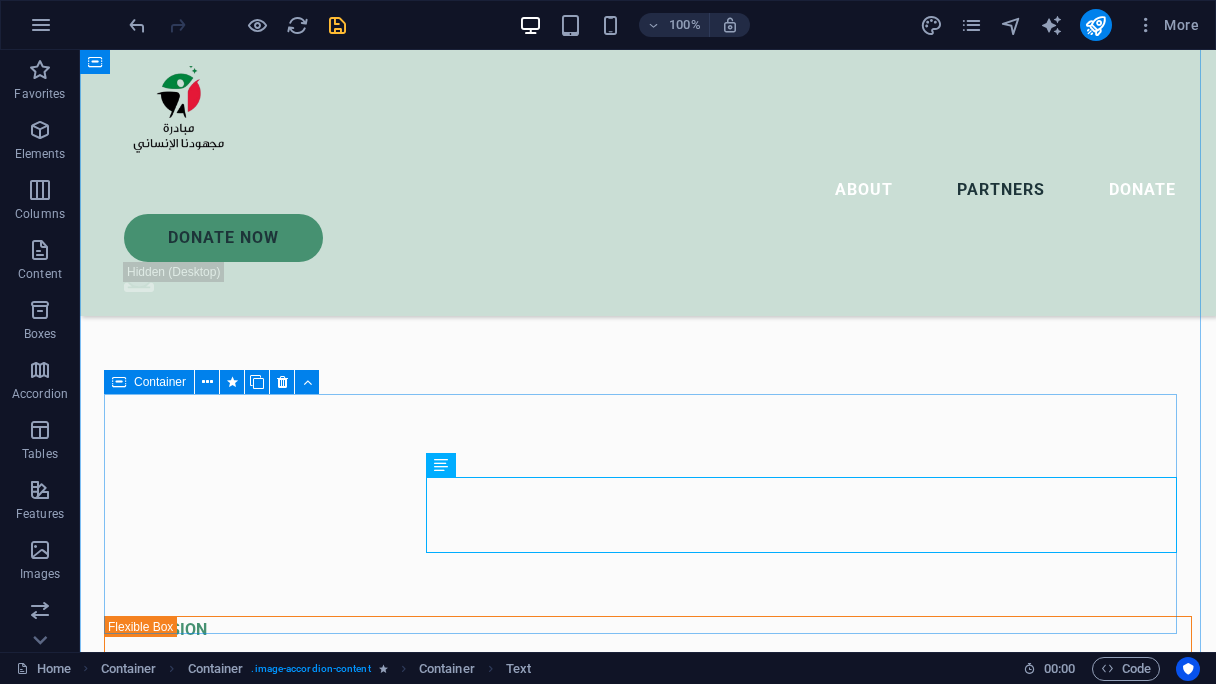 click at bounding box center (119, 382) 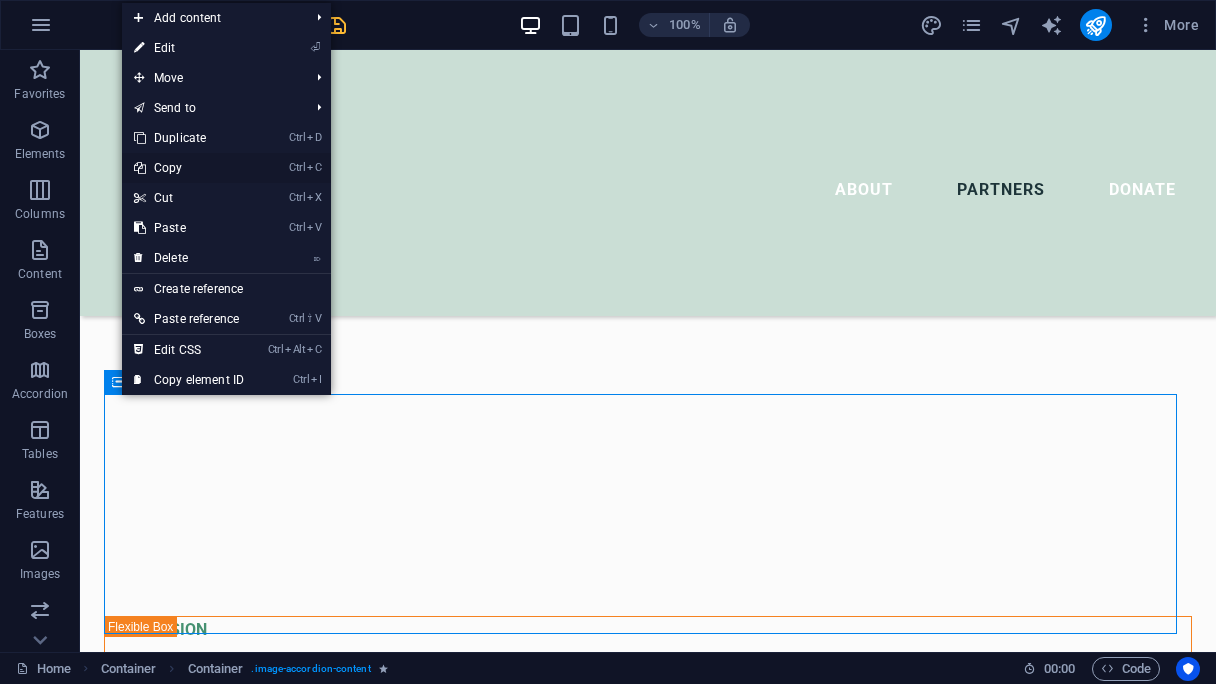 drag, startPoint x: 188, startPoint y: 173, endPoint x: 371, endPoint y: 412, distance: 301.01495 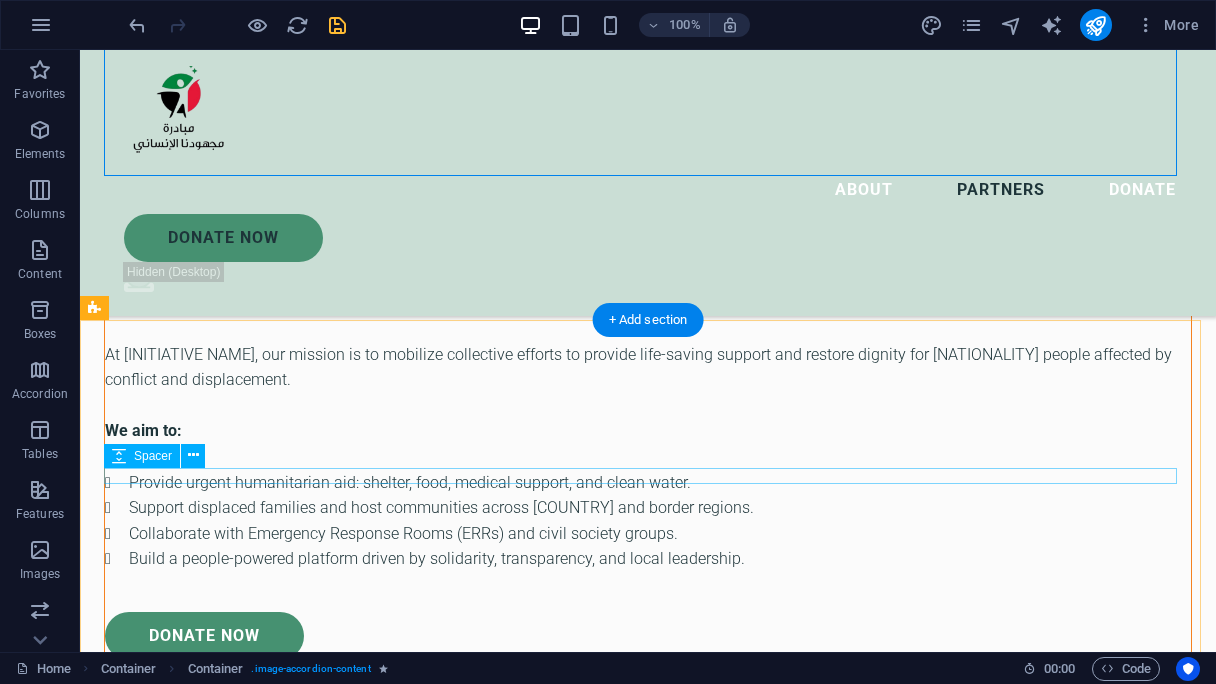 scroll, scrollTop: 4702, scrollLeft: 0, axis: vertical 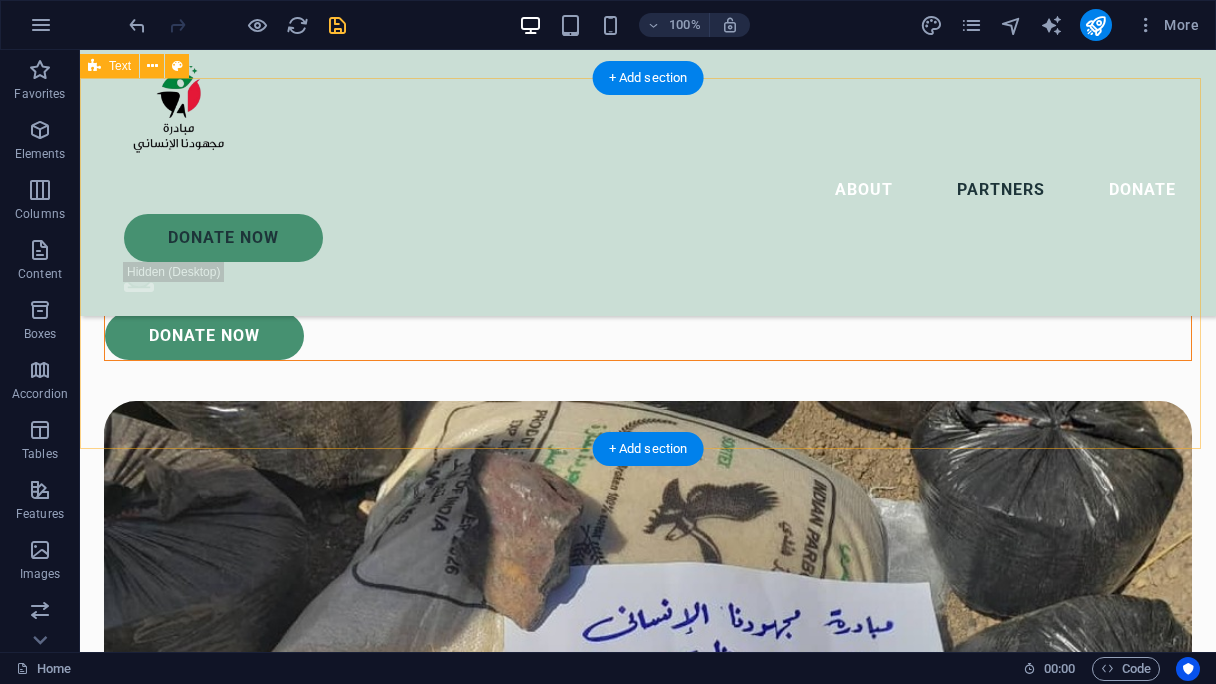 click on "Headline Lorem ipsum dolor sitope amet, consectetur adipisicing elitip. Massumenda, dolore, cum vel modi asperiores consequatur suscipit quidem ducimus eveniet iure expedita consecteture odiogil voluptatum similique fugit voluptates atem accusamus quae quas dolorem tenetur facere tempora maiores adipisci reiciendis accusantium voluptatibus id voluptate tempore dolor harum nisi amet! Nobis, eaque. Aenean commodo ligula eget dolor. Lorem ipsum dolor sit amet, consectetuer adipiscing elit leget odiogil voluptatum similique fugit voluptates dolor. Libero assumenda, dolore, cum vel modi asperiores consequatur." at bounding box center (648, 6818) 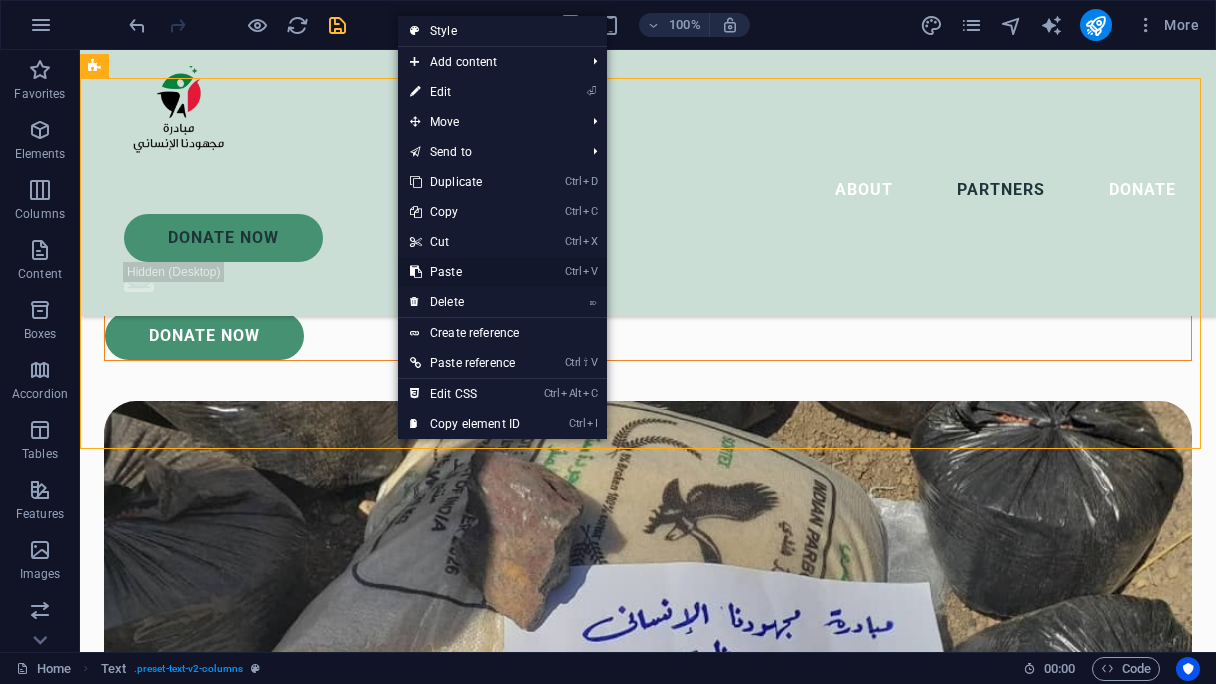 click on "Ctrl V  Paste" at bounding box center [465, 272] 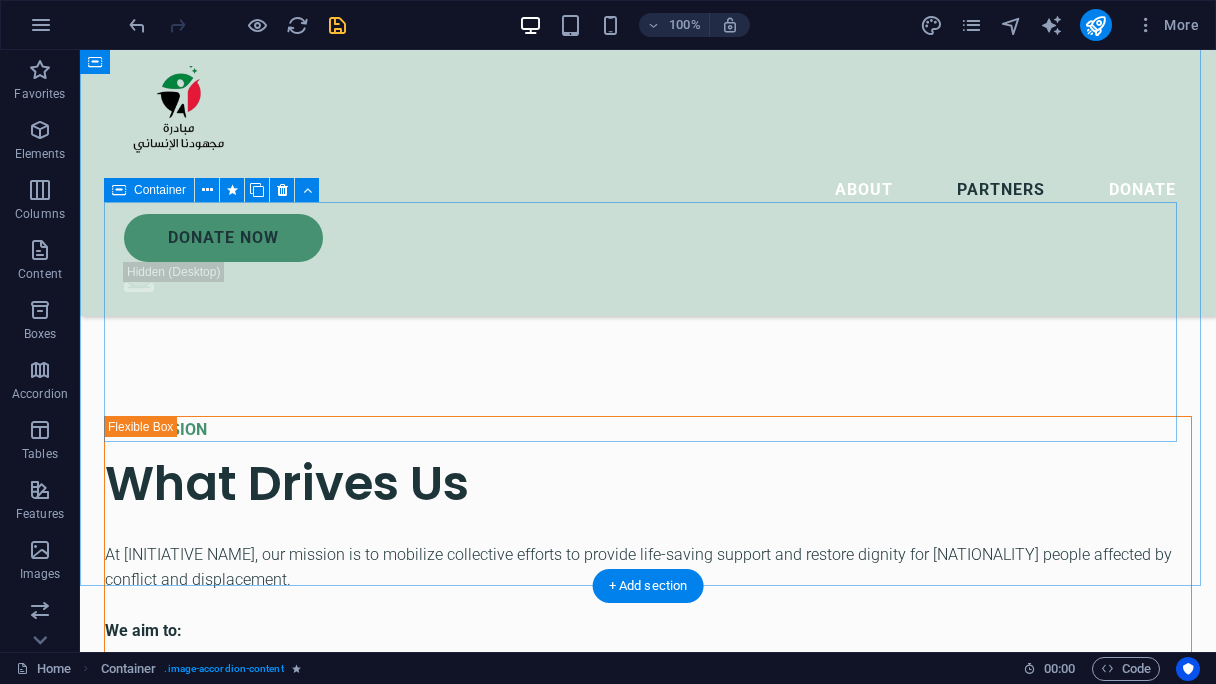 scroll, scrollTop: 3902, scrollLeft: 0, axis: vertical 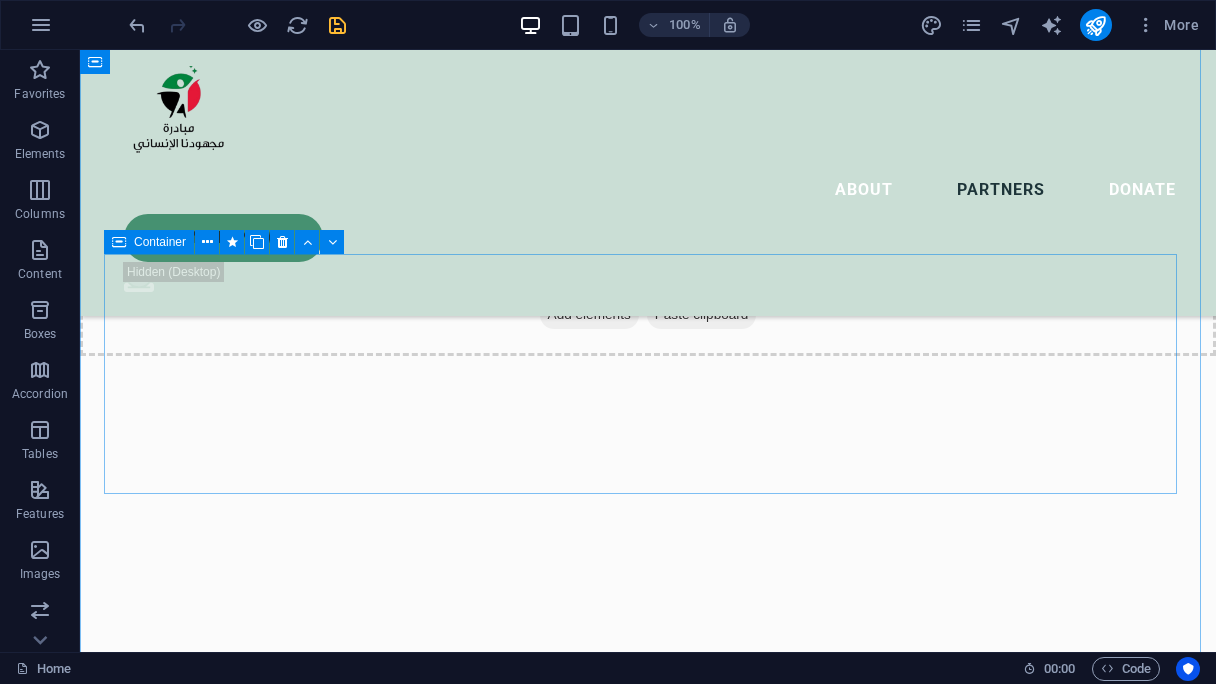 click on "Container" at bounding box center [149, 242] 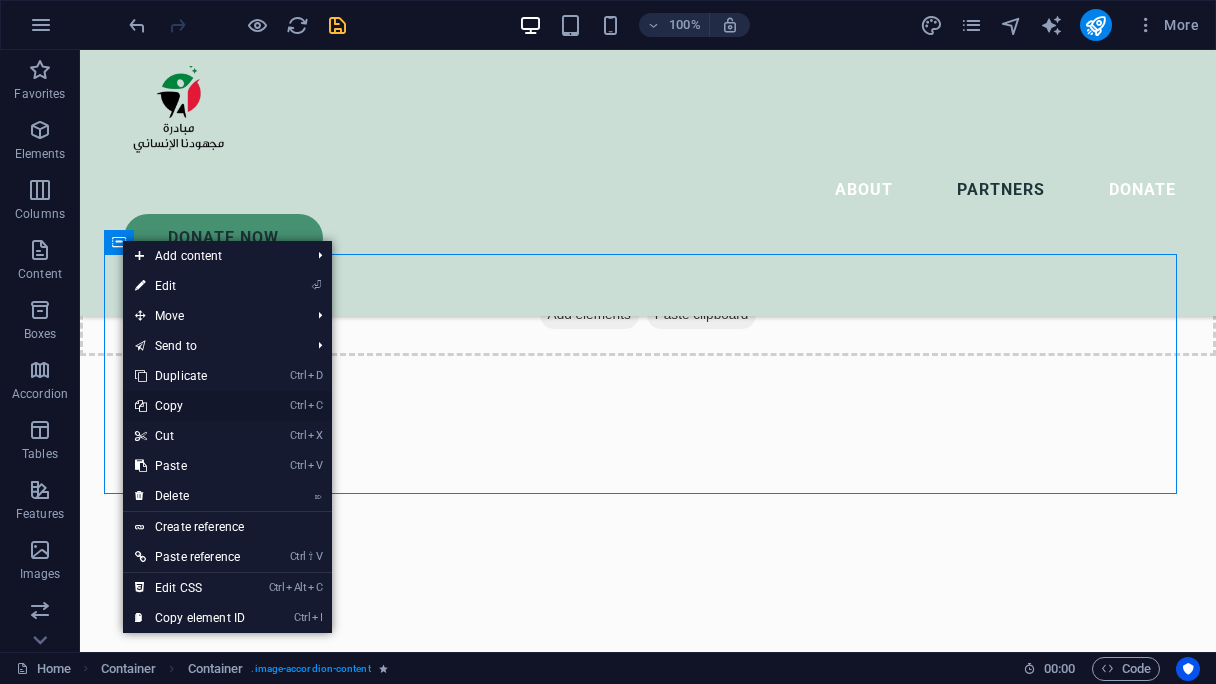 drag, startPoint x: 189, startPoint y: 401, endPoint x: 136, endPoint y: 395, distance: 53.338543 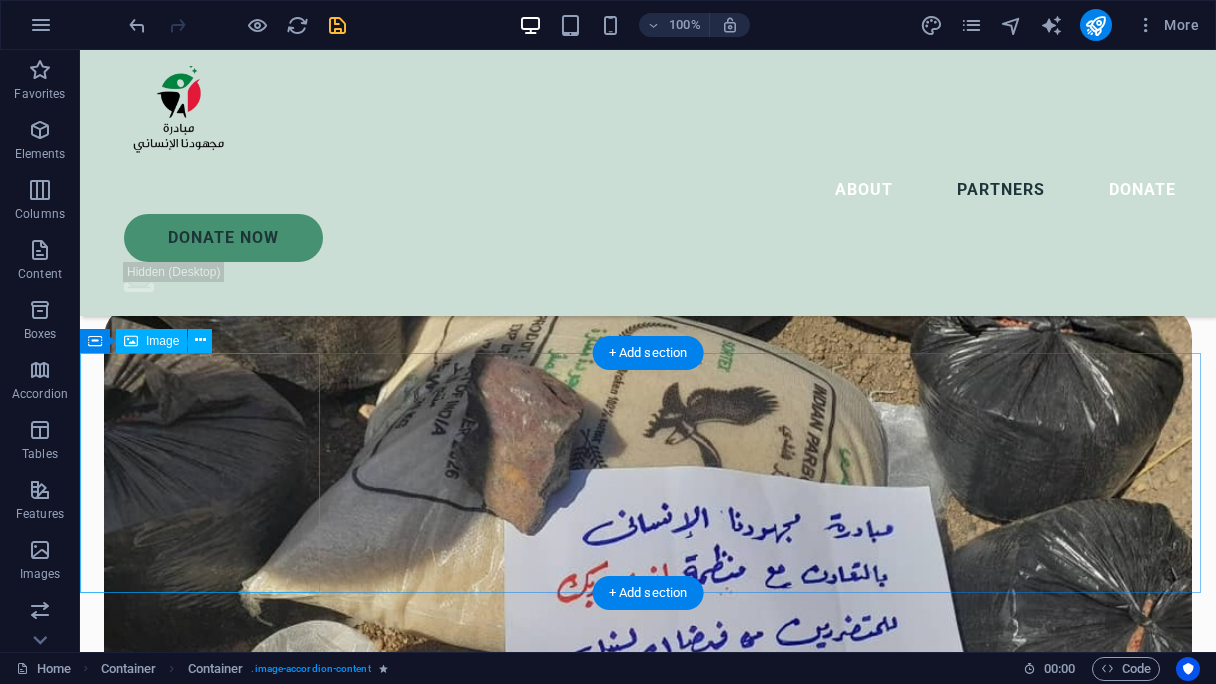 scroll, scrollTop: 4802, scrollLeft: 0, axis: vertical 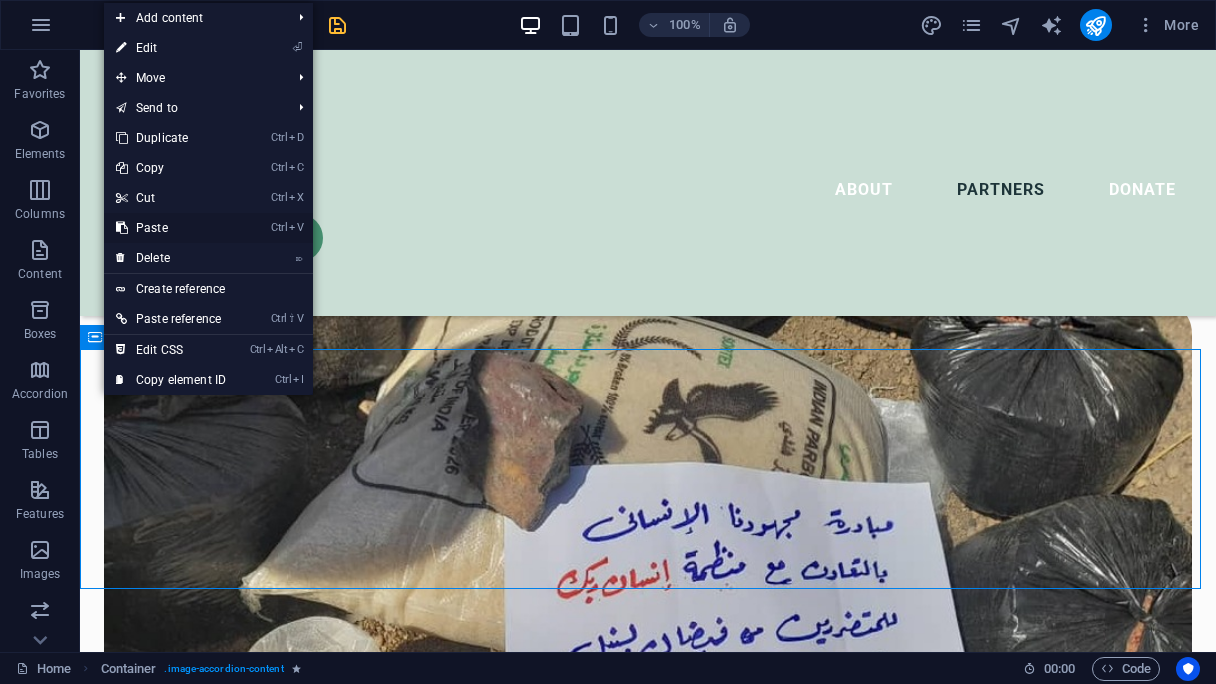 click on "Ctrl V  Paste" at bounding box center [171, 228] 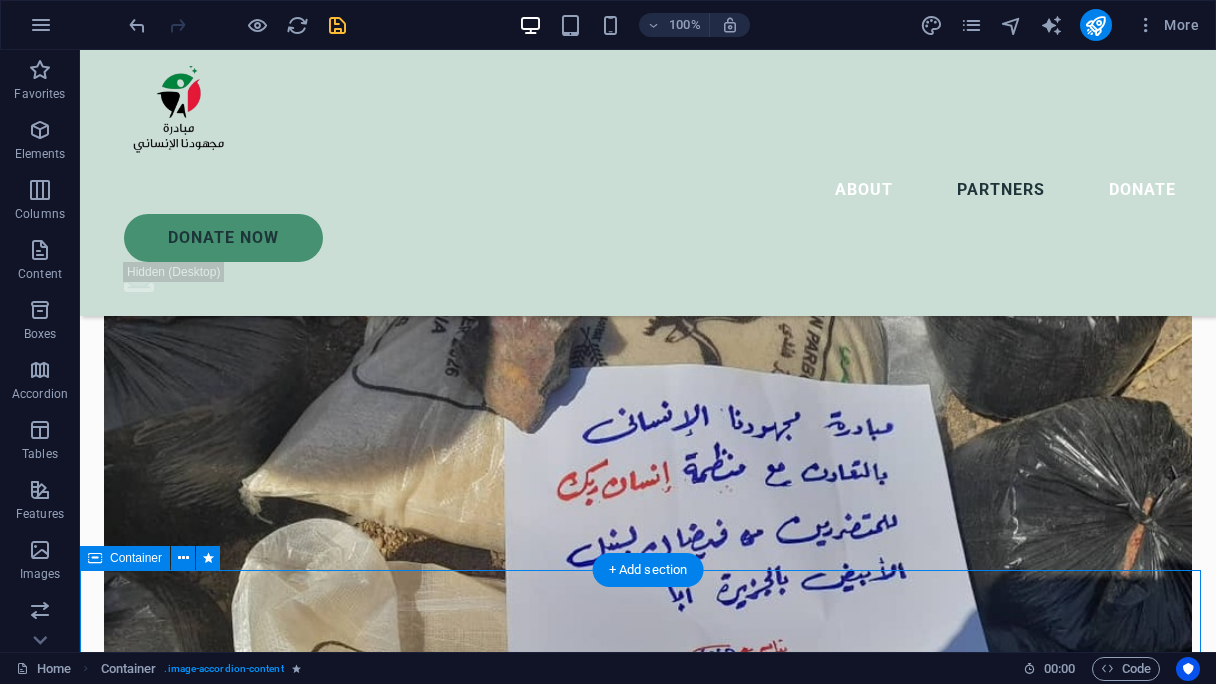 scroll, scrollTop: 4902, scrollLeft: 0, axis: vertical 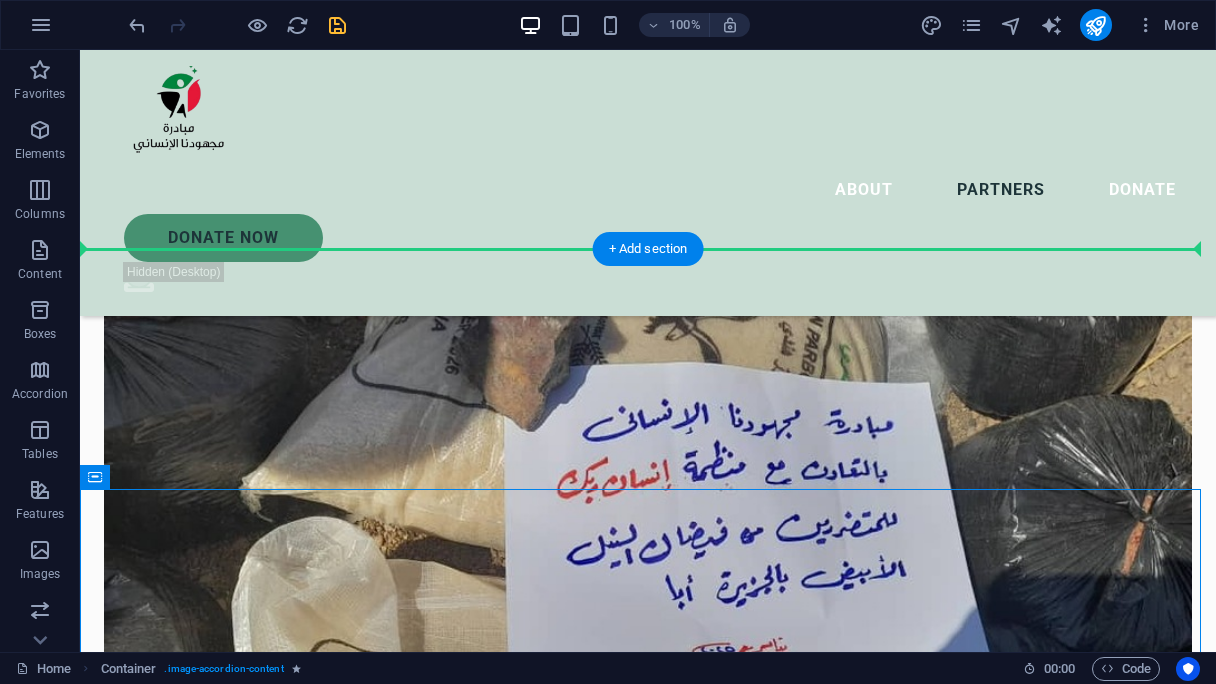 drag, startPoint x: 179, startPoint y: 527, endPoint x: 116, endPoint y: 243, distance: 290.90378 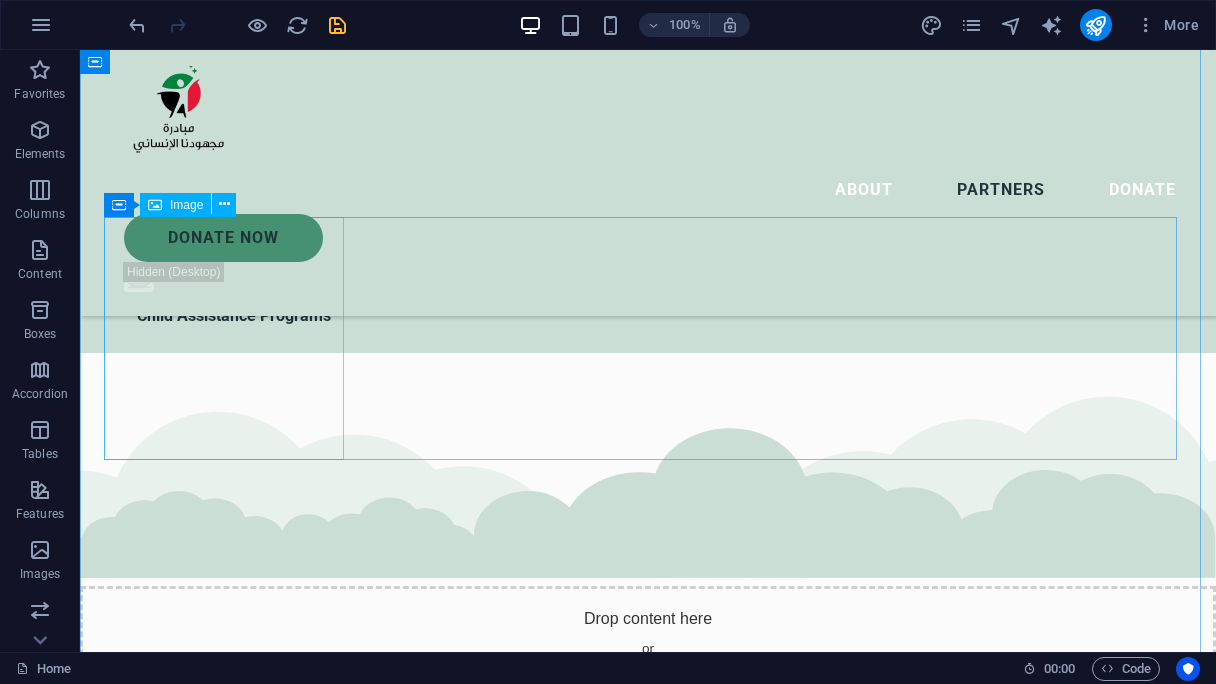 scroll, scrollTop: 3502, scrollLeft: 0, axis: vertical 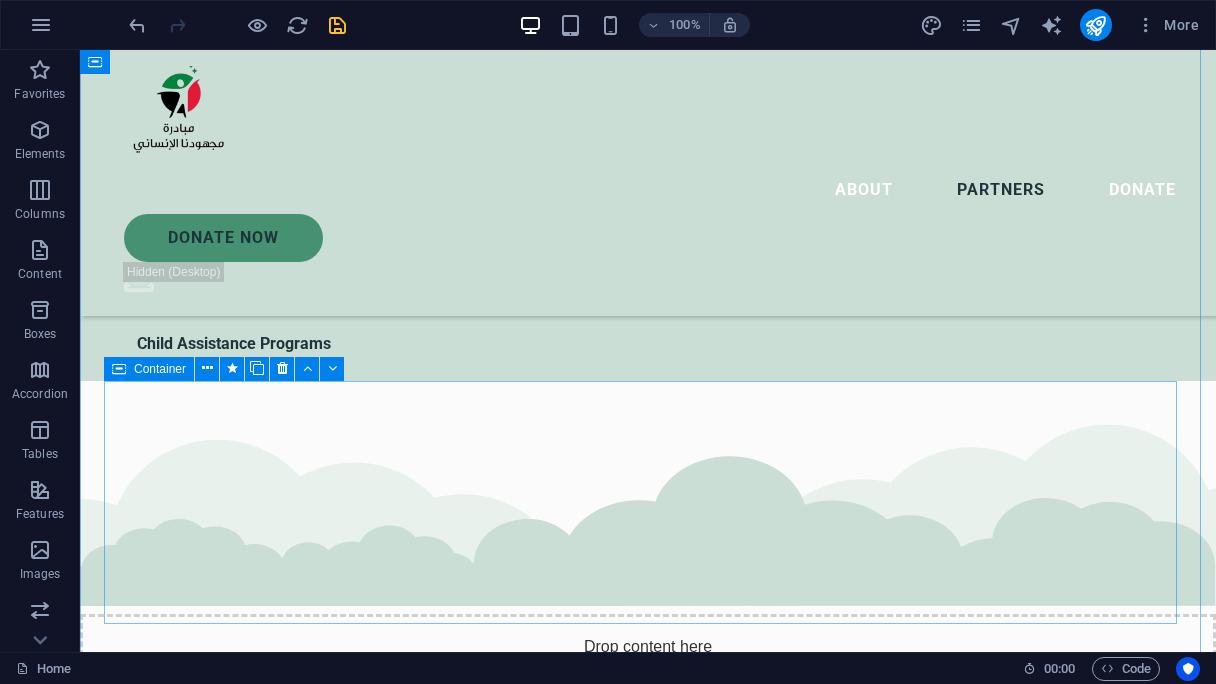 click at bounding box center (119, 369) 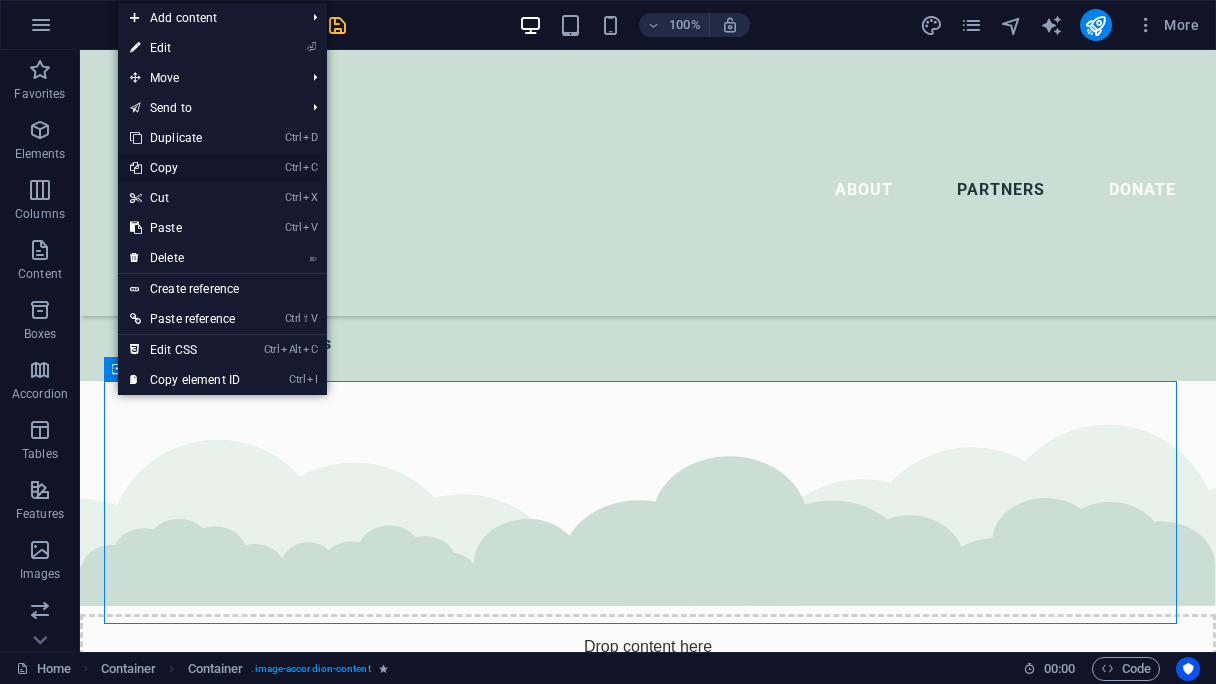 drag, startPoint x: 177, startPoint y: 177, endPoint x: 234, endPoint y: 360, distance: 191.6716 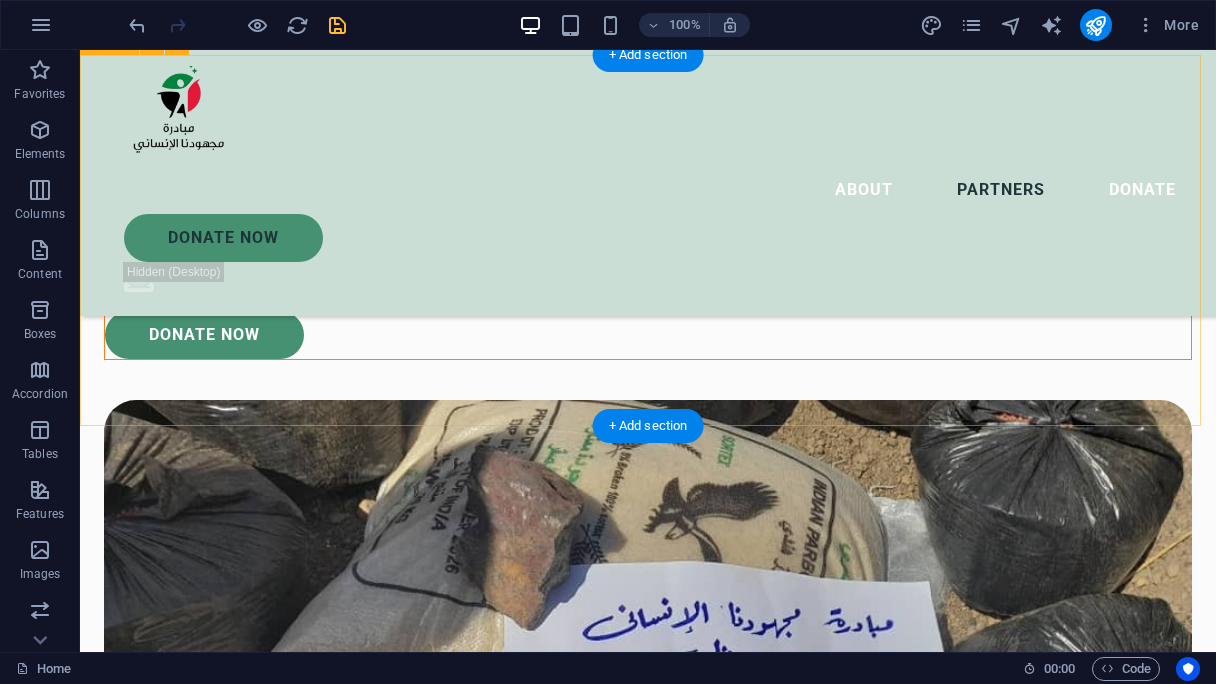 scroll, scrollTop: 4702, scrollLeft: 0, axis: vertical 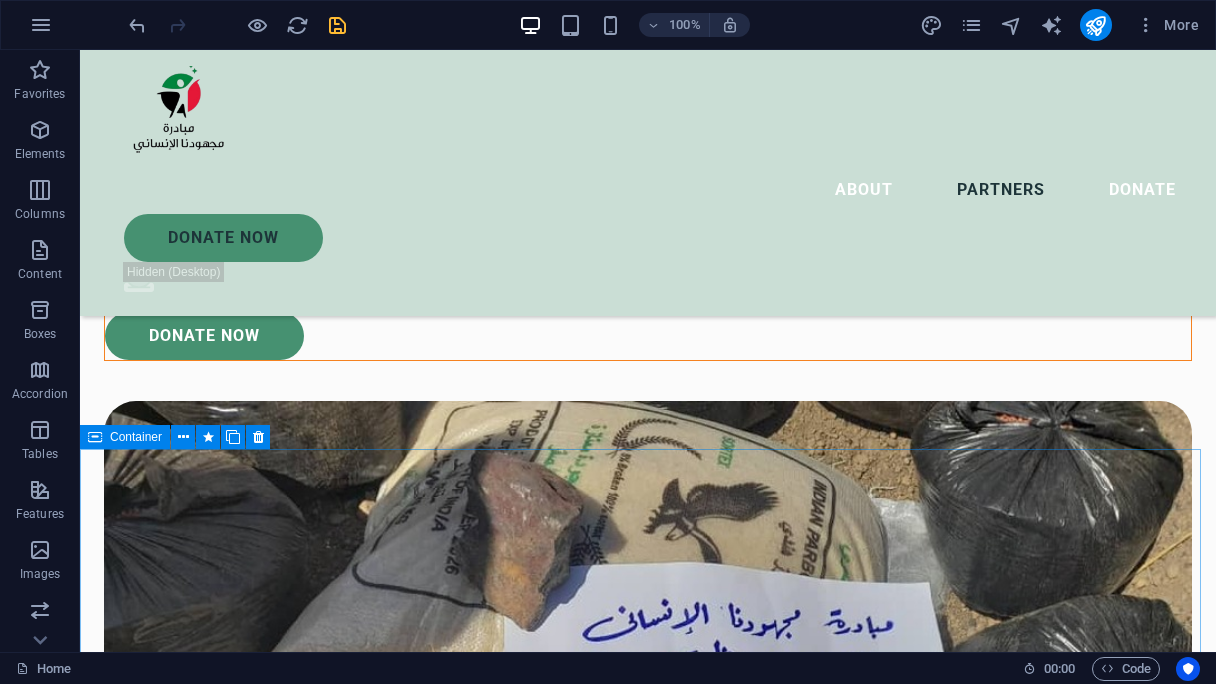 click at bounding box center (95, 437) 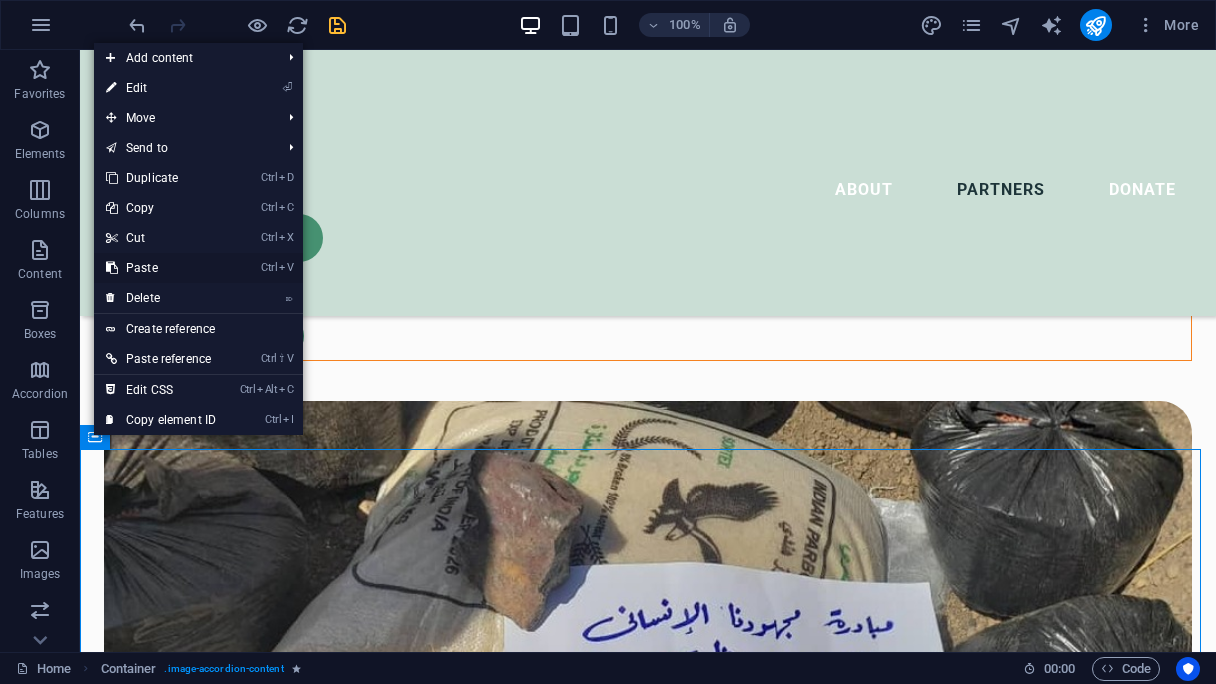 drag, startPoint x: 136, startPoint y: 257, endPoint x: 56, endPoint y: 206, distance: 94.873604 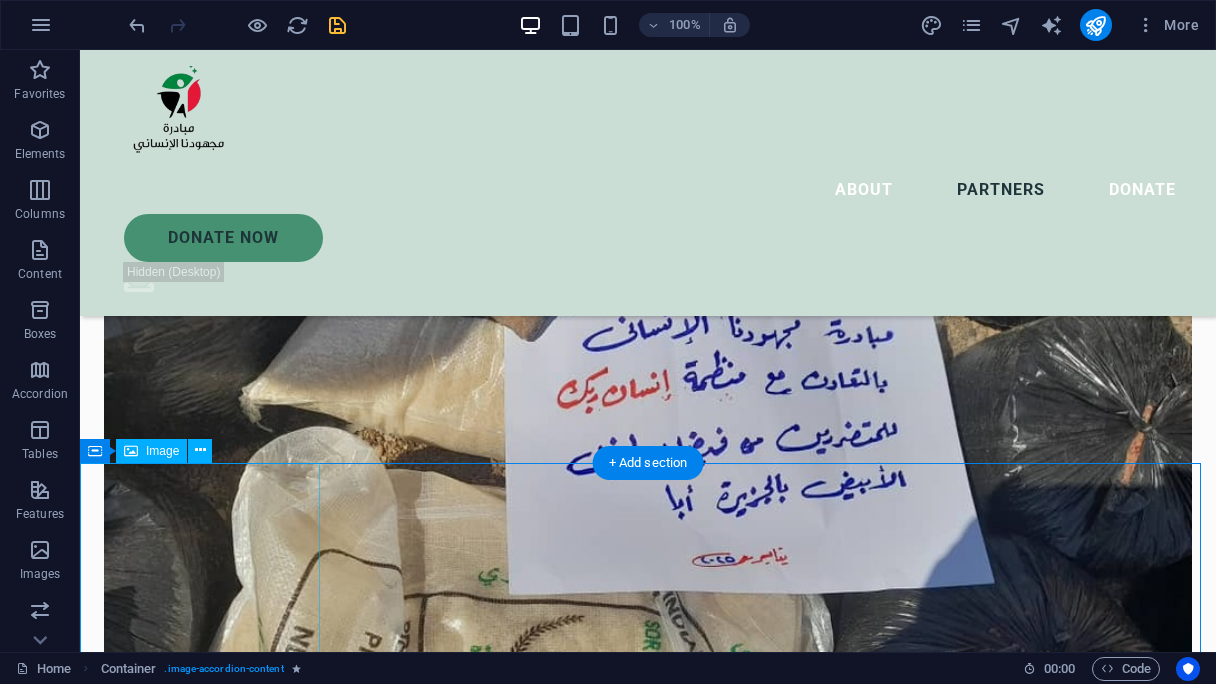 scroll, scrollTop: 4892, scrollLeft: 0, axis: vertical 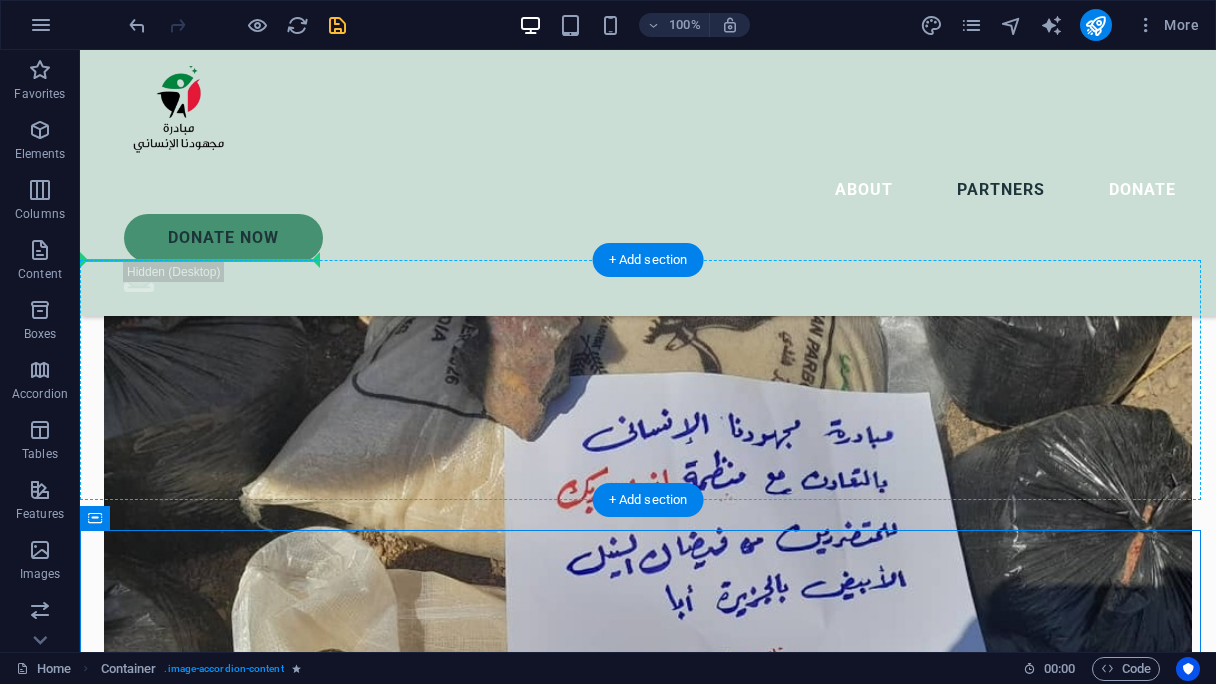 drag, startPoint x: 176, startPoint y: 569, endPoint x: 102, endPoint y: 265, distance: 312.87698 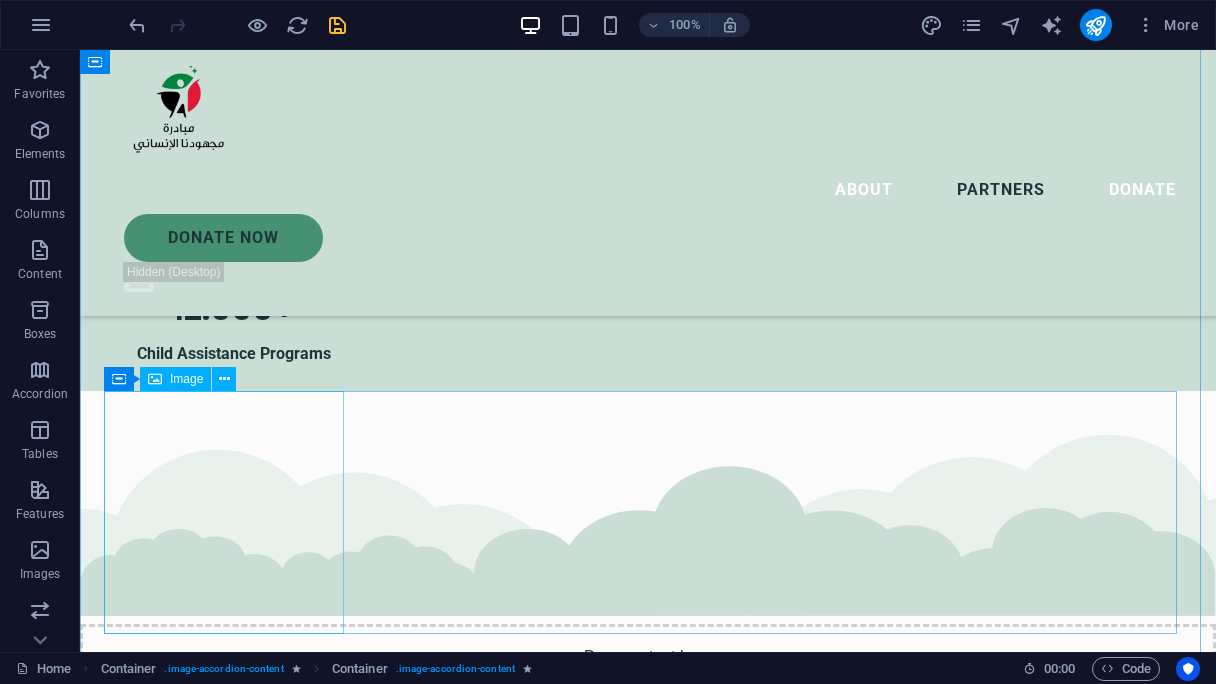 scroll, scrollTop: 3092, scrollLeft: 0, axis: vertical 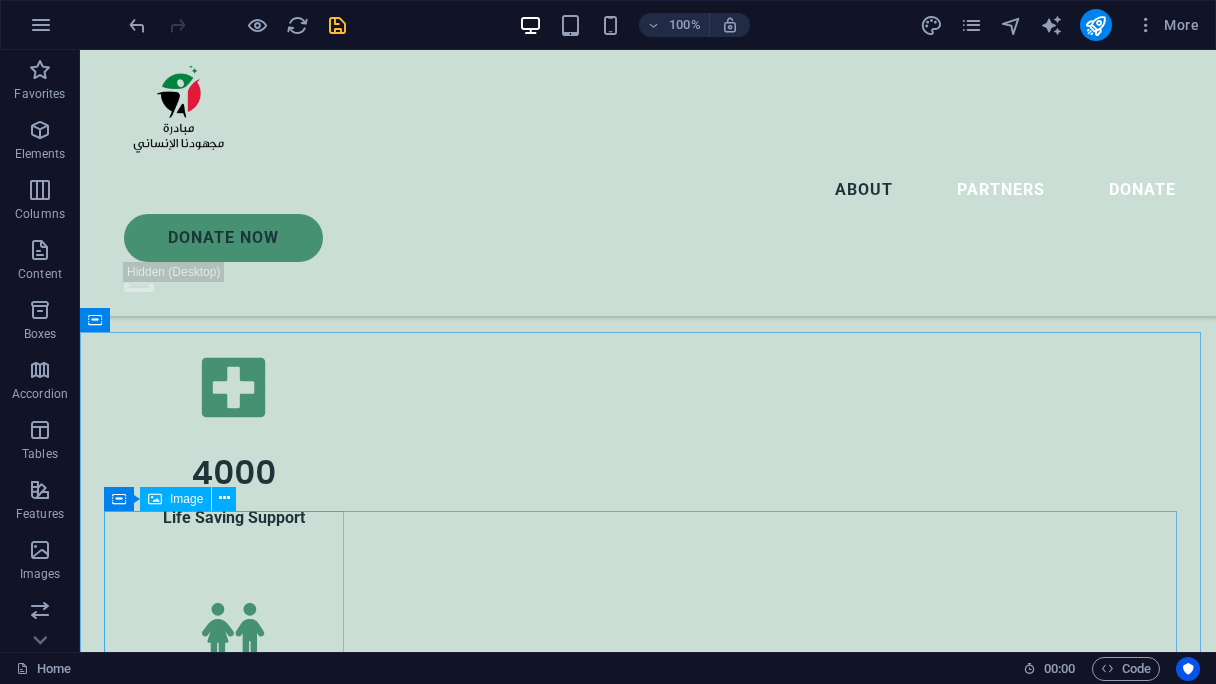 click at bounding box center (155, 499) 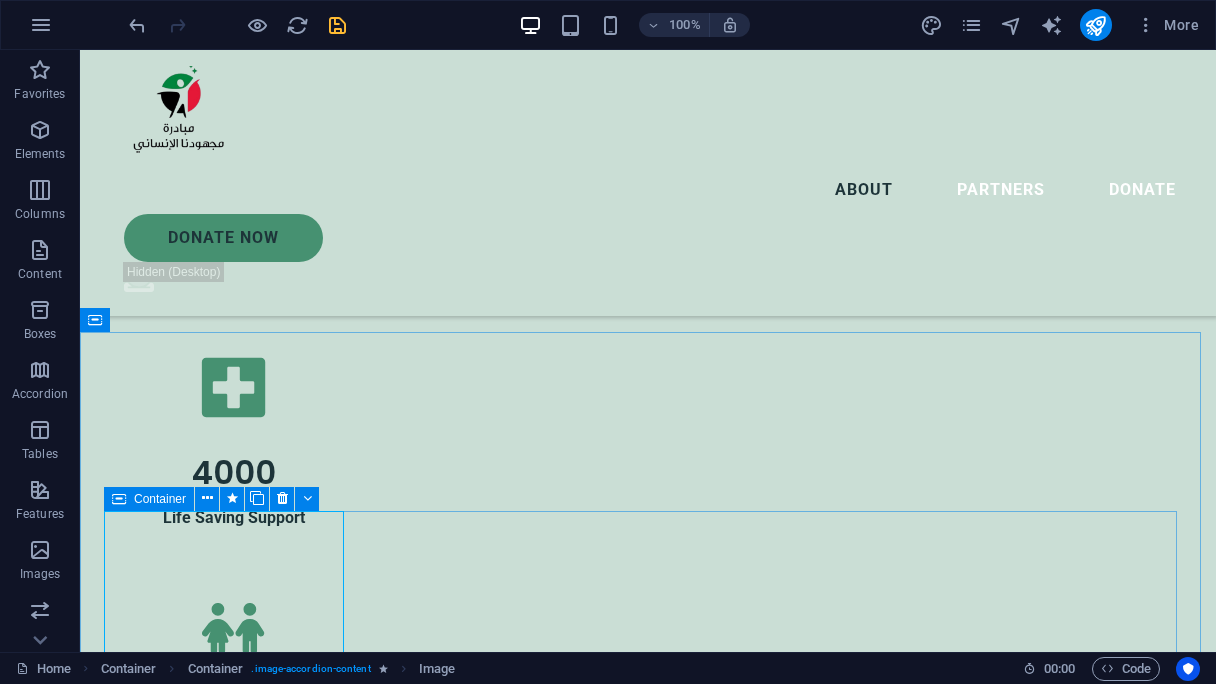 click at bounding box center [119, 499] 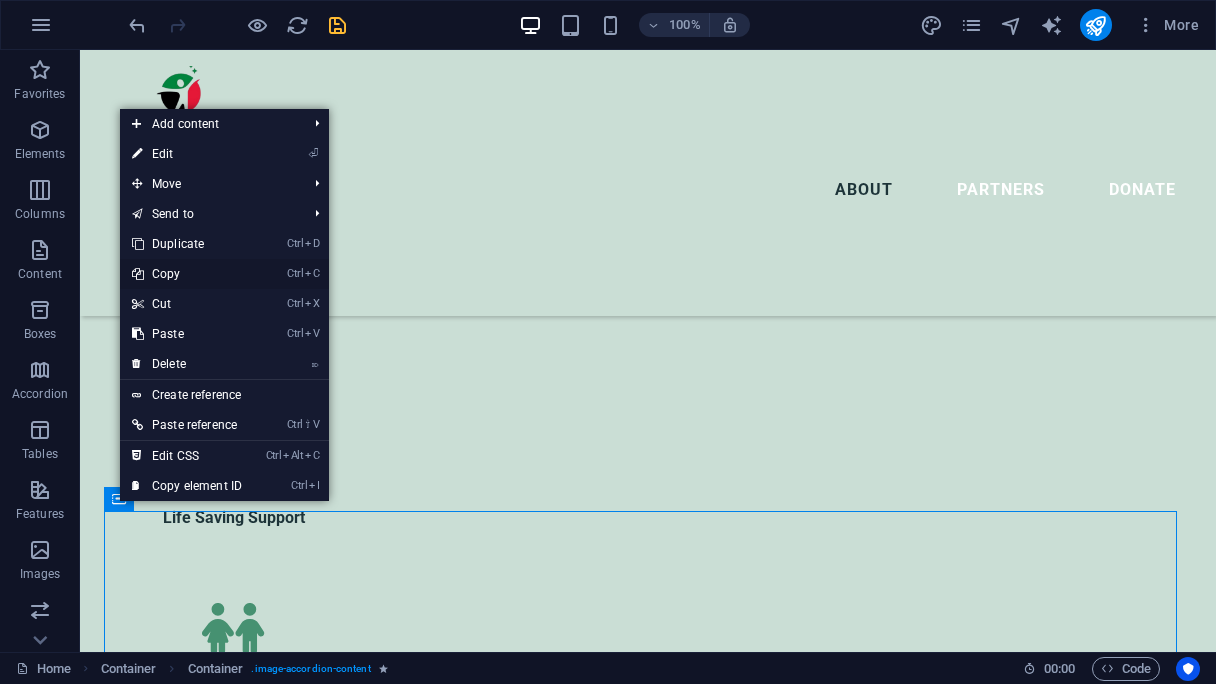 click on "Ctrl C  Copy" at bounding box center (187, 274) 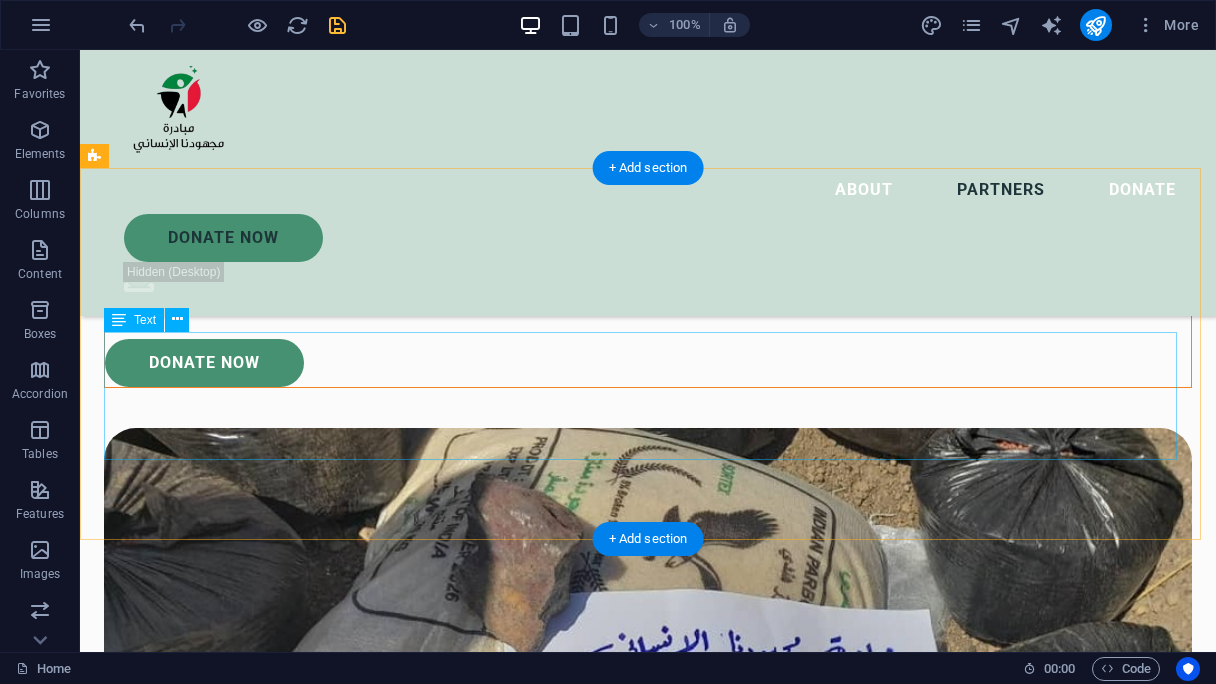 scroll, scrollTop: 4692, scrollLeft: 0, axis: vertical 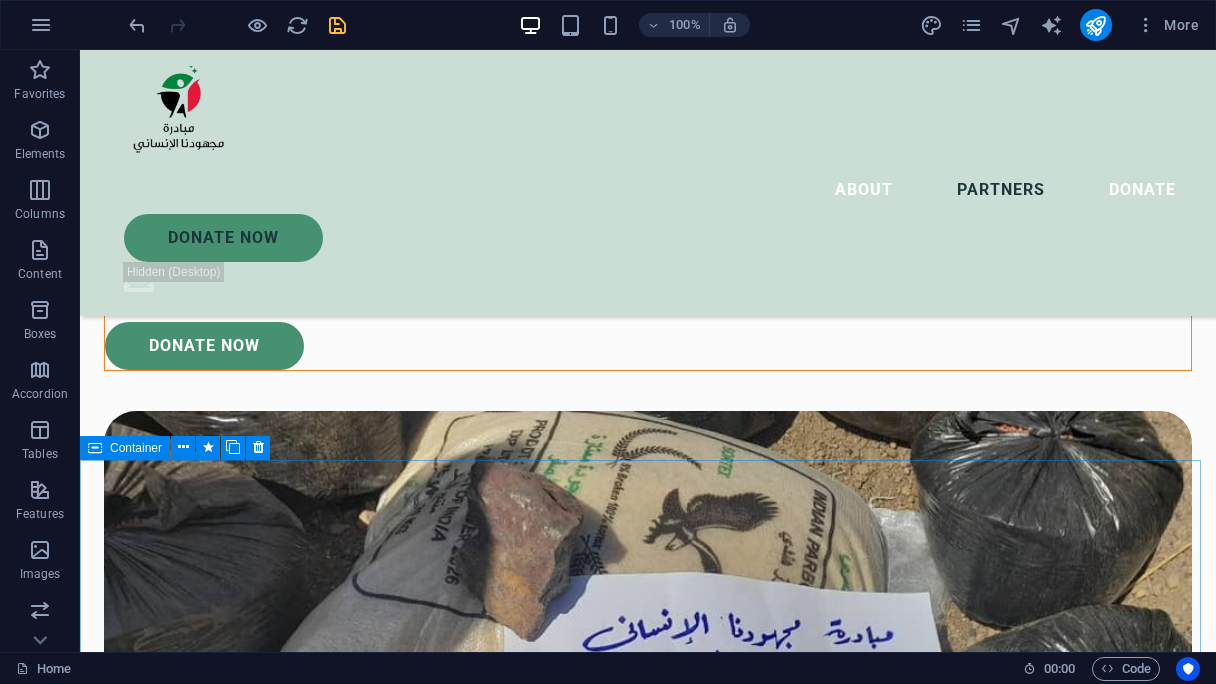 click on "Container" at bounding box center [136, 448] 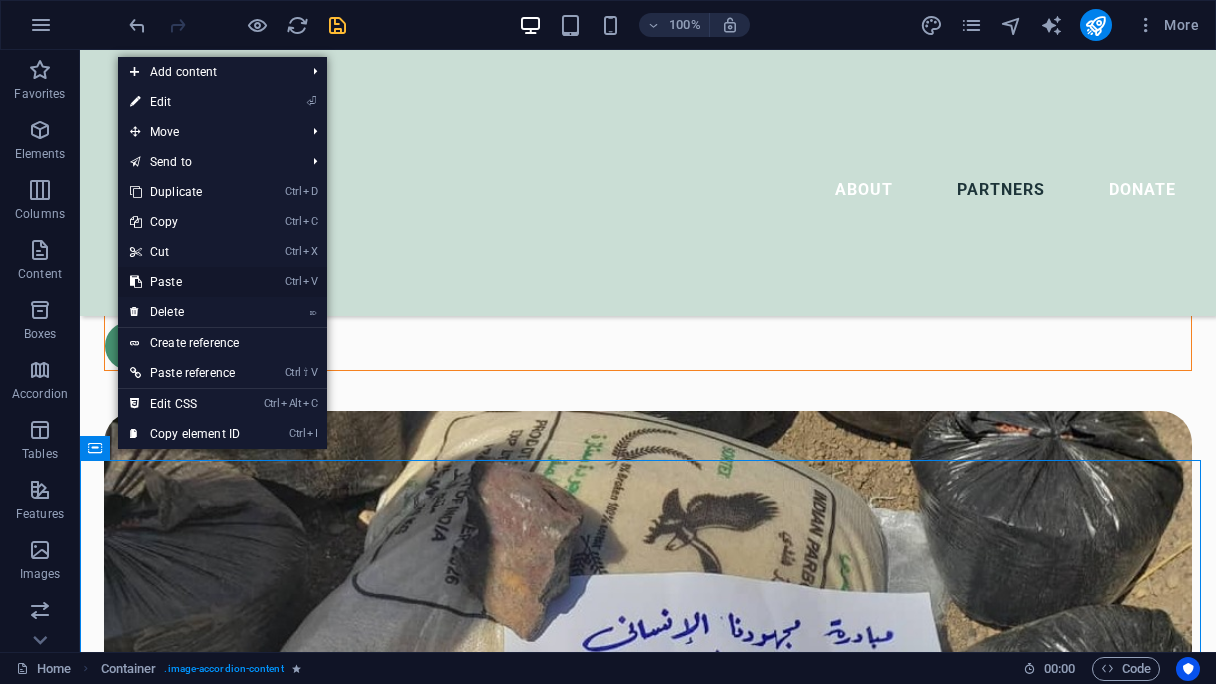 click on "Ctrl V  Paste" at bounding box center (185, 282) 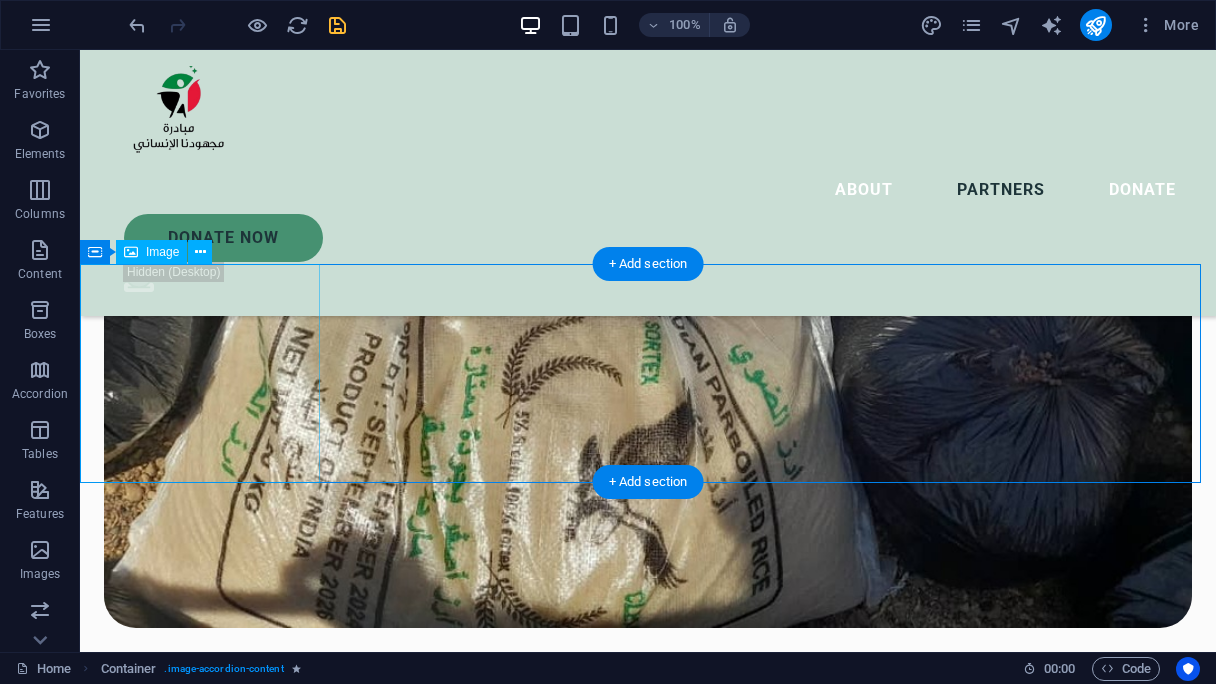 scroll, scrollTop: 5284, scrollLeft: 0, axis: vertical 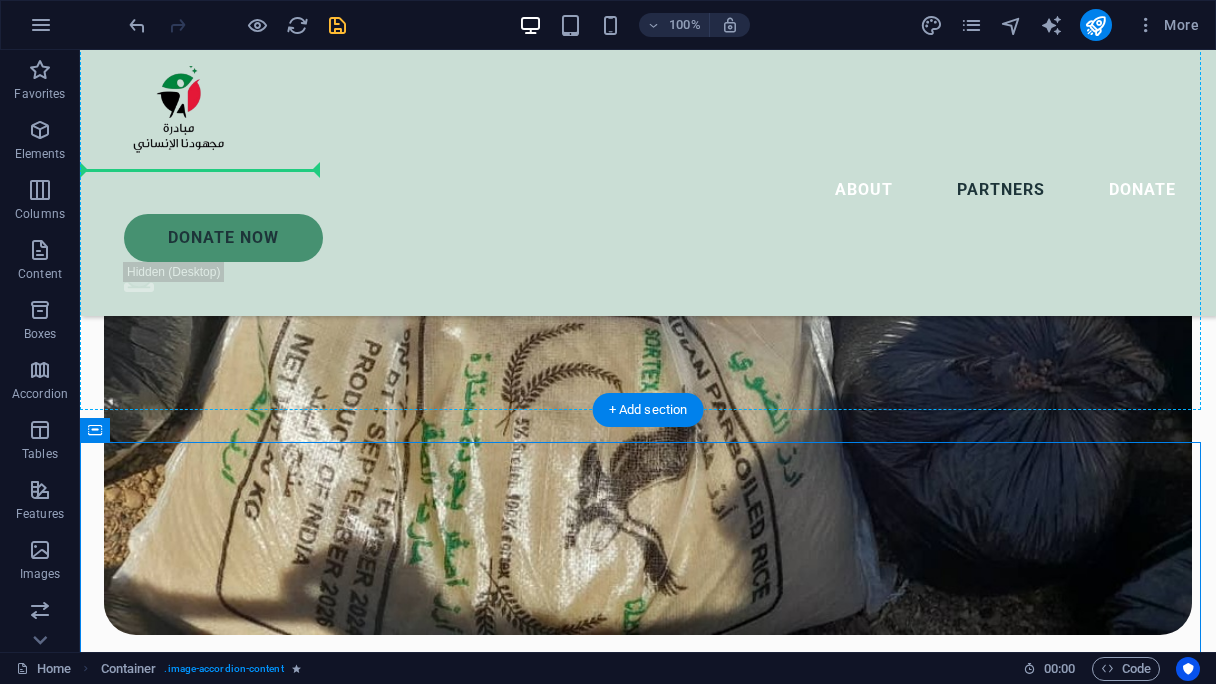 drag, startPoint x: 186, startPoint y: 480, endPoint x: 201, endPoint y: 235, distance: 245.45876 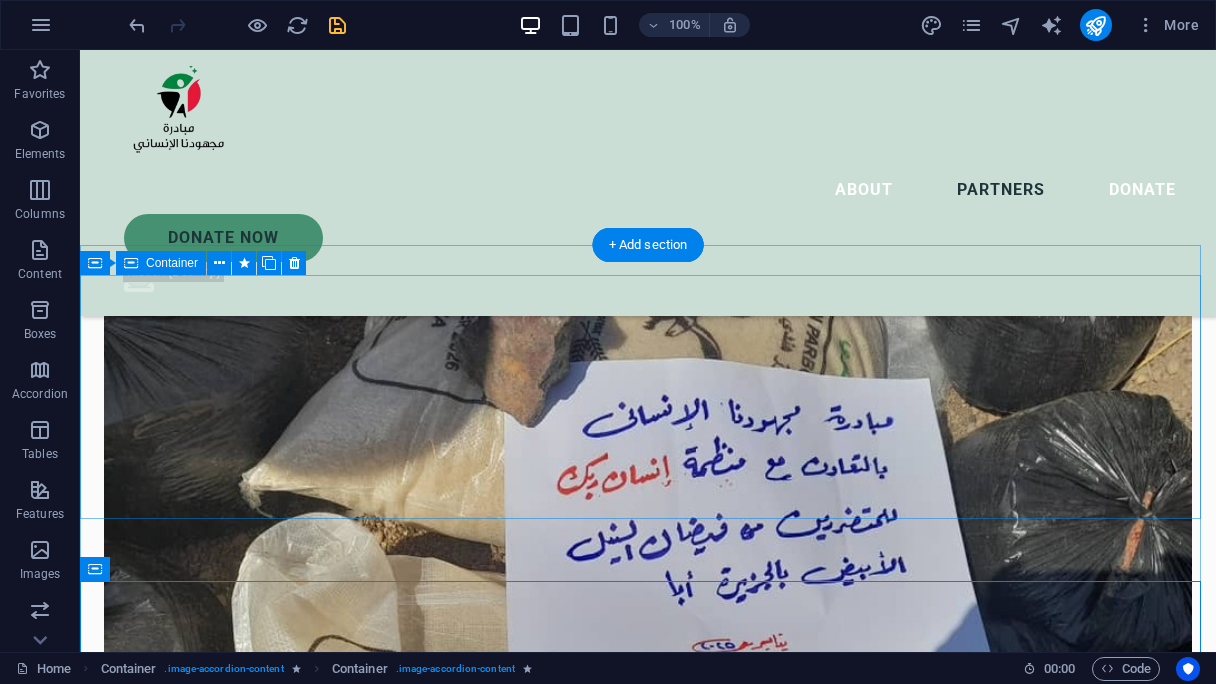 scroll, scrollTop: 4884, scrollLeft: 0, axis: vertical 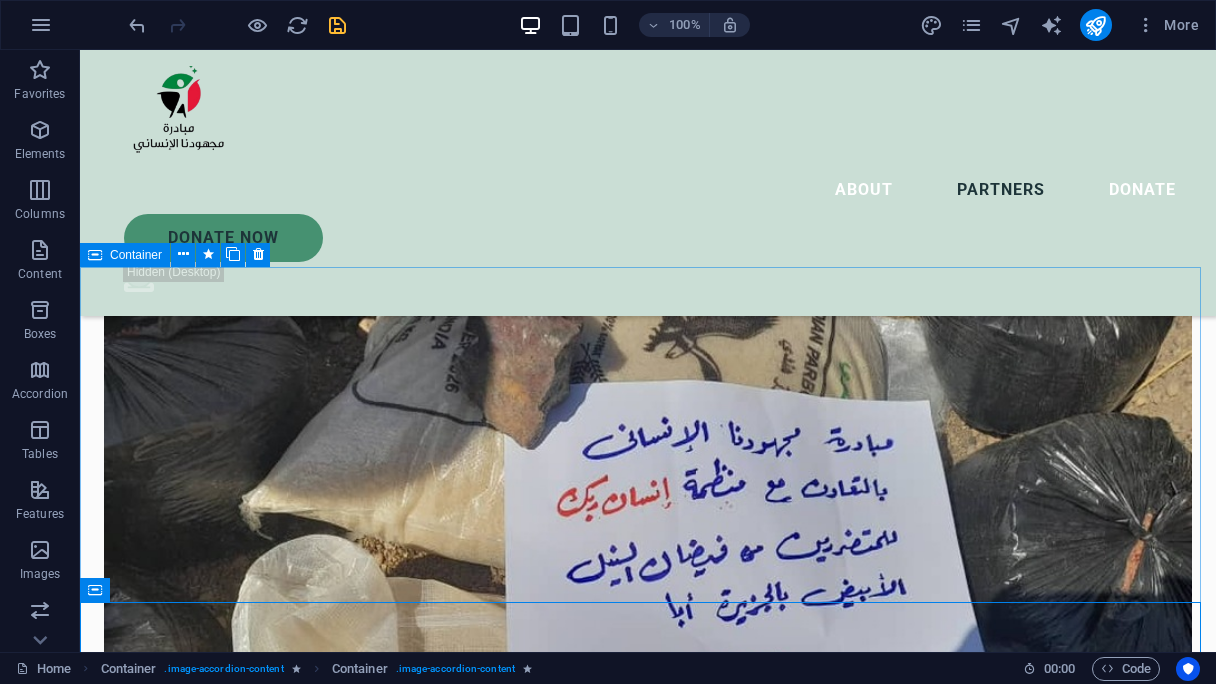 drag, startPoint x: 99, startPoint y: 591, endPoint x: 121, endPoint y: 254, distance: 337.71735 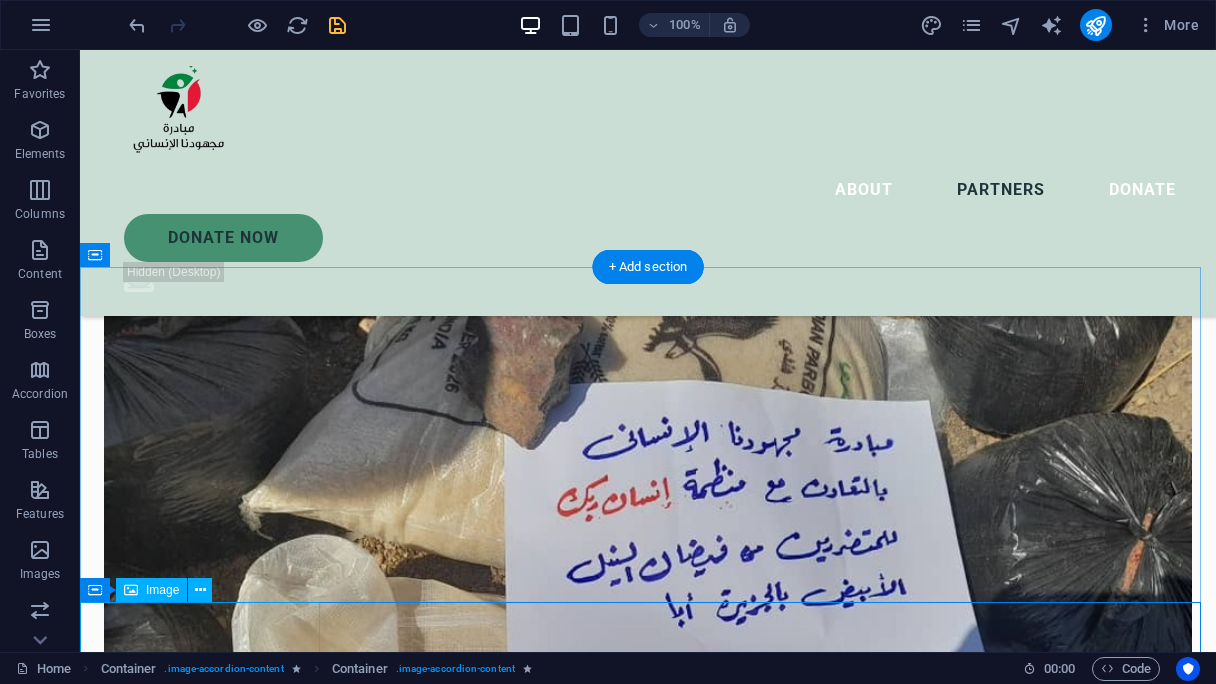 click at bounding box center (648, 8740) 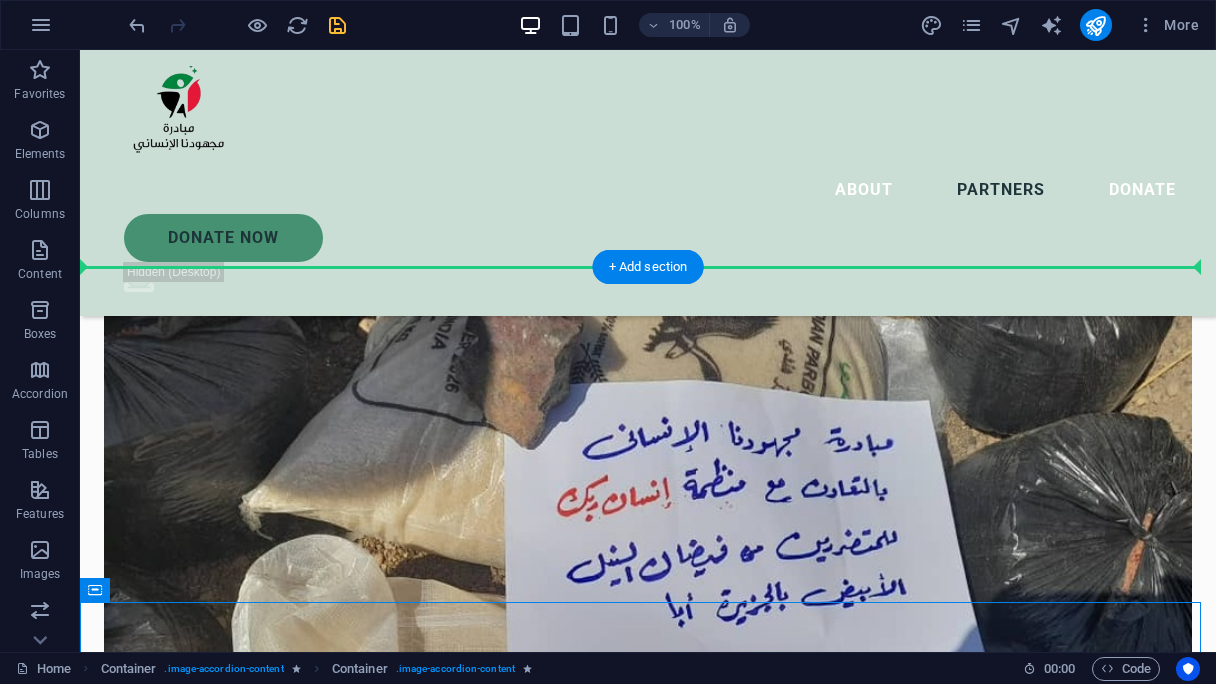drag, startPoint x: 184, startPoint y: 647, endPoint x: 110, endPoint y: 282, distance: 372.42584 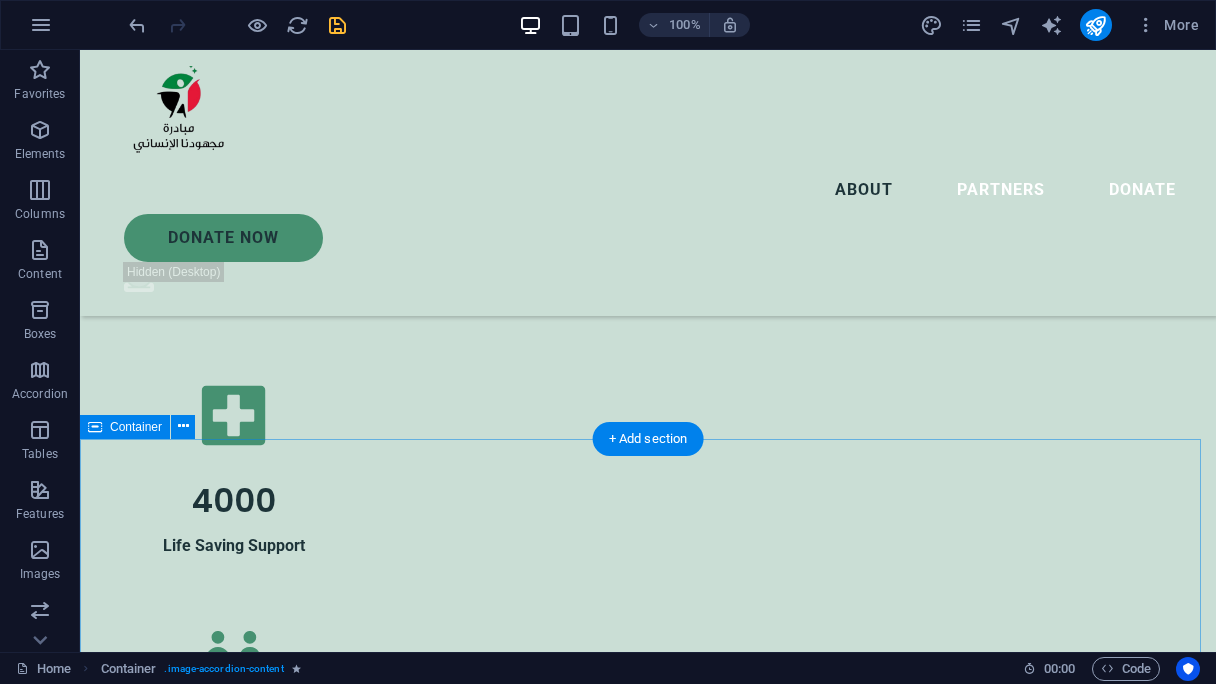 scroll, scrollTop: 3084, scrollLeft: 0, axis: vertical 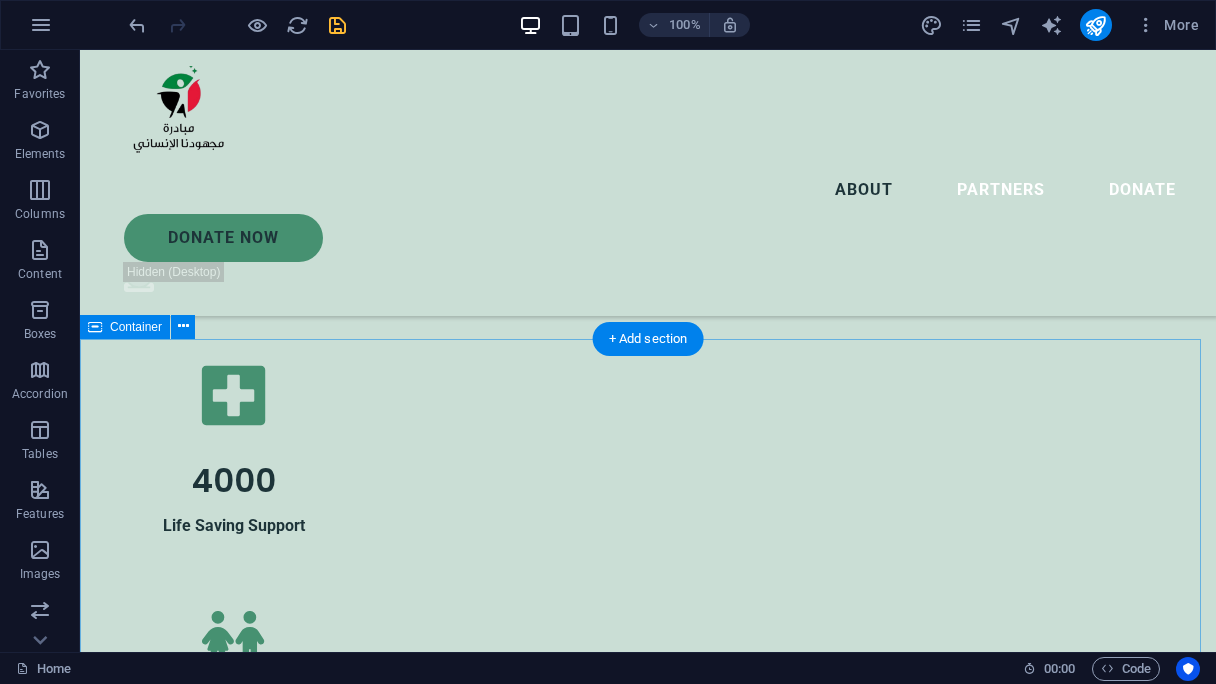 click on "Our partners and collaborators [BRAND]  We are grateful for our partnership with [BRAND], a [COUNTRY]-based nonprofit supporting impactful [NATIONALITY]-led initiatives. Through this collaboration, [BRAND] hosts our official donation link, allowing us to securely collect contributions from around the world and channel them directly to our humanitarian efforts on the ground. [CITY] and Camps [FIRST] [LAST] We are honored to partner with the dedicated team at [CITY] and Camps [FIRST] [LAST], who continue to serve displaced families and communities affected by conflict in [REGION]. Their on-the-ground presence is vital to our collective impact. Together, we are reaching people in some of the most underserved areas with compassion and urgency. [BRAND] and [FIRST] [LAST] We are proud to collaborate with [BRAND] and the [FIRST] [LAST] team, whose dedication to providing rapid medical assistance on the ground has made a real difference in the lives of displaced families in [COUNTRY]." at bounding box center (648, 5588) 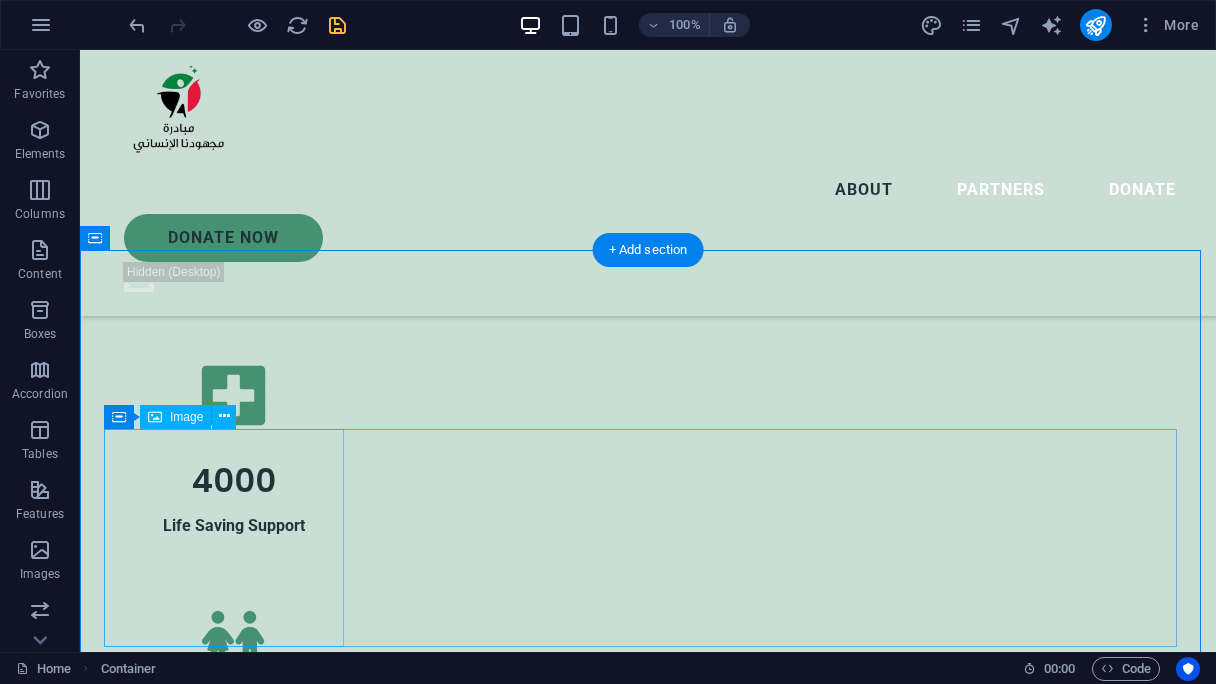 scroll, scrollTop: 3284, scrollLeft: 0, axis: vertical 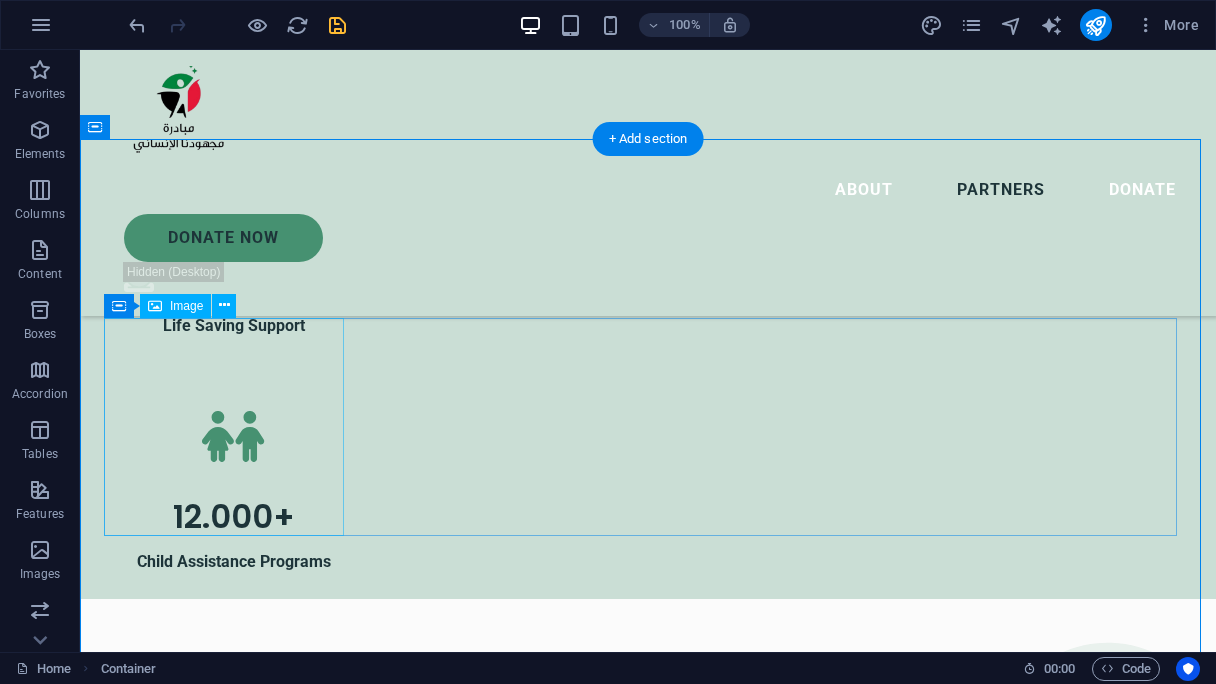 click at bounding box center (648, 3399) 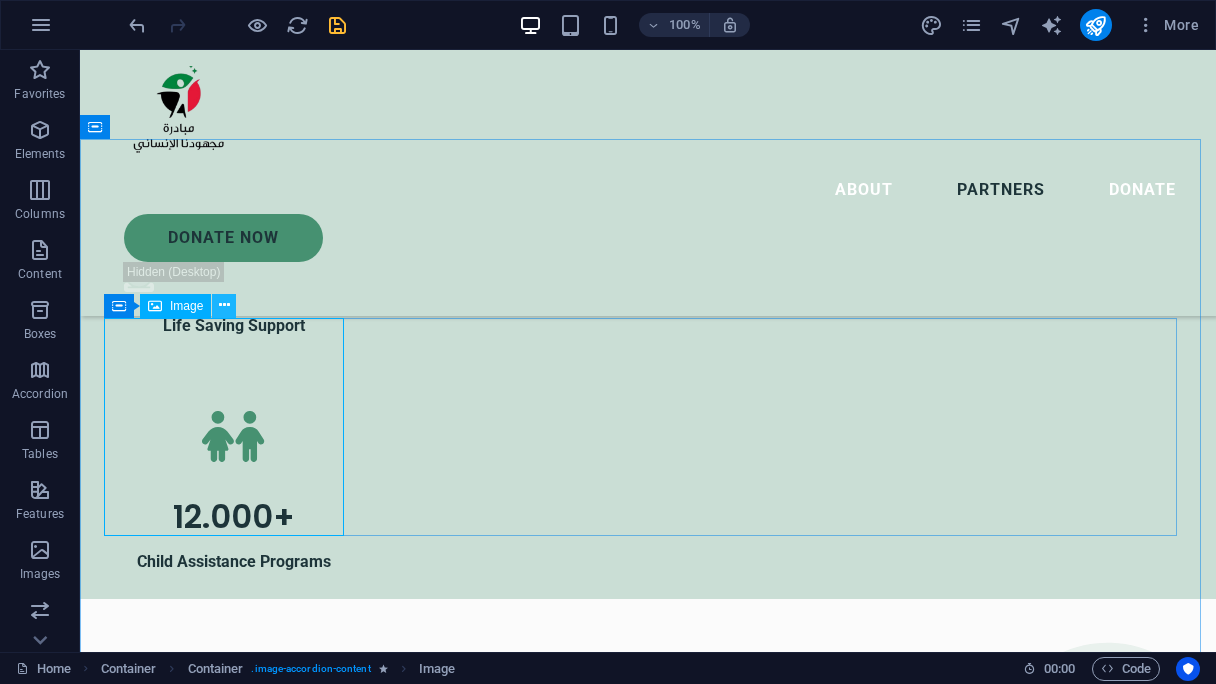 click at bounding box center [224, 305] 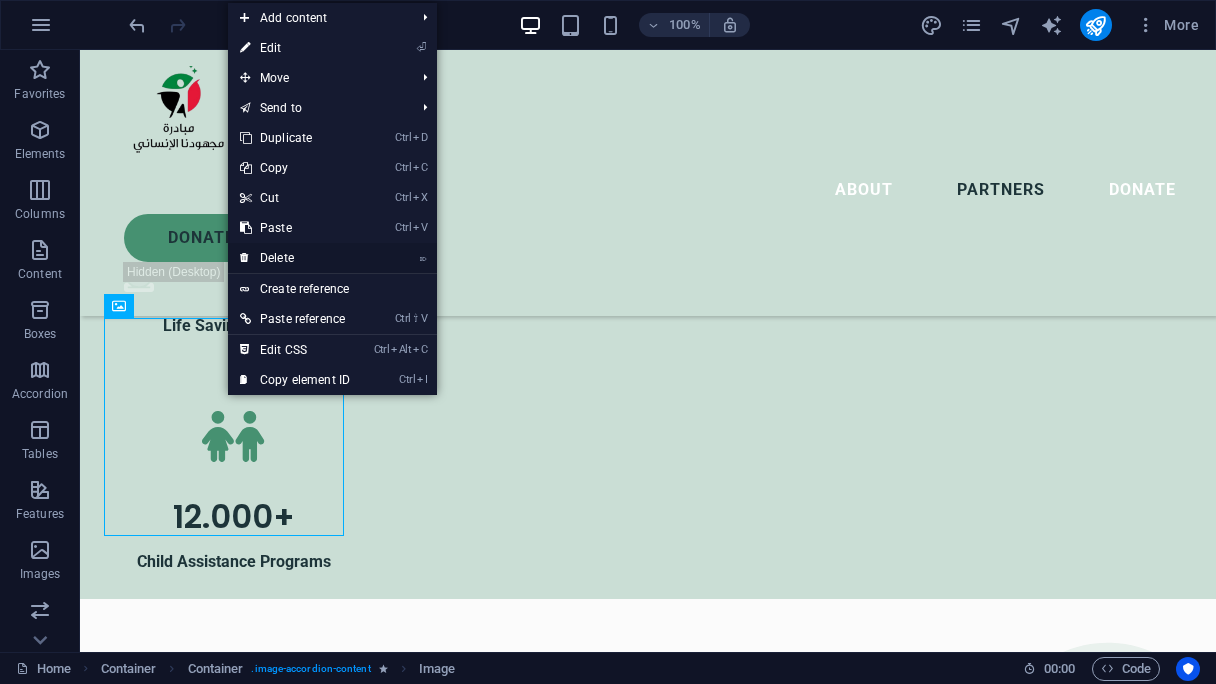 click on "⌦  Delete" at bounding box center [295, 258] 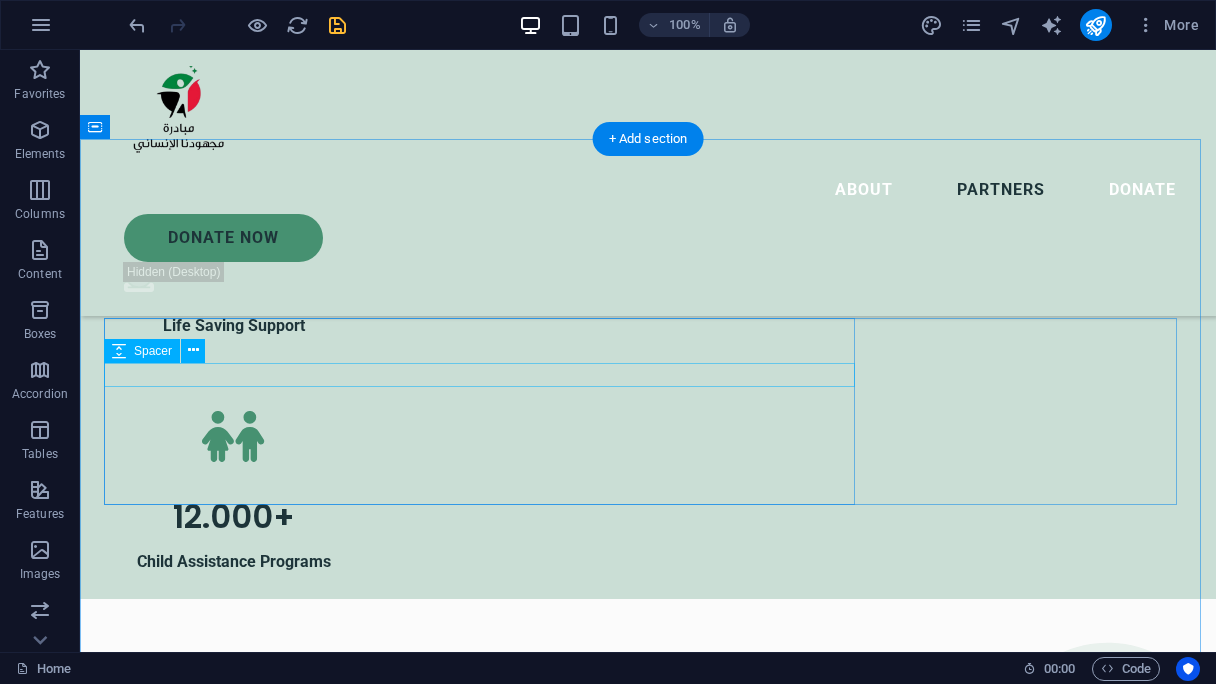 click at bounding box center [648, 2961] 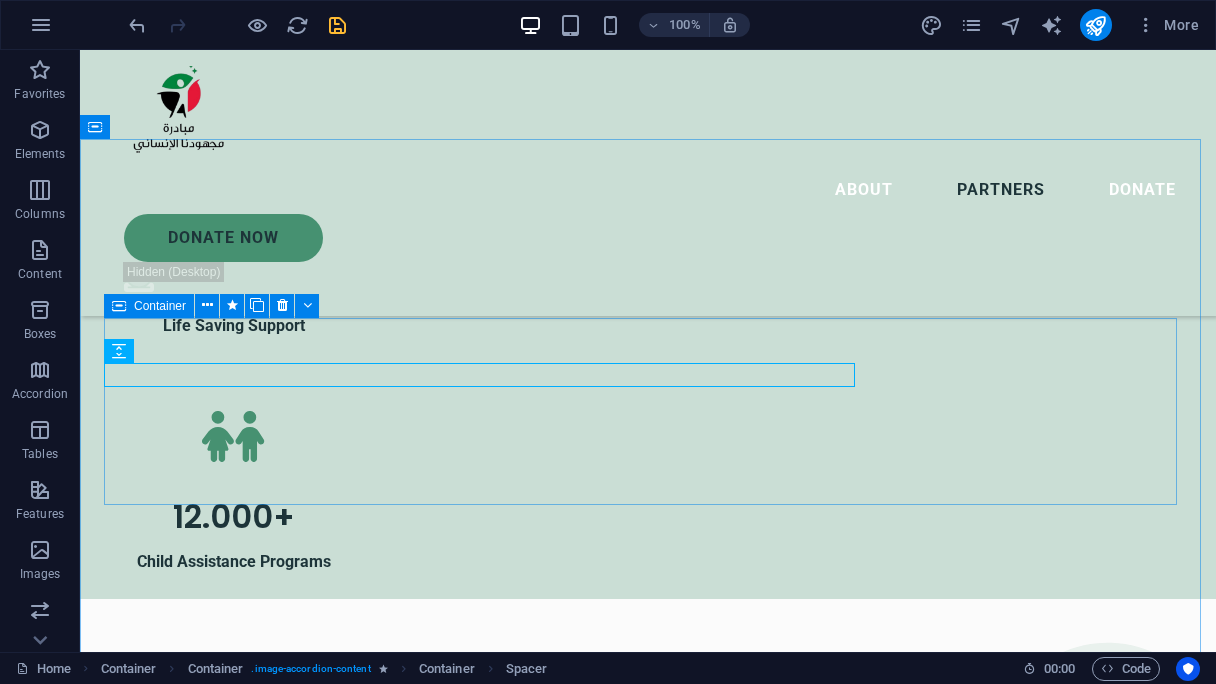 click at bounding box center [119, 306] 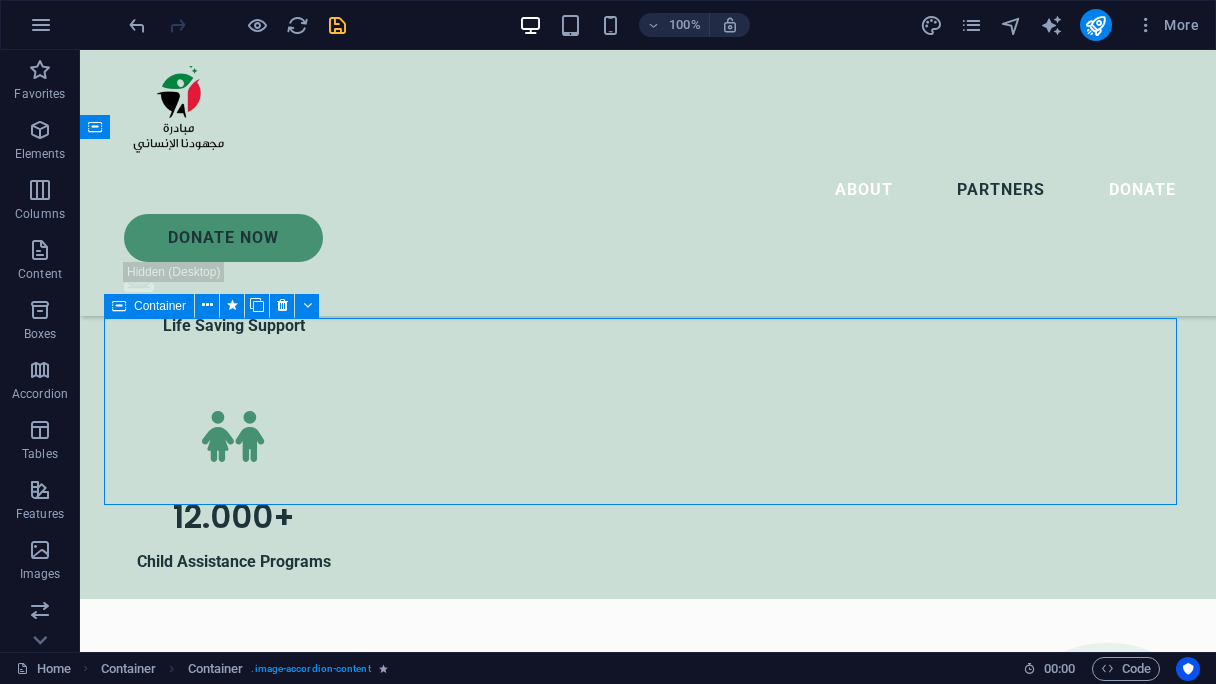 click at bounding box center (119, 306) 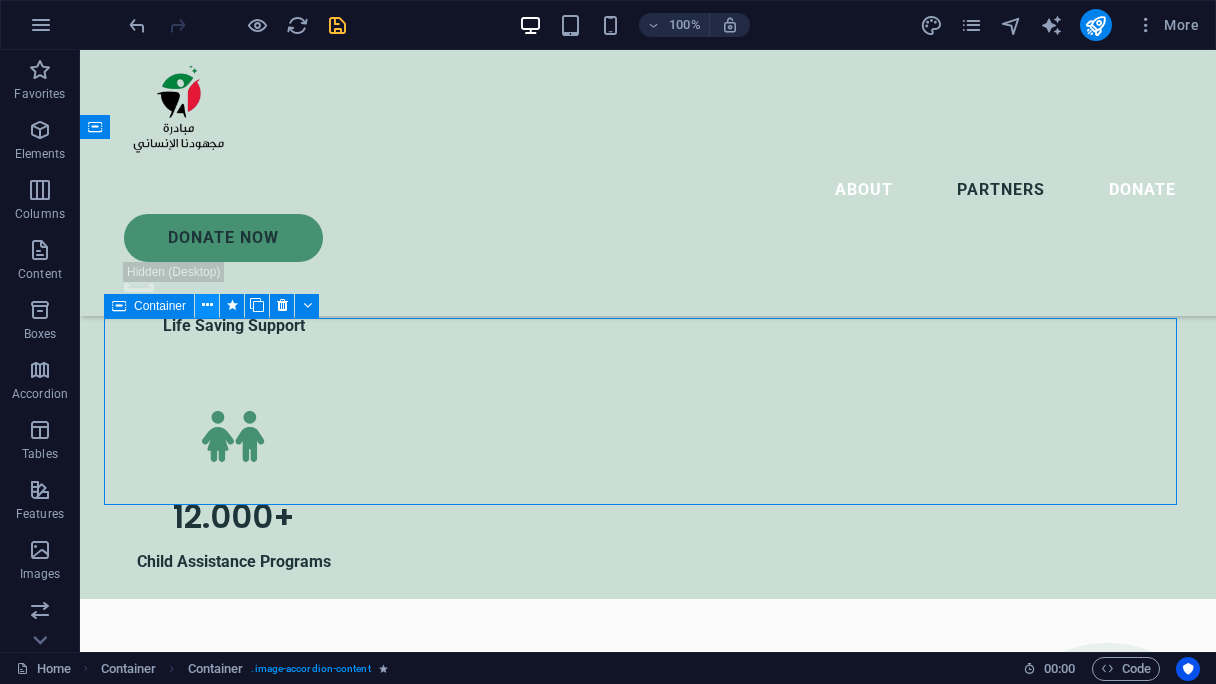 click at bounding box center (207, 305) 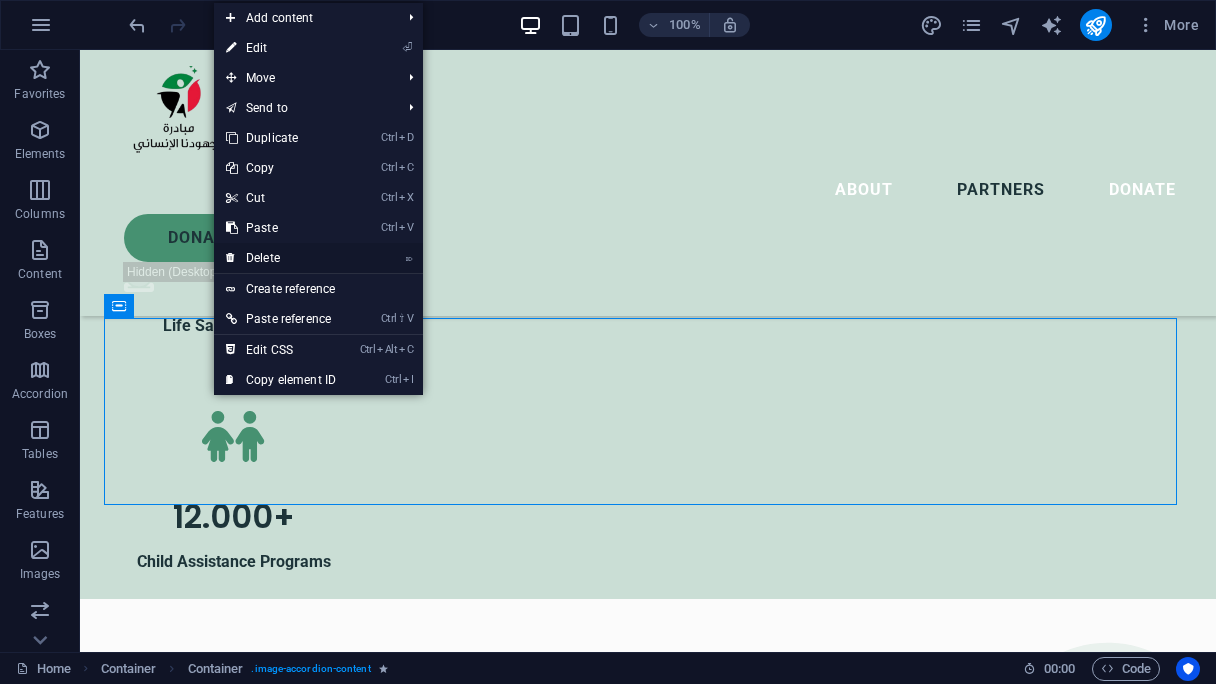 click on "⌦  Delete" at bounding box center [281, 258] 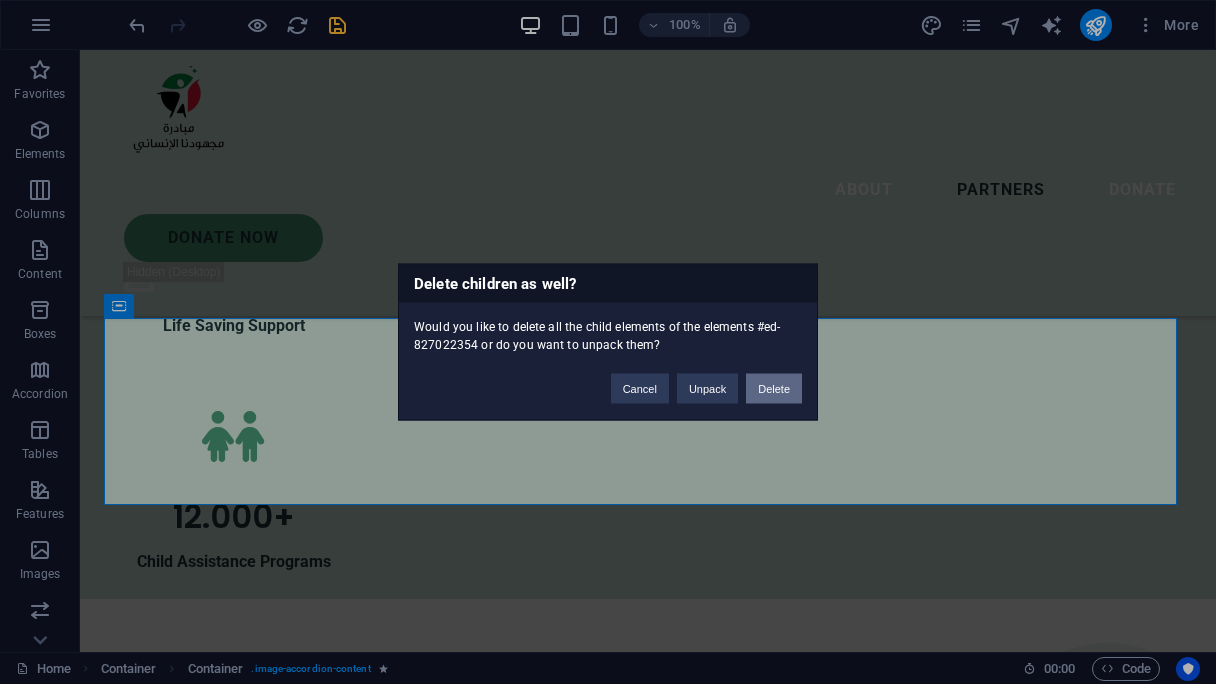 drag, startPoint x: 774, startPoint y: 384, endPoint x: 165, endPoint y: 300, distance: 614.7658 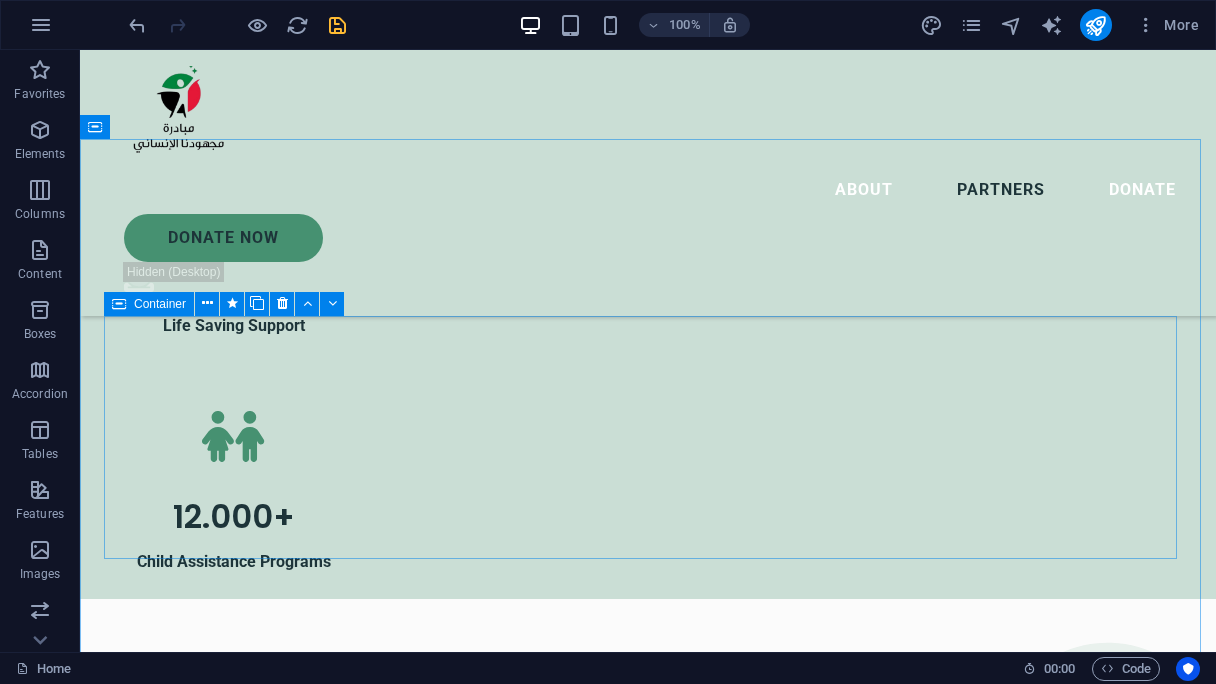 click at bounding box center [119, 304] 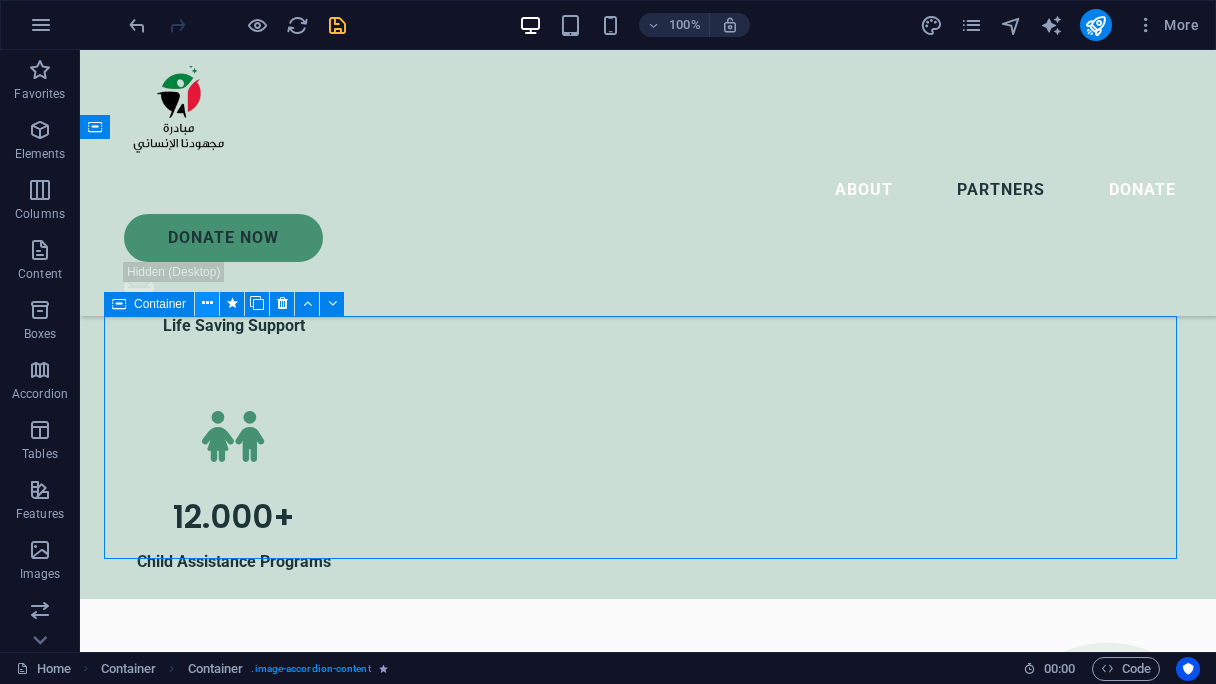 click at bounding box center (207, 303) 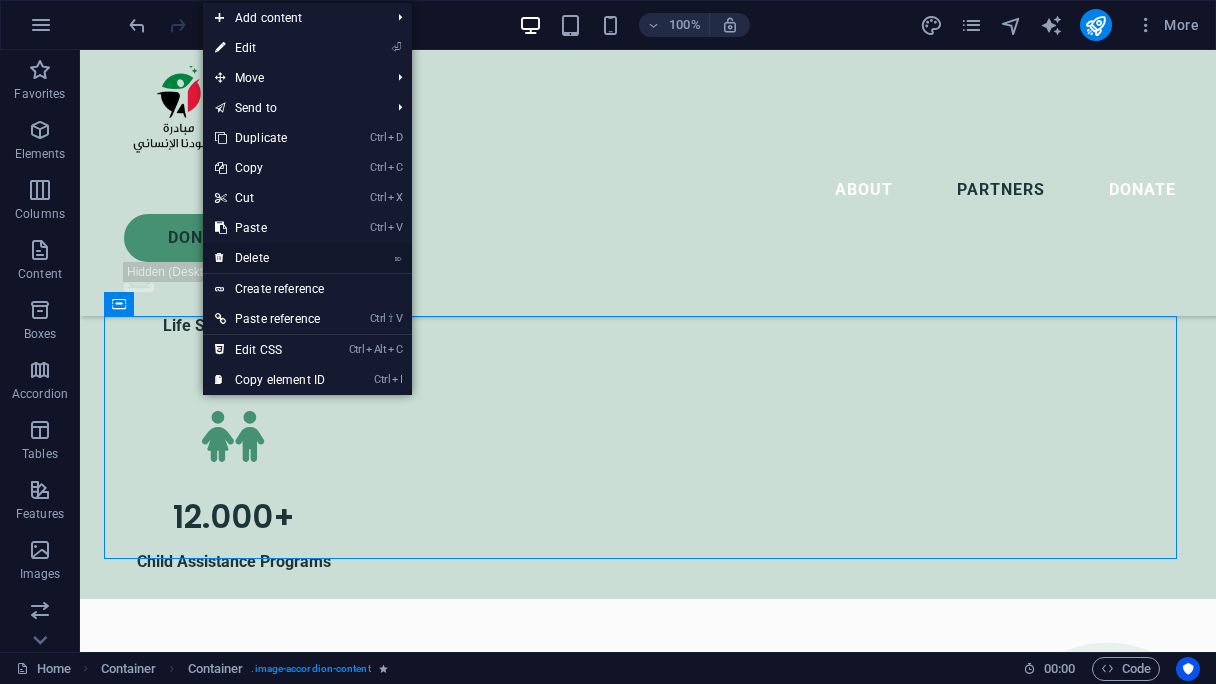 click on "⌦  Delete" at bounding box center (270, 258) 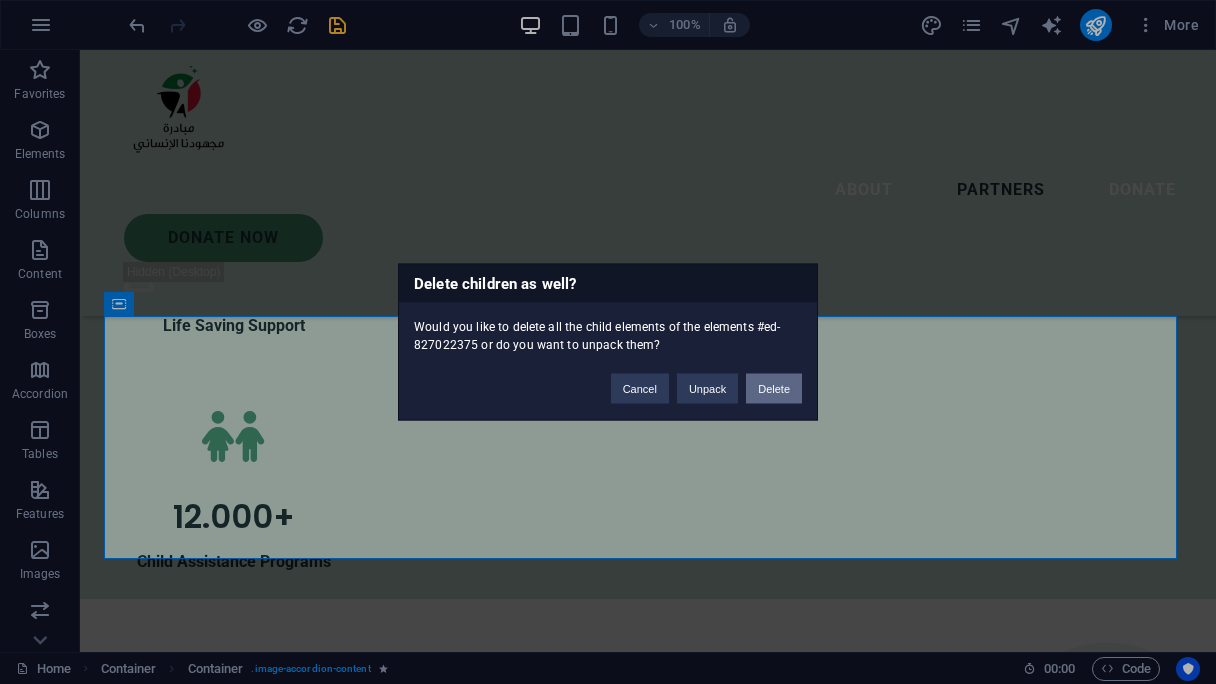 click on "Delete" at bounding box center (774, 389) 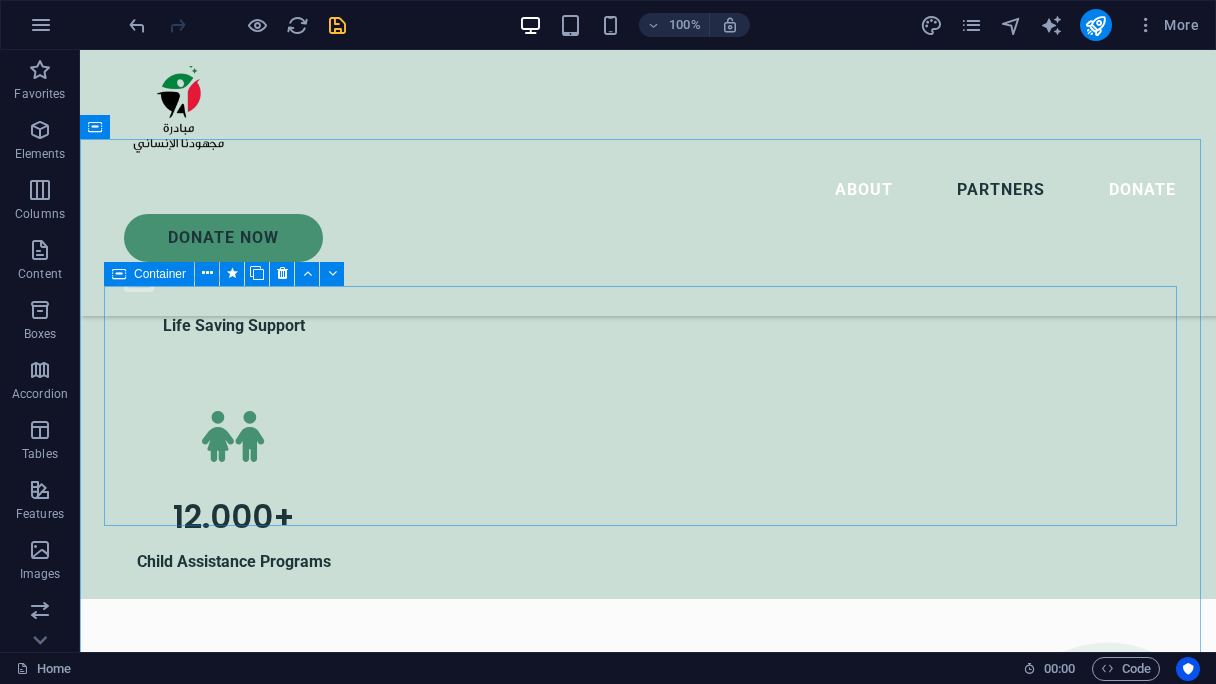 click at bounding box center [119, 274] 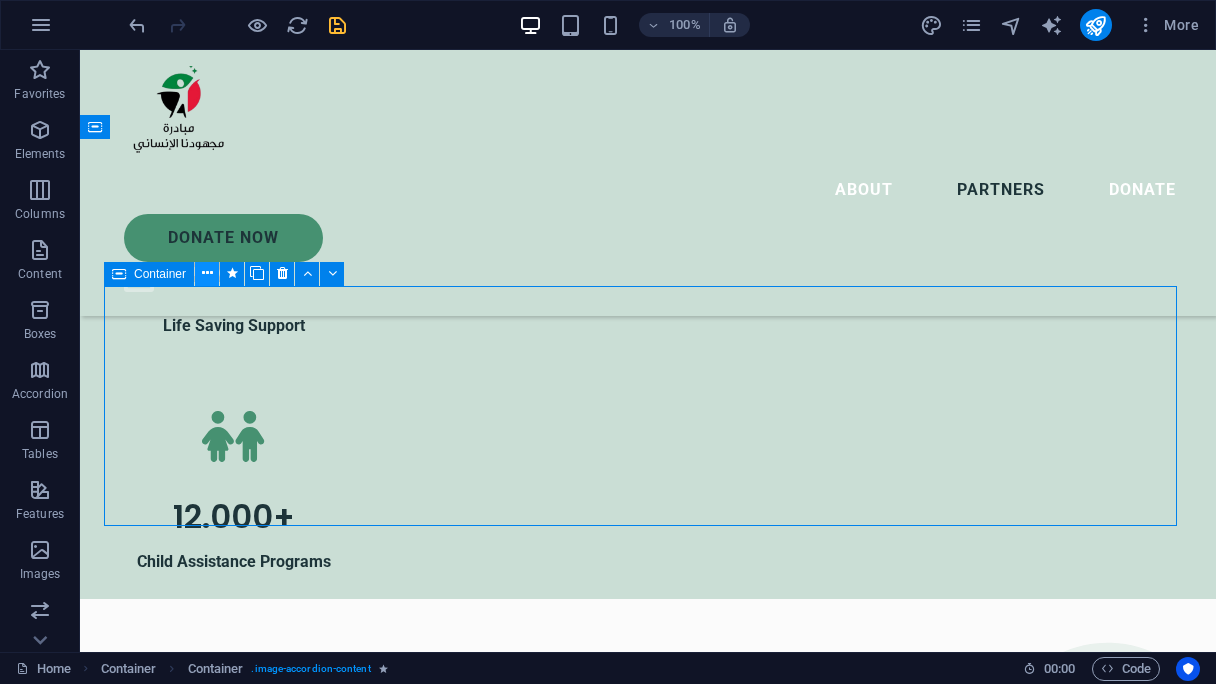 click at bounding box center [207, 274] 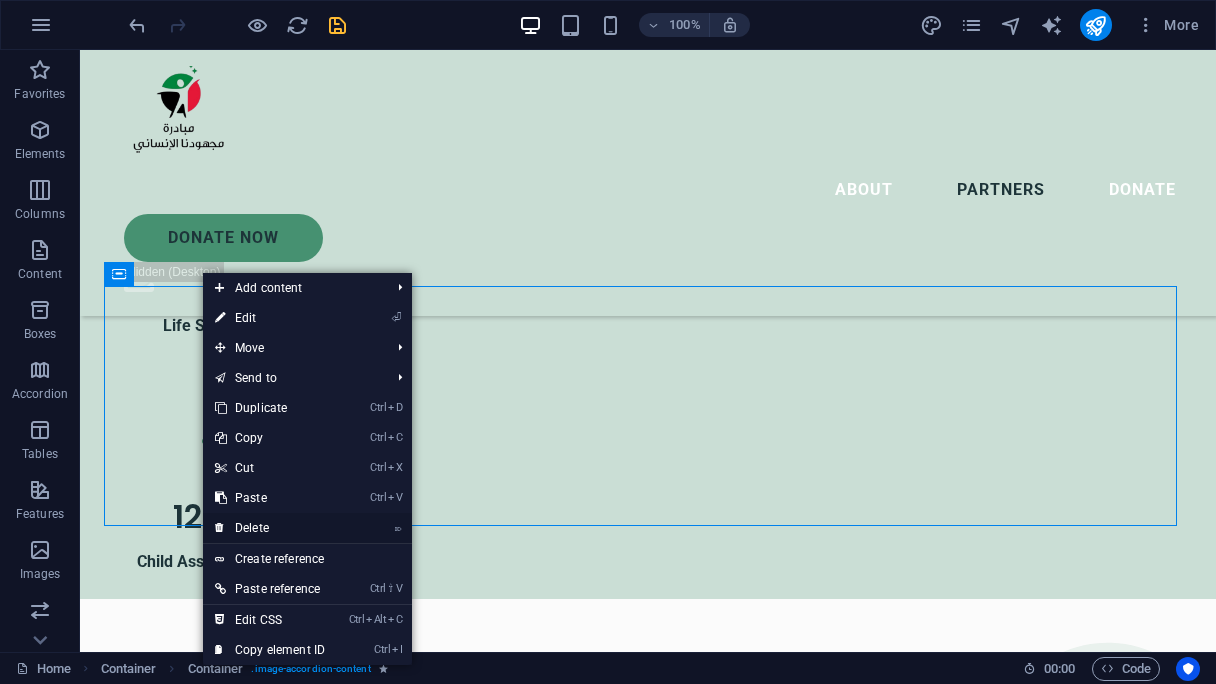click on "⌦  Delete" at bounding box center (270, 528) 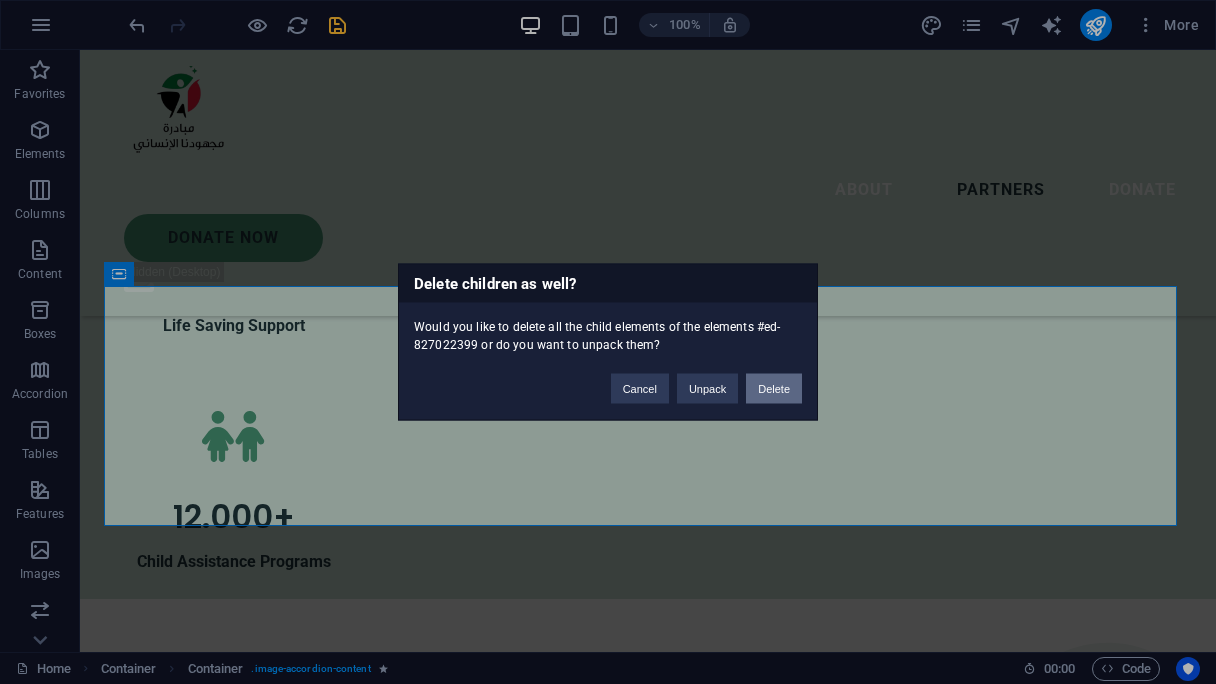 click on "Delete" at bounding box center [774, 389] 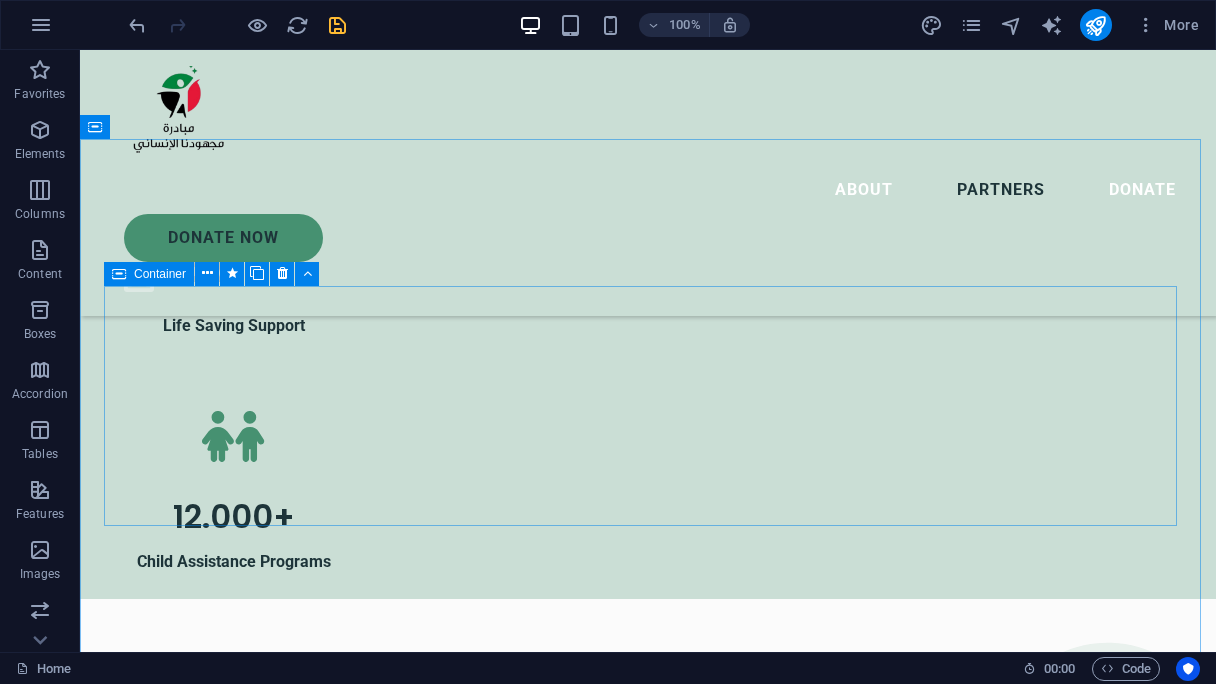 click at bounding box center (119, 274) 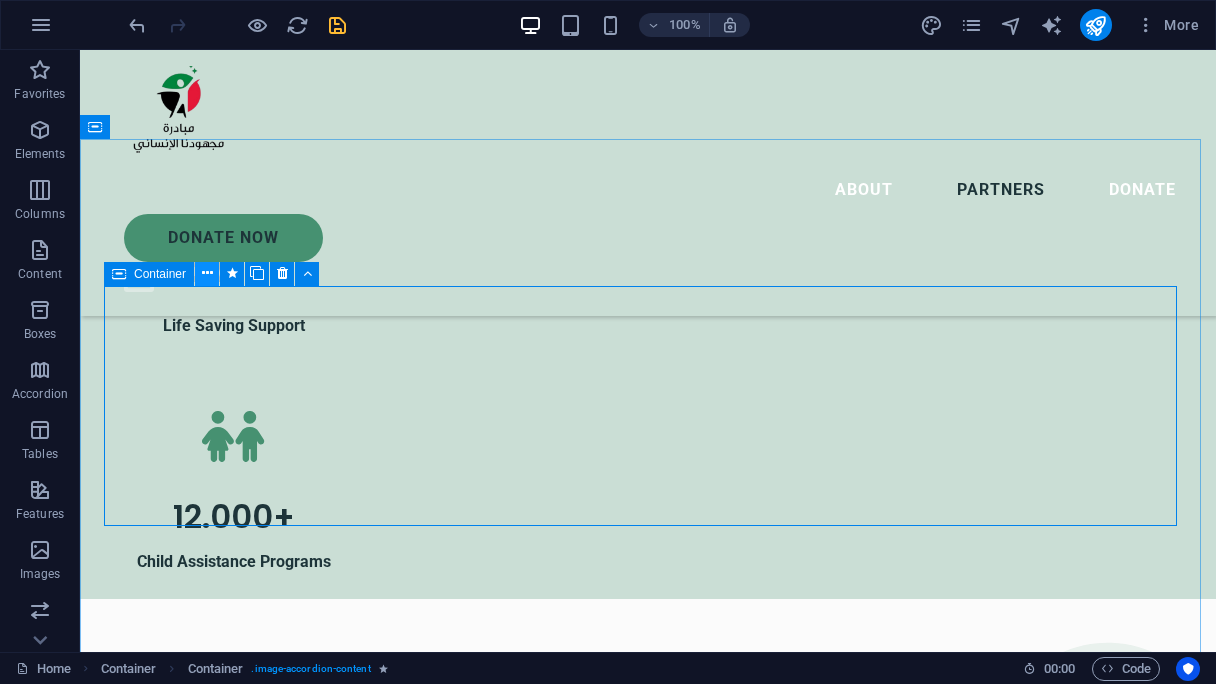 click at bounding box center [207, 273] 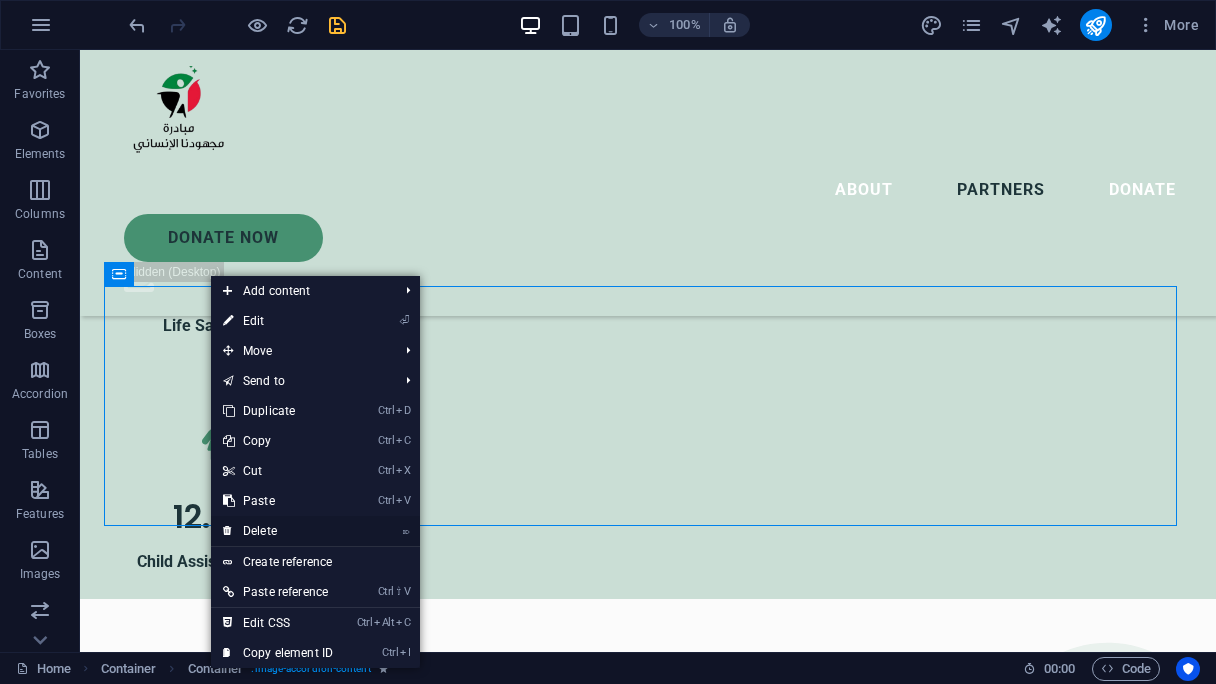 click on "⌦  Delete" at bounding box center (278, 531) 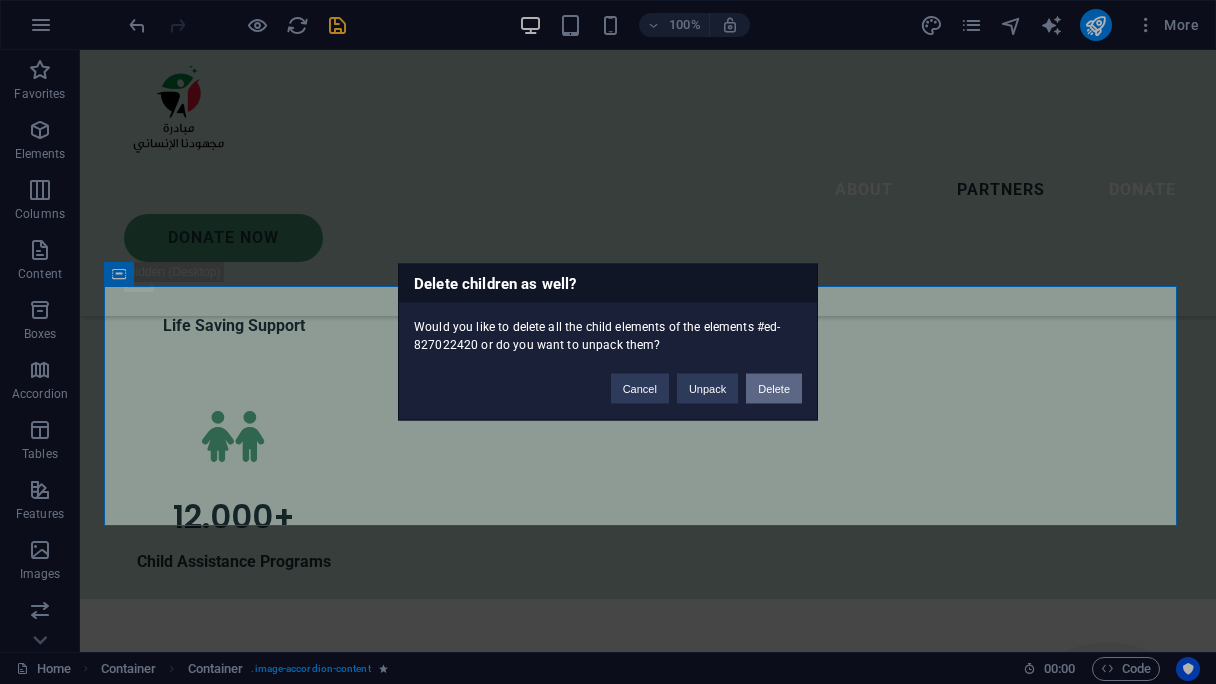 drag, startPoint x: 759, startPoint y: 387, endPoint x: 675, endPoint y: 341, distance: 95.77056 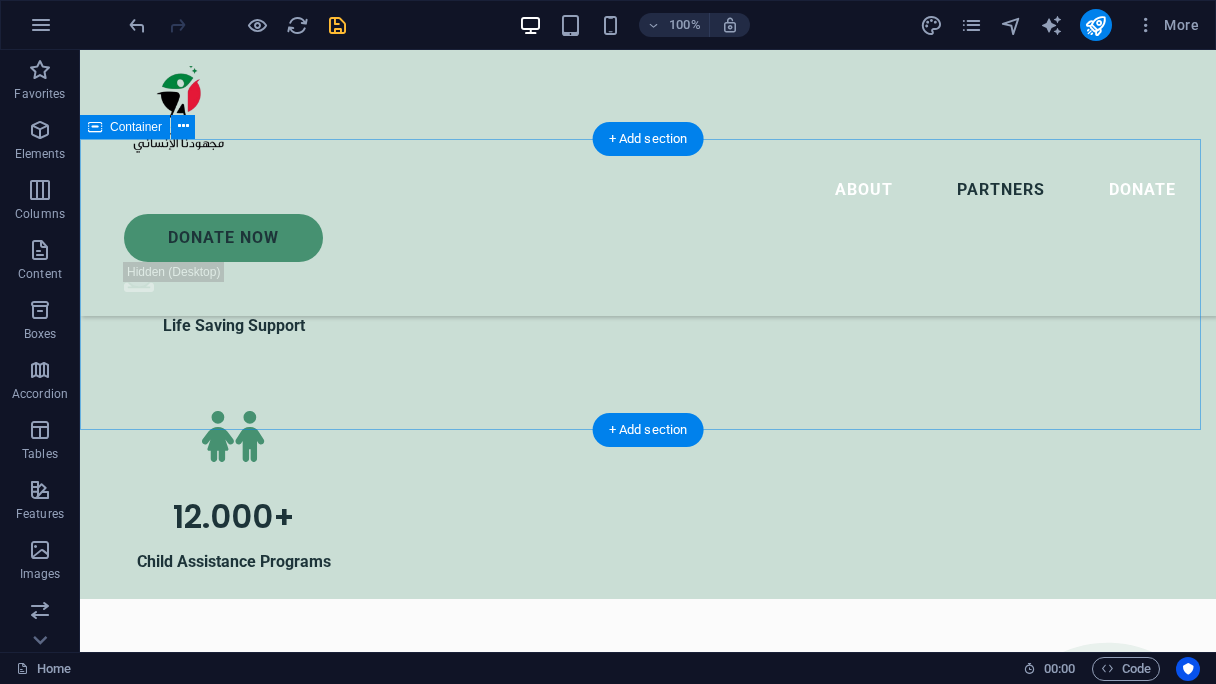 click on "Our partners and collaborators" at bounding box center [648, 2870] 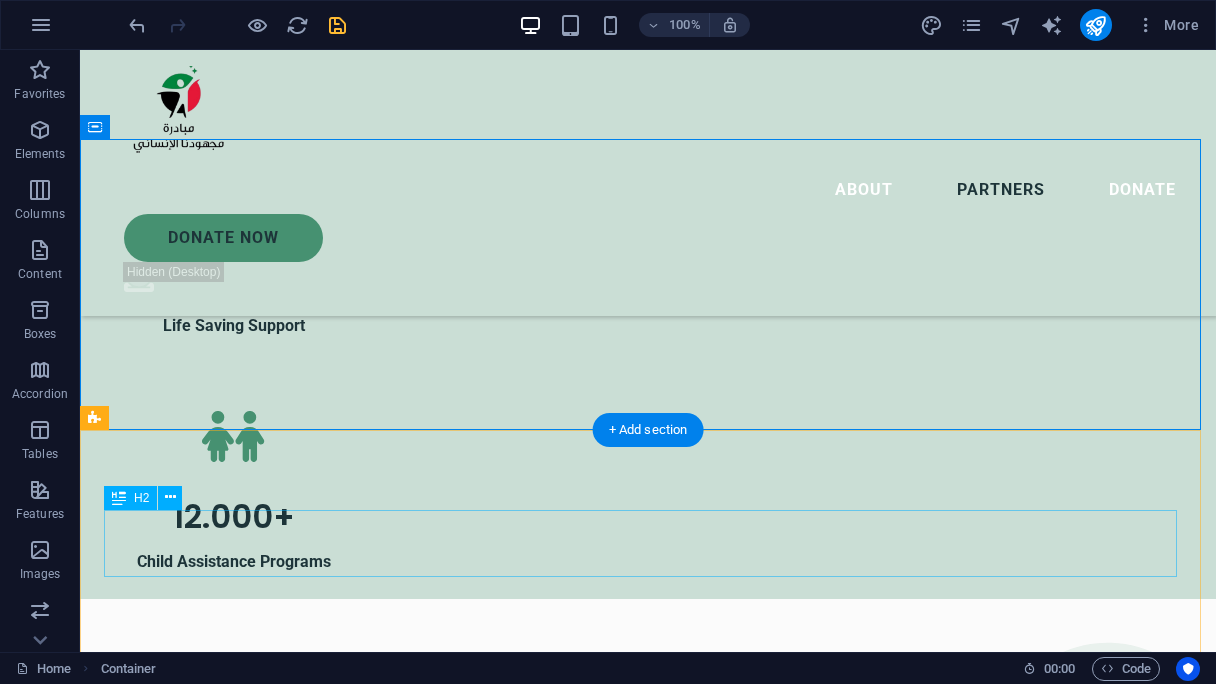click on "Headline" at bounding box center (648, 3129) 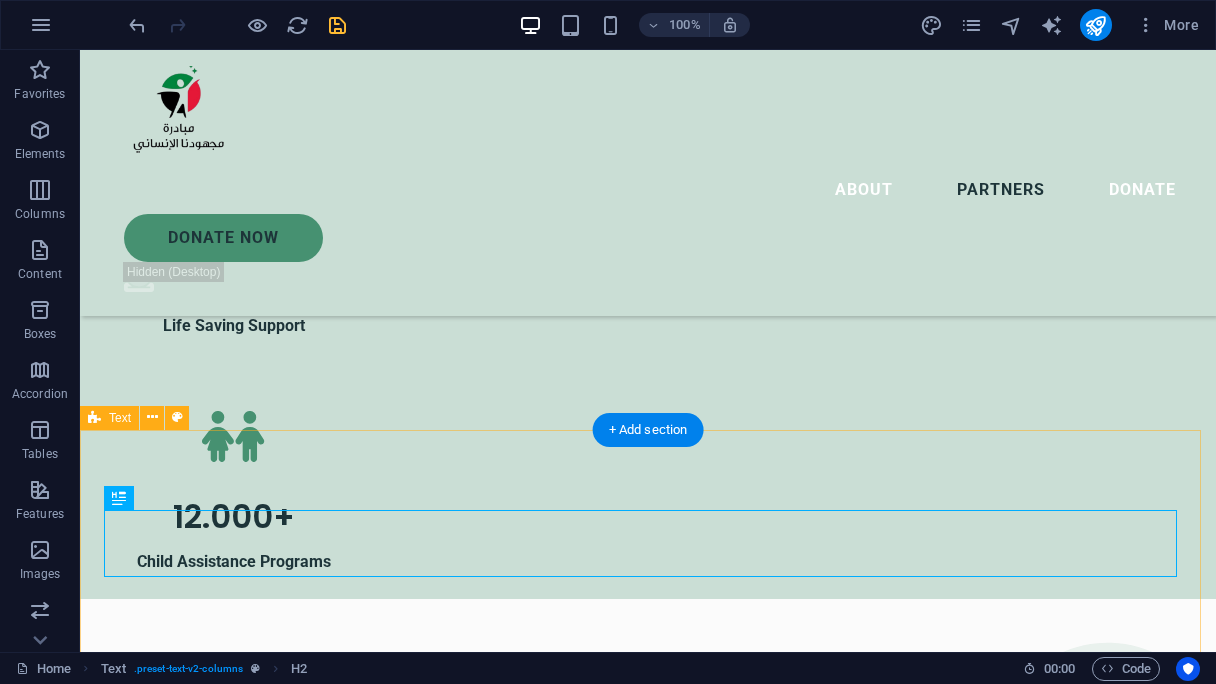 click on "Headline Lorem ipsum dolor sitope amet, consectetur adipisicing elitip. Massumenda, dolore, cum vel modi asperiores consequatur suscipit quidem ducimus eveniet iure expedita consecteture odiogil voluptatum similique fugit voluptates atem accusamus quae quas dolorem tenetur facere tempora maiores adipisci reiciendis accusantium voluptatibus id voluptate tempore dolor harum nisi amet! Nobis, eaque. Aenean commodo ligula eget dolor. Lorem ipsum dolor sit amet, consectetuer adipiscing elit leget odiogil voluptatum similique fugit voluptates dolor. Libero assumenda, dolore, cum vel modi asperiores consequatur." at bounding box center [648, 3201] 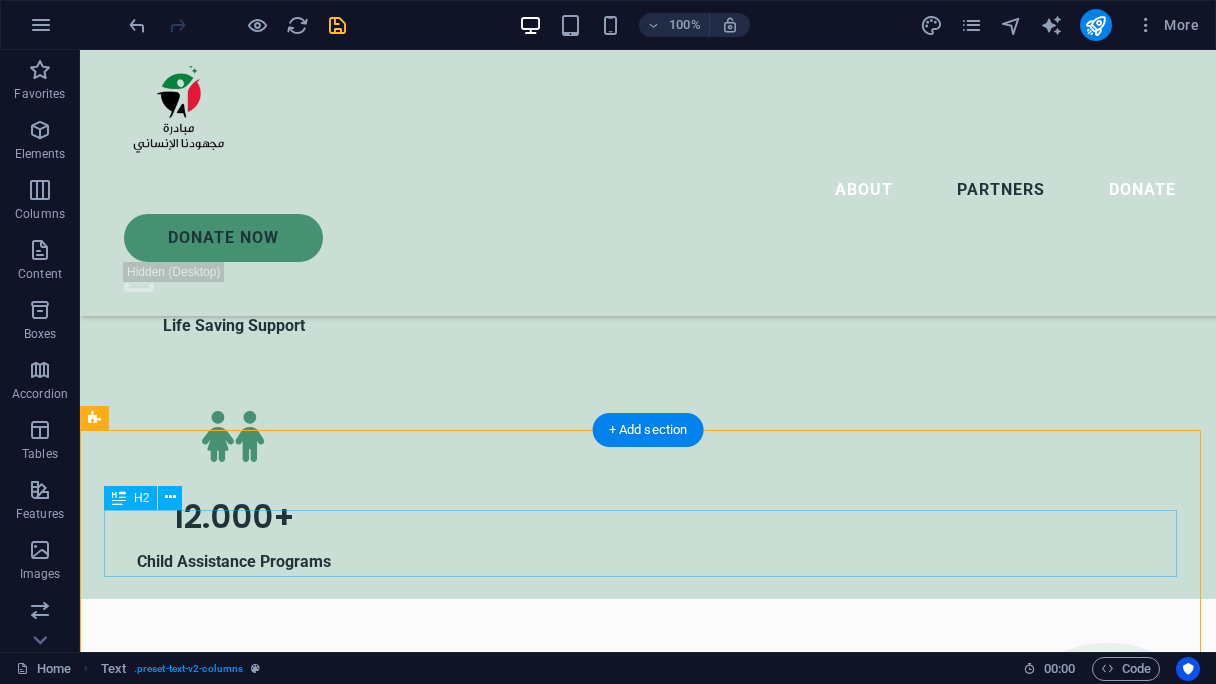click on "Headline" at bounding box center (648, 3129) 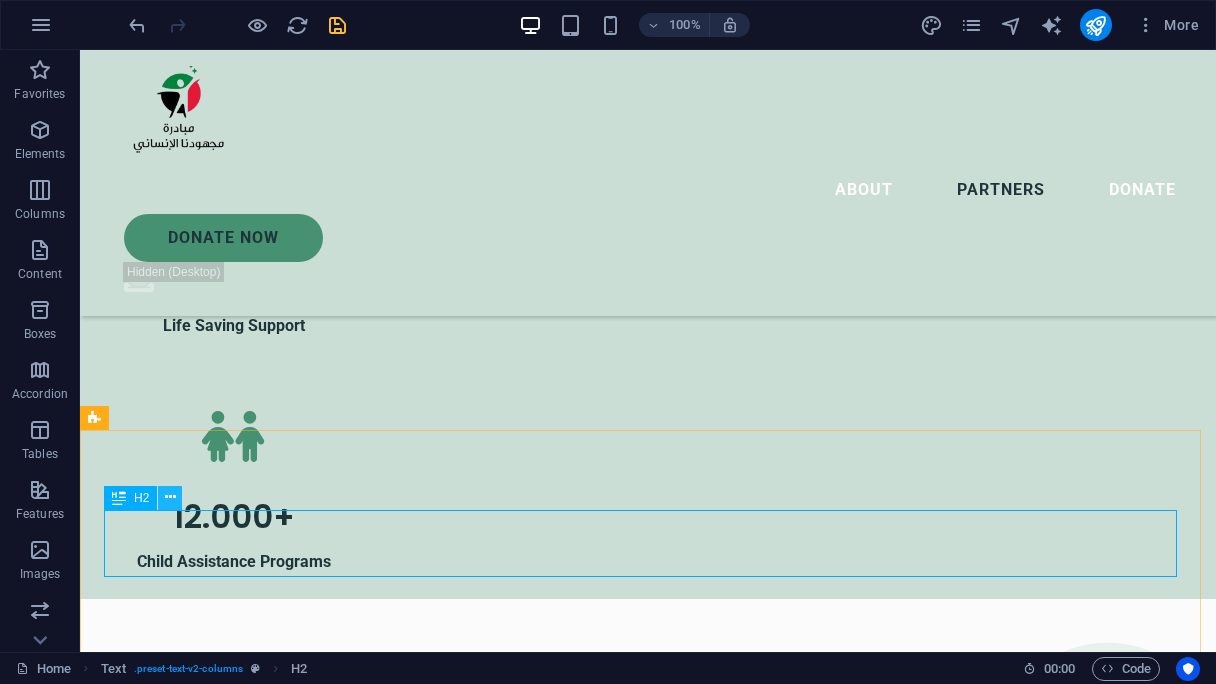 click at bounding box center [170, 497] 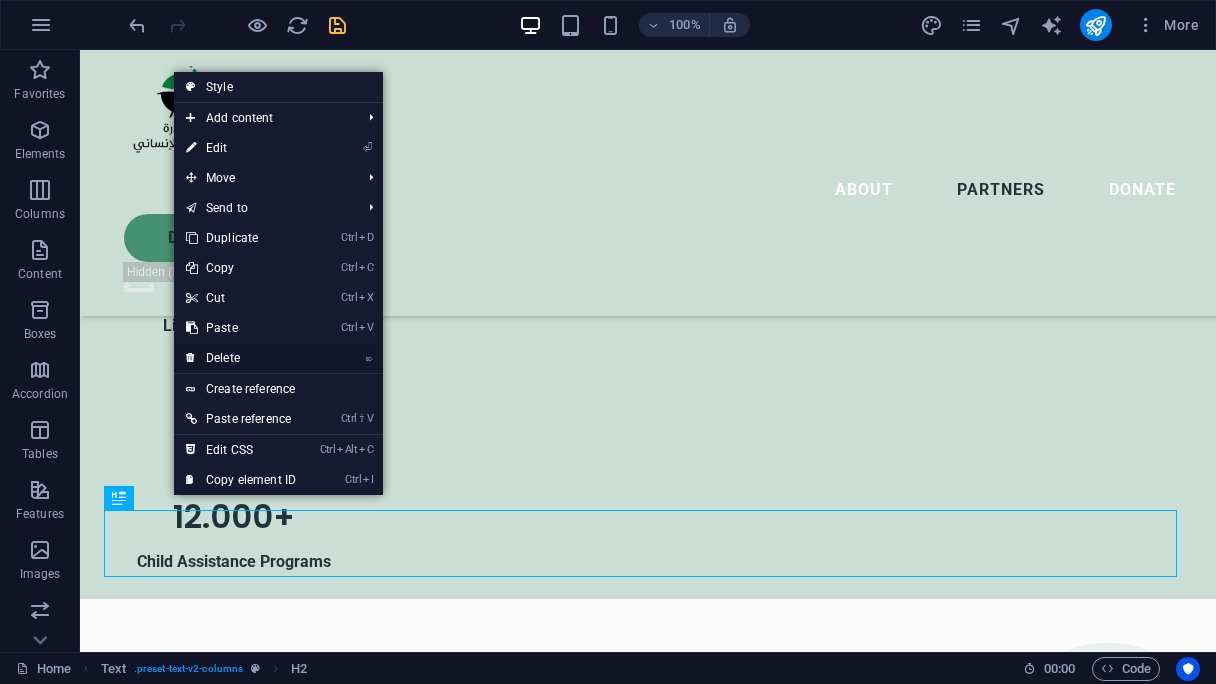 click on "⌦  Delete" at bounding box center (241, 358) 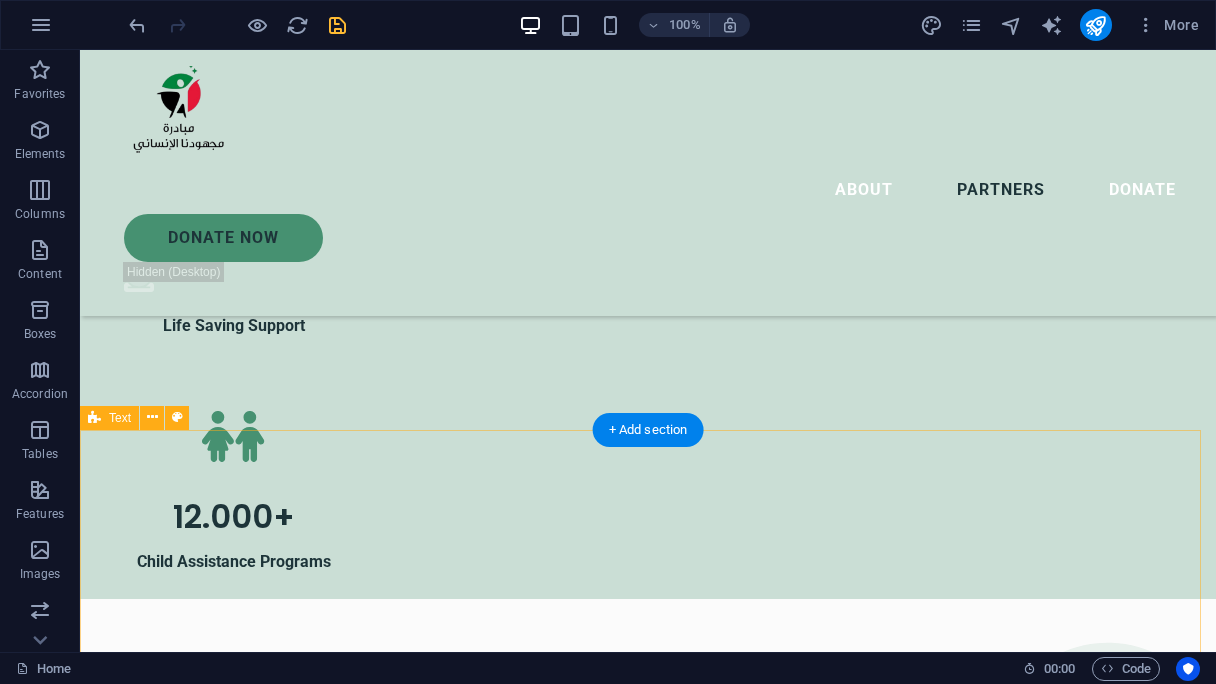 click on "Lorem ipsum dolor sitope amet, consectetur adipisicing elitip. Massumenda, dolore, cum vel modi asperiores consequatur suscipit quidem ducimus eveniet iure expedita consecteture odiogil voluptatum similique fugit voluptates atem accusamus quae quas dolorem tenetur facere tempora maiores adipisci reiciendis accusantium voluptatibus id voluptate tempore dolor harum nisi amet! Nobis, eaque. Aenean commodo ligula eget dolor. Lorem ipsum dolor sit amet, consectetuer adipiscing elit leget odiogil voluptatum similique fugit voluptates dolor. Libero assumenda, dolore, cum vel modi asperiores consequatur." at bounding box center (648, 3168) 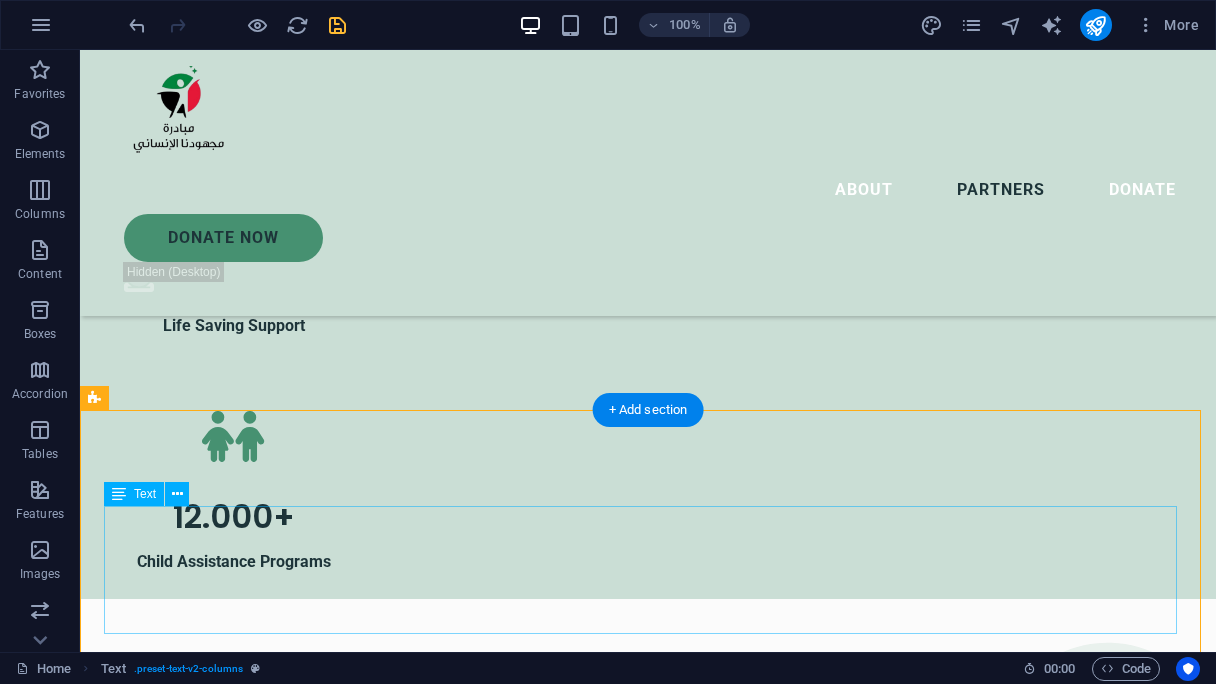 scroll, scrollTop: 3484, scrollLeft: 0, axis: vertical 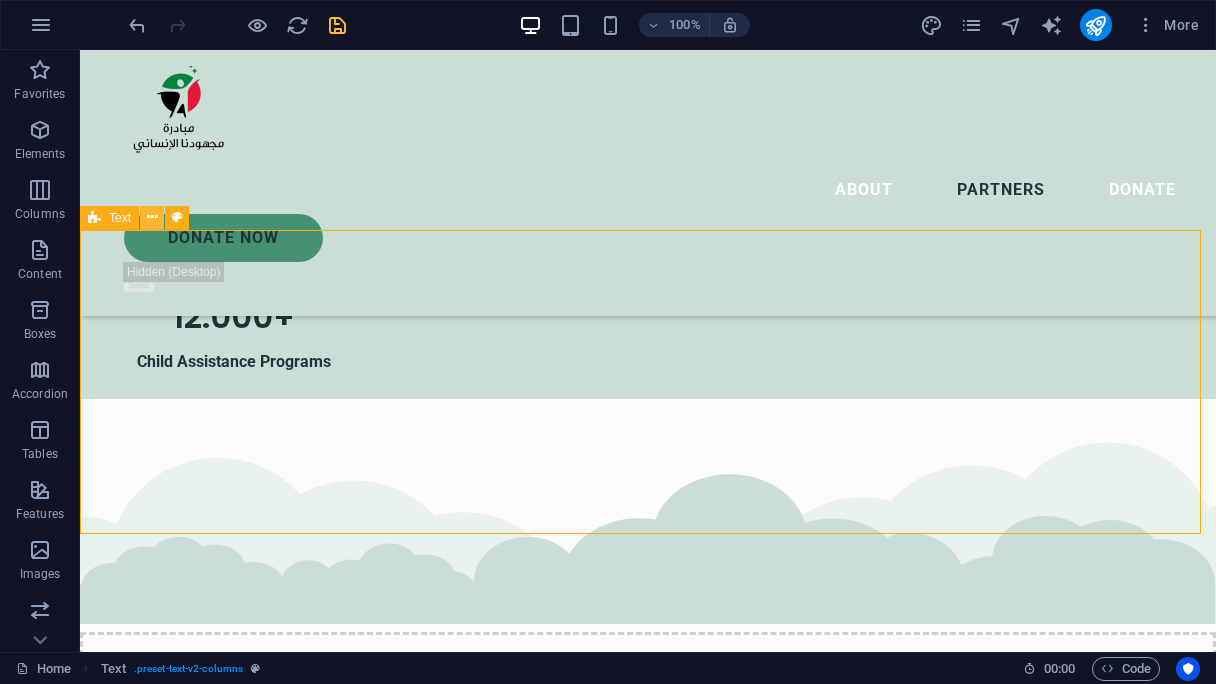 click at bounding box center [152, 217] 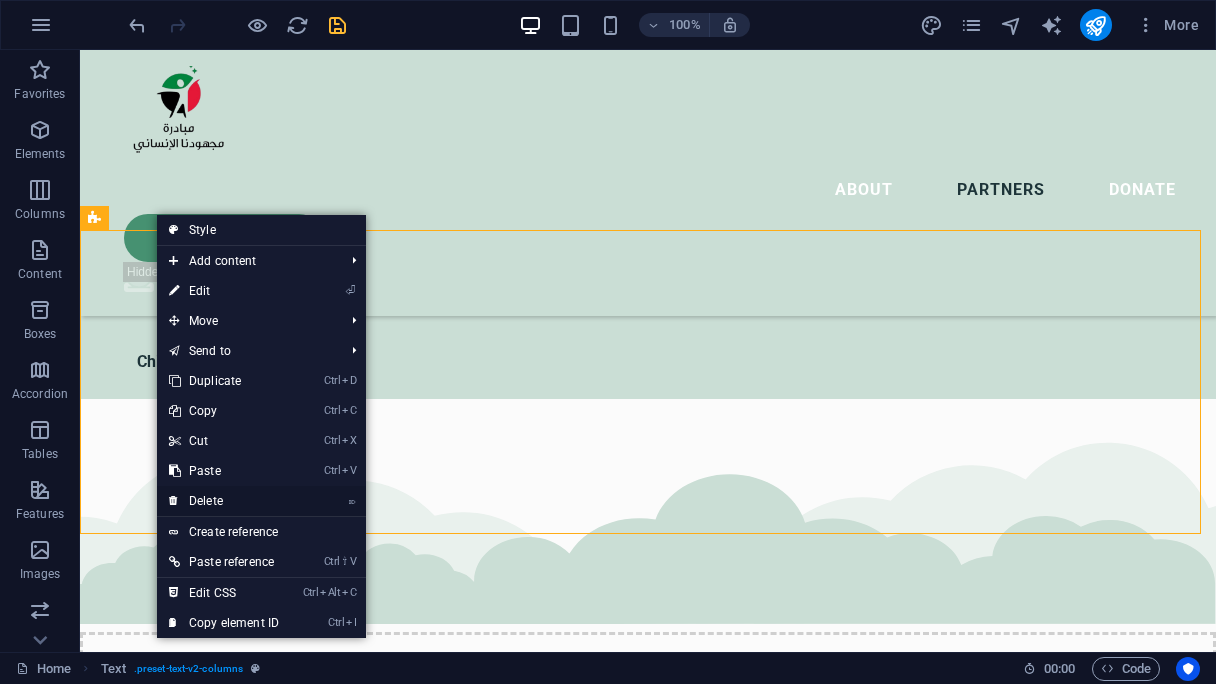 click on "⌦  Delete" at bounding box center [224, 501] 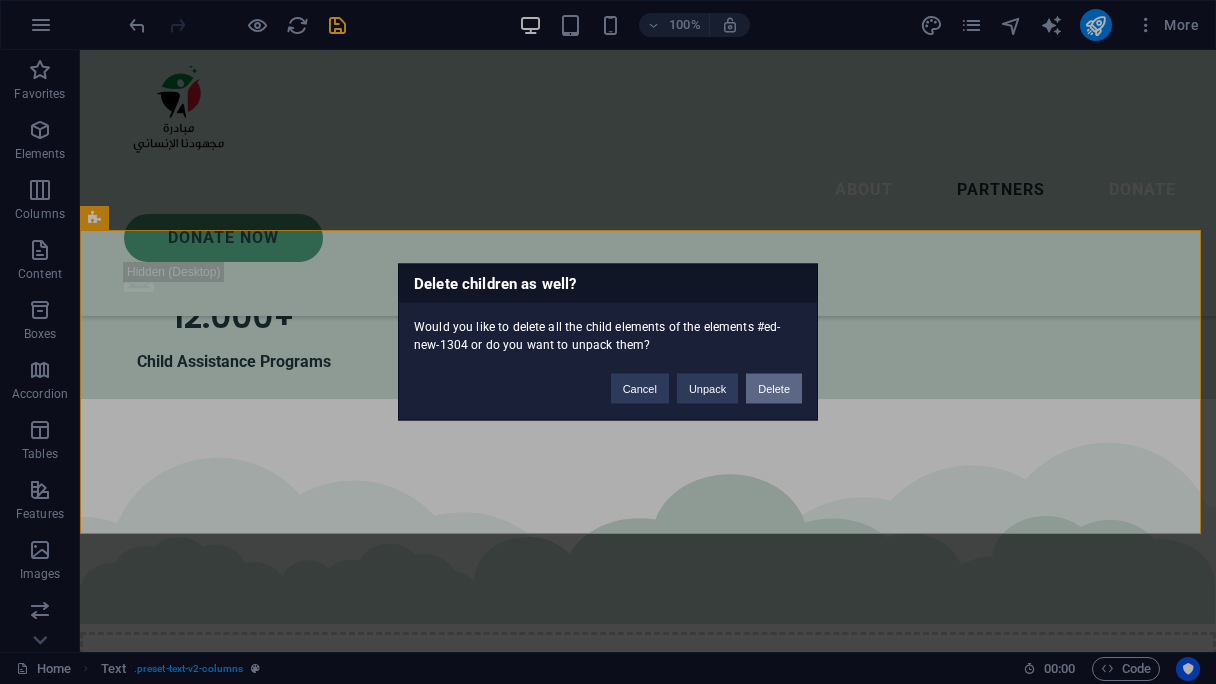 click on "Delete" at bounding box center (774, 389) 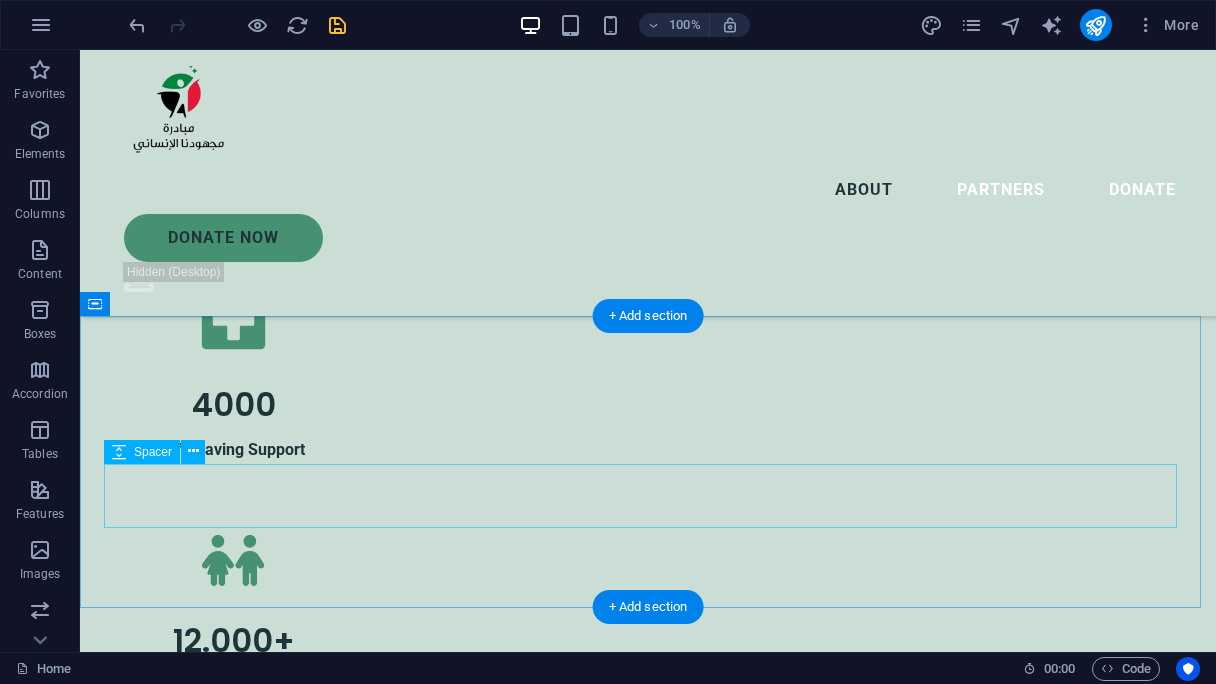 scroll, scrollTop: 3184, scrollLeft: 0, axis: vertical 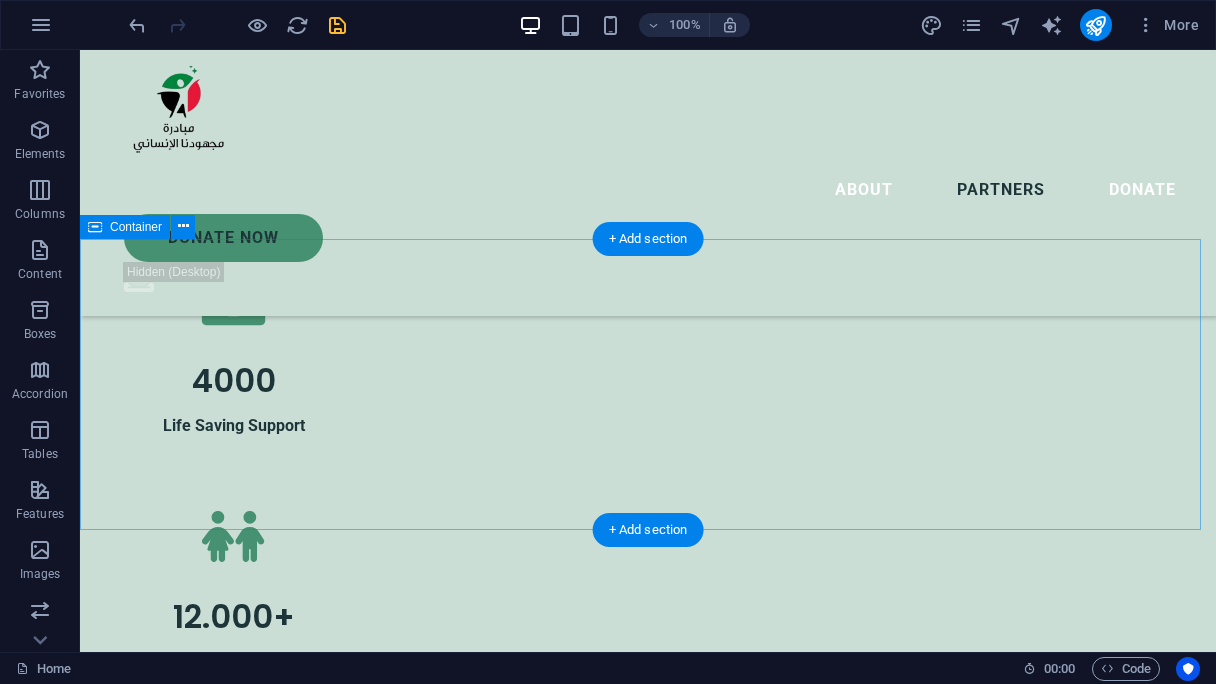 click on "Our partners and collaborators" at bounding box center [648, 2970] 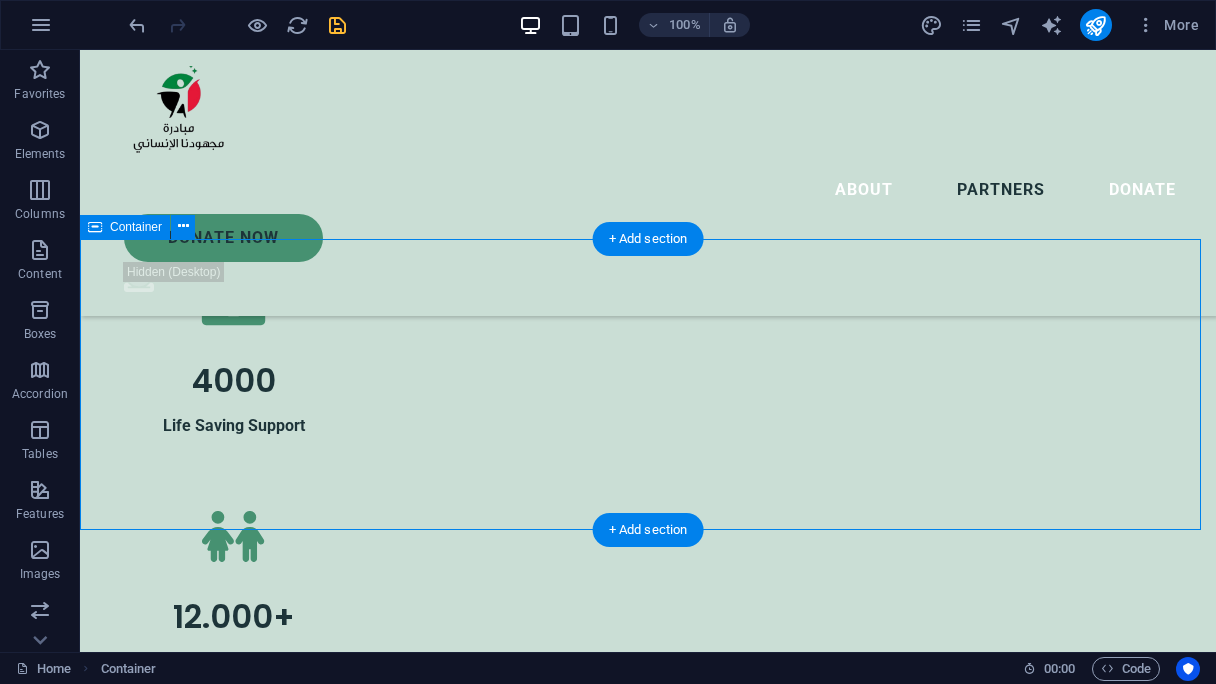 click on "Our partners and collaborators" at bounding box center [648, 2970] 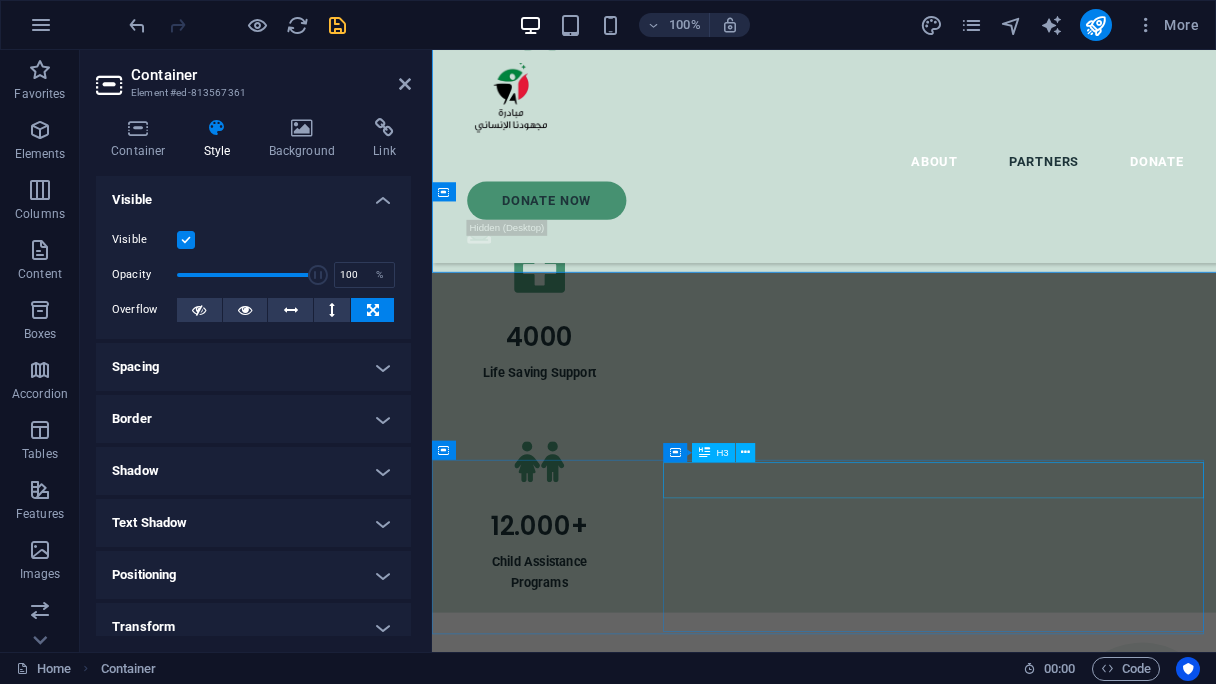 scroll, scrollTop: 3386, scrollLeft: 0, axis: vertical 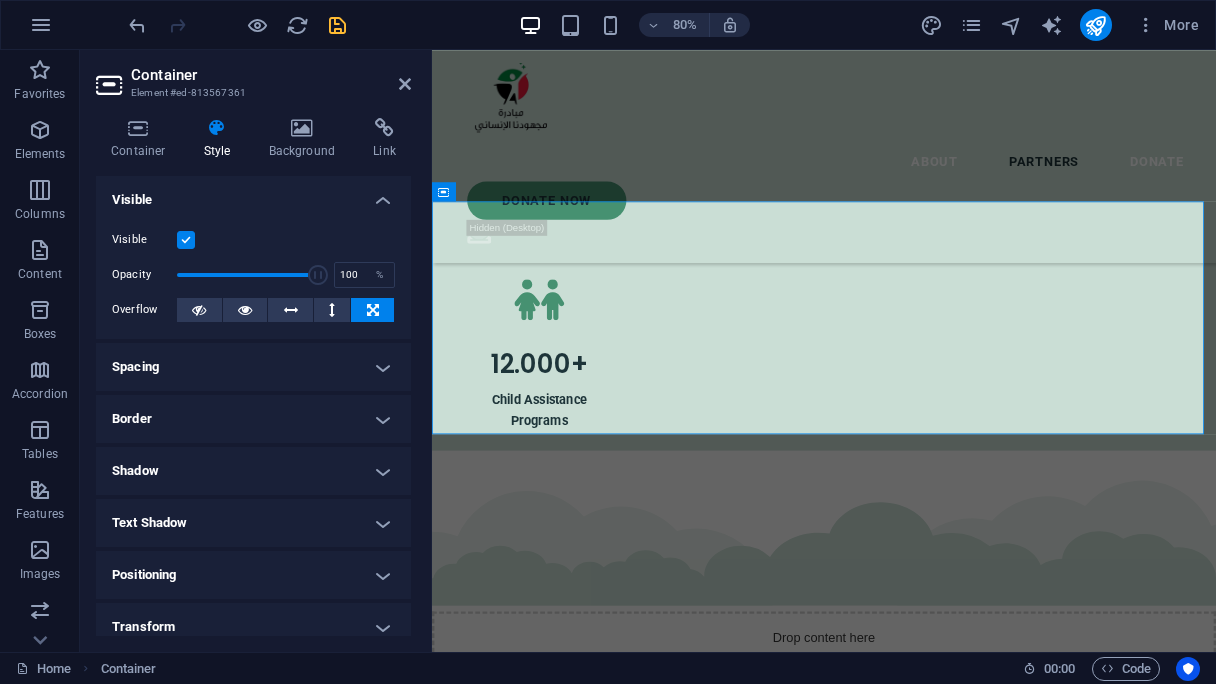 click on "Spacing" at bounding box center (253, 367) 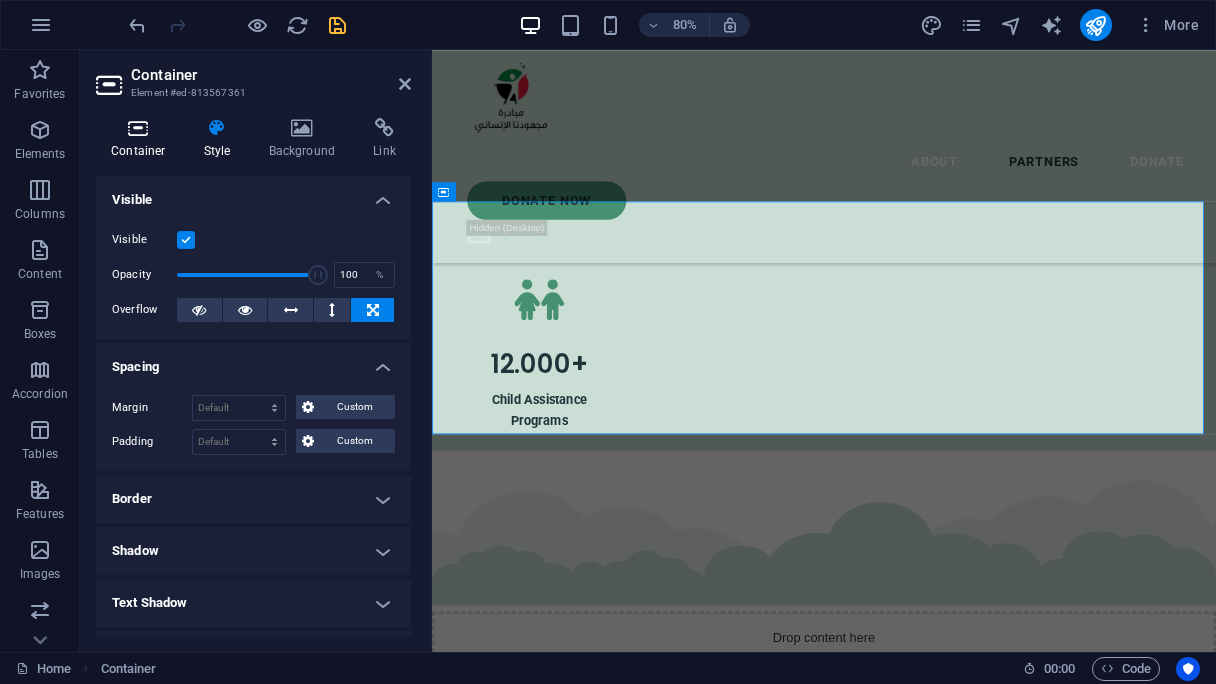 click at bounding box center (138, 128) 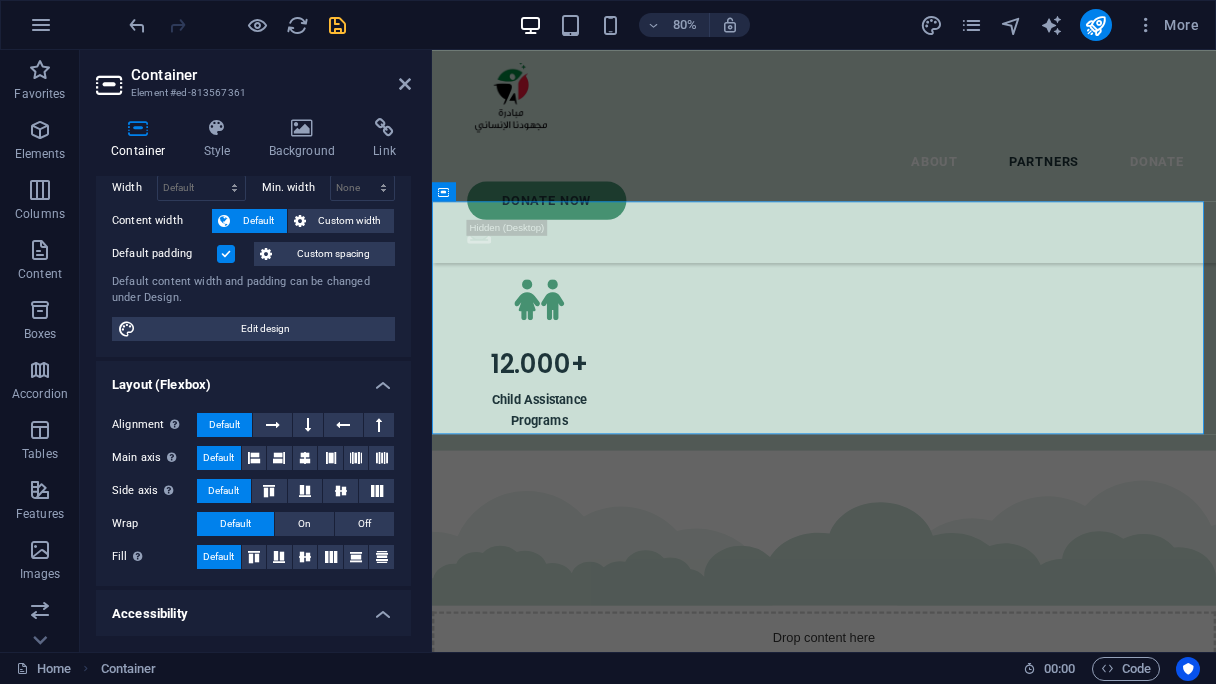 scroll, scrollTop: 100, scrollLeft: 0, axis: vertical 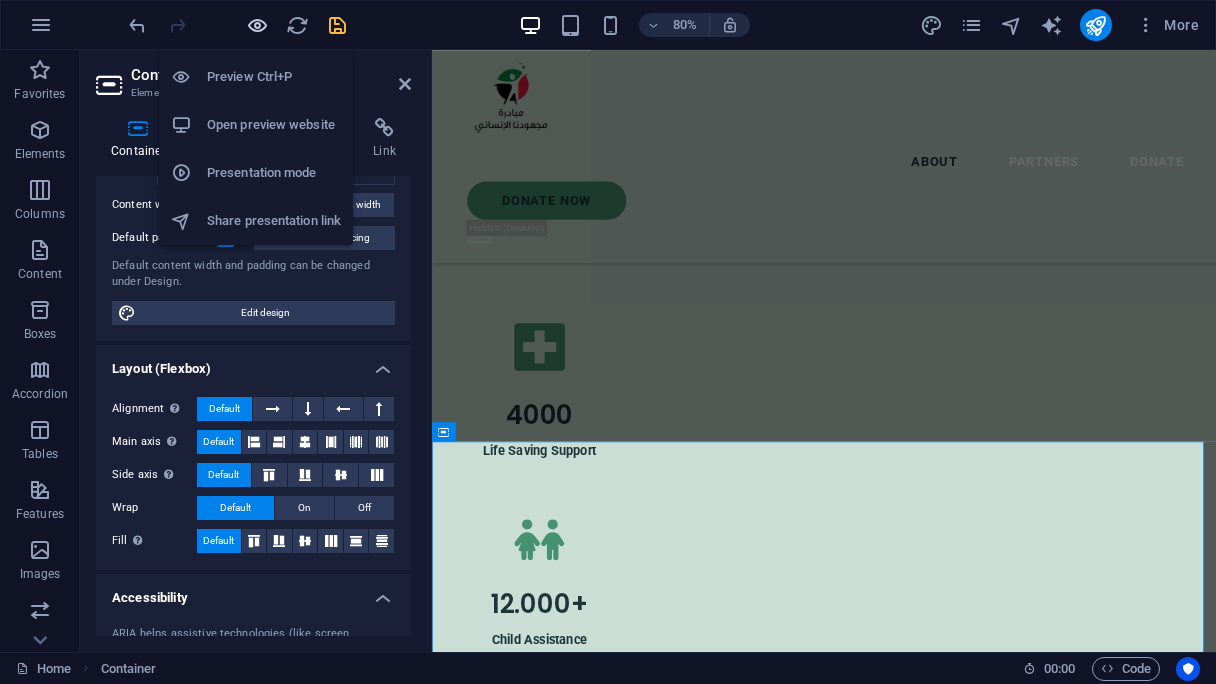 click at bounding box center [257, 25] 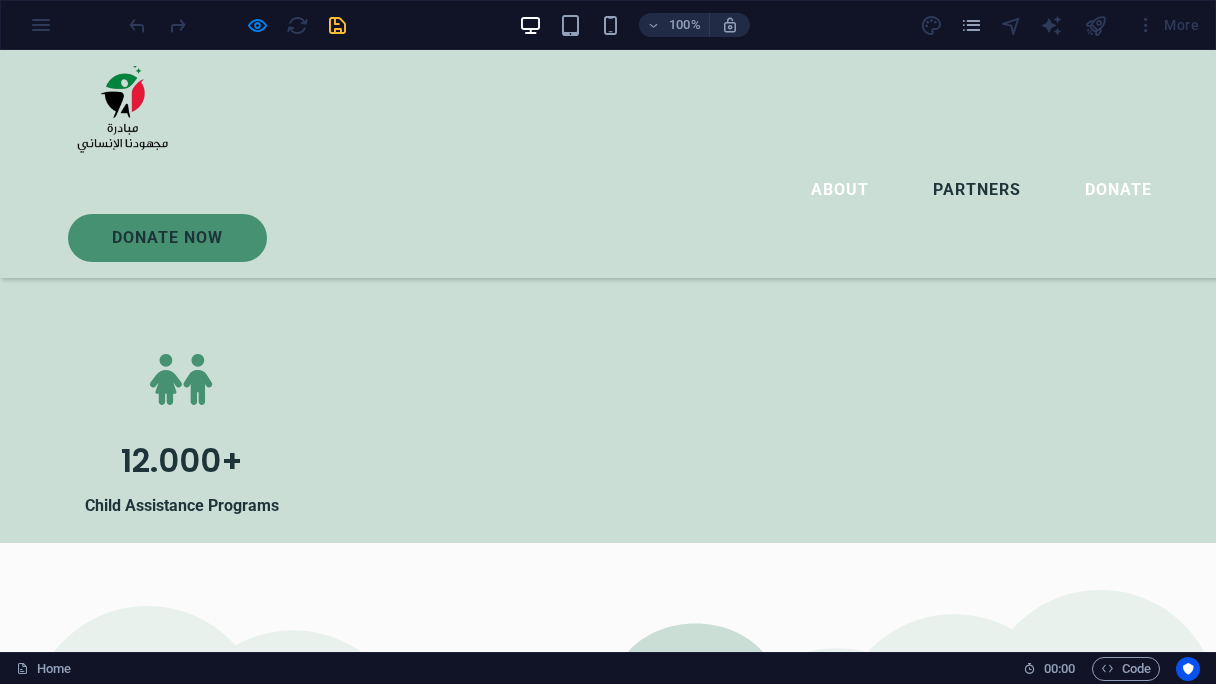 scroll, scrollTop: 3173, scrollLeft: 0, axis: vertical 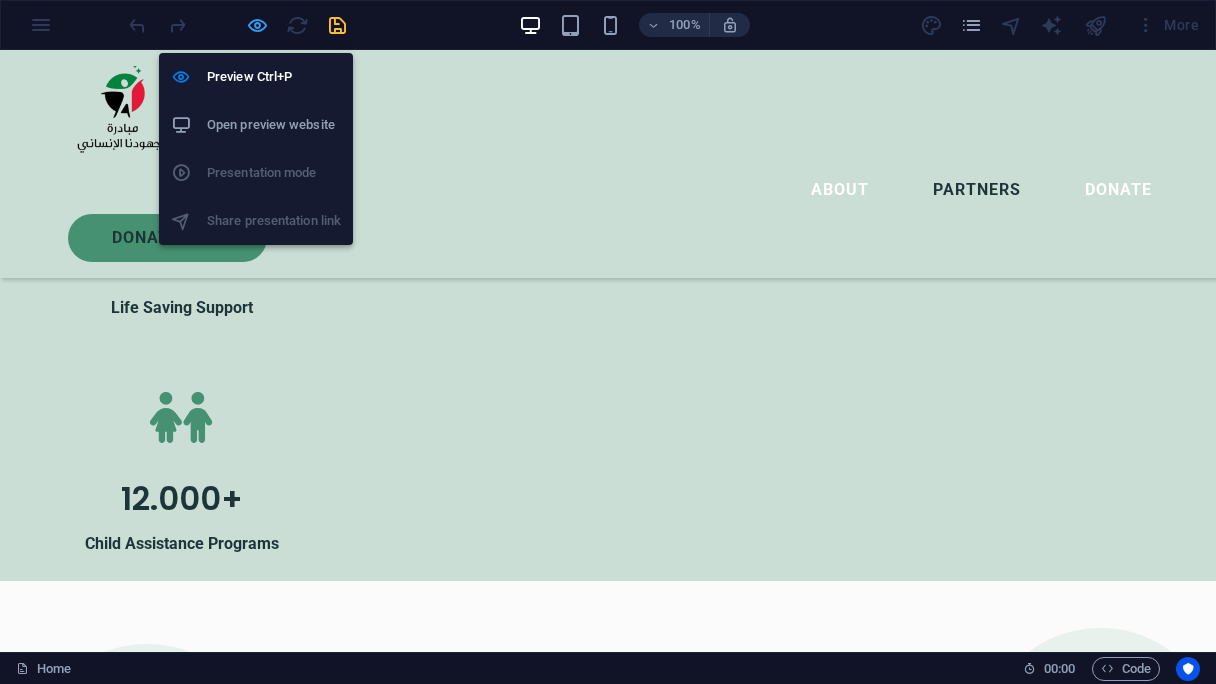 click at bounding box center (257, 25) 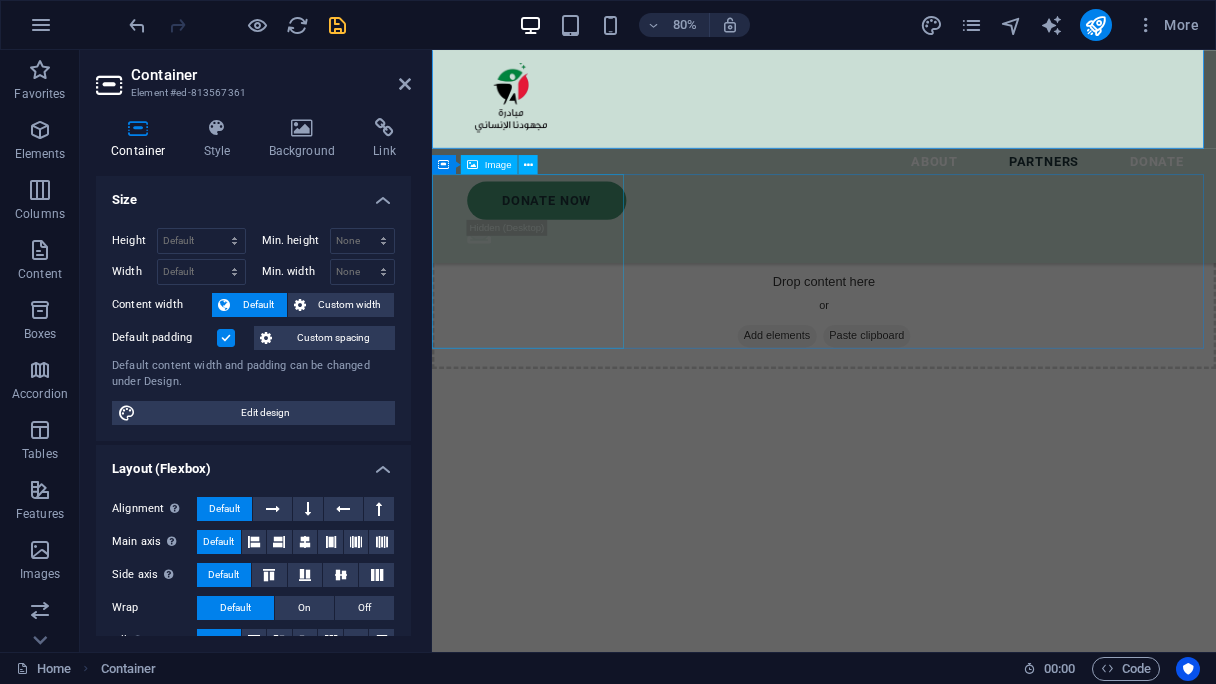 scroll, scrollTop: 3743, scrollLeft: 0, axis: vertical 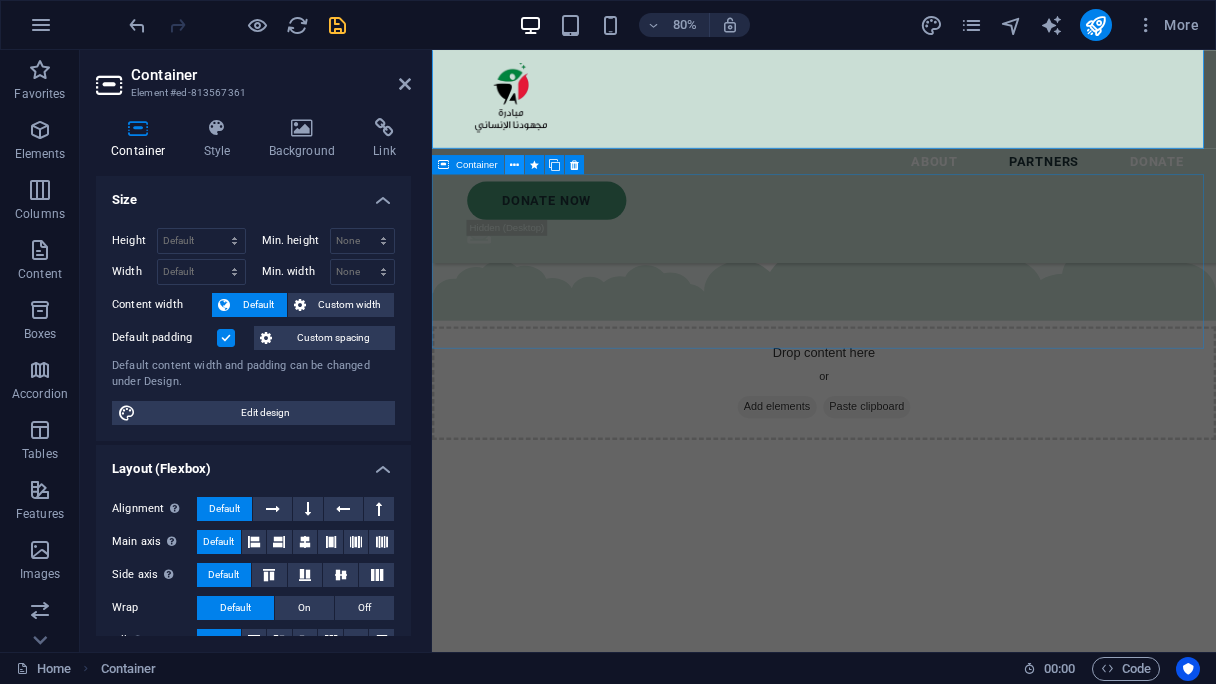 click on "Container" at bounding box center [513, 165] 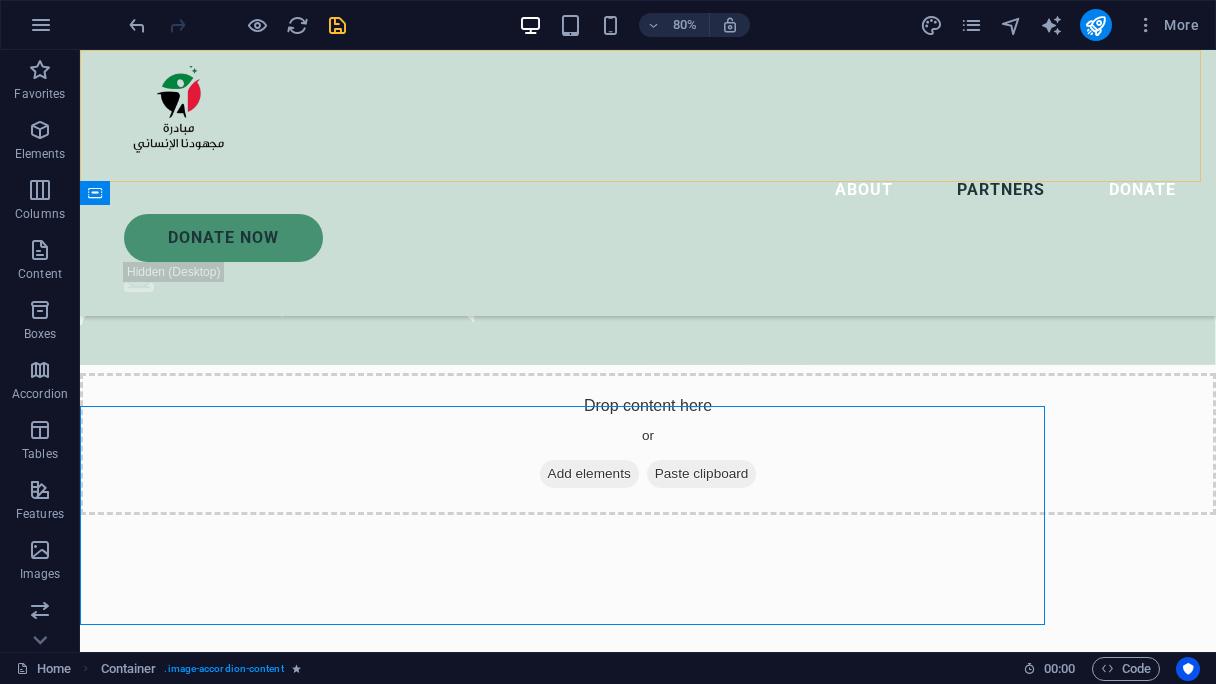 scroll, scrollTop: 3541, scrollLeft: 0, axis: vertical 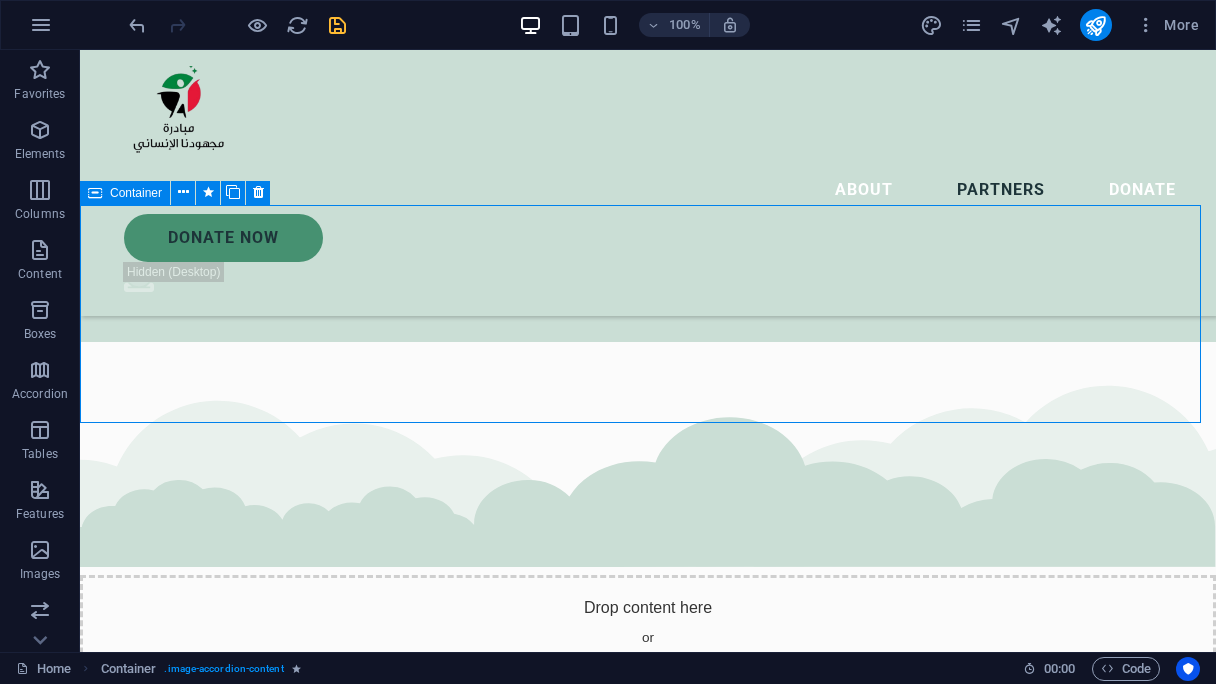 click on "Container" at bounding box center (125, 193) 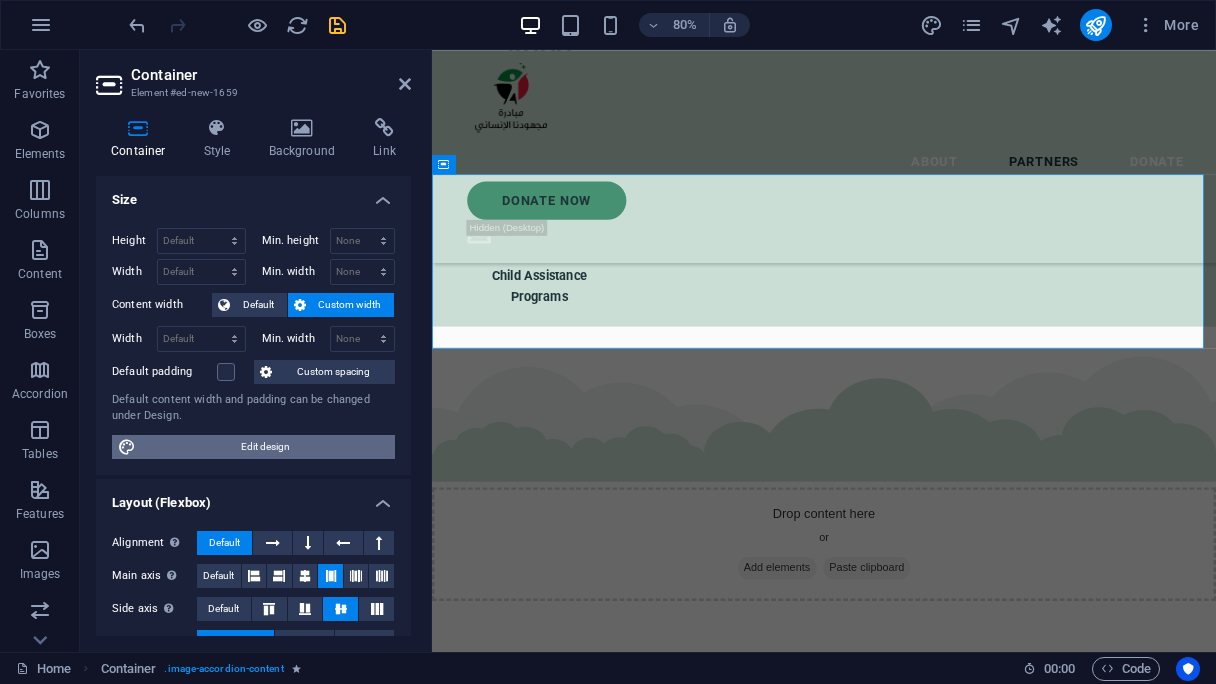 scroll, scrollTop: 3743, scrollLeft: 0, axis: vertical 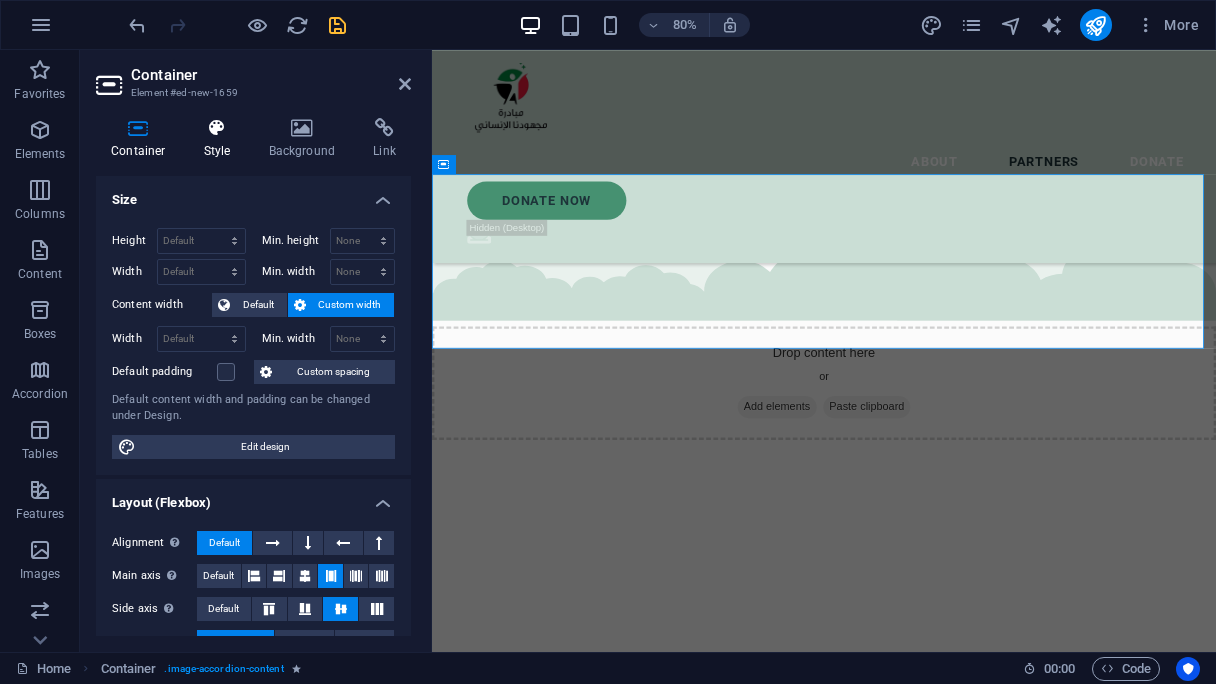 click at bounding box center [217, 128] 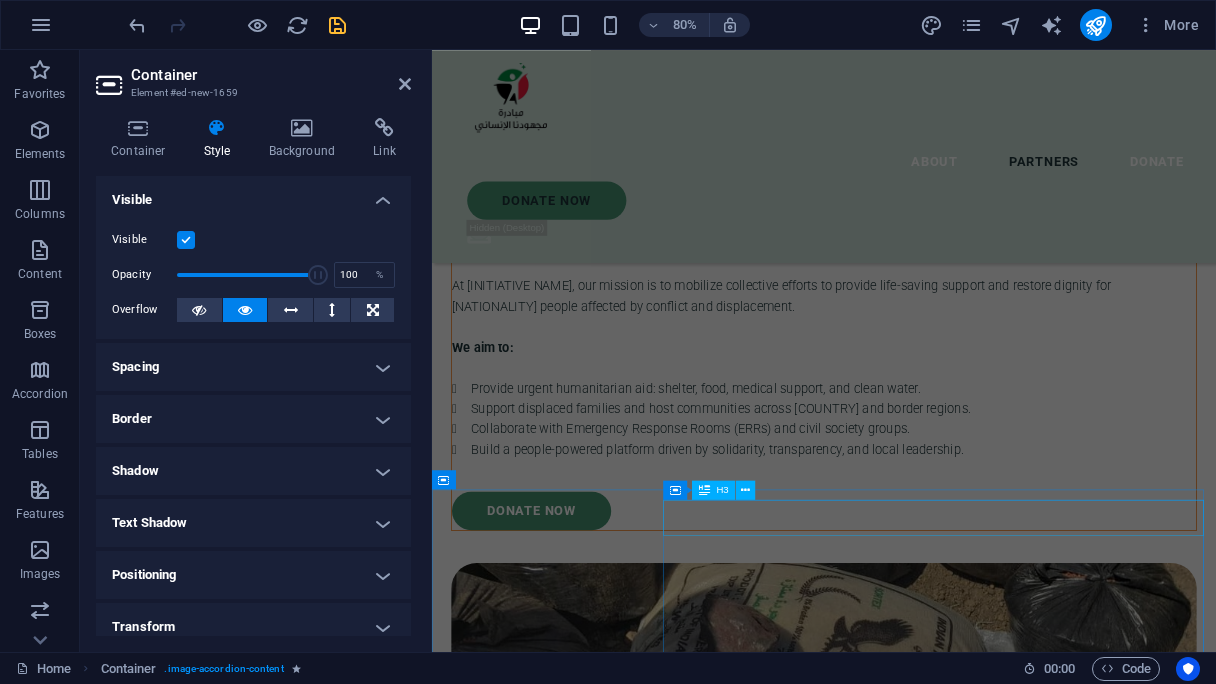 scroll, scrollTop: 4443, scrollLeft: 0, axis: vertical 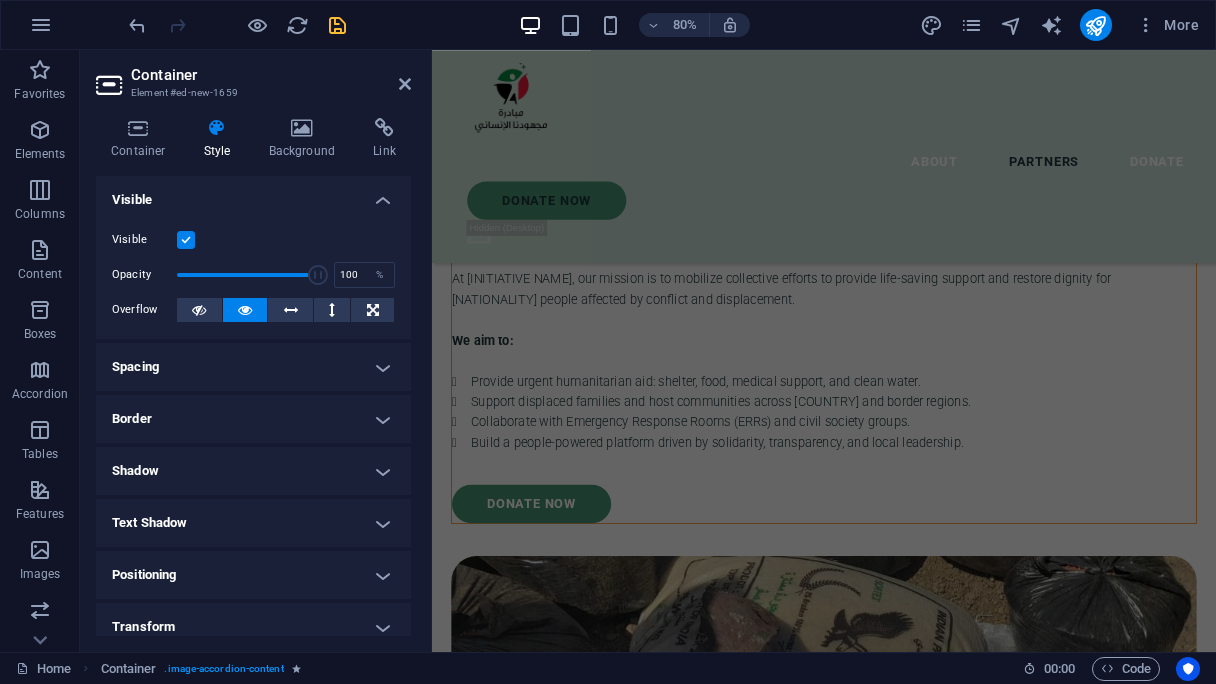 click on "Spacing" at bounding box center (253, 367) 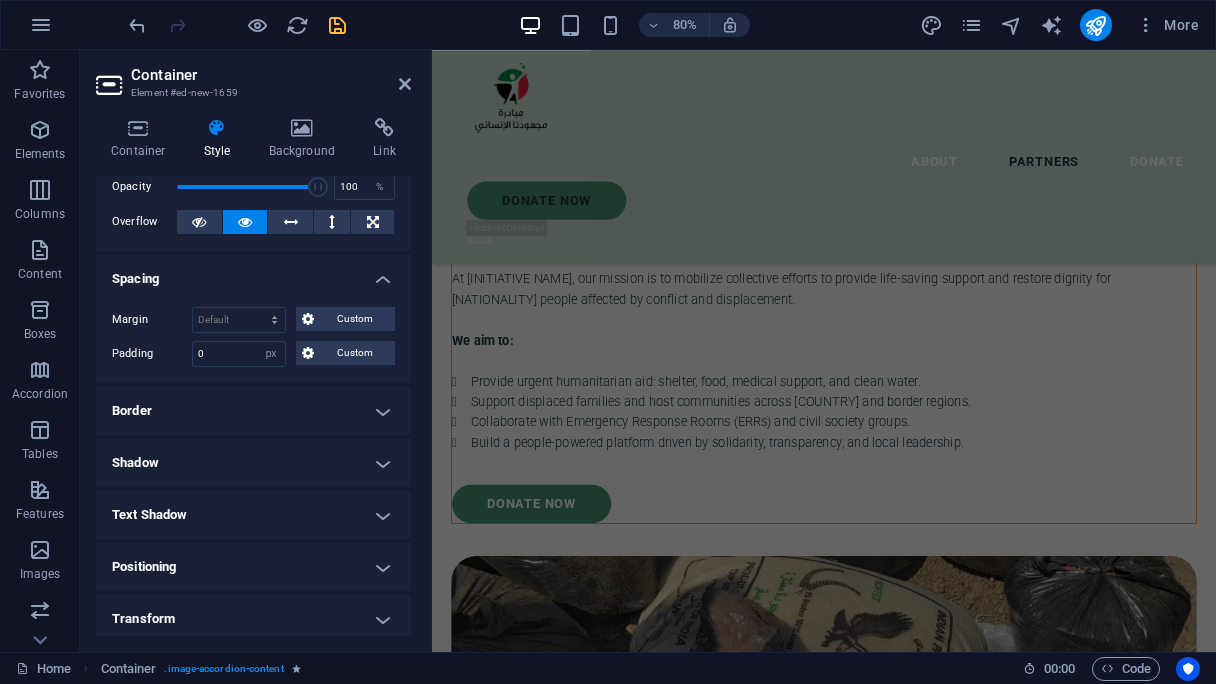 scroll, scrollTop: 100, scrollLeft: 0, axis: vertical 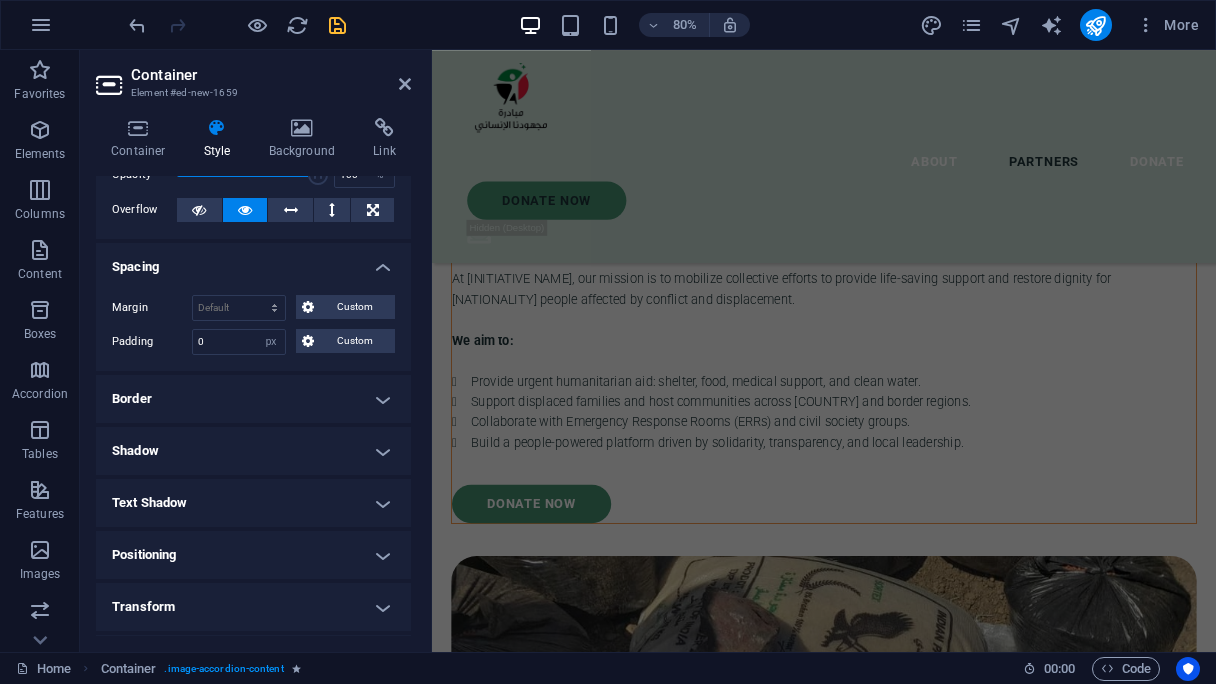 click on "Border" at bounding box center (253, 399) 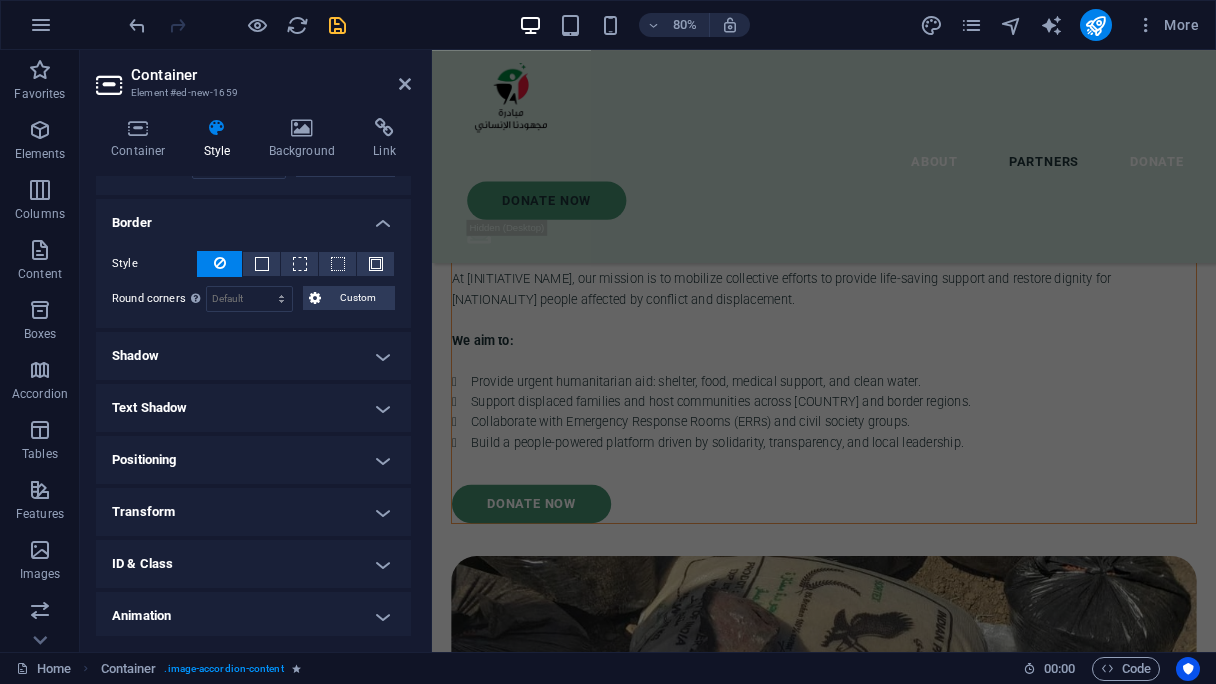 scroll, scrollTop: 300, scrollLeft: 0, axis: vertical 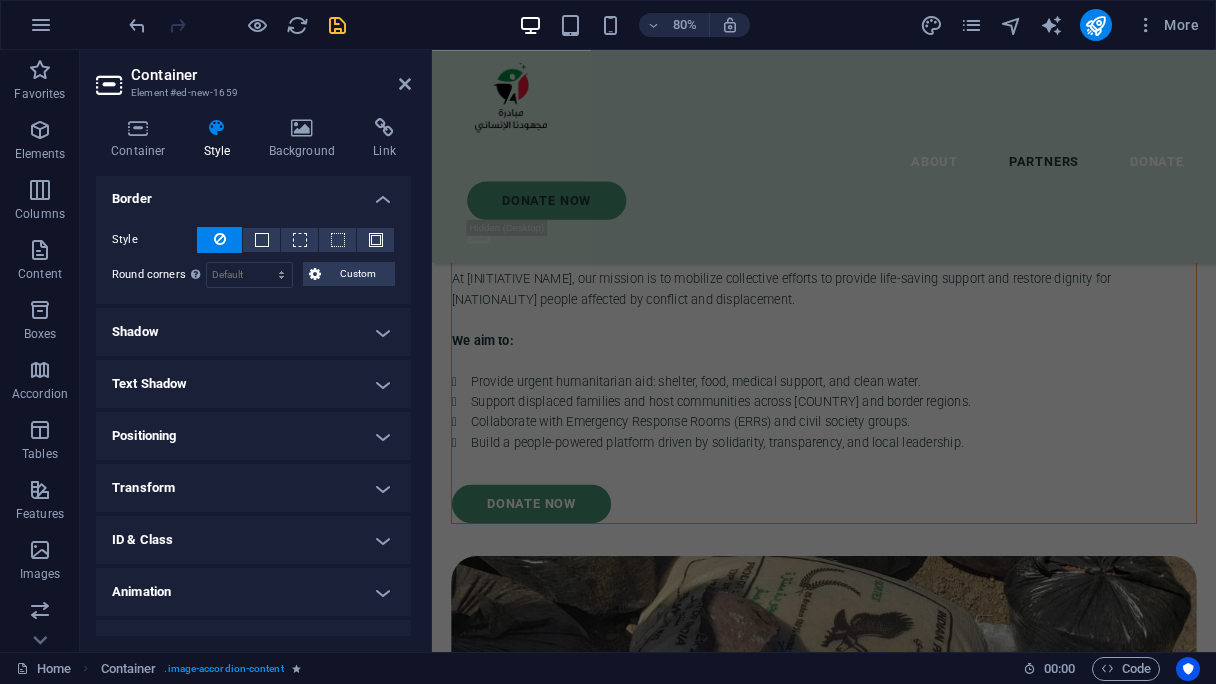 click on "Positioning" at bounding box center (253, 436) 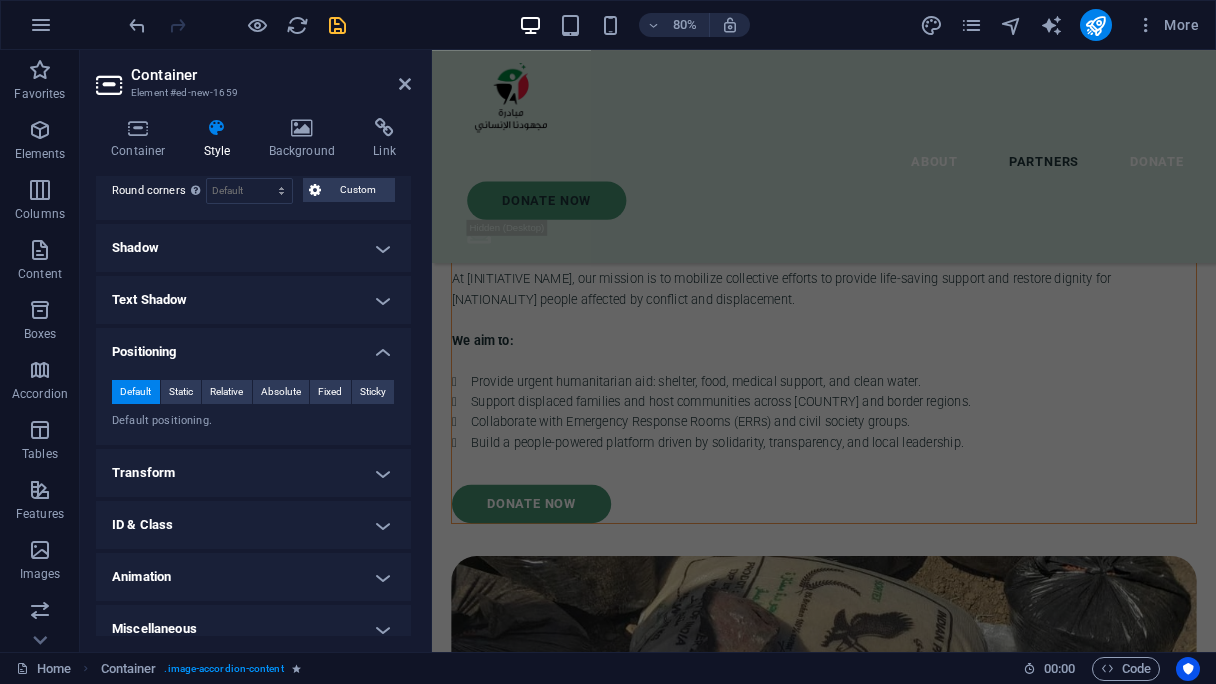 scroll, scrollTop: 400, scrollLeft: 0, axis: vertical 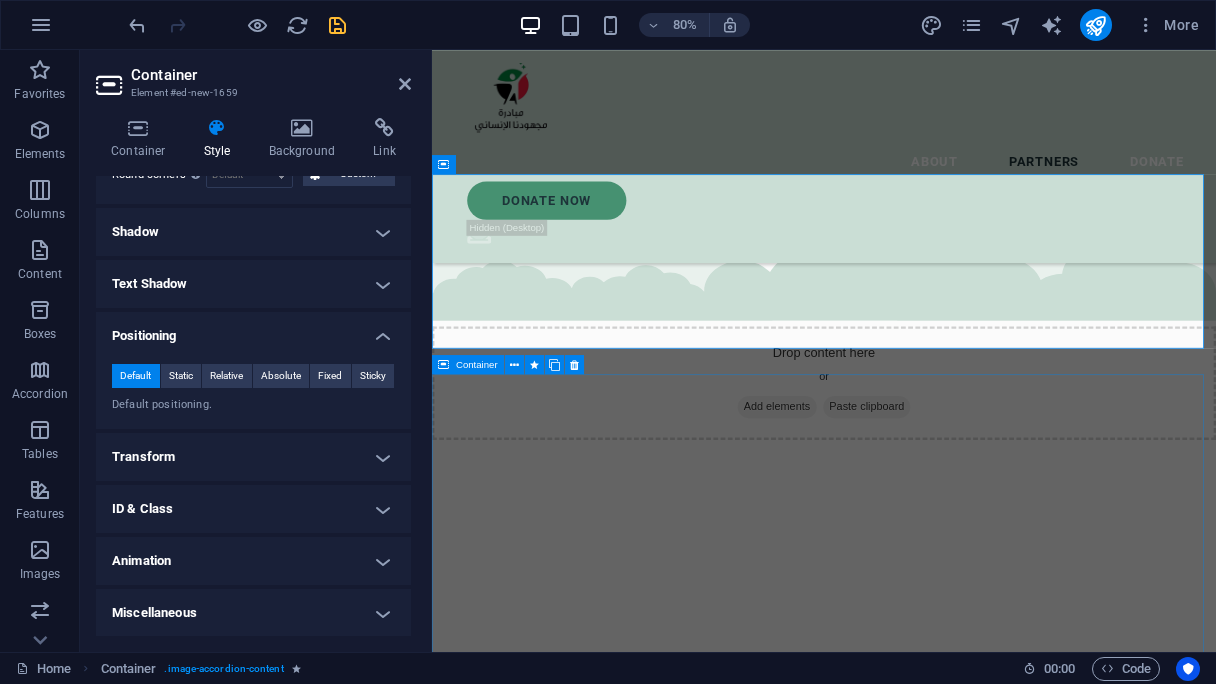 click on "[CITY] and Camps [FIRST] [LAST] We are honored to partner with the dedicated team at [CITY] and Camps [FIRST] [LAST], who continue to serve displaced families and communities affected by conflict in [REGION]. Their on-the-ground presence is vital to our collective impact. Together, we are reaching people in some of the most underserved areas with compassion and urgency. [BRAND] and [FIRST] [LAST] We are proud to collaborate with [BRAND] and the [FIRST] [LAST] team, whose dedication to providing rapid medical assistance on the ground has made a real difference in the lives of displaced families in [COUNTRY]." at bounding box center (922, 4743) 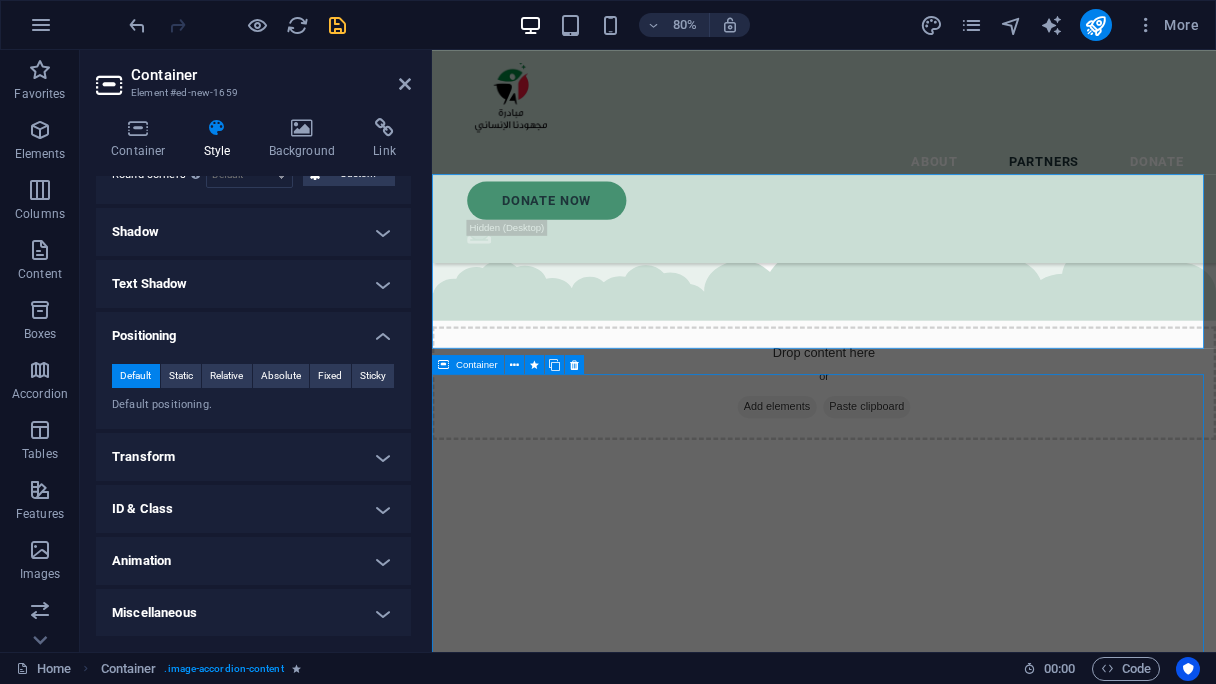 click on "[CITY] and Camps [FIRST] [LAST] We are honored to partner with the dedicated team at [CITY] and Camps [FIRST] [LAST], who continue to serve displaced families and communities affected by conflict in [REGION]. Their on-the-ground presence is vital to our collective impact. Together, we are reaching people in some of the most underserved areas with compassion and urgency. [BRAND] and [FIRST] [LAST] We are proud to collaborate with [BRAND] and the [FIRST] [LAST] team, whose dedication to providing rapid medical assistance on the ground has made a real difference in the lives of displaced families in [COUNTRY]." at bounding box center [922, 4743] 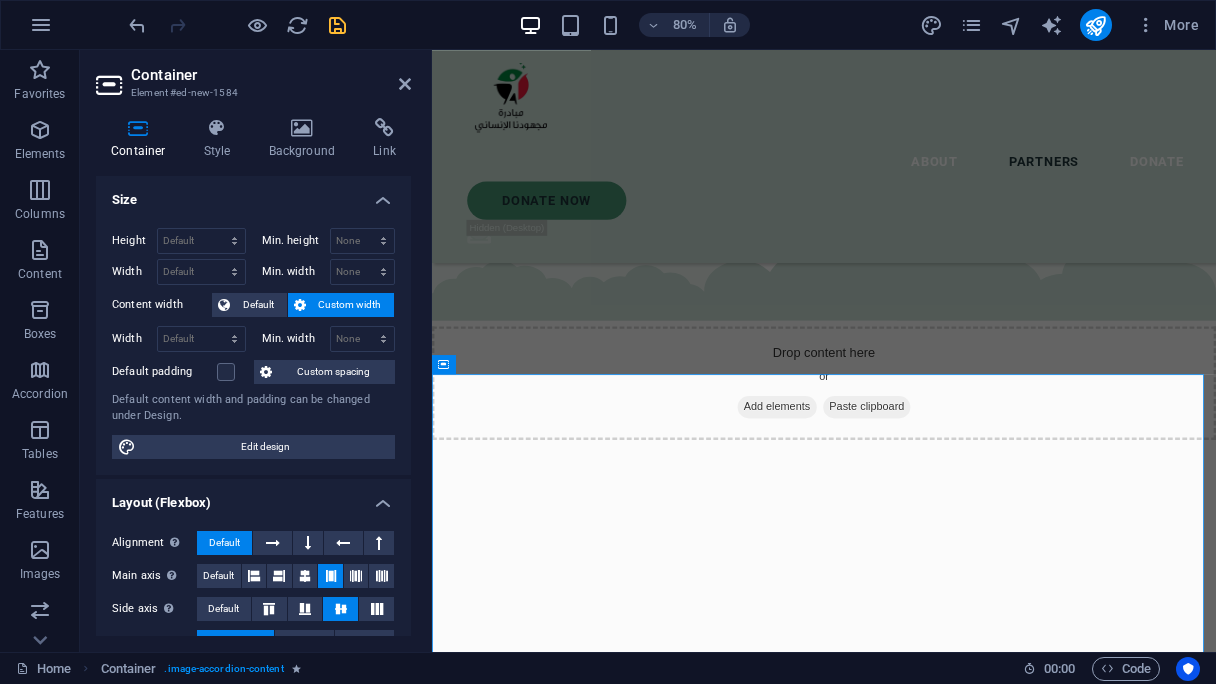 scroll, scrollTop: 348, scrollLeft: 0, axis: vertical 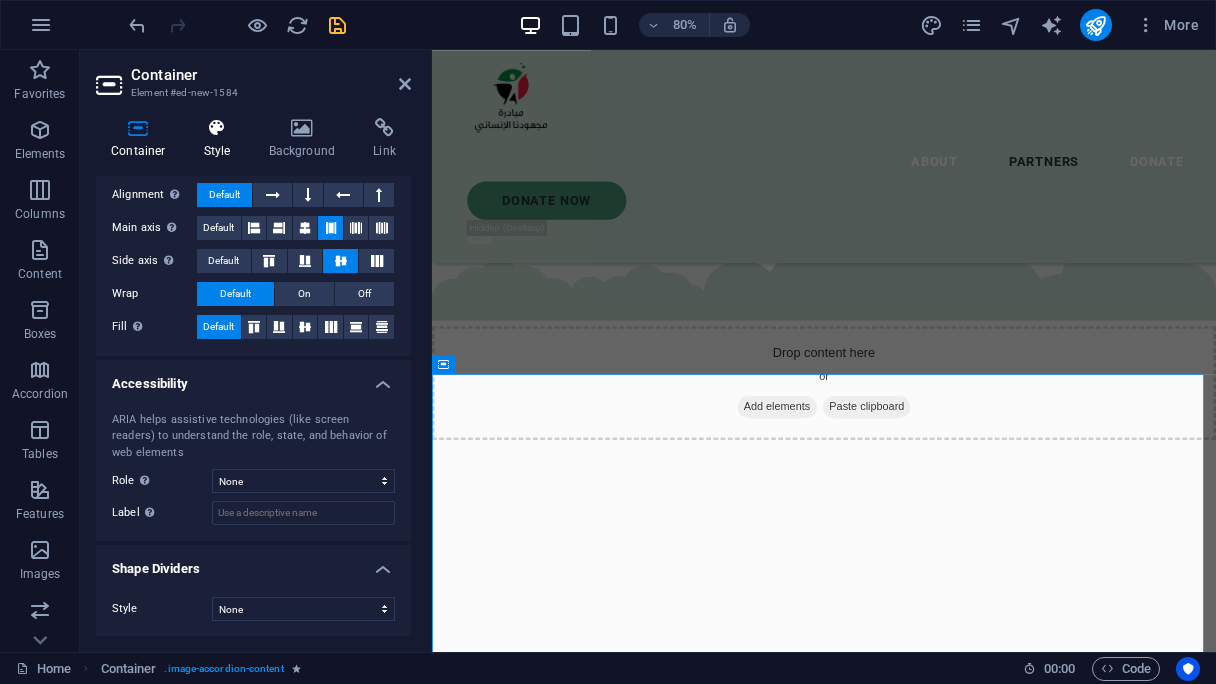 click at bounding box center (217, 128) 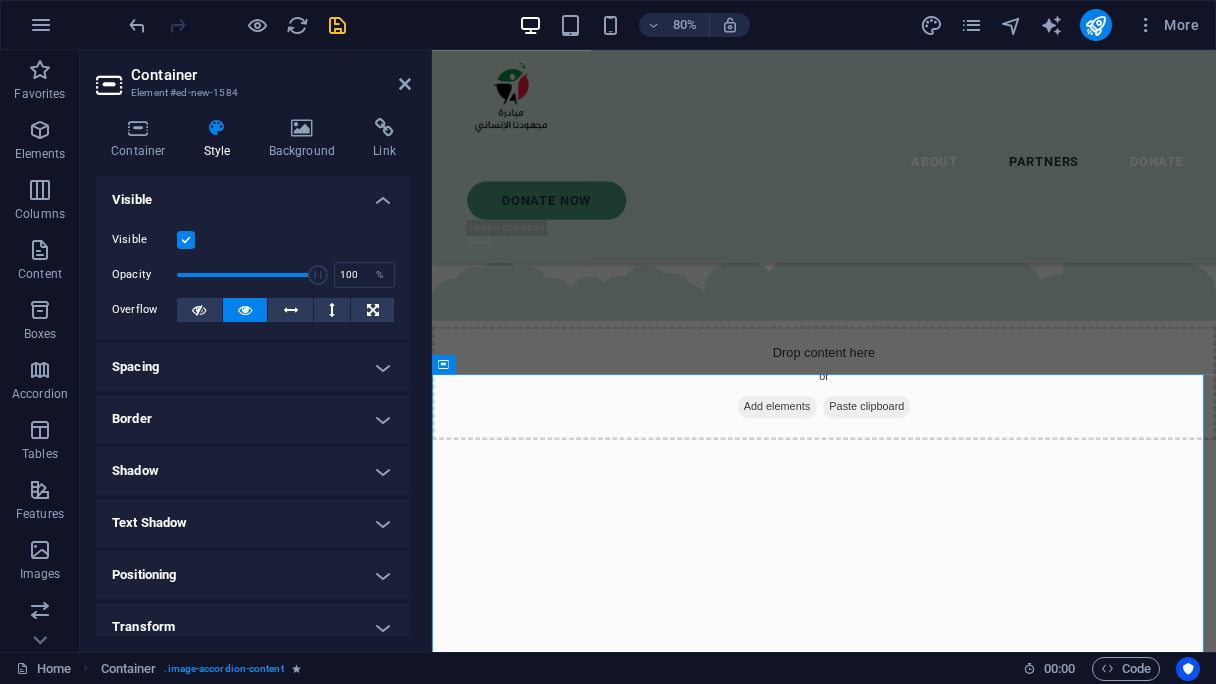 scroll, scrollTop: 170, scrollLeft: 0, axis: vertical 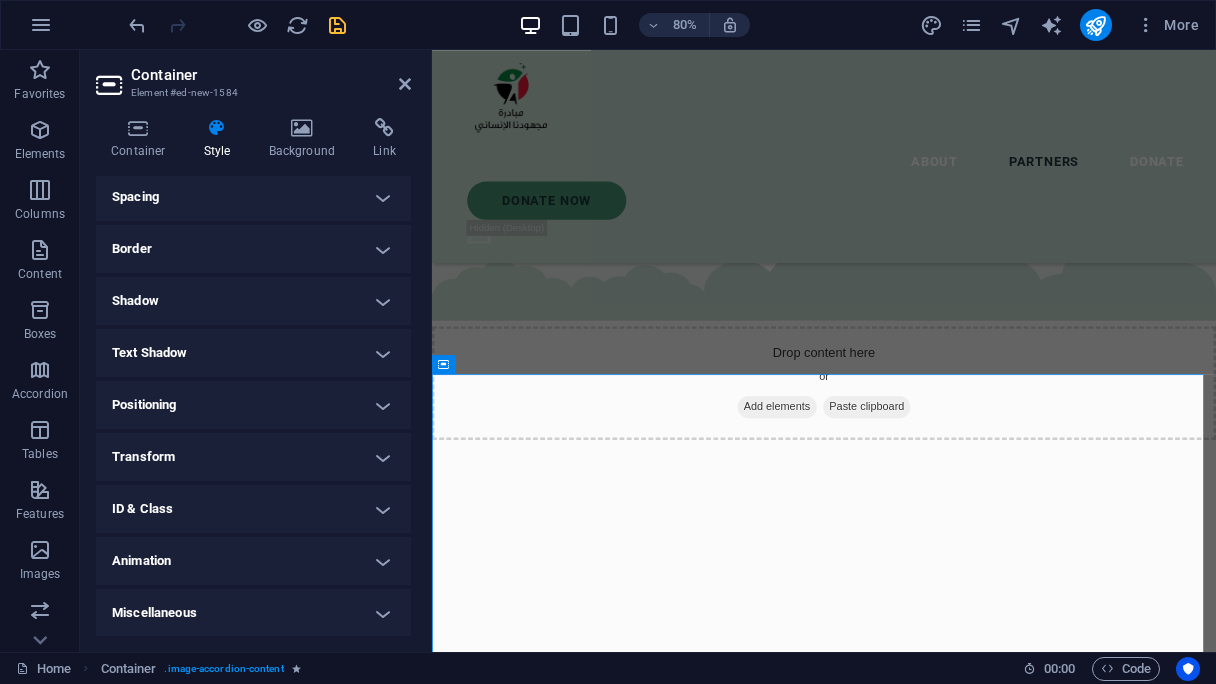 click on "Positioning" at bounding box center (253, 405) 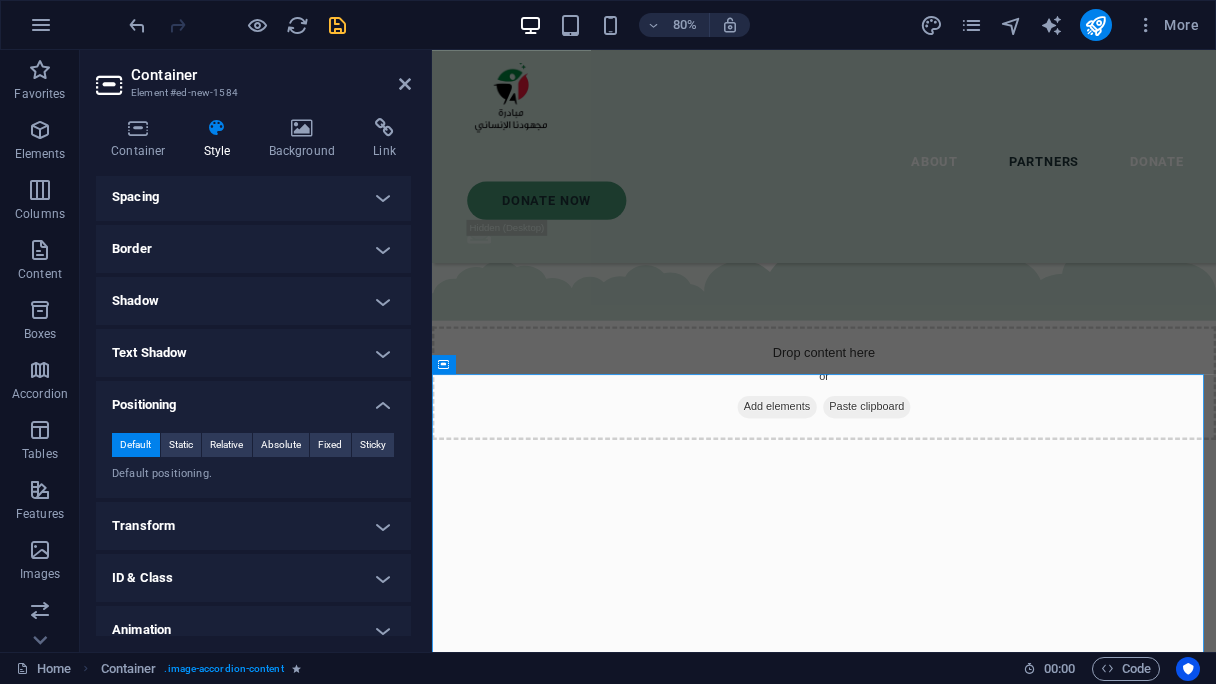 click on "Text Shadow" at bounding box center [253, 353] 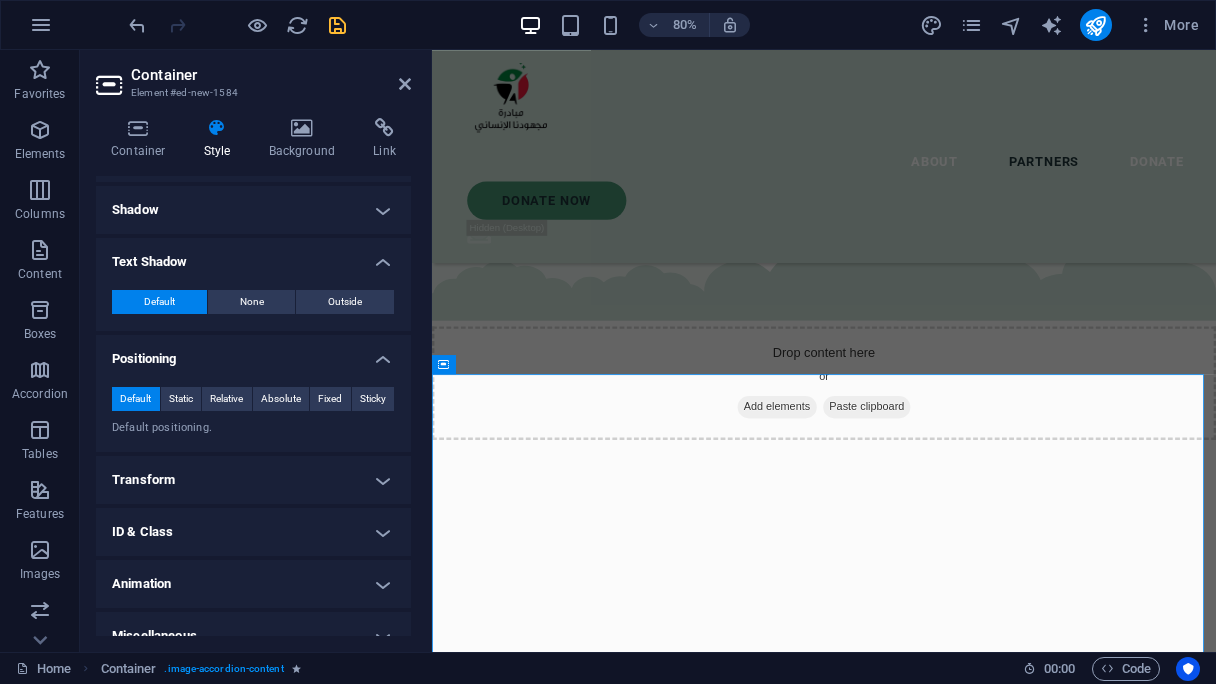scroll, scrollTop: 284, scrollLeft: 0, axis: vertical 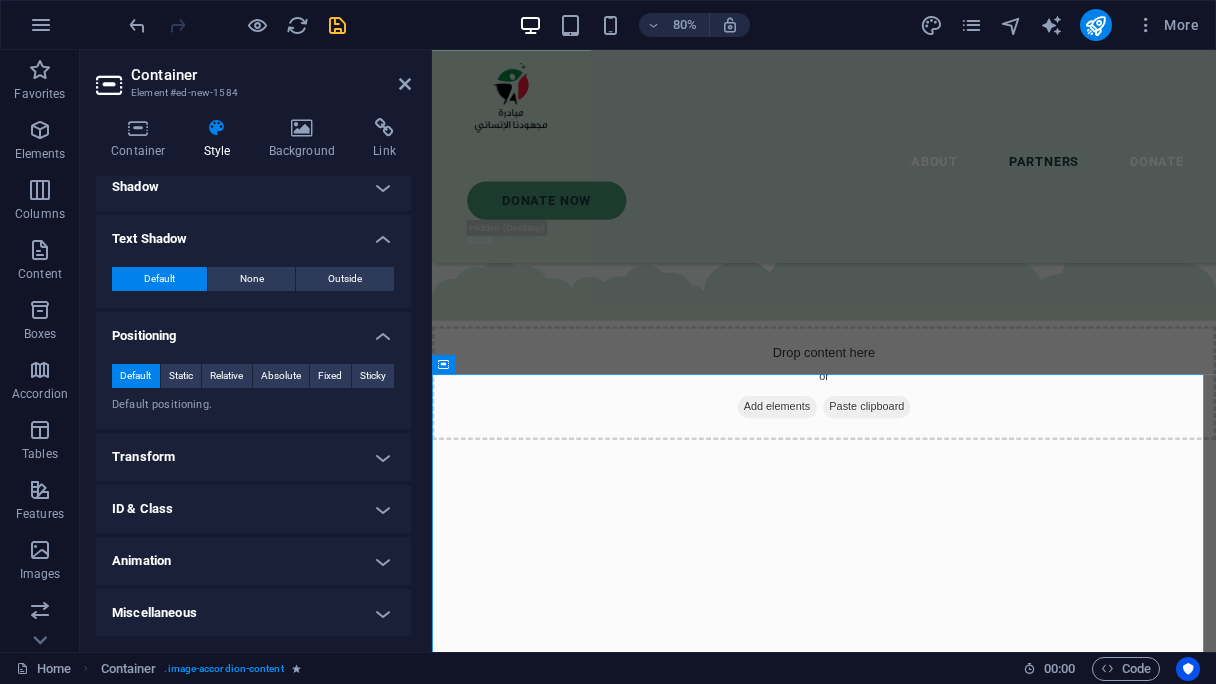 click on "Transform" at bounding box center [253, 457] 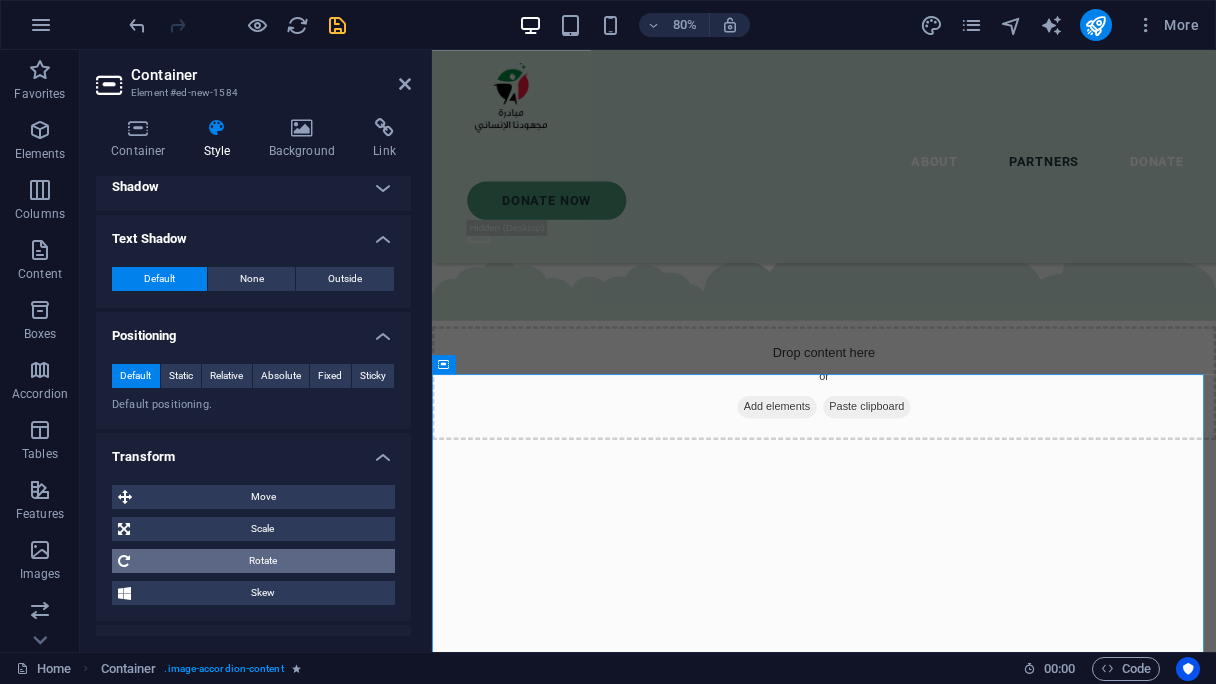 scroll, scrollTop: 424, scrollLeft: 0, axis: vertical 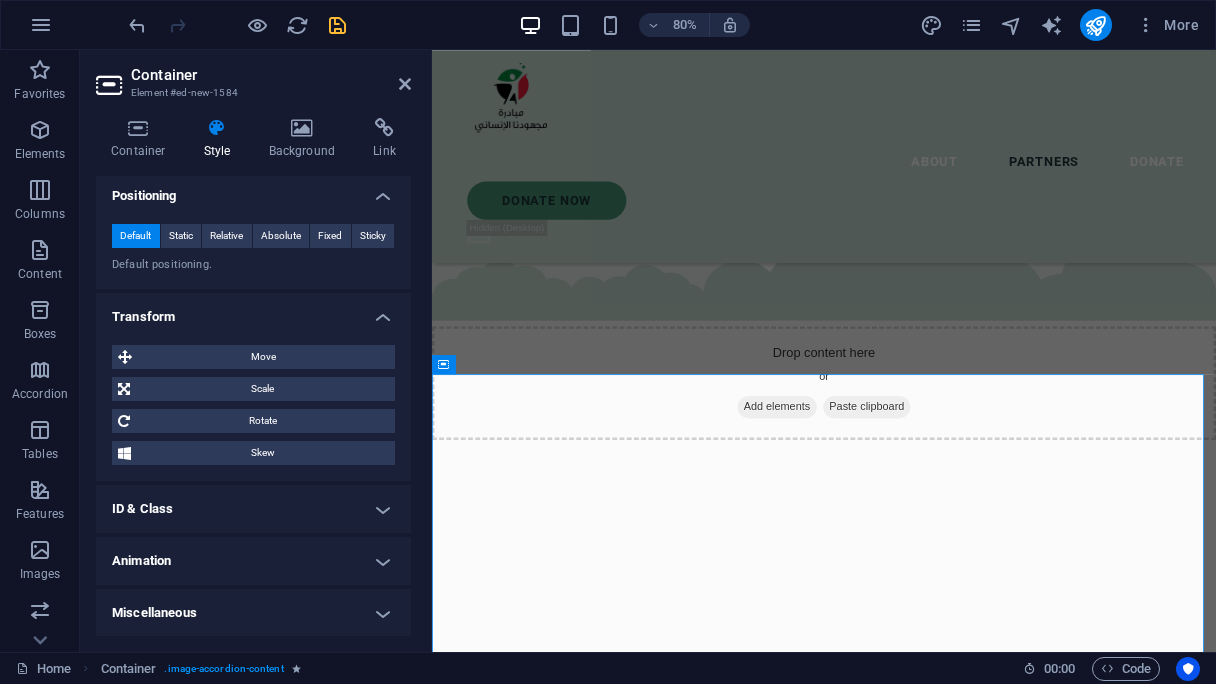 click on "ID & Class" at bounding box center (253, 509) 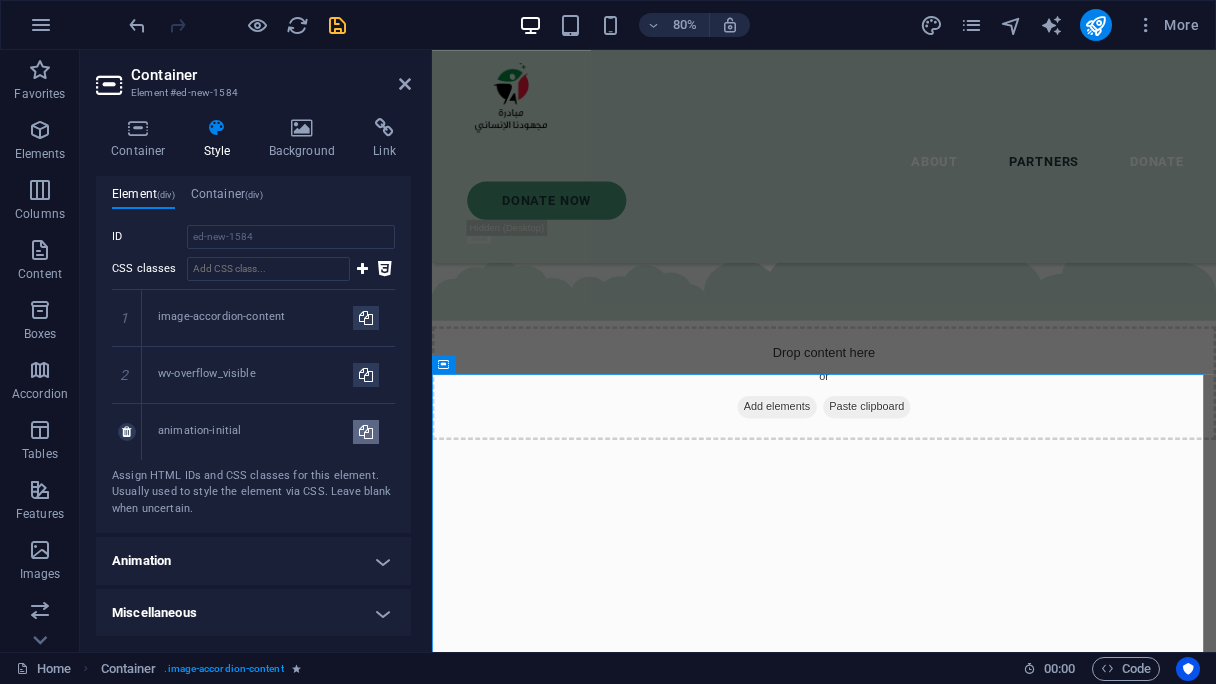 scroll, scrollTop: 674, scrollLeft: 0, axis: vertical 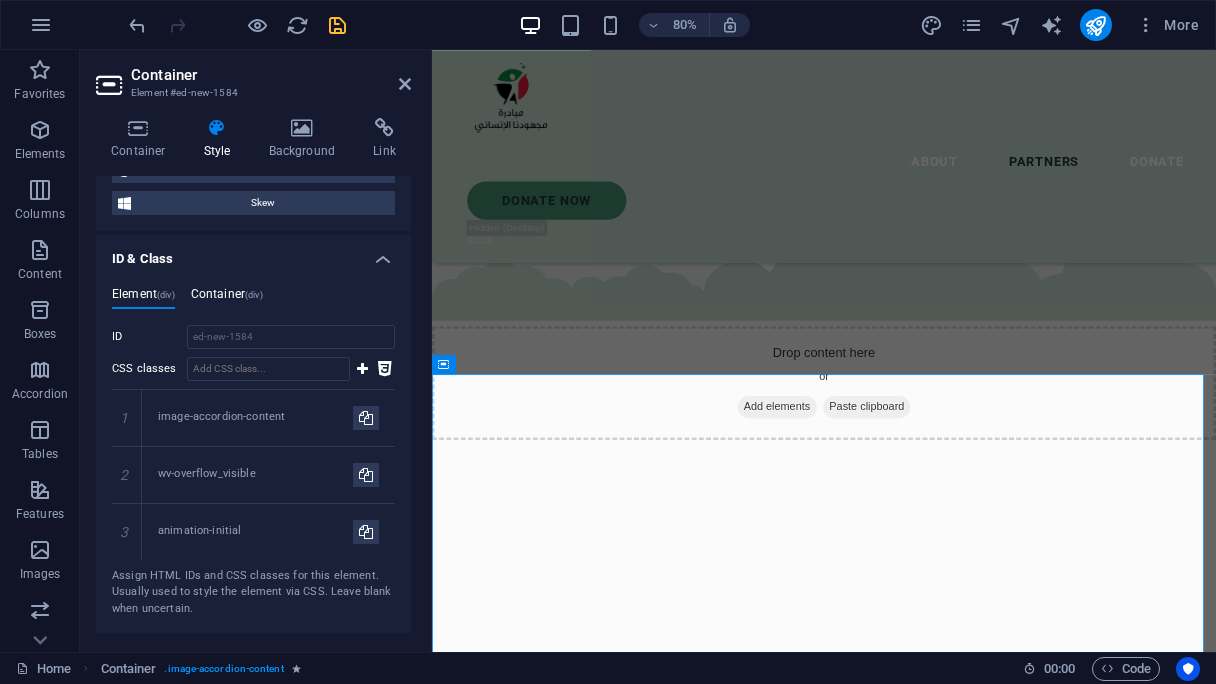 click on "Container  (div)" at bounding box center [227, 298] 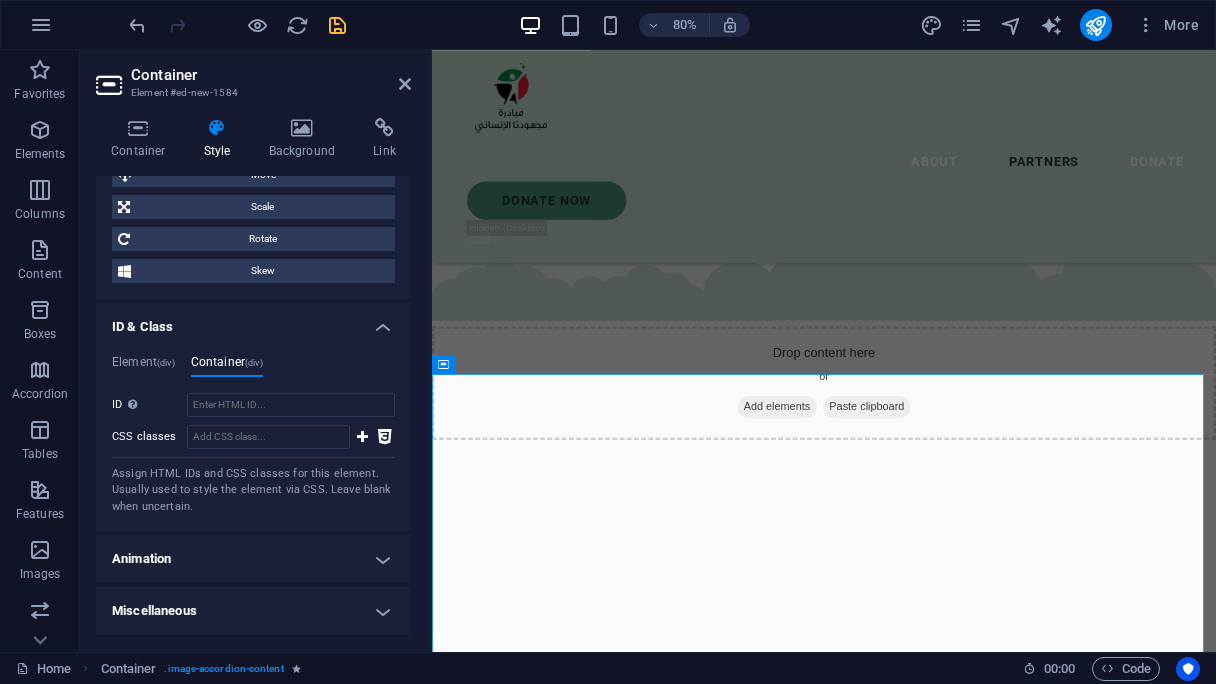 scroll, scrollTop: 604, scrollLeft: 0, axis: vertical 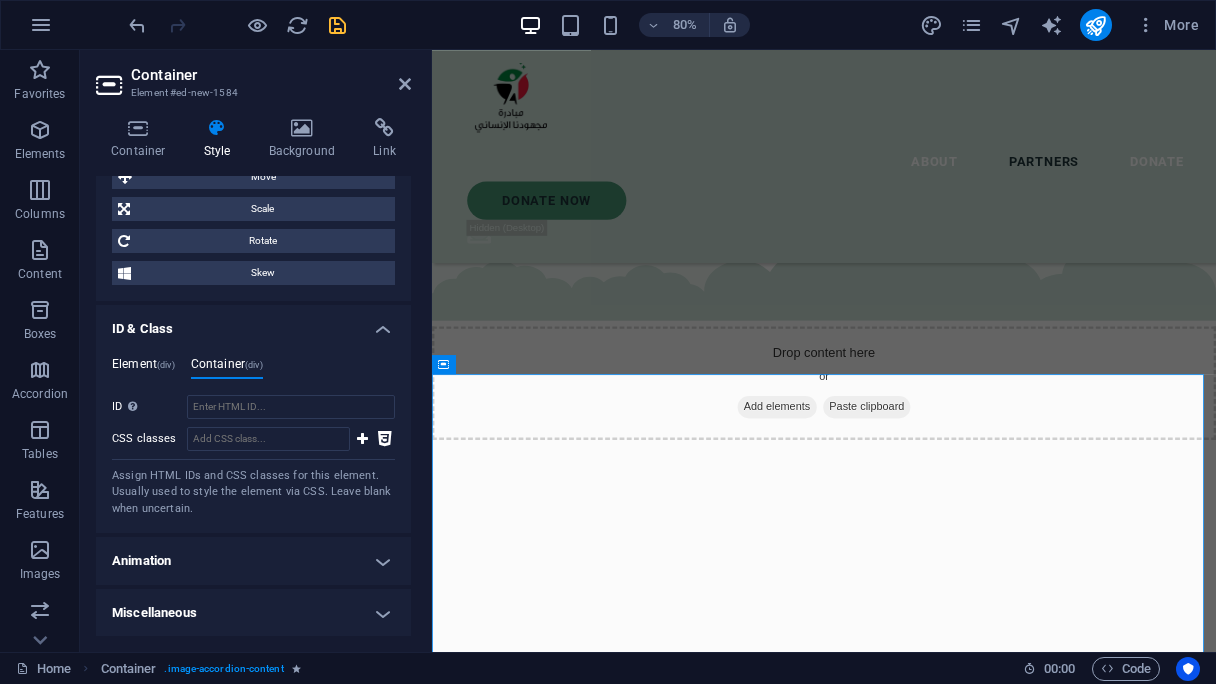 click on "Element  (div)" at bounding box center [143, 368] 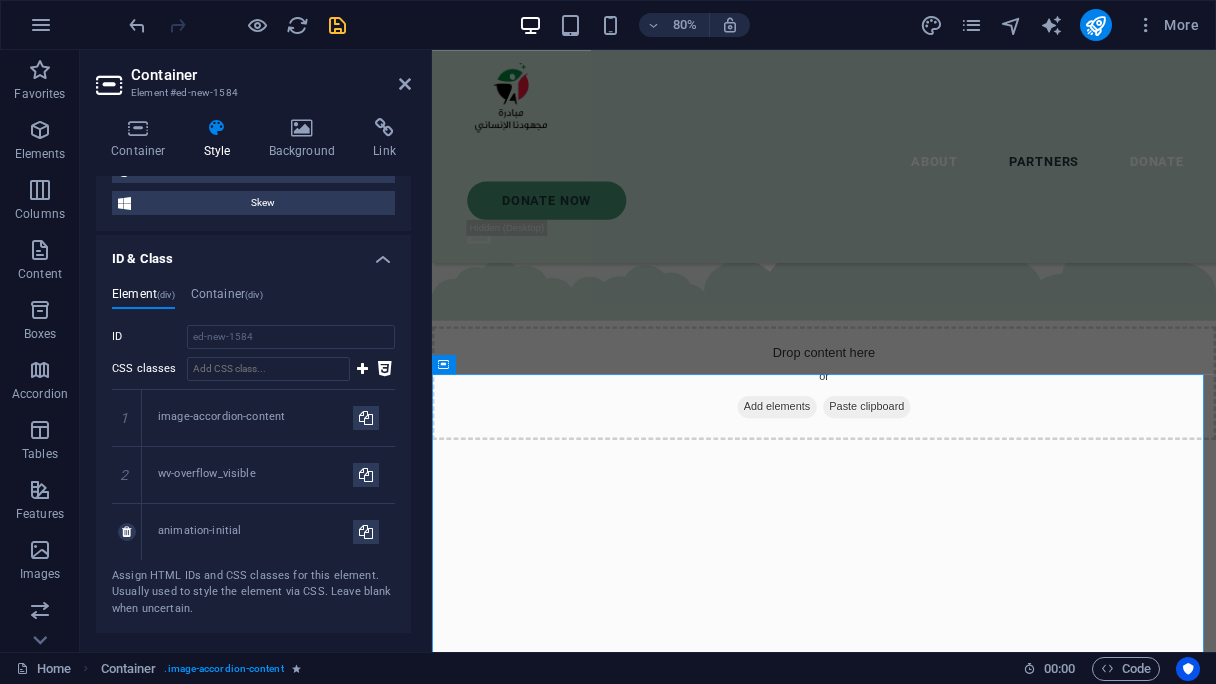 scroll, scrollTop: 774, scrollLeft: 0, axis: vertical 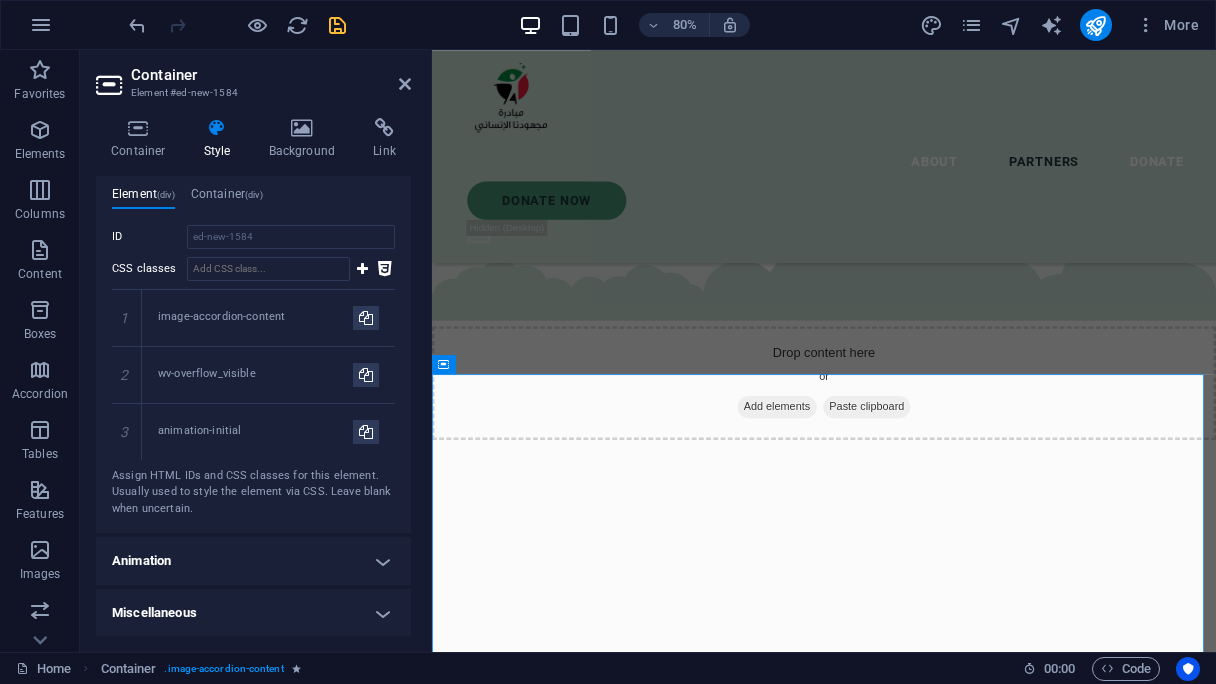 click on "Animation" at bounding box center (253, 561) 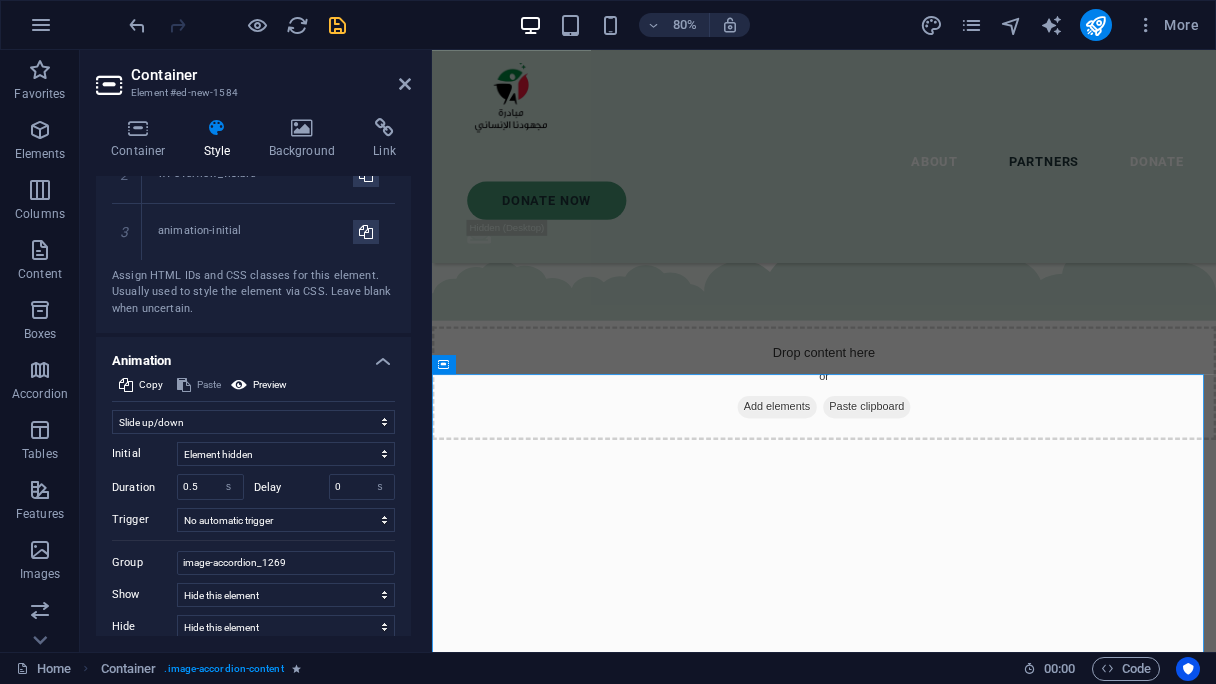 scroll, scrollTop: 1044, scrollLeft: 0, axis: vertical 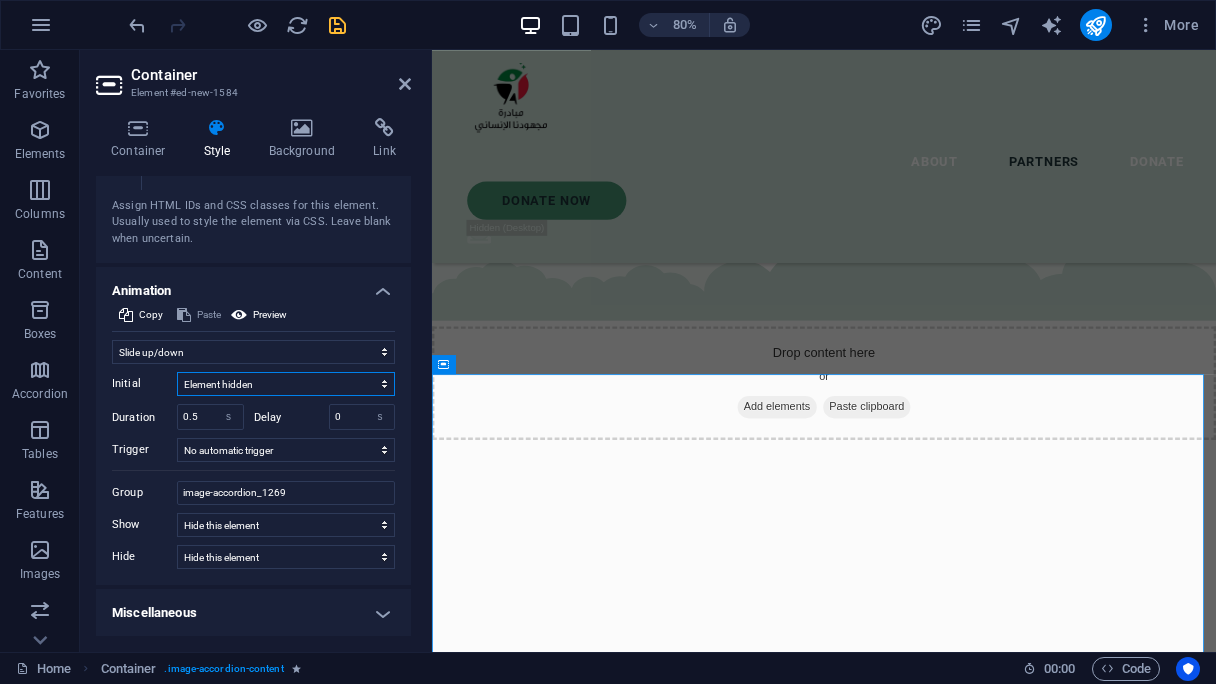 click on "Element hidden Element shown" at bounding box center [286, 384] 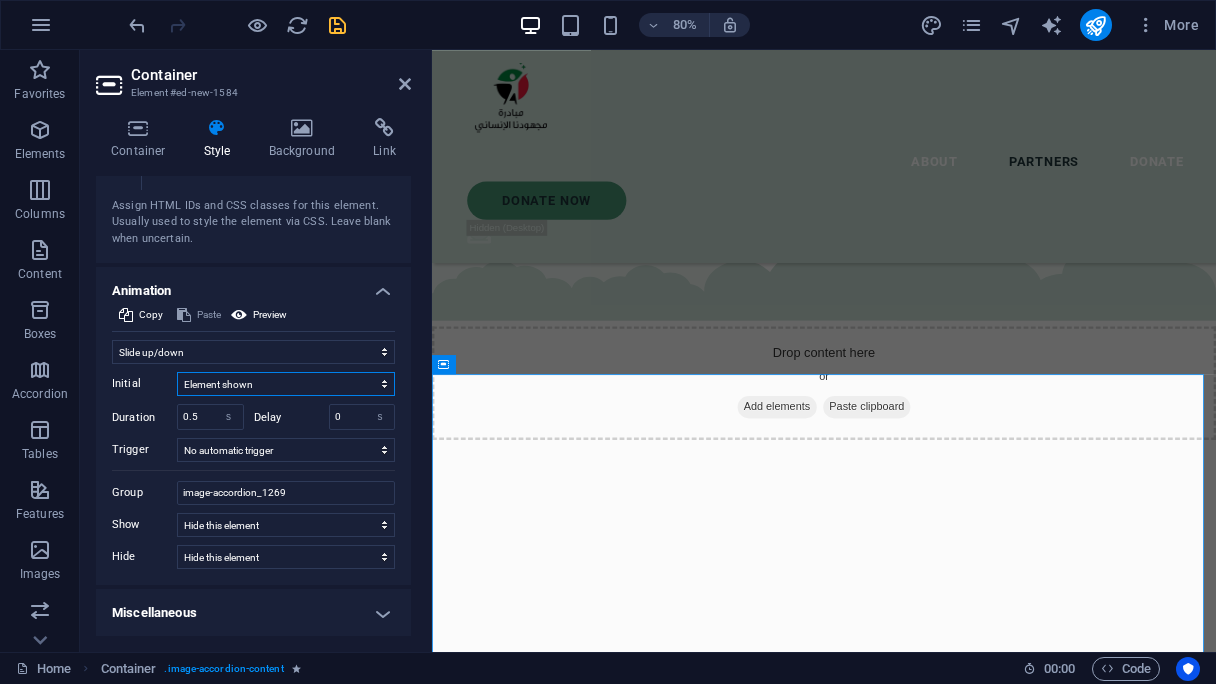 click on "Element hidden Element shown" at bounding box center (286, 384) 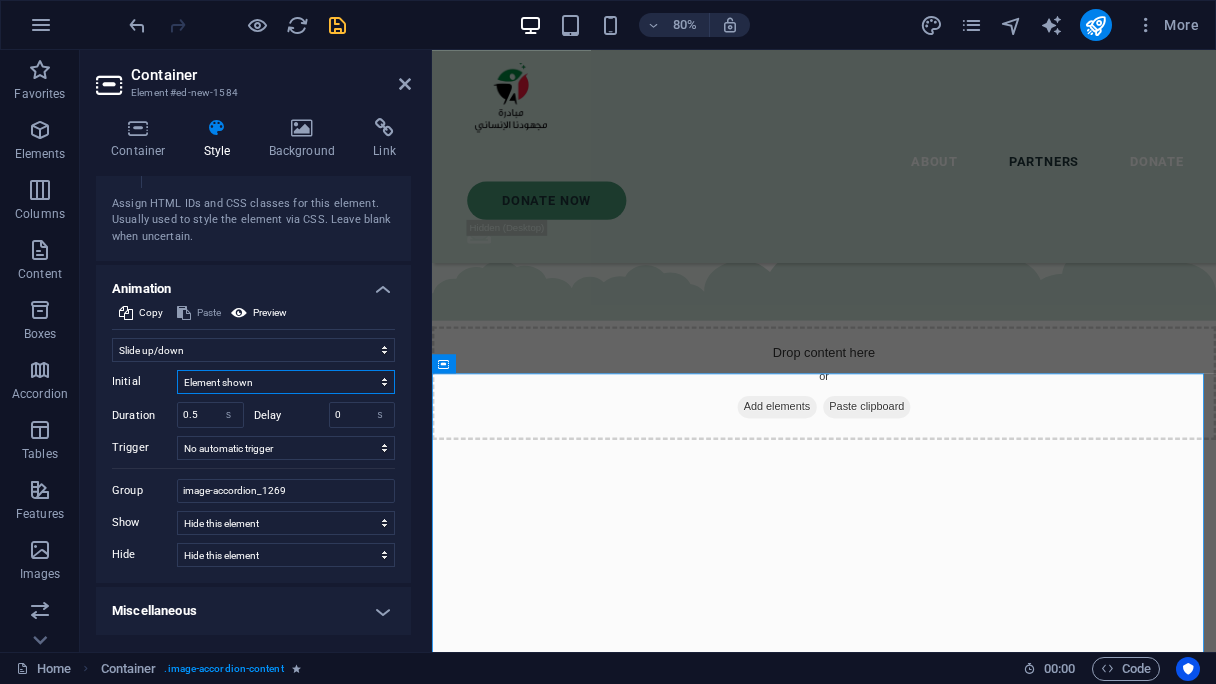scroll, scrollTop: 987, scrollLeft: 0, axis: vertical 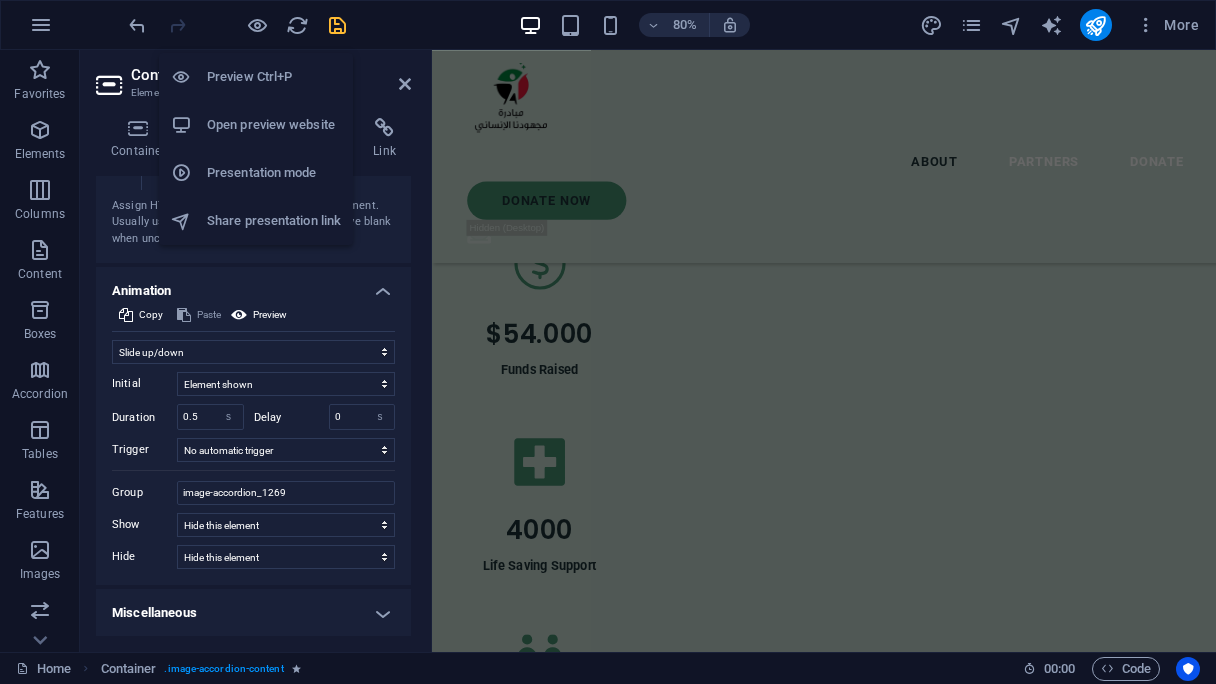 drag, startPoint x: 256, startPoint y: 26, endPoint x: 304, endPoint y: 98, distance: 86.53323 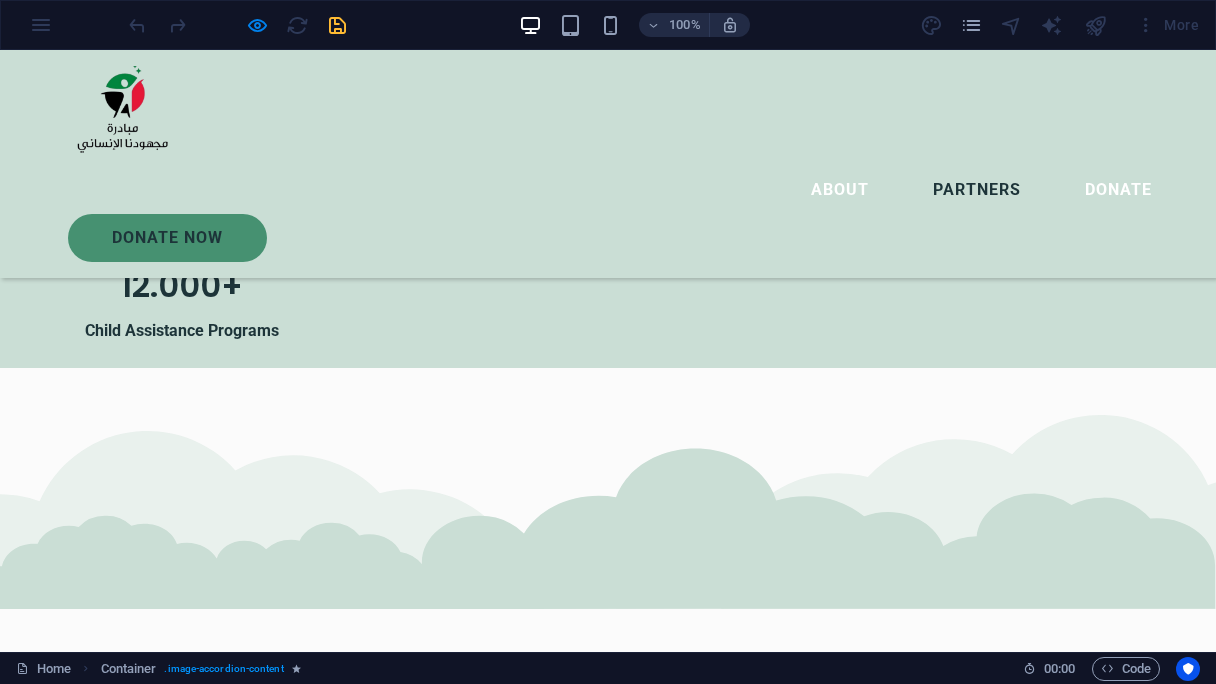 scroll, scrollTop: 3446, scrollLeft: 0, axis: vertical 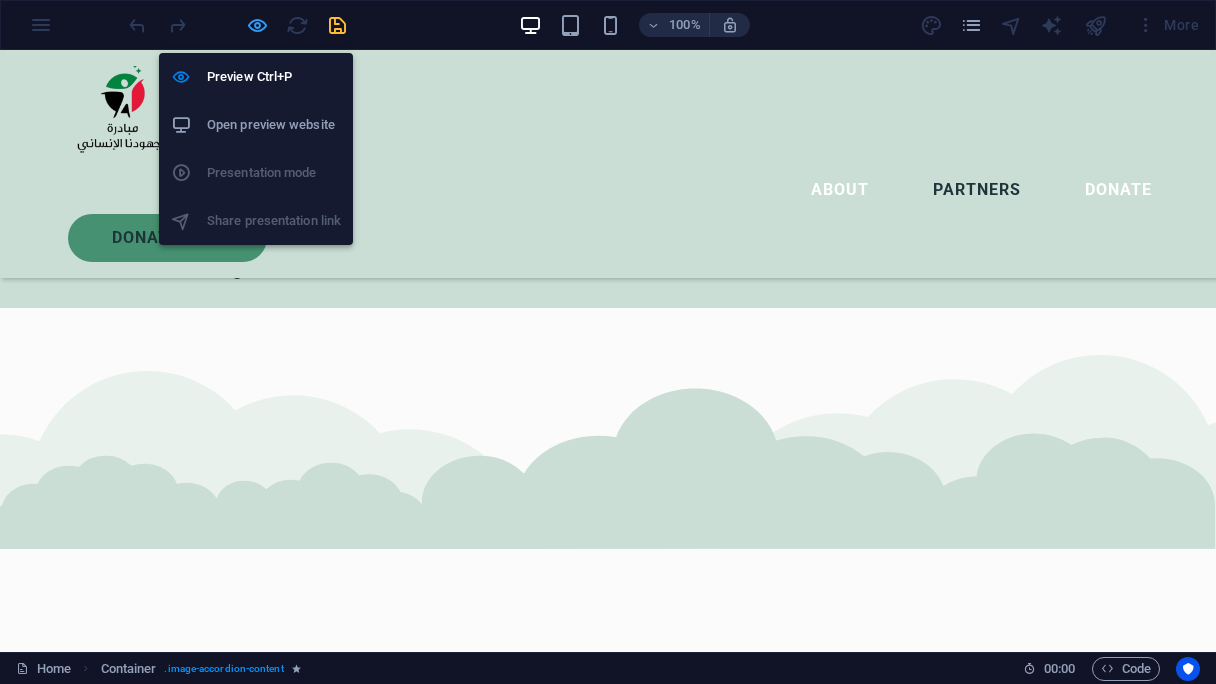 click at bounding box center (257, 25) 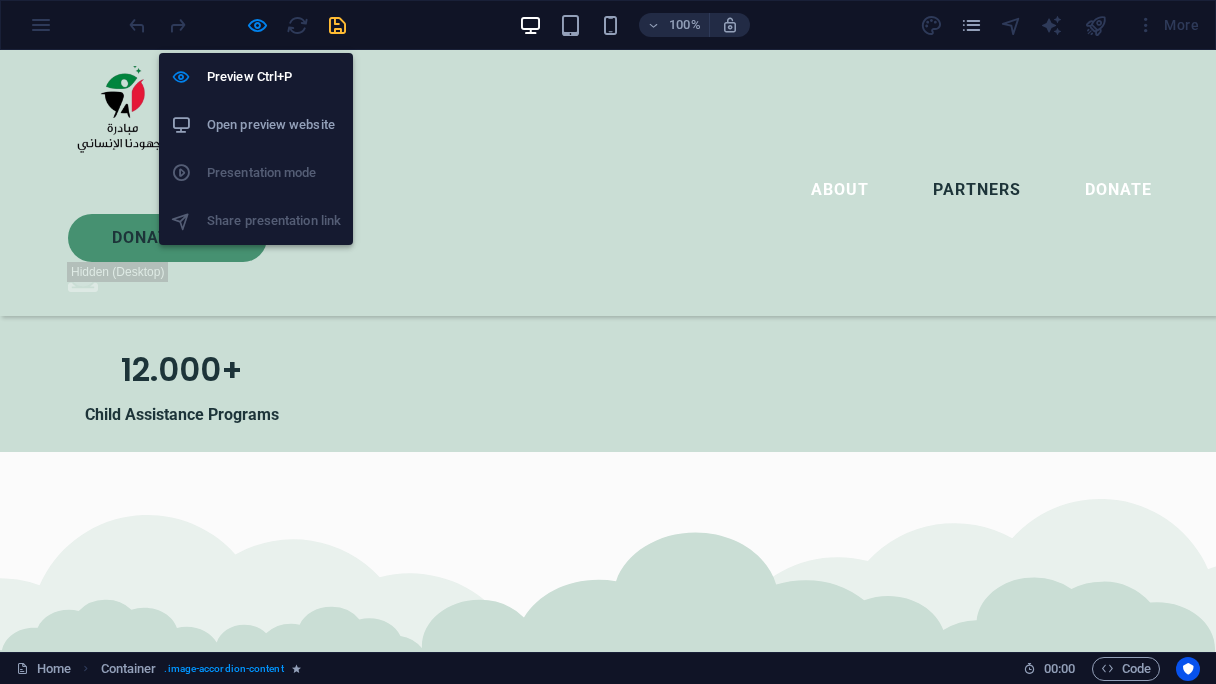 select on "slide" 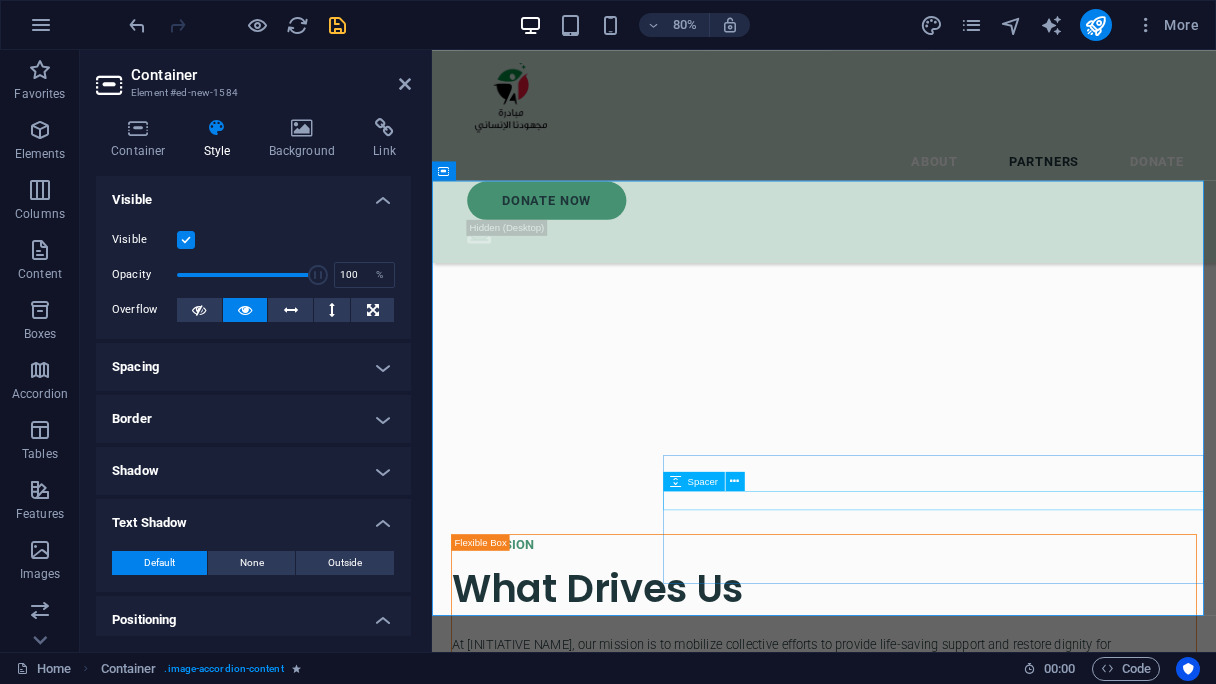 scroll, scrollTop: 4185, scrollLeft: 0, axis: vertical 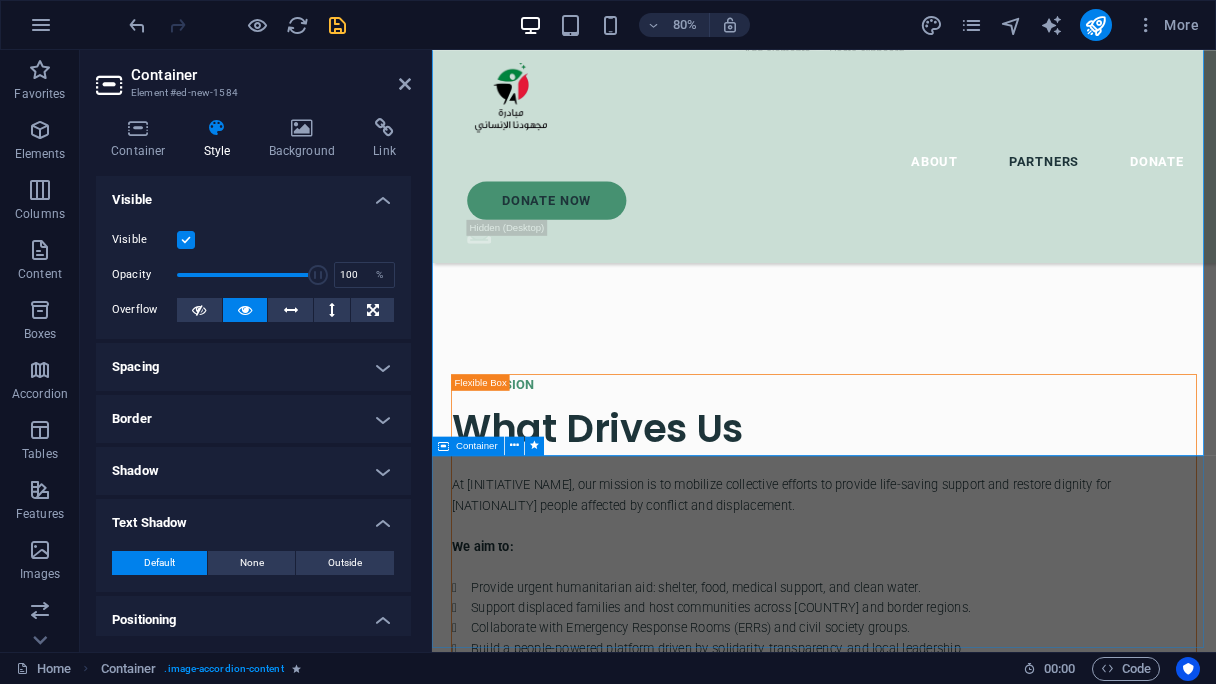 click on "[FIRST] [LAST] We are proud to collaborate with the committed team at [FIRST] [LAST], whose tireless efforts have provided life-saving assistance to displaced individuals and vulnerable families across [CITY] and surrounding areas. Their frontline work is a powerful example of solidarity and service, and we are deeply grateful for their partnership in helping us deliver aid with dignity and speed." at bounding box center (922, 6048) 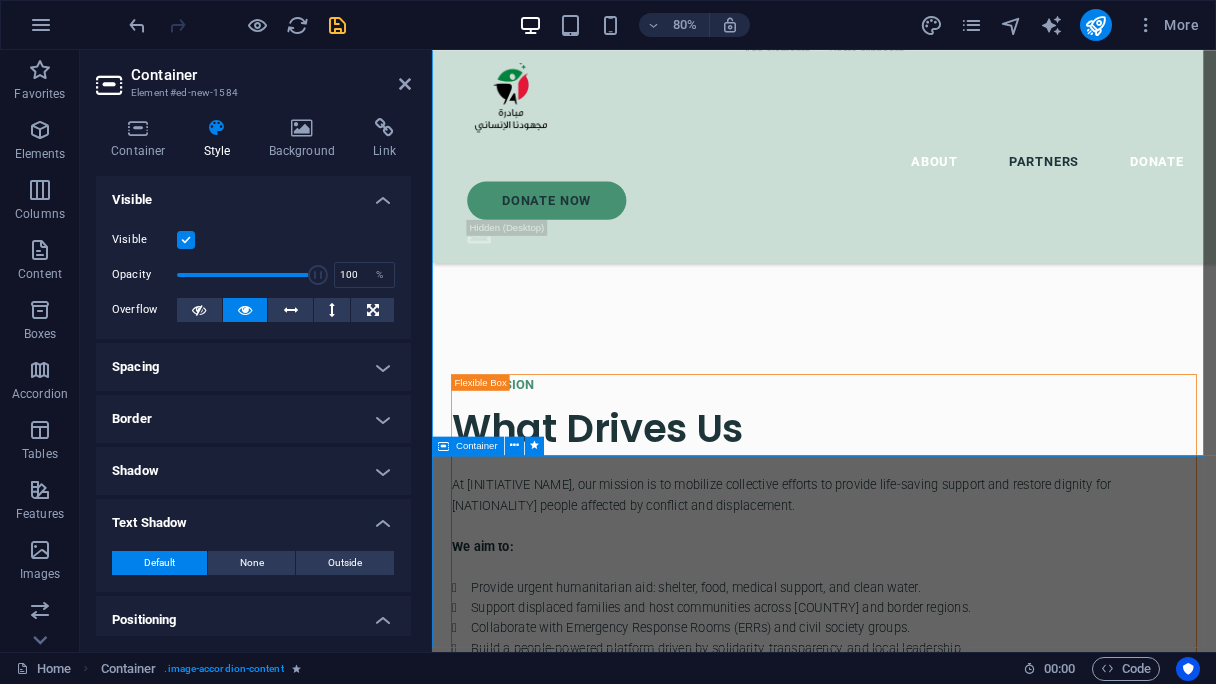 click on "[FIRST] [LAST] We are proud to collaborate with the committed team at [FIRST] [LAST], whose tireless efforts have provided life-saving assistance to displaced individuals and vulnerable families across [CITY] and surrounding areas. Their frontline work is a powerful example of solidarity and service, and we are deeply grateful for their partnership in helping us deliver aid with dignity and speed." at bounding box center [922, 6048] 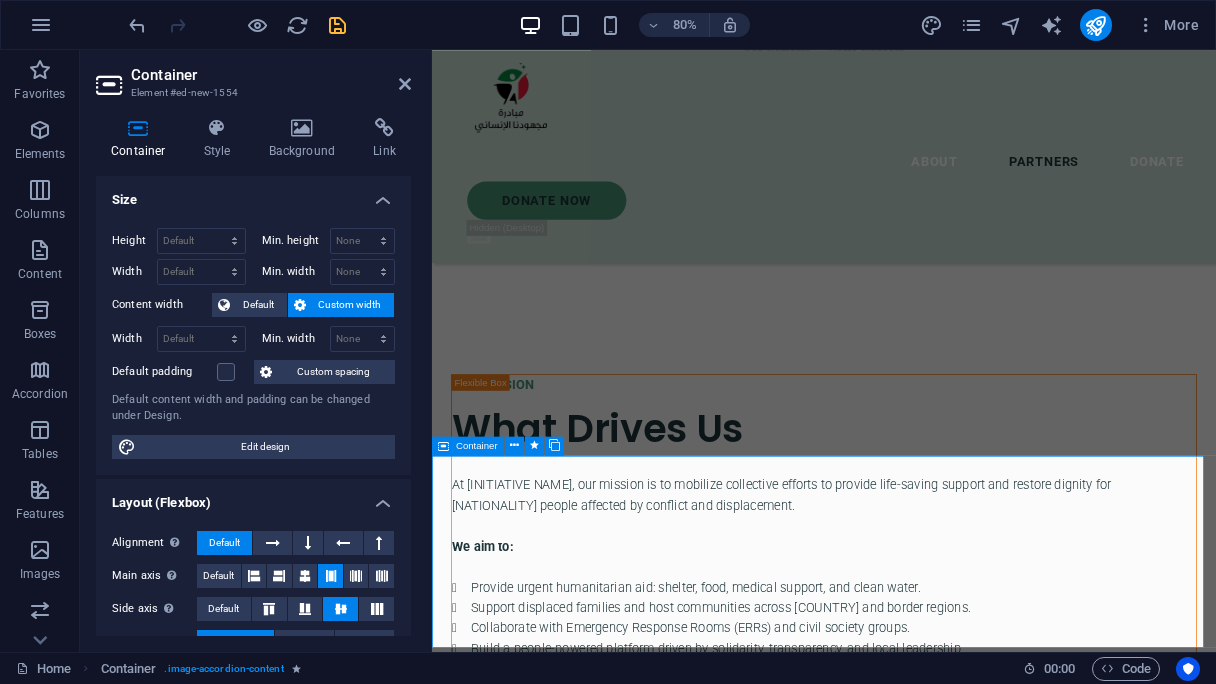 click at bounding box center [443, 445] 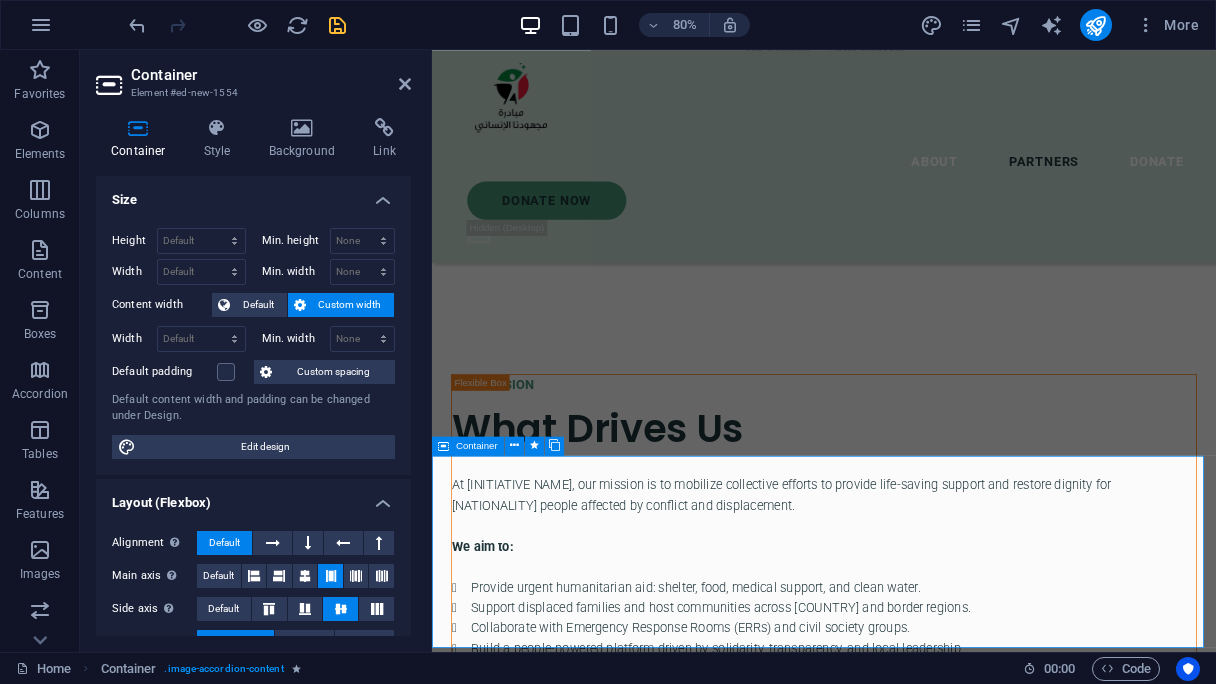 click at bounding box center (443, 445) 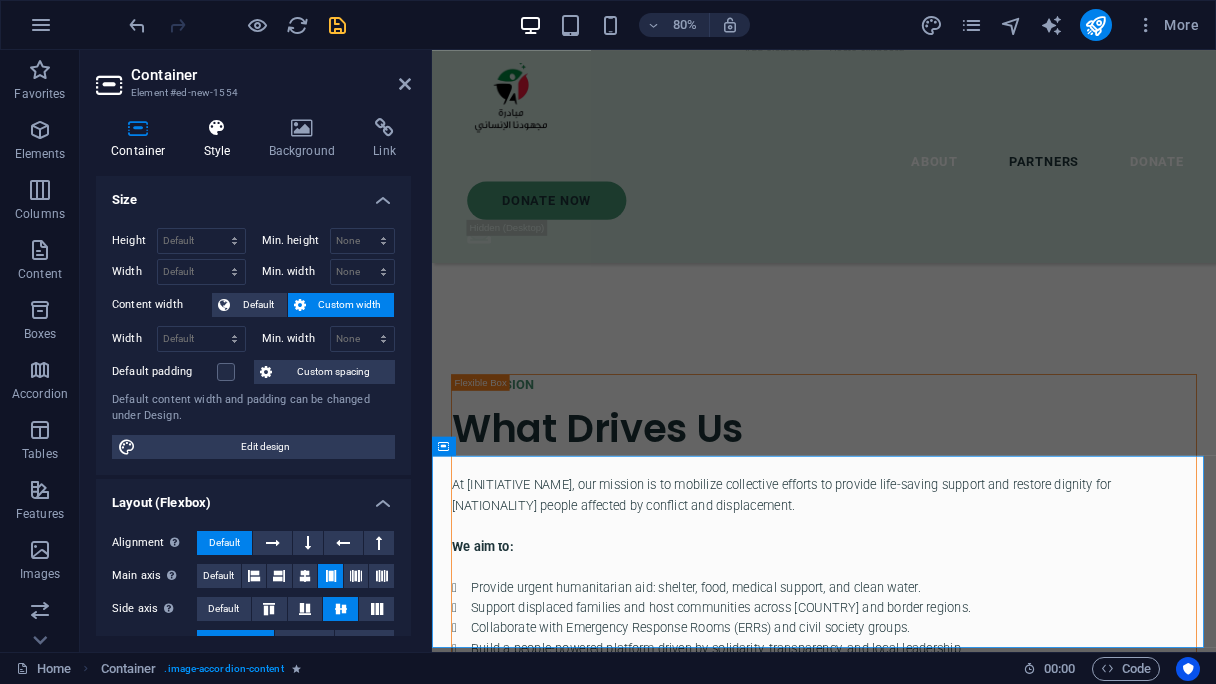 click on "Style" at bounding box center (221, 139) 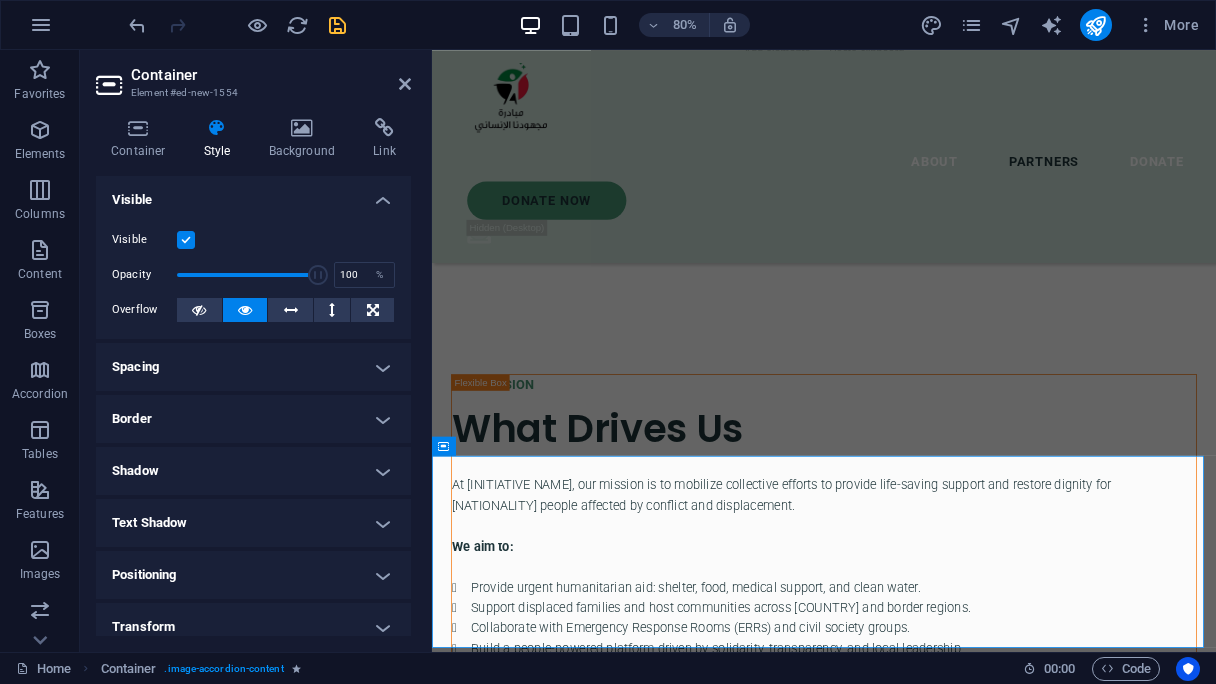 scroll, scrollTop: 170, scrollLeft: 0, axis: vertical 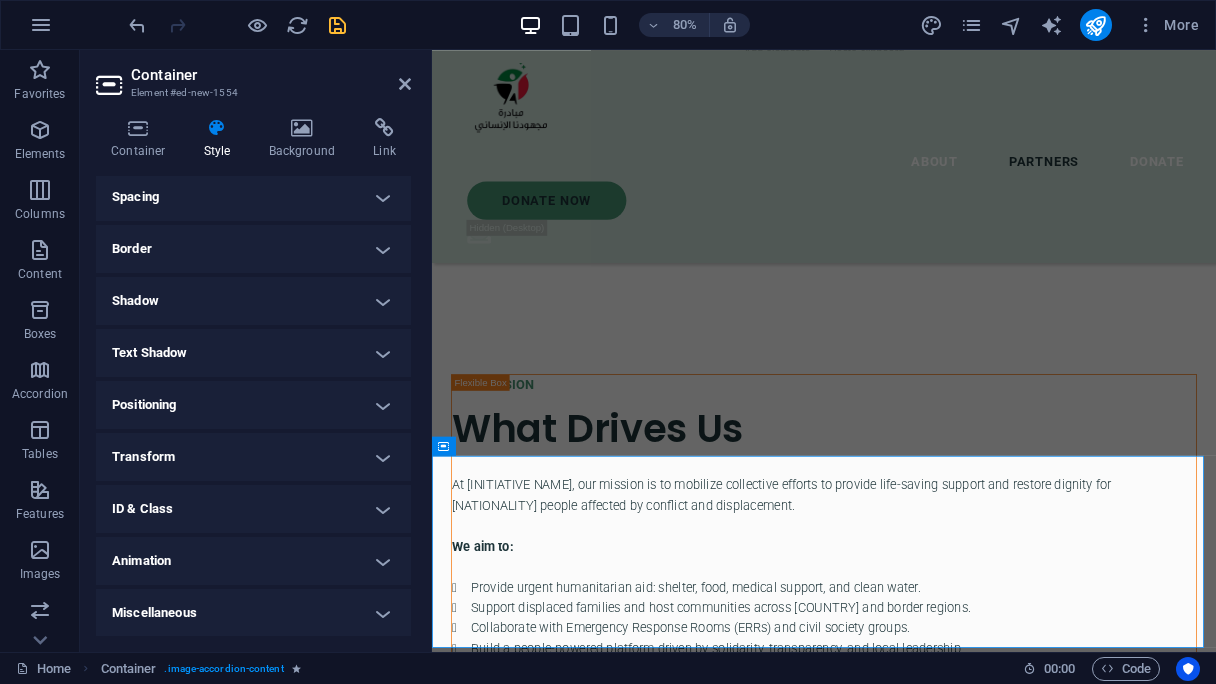 click on "ID & Class" at bounding box center (253, 509) 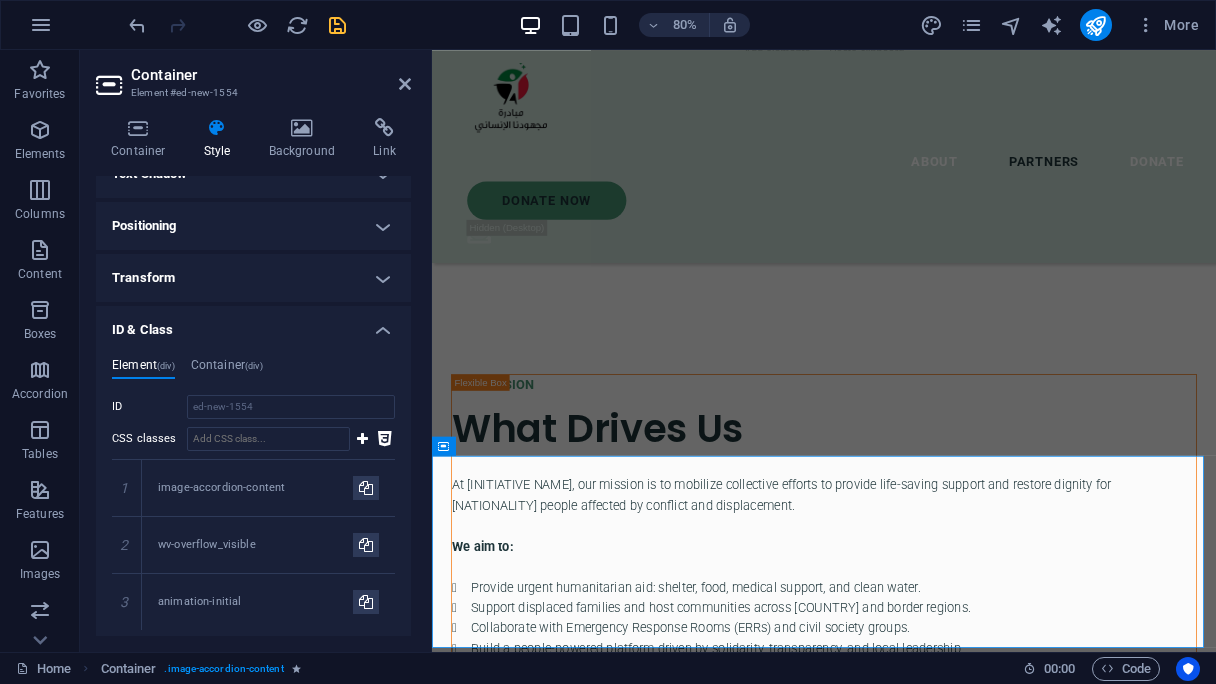 scroll, scrollTop: 370, scrollLeft: 0, axis: vertical 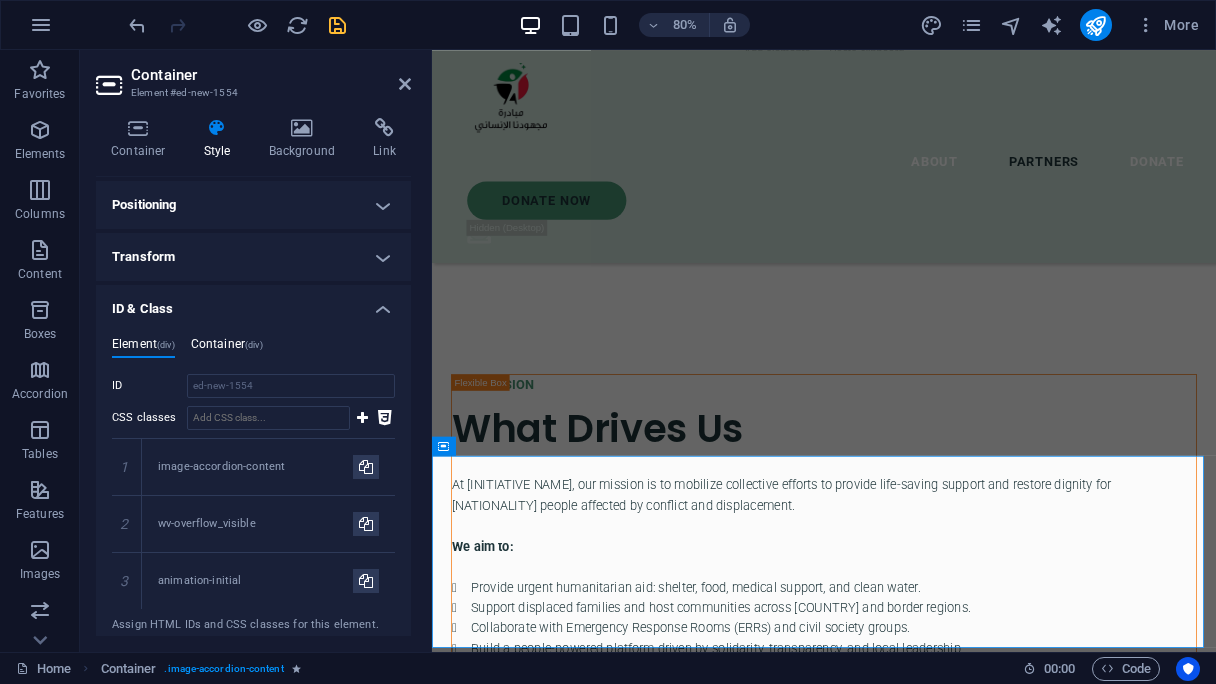 click on "Container  (div)" at bounding box center [227, 348] 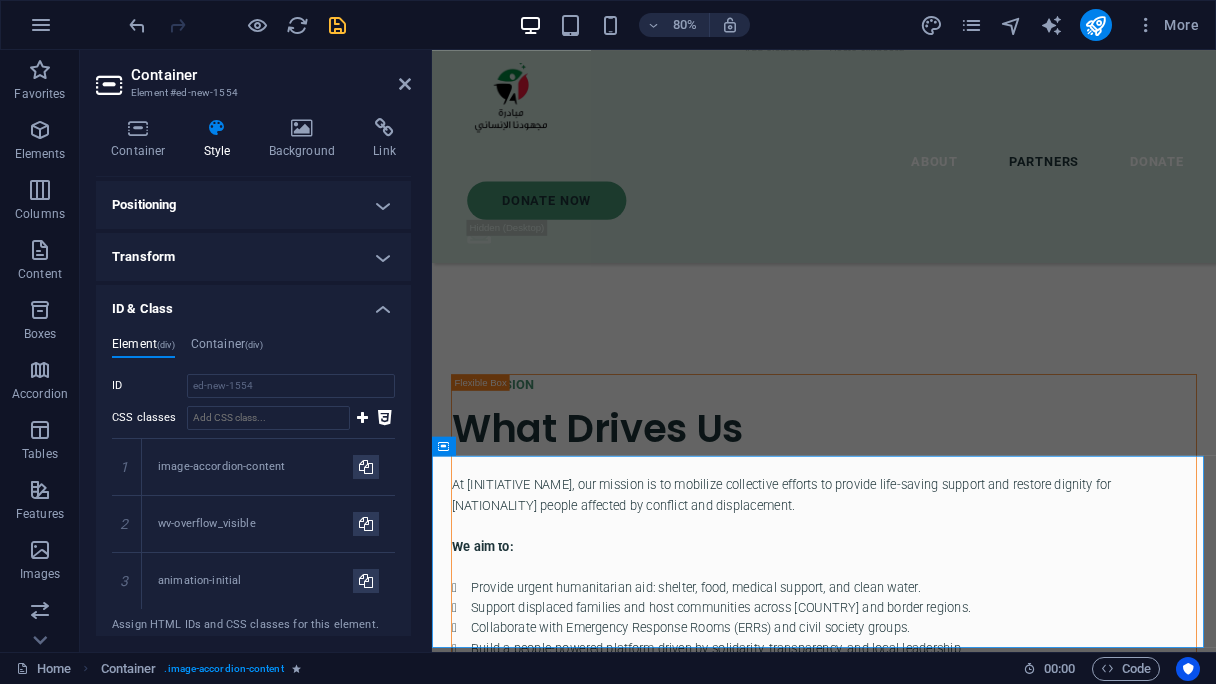 scroll, scrollTop: 350, scrollLeft: 0, axis: vertical 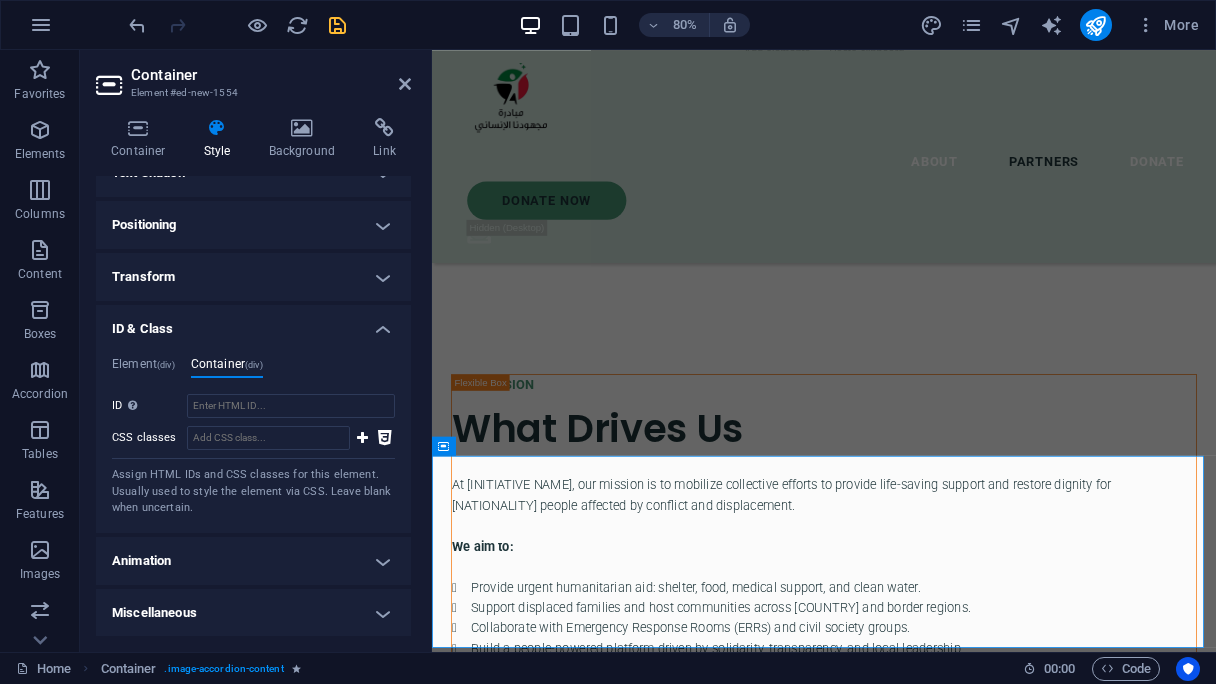 click on "Animation" at bounding box center (253, 561) 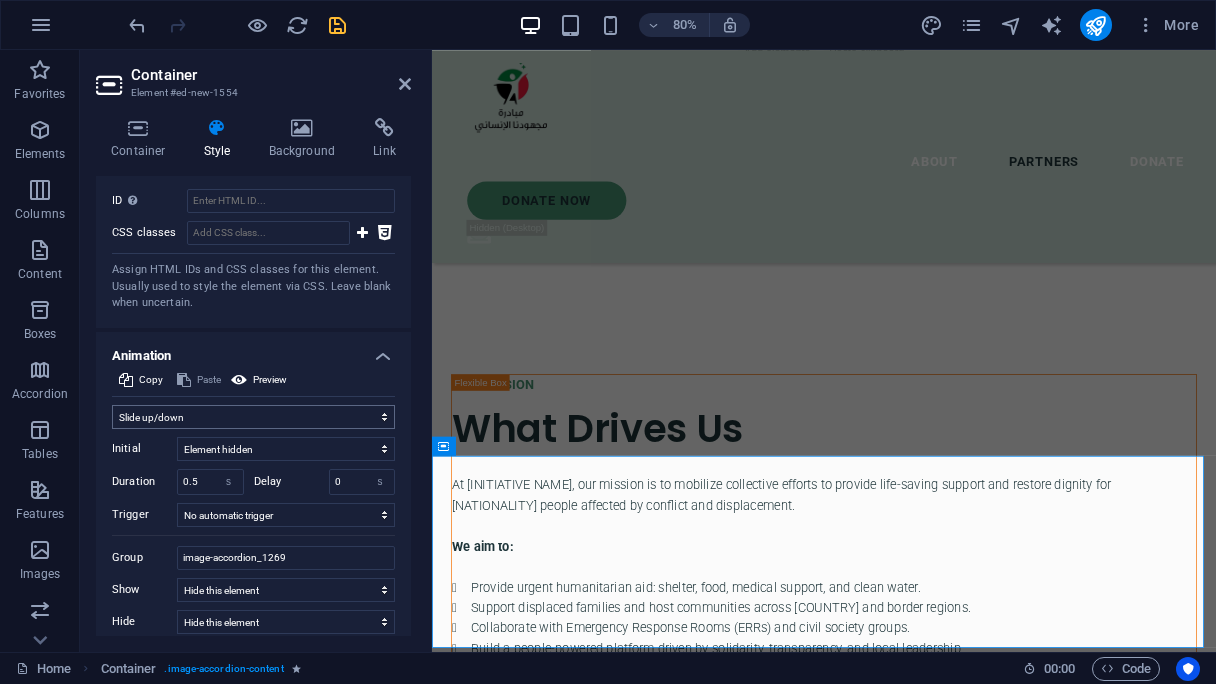 scroll, scrollTop: 620, scrollLeft: 0, axis: vertical 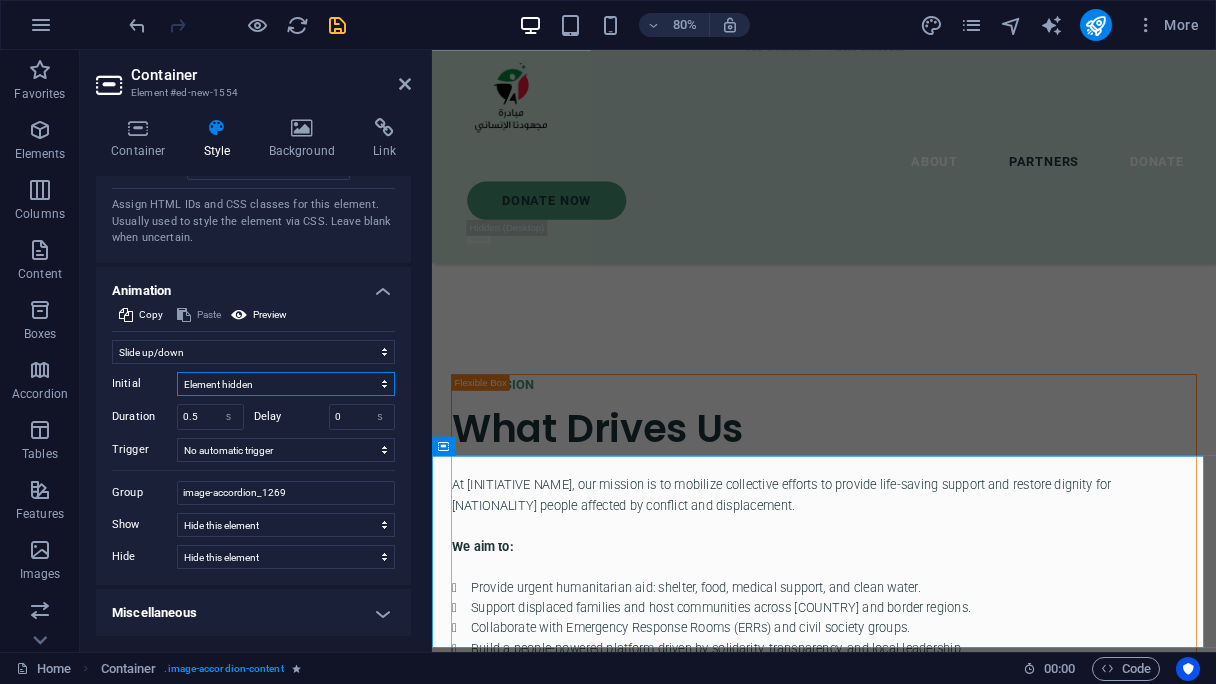 click on "Element hidden Element shown" at bounding box center (286, 384) 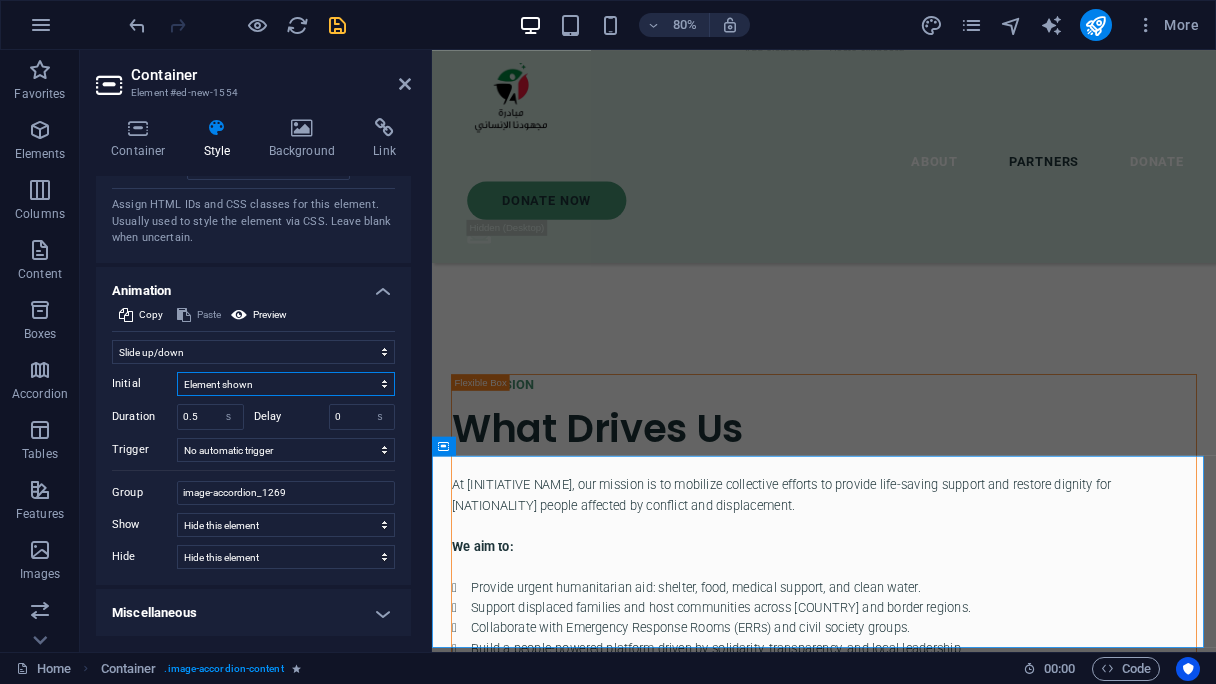 click on "Element hidden Element shown" at bounding box center (286, 384) 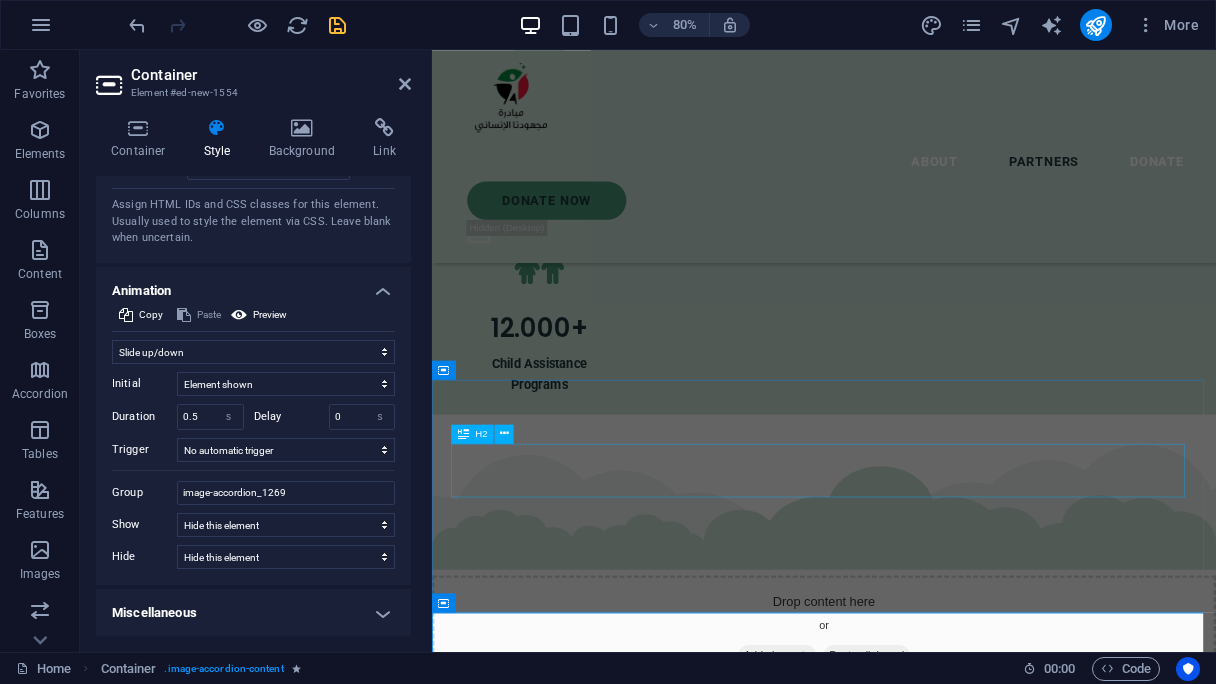 scroll, scrollTop: 3452, scrollLeft: 0, axis: vertical 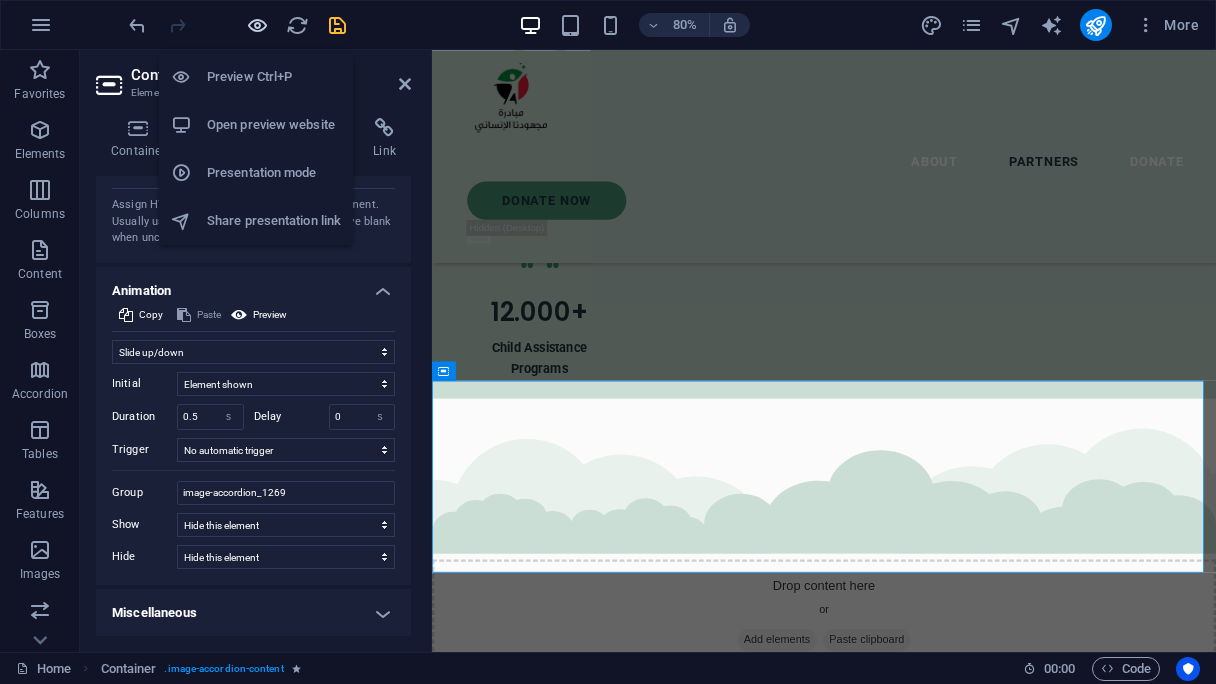 click at bounding box center [257, 25] 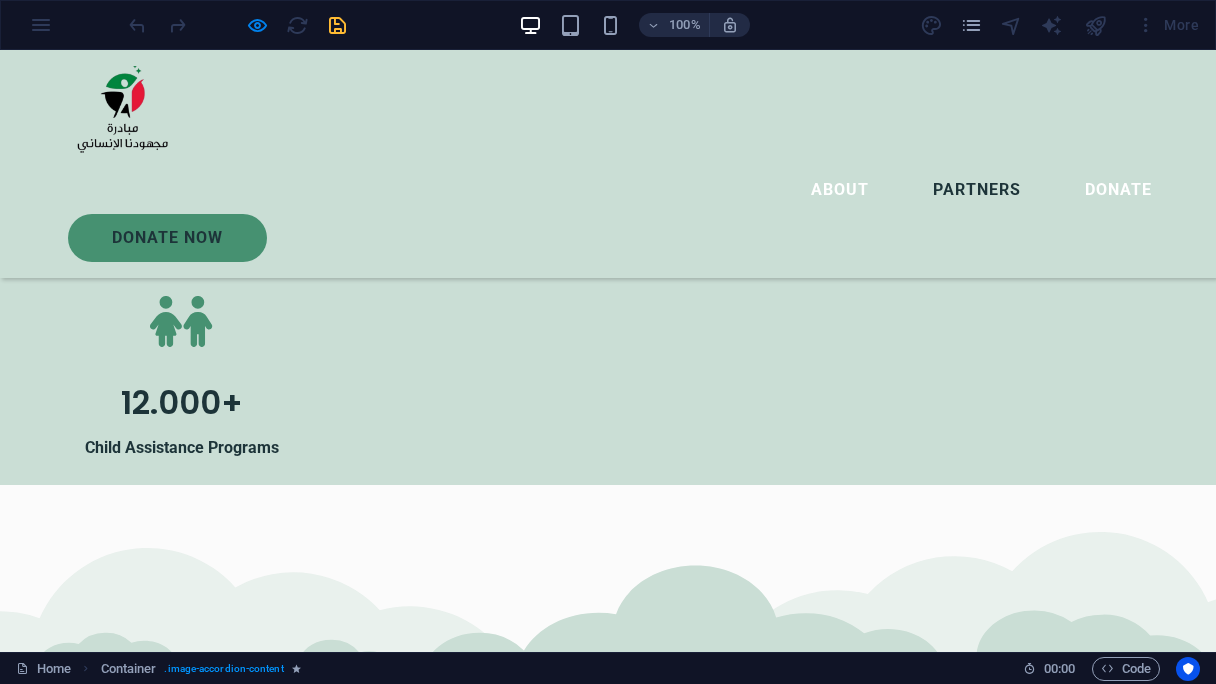 scroll, scrollTop: 3268, scrollLeft: 0, axis: vertical 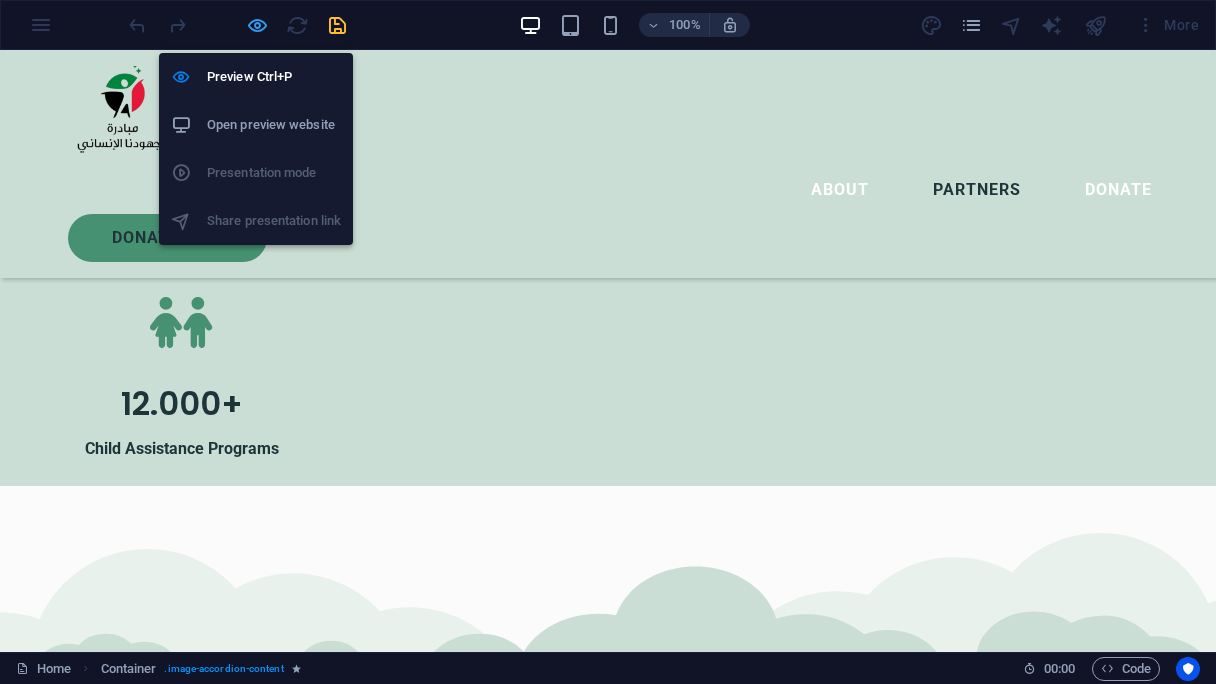 click at bounding box center (257, 25) 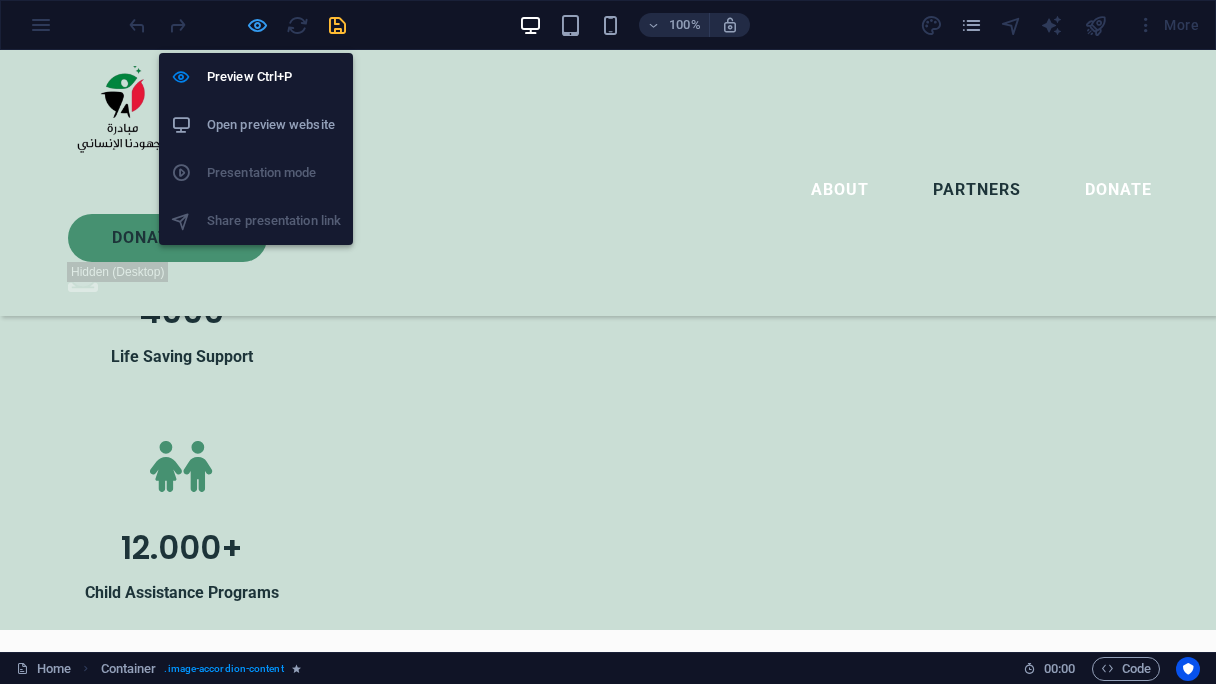 select on "slide" 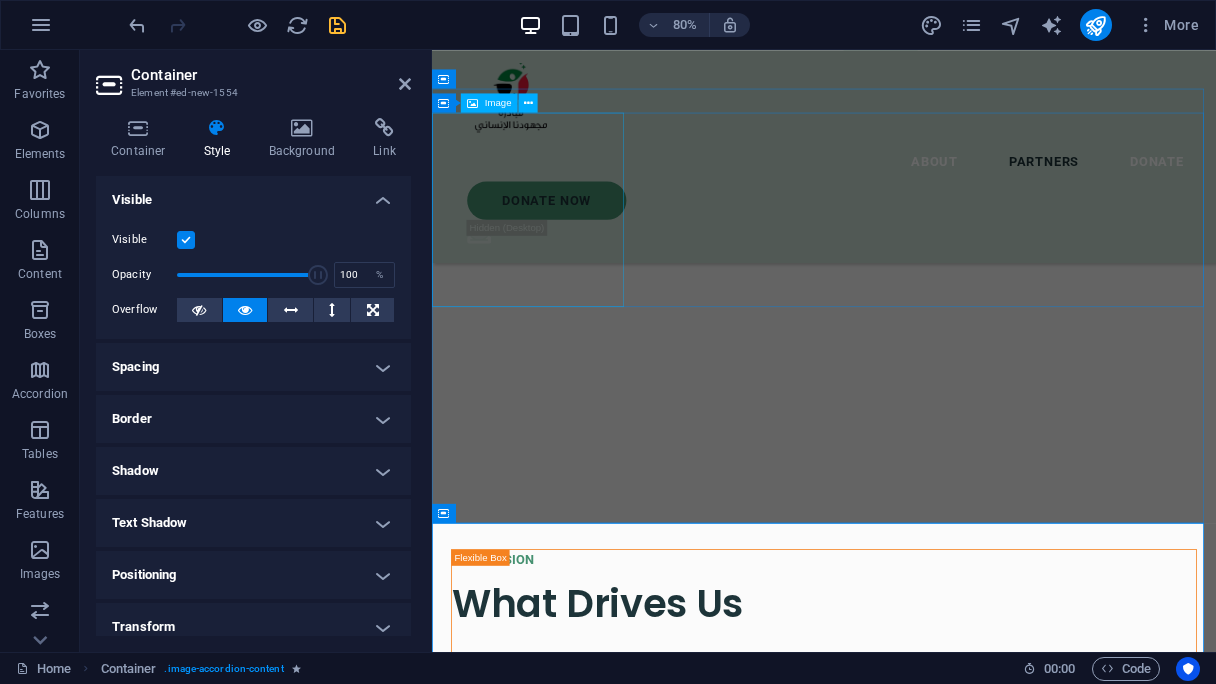 scroll, scrollTop: 3936, scrollLeft: 0, axis: vertical 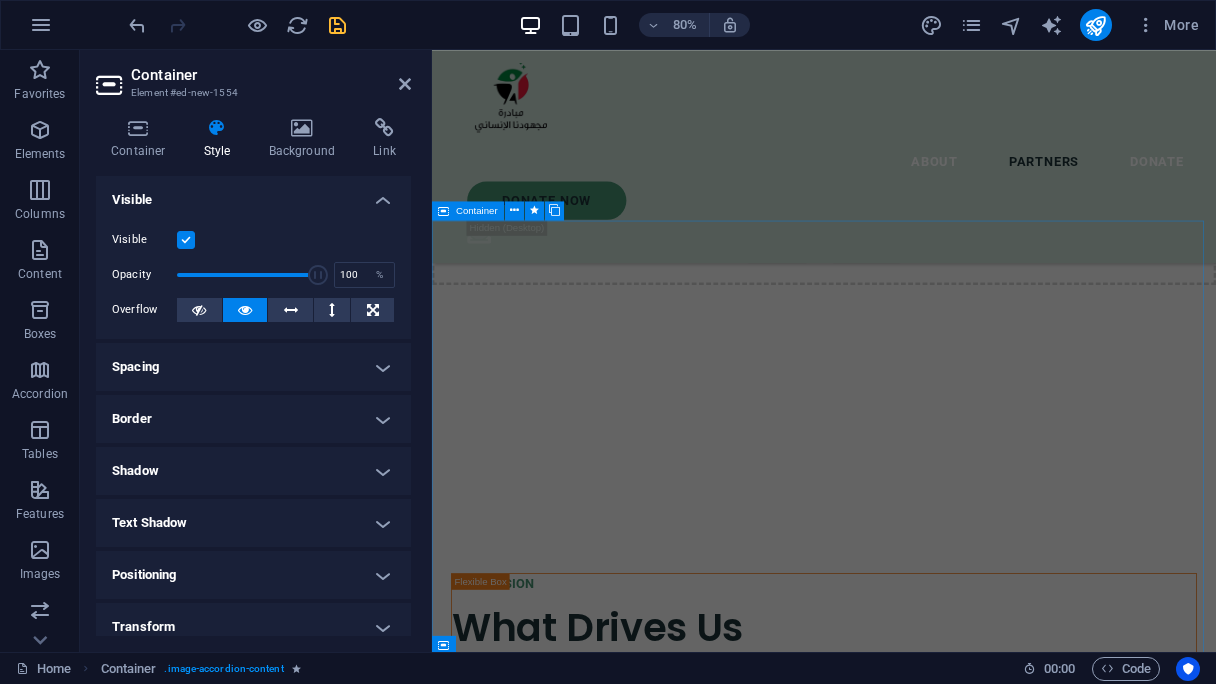 click on "[CITY] and Camps [FIRST] [LAST] We are honored to partner with the dedicated team at [CITY] and Camps [FIRST] [LAST], who continue to serve displaced families and communities affected by conflict in [REGION]. Their on-the-ground presence is vital to our collective impact. Together, we are reaching people in some of the most underserved areas with compassion and urgency. [BRAND] and [FIRST] [LAST] We are proud to collaborate with [BRAND] and the [FIRST] [LAST] team, whose dedication to providing rapid medical assistance on the ground has made a real difference in the lives of displaced families in [COUNTRY]." at bounding box center (922, 4550) 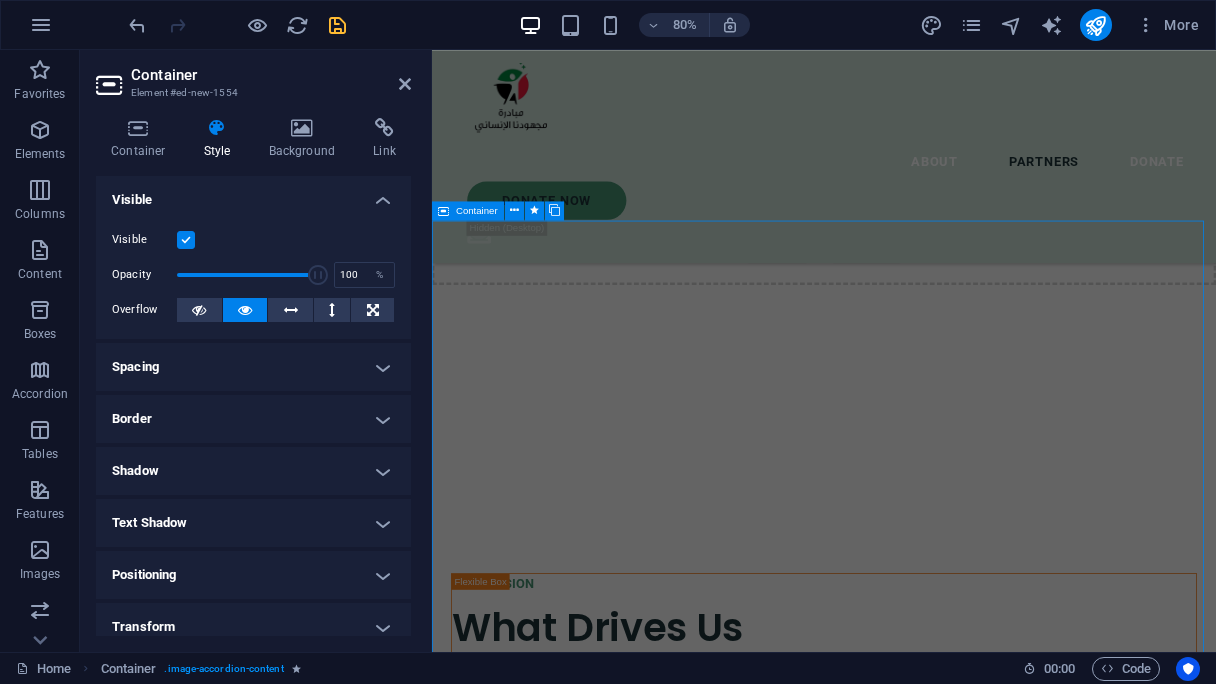 click on "[CITY] and Camps [FIRST] [LAST] We are honored to partner with the dedicated team at [CITY] and Camps [FIRST] [LAST], who continue to serve displaced families and communities affected by conflict in [REGION]. Their on-the-ground presence is vital to our collective impact. Together, we are reaching people in some of the most underserved areas with compassion and urgency. [BRAND] and [FIRST] [LAST] We are proud to collaborate with [BRAND] and the [FIRST] [LAST] team, whose dedication to providing rapid medical assistance on the ground has made a real difference in the lives of displaced families in [COUNTRY]." at bounding box center [922, 4550] 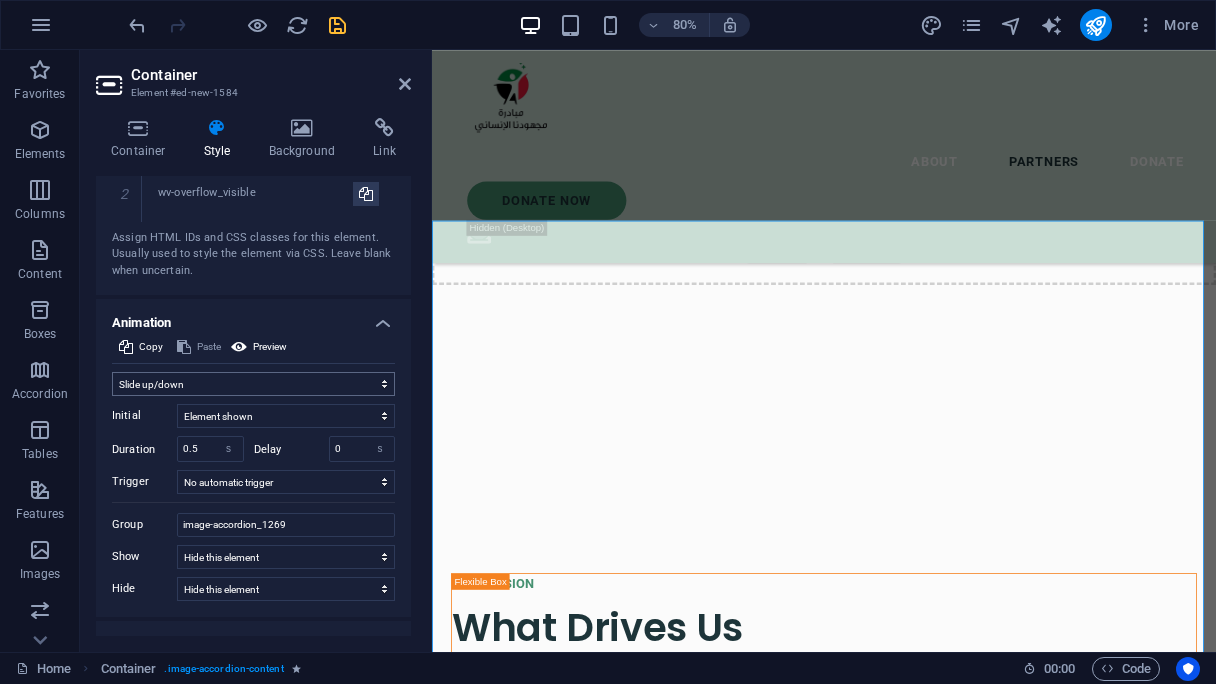 scroll, scrollTop: 987, scrollLeft: 0, axis: vertical 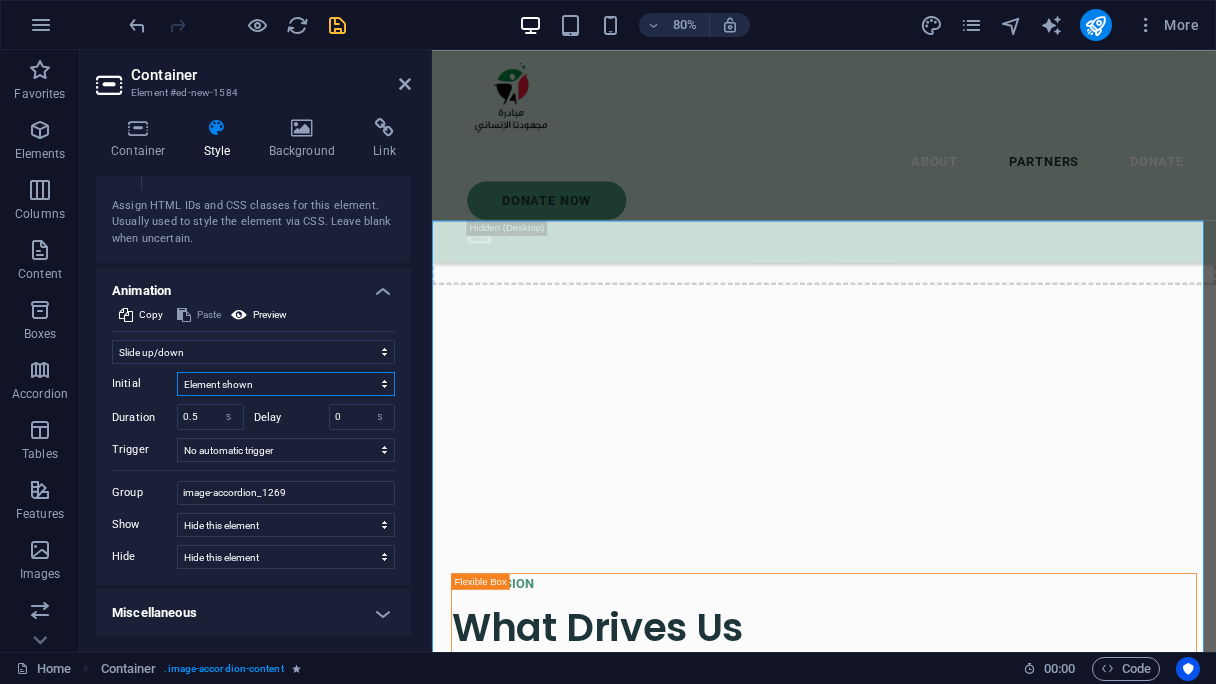 click on "Element hidden Element shown" at bounding box center (286, 384) 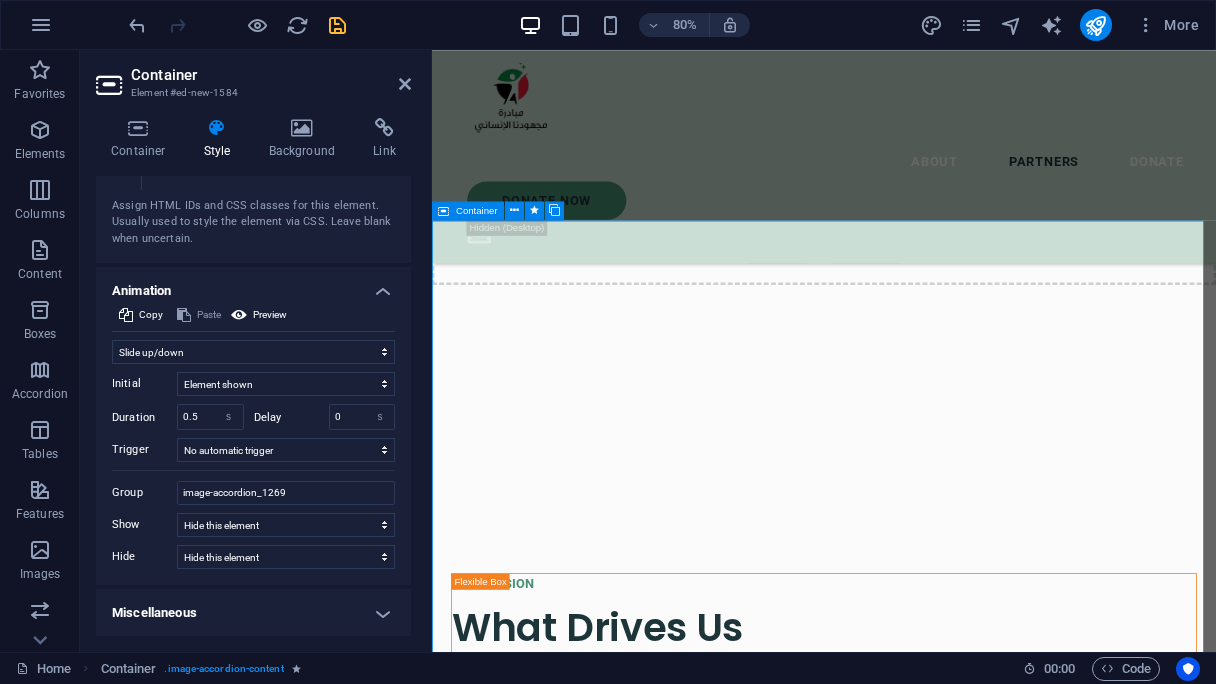 click on "[CITY] and Camps [FIRST] [LAST] We are honored to partner with the dedicated team at [CITY] and Camps [FIRST] [LAST], who continue to serve displaced families and communities affected by conflict in [REGION]. Their on-the-ground presence is vital to our collective impact. Together, we are reaching people in some of the most underserved areas with compassion and urgency. [BRAND] and [FIRST] [LAST] We are proud to collaborate with [BRAND] and the [FIRST] [LAST] team, whose dedication to providing rapid medical assistance on the ground has made a real difference in the lives of displaced families in [COUNTRY]." at bounding box center [922, 4550] 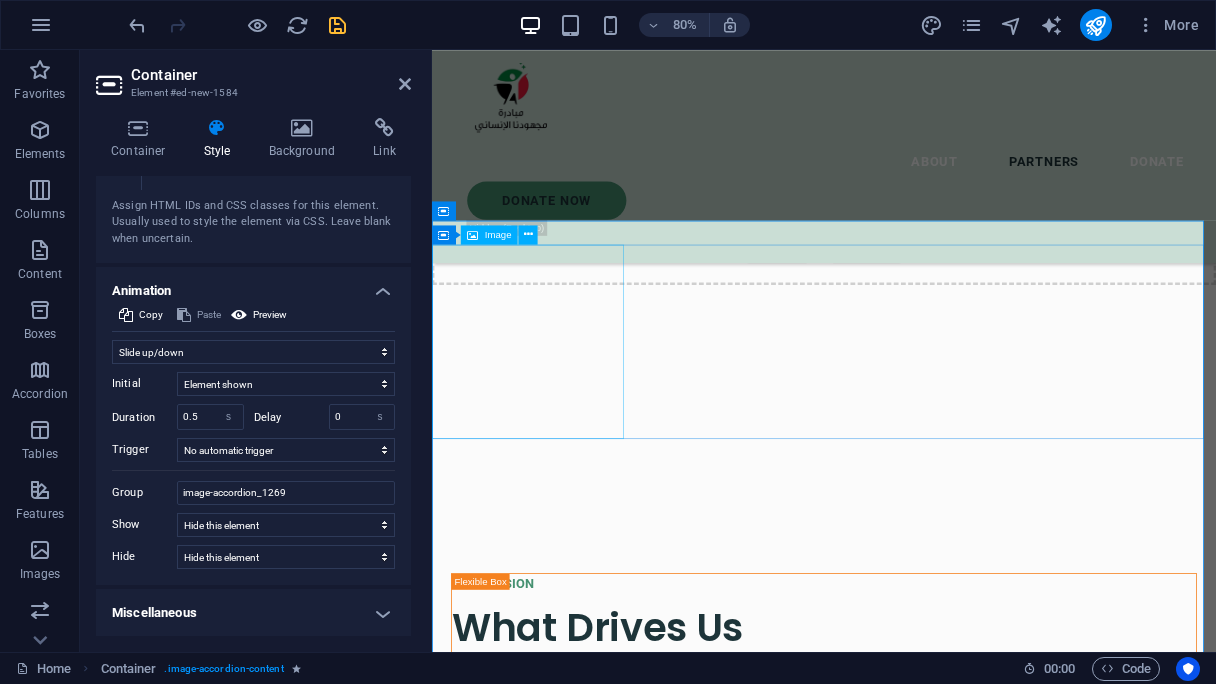 click at bounding box center (922, 3884) 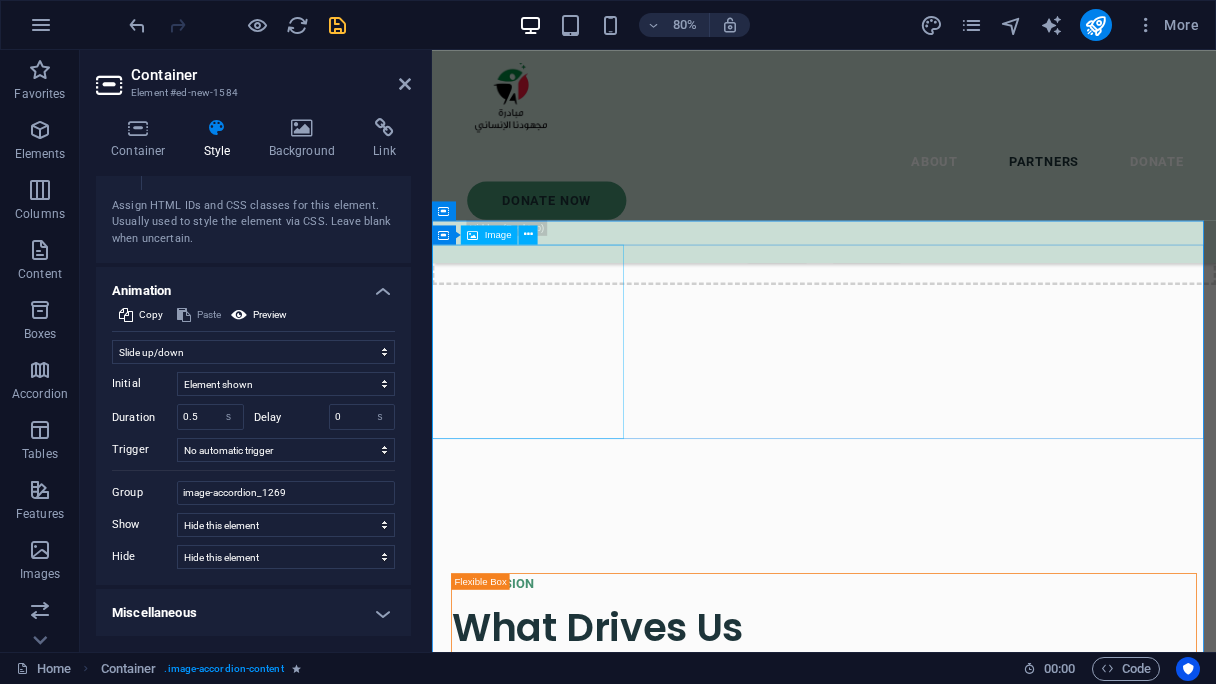 click at bounding box center (922, 3884) 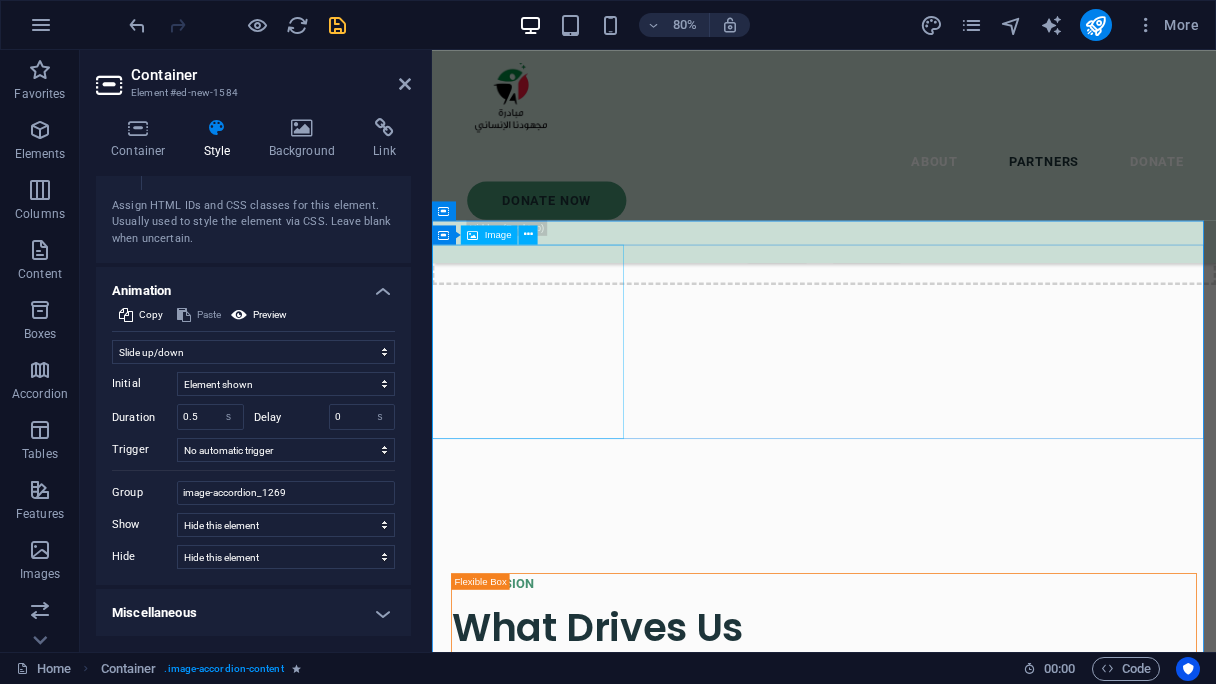 select on "%" 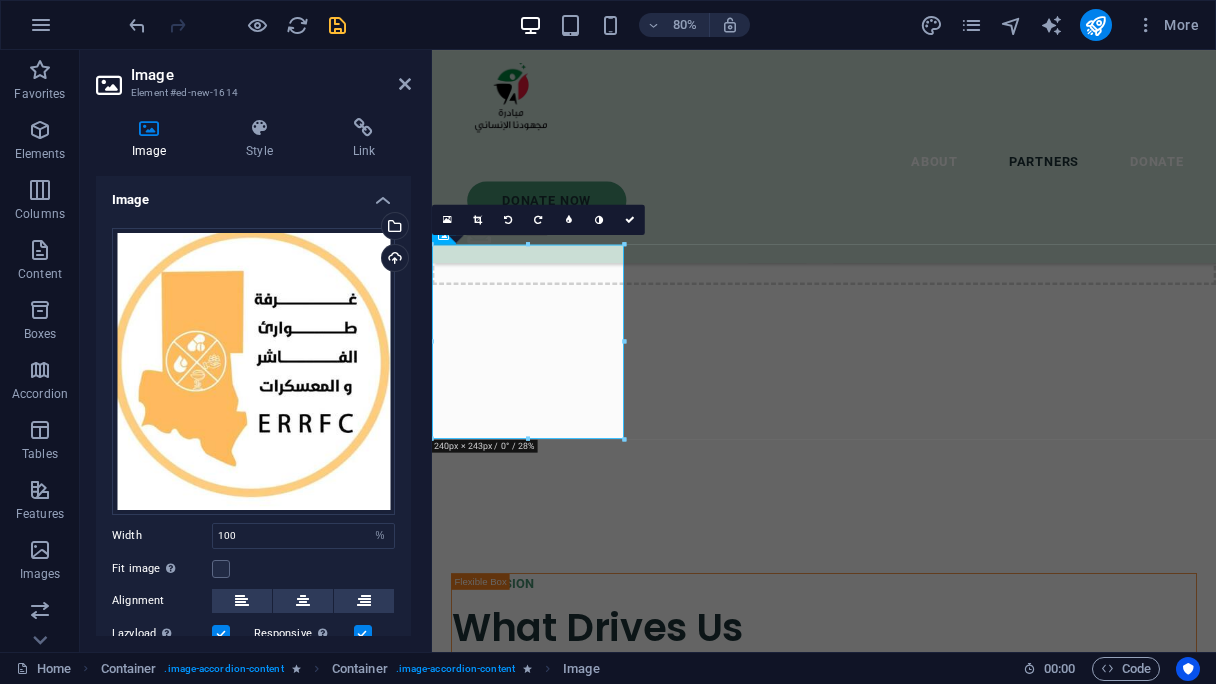 click on "16:10 16:9 4:3 1:1 1:2 0" at bounding box center (538, 219) 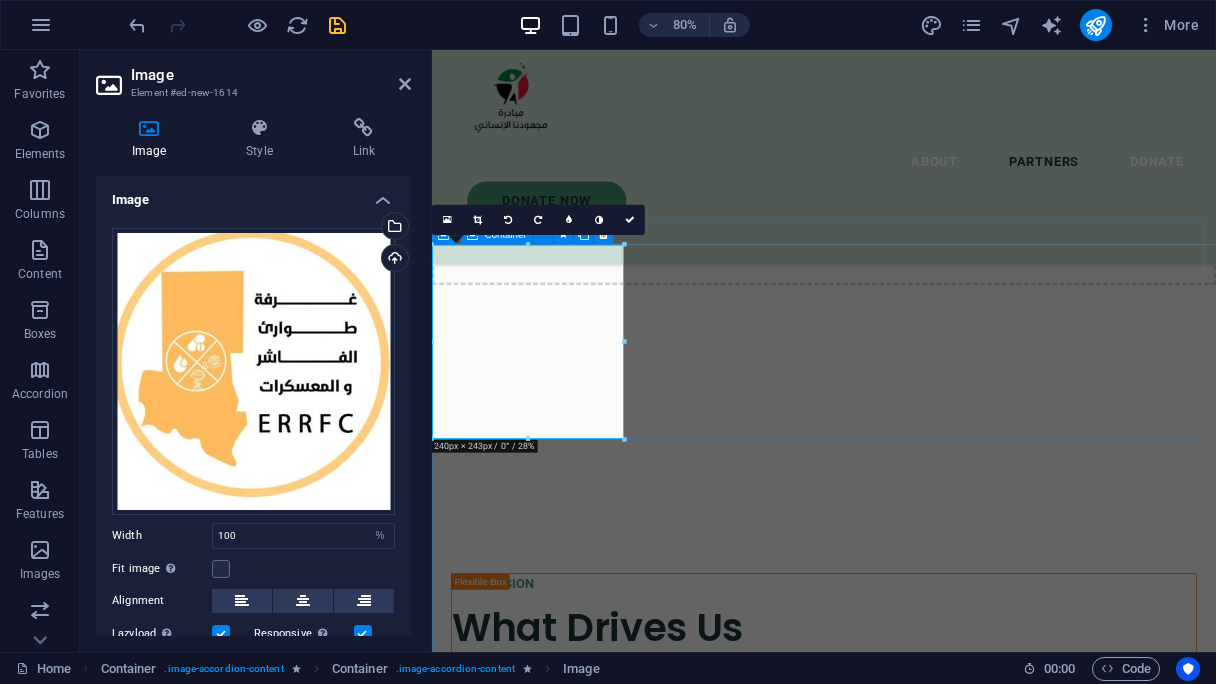 click on "[CITY] and Camps [FIRST] [LAST] We are honored to partner with the dedicated team at [CITY] and Camps [FIRST] [LAST], who continue to serve displaced families and communities affected by conflict in [REGION]." at bounding box center (922, 3977) 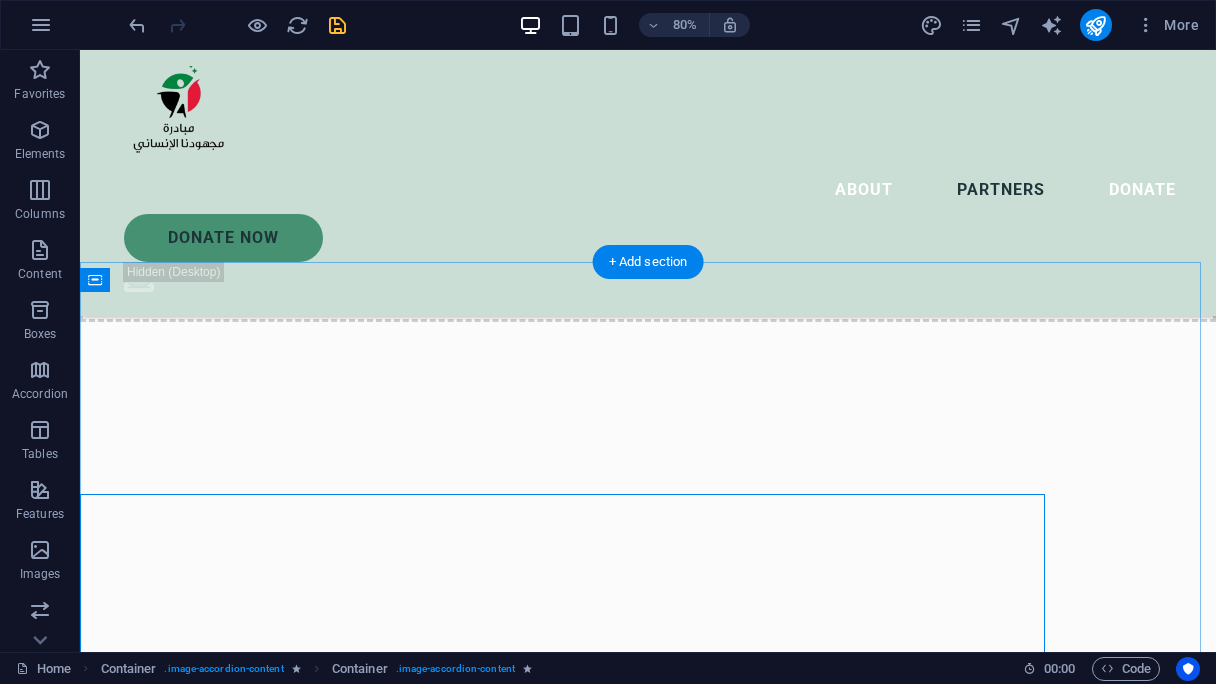 scroll, scrollTop: 3734, scrollLeft: 0, axis: vertical 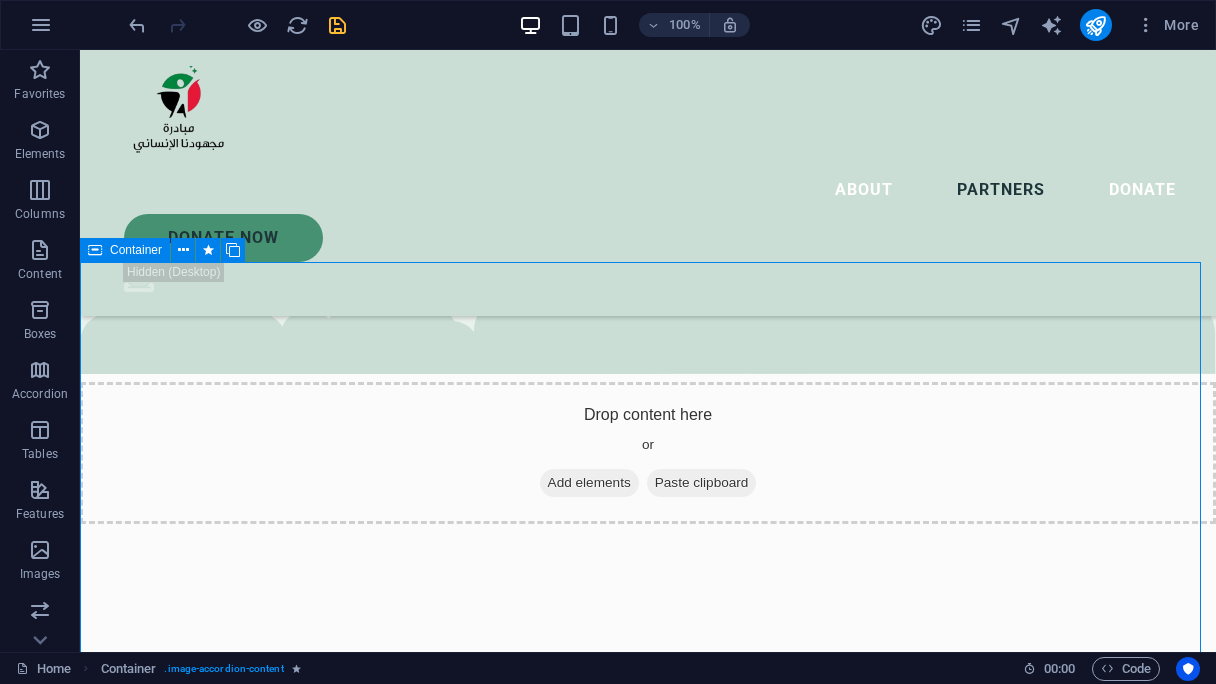 click at bounding box center (95, 250) 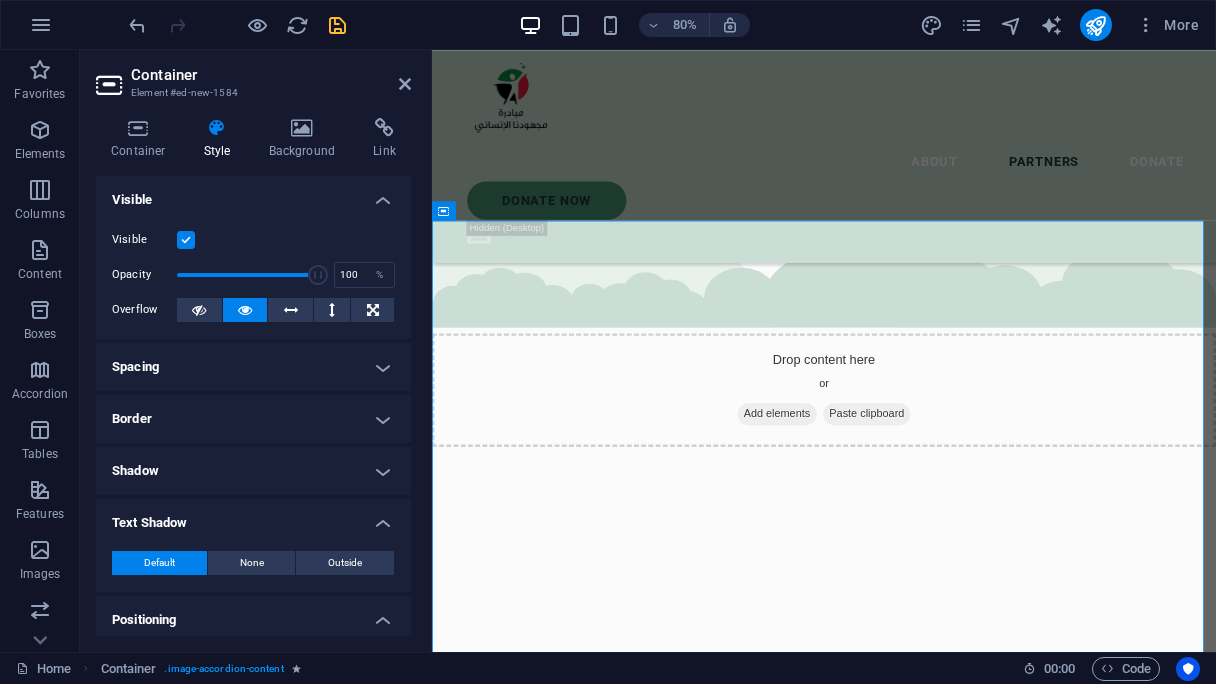 scroll, scrollTop: 3936, scrollLeft: 0, axis: vertical 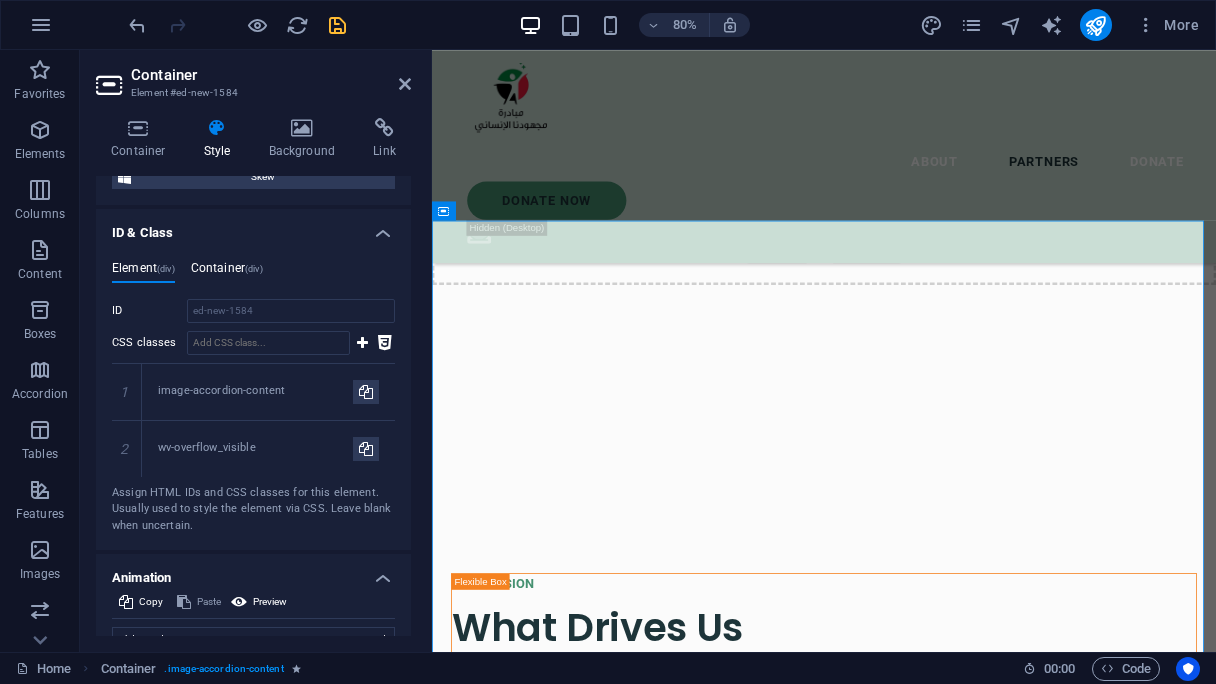 click on "Container  (div)" at bounding box center [227, 272] 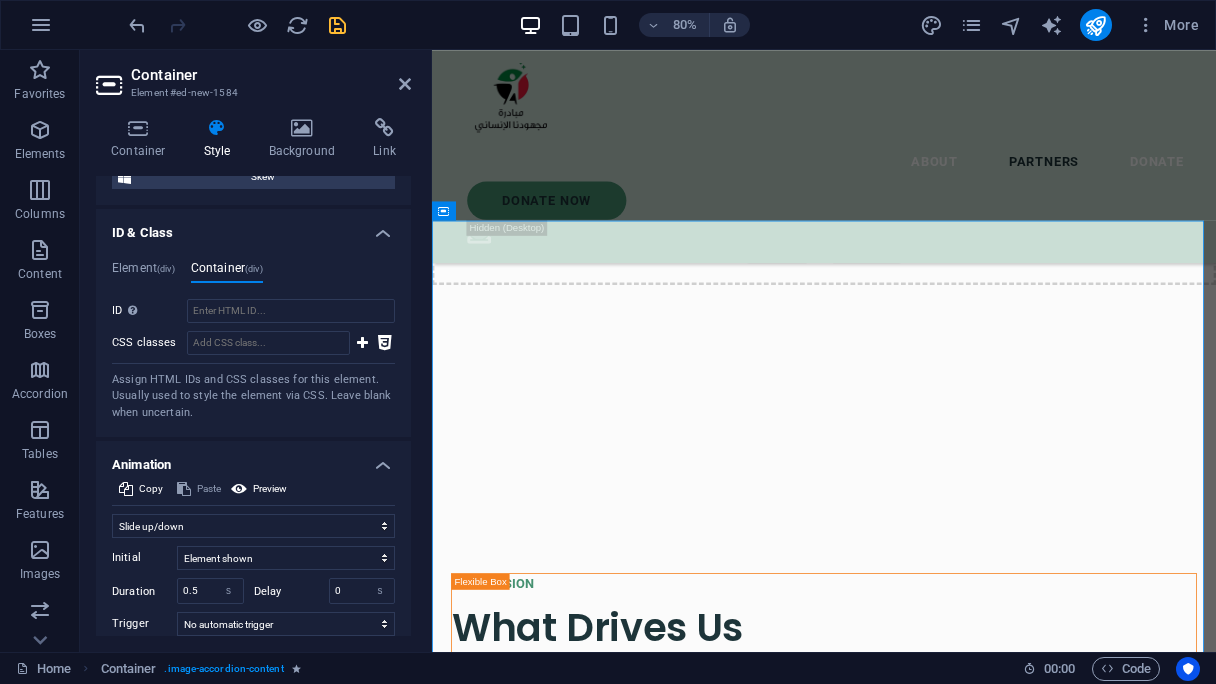 click on "Element  (div) Container  (div) ID ed-new-1584 CSS classes 1 image-accordion-content 2 wv-overflow_visible Assign HTML IDs and CSS classes for this element. Usually used to style the element via CSS. Leave blank when uncertain. ID Space and special character (except "-" or "_") are not accepted CSS classes Assign HTML IDs and CSS classes for this element. Usually used to style the element via CSS. Leave blank when uncertain." at bounding box center (253, 341) 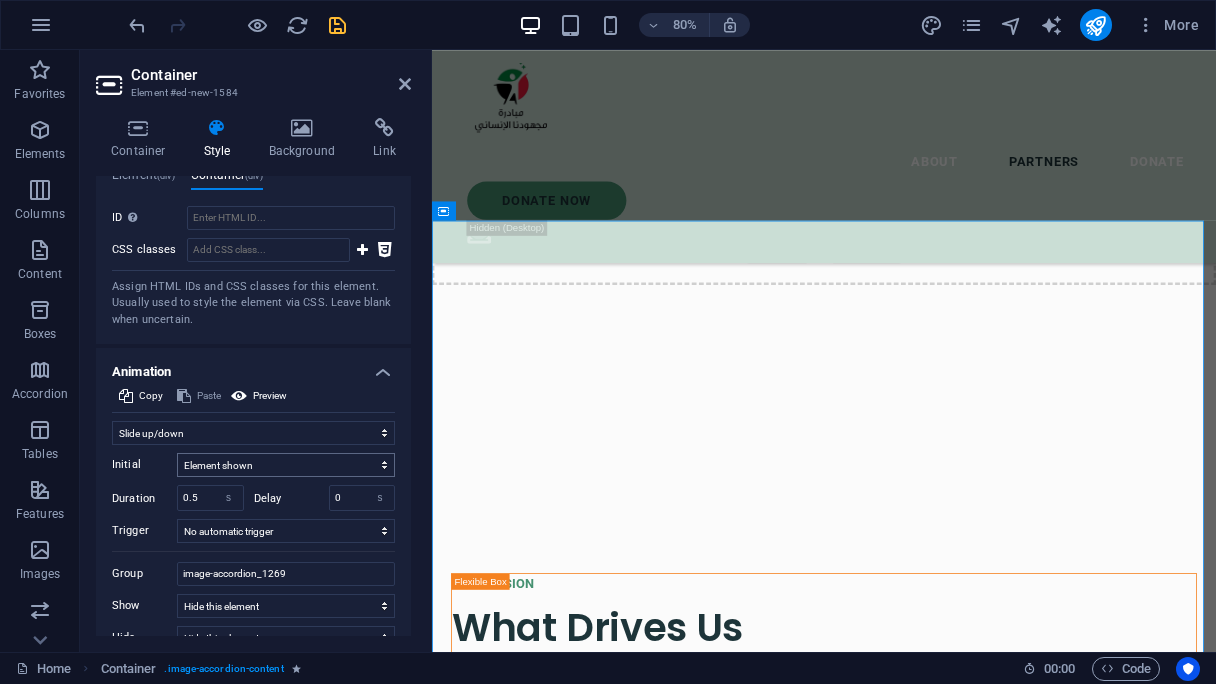 scroll, scrollTop: 800, scrollLeft: 0, axis: vertical 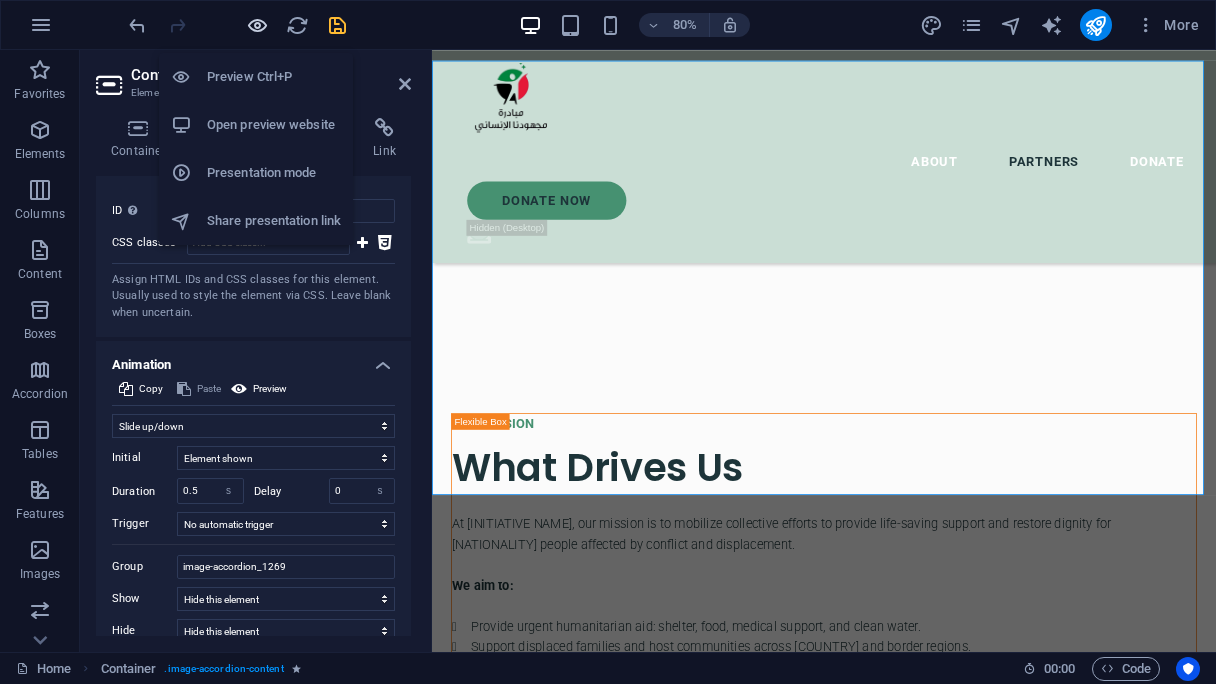 click at bounding box center [257, 25] 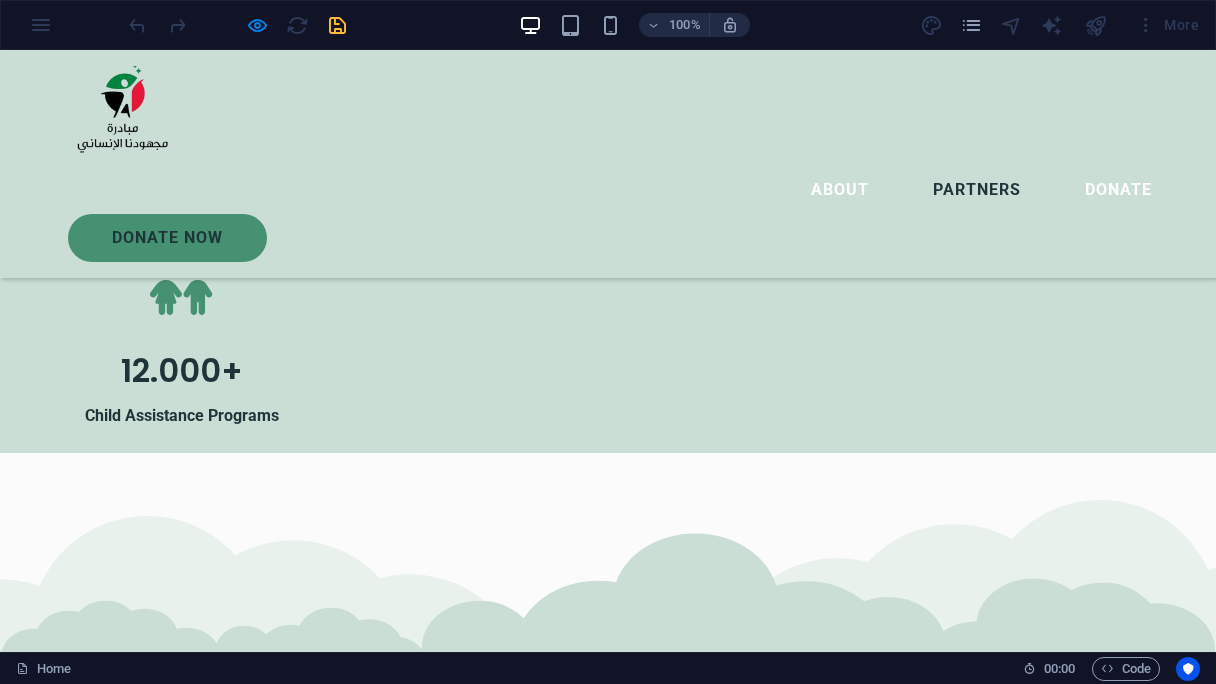 scroll, scrollTop: 3297, scrollLeft: 0, axis: vertical 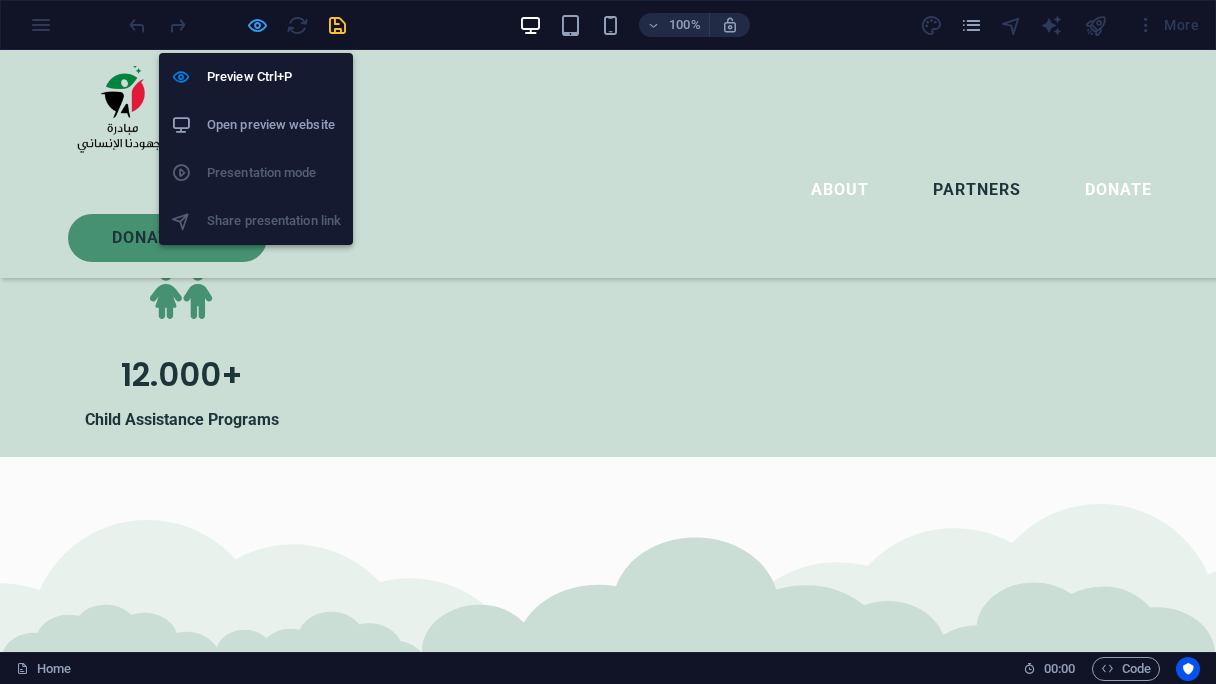 click at bounding box center [257, 25] 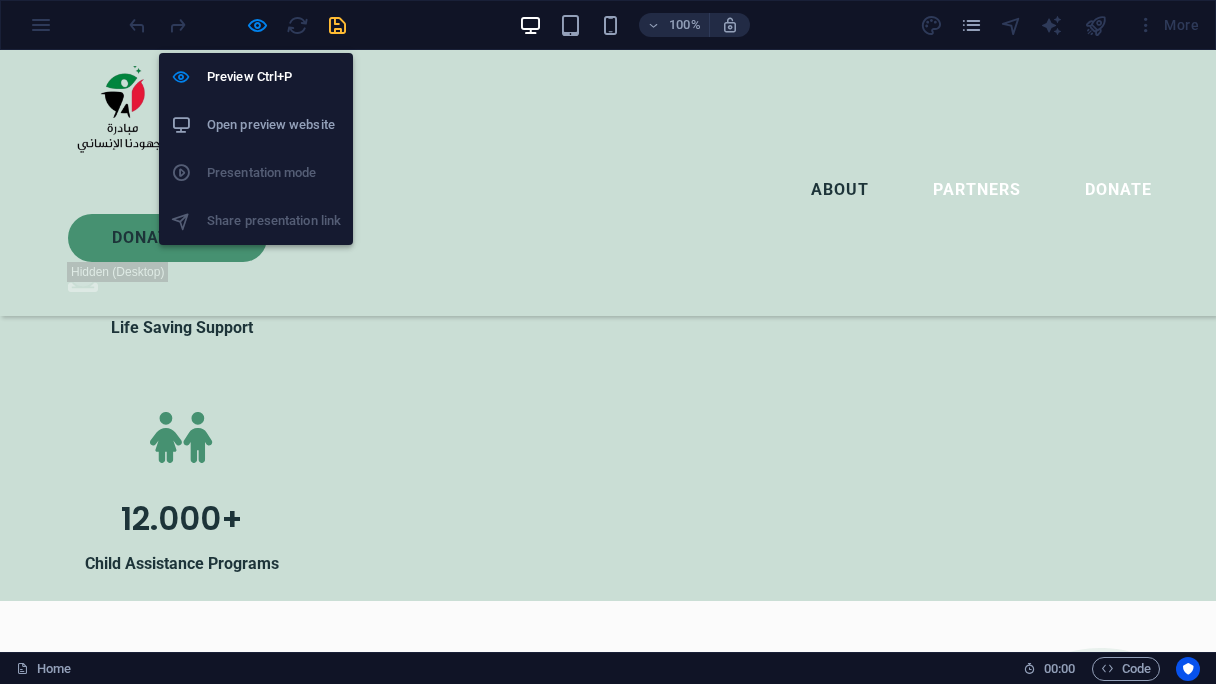 select on "slide" 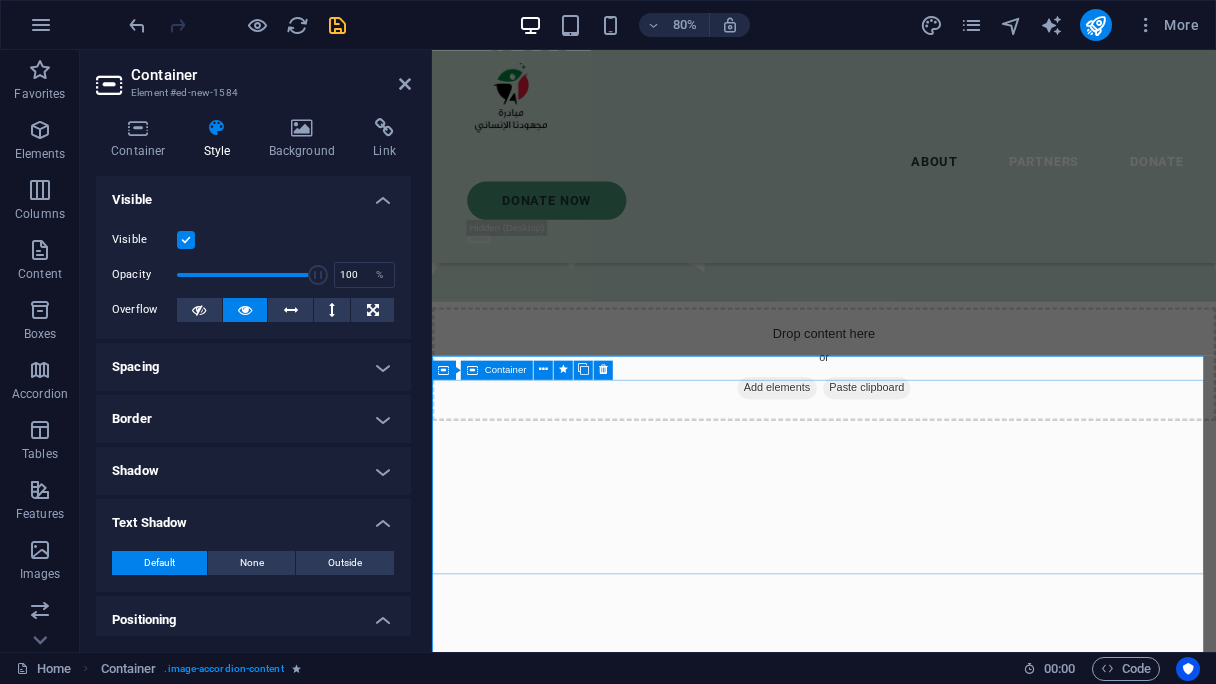 scroll, scrollTop: 3966, scrollLeft: 0, axis: vertical 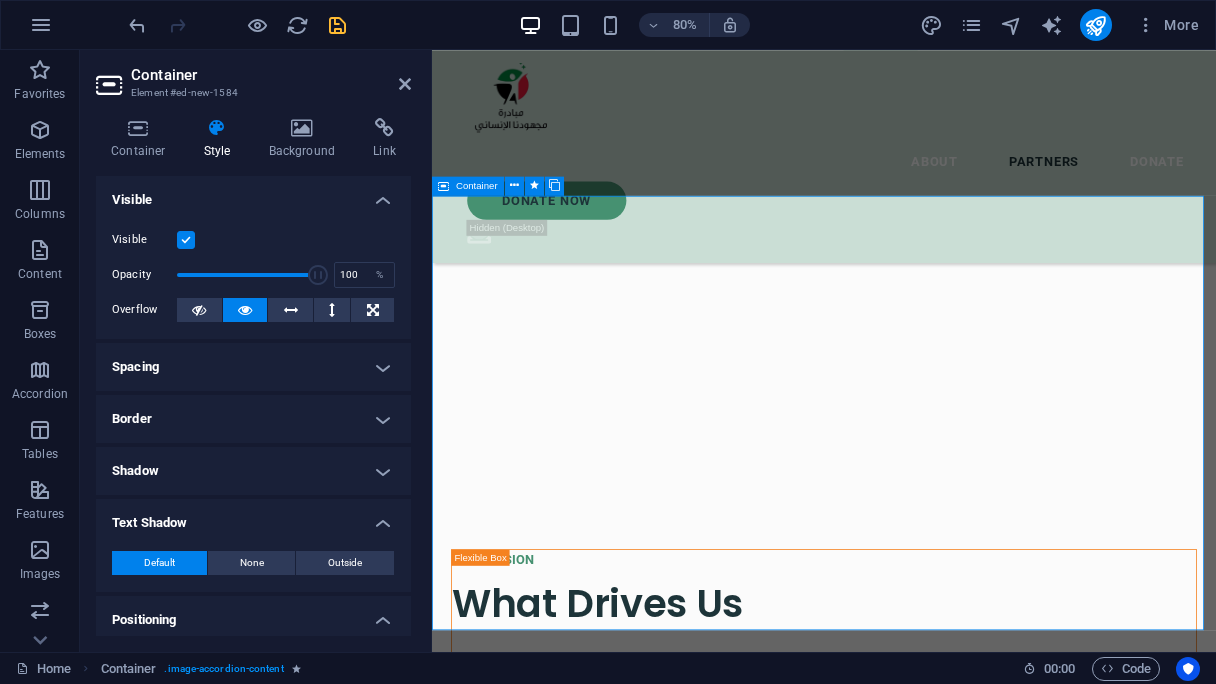 click on "[CITY] and Camps [FIRST] [LAST] We are honored to partner with the dedicated team at [CITY] and Camps [FIRST] [LAST], who continue to serve displaced families and communities affected by conflict in [REGION]. Their on-the-ground presence is vital to our collective impact. Together, we are reaching people in some of the most underserved areas with compassion and urgency. [BRAND] and [FIRST] [LAST] We are proud to collaborate with [BRAND] and the [FIRST] [LAST] team, whose dedication to providing rapid medical assistance on the ground has made a real difference in the lives of displaced families in [COUNTRY]." at bounding box center [922, 4520] 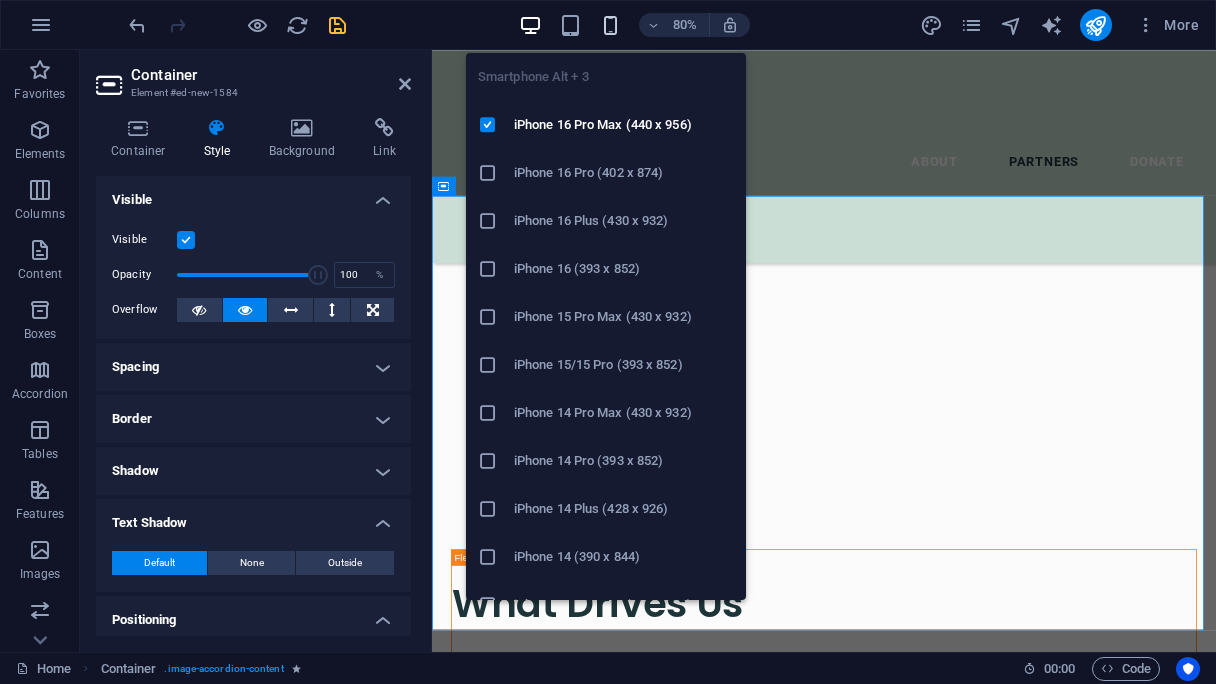 click at bounding box center (610, 25) 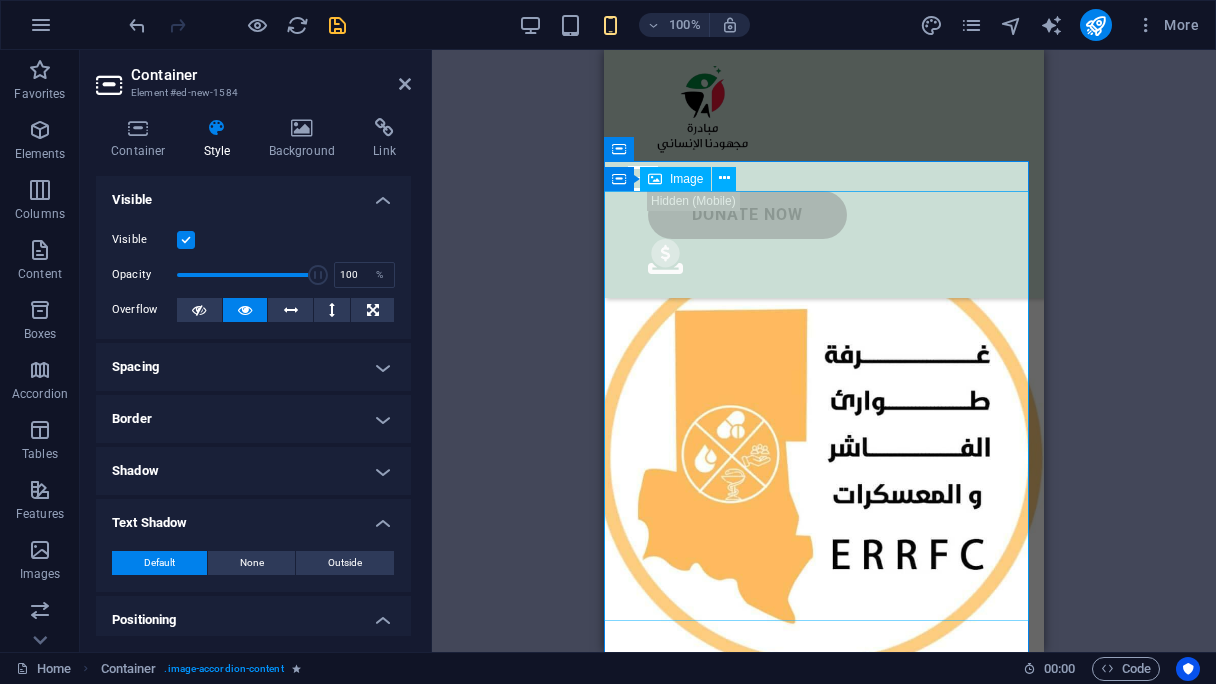 scroll, scrollTop: 4868, scrollLeft: 0, axis: vertical 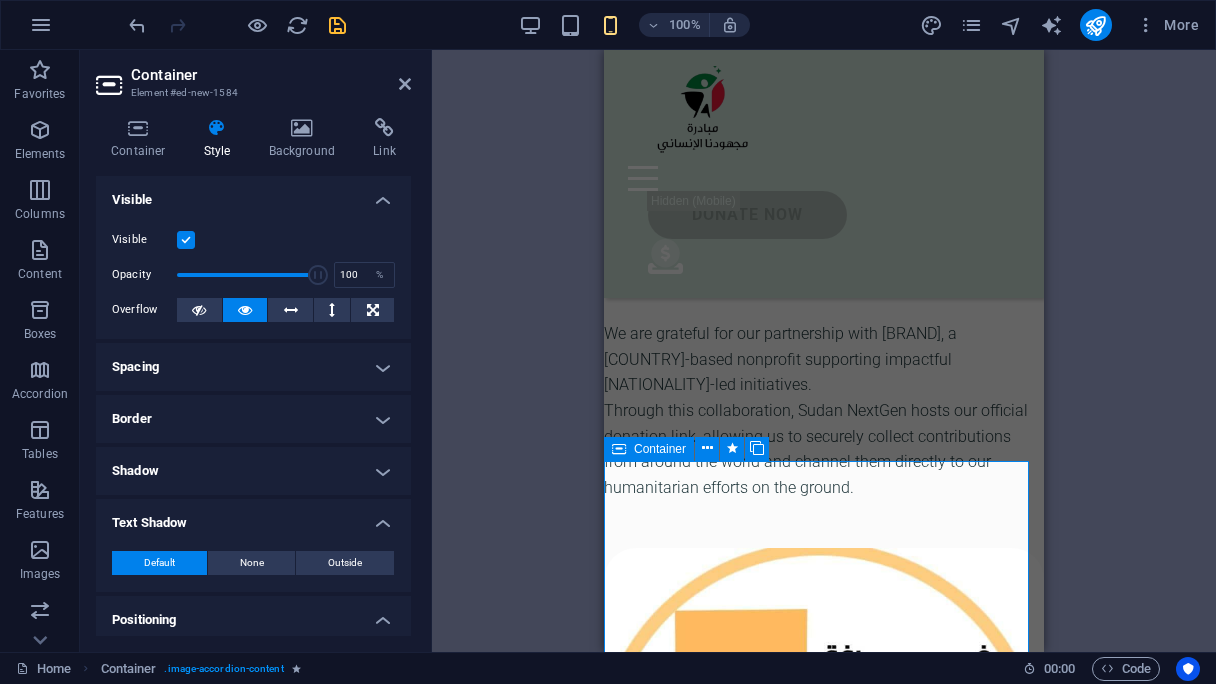 click at bounding box center [619, 449] 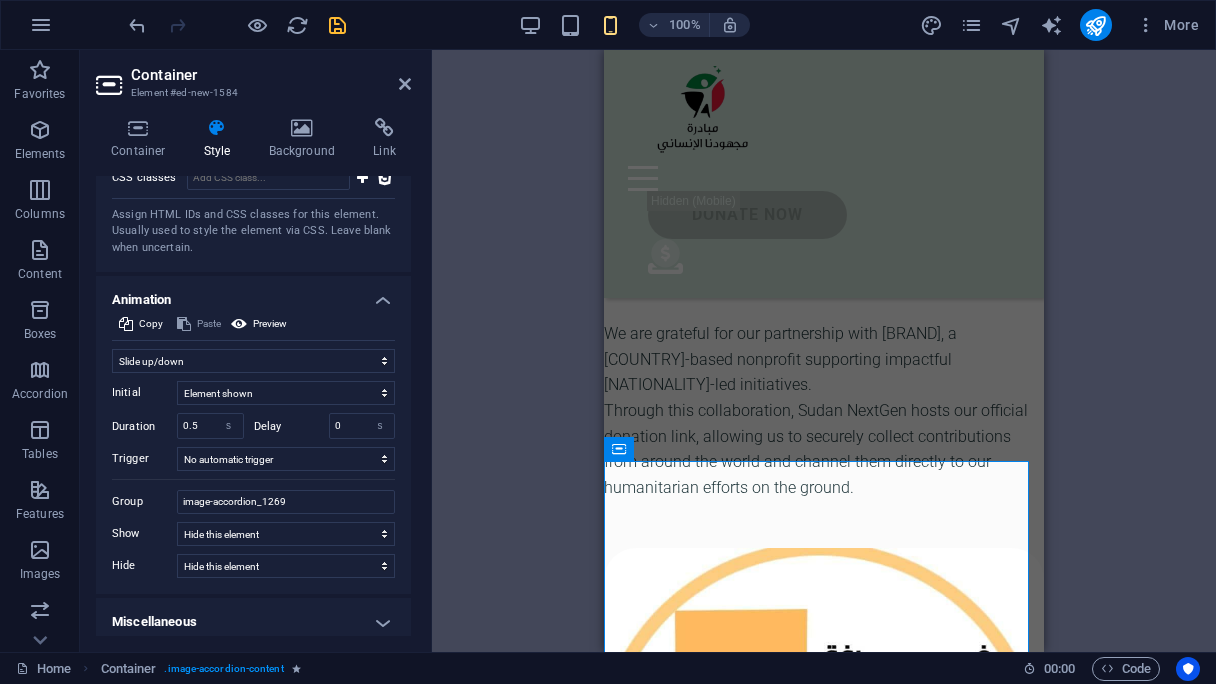 scroll, scrollTop: 874, scrollLeft: 0, axis: vertical 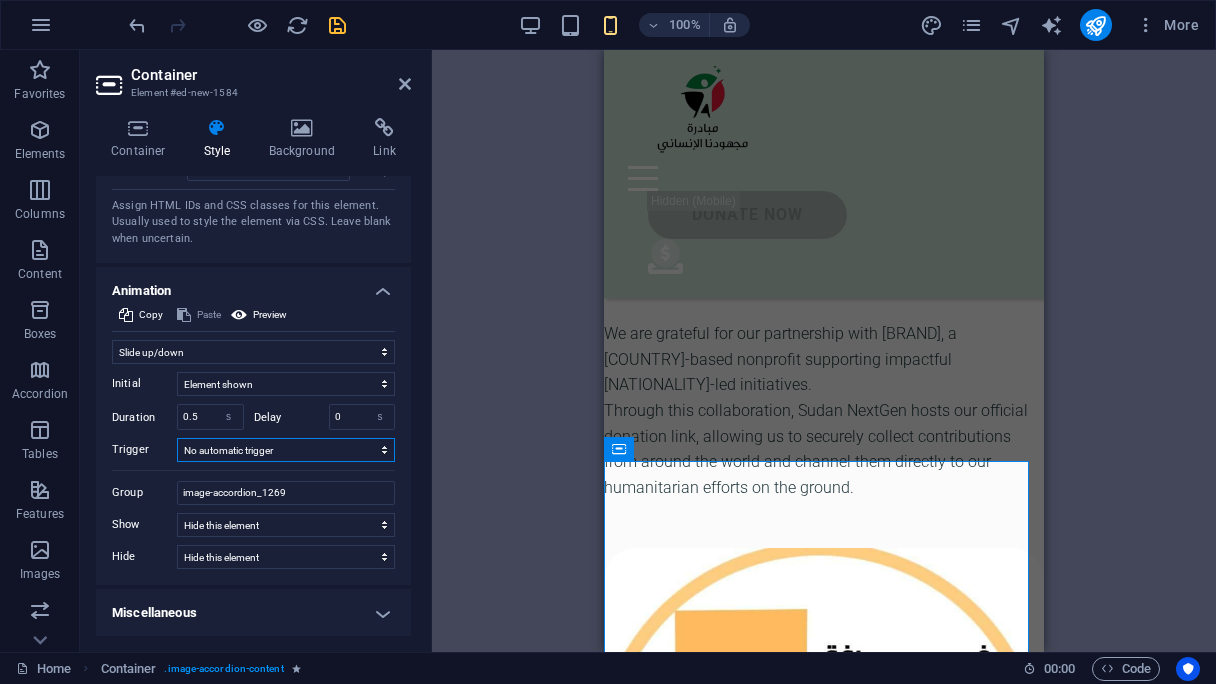 click on "No automatic trigger On page load Element scrolled into view" at bounding box center [286, 450] 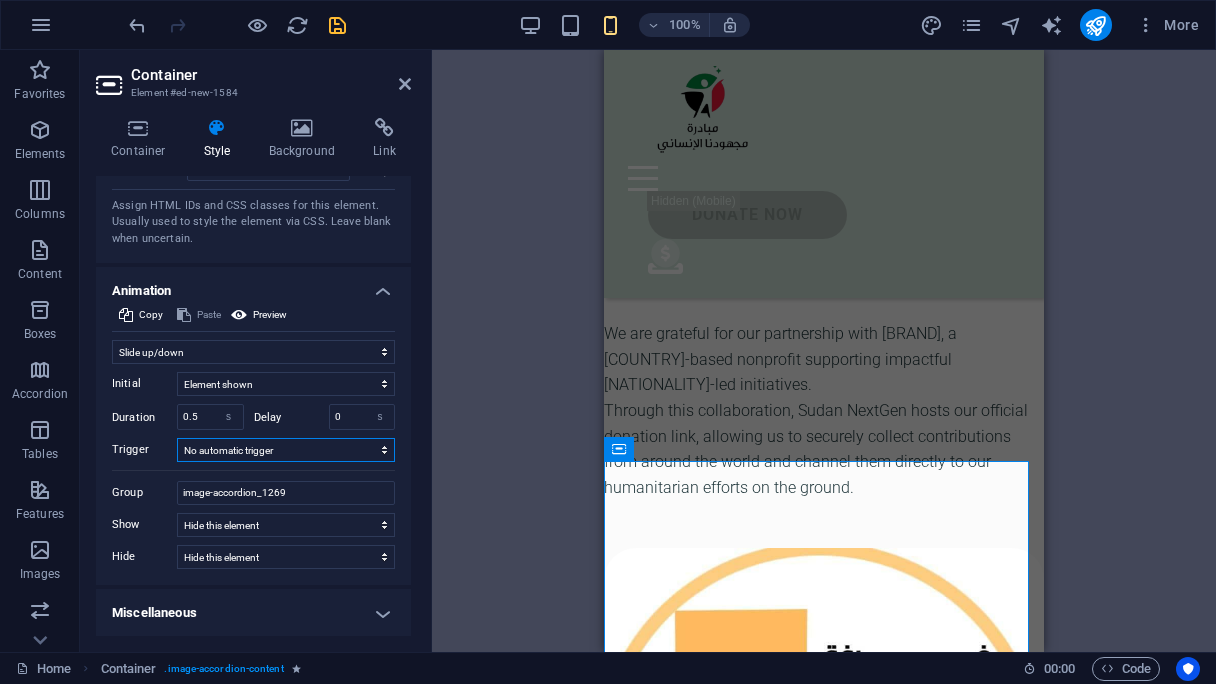 click on "No automatic trigger On page load Element scrolled into view" at bounding box center [286, 450] 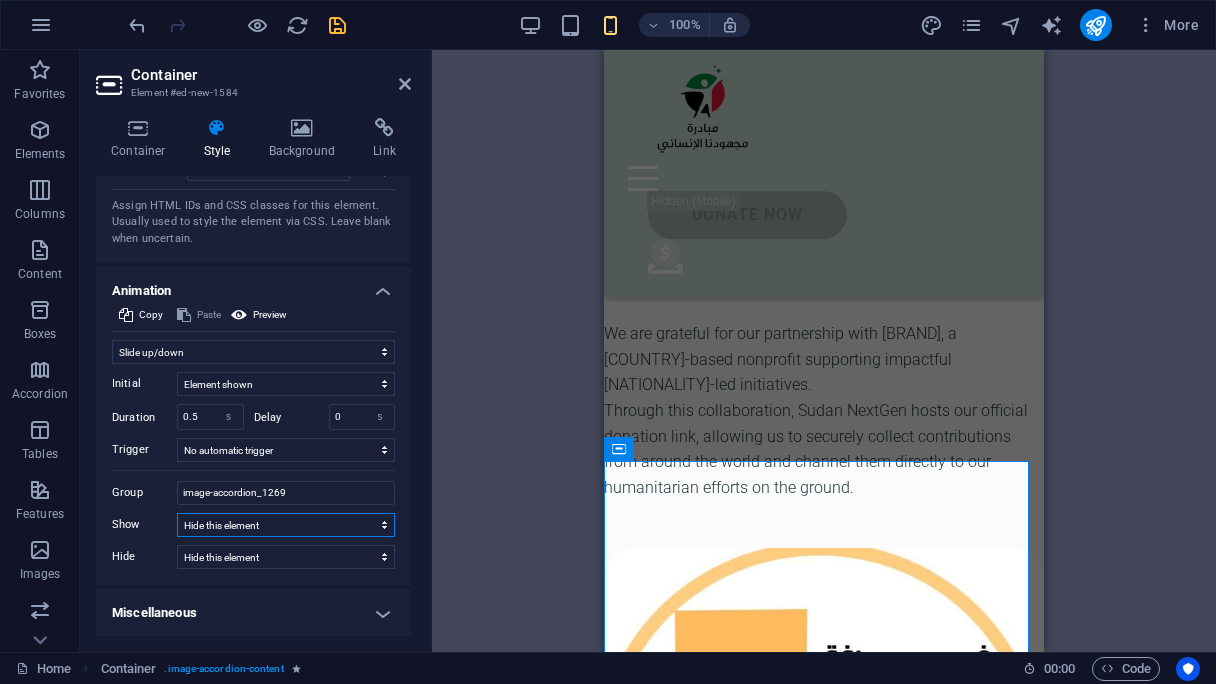 click on "Don't alter this element Hide this element Show this element" at bounding box center (286, 525) 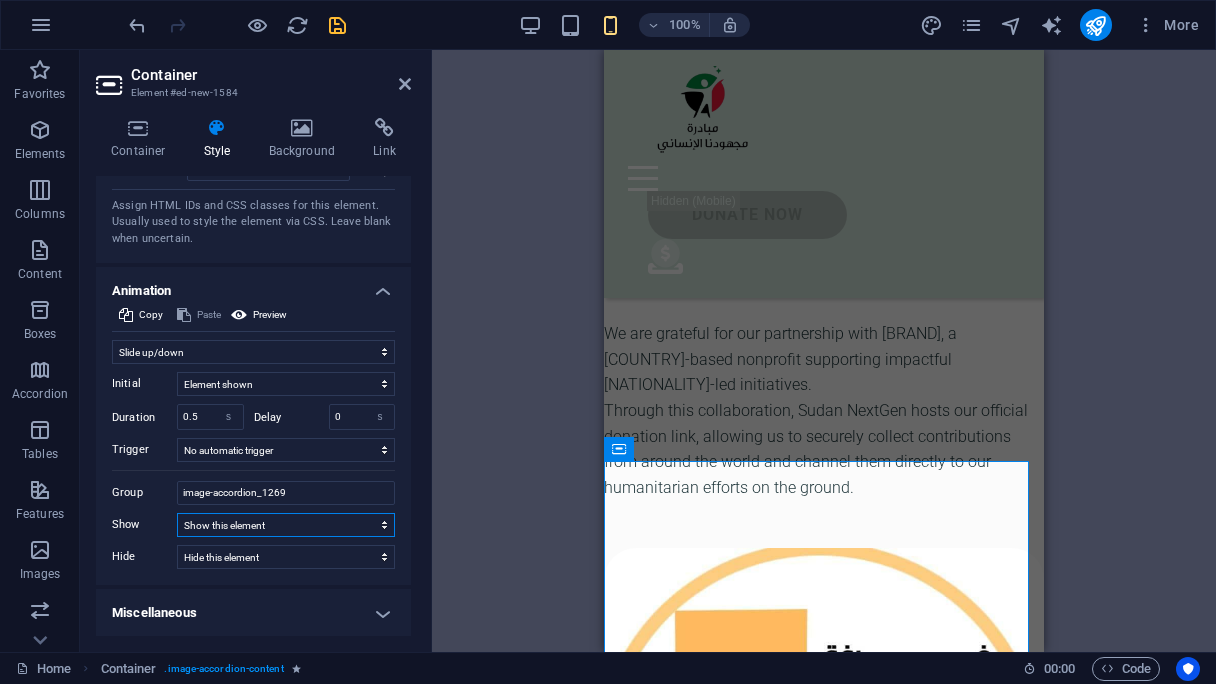 click on "Don't alter this element Hide this element Show this element" at bounding box center [286, 525] 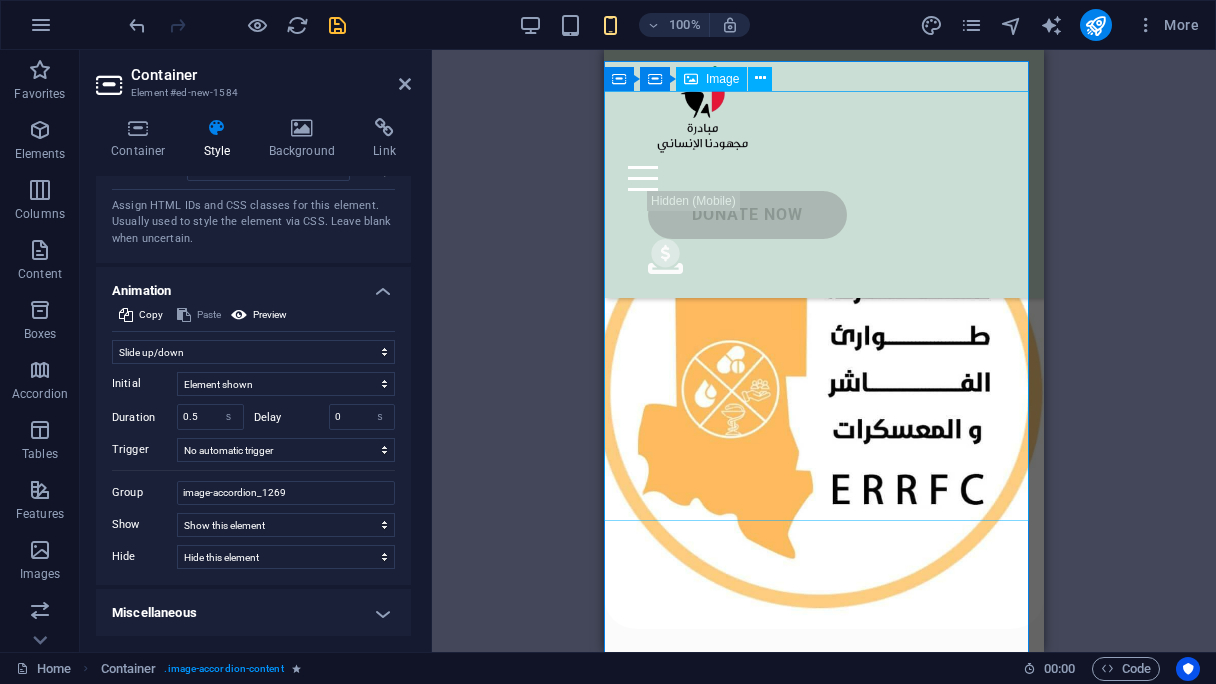 scroll, scrollTop: 5268, scrollLeft: 0, axis: vertical 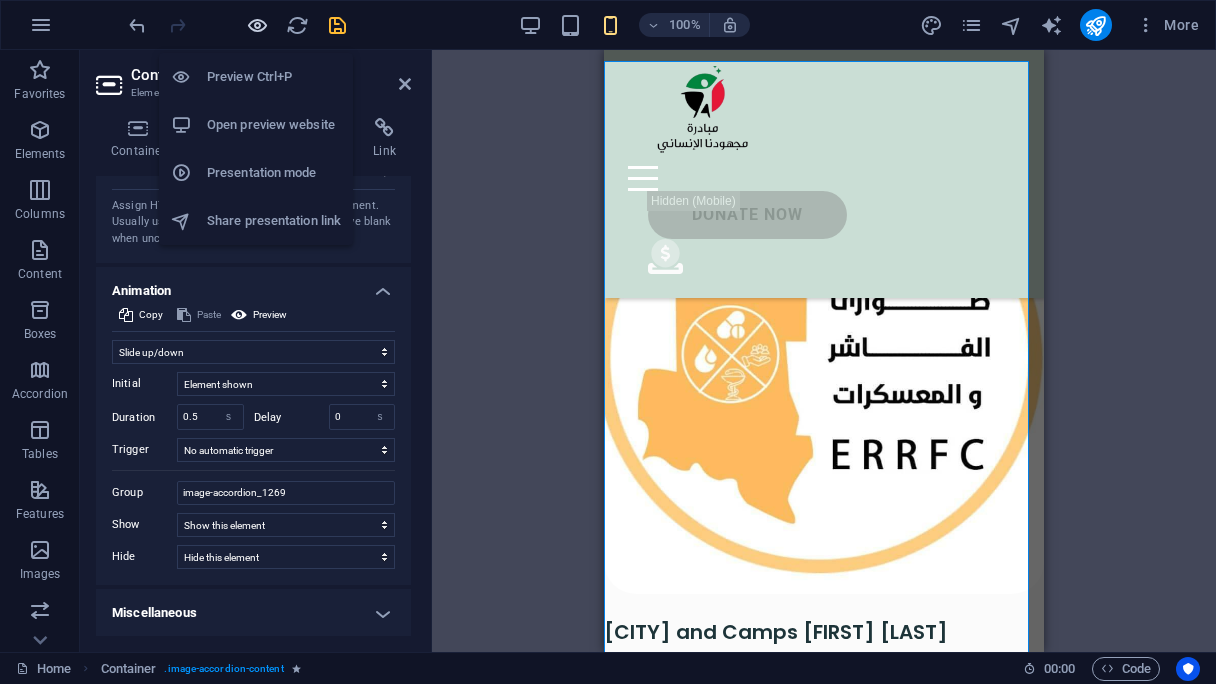 drag, startPoint x: 253, startPoint y: 21, endPoint x: 280, endPoint y: 257, distance: 237.53947 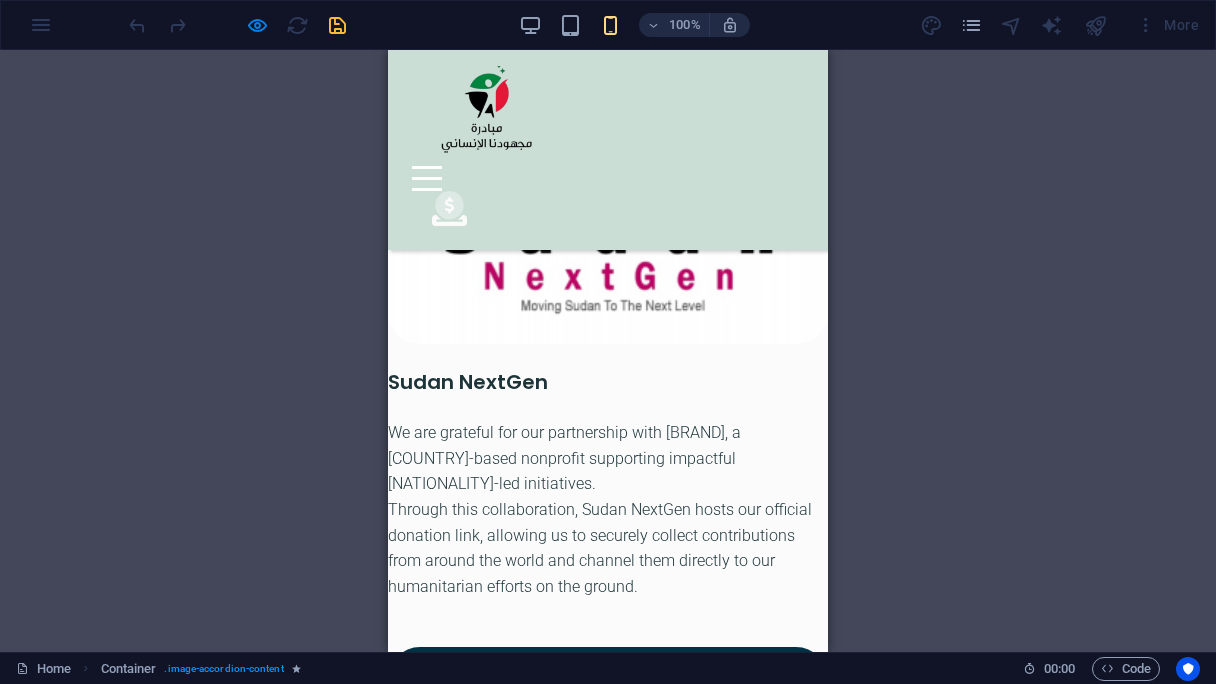 scroll, scrollTop: 3981, scrollLeft: 0, axis: vertical 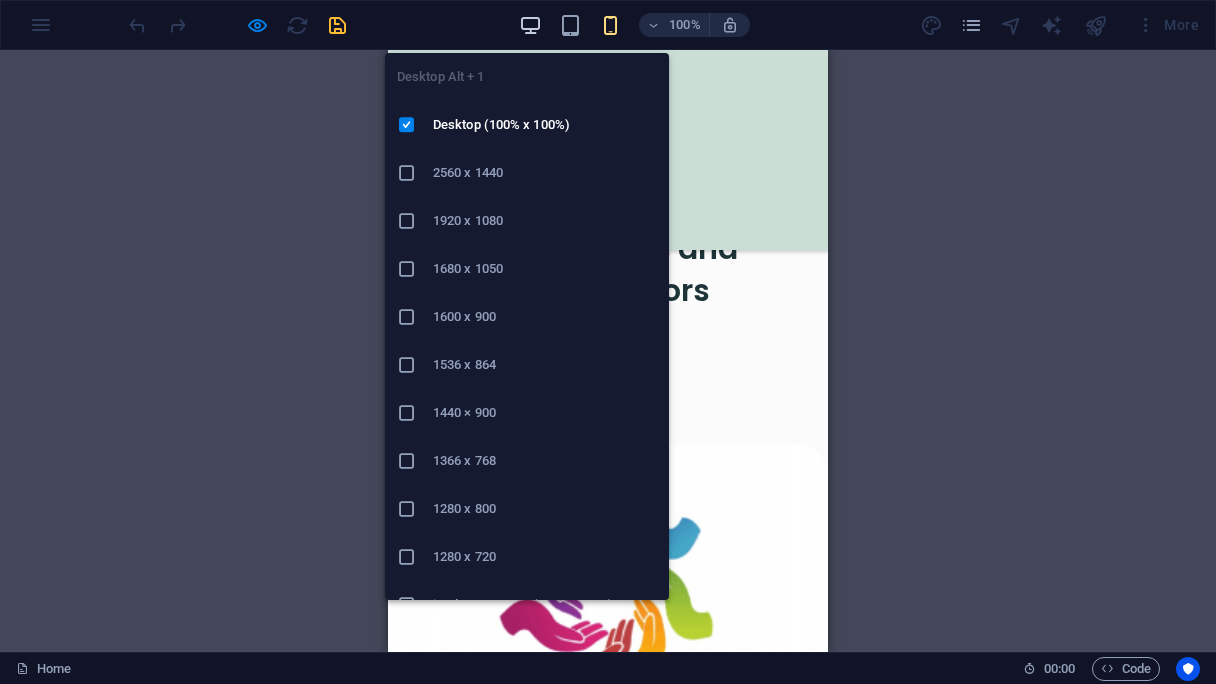 click at bounding box center [530, 25] 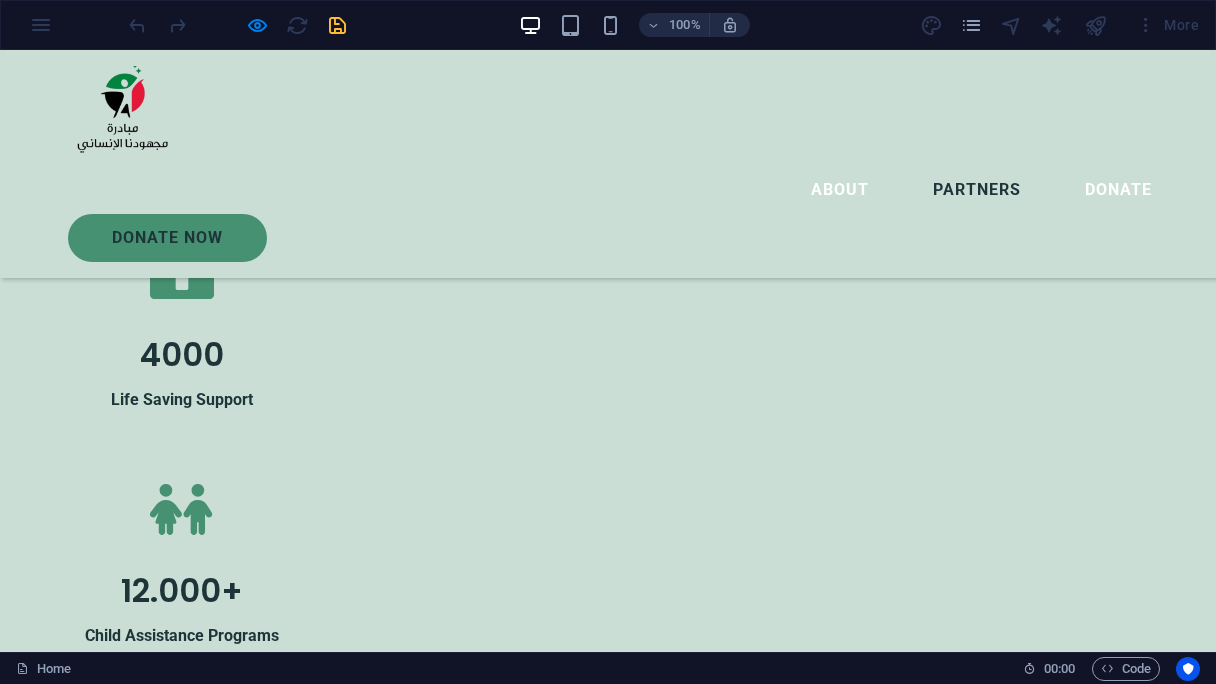 scroll, scrollTop: 3281, scrollLeft: 0, axis: vertical 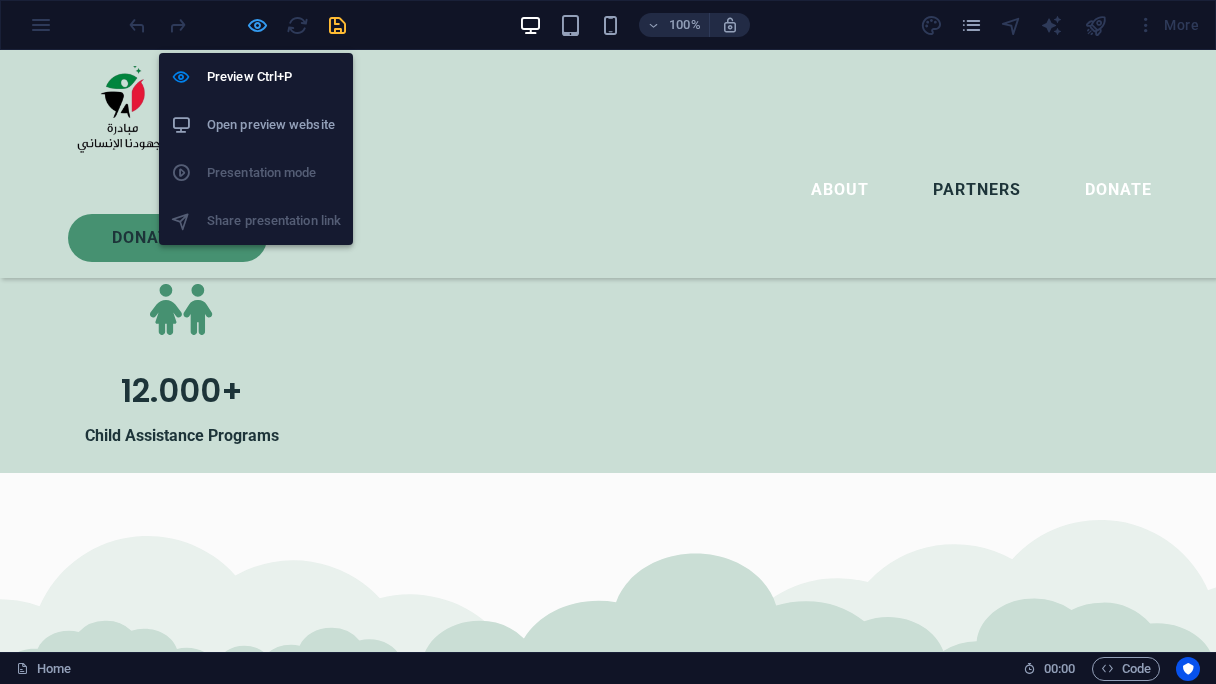 click at bounding box center [257, 25] 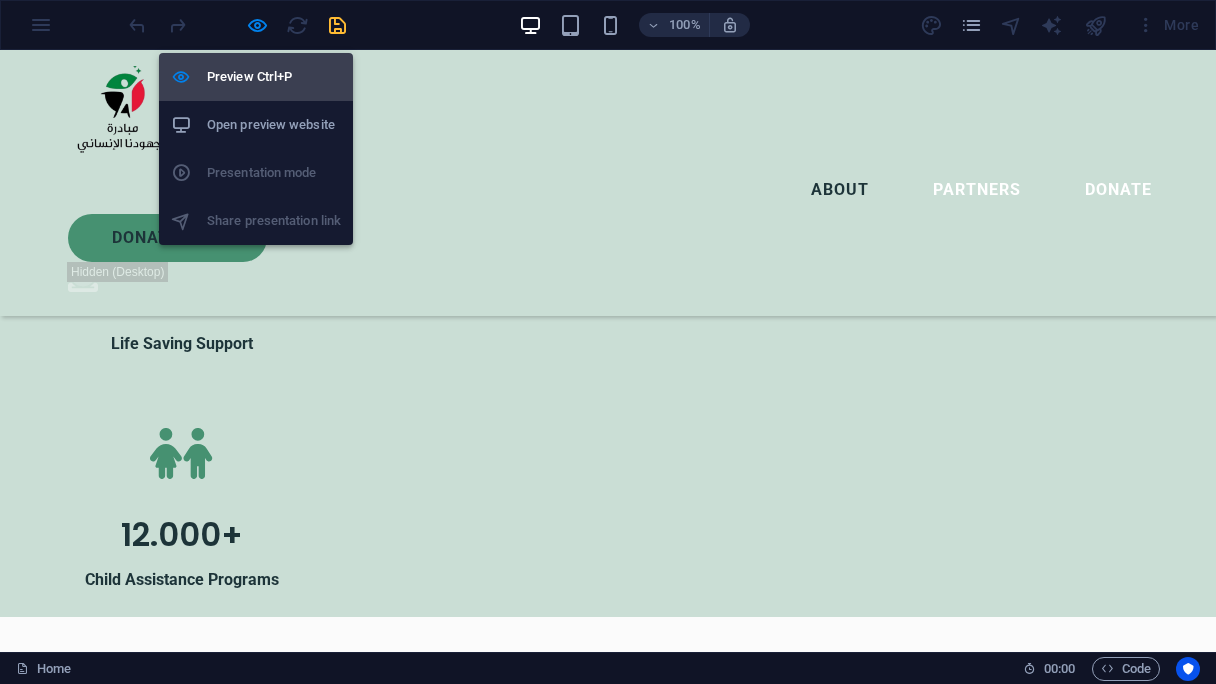 select on "slide" 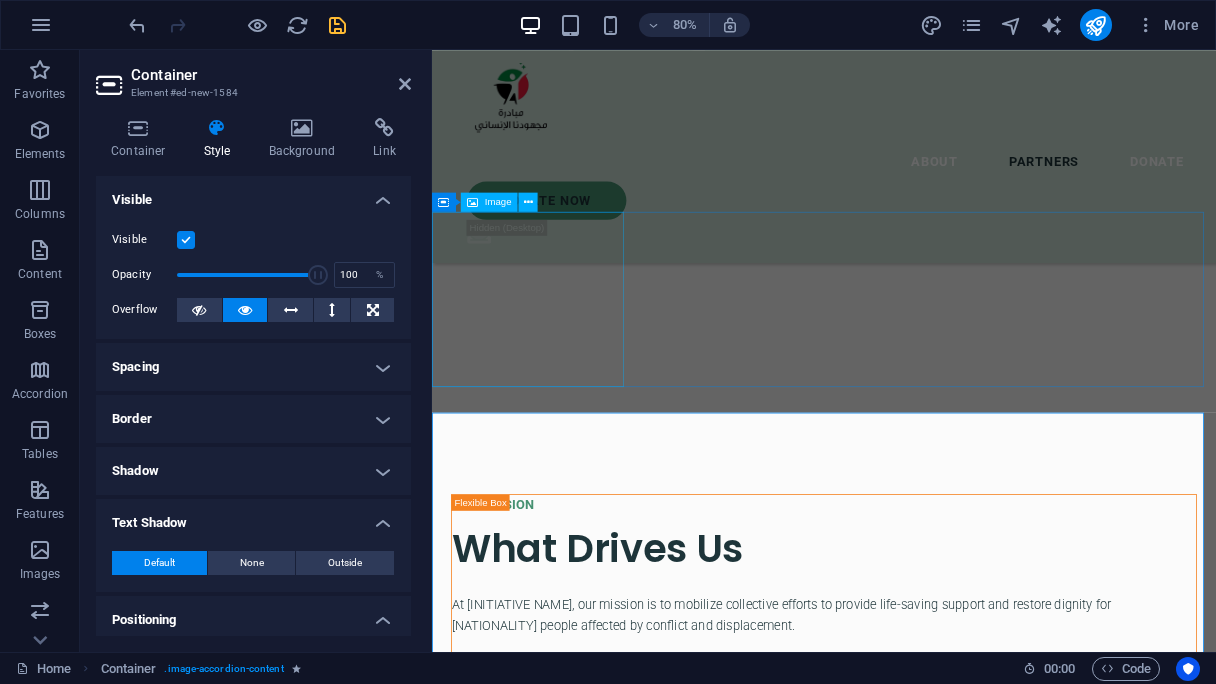 scroll, scrollTop: 4051, scrollLeft: 0, axis: vertical 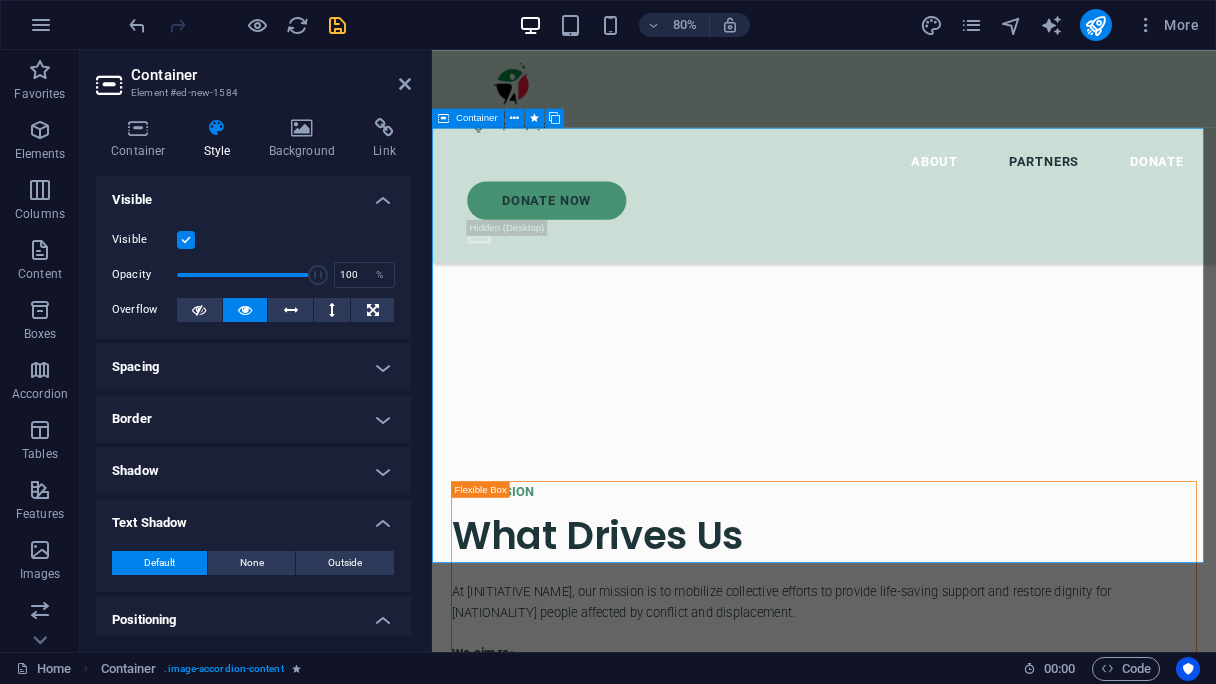 click on "[CITY] and Camps [FIRST] [LAST] We are honored to partner with the dedicated team at [CITY] and Camps [FIRST] [LAST], who continue to serve displaced families and communities affected by conflict in [REGION]. Their on-the-ground presence is vital to our collective impact. Together, we are reaching people in some of the most underserved areas with compassion and urgency. [BRAND] and [FIRST] [LAST] We are proud to collaborate with [BRAND] and the [FIRST] [LAST] team, whose dedication to providing rapid medical assistance on the ground has made a real difference in the lives of displaced families in [COUNTRY]." at bounding box center (922, 4435) 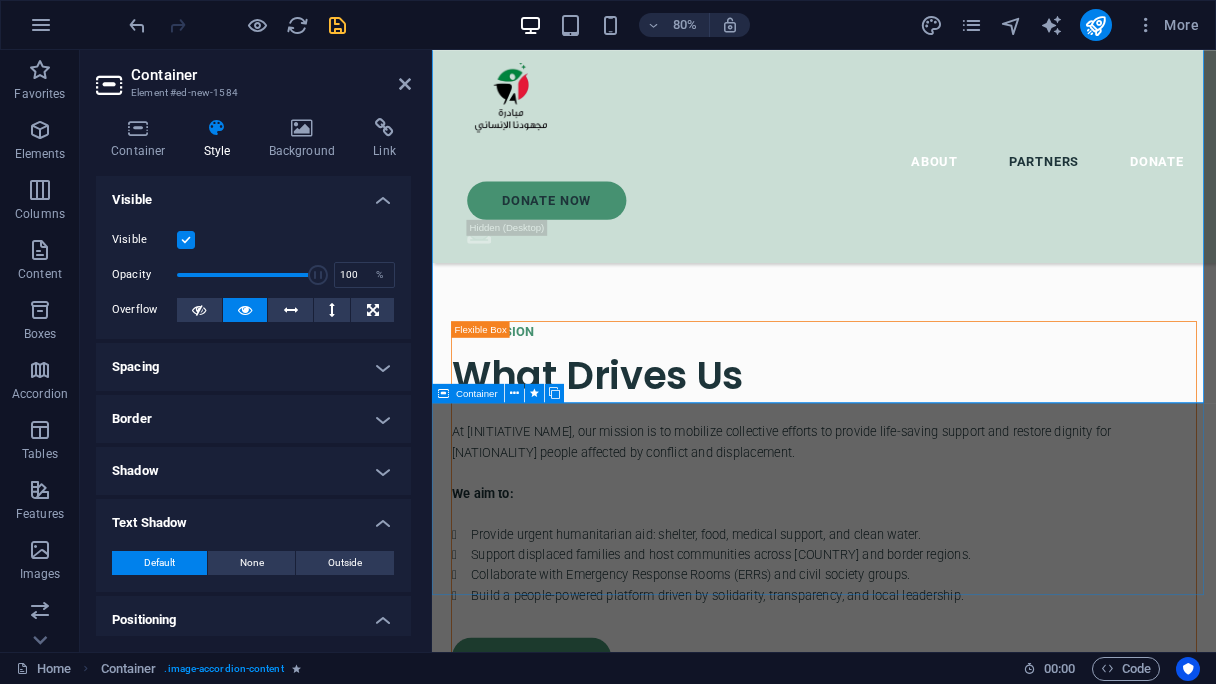 click on "[FIRST] [LAST] We are proud to collaborate with the committed team at [FIRST] [LAST], whose tireless efforts have provided life-saving assistance to displaced individuals and vulnerable families across [CITY] and surrounding areas. Their frontline work is a powerful example of solidarity and service, and we are deeply grateful for their partnership in helping us deliver aid with dignity and speed." at bounding box center [922, 5982] 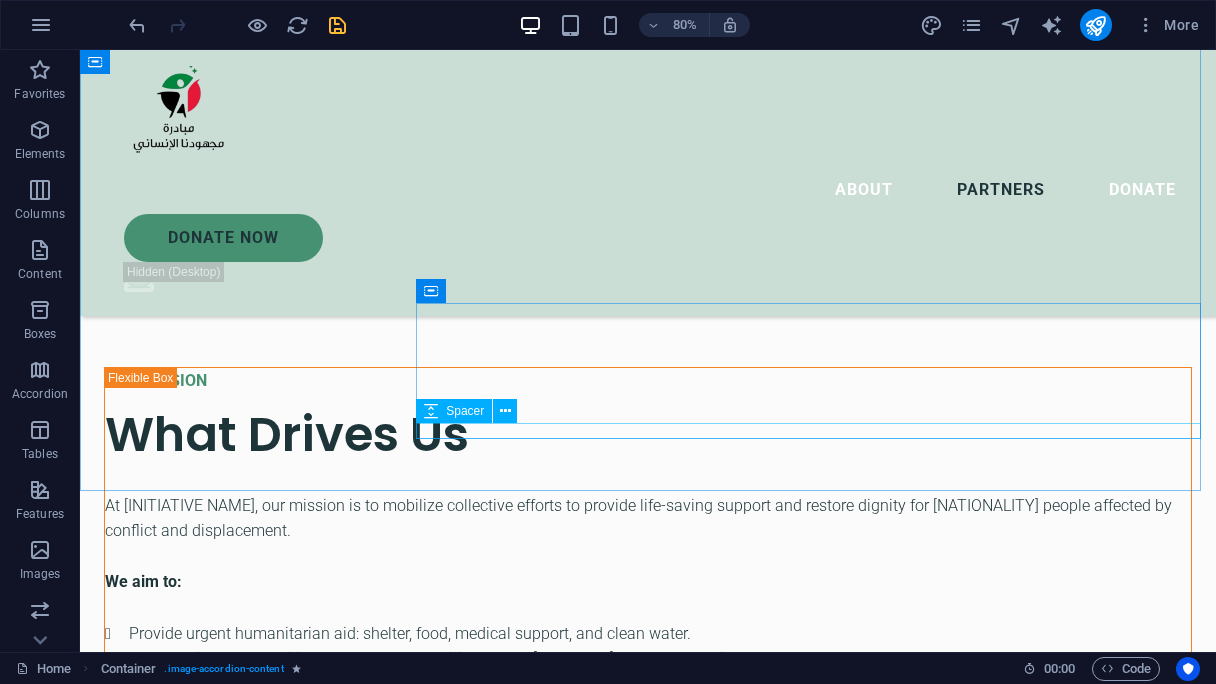 scroll, scrollTop: 4049, scrollLeft: 0, axis: vertical 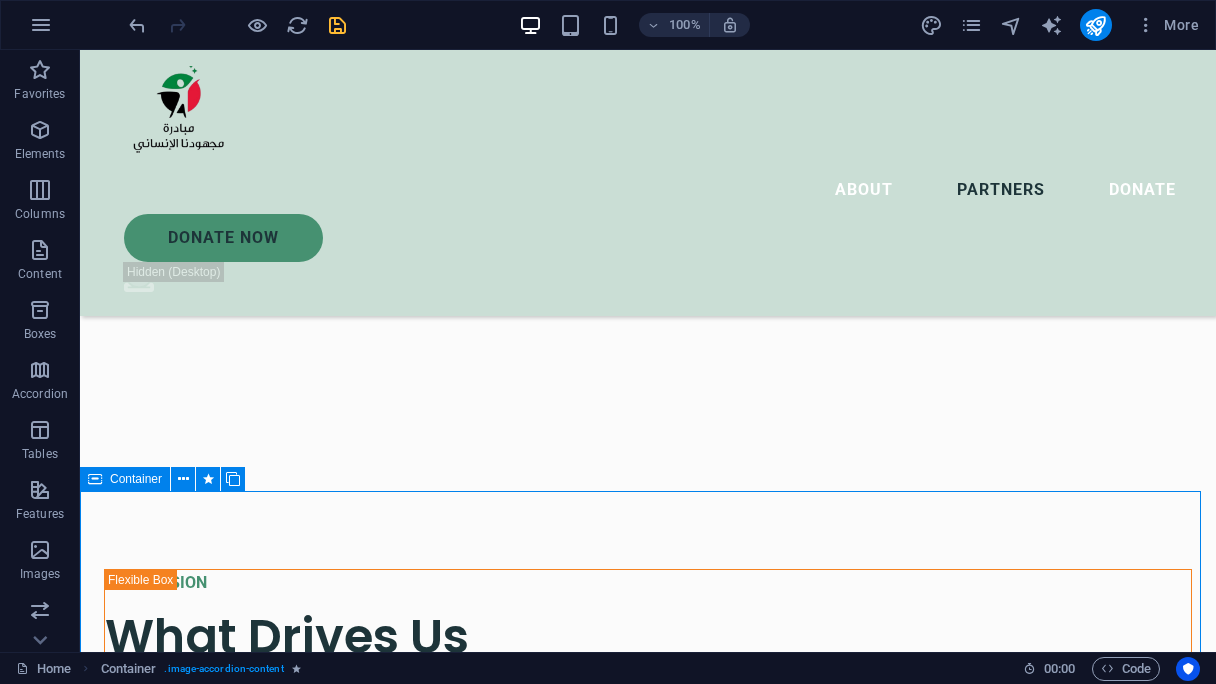 click at bounding box center [95, 479] 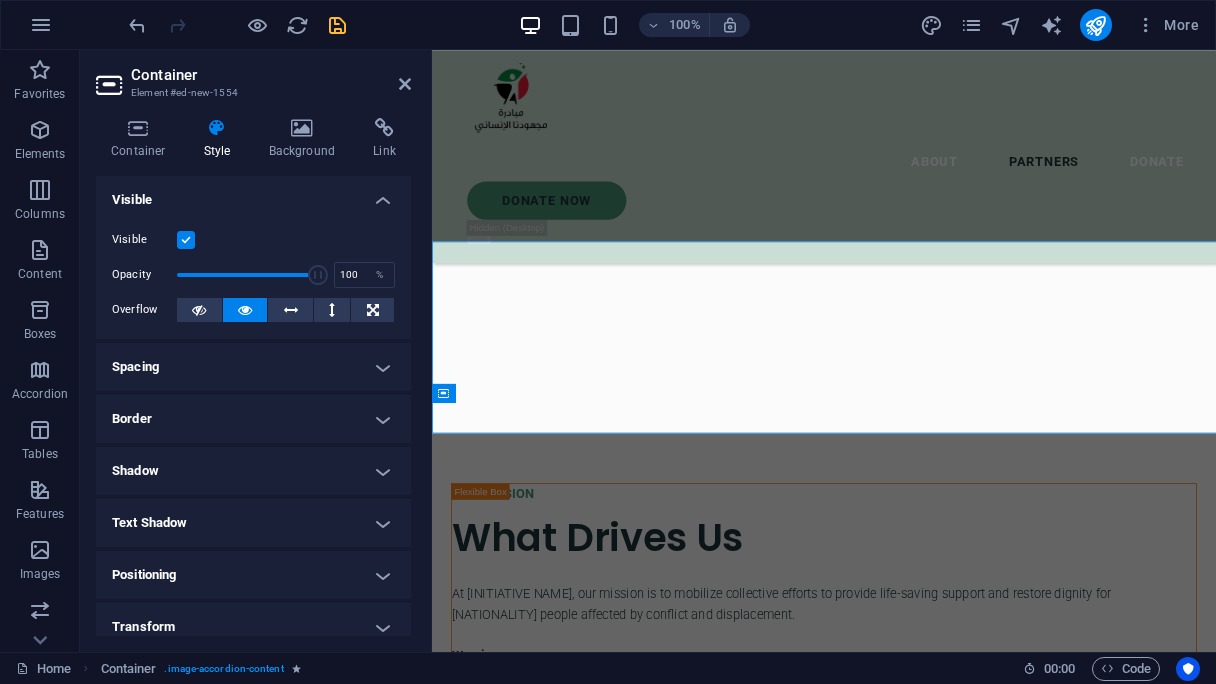 scroll, scrollTop: 4251, scrollLeft: 0, axis: vertical 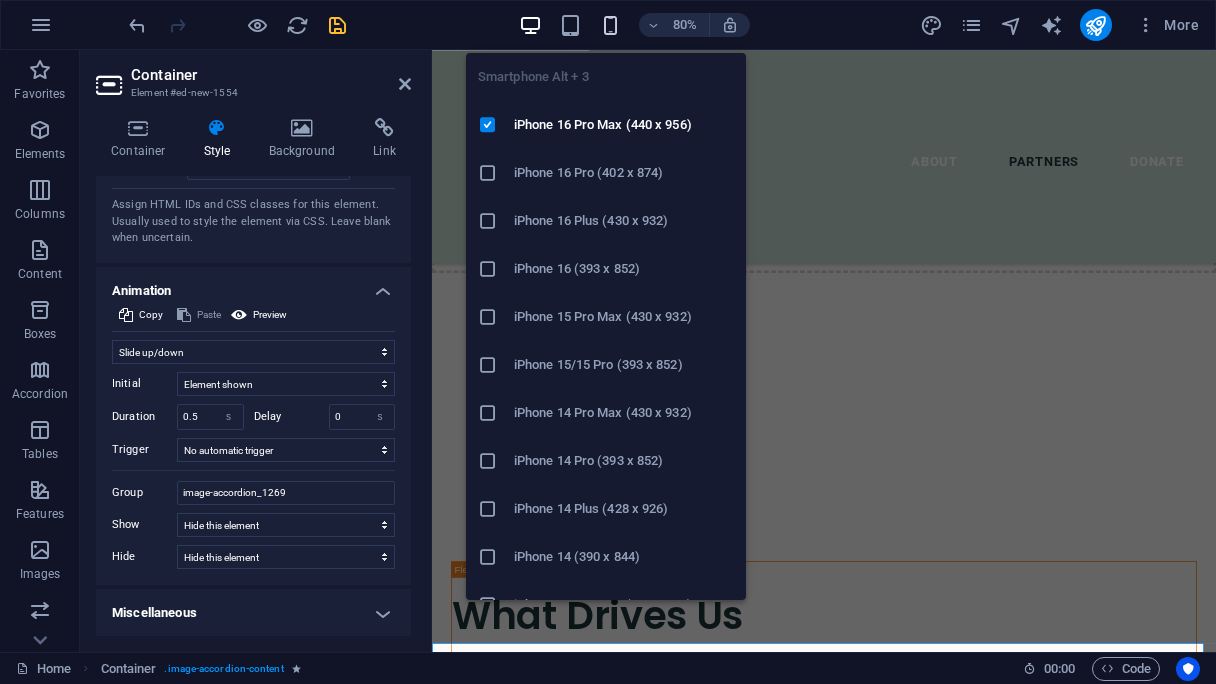 click at bounding box center (610, 25) 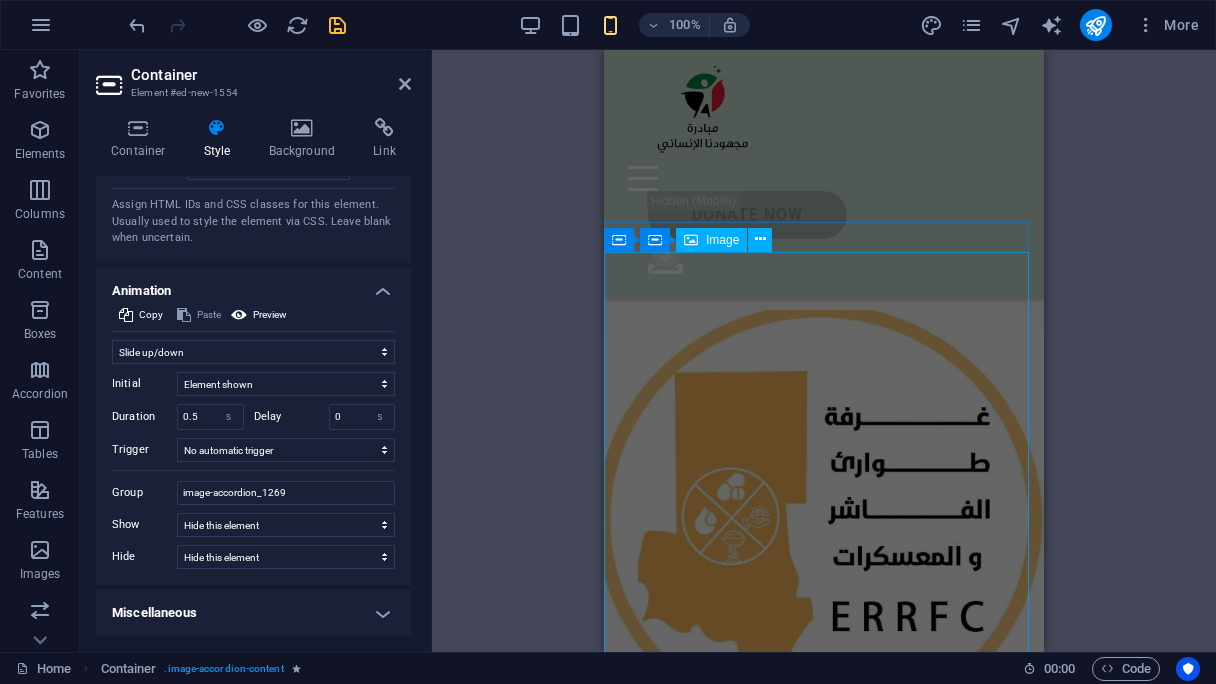 scroll, scrollTop: 5006, scrollLeft: 0, axis: vertical 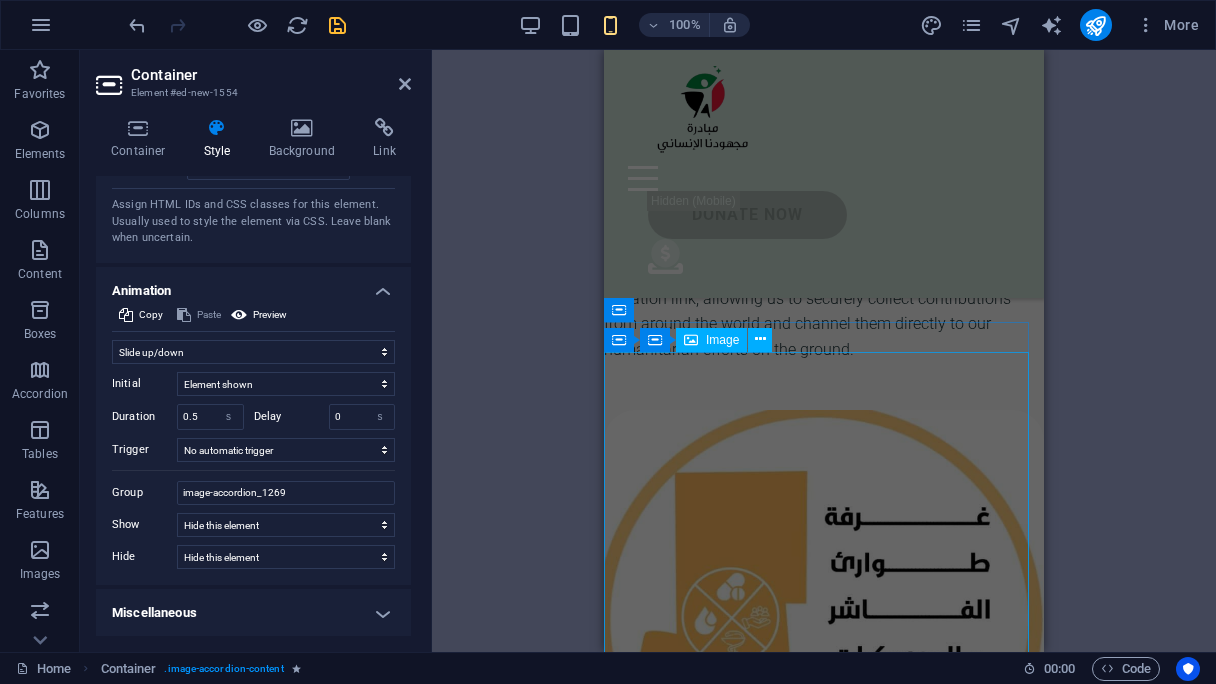 click at bounding box center (824, 633) 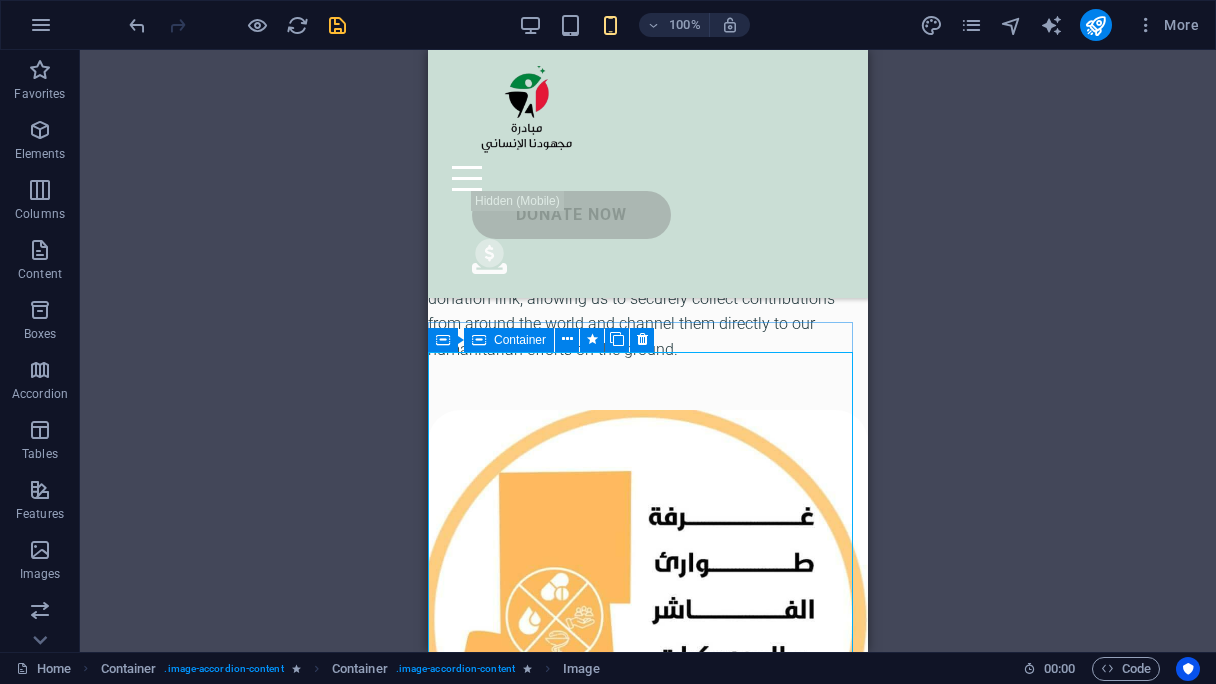click on "Container" at bounding box center [520, 340] 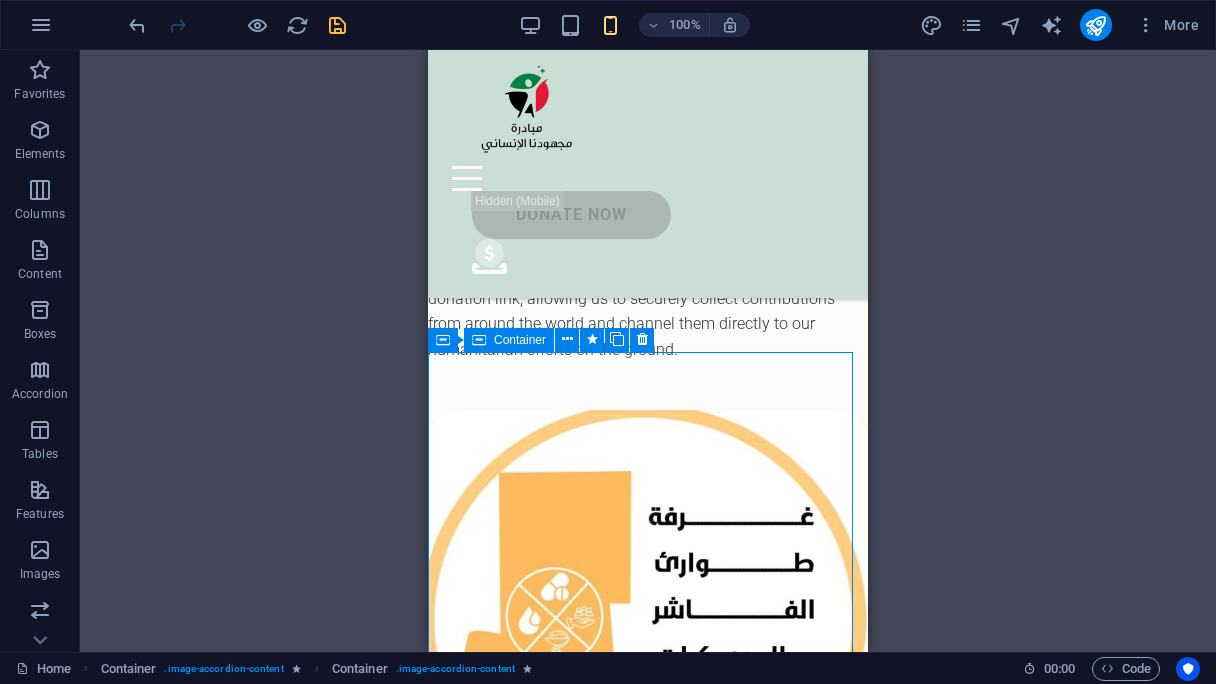 click on "Container" at bounding box center (520, 340) 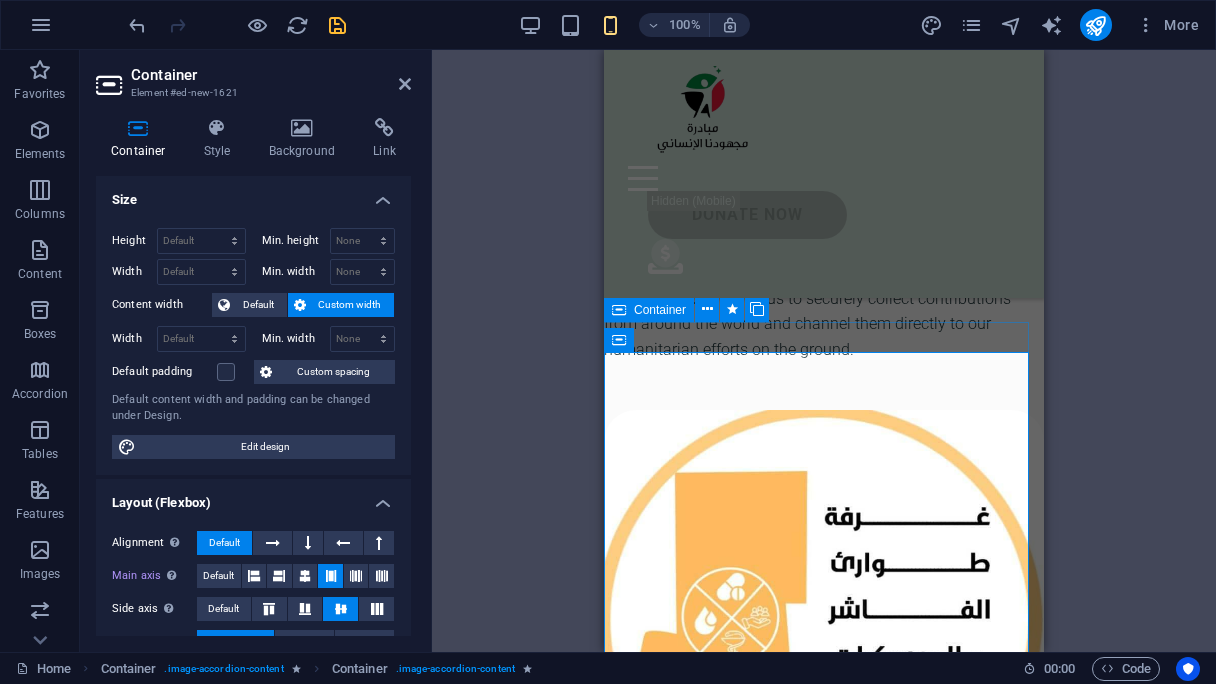 click at bounding box center (619, 340) 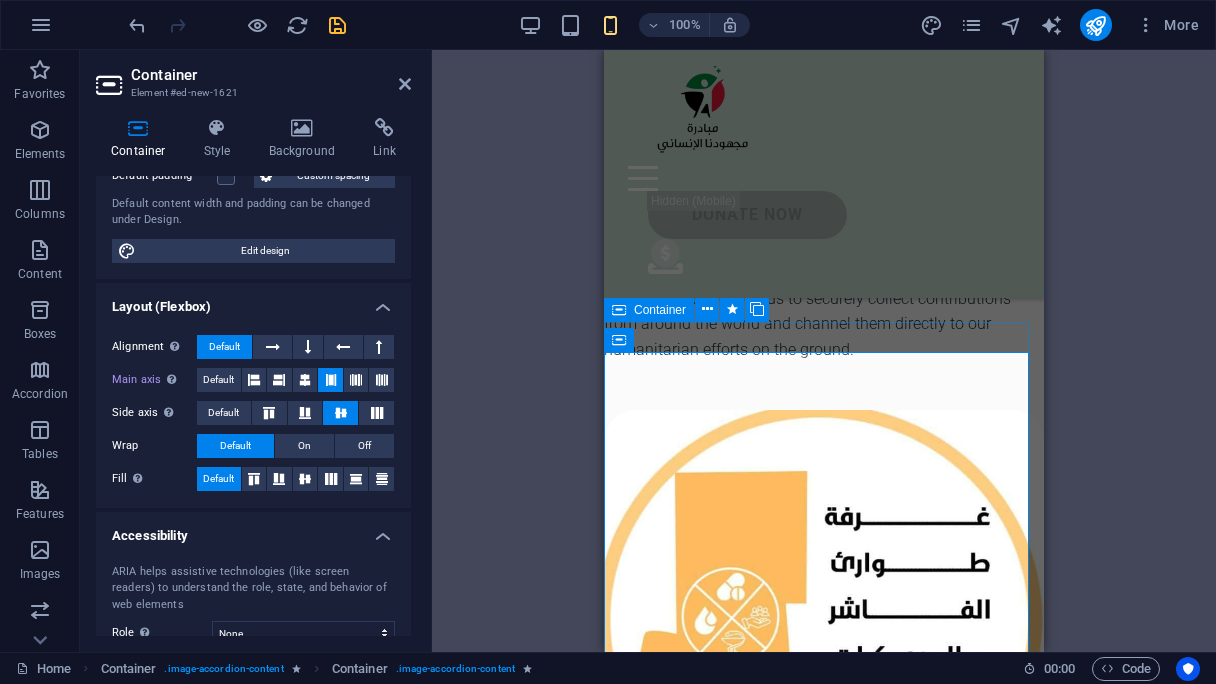 scroll, scrollTop: 348, scrollLeft: 0, axis: vertical 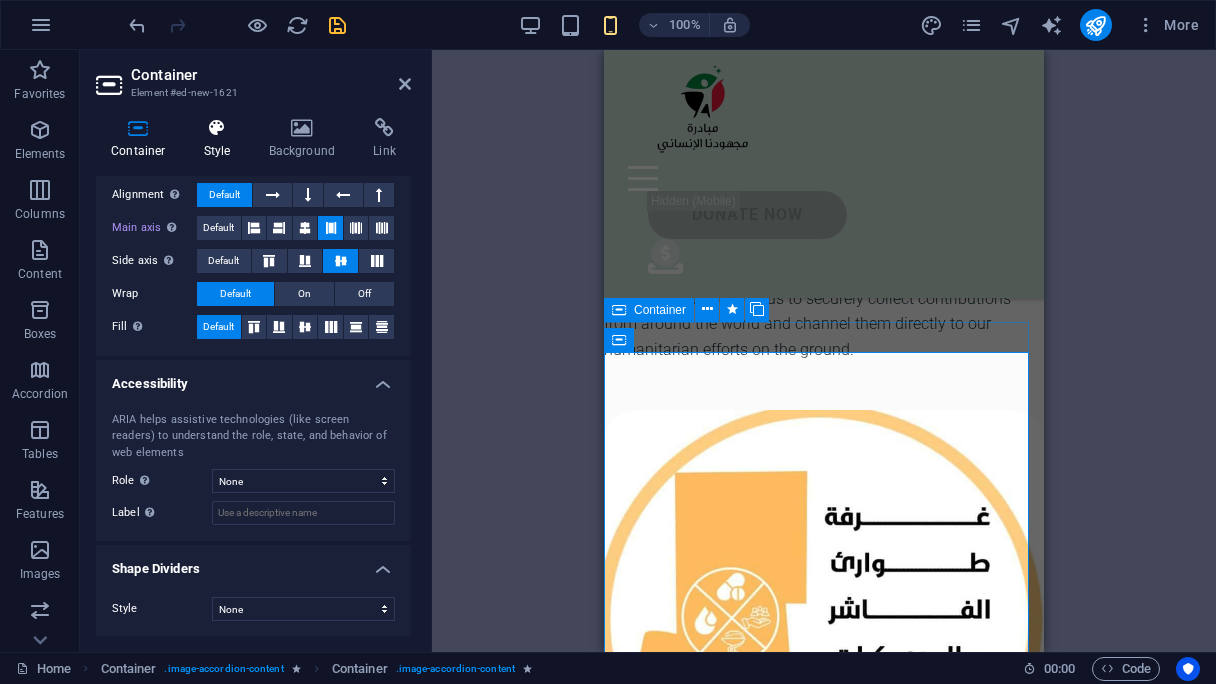 click at bounding box center (217, 128) 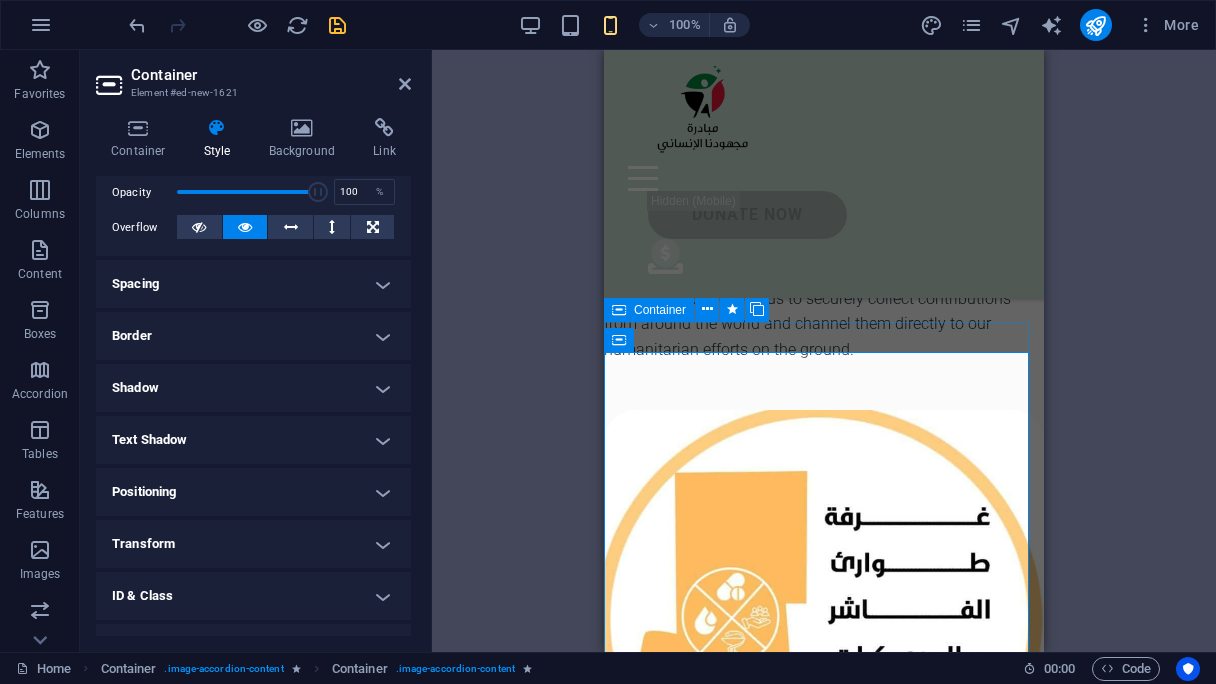 scroll, scrollTop: 384, scrollLeft: 0, axis: vertical 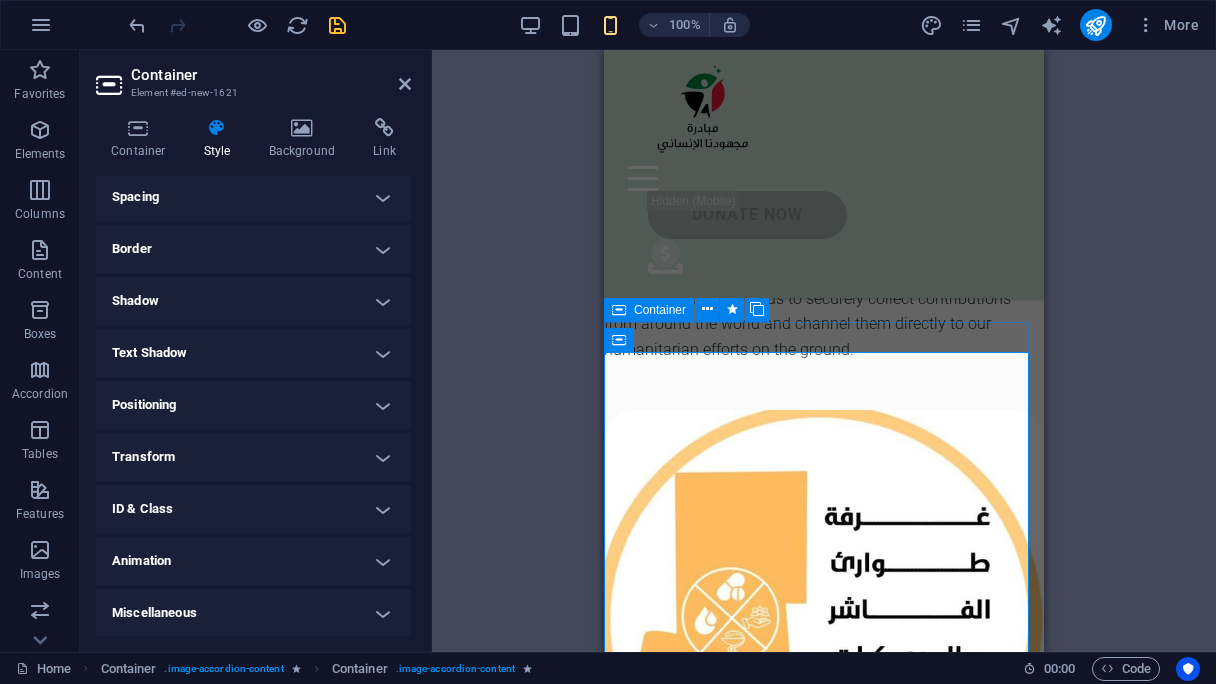 click on "Positioning" at bounding box center (253, 405) 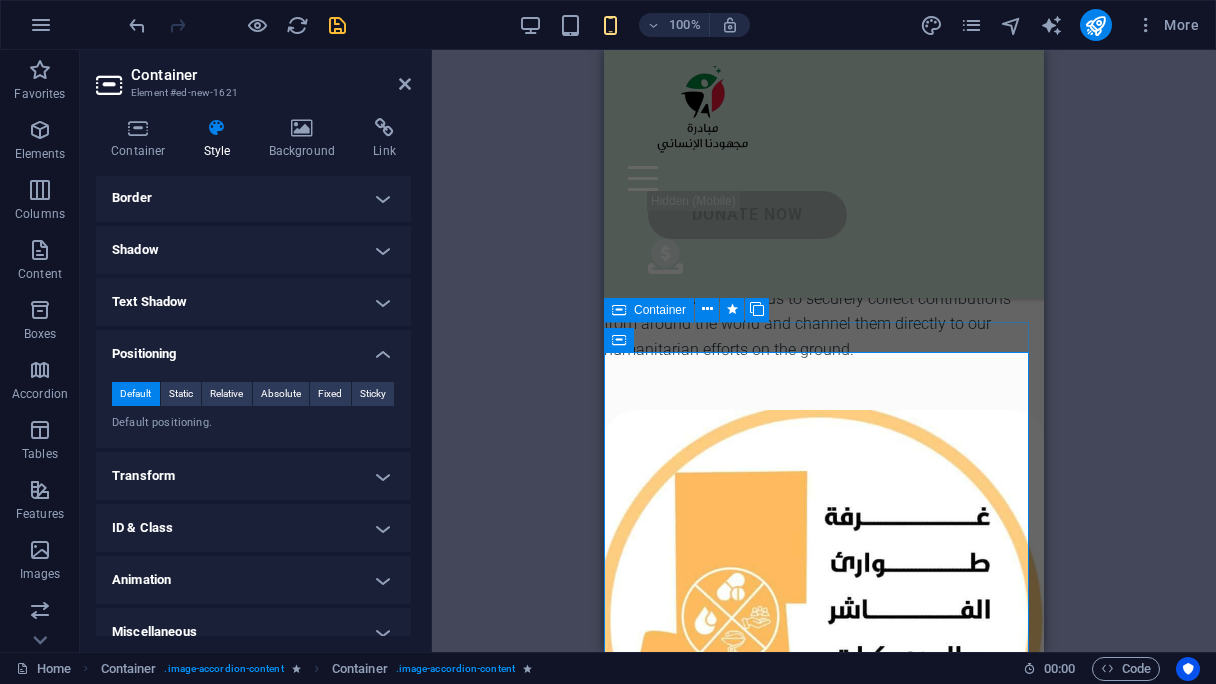 scroll, scrollTop: 454, scrollLeft: 0, axis: vertical 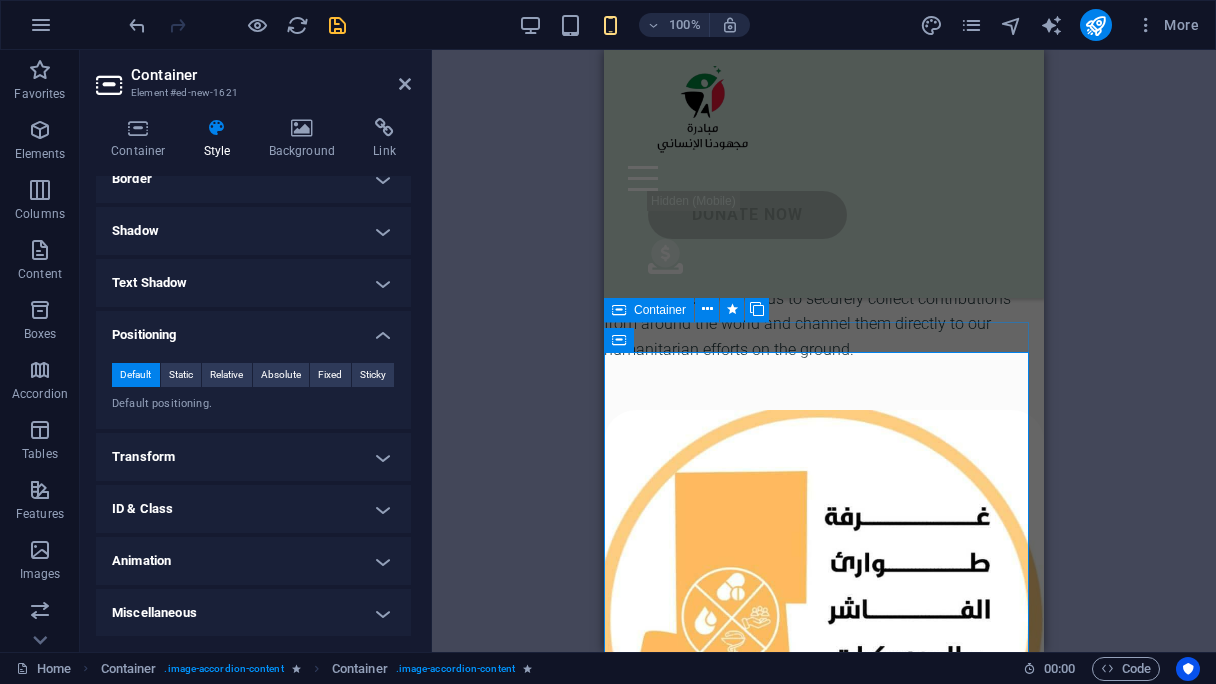 click on "Transform" at bounding box center [253, 457] 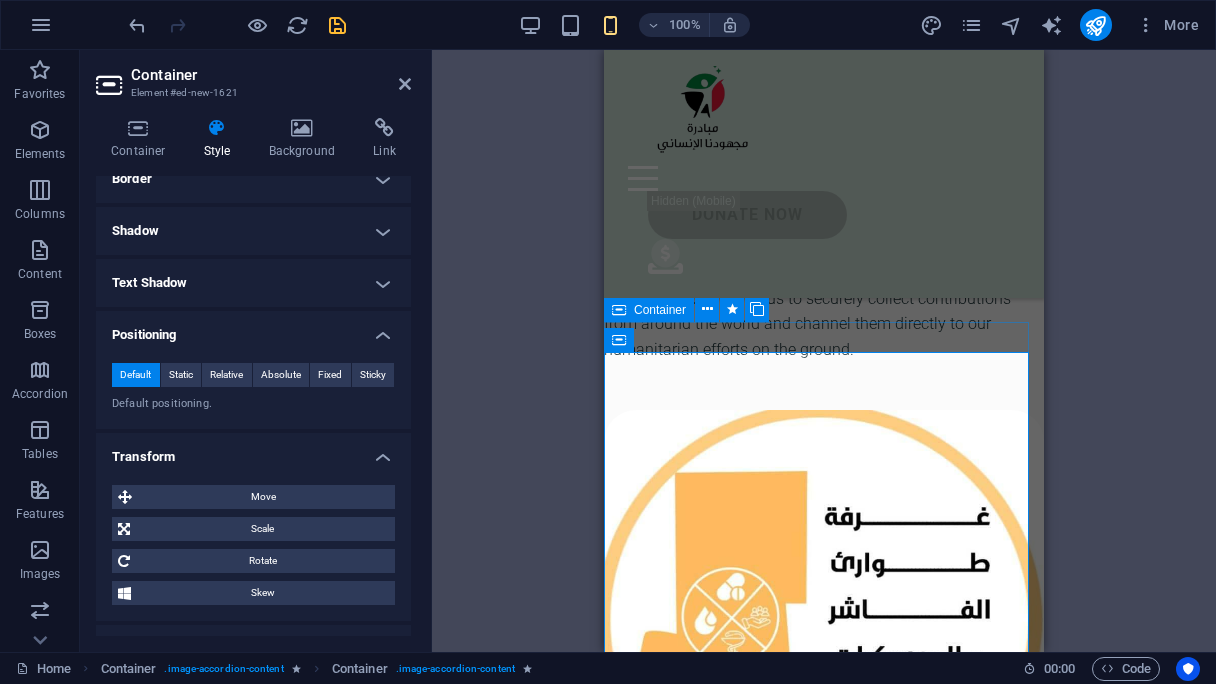 scroll, scrollTop: 594, scrollLeft: 0, axis: vertical 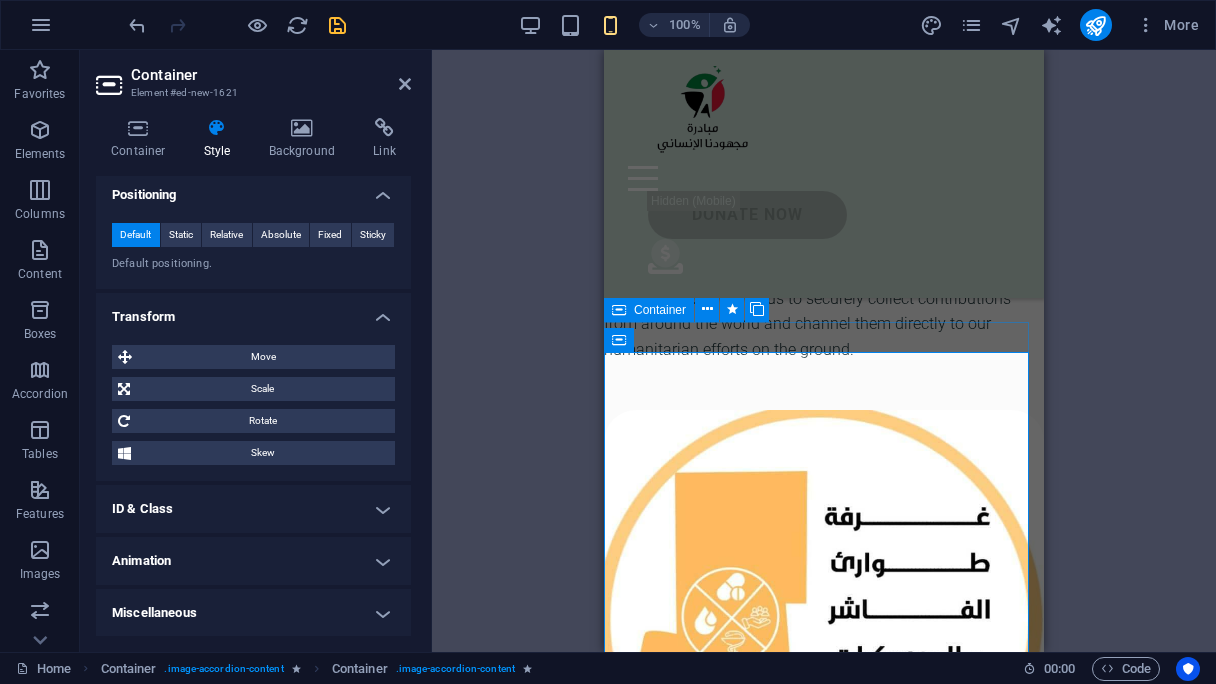 click on "ID & Class" at bounding box center (253, 509) 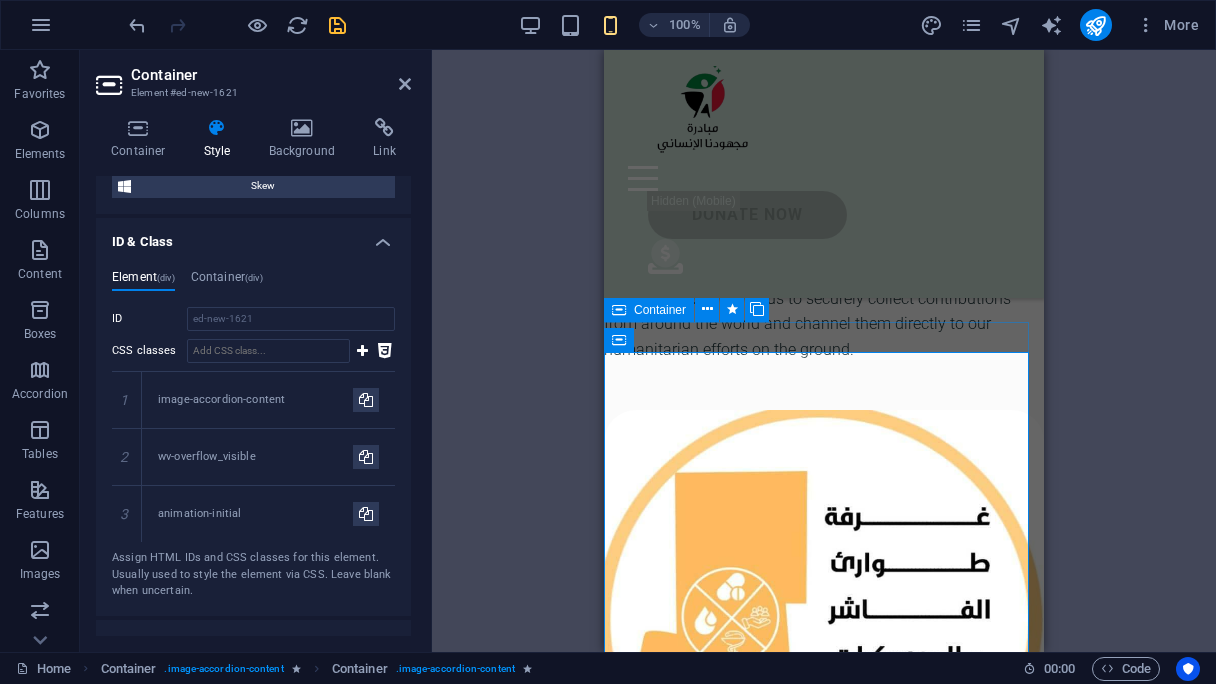 scroll, scrollTop: 944, scrollLeft: 0, axis: vertical 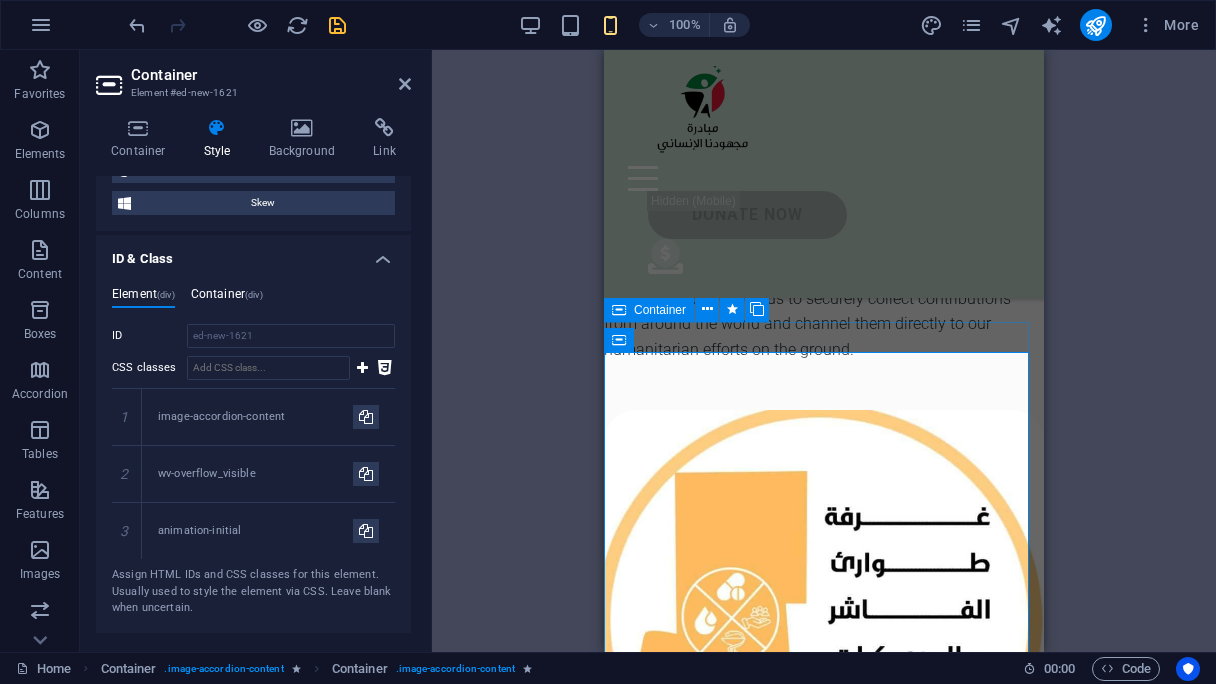 click on "Container  (div)" at bounding box center [227, 298] 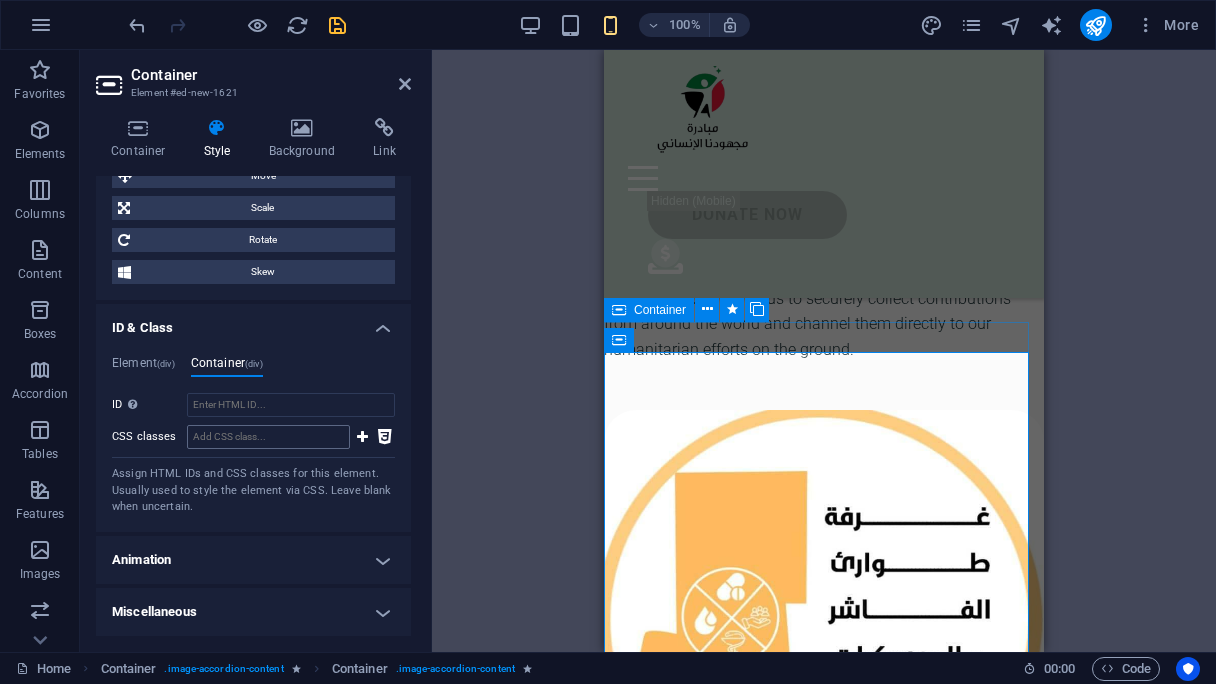 scroll, scrollTop: 774, scrollLeft: 0, axis: vertical 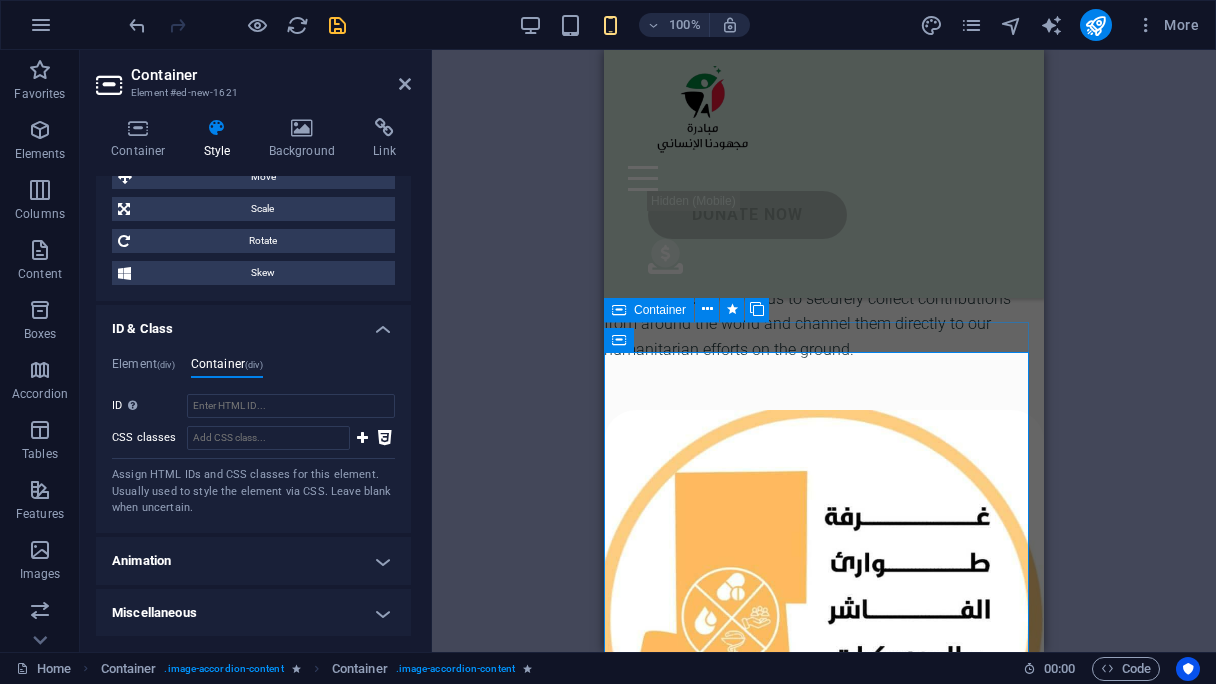 drag, startPoint x: 374, startPoint y: 563, endPoint x: 364, endPoint y: 545, distance: 20.59126 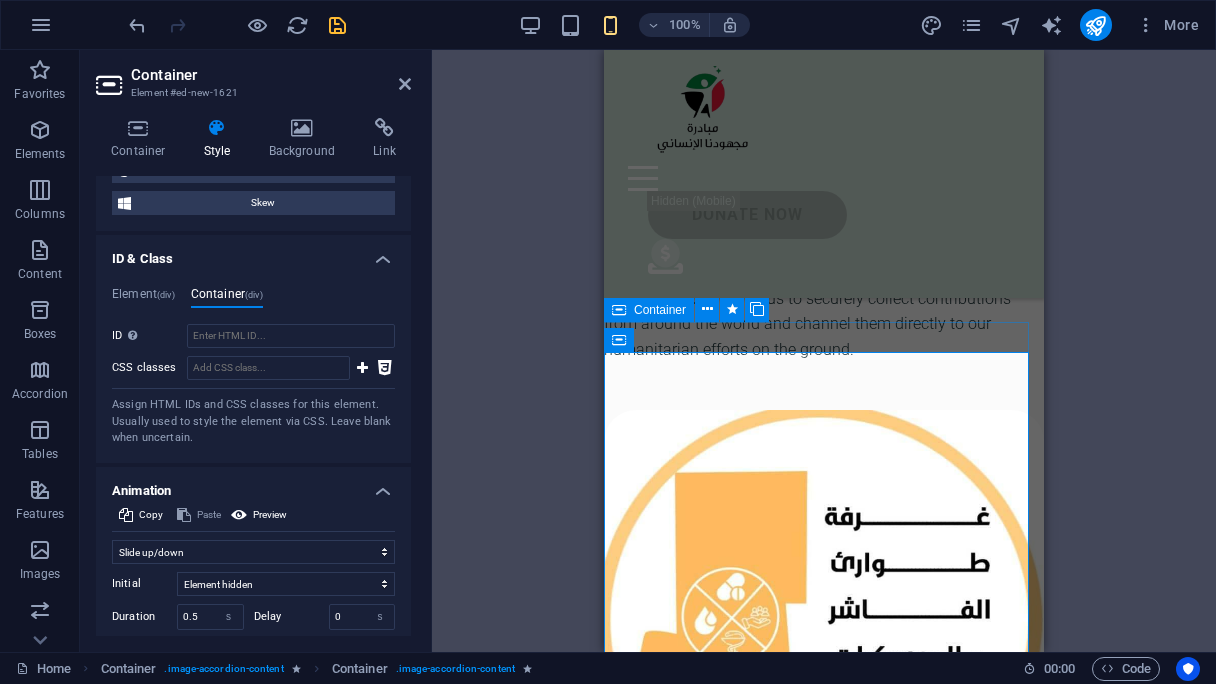 scroll, scrollTop: 1043, scrollLeft: 0, axis: vertical 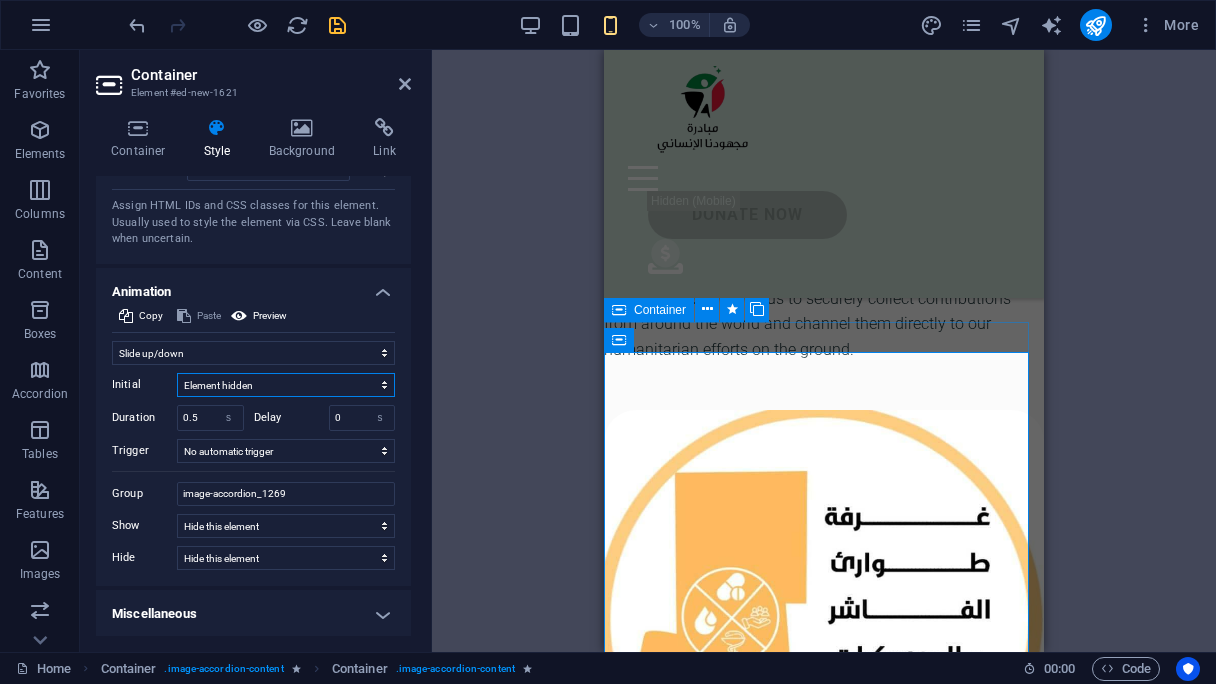 click on "Element hidden Element shown" at bounding box center (286, 385) 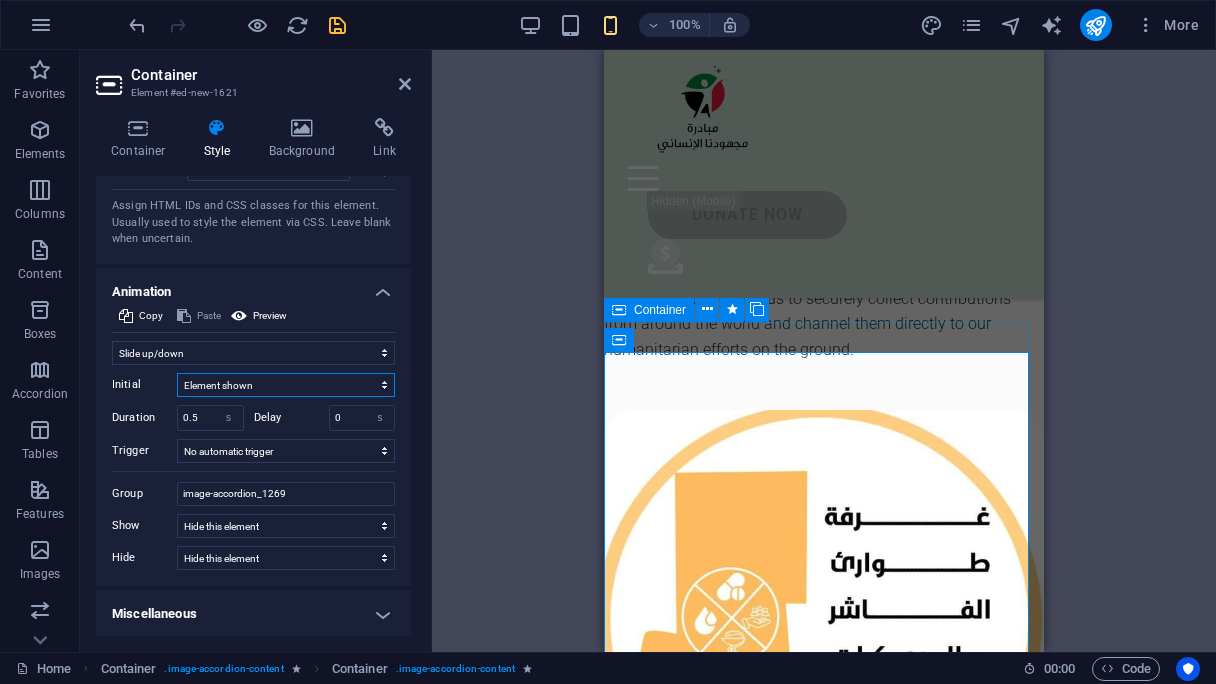 click on "Element hidden Element shown" at bounding box center [286, 385] 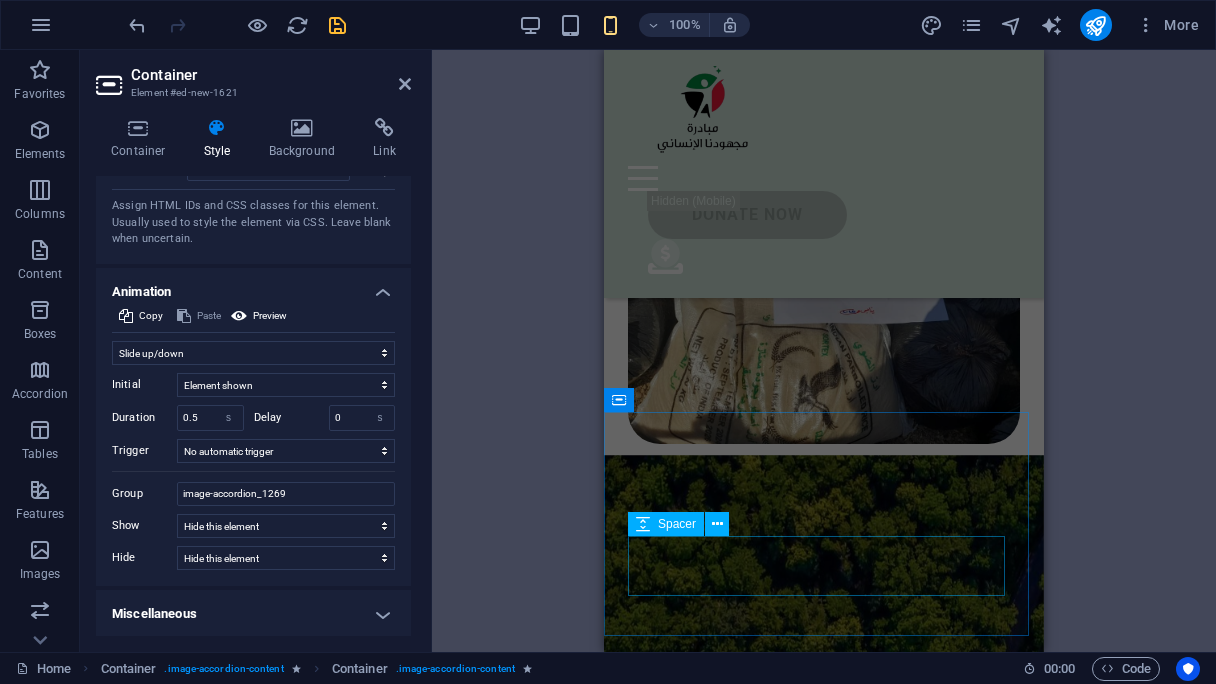 scroll, scrollTop: 3970, scrollLeft: 0, axis: vertical 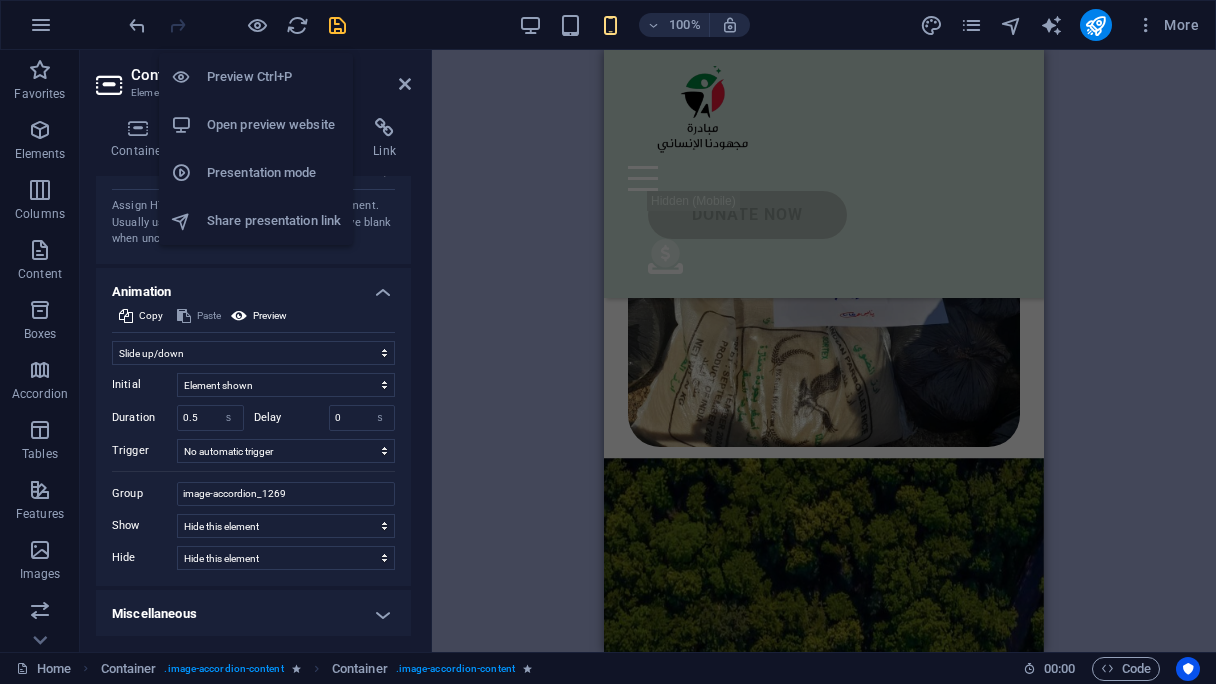 drag, startPoint x: 260, startPoint y: 18, endPoint x: 616, endPoint y: 674, distance: 746.37256 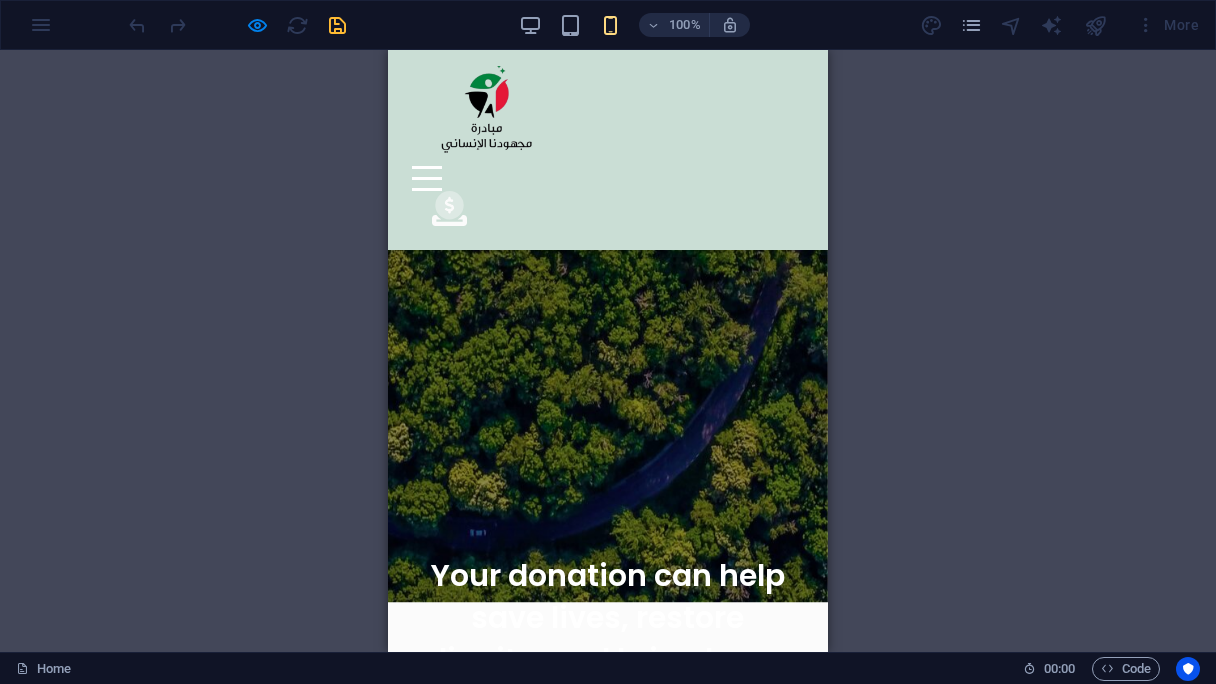 scroll, scrollTop: 7284, scrollLeft: 0, axis: vertical 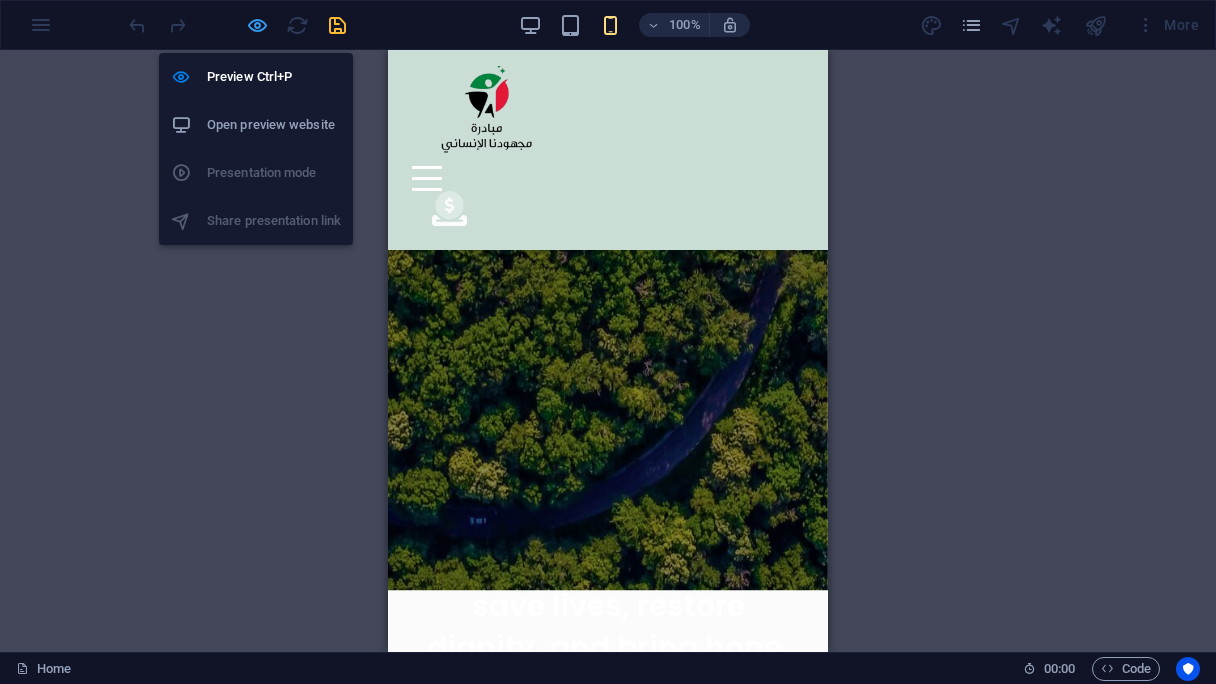 click at bounding box center [257, 25] 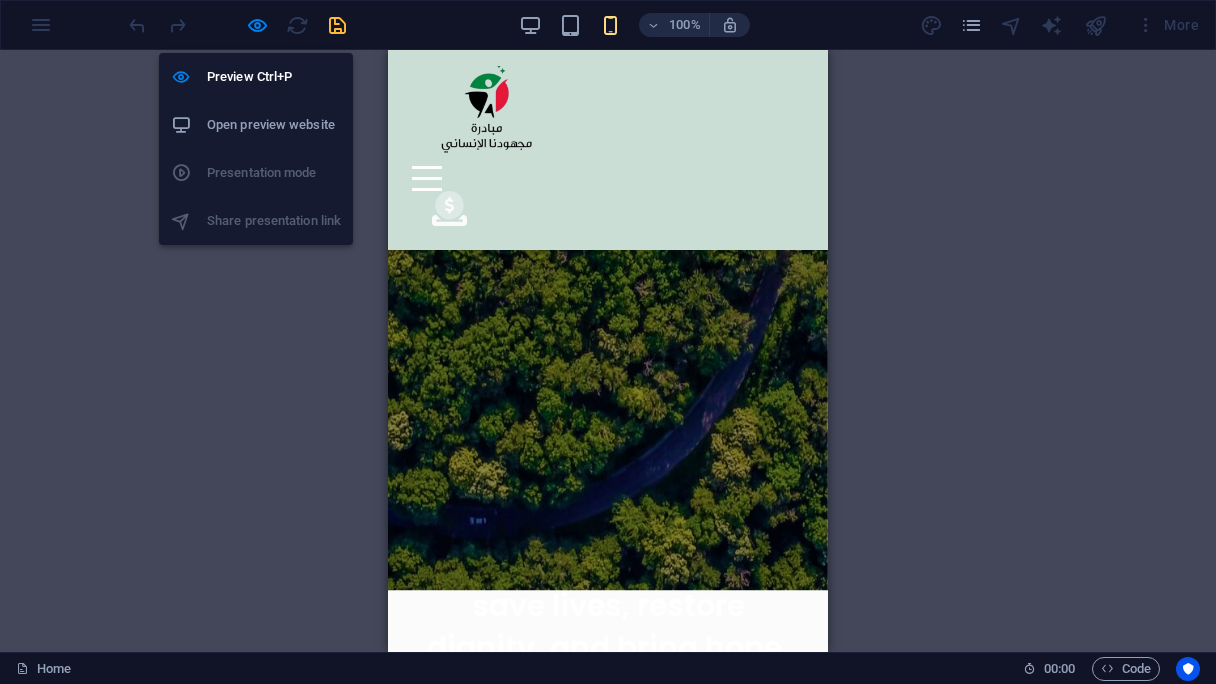 select on "slide" 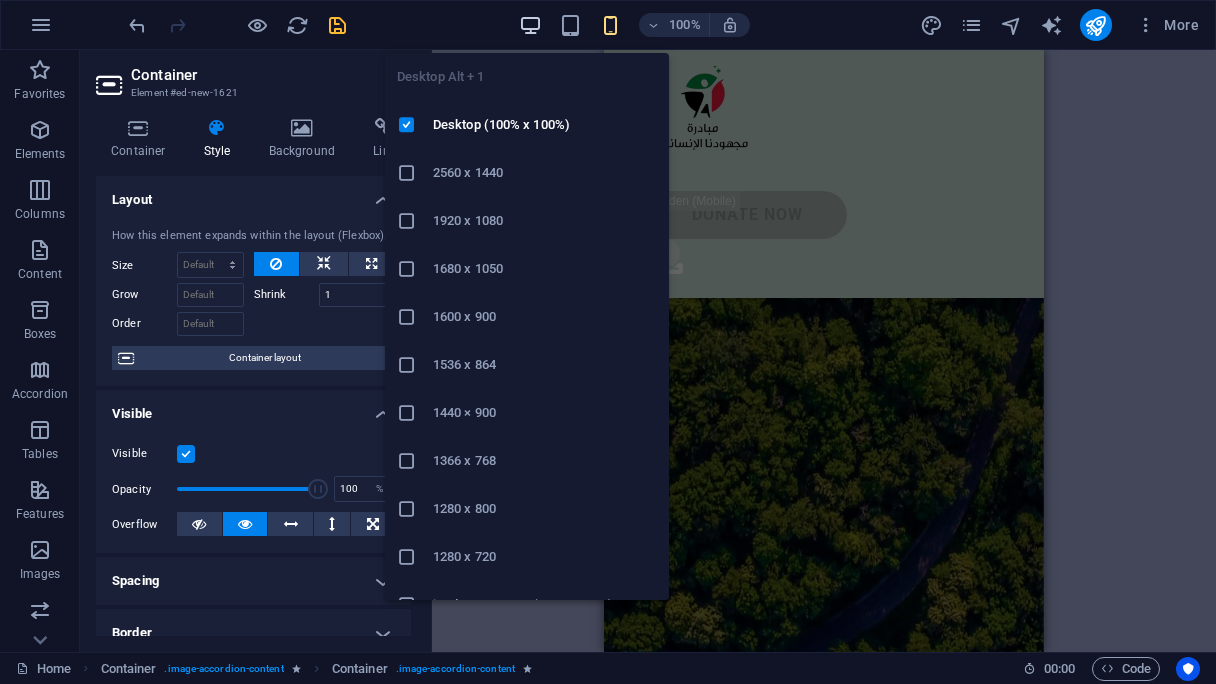 drag, startPoint x: 534, startPoint y: 25, endPoint x: 250, endPoint y: 709, distance: 740.61597 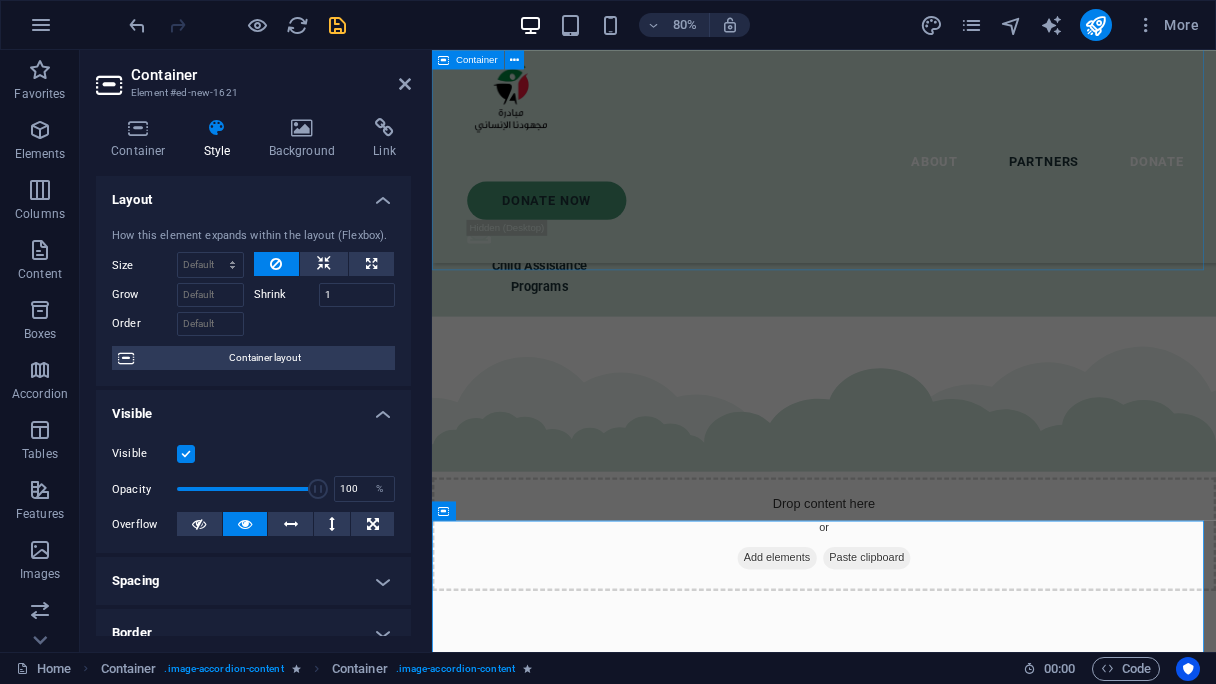 scroll, scrollTop: 3424, scrollLeft: 0, axis: vertical 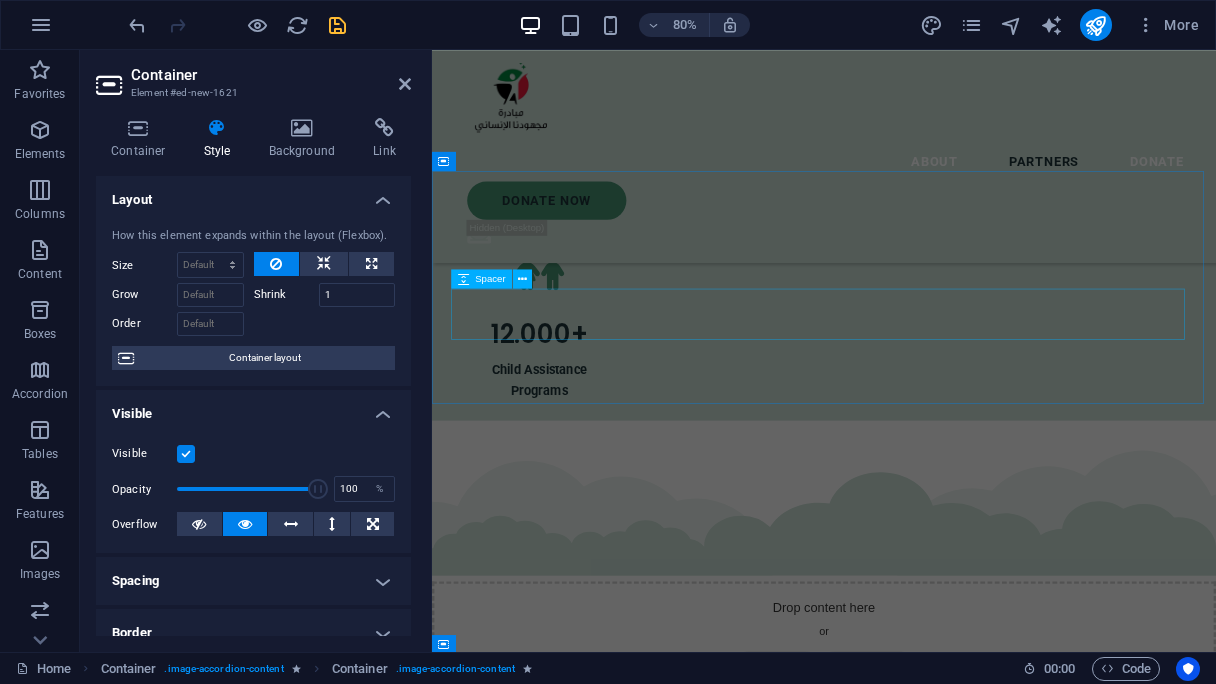 click at bounding box center [922, 2669] 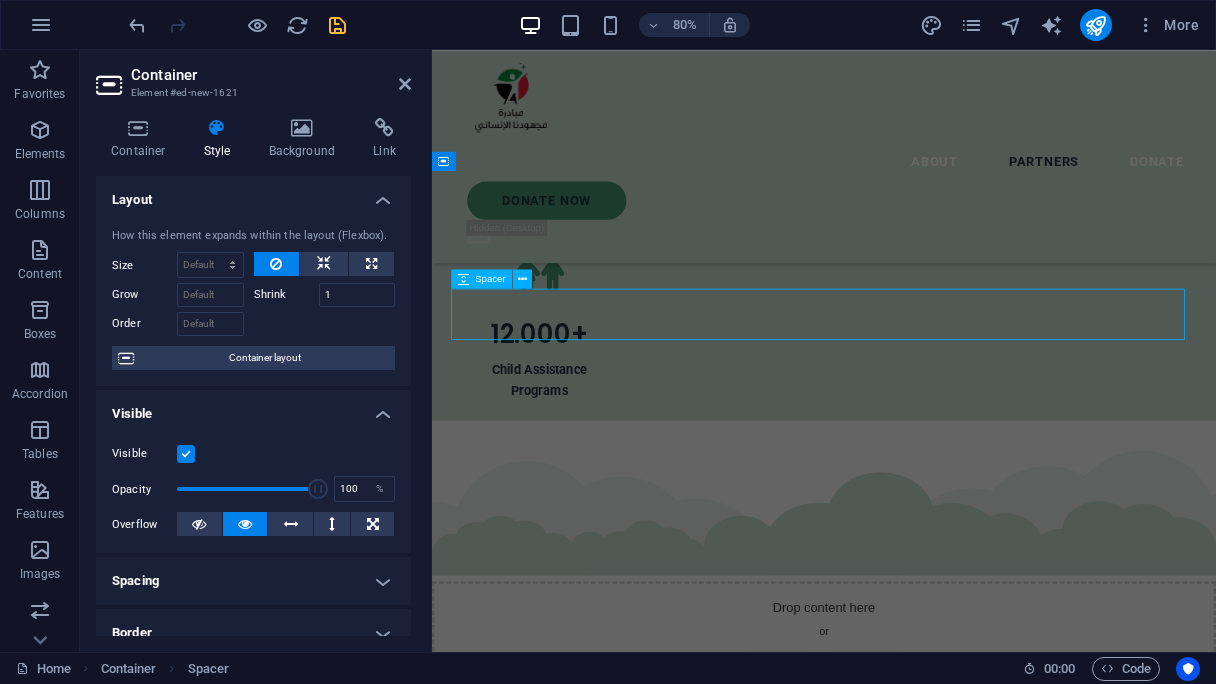 scroll, scrollTop: 3222, scrollLeft: 0, axis: vertical 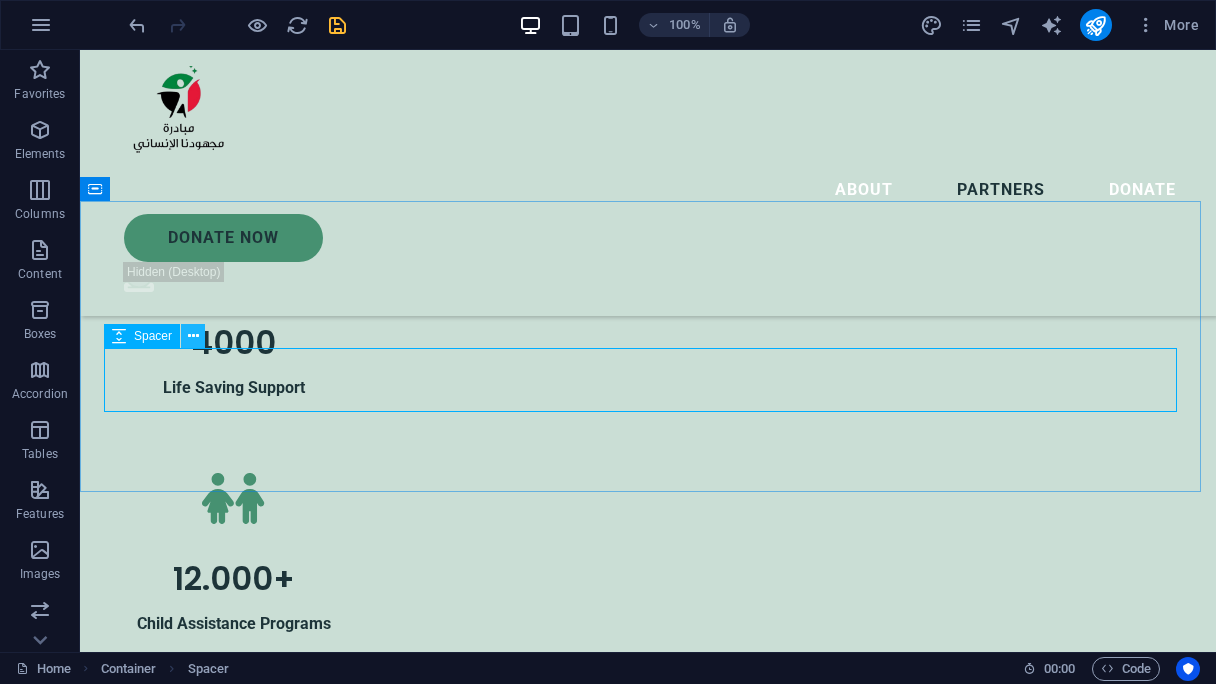 click at bounding box center [193, 336] 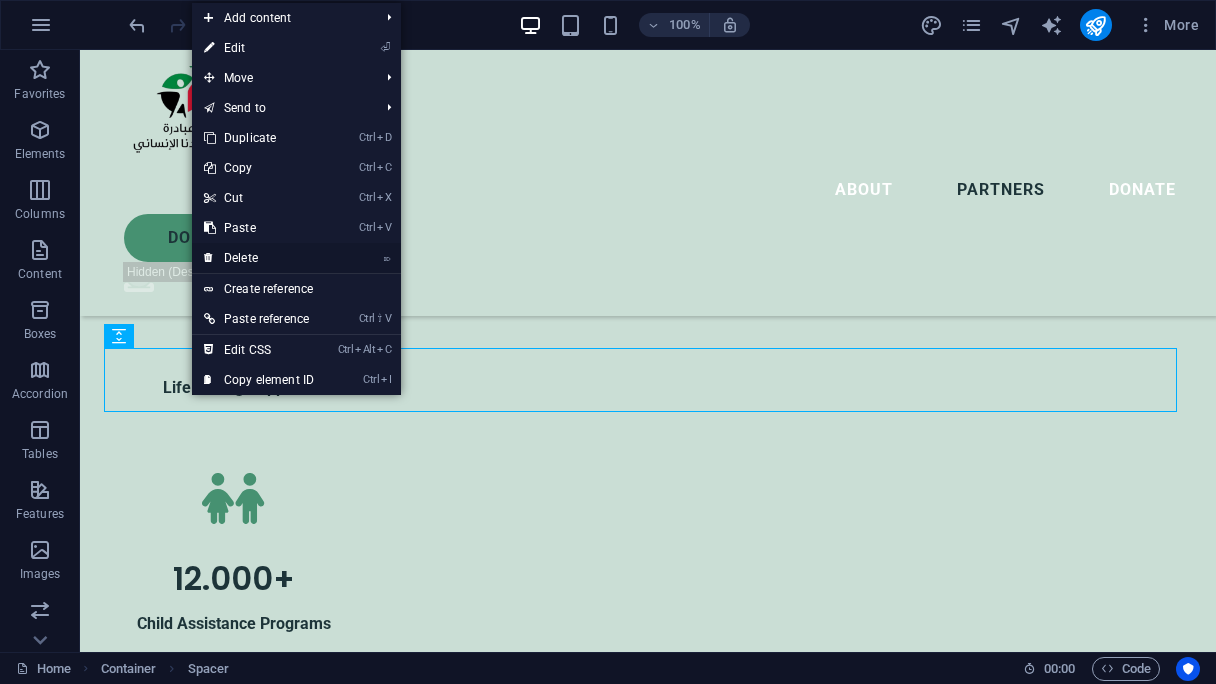 click on "⌦  Delete" at bounding box center [259, 258] 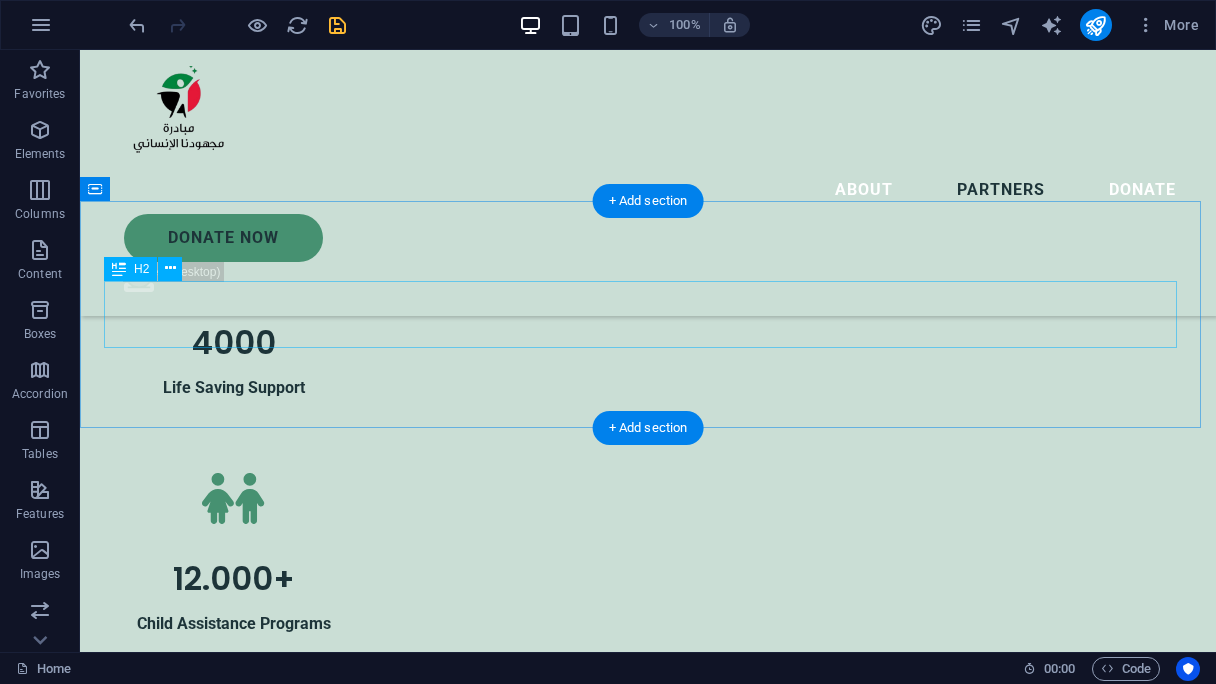 click on "Our partners and collaborators" at bounding box center [648, 2900] 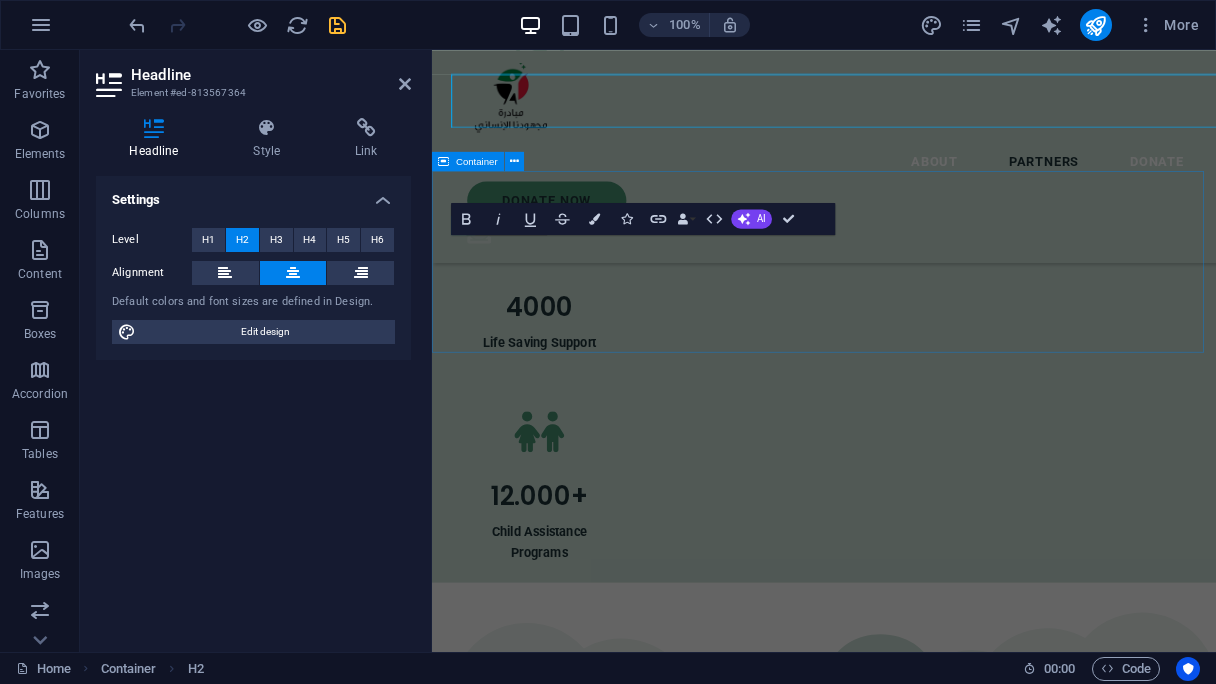 scroll, scrollTop: 3424, scrollLeft: 0, axis: vertical 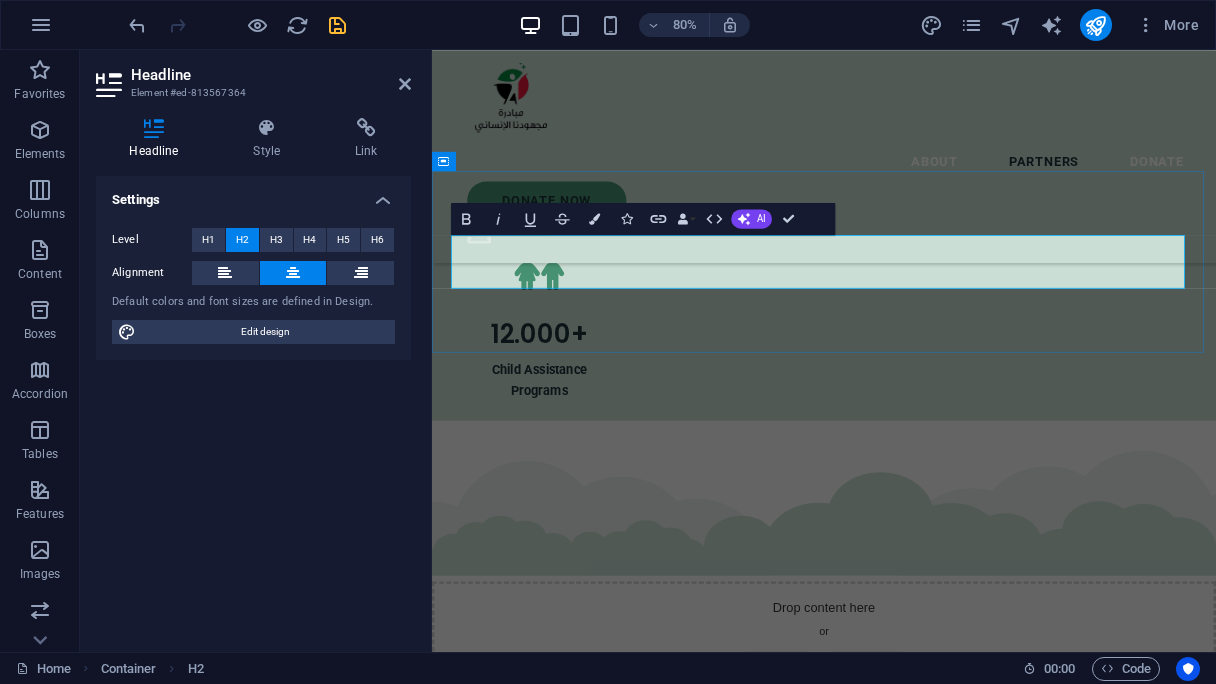 click on "Our partners and collaborators" at bounding box center (922, 2603) 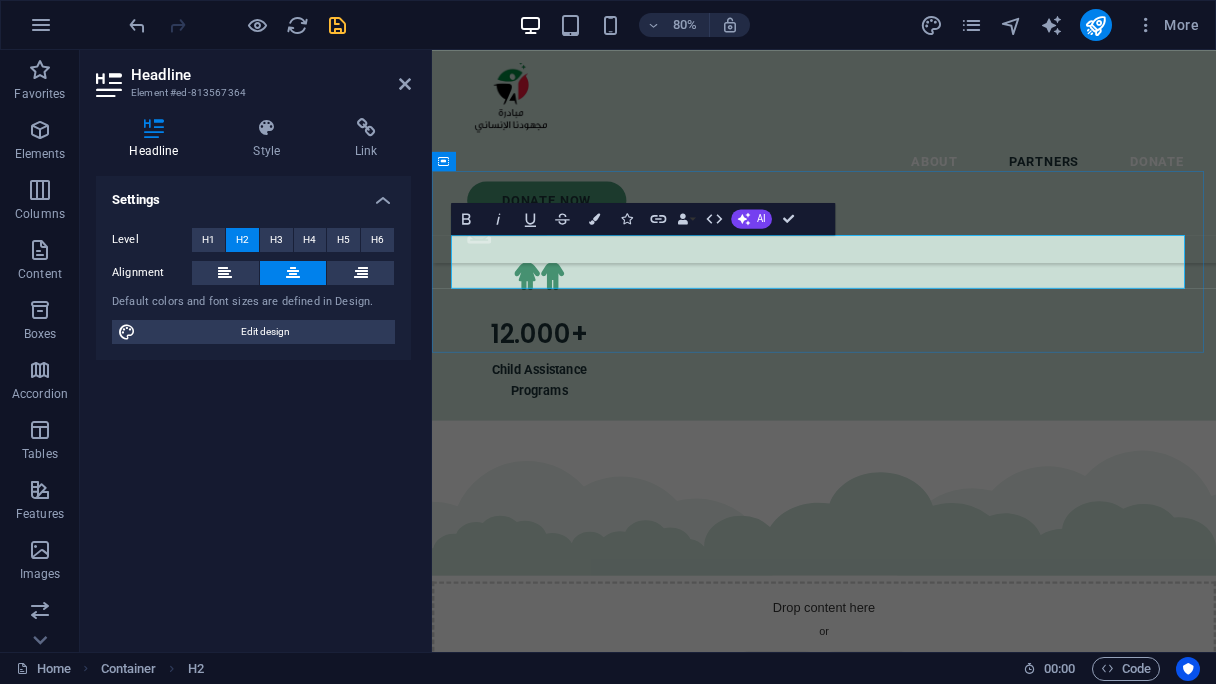 type 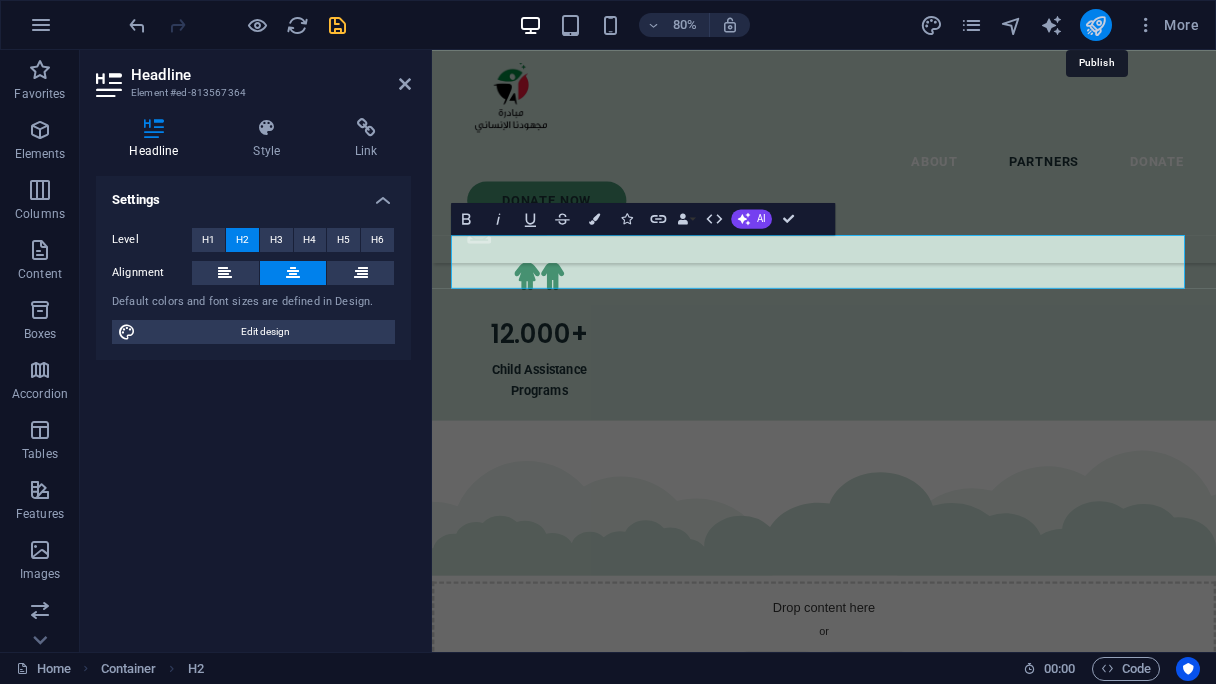 click at bounding box center (1095, 25) 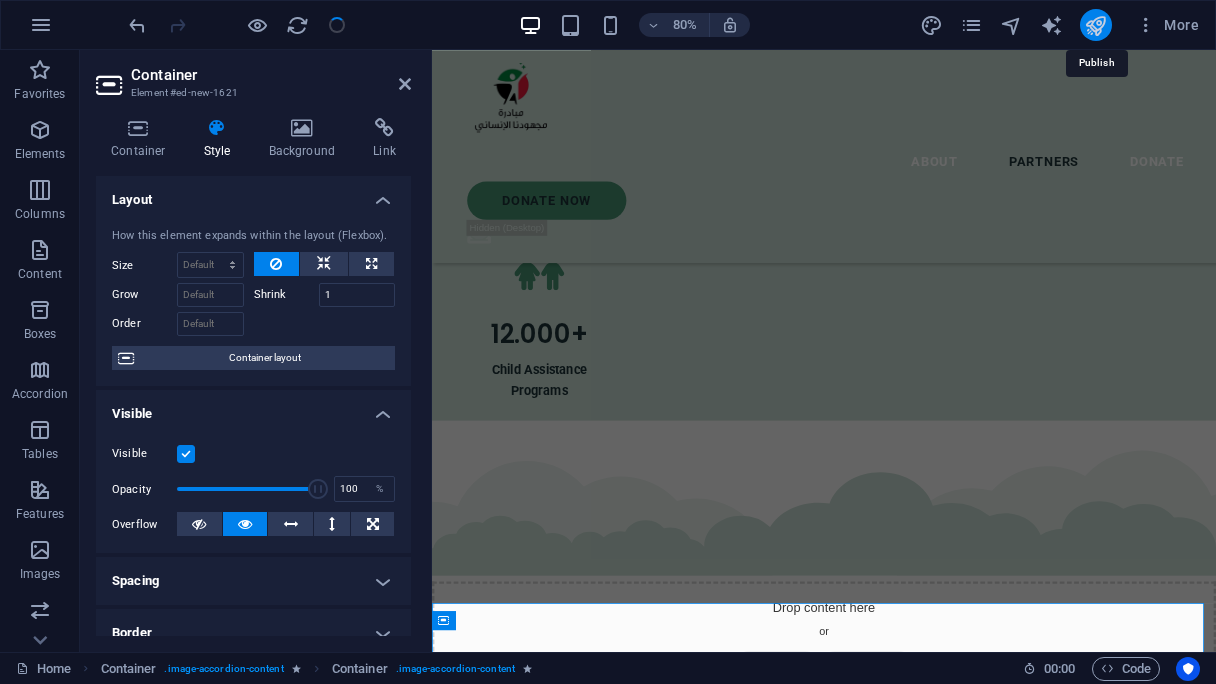 click at bounding box center (1095, 25) 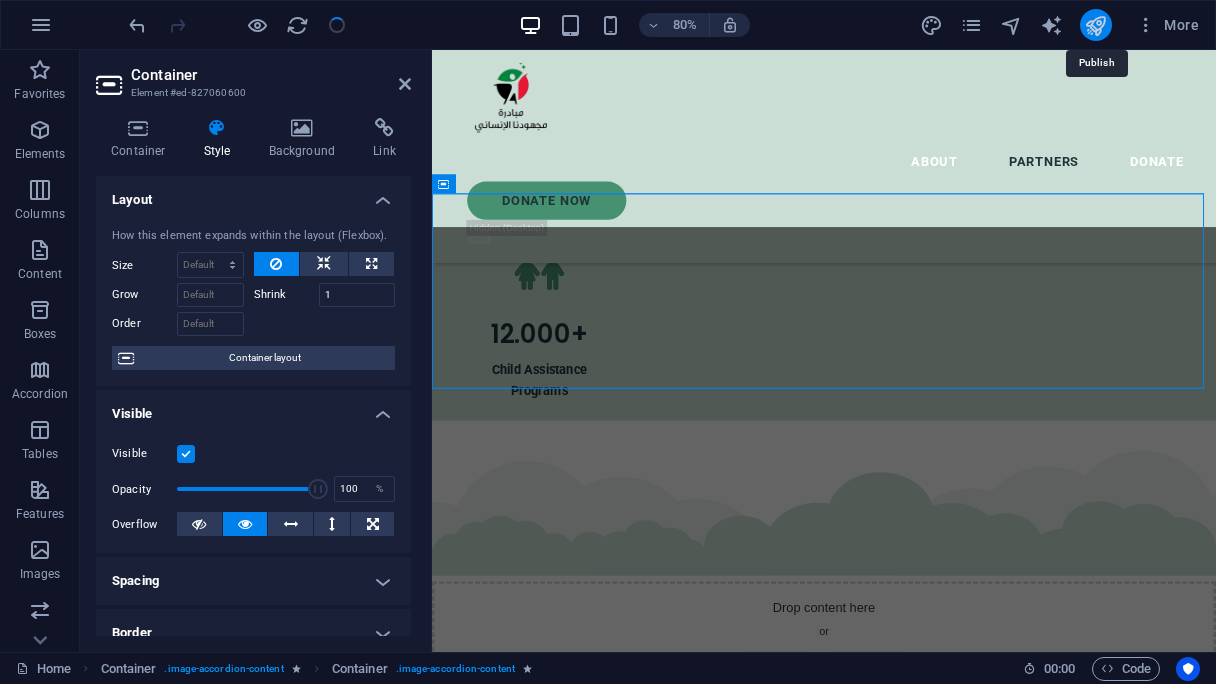 scroll, scrollTop: 3935, scrollLeft: 0, axis: vertical 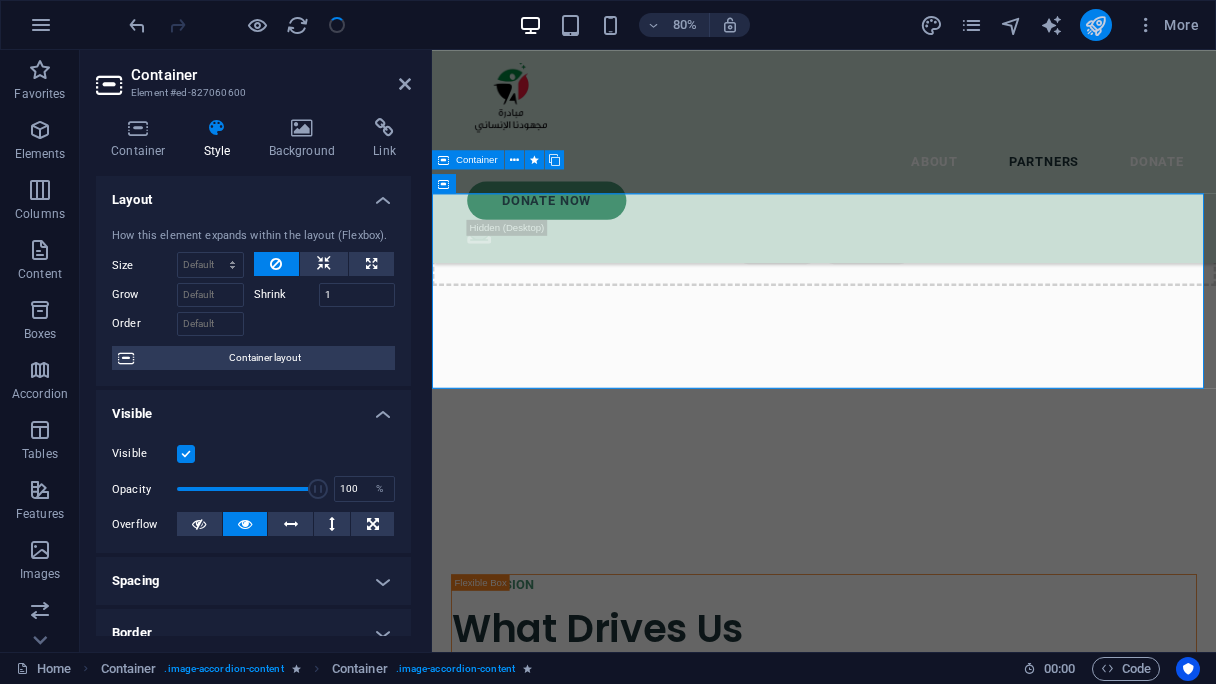 click at bounding box center (1095, 25) 